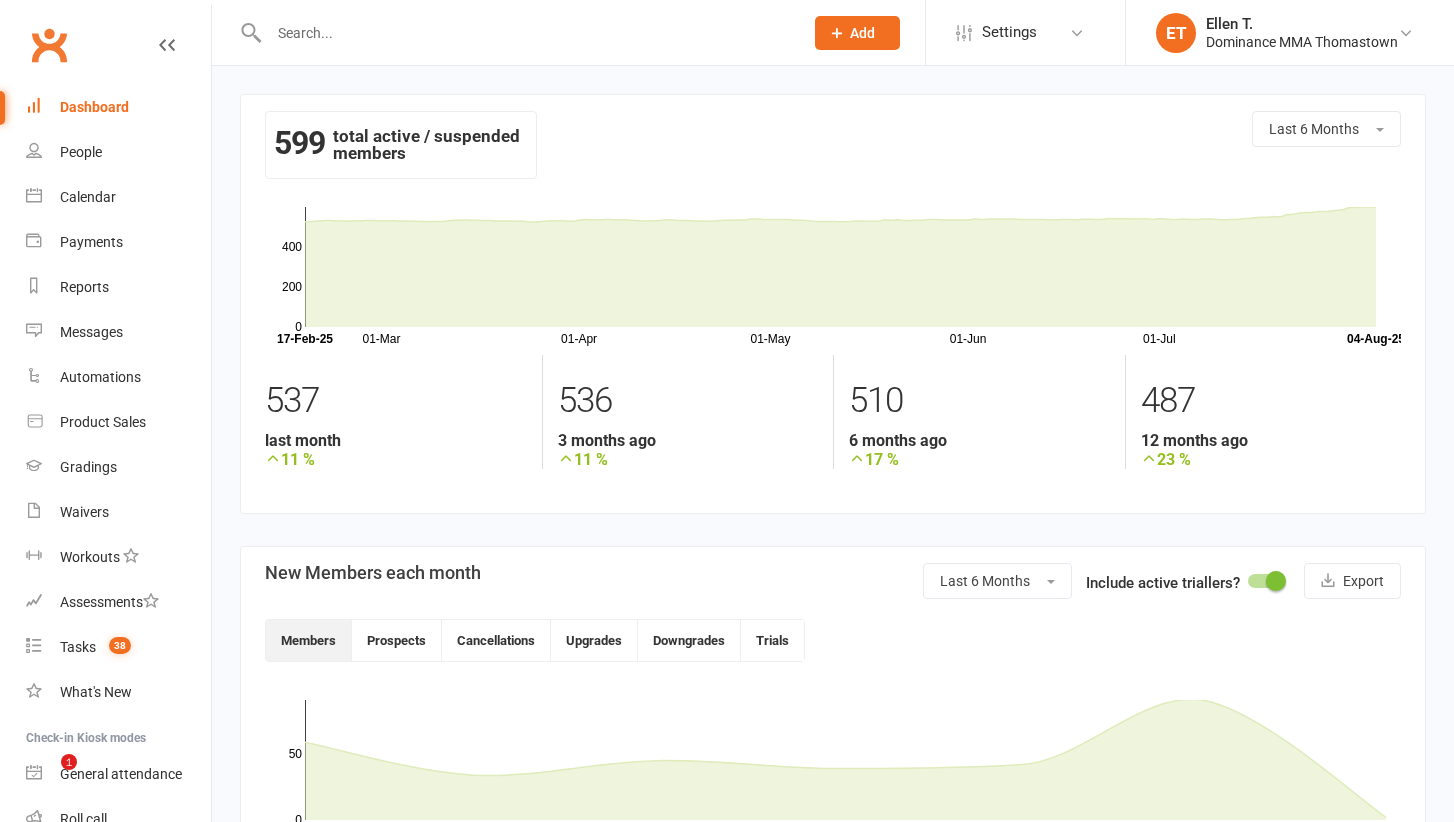 scroll, scrollTop: 0, scrollLeft: 0, axis: both 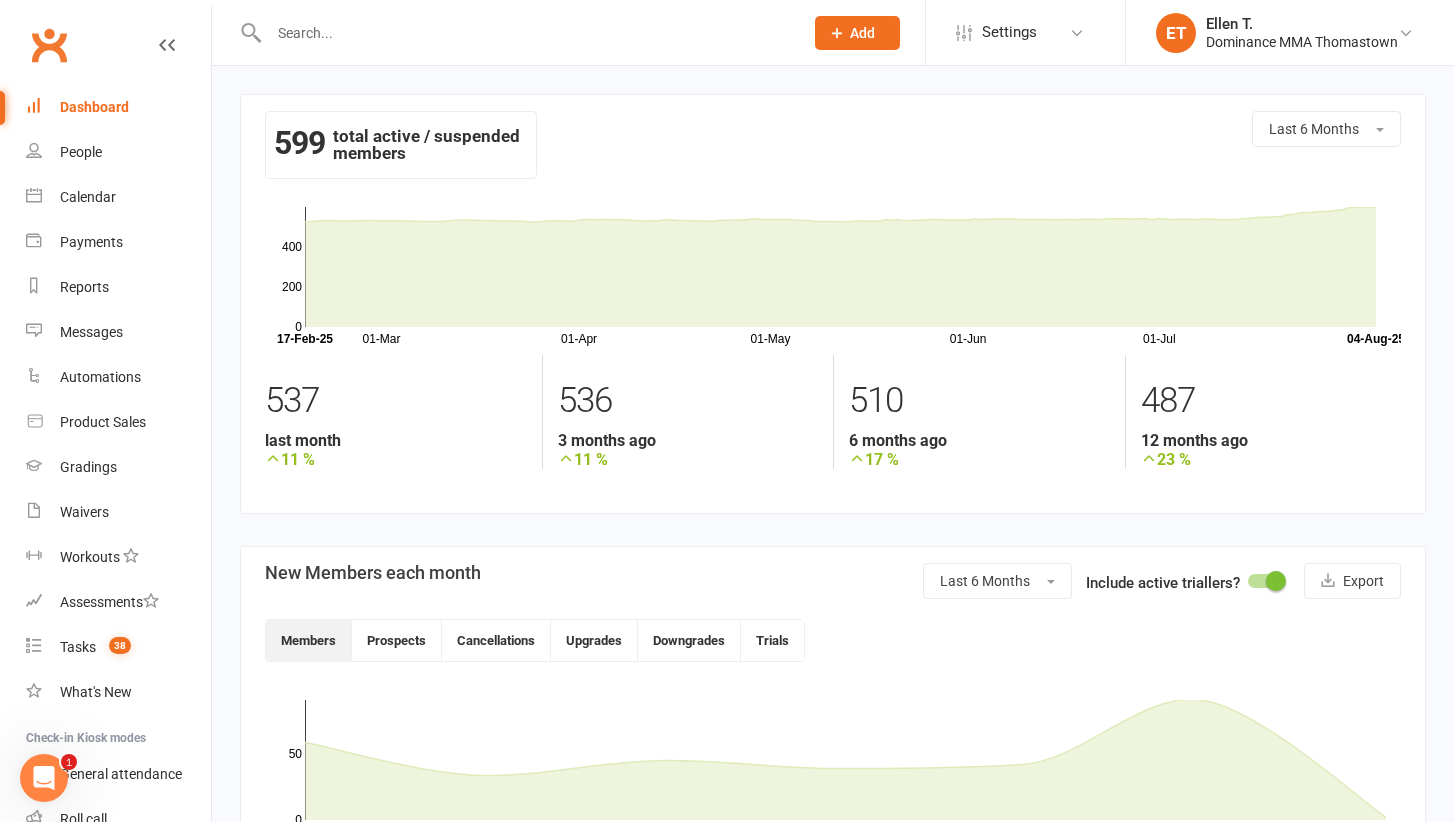 click on "Dashboard" at bounding box center [118, 107] 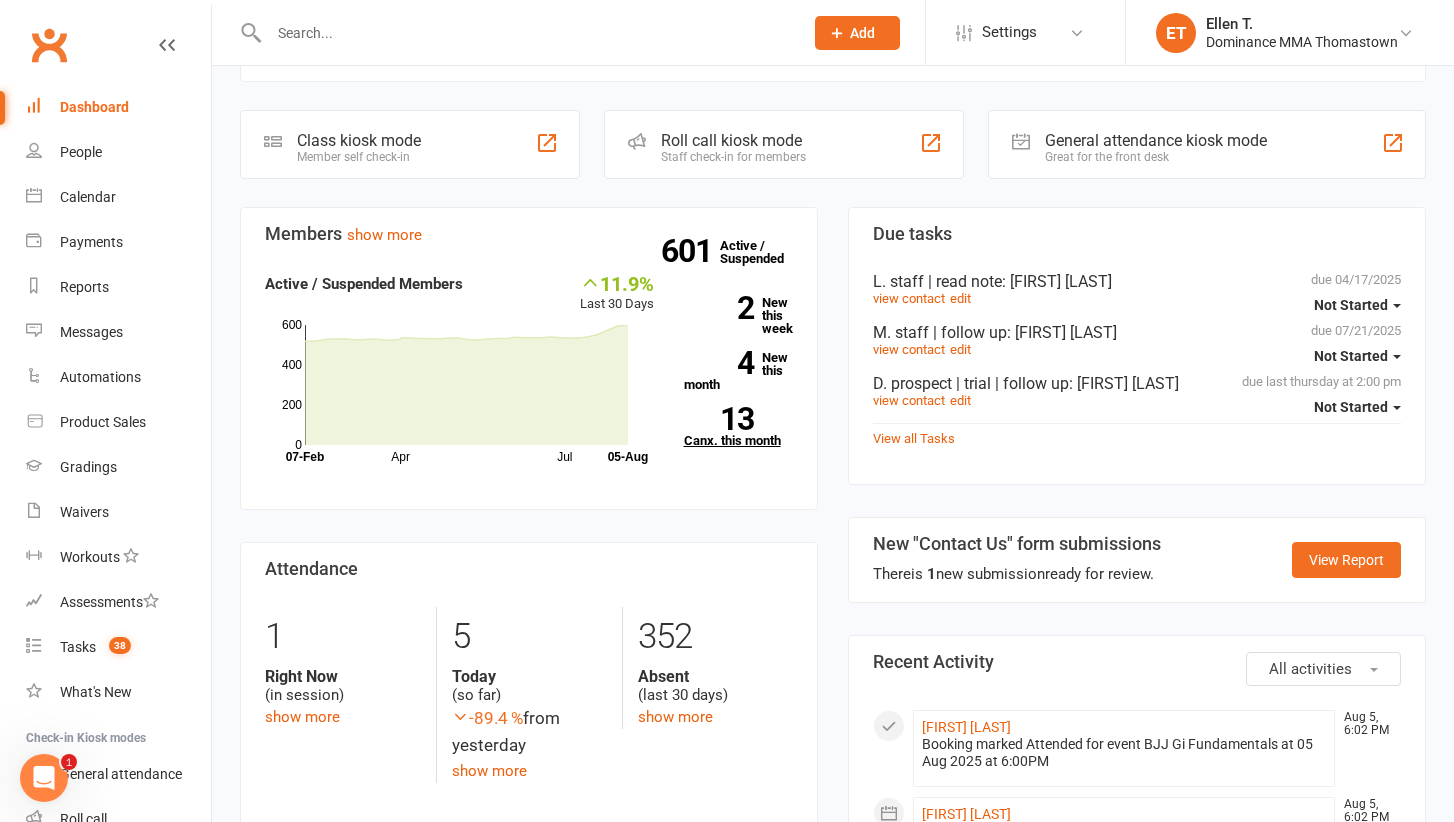 scroll, scrollTop: 396, scrollLeft: 0, axis: vertical 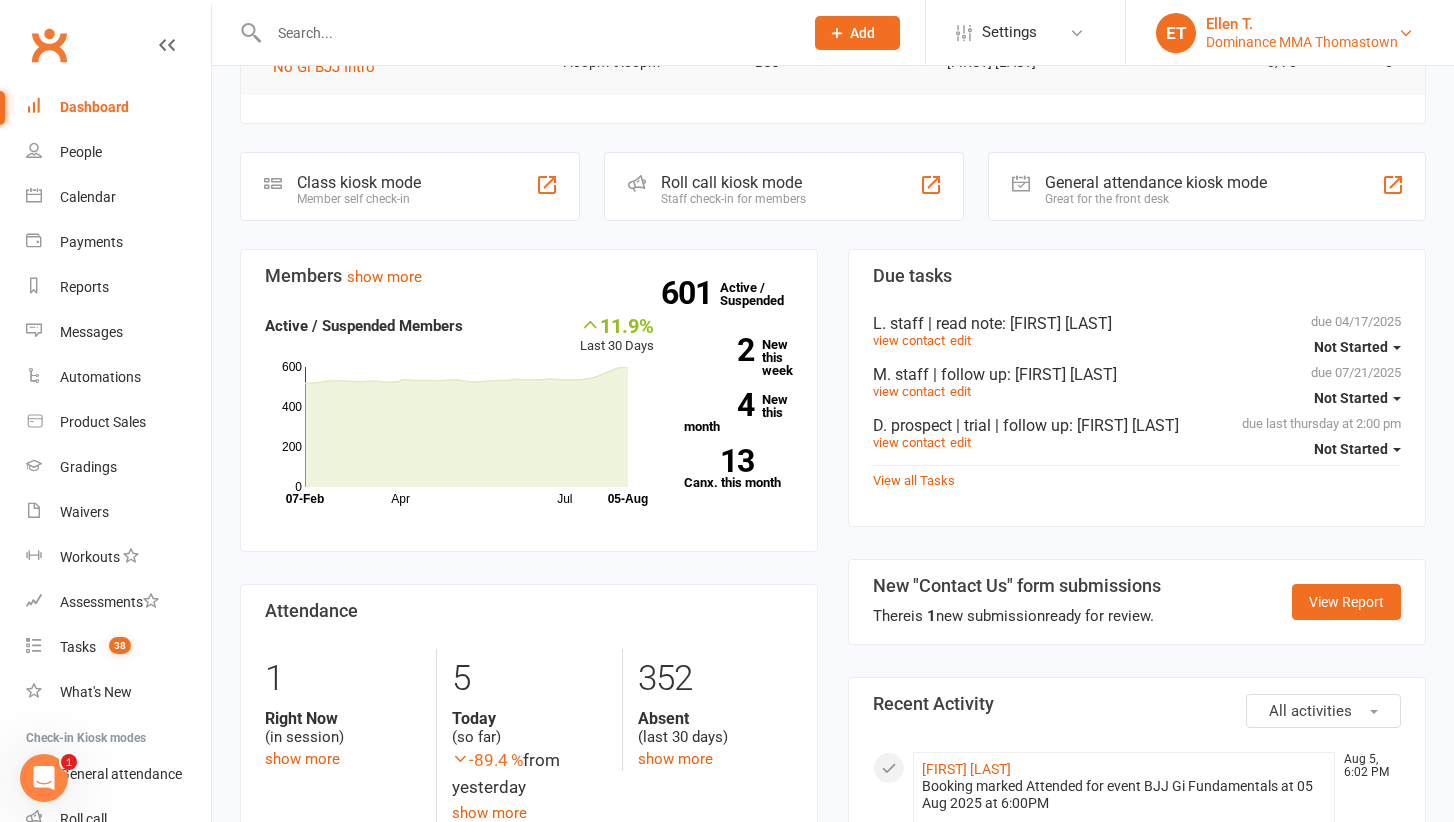 click on "ET Ellen T. Dominance MMA Thomastown" at bounding box center (1290, 33) 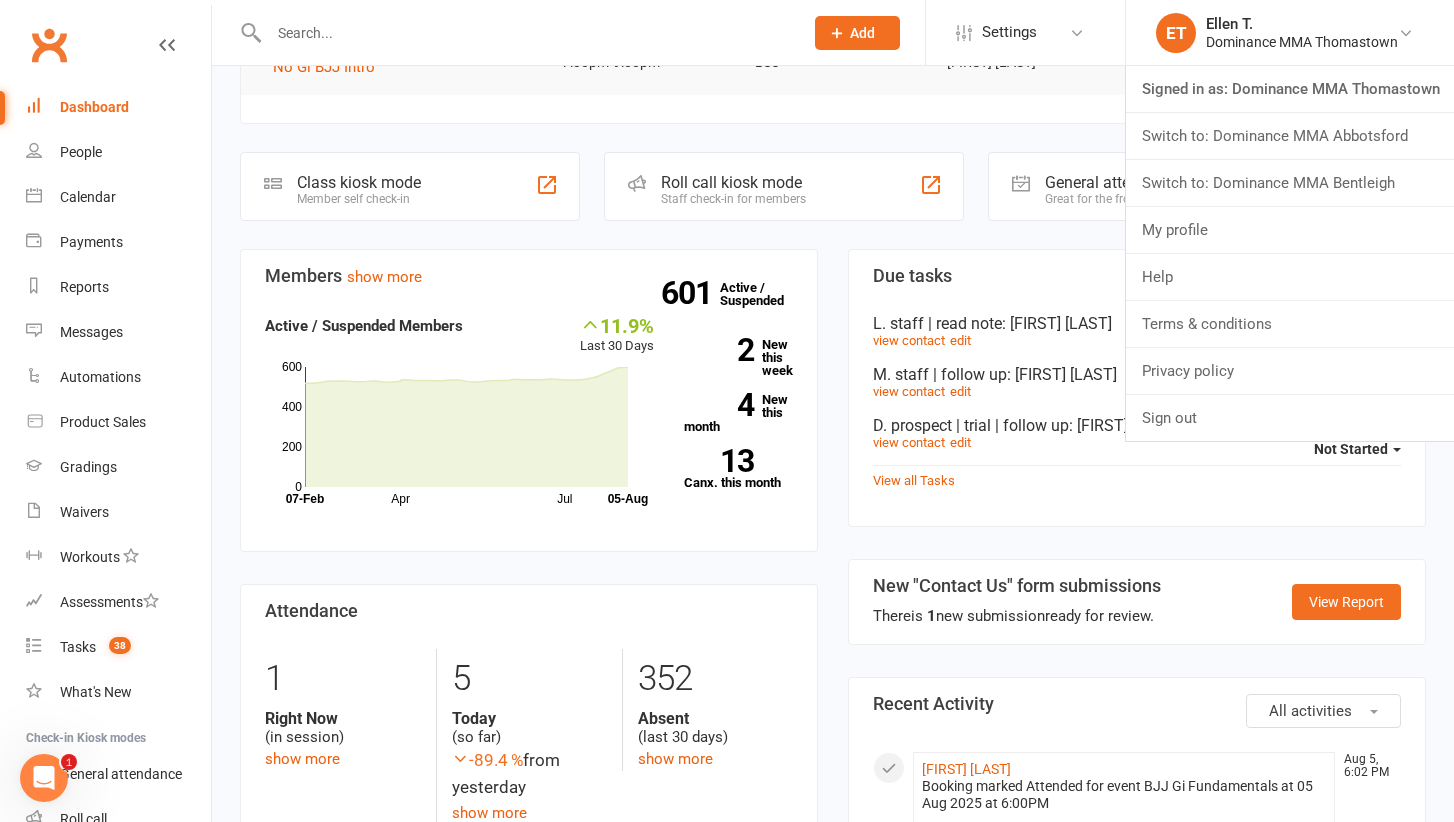click on "Coming up Today Event/Booking Time Location Trainer Attendees Waitlist BJJ Gi Fundamentals  [TIME]-[TIME] BJJ [FIRST] [LAST] 15/70  show 0  BJJ Gi Intro  [TIME]-[TIME] BJJ [FIRST] [LAST] 0/50  0  BJJ No-Gi Fundamentals  [TIME]-[TIME] NO-GI BJJ [FIRST] [LAST] 0/70  0  Muay Thai All Levels  [TIME]-[TIME] MUAY THAI [FIRST] [LAST] 0/70  0  No Gi BJJ Intro  [TIME]-[TIME] BJJ [FIRST] [LAST] 0/70  0
Class kiosk mode Member self check-in Roll call kiosk mode Staff check-in for members General attendance kiosk mode Great for the front desk Kiosk modes:  General attendance  General attendance Class Roll call
Members  show more 11.9% Last 30 Days Active / Suspended Members Apr Jul Month 07-Feb 05-Aug  0 200 400 600 601 Active / Suspended 2 New this week 4 New this month 13 Canx. this month
Attendance 1 Right Now (in session) show more 5 Today (so far)  -89.4 %  from yesterday  show more 352 Absent (last 30 days) show more
Due tasks  due [DATE]
Not Started" at bounding box center (833, 1115) 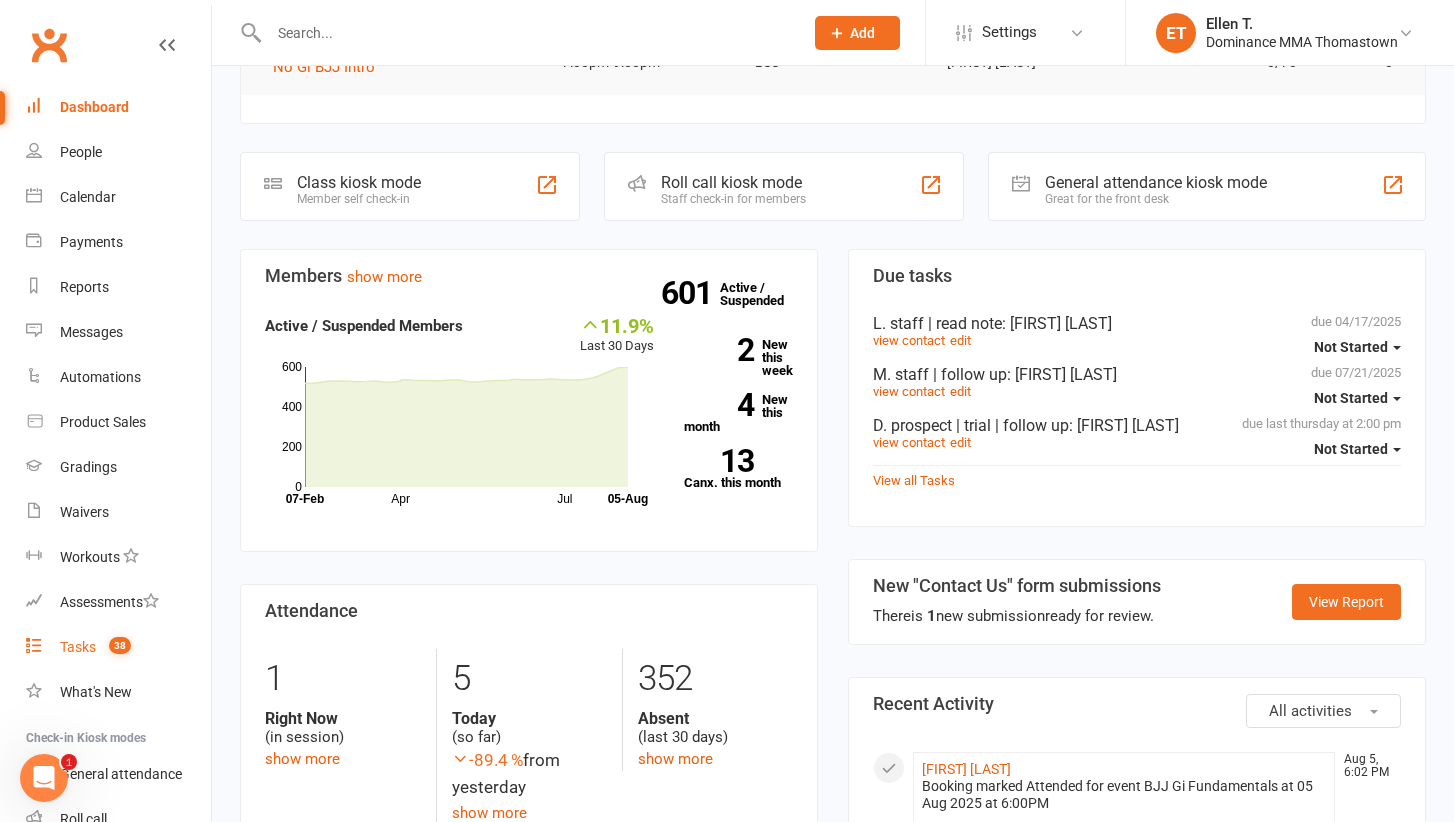 click on "38" at bounding box center [120, 645] 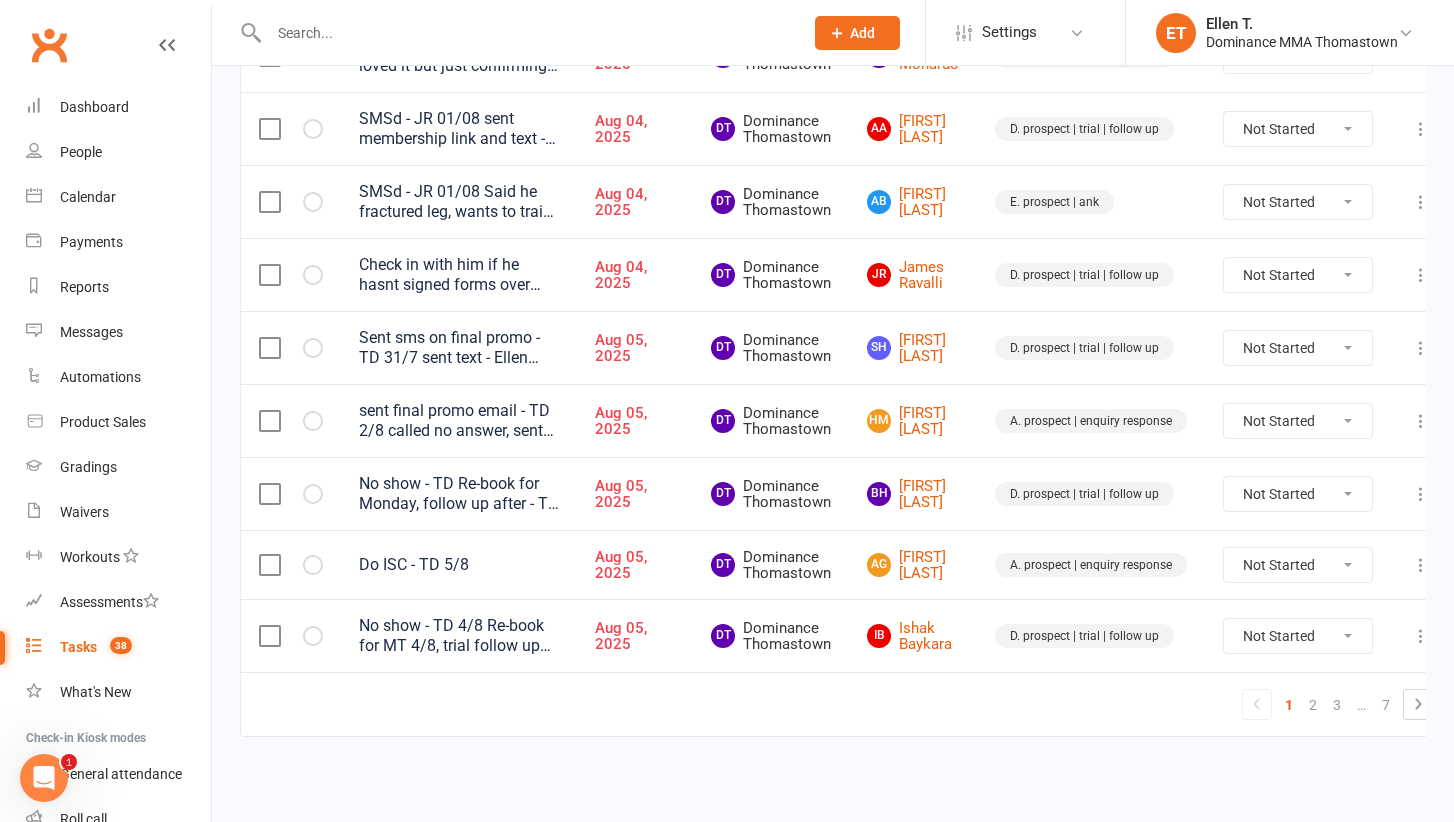 scroll, scrollTop: 1536, scrollLeft: 0, axis: vertical 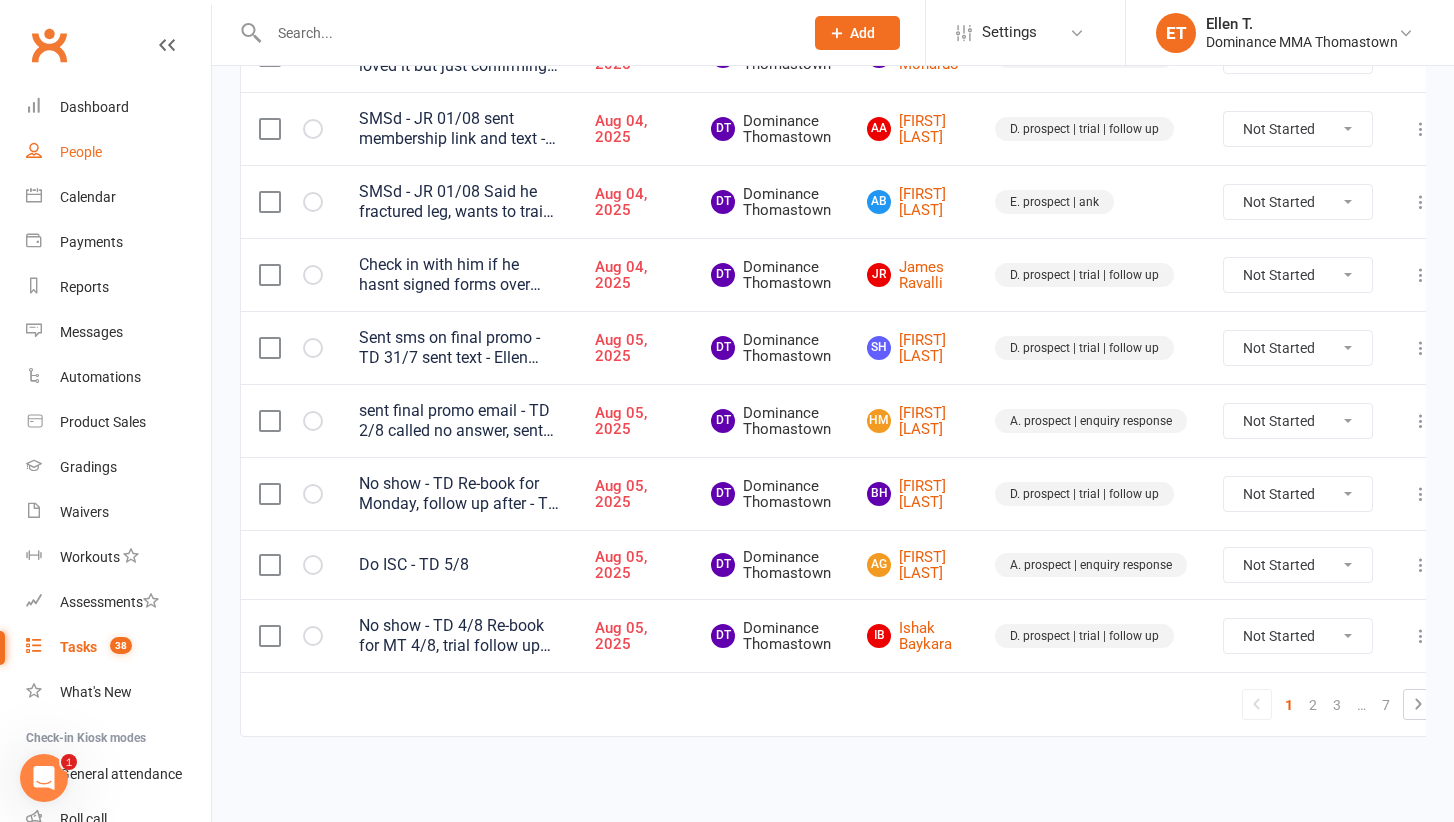 click on "People" at bounding box center (118, 152) 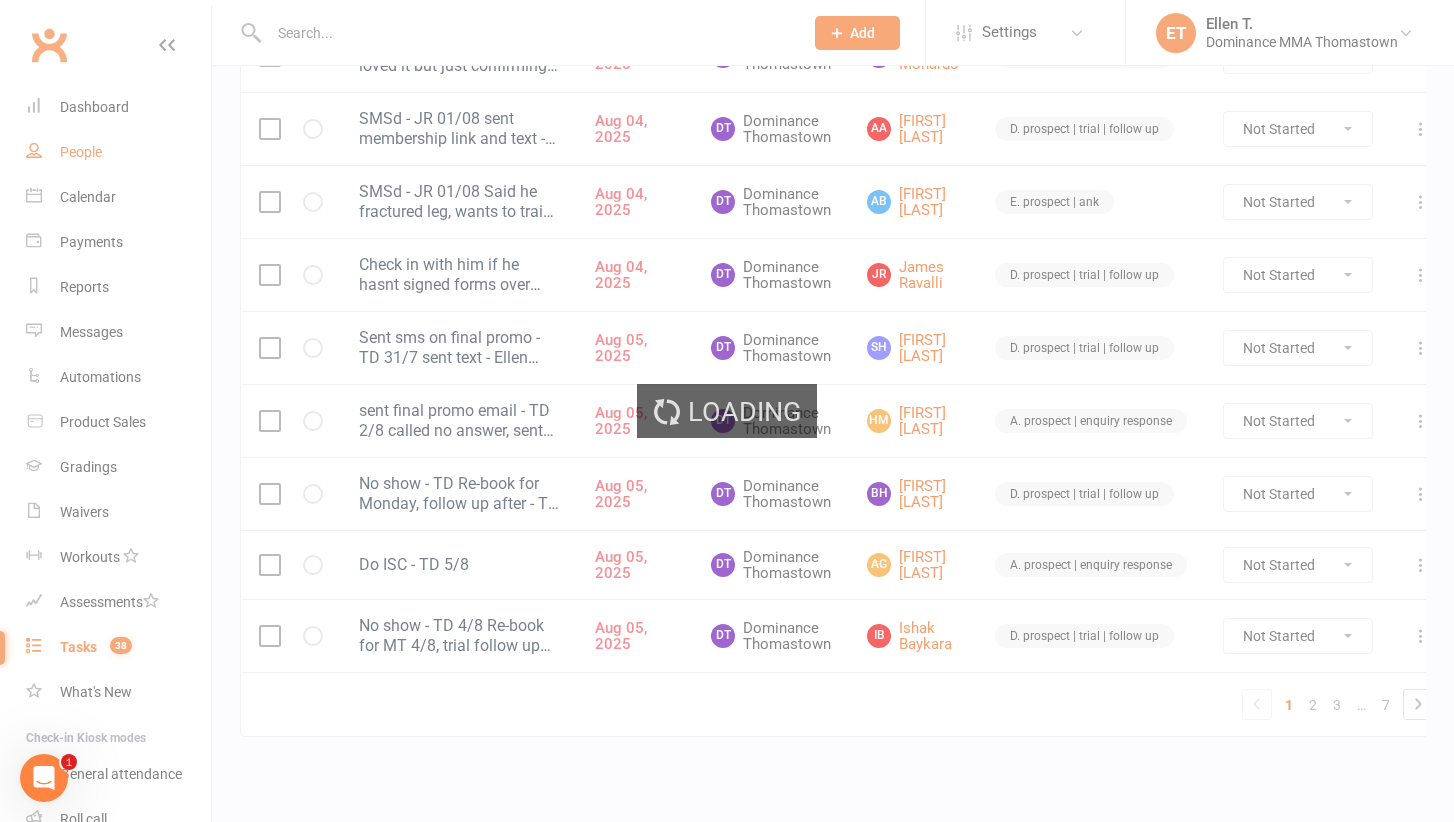 scroll, scrollTop: 0, scrollLeft: 0, axis: both 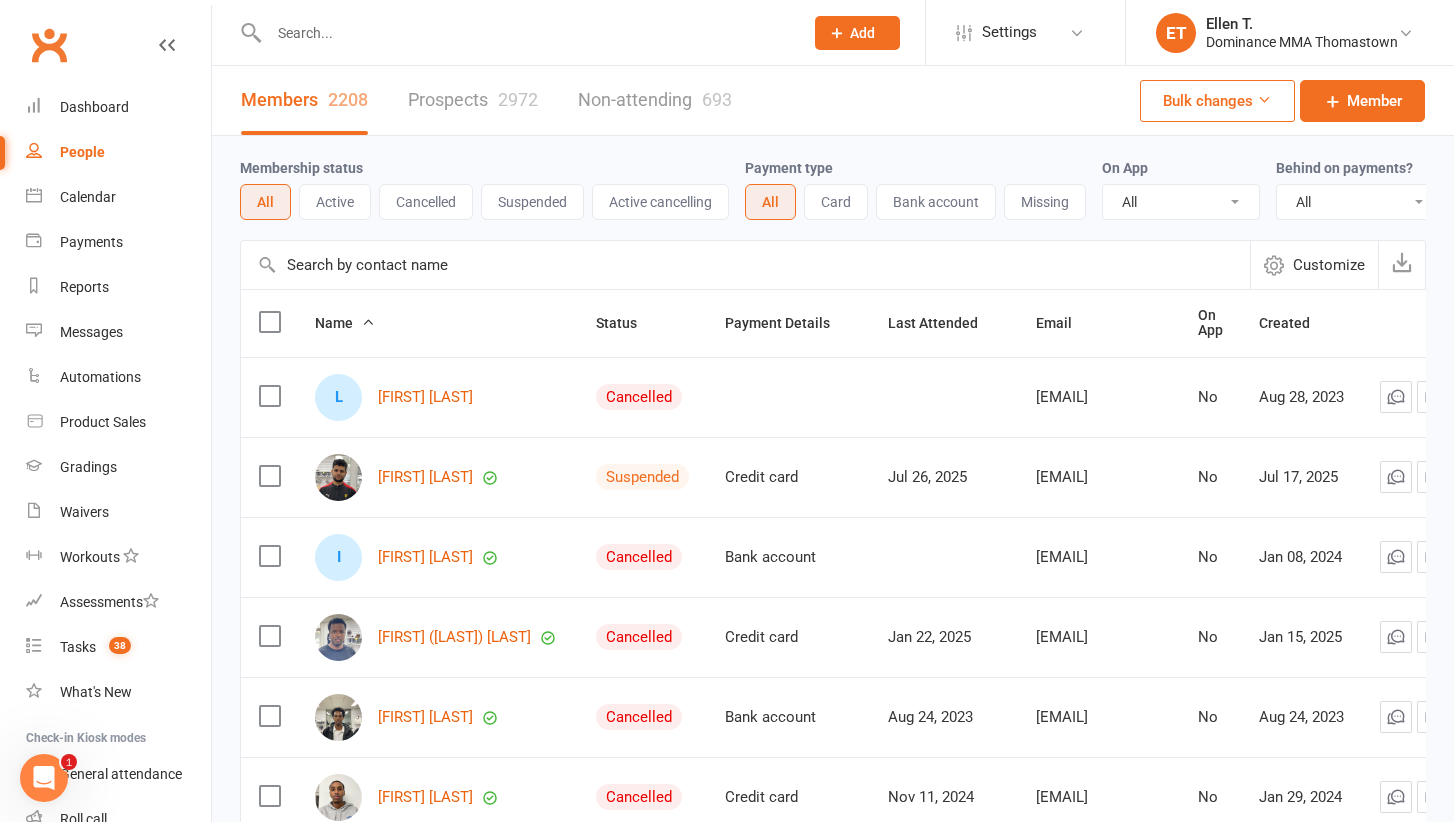 click on "Membership status All Active Cancelled Suspended Active cancelling Payment type All Card Bank account Missing On App All Yes No Behind on payments? All No Yes Trial status All Active and expired trials All active trials Active trial (no other membership) Active trial (other membership present) Expired trials only No trial" at bounding box center (833, 188) 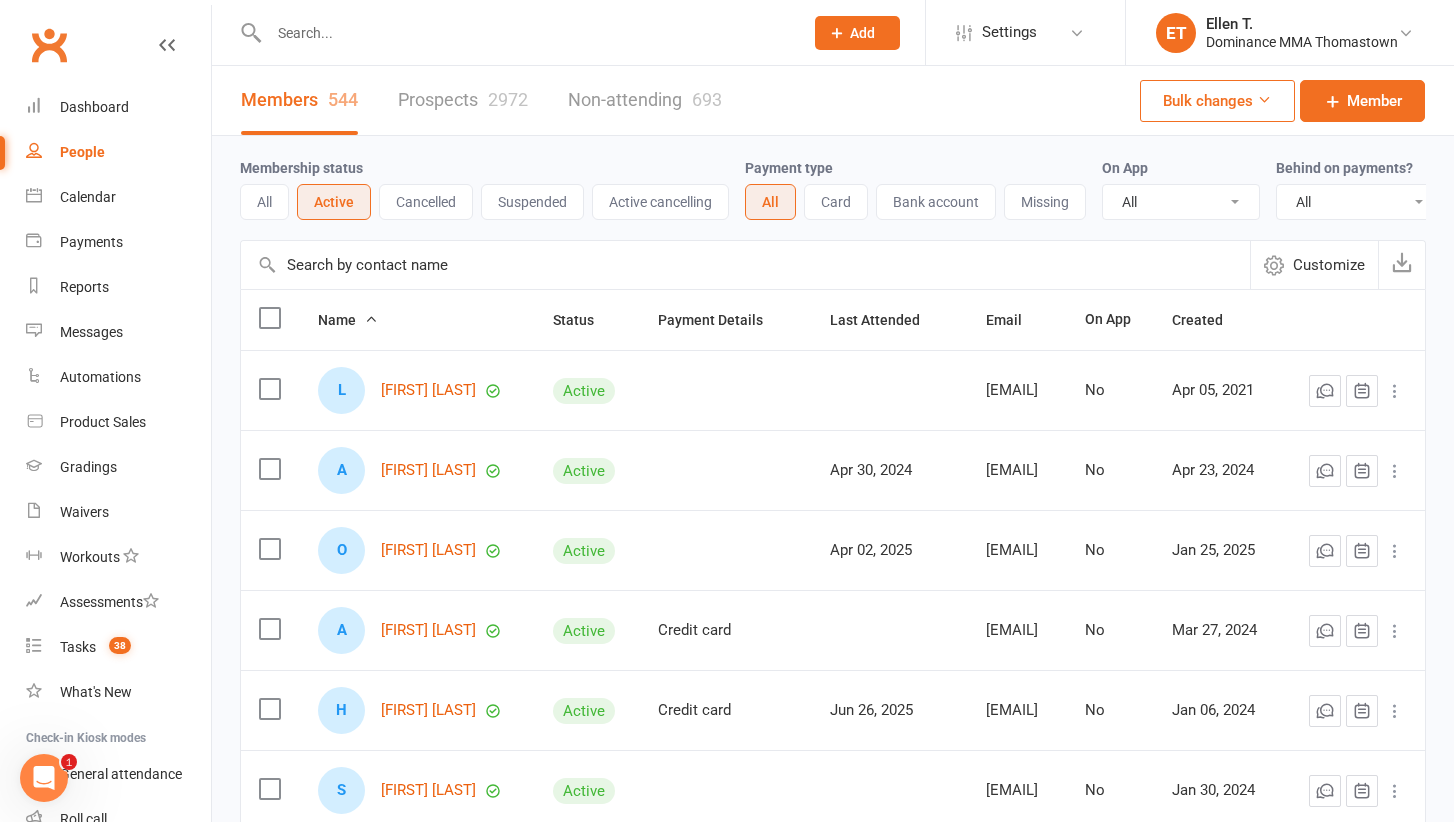 scroll, scrollTop: 0, scrollLeft: 0, axis: both 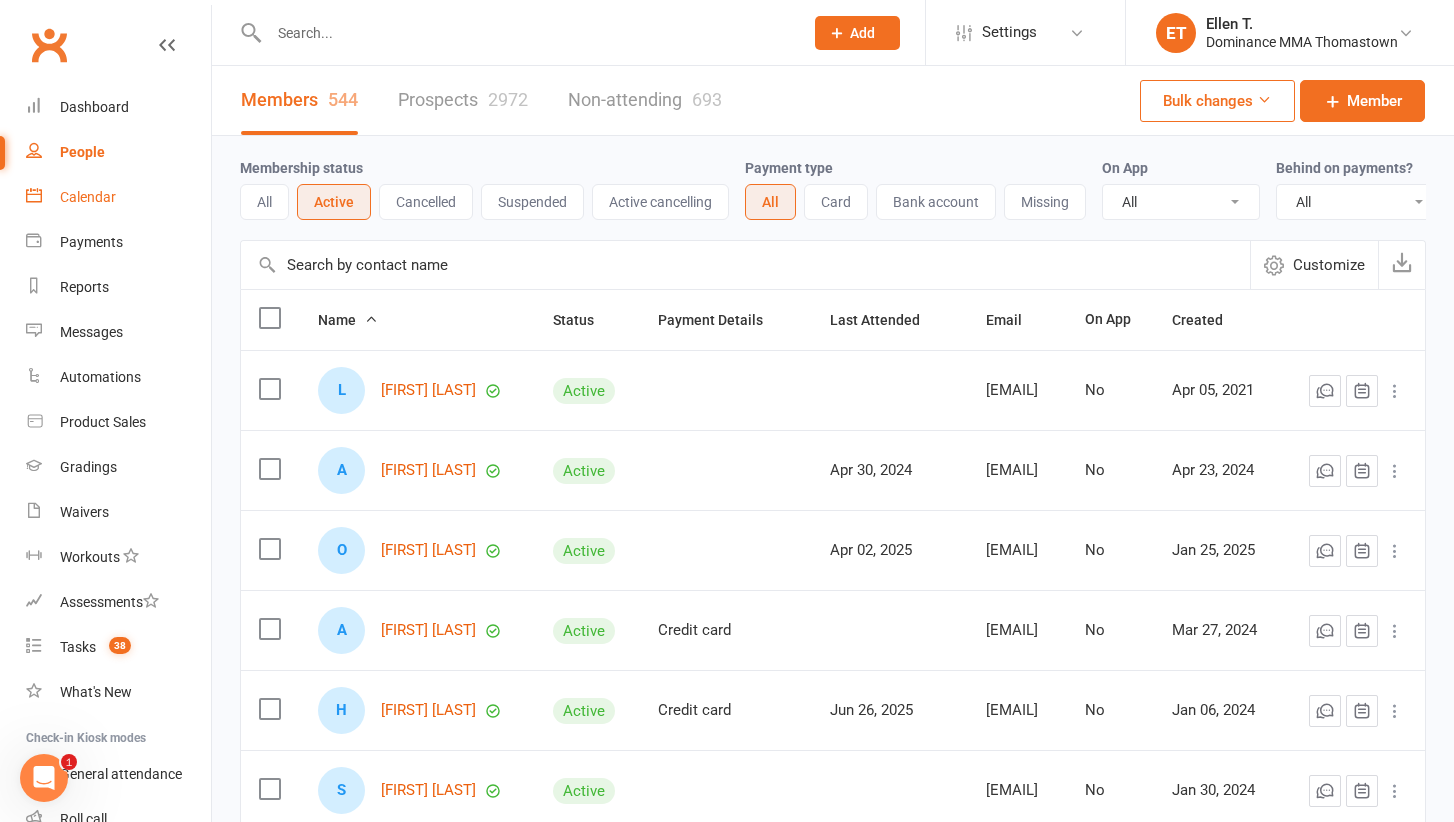 click on "Calendar" at bounding box center (88, 197) 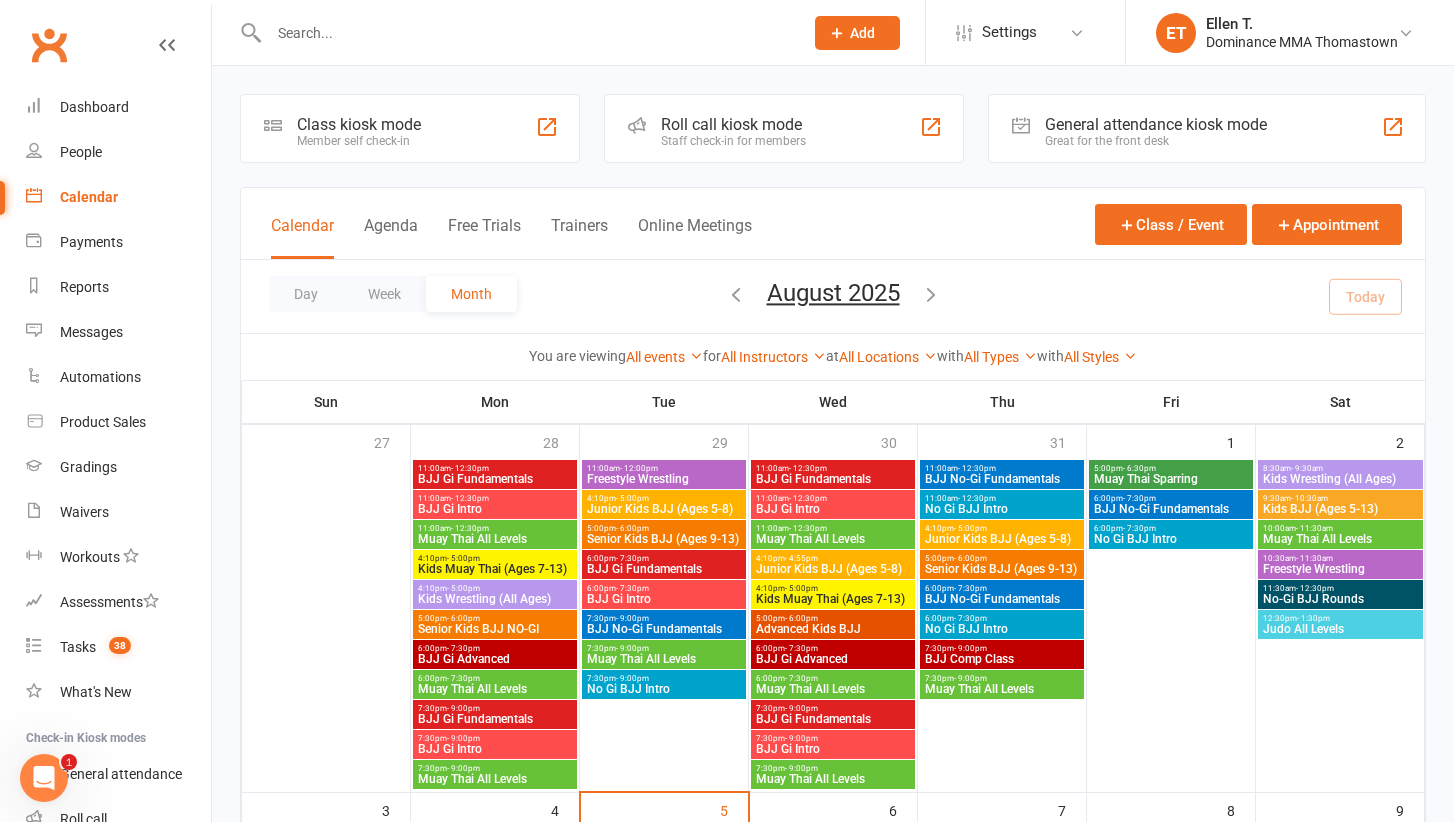 click on "Prospect
Member
Non-attending contact
Class / event
Appointment
Grading event
Task
Membership plan
Bulk message
Add
Settings Membership Plans Event Templates Appointment Types Website Image Library Customize Contacts Account Profile Clubworx API [INITIALS] [INITIALS]. Dominance MMA Thomastown Signed in as: Dominance MMA Thomastown Switch to: Dominance MMA Abbotsford Switch to: Dominance MMA Bentleigh My profile Help Terms & conditions  Privacy policy  Sign out Clubworx Dashboard People Calendar Payments Reports Messages   Automations   Product Sales Gradings   Waivers   Workouts   Assessments  Tasks   38 What's New Check-in Kiosk modes General attendance Roll call Class check-in Logged in as Dominance MMA Thomastown. × × × × Class kiosk mode" at bounding box center (727, 1331) 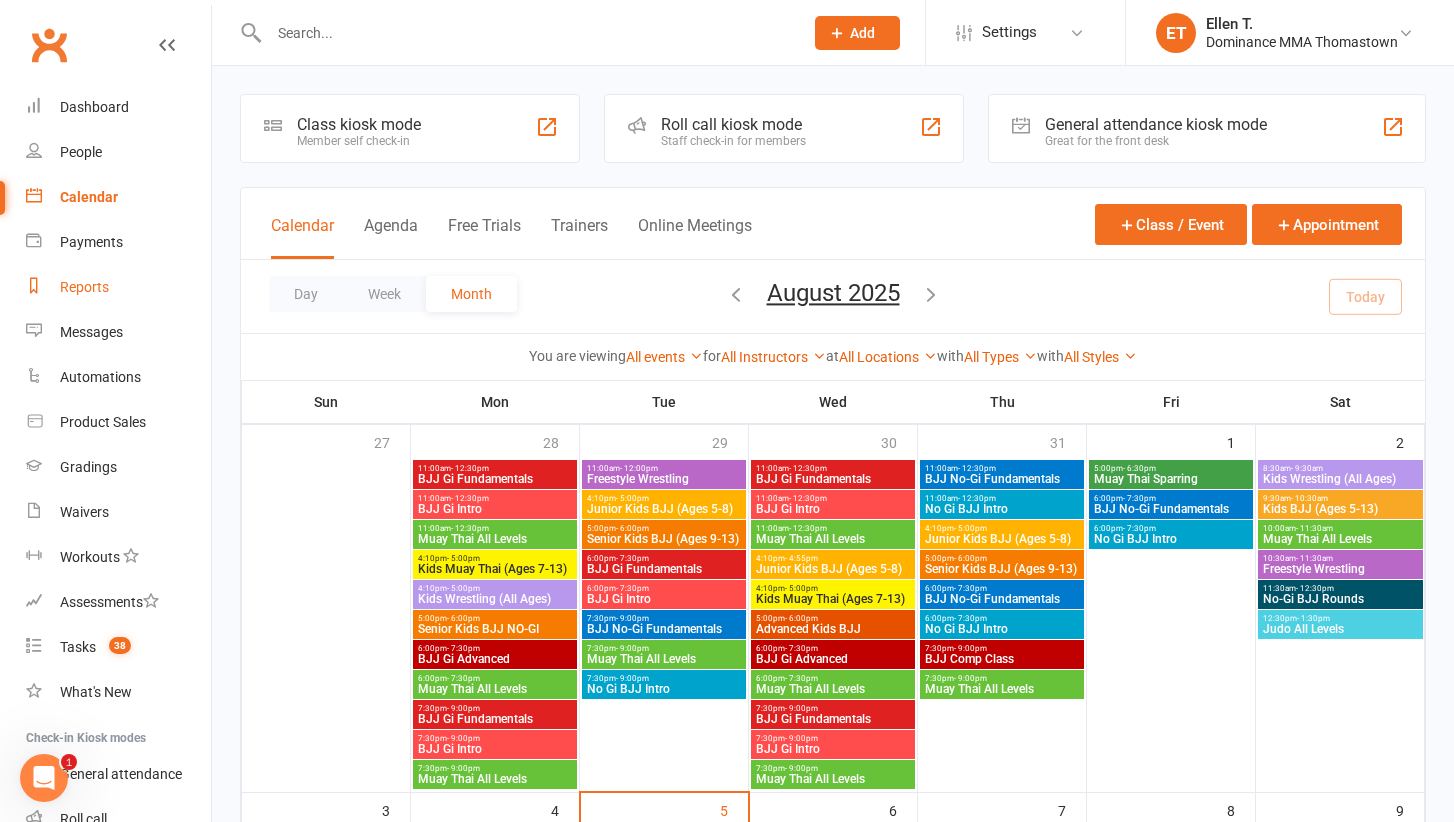 click on "Reports" at bounding box center (84, 287) 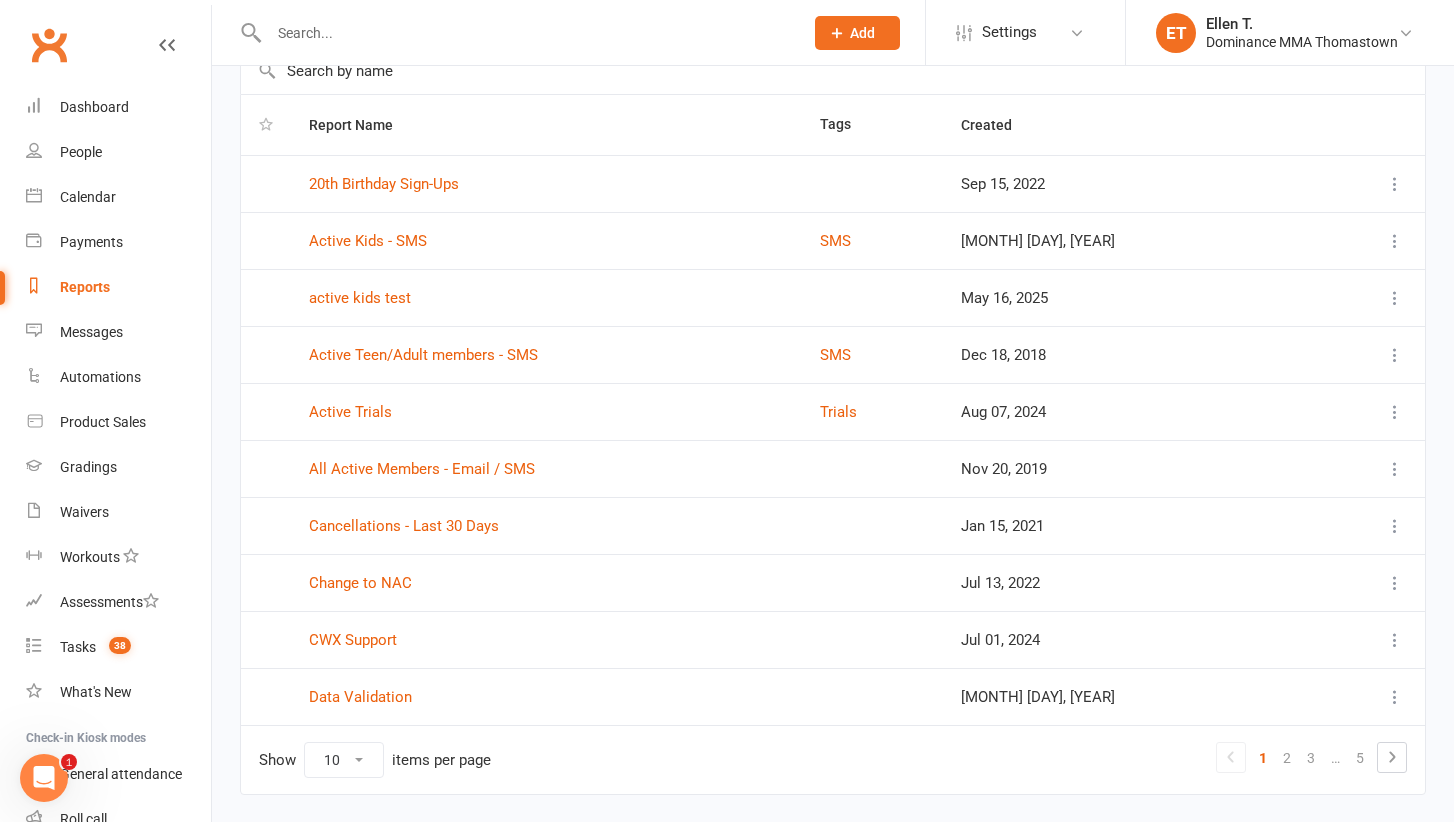 scroll, scrollTop: 133, scrollLeft: 0, axis: vertical 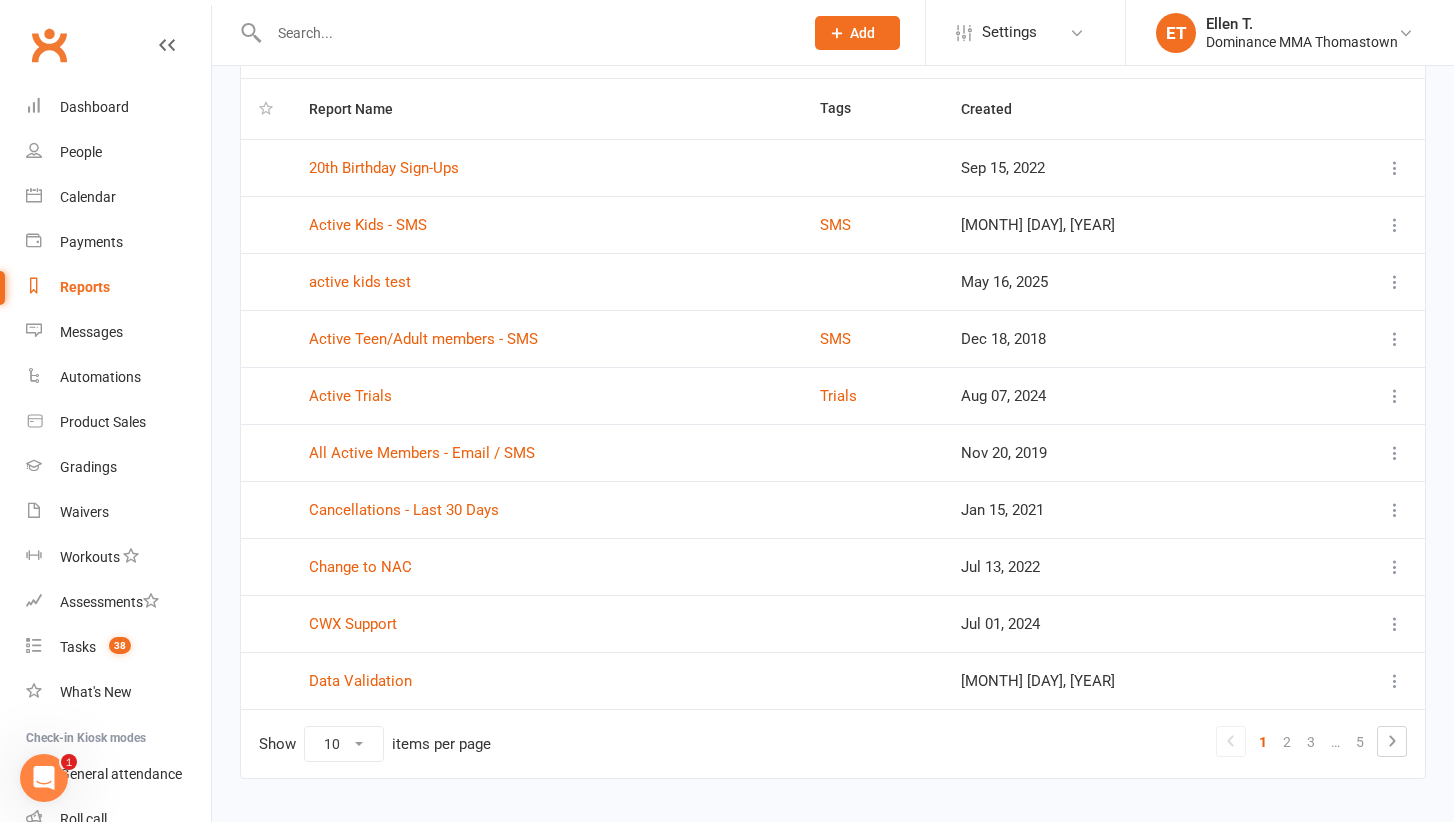 click on "Active Kids - SMS" at bounding box center (546, 224) 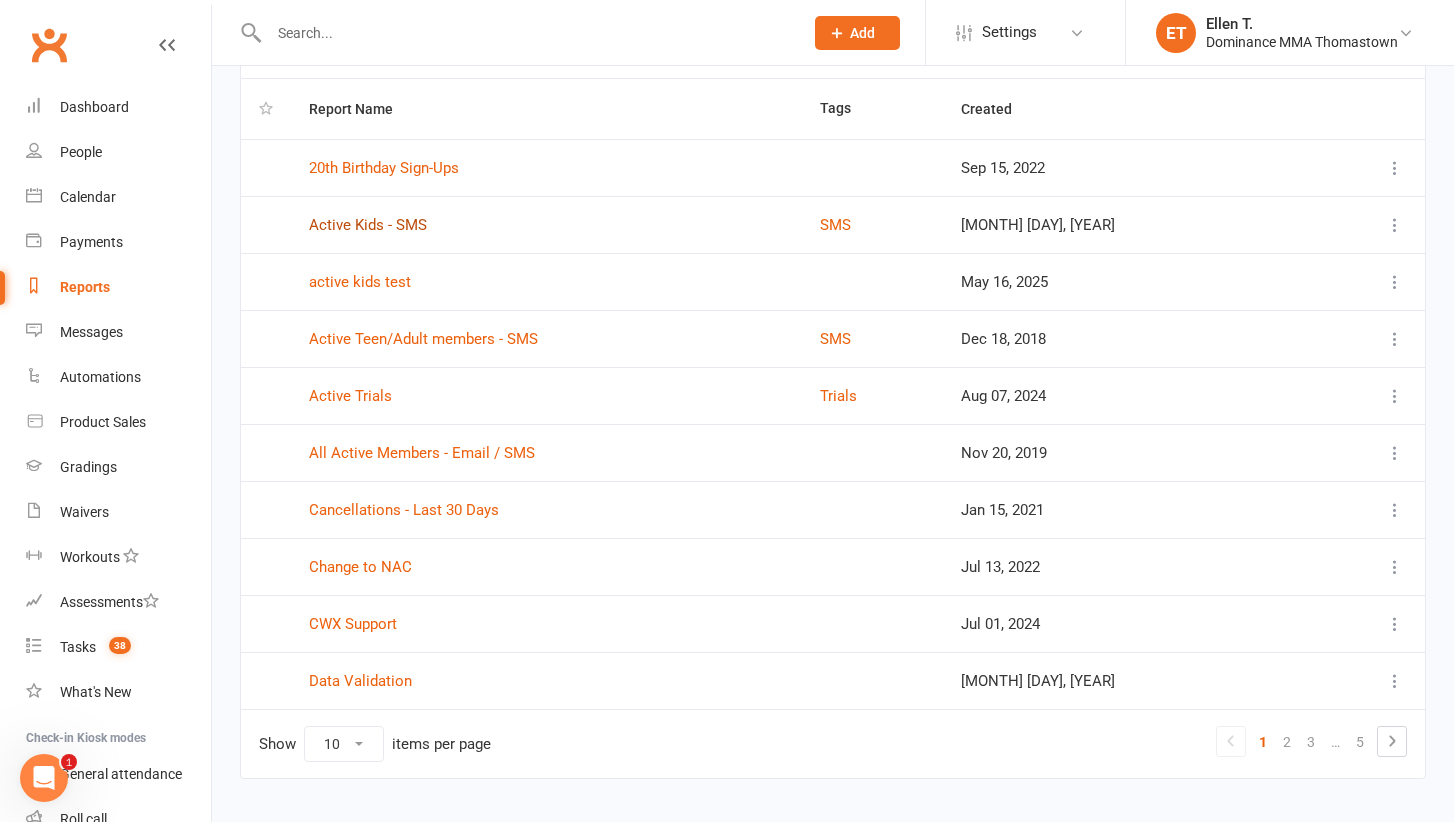 click on "Active Kids - SMS" at bounding box center (368, 225) 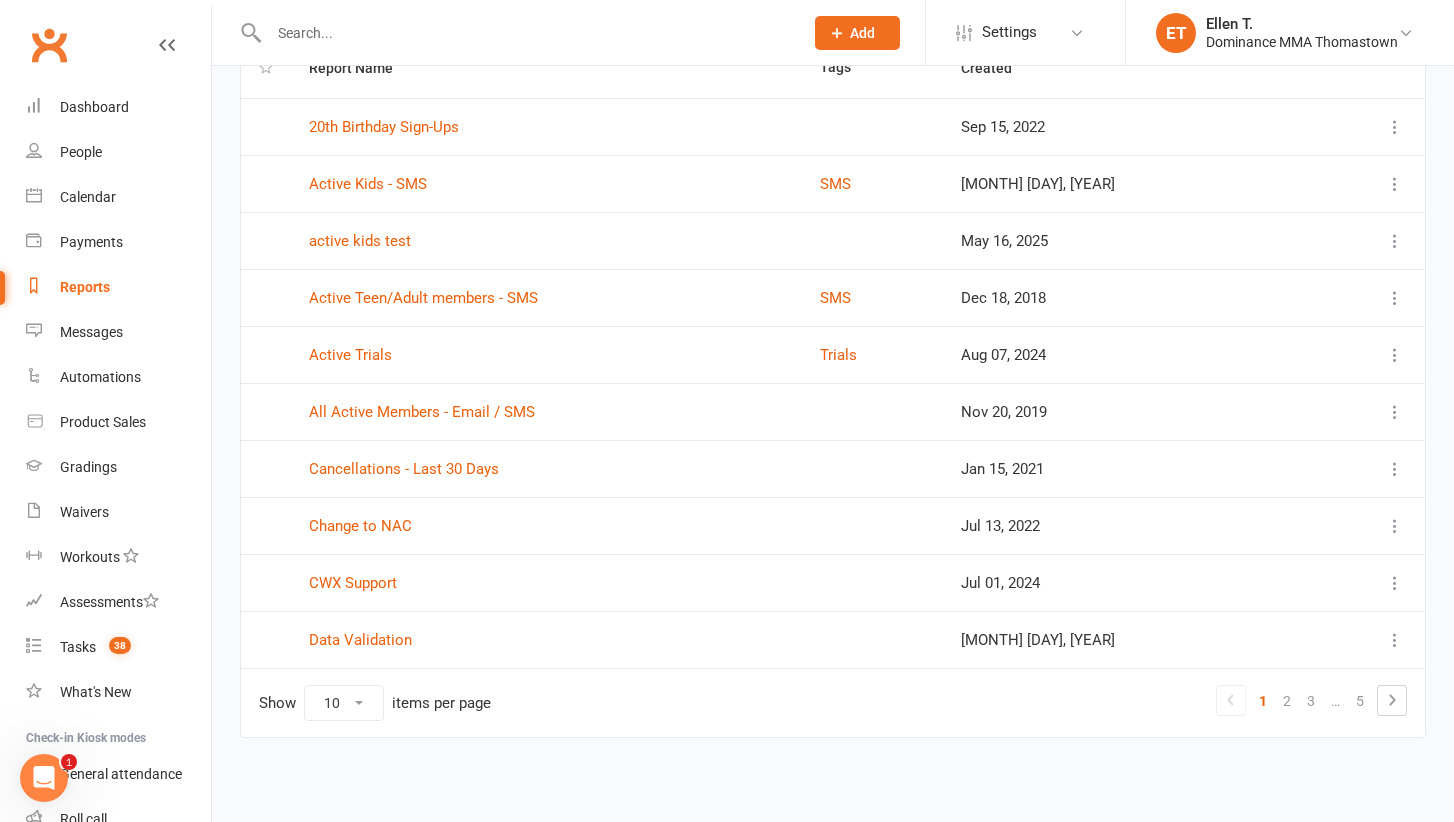 scroll, scrollTop: 190, scrollLeft: 0, axis: vertical 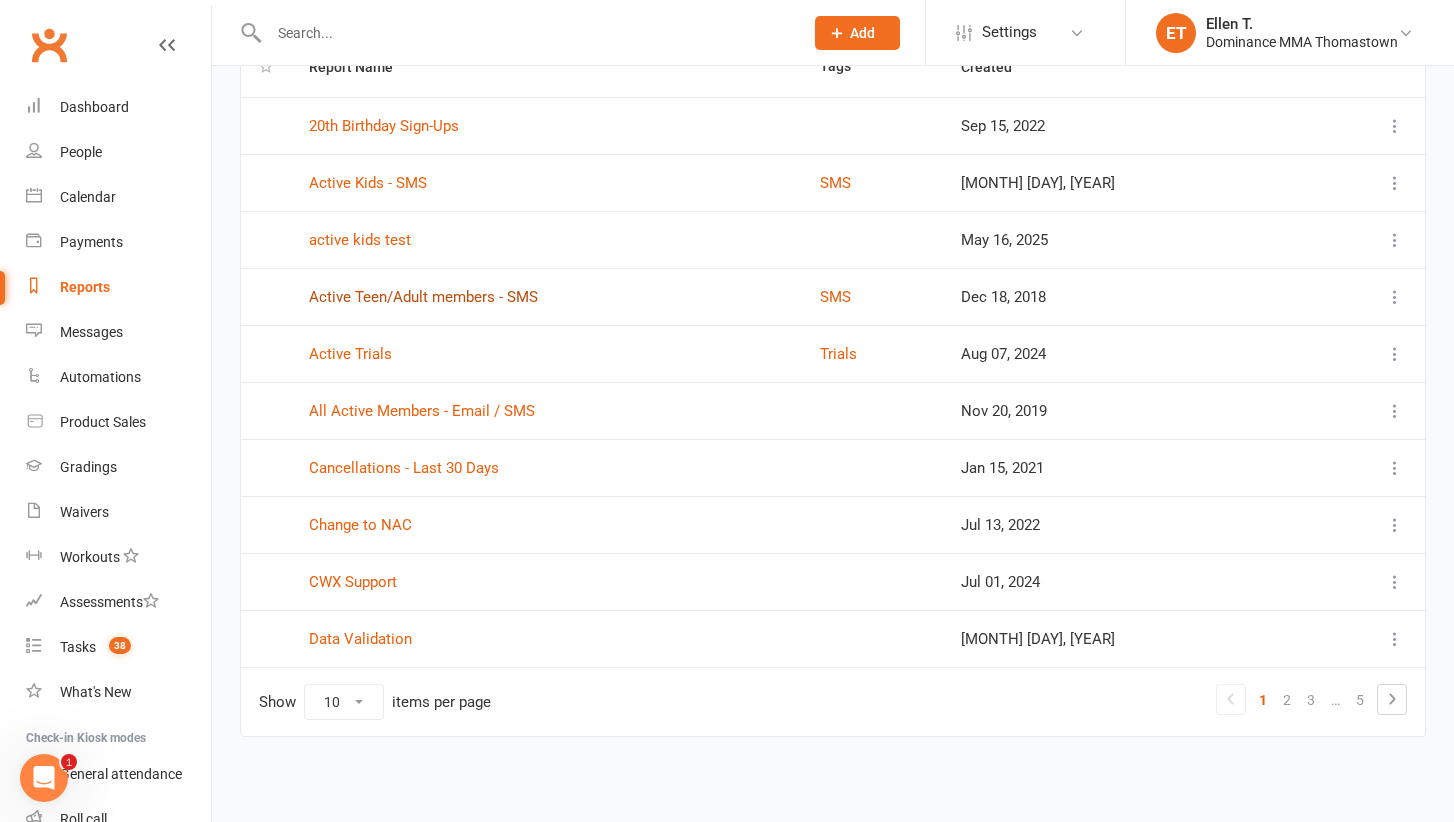 click on "Active Teen/Adult members - SMS" at bounding box center (423, 297) 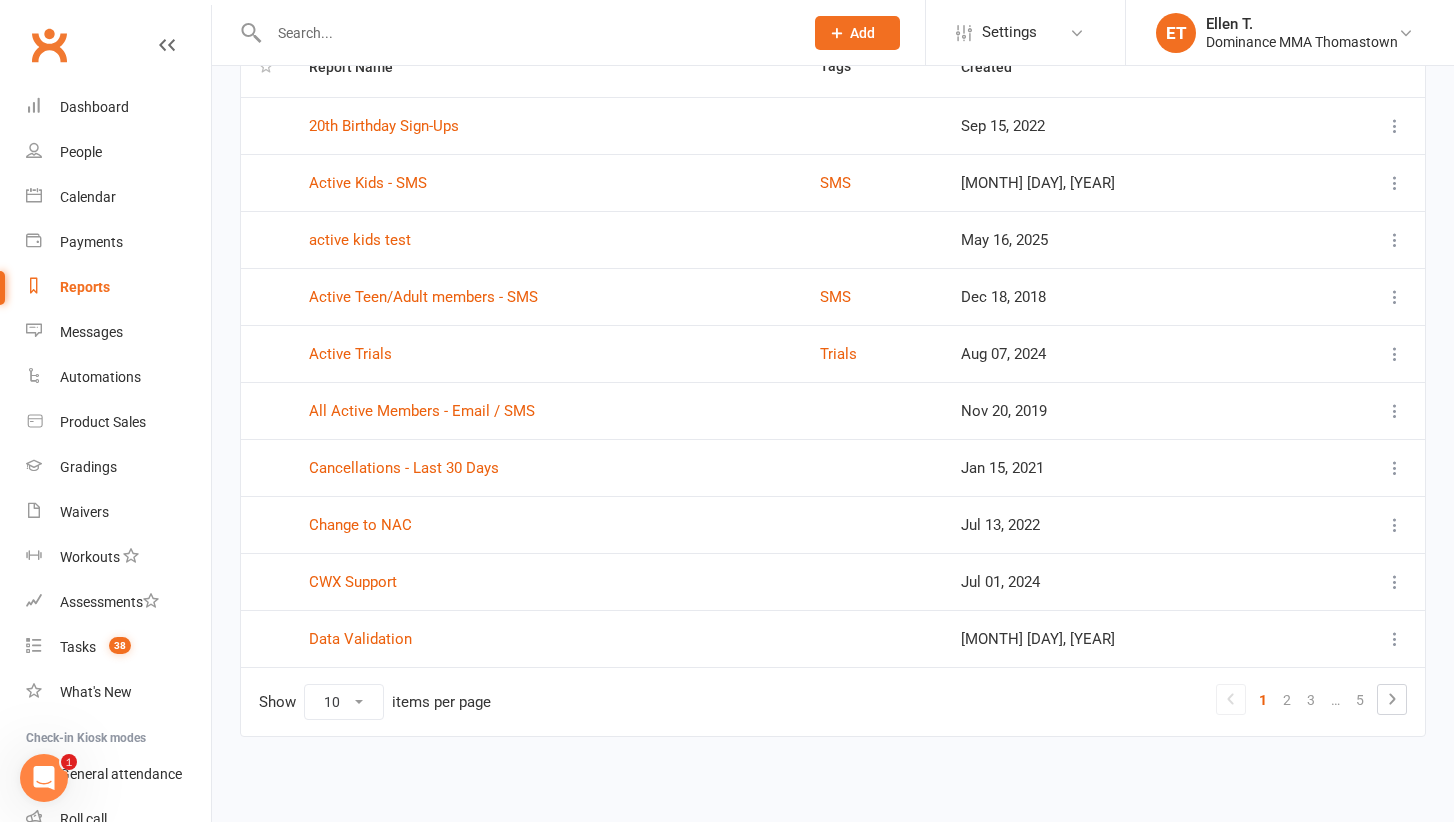 click at bounding box center [526, 33] 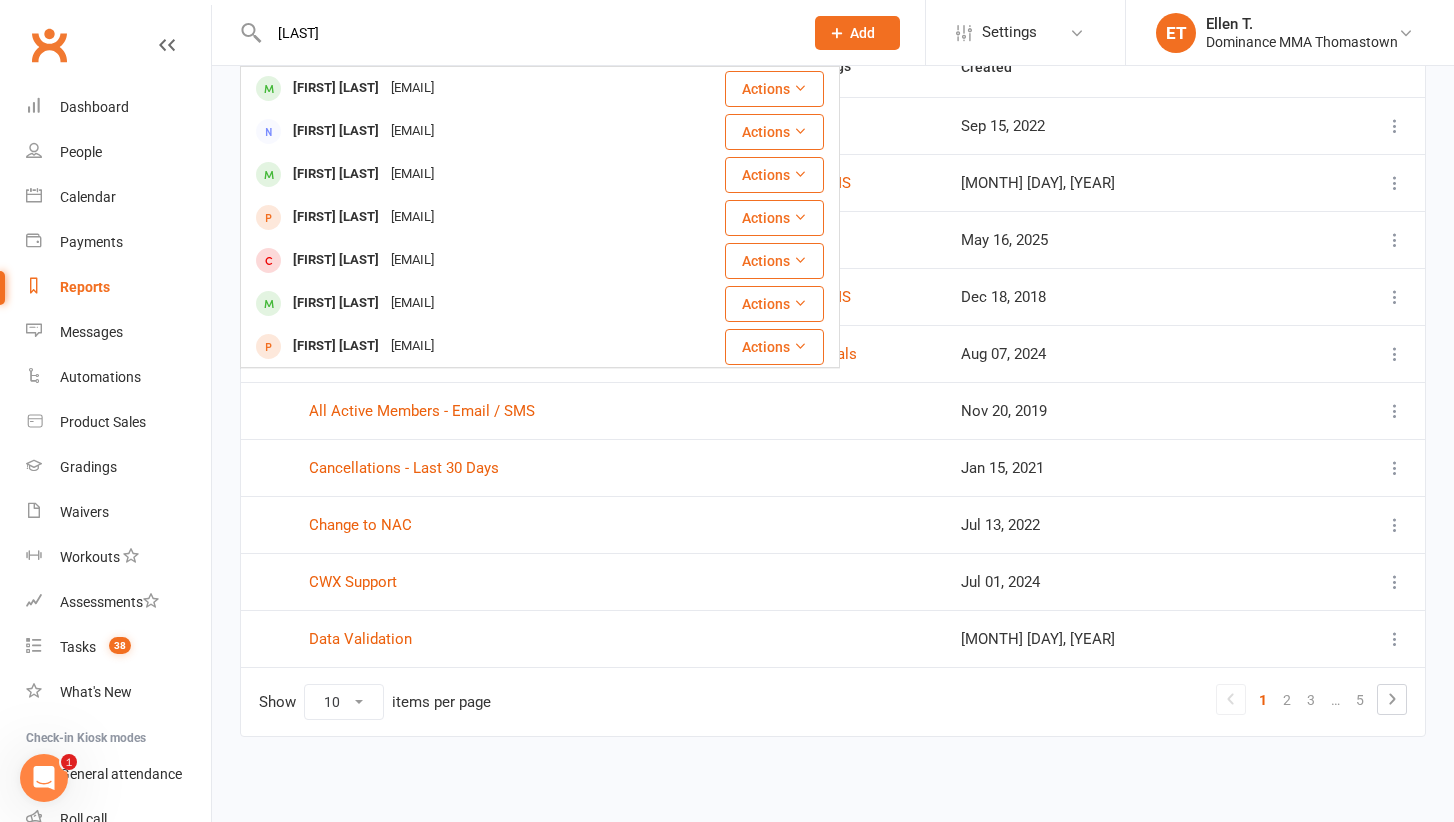 type on "[FIRST]" 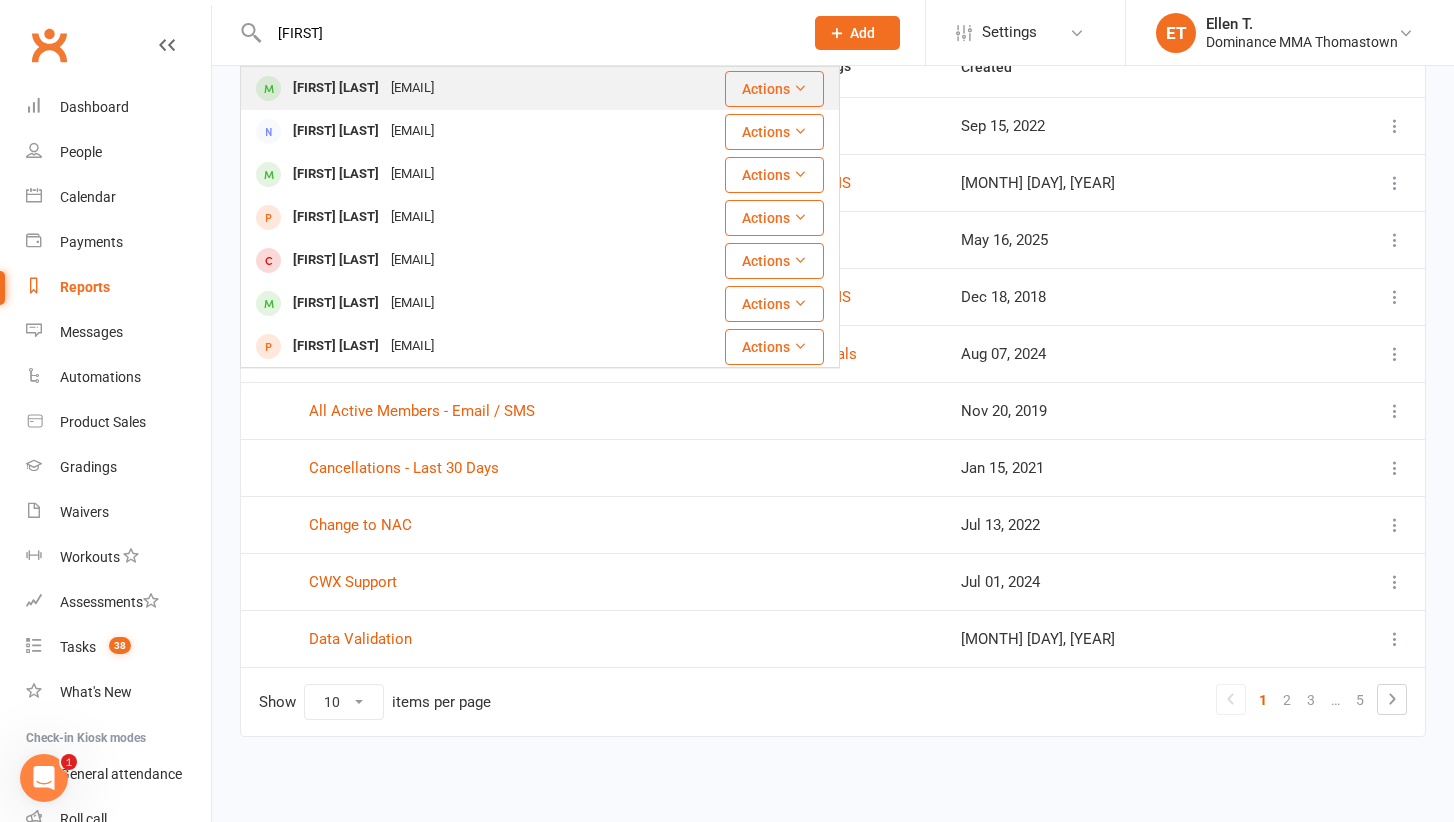 drag, startPoint x: 358, startPoint y: 27, endPoint x: 359, endPoint y: 90, distance: 63.007935 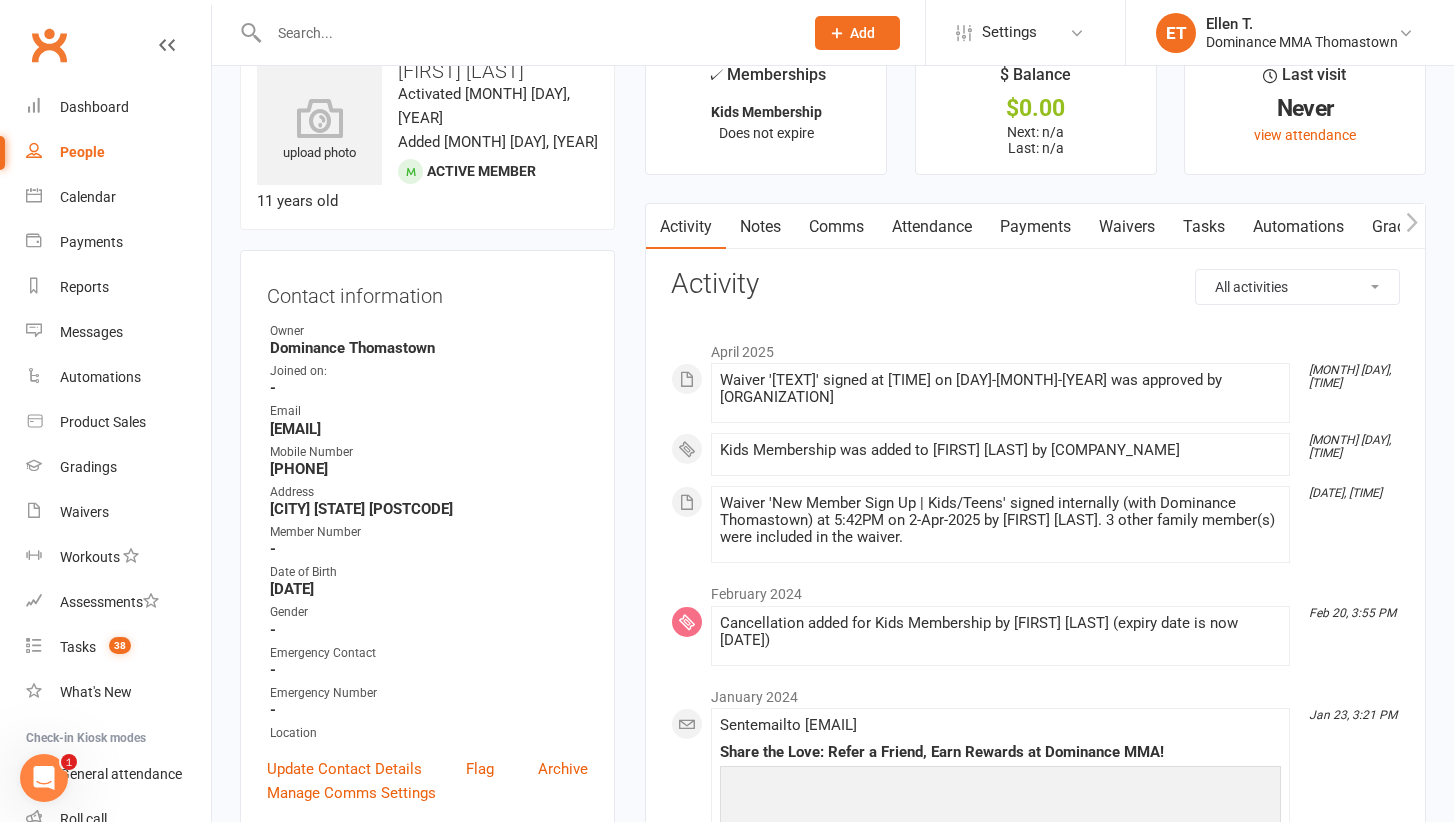 scroll, scrollTop: 0, scrollLeft: 0, axis: both 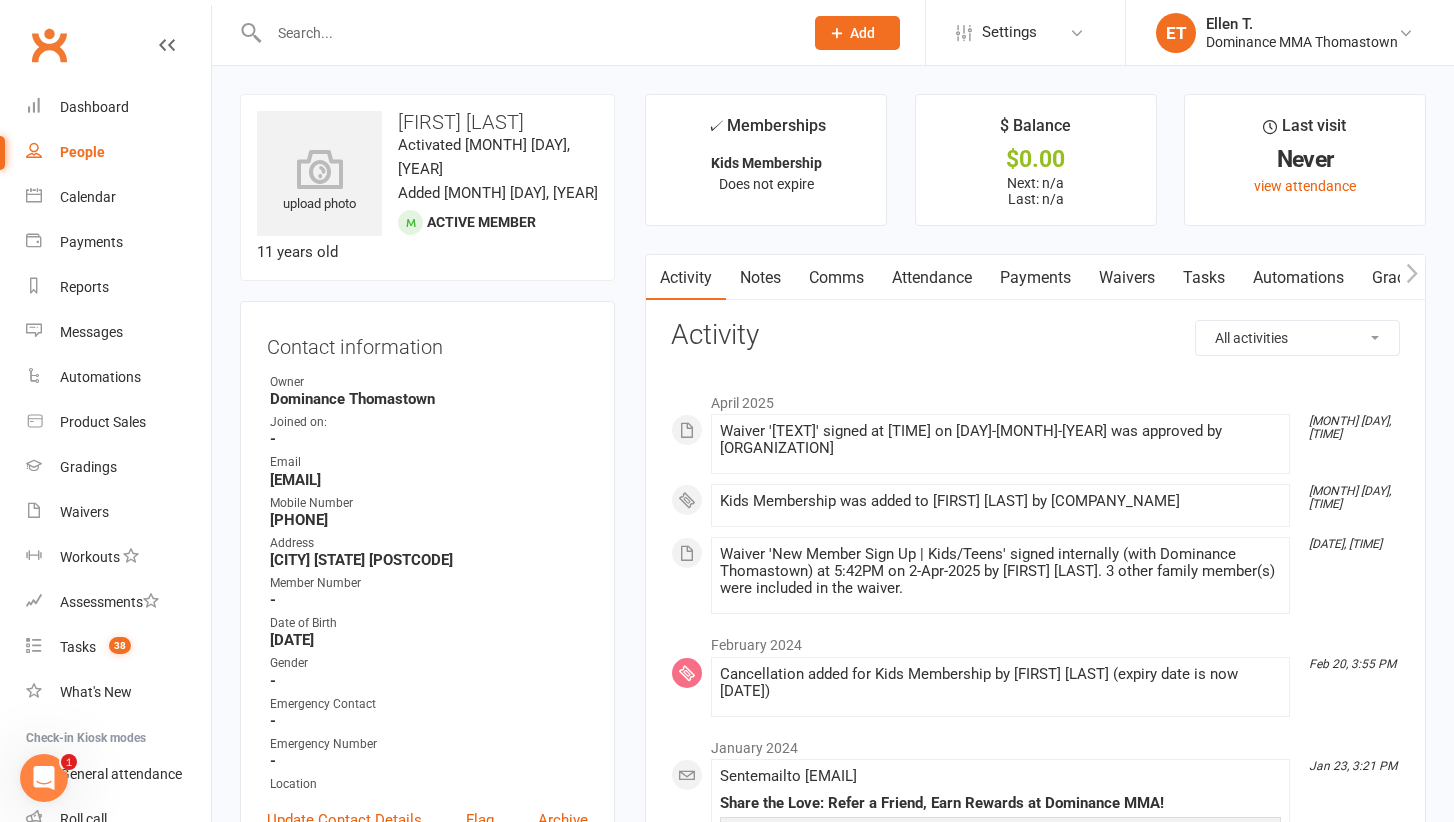 click at bounding box center [526, 33] 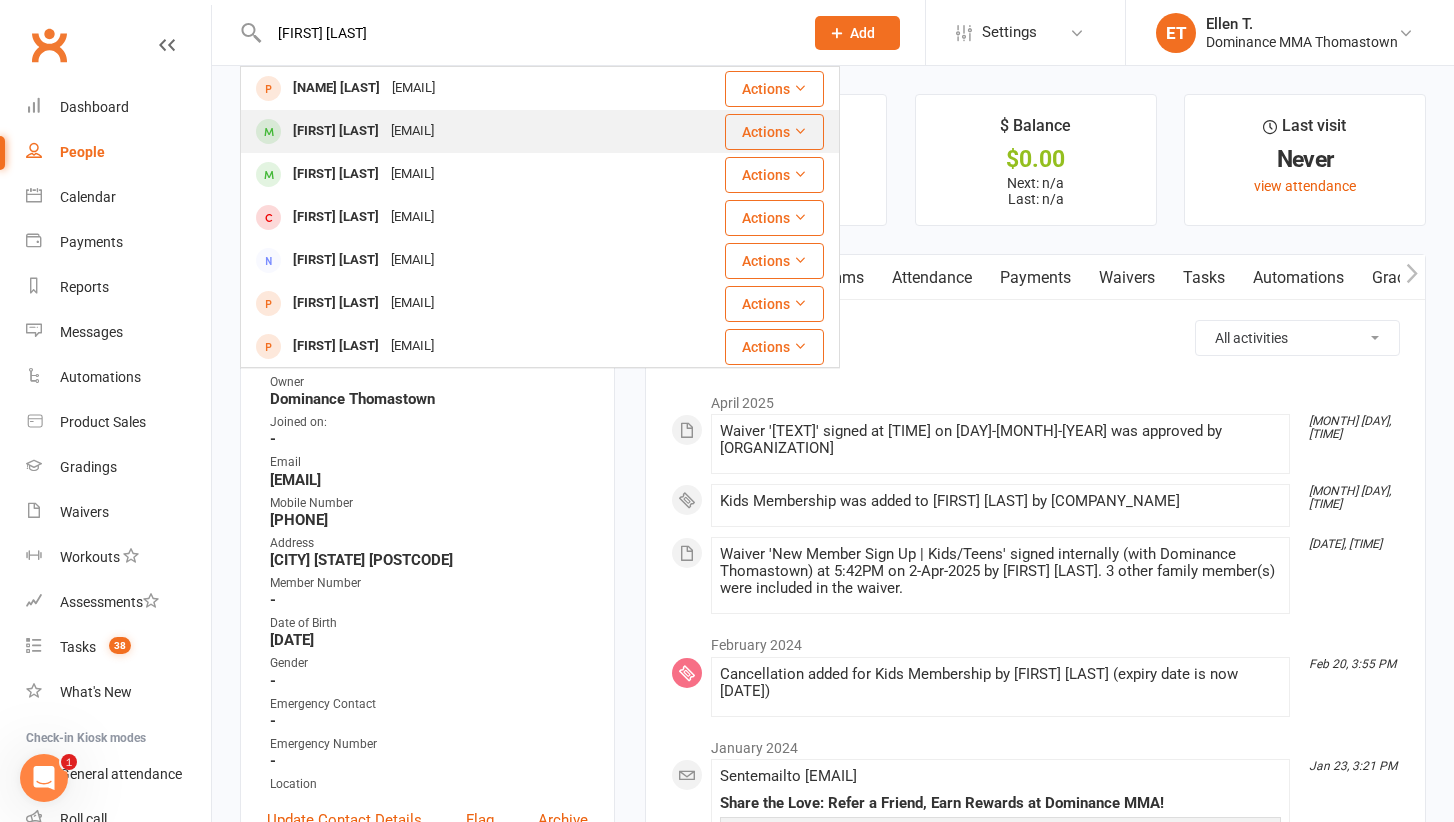 type on "[FIRST] [LAST]" 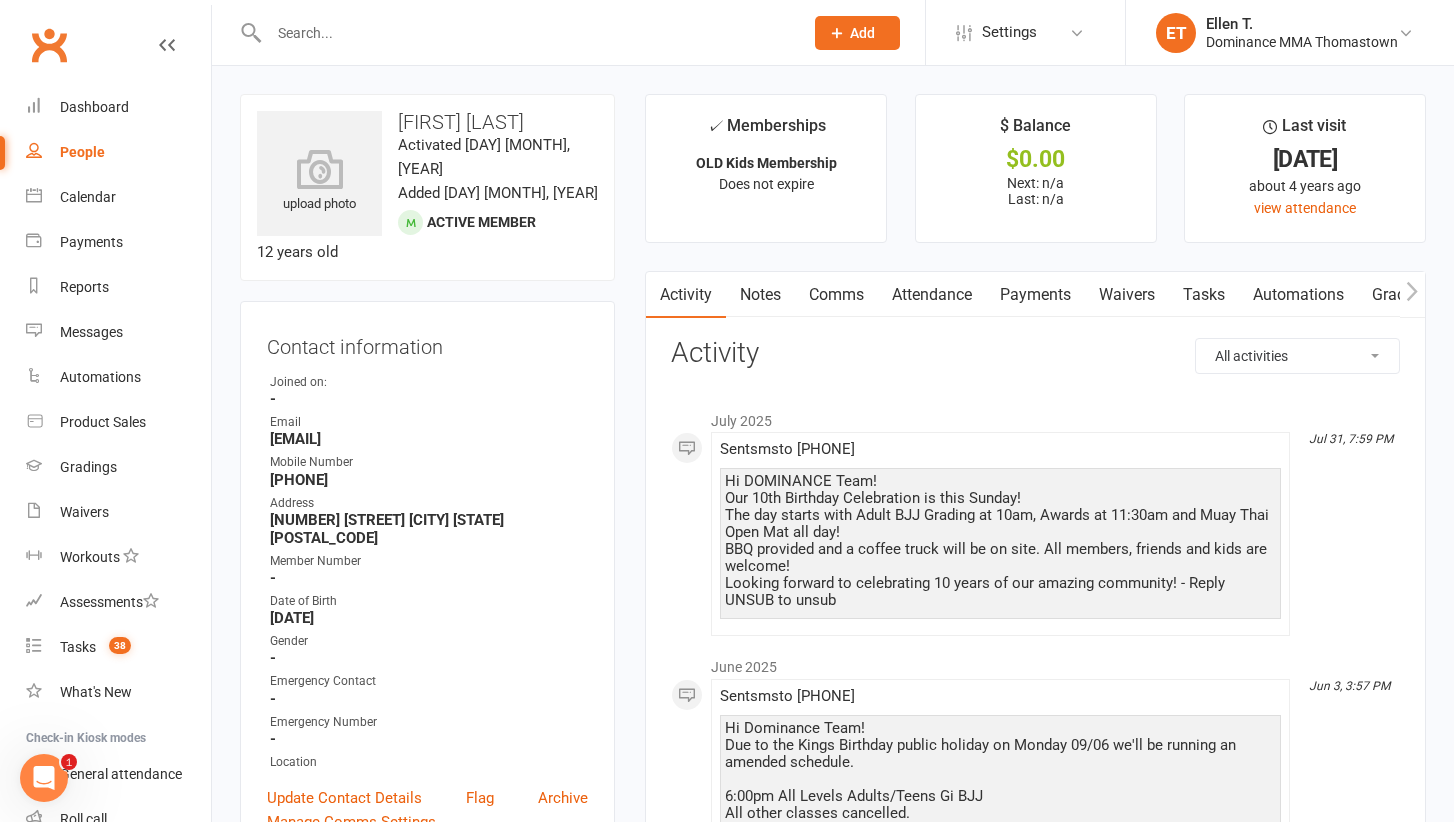 scroll, scrollTop: 0, scrollLeft: 0, axis: both 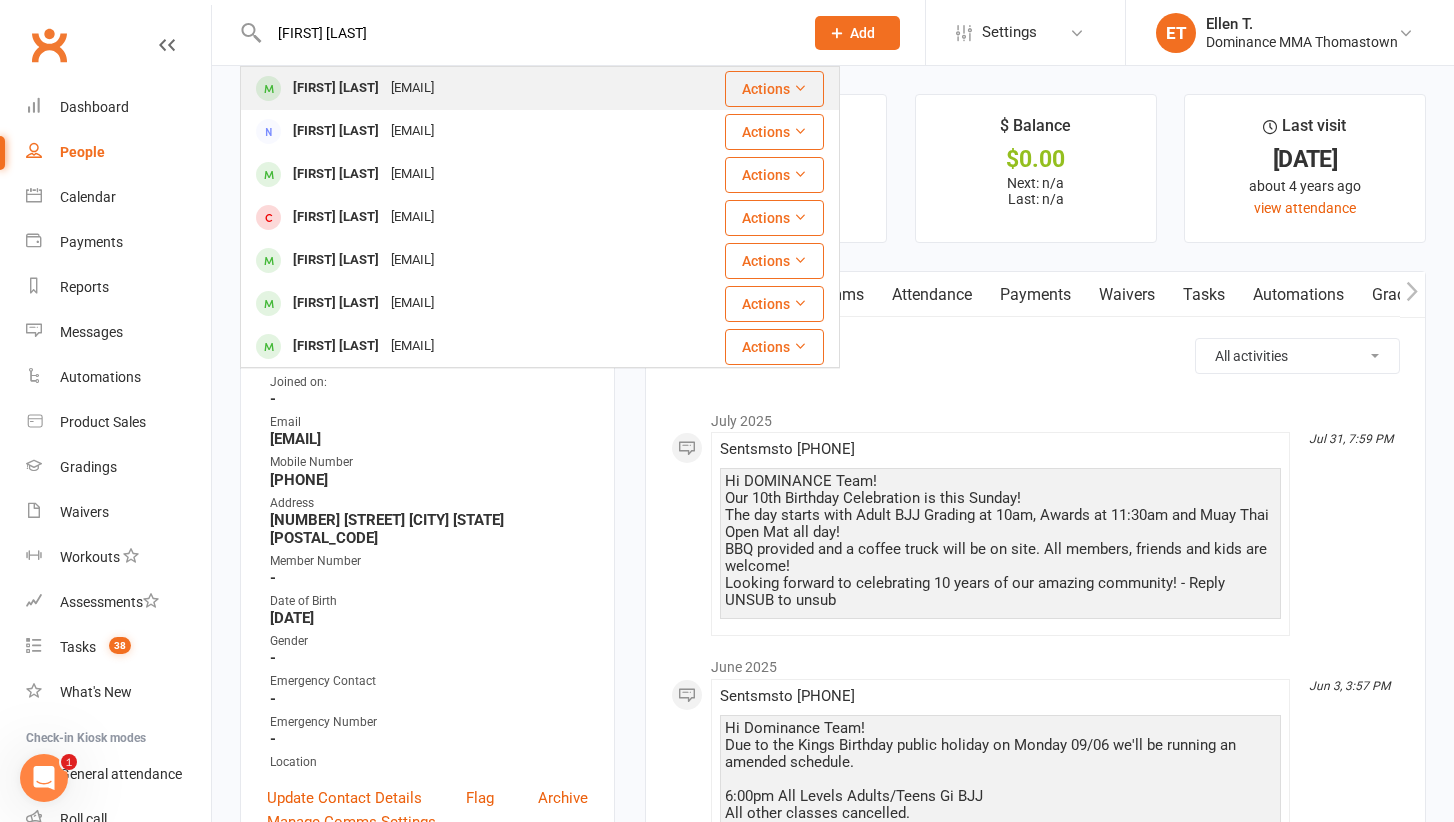 type on "[FIRST] [LAST]" 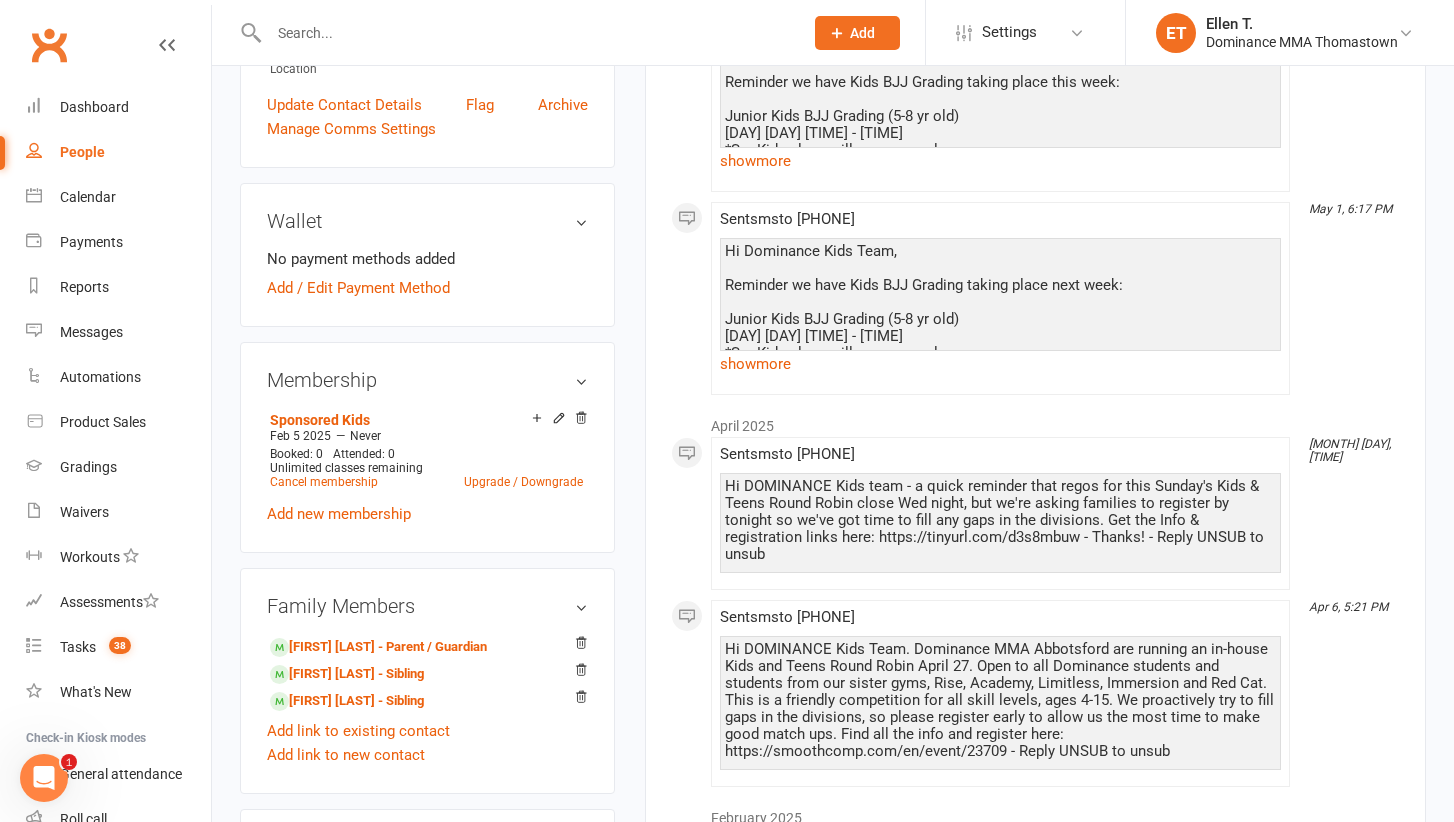 scroll, scrollTop: 700, scrollLeft: 0, axis: vertical 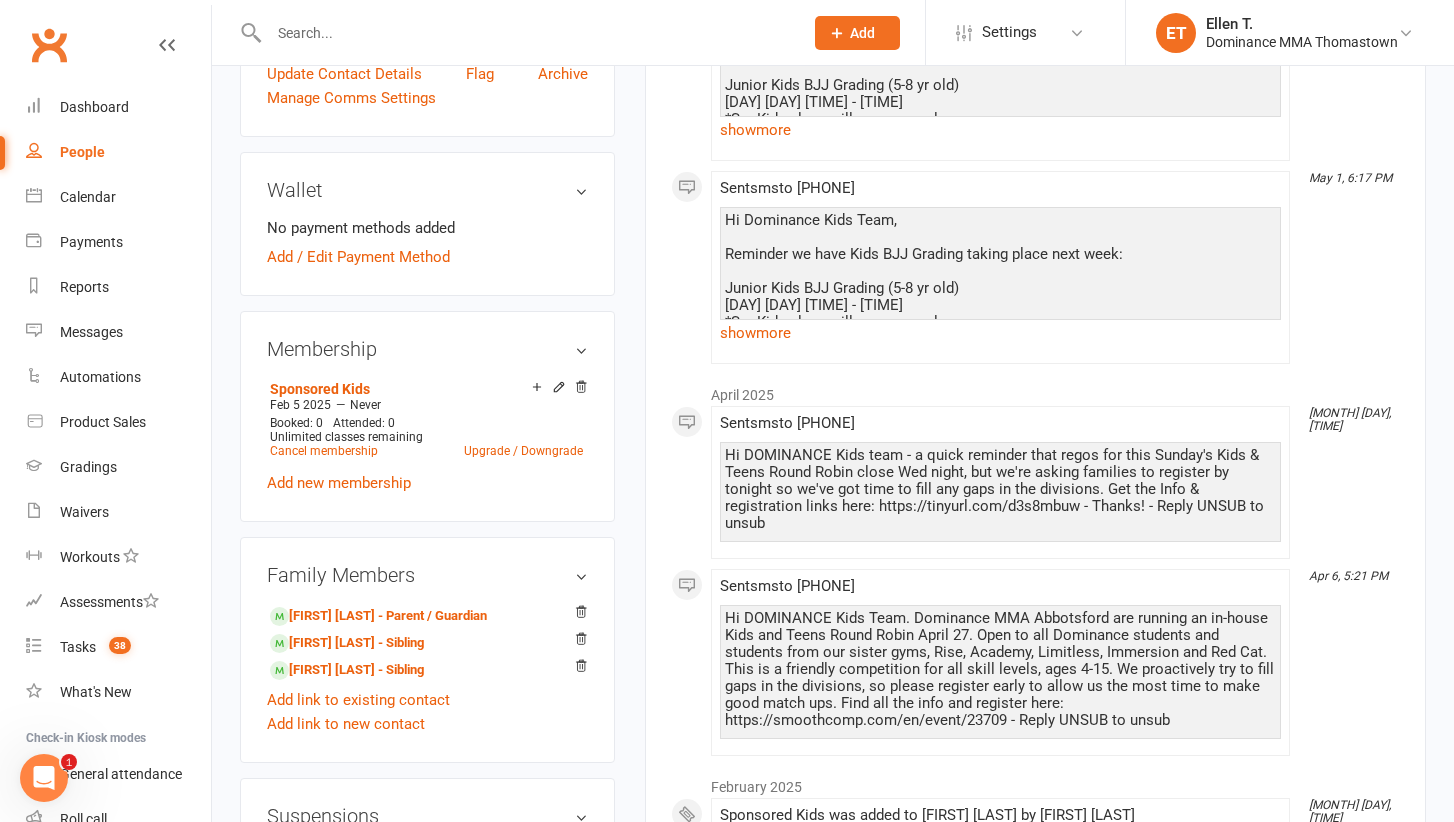 click at bounding box center (526, 33) 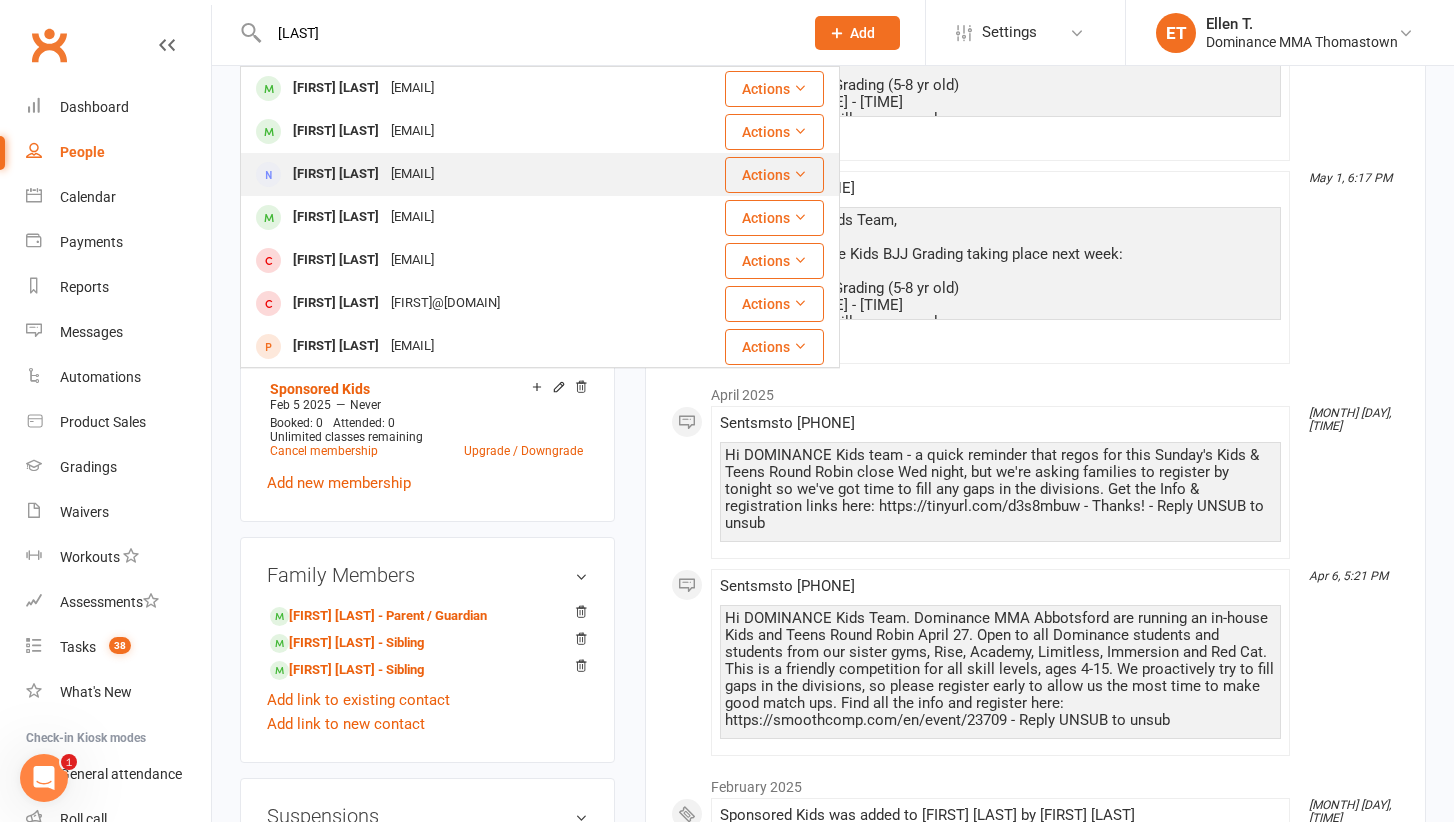 type on "[LAST]" 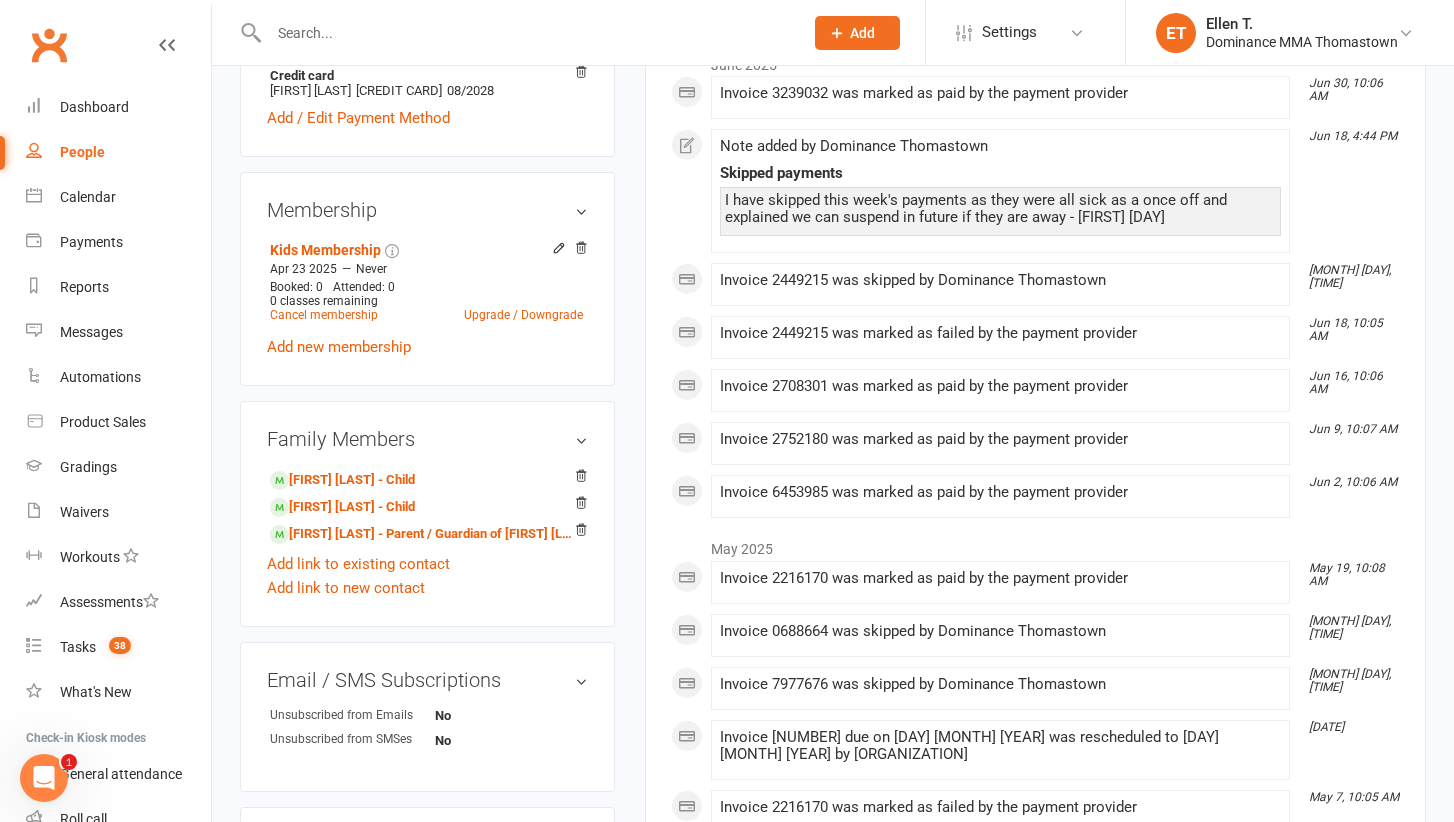 scroll, scrollTop: 678, scrollLeft: 0, axis: vertical 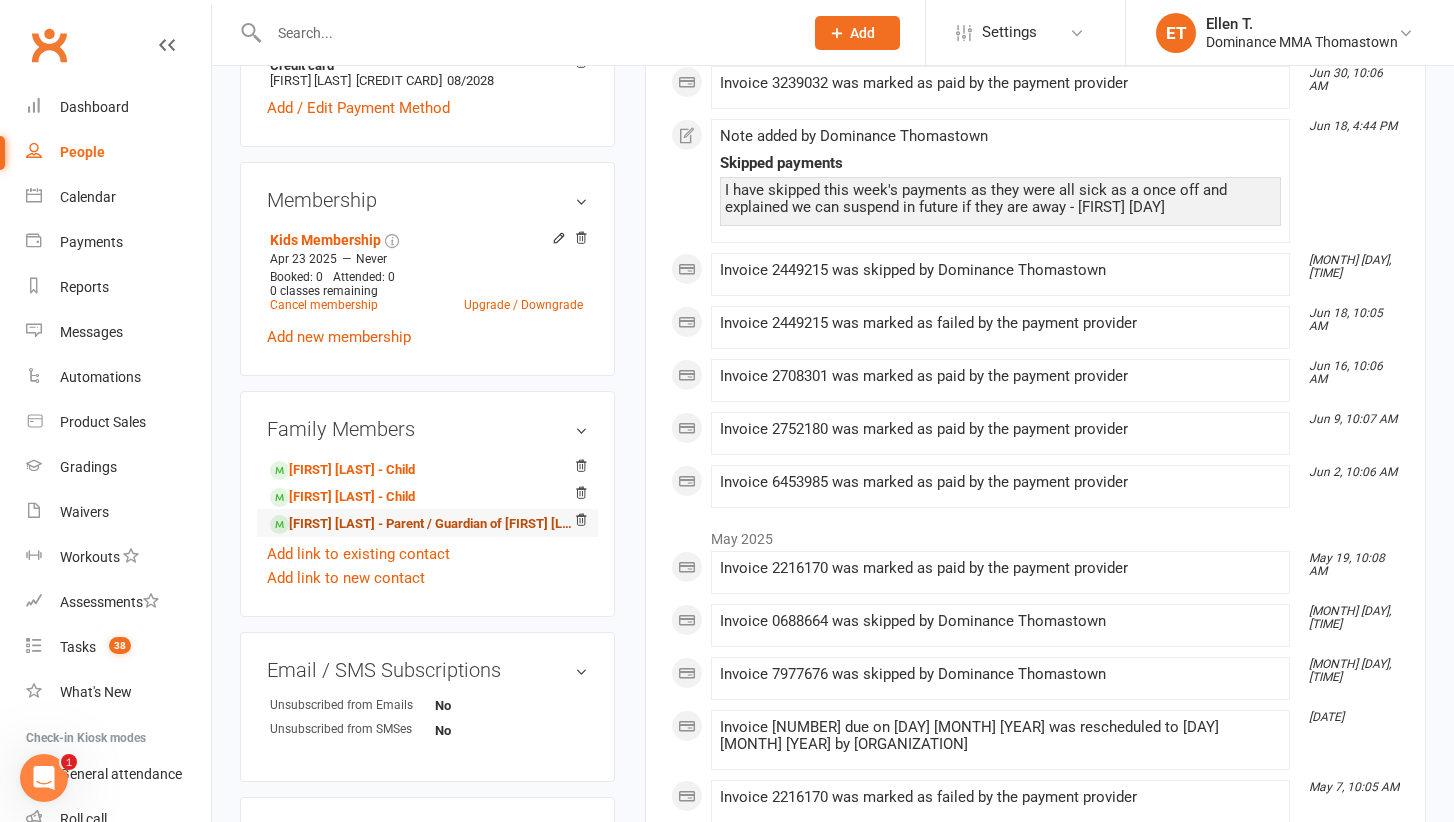 click on "[FIRST] [LAST] - Parent / Guardian of [FIRST] [LAST]" at bounding box center [424, 524] 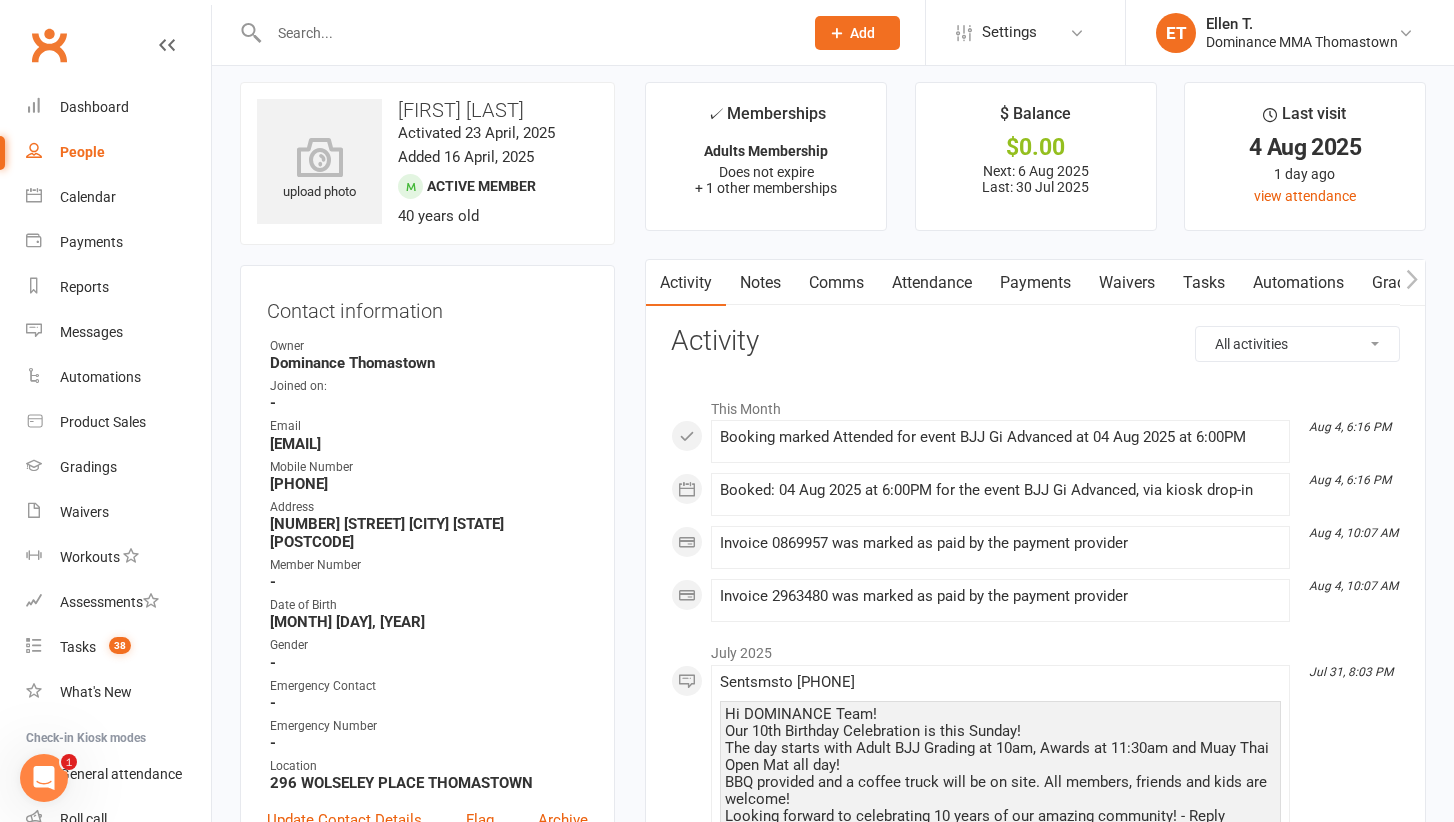 scroll, scrollTop: 14, scrollLeft: 0, axis: vertical 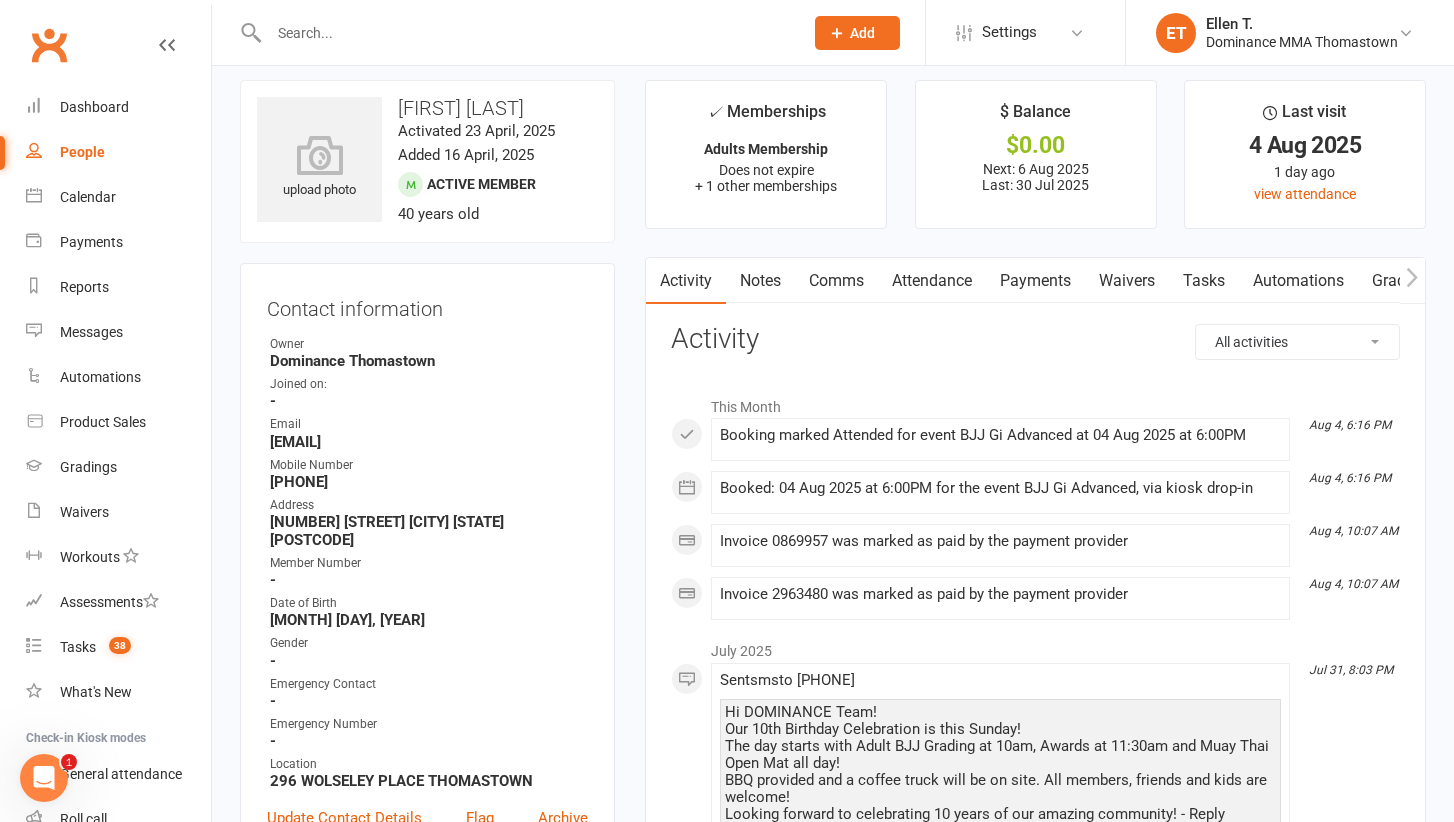 click at bounding box center (526, 33) 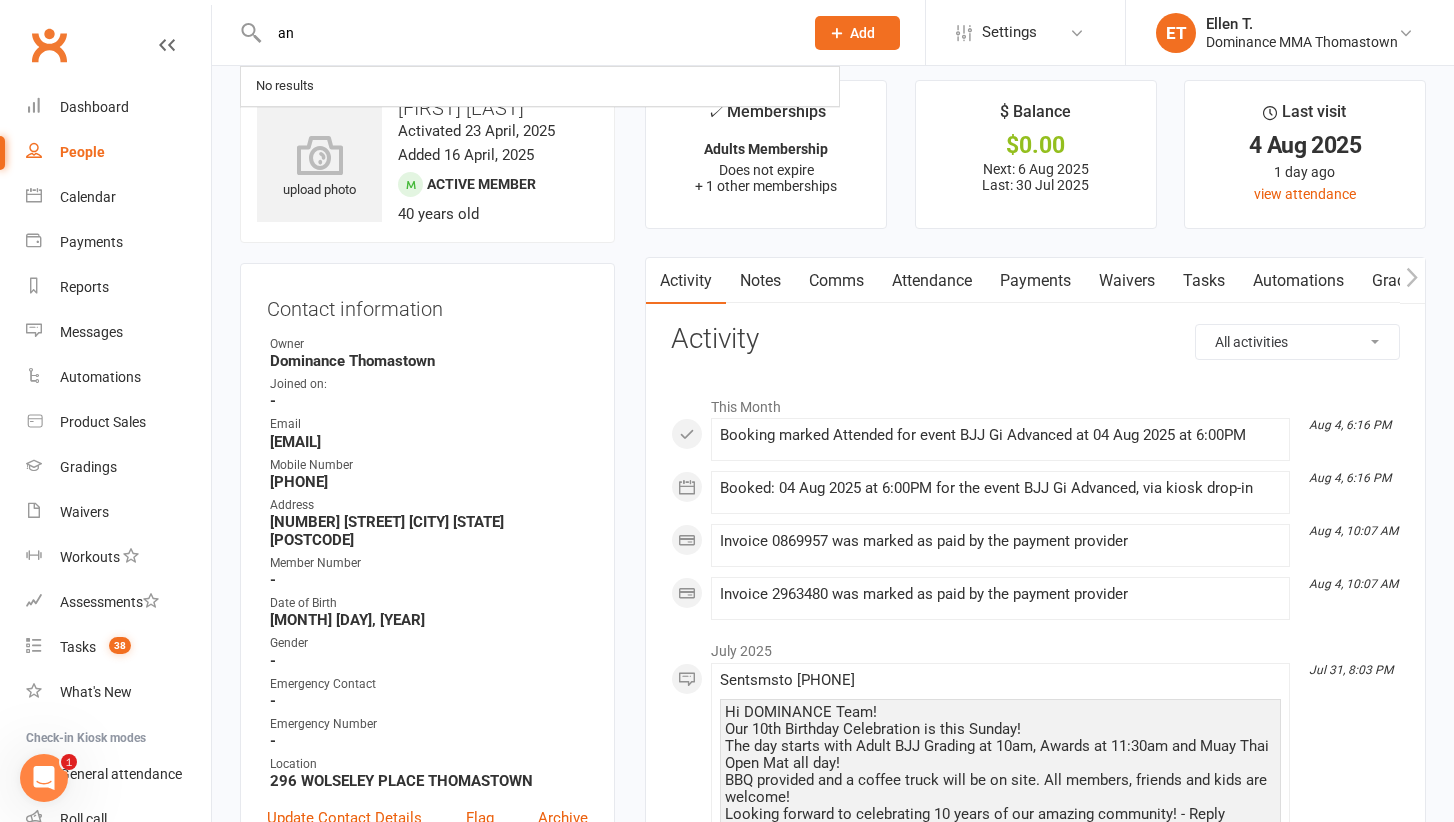 type on "a" 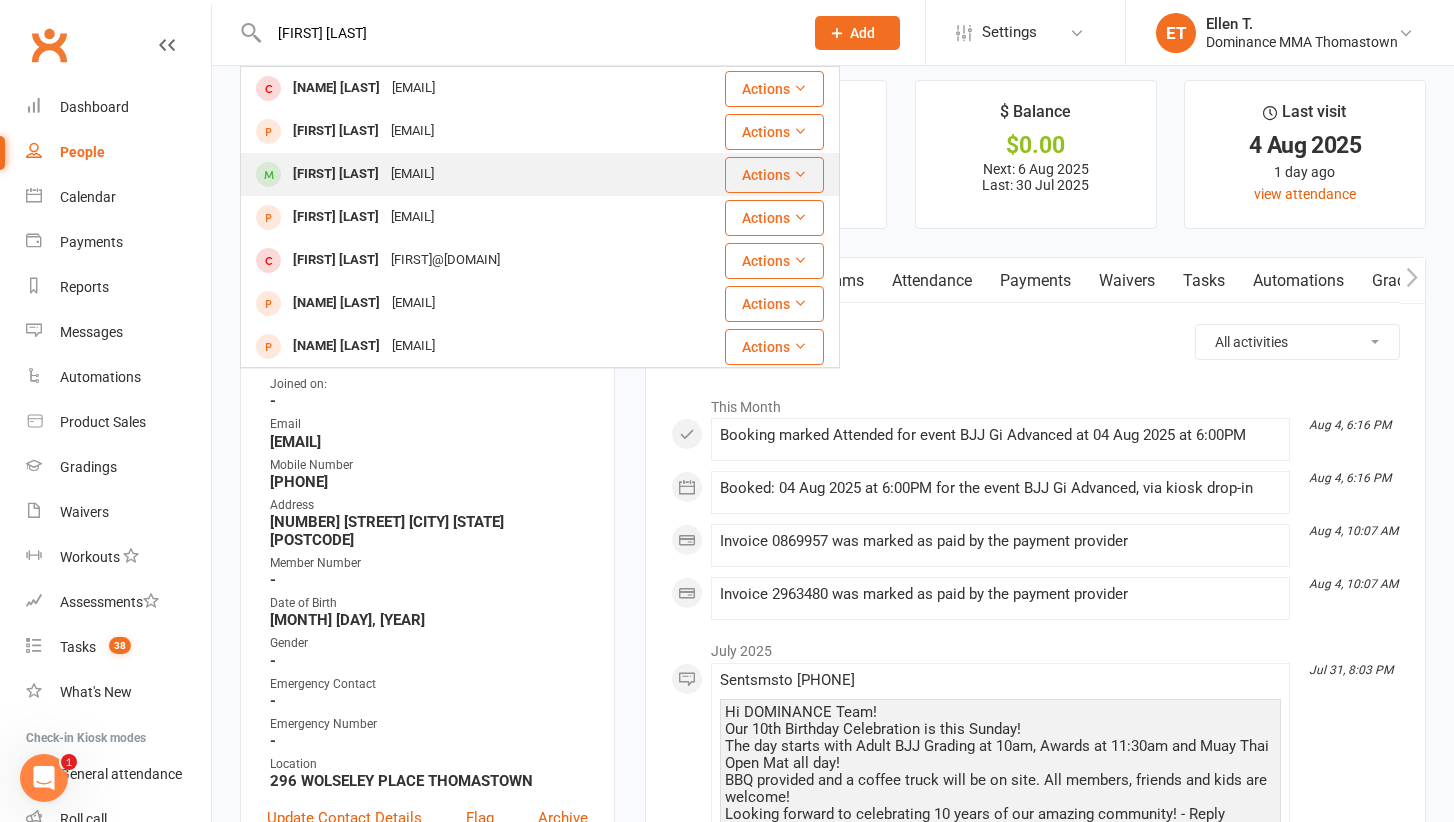 type on "[FIRST] [LAST]" 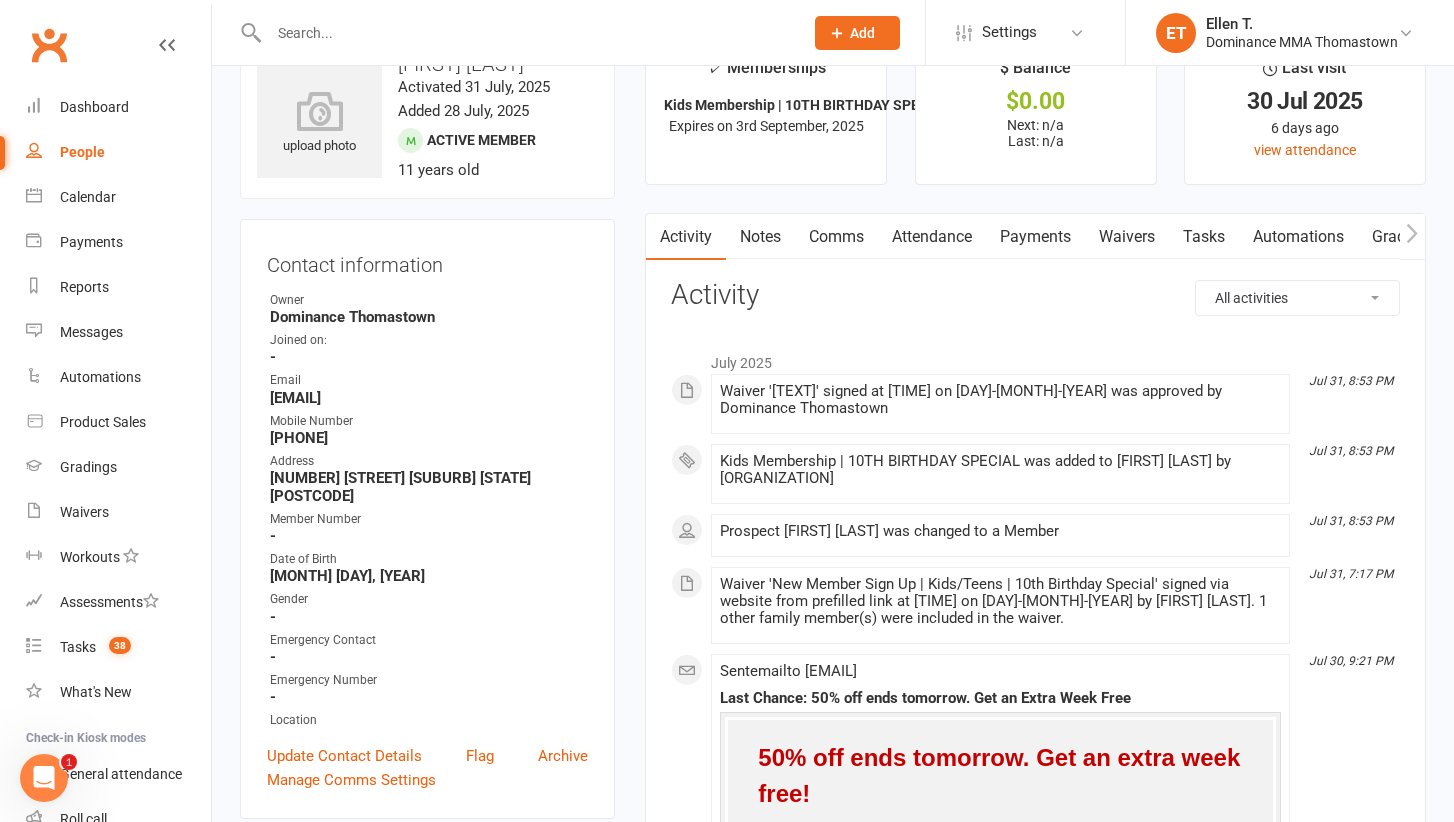 scroll, scrollTop: 78, scrollLeft: 0, axis: vertical 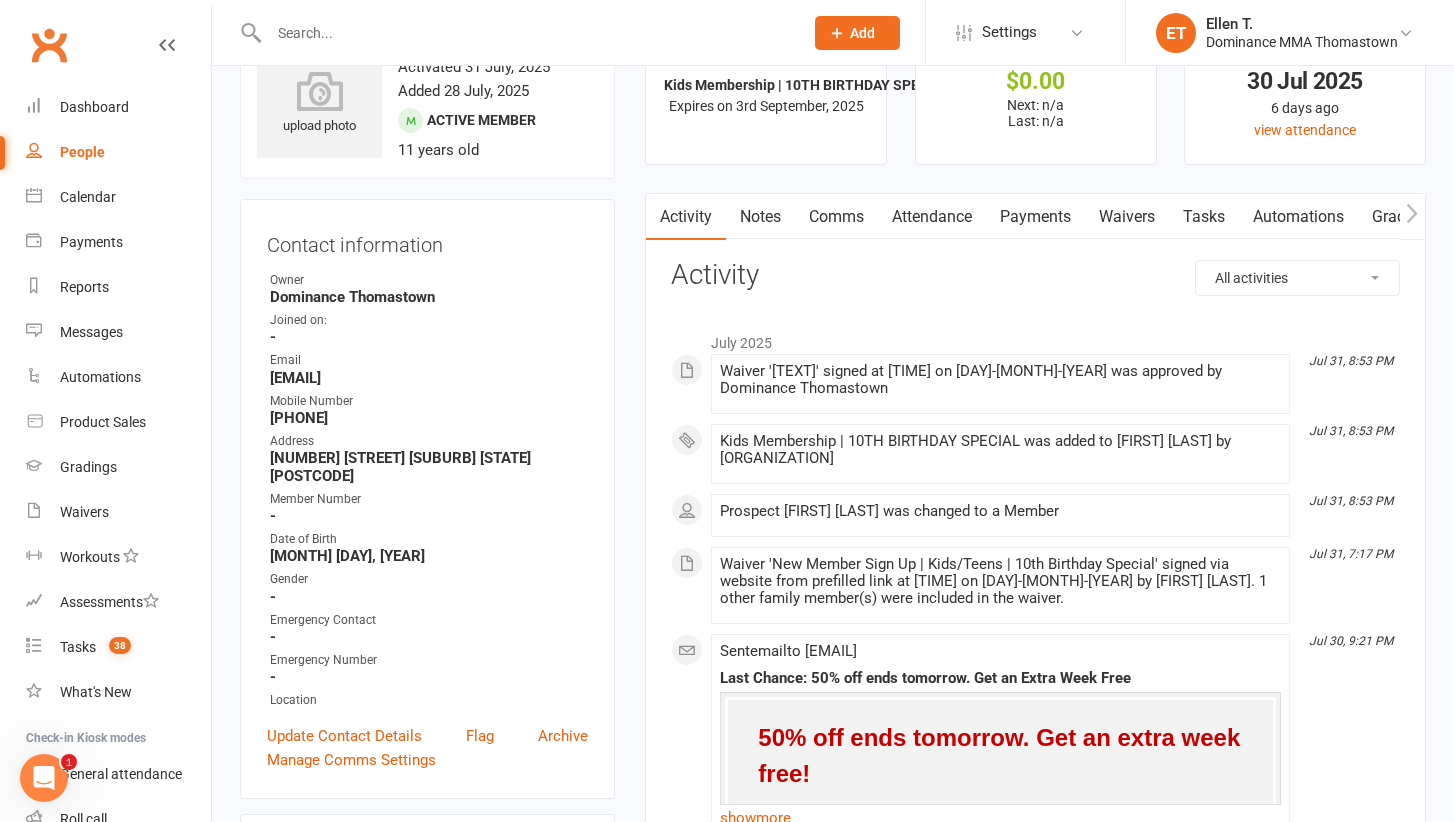 click at bounding box center [526, 33] 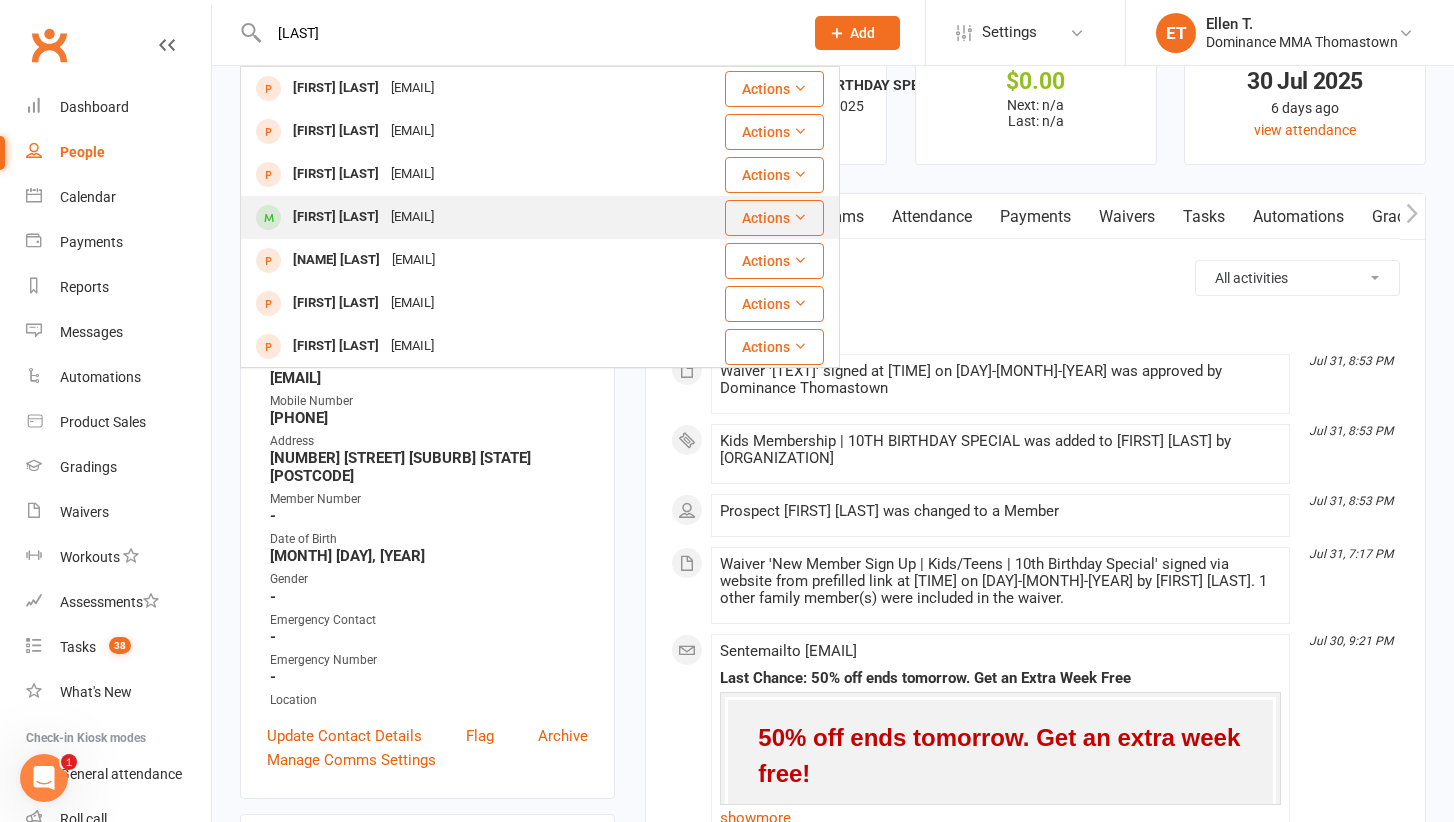 type on "[LAST]" 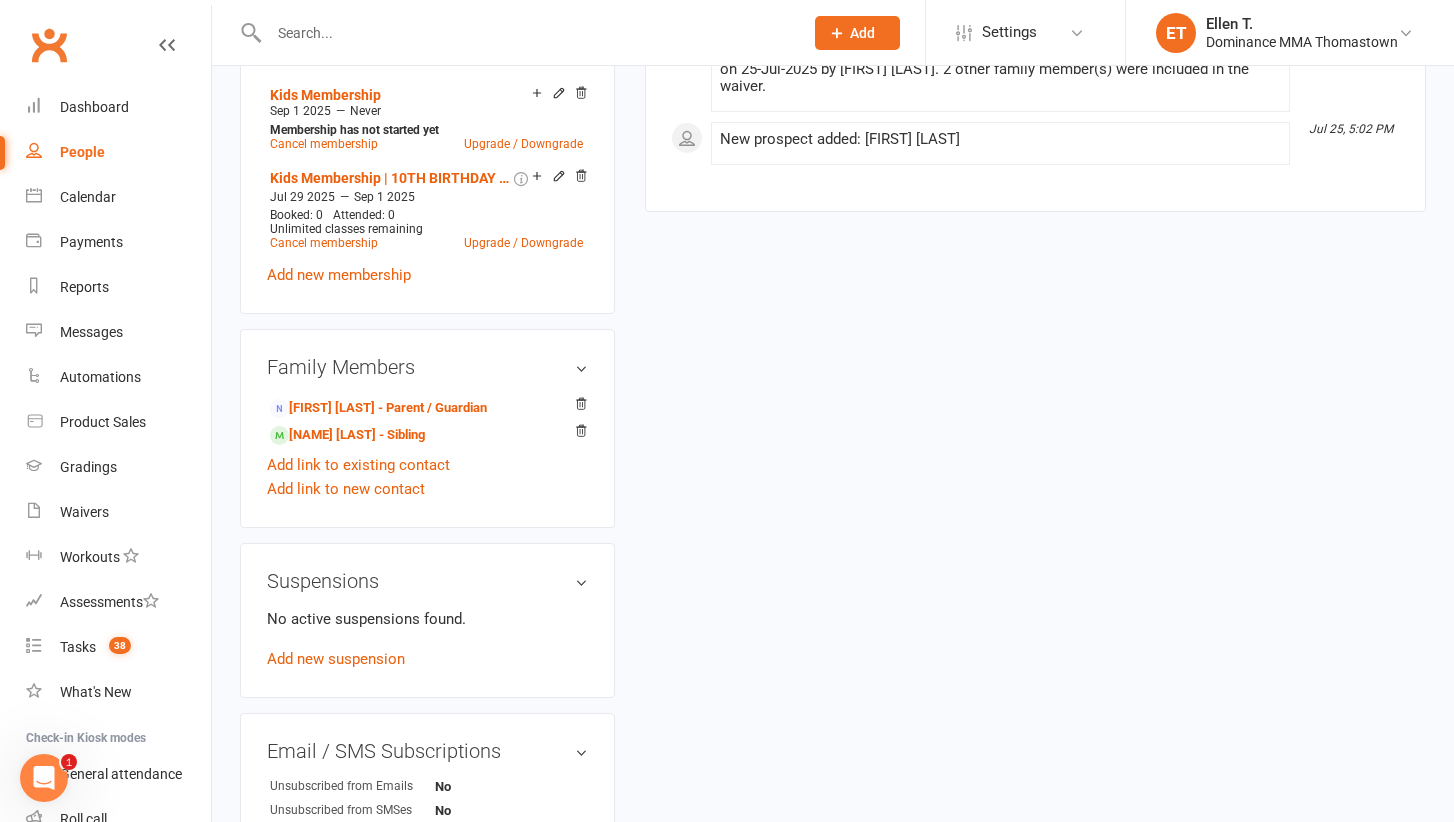 scroll, scrollTop: 955, scrollLeft: 0, axis: vertical 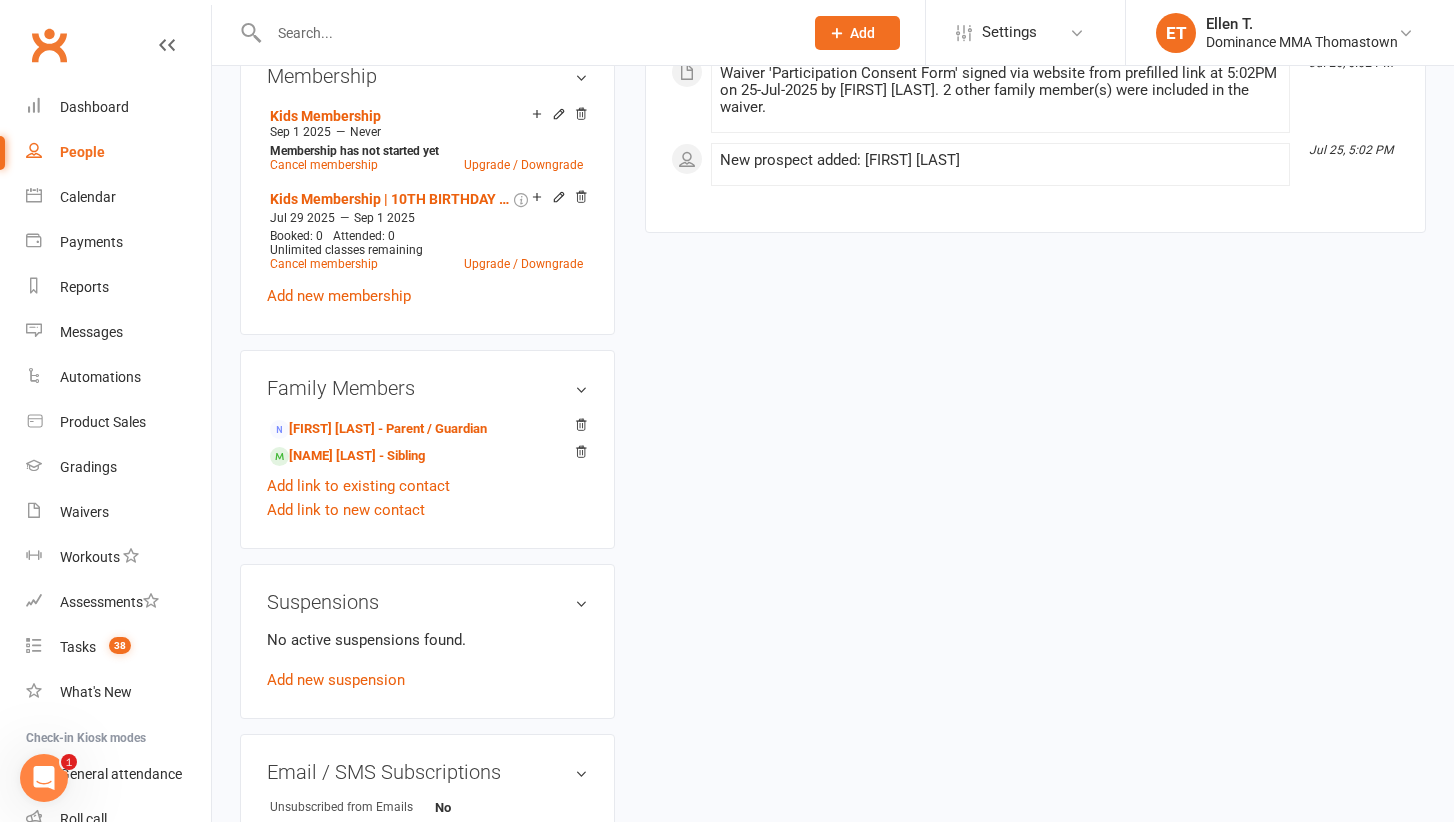 click at bounding box center [526, 33] 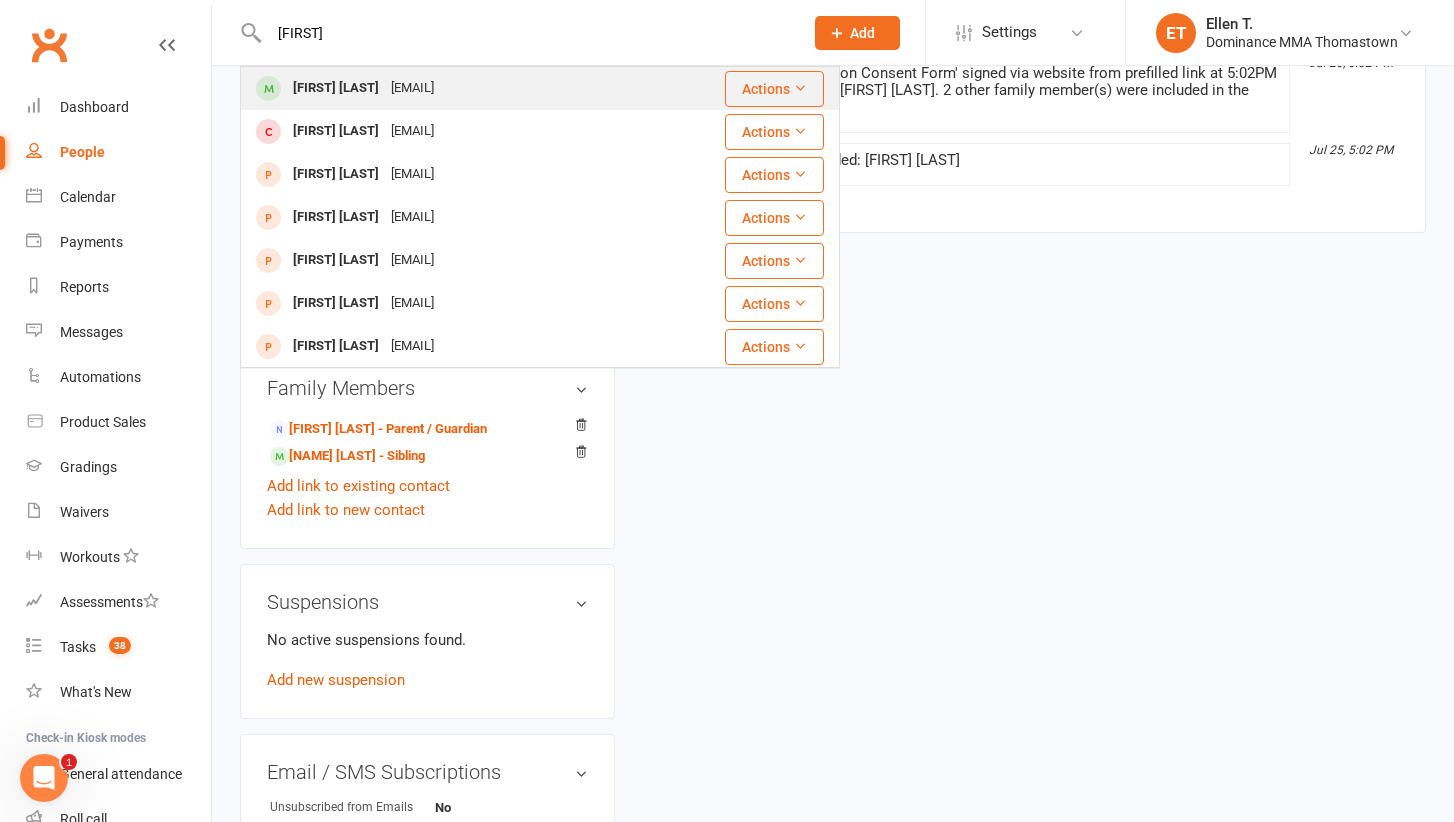 type on "[FIRST]" 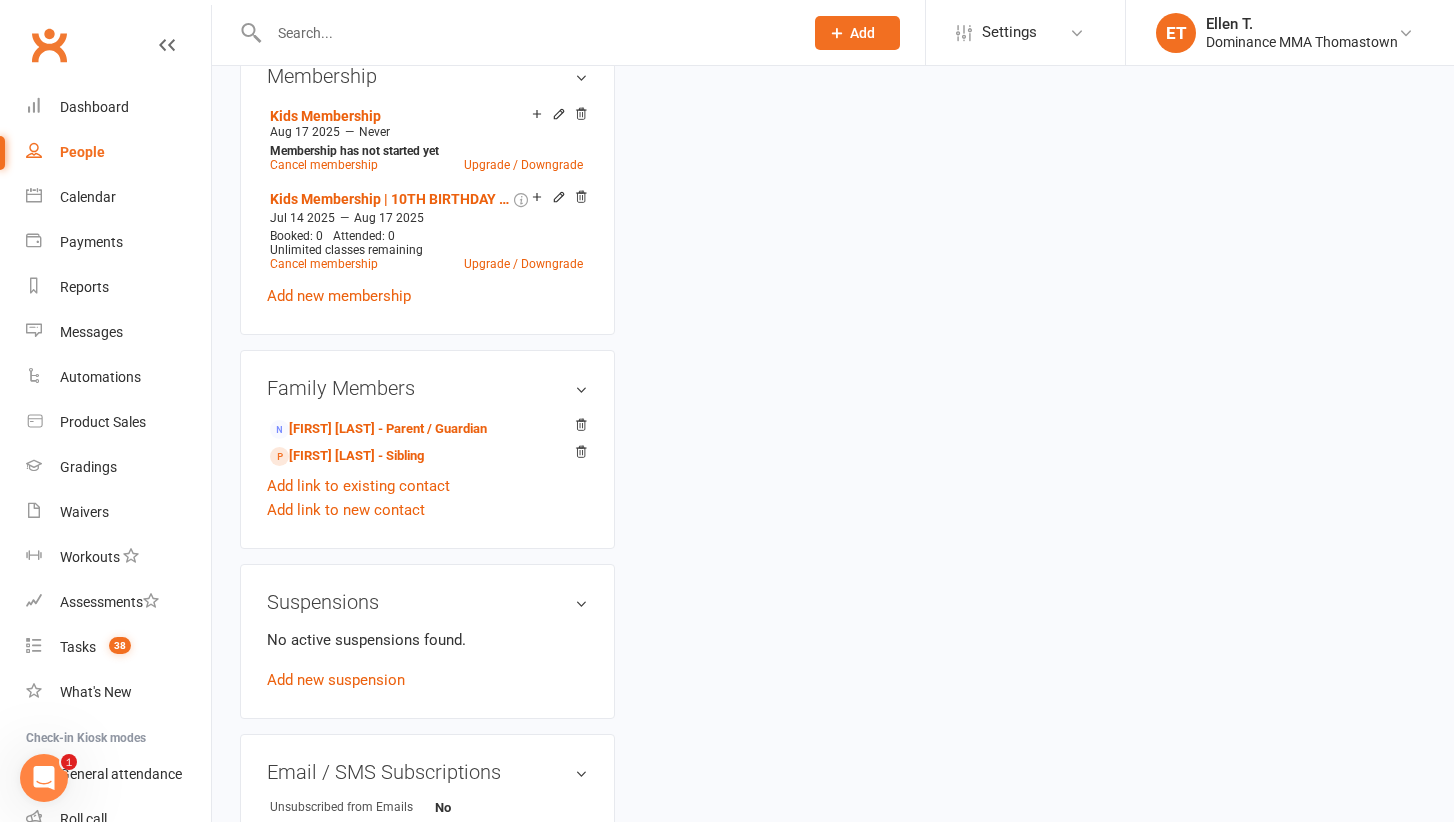 scroll, scrollTop: 0, scrollLeft: 0, axis: both 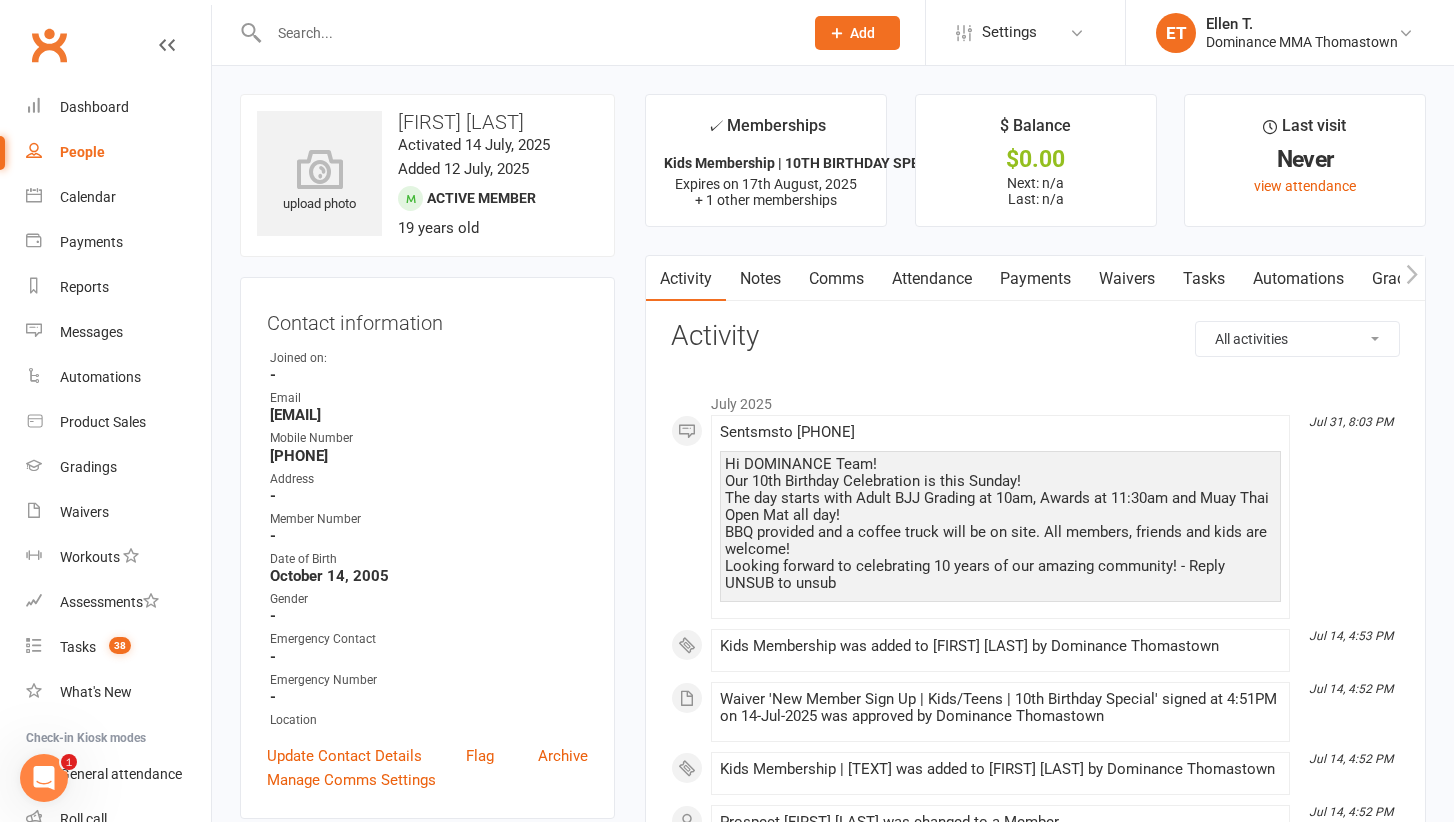 click at bounding box center [526, 33] 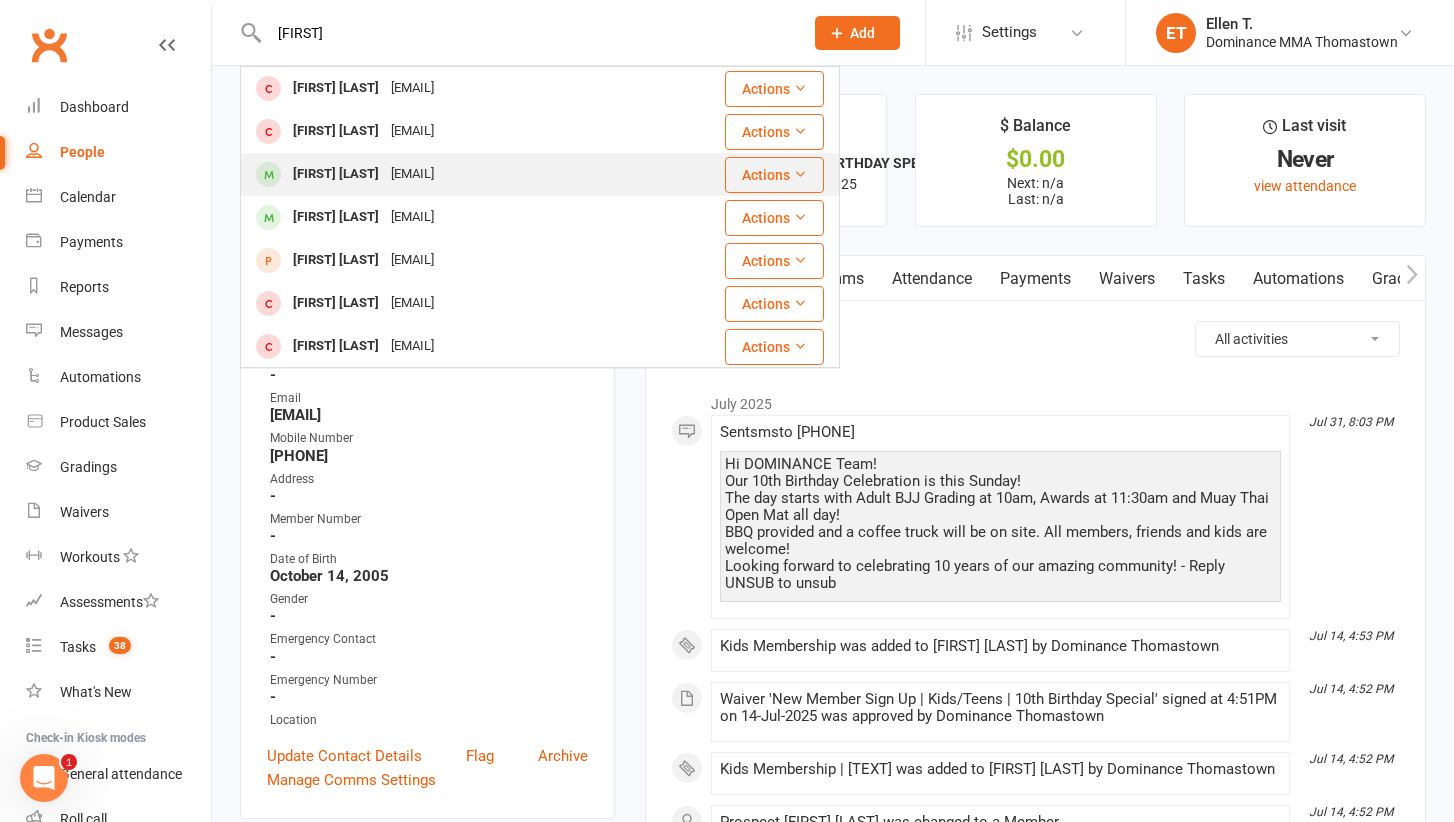 type on "[FIRST]" 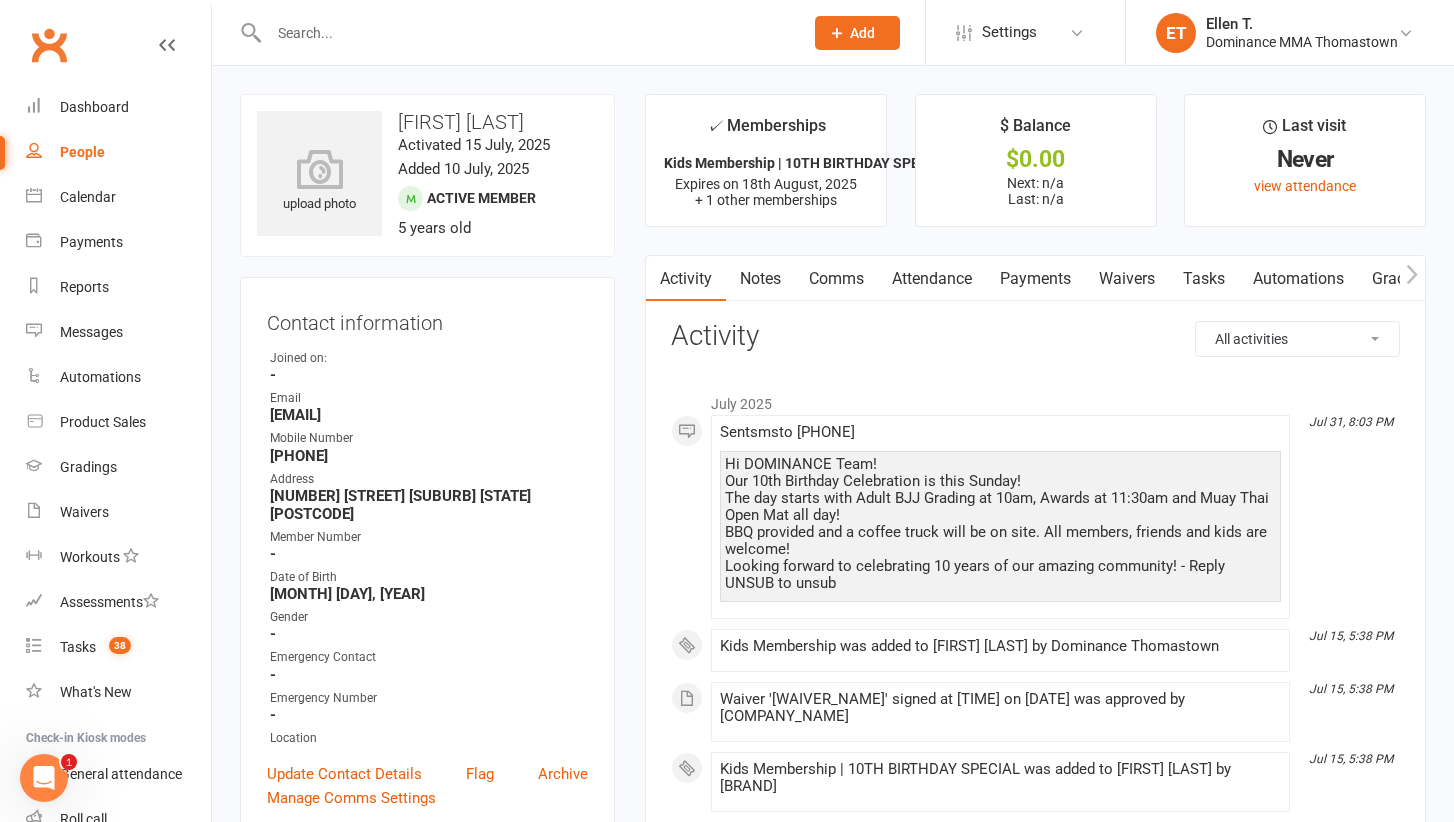 click at bounding box center [526, 33] 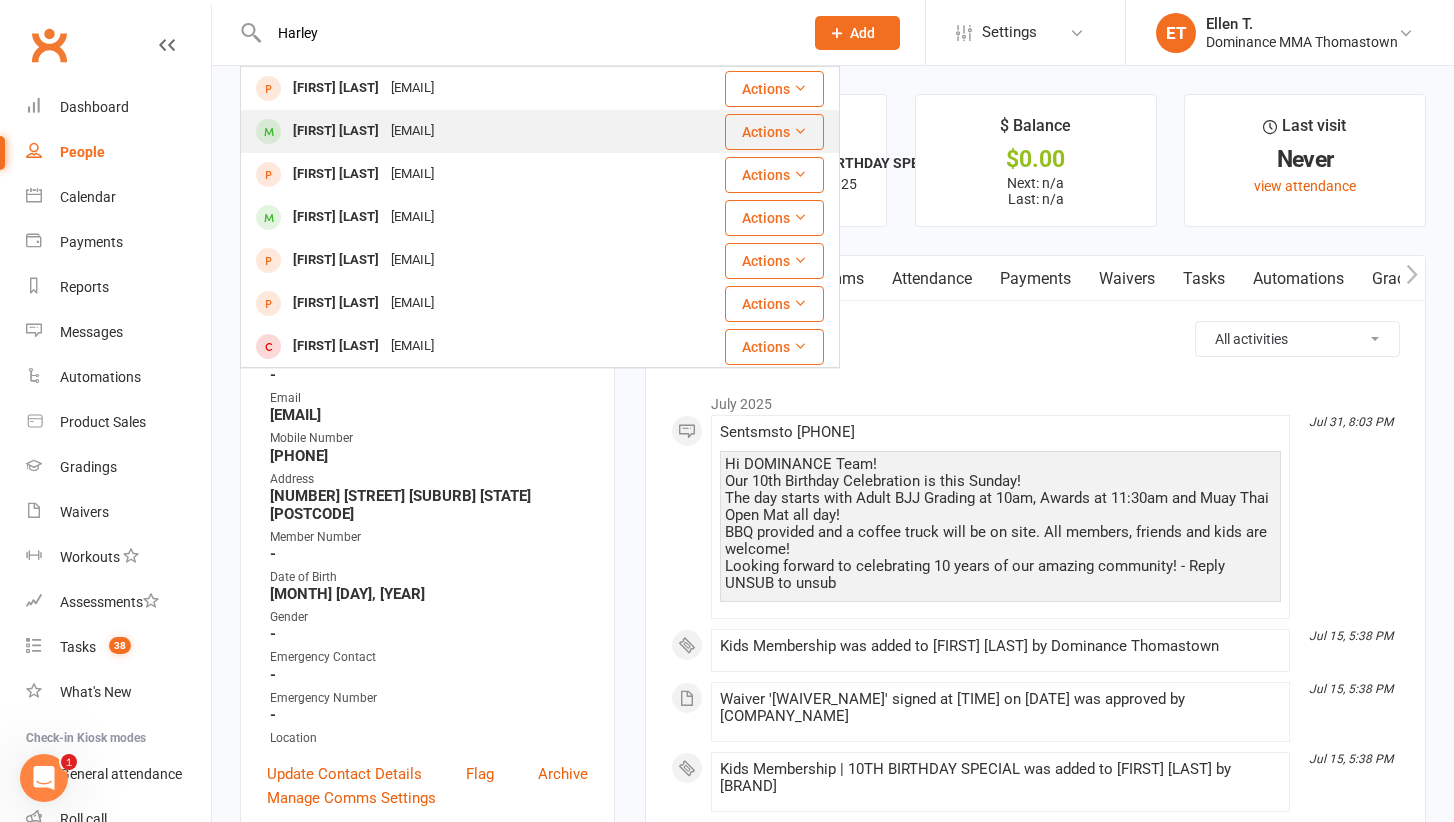 type on "Harley" 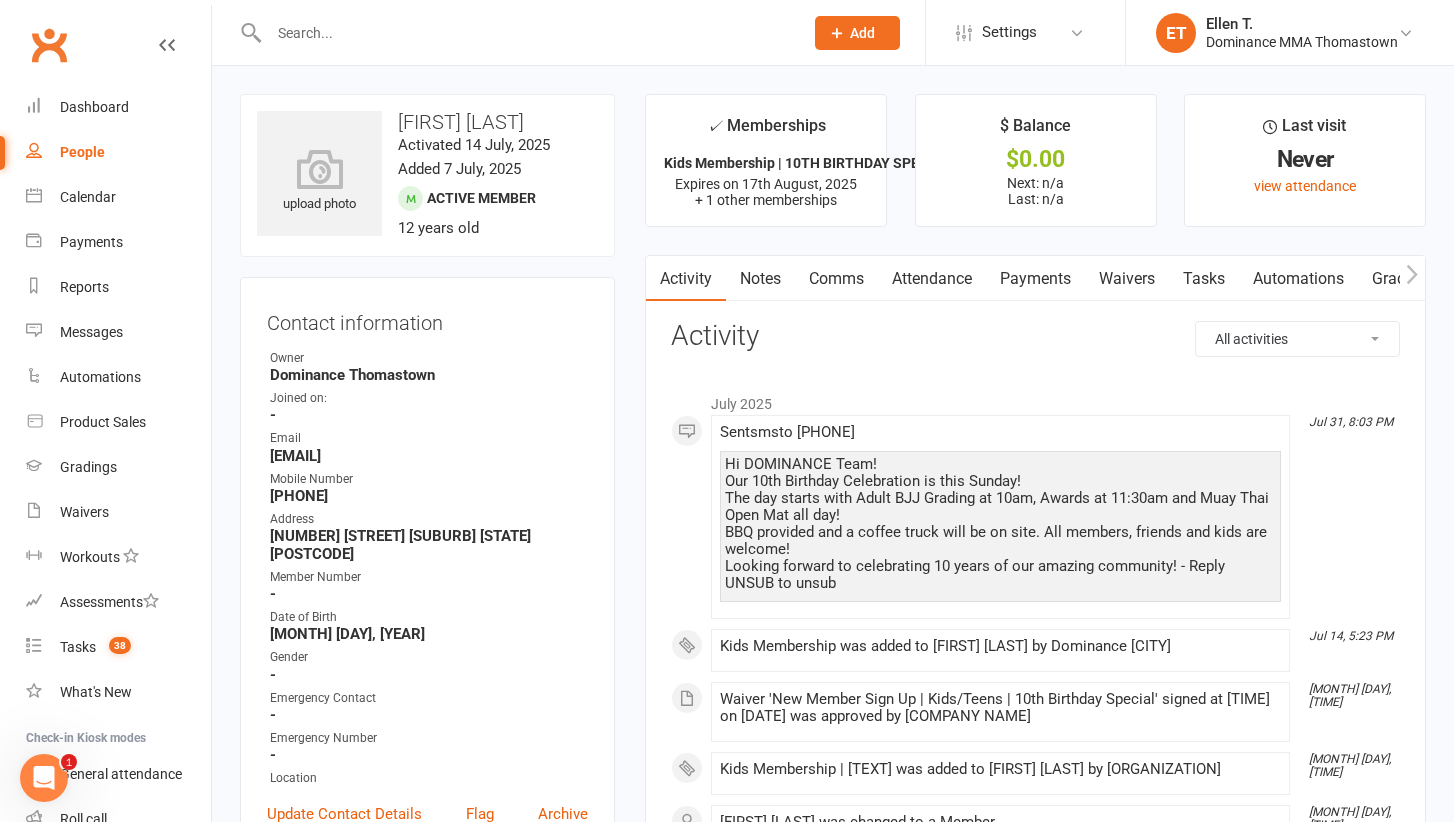 click at bounding box center (526, 33) 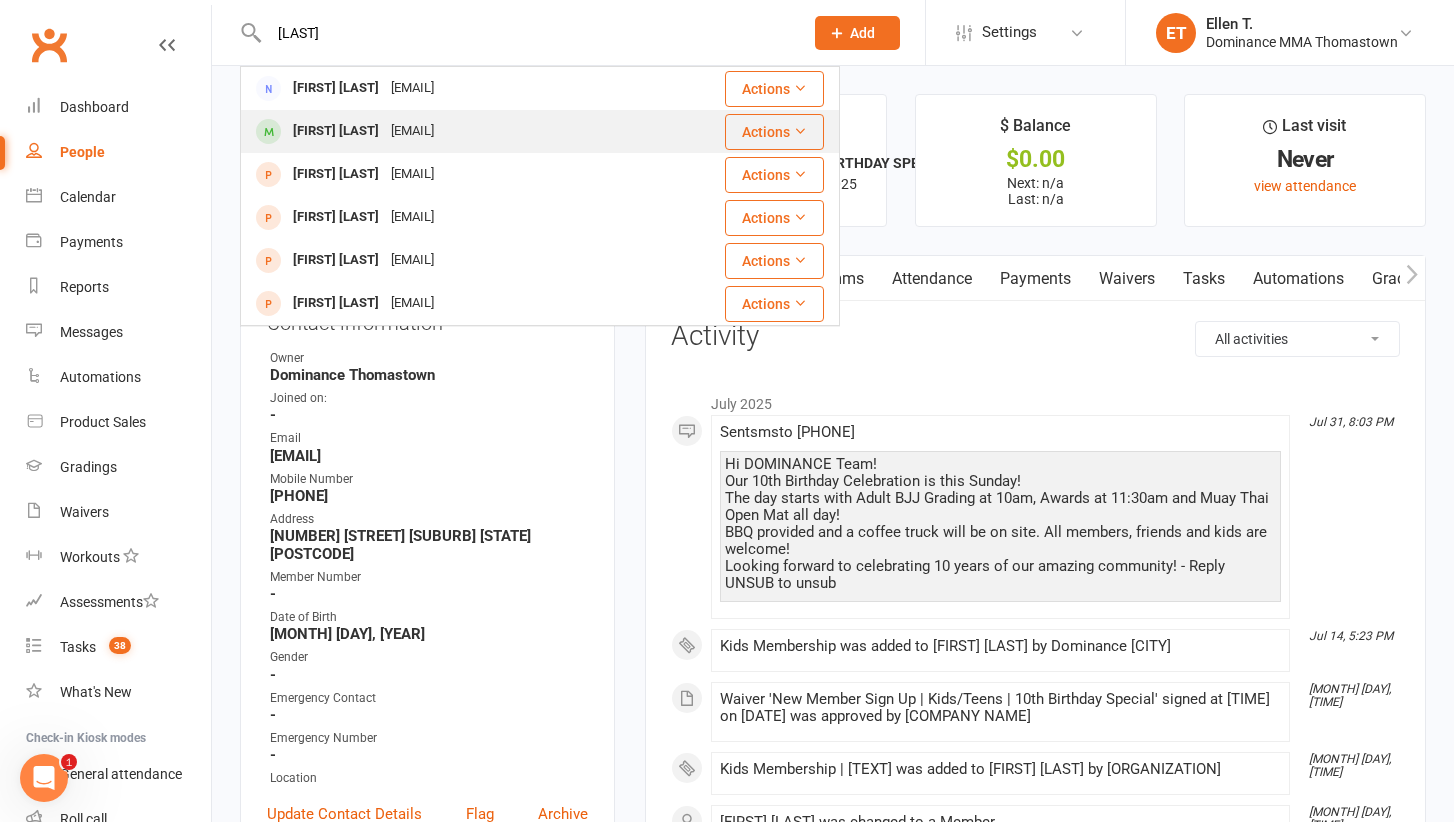 type on "[LAST]" 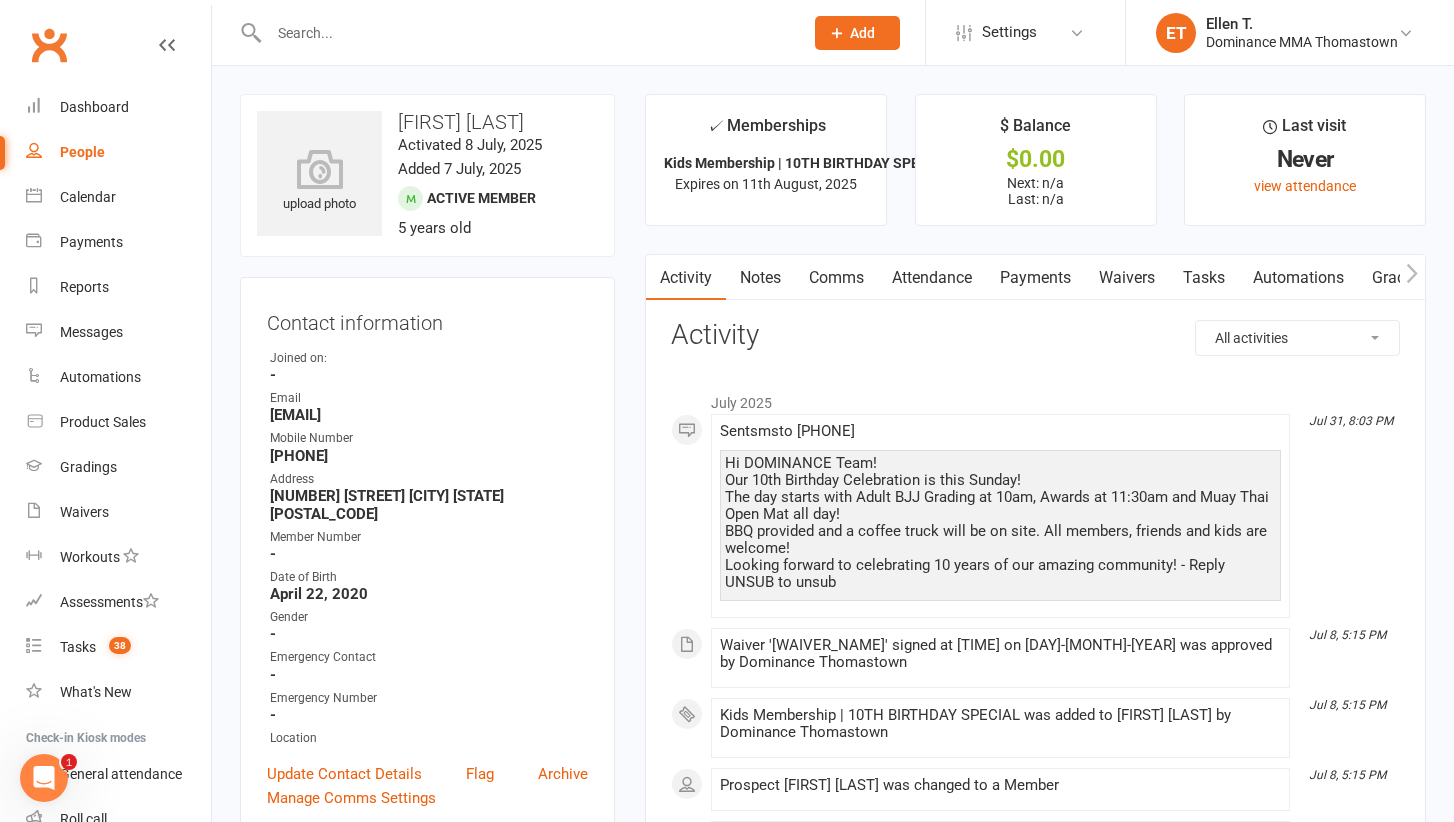 click at bounding box center (526, 33) 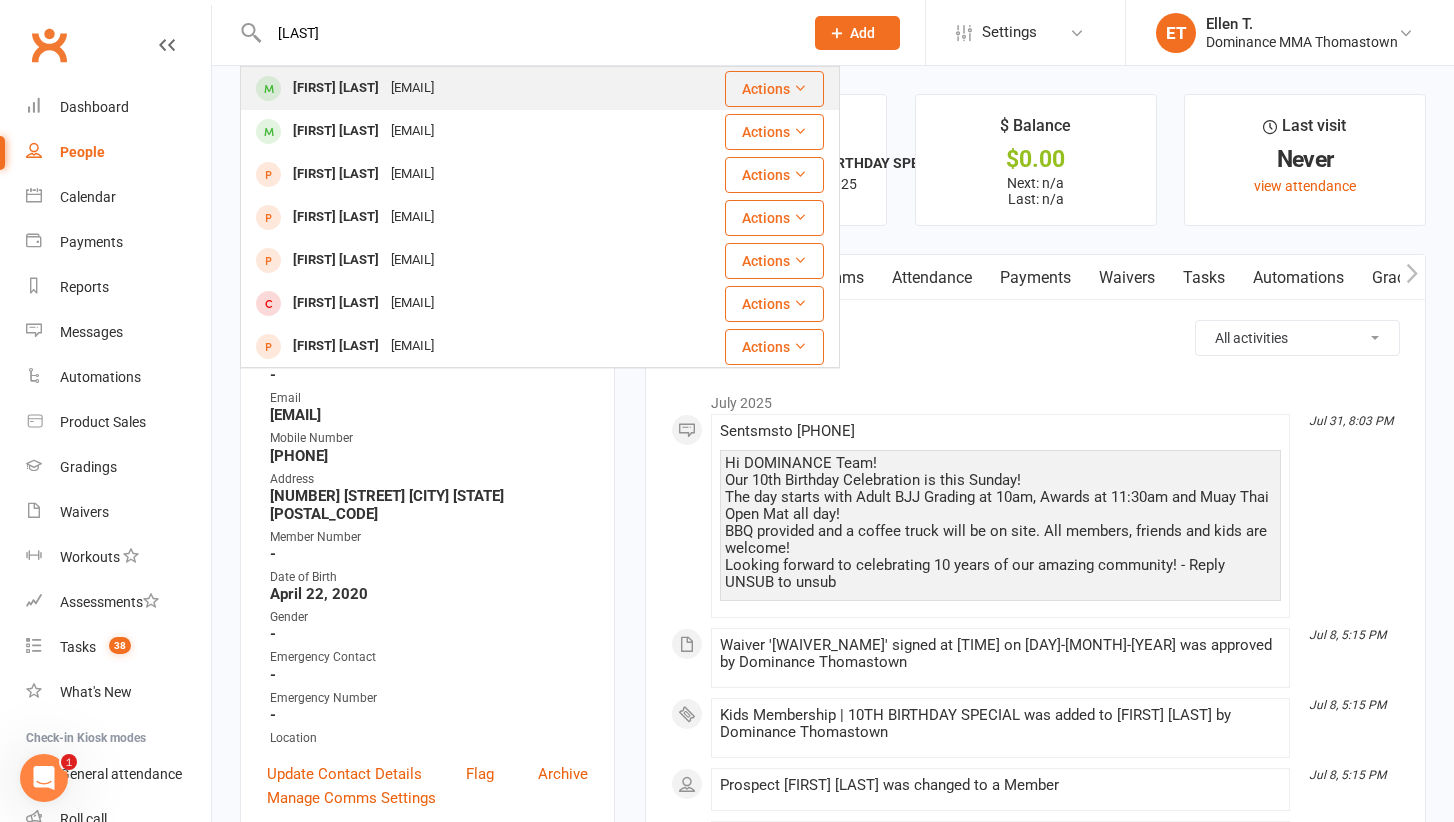 type on "[LAST]" 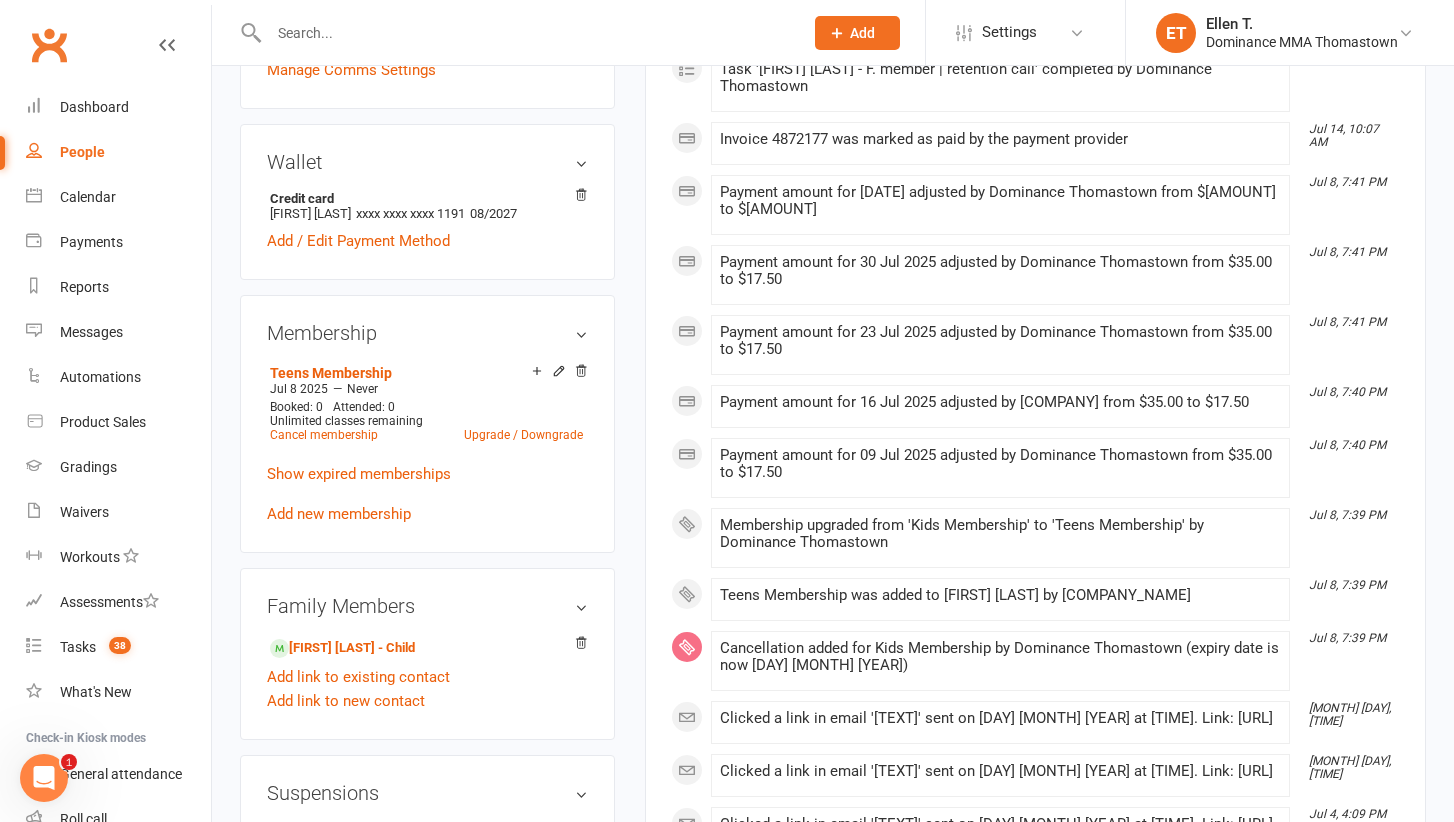 scroll, scrollTop: 780, scrollLeft: 0, axis: vertical 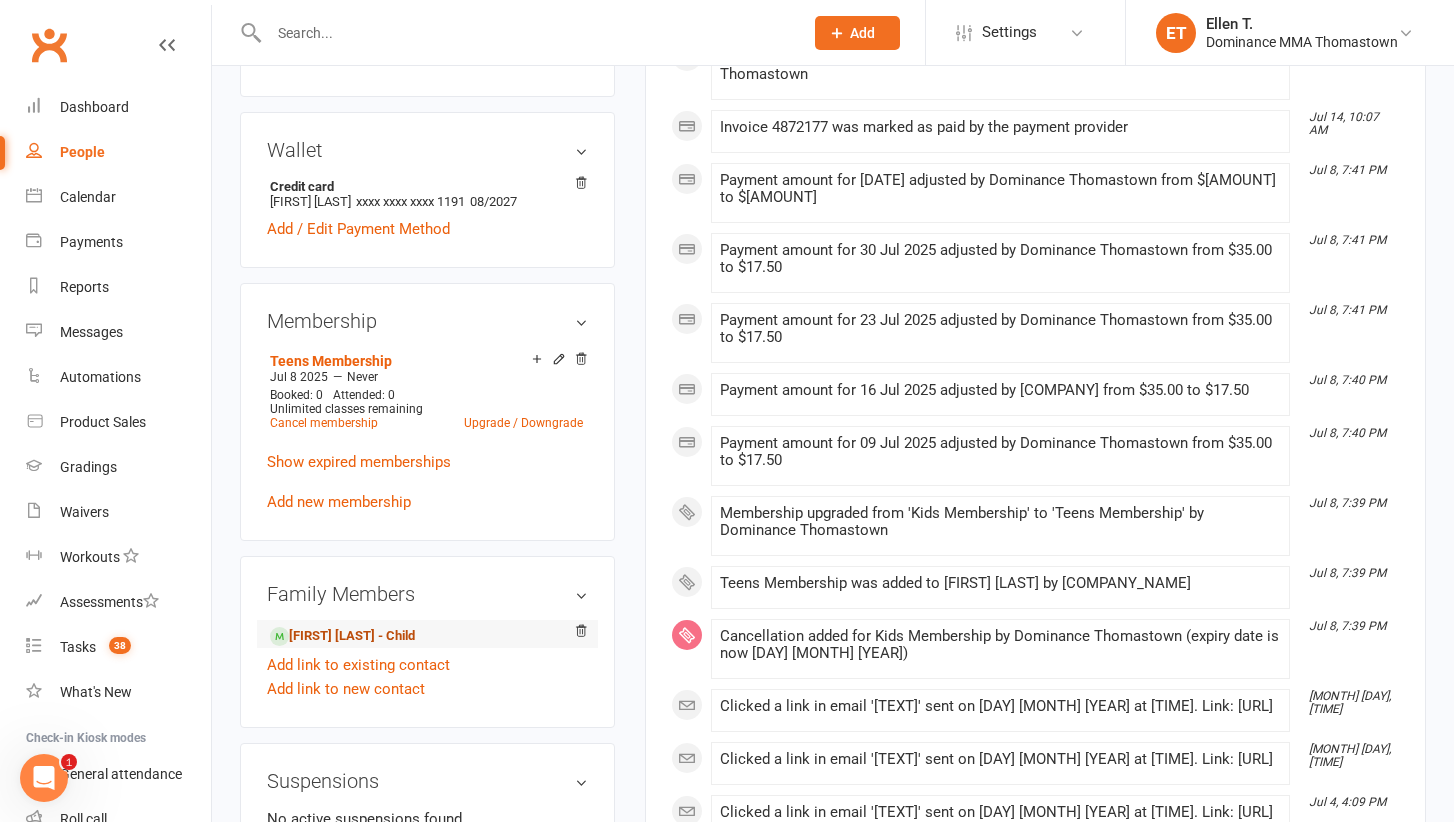 click on "[FIRST] [LAST] - Child" at bounding box center (342, 636) 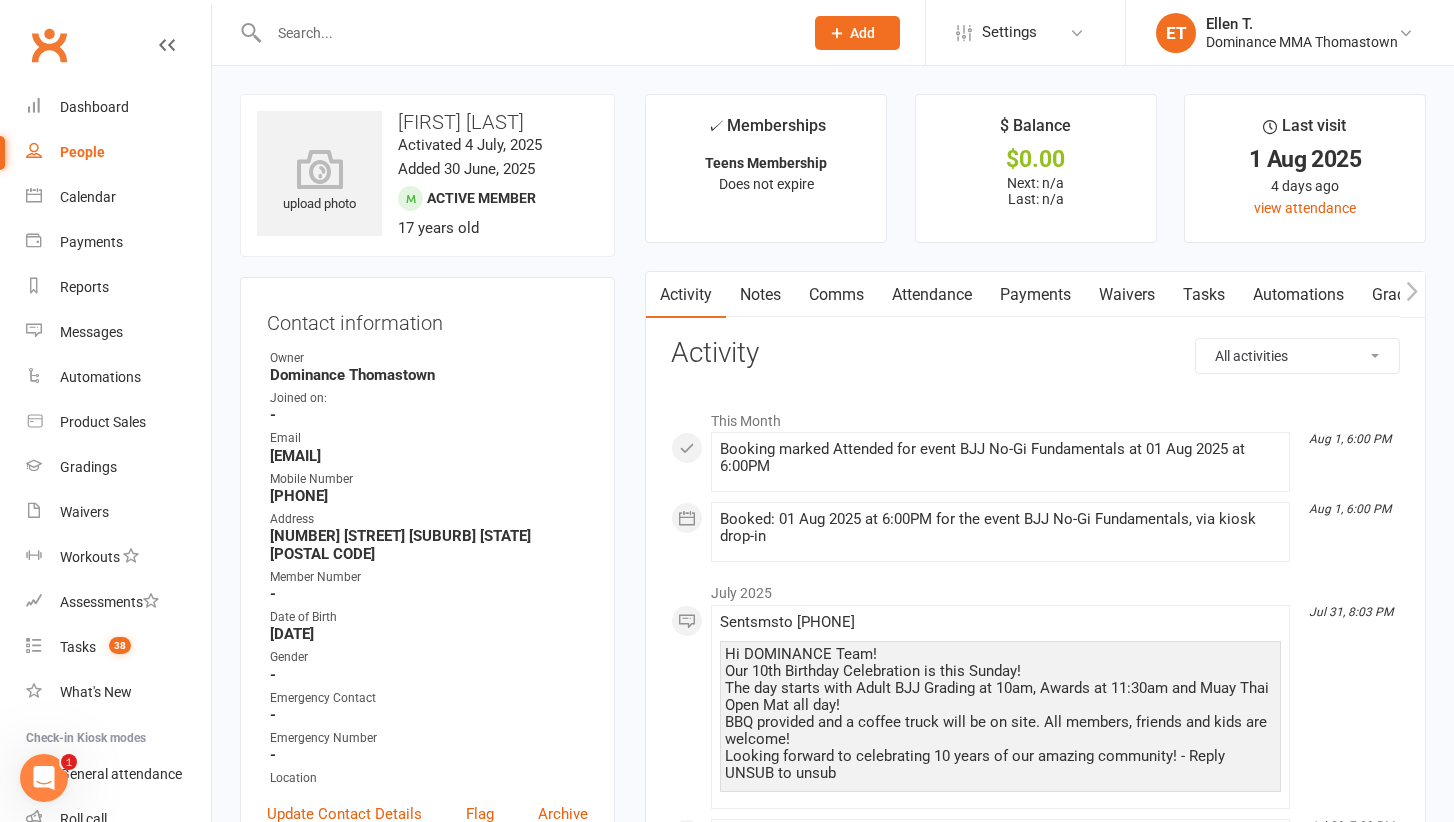 scroll, scrollTop: 0, scrollLeft: 0, axis: both 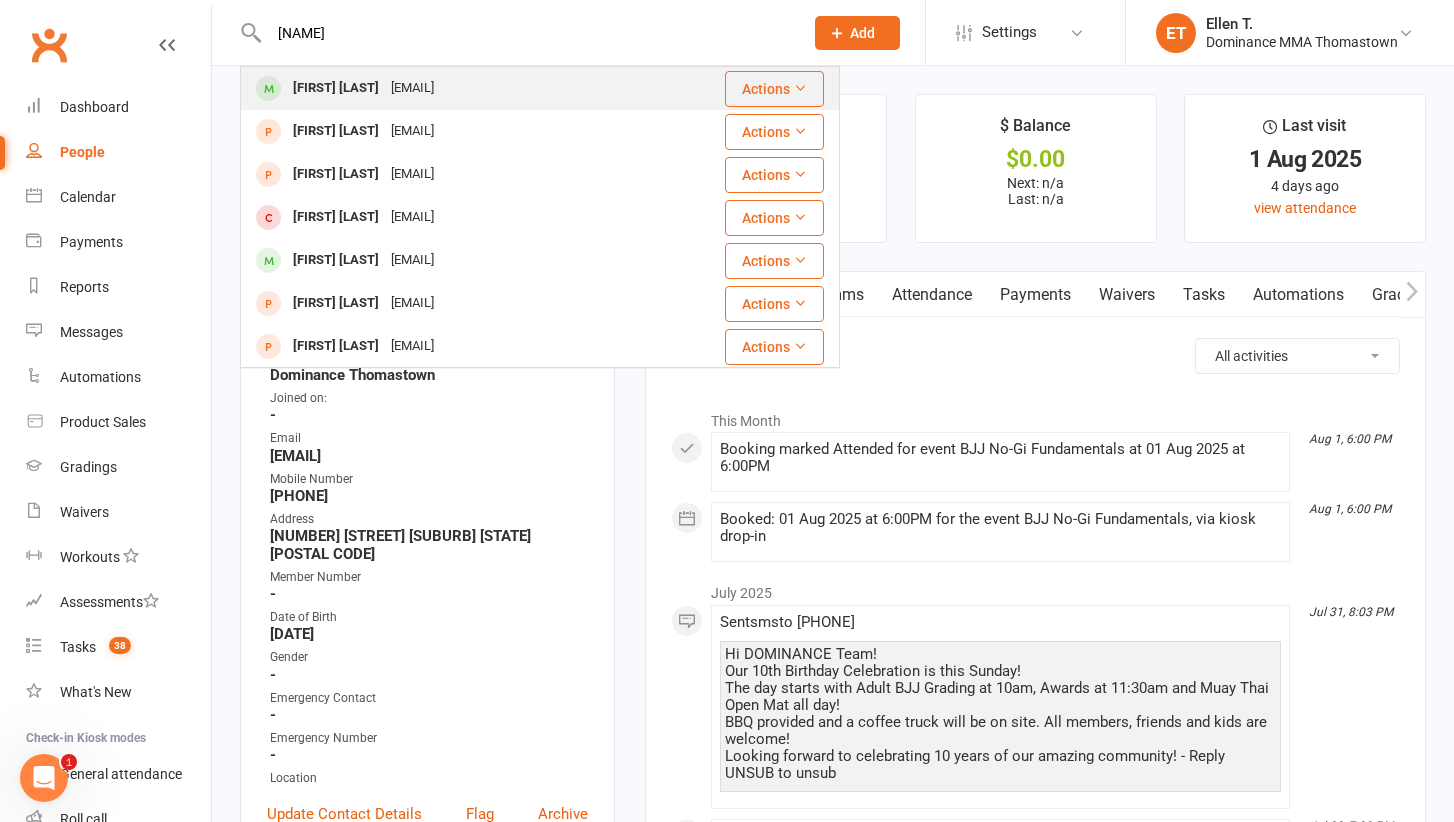 type on "[NAME]" 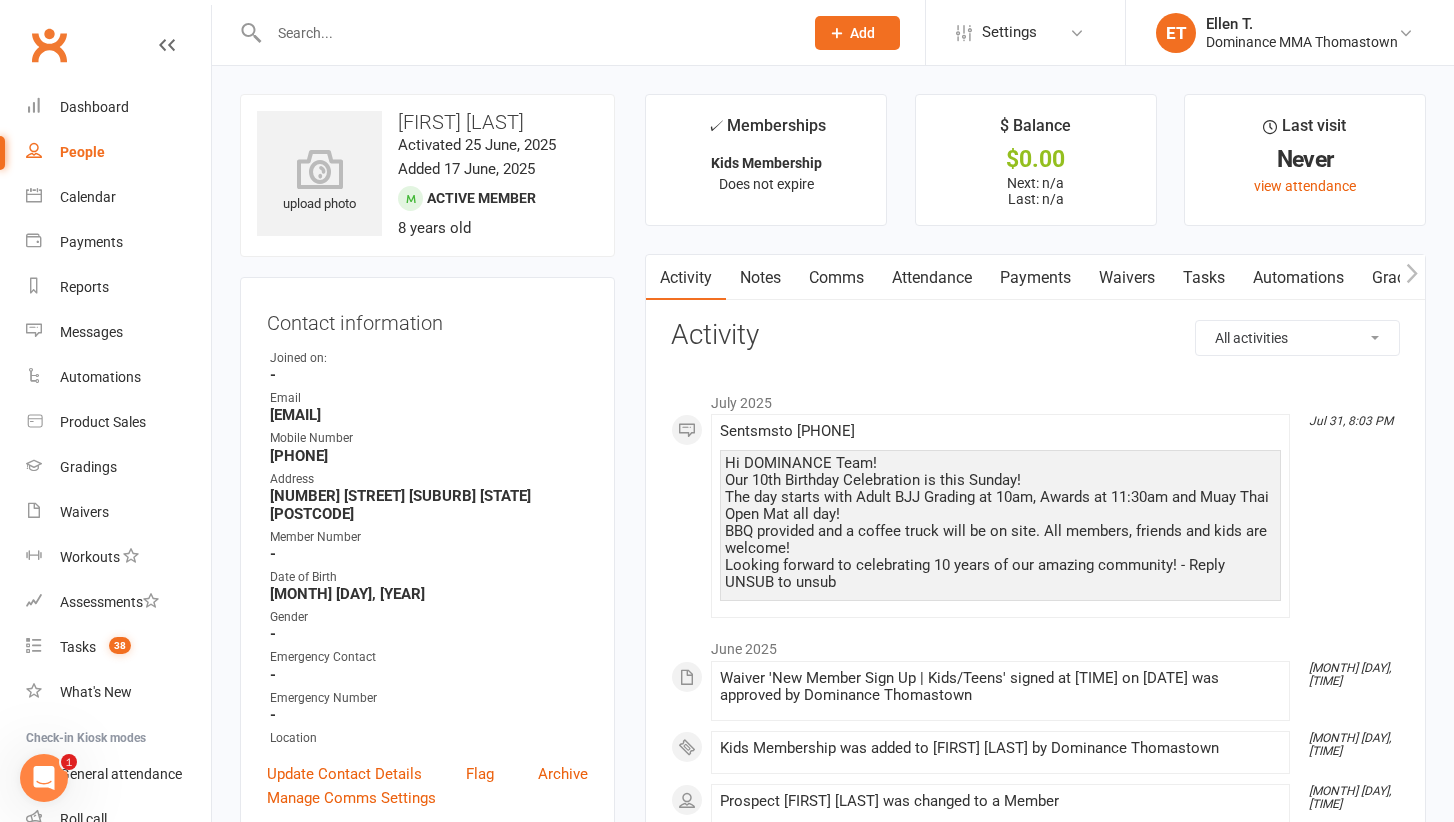 click at bounding box center [526, 33] 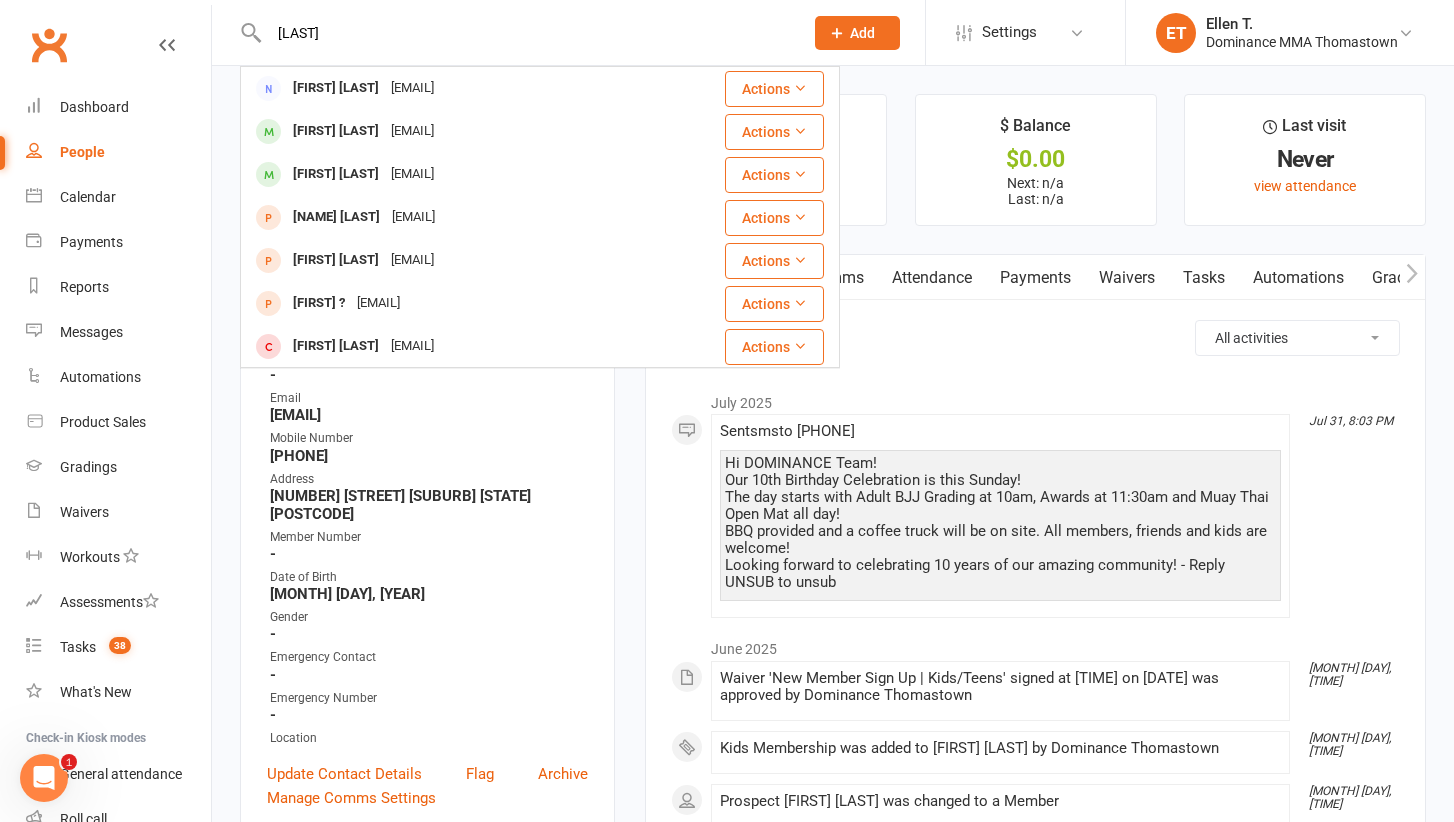 drag, startPoint x: 376, startPoint y: 27, endPoint x: 194, endPoint y: 27, distance: 182 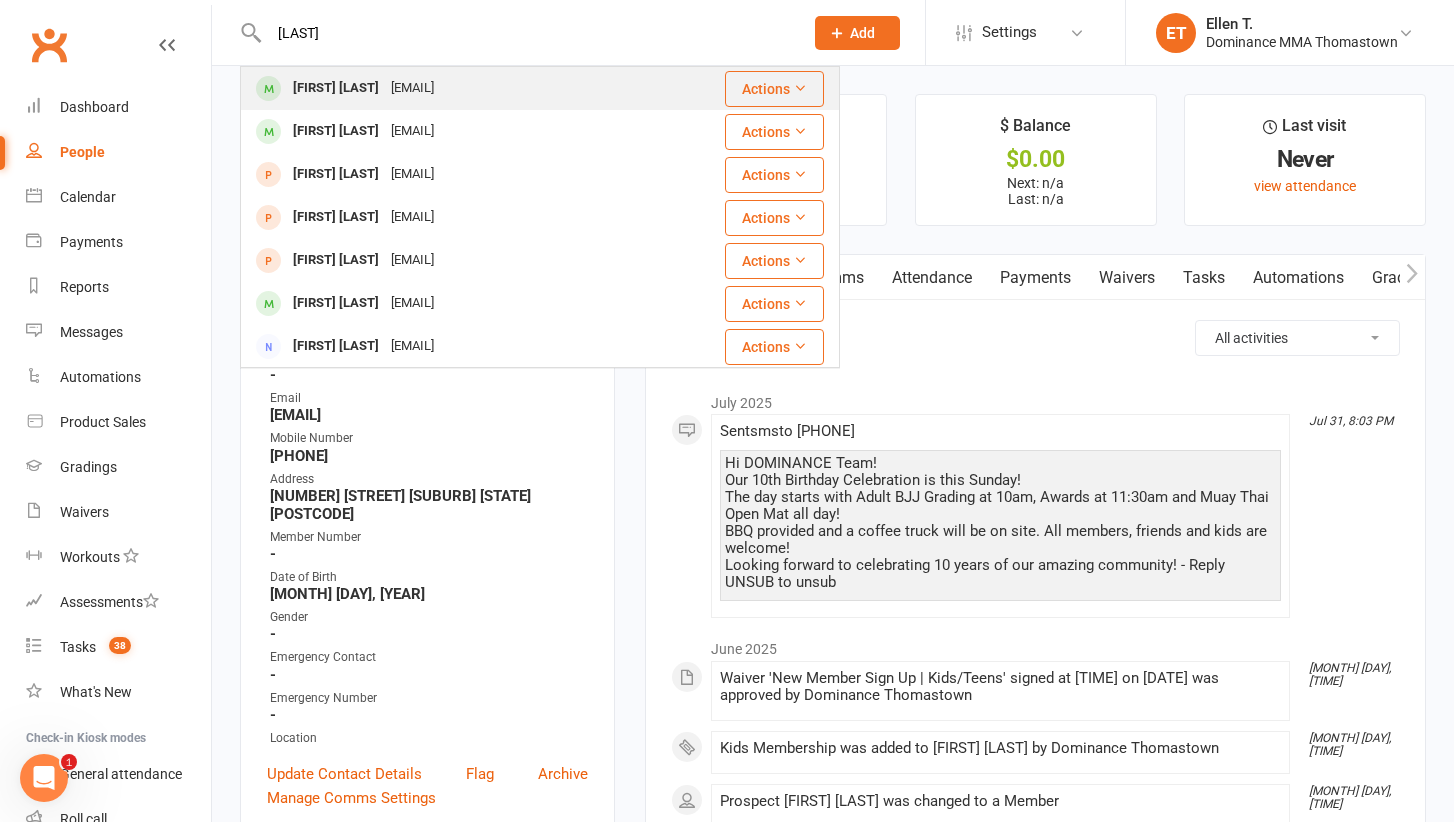 type on "[LAST]" 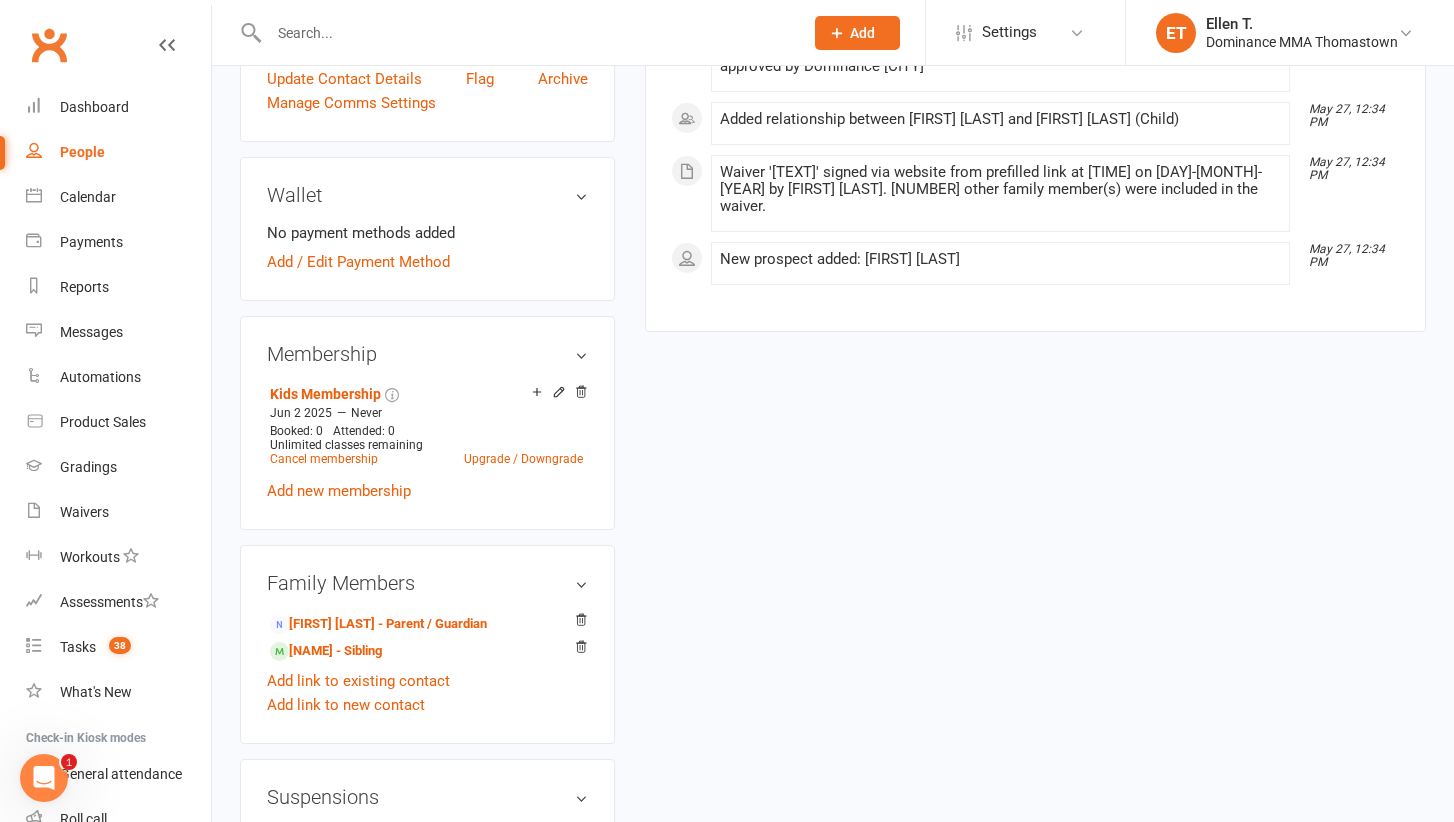scroll, scrollTop: 713, scrollLeft: 0, axis: vertical 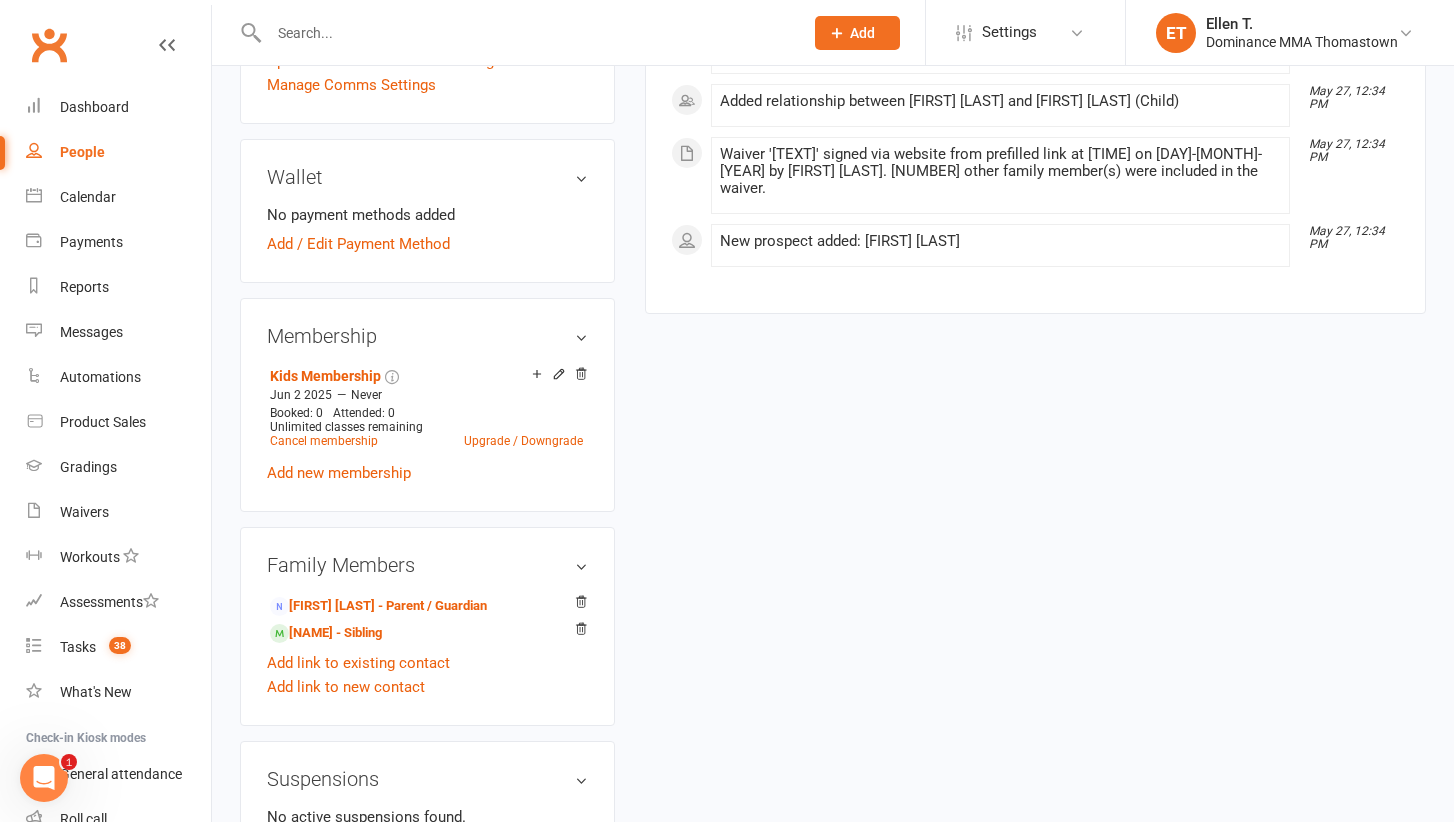 click at bounding box center [526, 33] 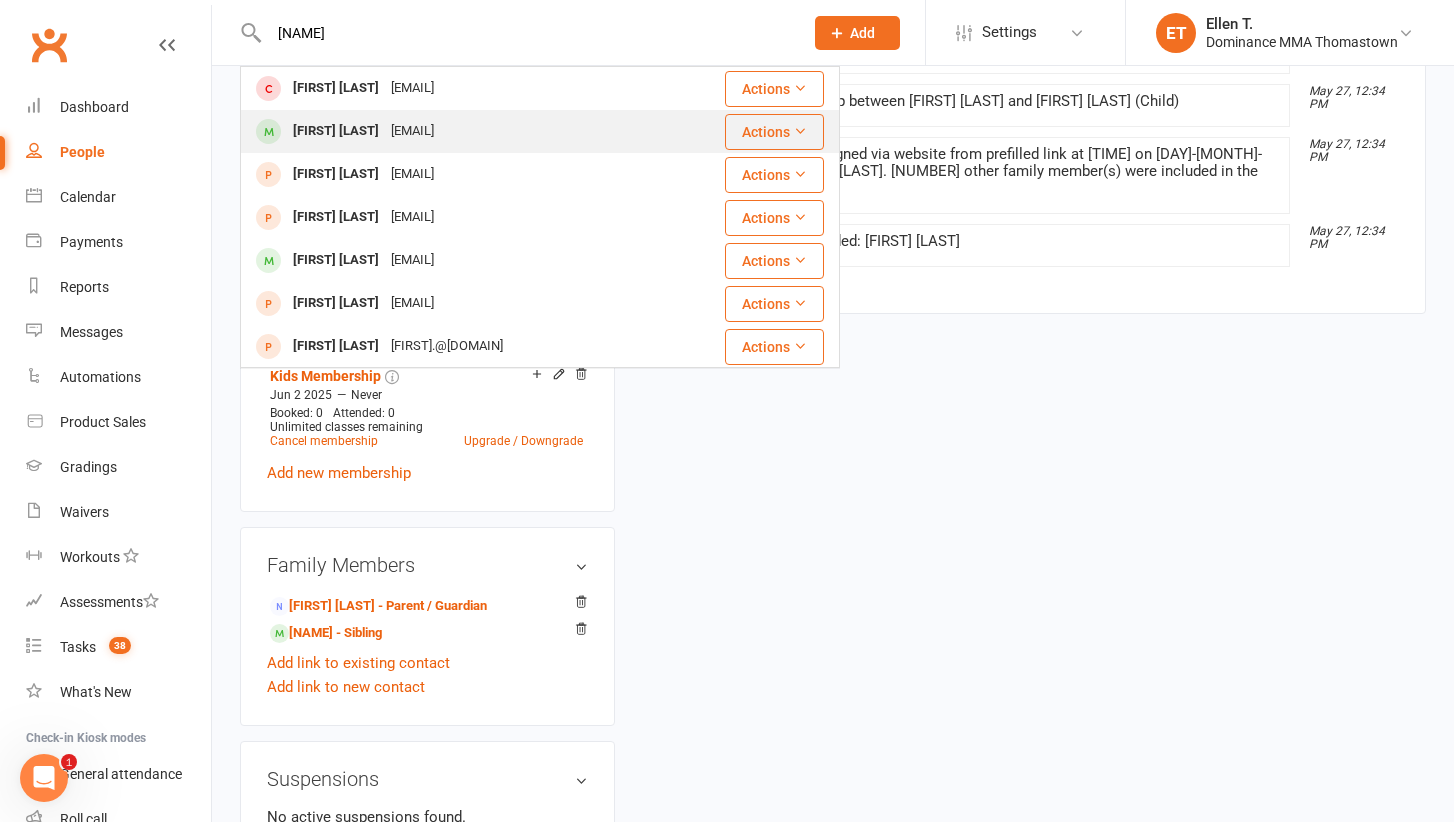 type on "[NAME]" 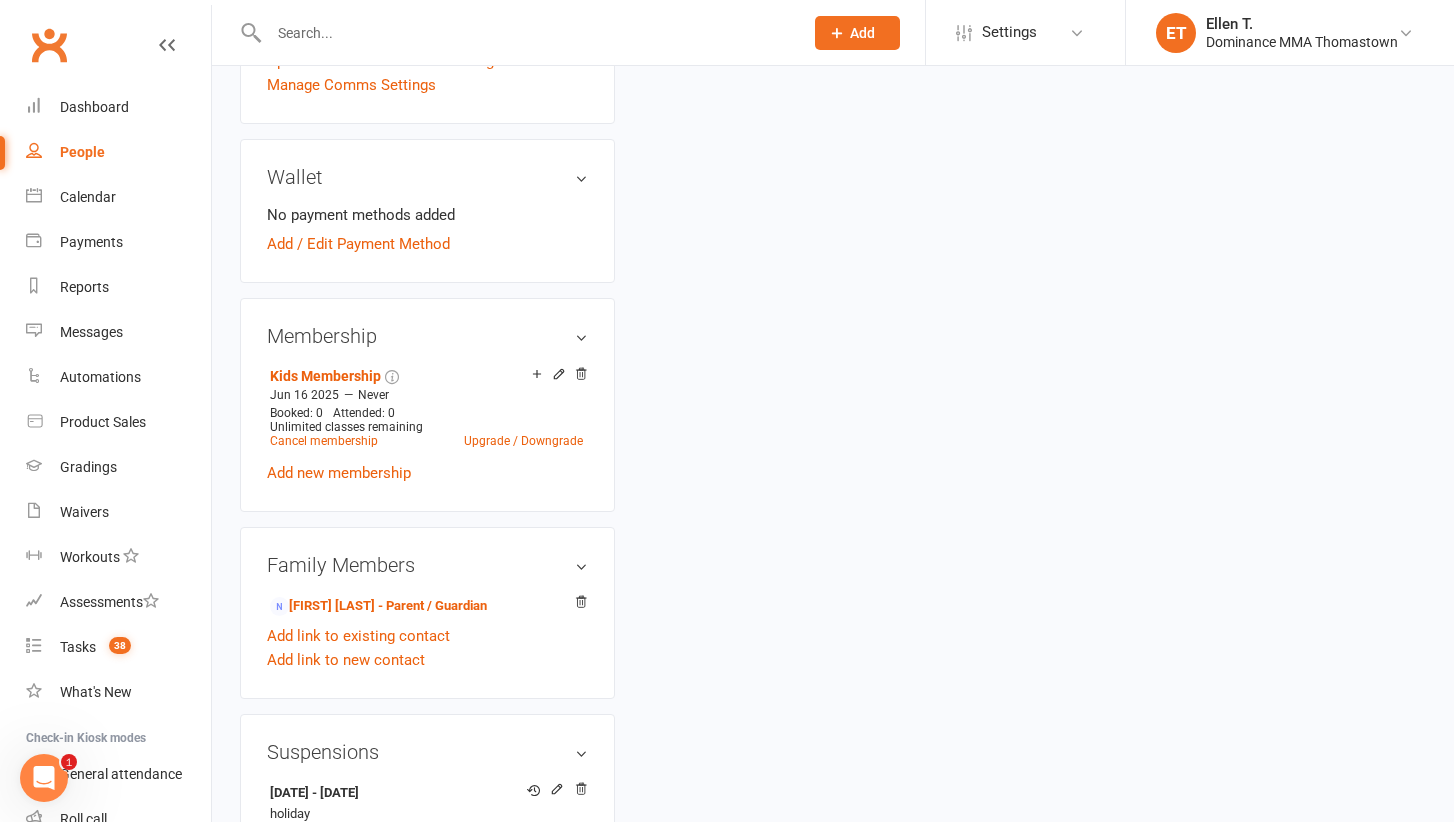 scroll, scrollTop: 0, scrollLeft: 0, axis: both 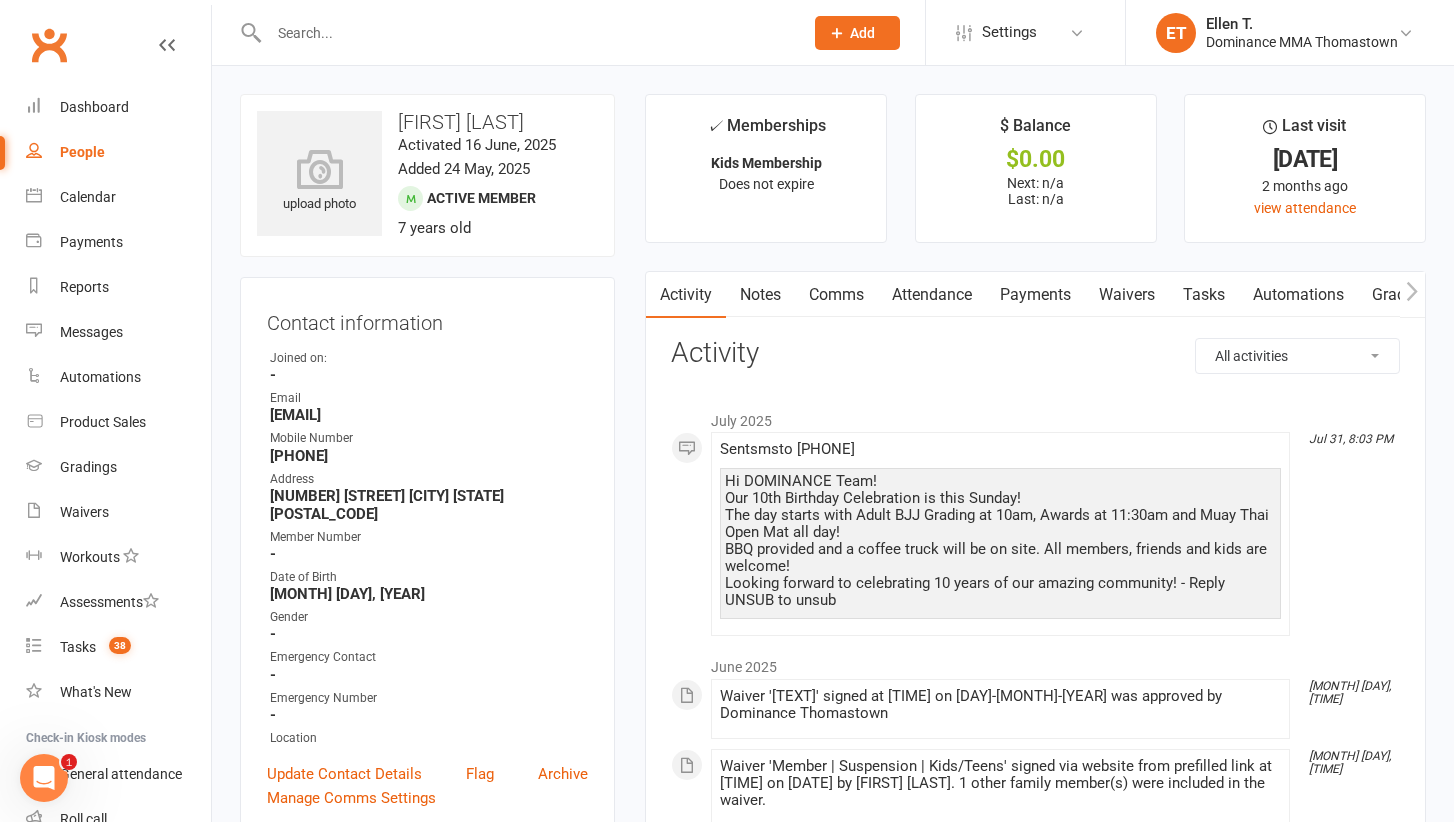 click at bounding box center [514, 32] 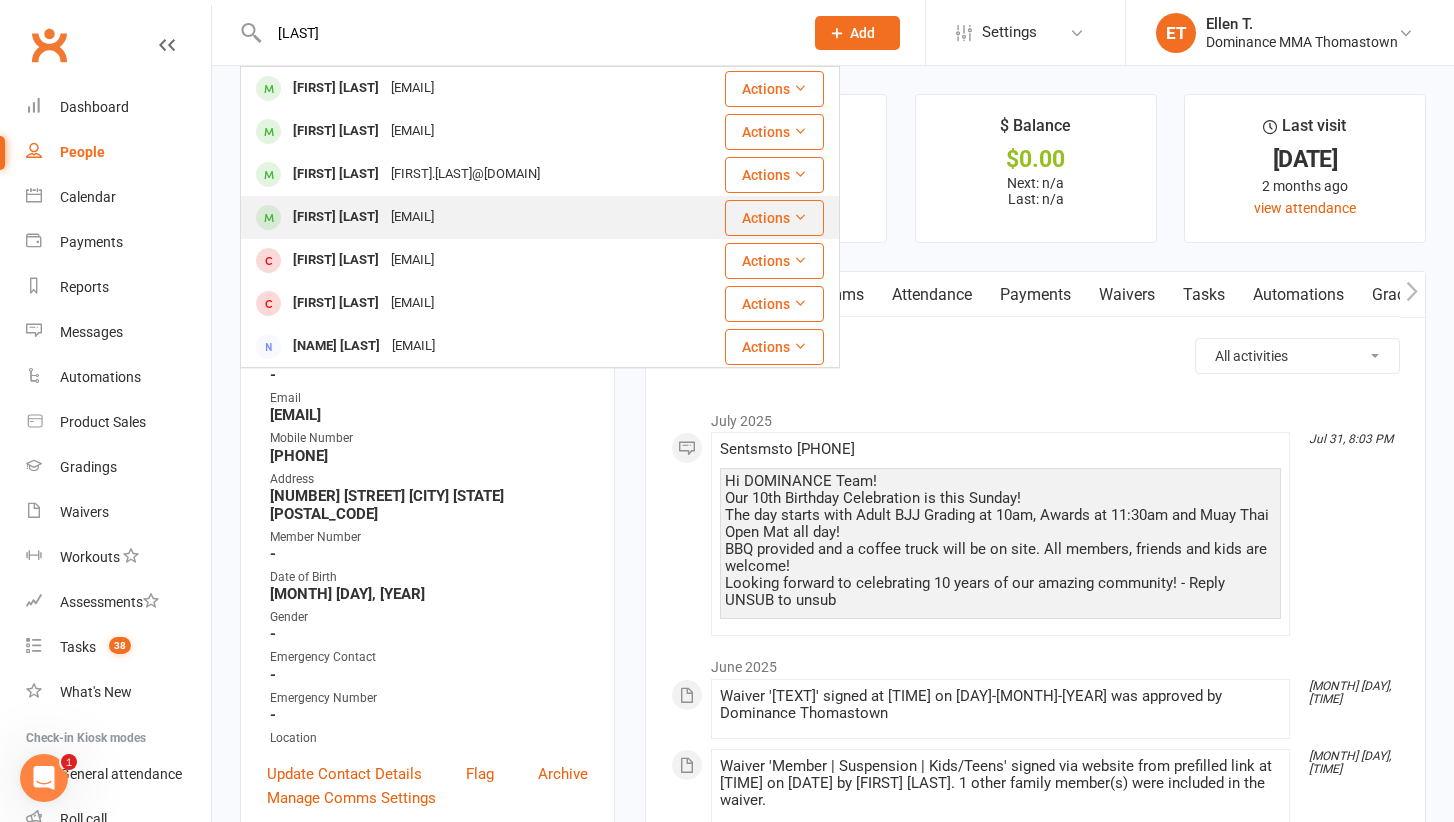 type on "[LAST]" 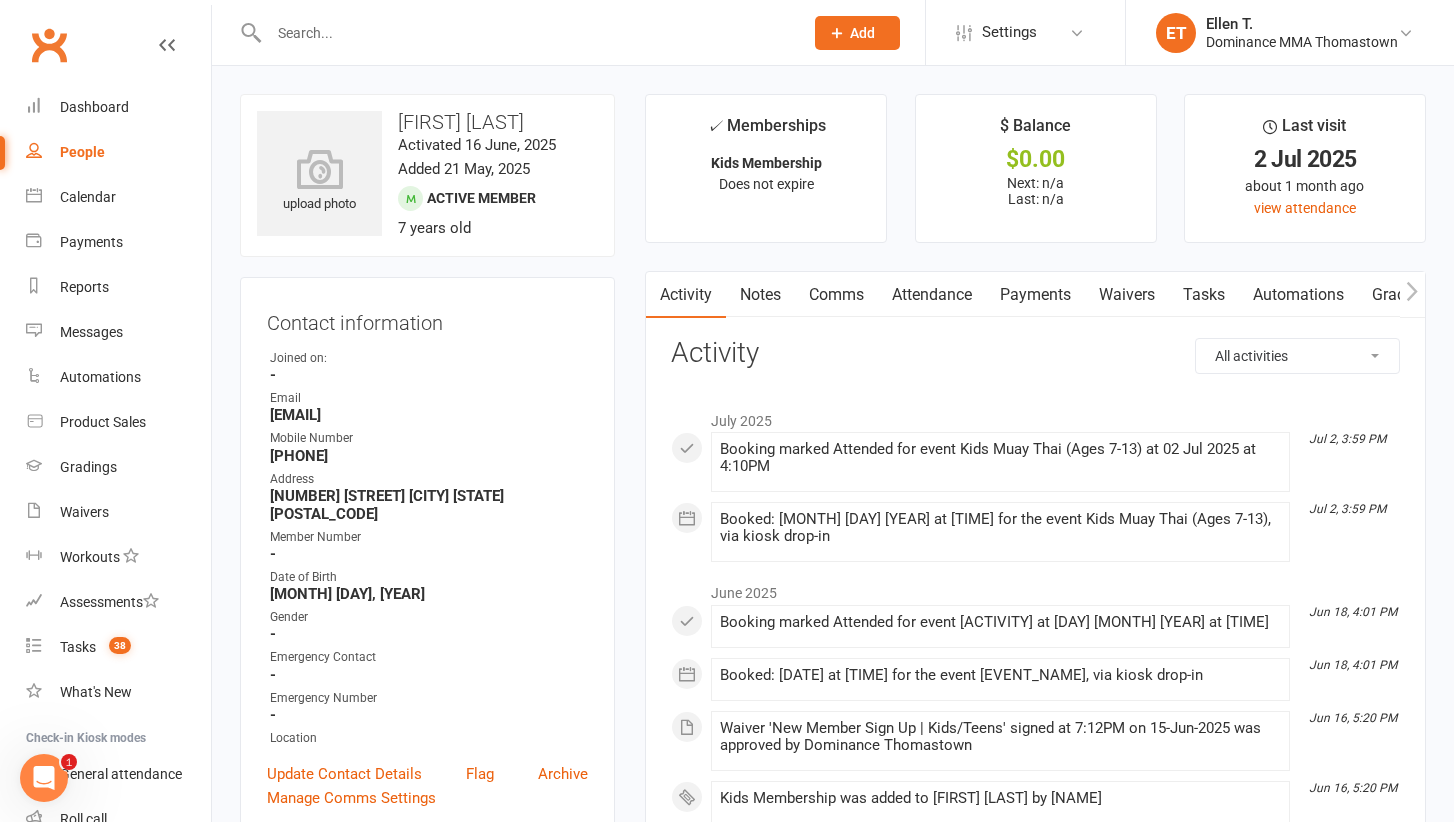click at bounding box center [526, 33] 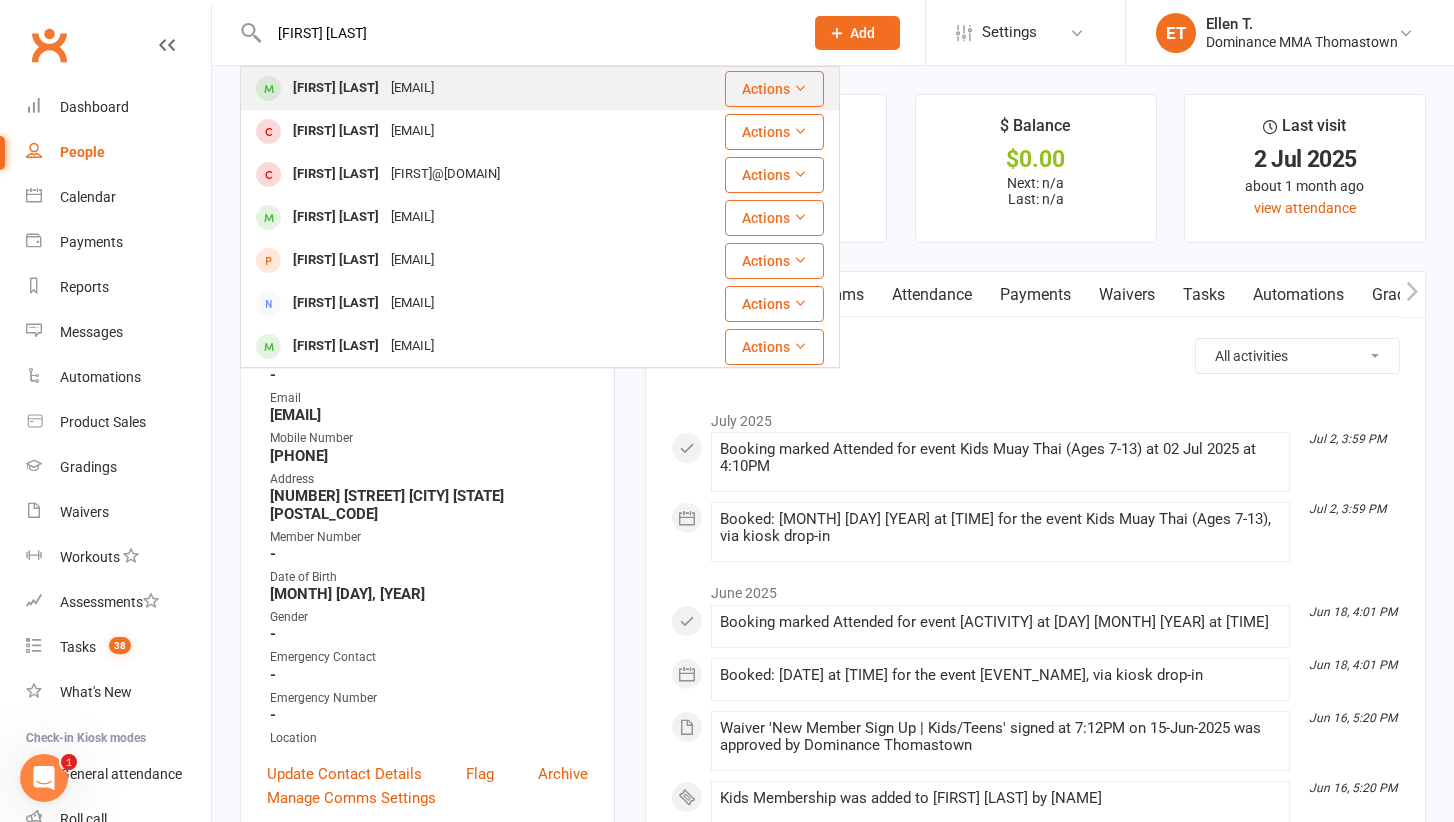 type on "[FIRST] [LAST]" 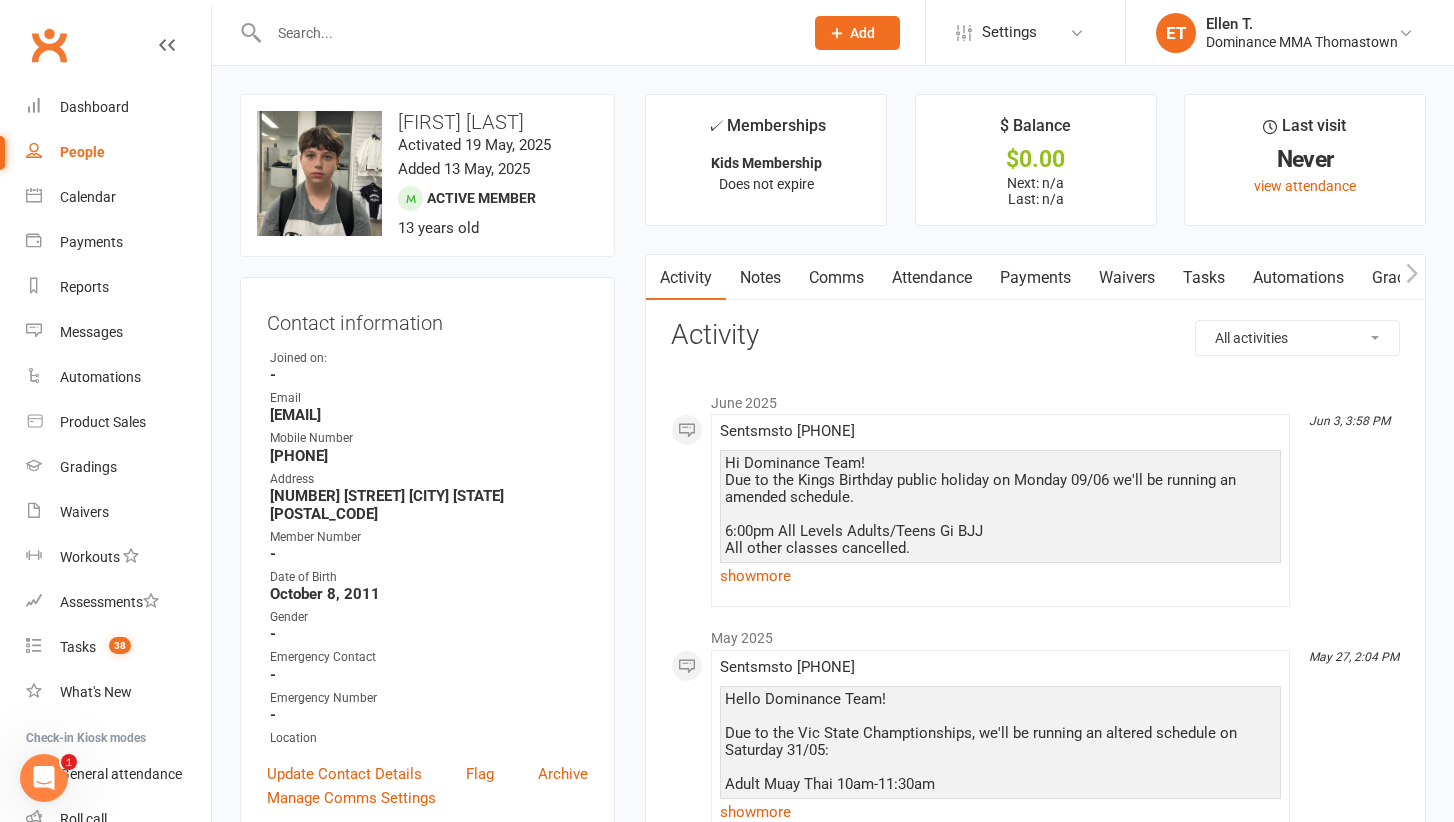 click at bounding box center [526, 33] 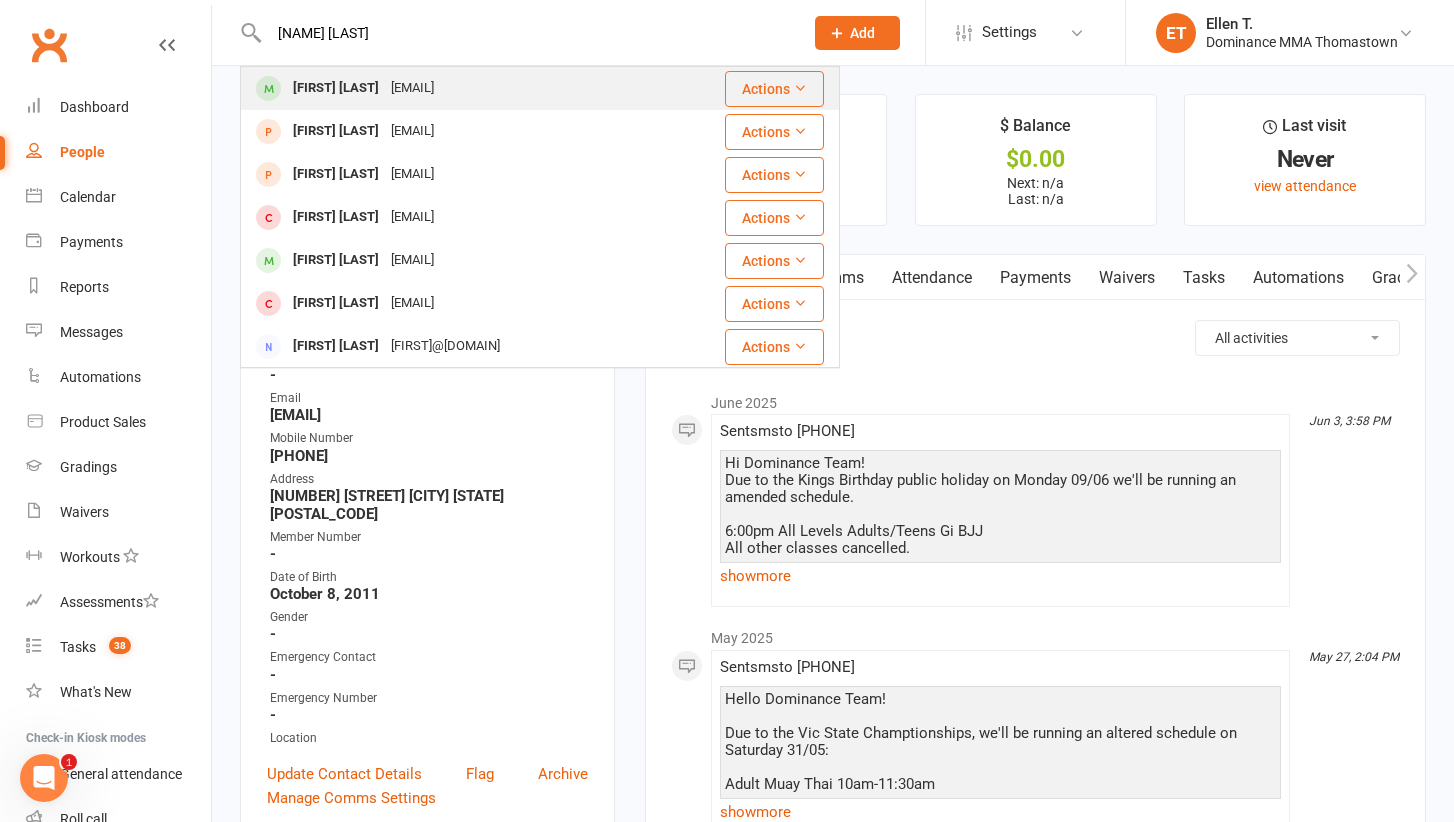 type on "[NAME] [LAST]" 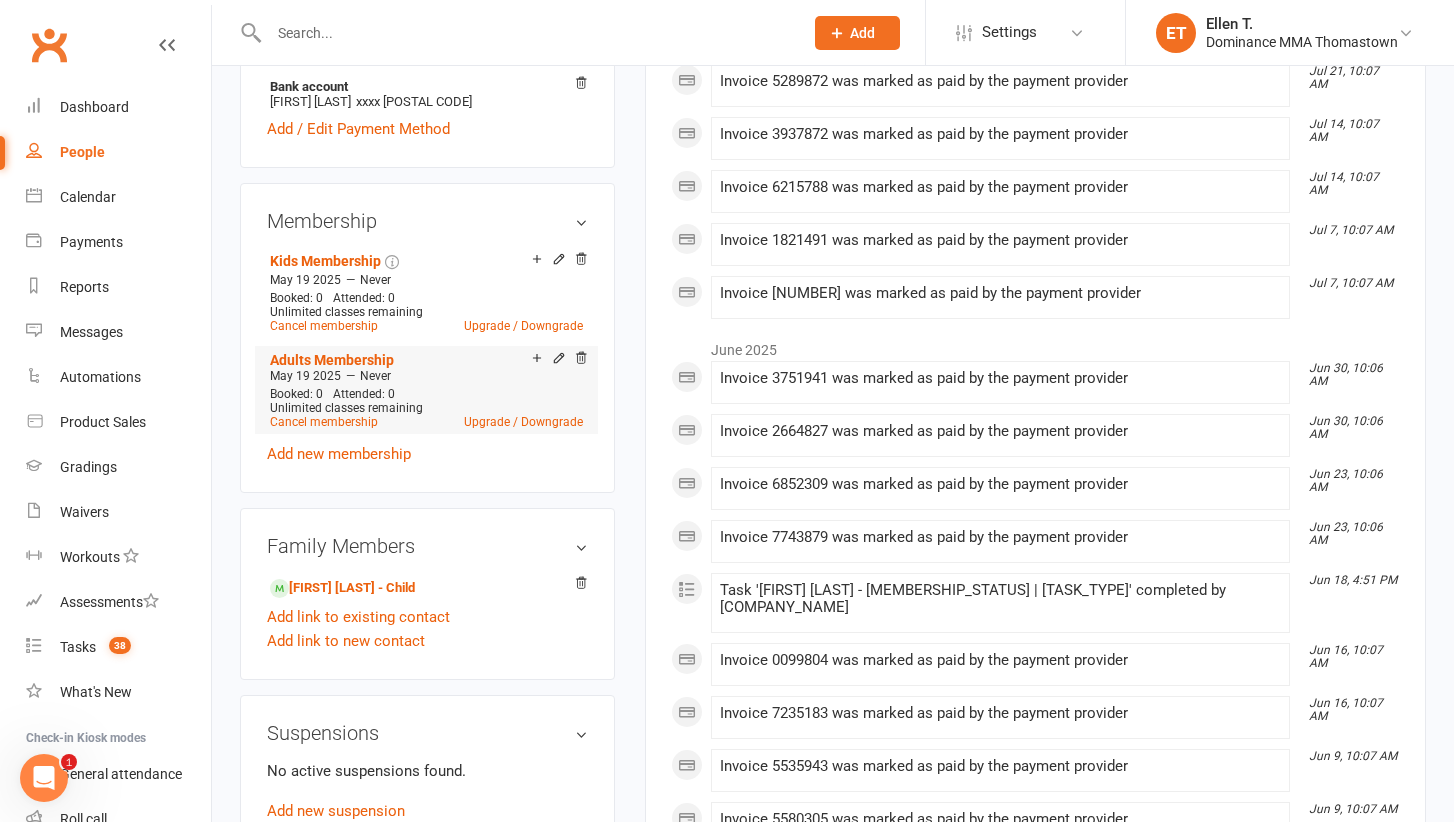 scroll, scrollTop: 822, scrollLeft: 0, axis: vertical 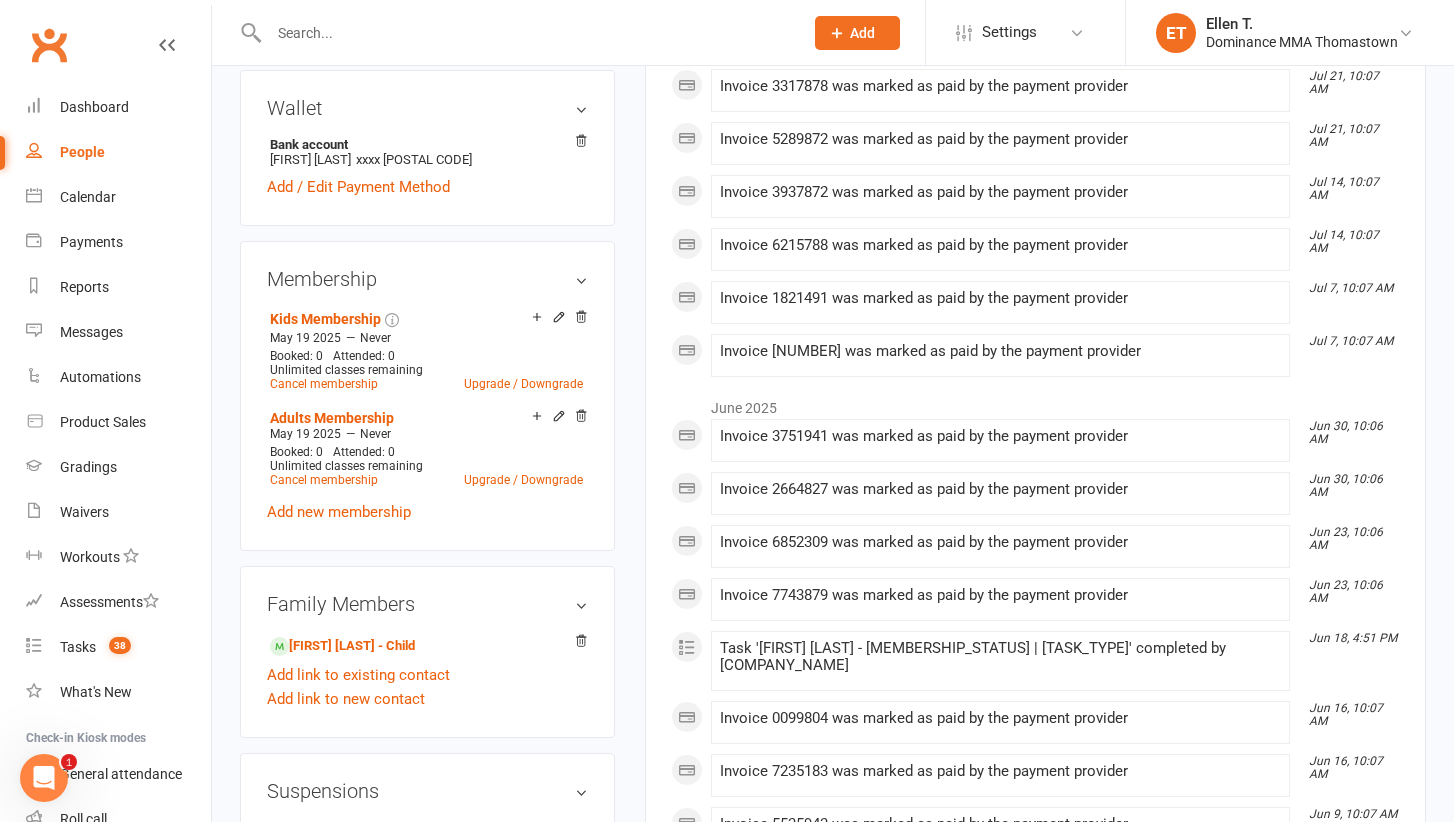 click at bounding box center (526, 33) 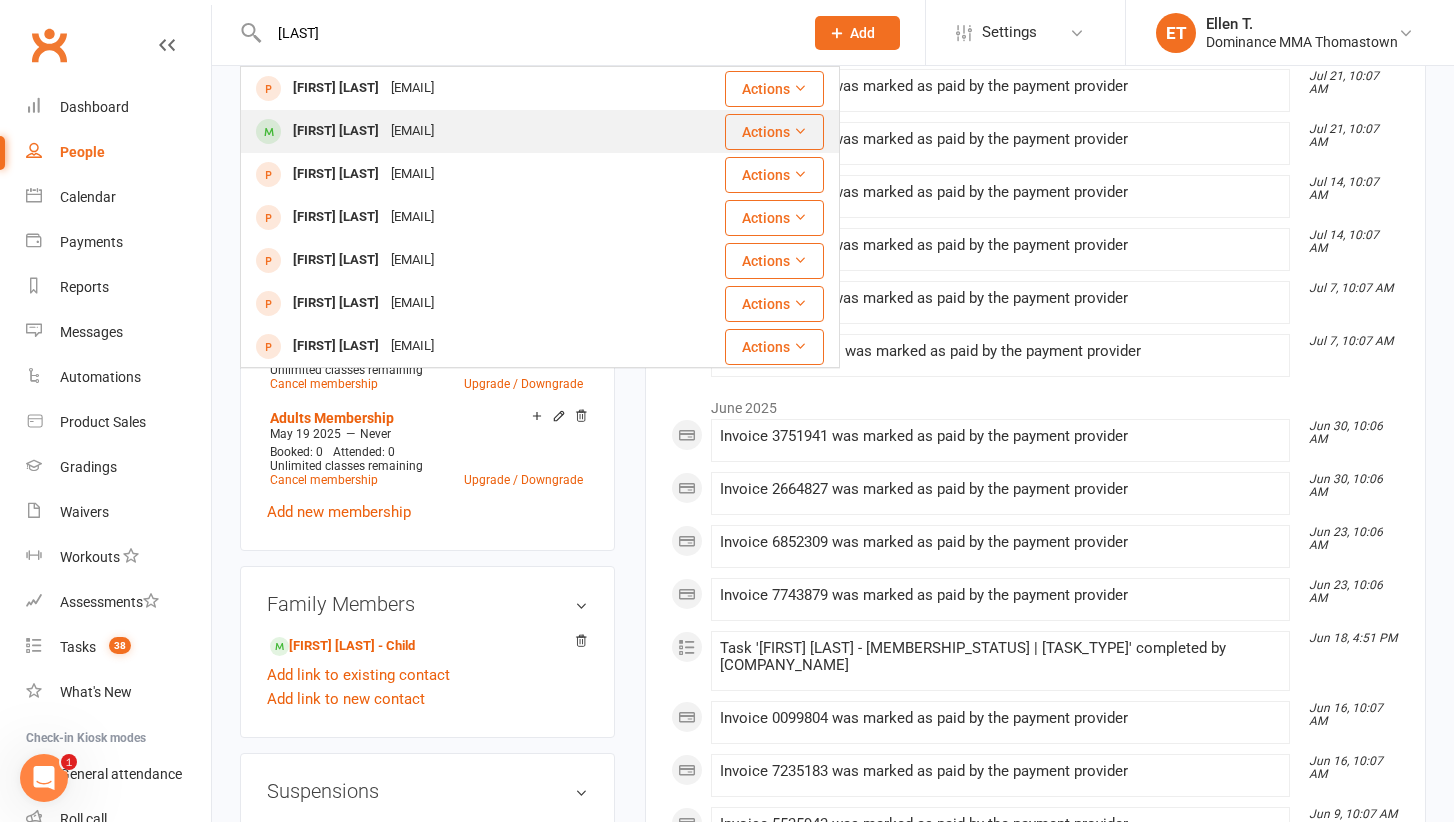 type on "[LAST]" 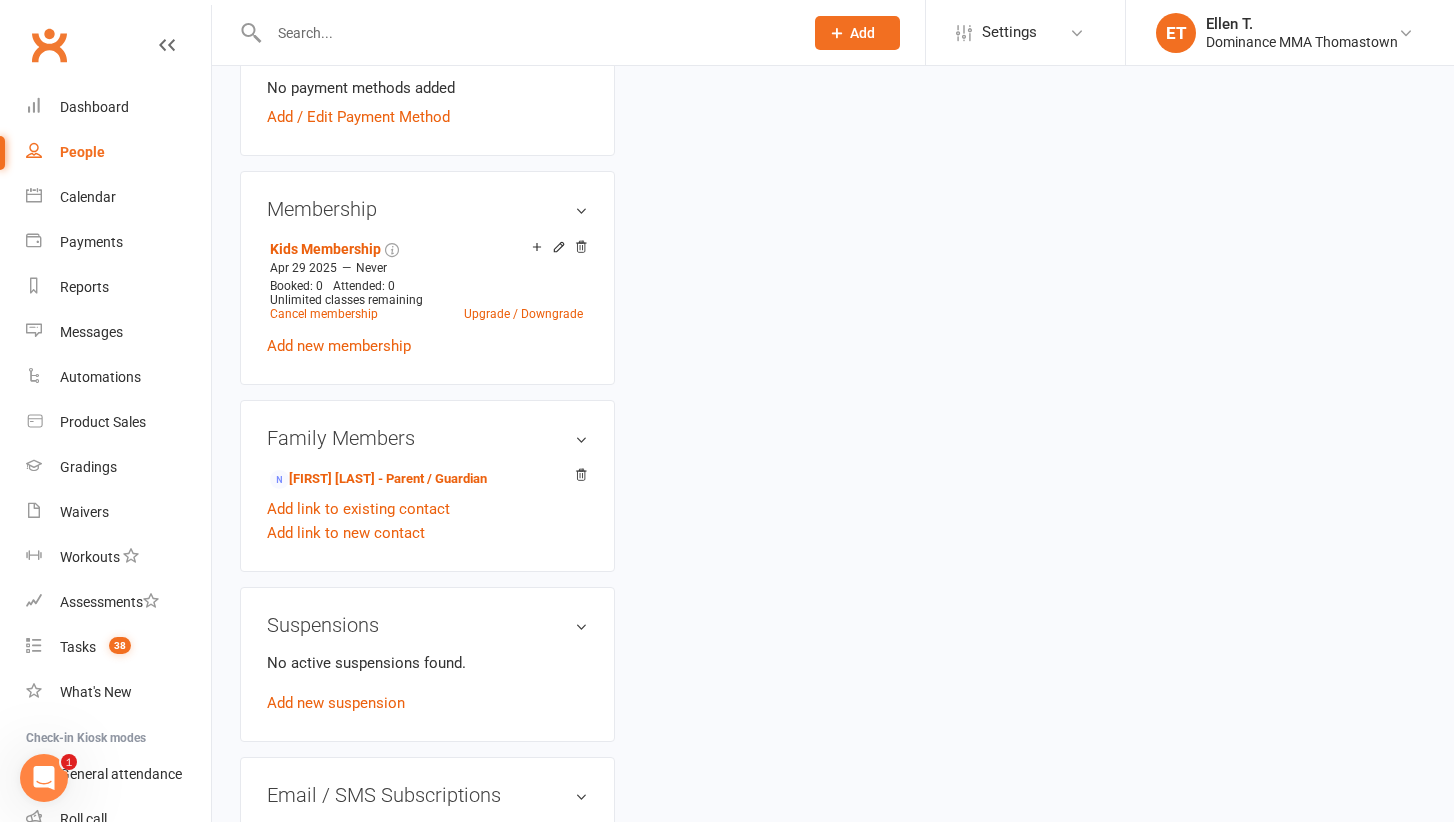 scroll, scrollTop: 0, scrollLeft: 0, axis: both 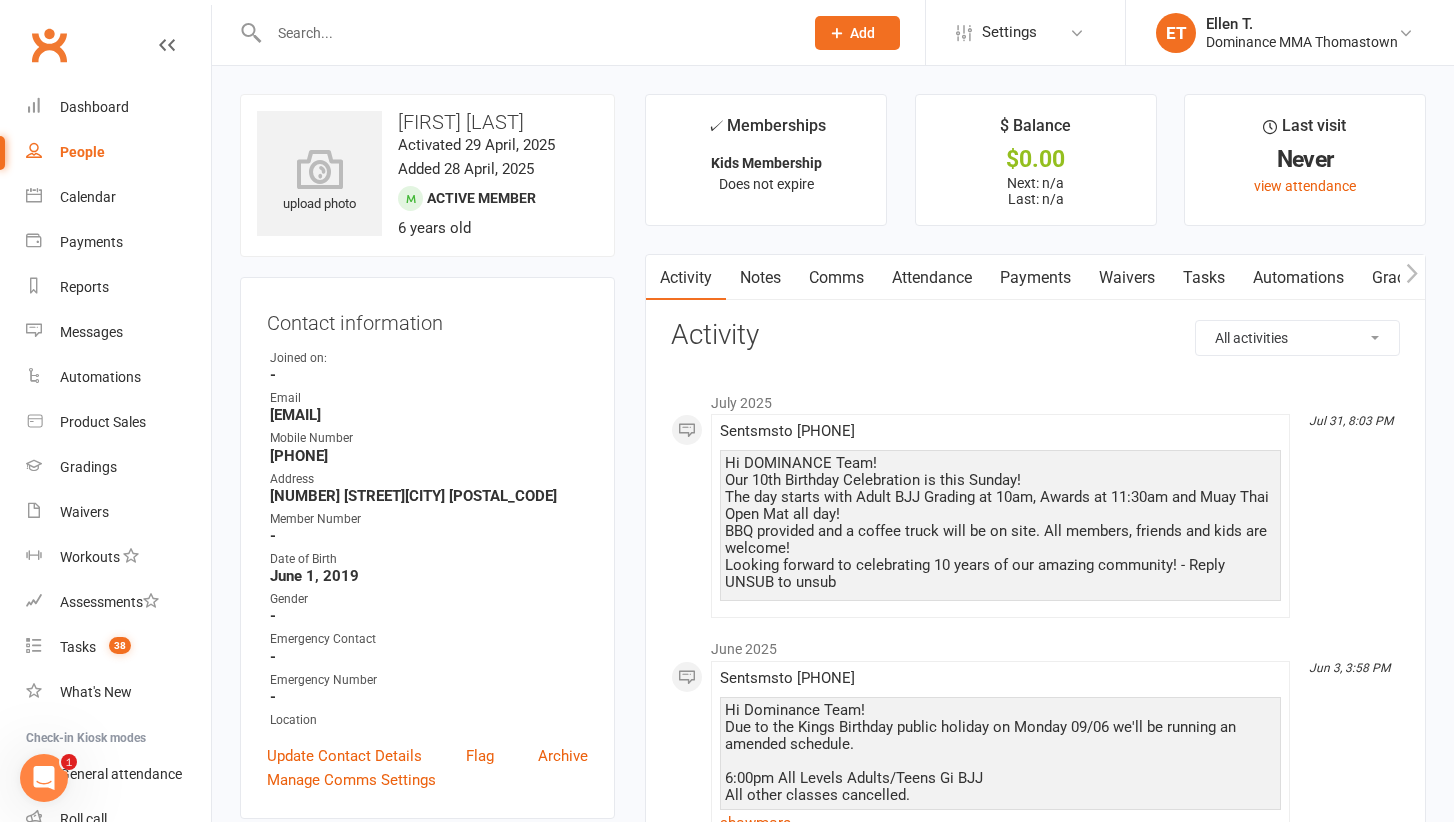 click at bounding box center [526, 33] 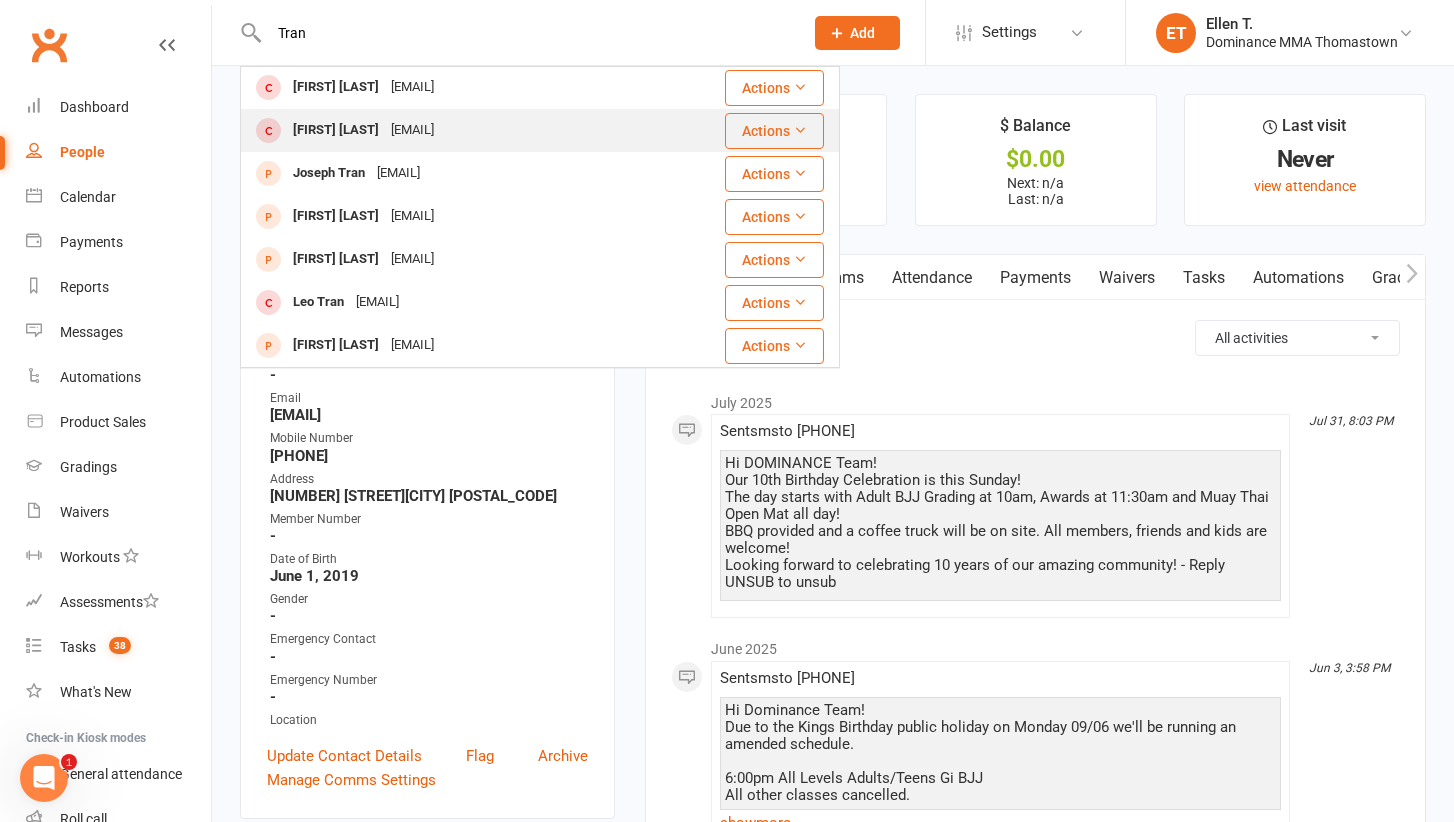 scroll, scrollTop: 560, scrollLeft: 0, axis: vertical 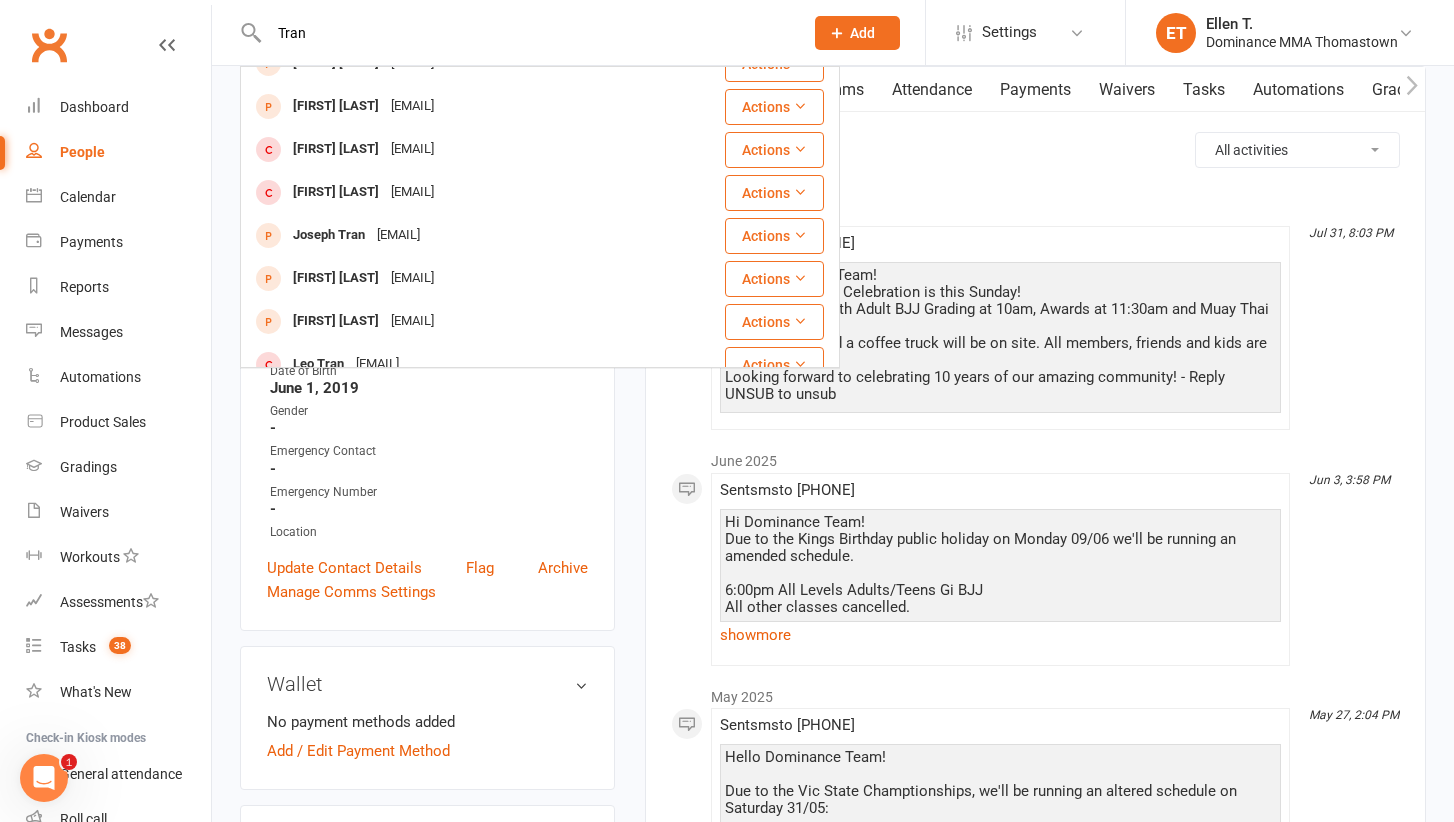 click on "Tran" at bounding box center (526, 33) 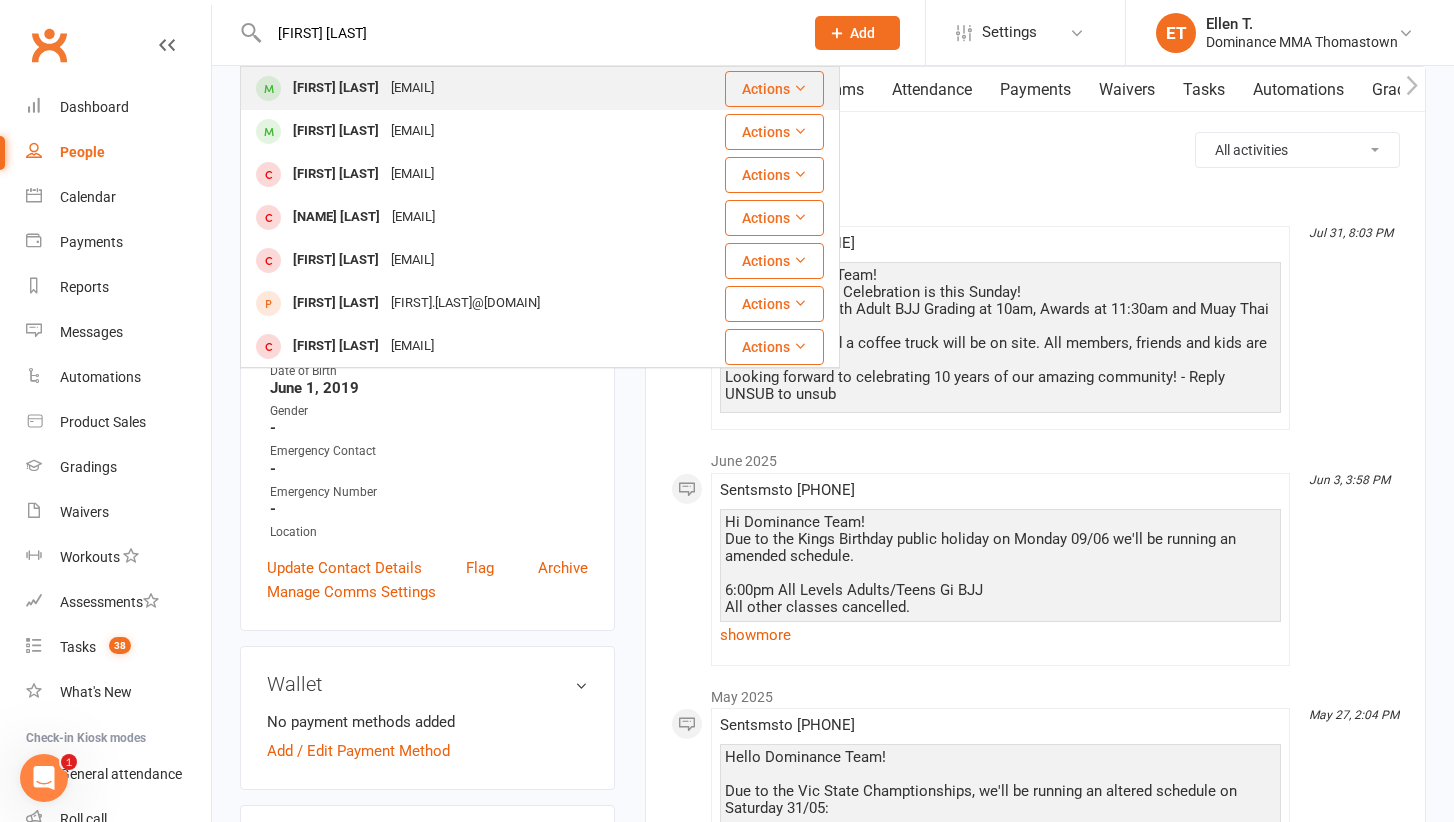 scroll, scrollTop: 0, scrollLeft: 0, axis: both 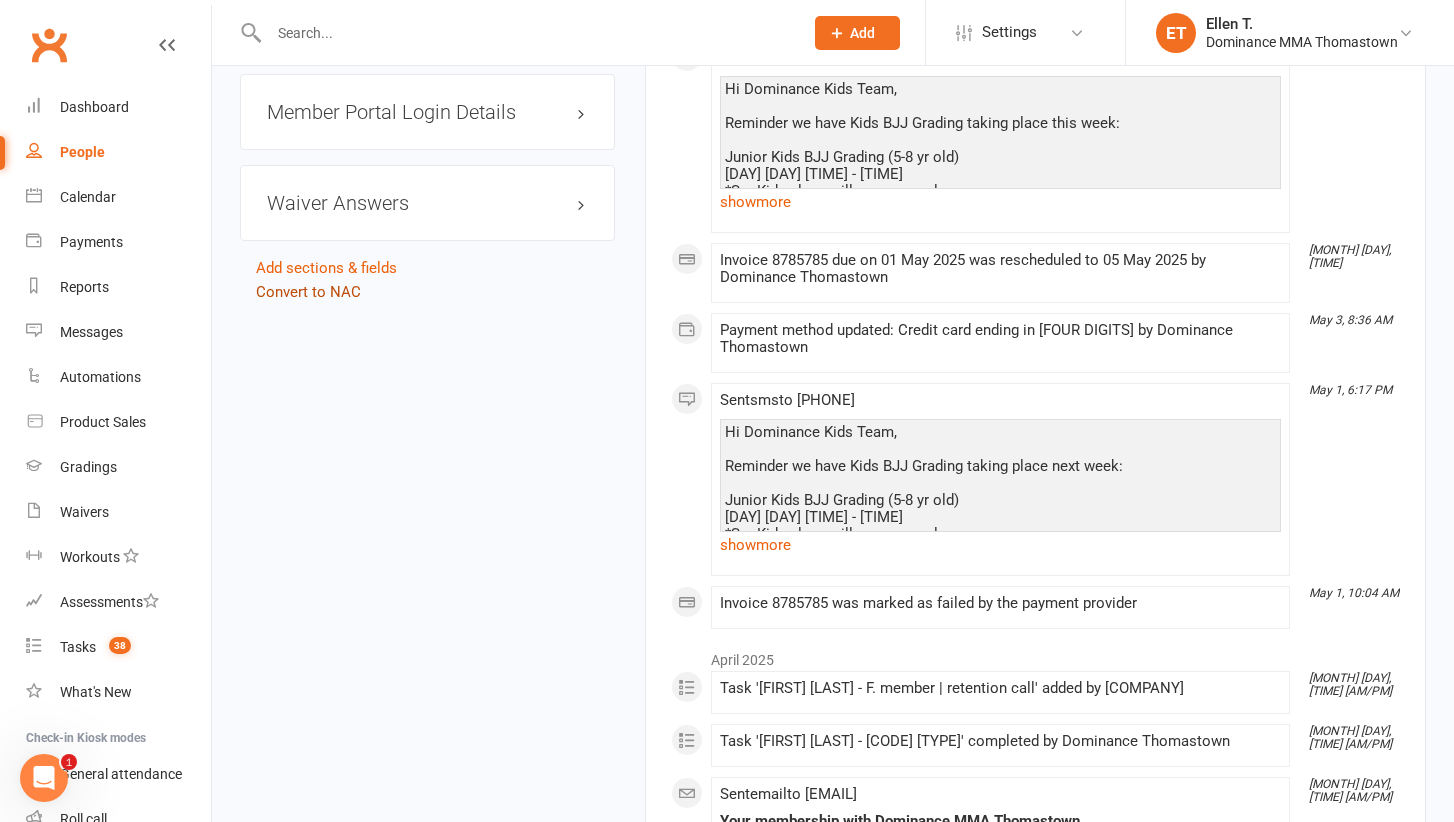 click on "Convert to NAC" at bounding box center [308, 292] 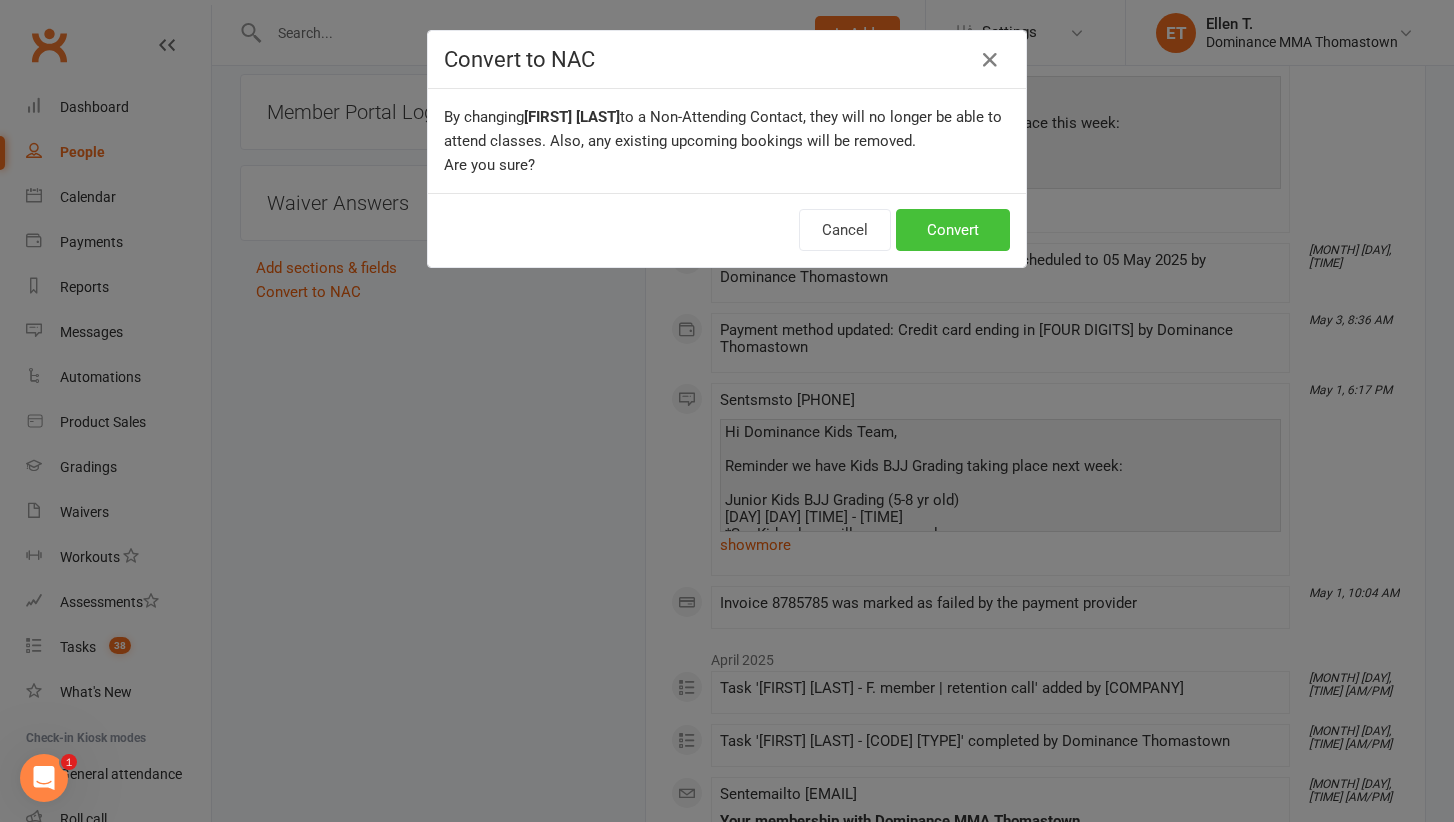 click on "Convert" at bounding box center (953, 230) 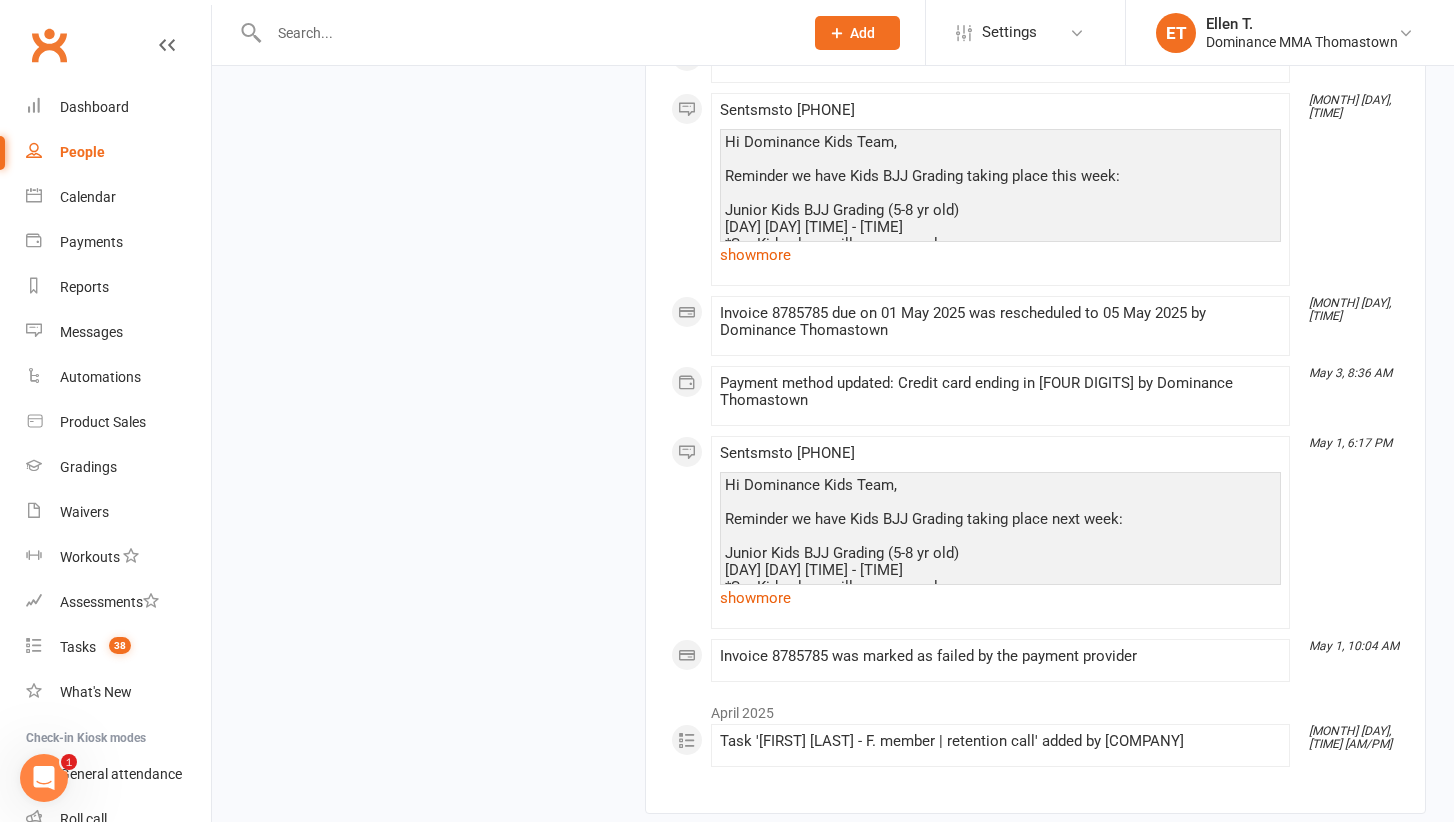 scroll, scrollTop: 0, scrollLeft: 0, axis: both 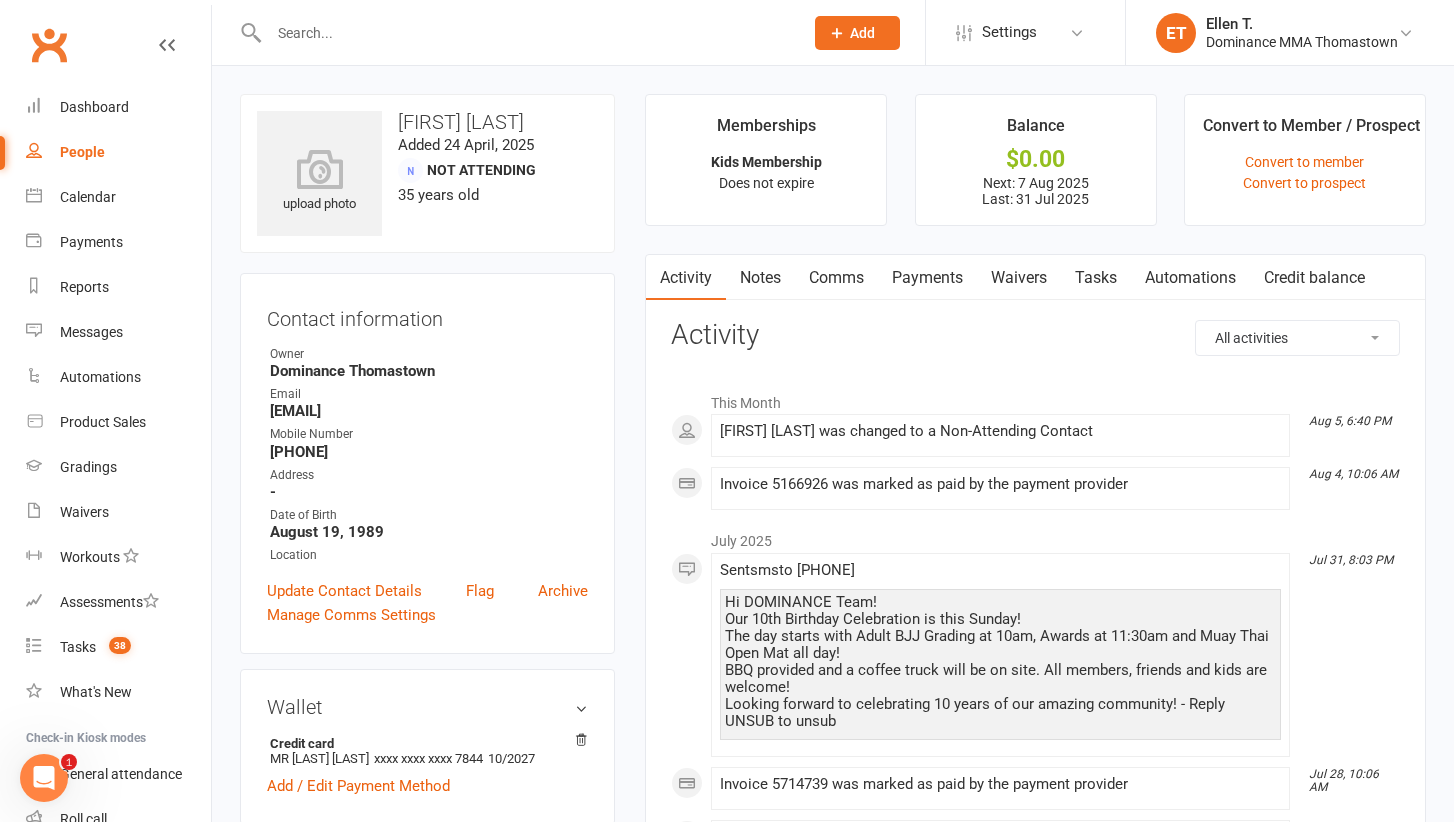 click at bounding box center (526, 33) 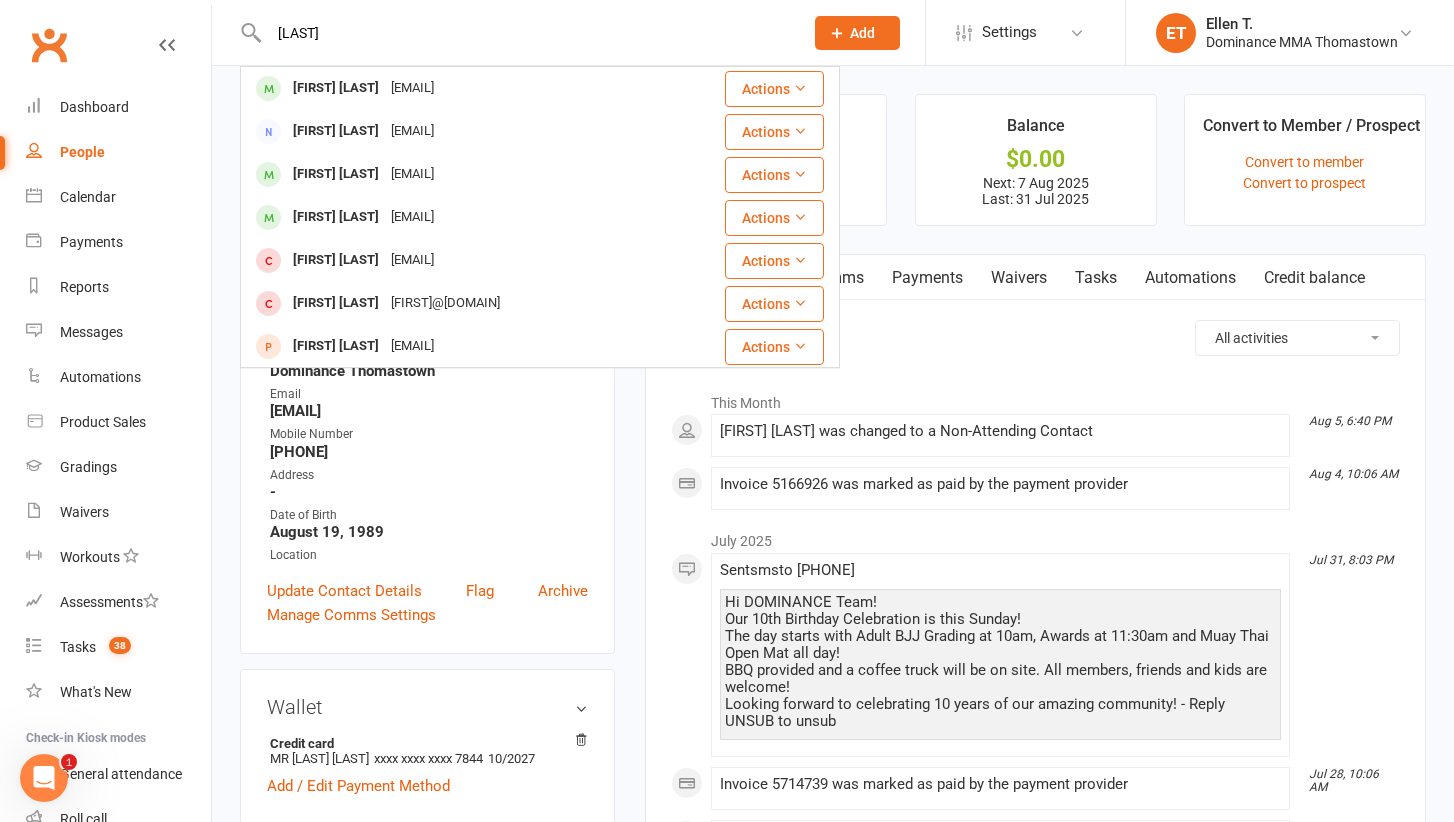 drag, startPoint x: 350, startPoint y: 38, endPoint x: 205, endPoint y: 38, distance: 145 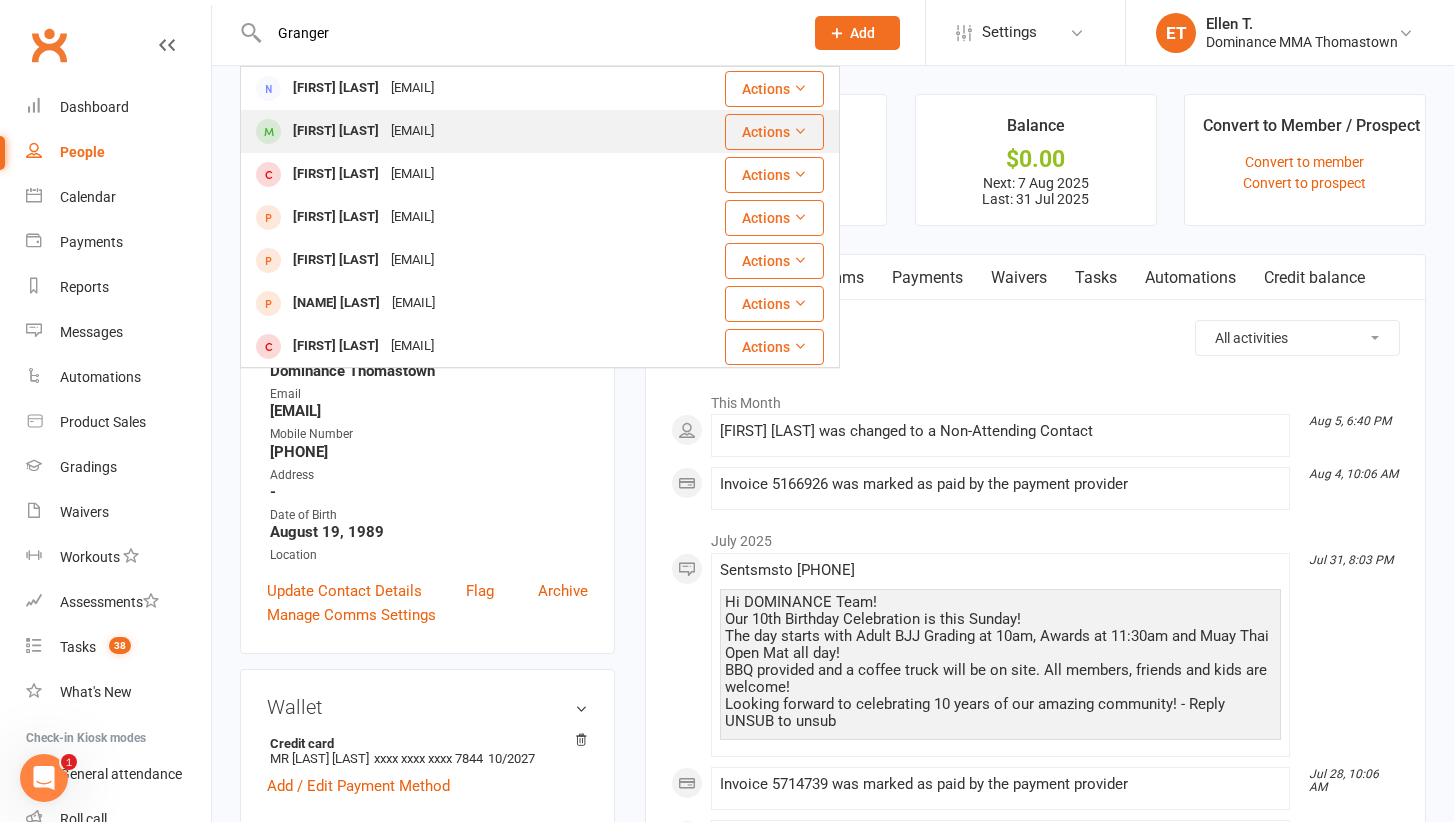 type on "Granger" 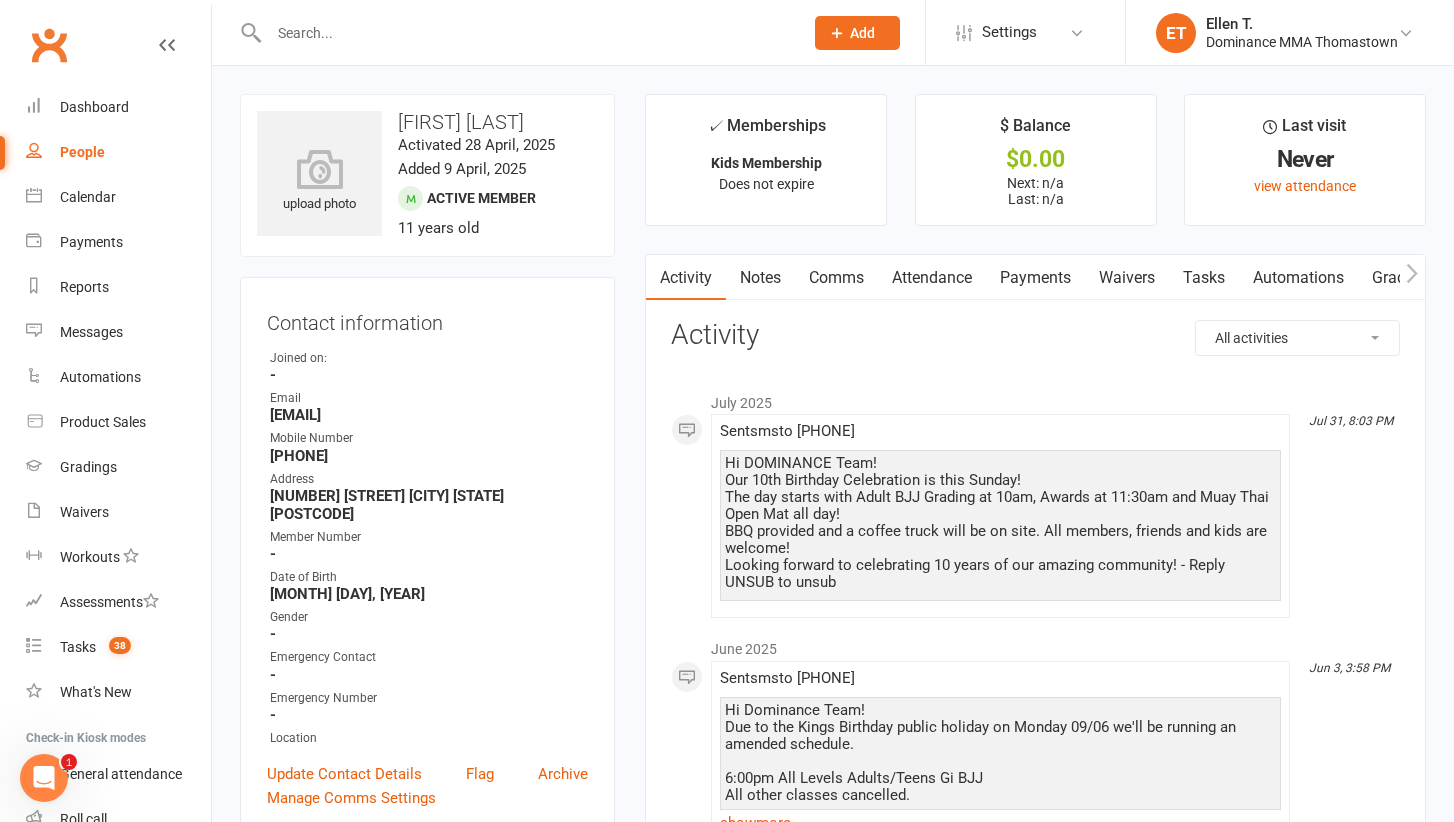click at bounding box center (526, 33) 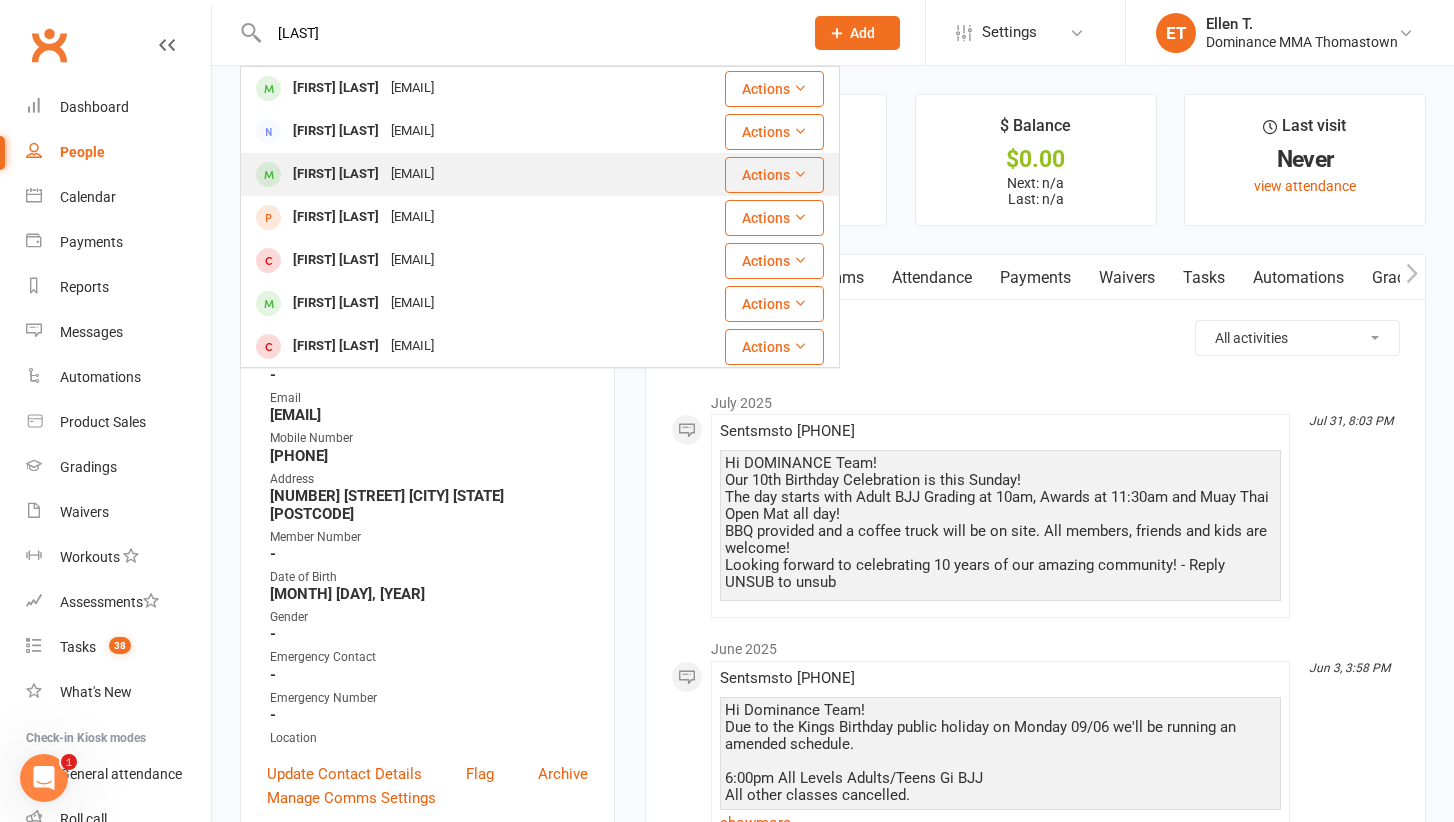 type on "[LAST]" 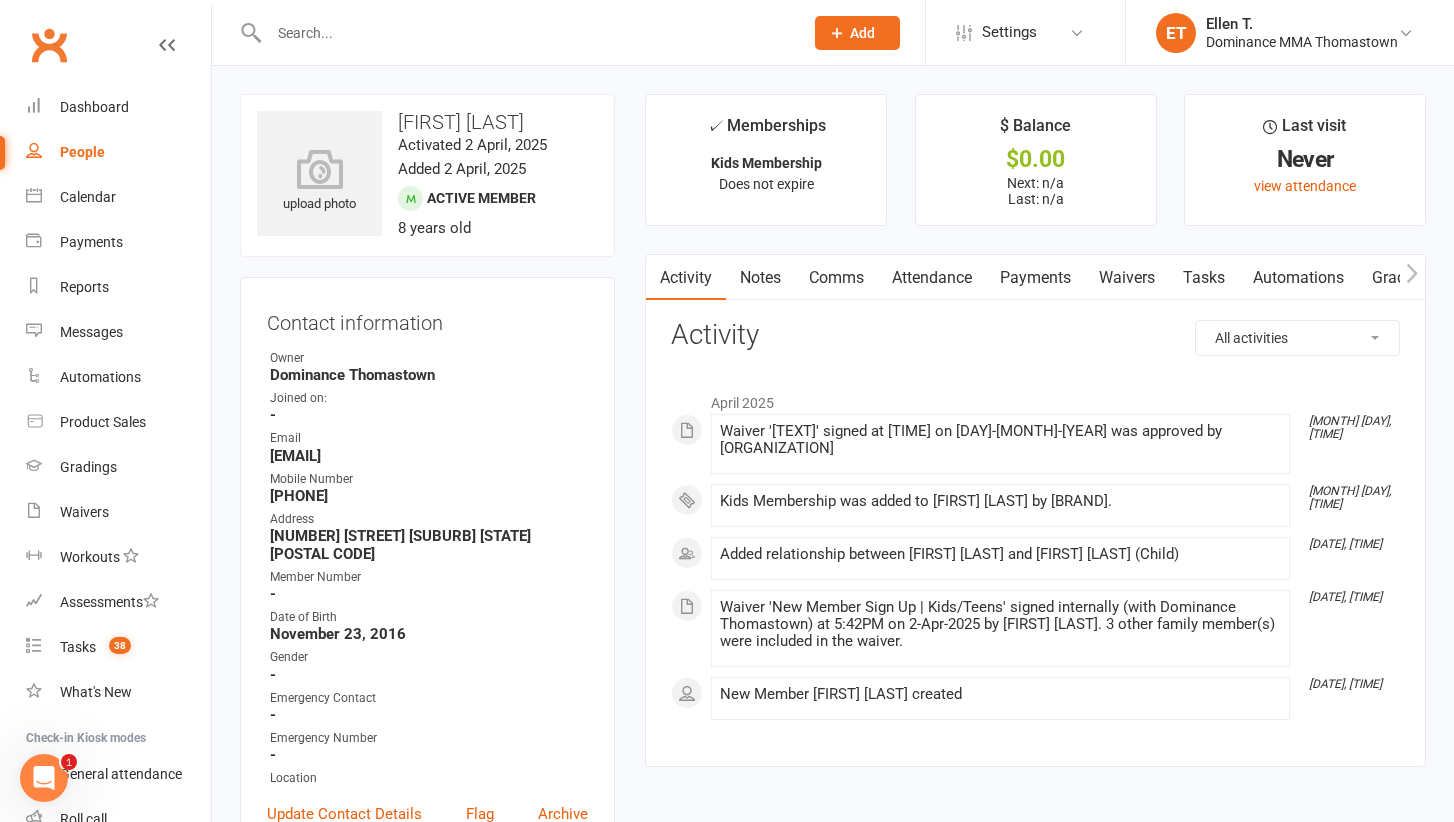 scroll, scrollTop: 0, scrollLeft: 0, axis: both 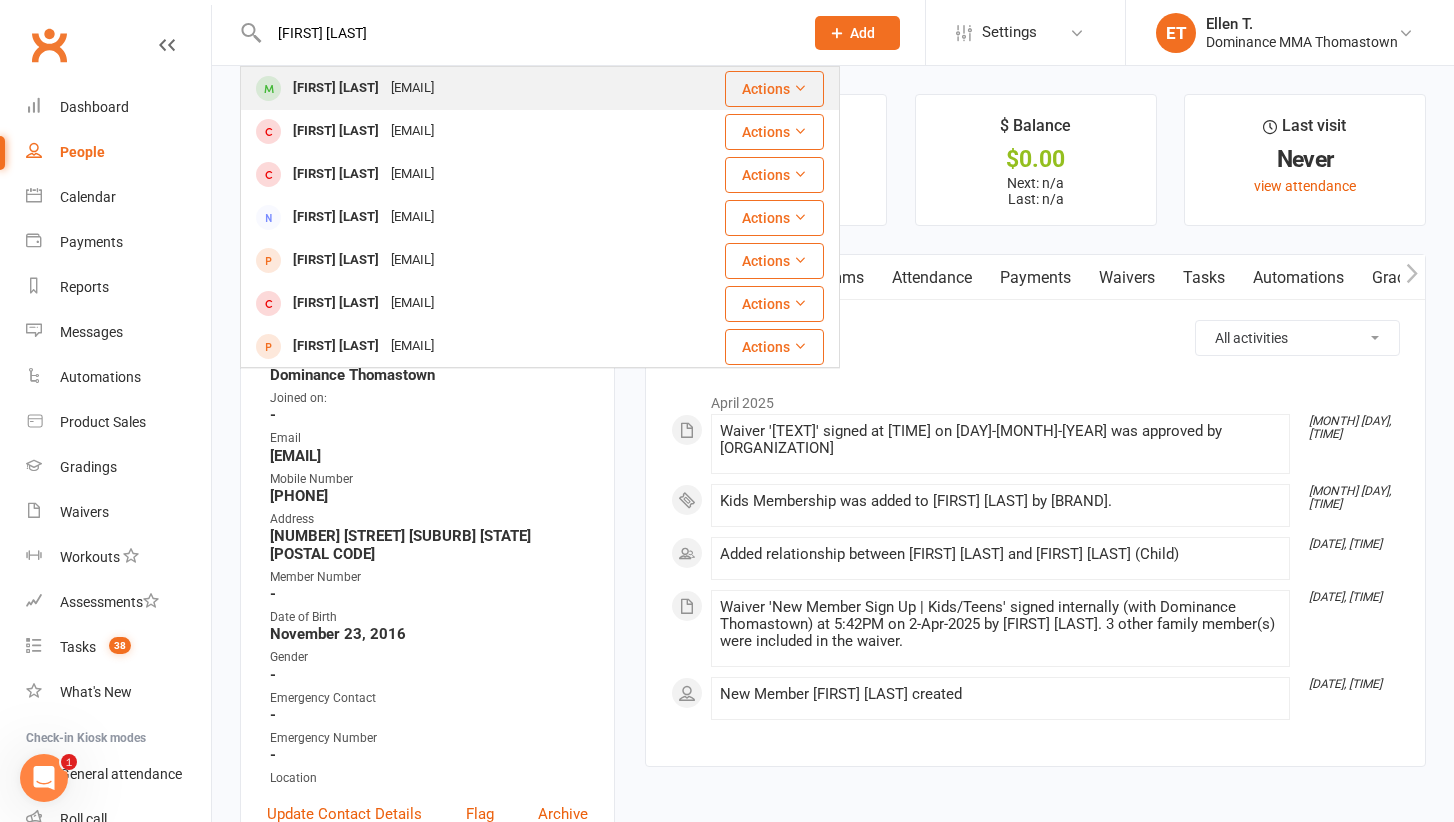 type on "[FIRST] [LAST]" 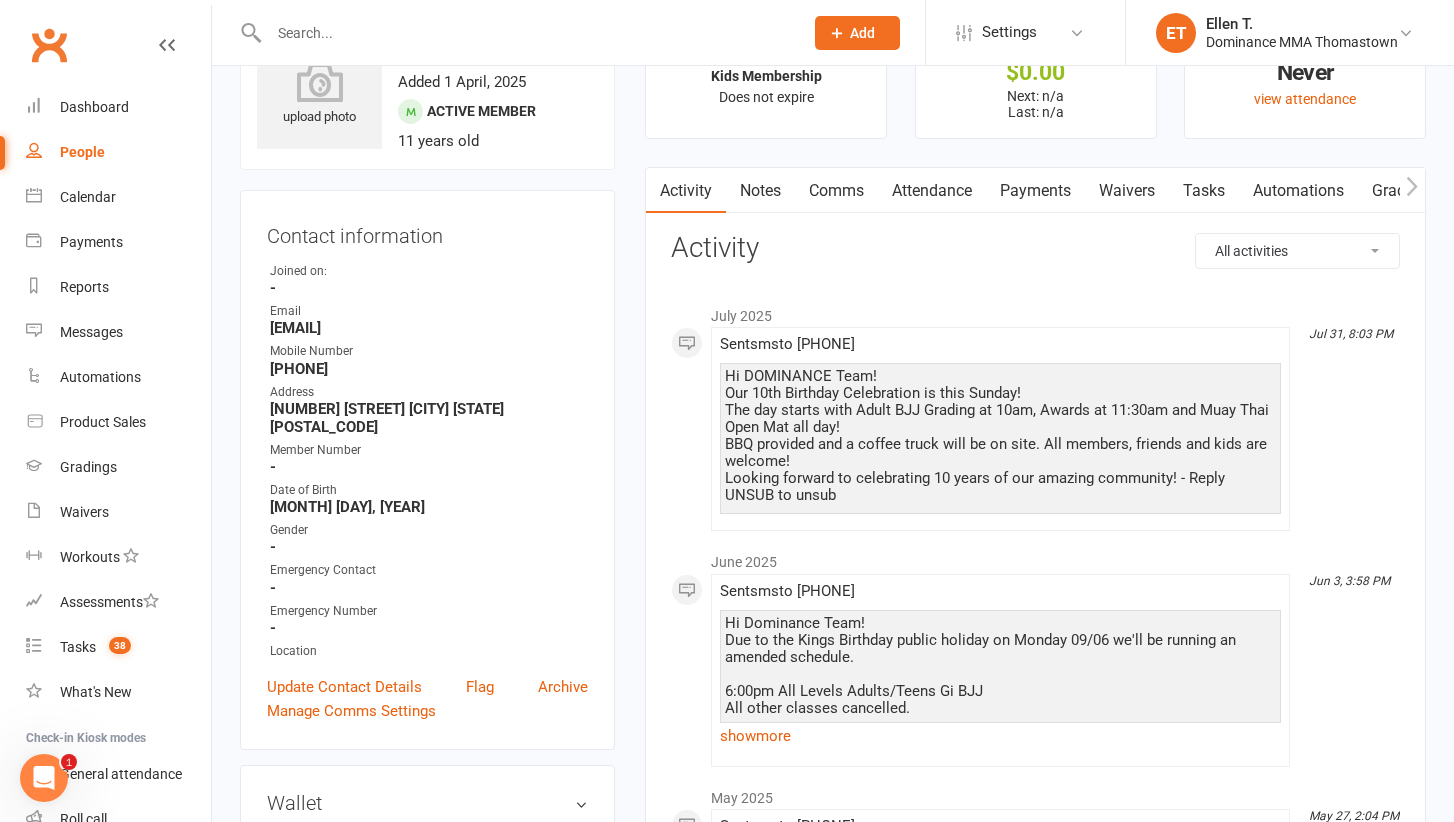 scroll, scrollTop: 138, scrollLeft: 0, axis: vertical 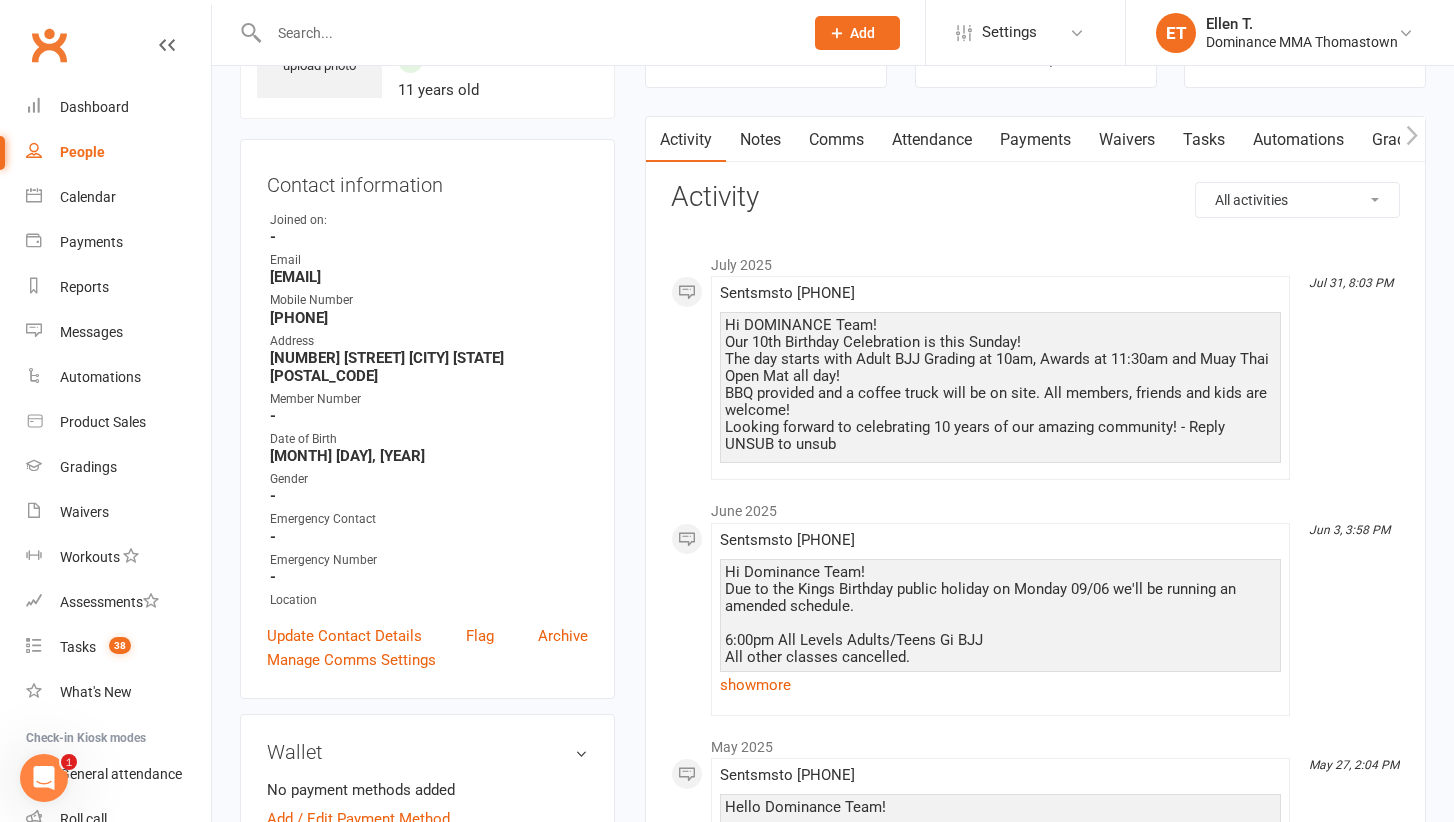 click at bounding box center [526, 33] 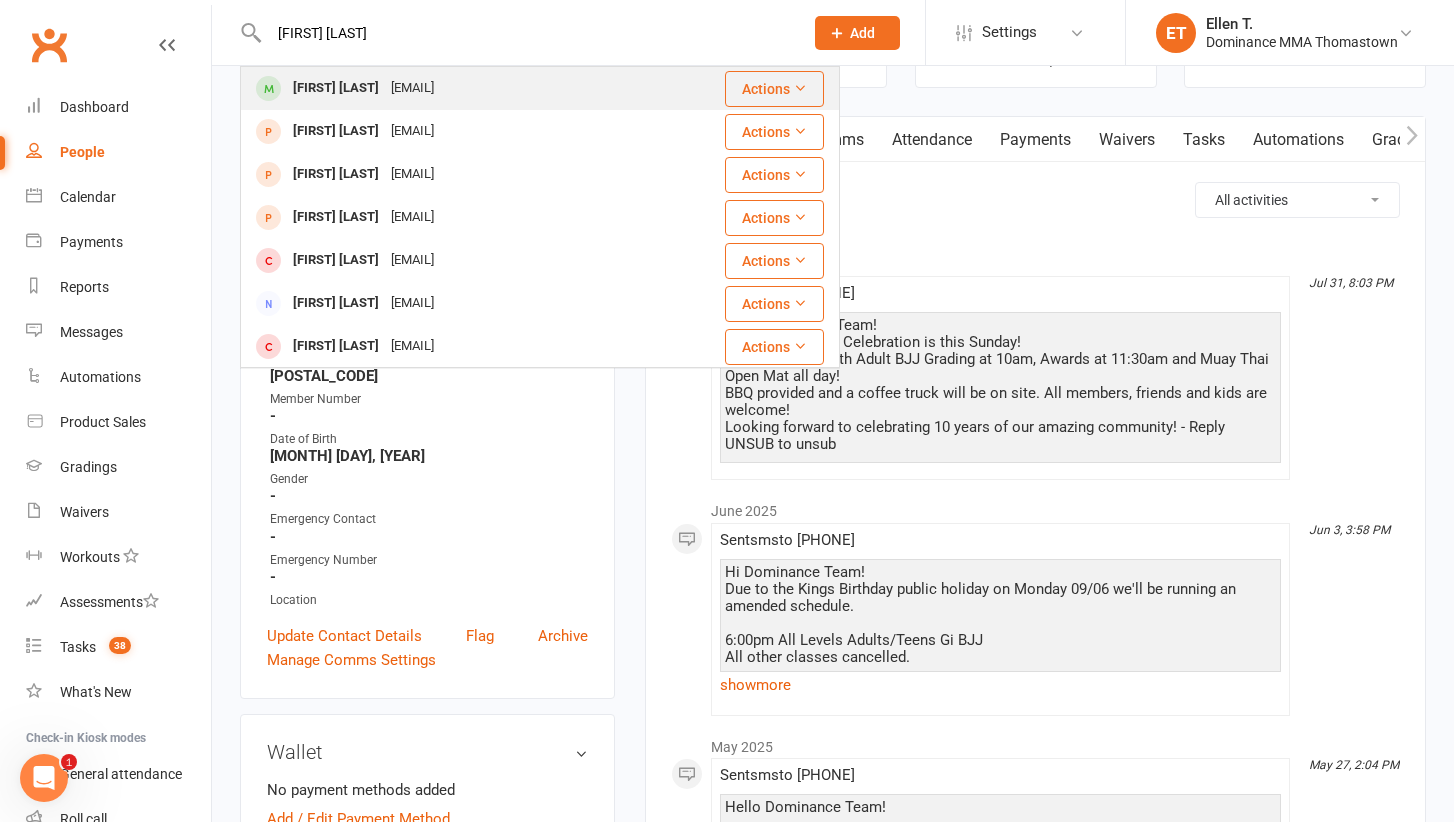 type on "[FIRST] [LAST]" 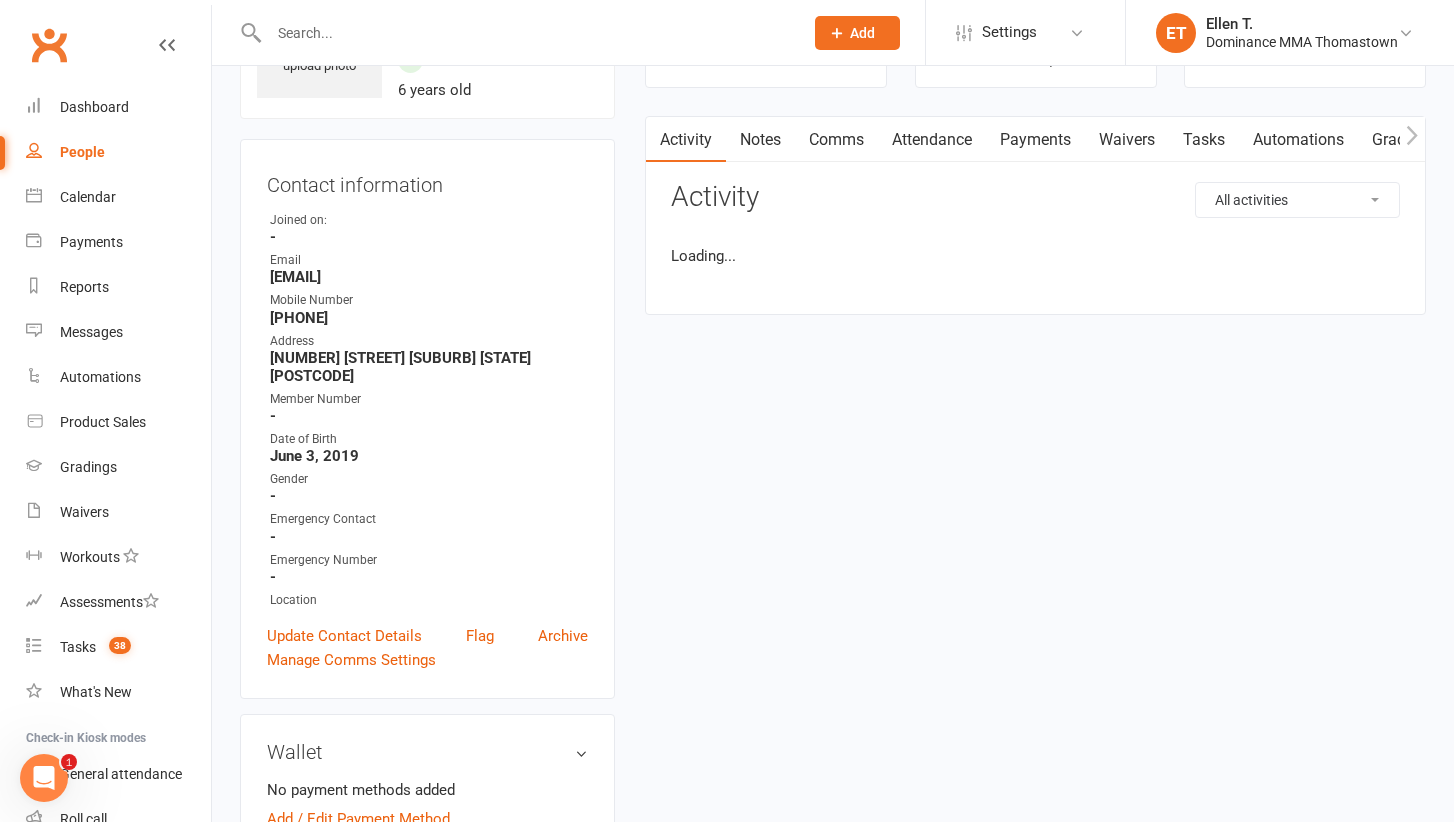 scroll, scrollTop: 0, scrollLeft: 0, axis: both 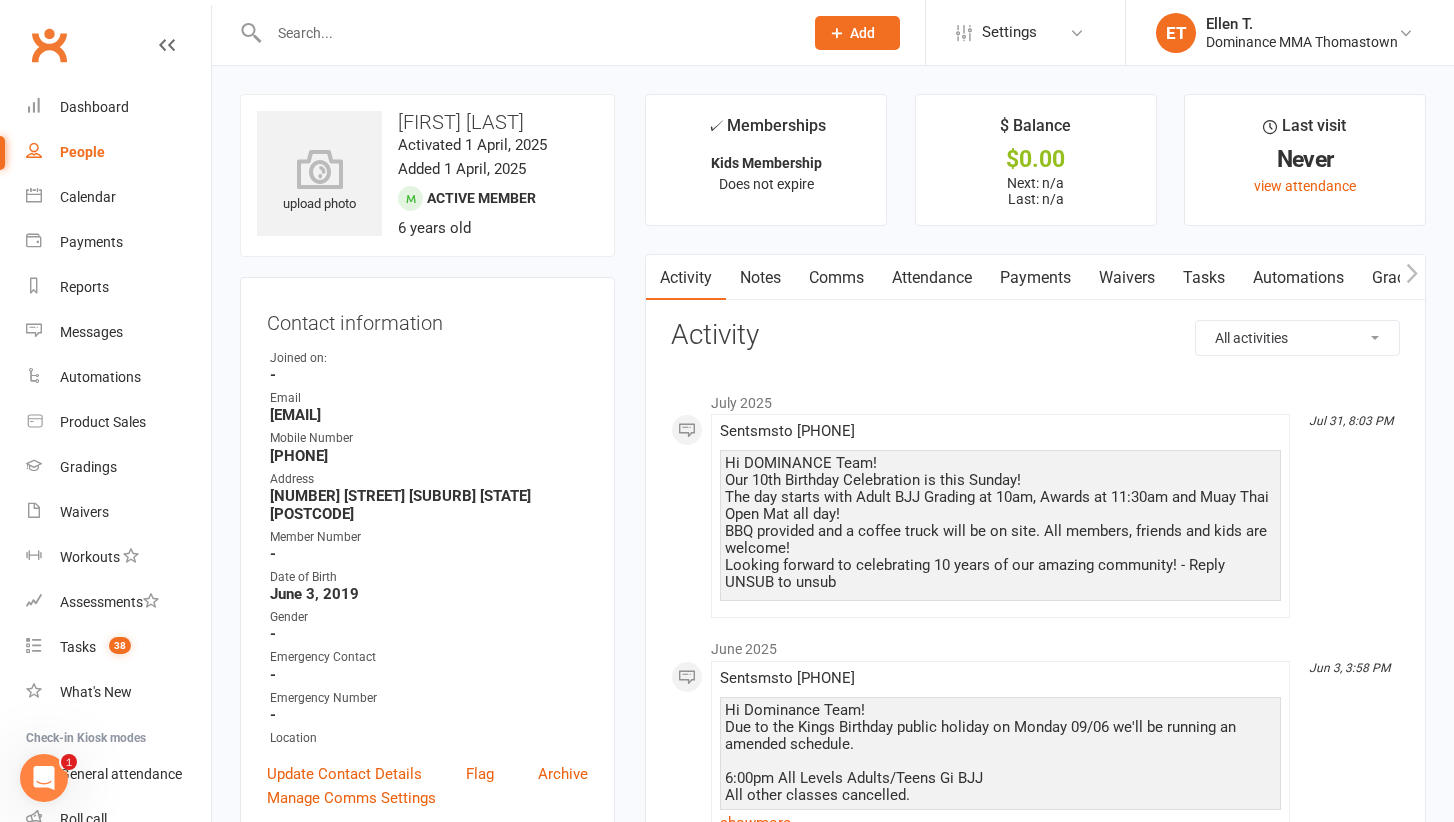 click at bounding box center (526, 33) 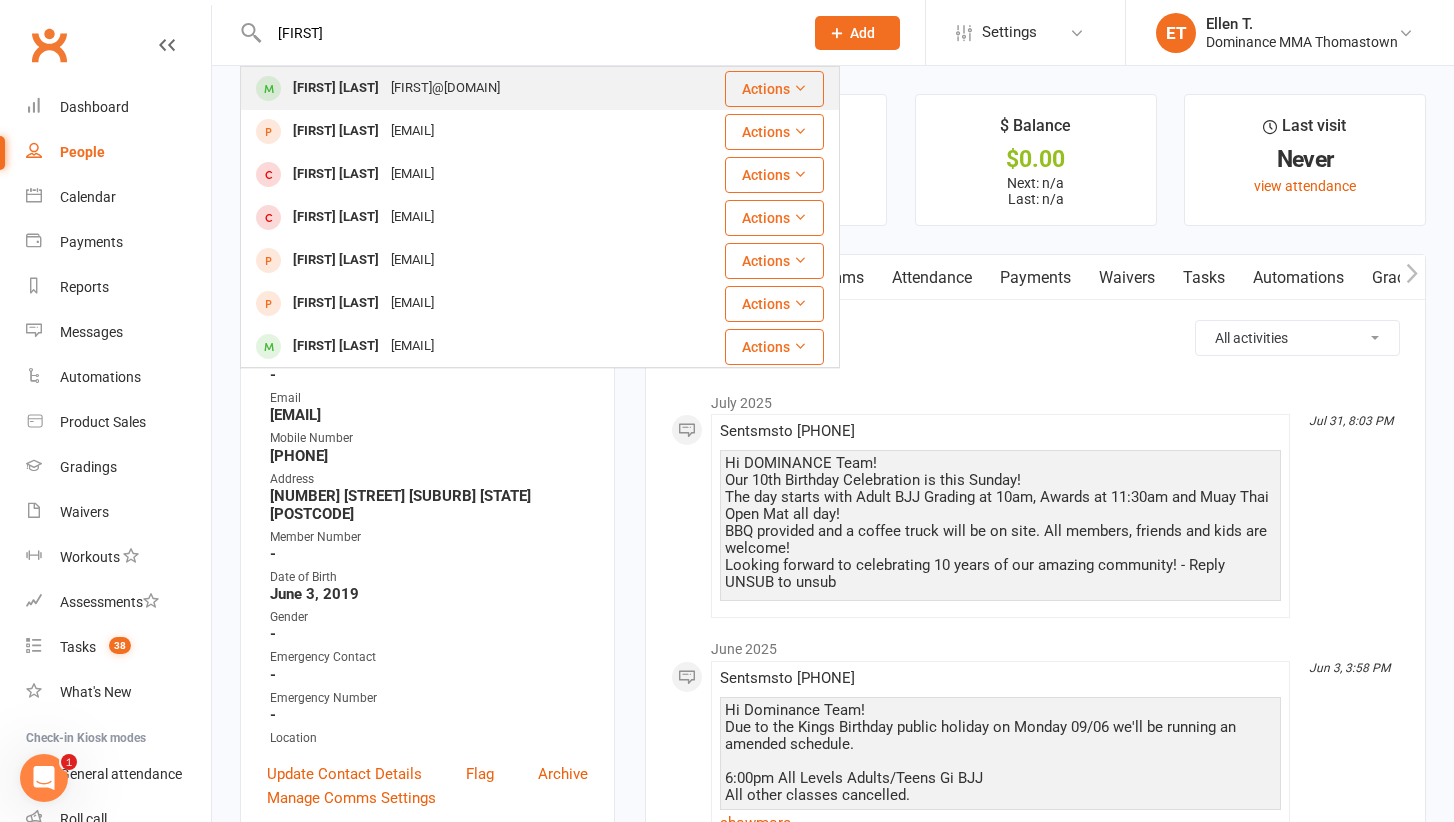 type on "[FIRST]" 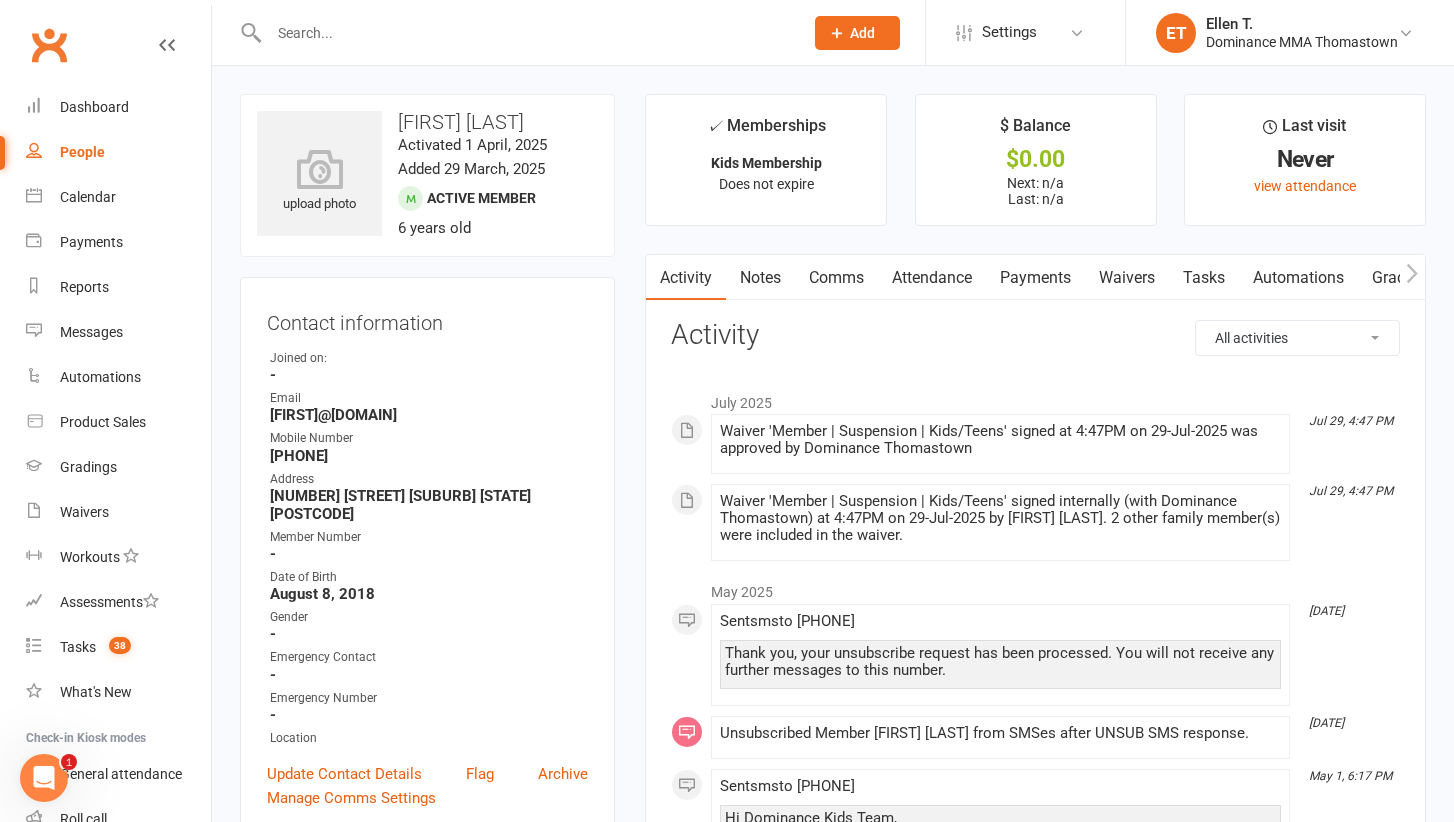 click at bounding box center (514, 32) 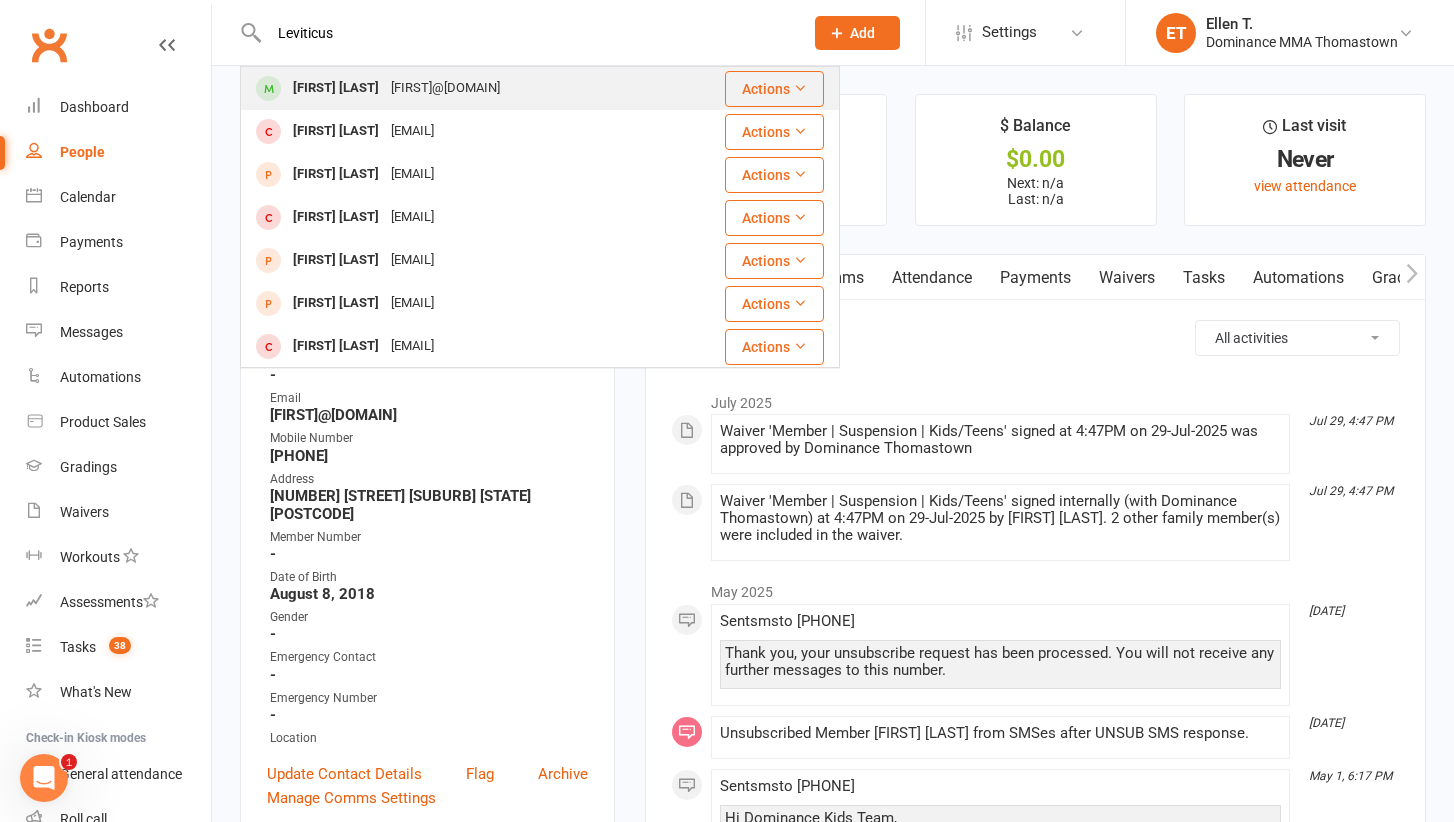 type on "Leviticus" 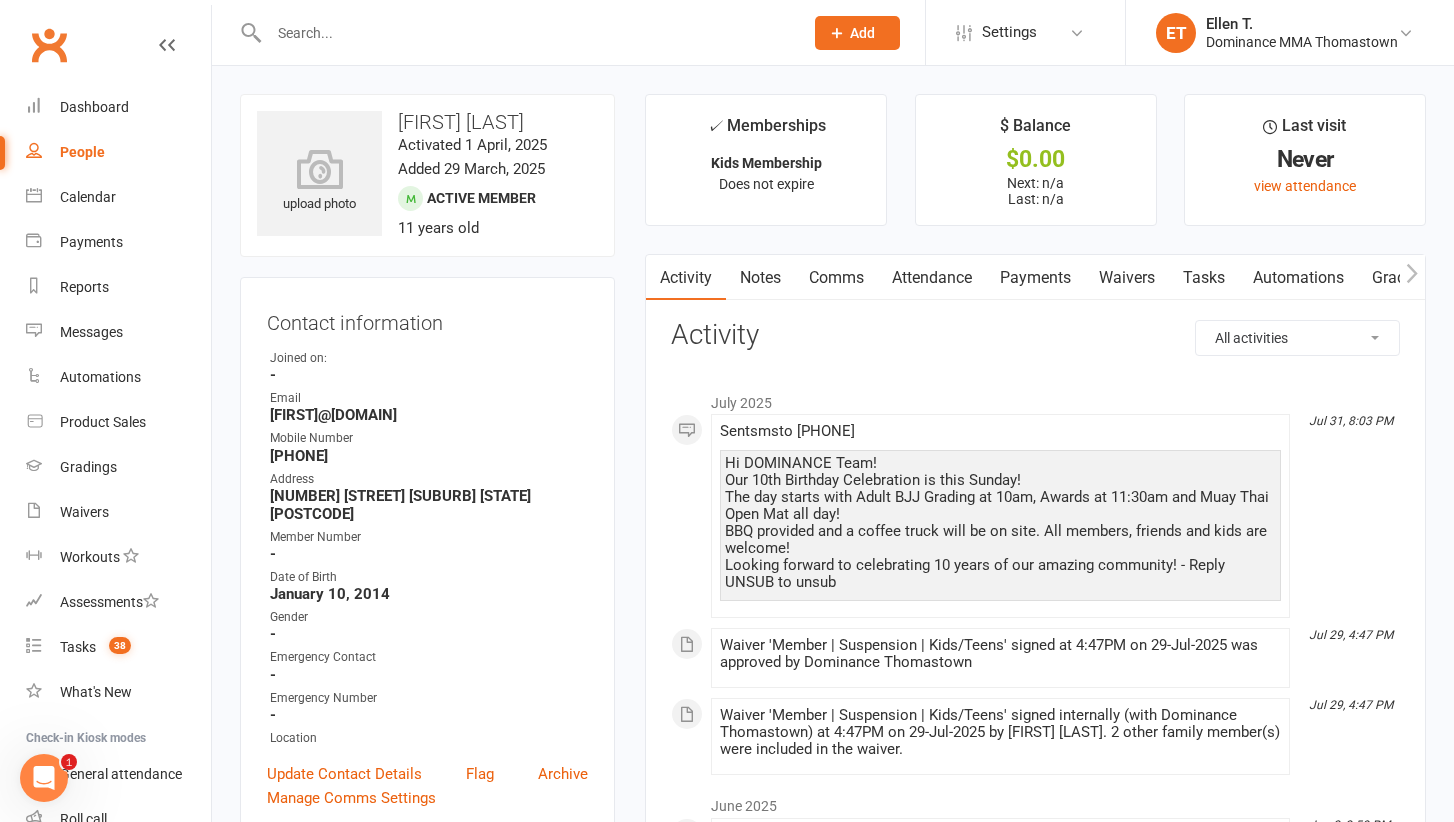 click at bounding box center (526, 33) 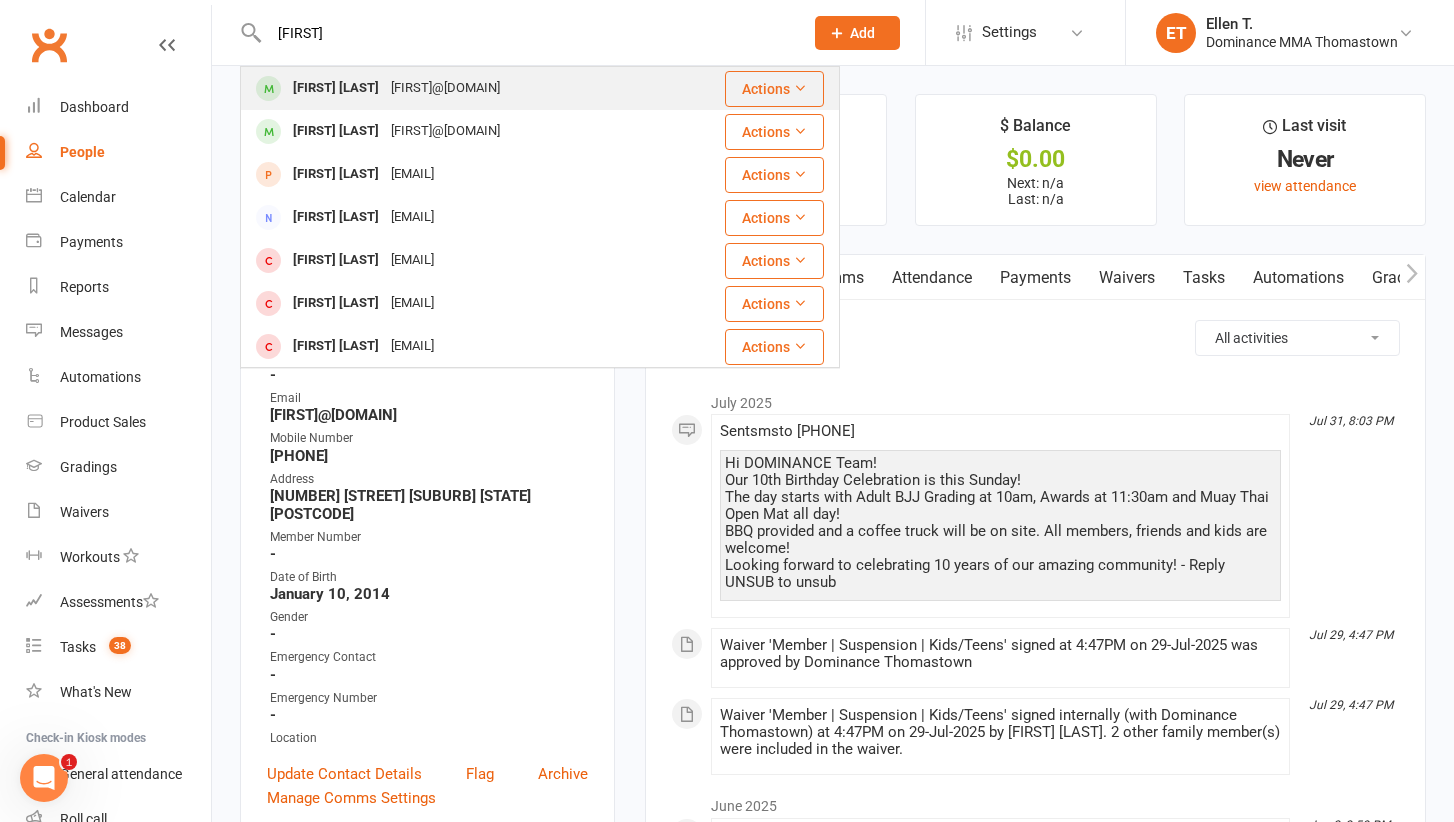 type on "[FIRST]" 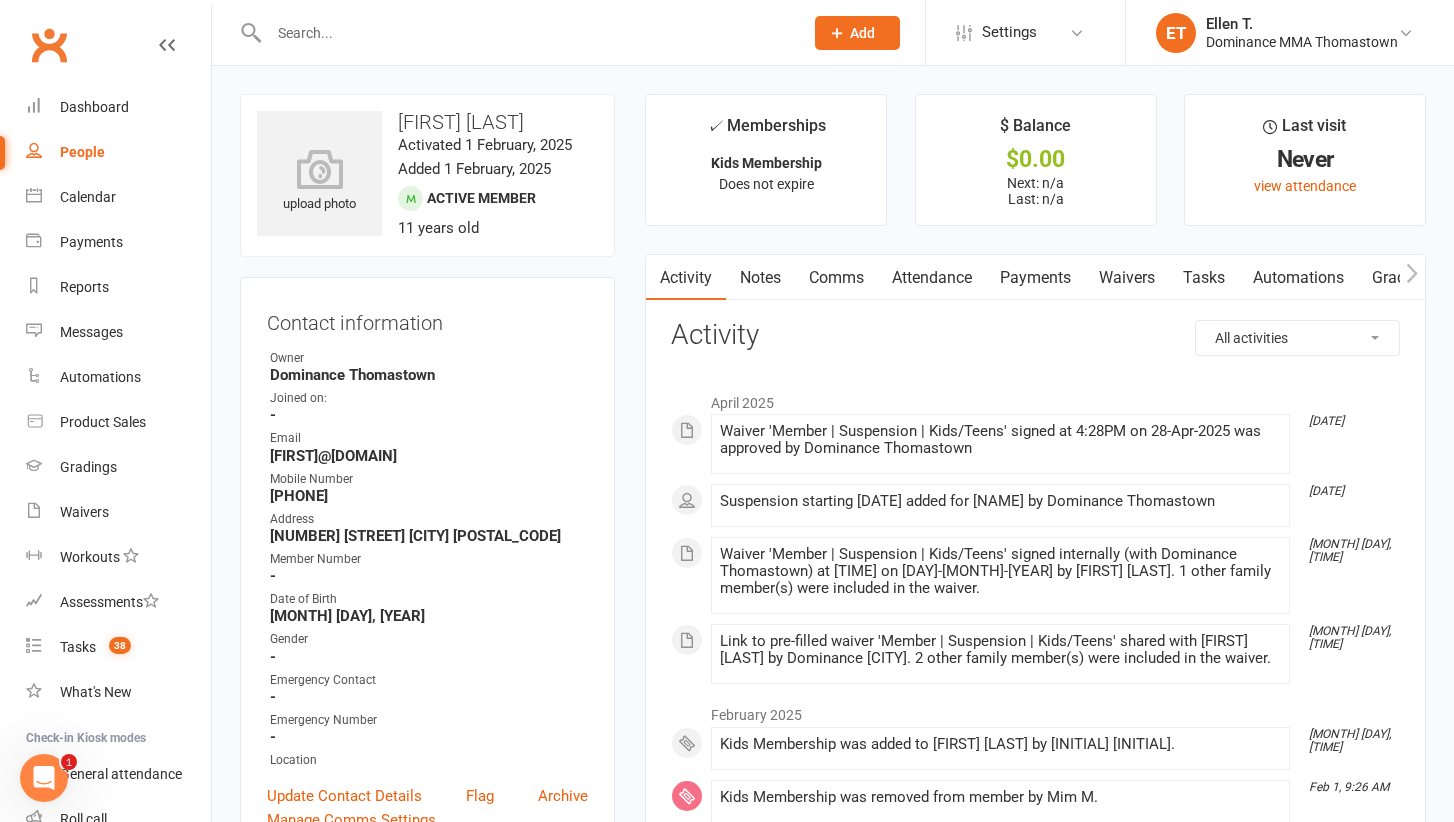 scroll, scrollTop: 36, scrollLeft: 0, axis: vertical 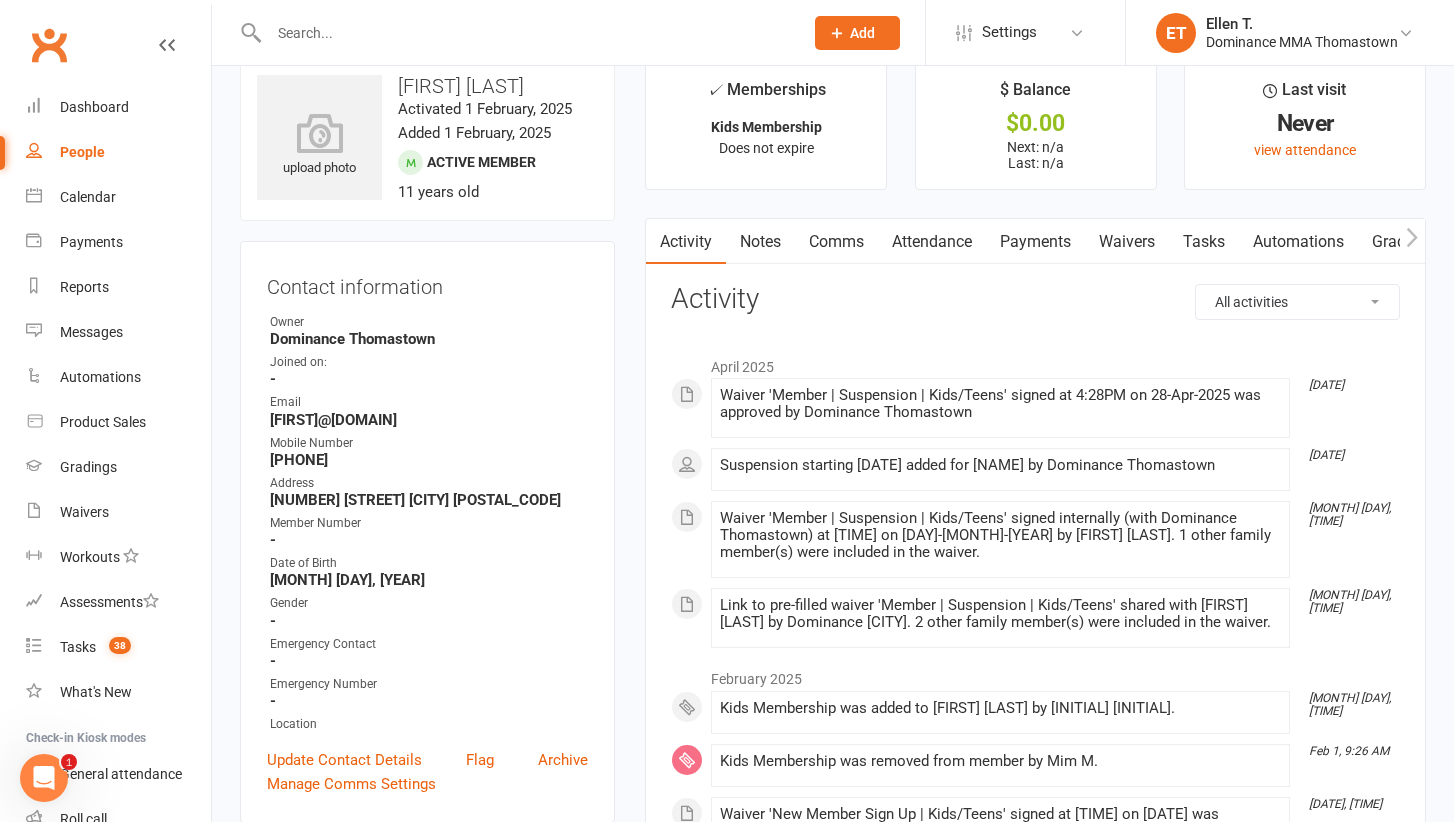 click at bounding box center [514, 32] 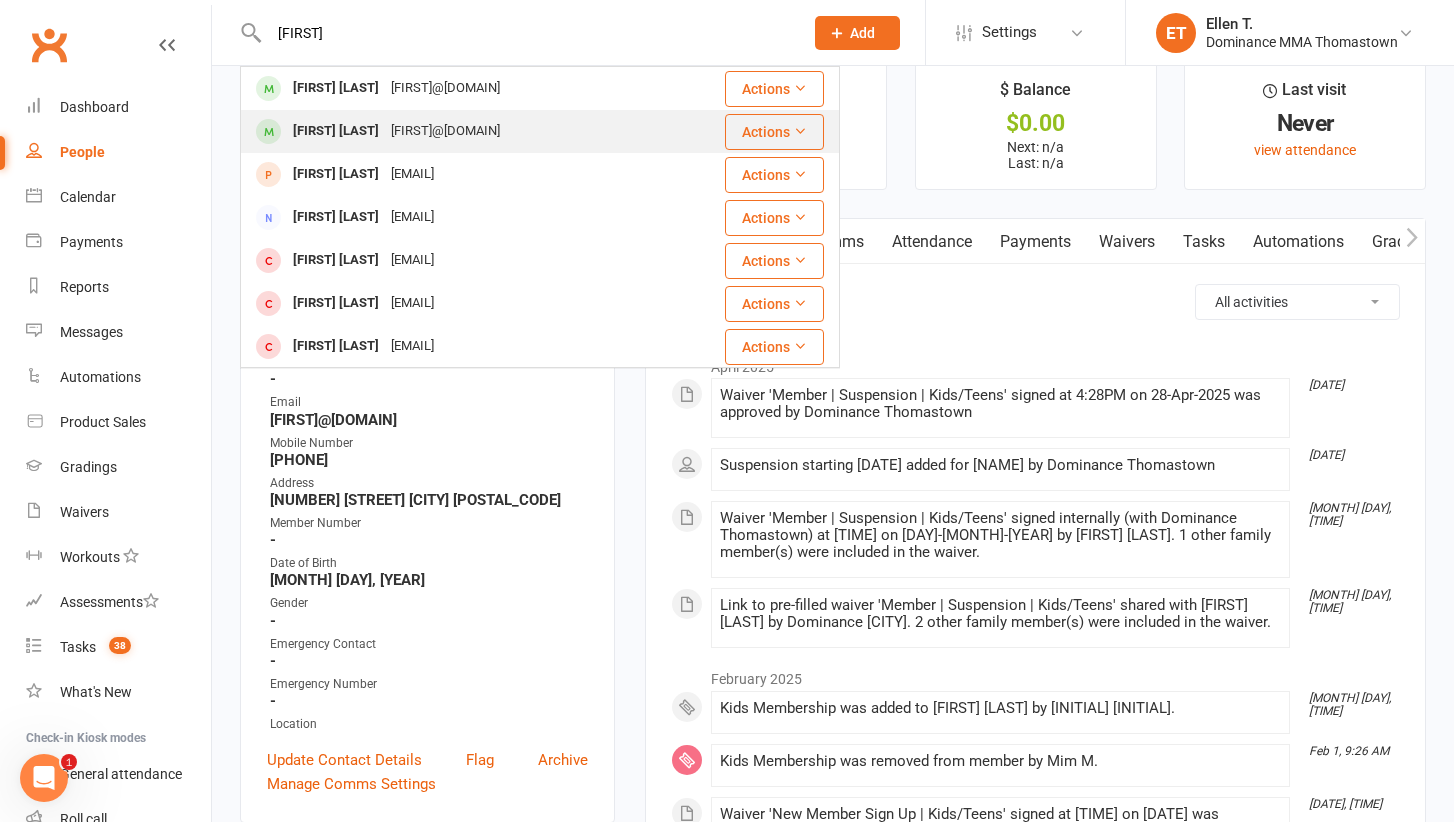 type on "[FIRST]" 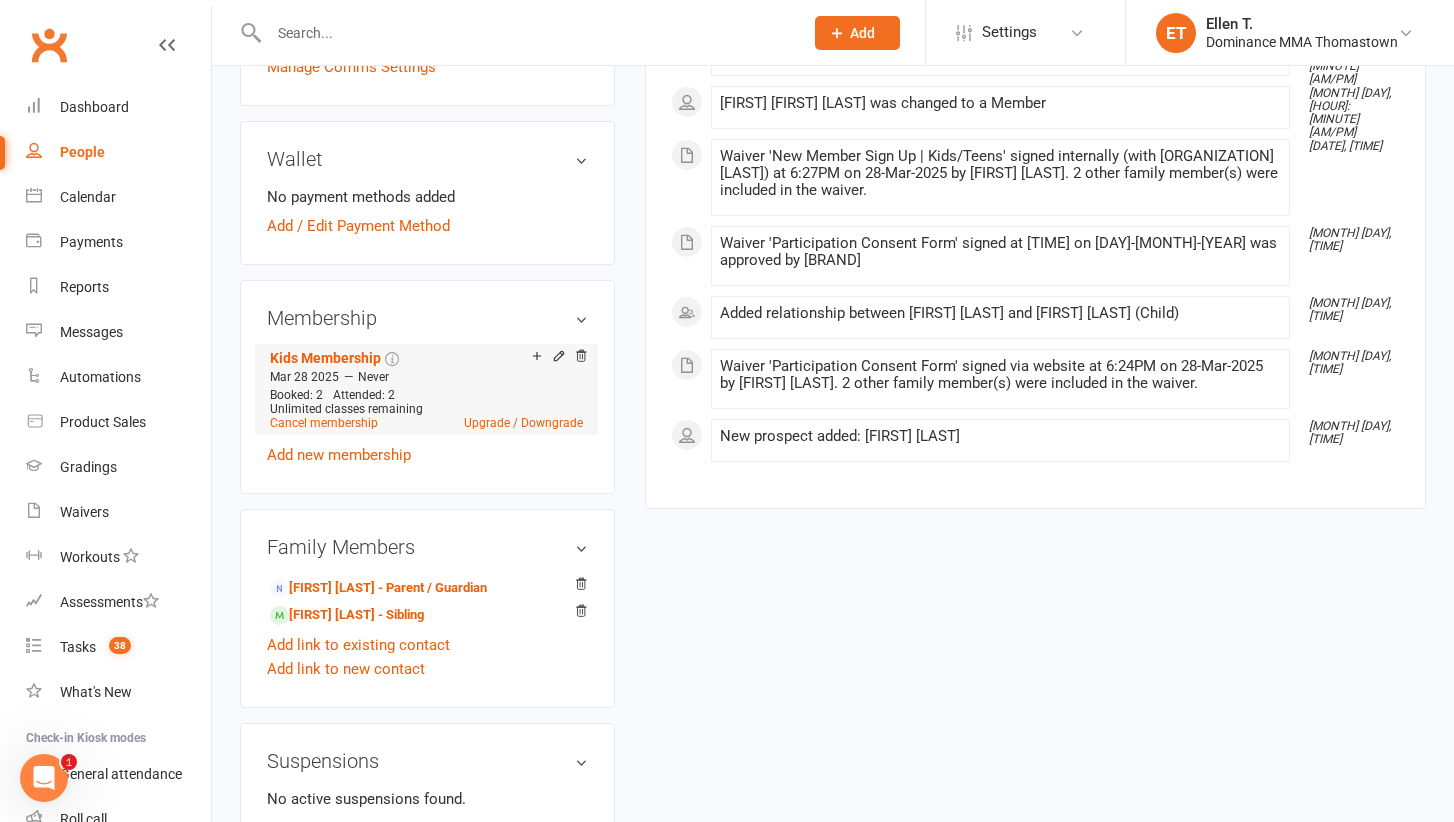 scroll, scrollTop: 636, scrollLeft: 0, axis: vertical 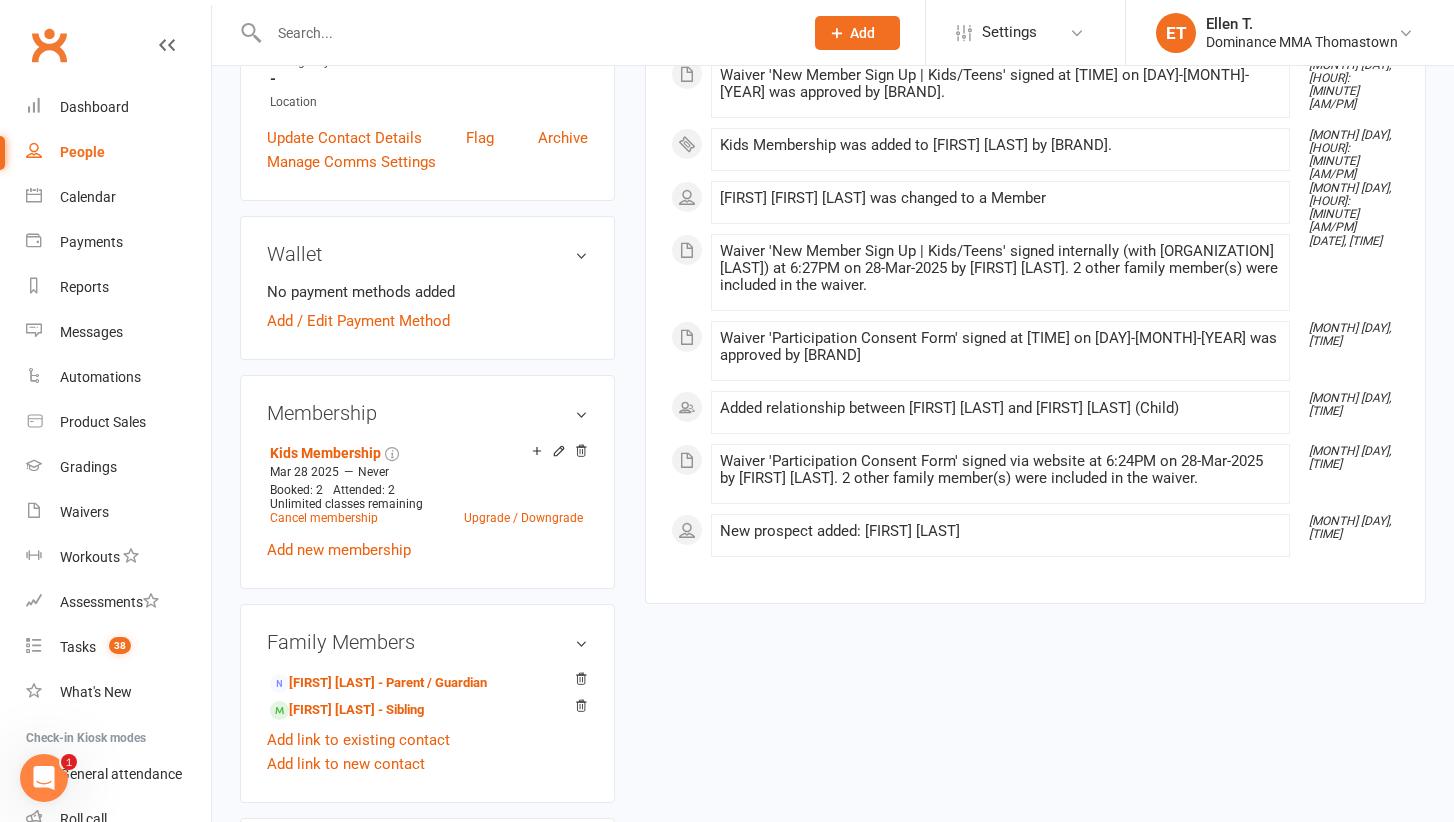 click at bounding box center [526, 33] 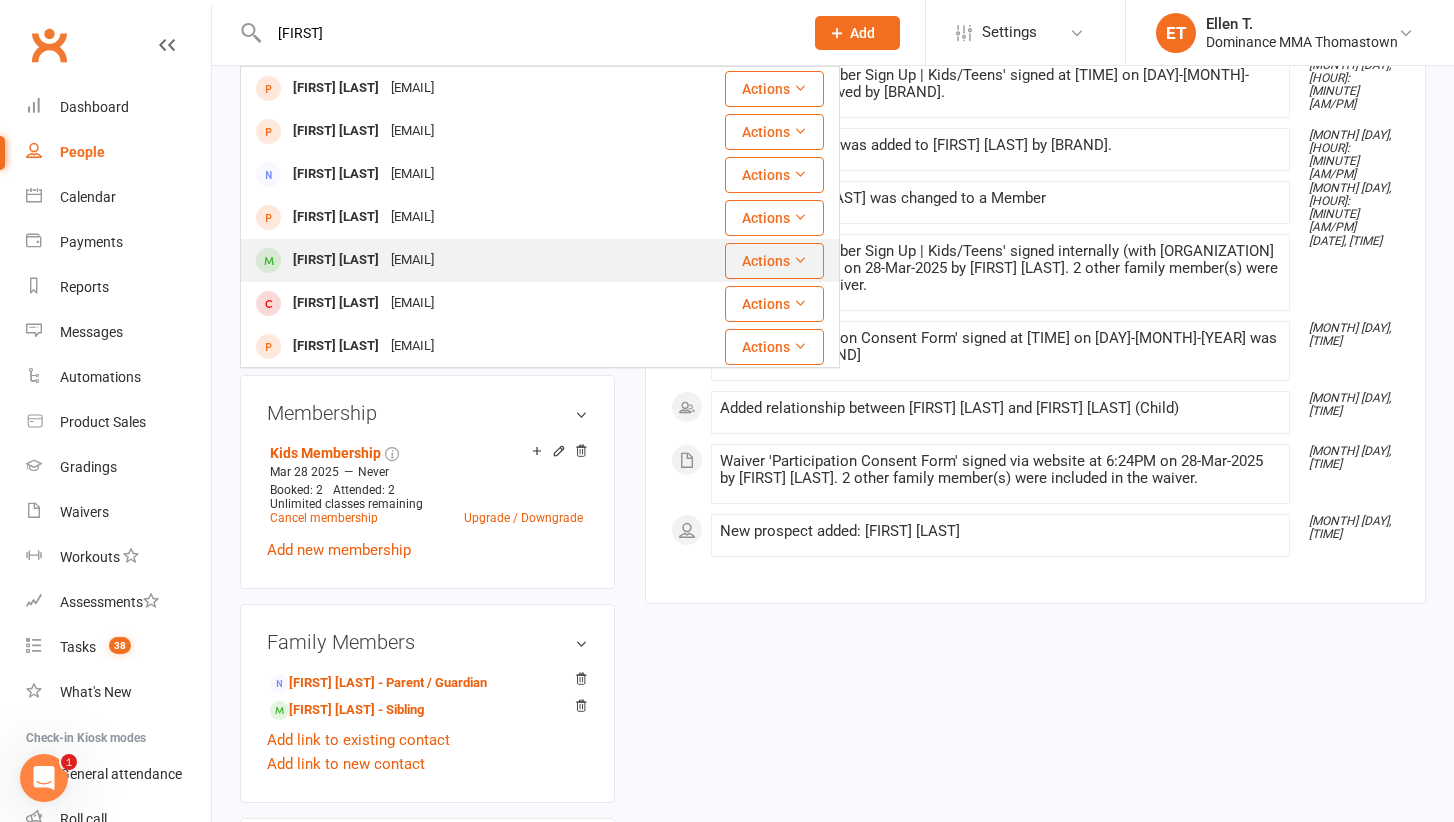 type on "[FIRST]" 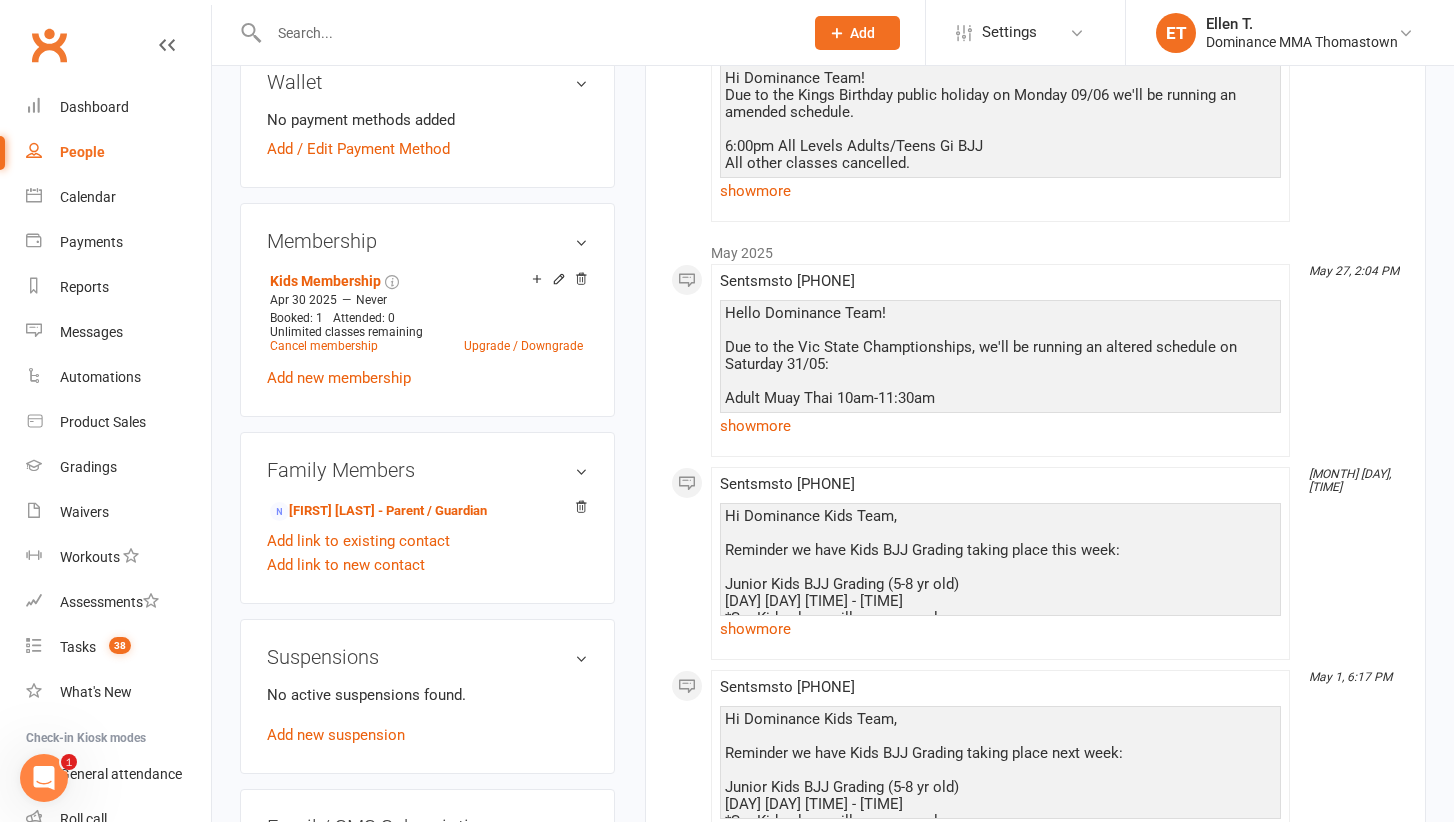scroll, scrollTop: 795, scrollLeft: 0, axis: vertical 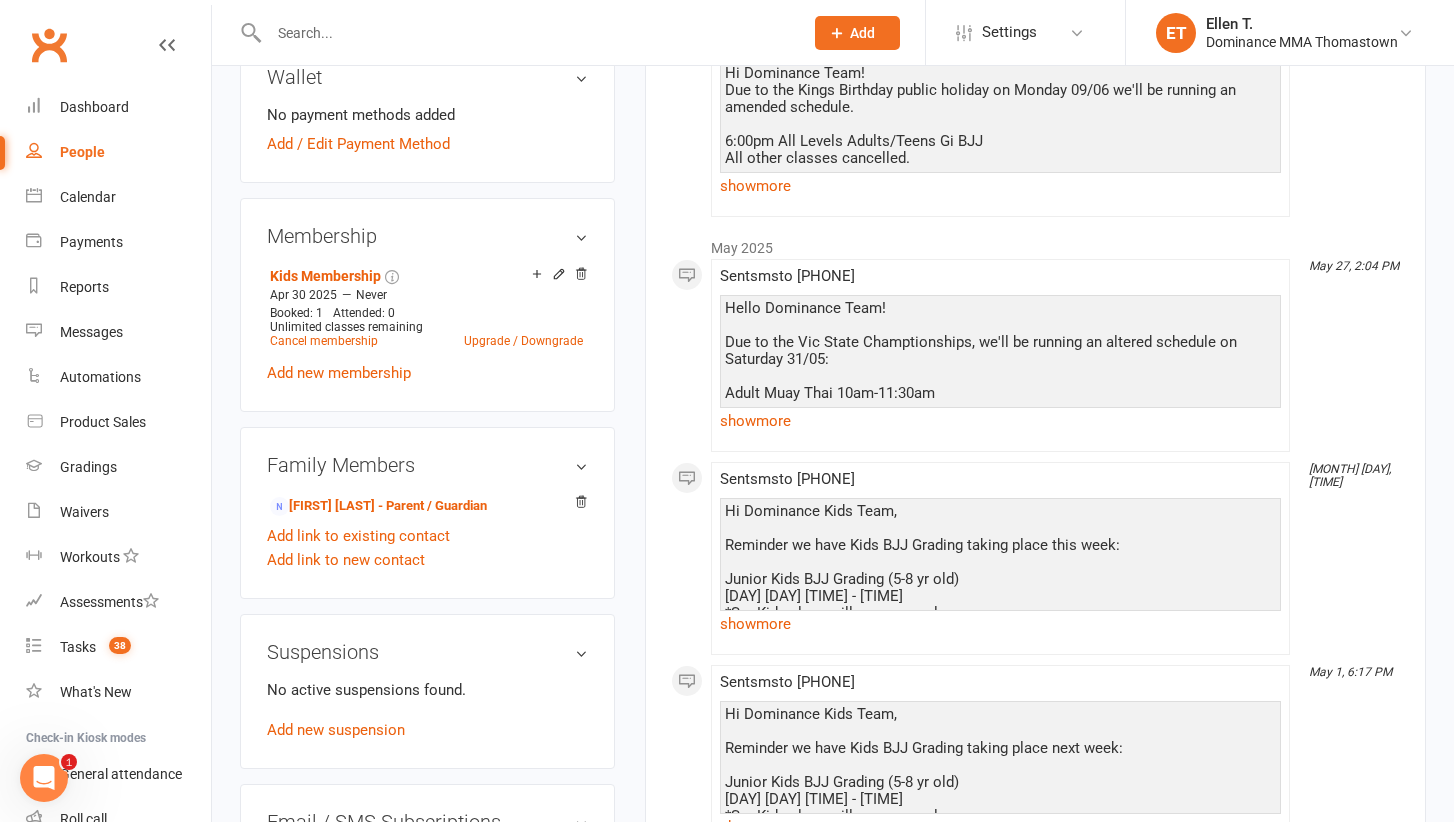 click at bounding box center [514, 32] 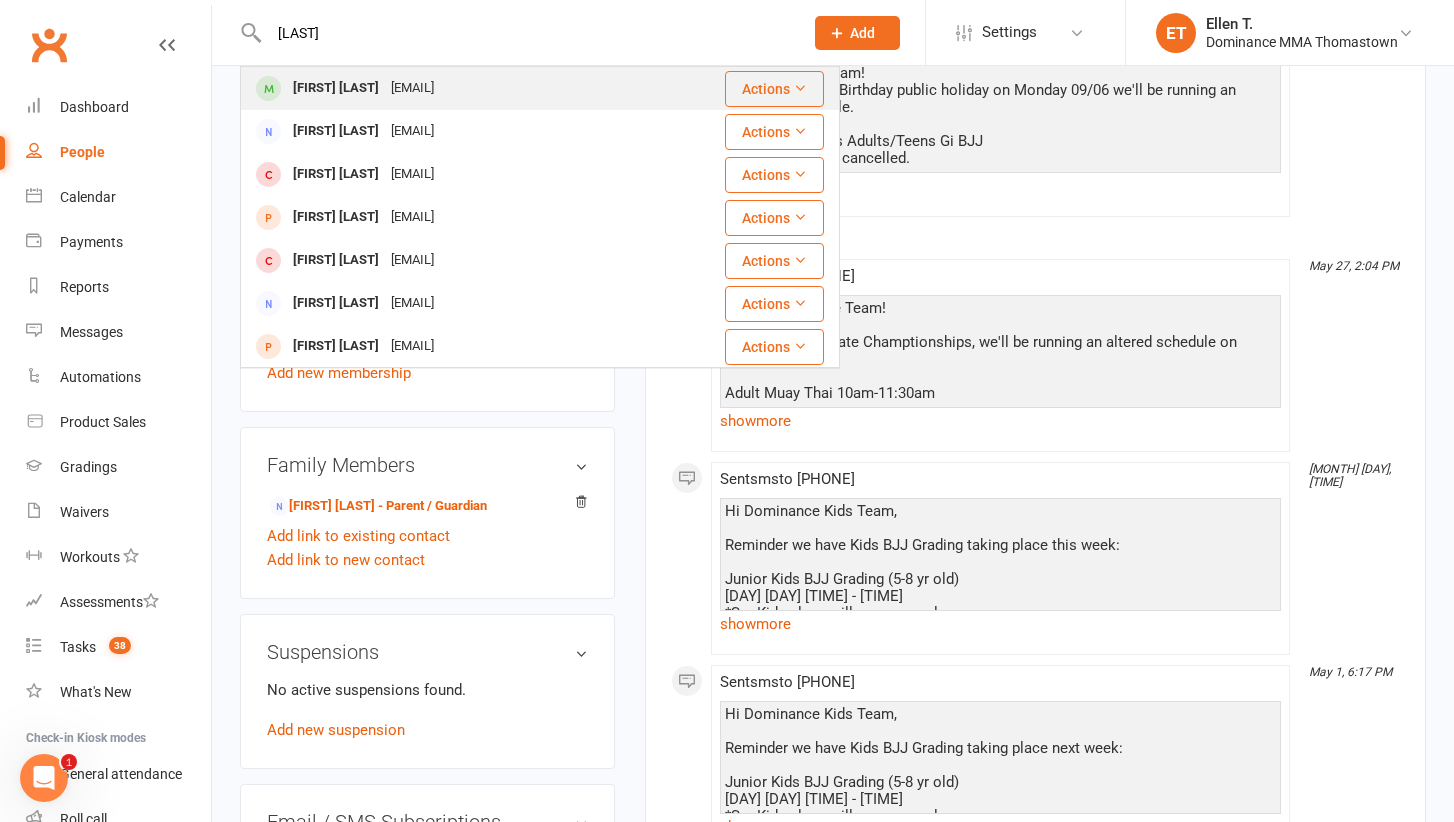 type on "[LAST]" 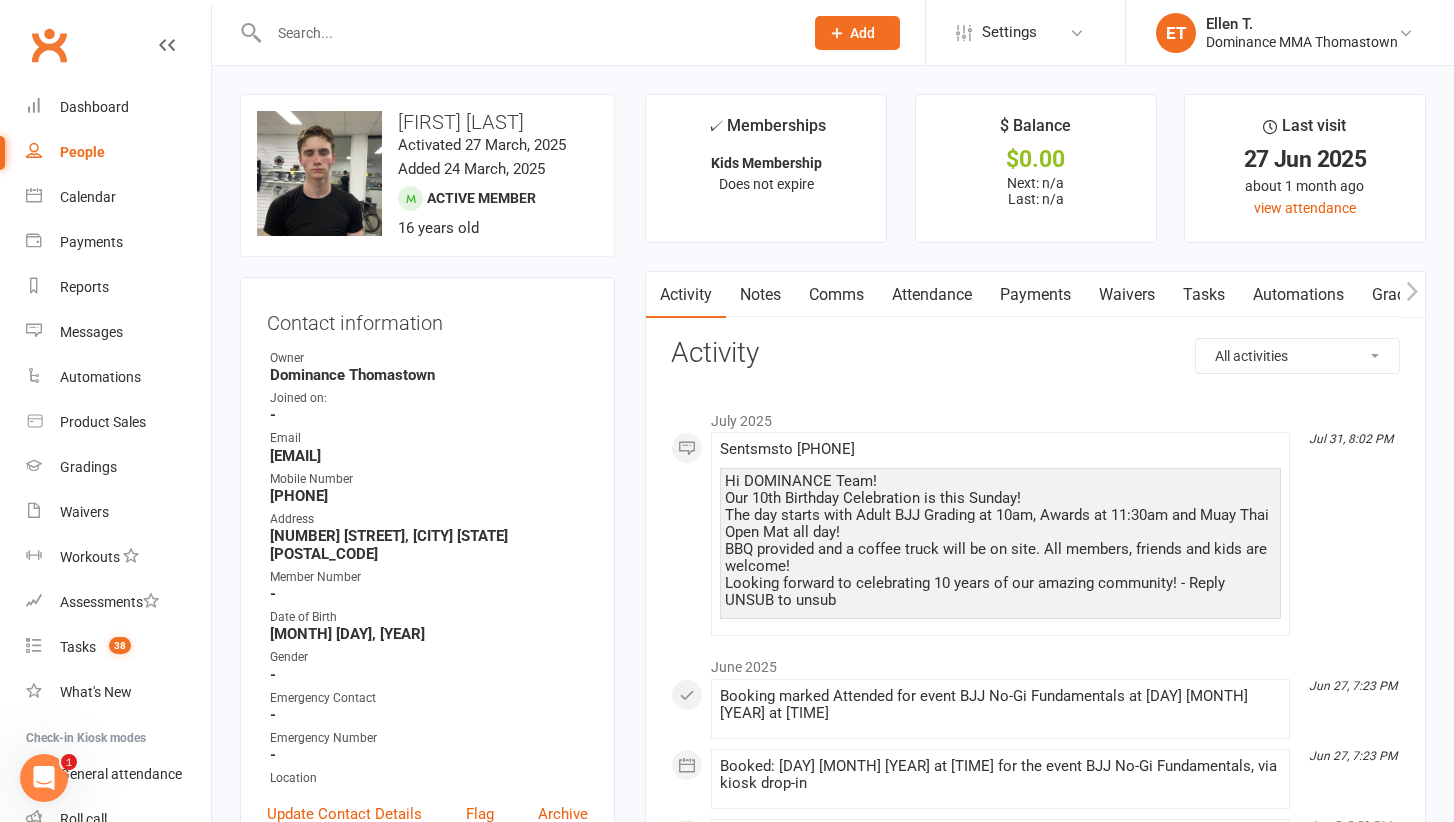 scroll, scrollTop: 0, scrollLeft: 0, axis: both 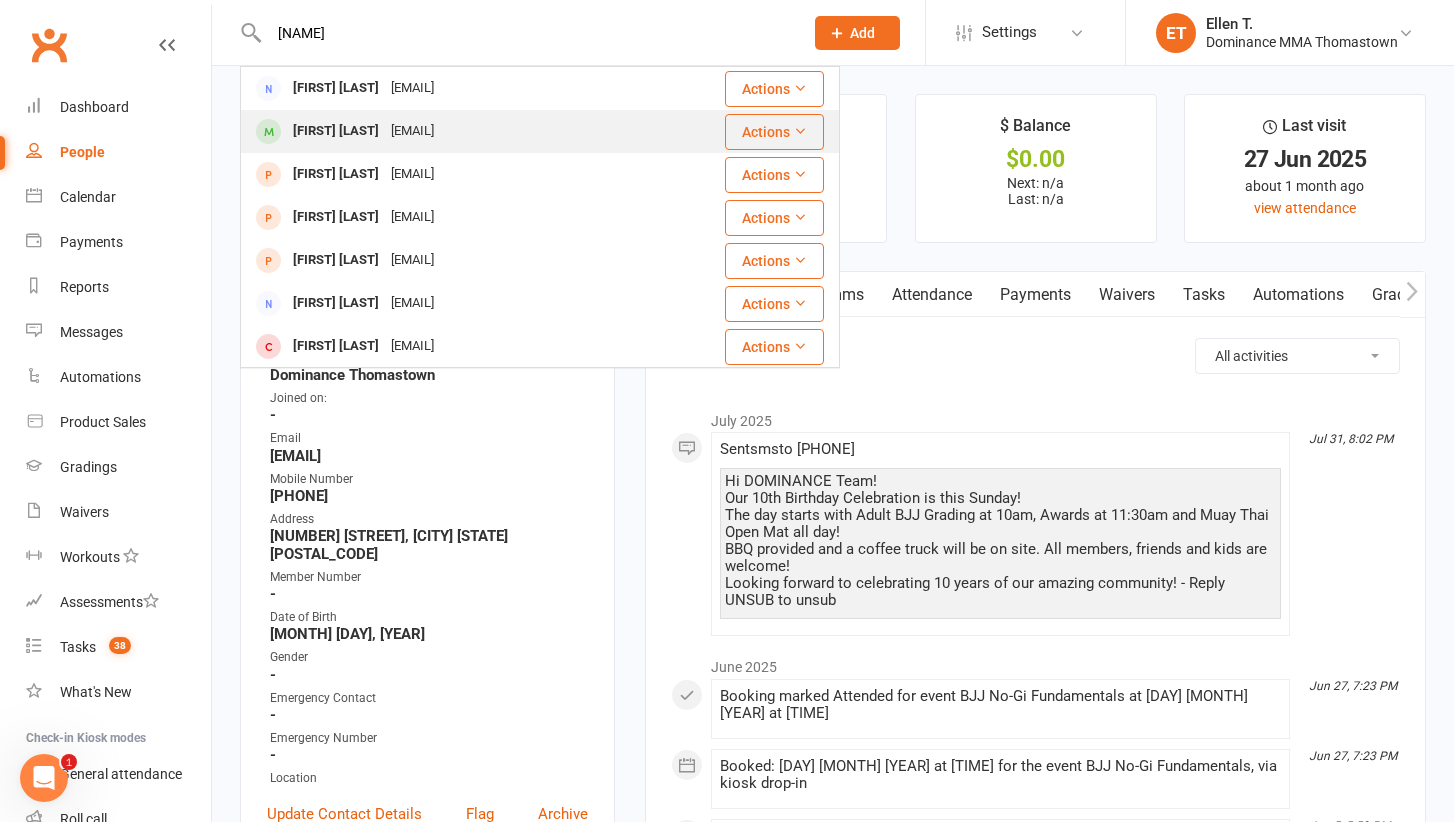 type on "[NAME]" 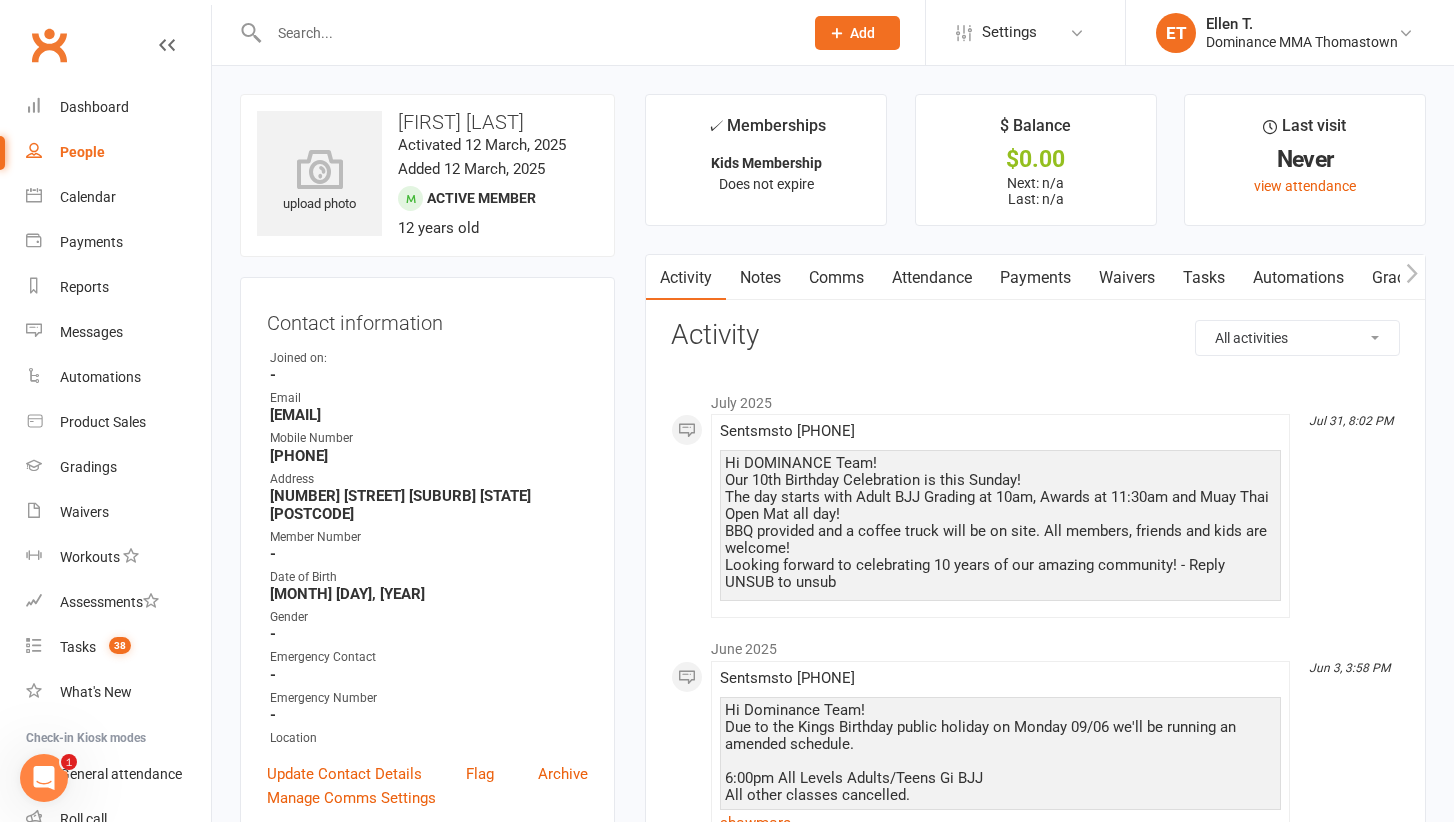 click at bounding box center (526, 33) 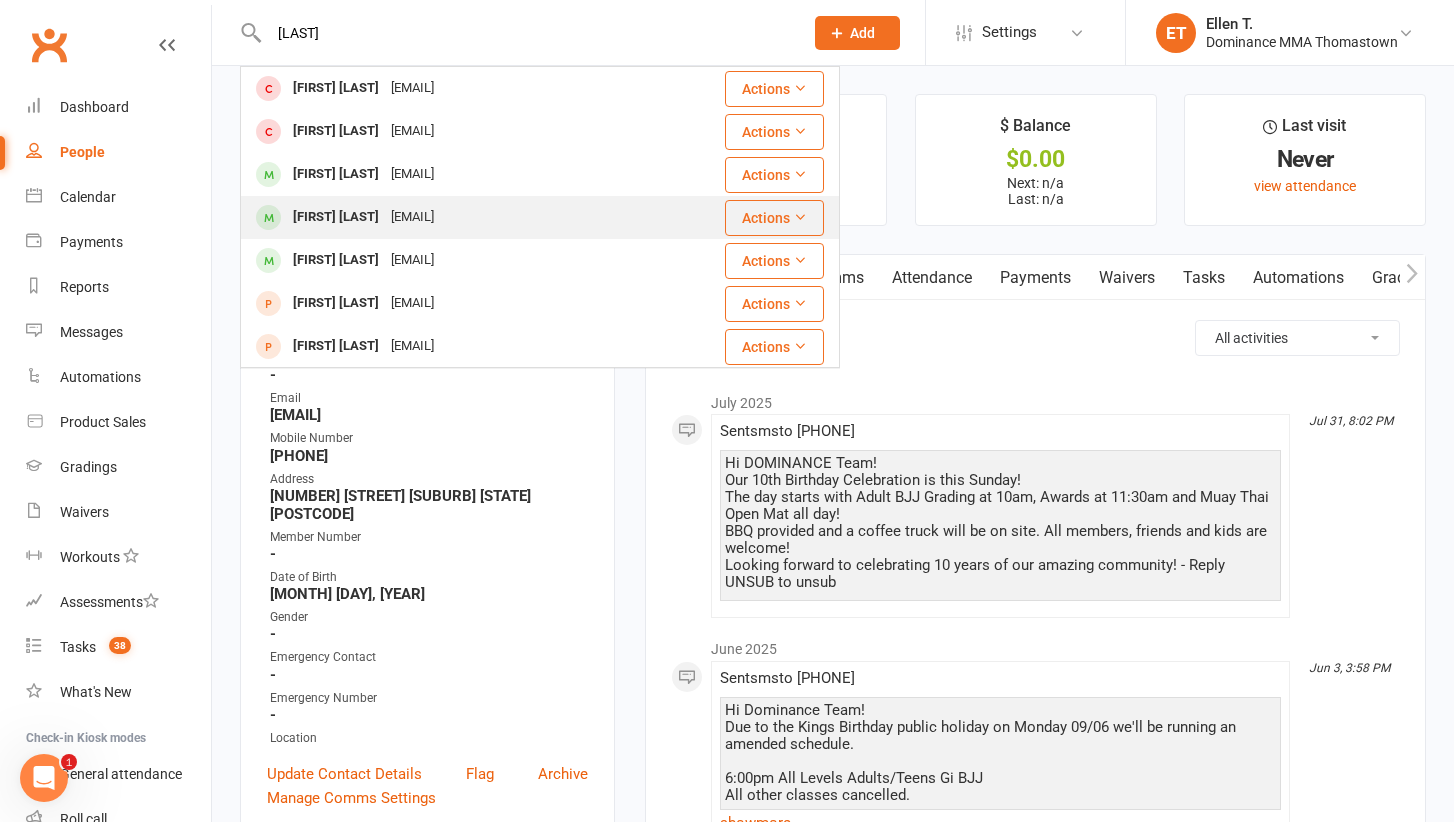 type on "[LAST]" 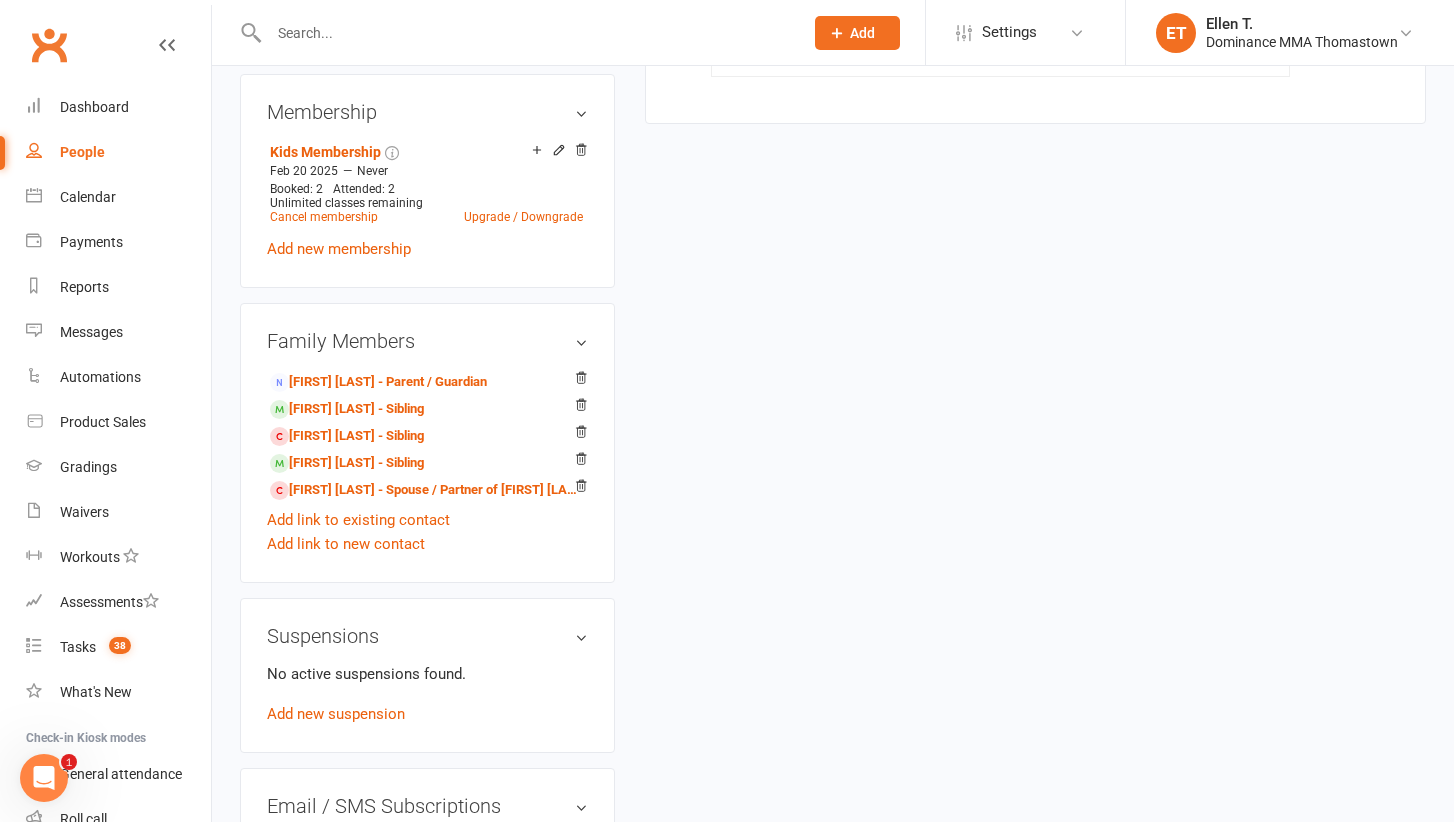 scroll, scrollTop: 960, scrollLeft: 0, axis: vertical 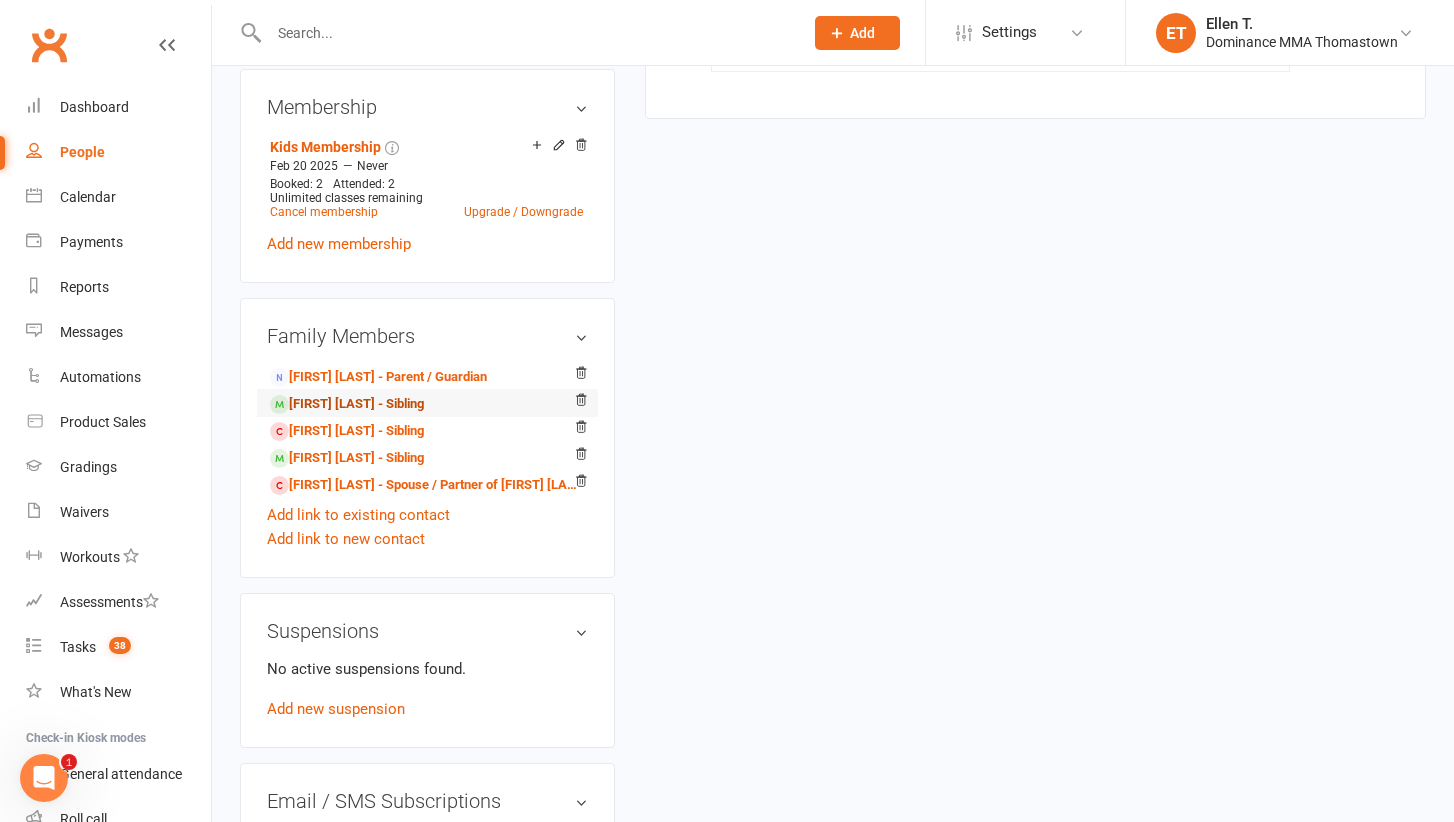 click on "[FIRST] [LAST] - Sibling" at bounding box center (347, 404) 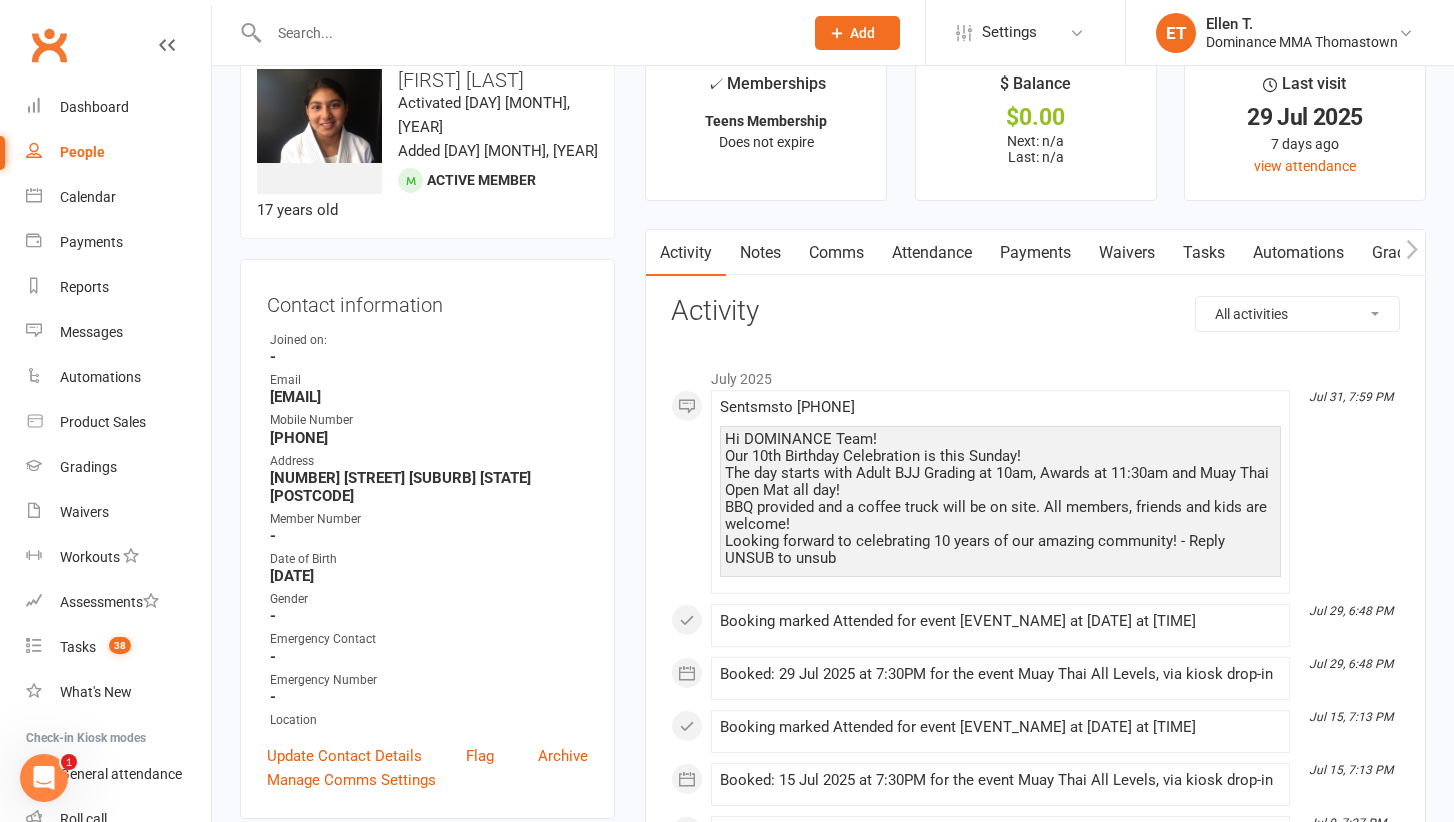 scroll, scrollTop: 29, scrollLeft: 0, axis: vertical 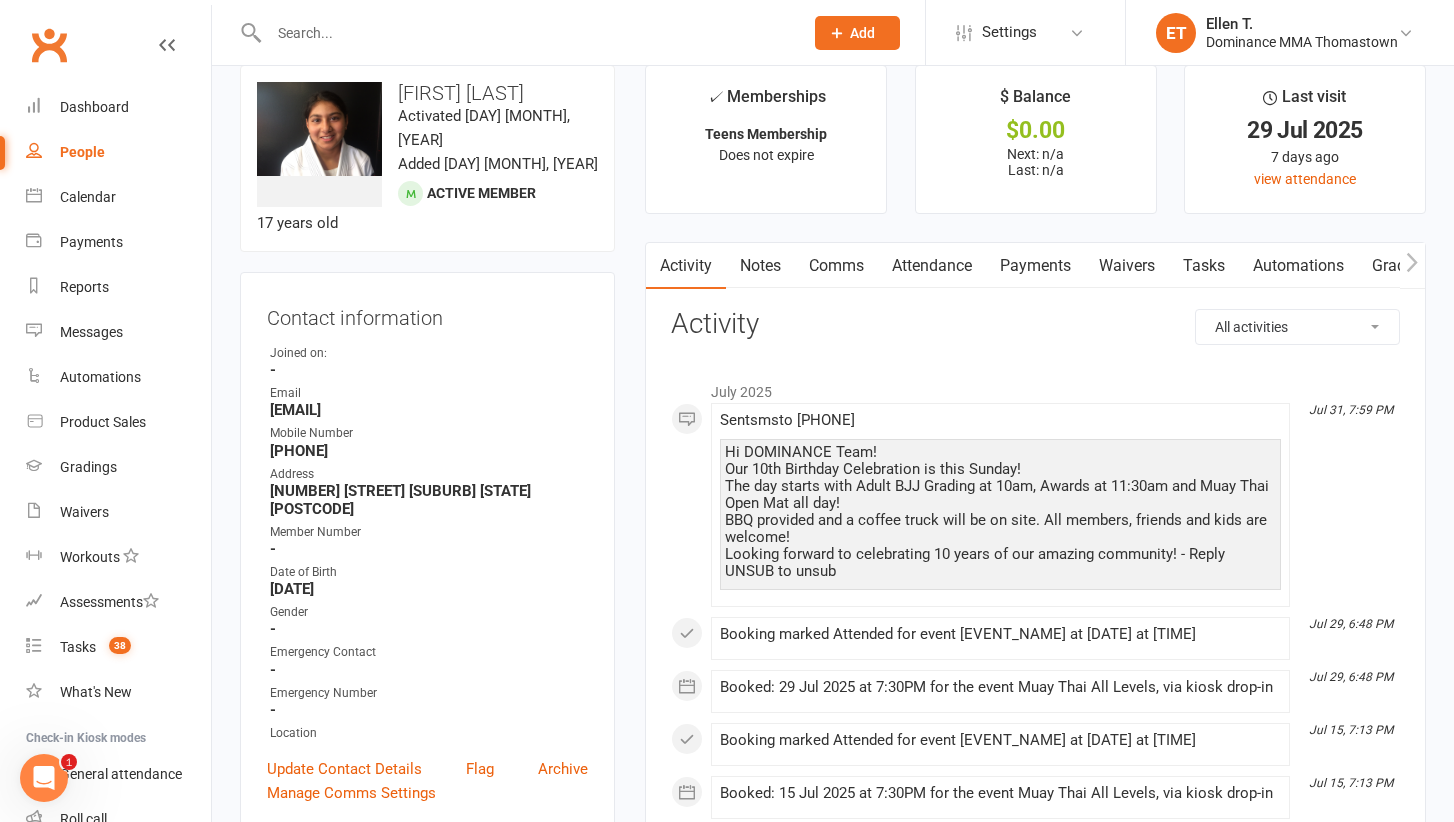 click at bounding box center [514, 32] 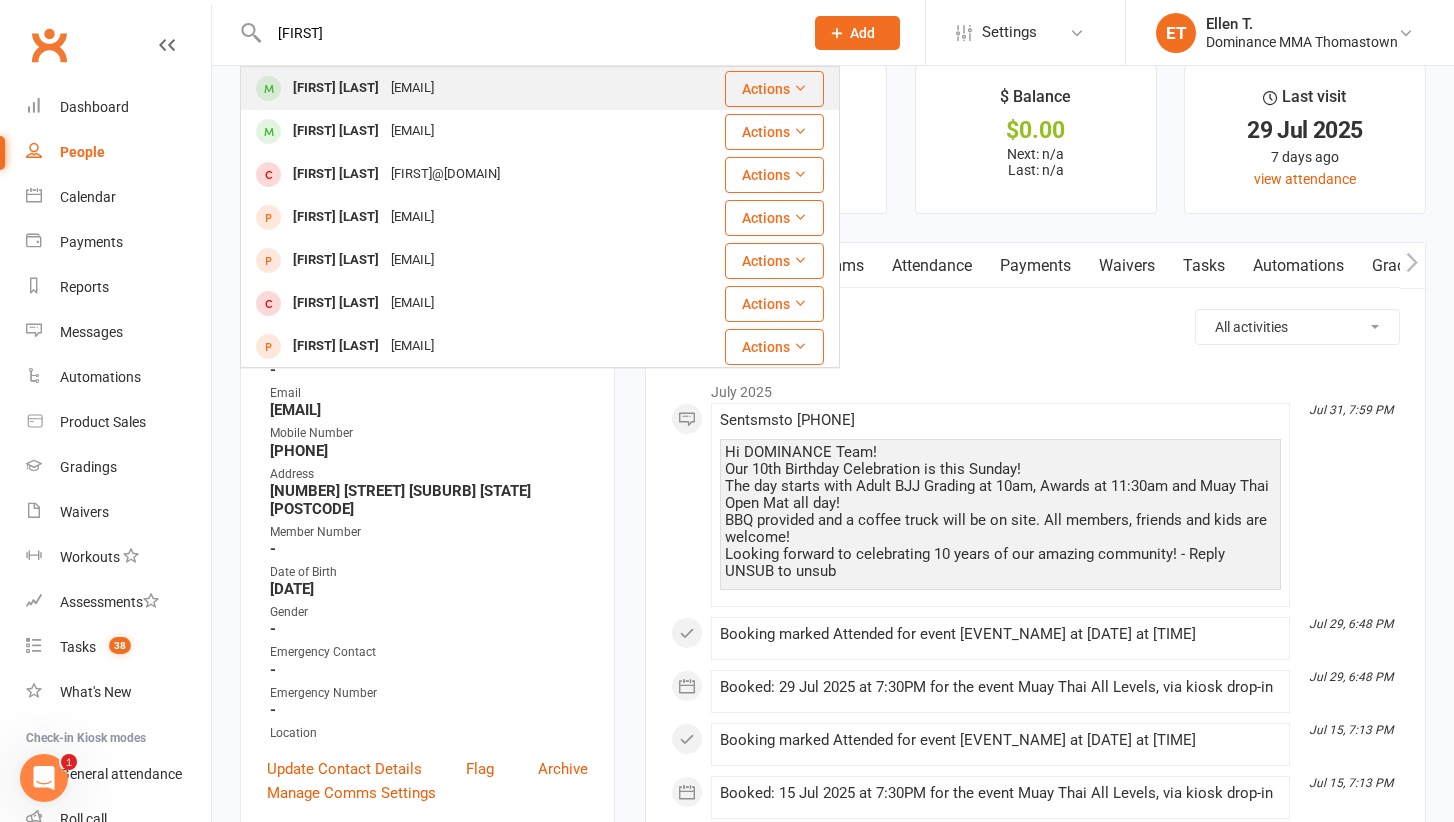 type on "[FIRST]" 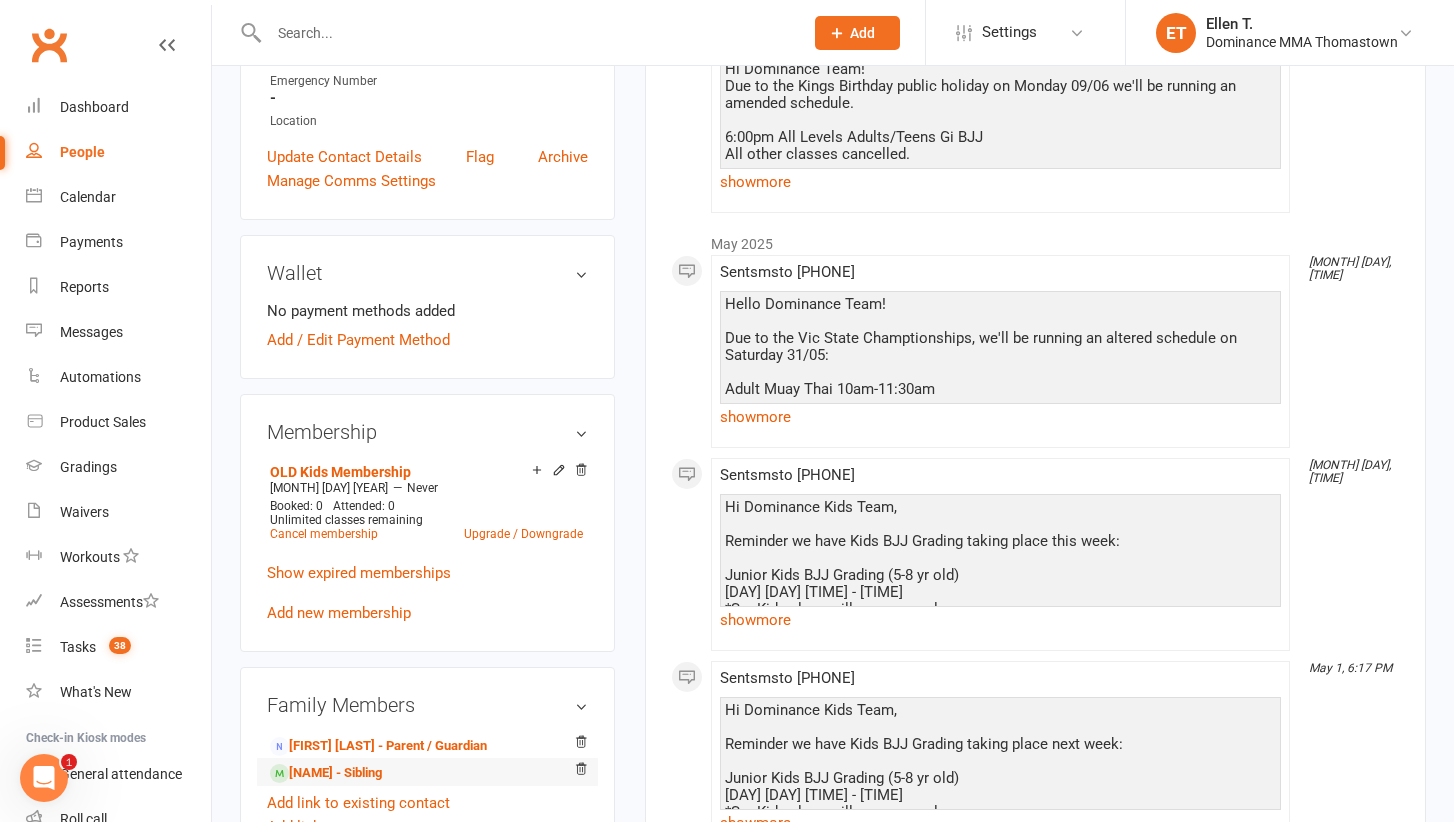 scroll, scrollTop: 643, scrollLeft: 0, axis: vertical 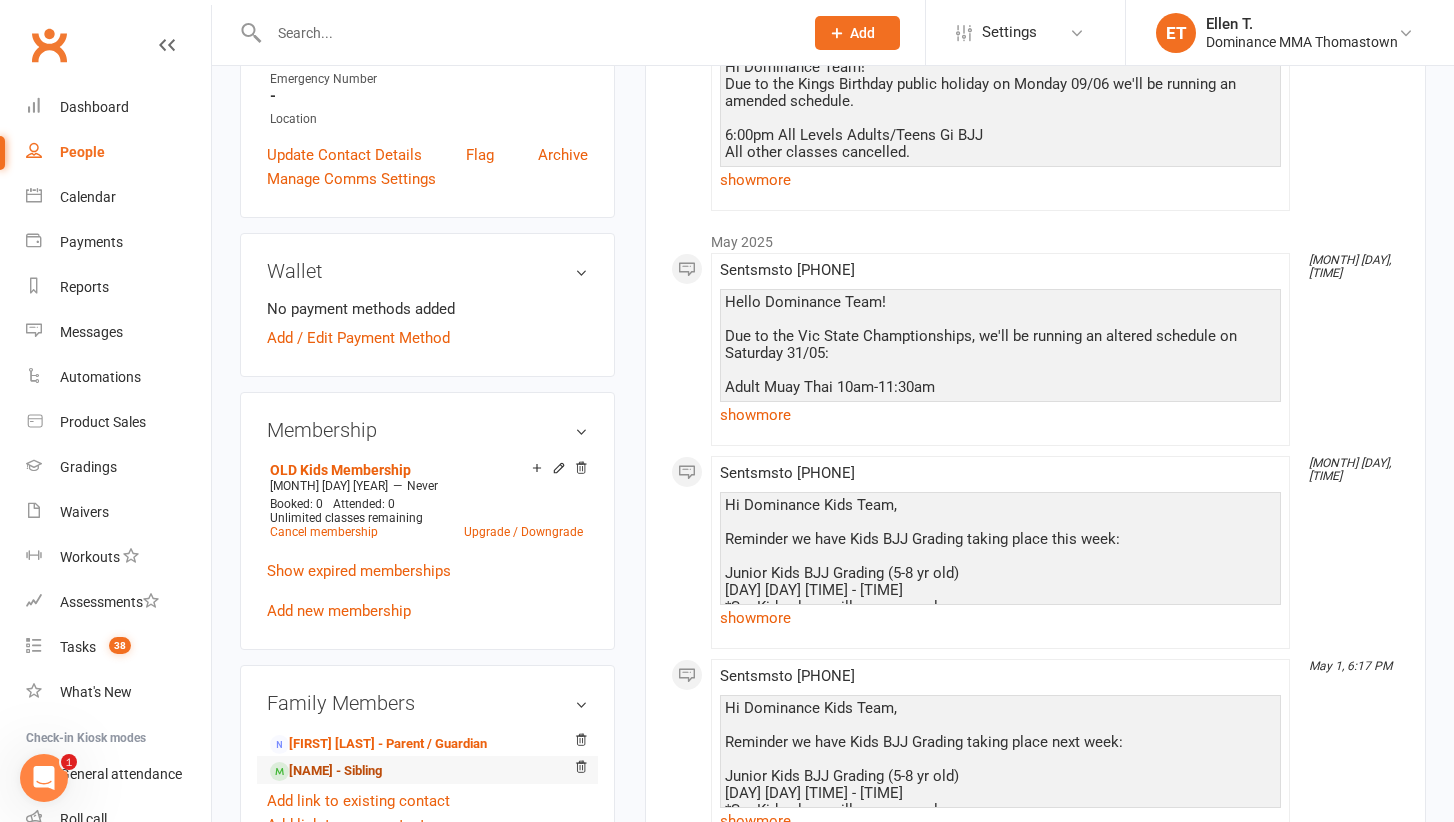 click on "[NAME] - Sibling" at bounding box center (326, 771) 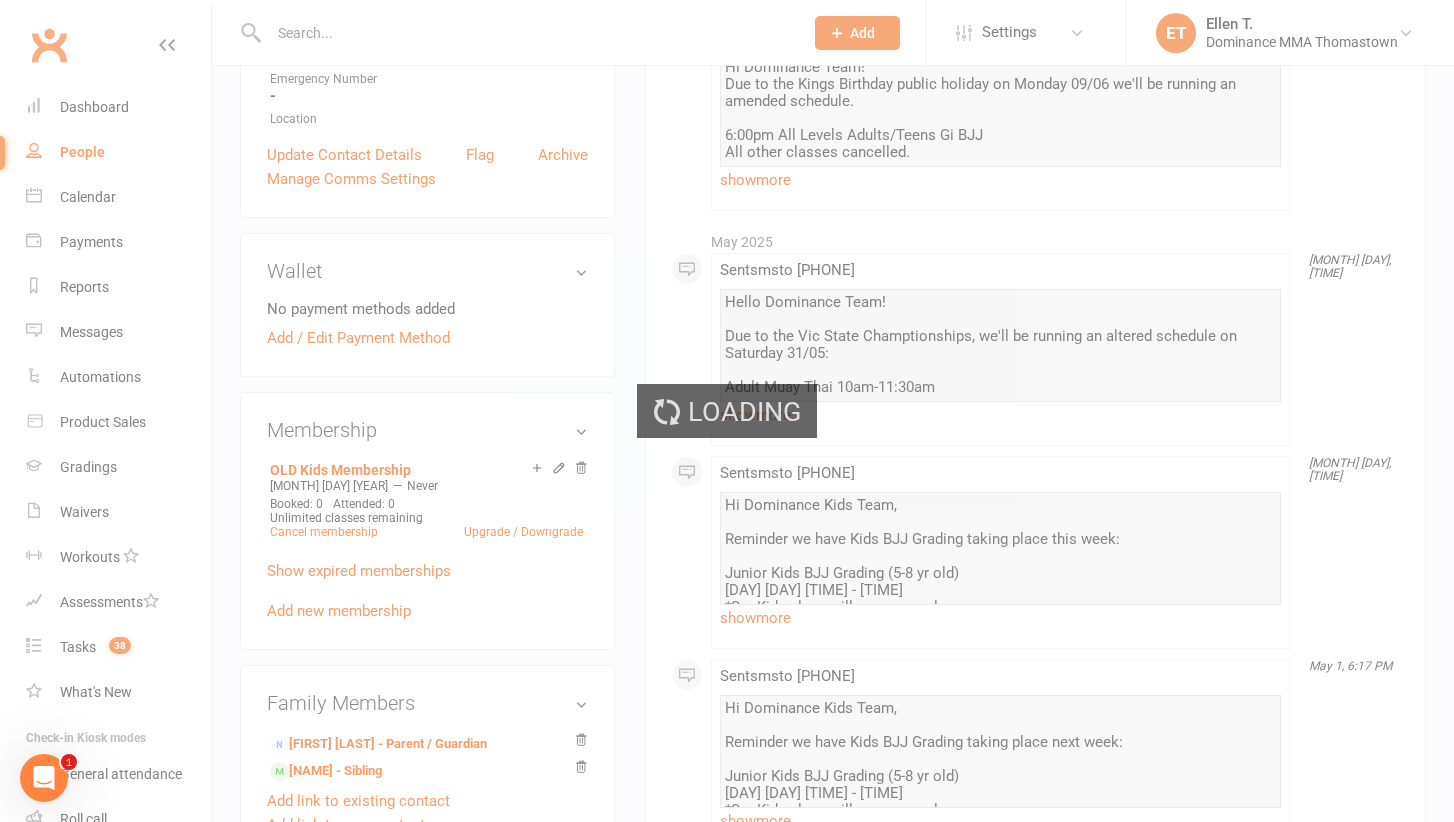 scroll, scrollTop: 0, scrollLeft: 0, axis: both 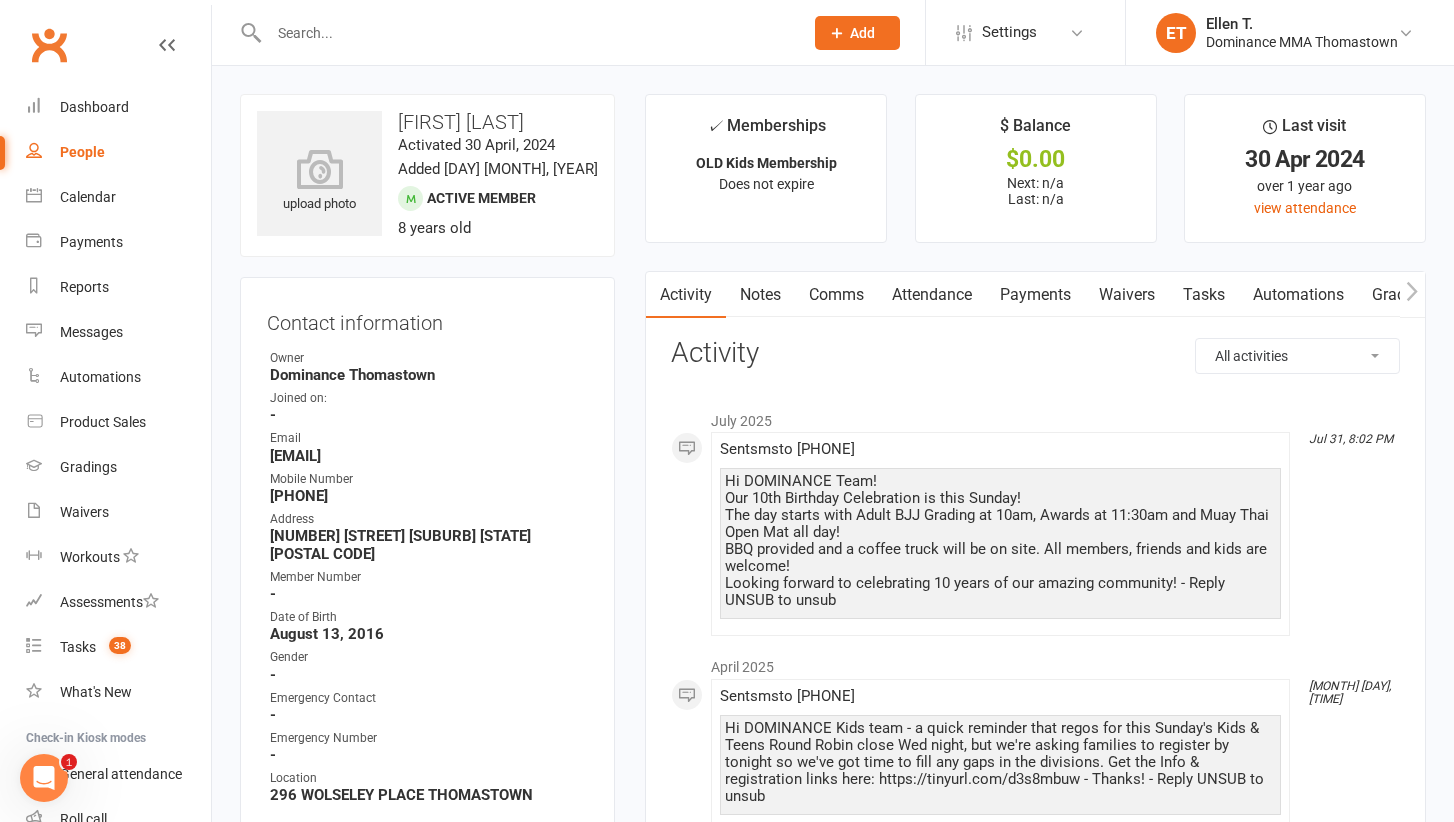 click at bounding box center [526, 33] 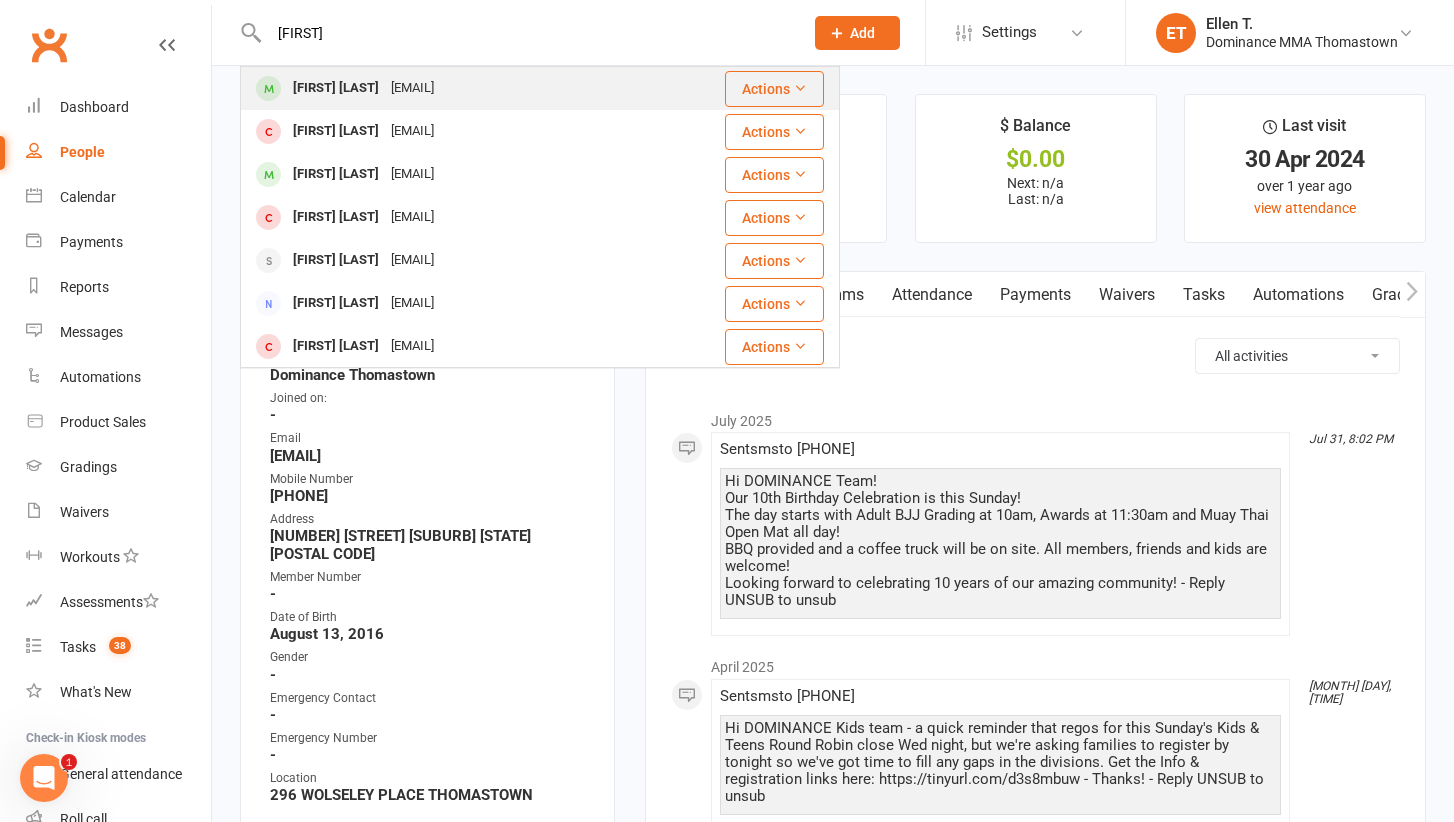 type on "[FIRST]" 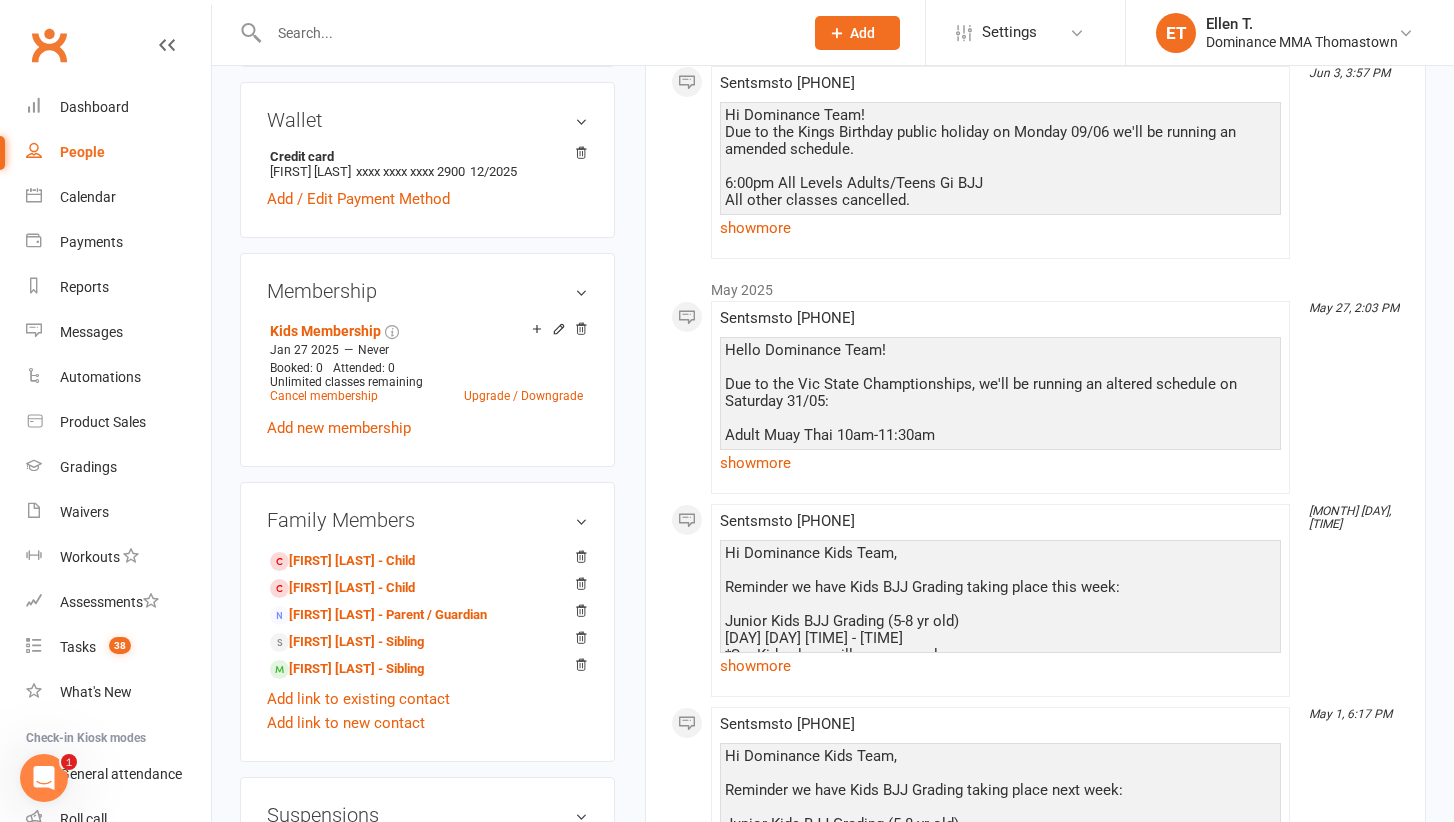 scroll, scrollTop: 754, scrollLeft: 0, axis: vertical 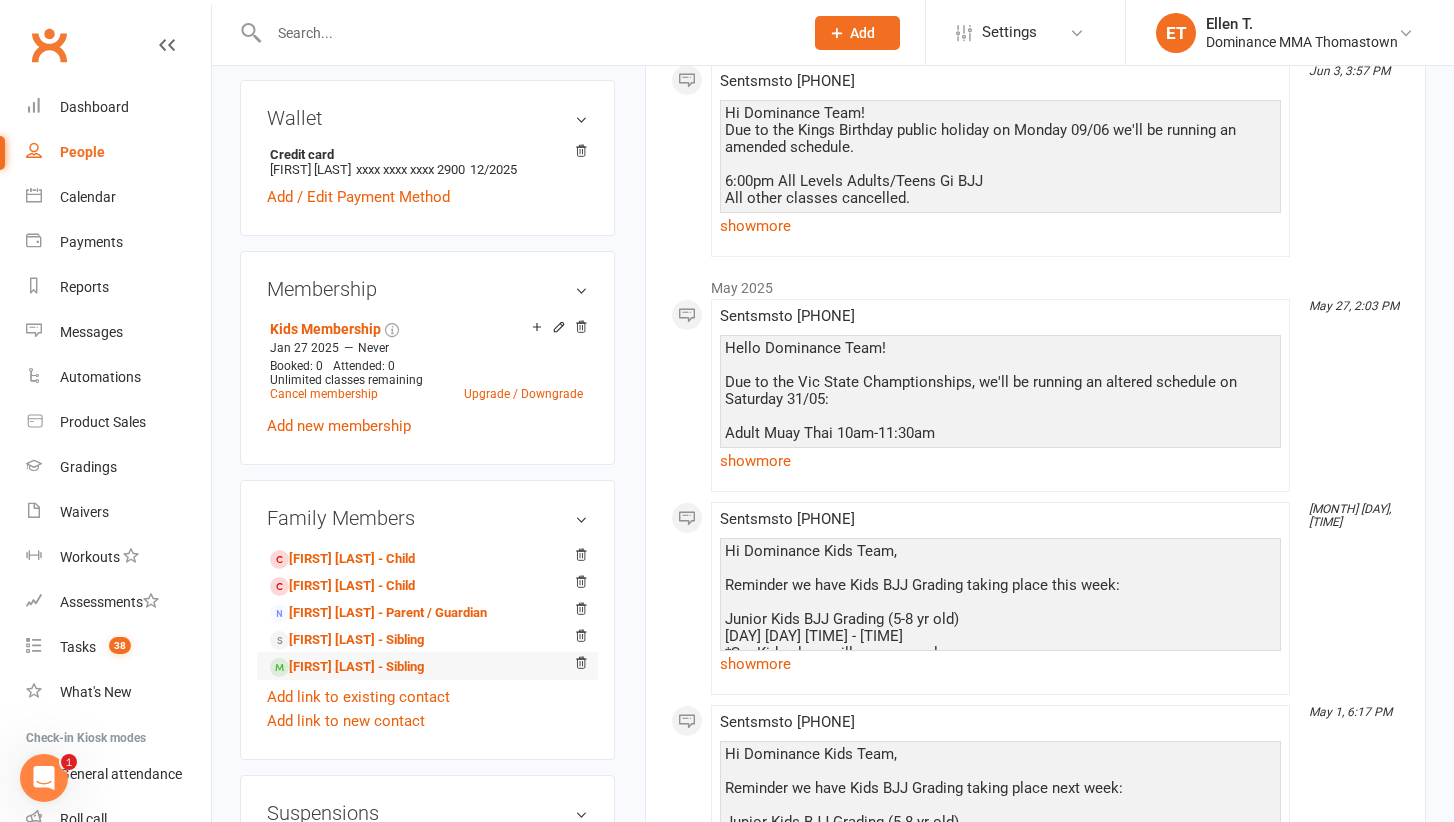 click on "[FIRST] [LAST] - Sibling" at bounding box center [427, 666] 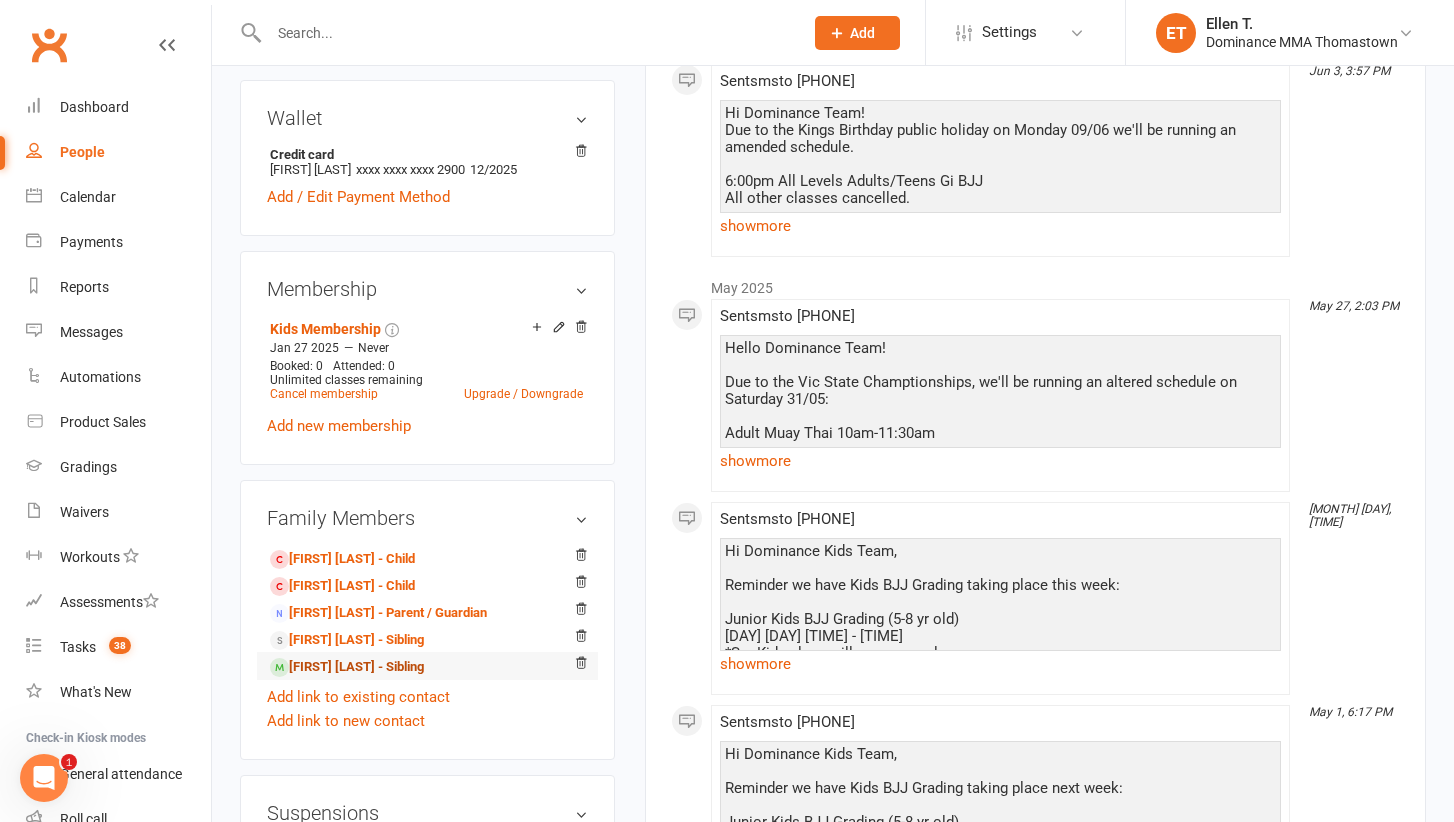 click on "[FIRST] [LAST] - Sibling" at bounding box center [347, 667] 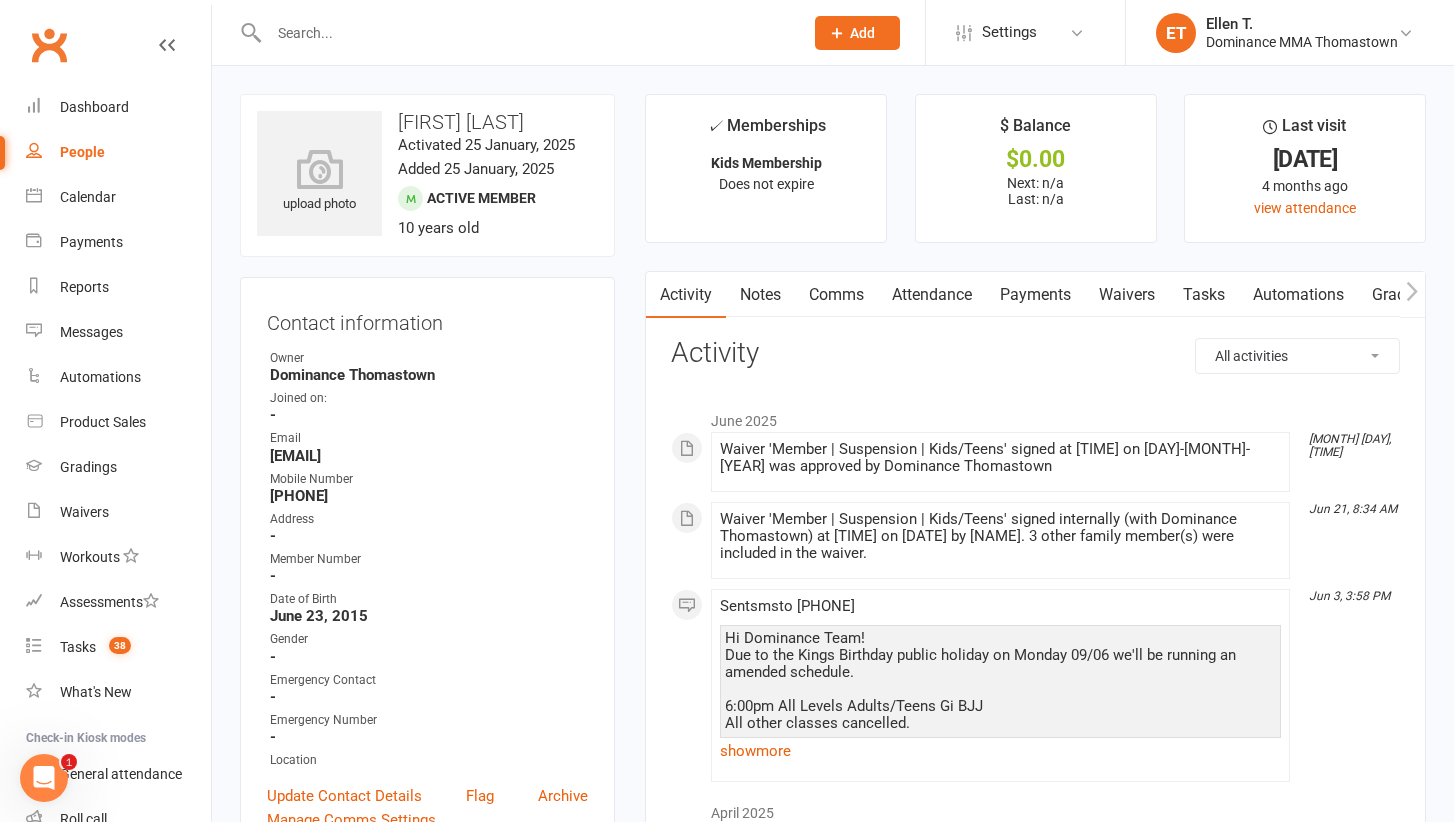scroll, scrollTop: 0, scrollLeft: 0, axis: both 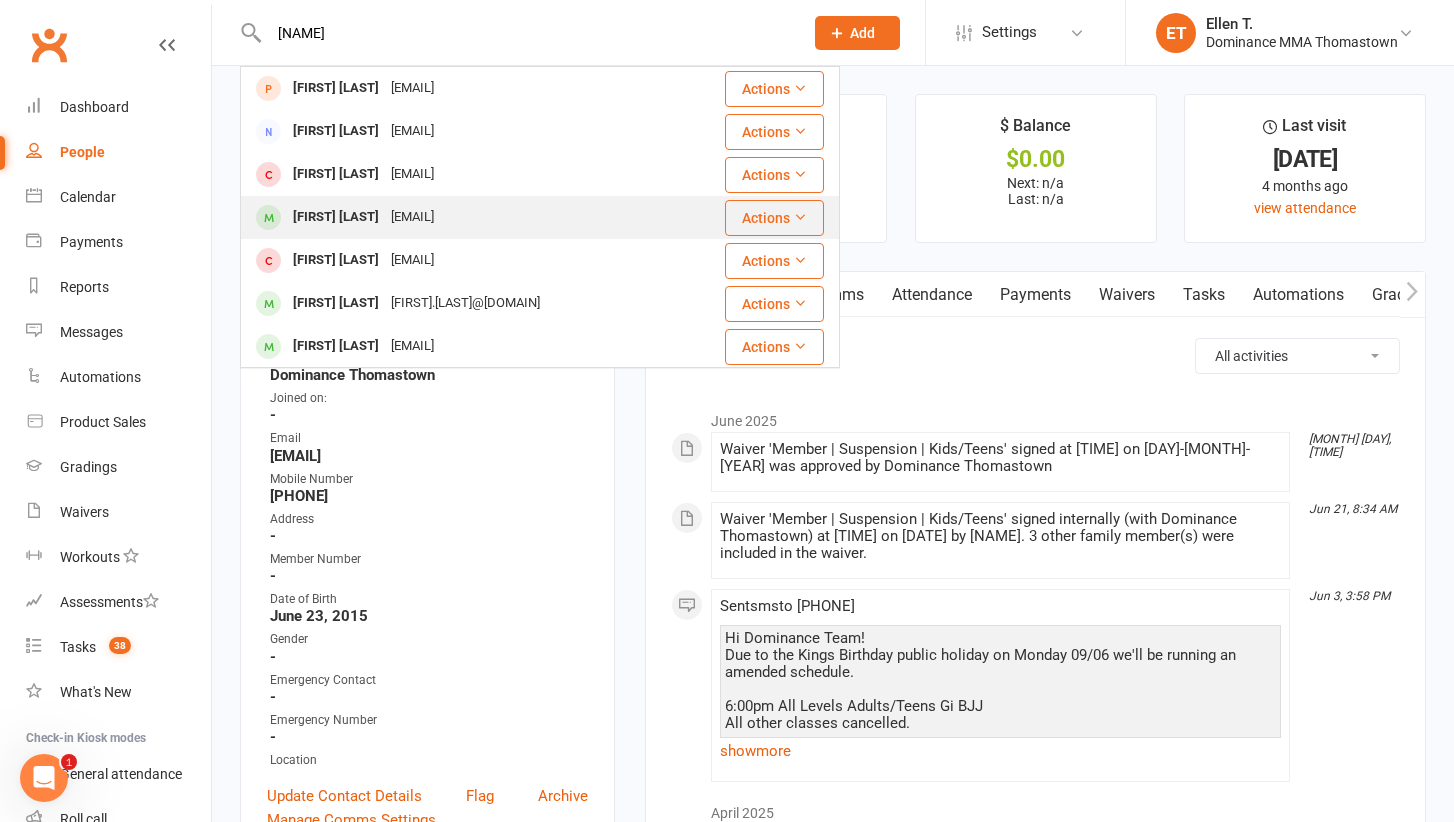 type on "[NAME]" 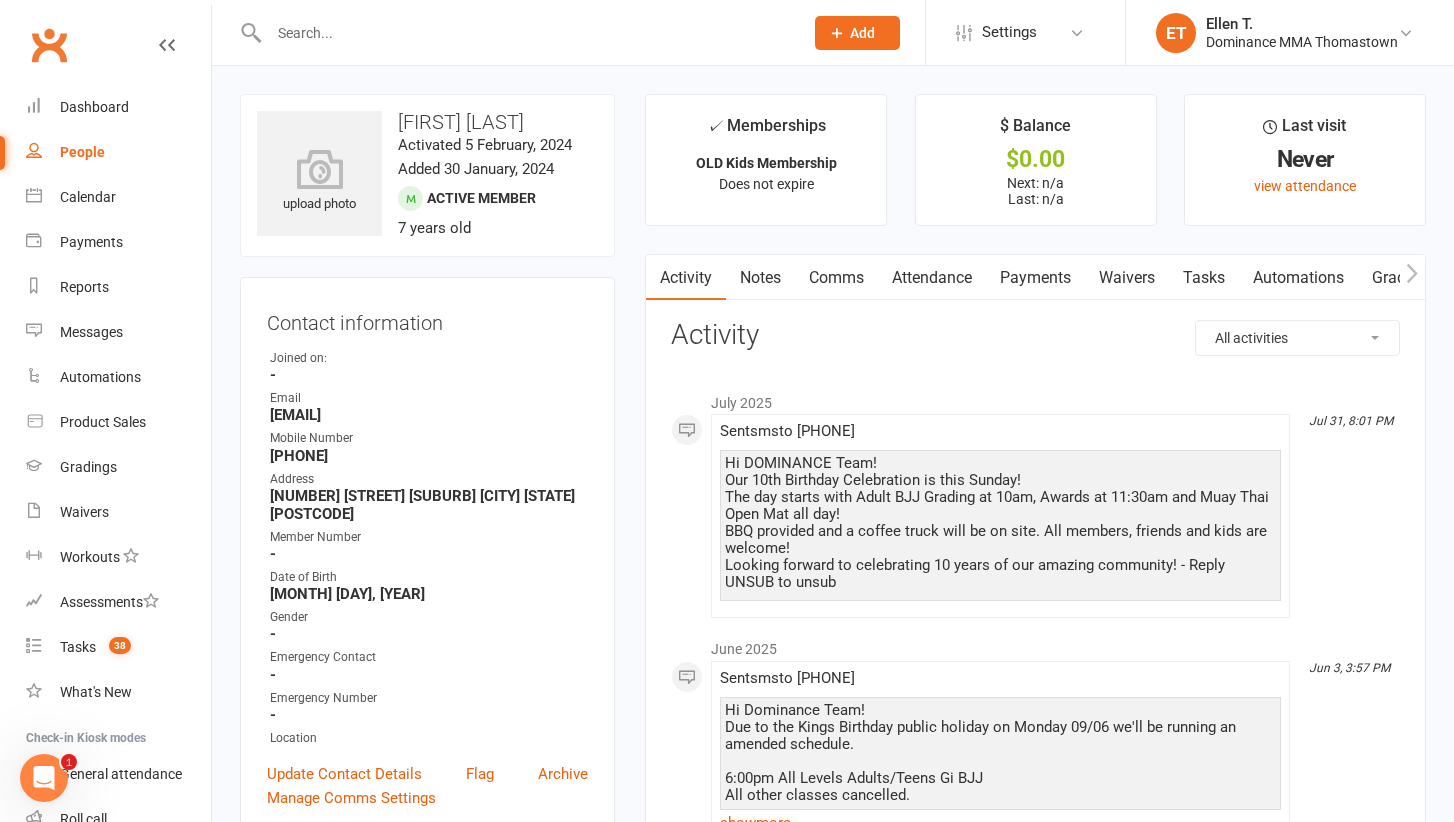 click at bounding box center (526, 33) 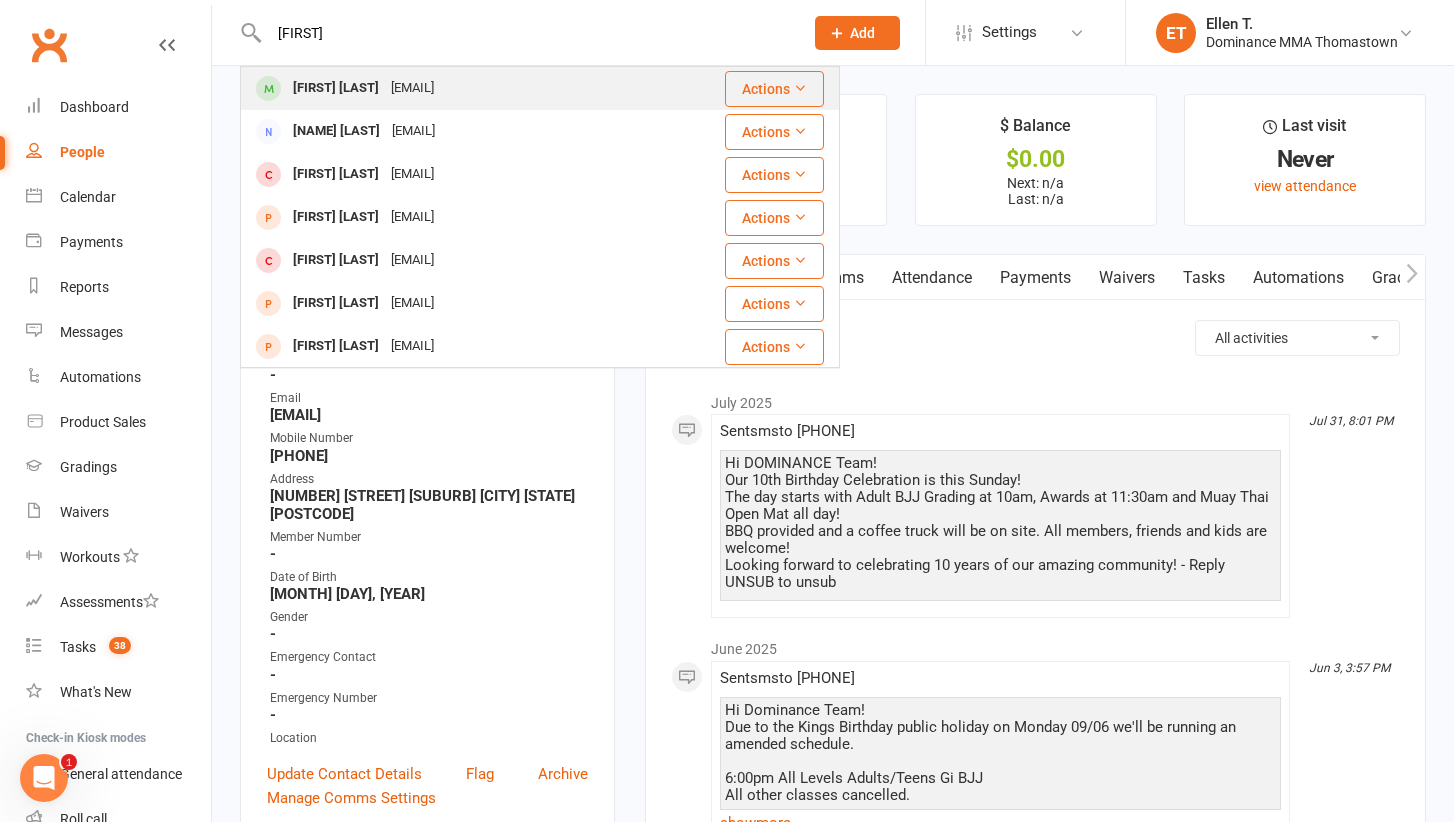 type on "[FIRST]" 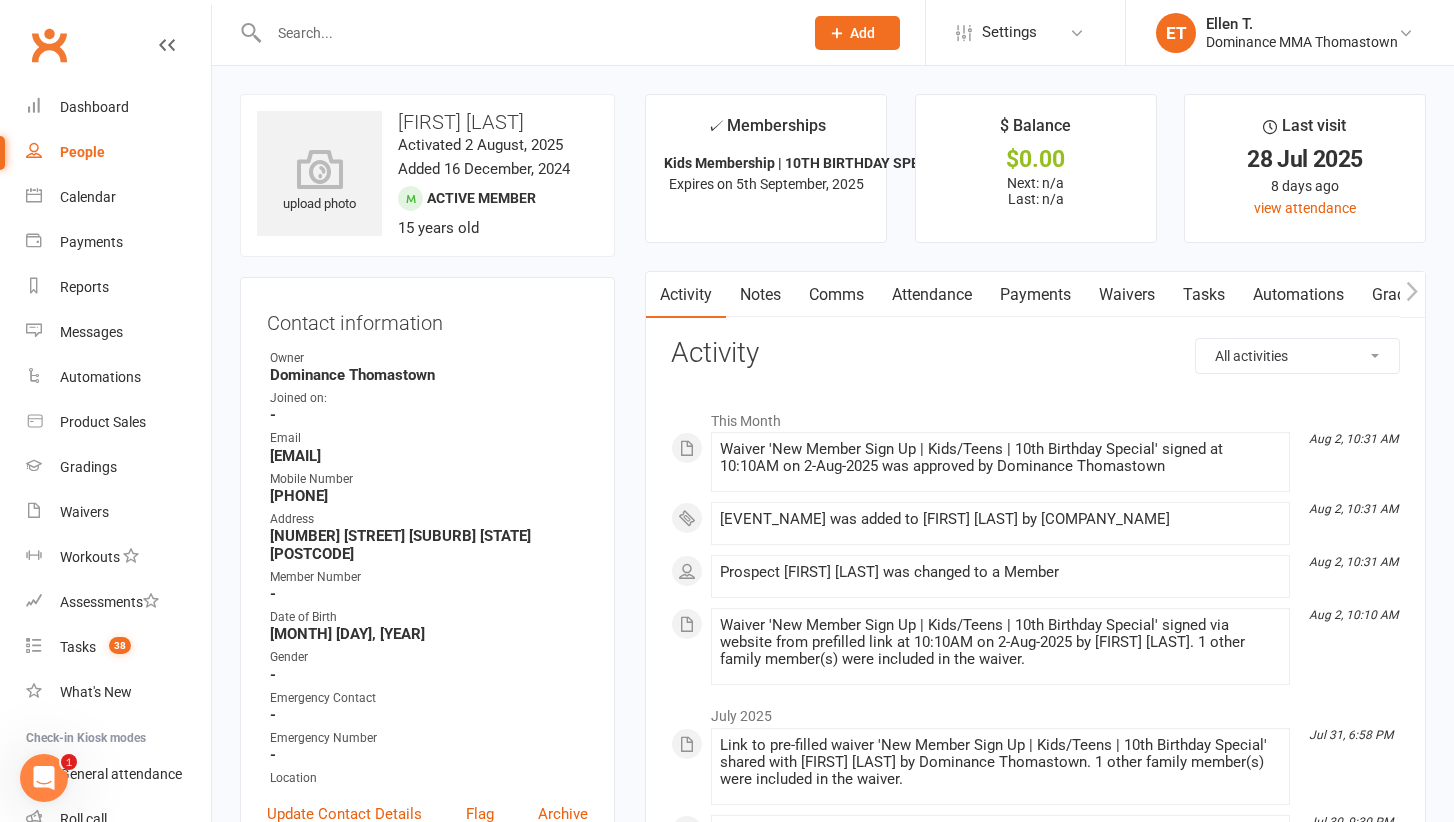 scroll, scrollTop: 0, scrollLeft: 0, axis: both 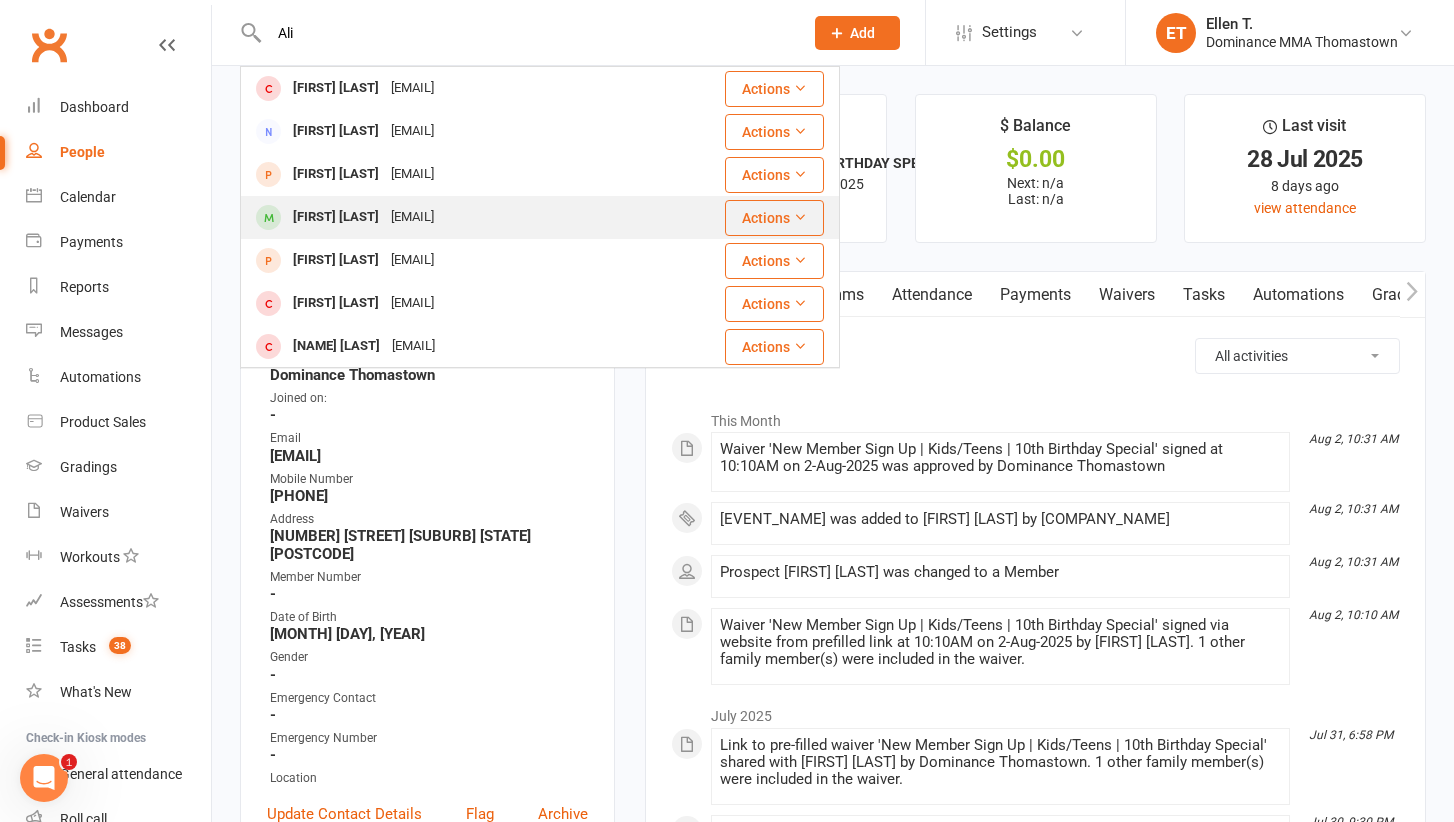 type on "Ali" 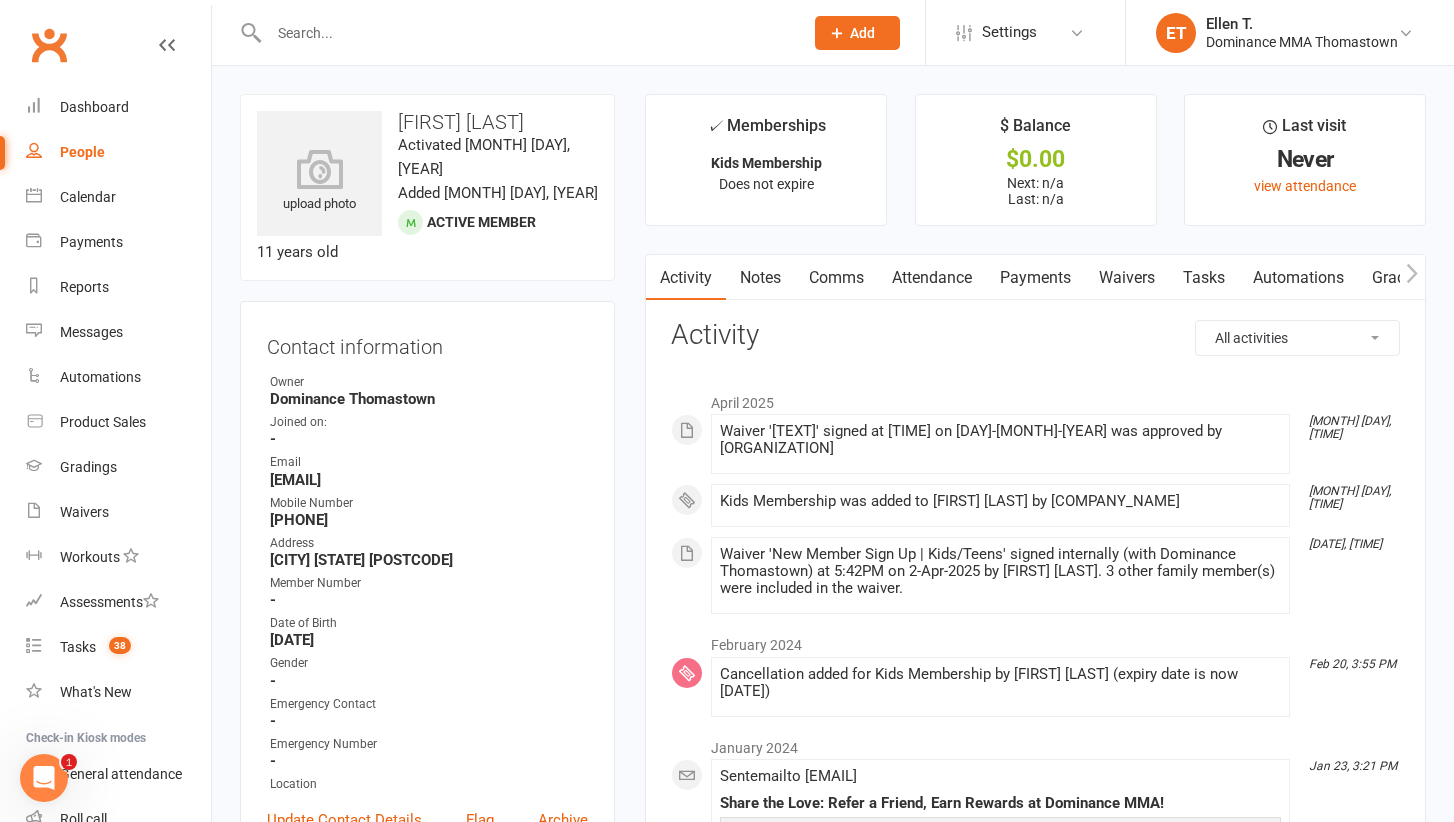click at bounding box center (526, 33) 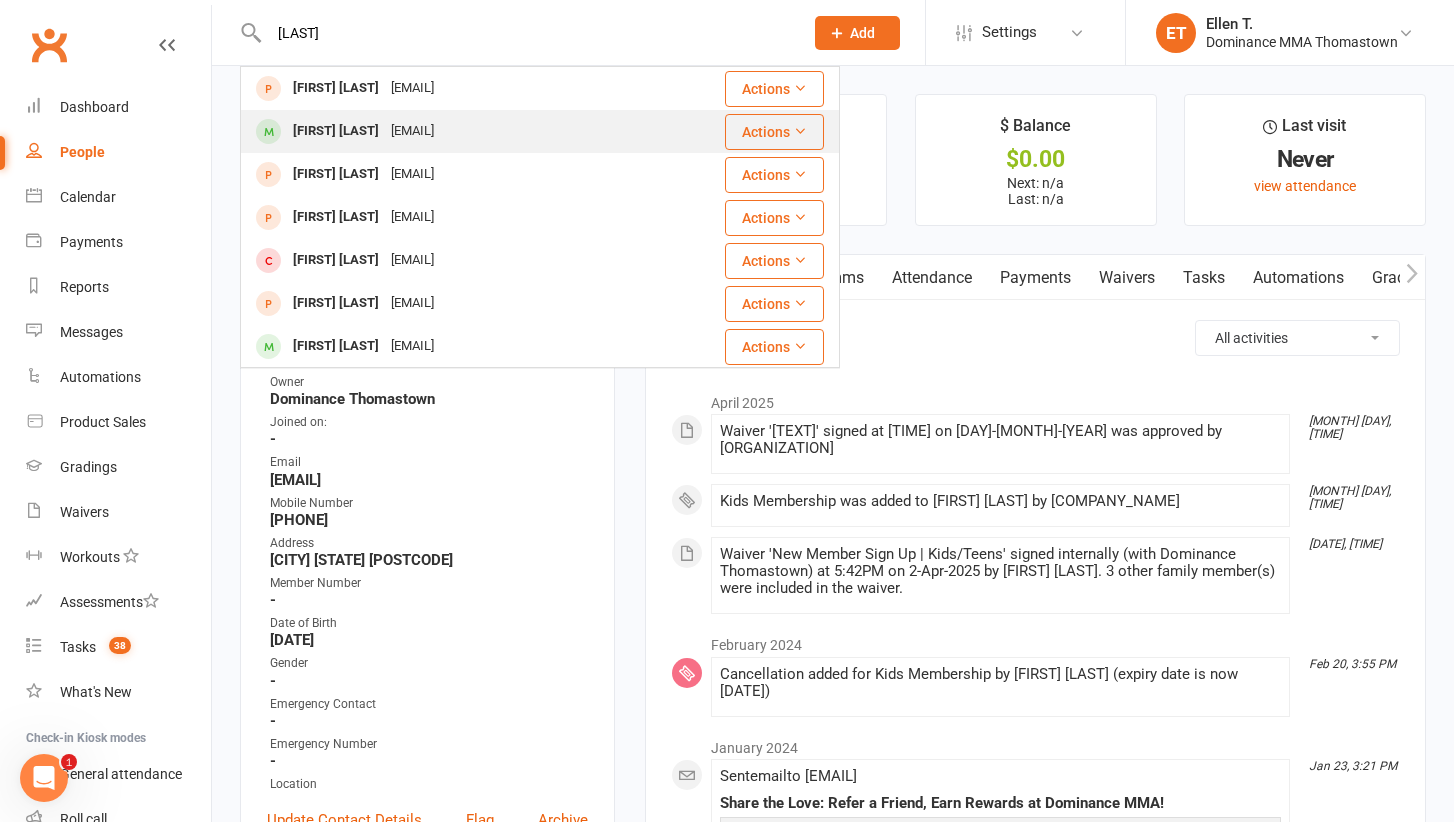 type on "[LAST]" 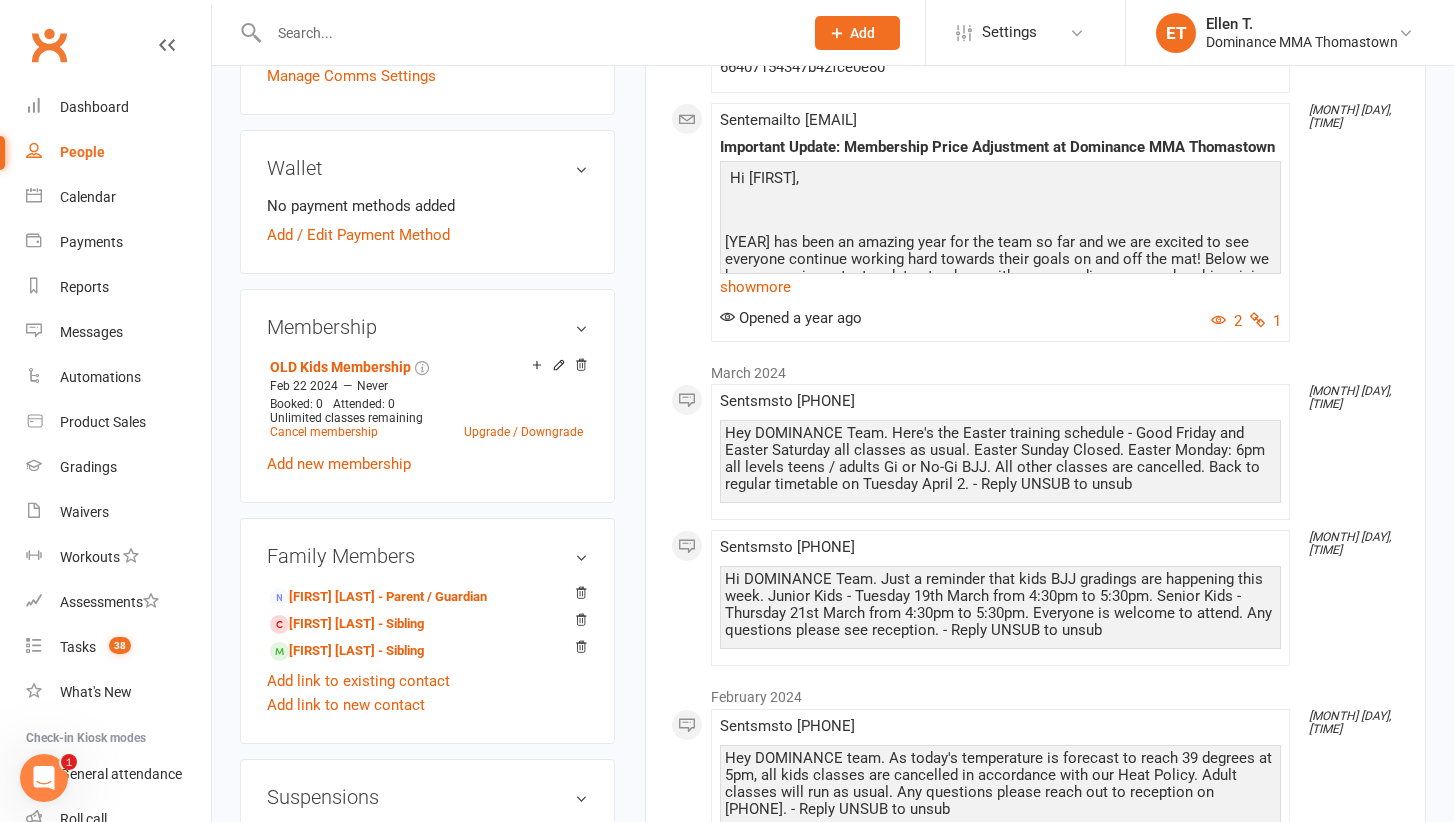 scroll, scrollTop: 764, scrollLeft: 0, axis: vertical 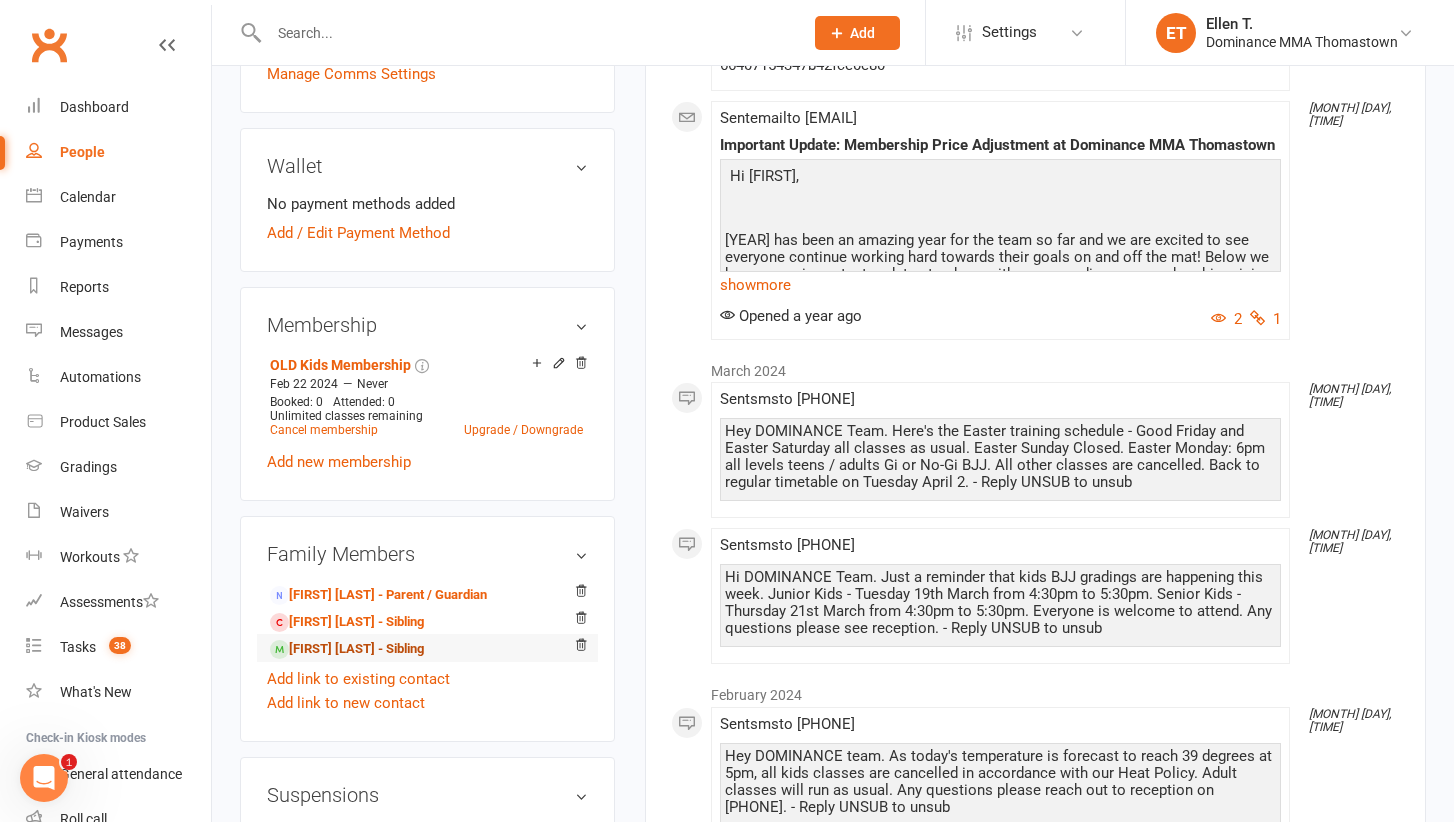 click on "[FIRST] [LAST] - Sibling" at bounding box center (347, 649) 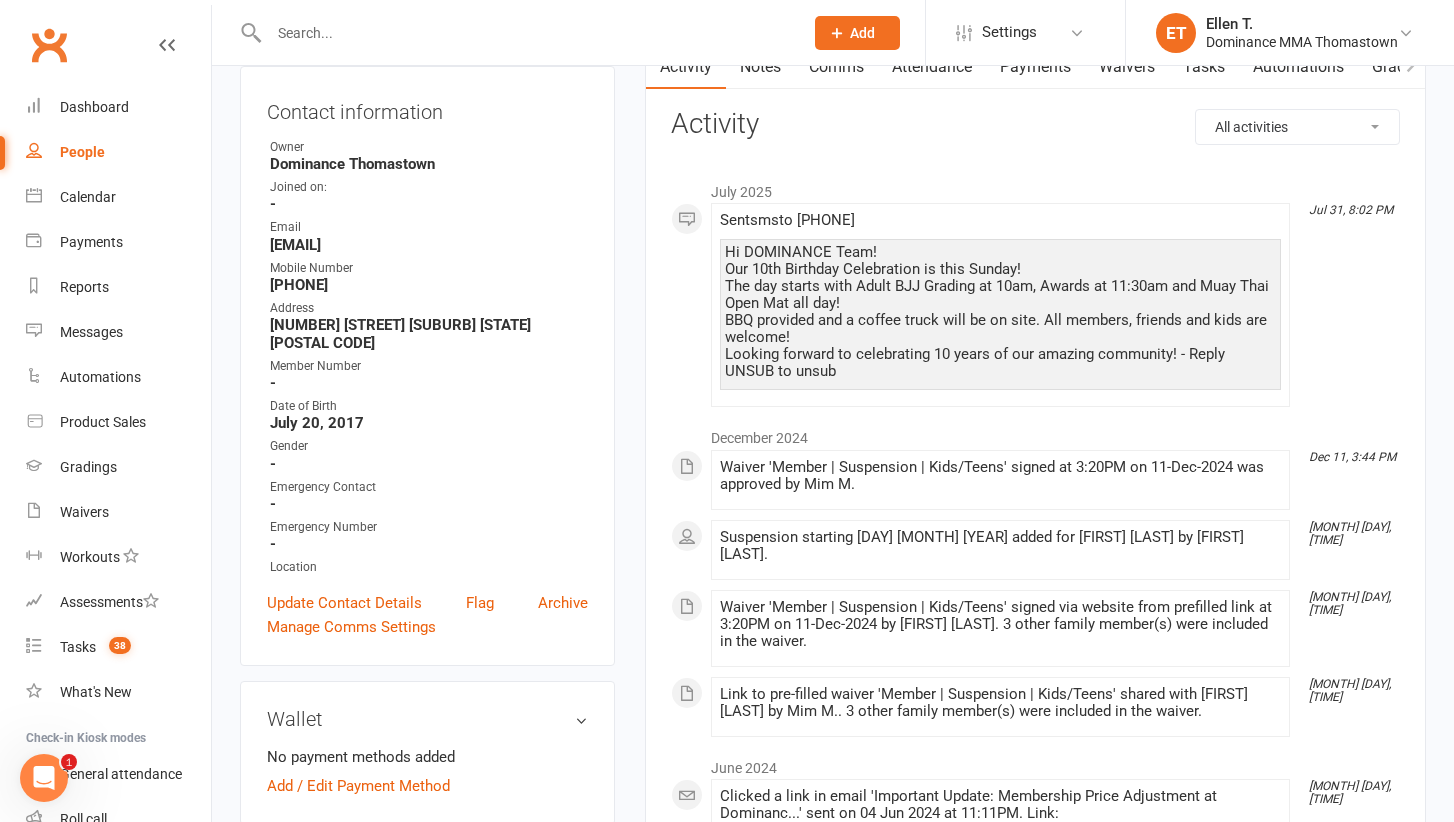 scroll, scrollTop: 254, scrollLeft: 0, axis: vertical 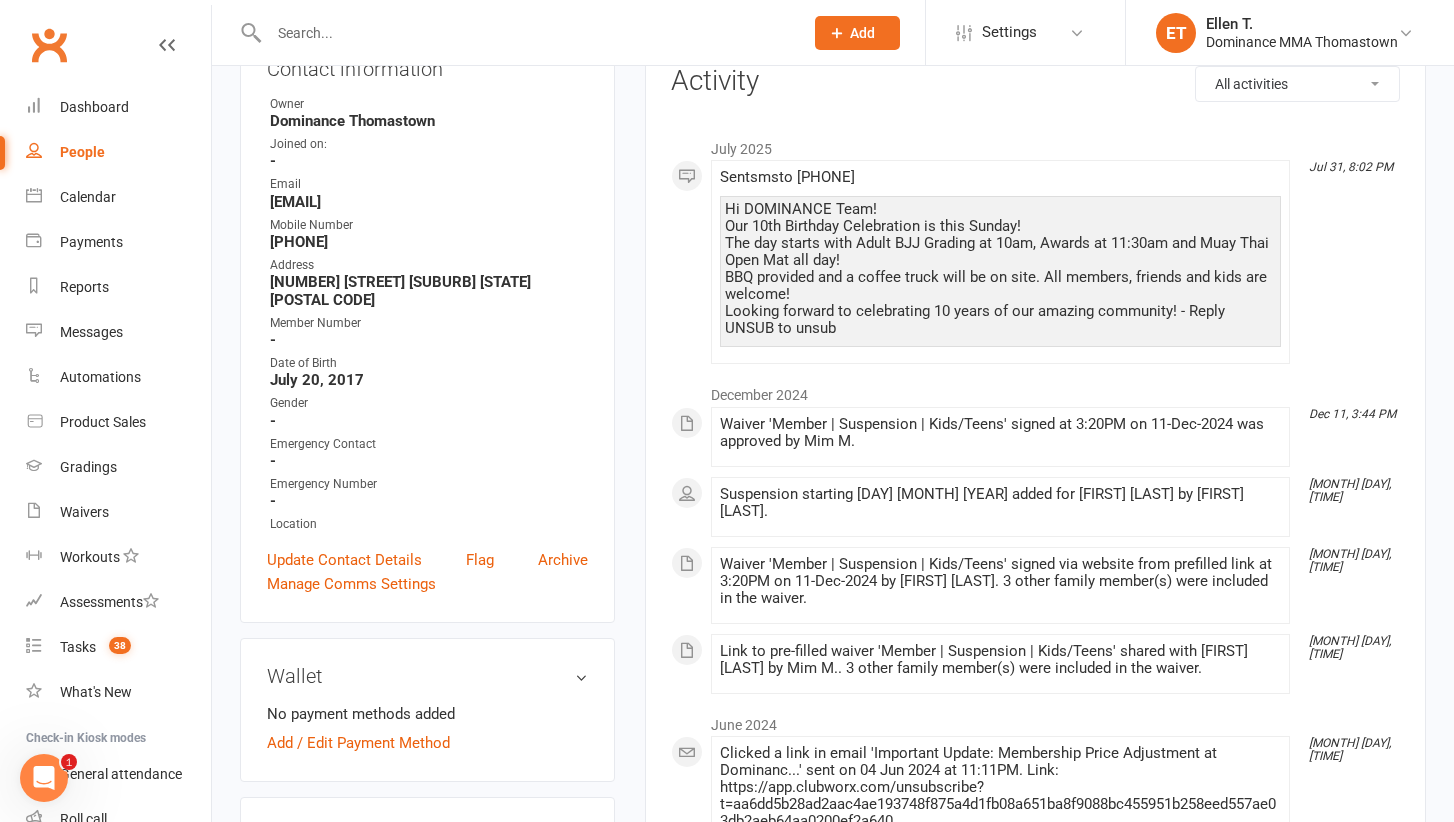 click at bounding box center [526, 33] 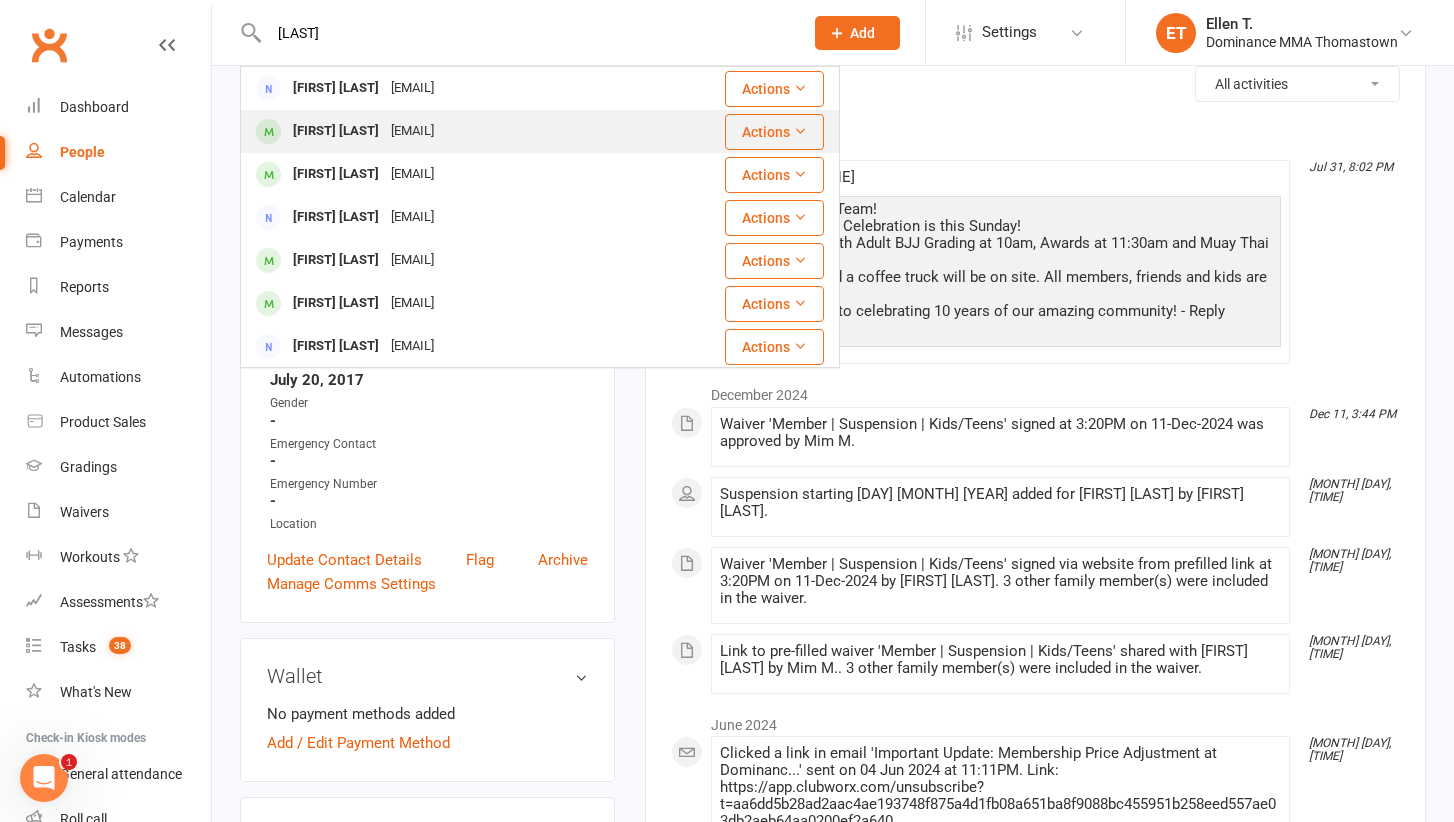 type on "[LAST]" 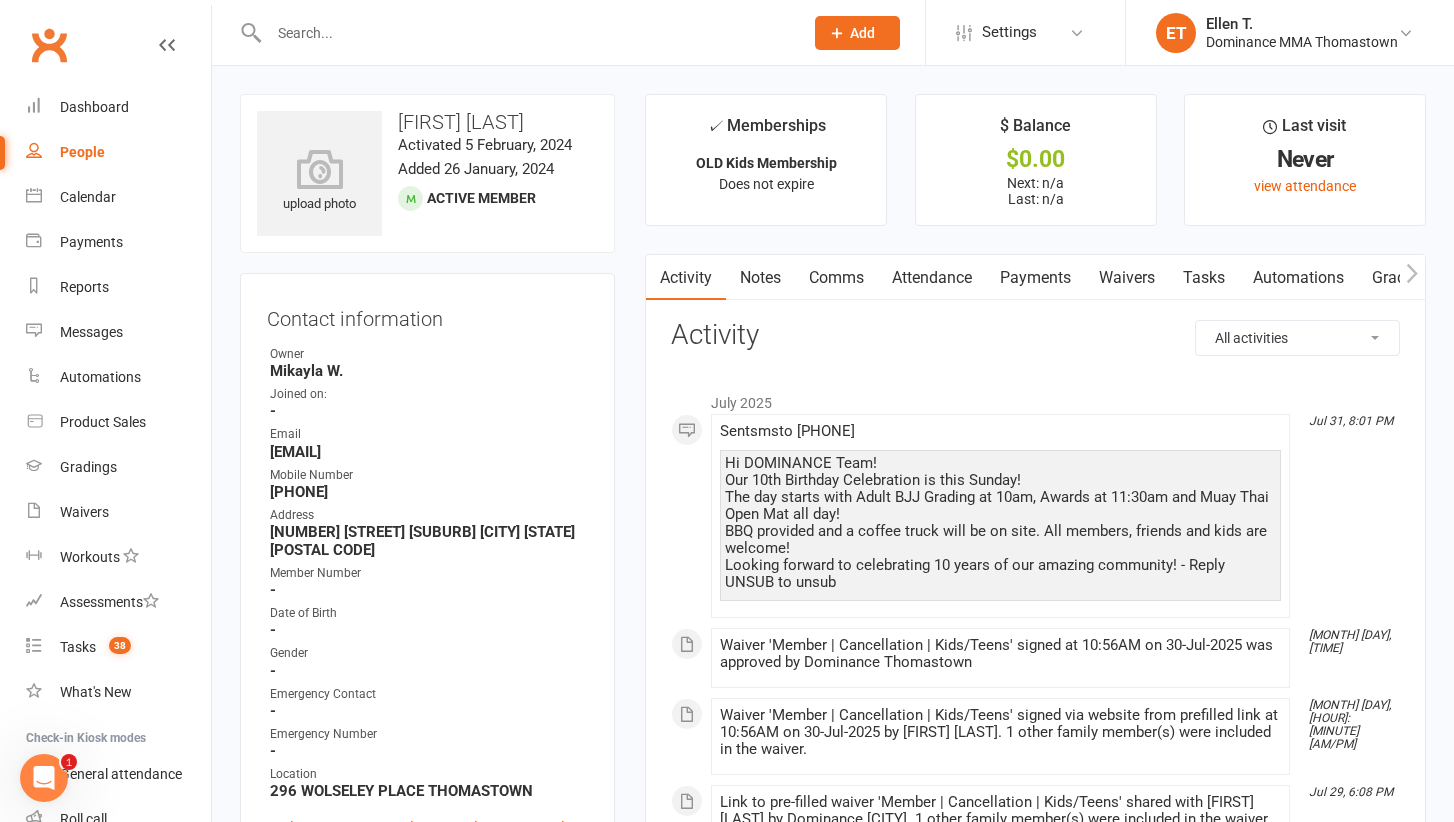 scroll, scrollTop: 0, scrollLeft: 0, axis: both 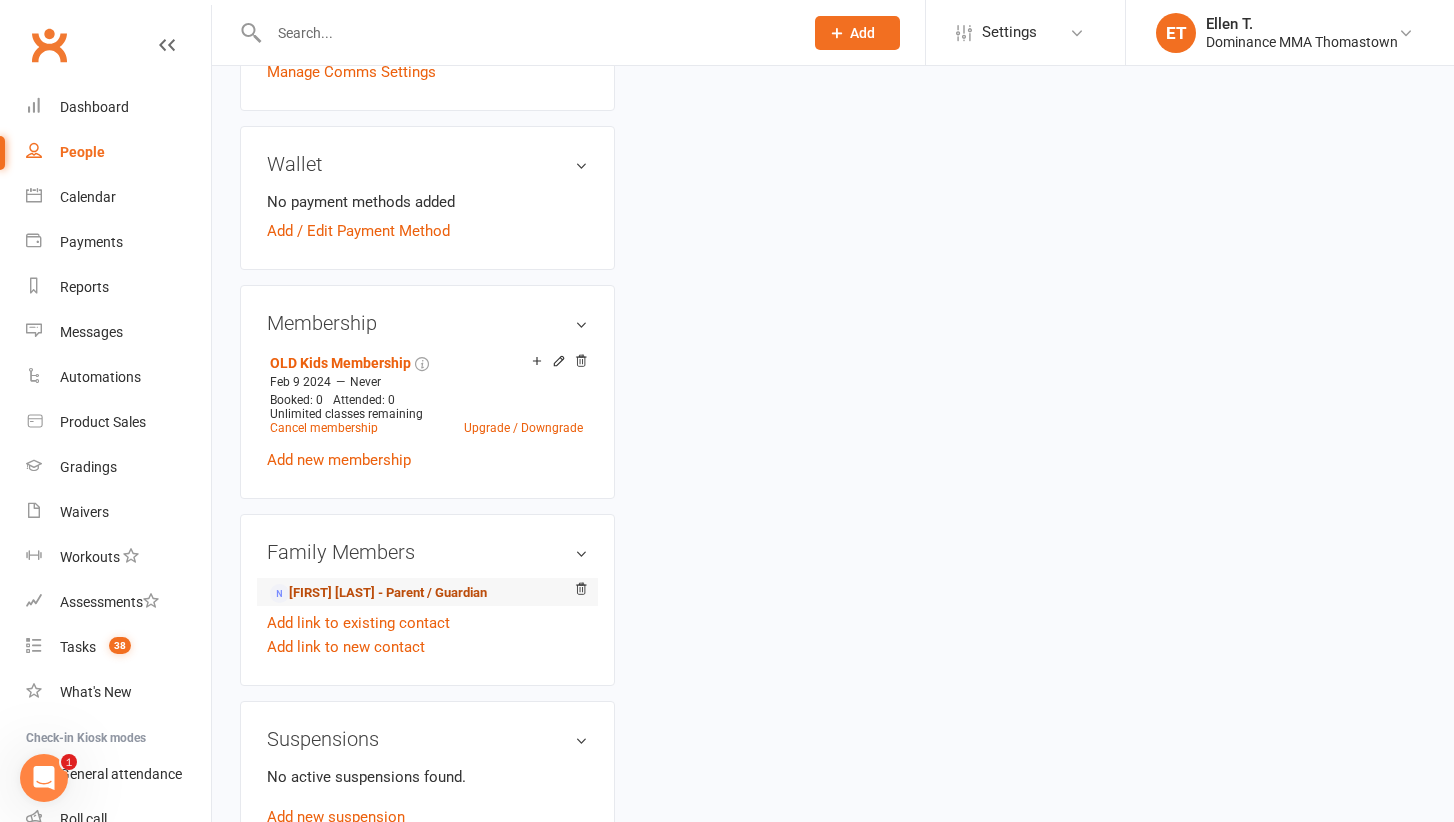 click on "[FIRST] [LAST] - Parent / Guardian" at bounding box center [378, 593] 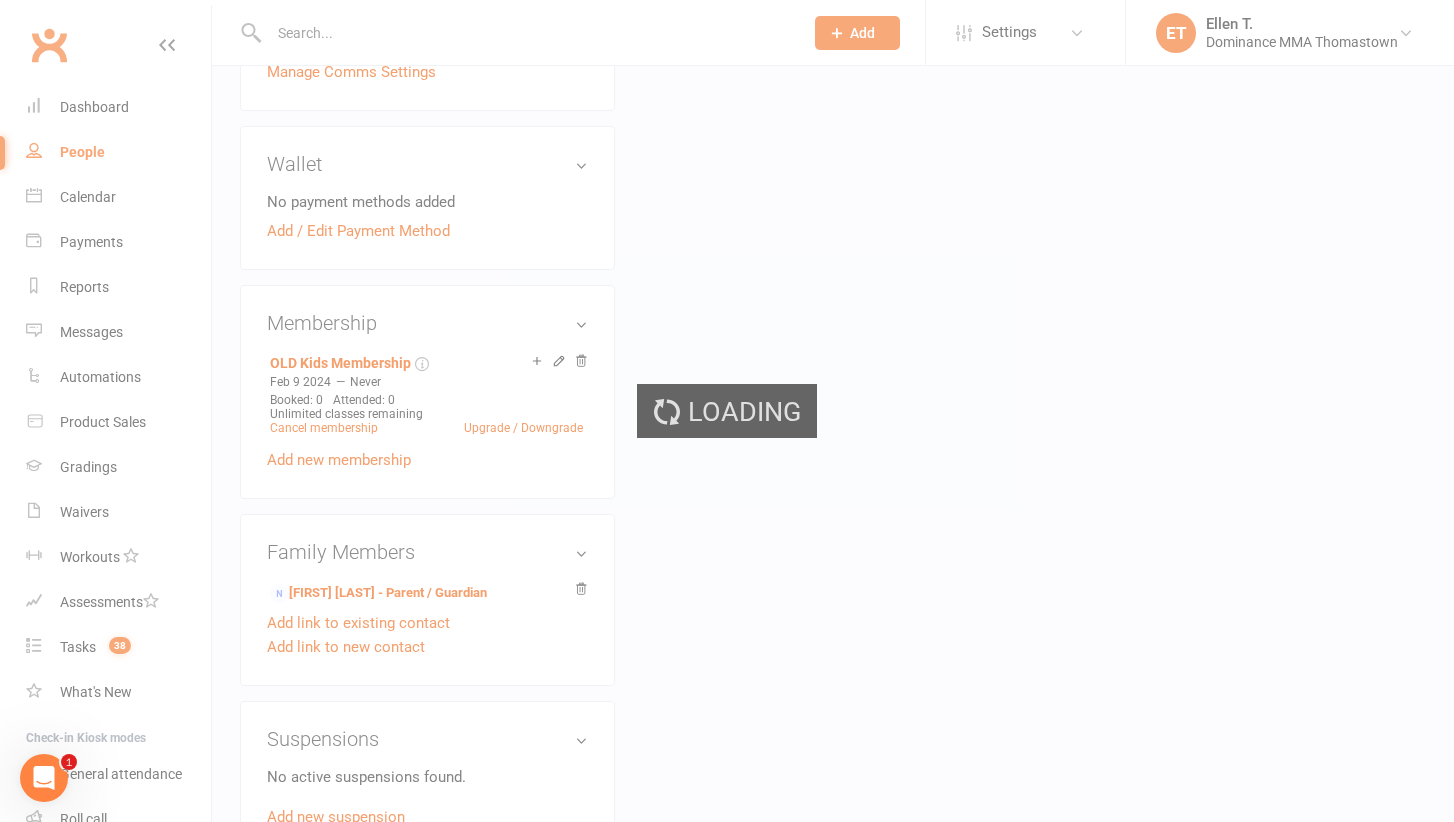 scroll, scrollTop: 0, scrollLeft: 0, axis: both 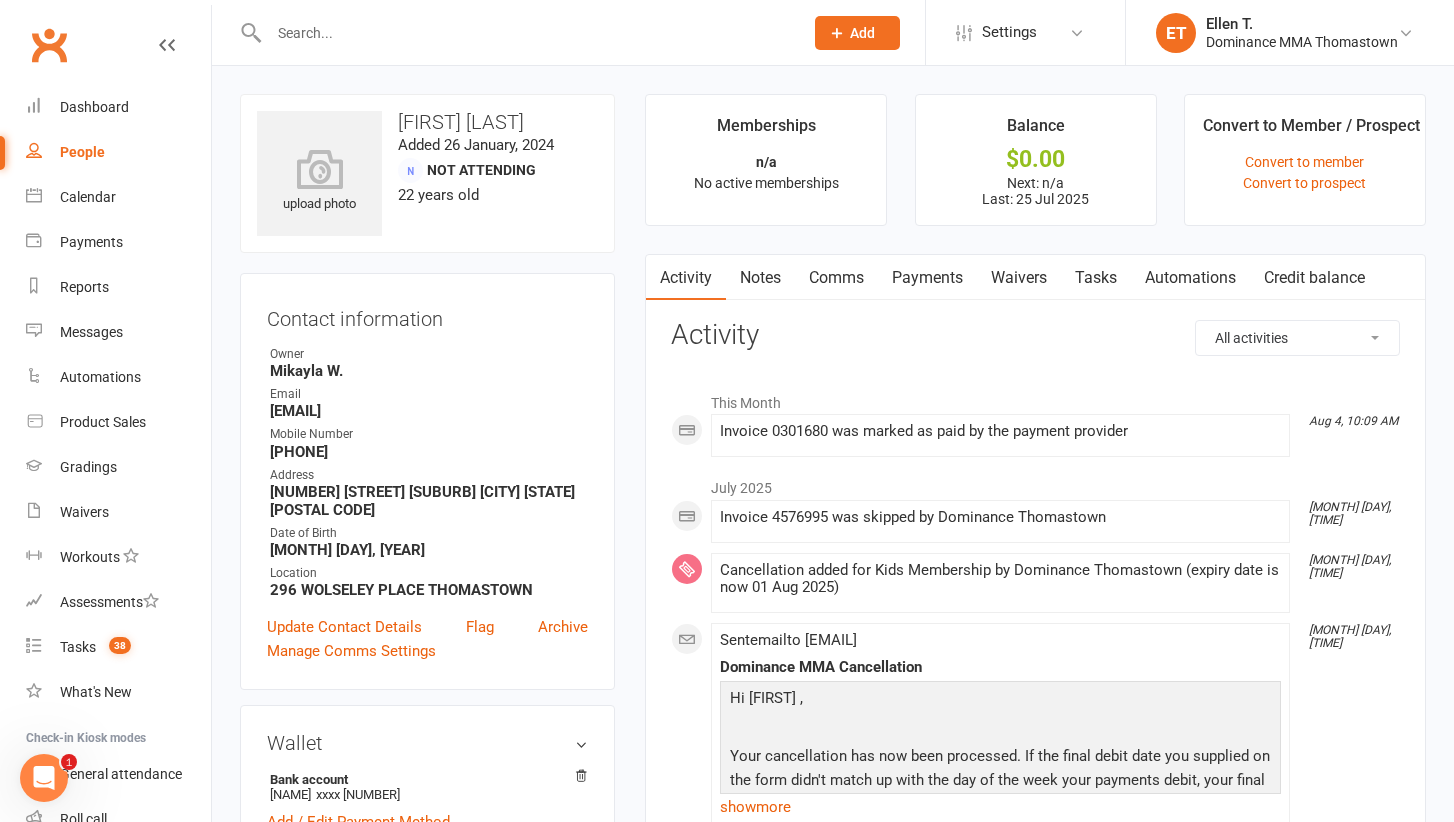 click on "Notes" at bounding box center (760, 278) 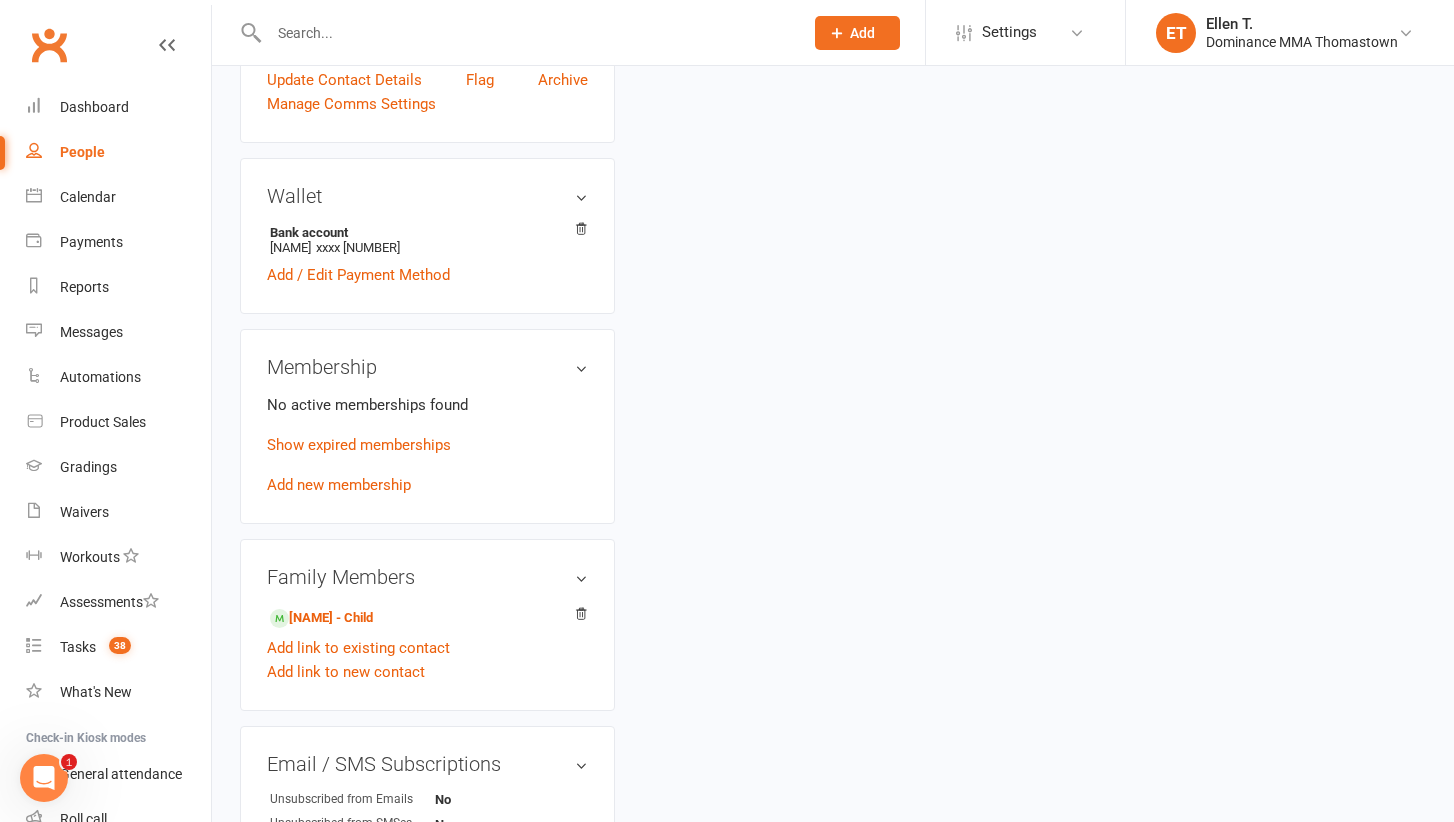 scroll, scrollTop: 592, scrollLeft: 0, axis: vertical 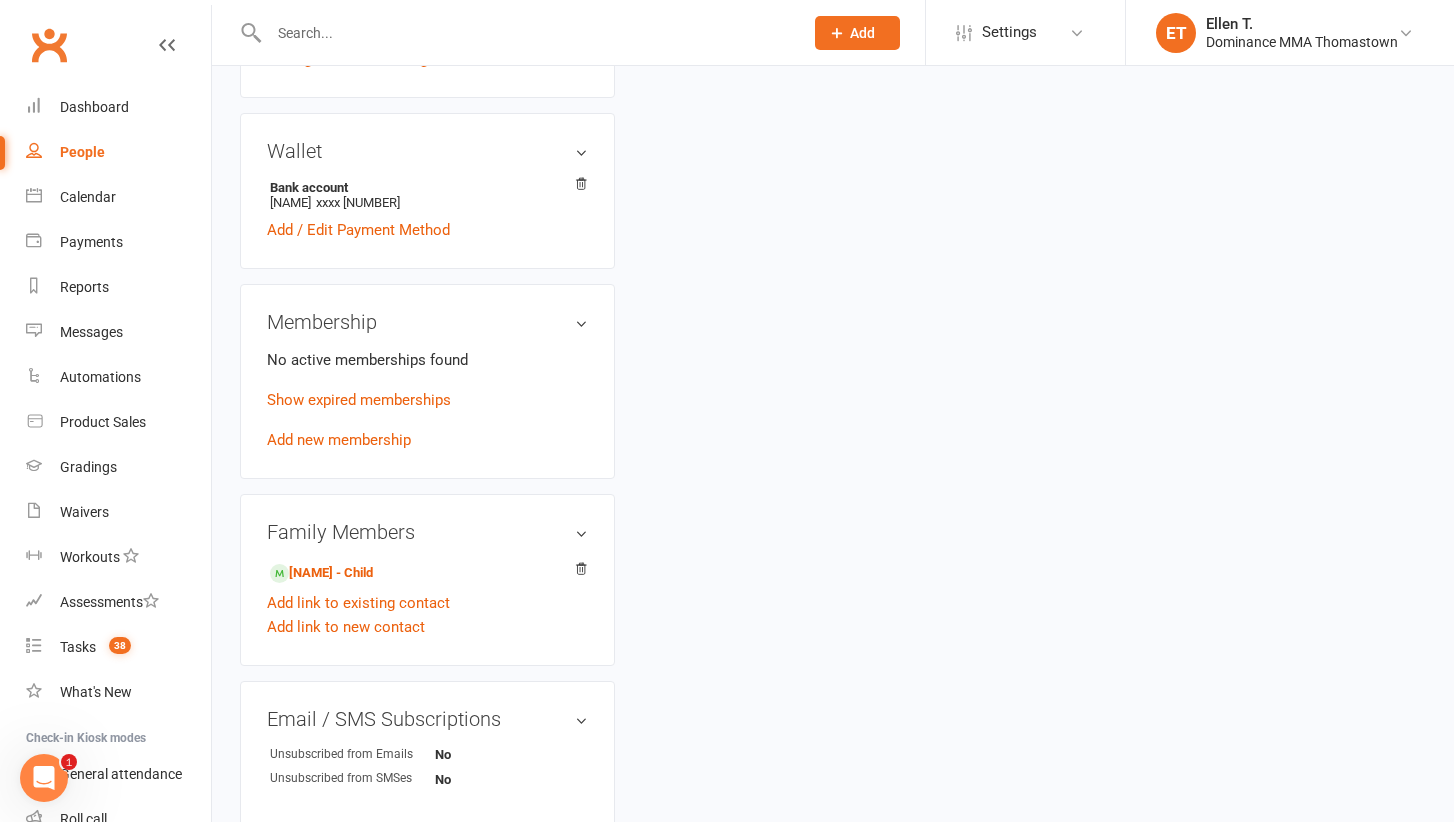 click at bounding box center (526, 33) 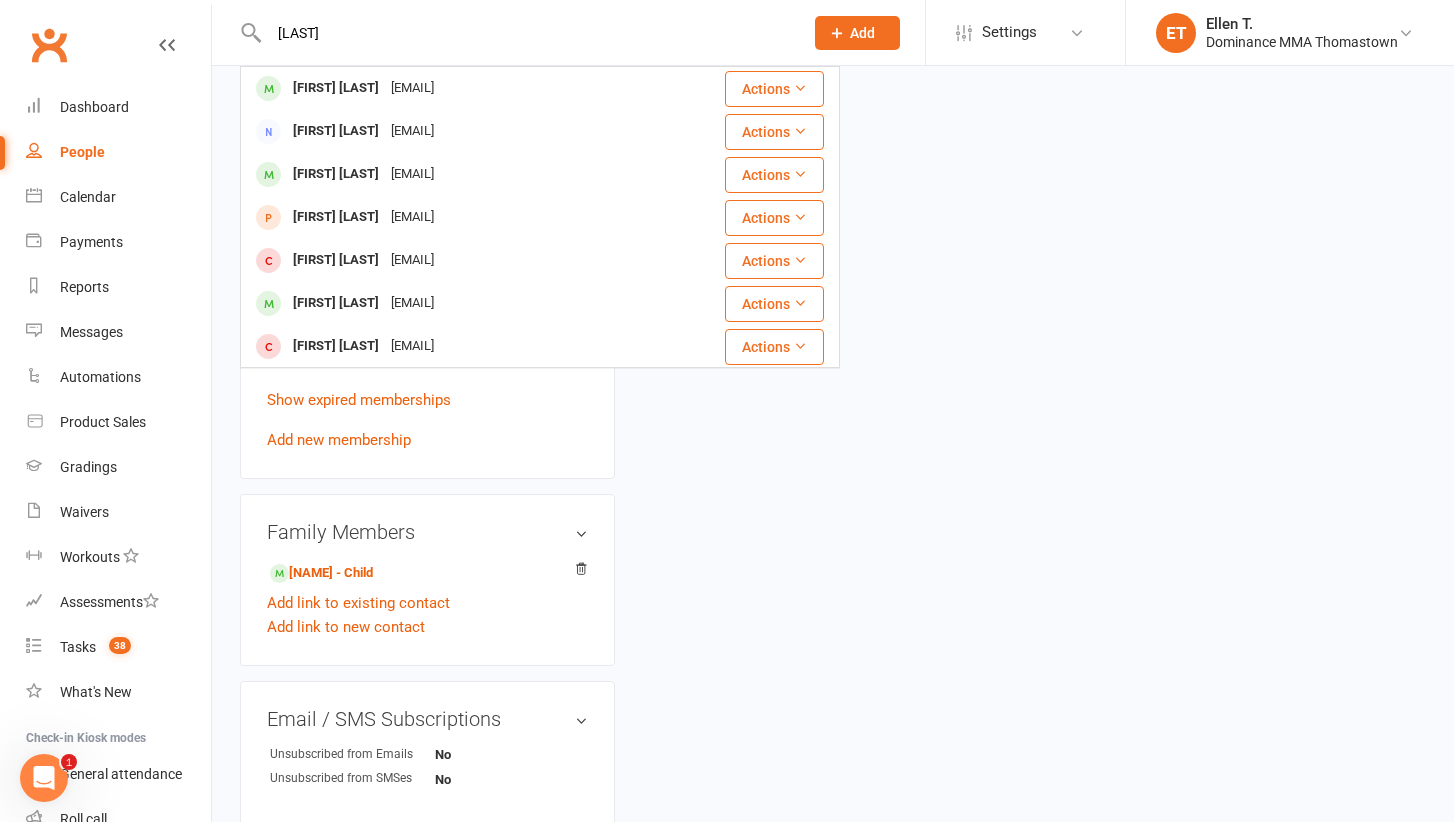 drag, startPoint x: 383, startPoint y: 30, endPoint x: 189, endPoint y: 20, distance: 194.25757 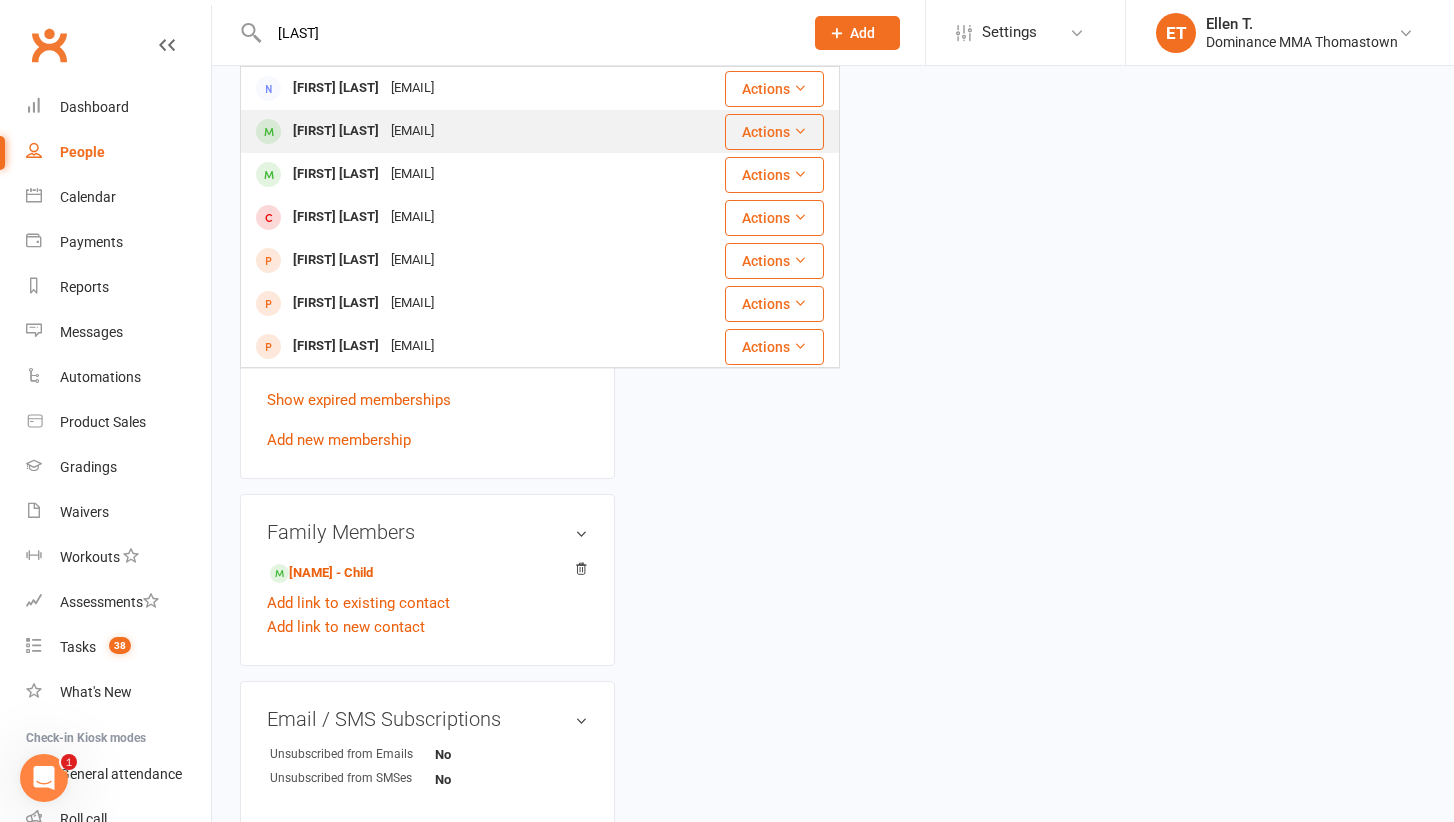type on "[LAST]" 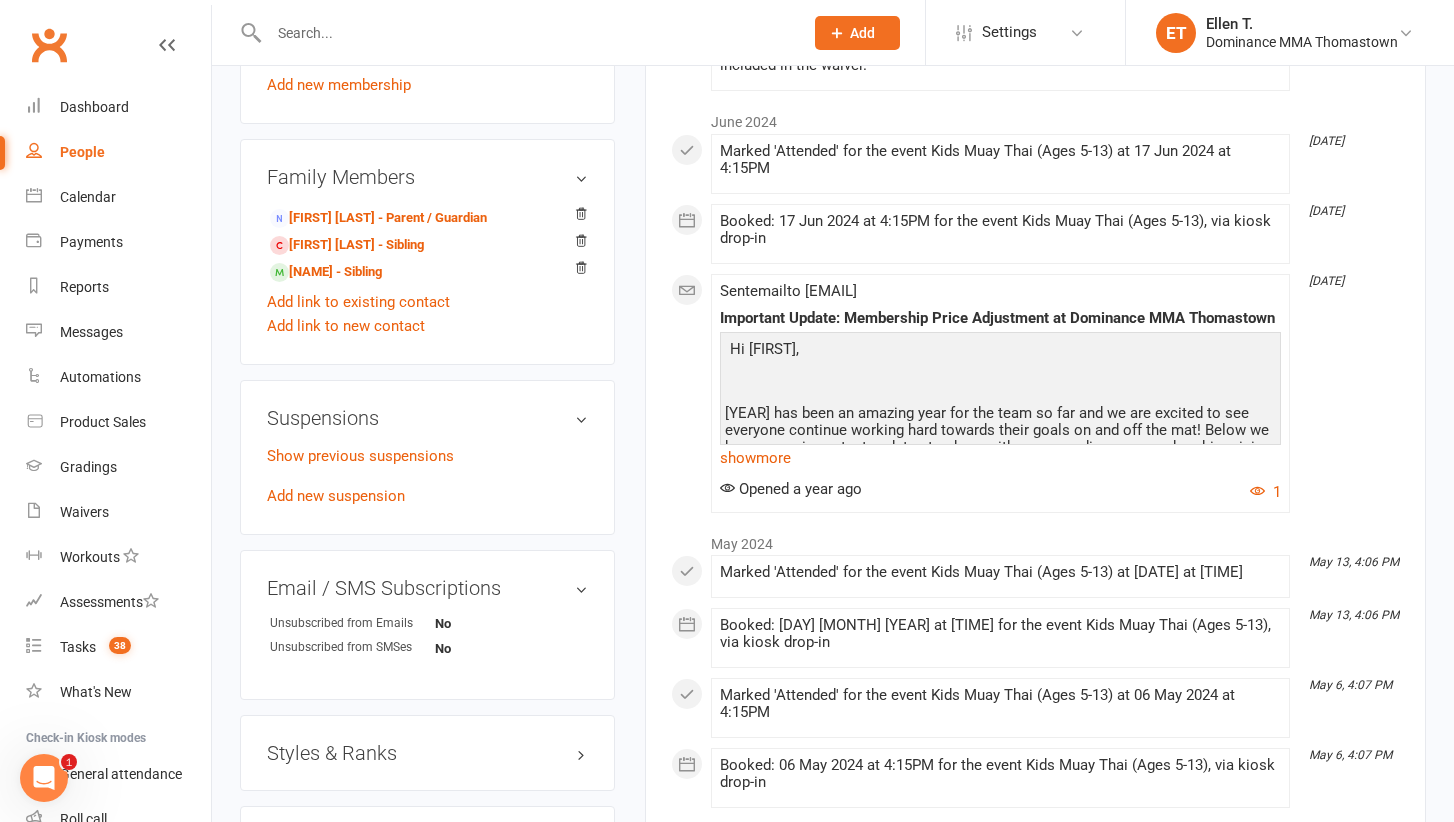 scroll, scrollTop: 1136, scrollLeft: 0, axis: vertical 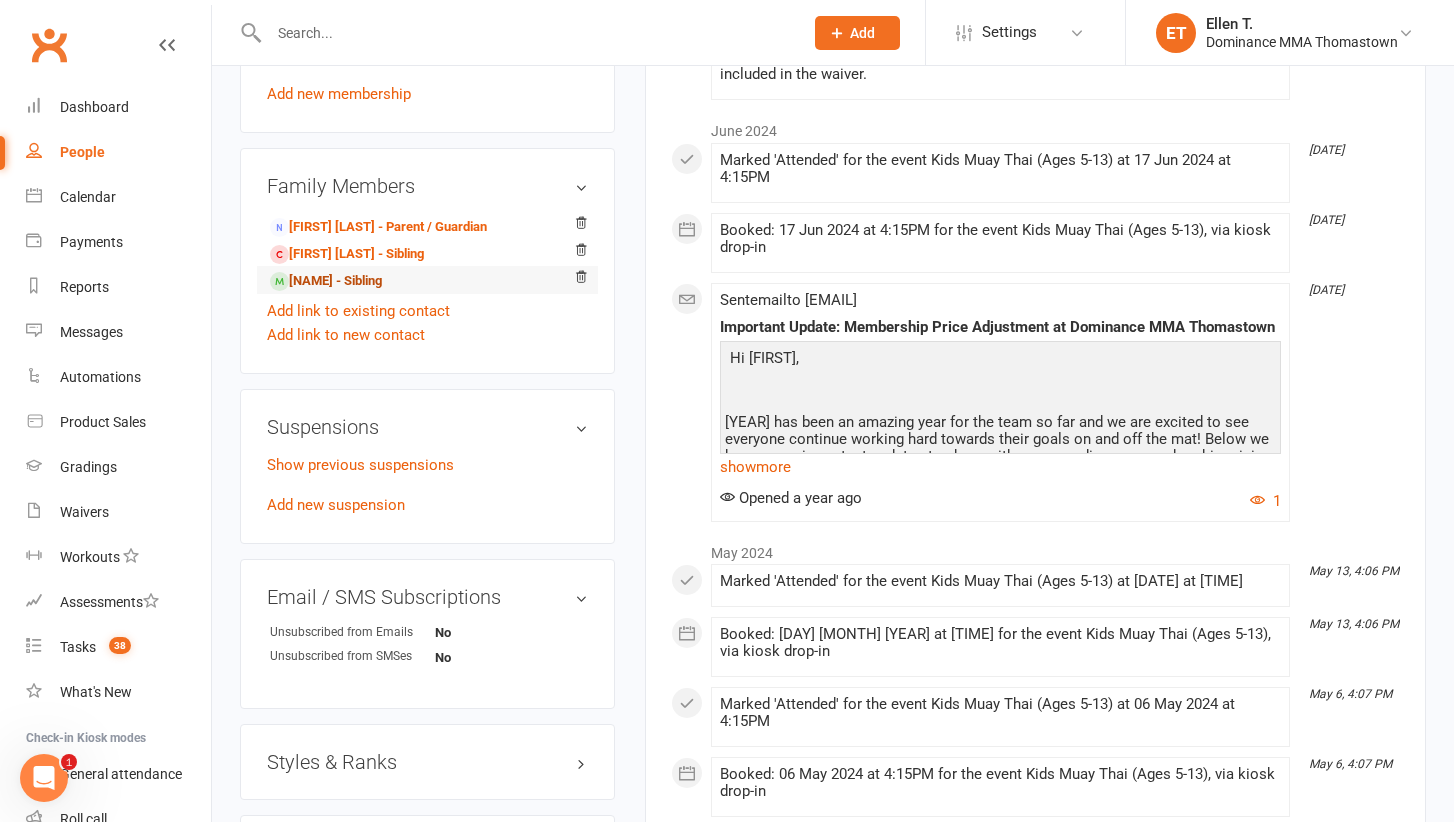 click on "[NAME] - Sibling" at bounding box center (326, 281) 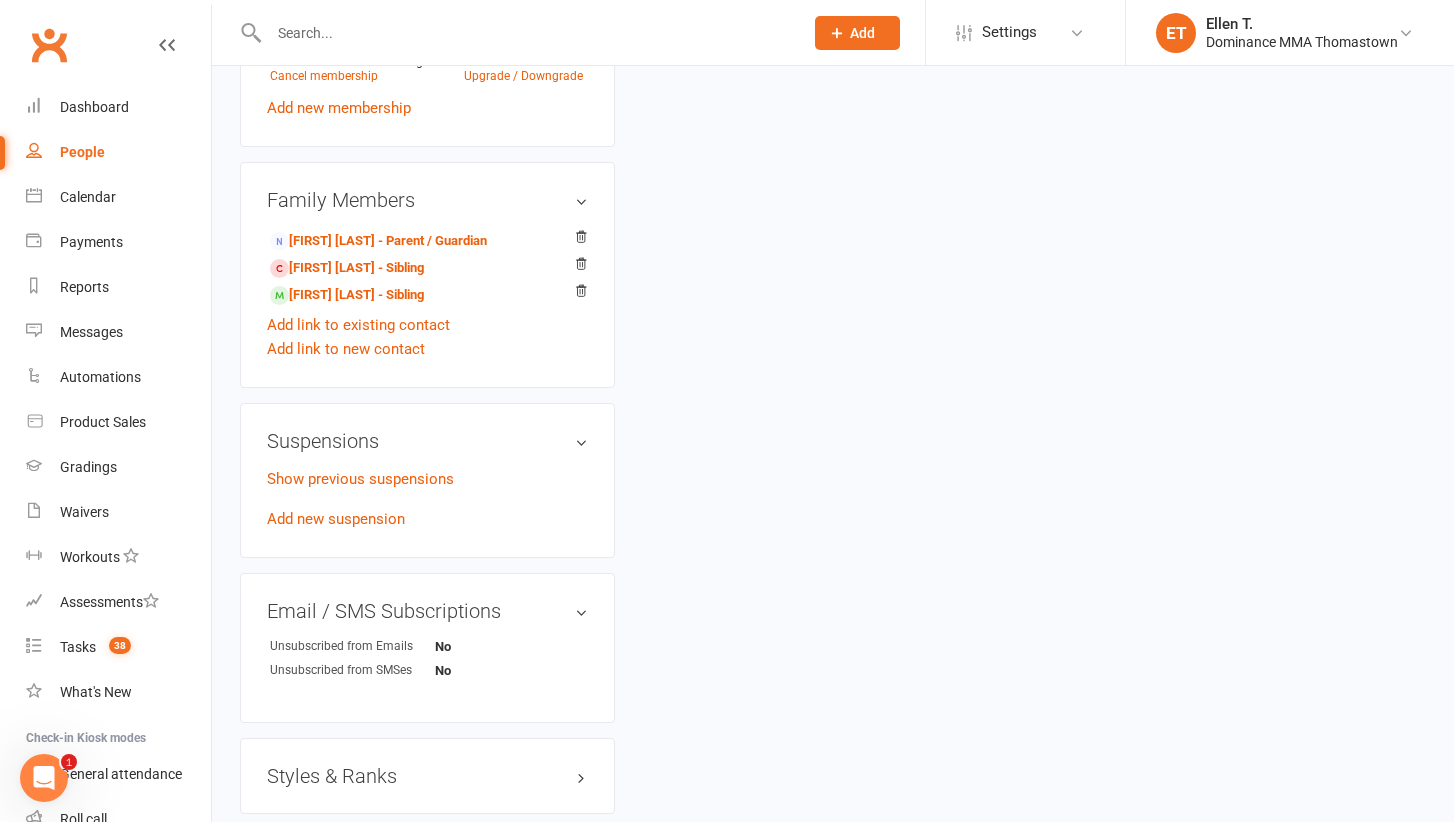 scroll, scrollTop: 0, scrollLeft: 0, axis: both 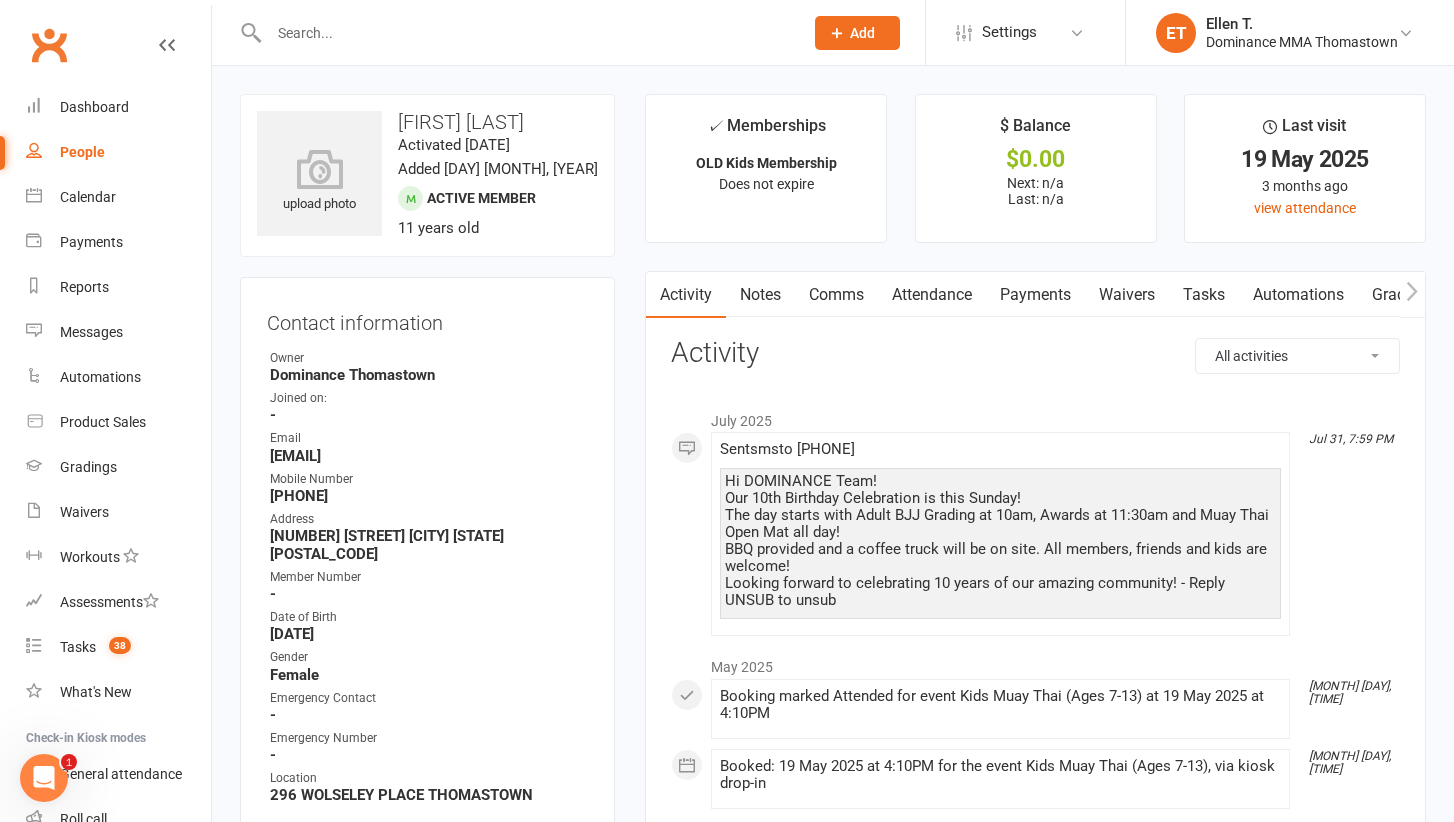 click at bounding box center [526, 33] 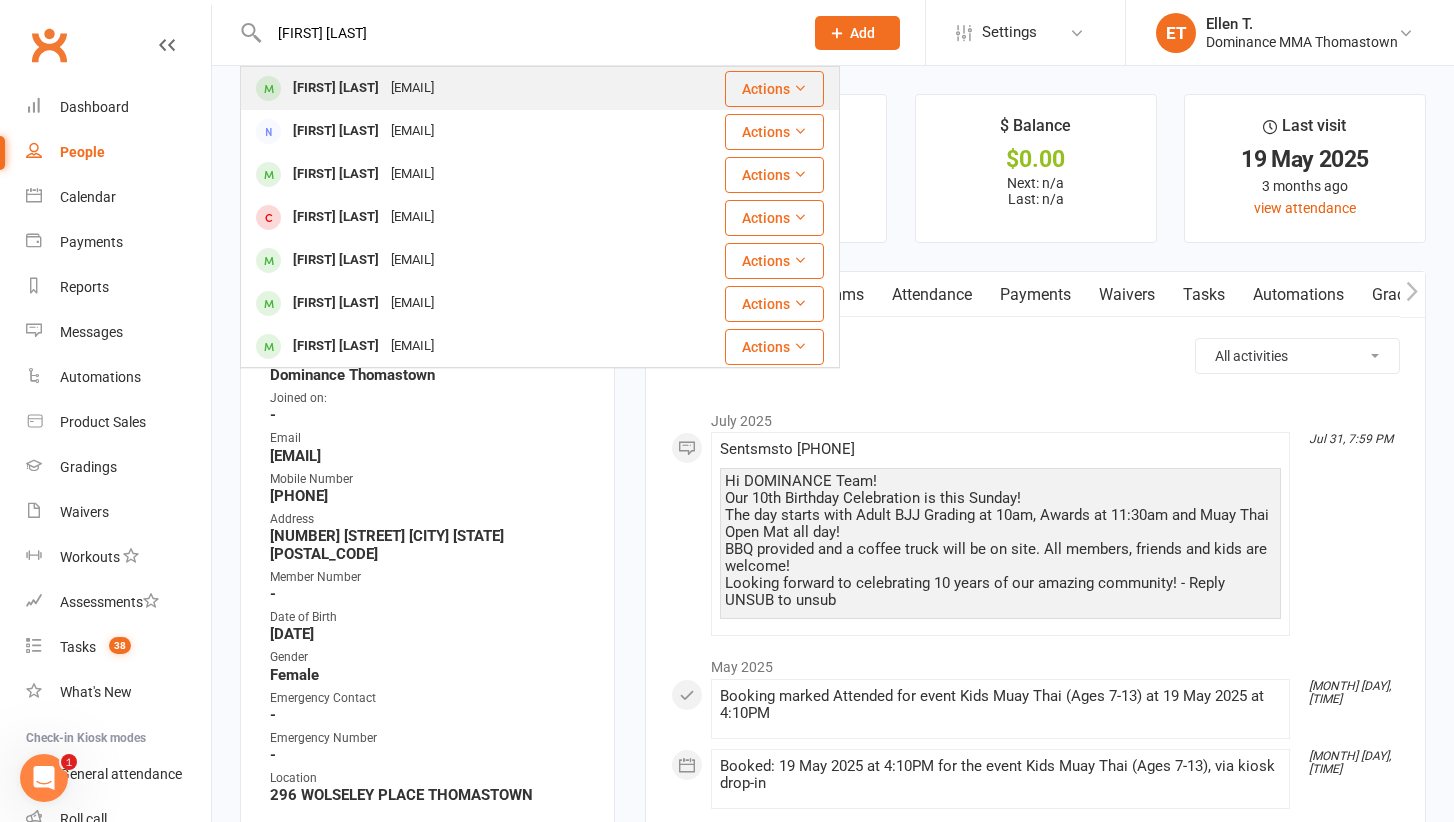 type on "[FIRST] [LAST]" 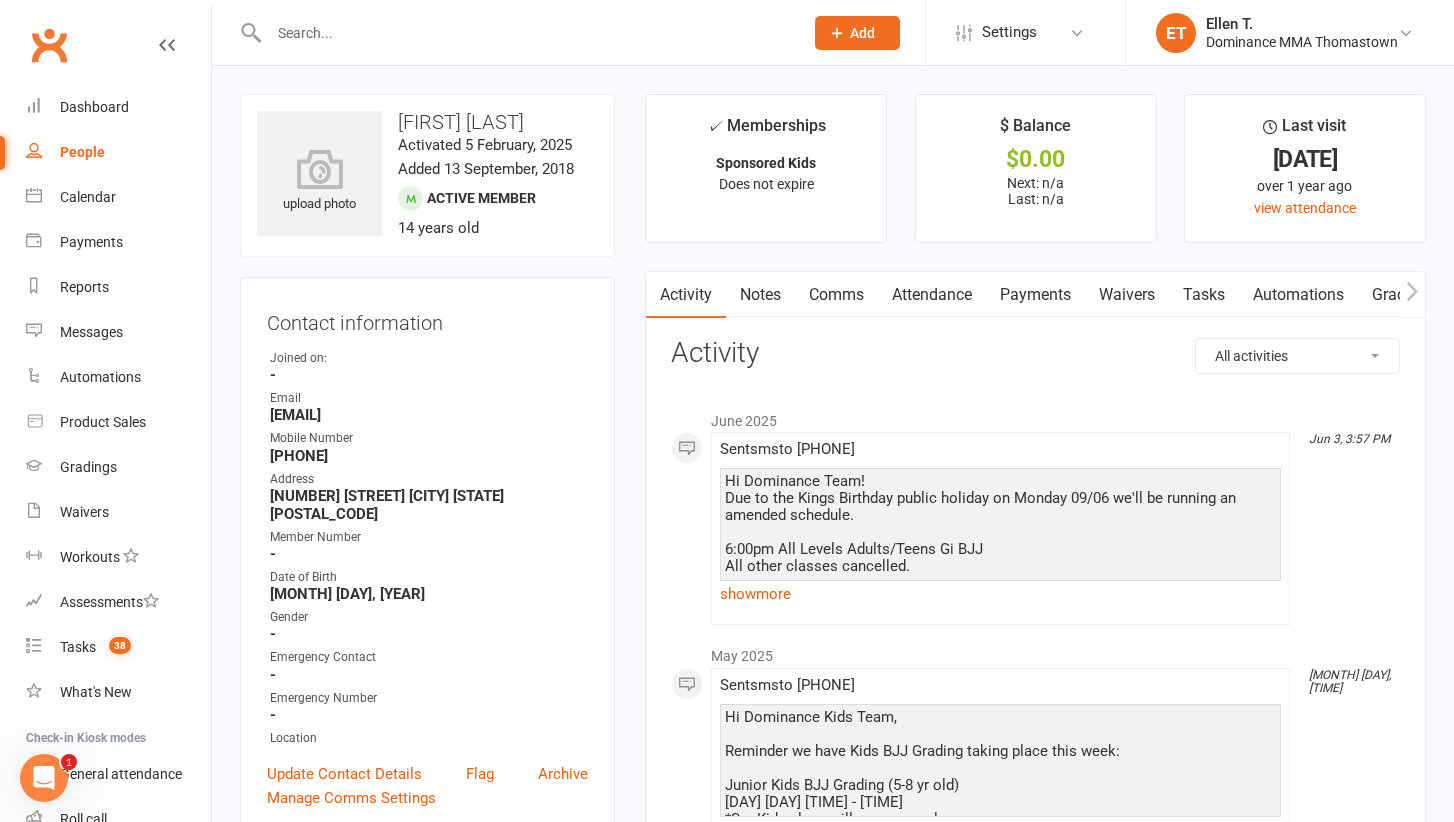 click at bounding box center (526, 33) 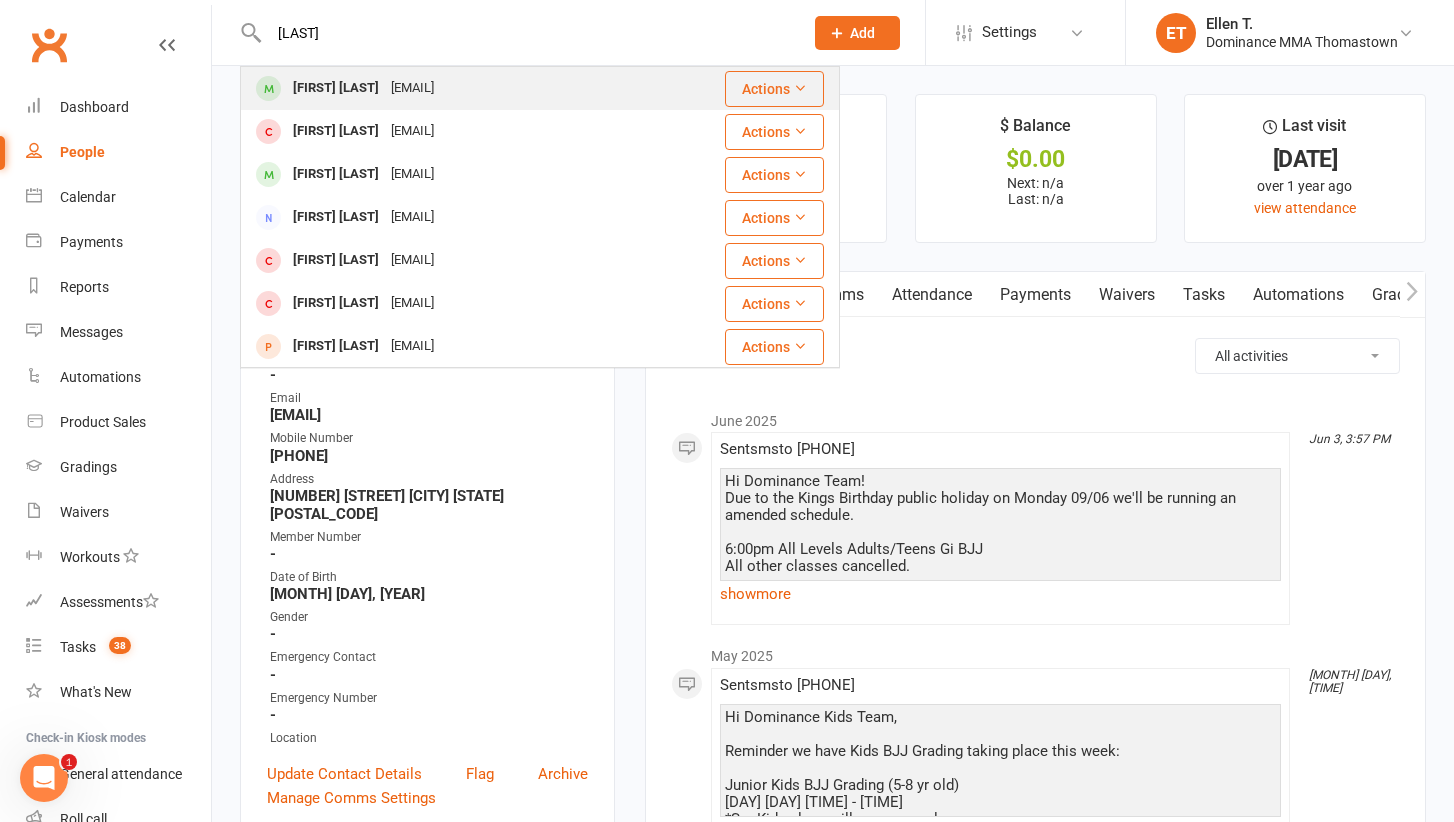 type on "[LAST]" 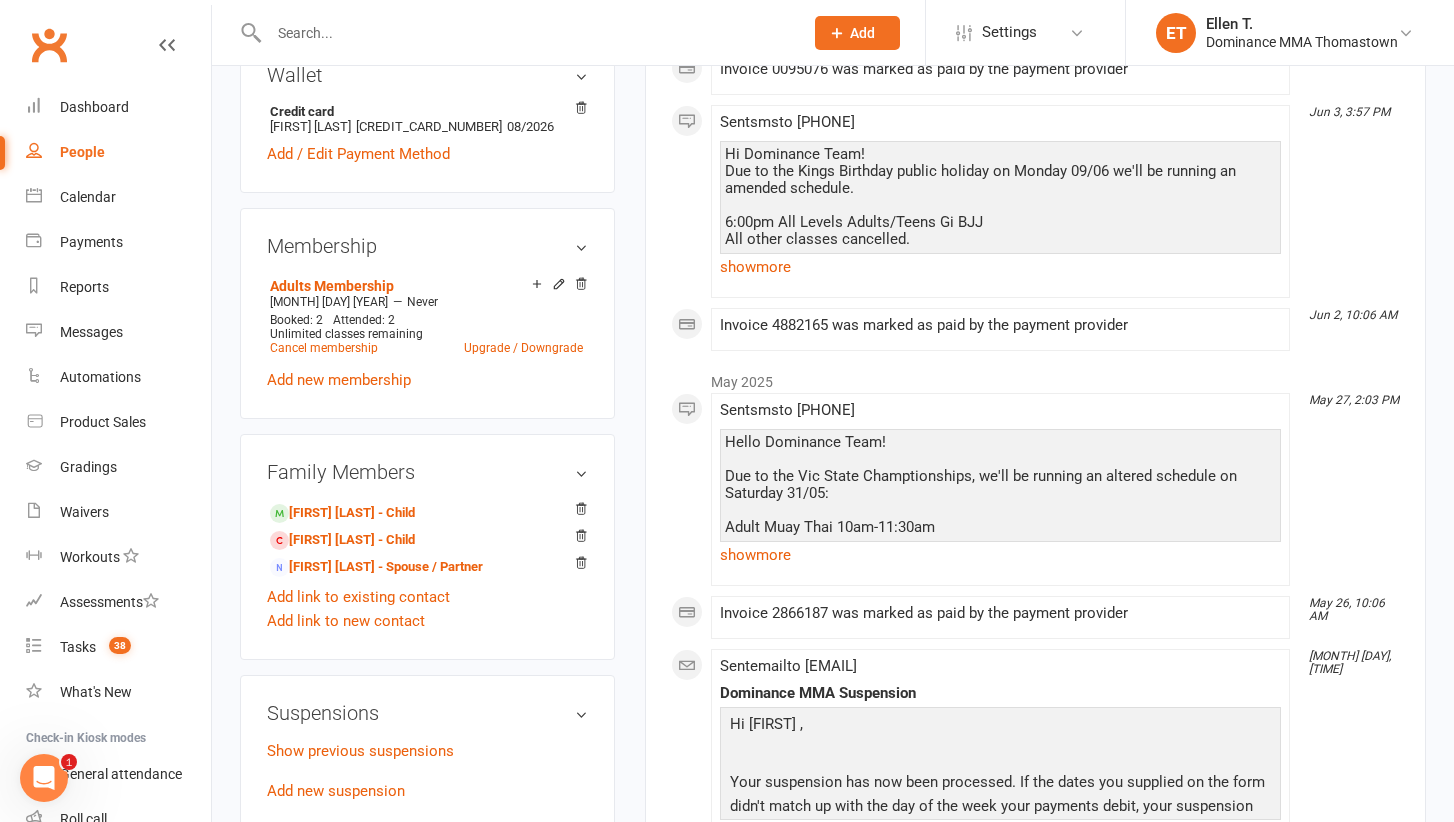 scroll, scrollTop: 855, scrollLeft: 0, axis: vertical 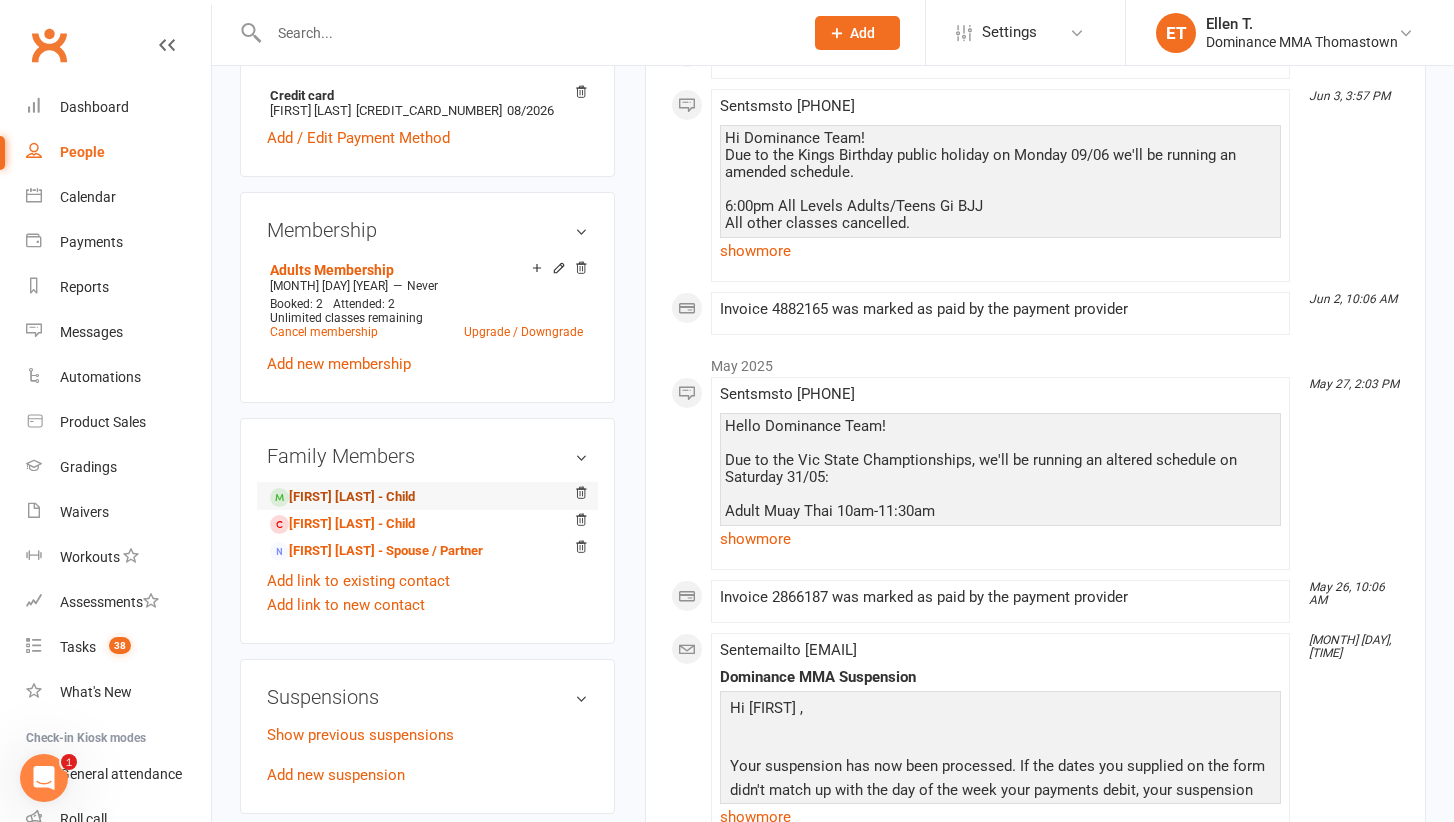 click on "[FIRST] [LAST] - Child" at bounding box center (342, 497) 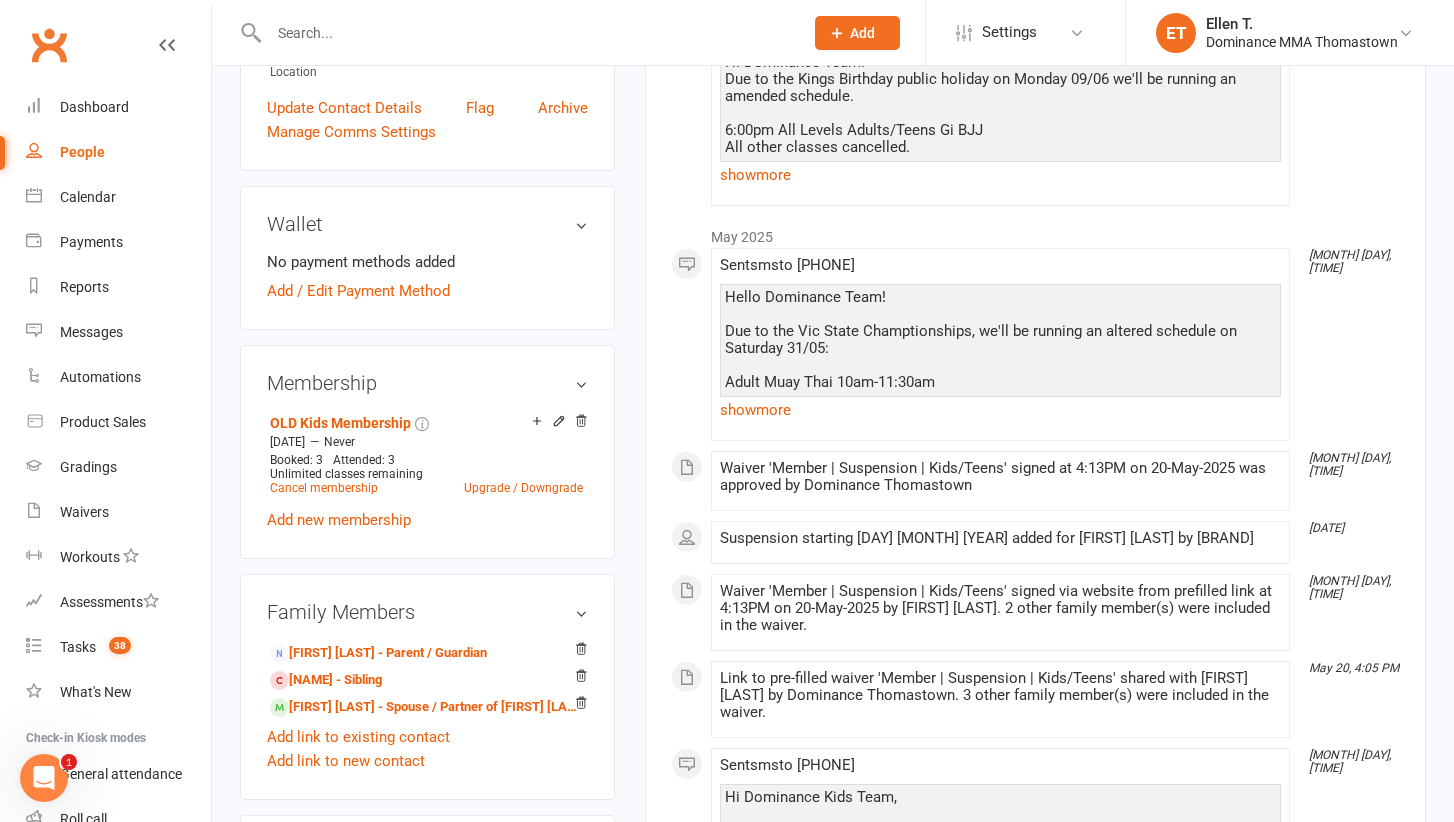 scroll, scrollTop: 673, scrollLeft: 0, axis: vertical 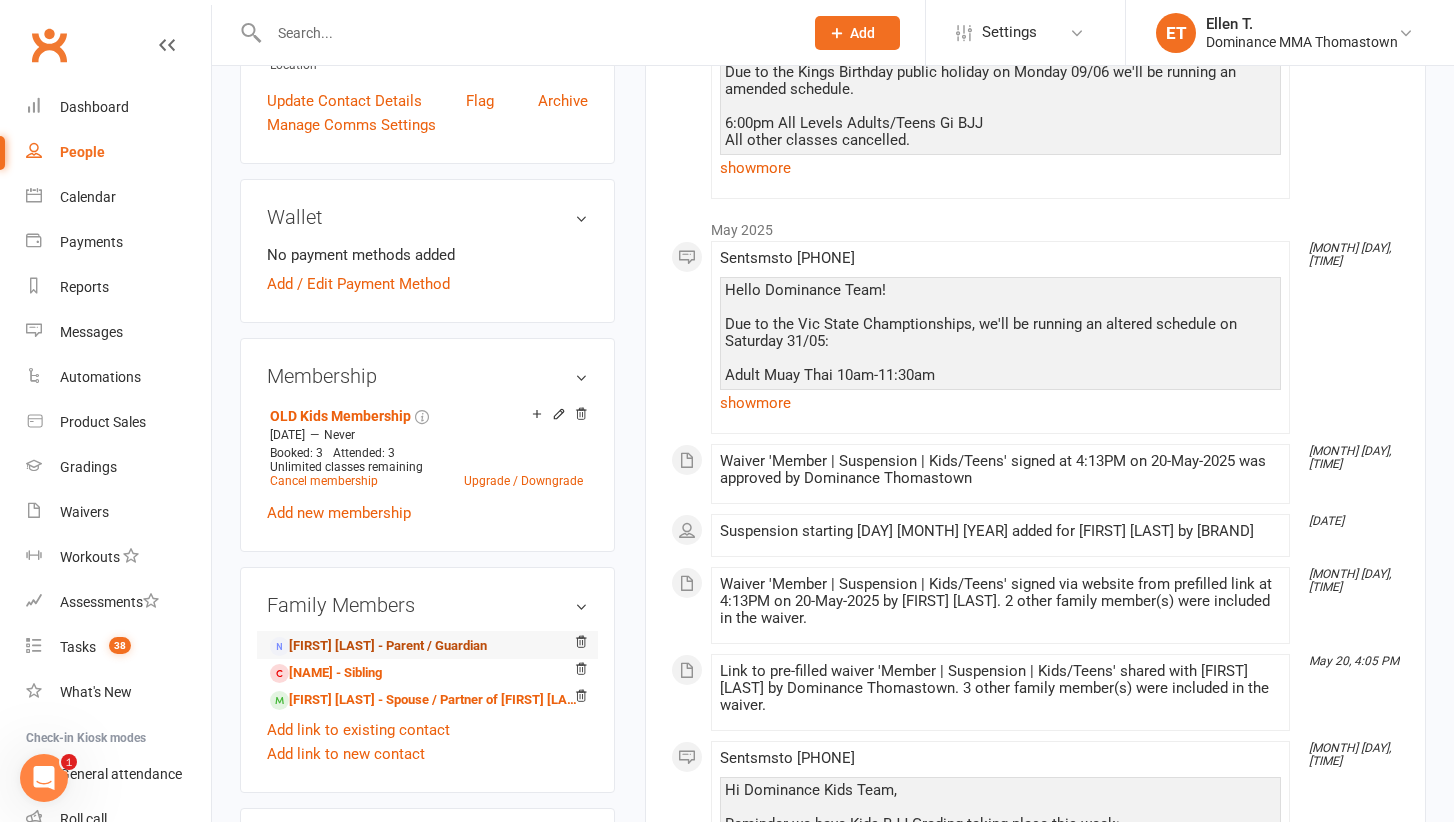 click on "[FIRST] [LAST] - Parent / Guardian" at bounding box center [378, 646] 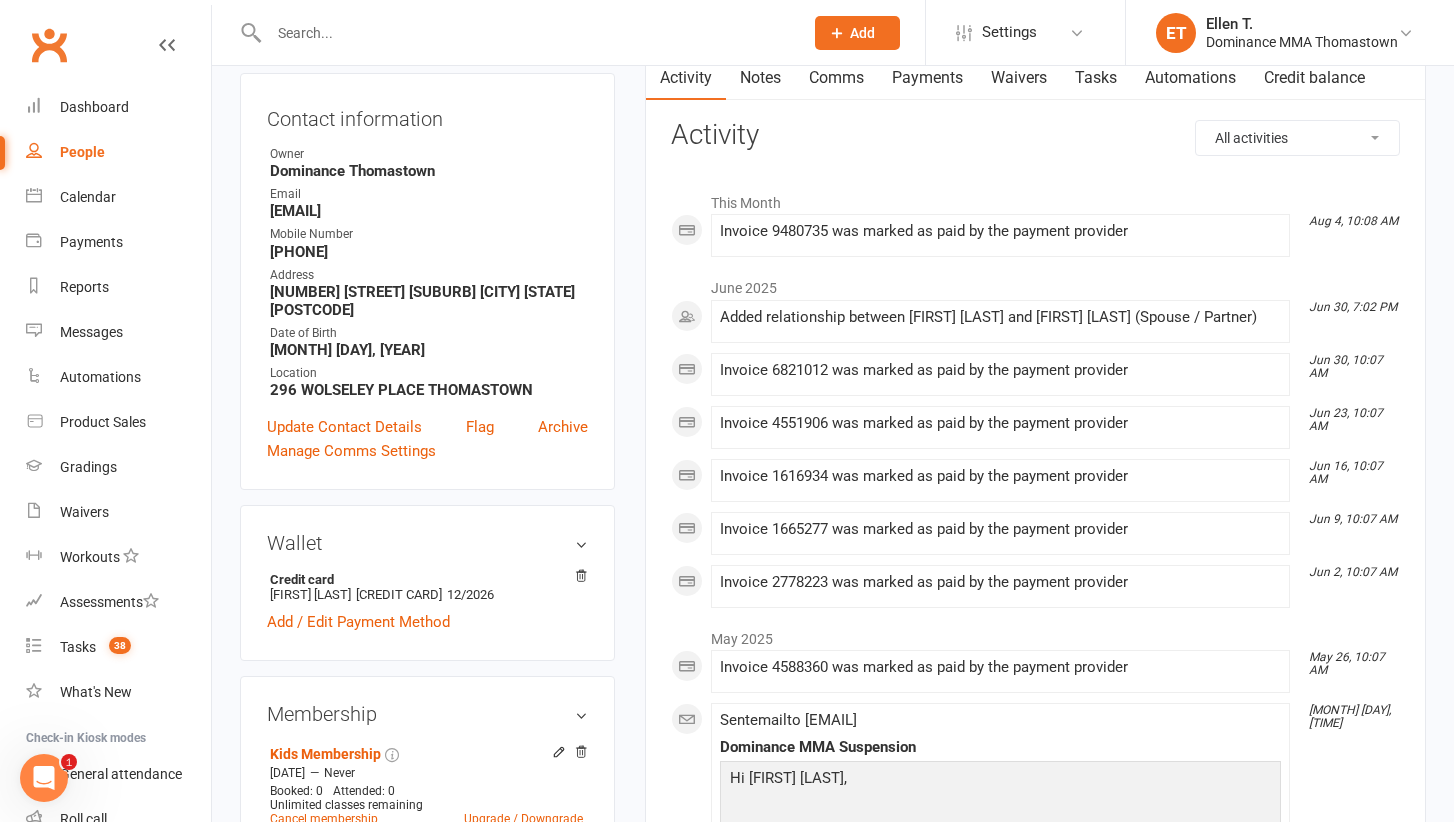 scroll, scrollTop: 168, scrollLeft: 0, axis: vertical 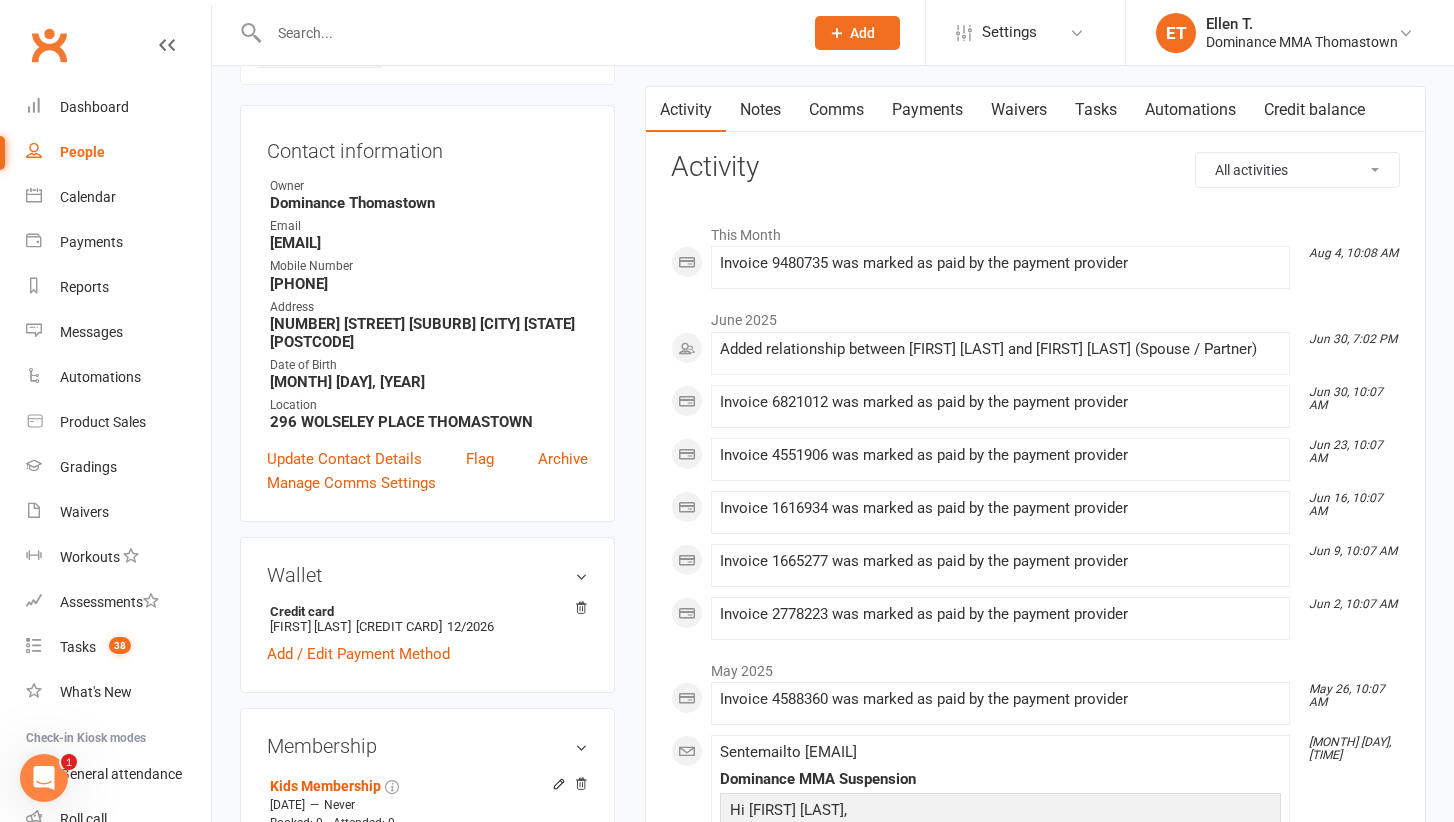 click on "upload photo" at bounding box center [319, 5] 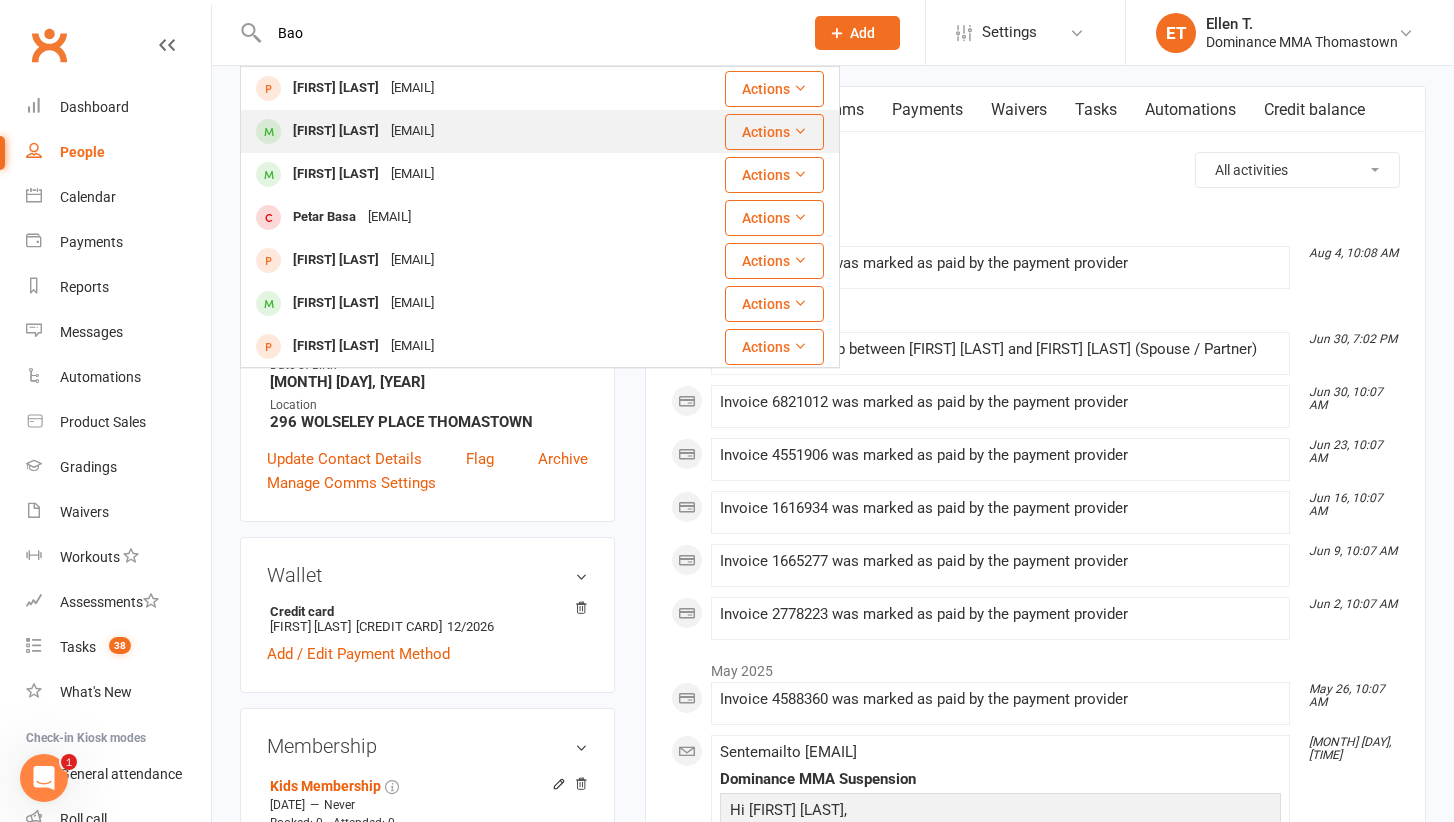 type on "Bao" 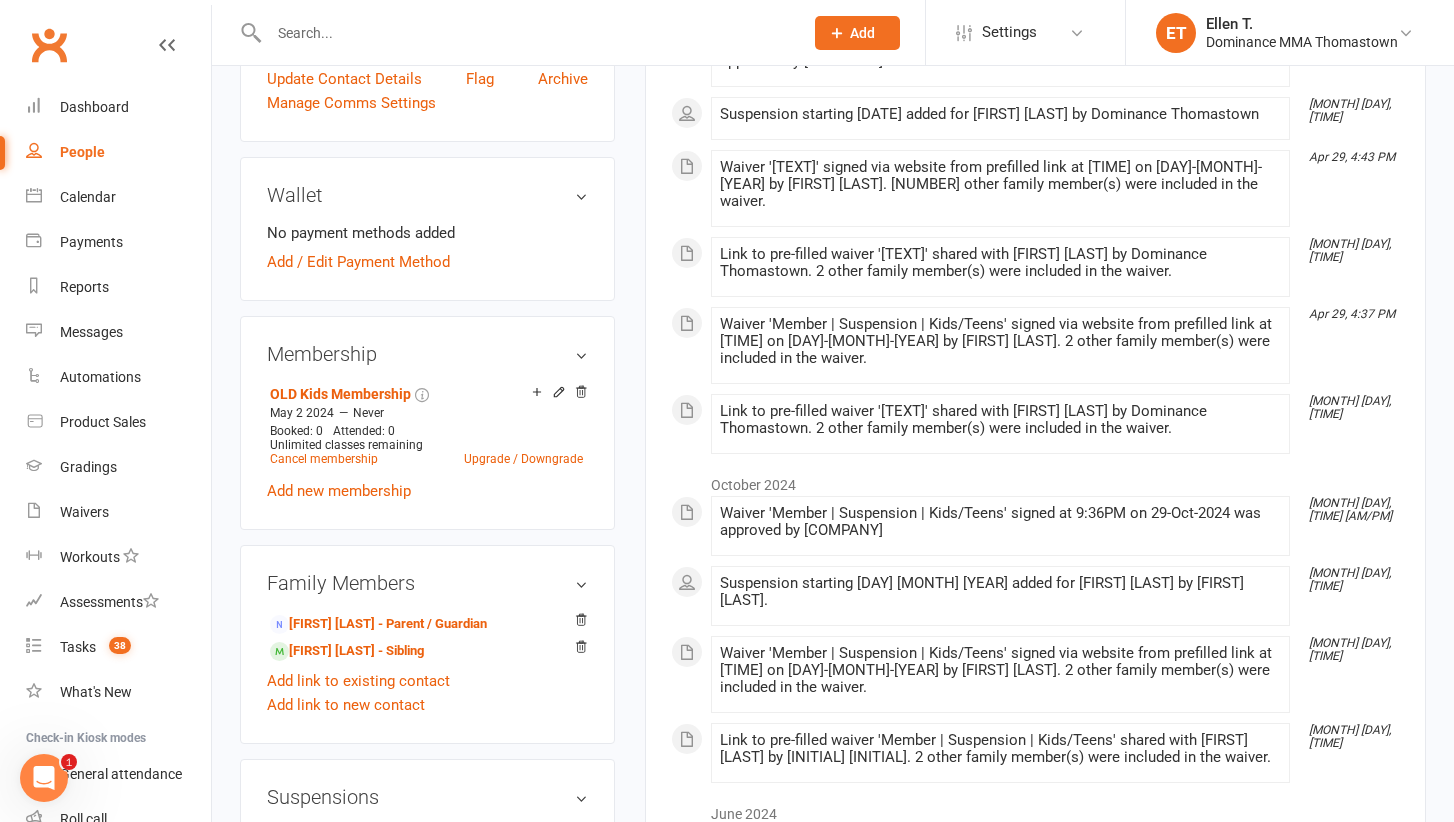scroll, scrollTop: 738, scrollLeft: 0, axis: vertical 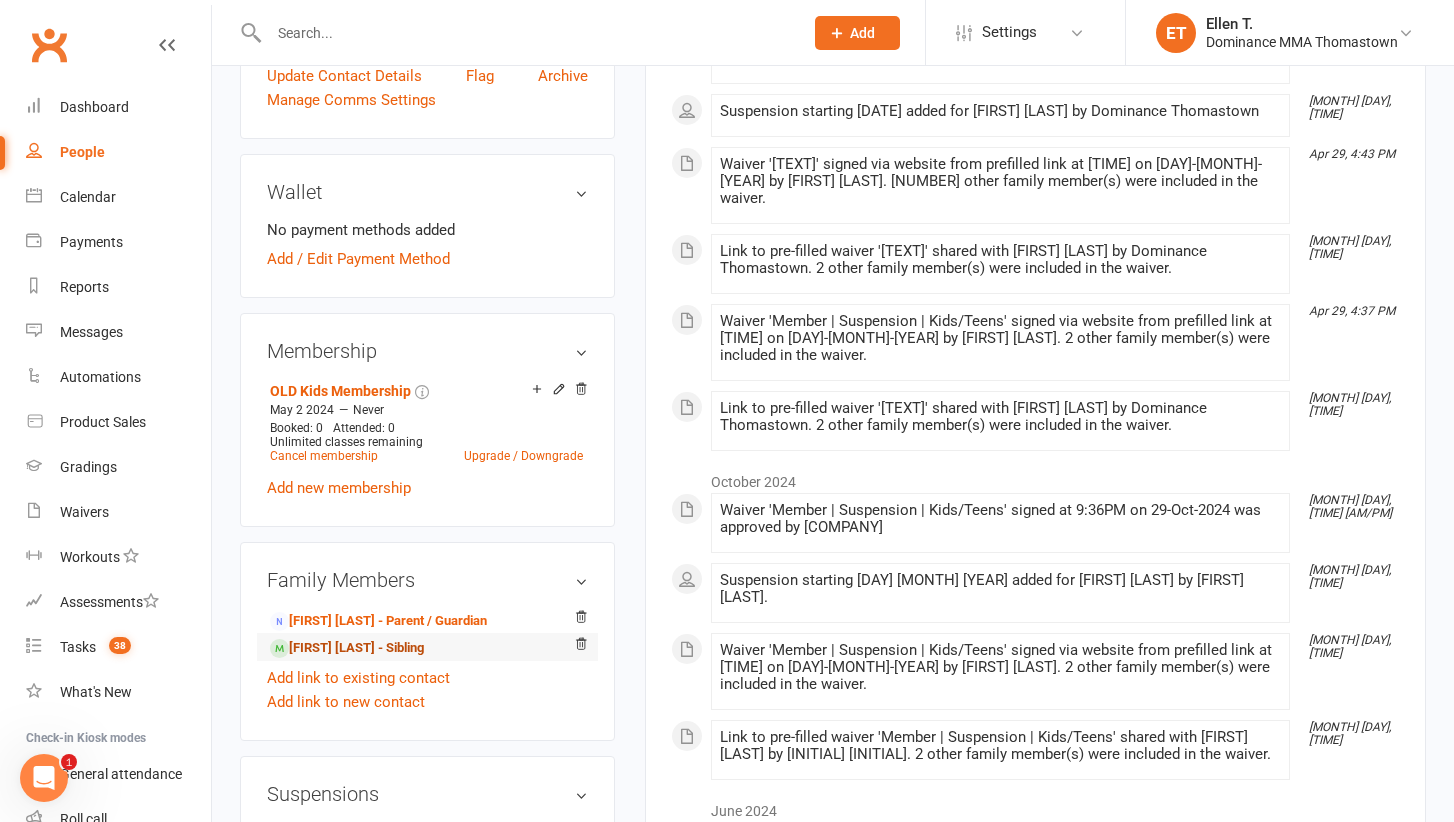 click on "[FIRST] [LAST] - Sibling" at bounding box center (347, 648) 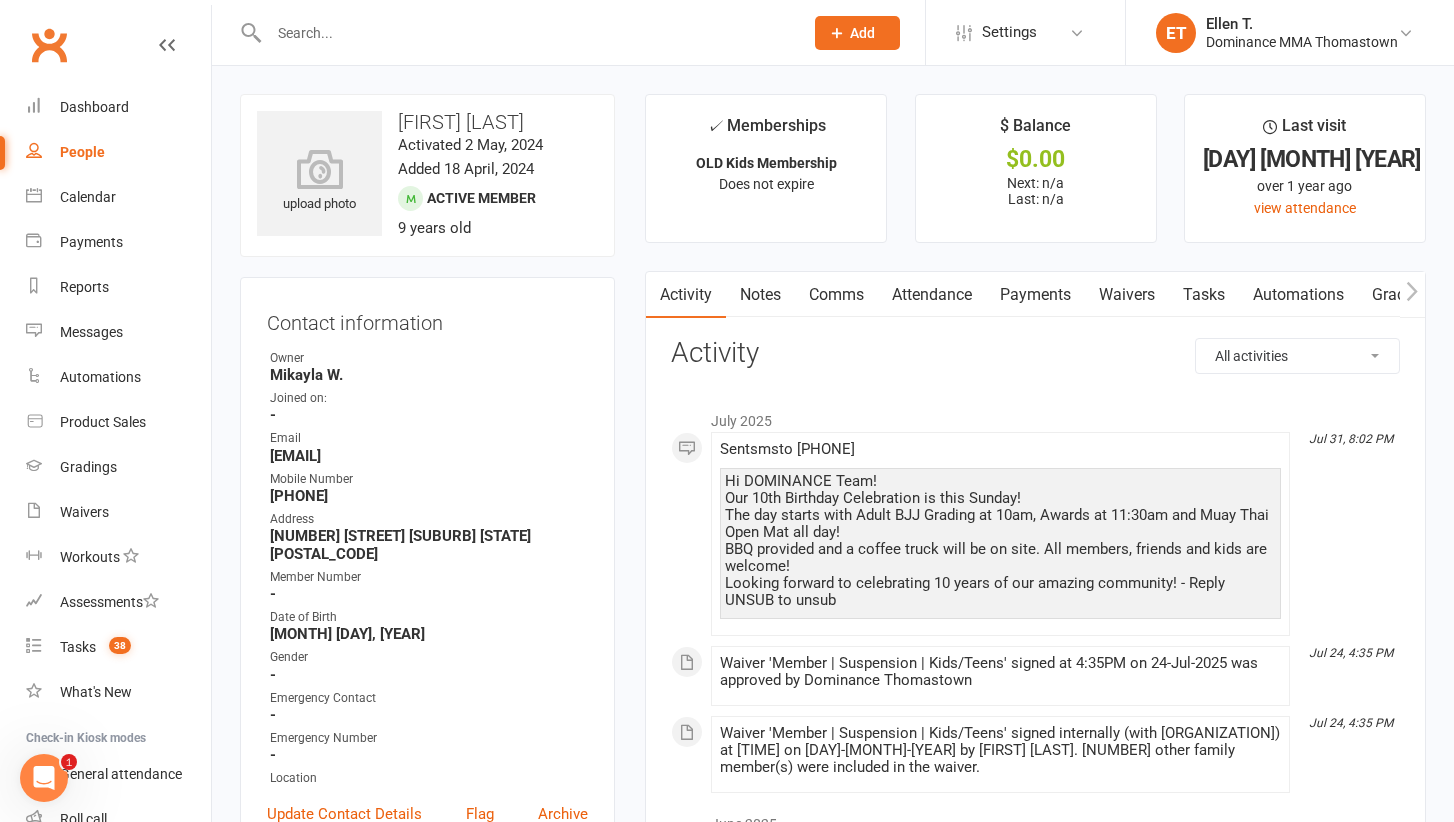 scroll, scrollTop: 148, scrollLeft: 0, axis: vertical 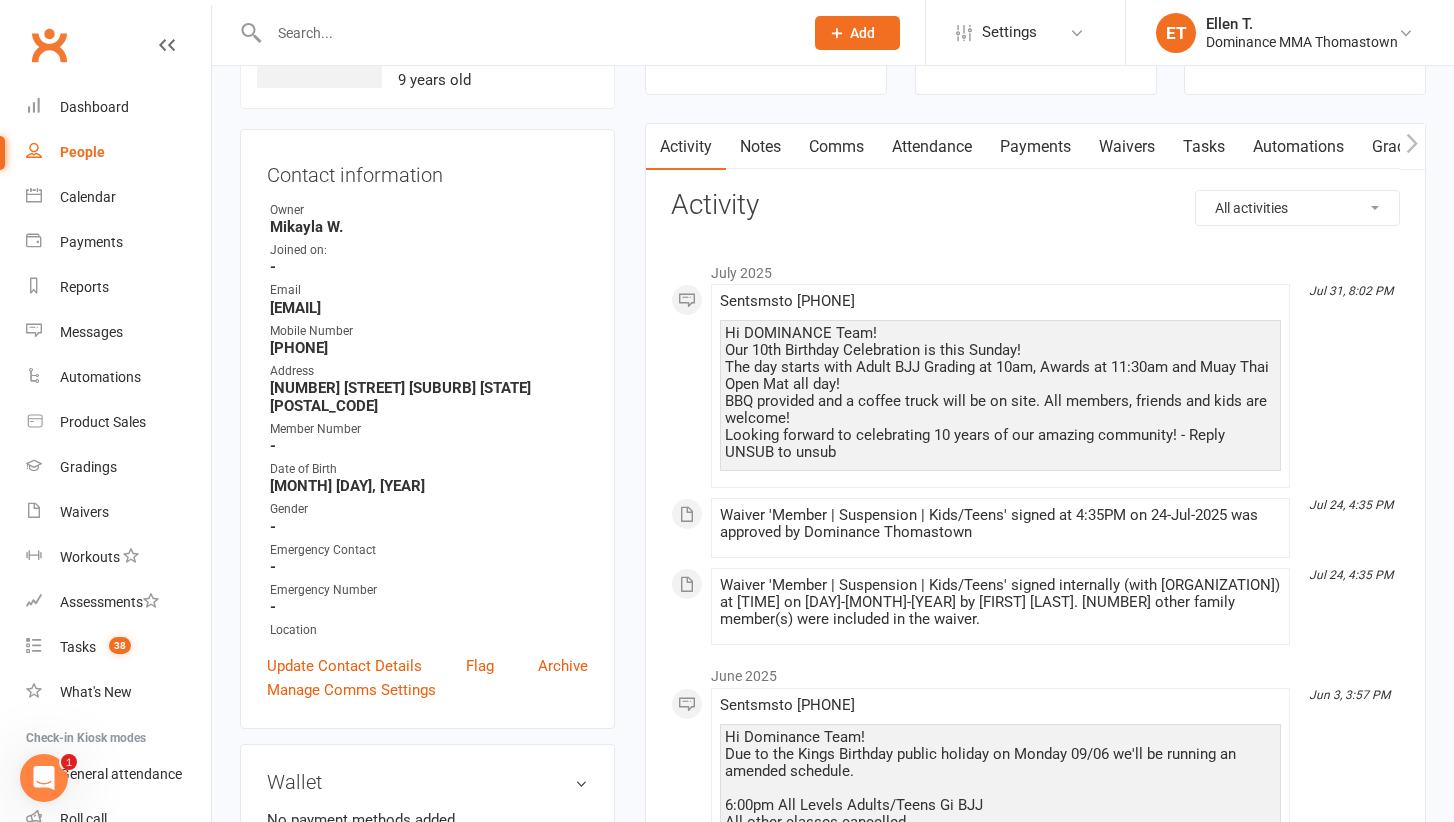 click at bounding box center (526, 33) 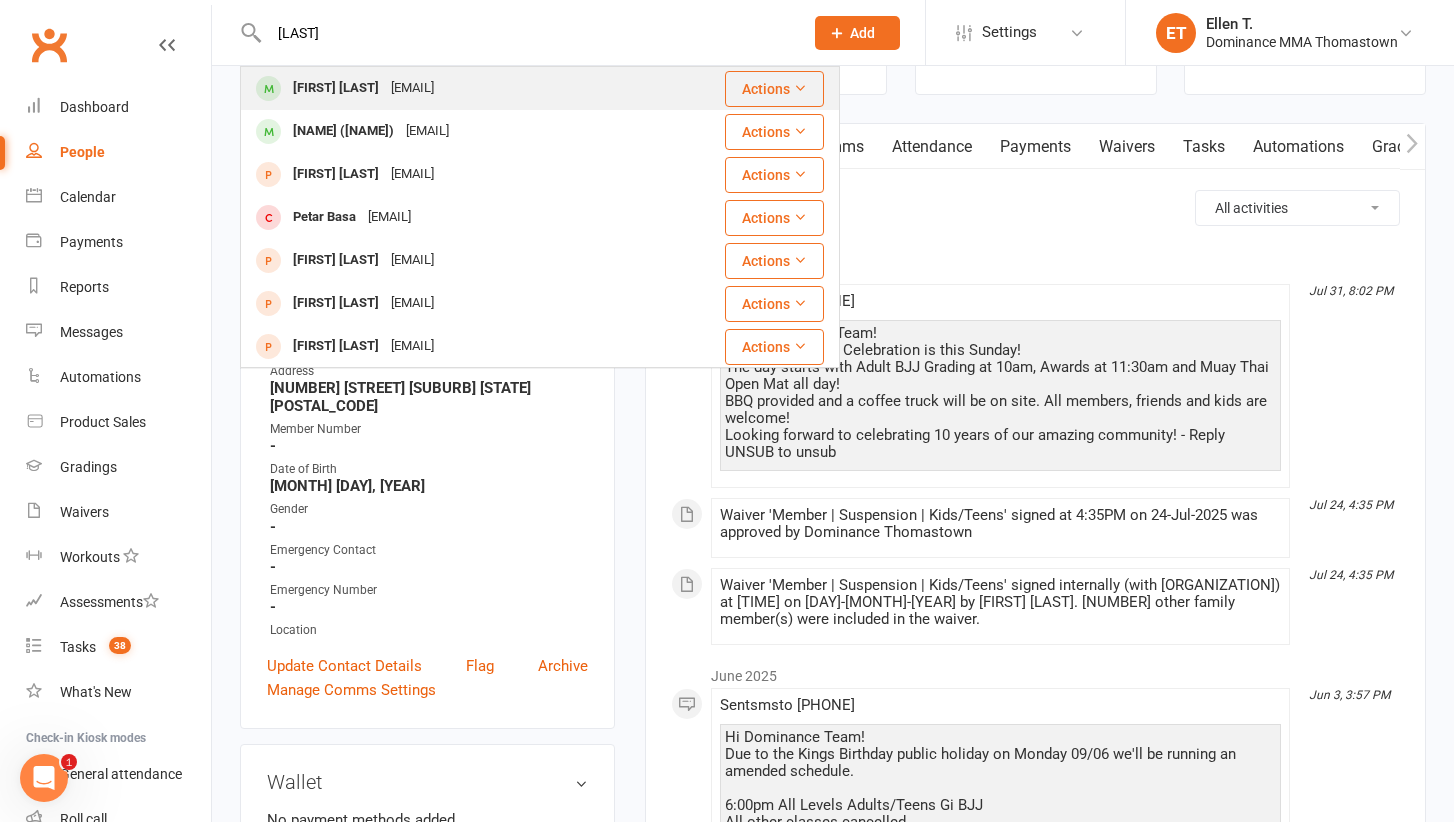 type on "[LAST]" 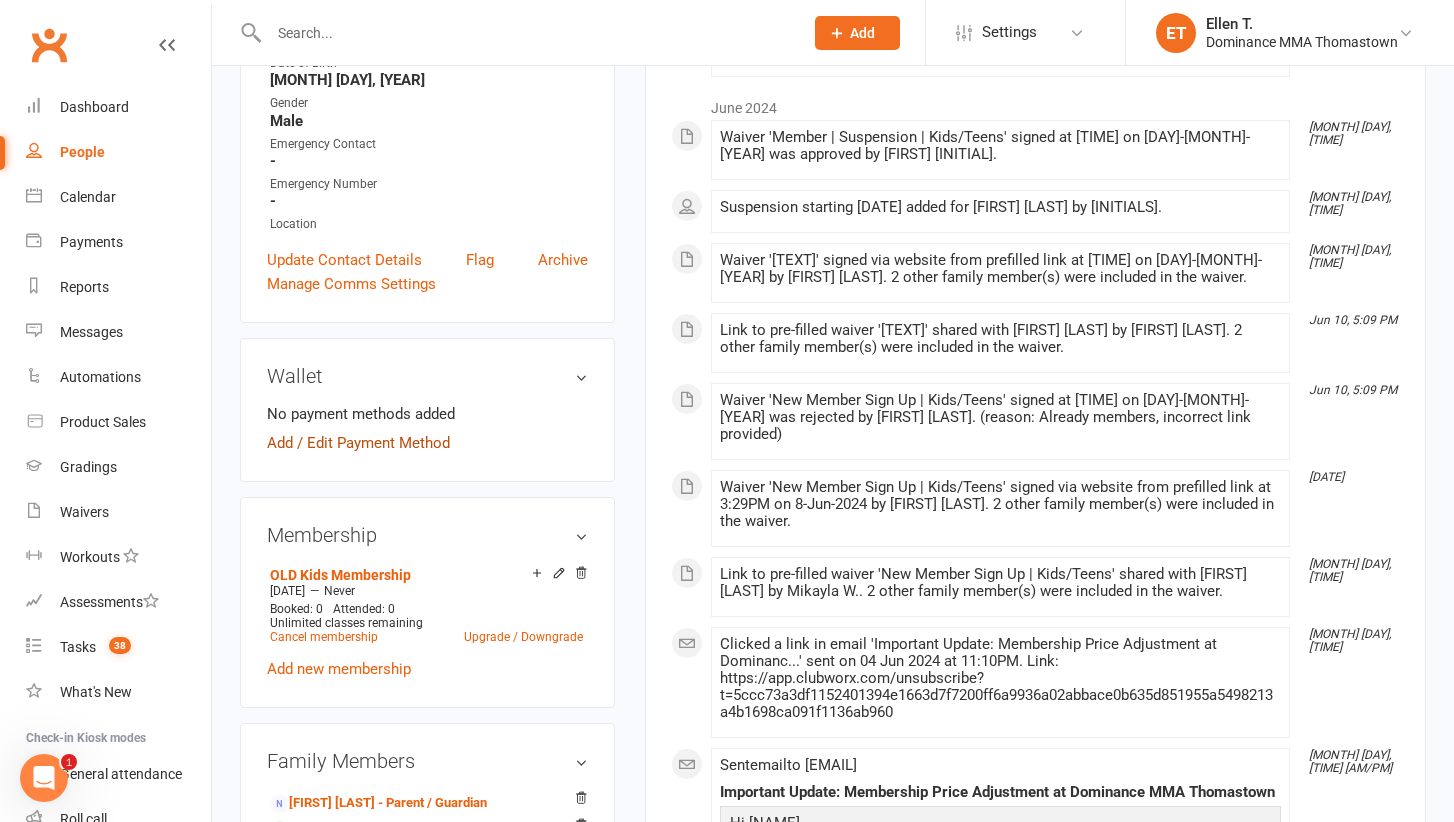 scroll, scrollTop: 706, scrollLeft: 0, axis: vertical 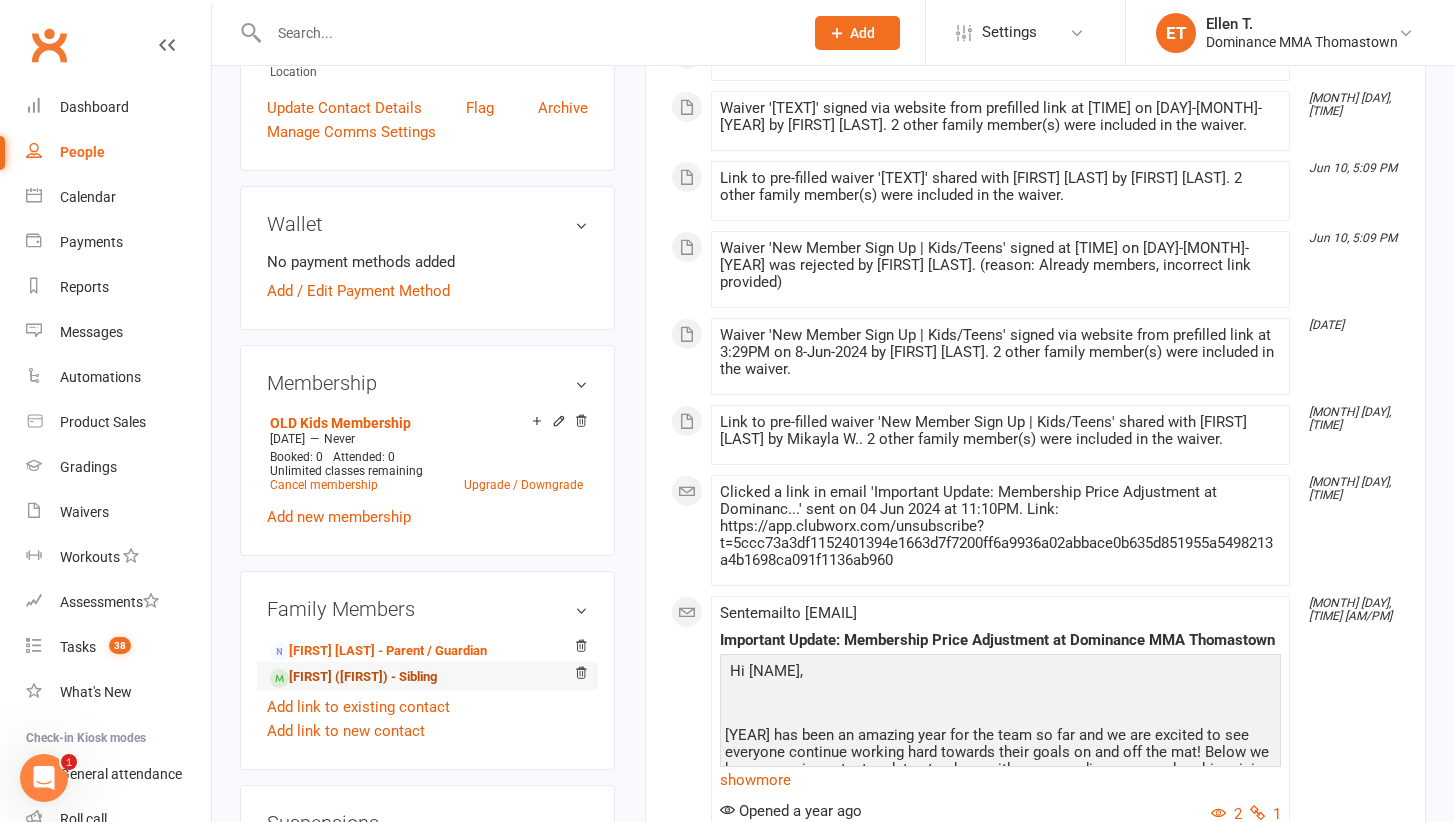 click on "[FIRST] ([FIRST]) - Sibling" at bounding box center [353, 677] 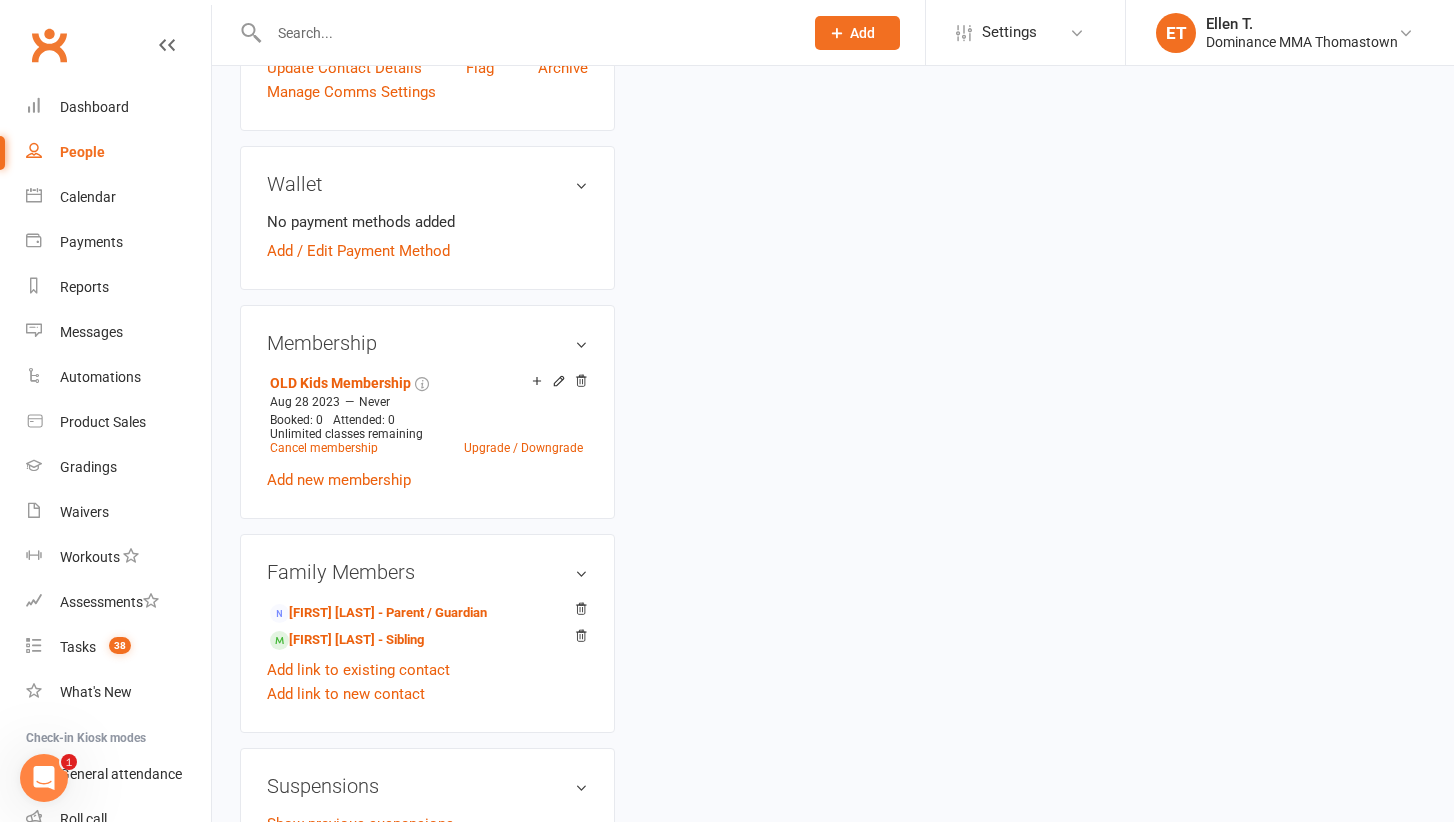 scroll, scrollTop: 0, scrollLeft: 0, axis: both 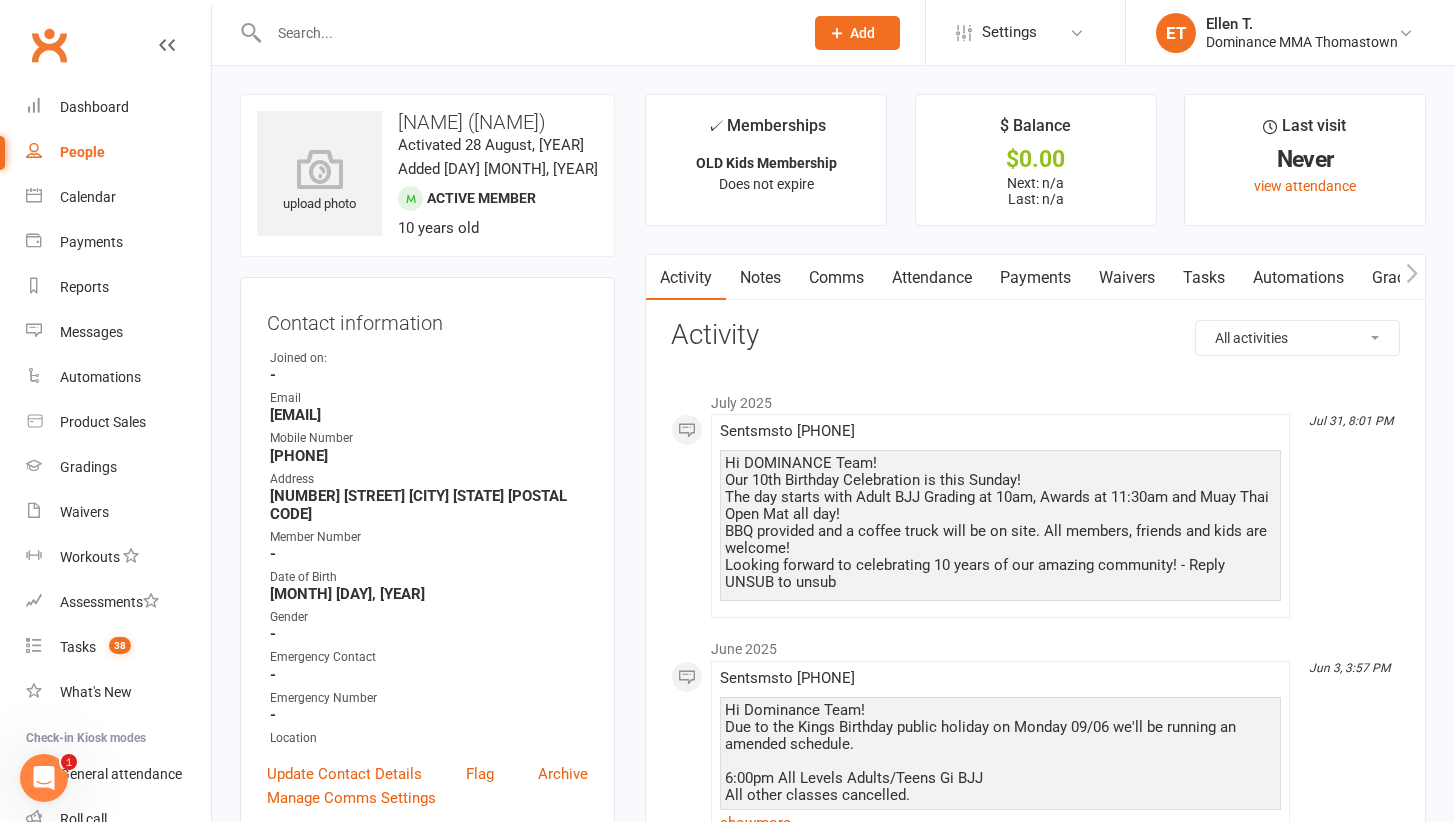 click at bounding box center [526, 33] 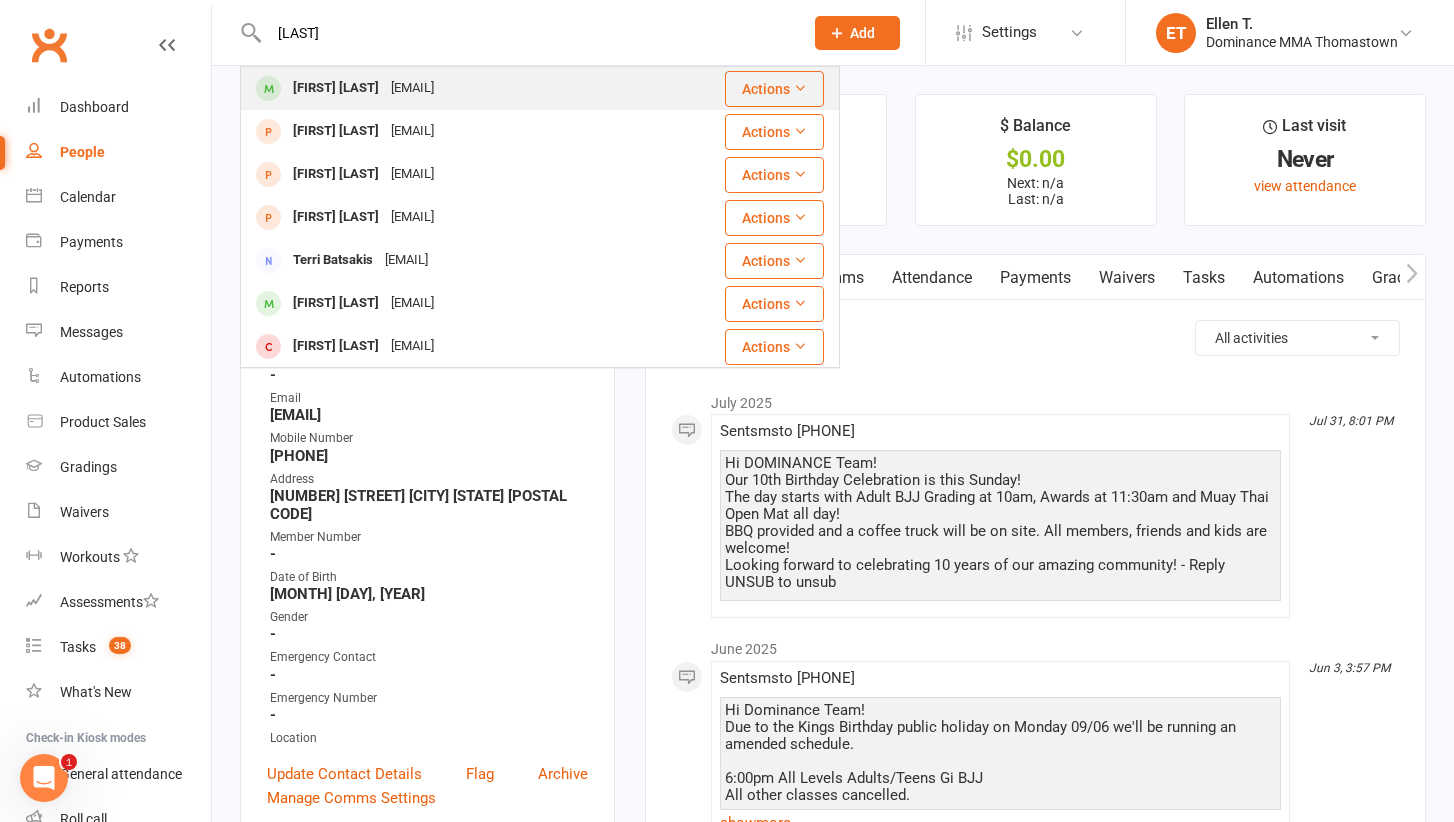 type on "[LAST]" 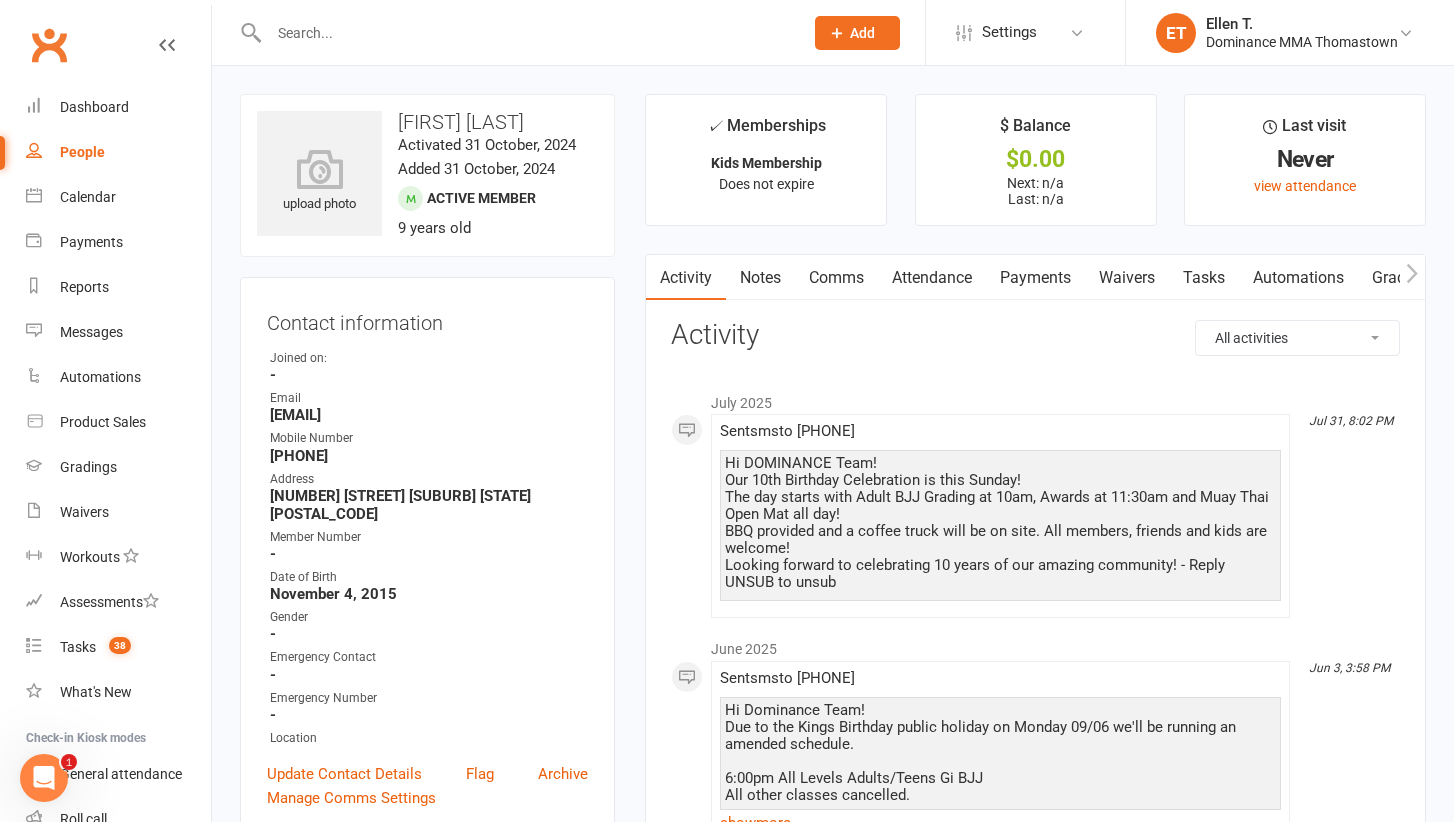 scroll, scrollTop: 0, scrollLeft: 0, axis: both 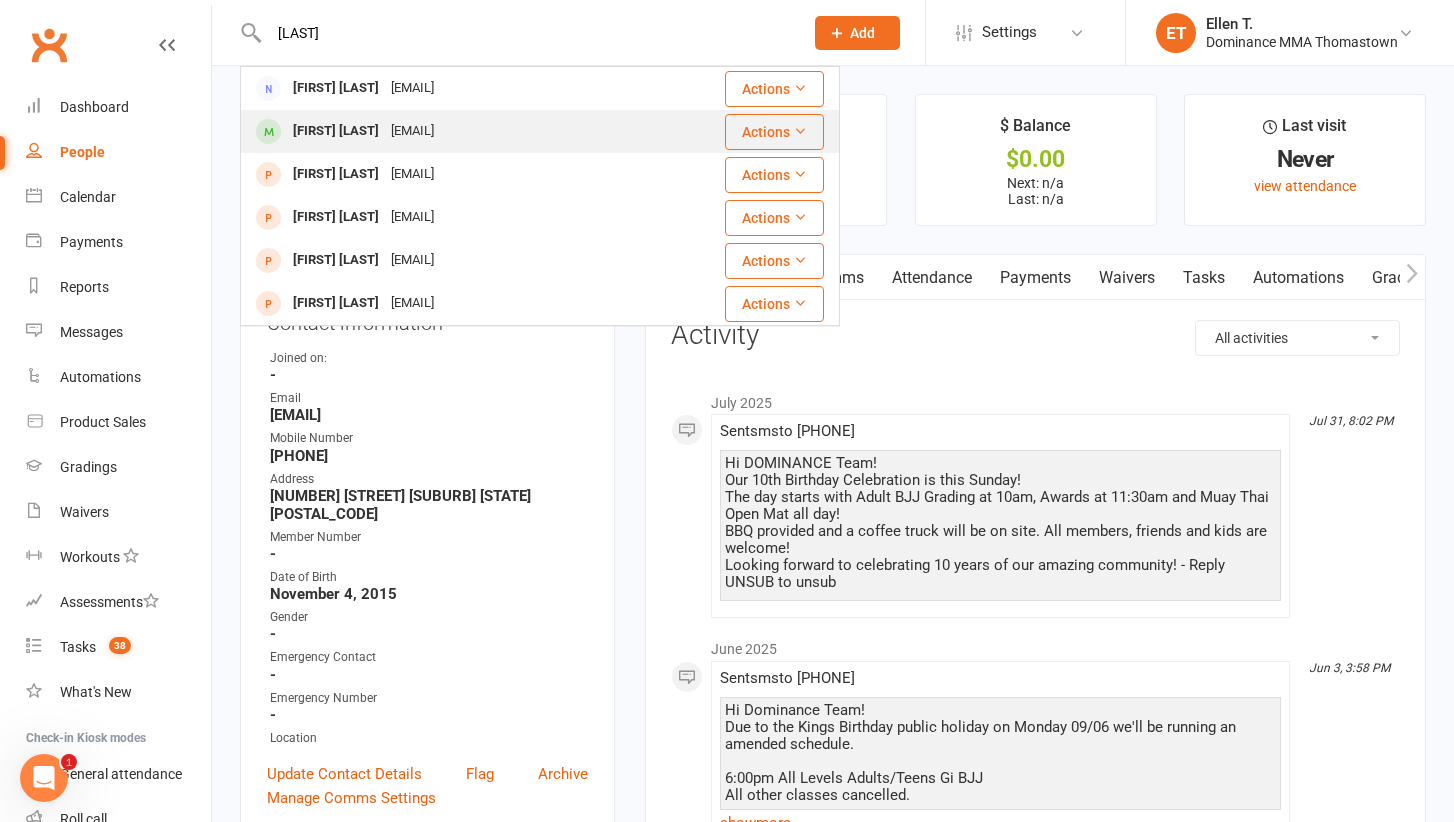 type on "[LAST]" 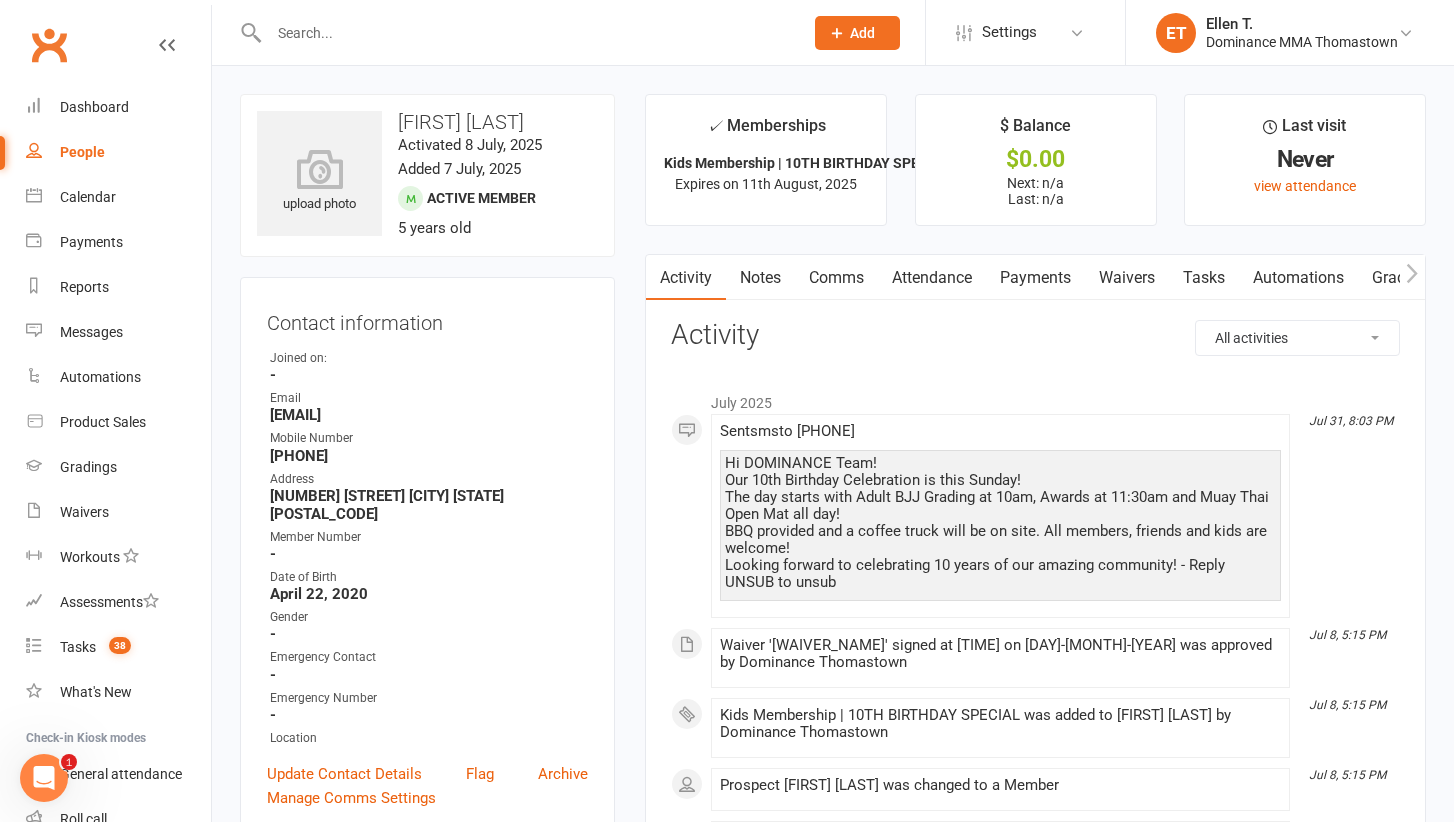 click at bounding box center [526, 33] 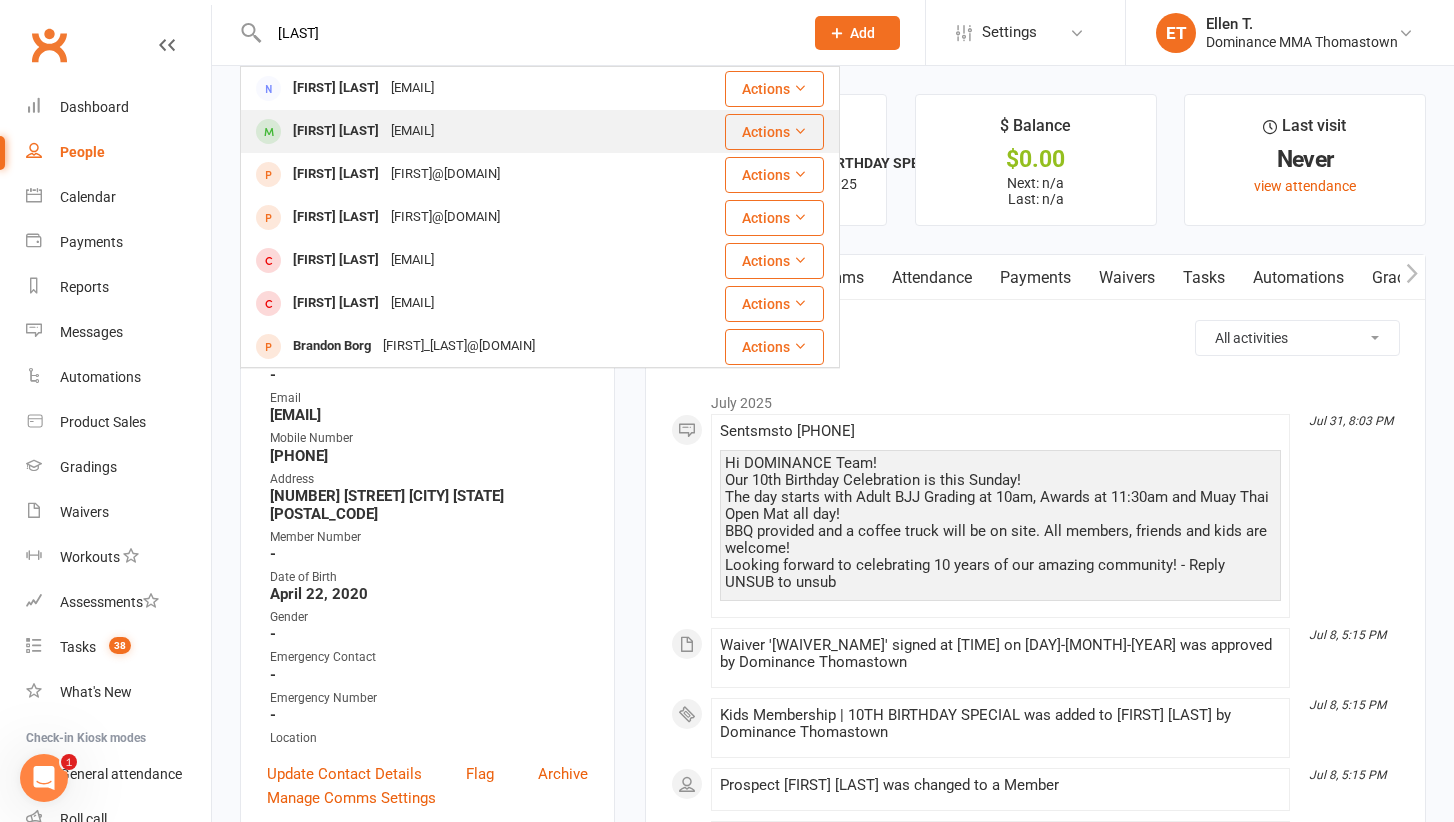 type on "[LAST]" 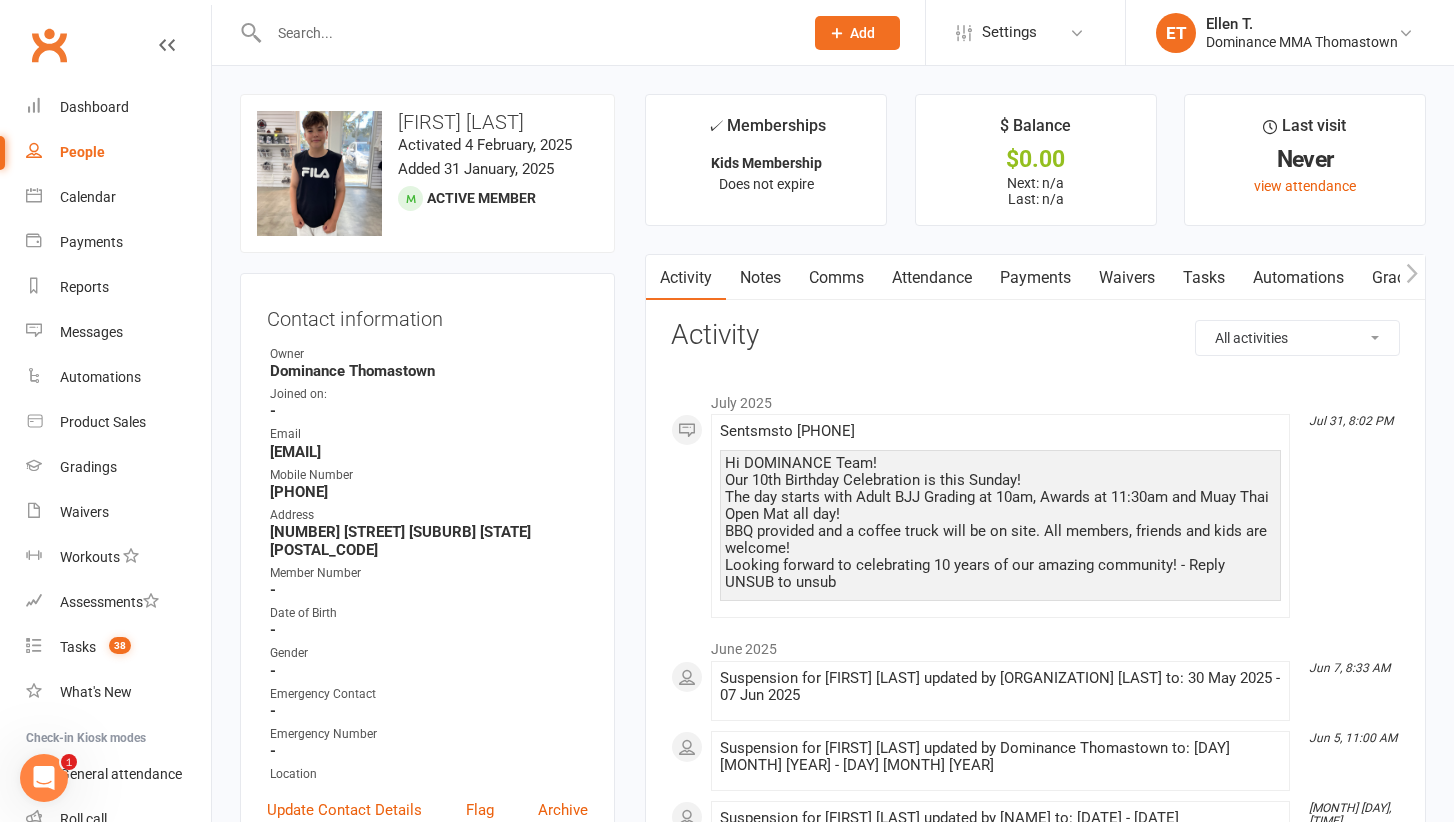 scroll, scrollTop: 16, scrollLeft: 0, axis: vertical 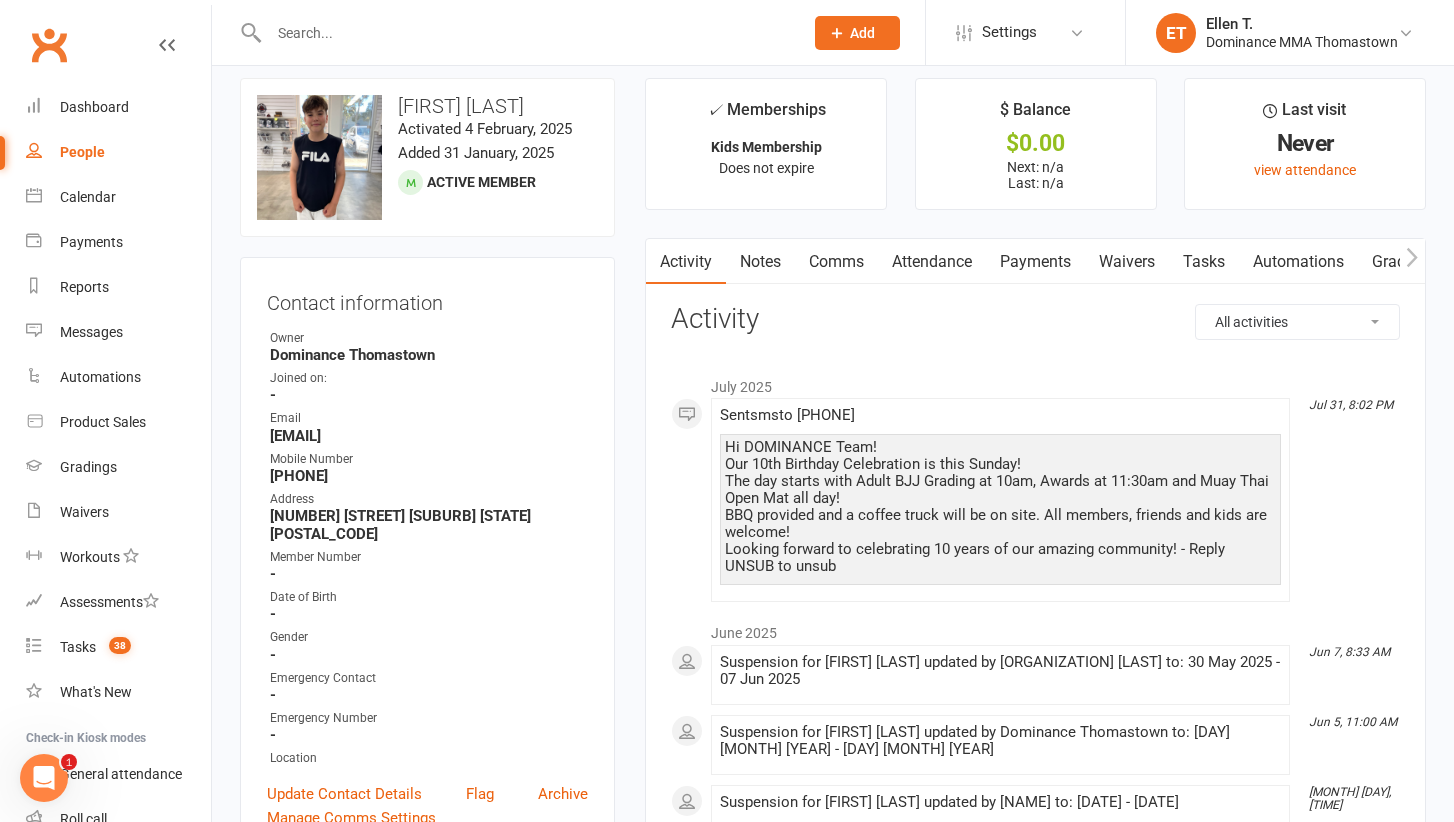 click at bounding box center [526, 33] 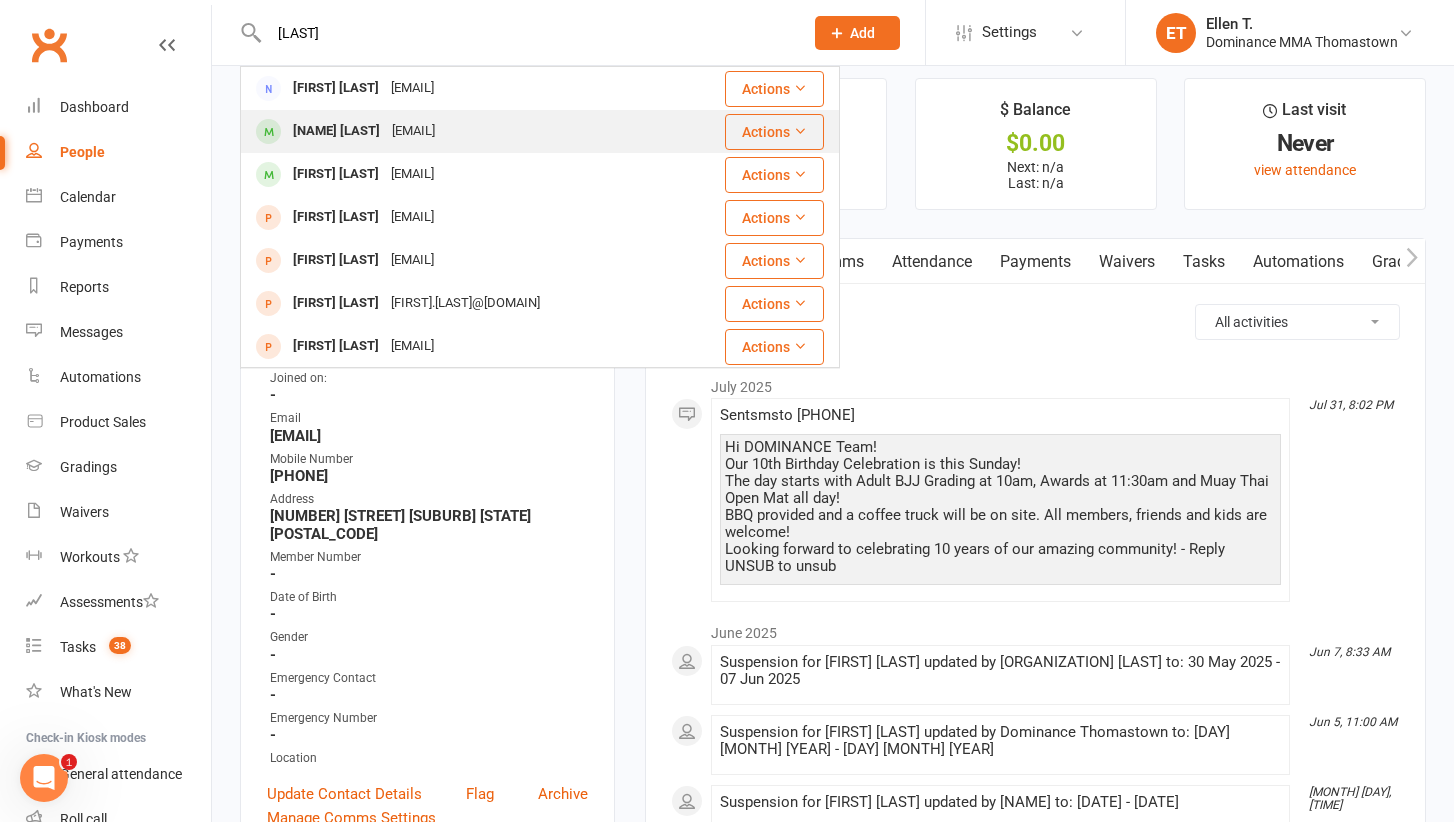 type on "[LAST]" 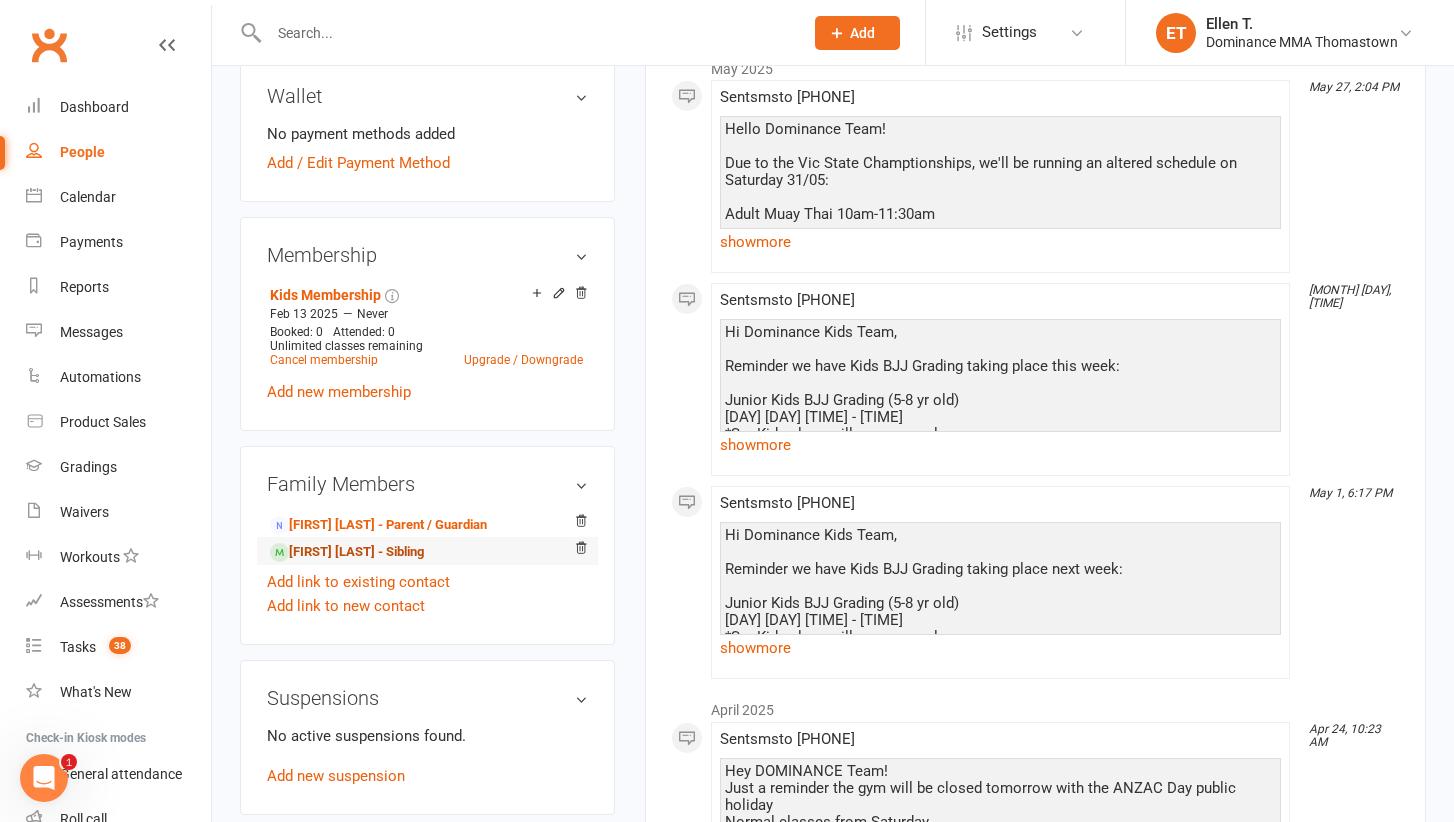 scroll, scrollTop: 816, scrollLeft: 0, axis: vertical 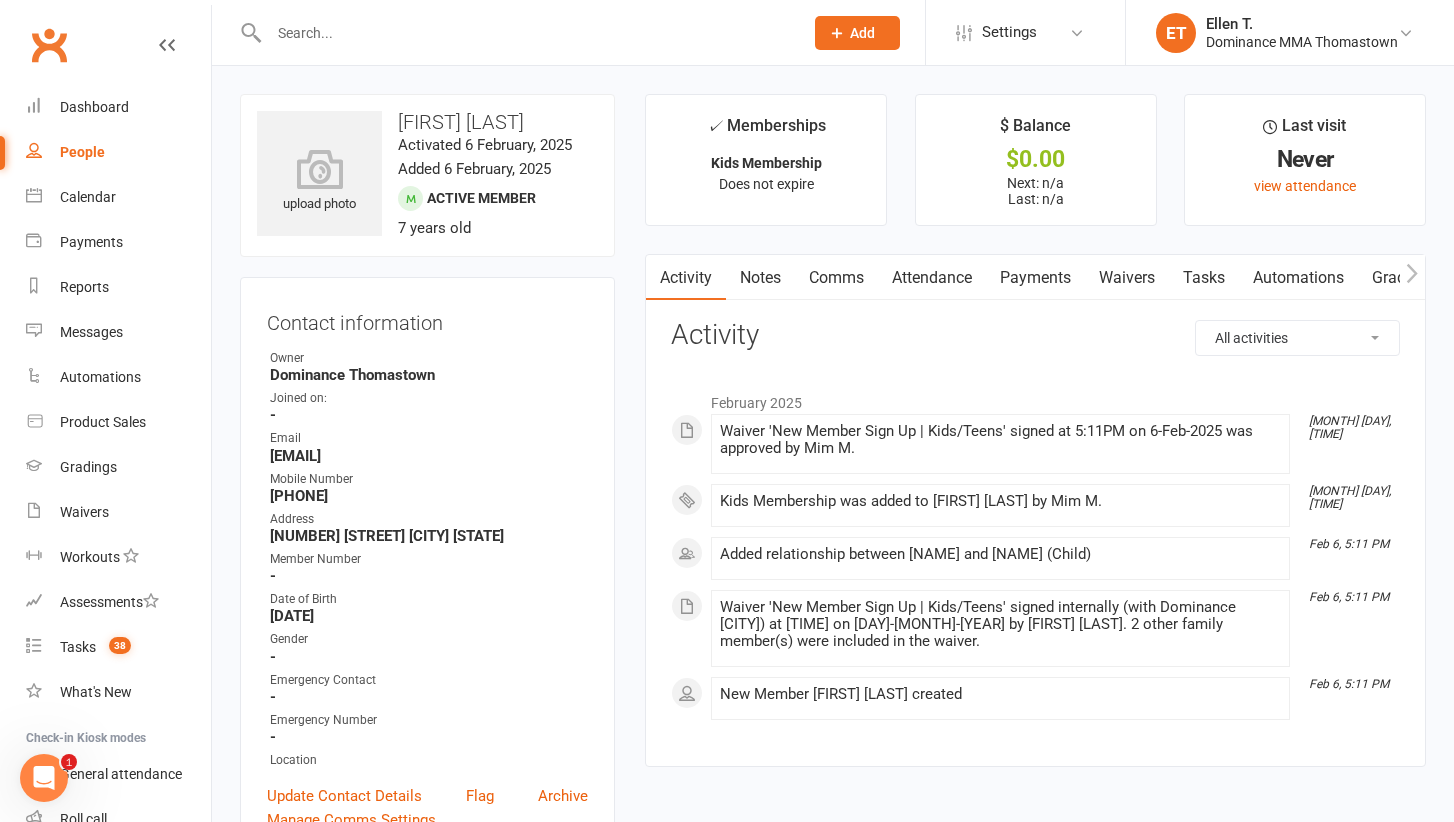 click at bounding box center [526, 33] 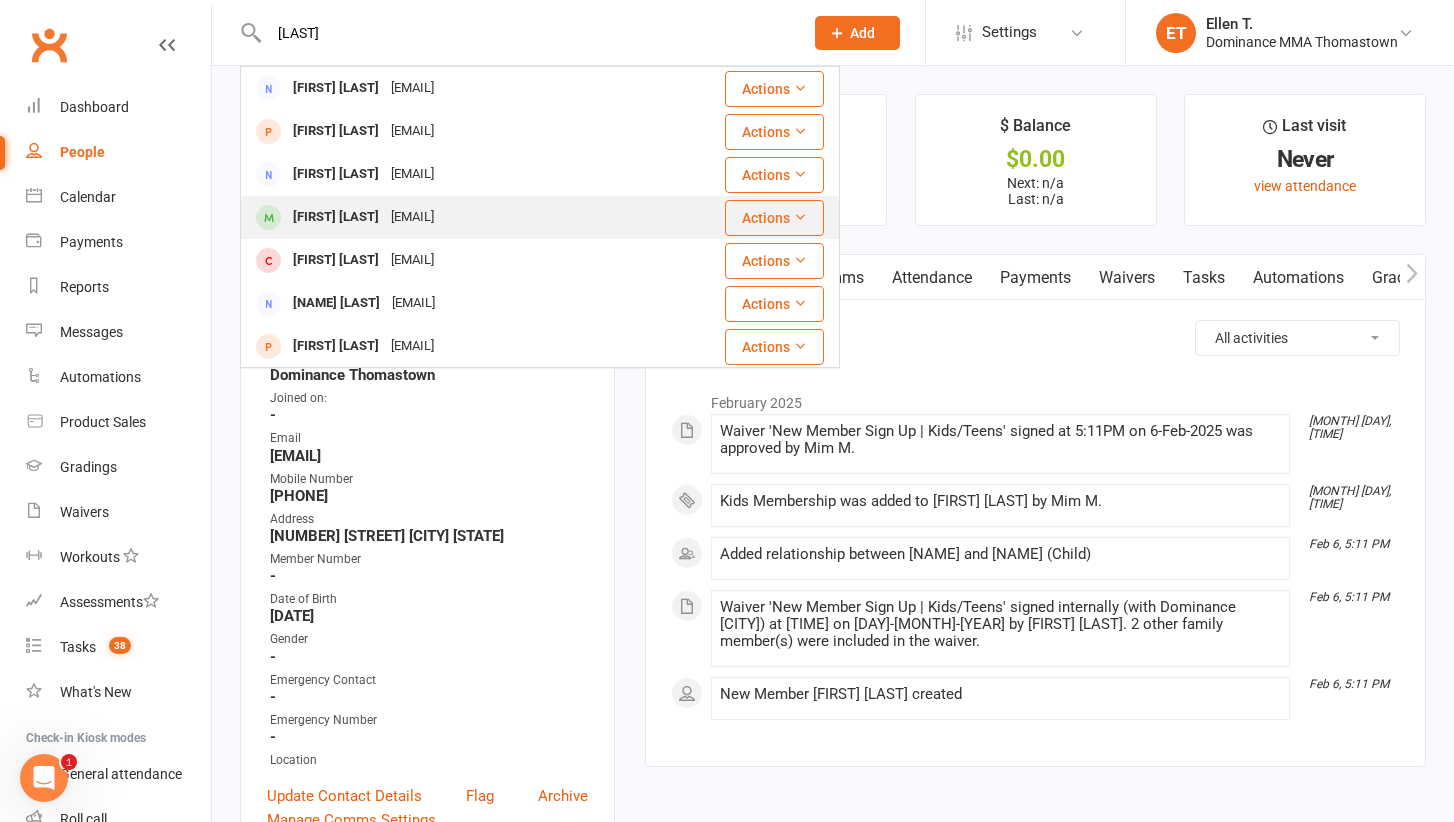 type on "[LAST]" 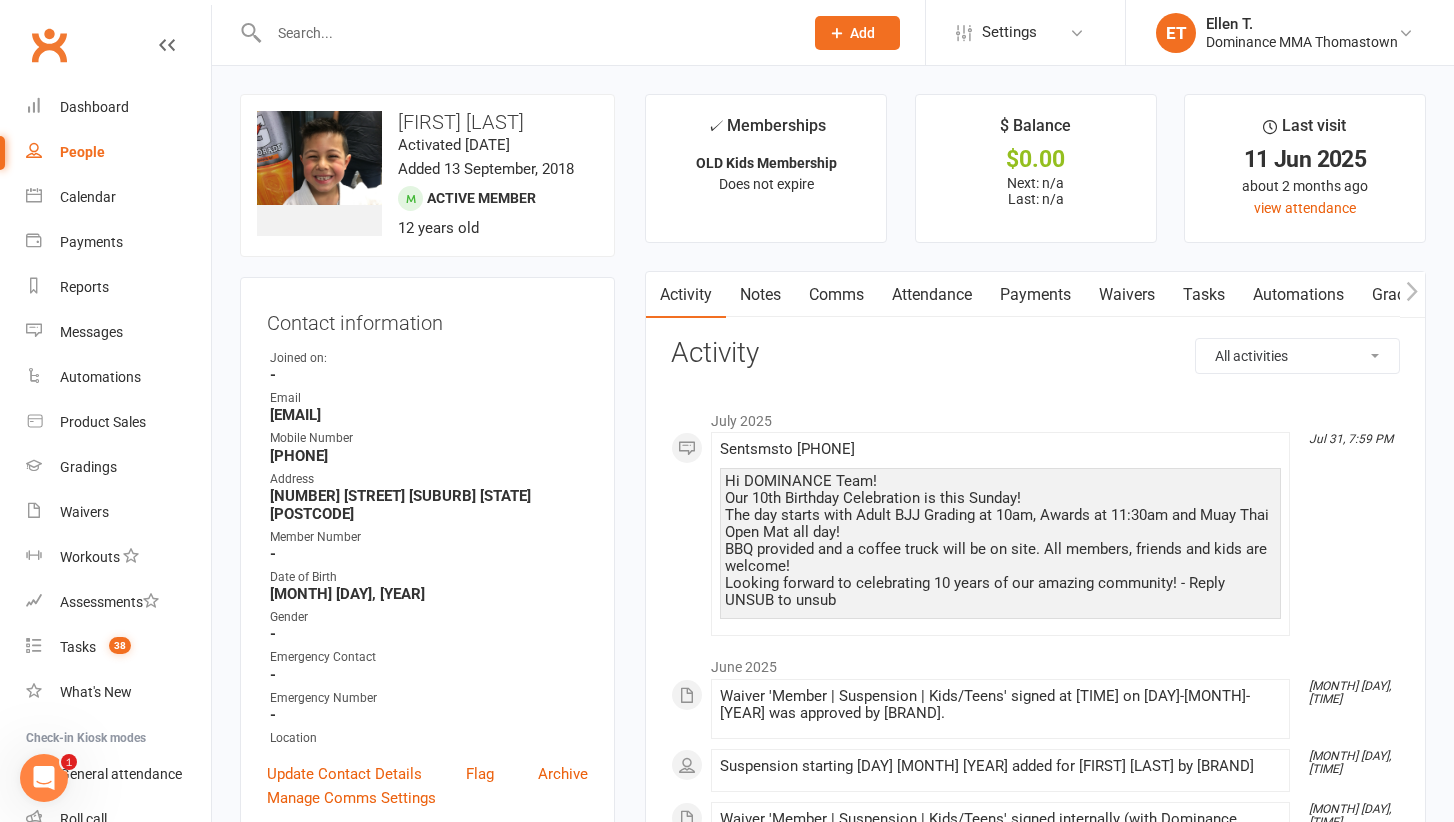 scroll, scrollTop: 0, scrollLeft: 0, axis: both 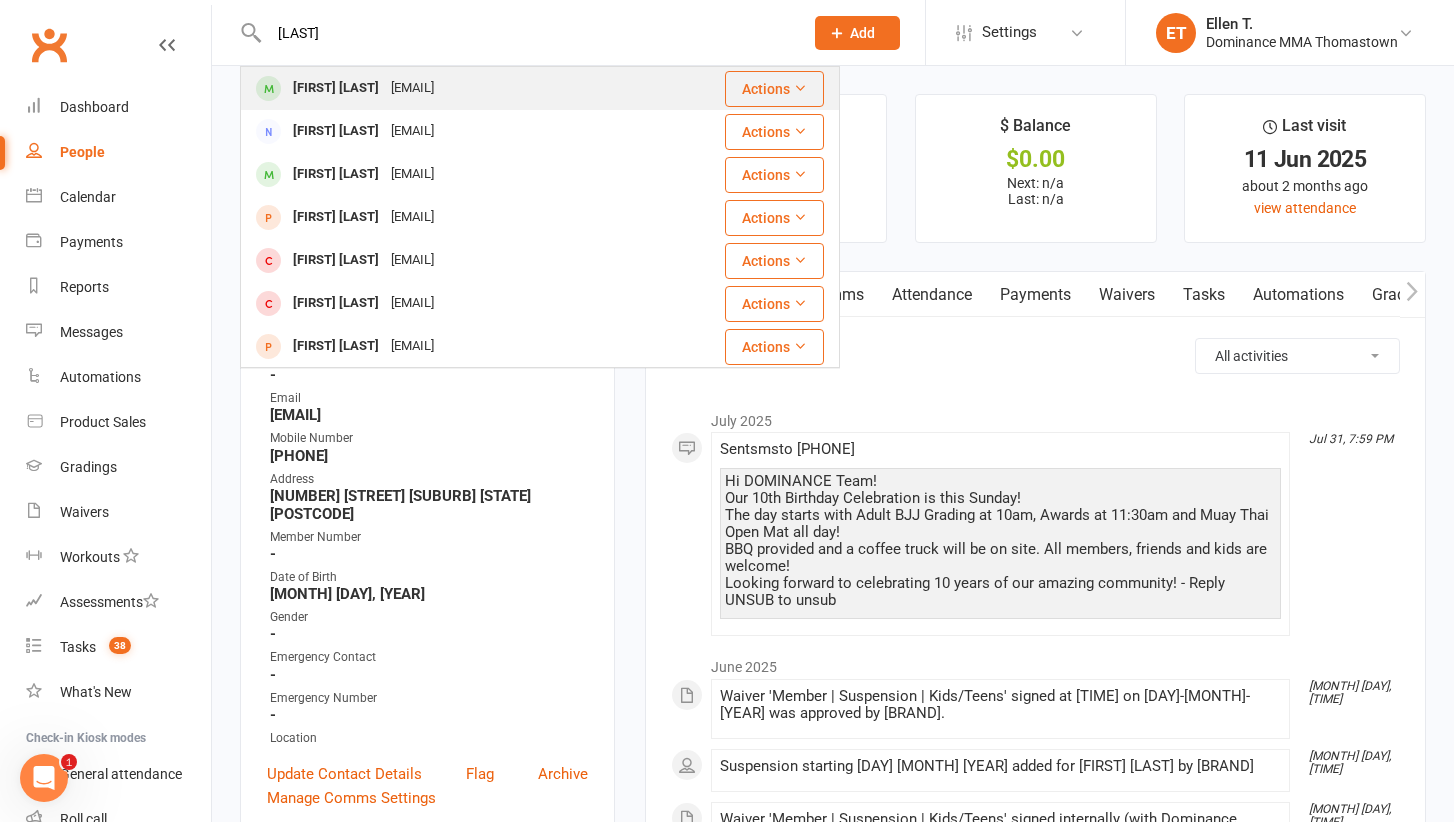 type on "[LAST]" 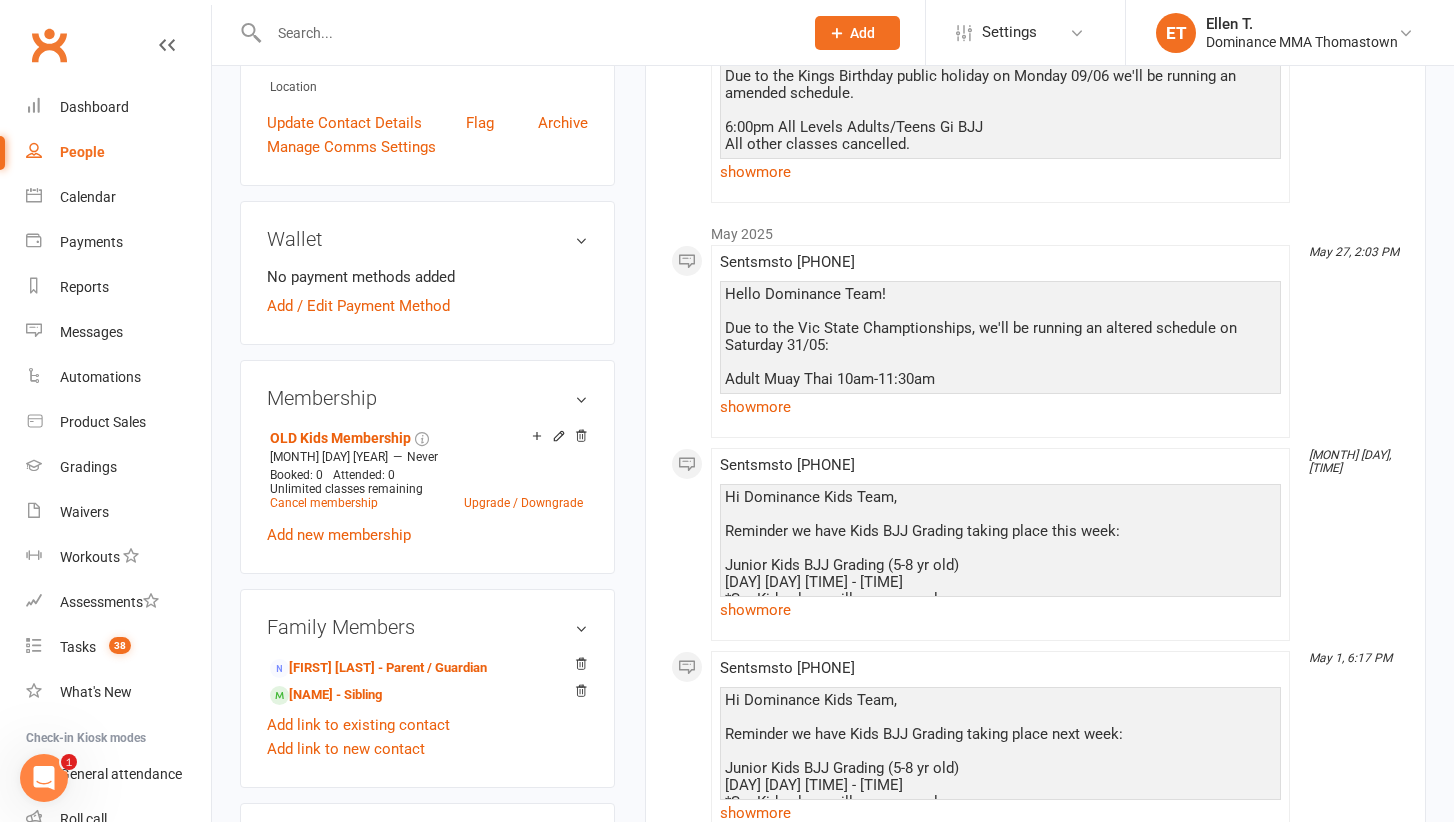 scroll, scrollTop: 658, scrollLeft: 0, axis: vertical 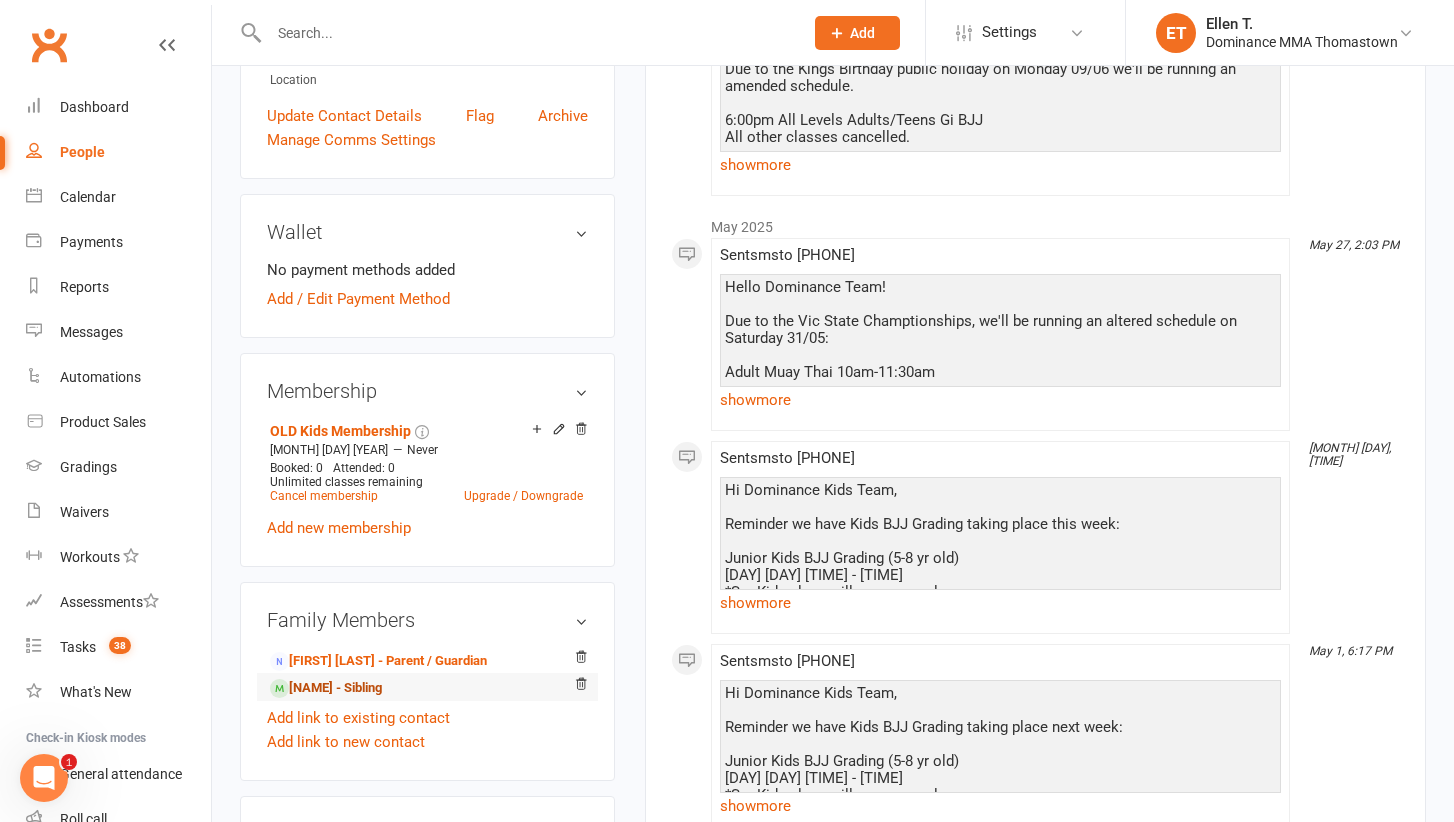 click on "[NAME] - Sibling" at bounding box center (326, 688) 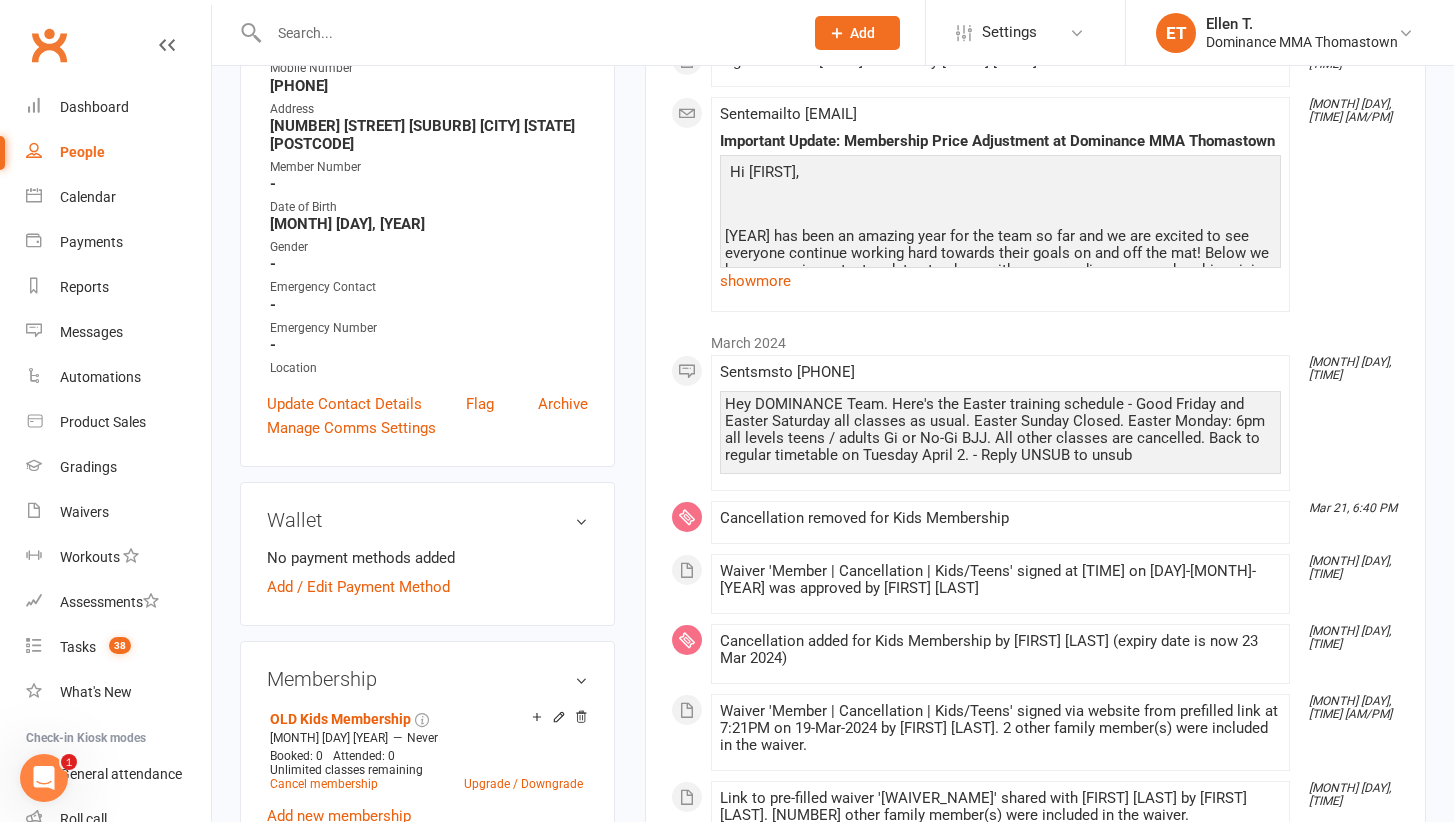 scroll, scrollTop: 385, scrollLeft: 0, axis: vertical 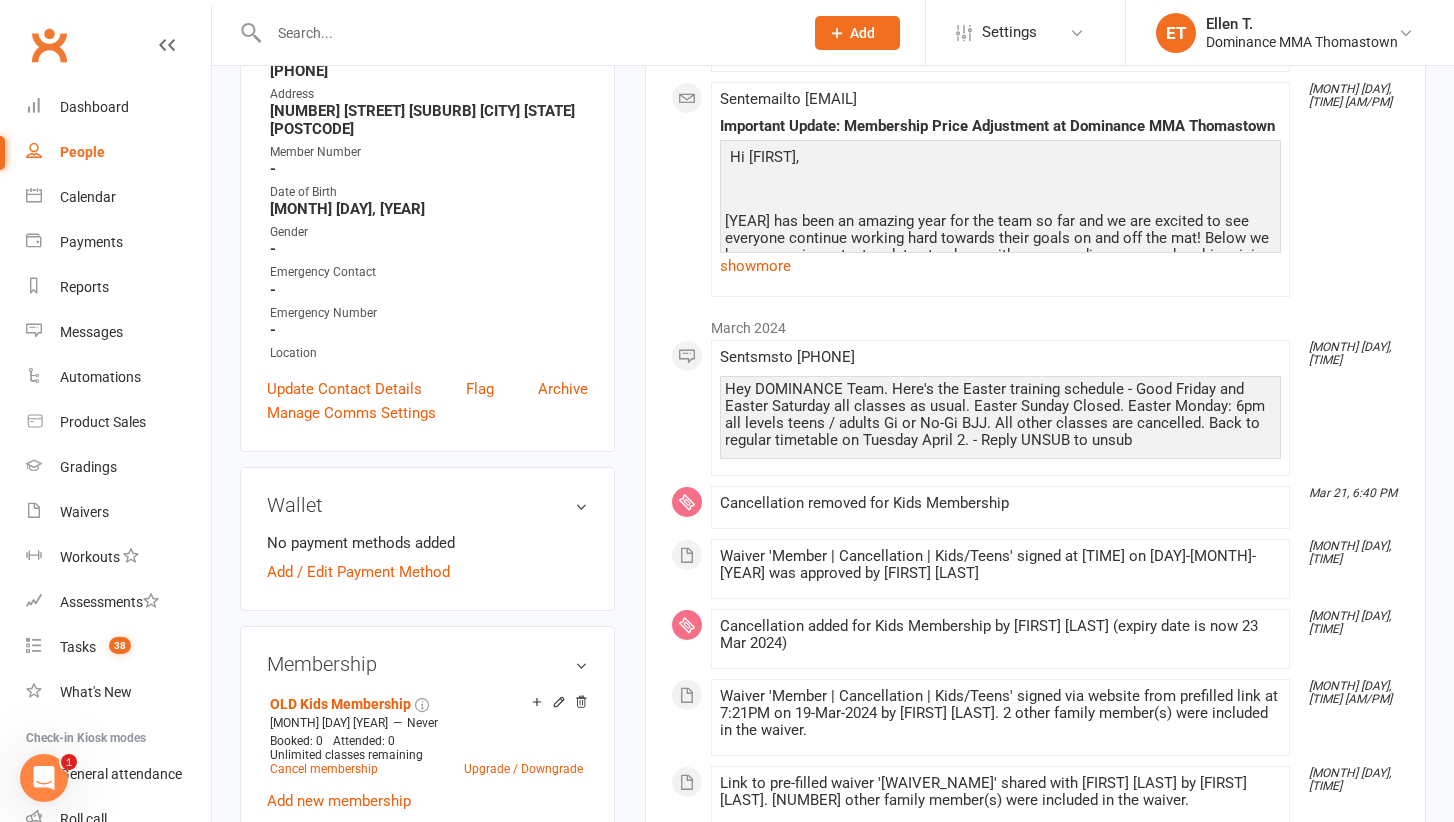 click at bounding box center (526, 33) 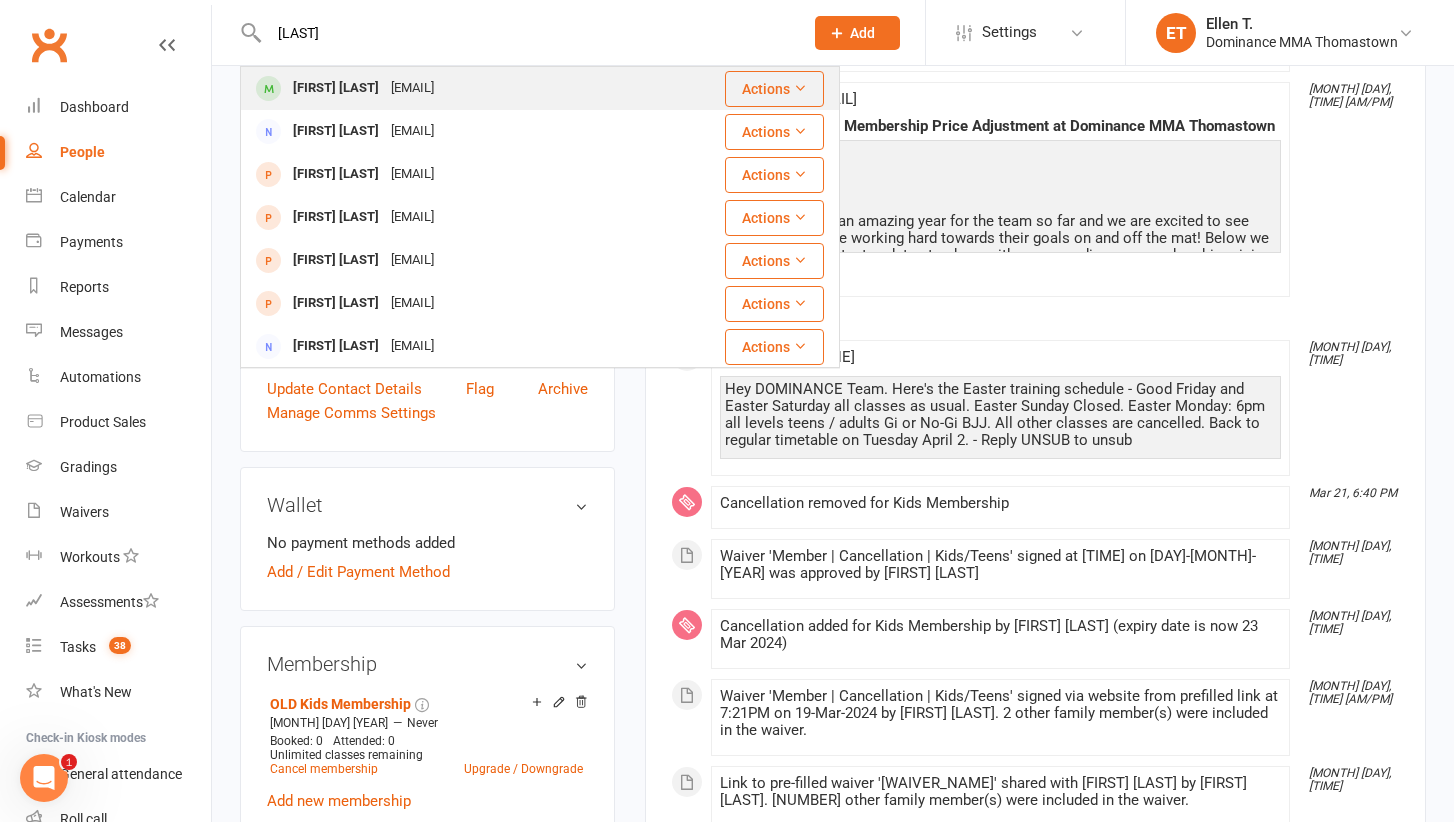type on "[LAST]" 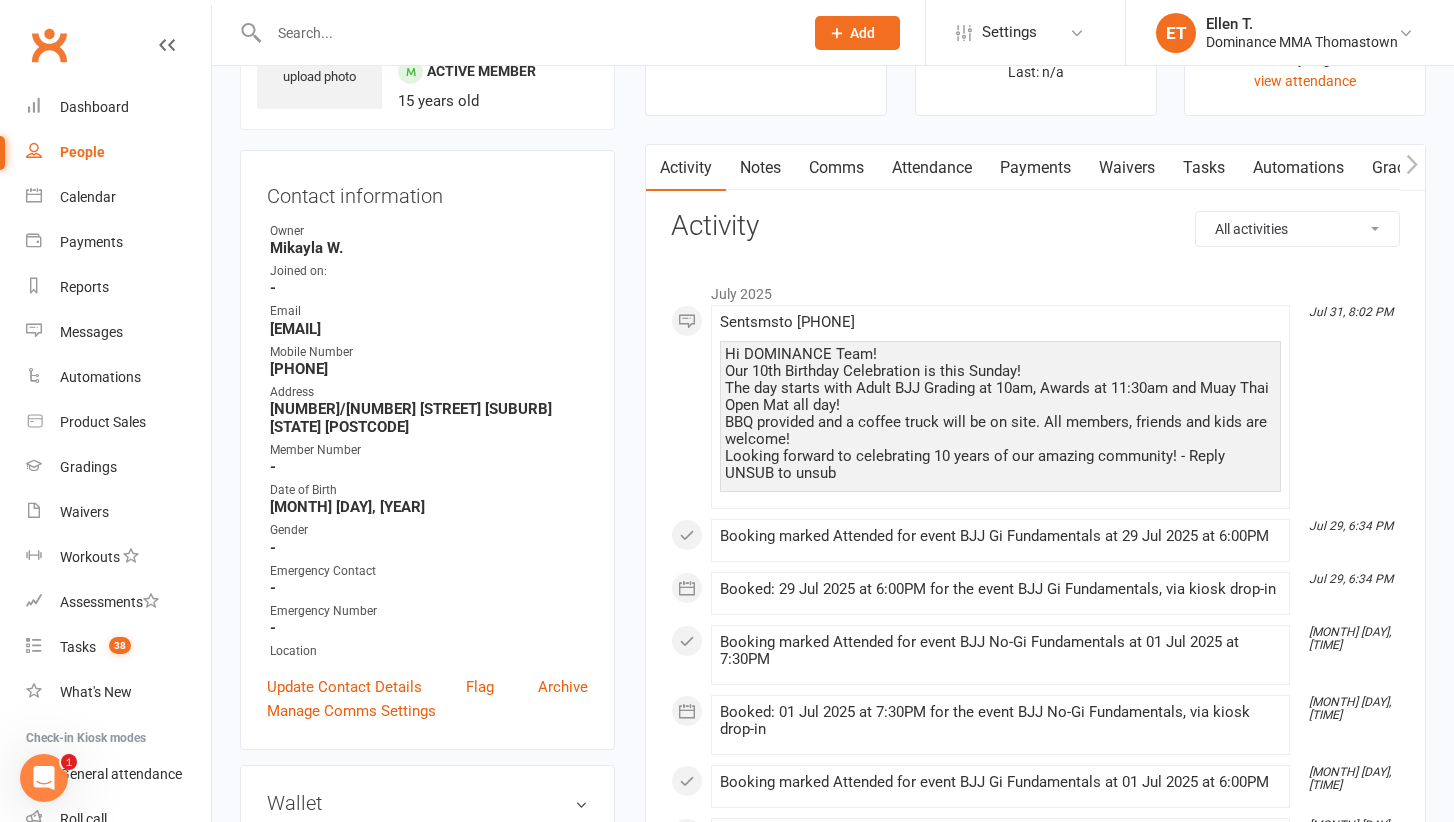 scroll, scrollTop: 132, scrollLeft: 0, axis: vertical 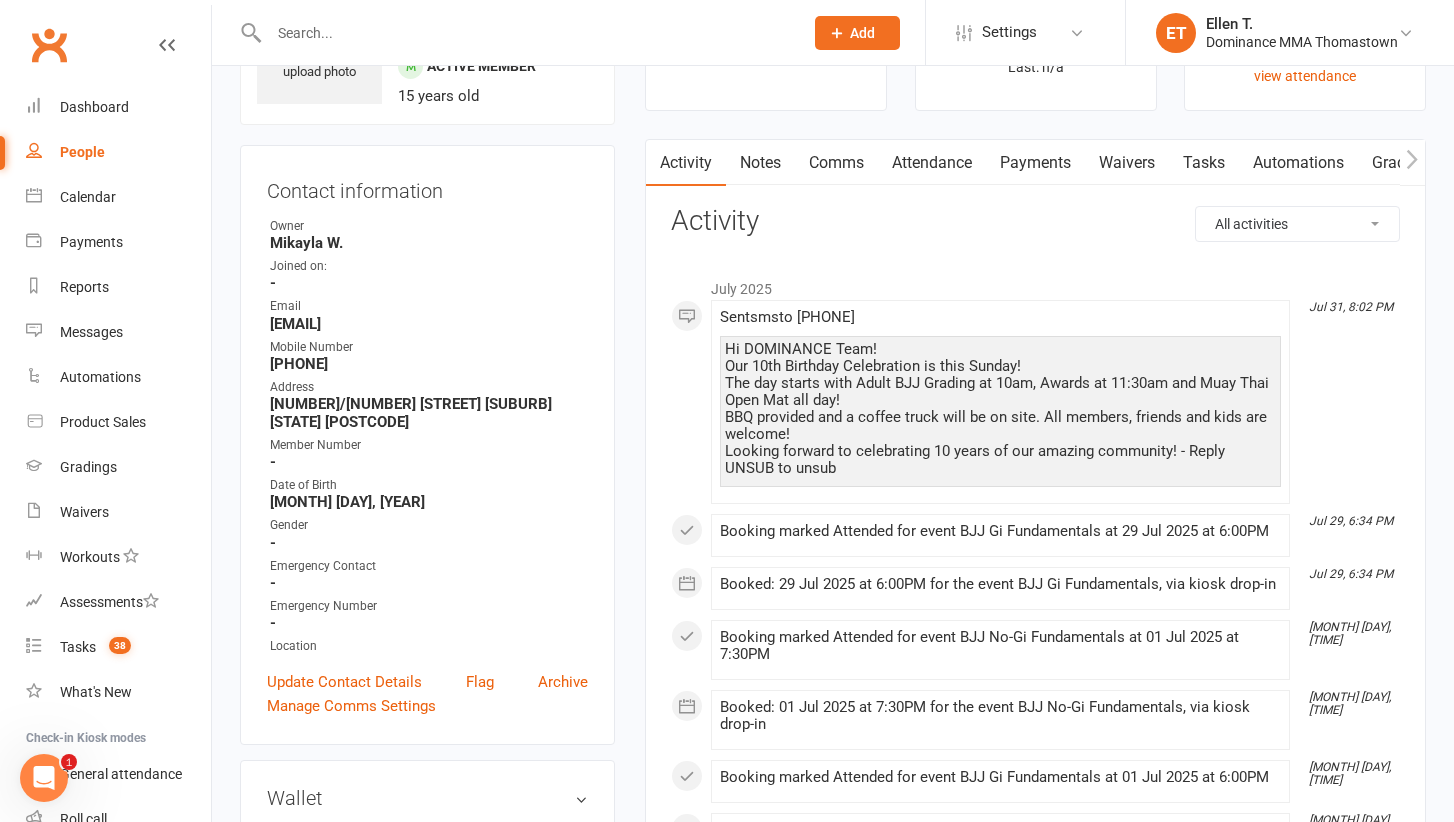 click at bounding box center [514, 32] 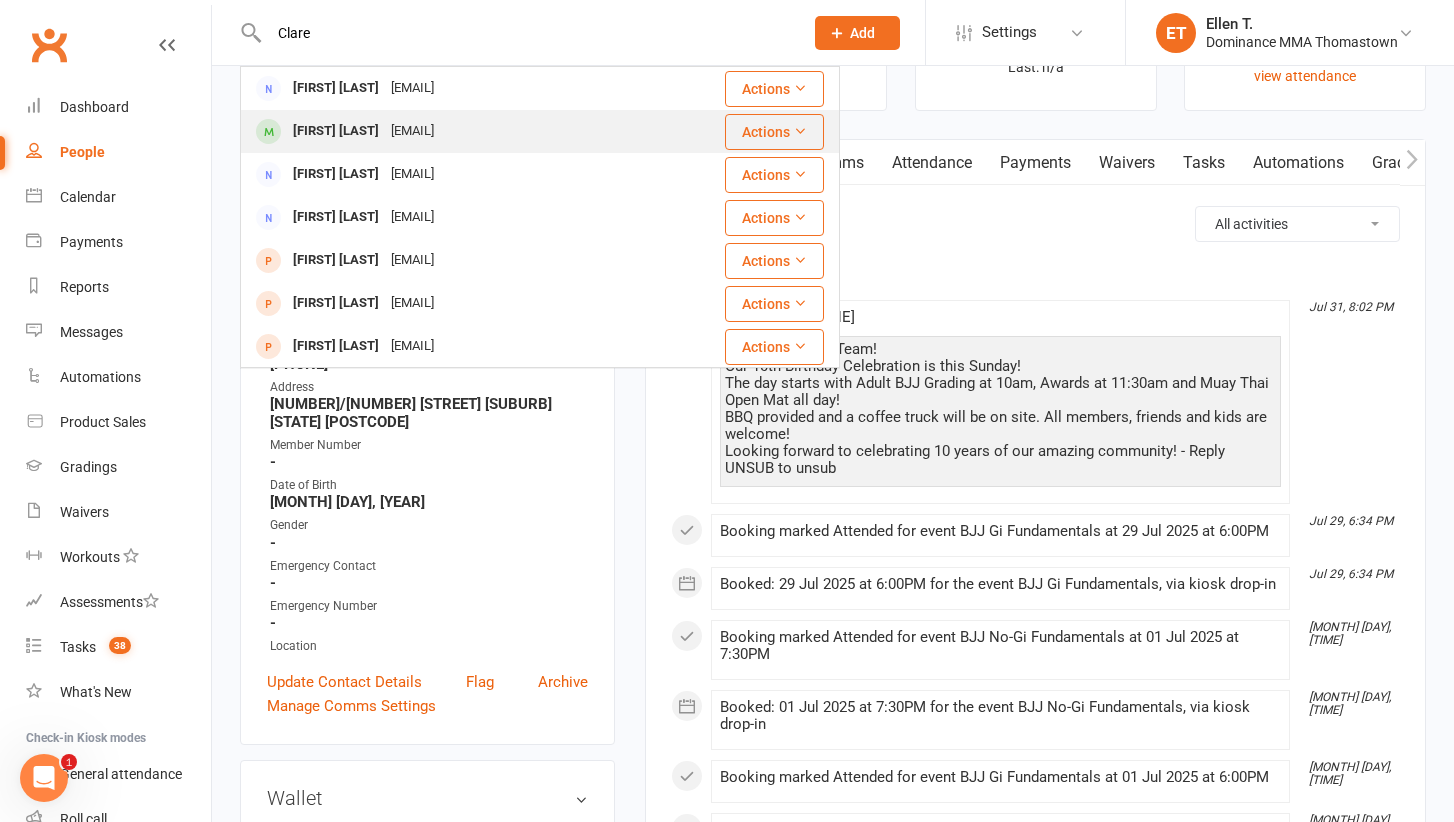 type on "Clare" 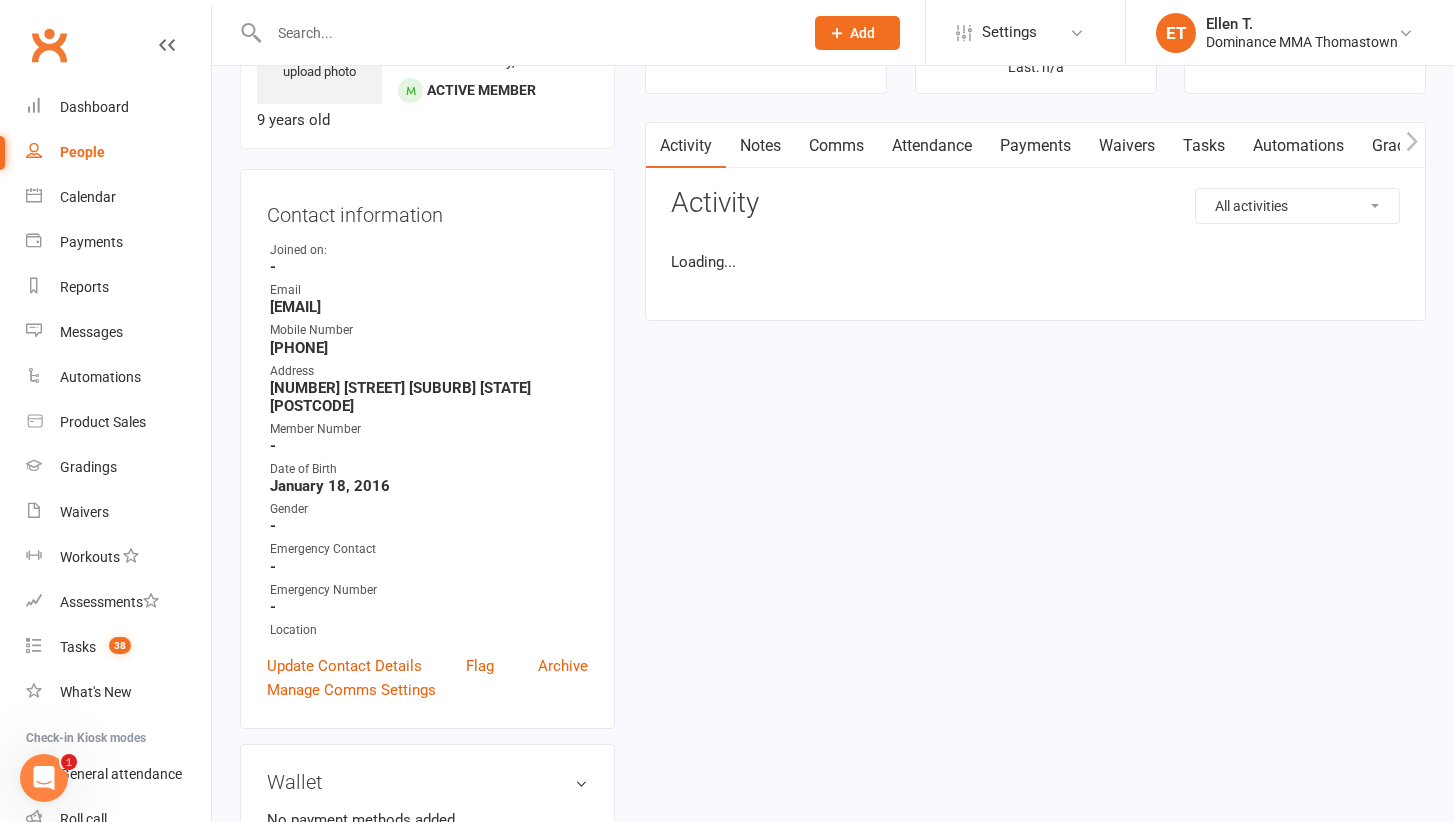scroll, scrollTop: 0, scrollLeft: 0, axis: both 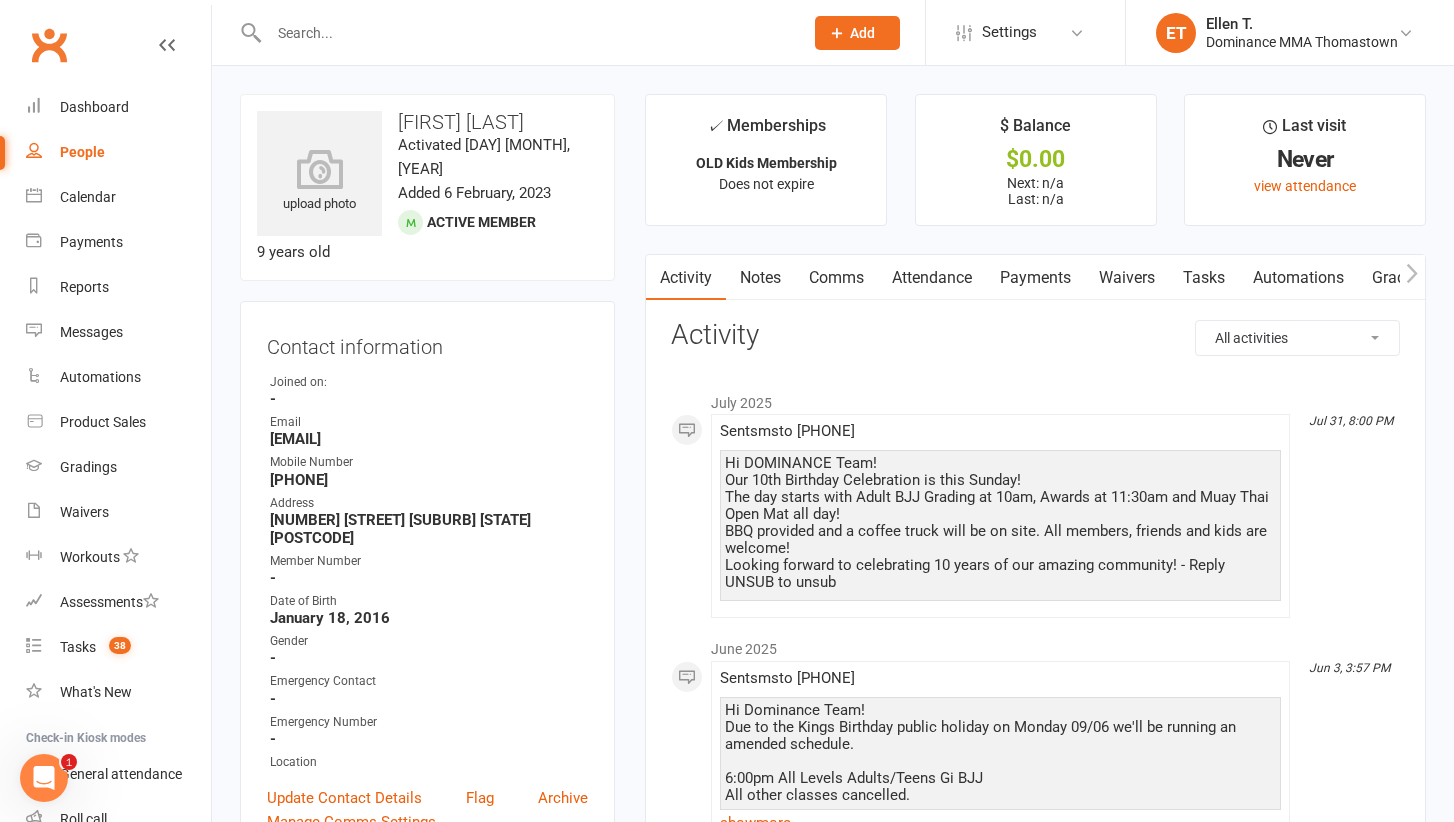 click at bounding box center [514, 32] 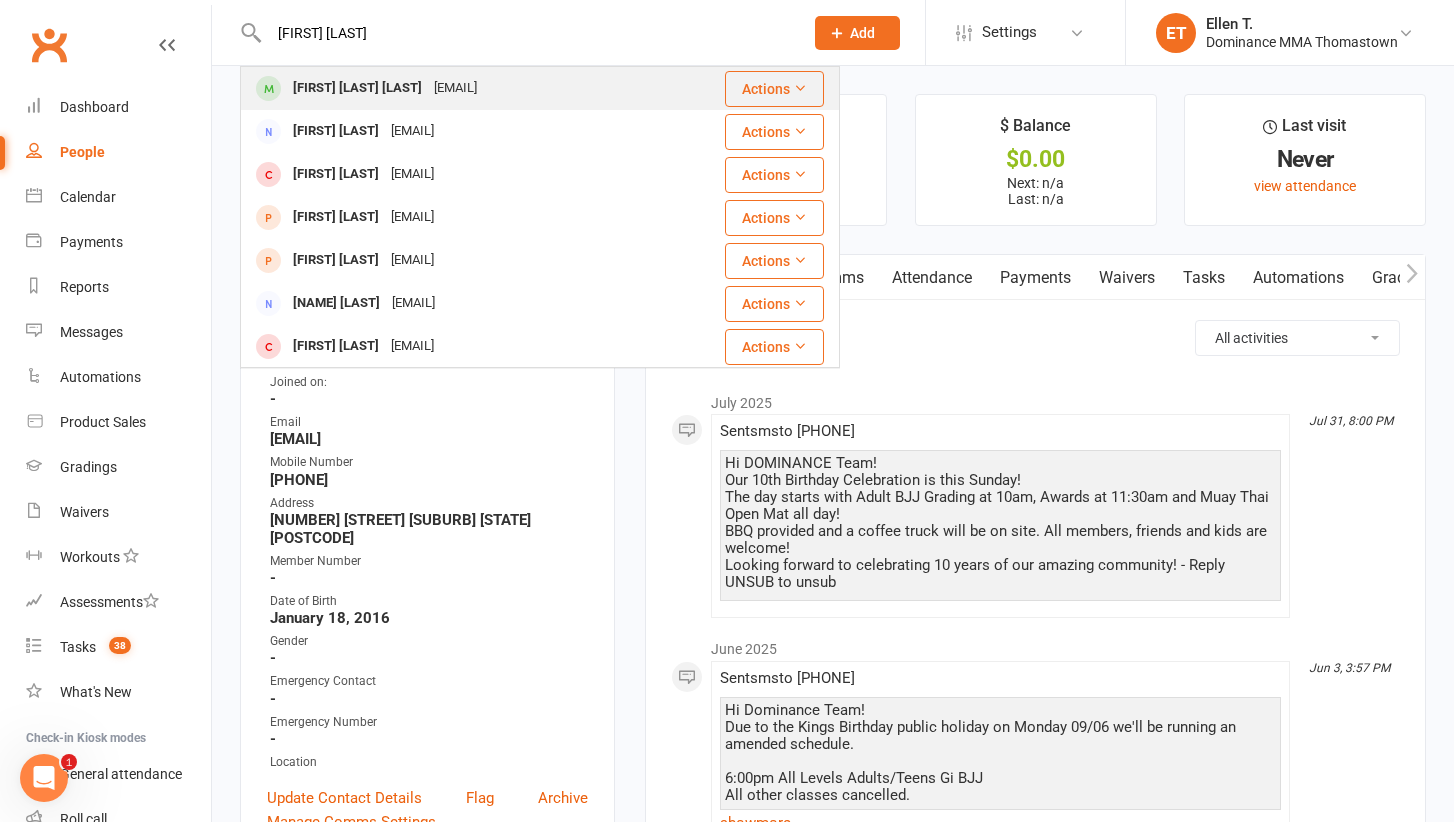 type on "[FIRST] [LAST]" 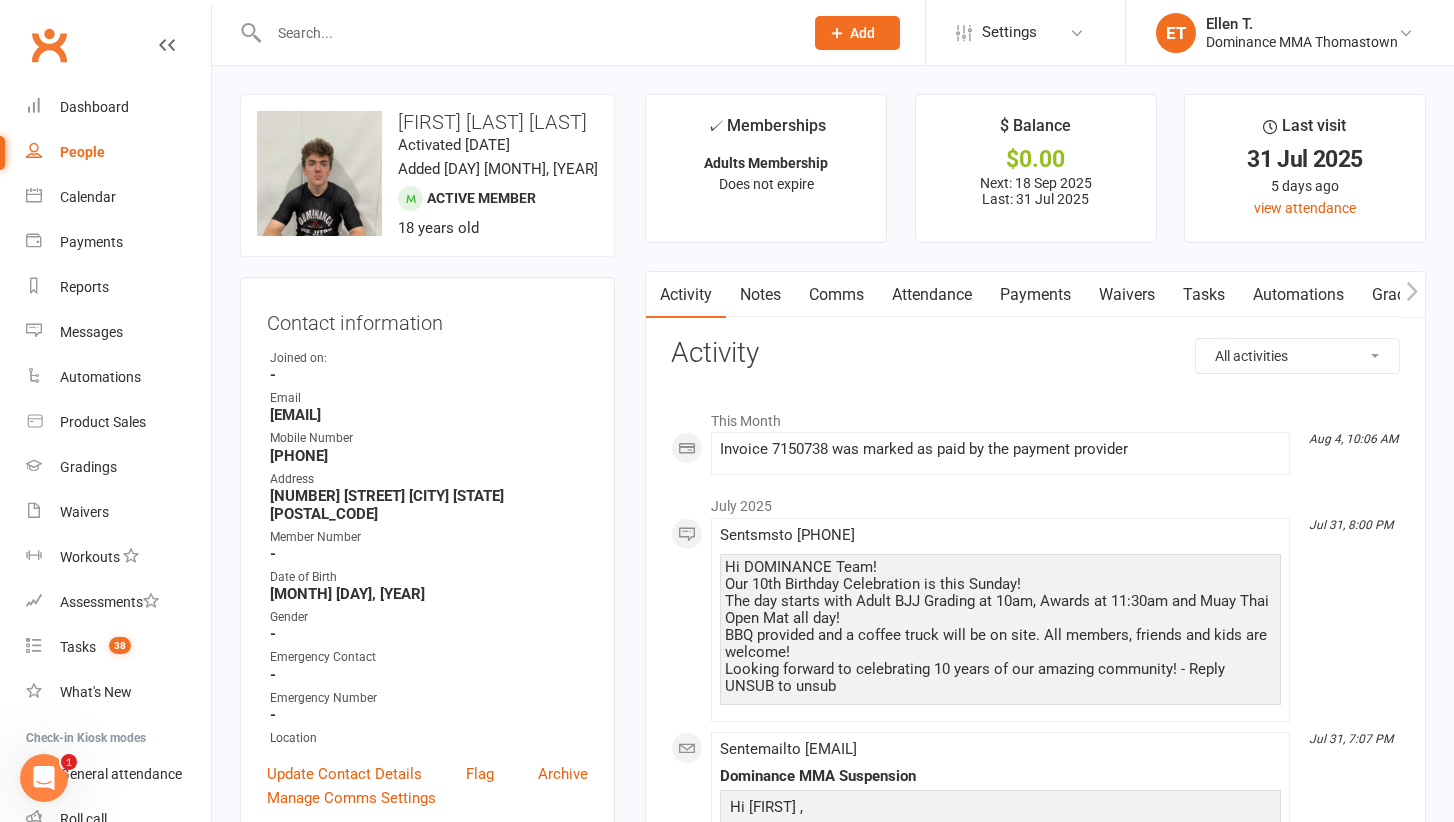 click at bounding box center [526, 33] 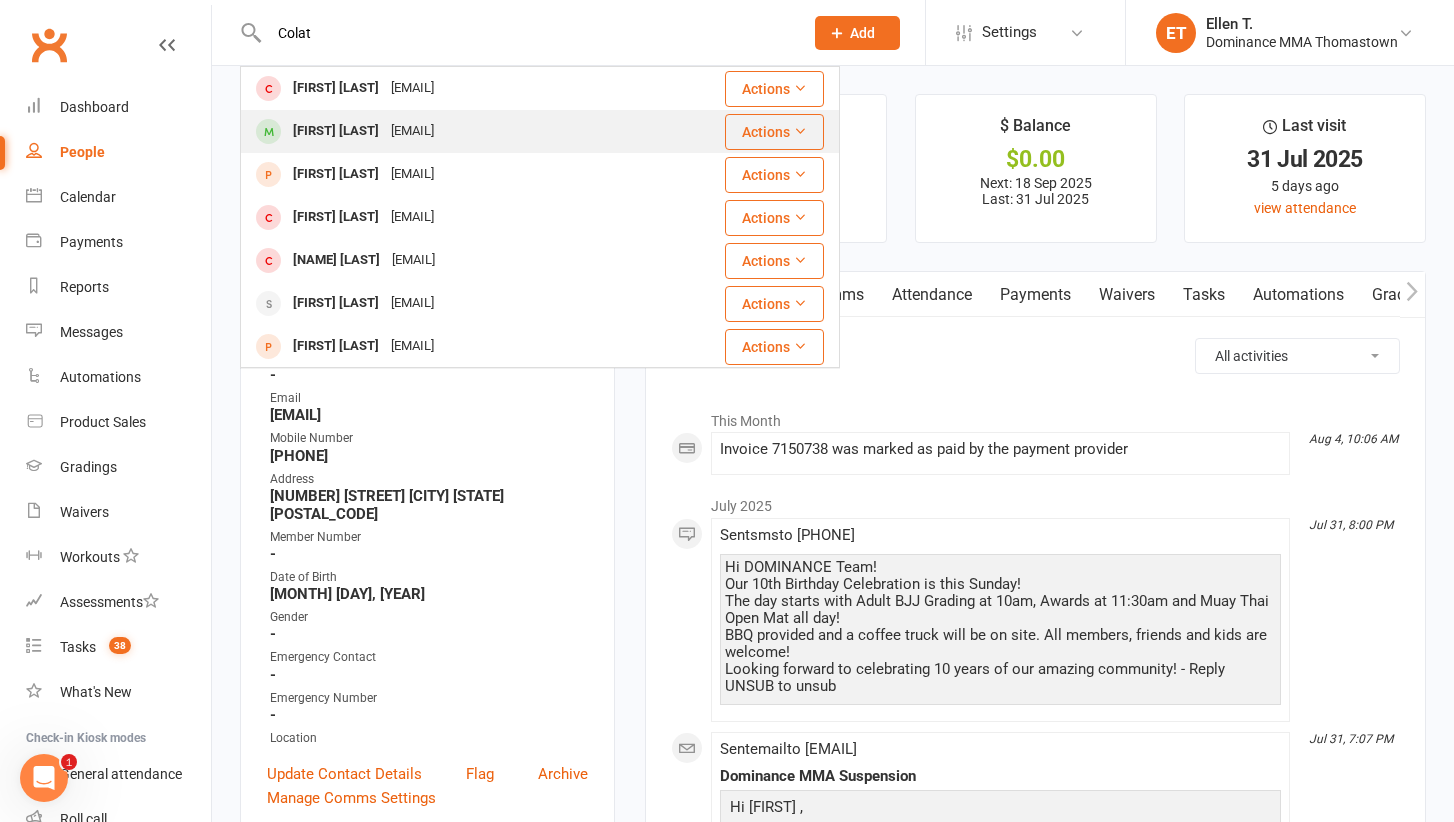 type on "Colat" 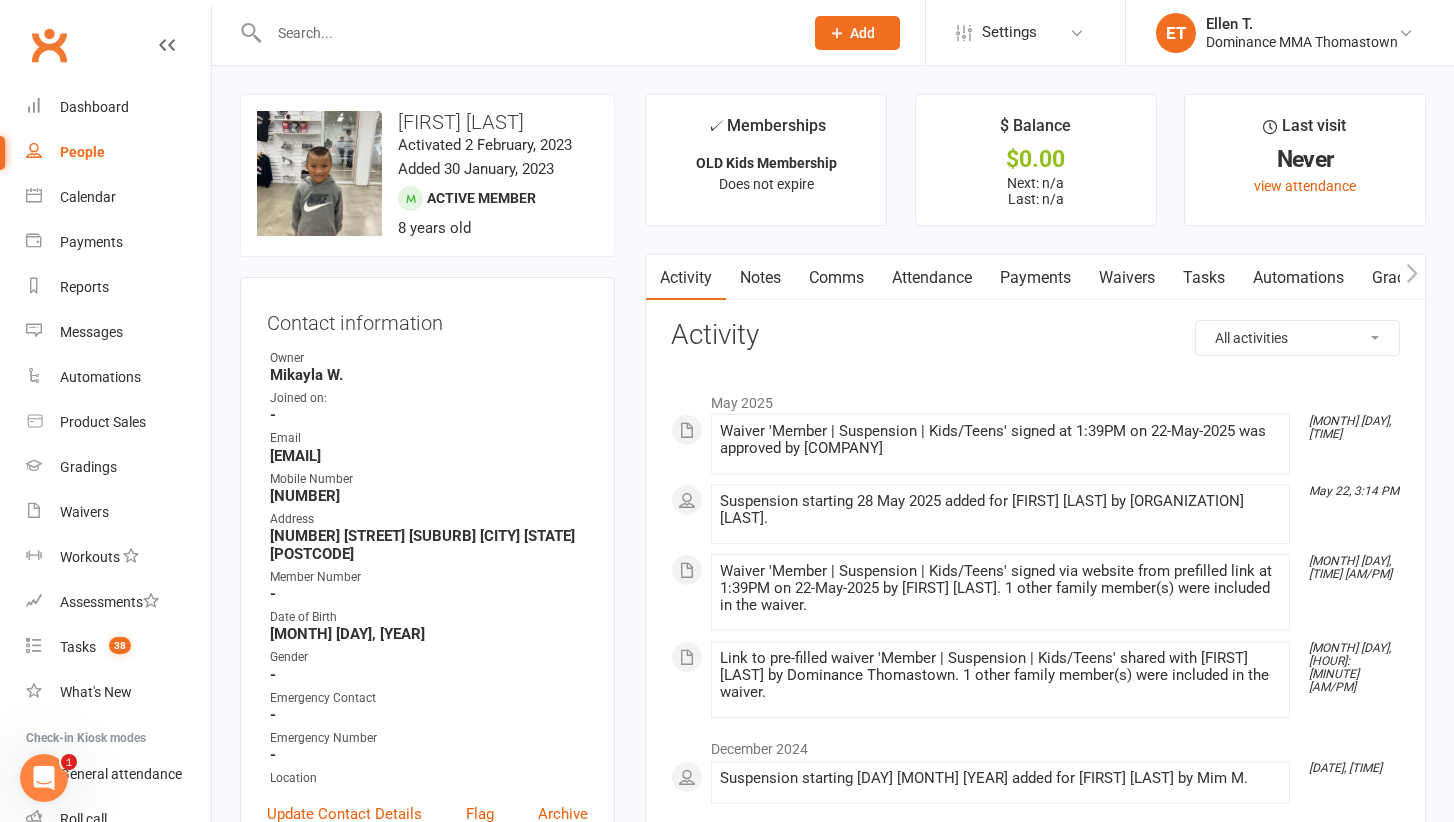 click at bounding box center (526, 33) 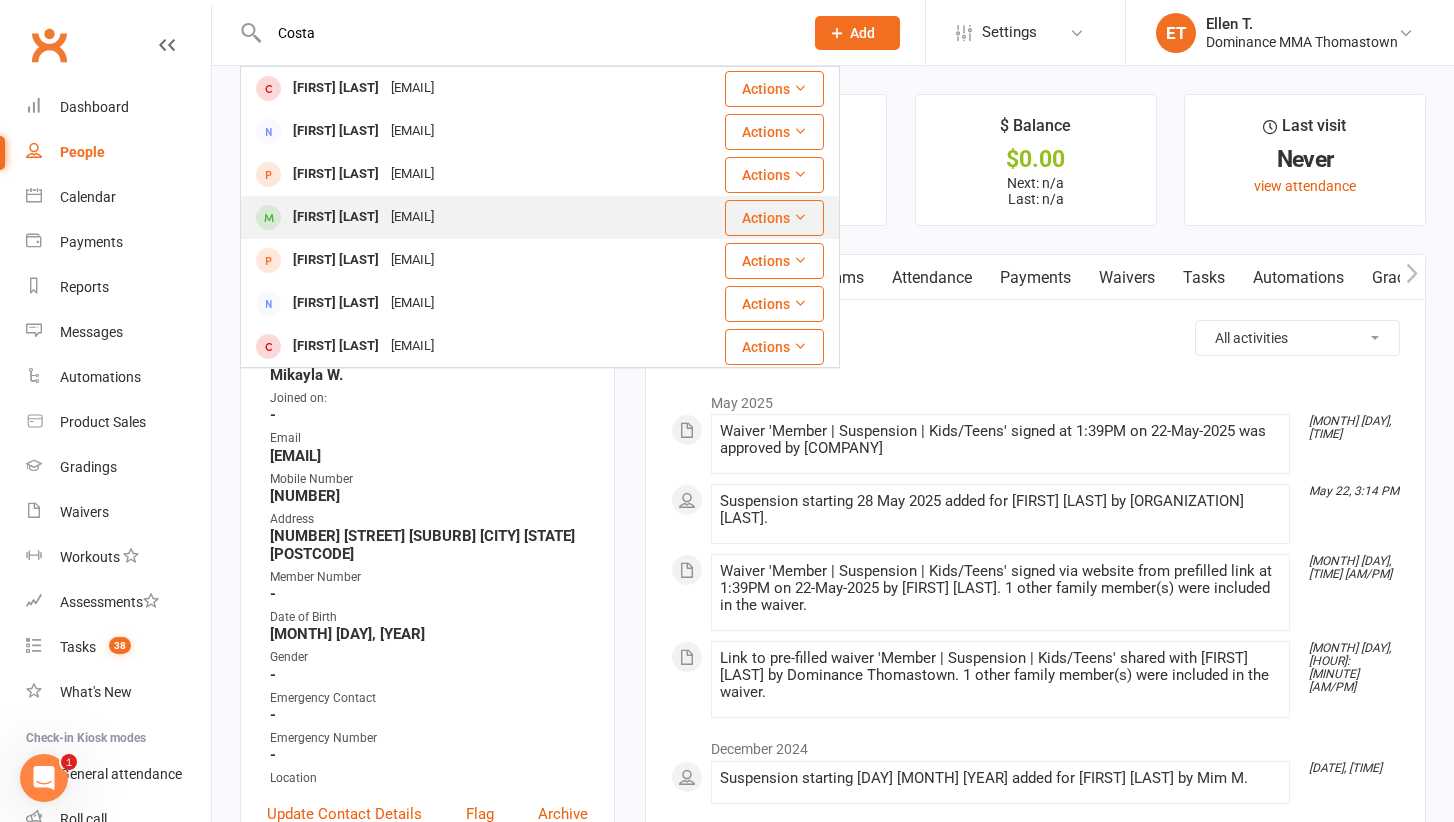type on "Costa" 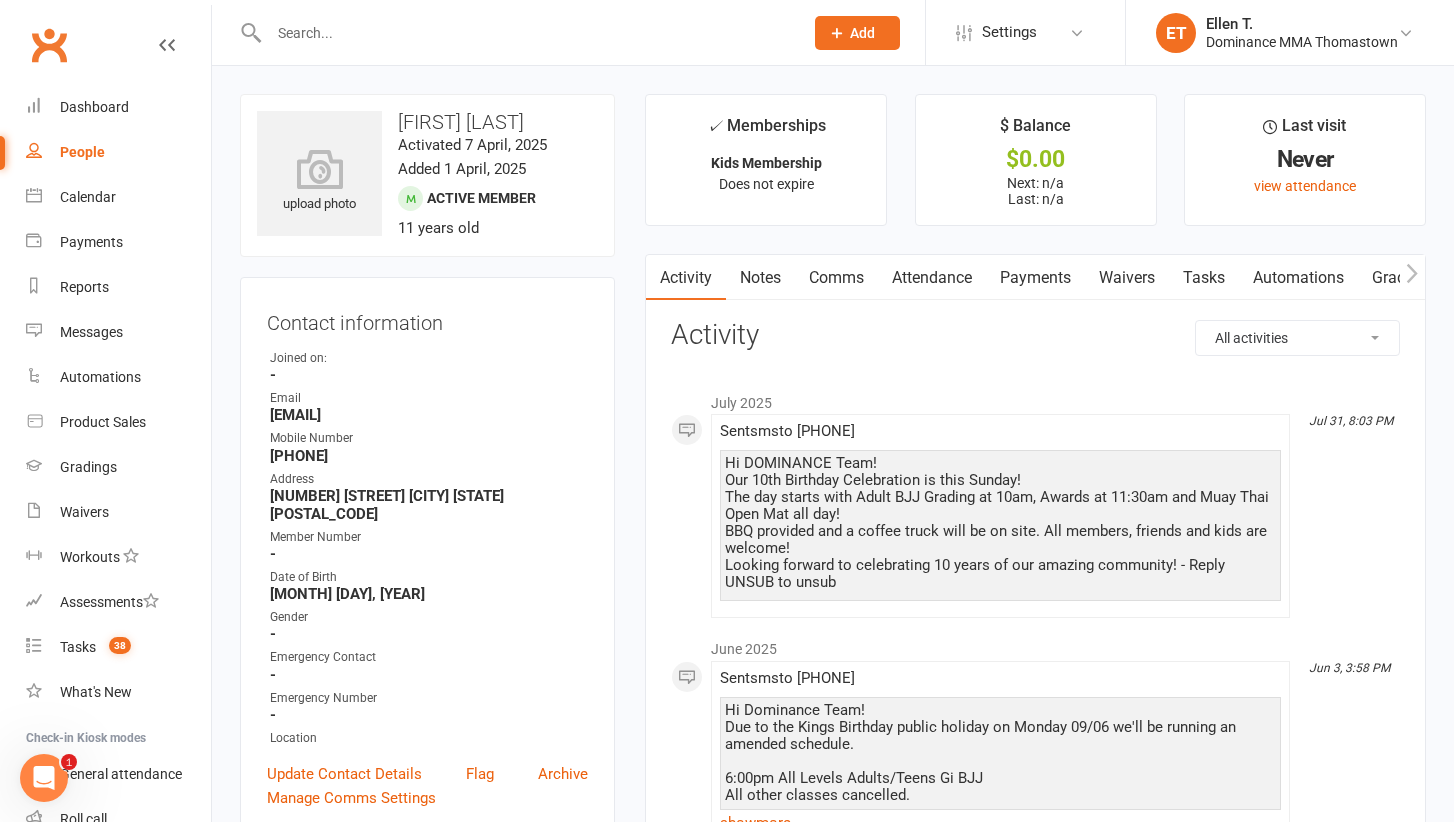 click at bounding box center (526, 33) 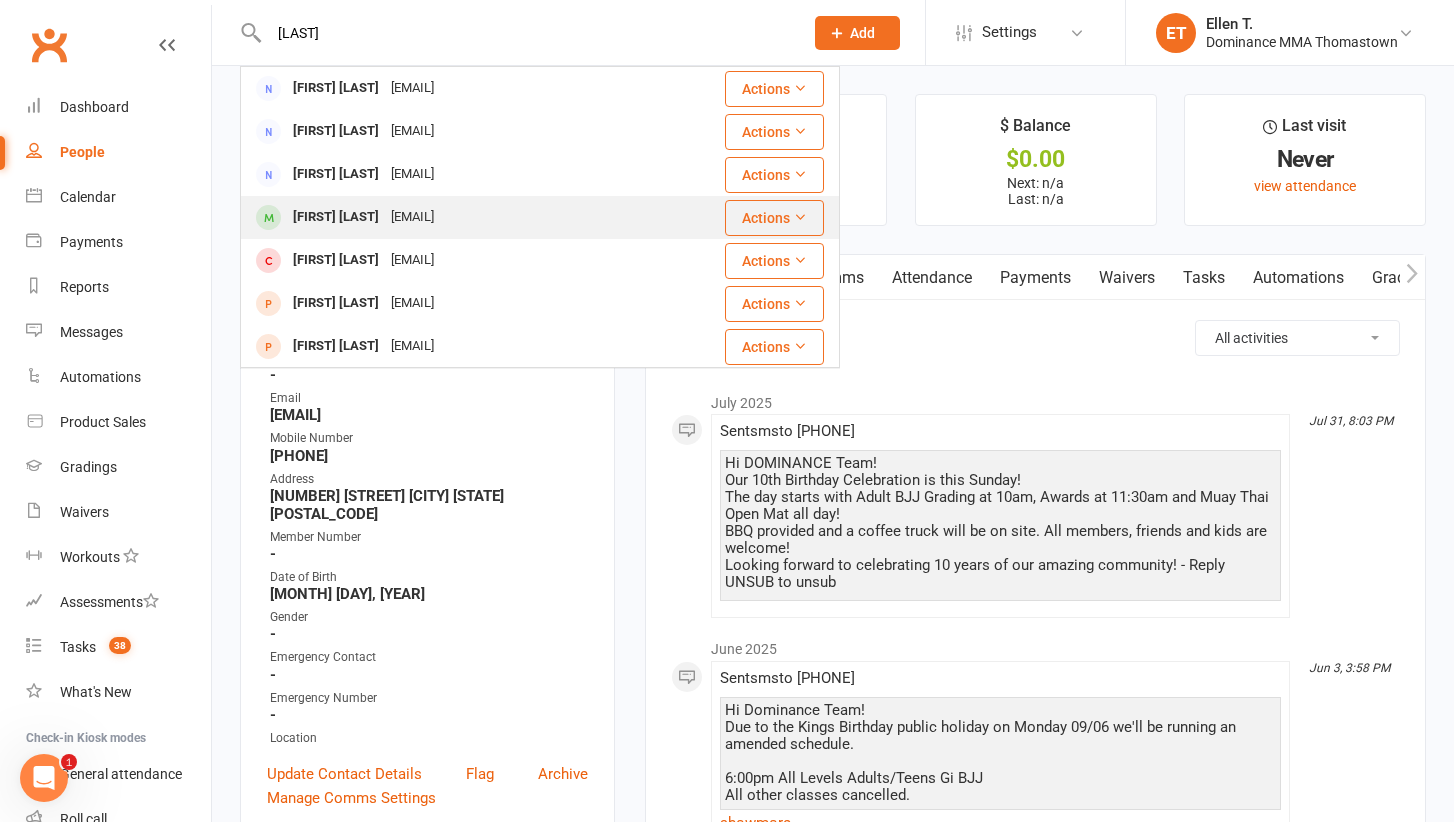 type on "[LAST]" 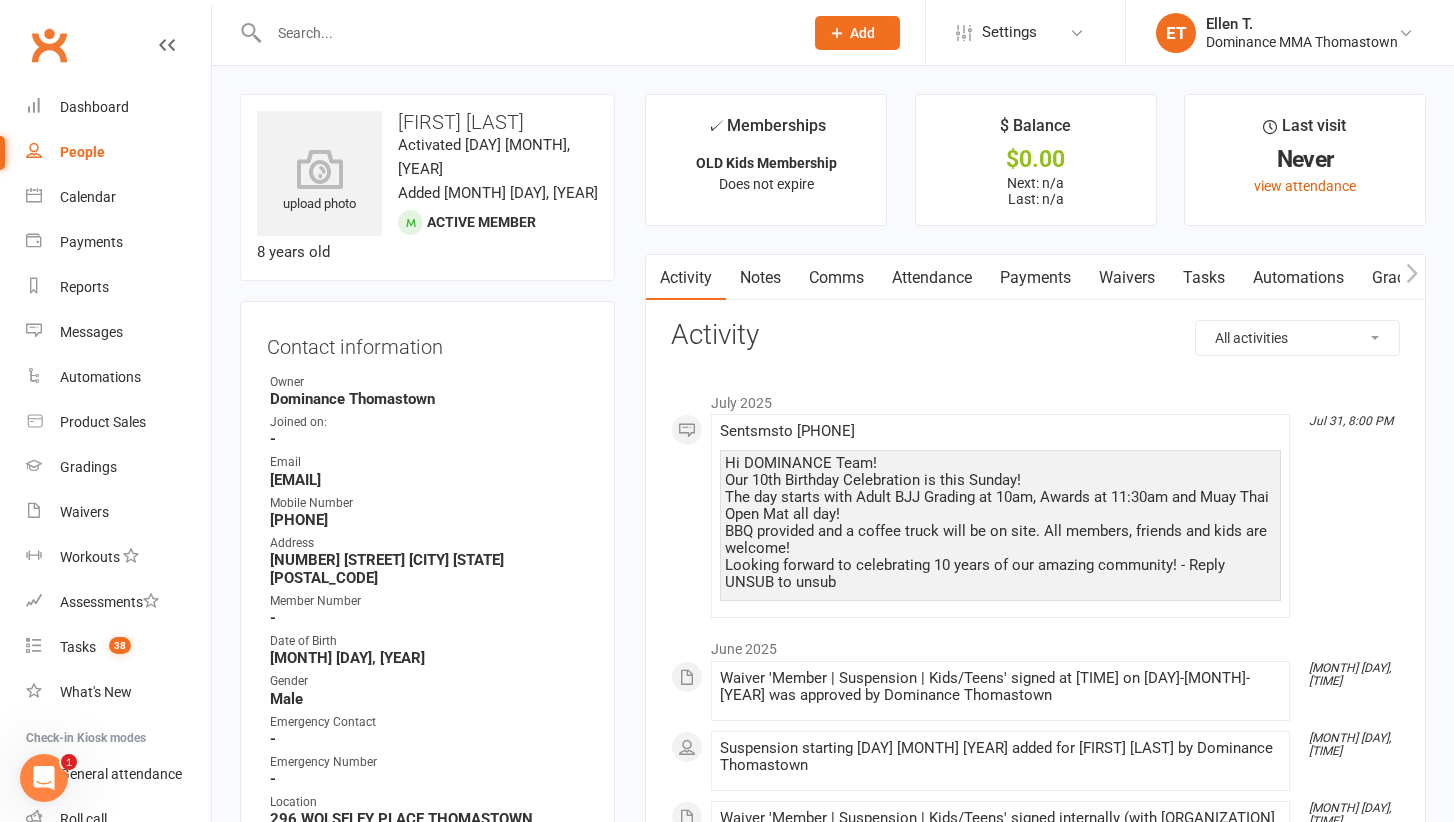 click at bounding box center [526, 33] 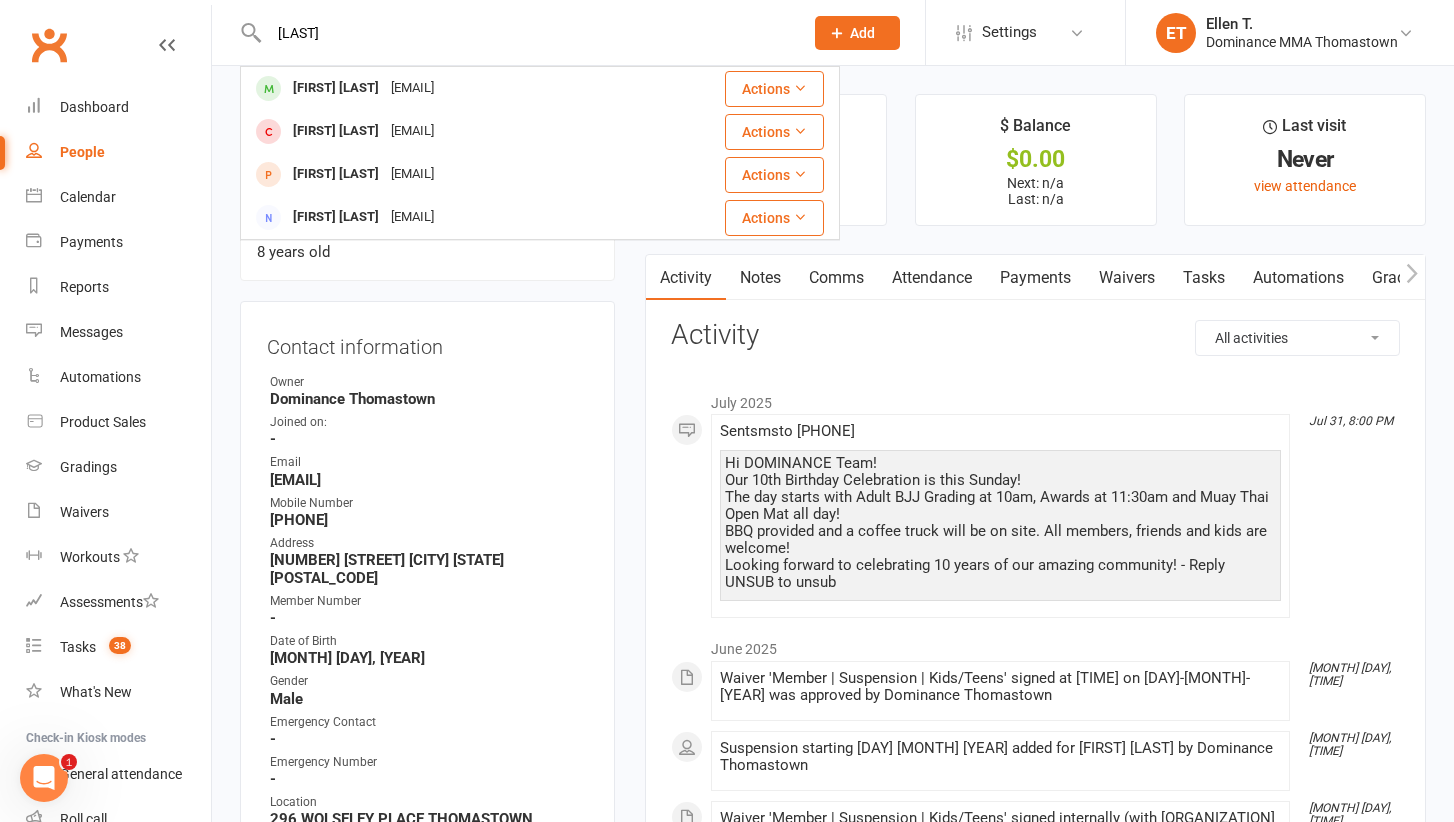 type on "[LAST]" 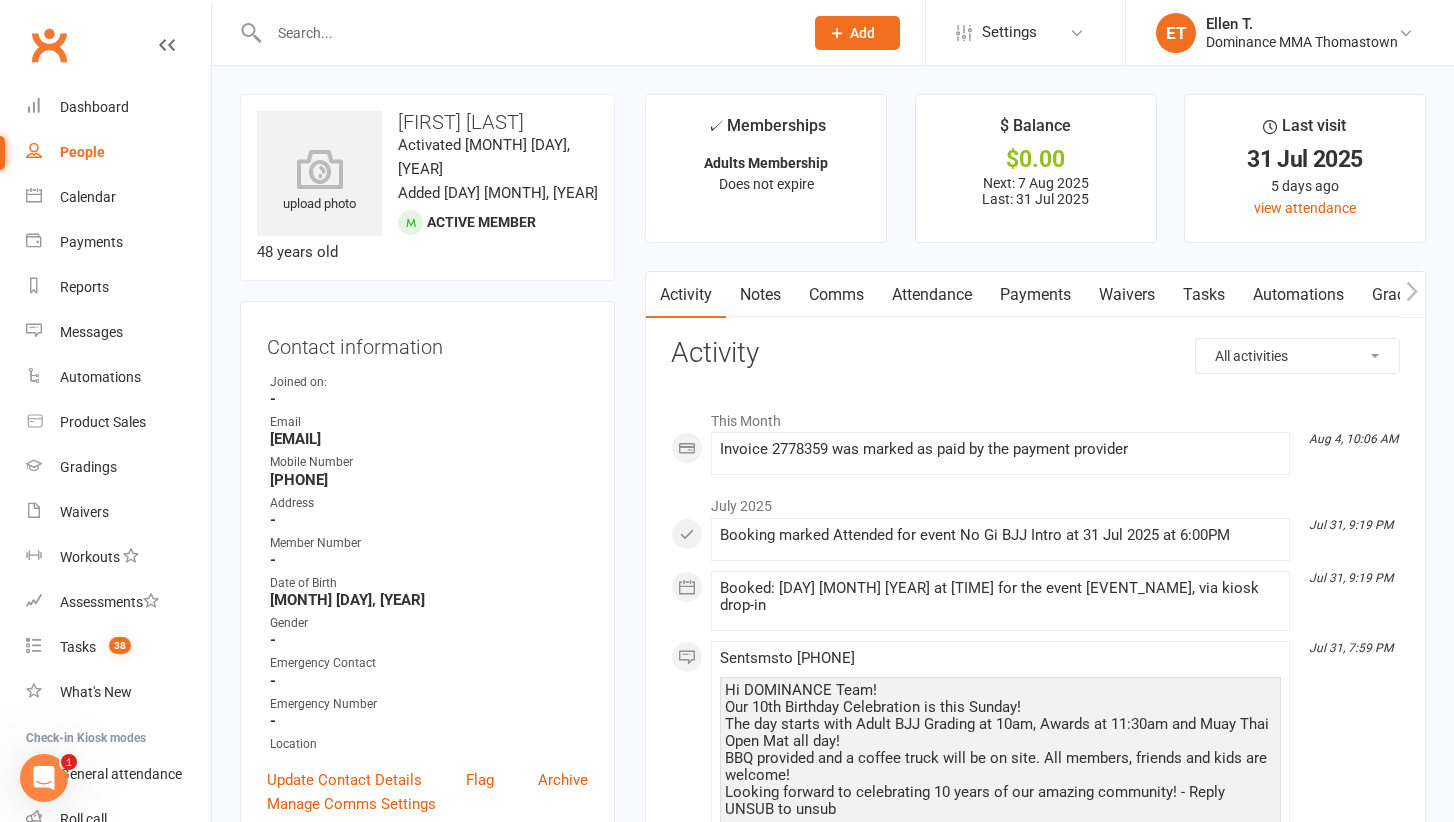 scroll, scrollTop: 0, scrollLeft: 0, axis: both 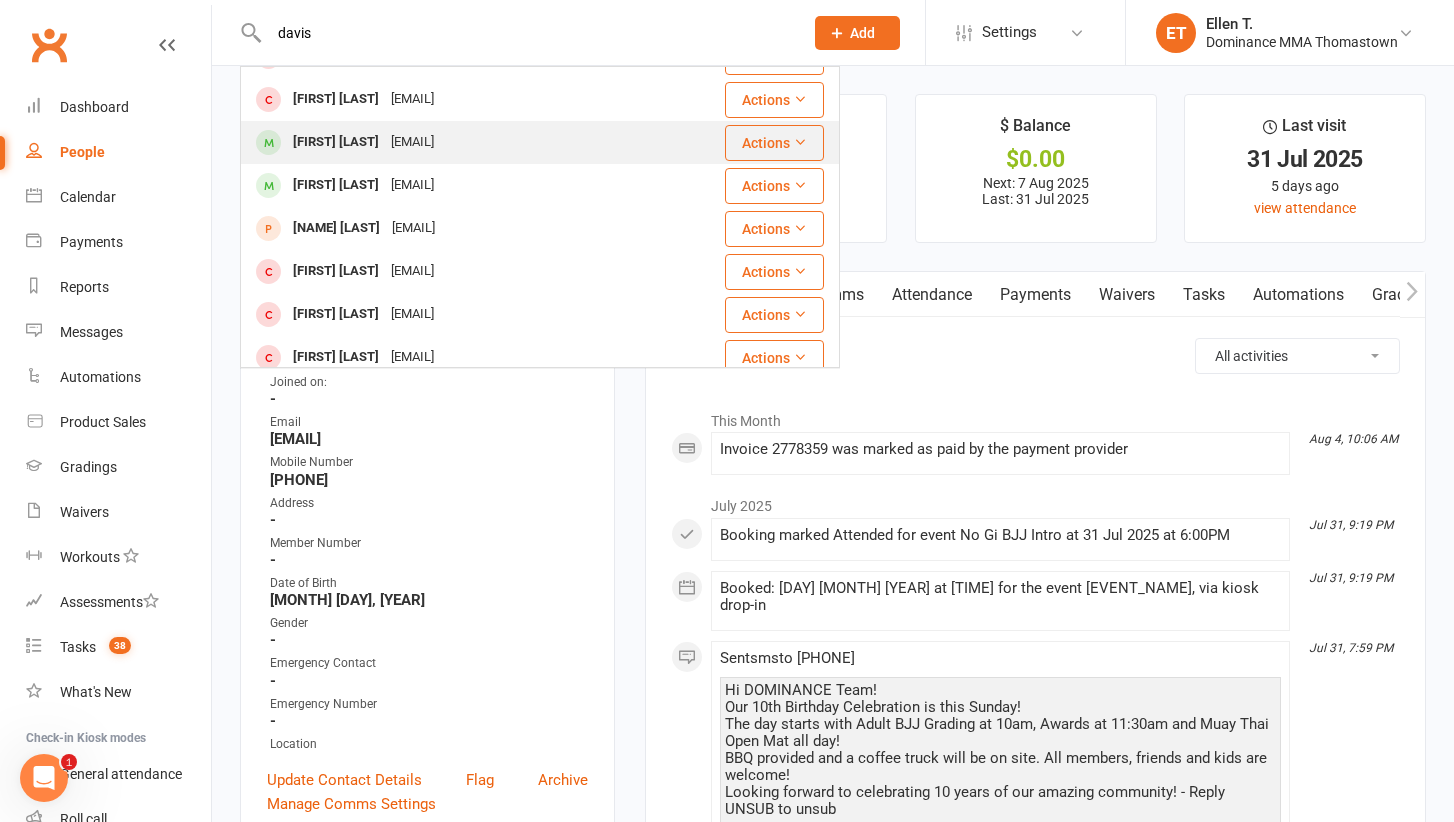 type on "davis" 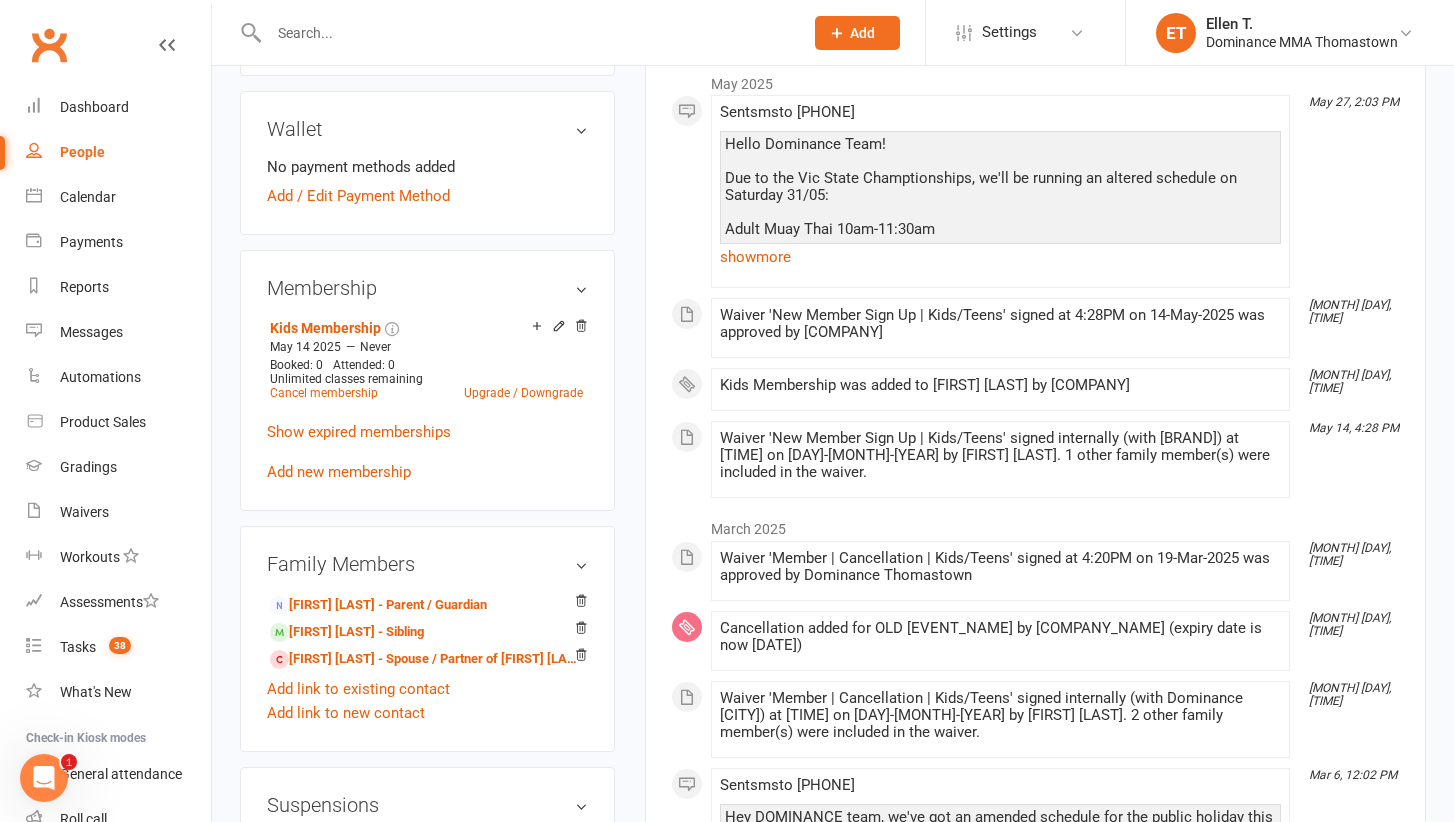 scroll, scrollTop: 798, scrollLeft: 0, axis: vertical 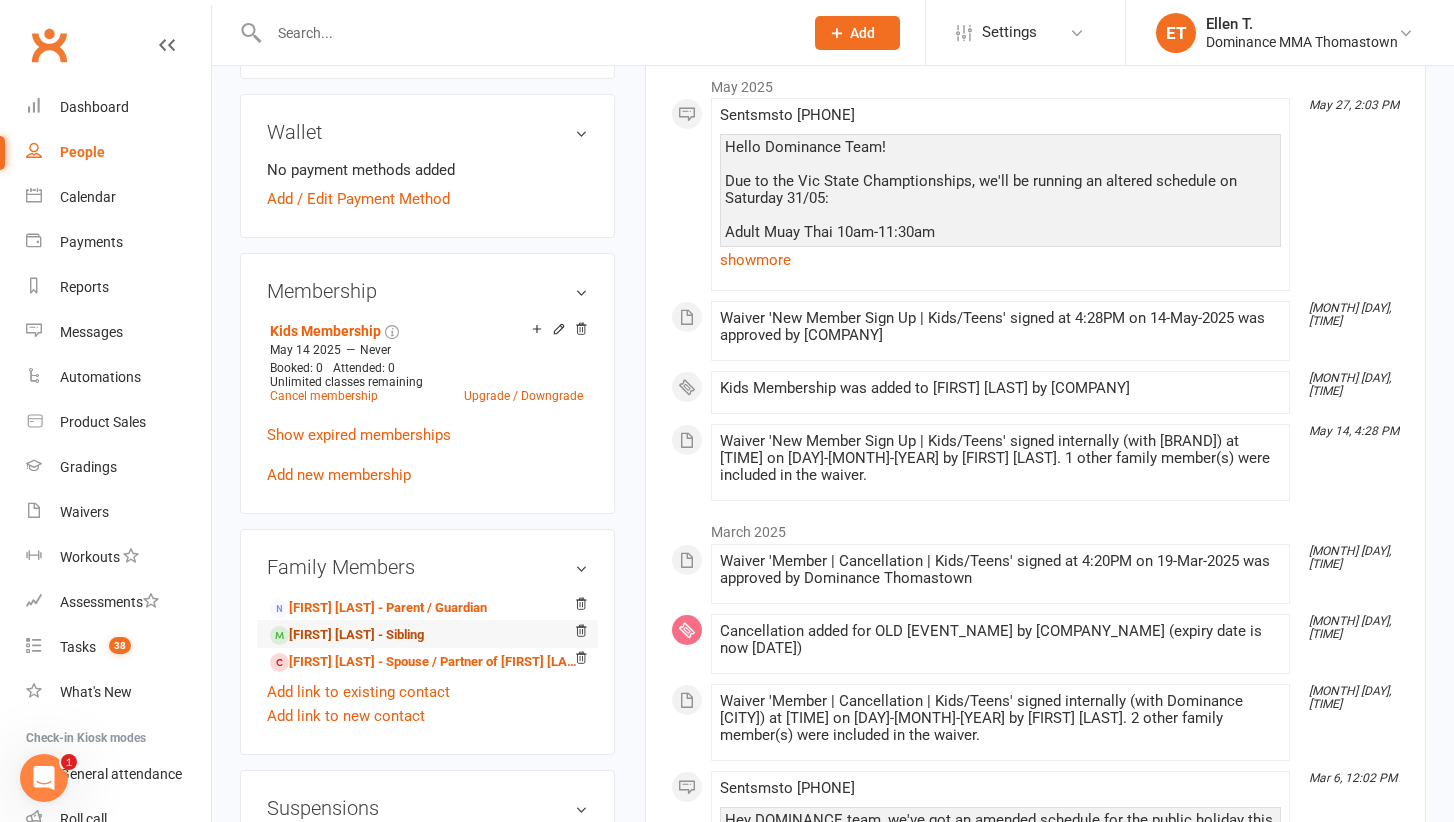 click on "[FIRST] [LAST] - Sibling" at bounding box center (347, 635) 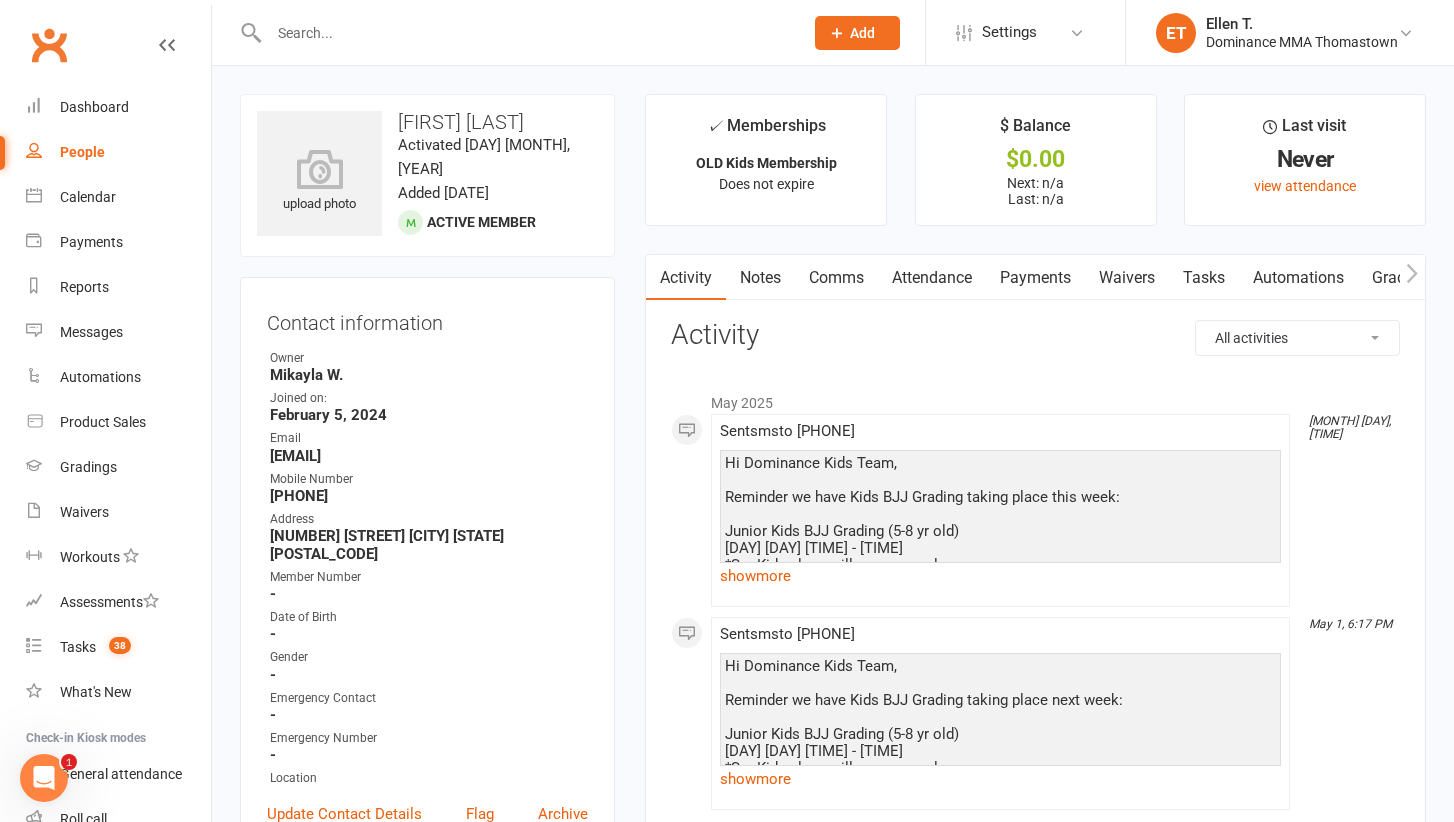 scroll, scrollTop: 0, scrollLeft: 0, axis: both 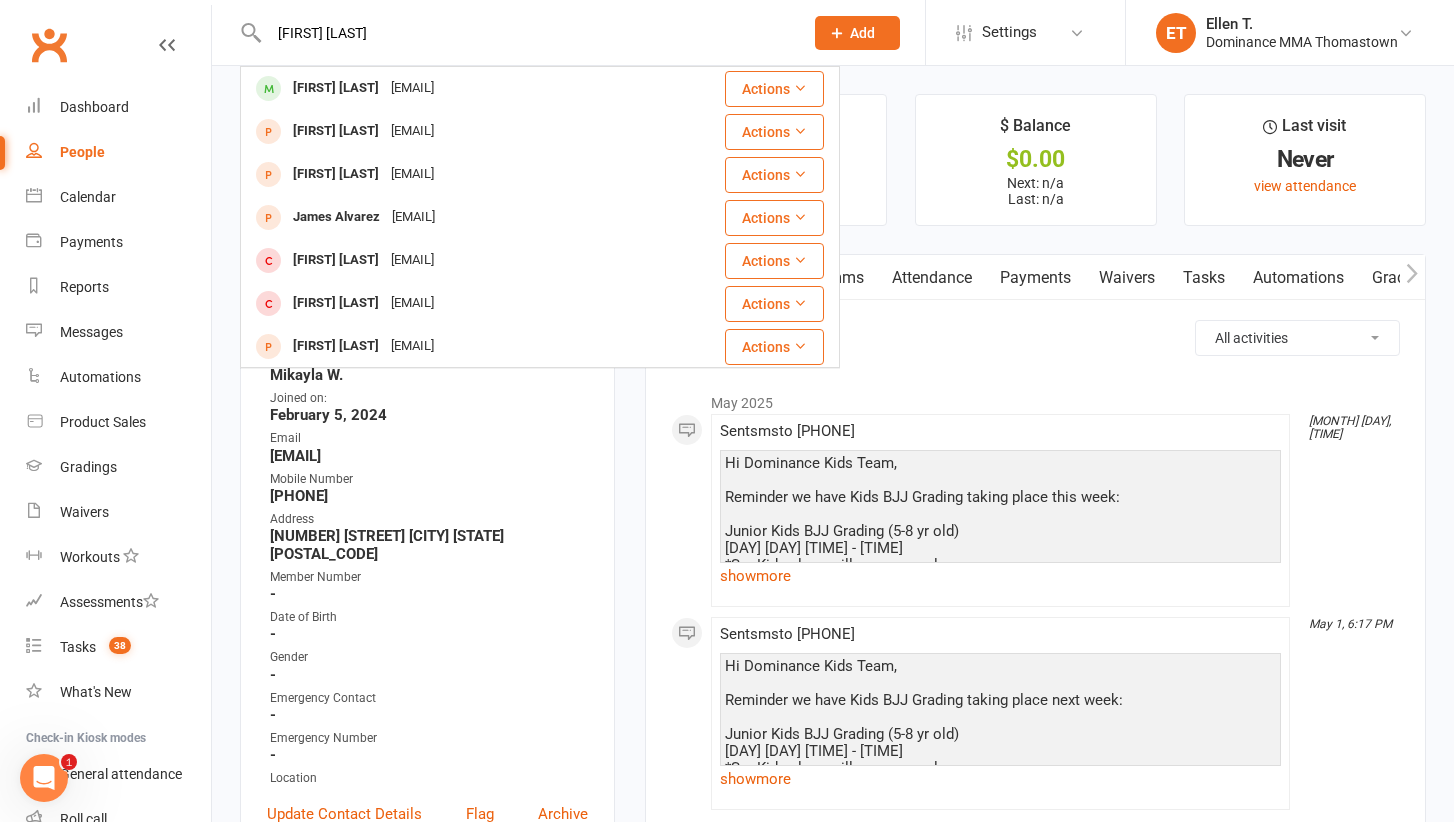 type on "[FIRST] [LAST]" 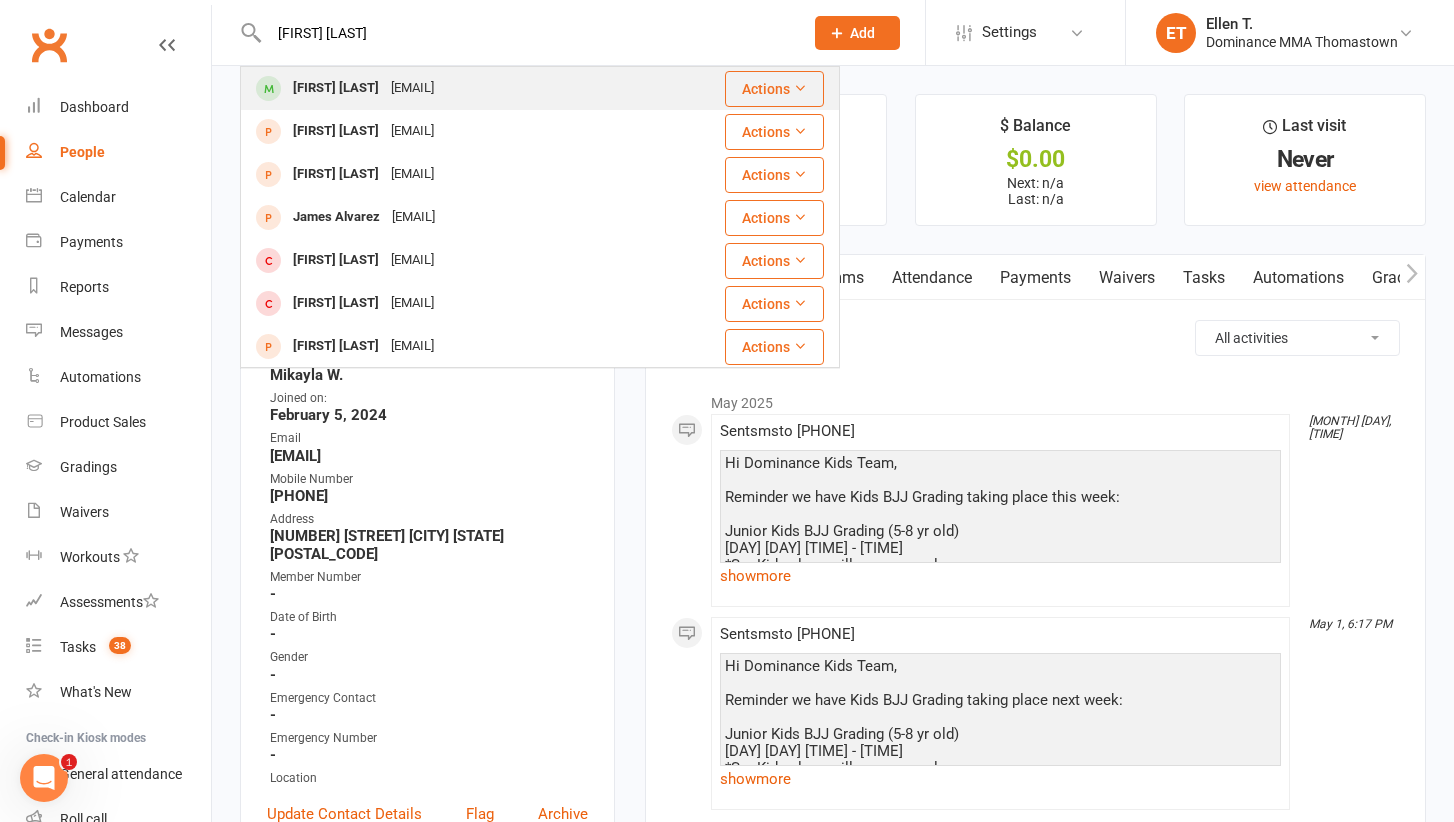 drag, startPoint x: 378, startPoint y: 70, endPoint x: 362, endPoint y: 89, distance: 24.839485 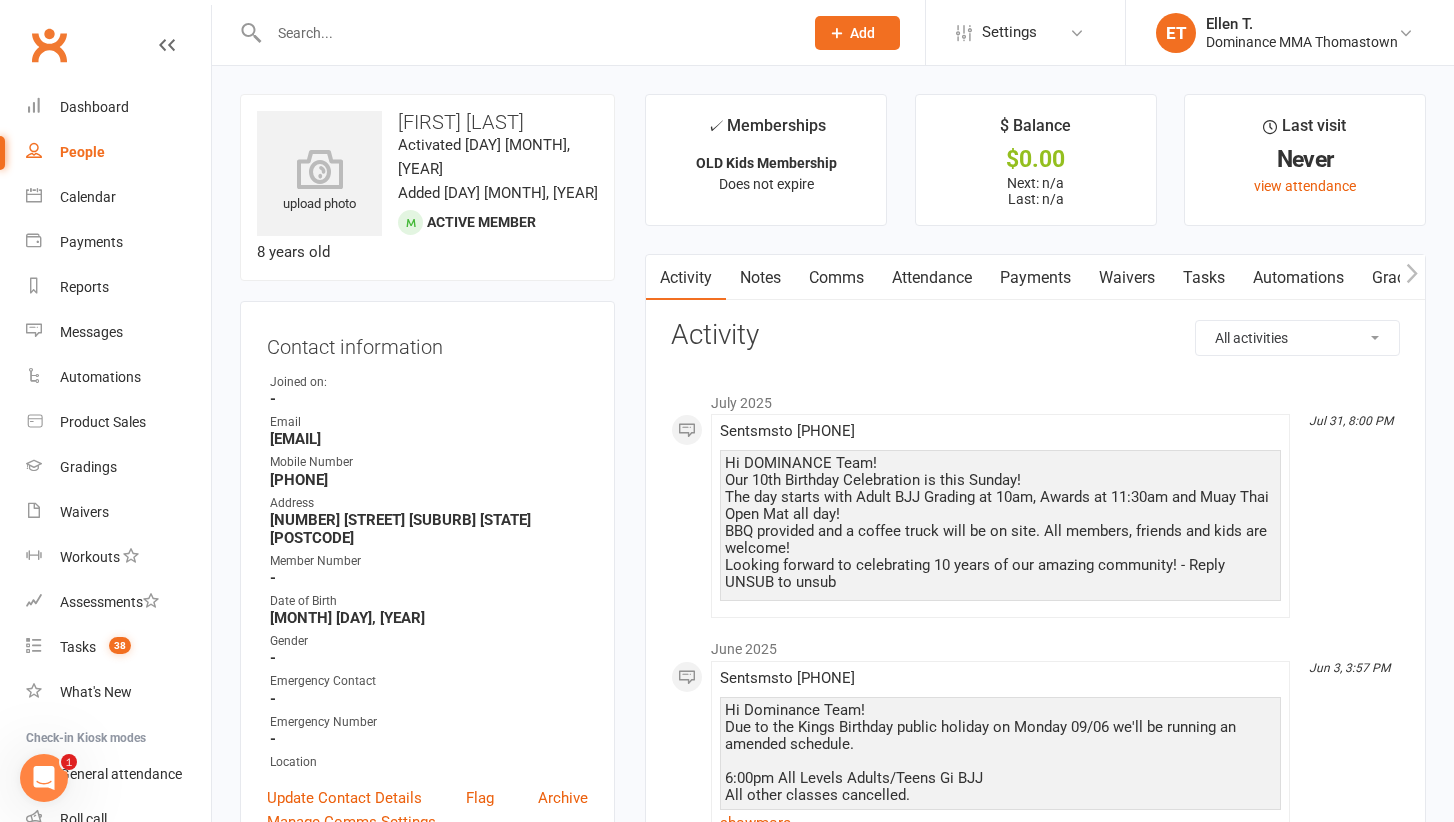 click at bounding box center (526, 33) 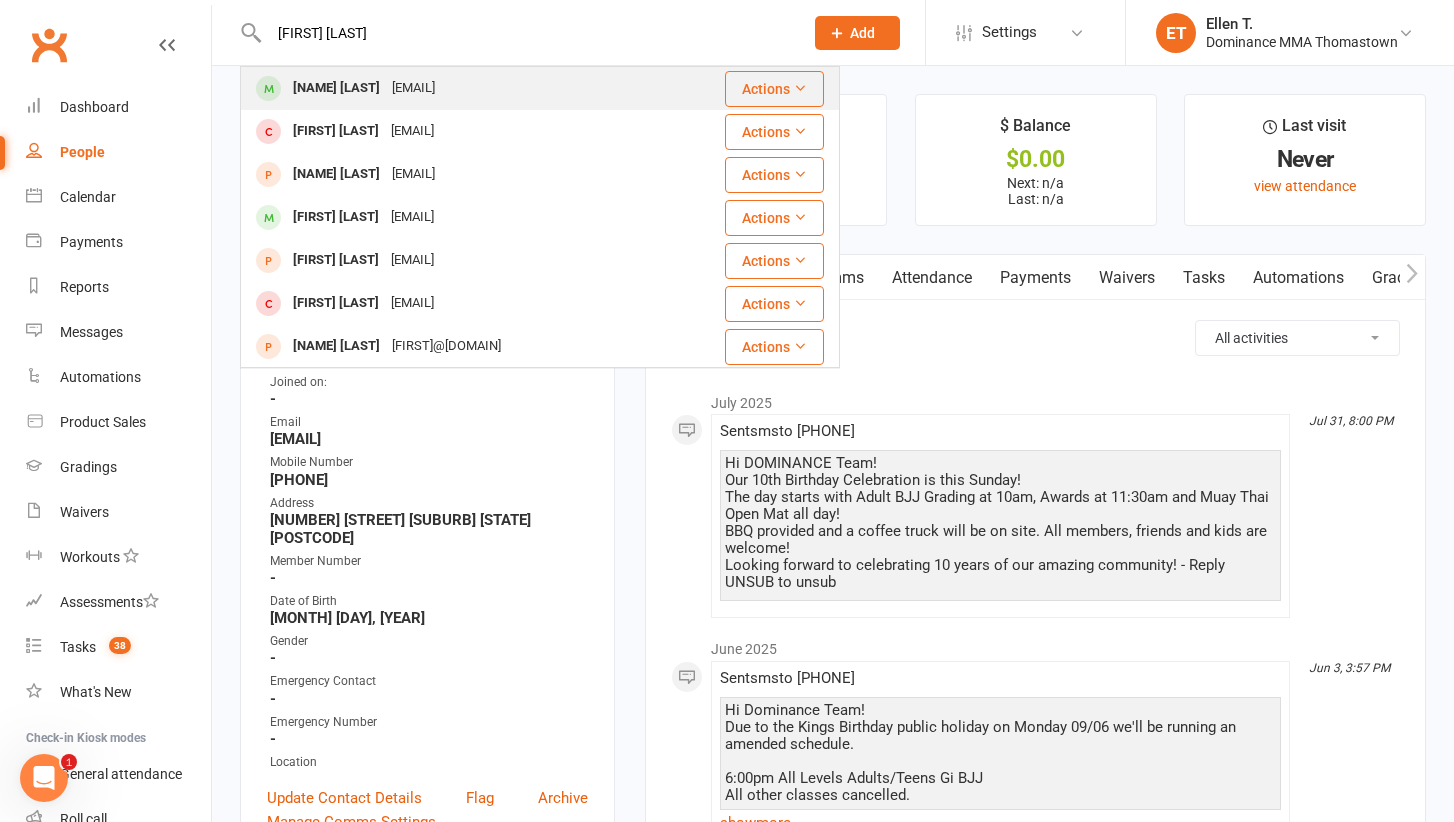 type on "[FIRST] [LAST]" 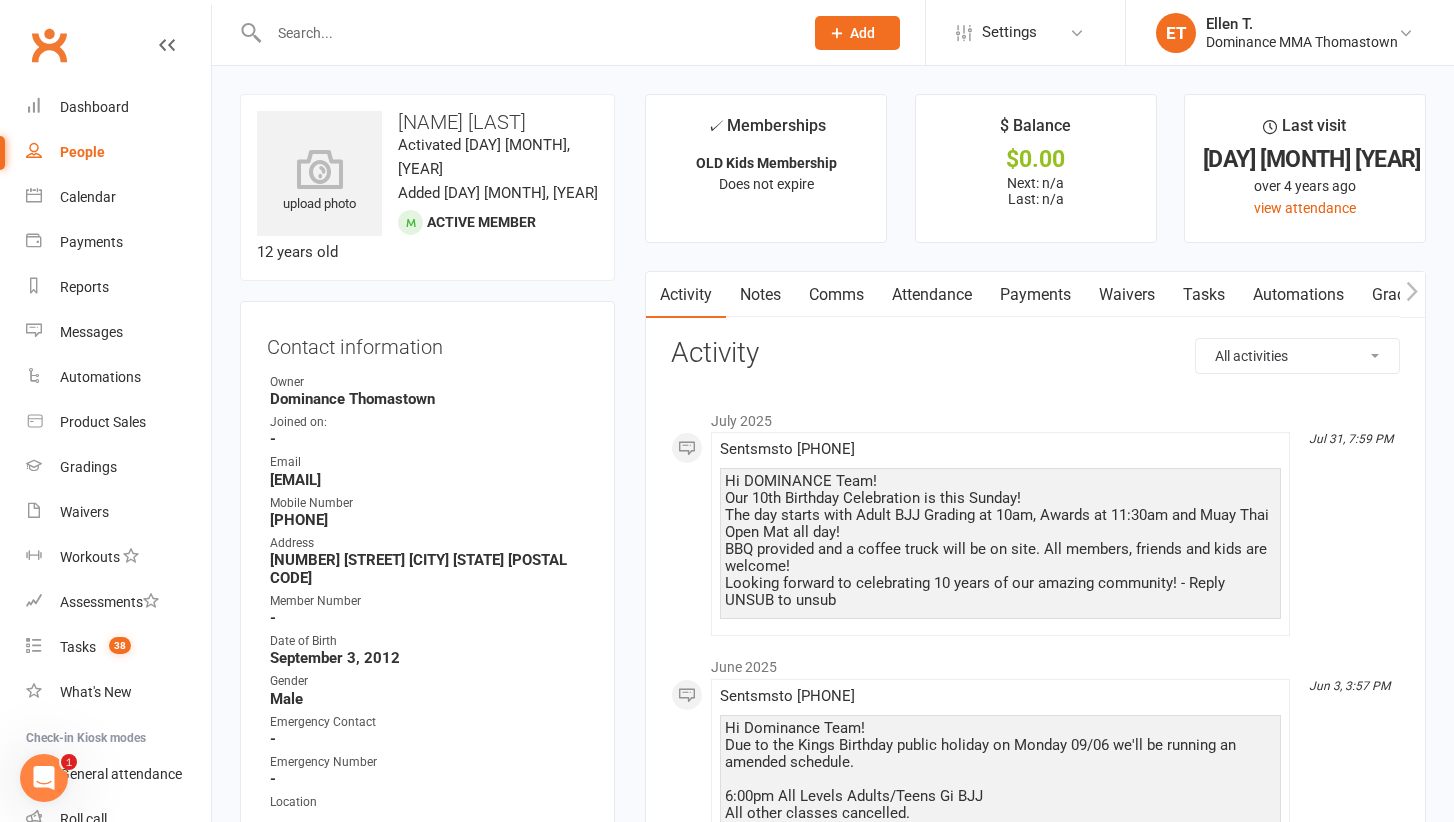 click at bounding box center [526, 33] 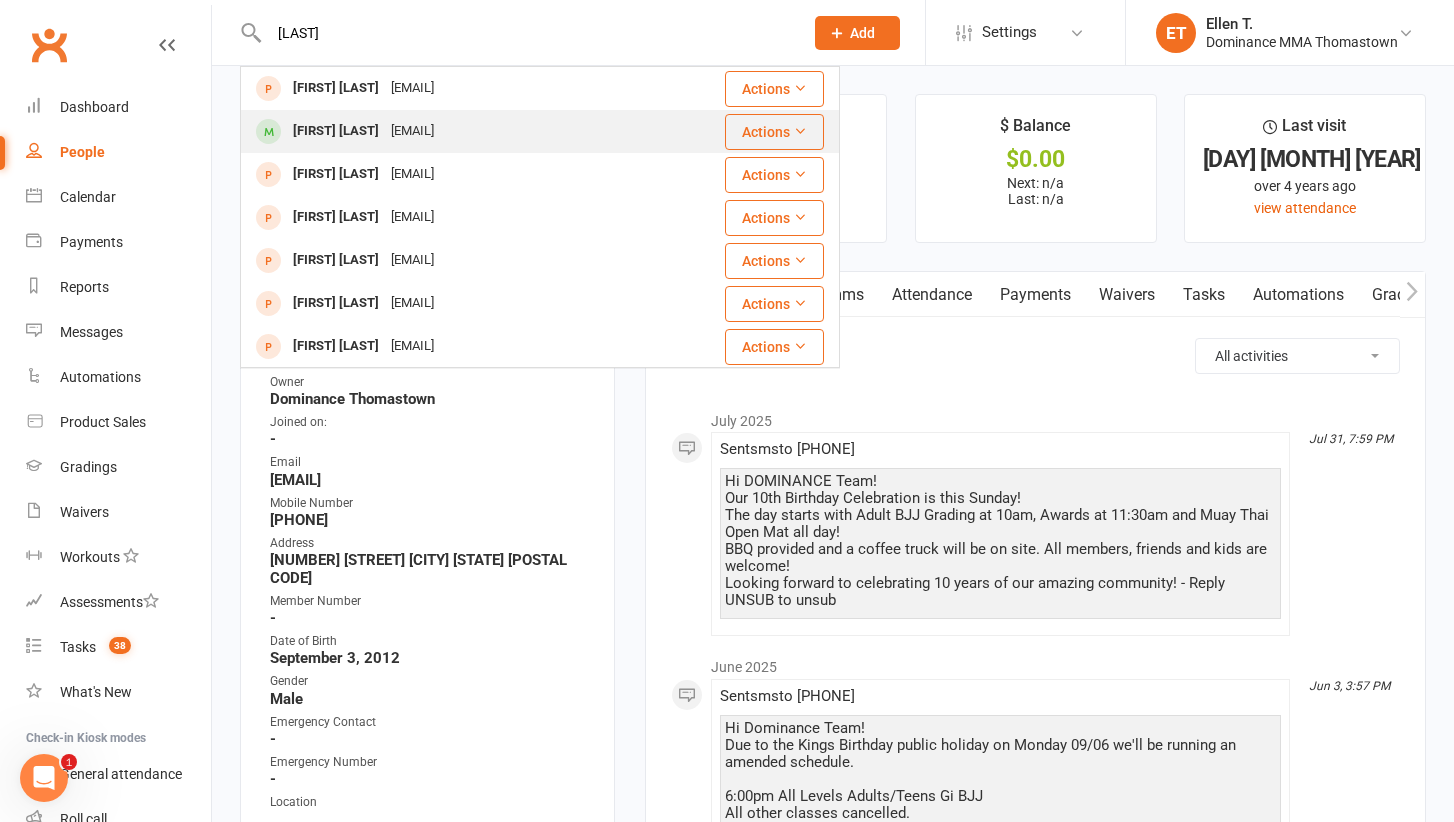 type on "[LAST]" 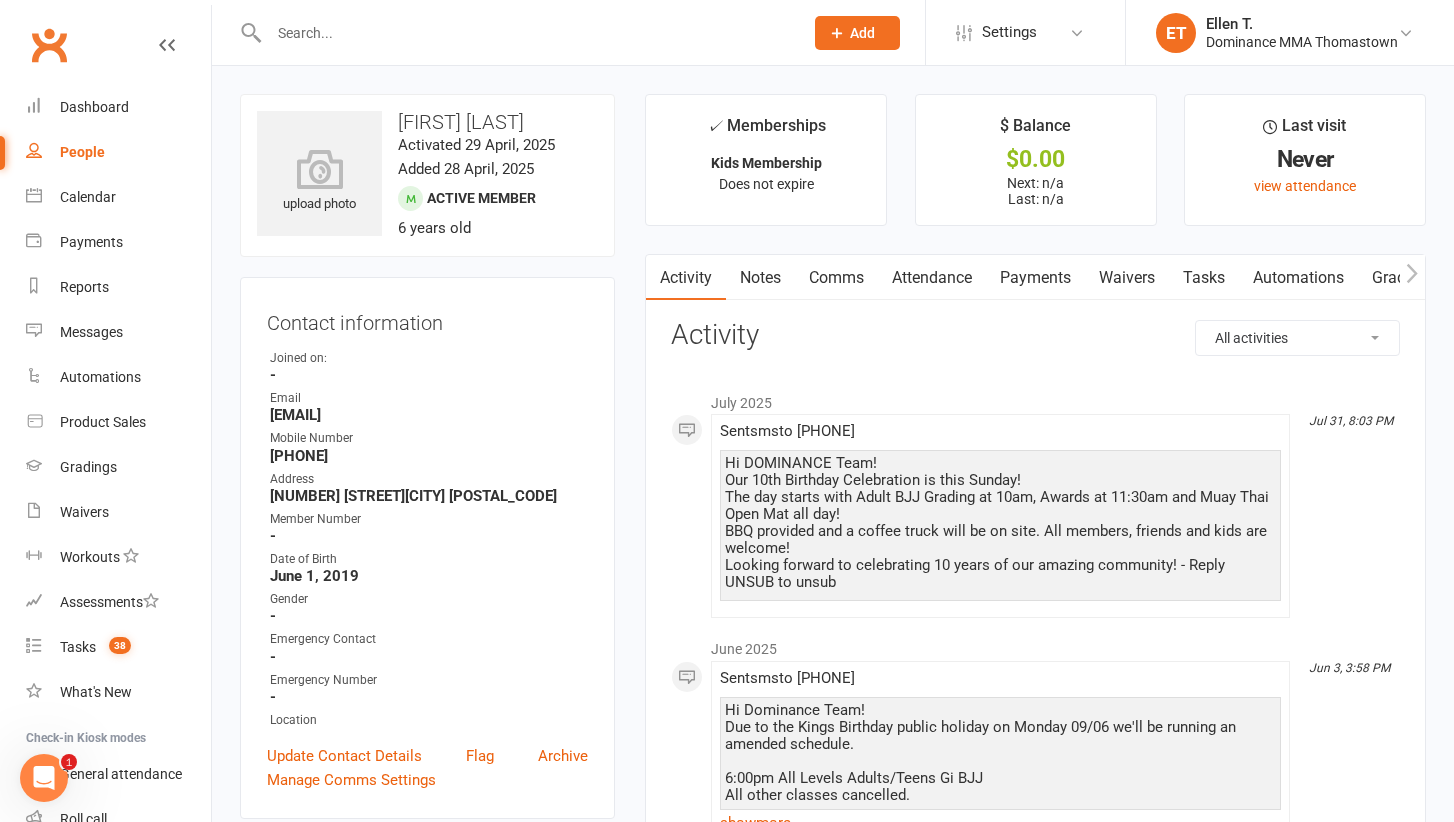 click at bounding box center (526, 33) 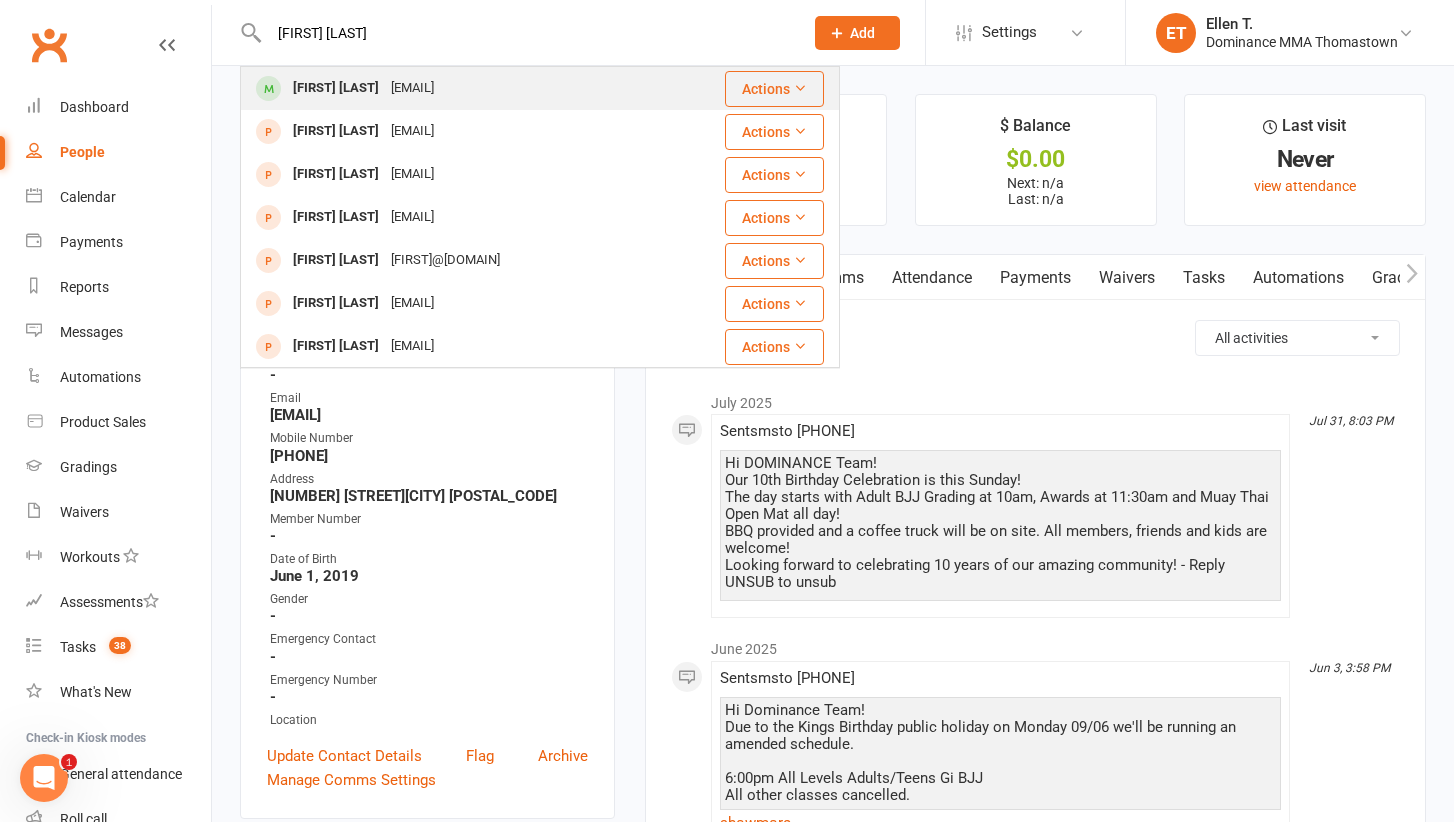 type on "[FIRST] [LAST]" 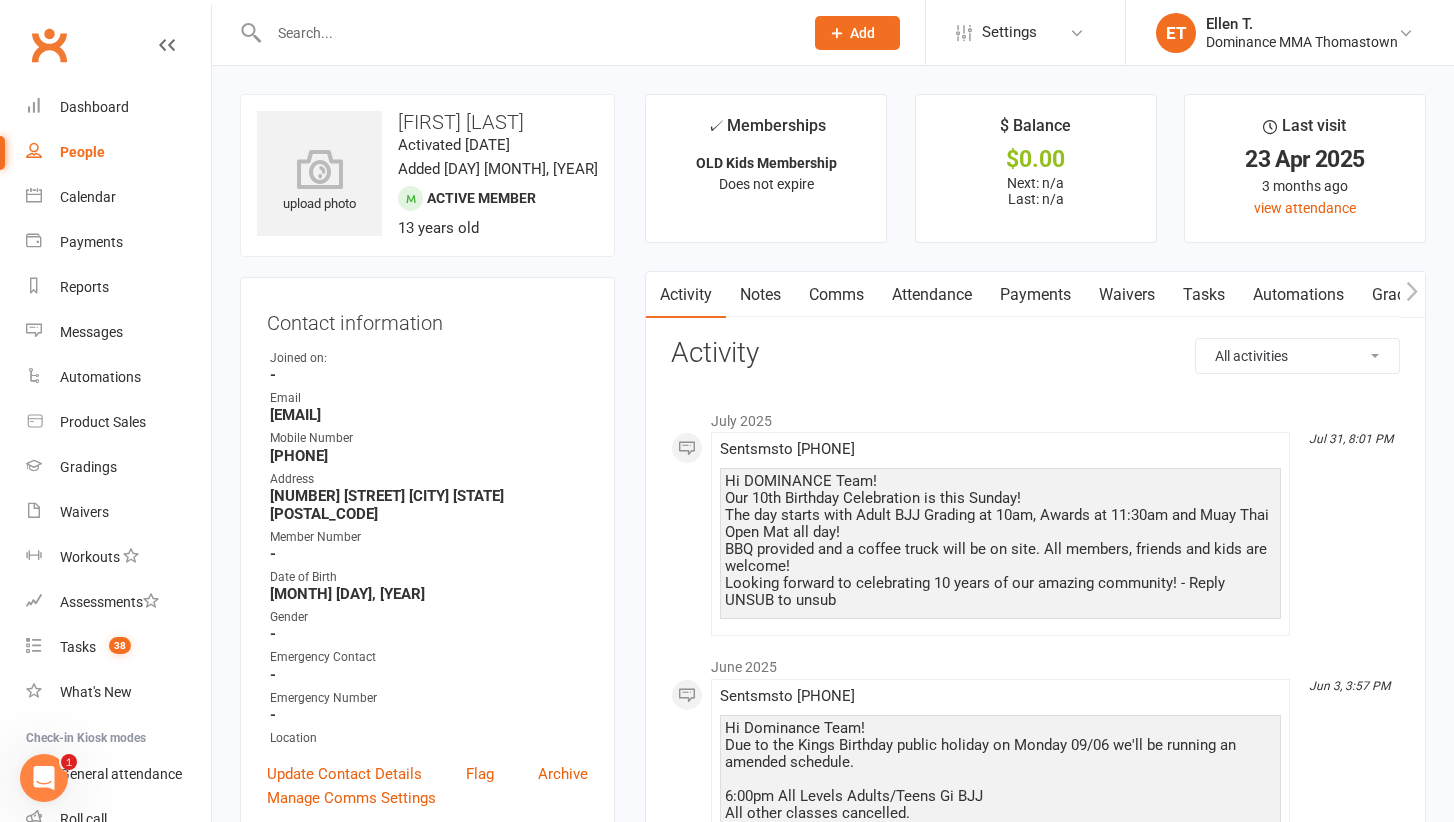 click at bounding box center (526, 33) 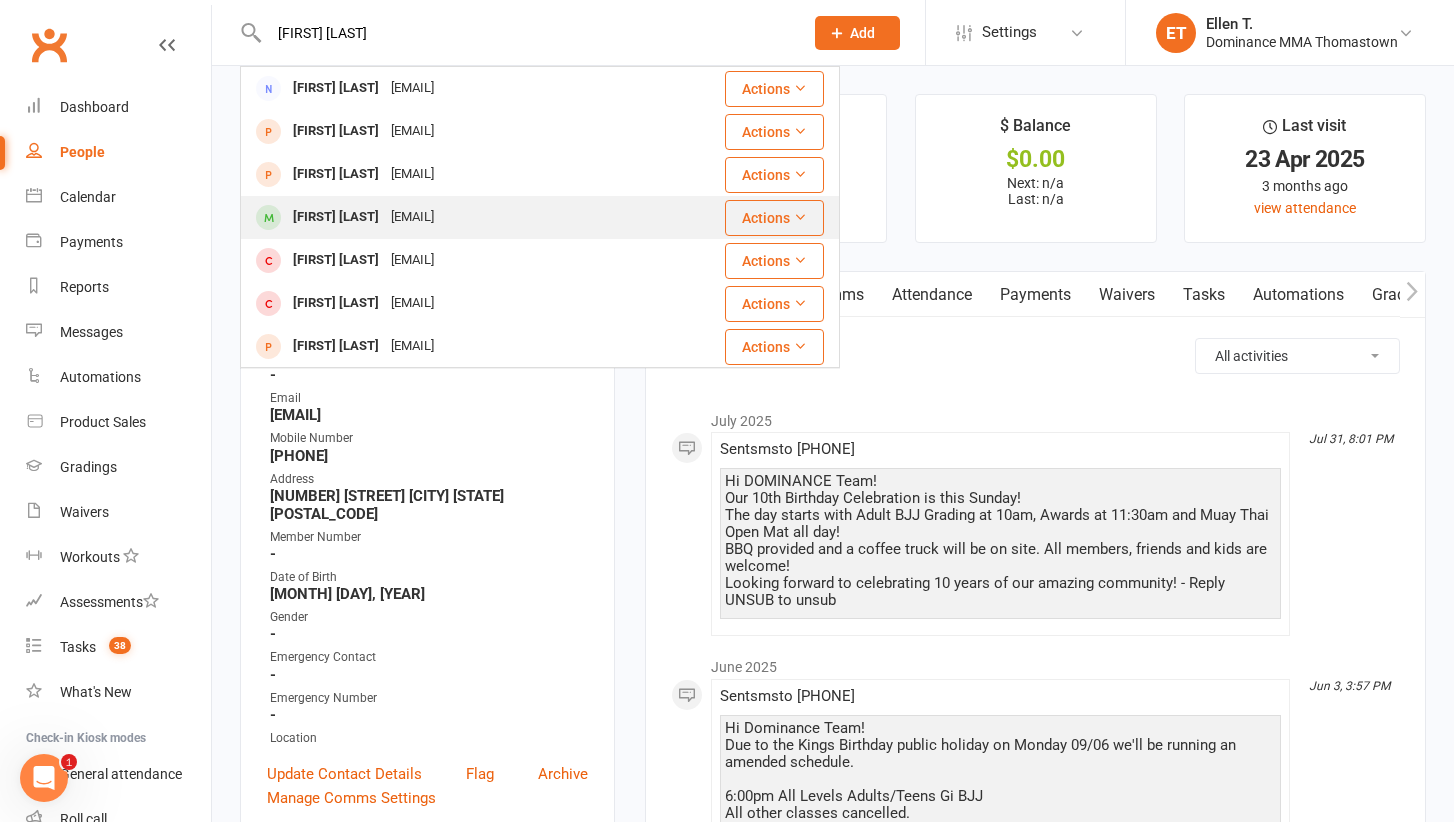 type on "[FIRST] [LAST]" 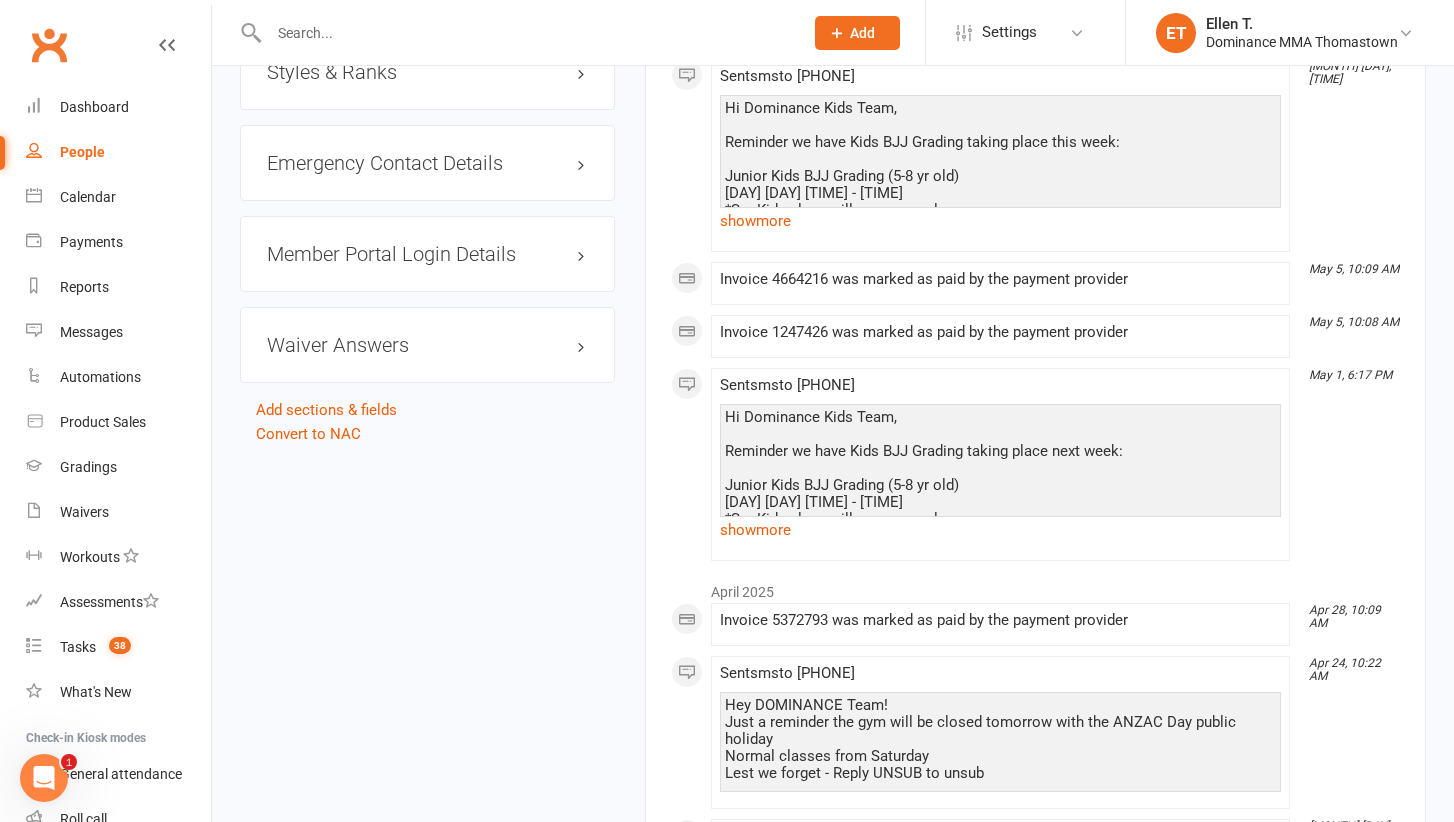 scroll, scrollTop: 1751, scrollLeft: 0, axis: vertical 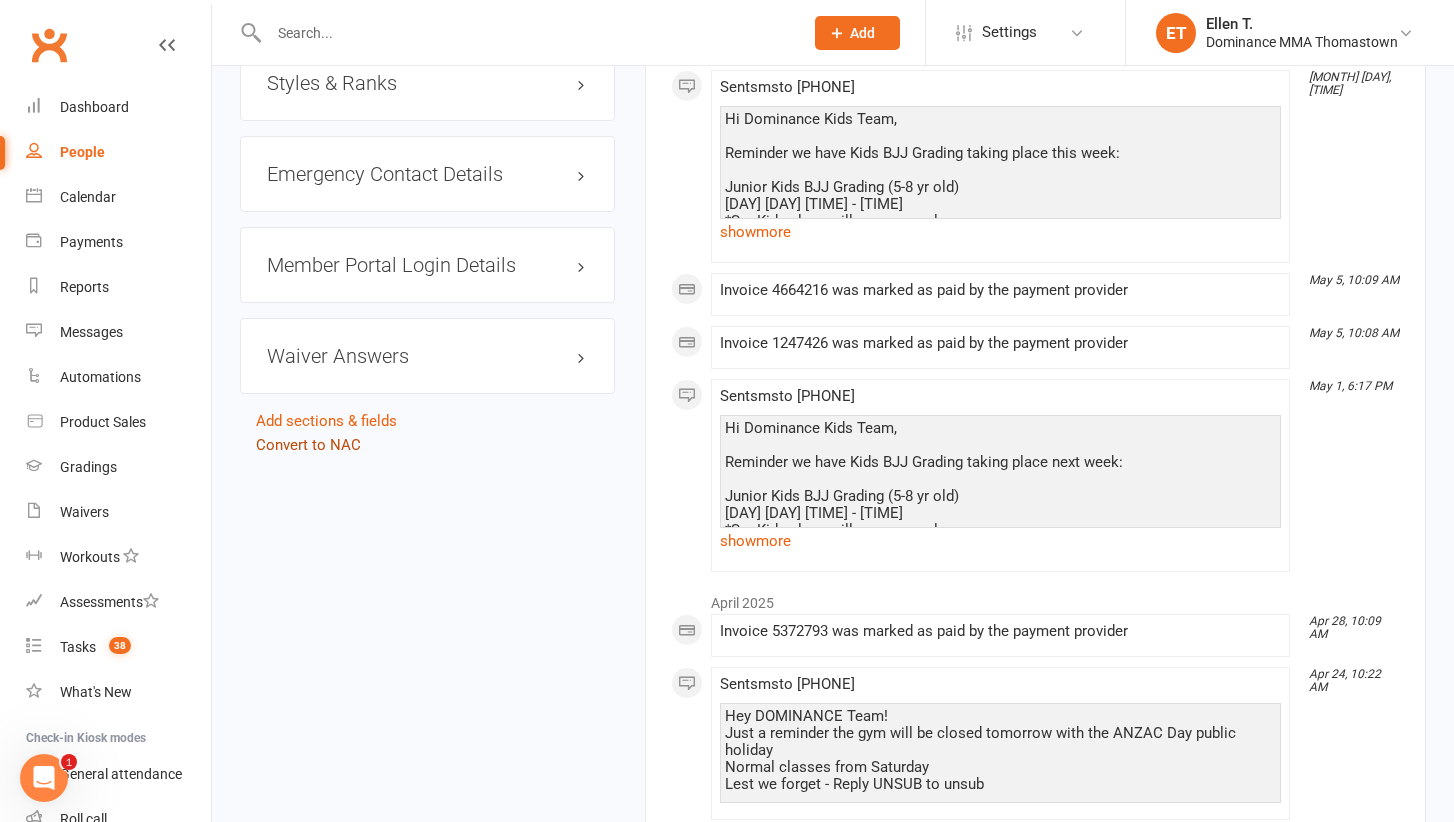 click on "Convert to NAC" at bounding box center [308, 445] 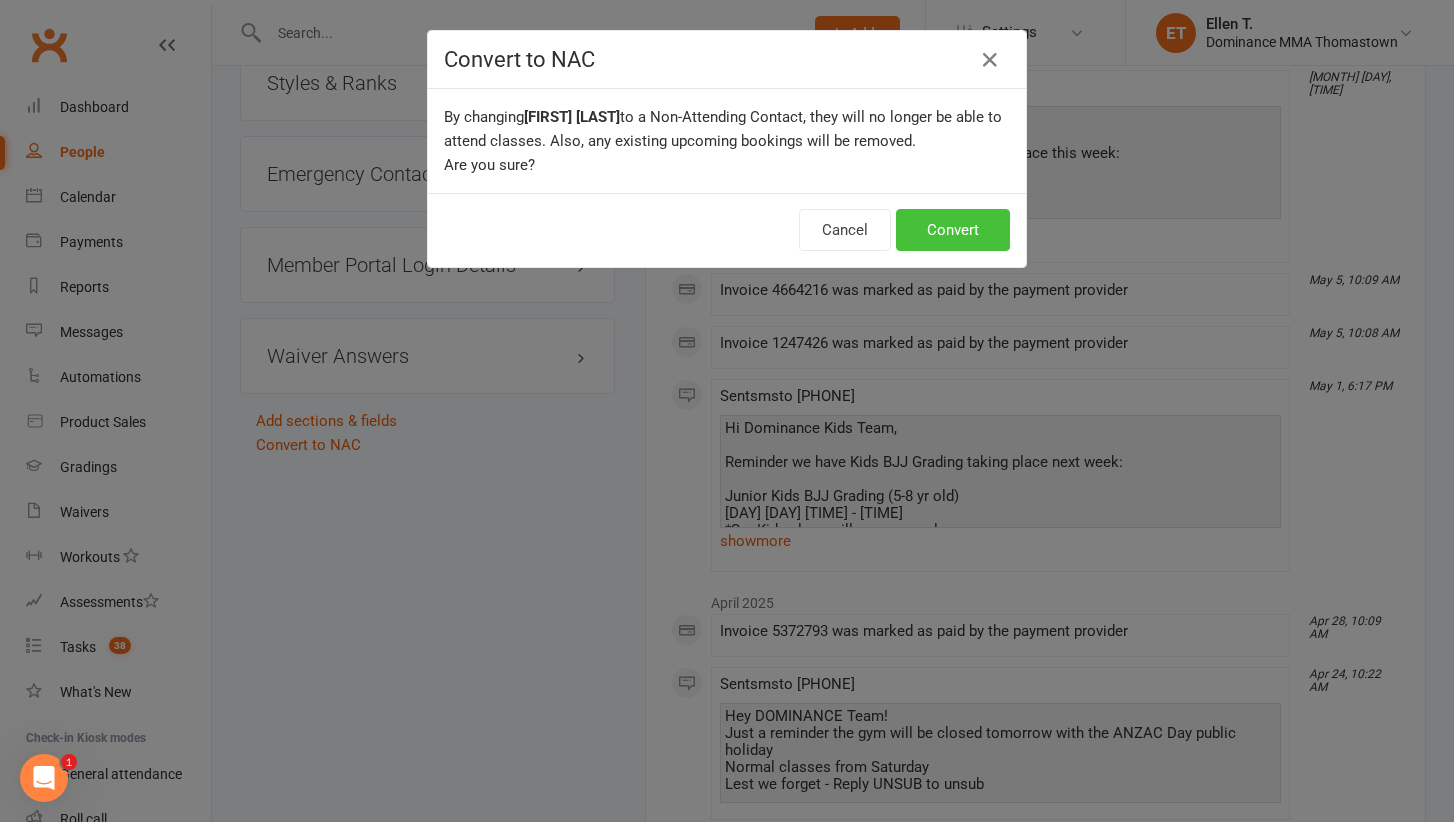 click on "Convert" at bounding box center (953, 230) 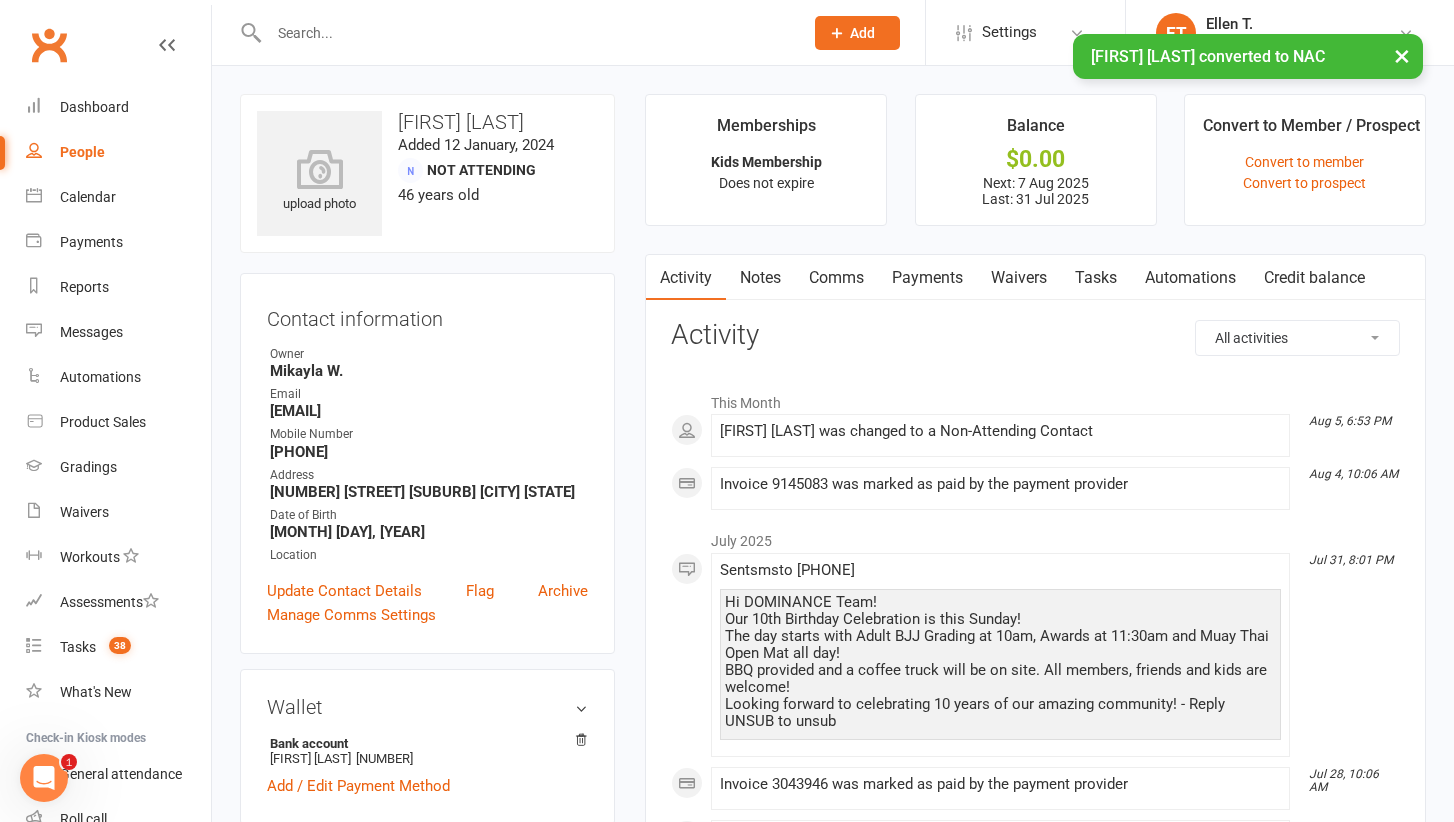 scroll, scrollTop: 0, scrollLeft: 0, axis: both 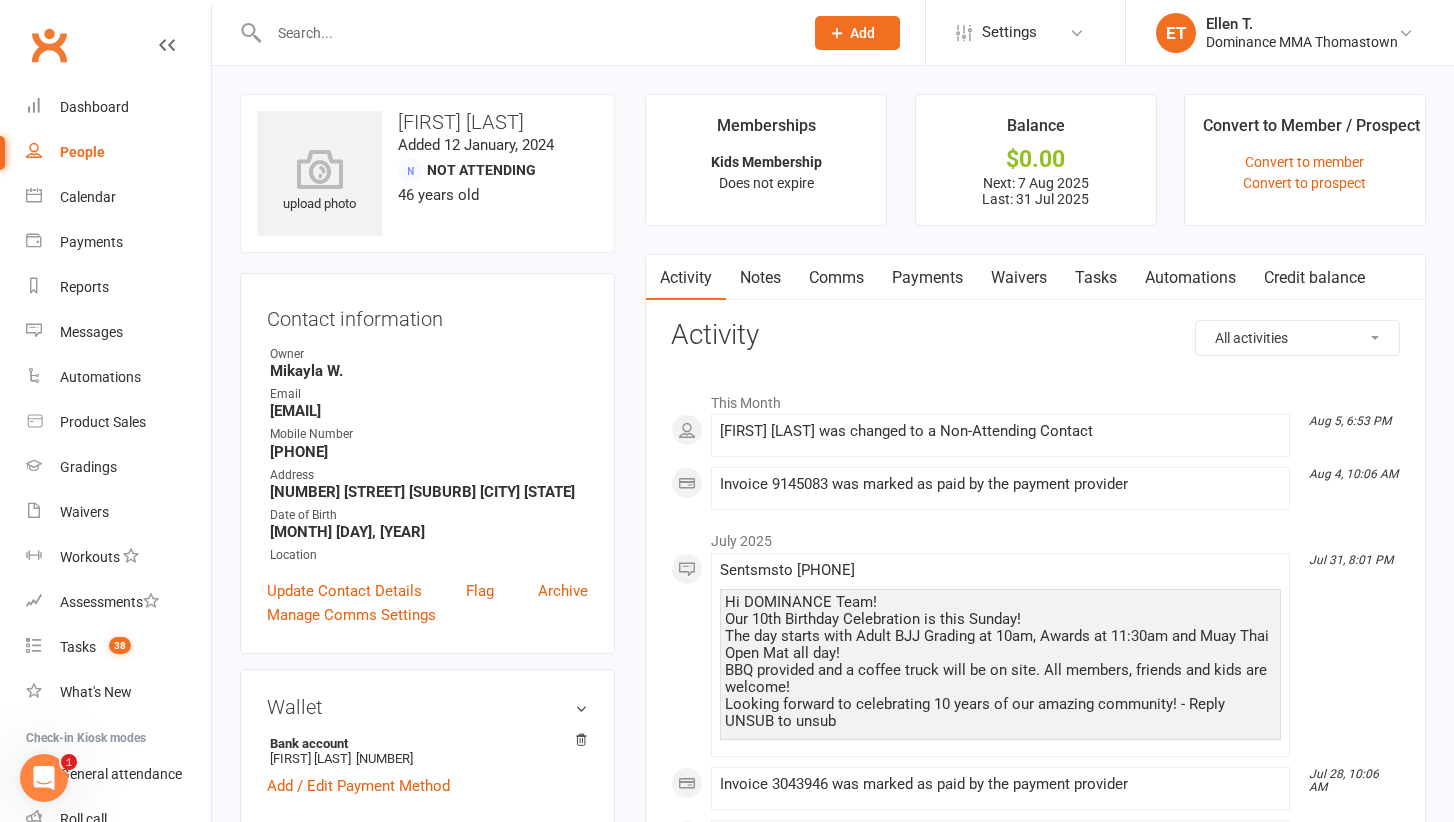 click at bounding box center (526, 33) 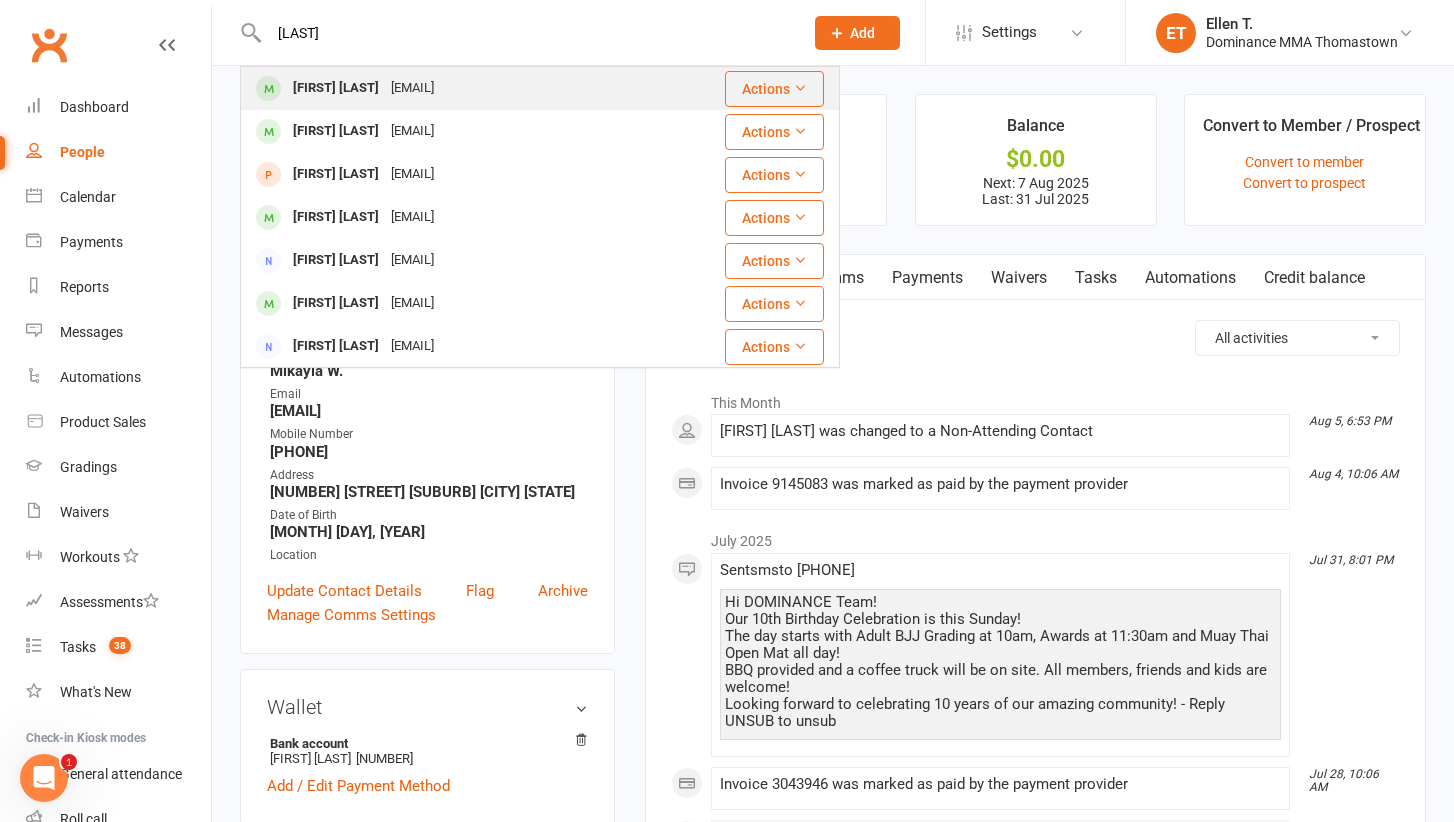 type on "[LAST]" 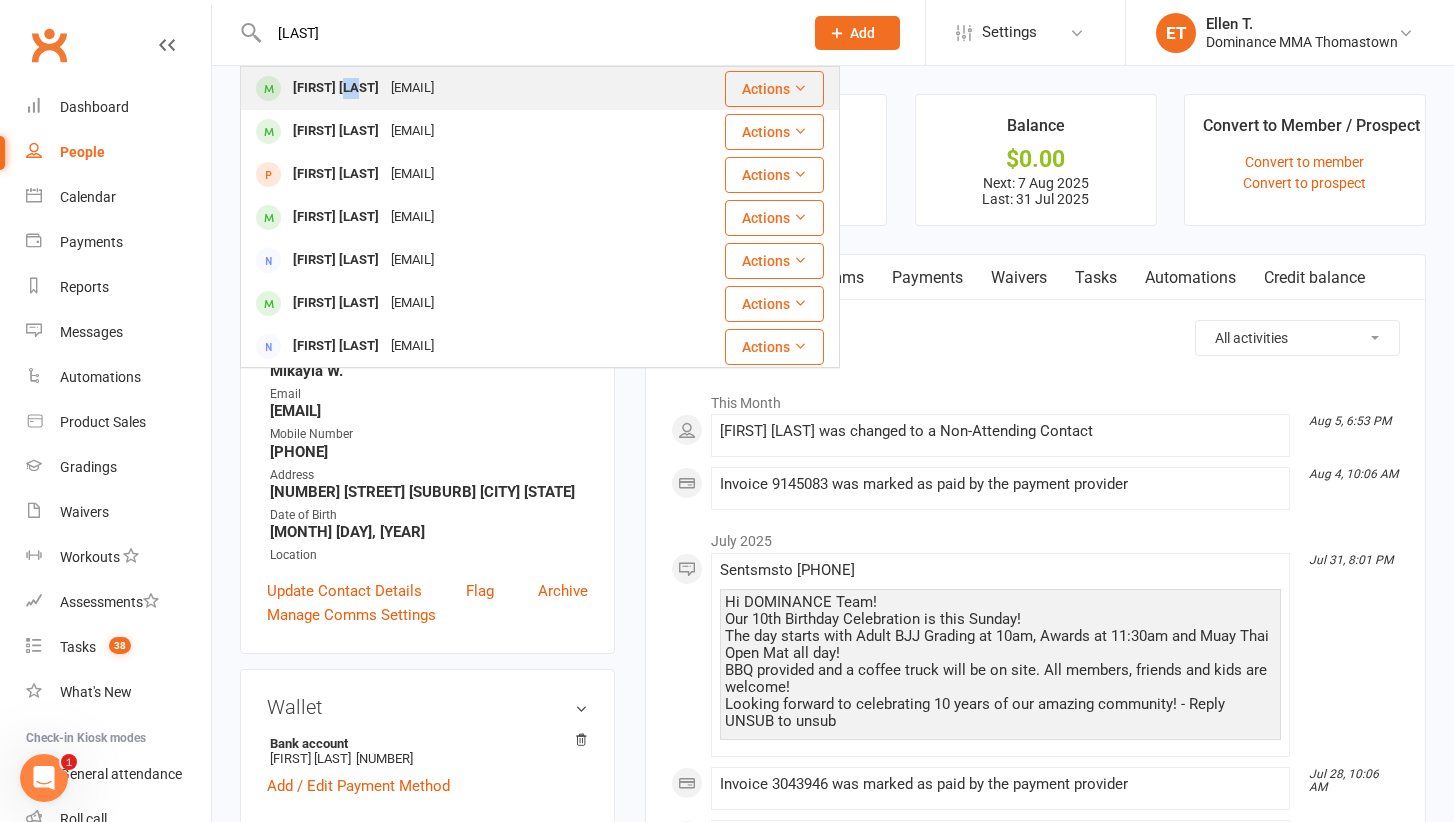 click on "[FIRST] [LAST]" at bounding box center (336, 88) 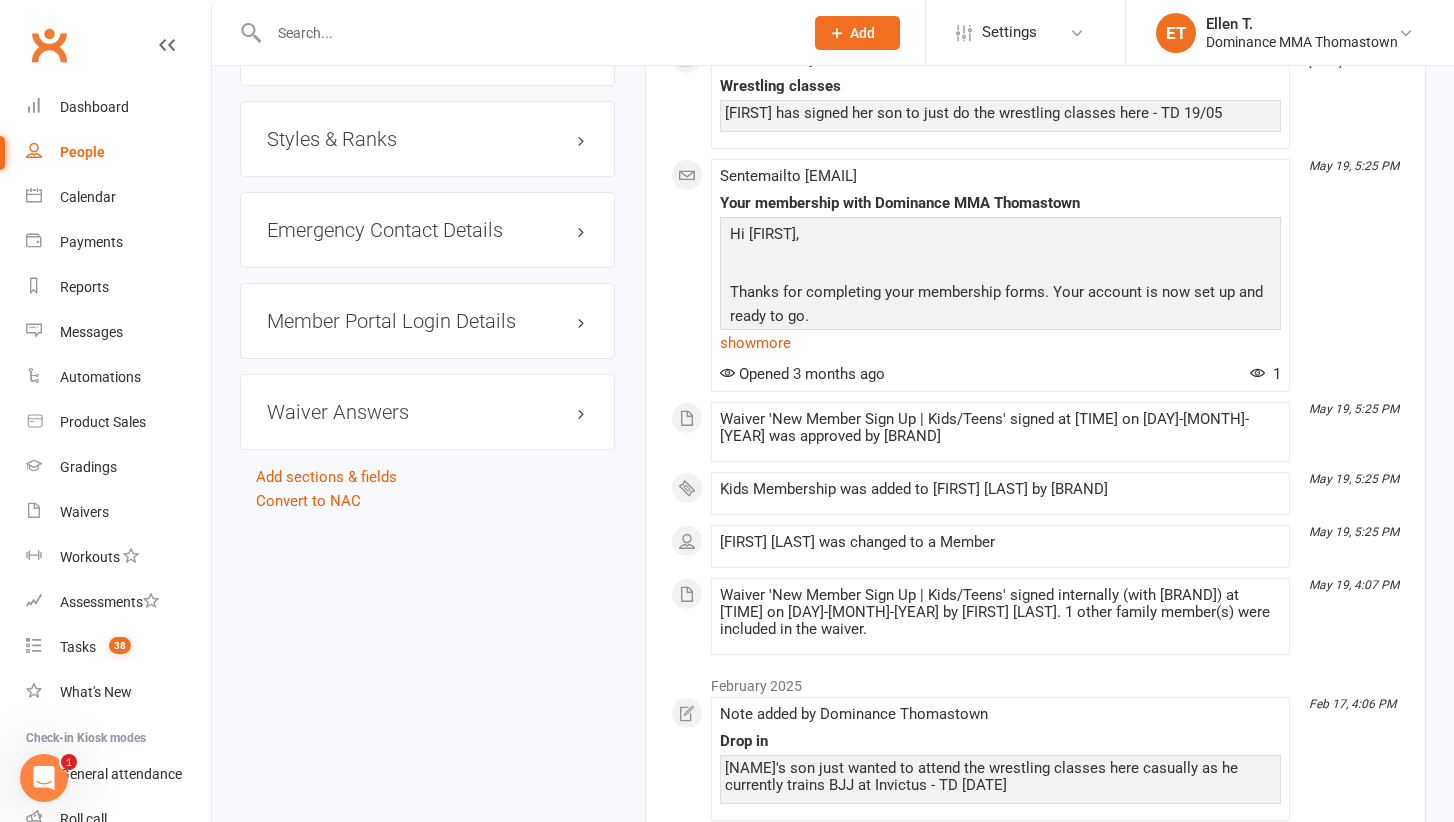 scroll, scrollTop: 1726, scrollLeft: 0, axis: vertical 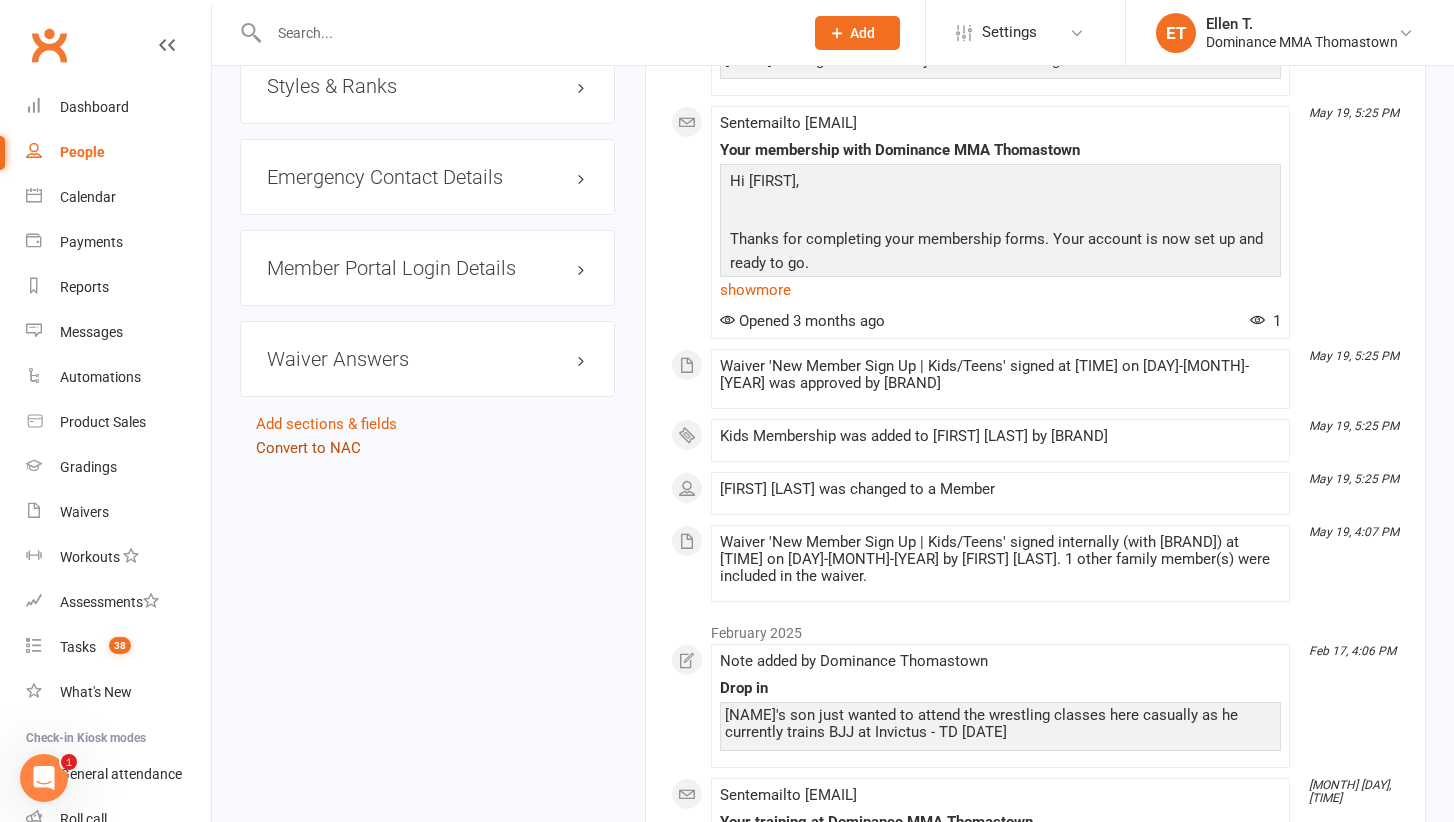 click on "Convert to NAC" at bounding box center (308, 448) 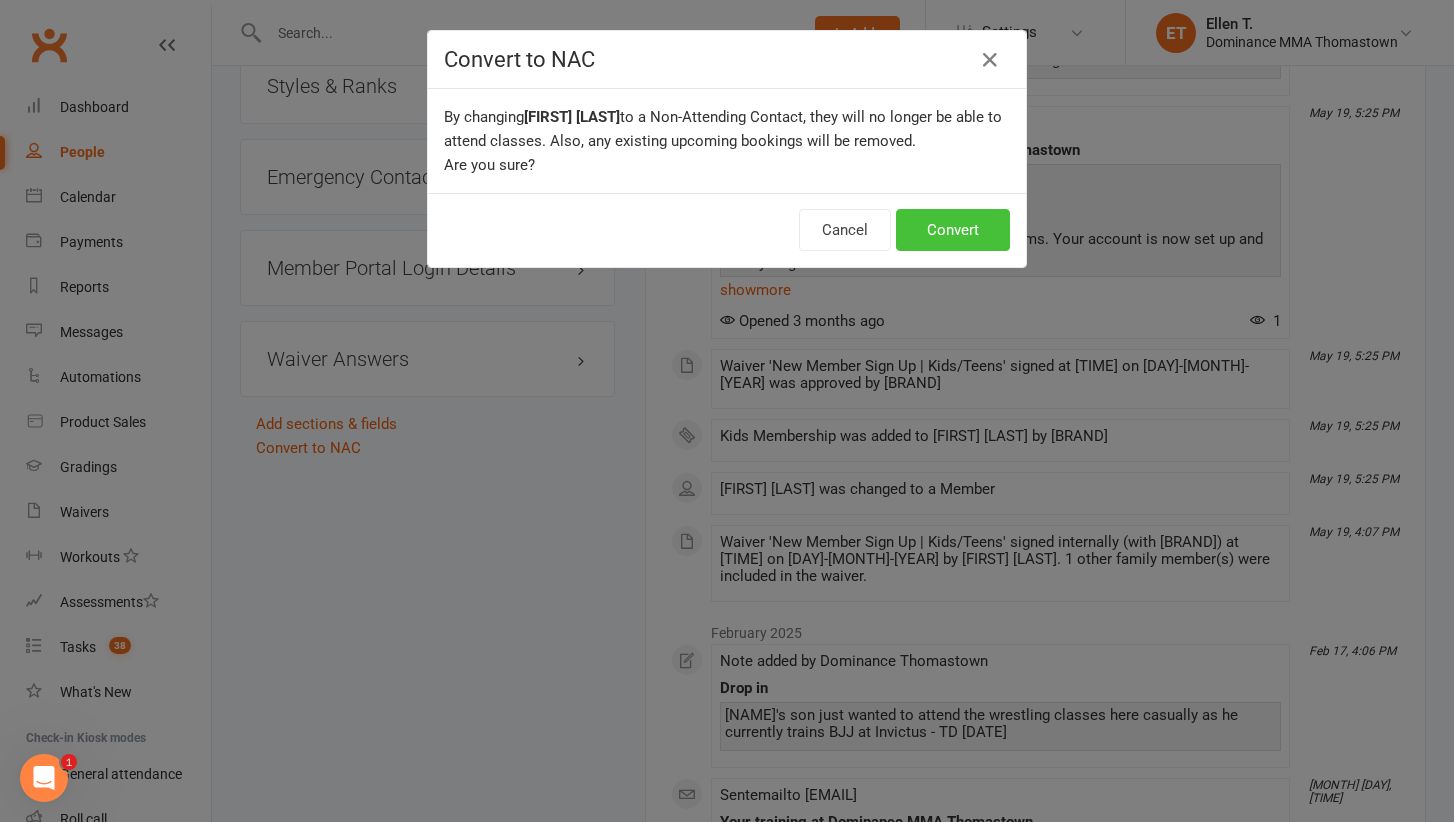 click on "Convert" at bounding box center (953, 230) 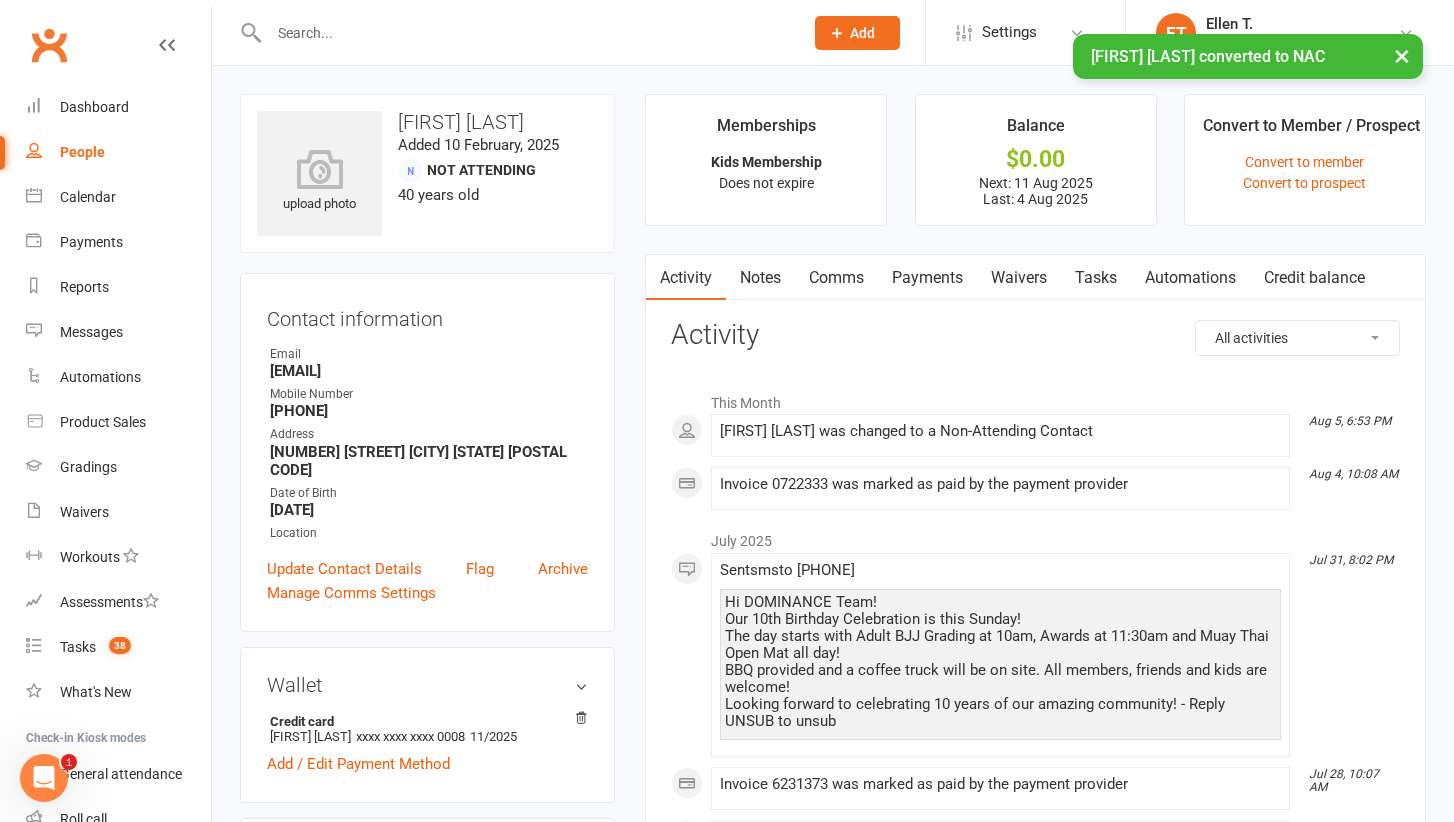 scroll, scrollTop: 0, scrollLeft: 0, axis: both 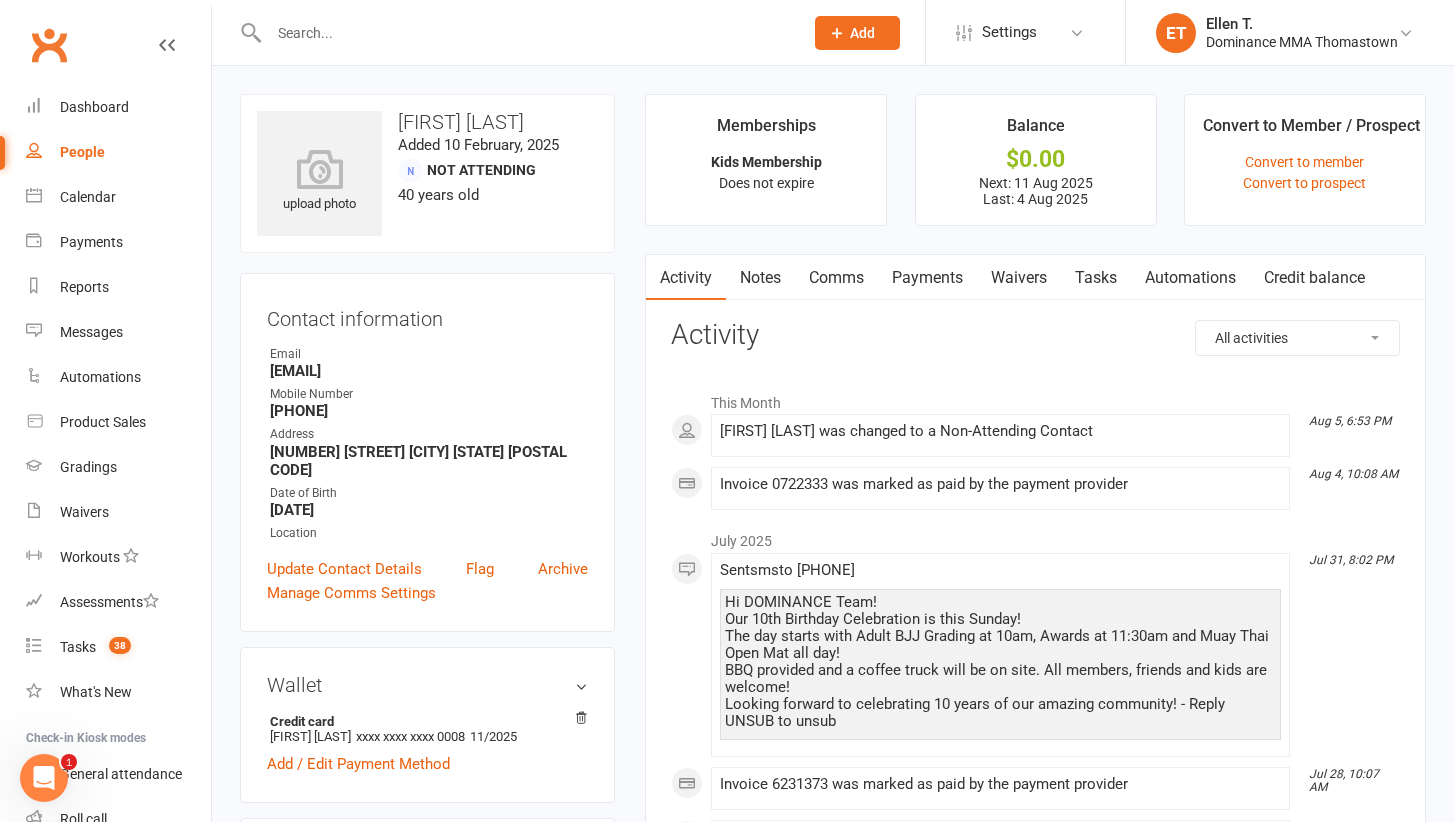 click at bounding box center (526, 33) 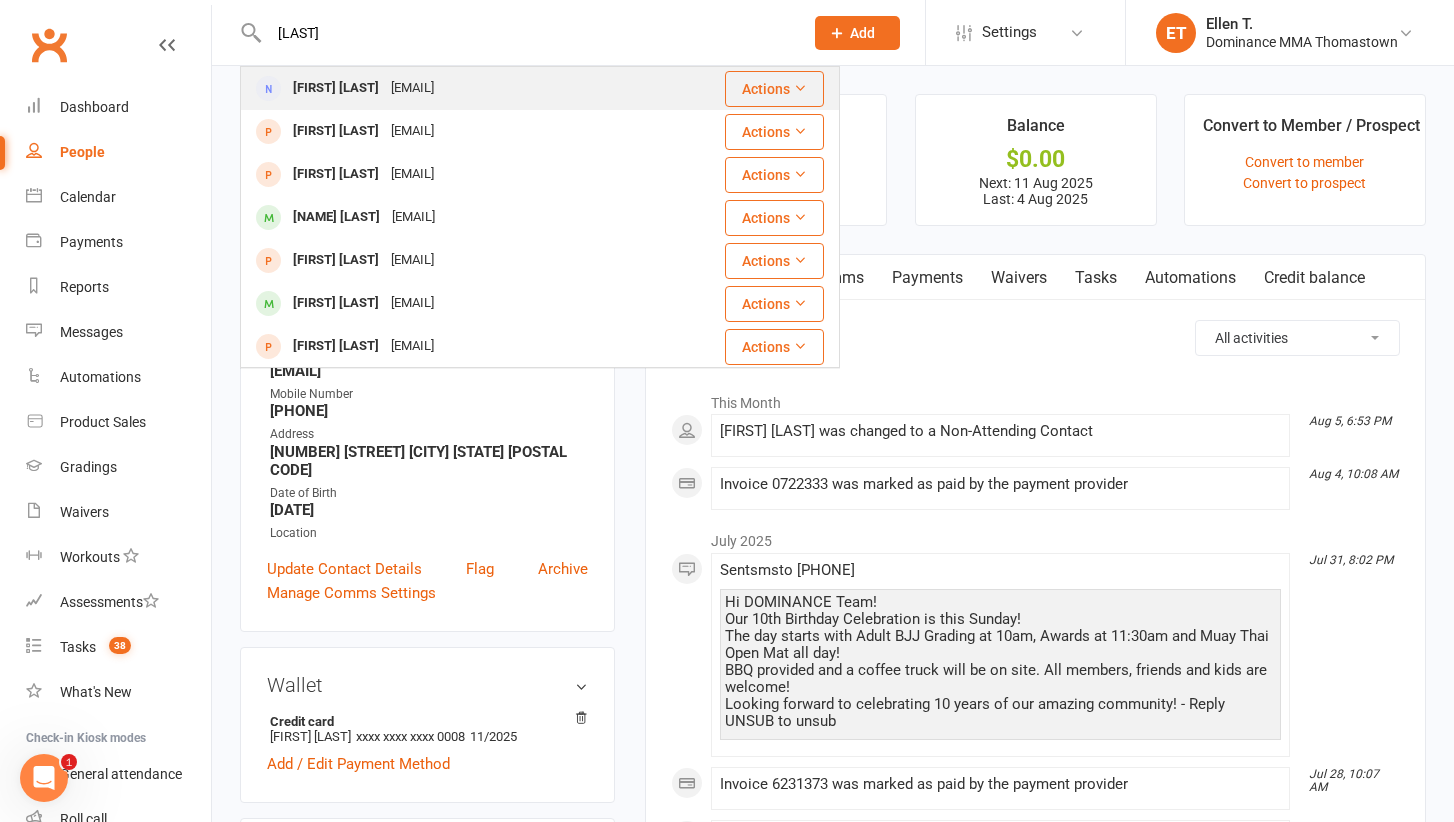 type on "[LAST]" 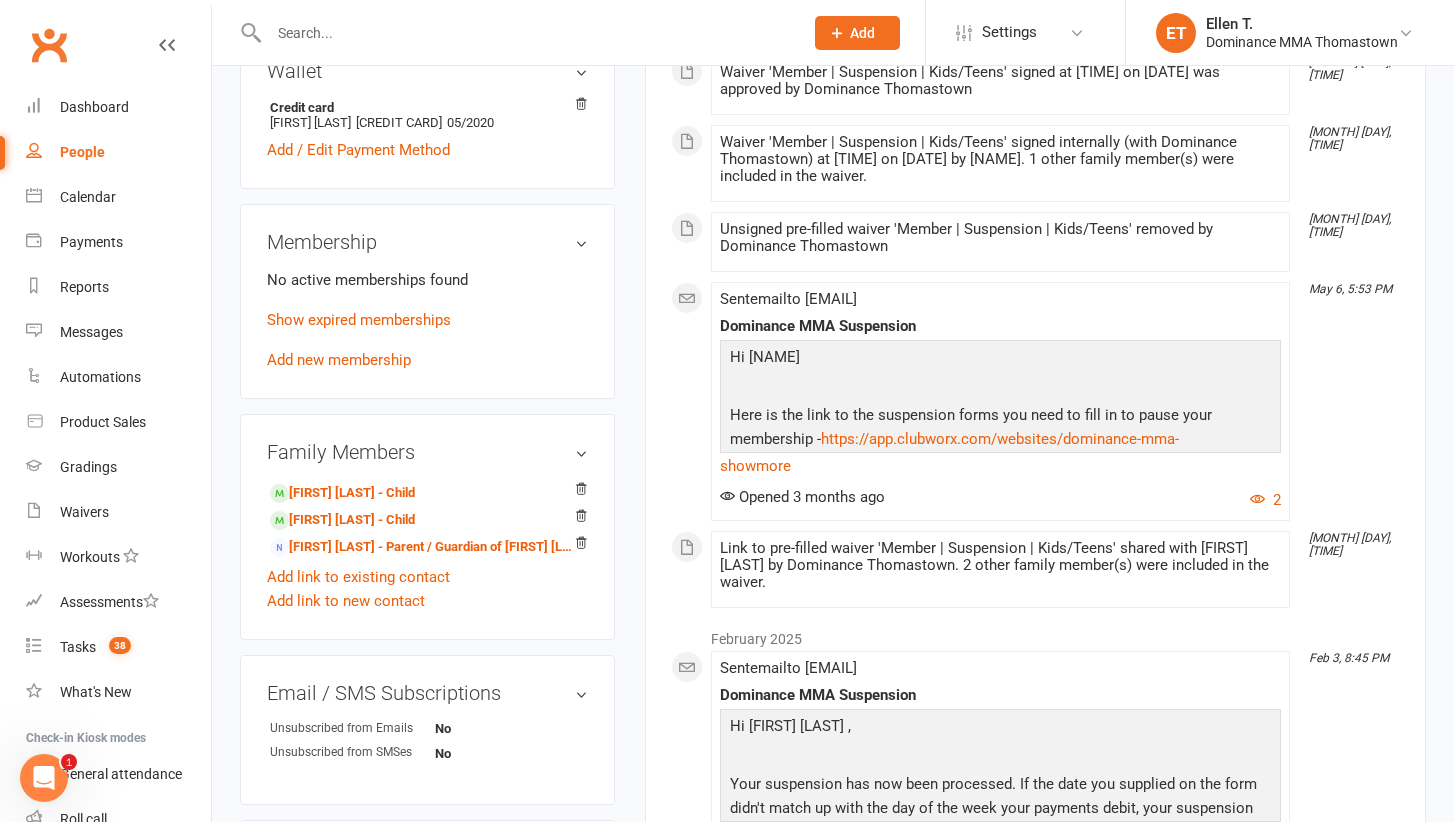scroll, scrollTop: 673, scrollLeft: 0, axis: vertical 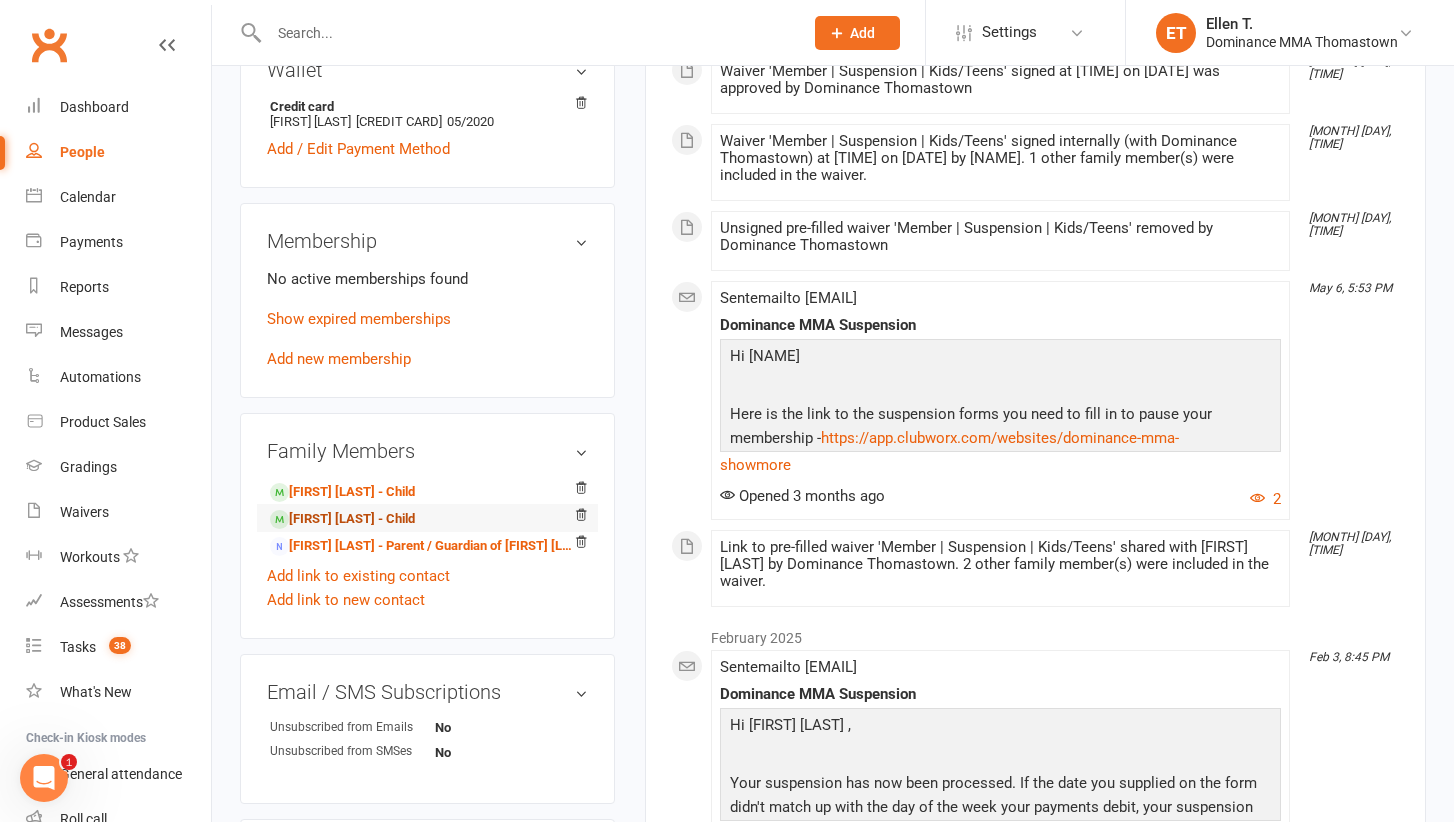 click on "[FIRST] [LAST] - Child" at bounding box center (342, 519) 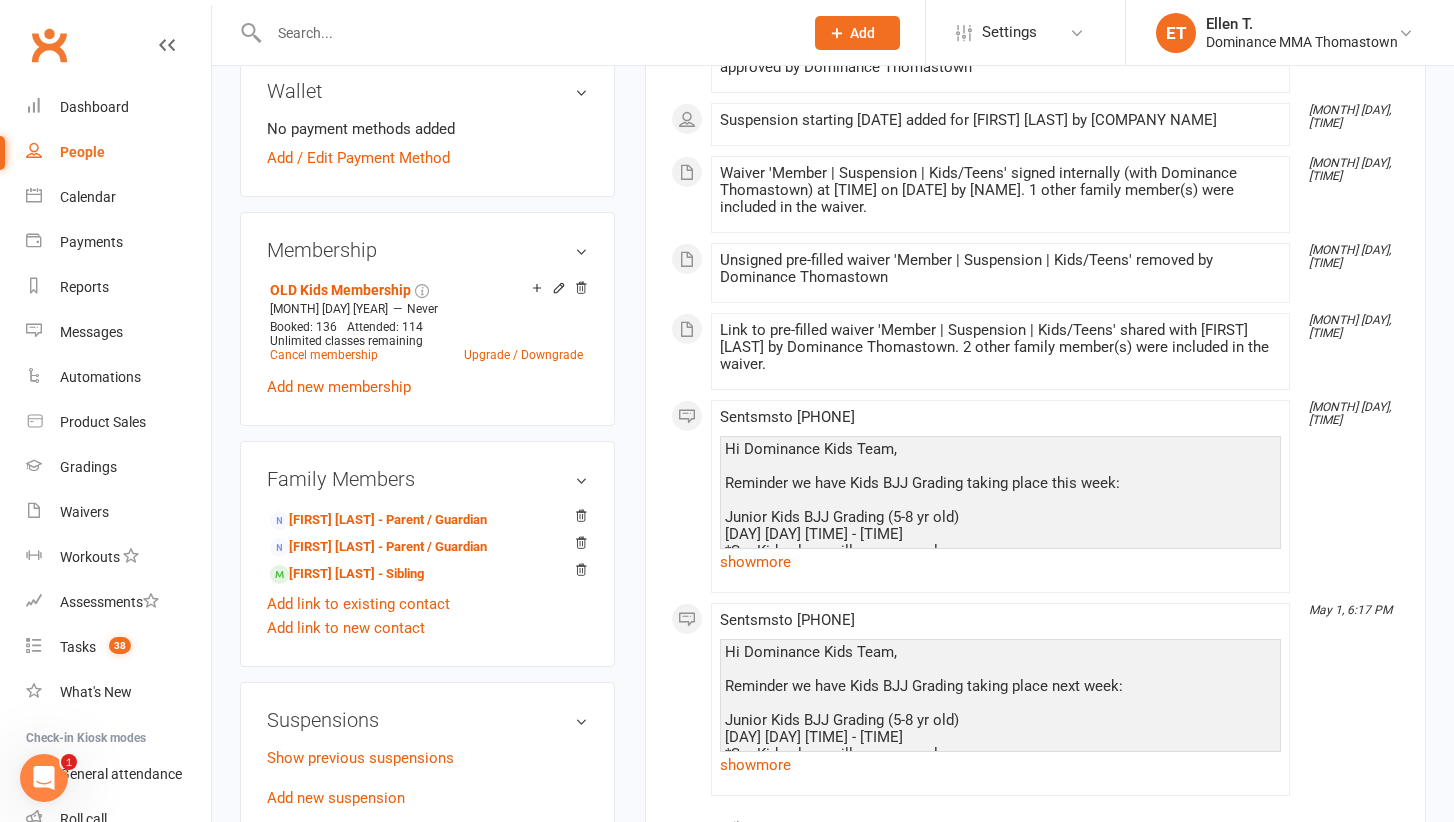 scroll, scrollTop: 880, scrollLeft: 0, axis: vertical 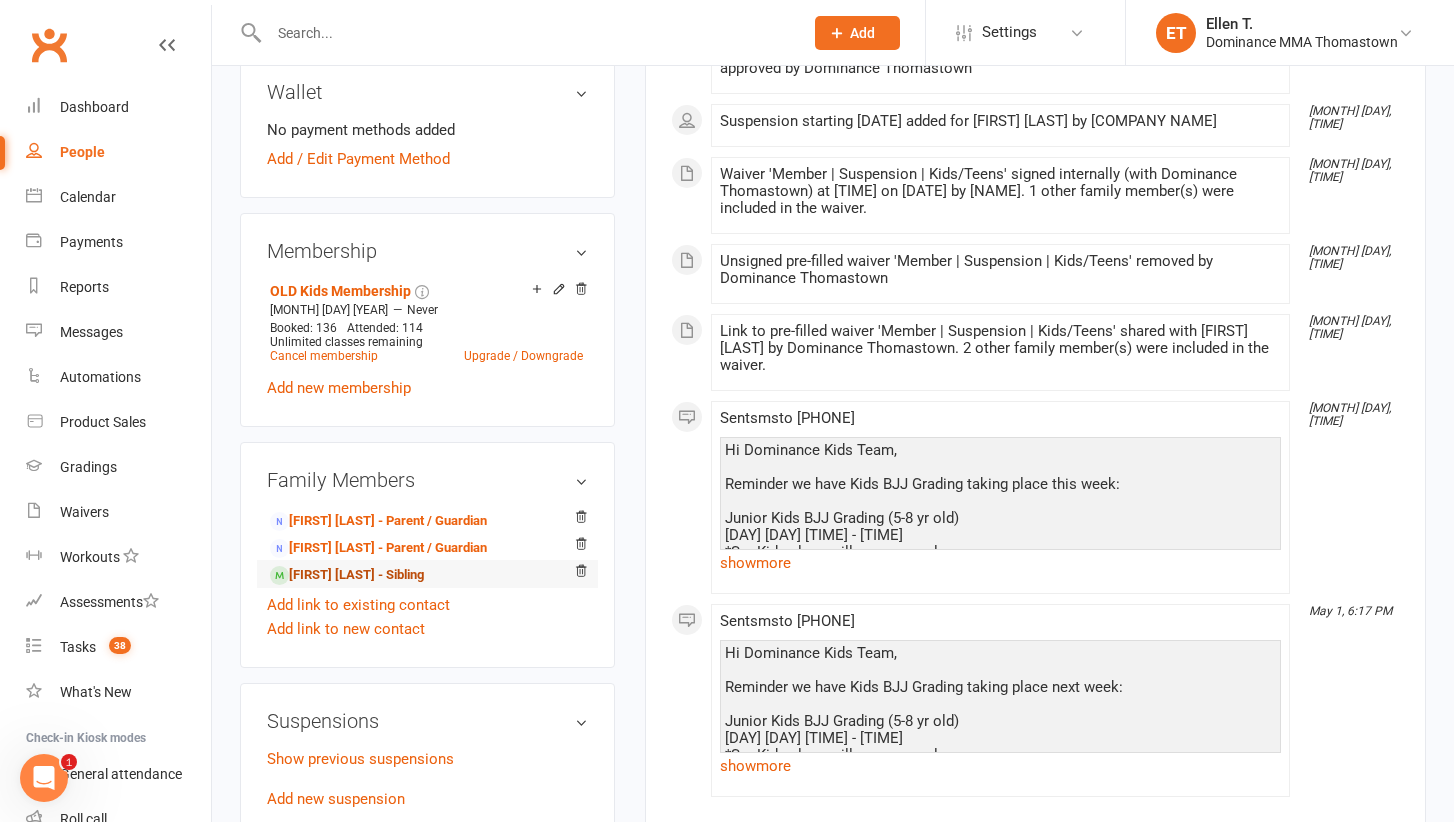 click on "[FIRST] [LAST] - Sibling" at bounding box center (347, 575) 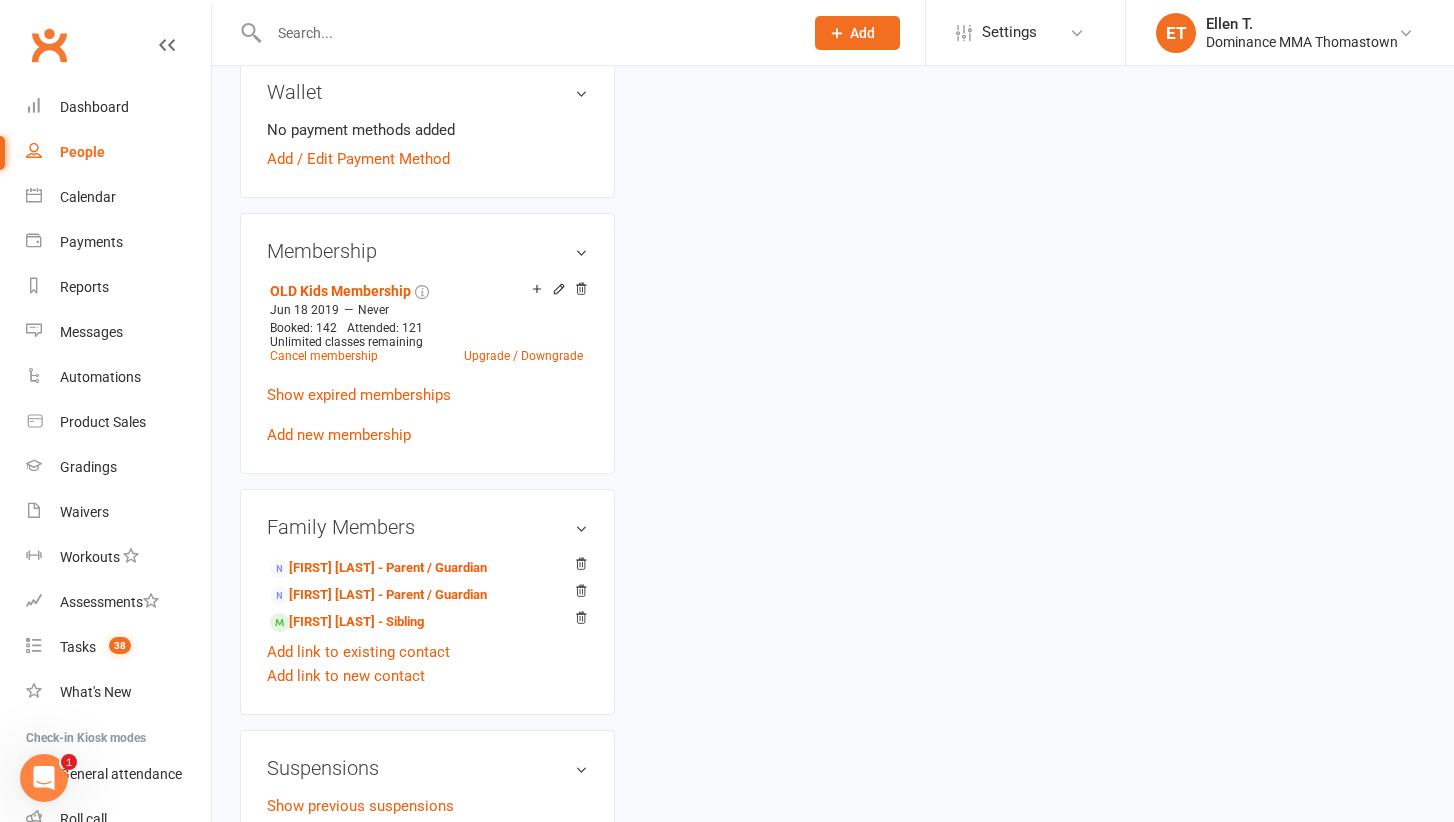 scroll, scrollTop: 0, scrollLeft: 0, axis: both 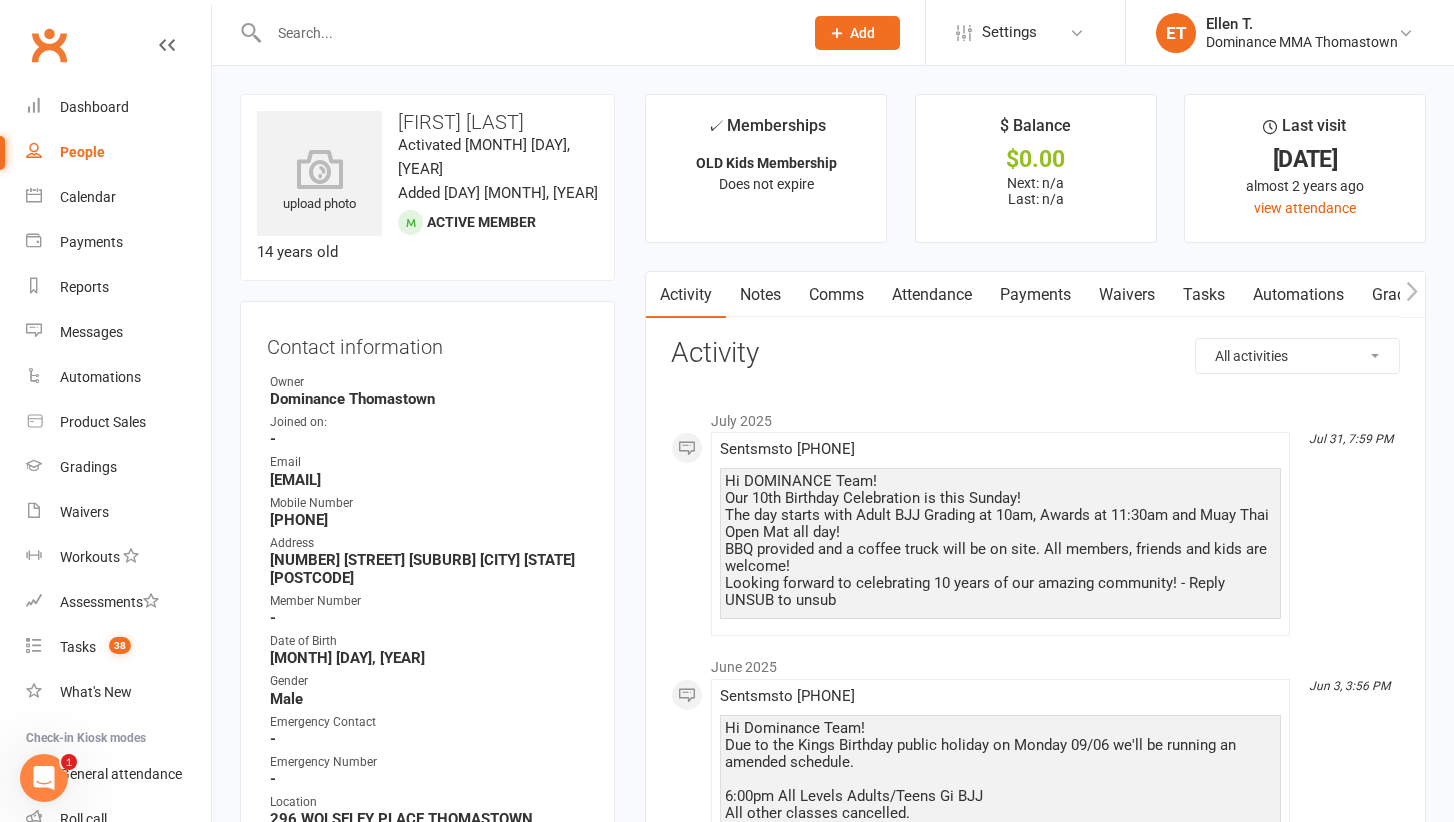 click at bounding box center [526, 33] 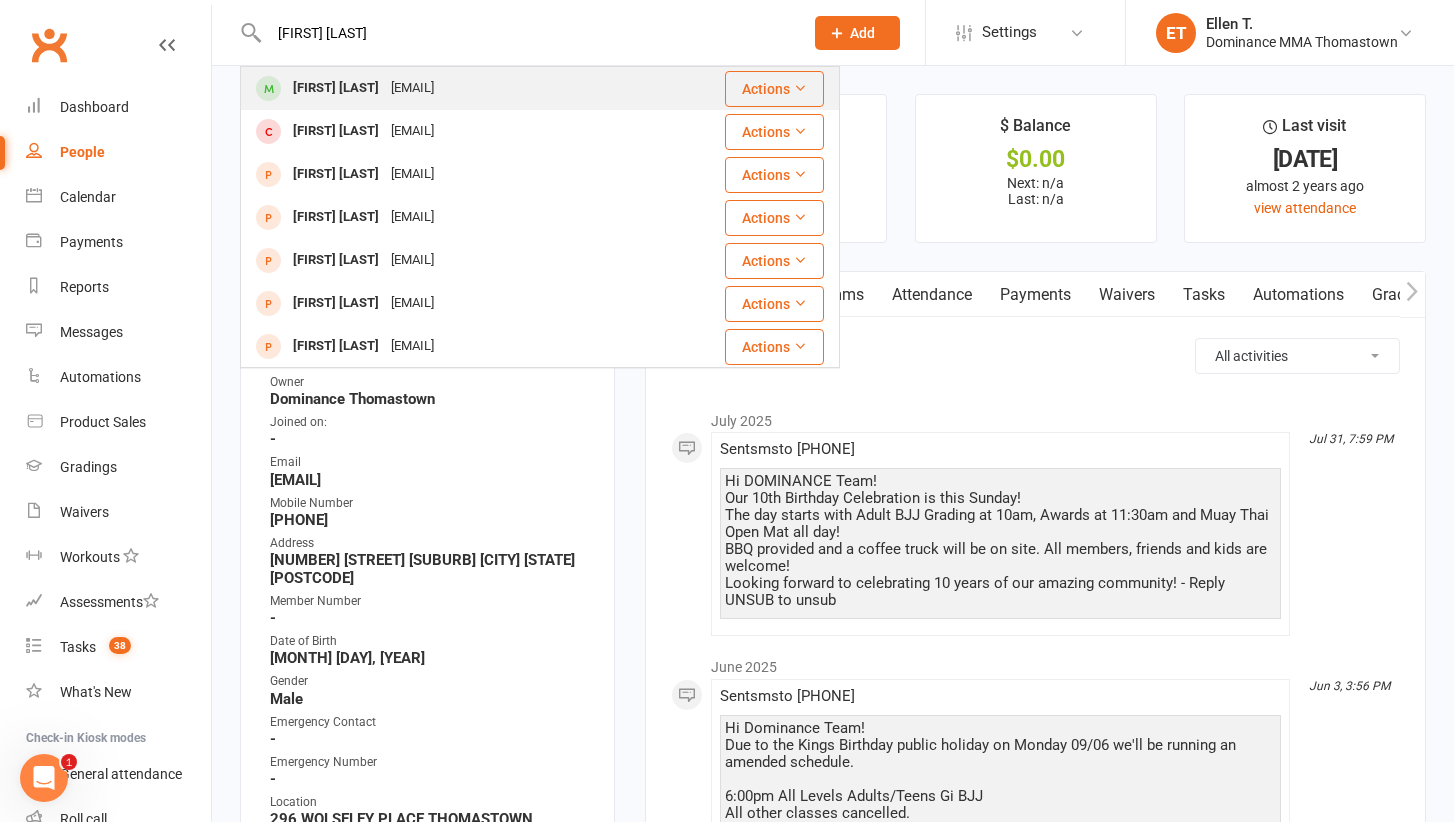 type on "[FIRST] [LAST]" 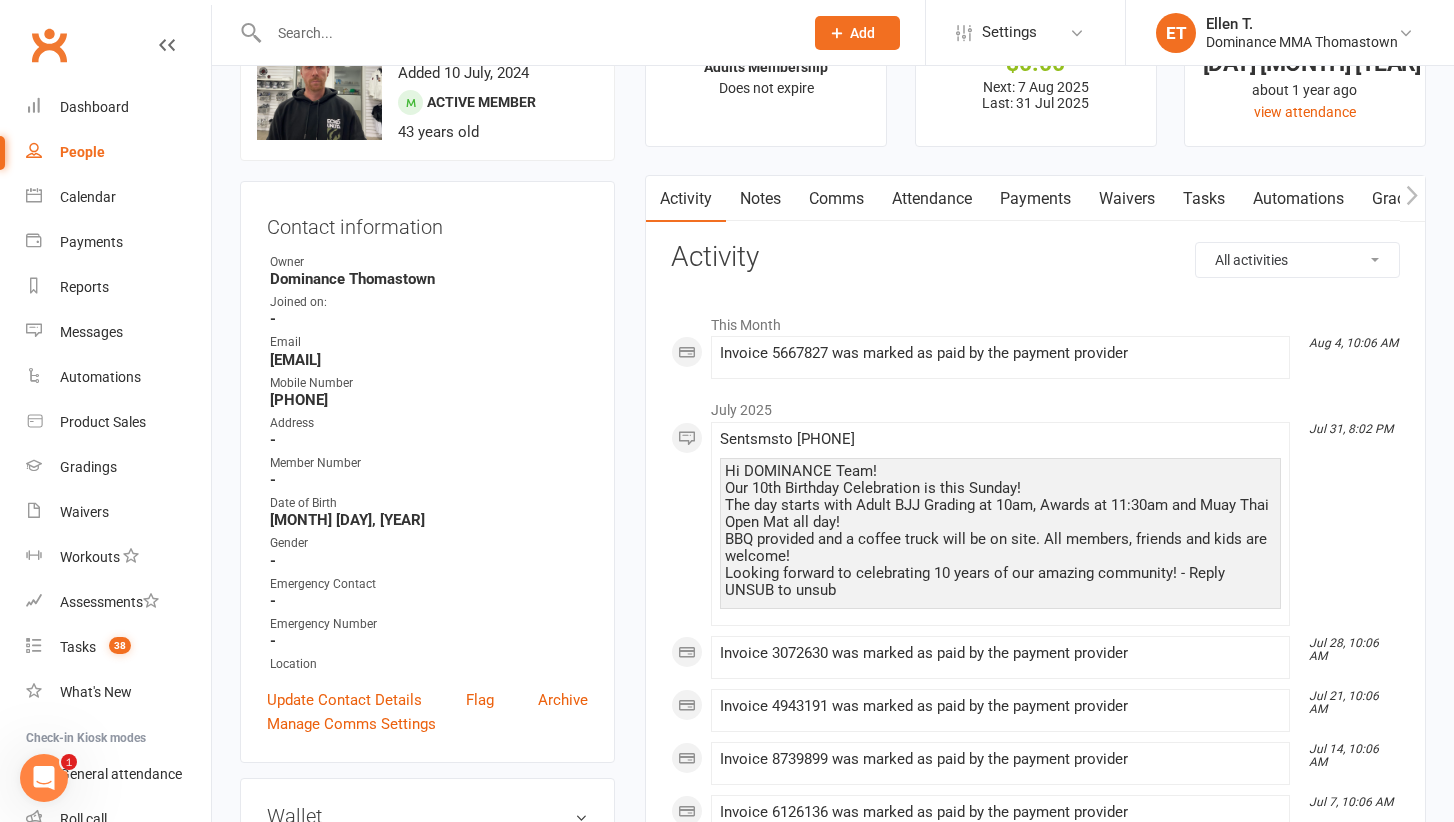 scroll, scrollTop: 97, scrollLeft: 0, axis: vertical 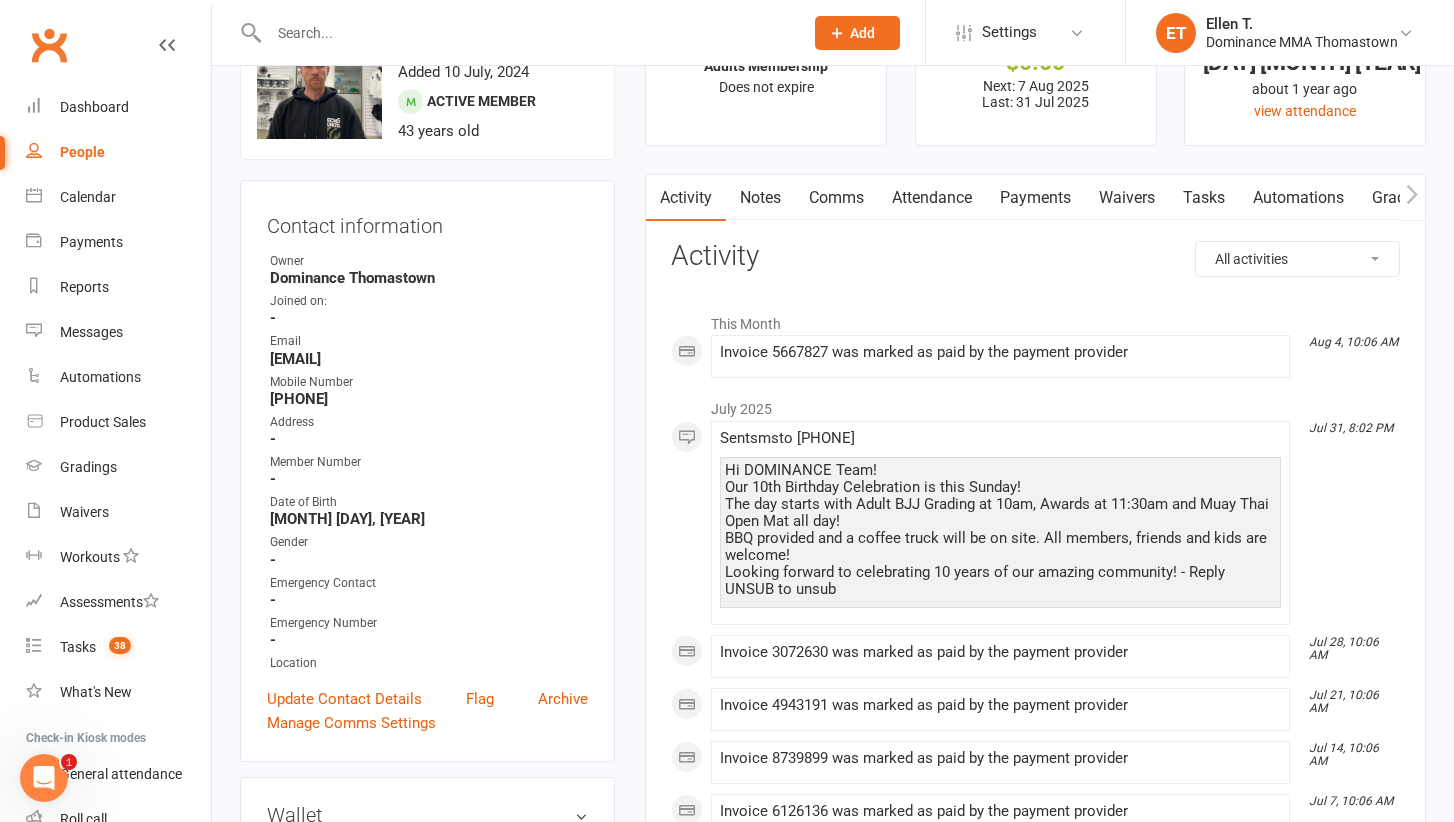 click at bounding box center [514, 32] 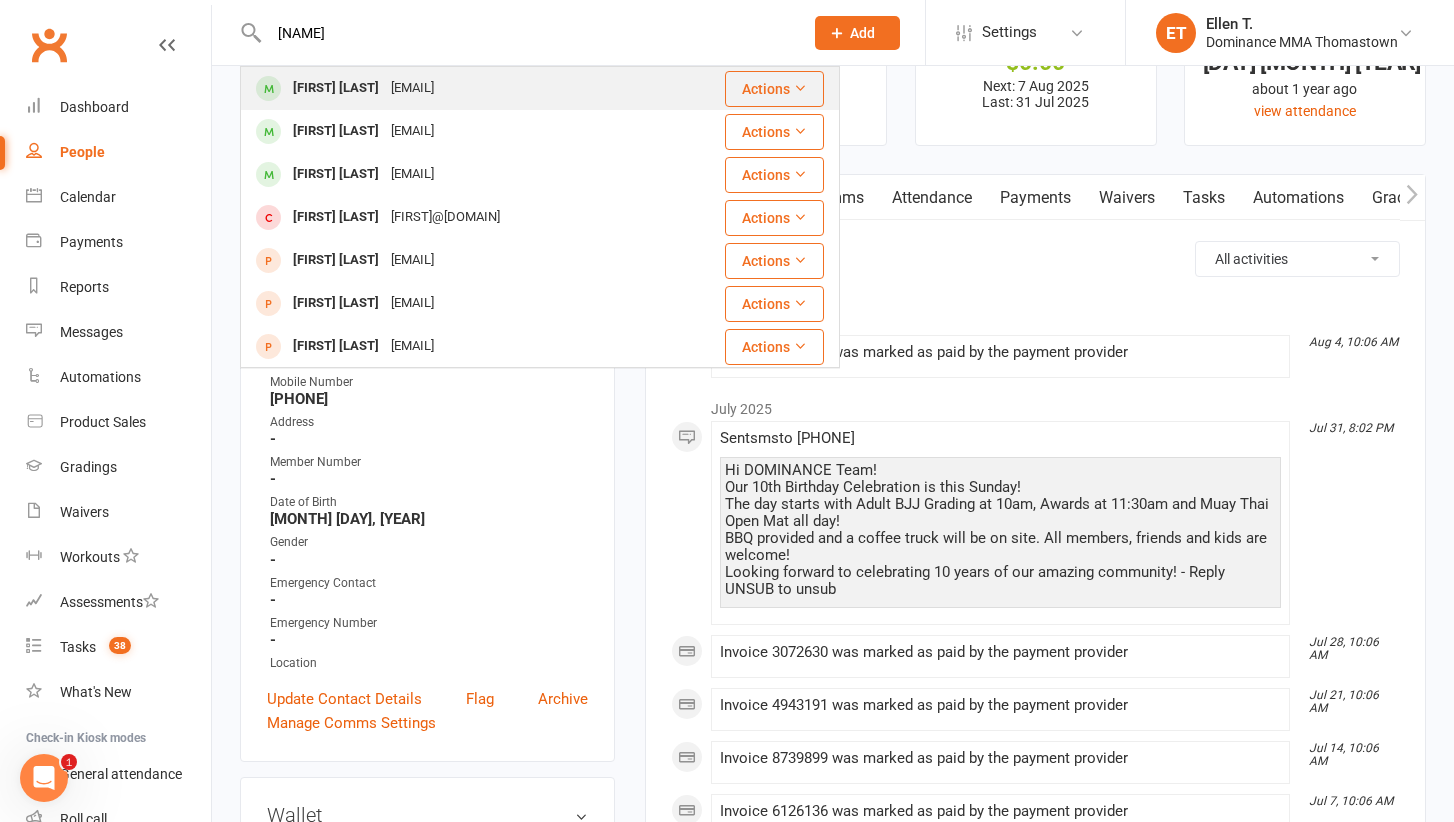 type on "[NAME]" 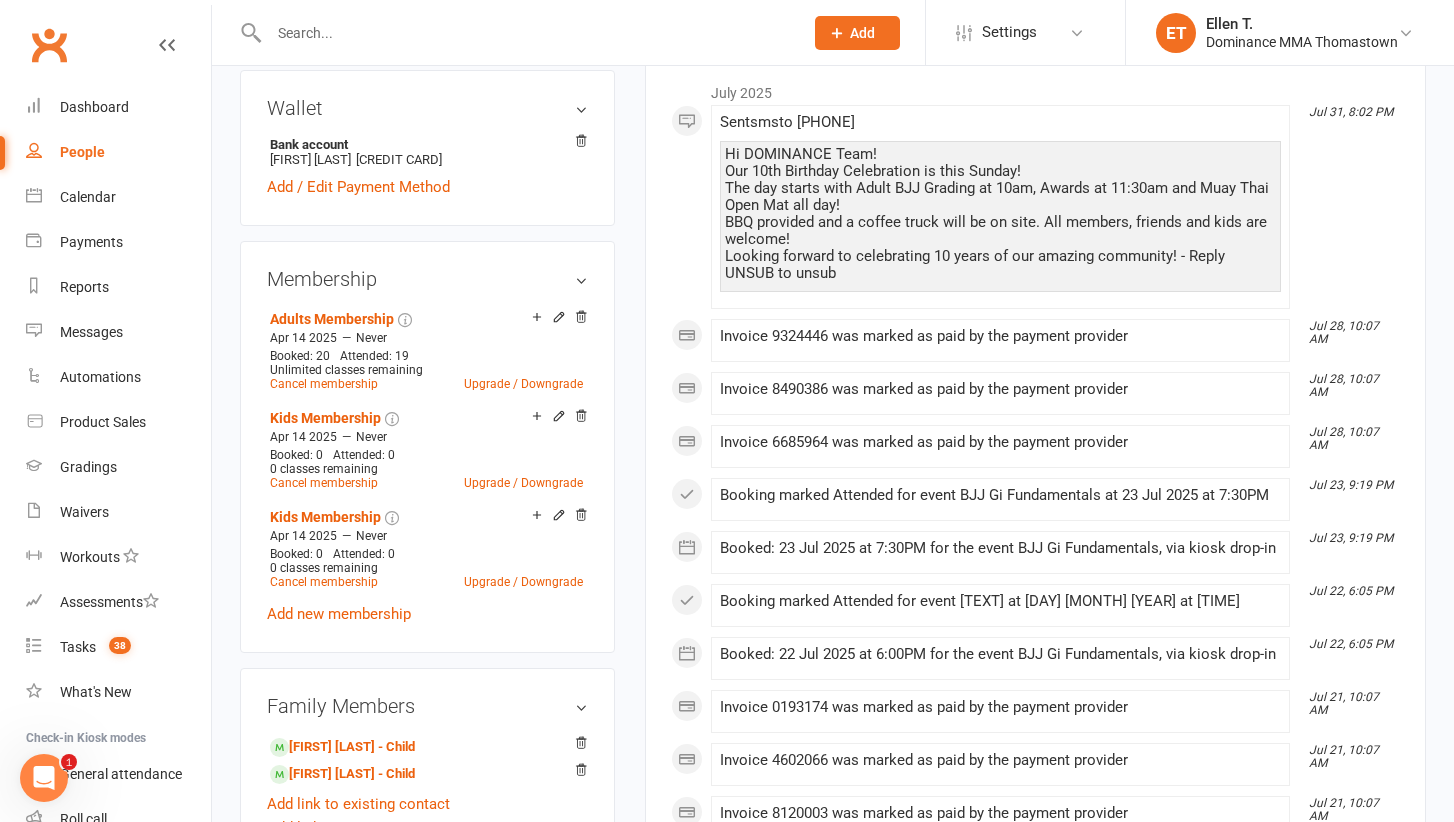 scroll, scrollTop: 900, scrollLeft: 0, axis: vertical 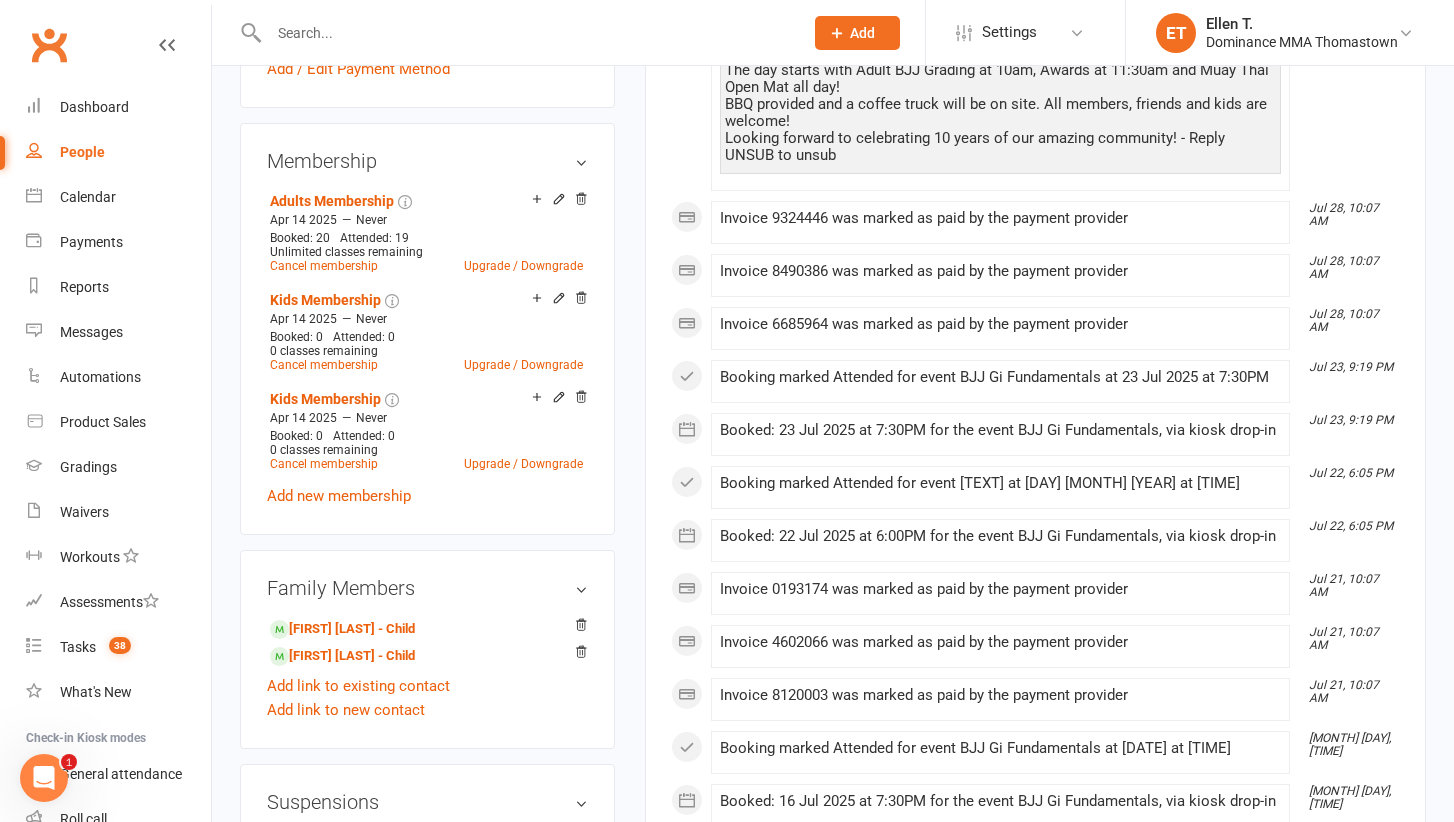 click at bounding box center (526, 33) 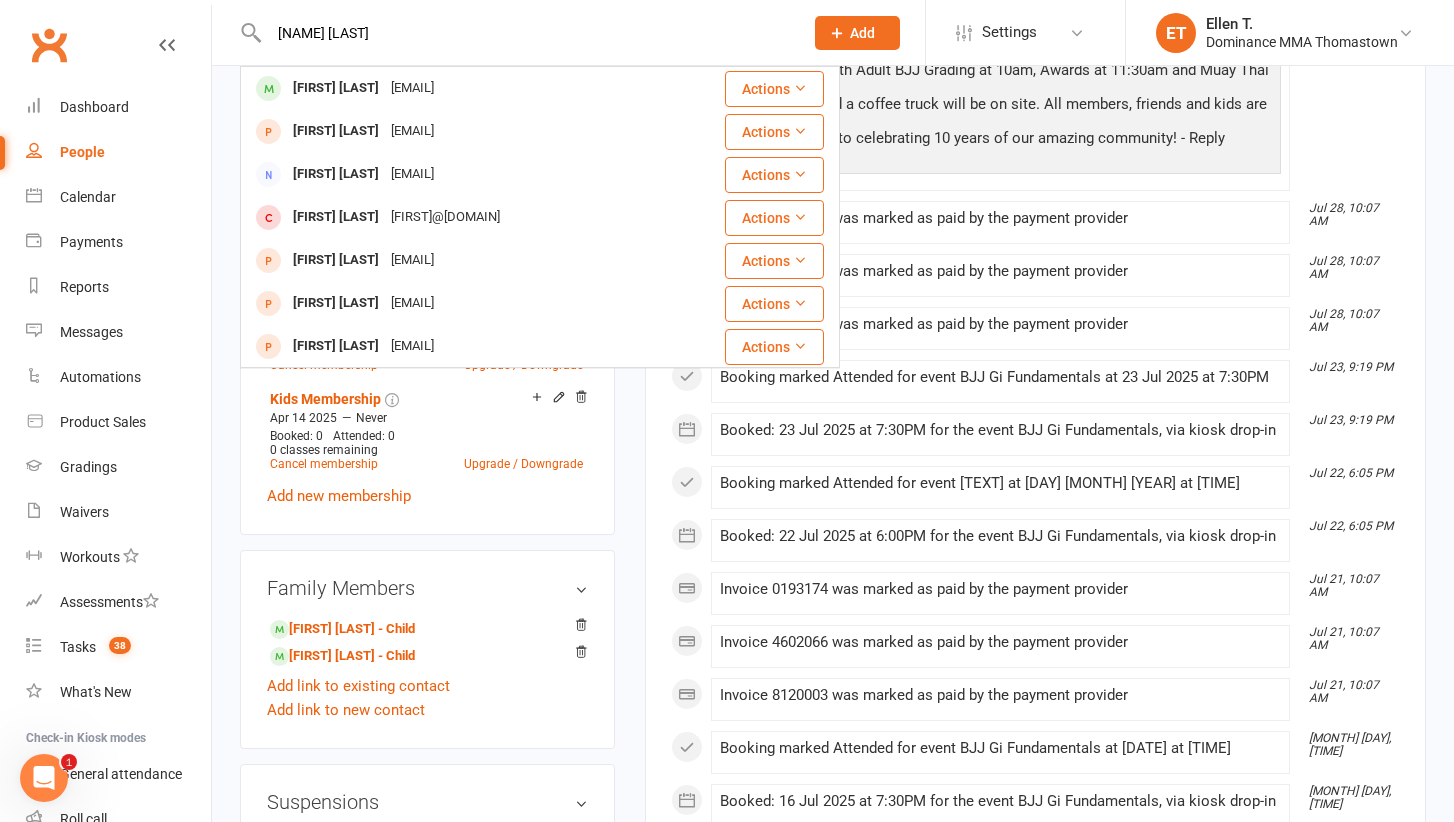 click on "[NAME] [LAST]" at bounding box center (526, 33) 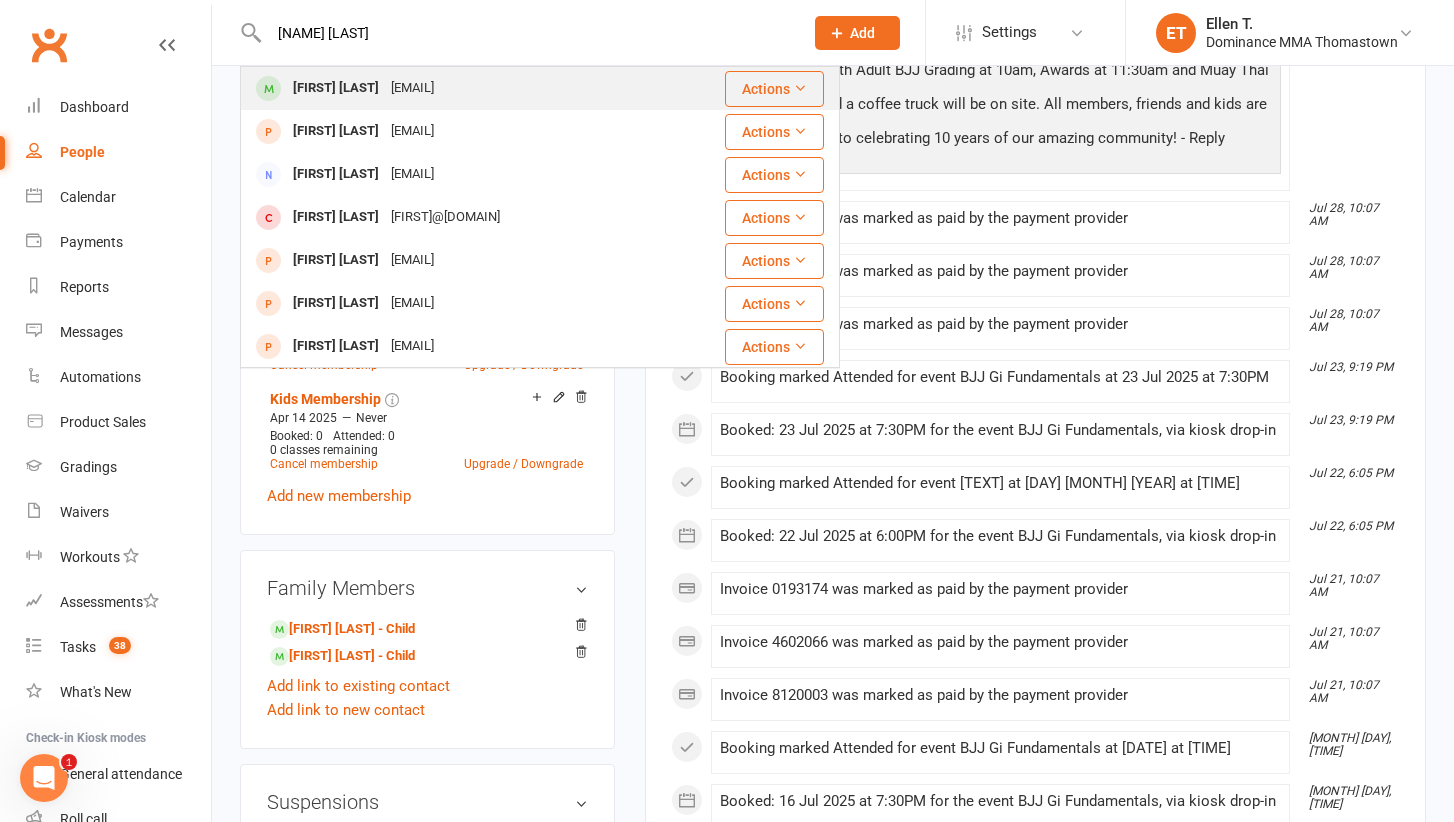 type on "[NAME] [LAST]" 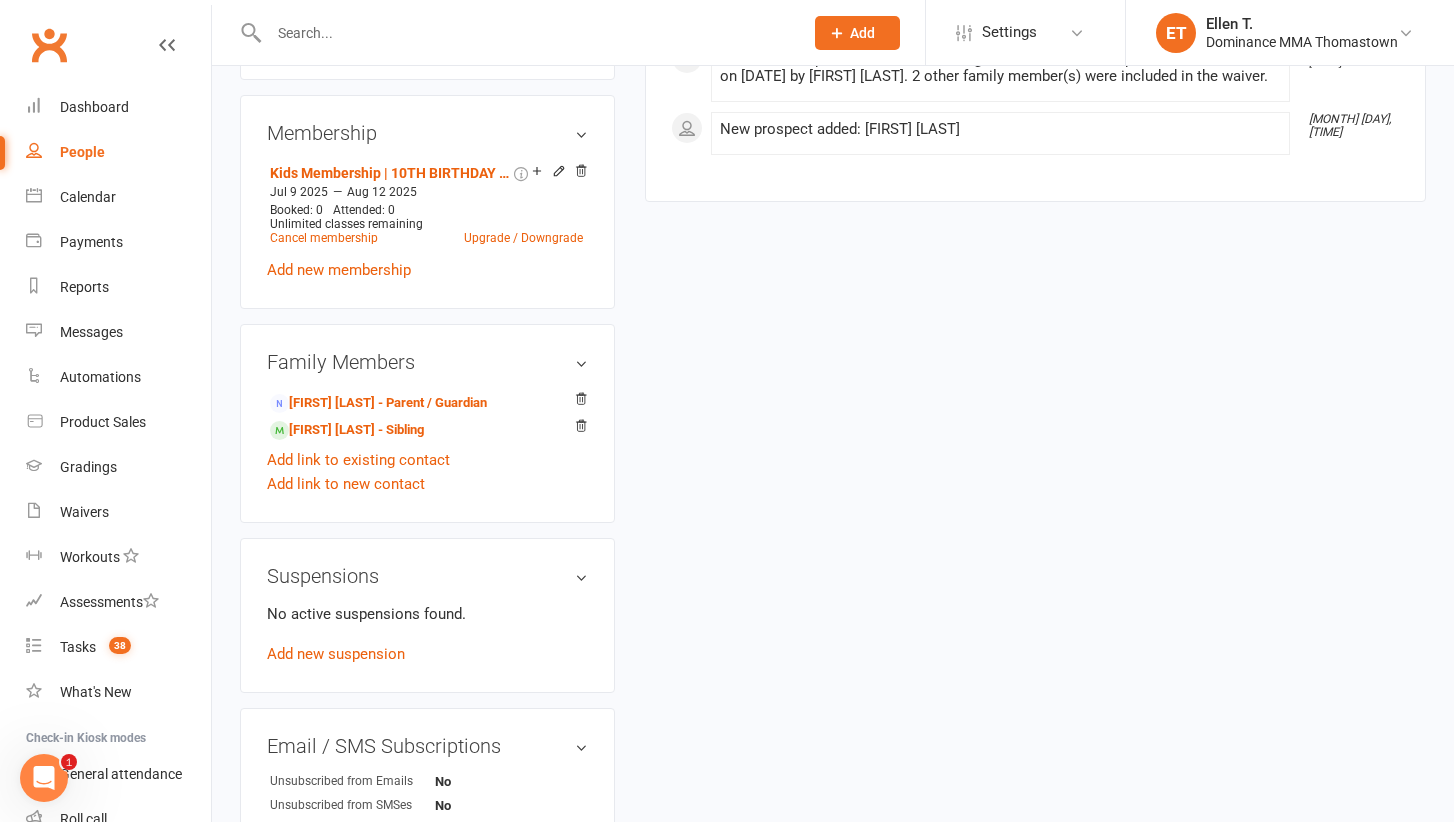 scroll, scrollTop: 912, scrollLeft: 0, axis: vertical 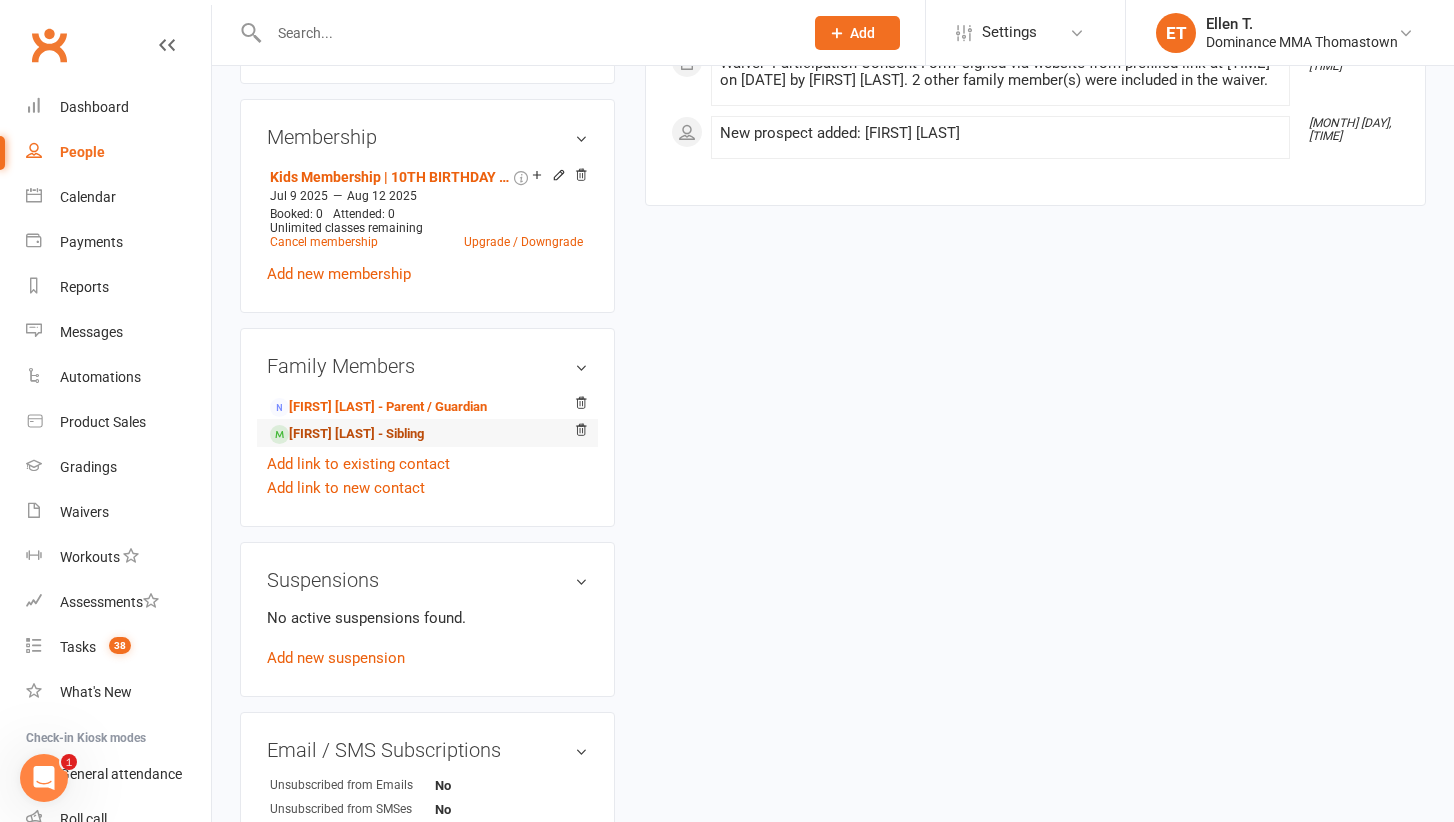 click on "[FIRST] [LAST] - Sibling" at bounding box center [347, 434] 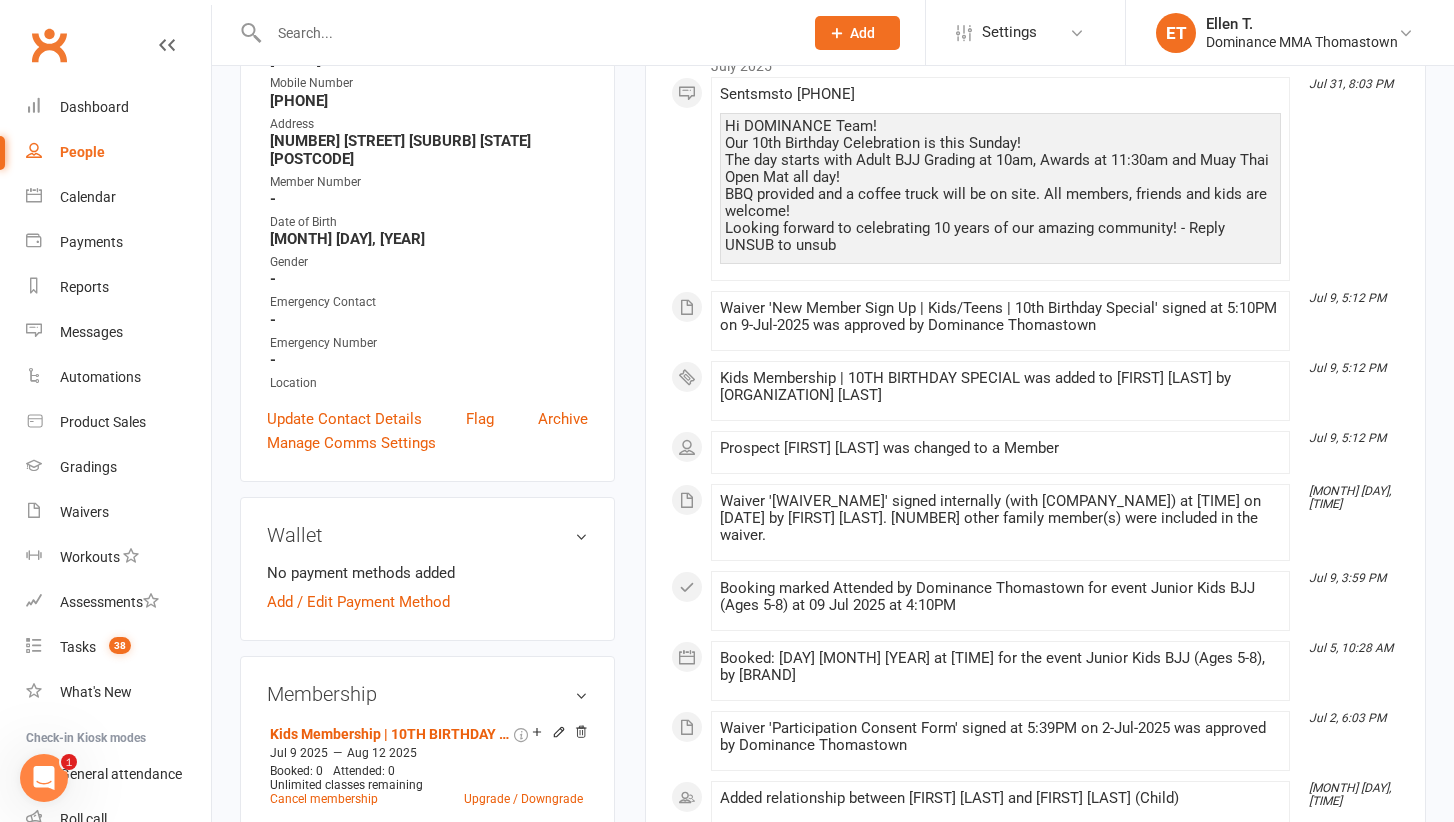 scroll, scrollTop: 359, scrollLeft: 0, axis: vertical 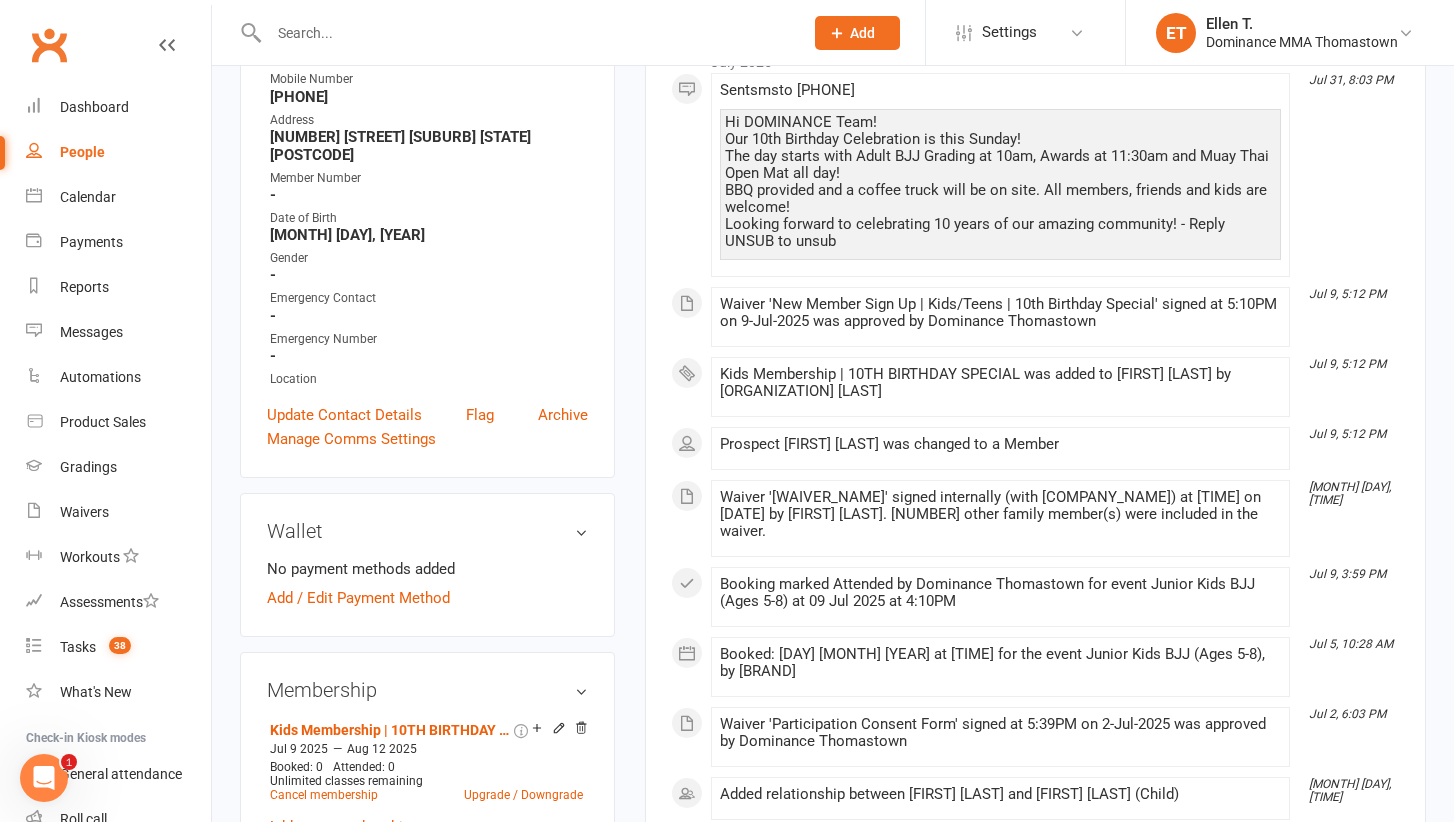 click at bounding box center (526, 33) 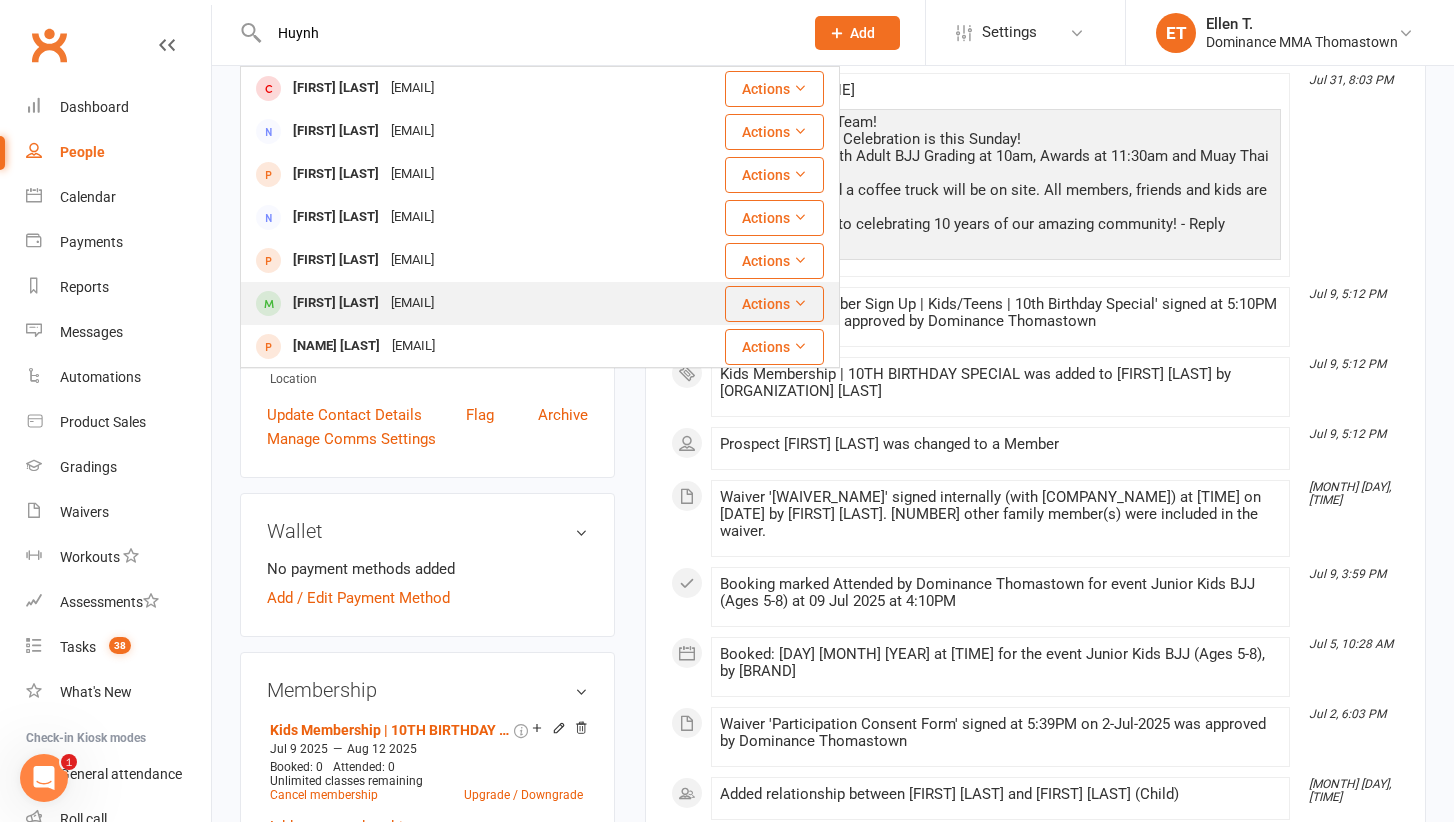 type on "Huynh" 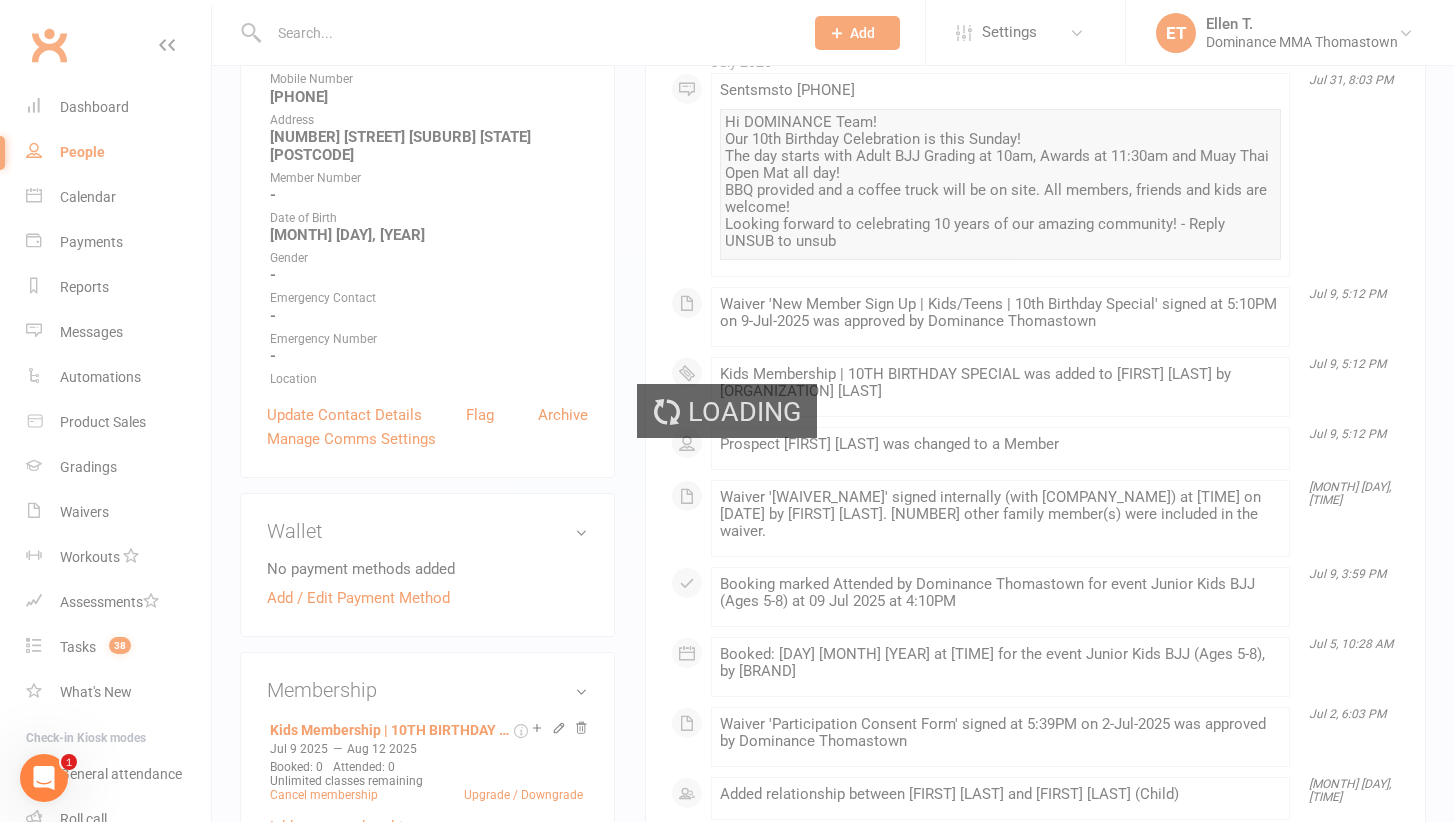 scroll, scrollTop: 0, scrollLeft: 0, axis: both 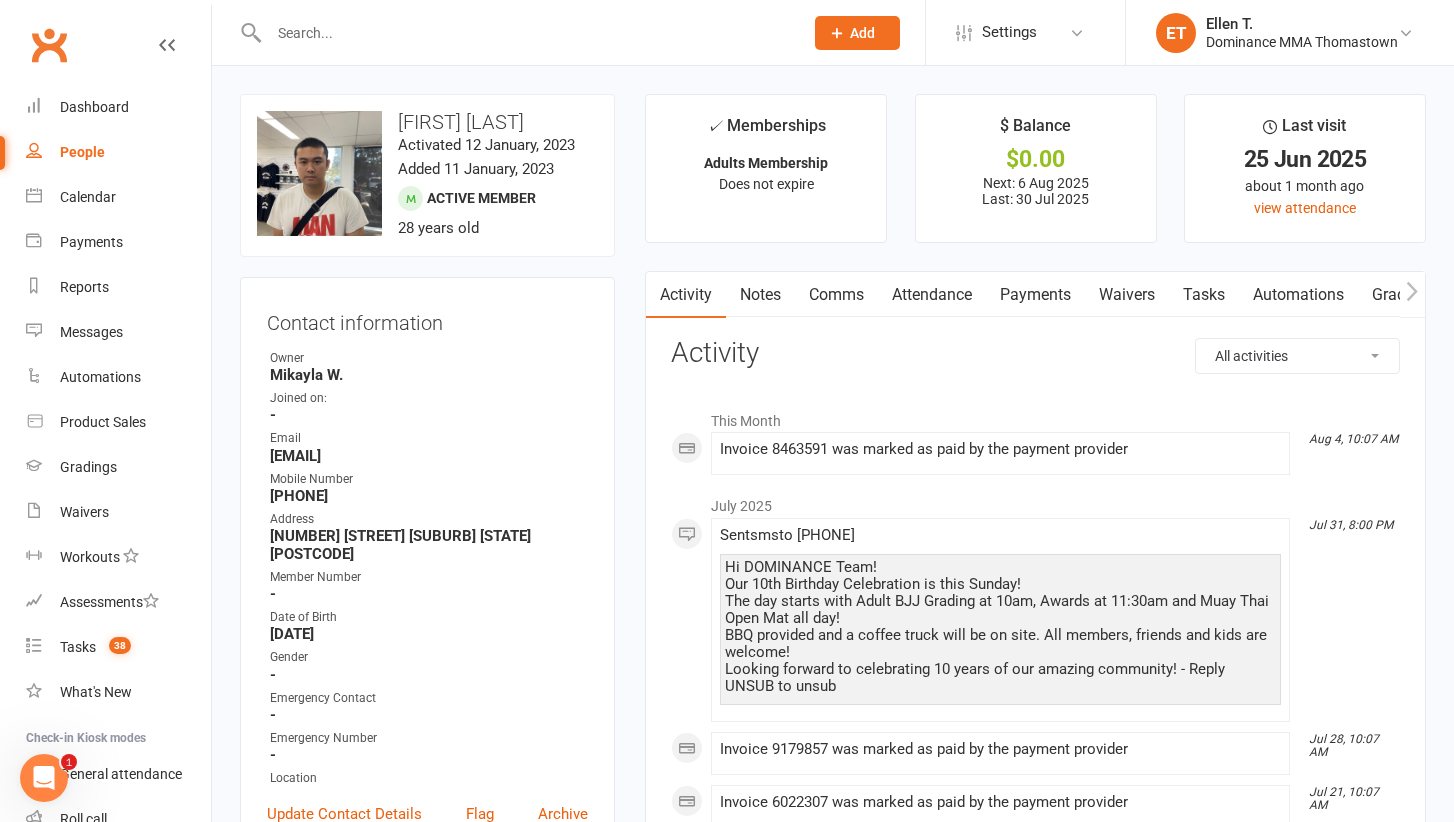 click at bounding box center [526, 33] 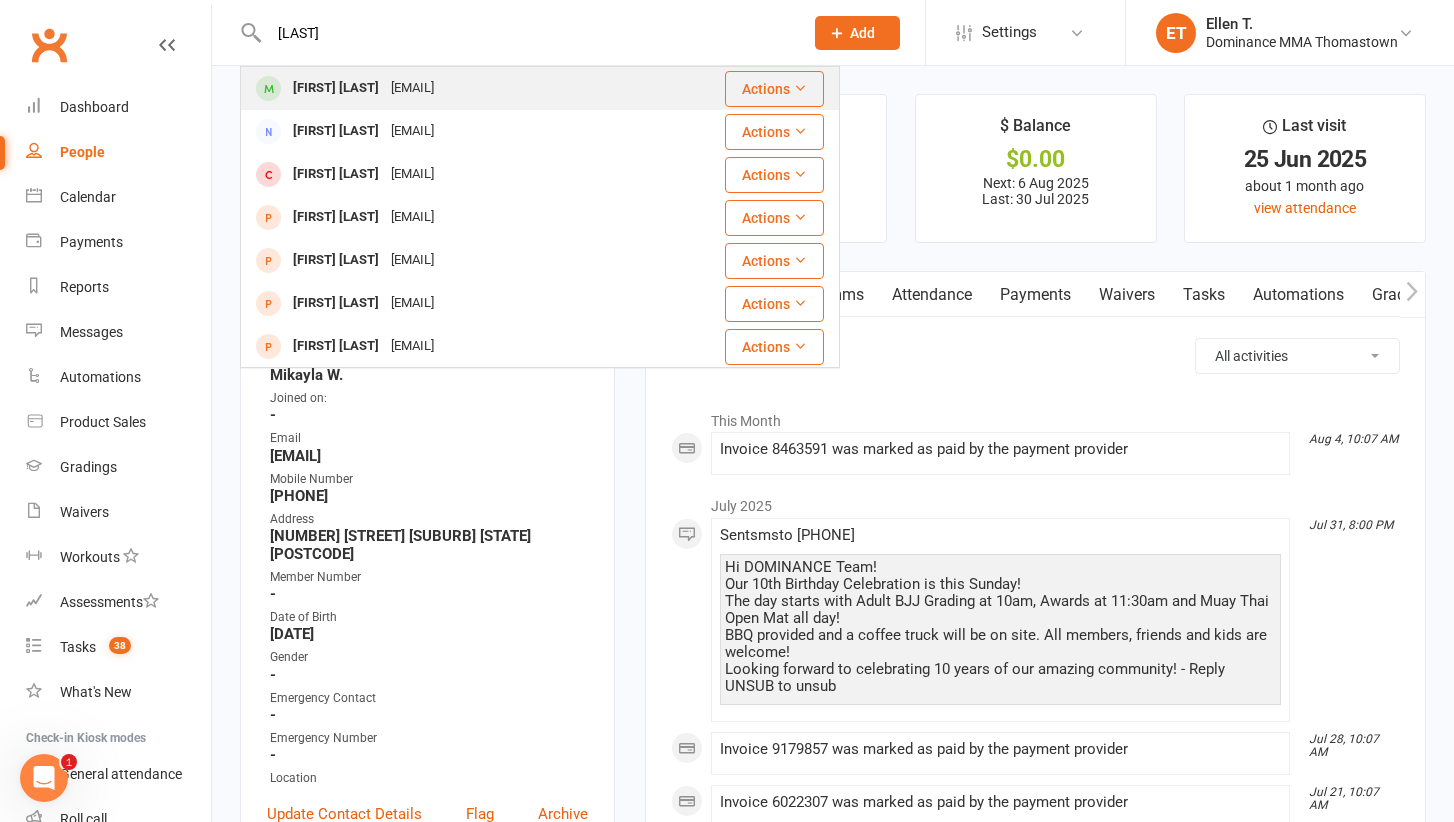 type on "[LAST]" 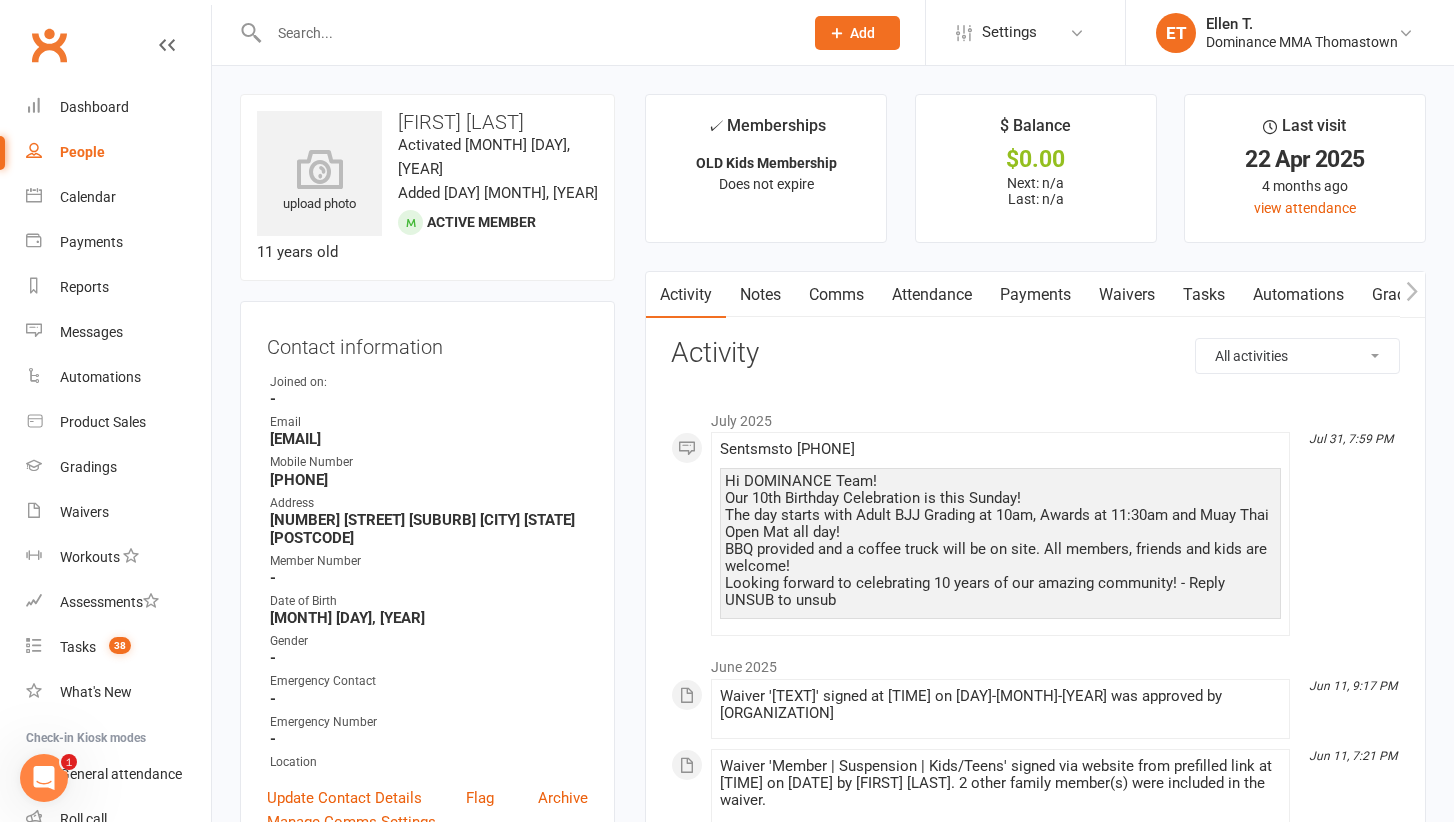 click at bounding box center [526, 33] 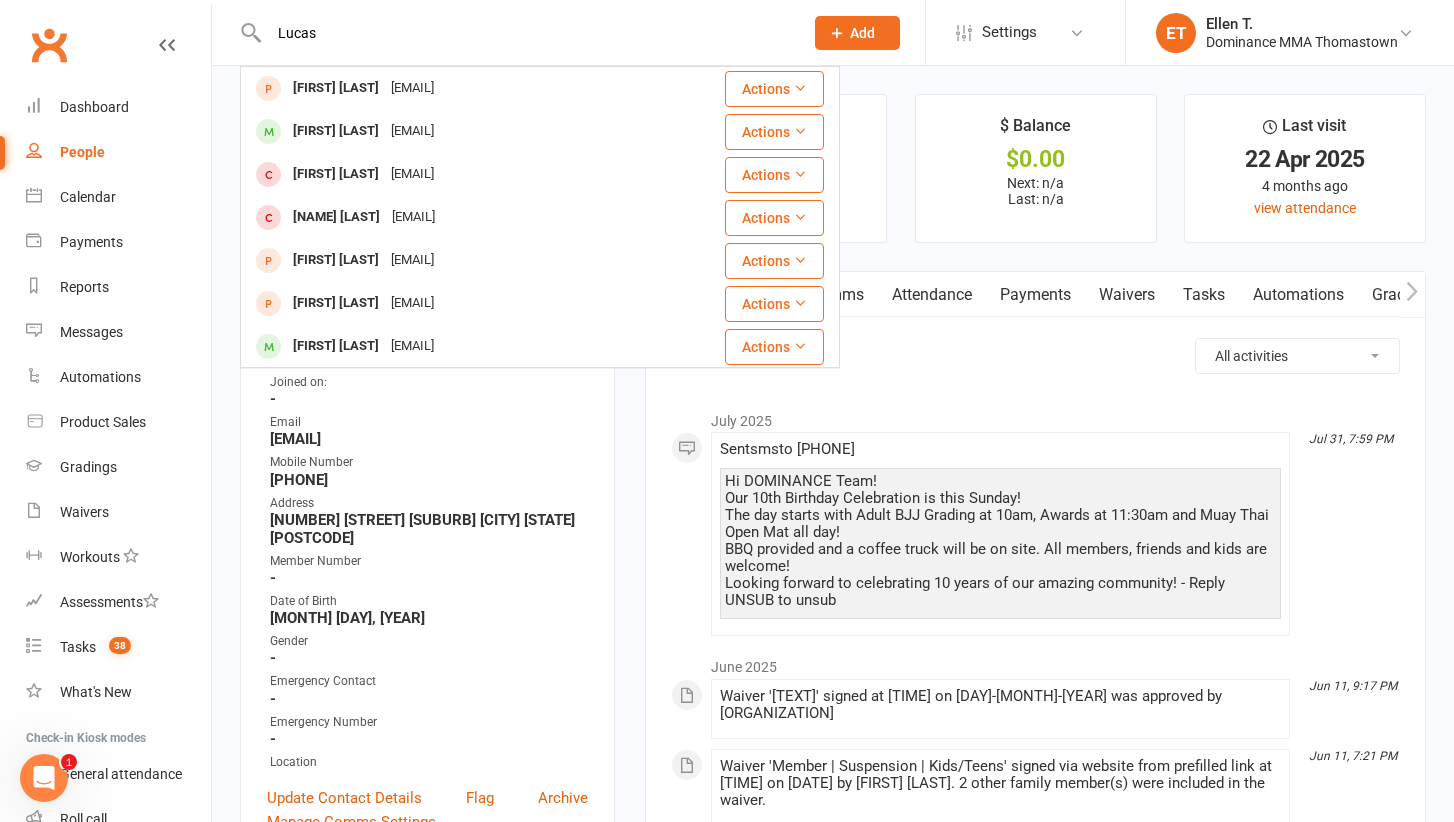 paste on "[LAST]" 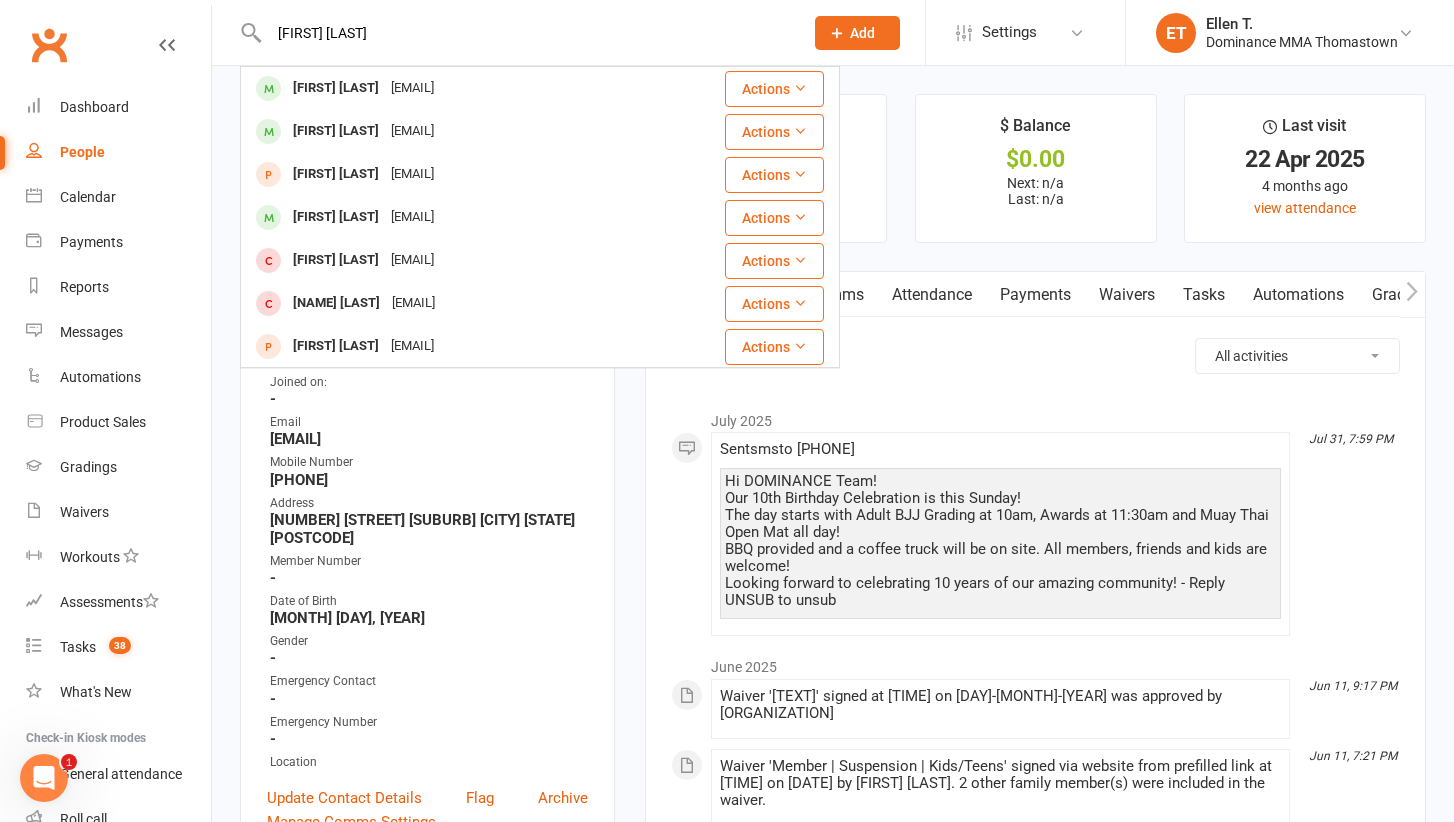 click on "[FIRST] [LAST]" at bounding box center [526, 33] 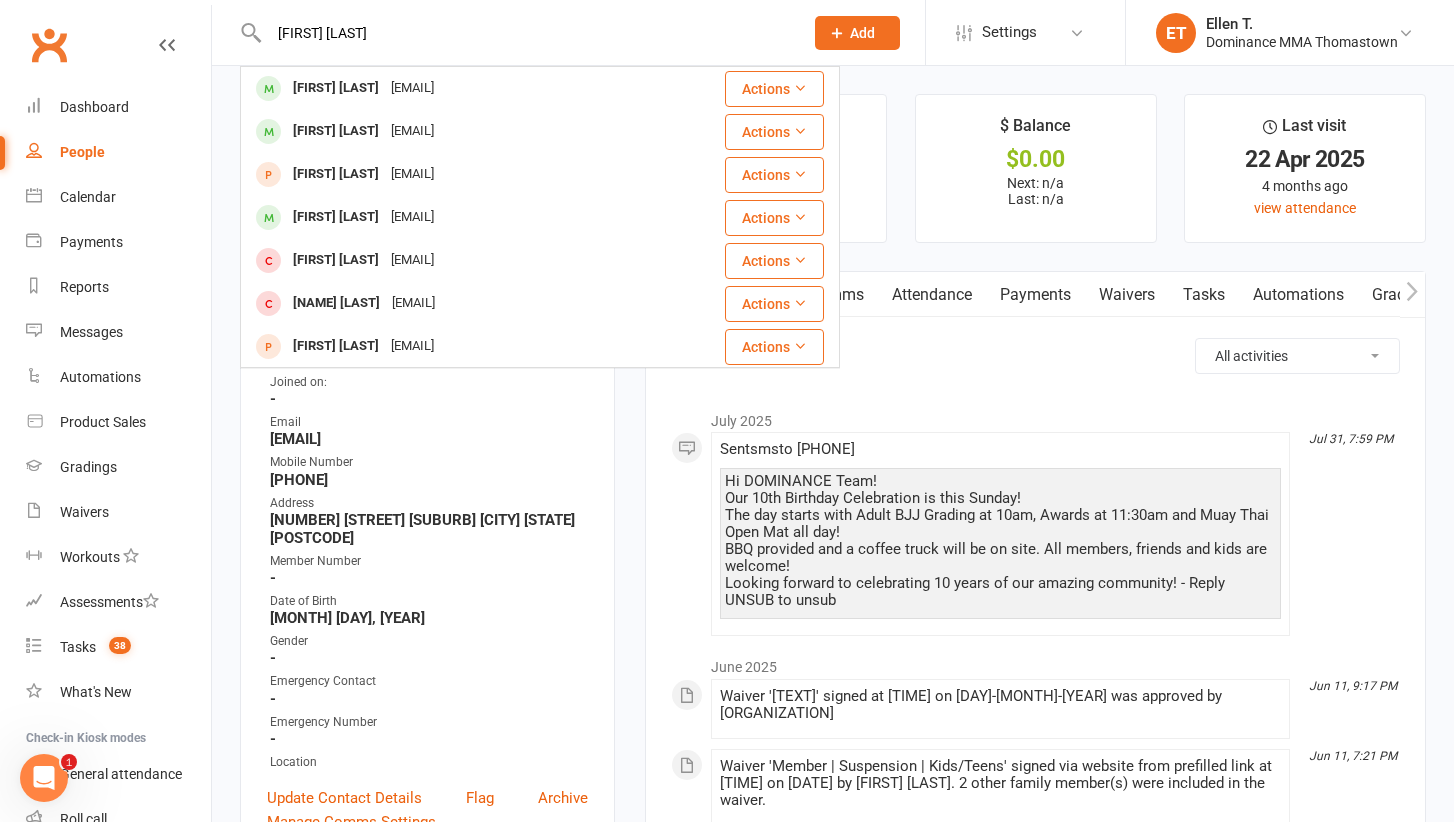 click on "[FIRST] [LAST]" at bounding box center (526, 33) 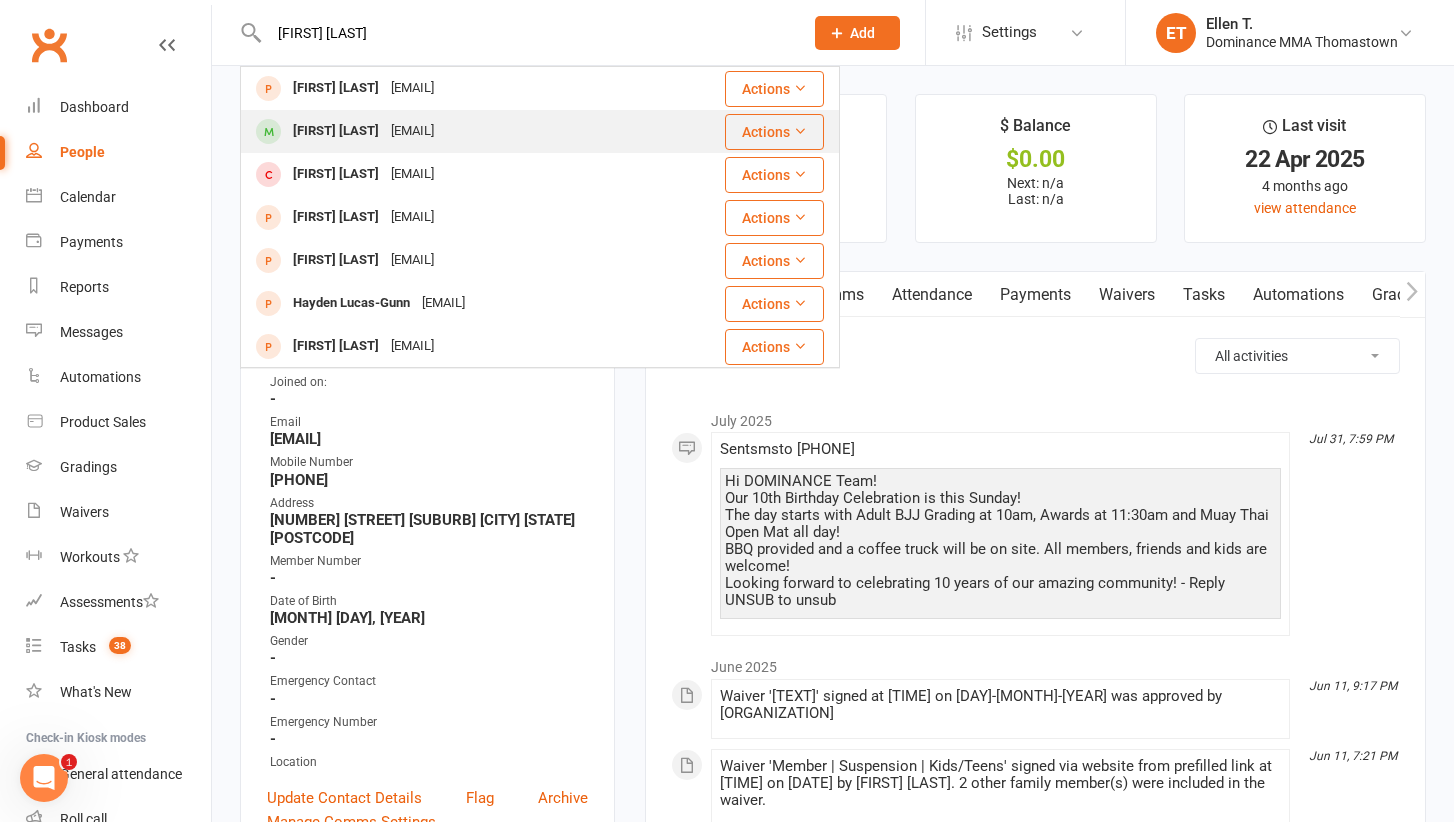 type on "[FIRST] [LAST]" 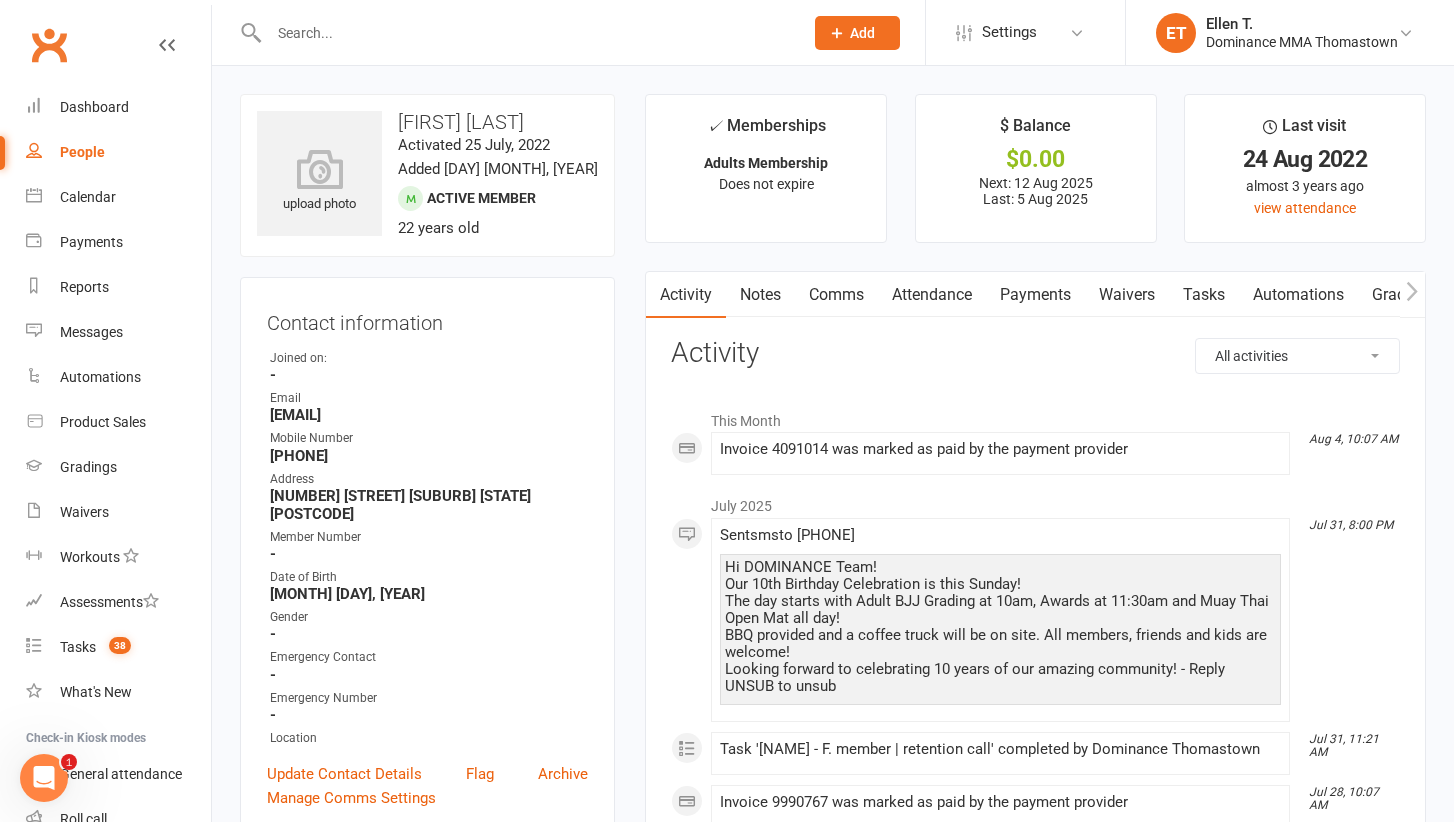 click at bounding box center [526, 33] 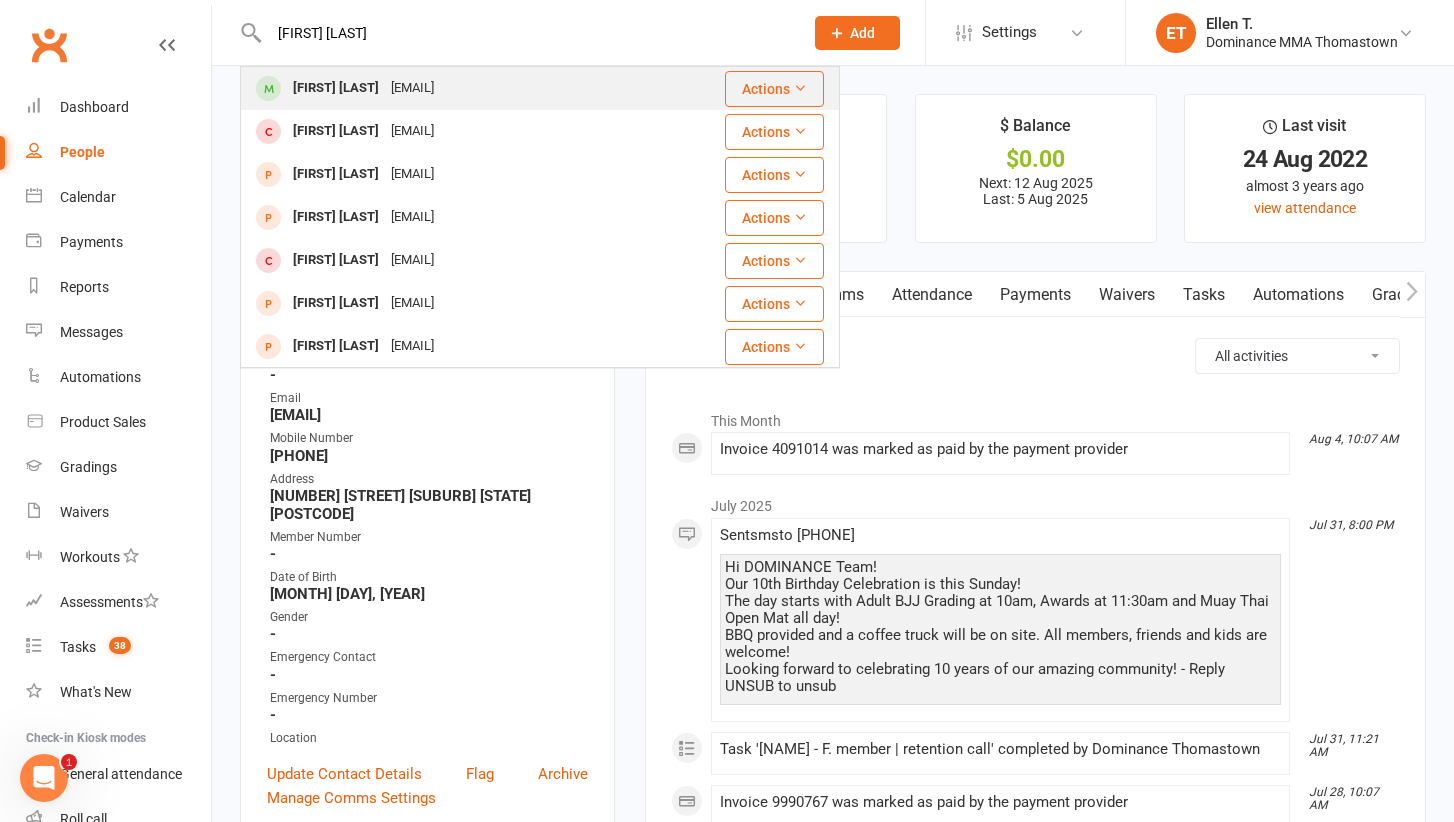 type on "[FIRST] [LAST]" 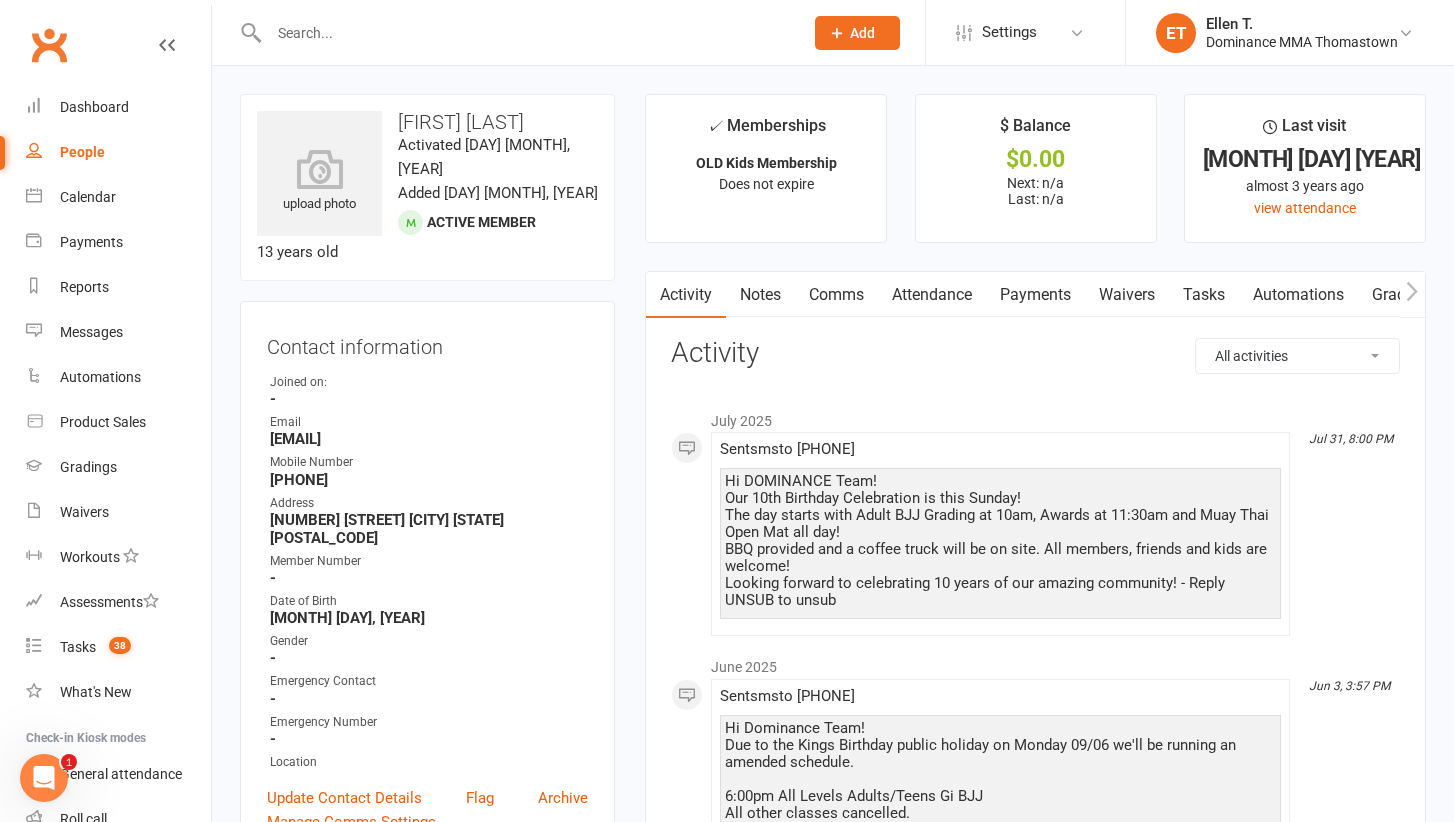 click at bounding box center [514, 32] 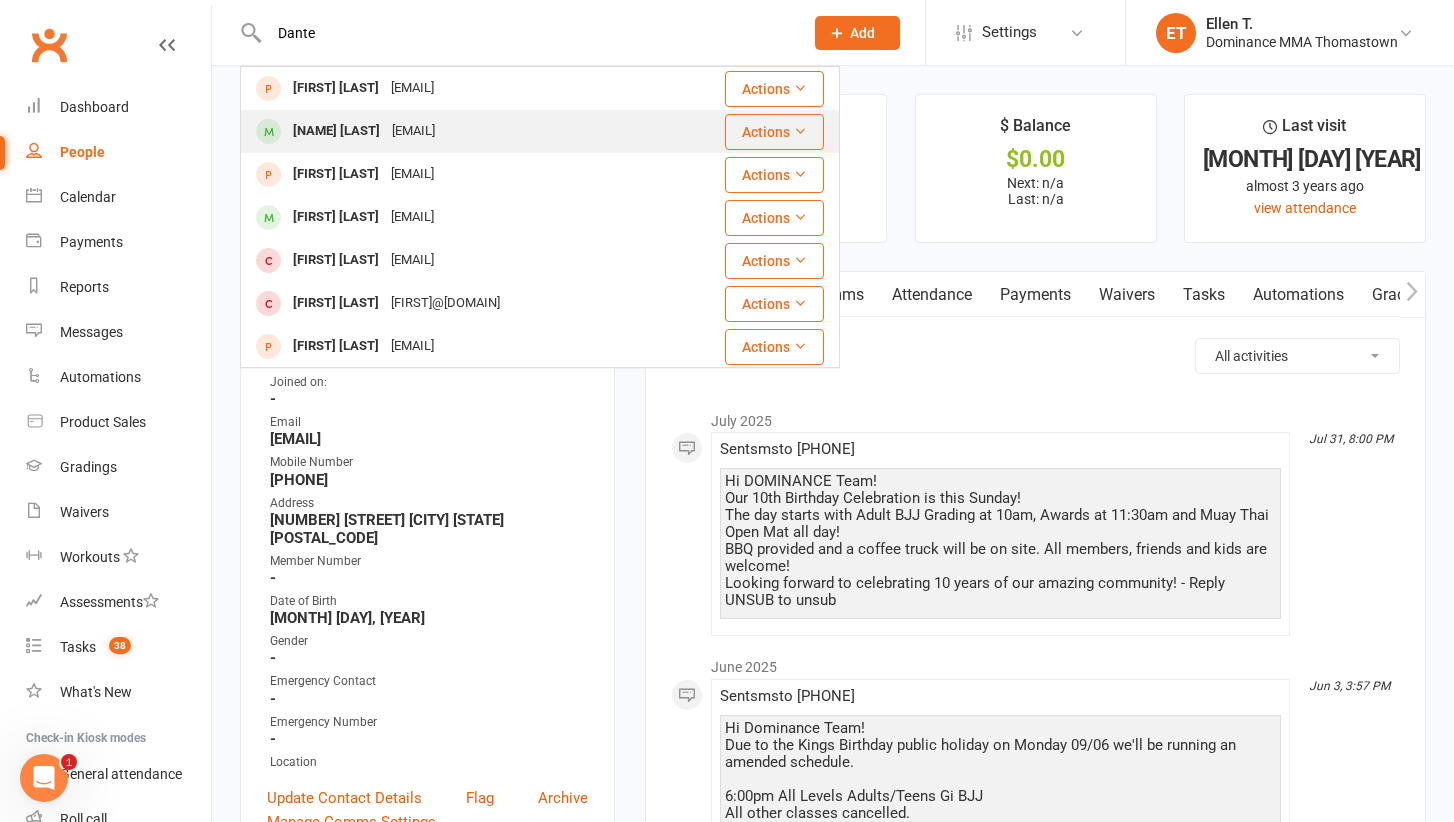 type on "Dante" 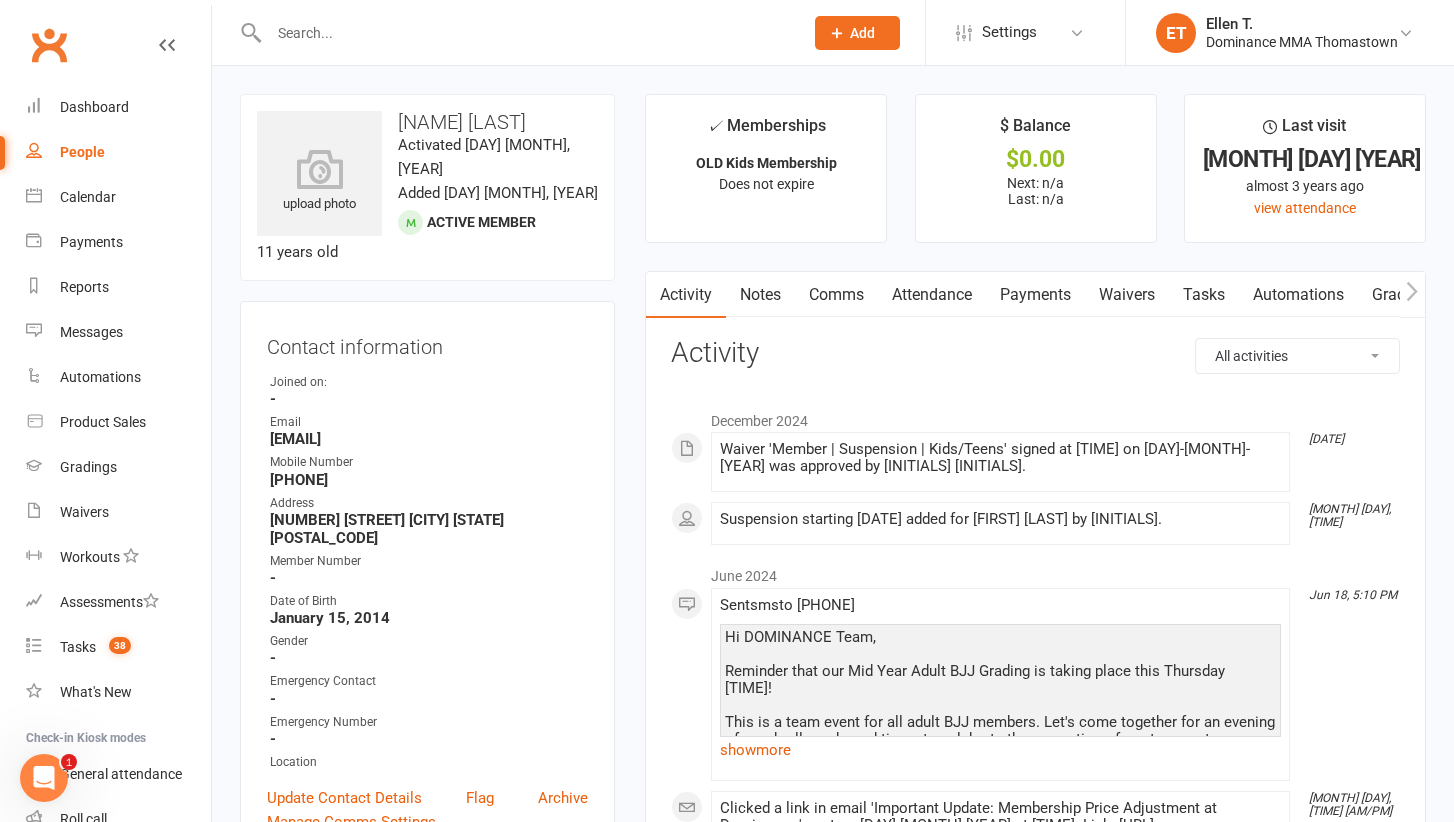click at bounding box center [526, 33] 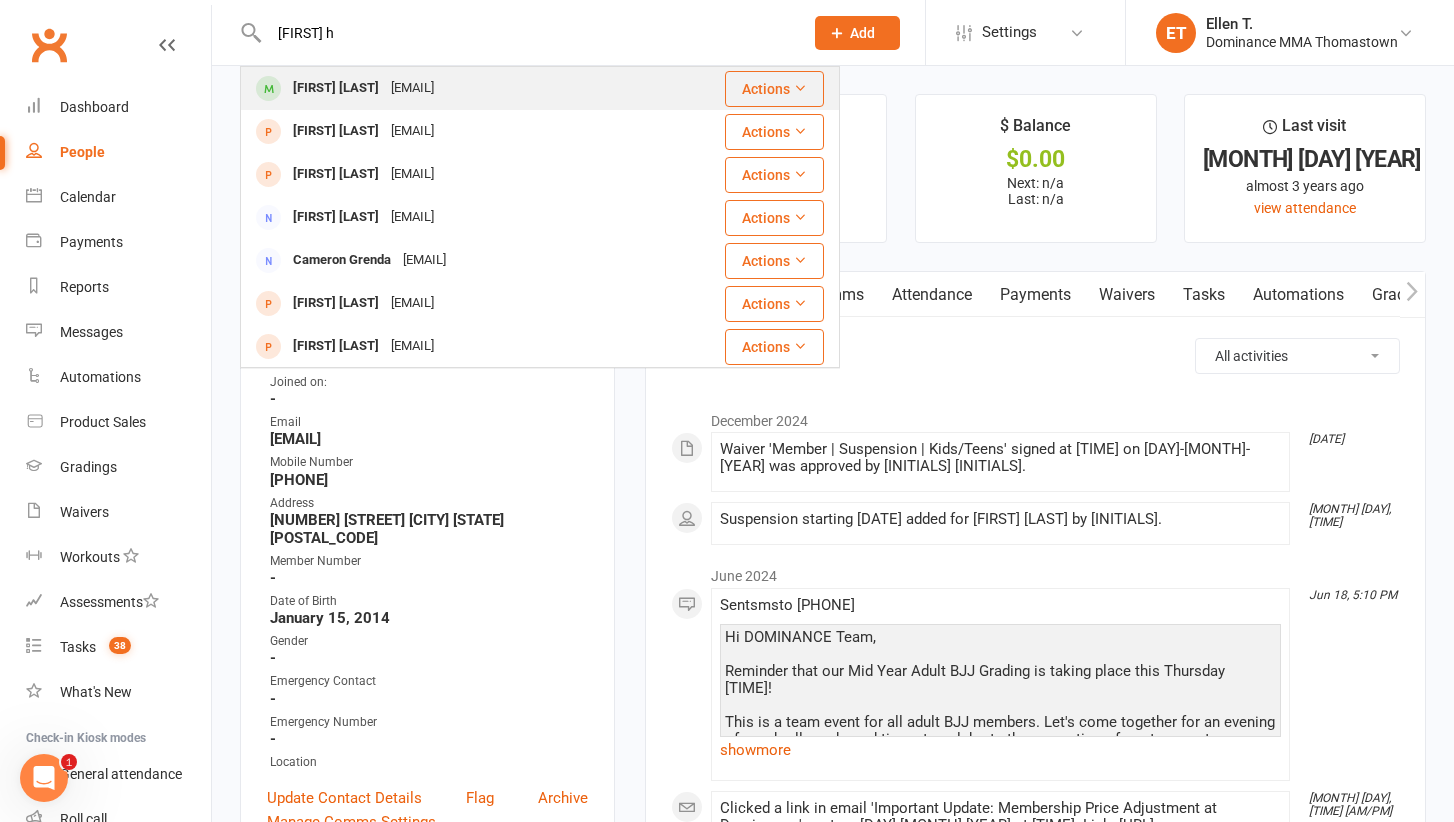 type on "[FIRST] h" 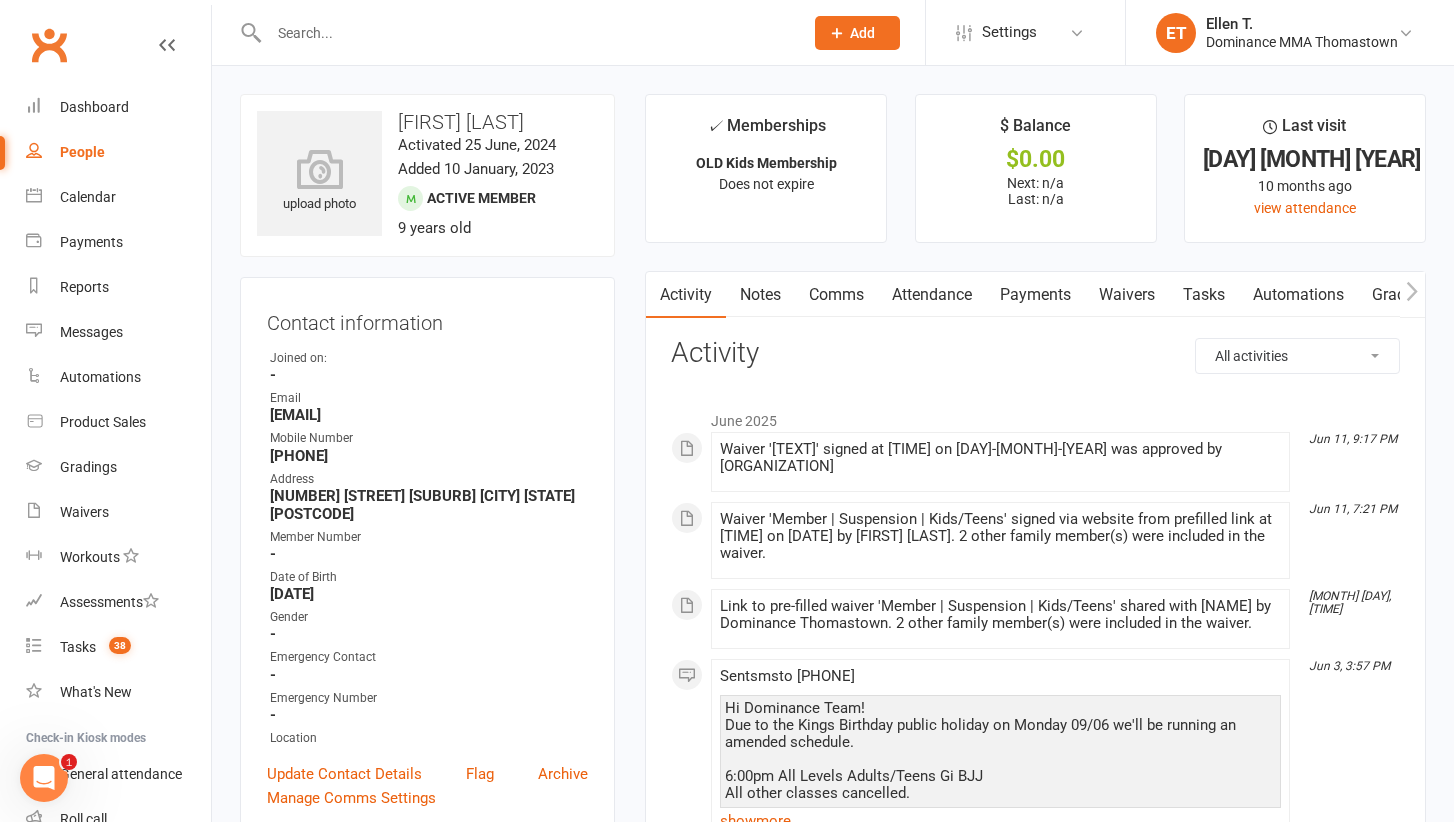 click at bounding box center (526, 33) 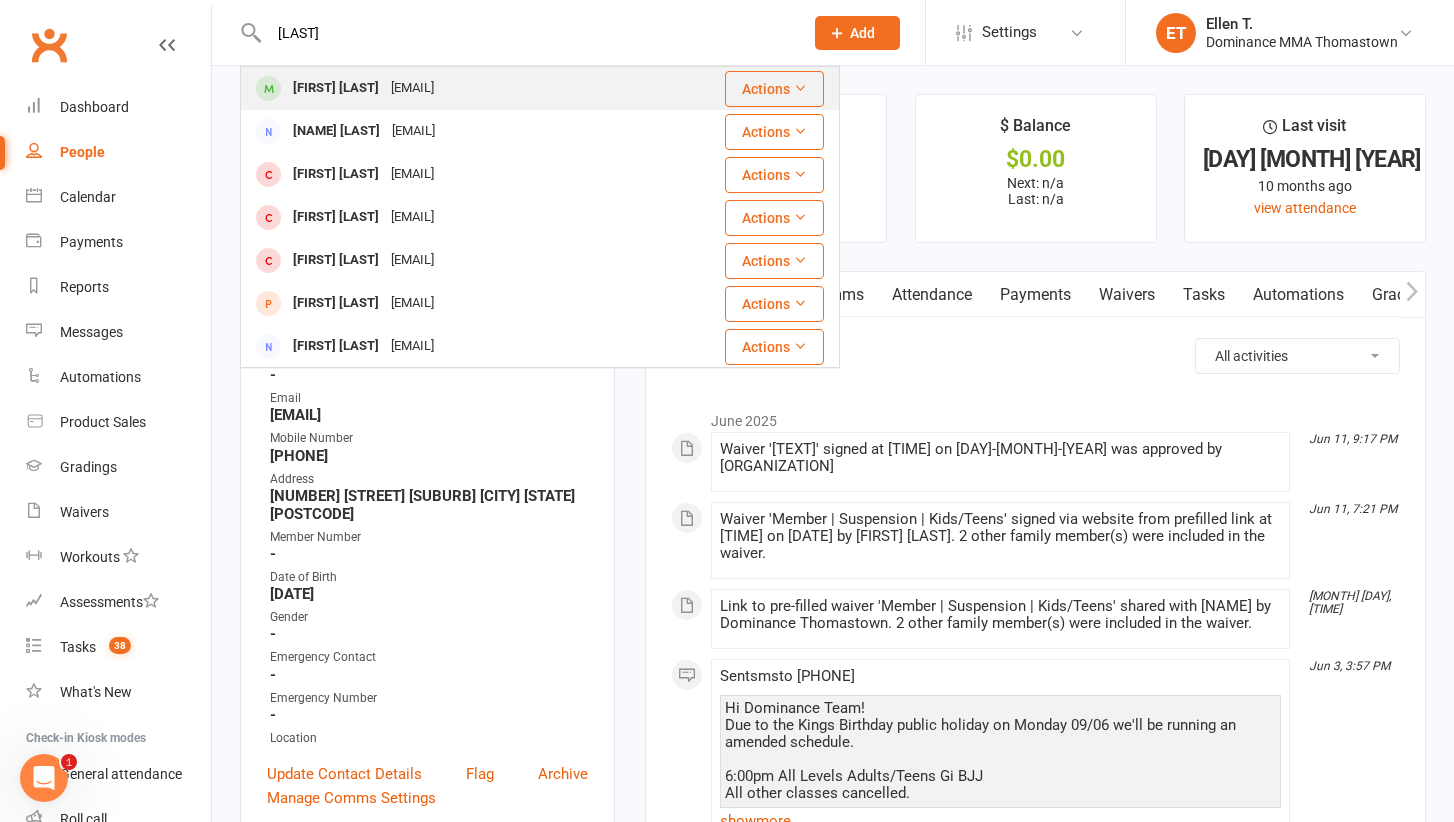 type on "[LAST]" 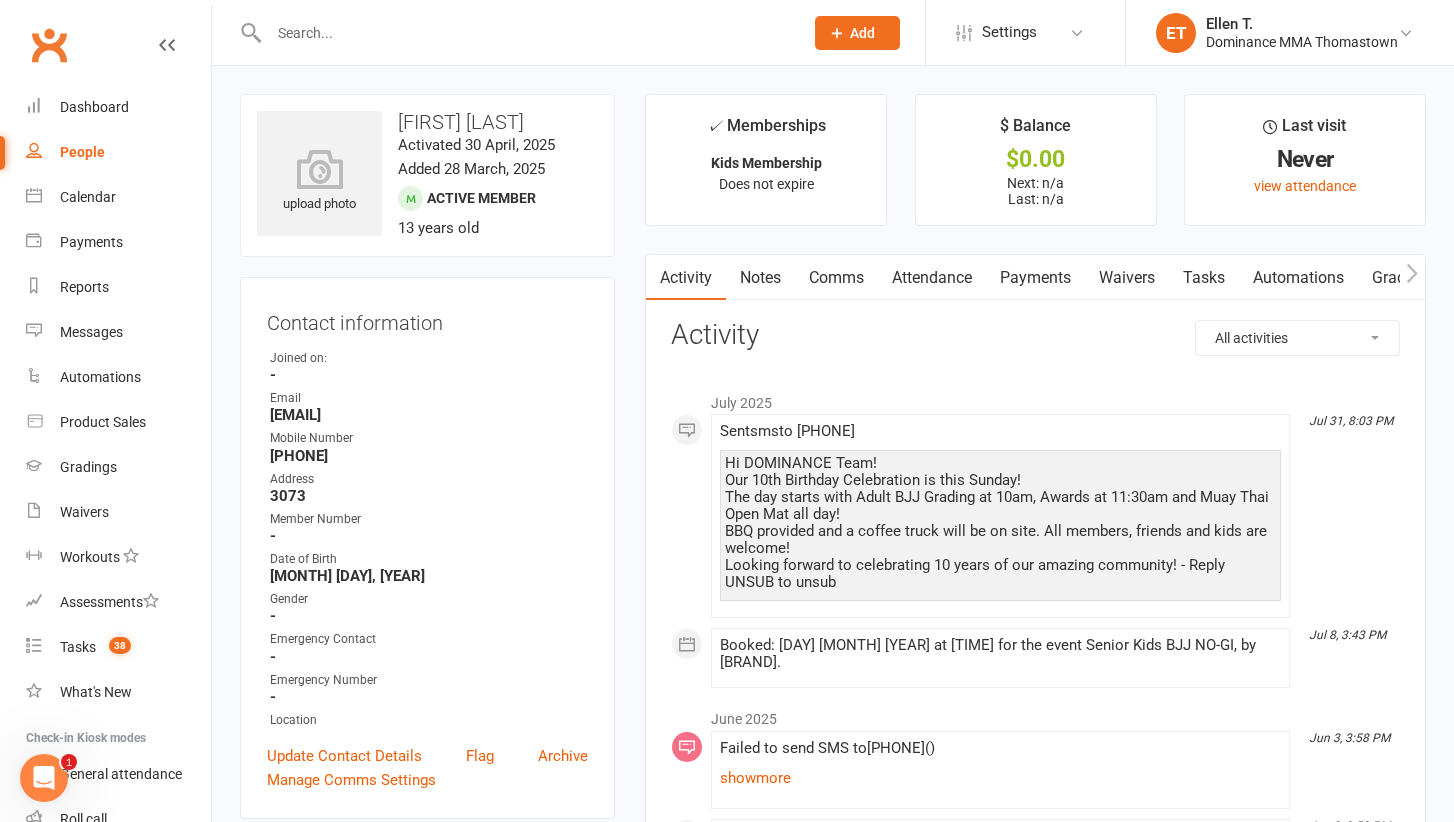 click on "Comms" at bounding box center [836, 278] 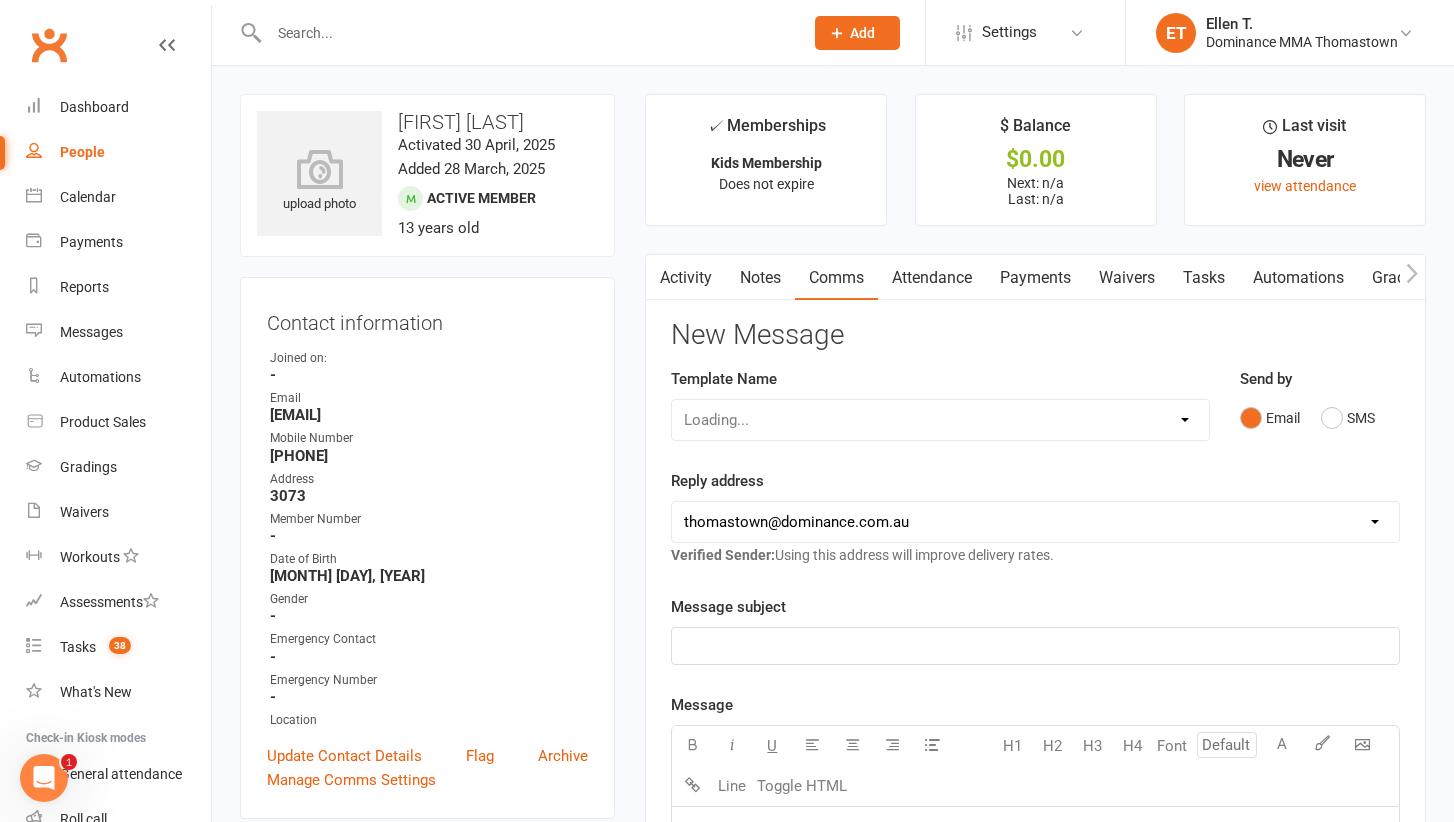 click on "Attendance" at bounding box center [932, 278] 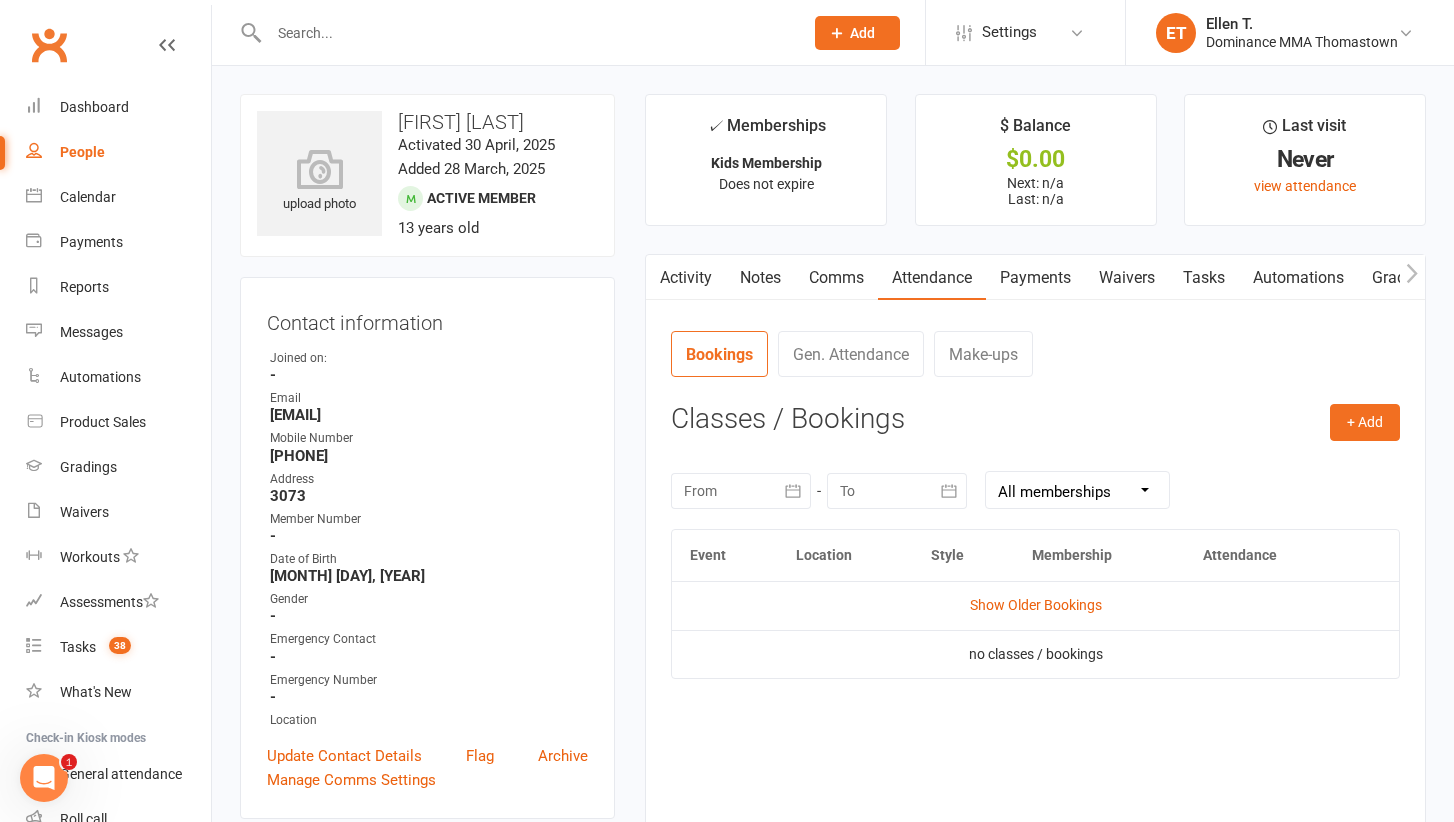 click at bounding box center [526, 33] 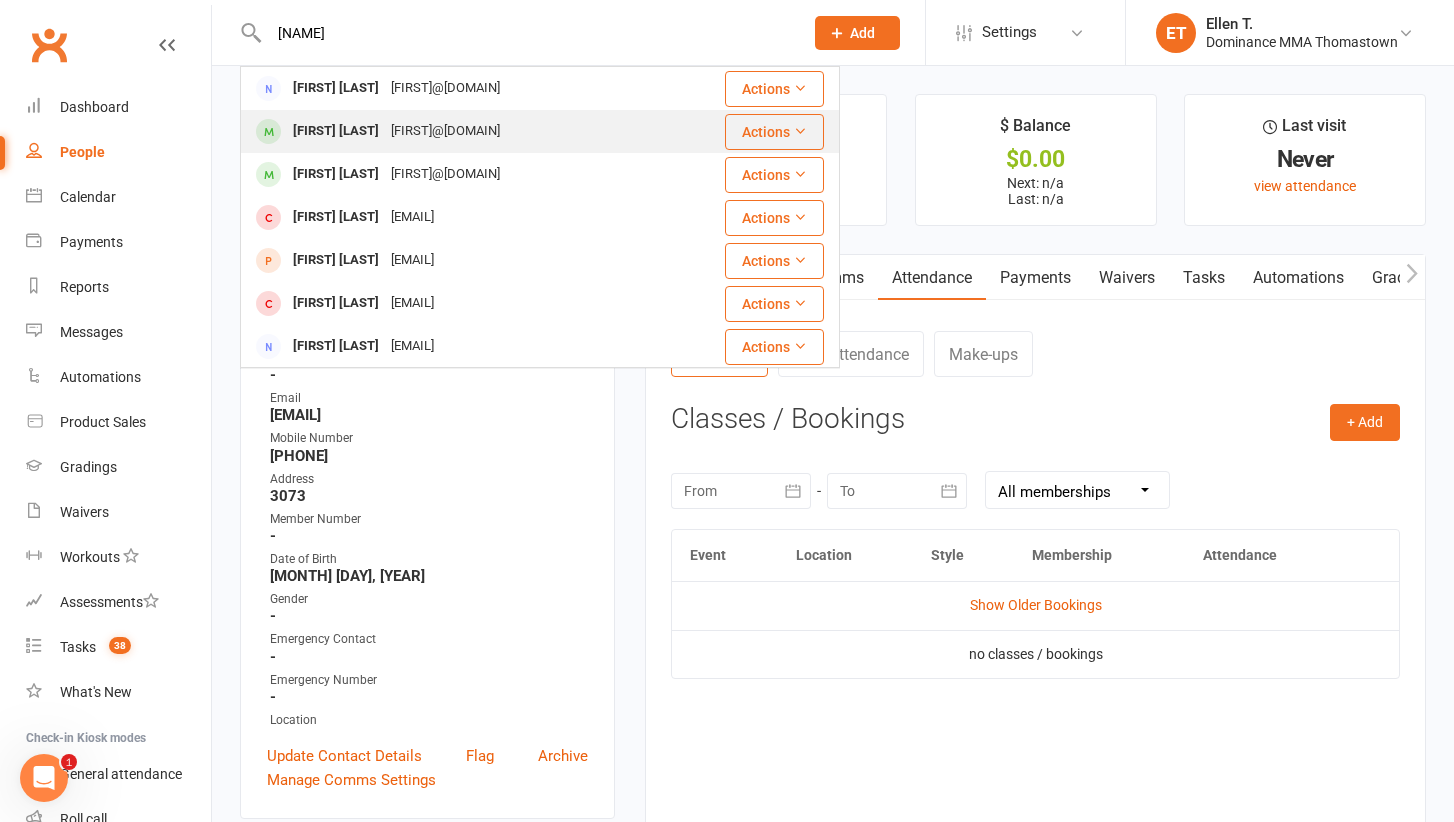 type on "[NAME]" 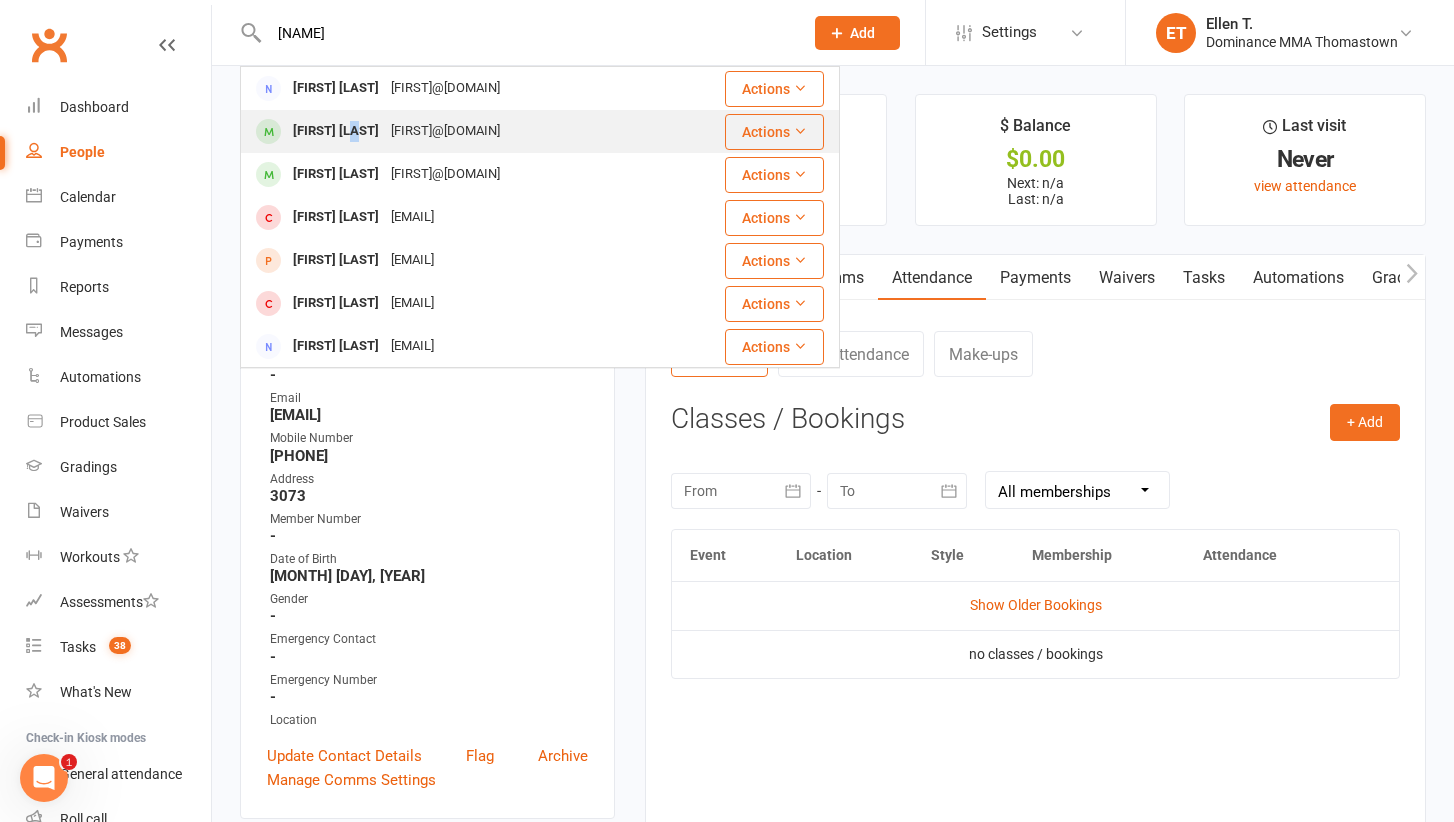 click on "[FIRST] [LAST]" at bounding box center (336, 131) 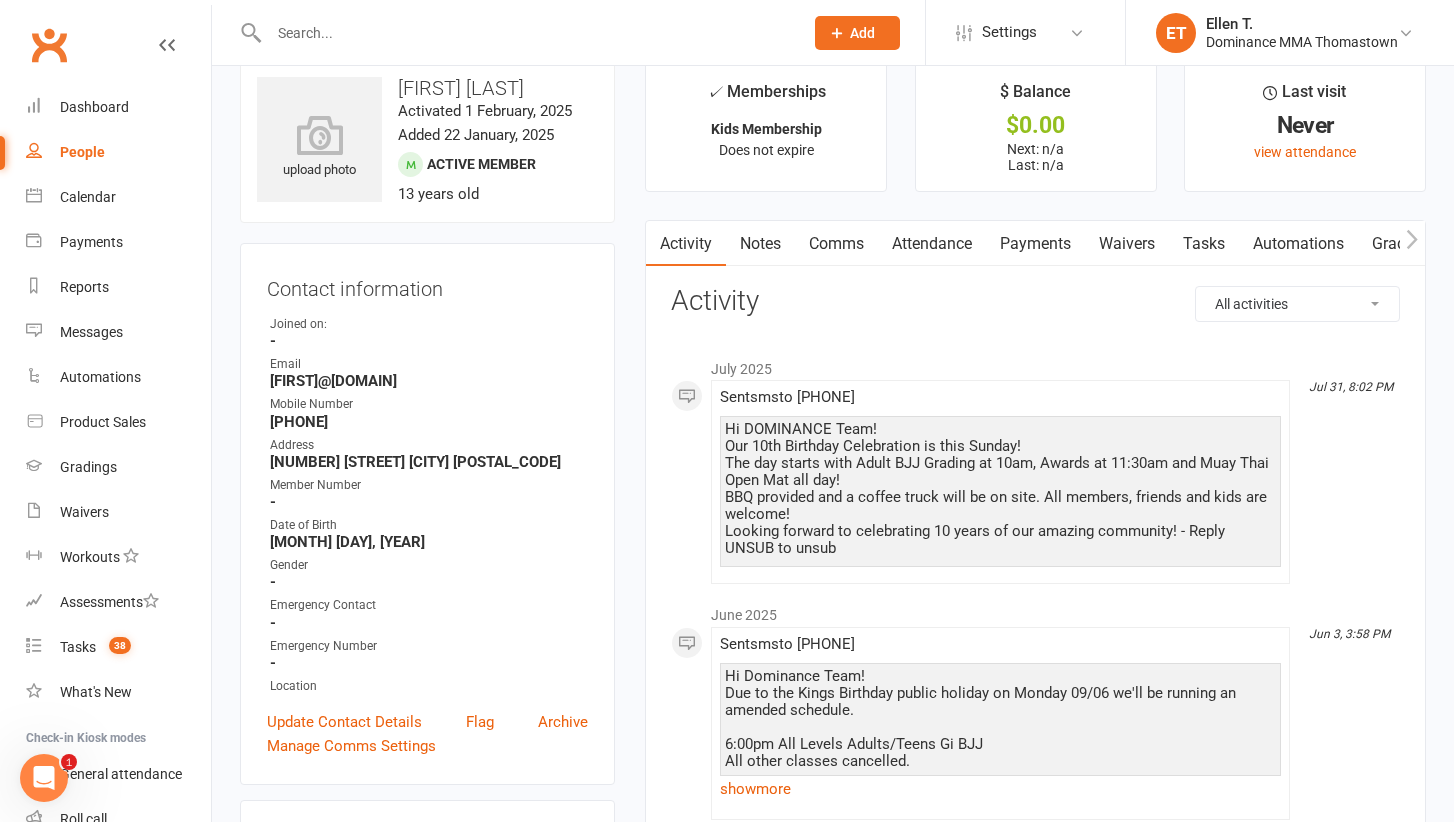 scroll, scrollTop: 58, scrollLeft: 0, axis: vertical 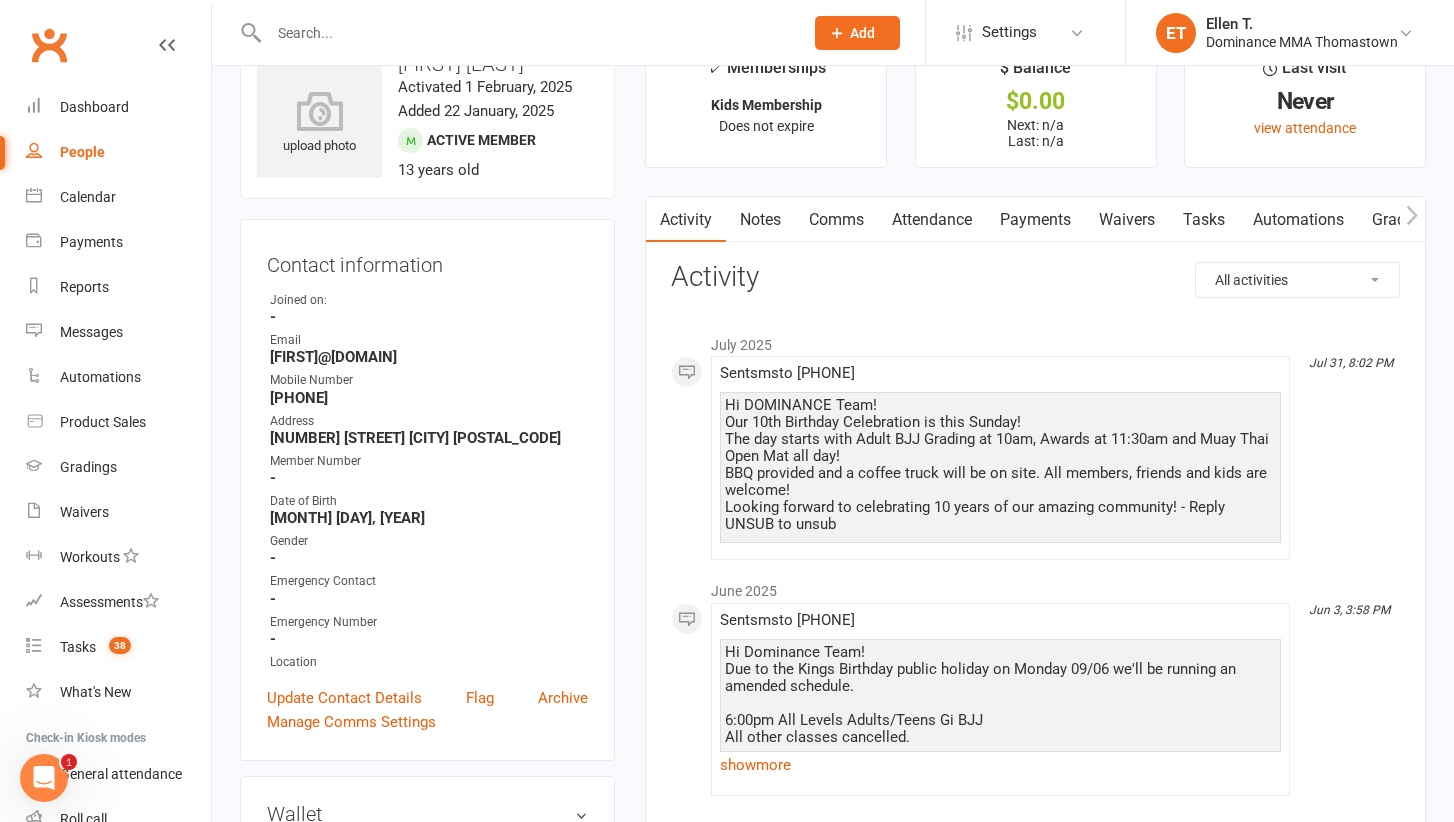 click at bounding box center [514, 32] 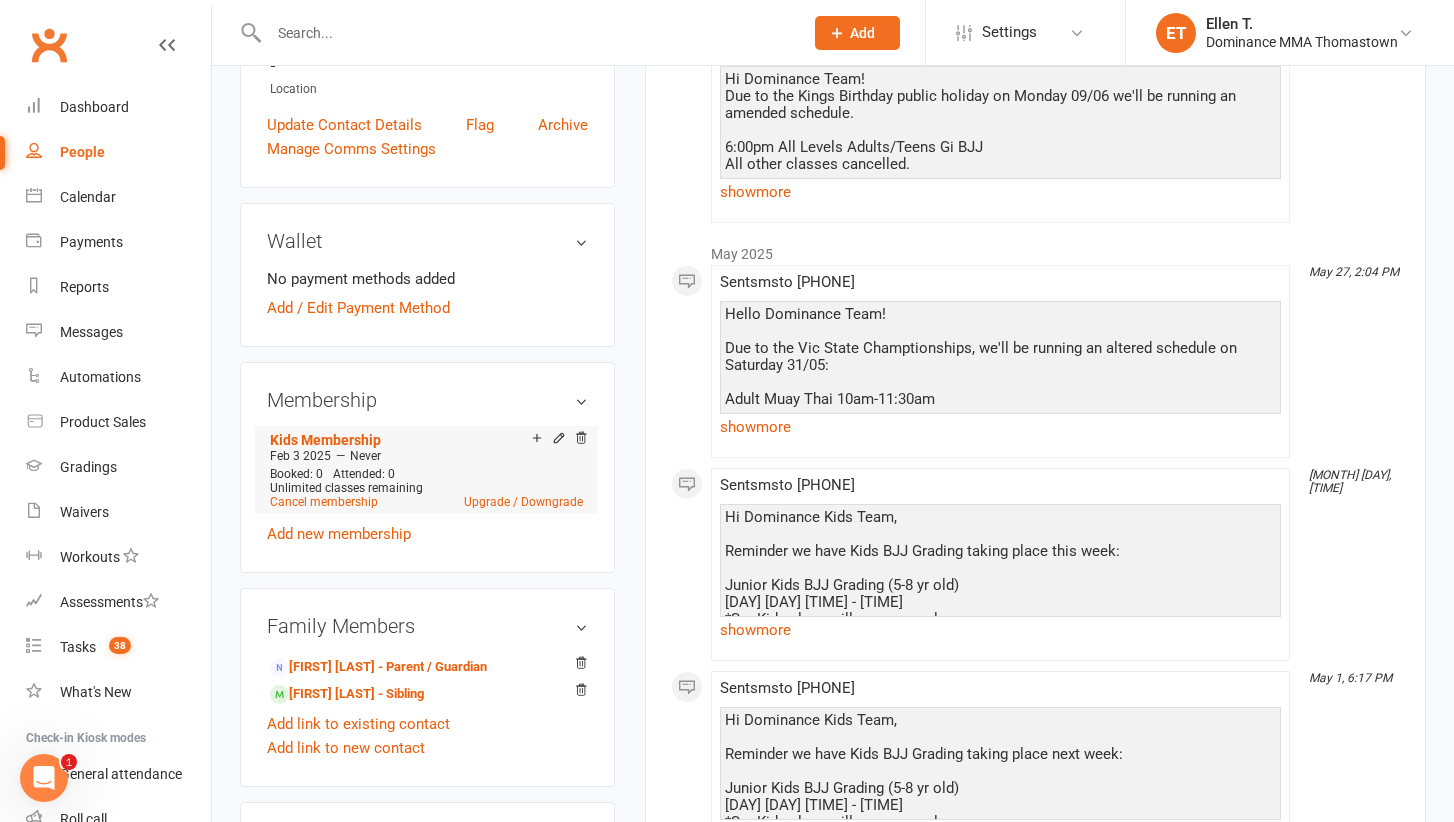 scroll, scrollTop: 640, scrollLeft: 0, axis: vertical 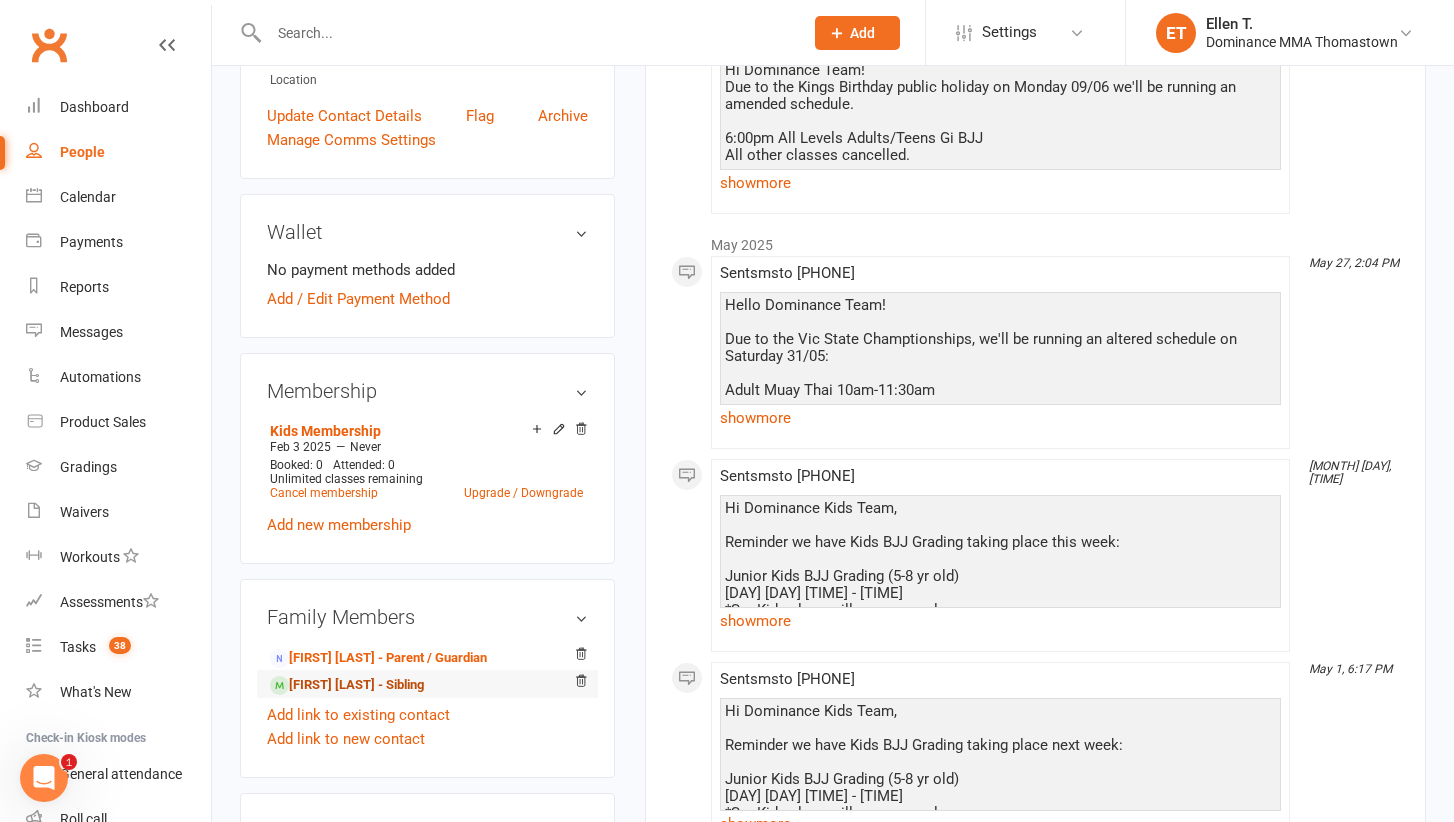 click on "[FIRST] [LAST] - Sibling" at bounding box center (347, 685) 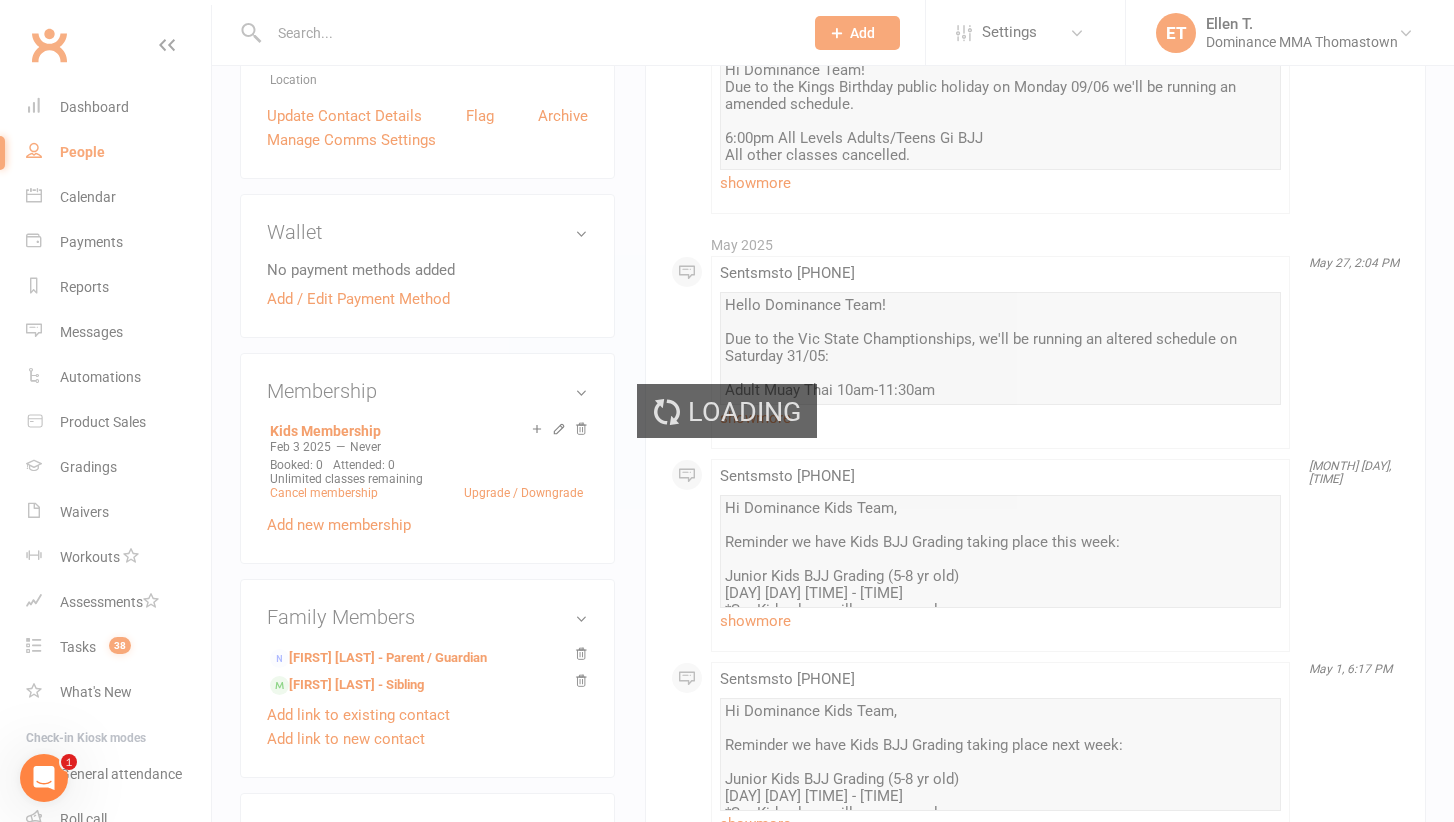 scroll, scrollTop: 0, scrollLeft: 0, axis: both 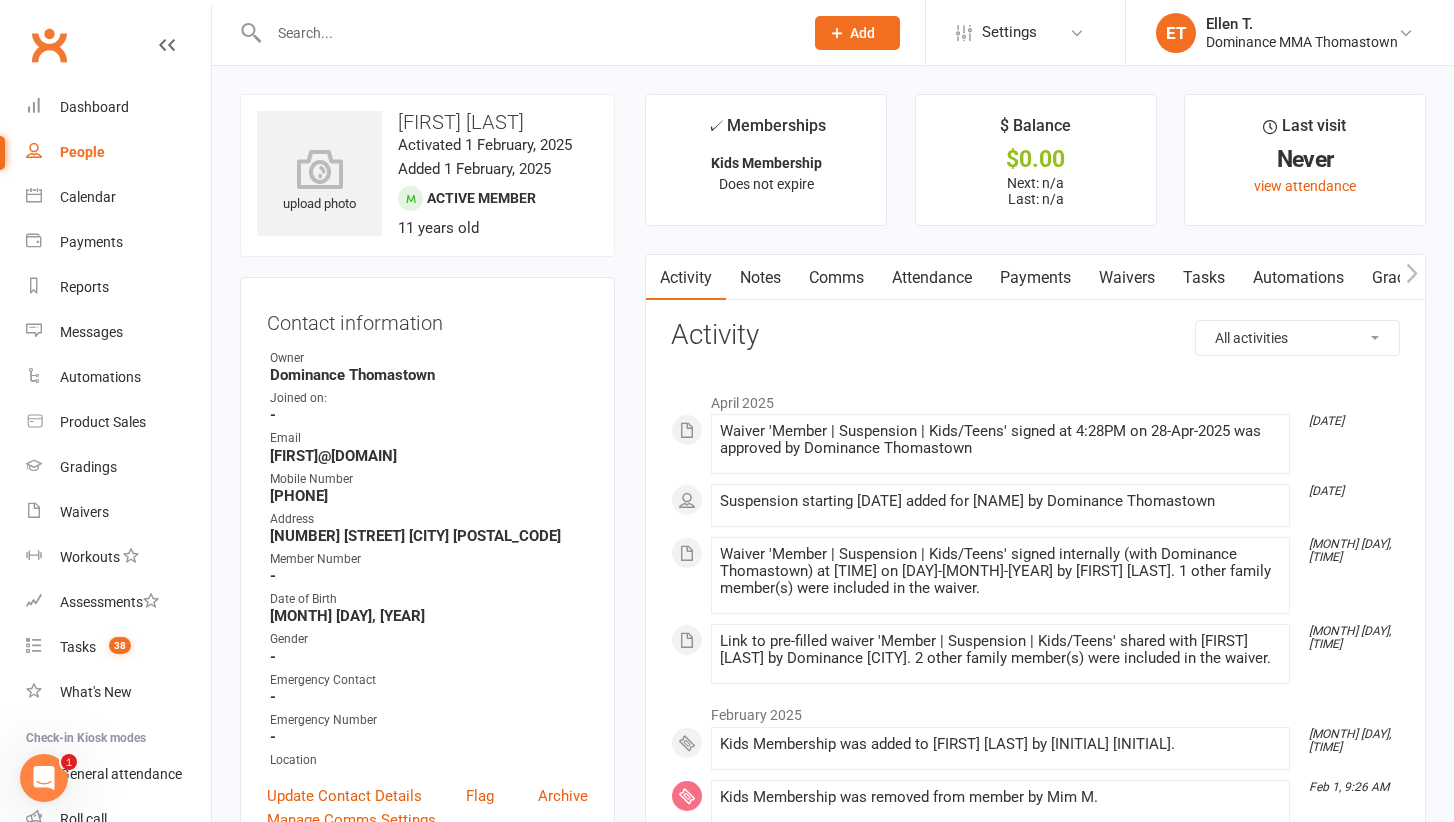 click at bounding box center [526, 33] 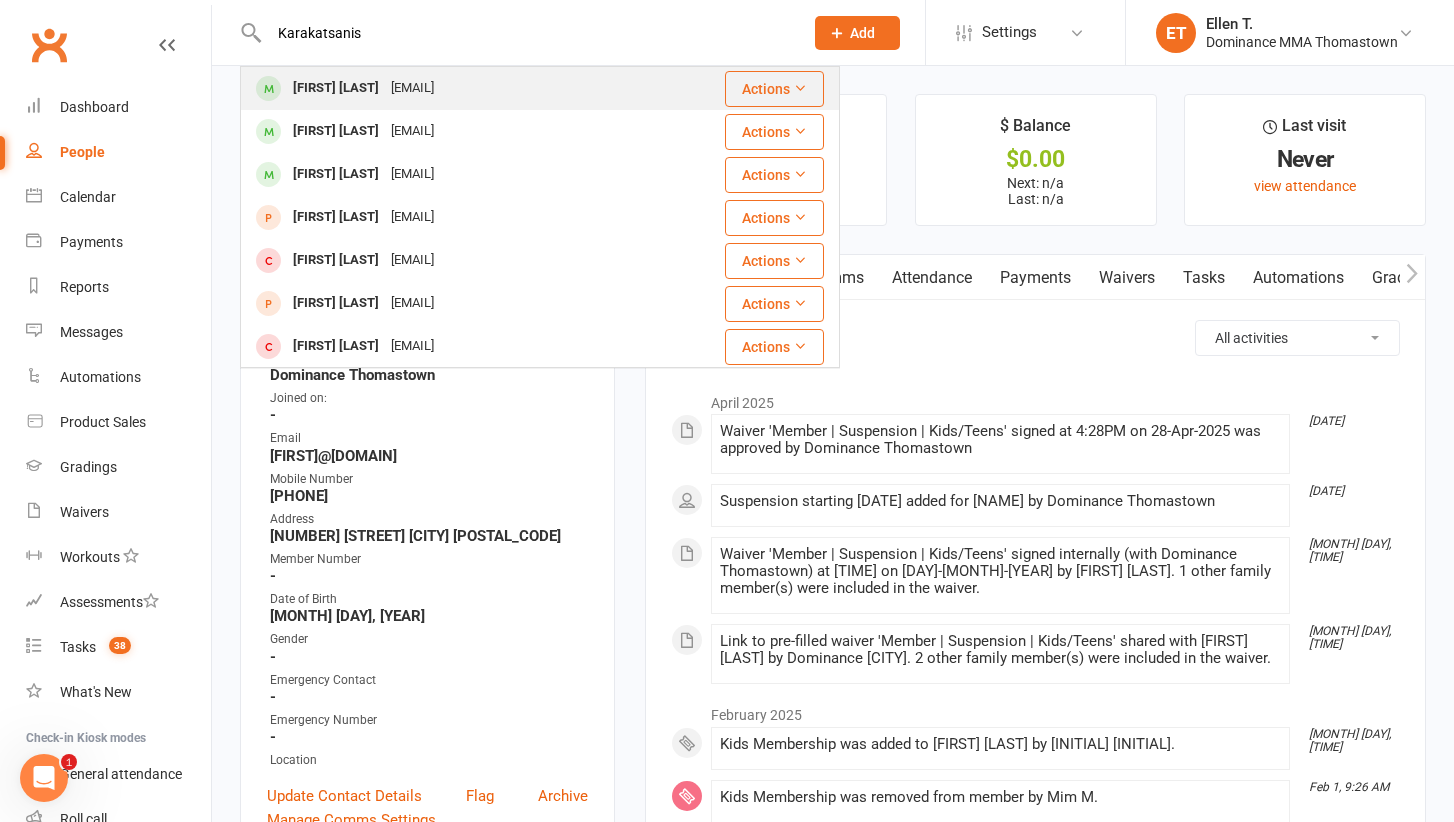 type on "Karakatsanis" 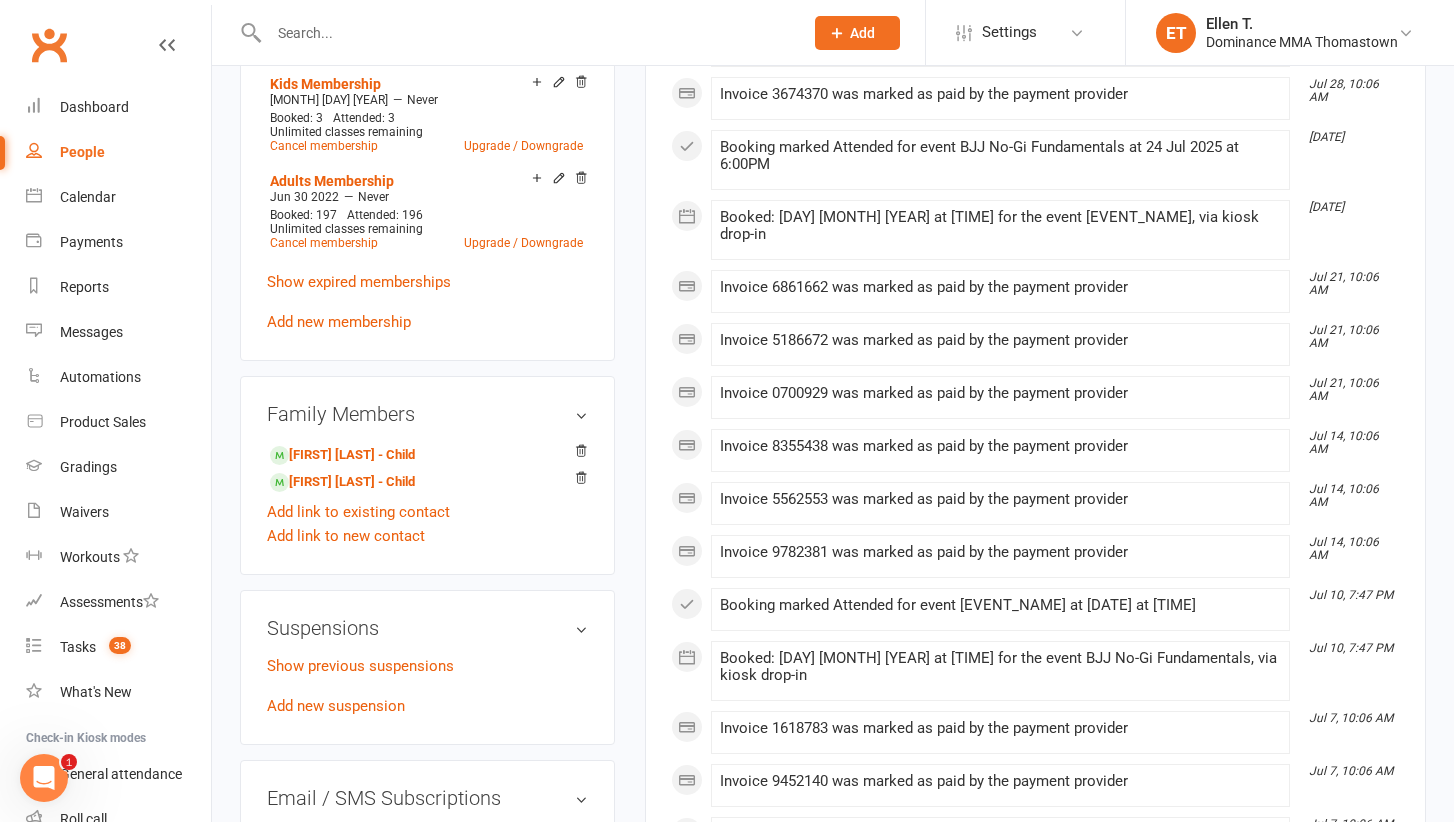 scroll, scrollTop: 1122, scrollLeft: 0, axis: vertical 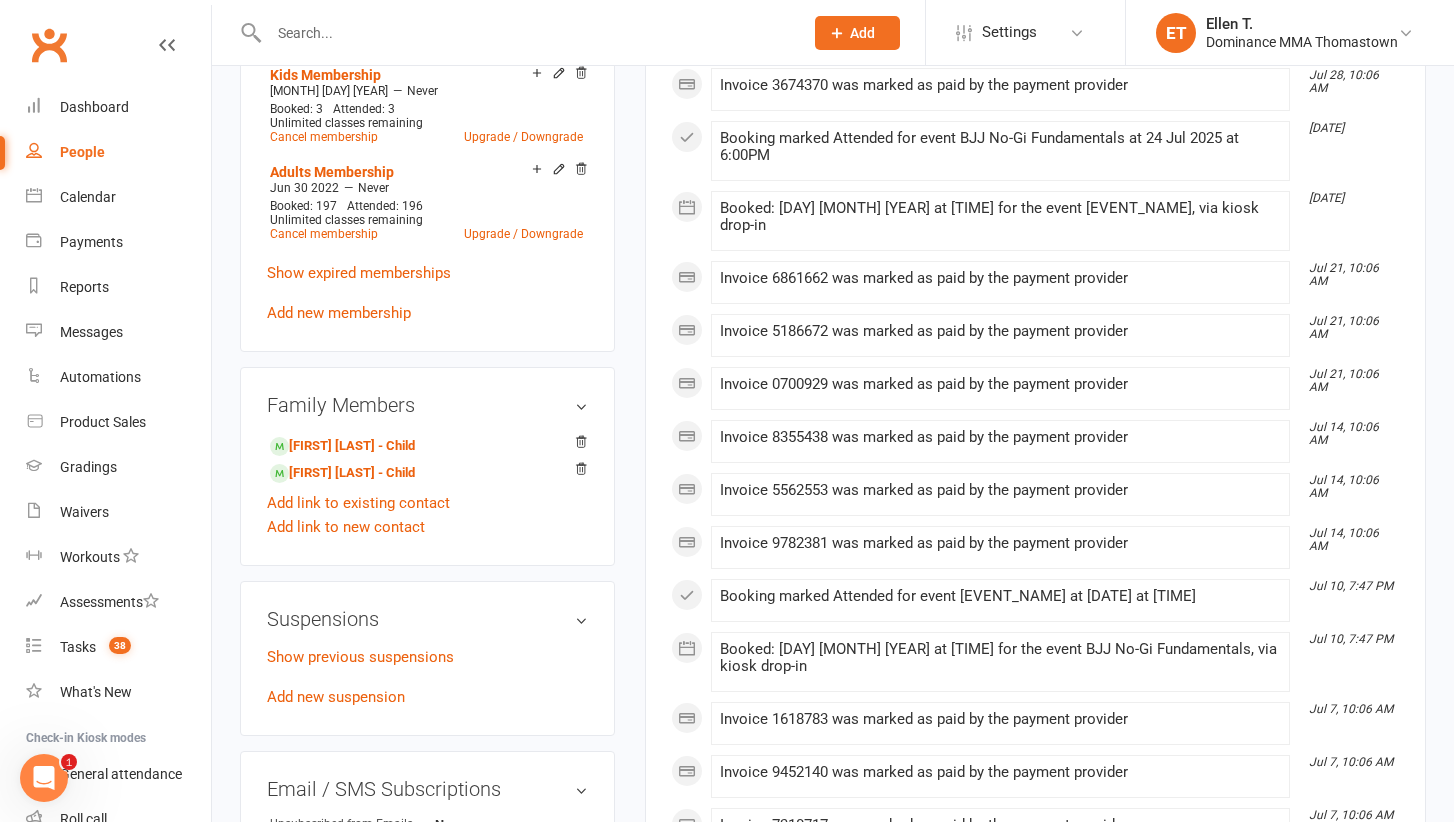 click at bounding box center [526, 33] 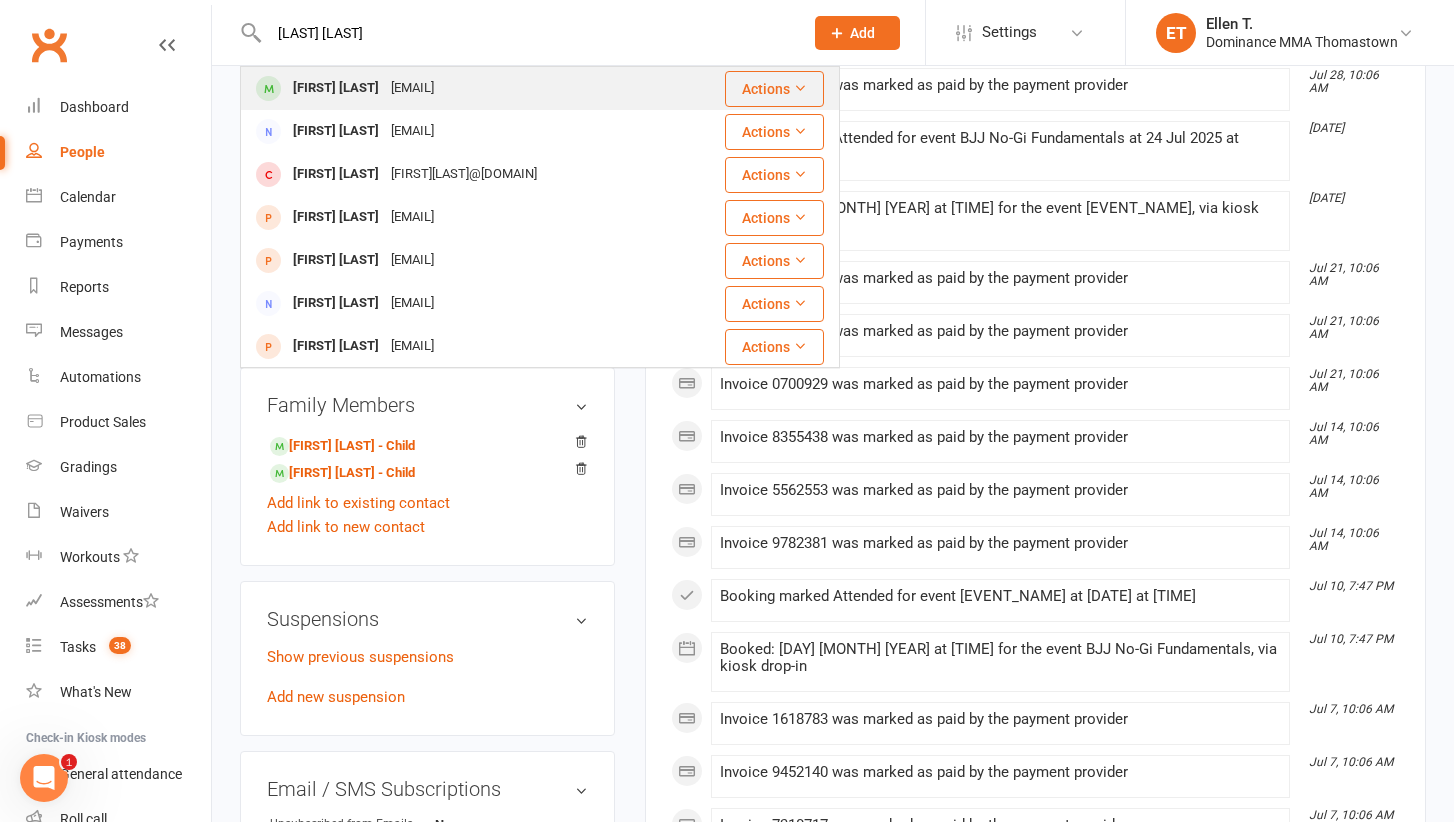 type on "[LAST] [LAST]" 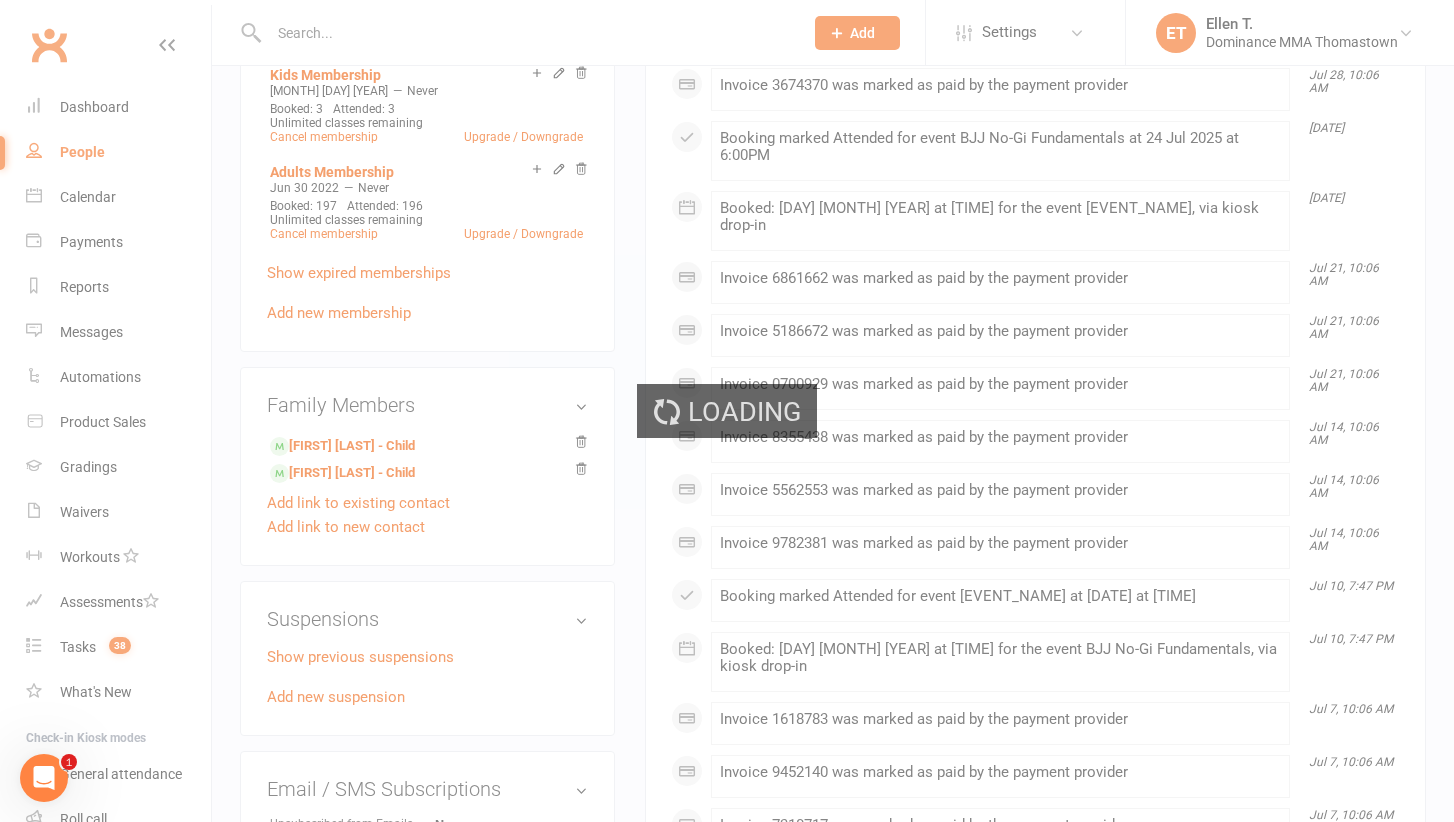 scroll, scrollTop: 0, scrollLeft: 0, axis: both 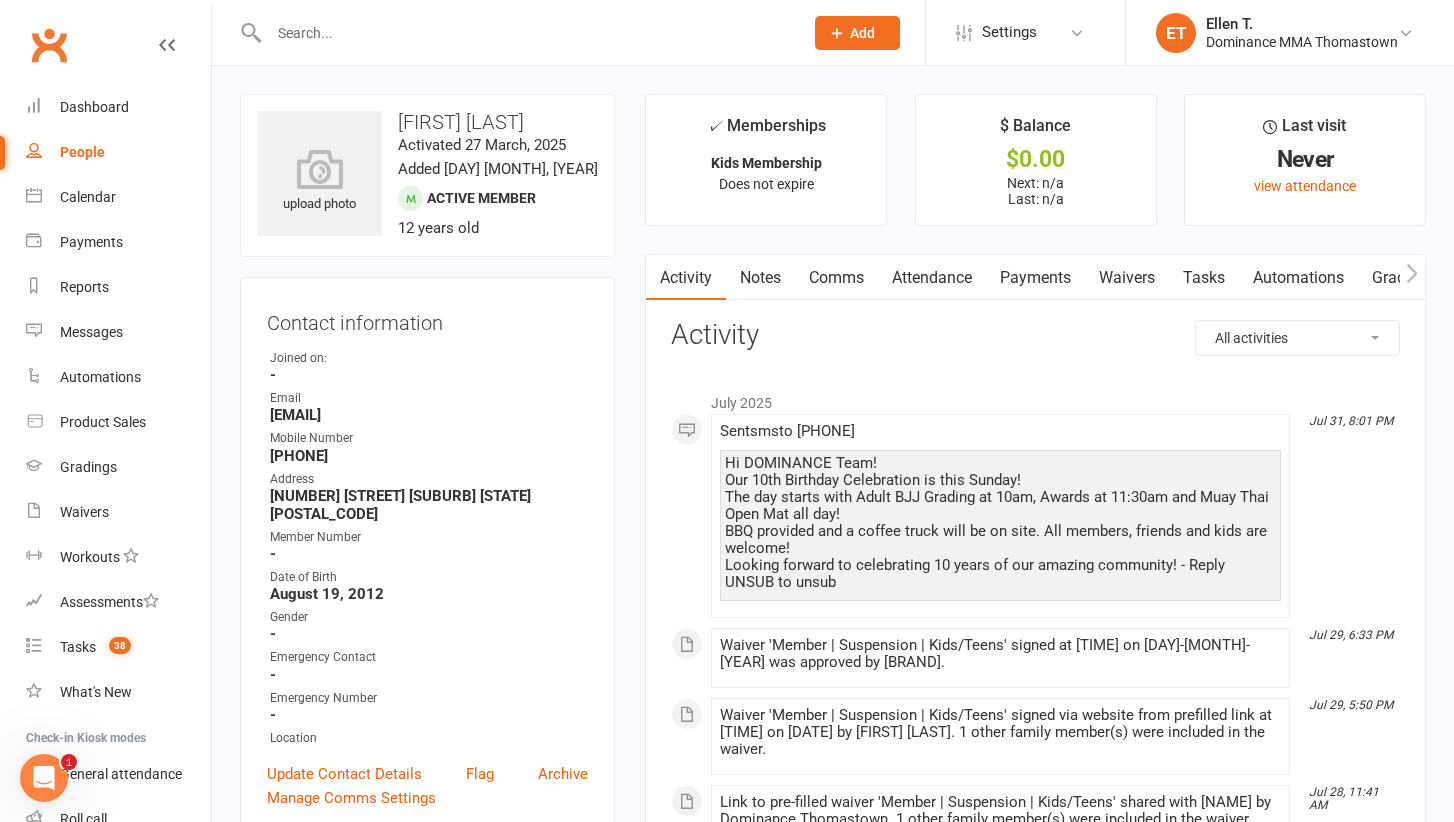 click at bounding box center (526, 33) 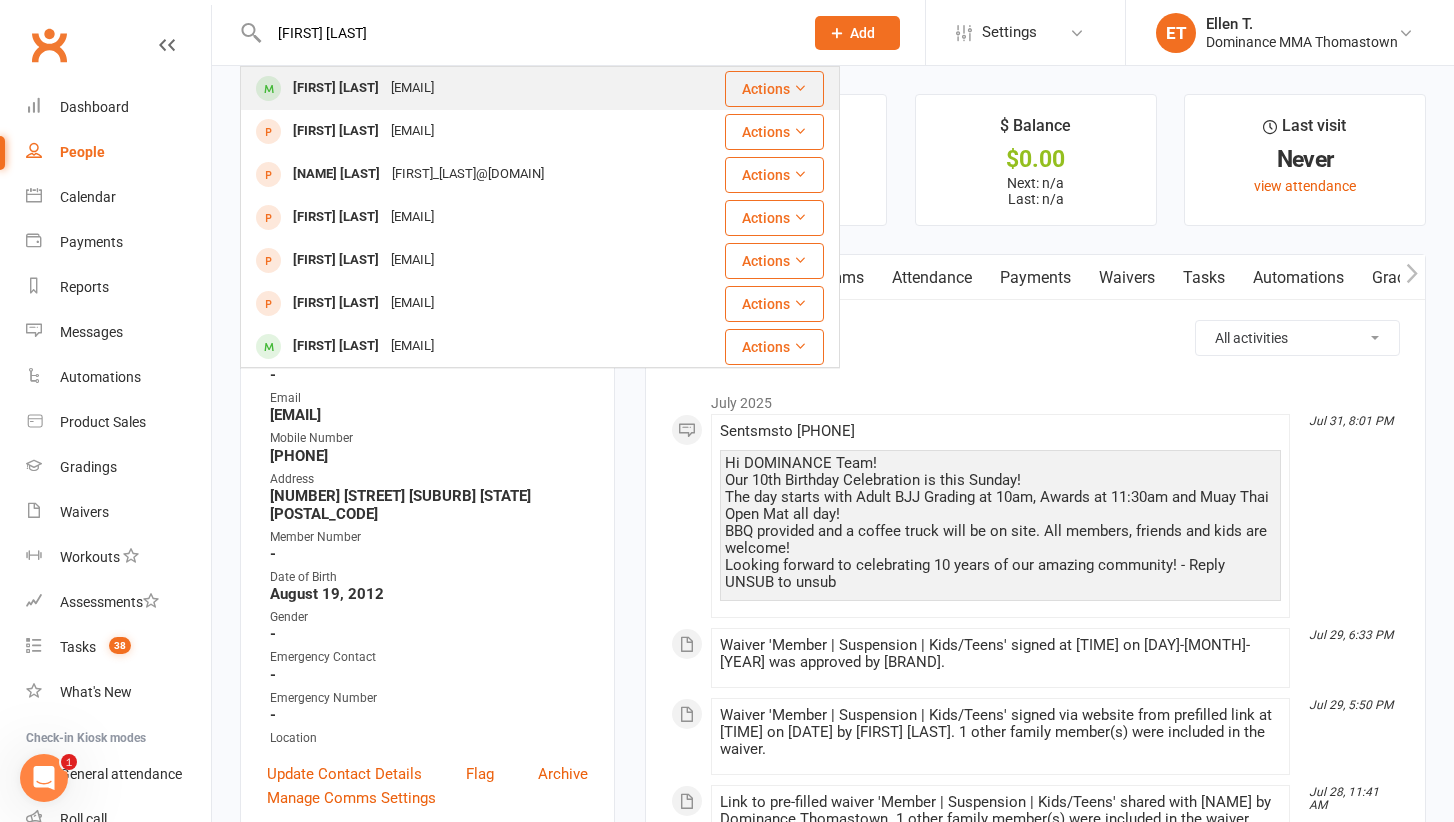type on "[FIRST] [LAST]" 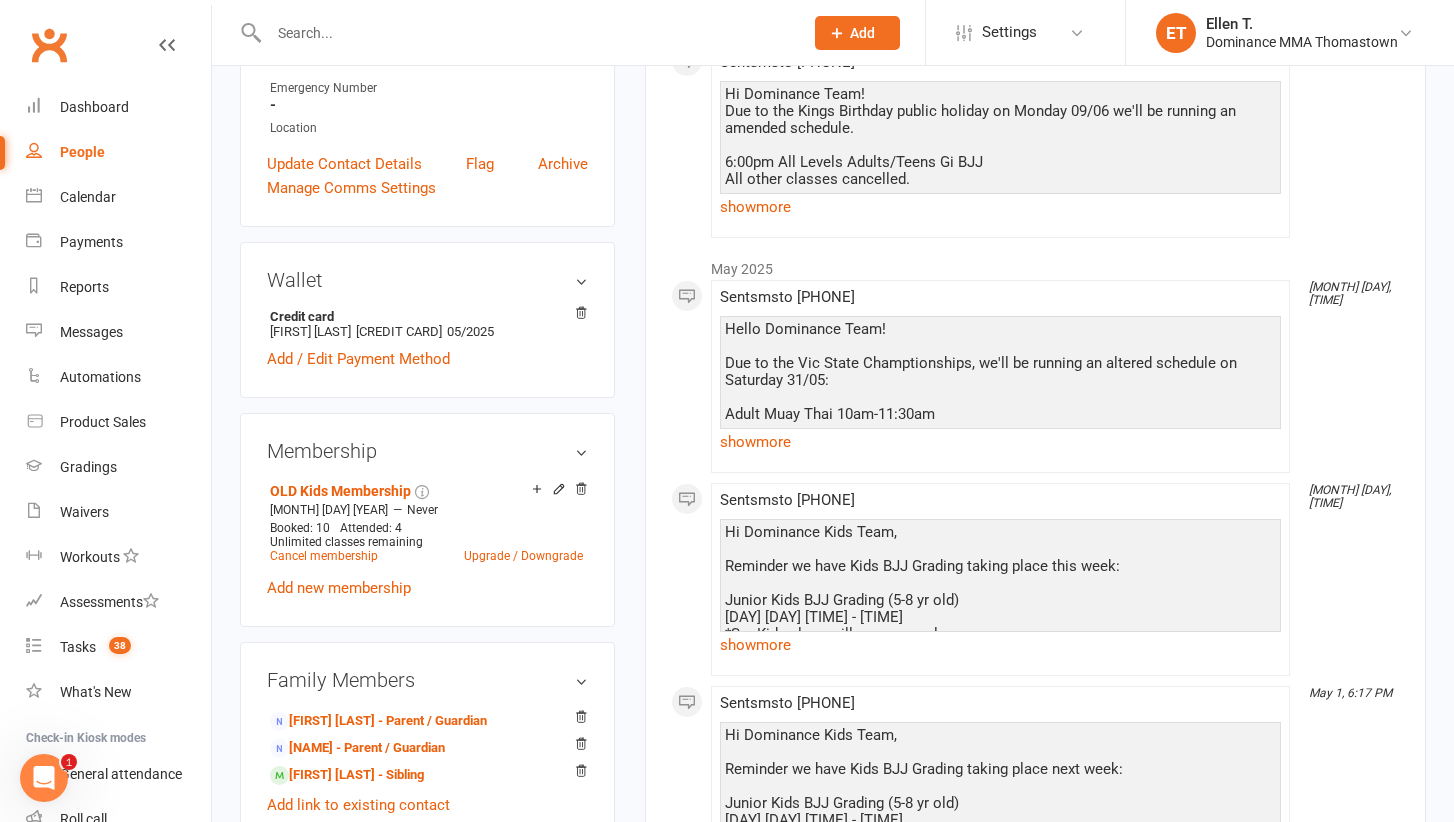 scroll, scrollTop: 645, scrollLeft: 0, axis: vertical 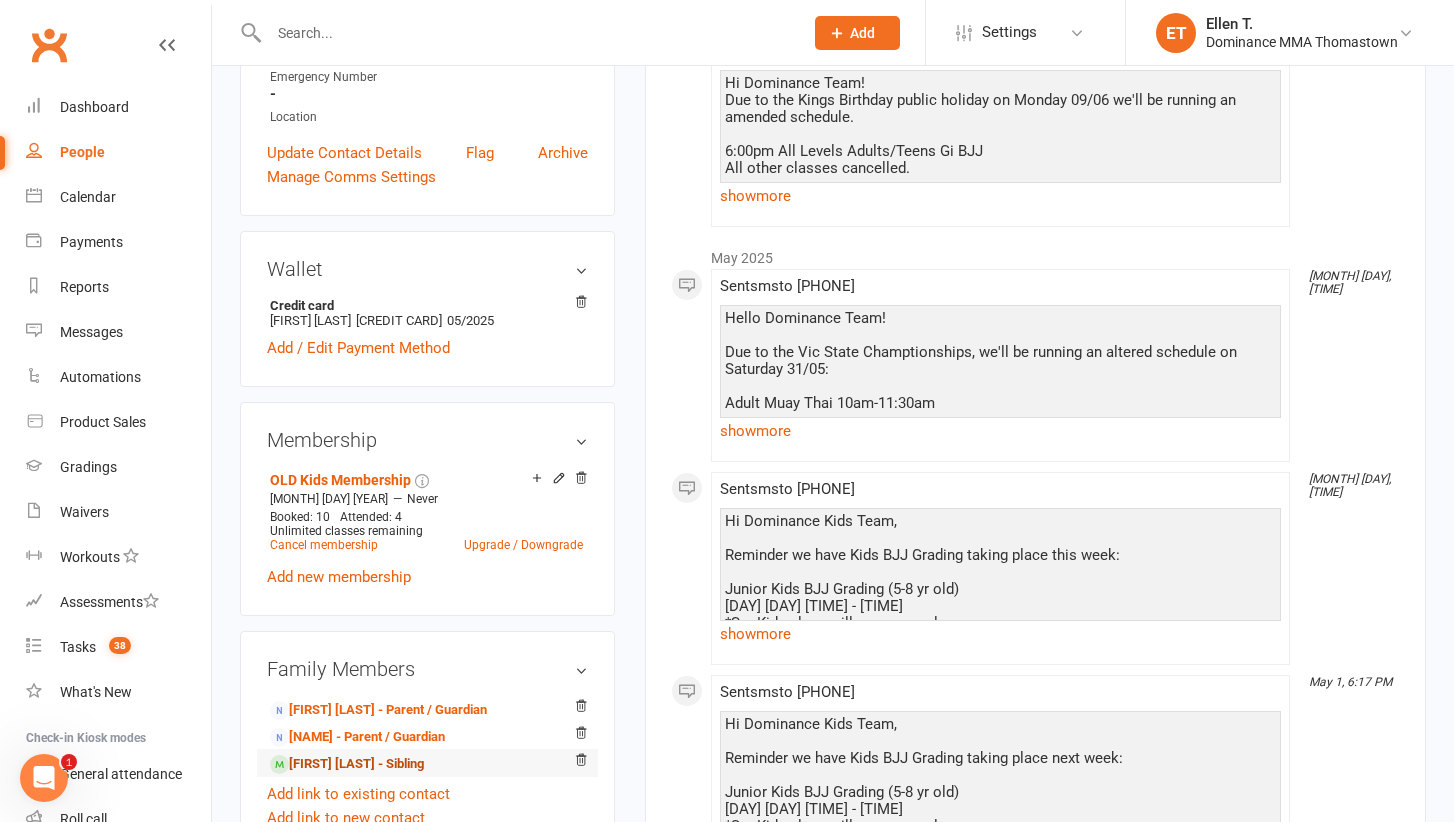 click on "[FIRST] [LAST] - Sibling" at bounding box center (347, 764) 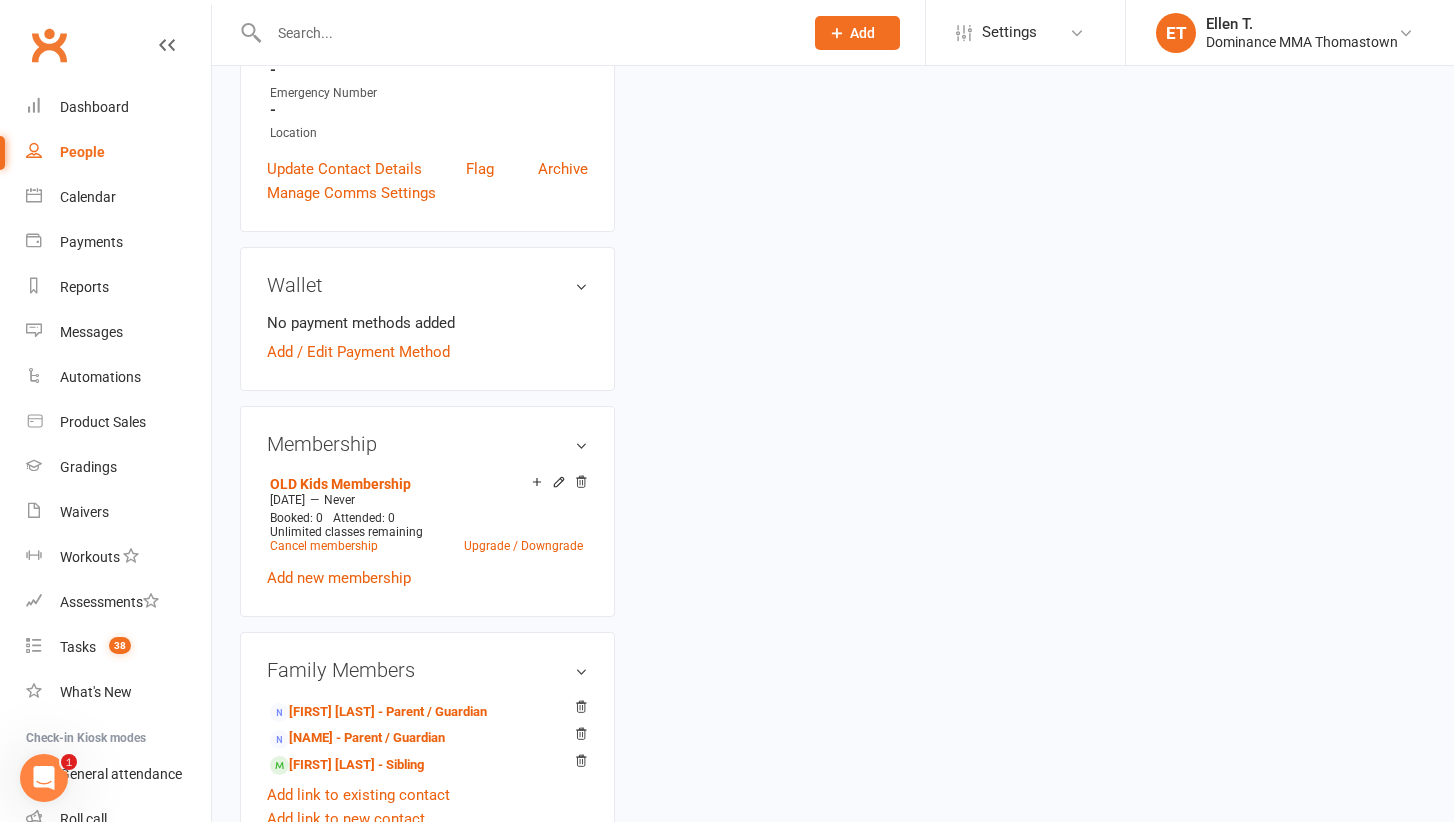 scroll, scrollTop: 0, scrollLeft: 0, axis: both 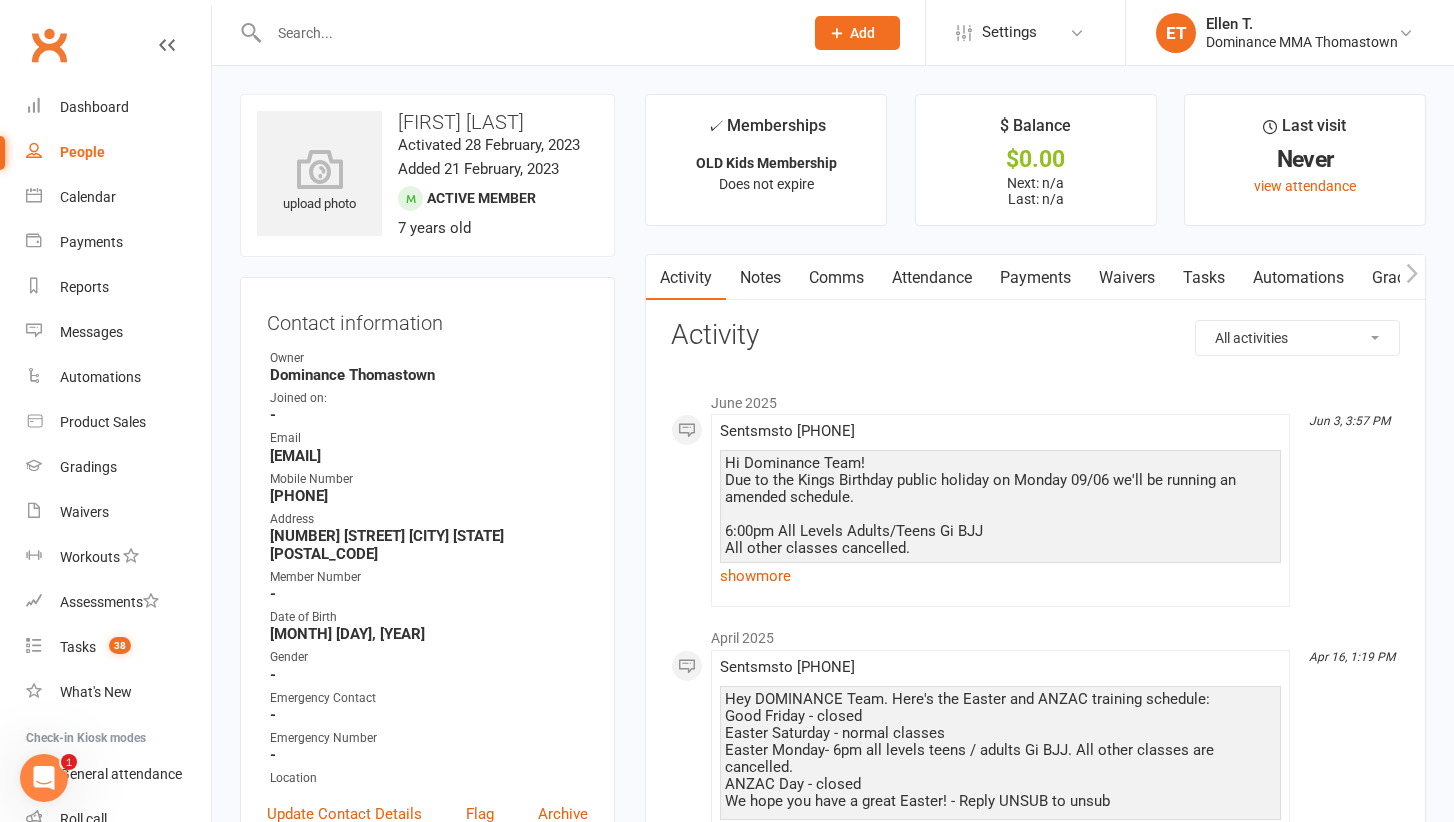 click at bounding box center (514, 32) 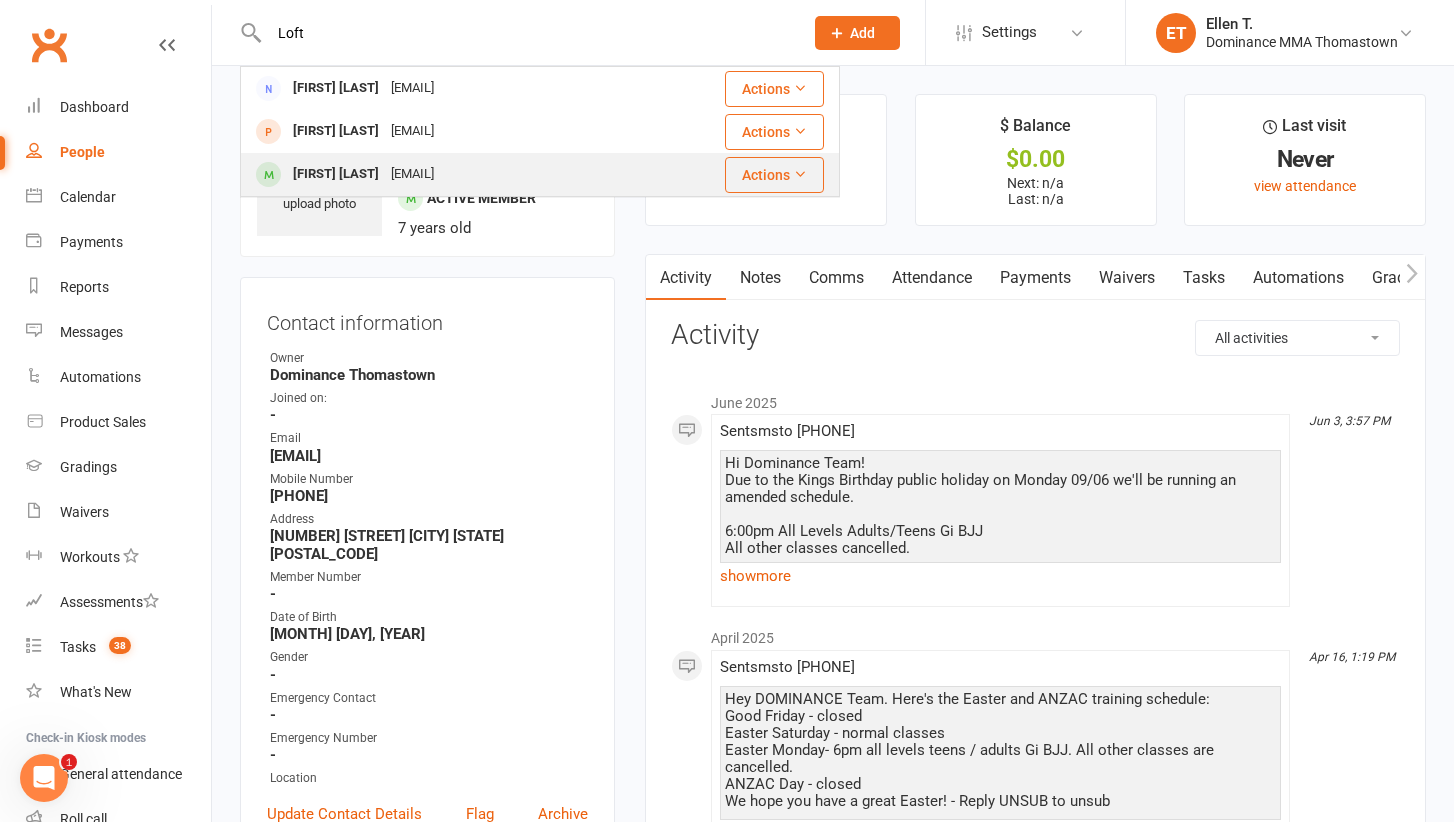 type on "Loft" 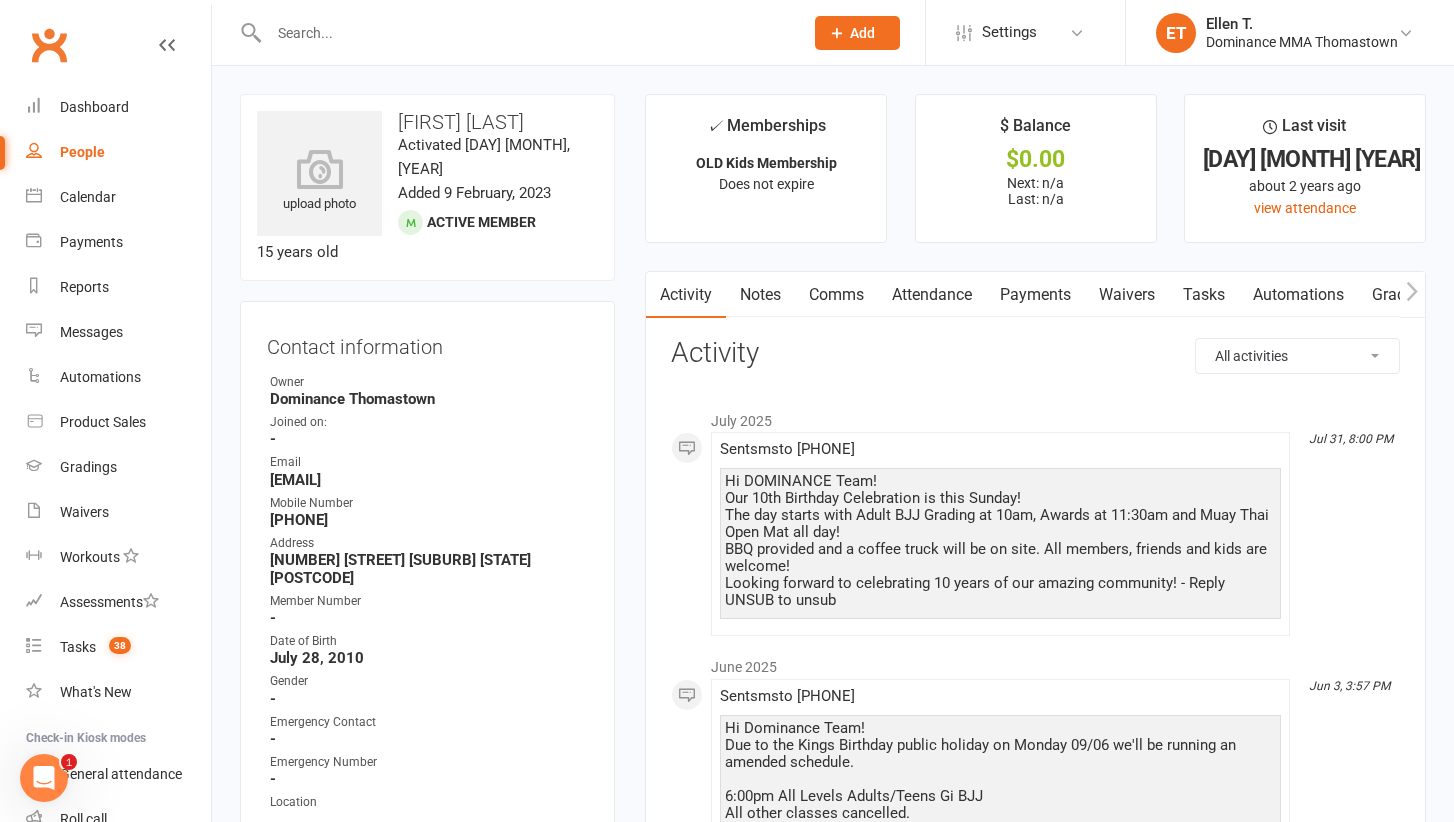 click on "Added 9 February, 2023" at bounding box center [474, 193] 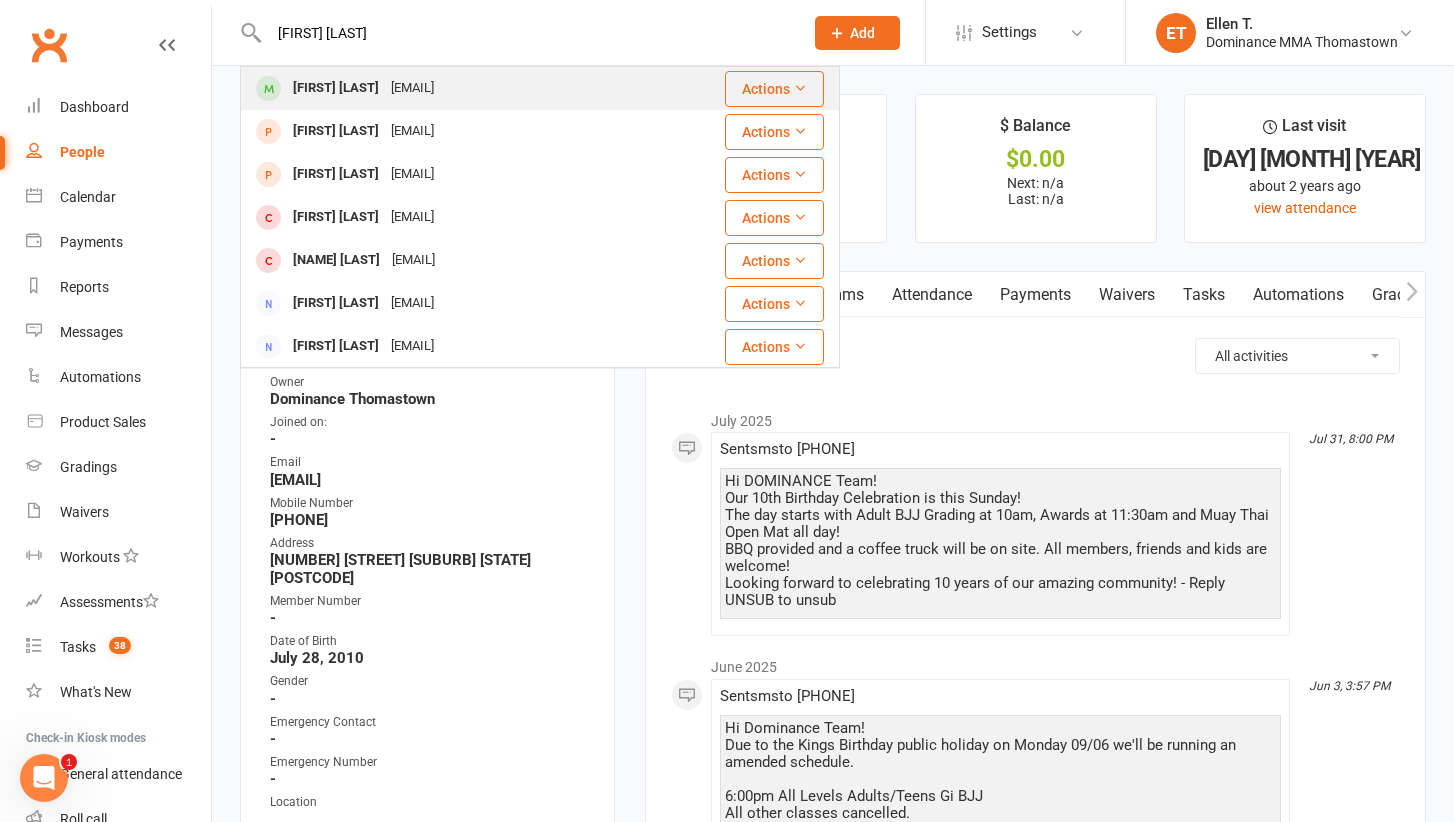 type on "[FIRST] [LAST]" 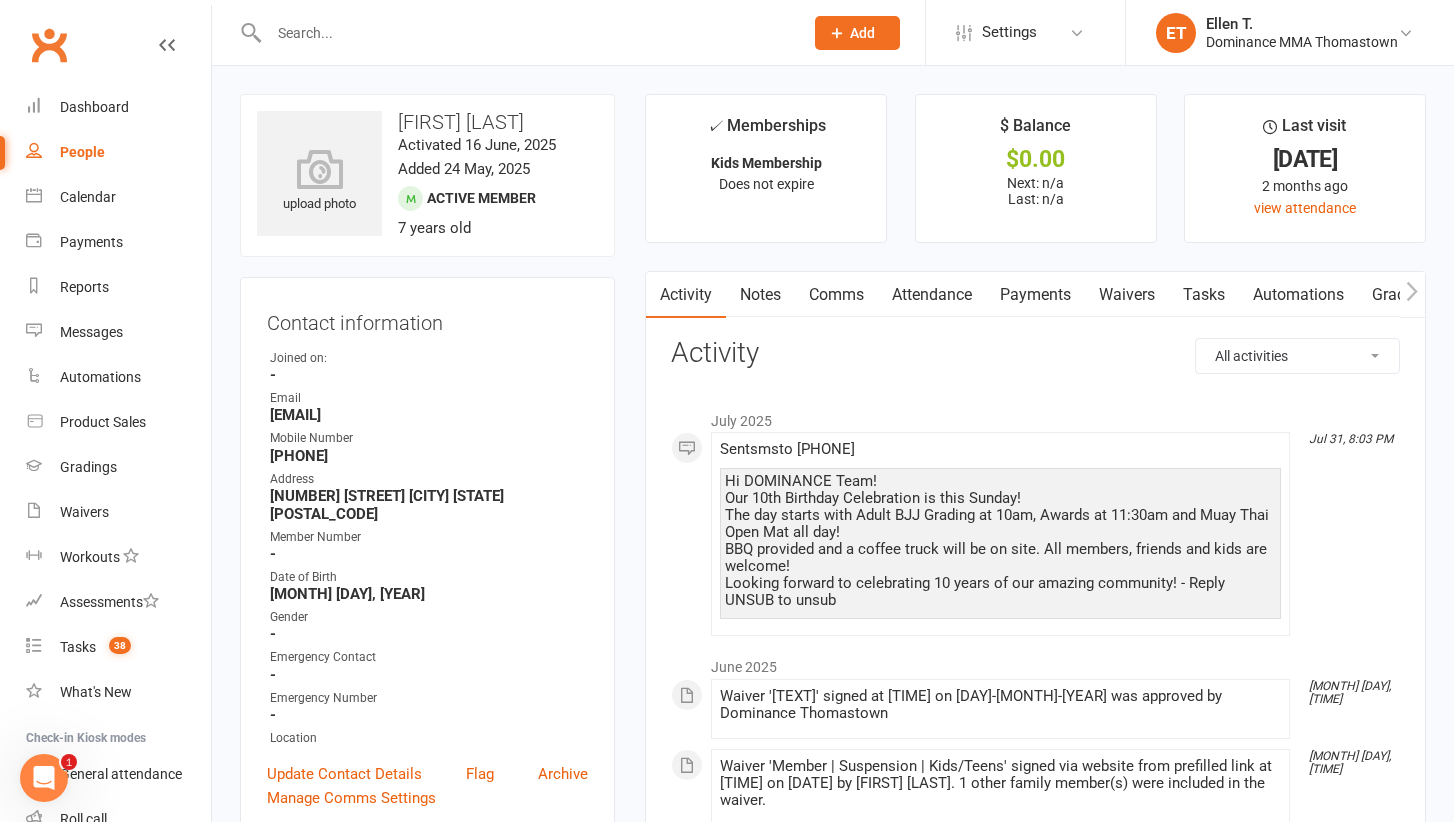 click at bounding box center (526, 33) 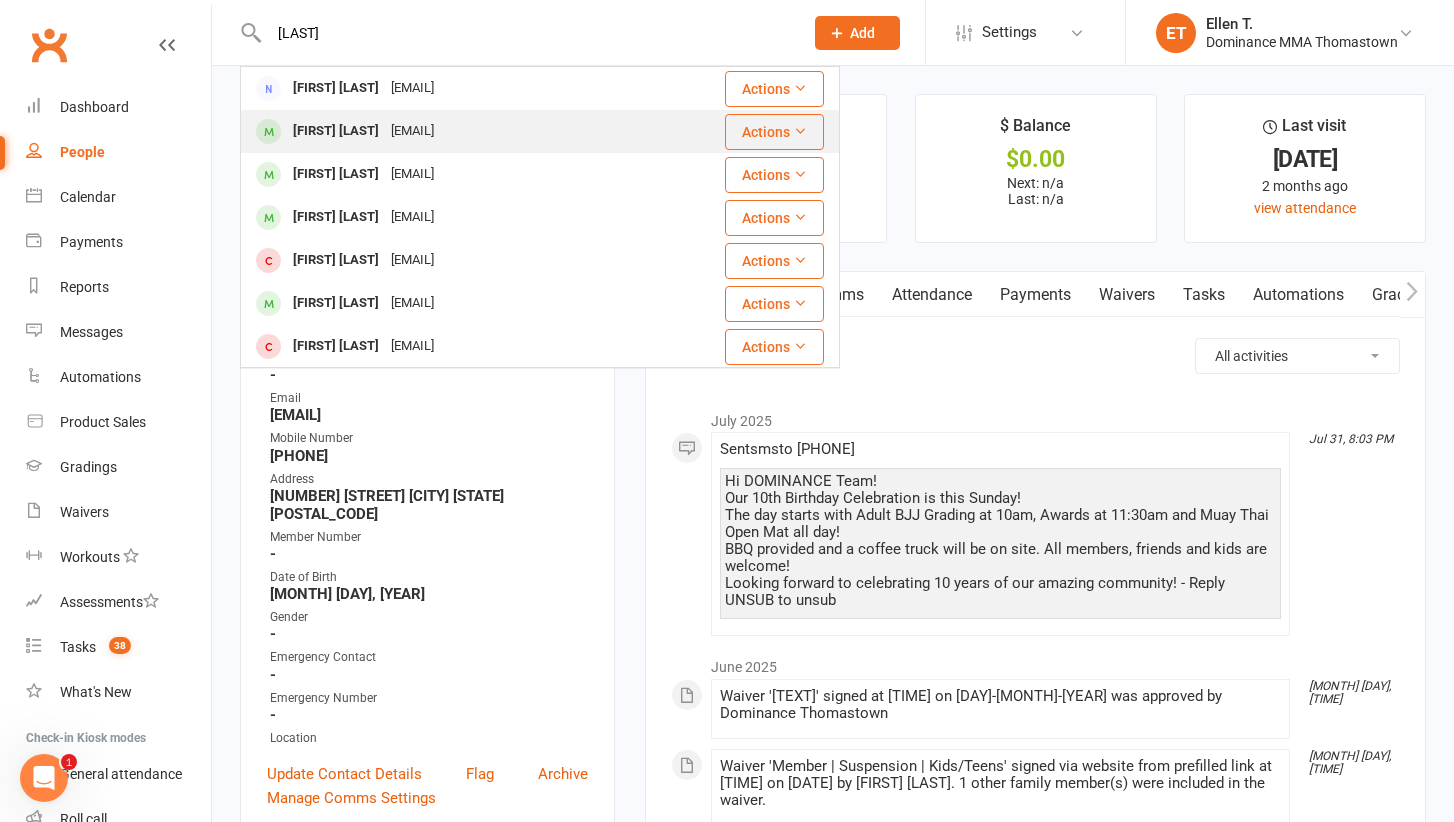 type on "[LAST]" 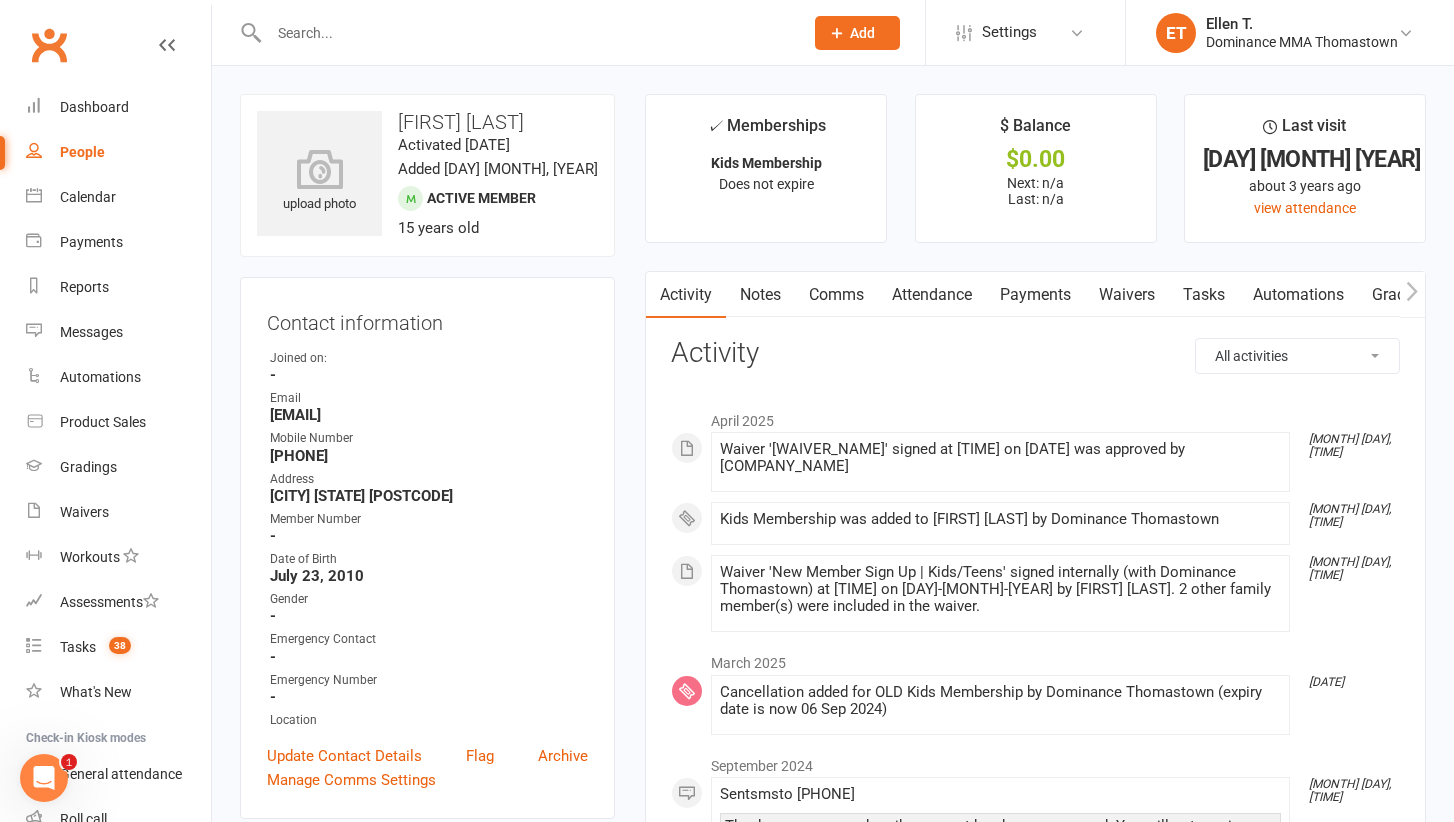 scroll, scrollTop: 0, scrollLeft: 0, axis: both 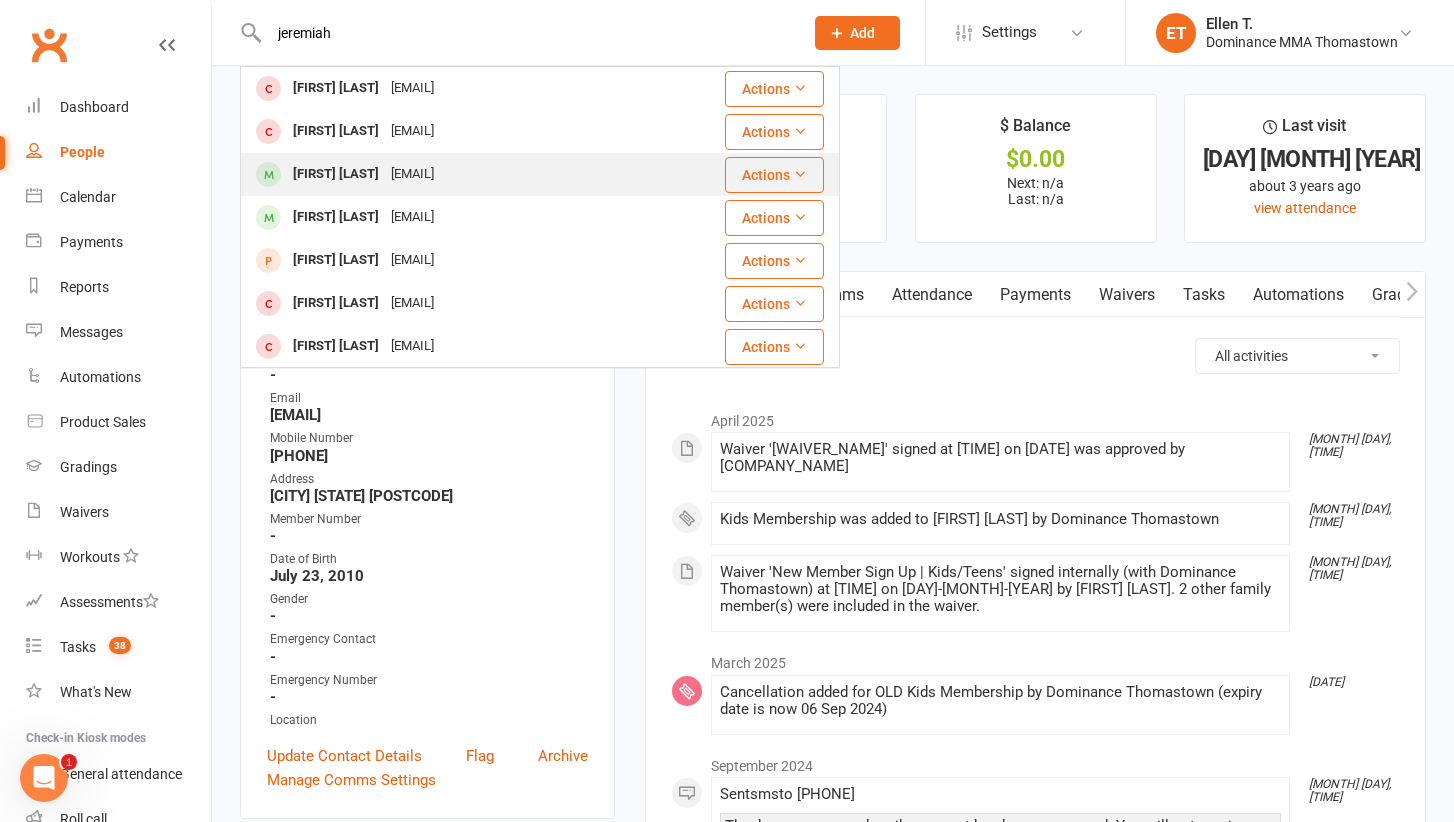 type on "jeremiah" 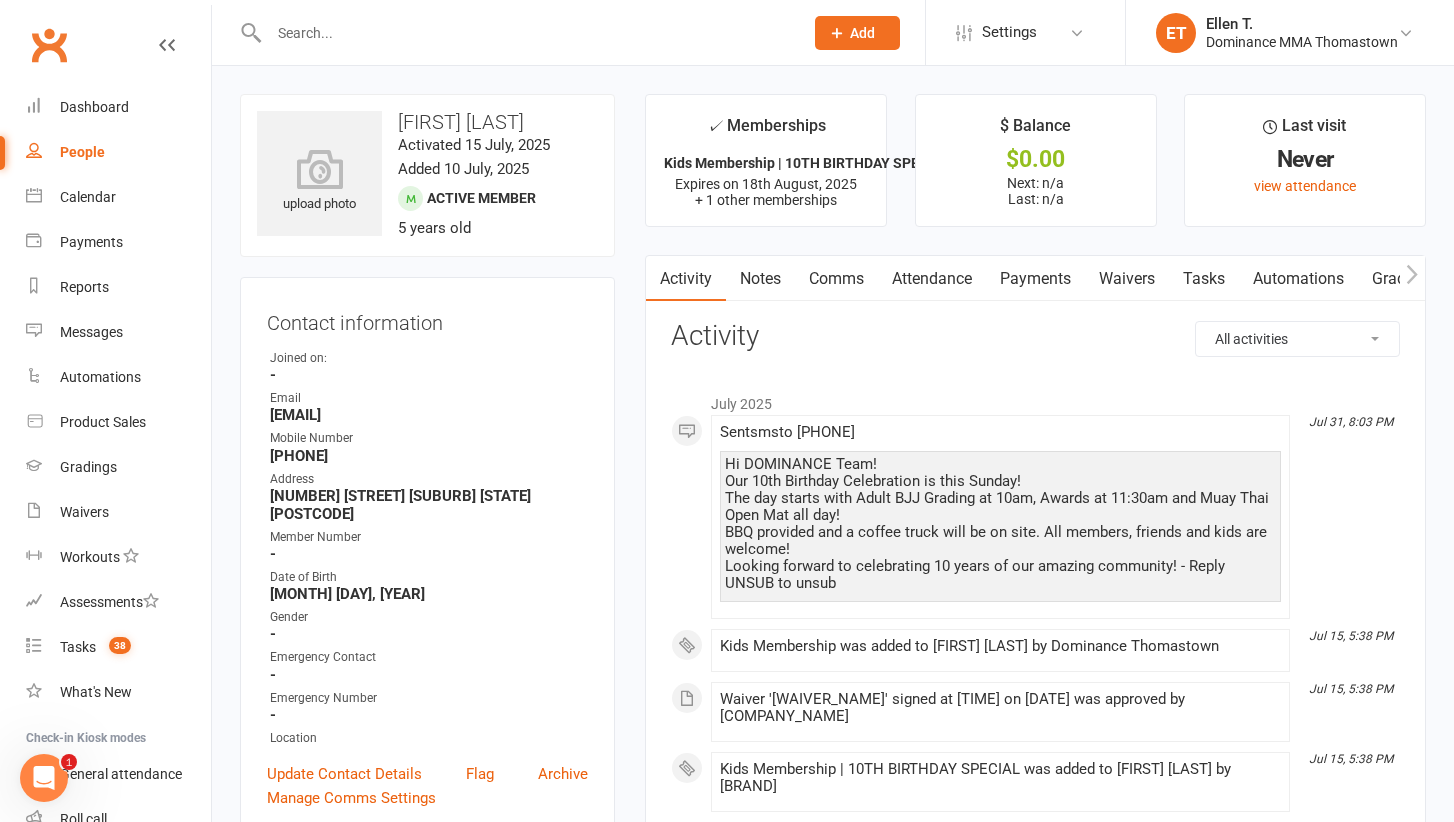 click at bounding box center (526, 33) 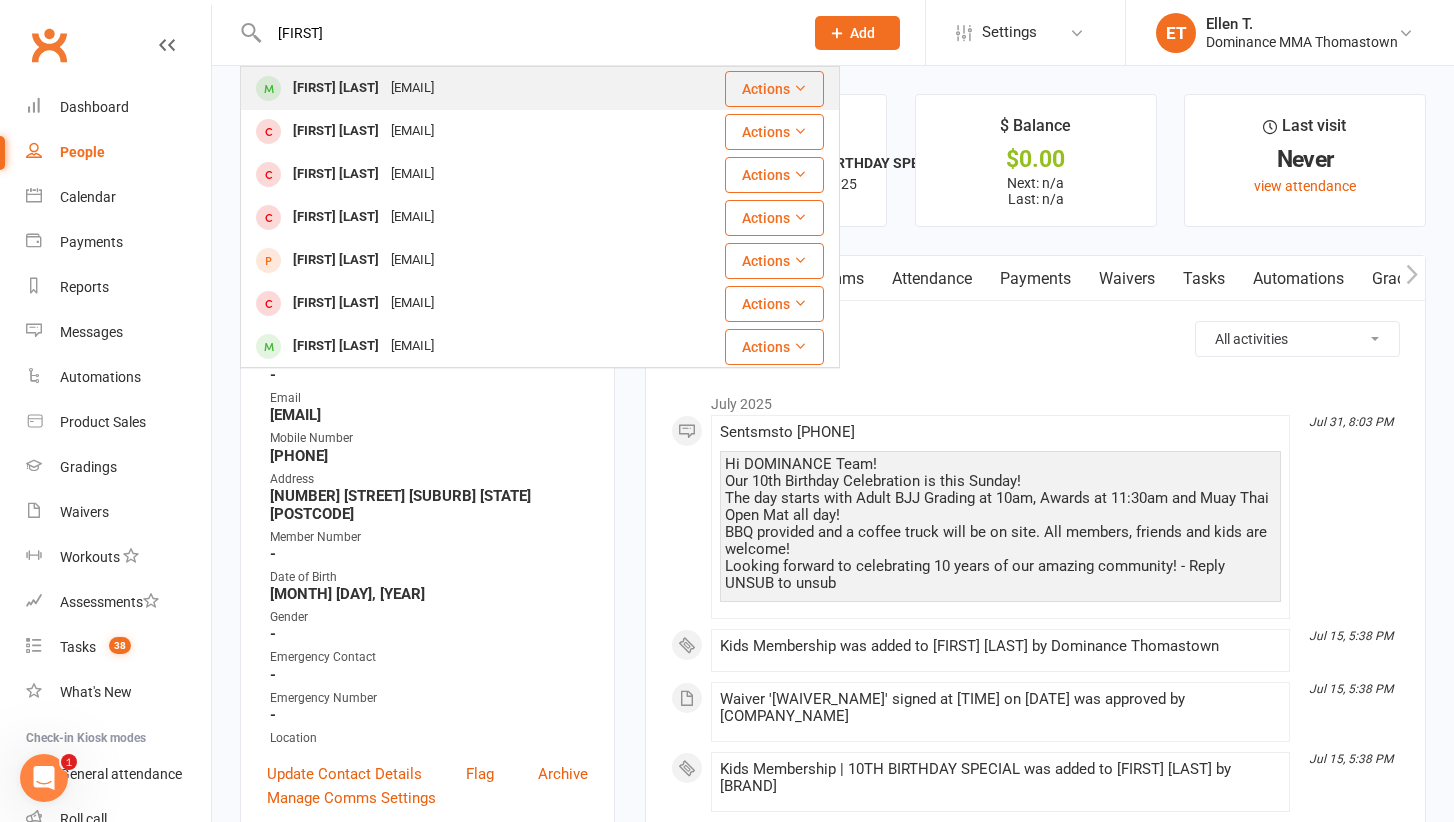 type on "[FIRST]" 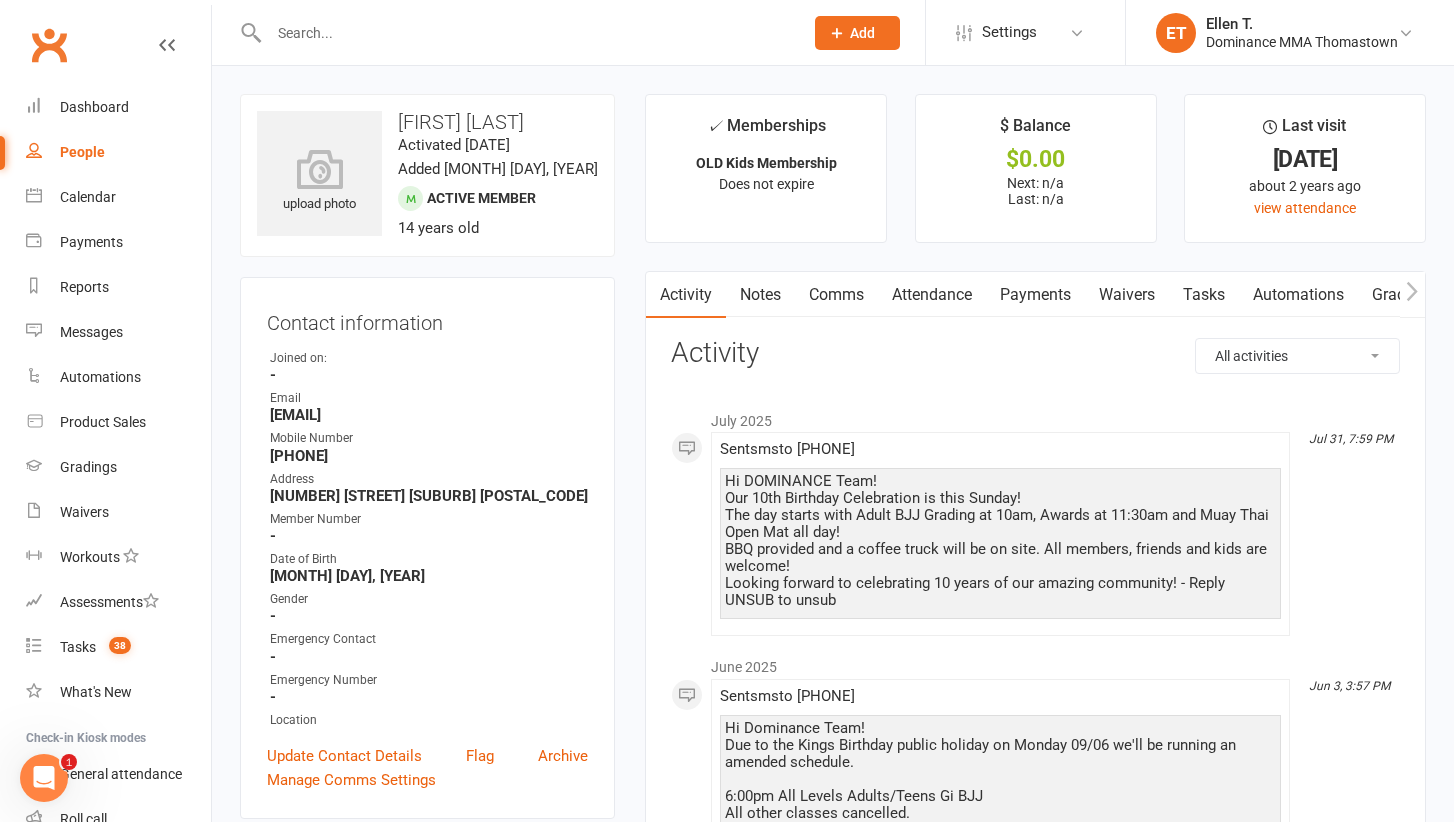 click at bounding box center (526, 33) 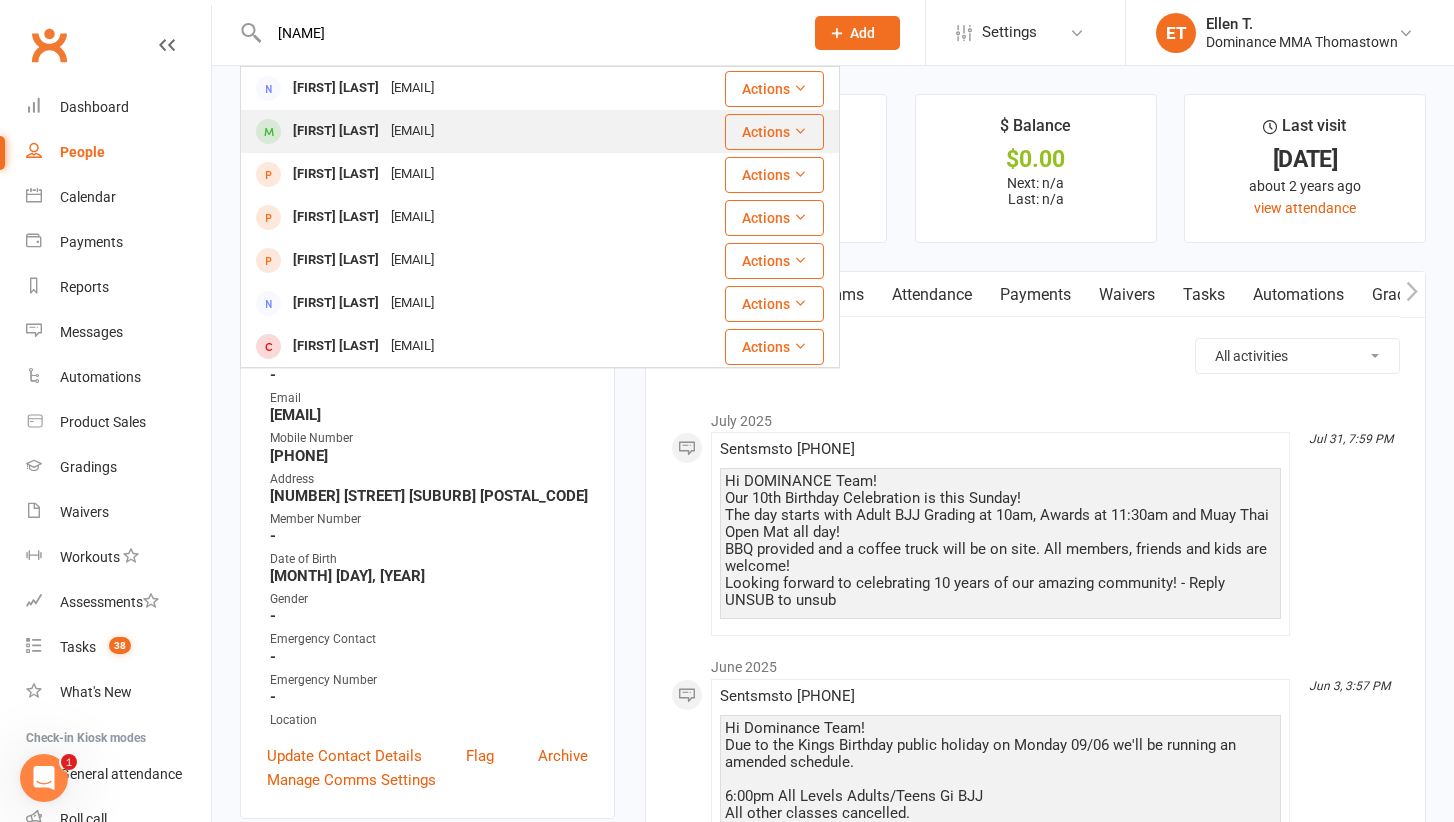 type on "[NAME]" 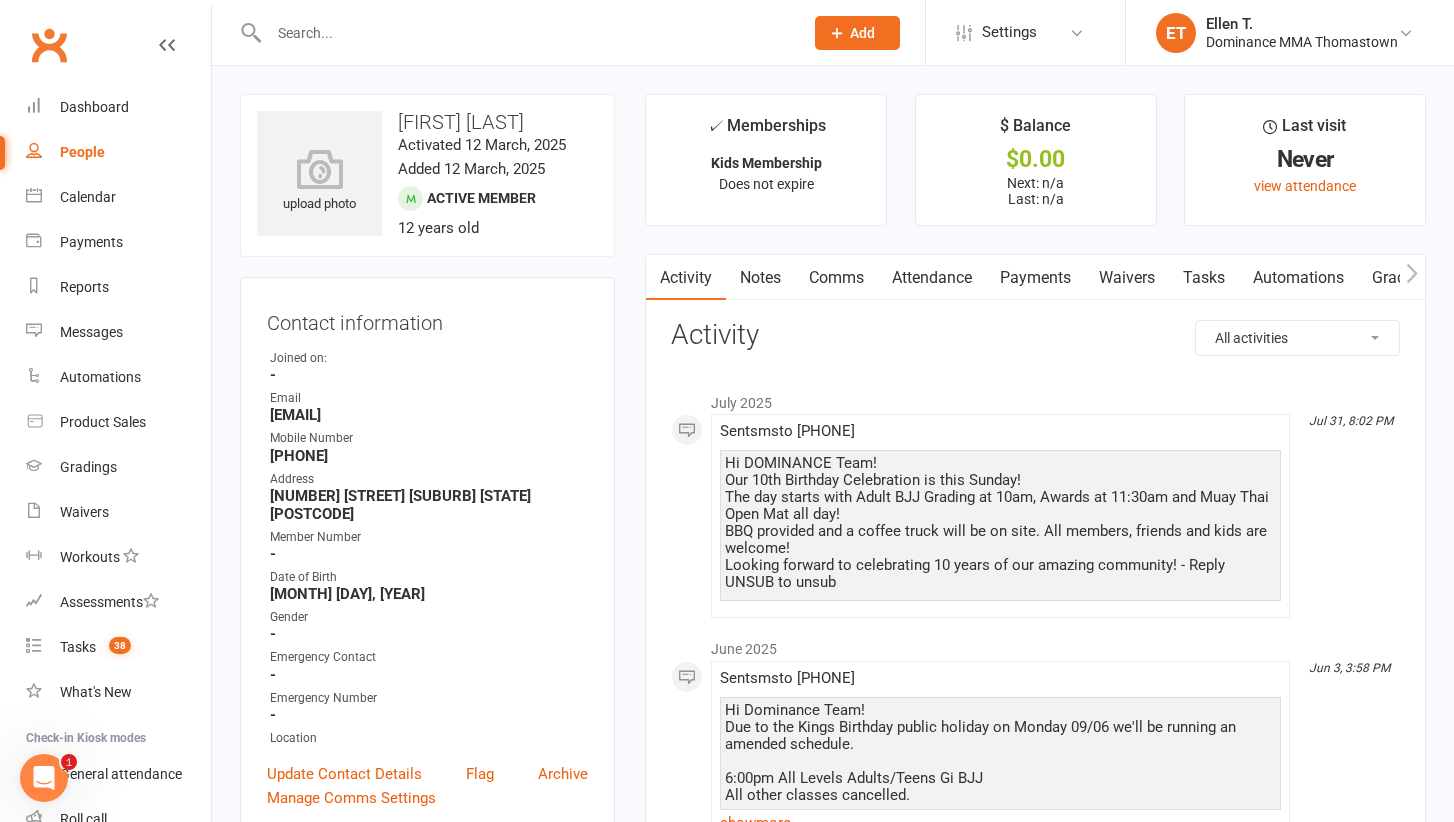 click at bounding box center (526, 33) 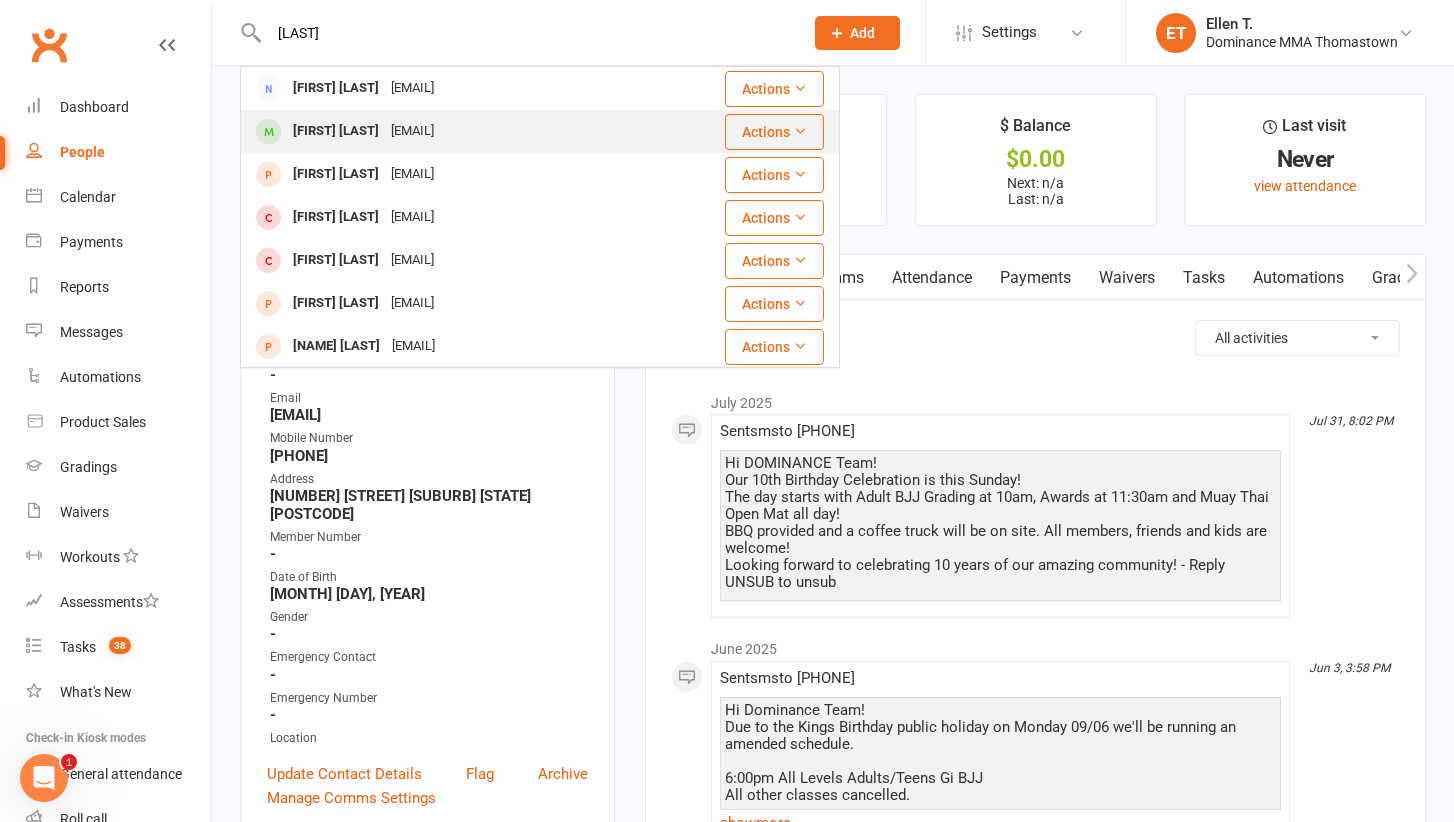 type on "[LAST]" 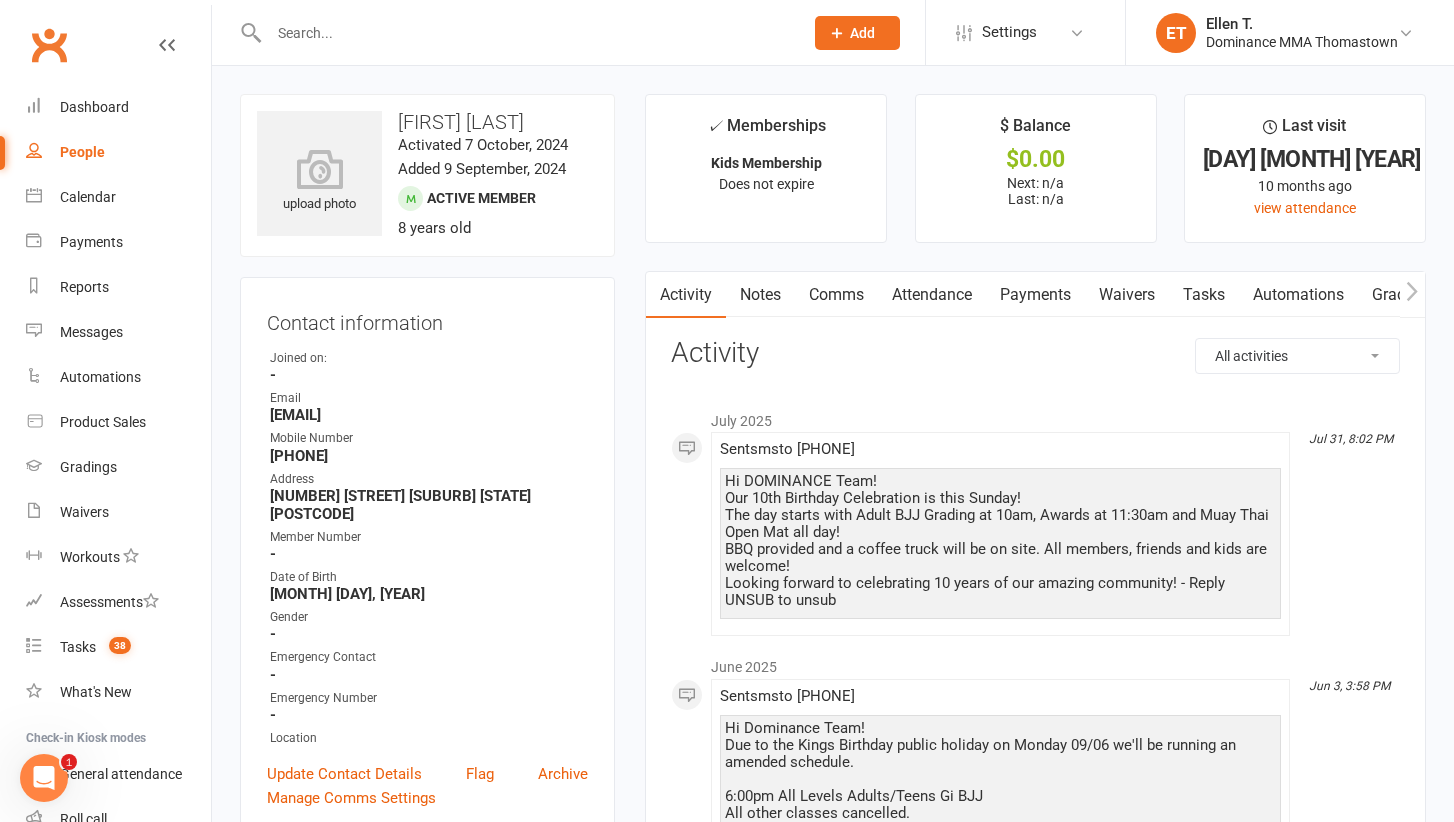 click at bounding box center [514, 32] 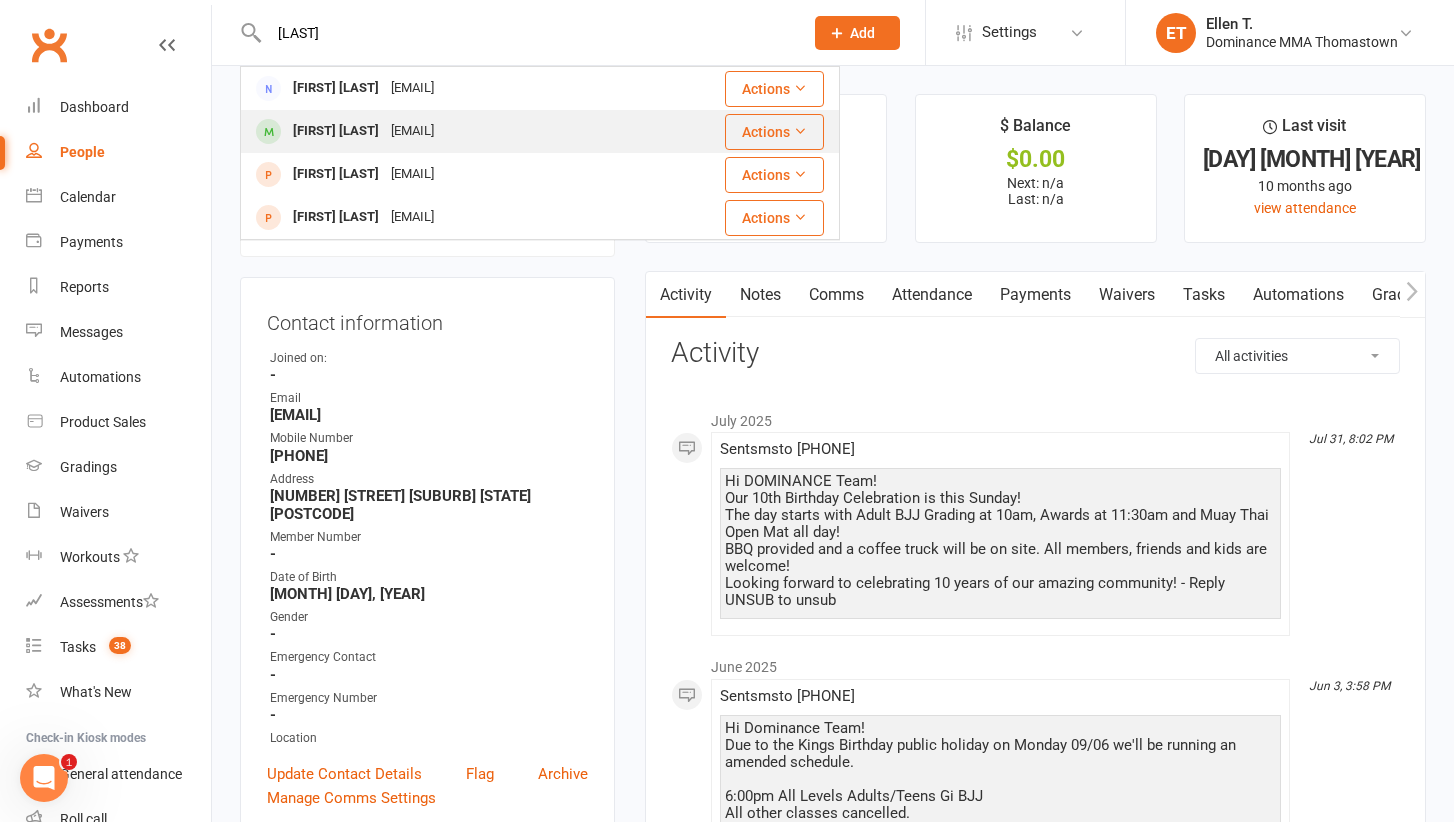 type on "[LAST]" 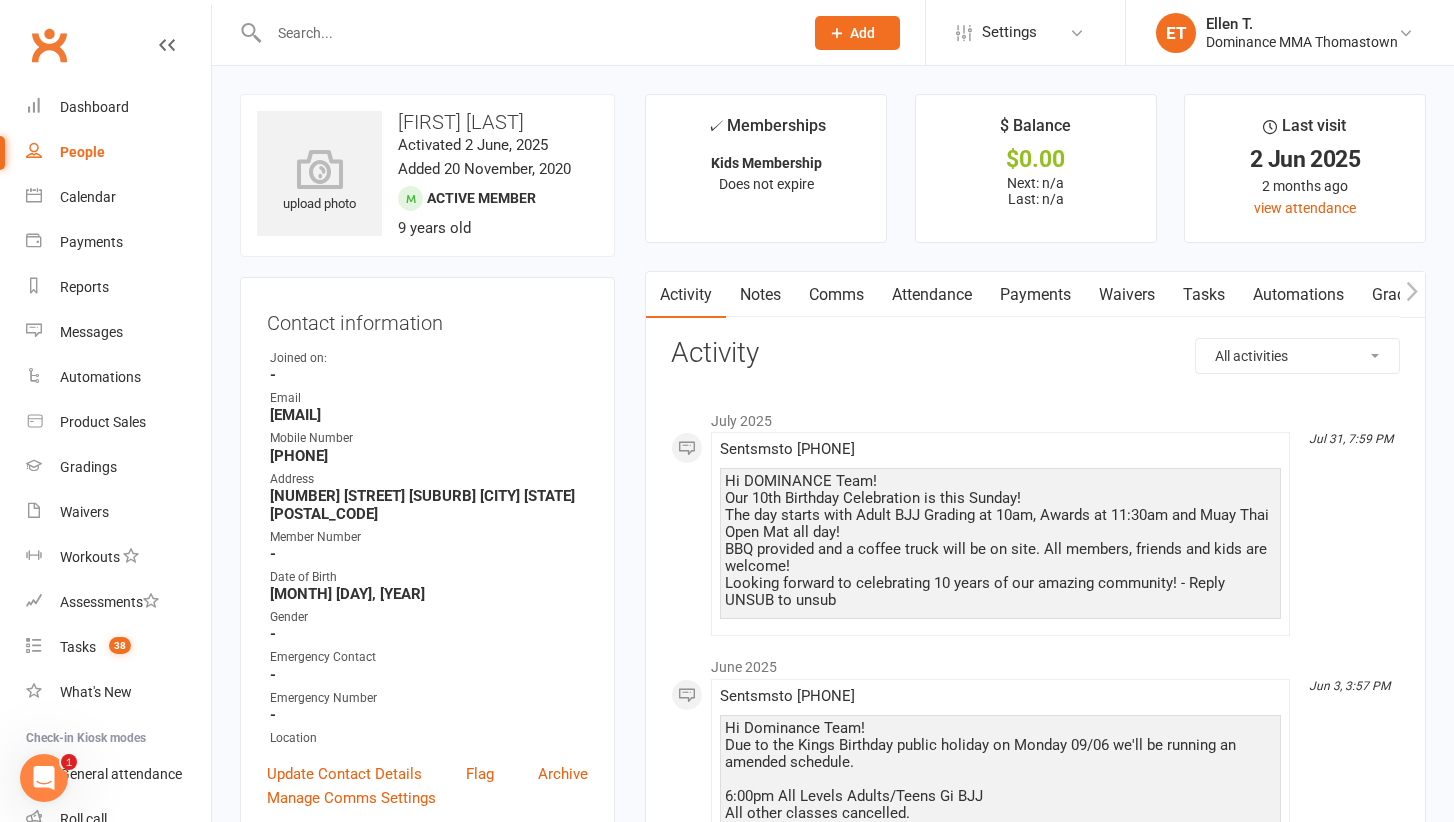 click at bounding box center (526, 33) 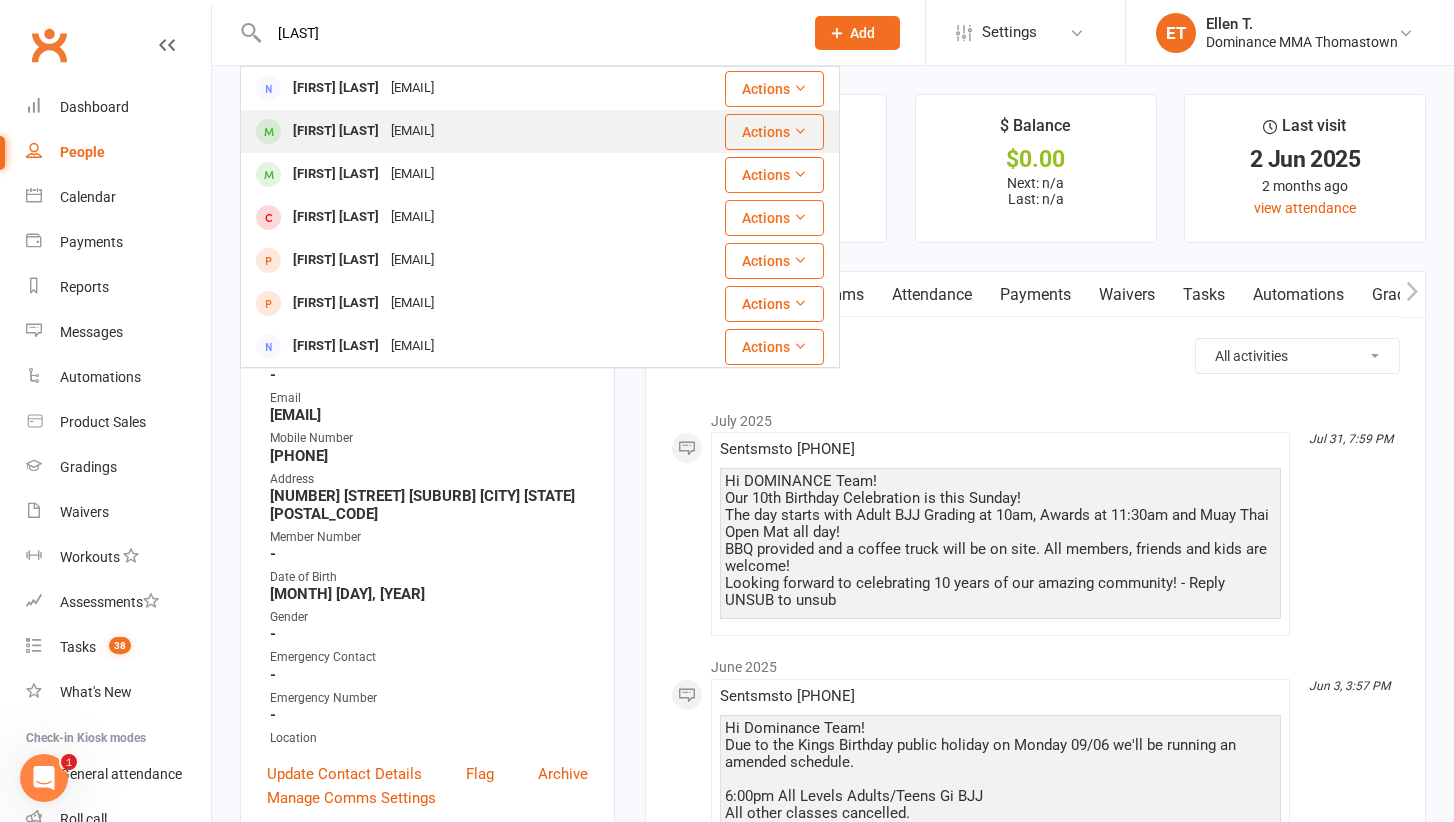 type on "[LAST]" 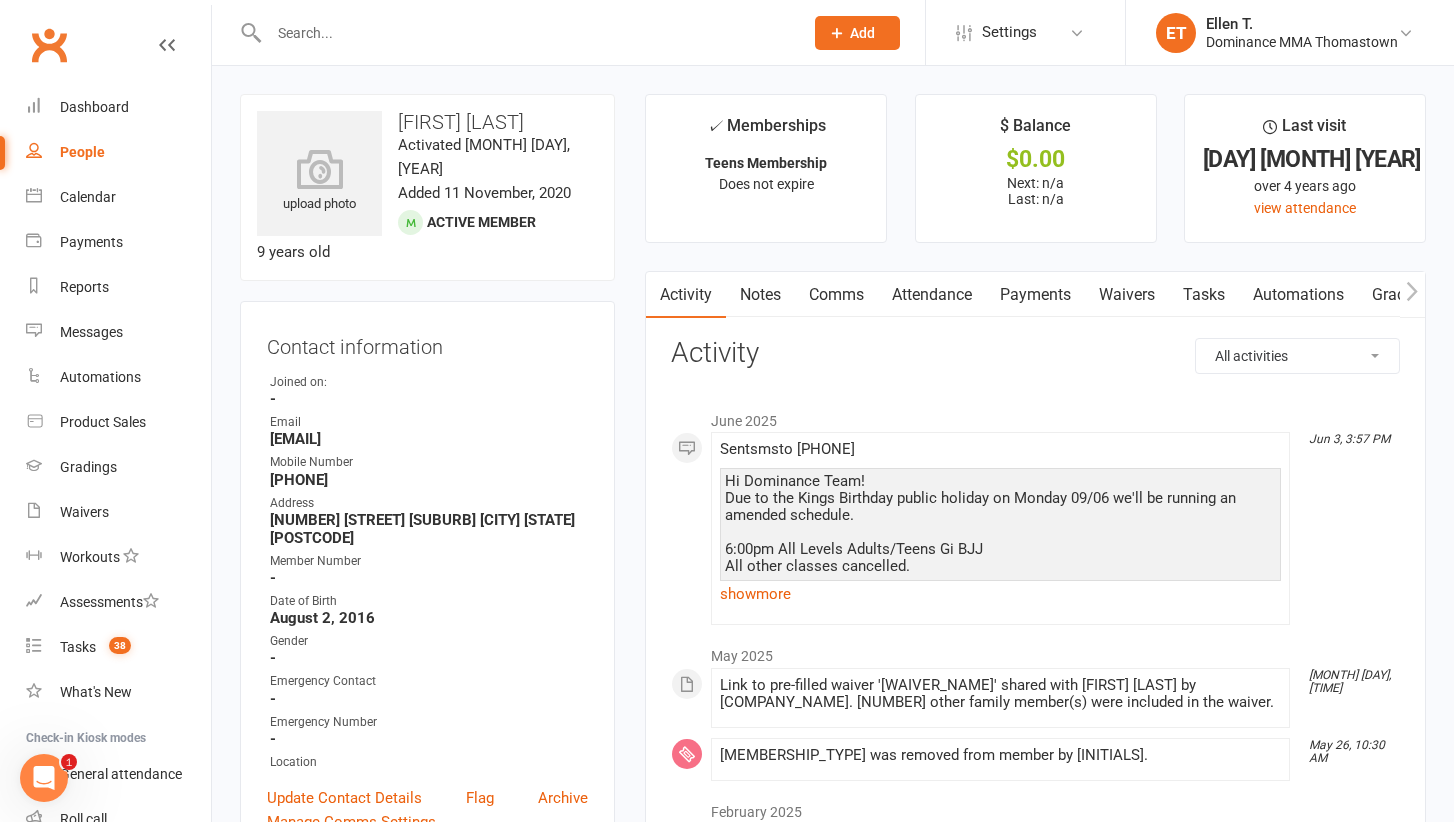 click at bounding box center [526, 33] 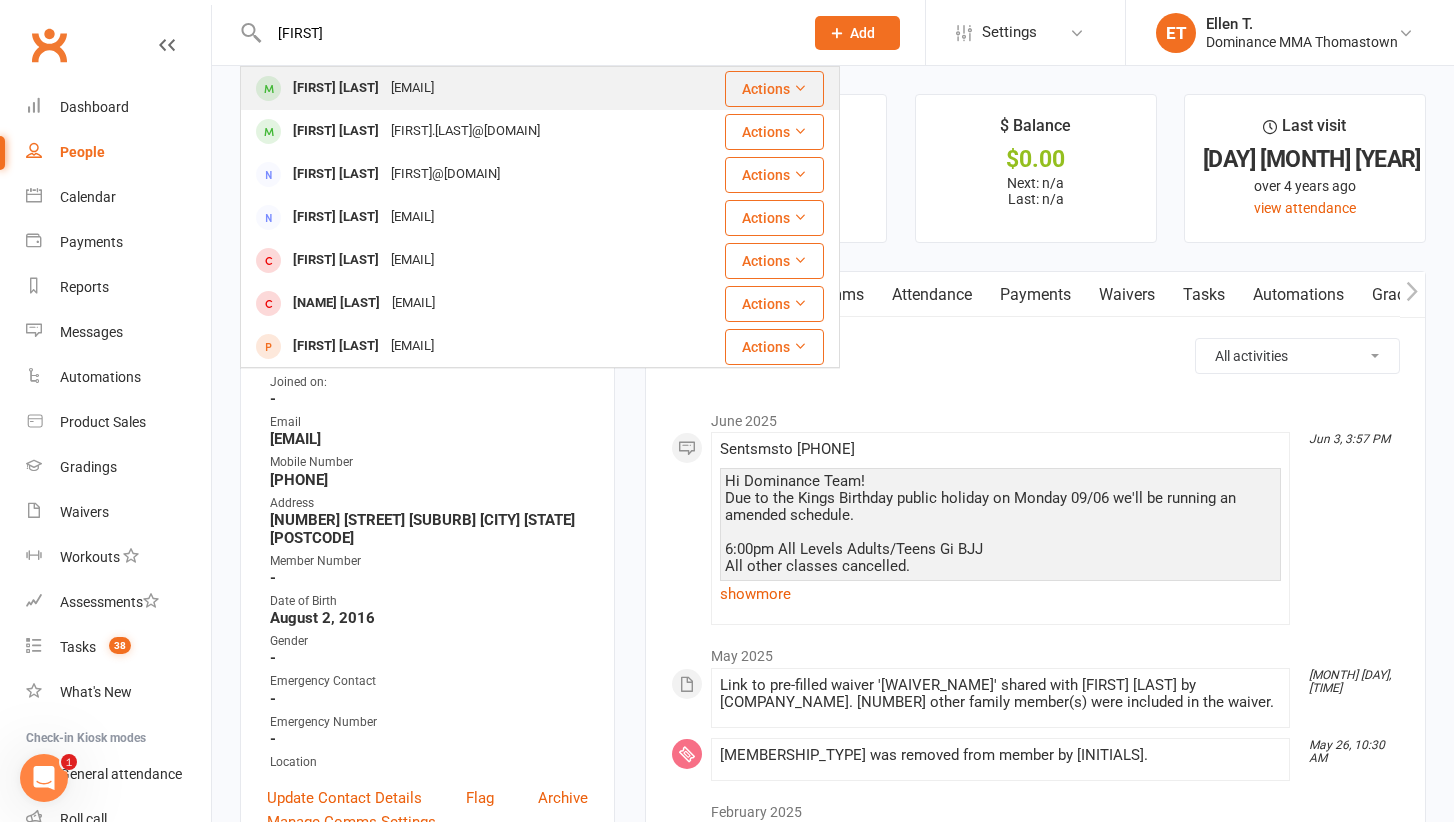 type on "[FIRST]" 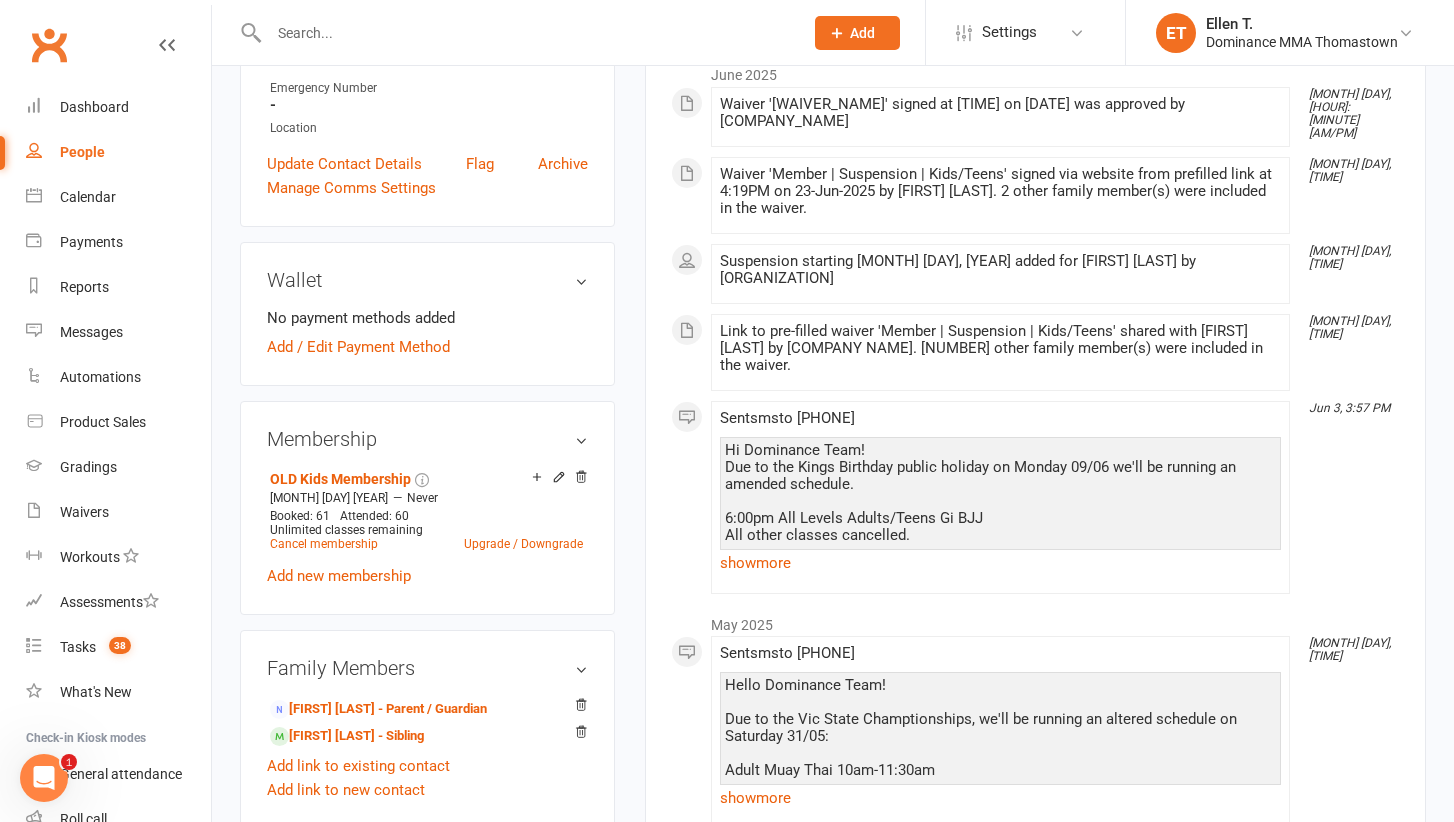scroll, scrollTop: 604, scrollLeft: 0, axis: vertical 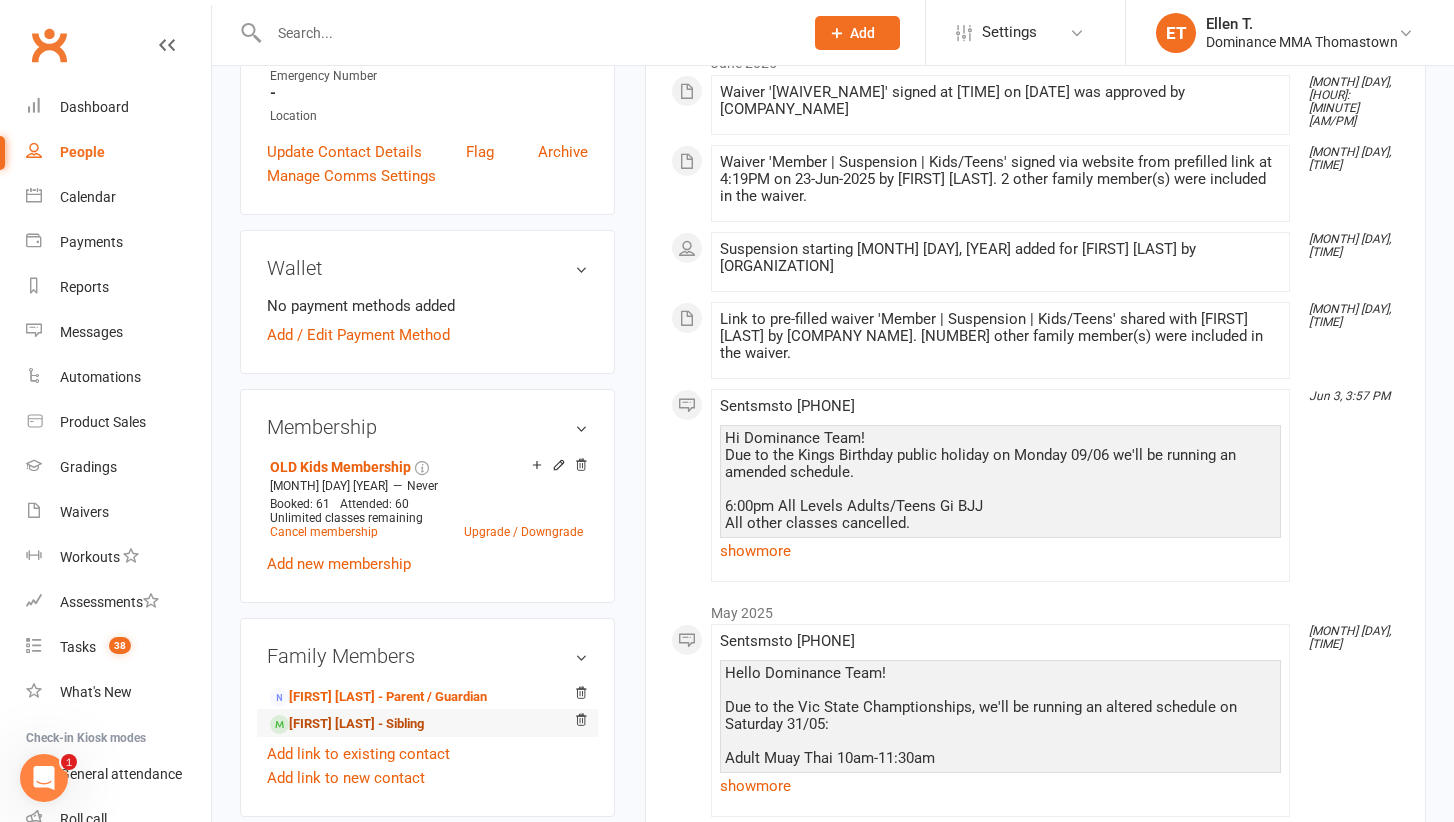 click on "[FIRST] [LAST] - Sibling" at bounding box center [347, 724] 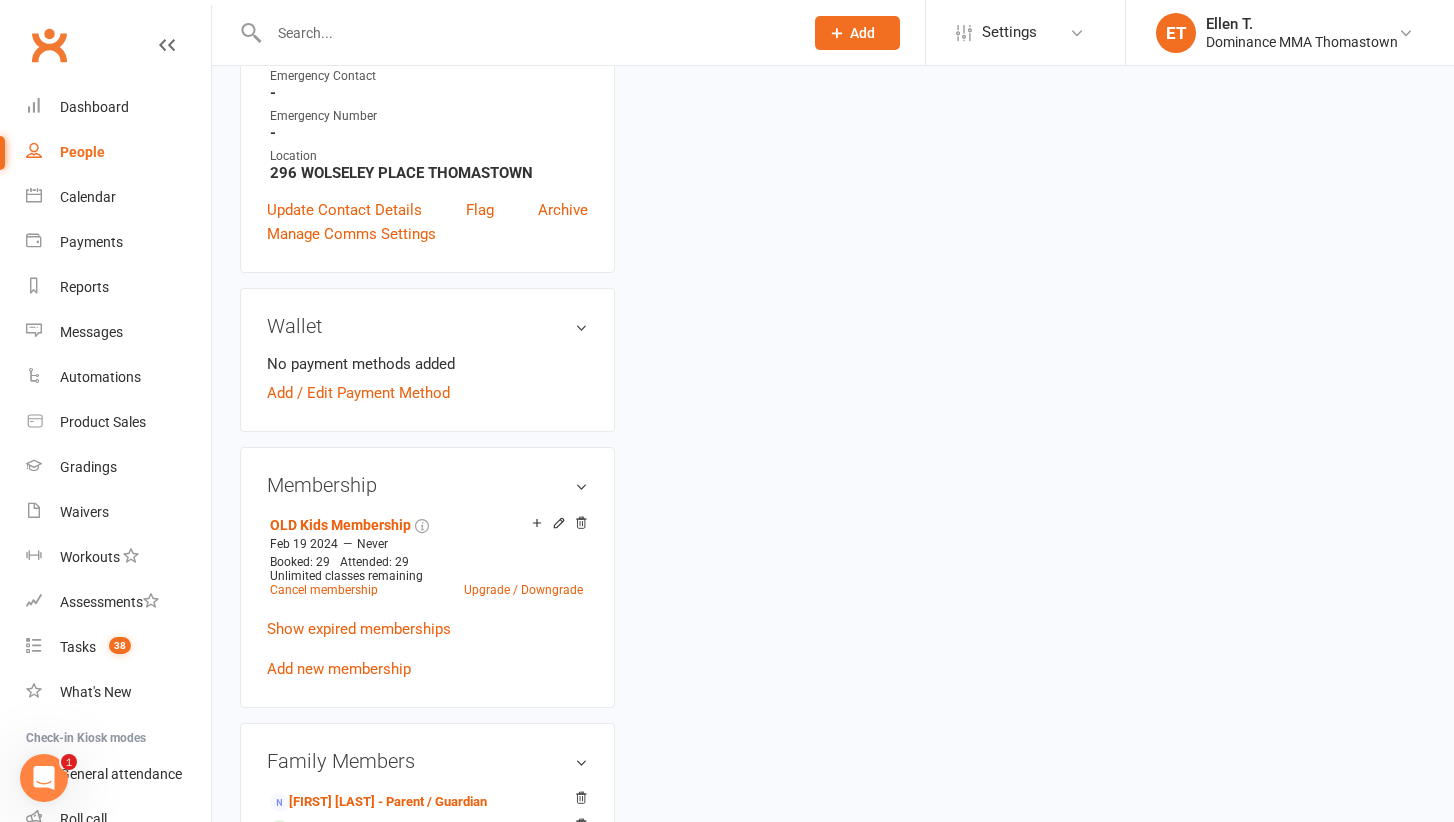 scroll, scrollTop: 0, scrollLeft: 0, axis: both 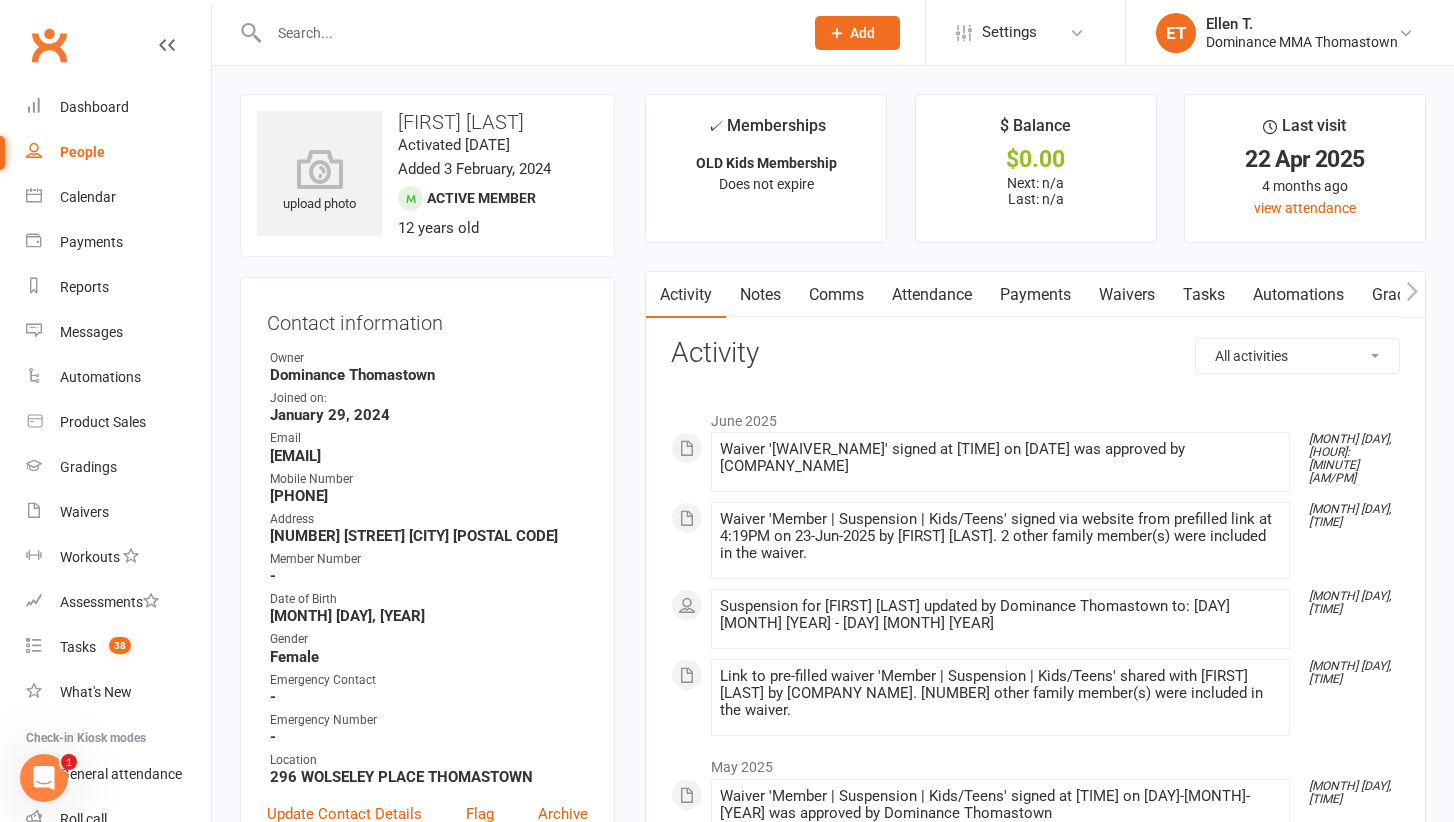 click at bounding box center (514, 32) 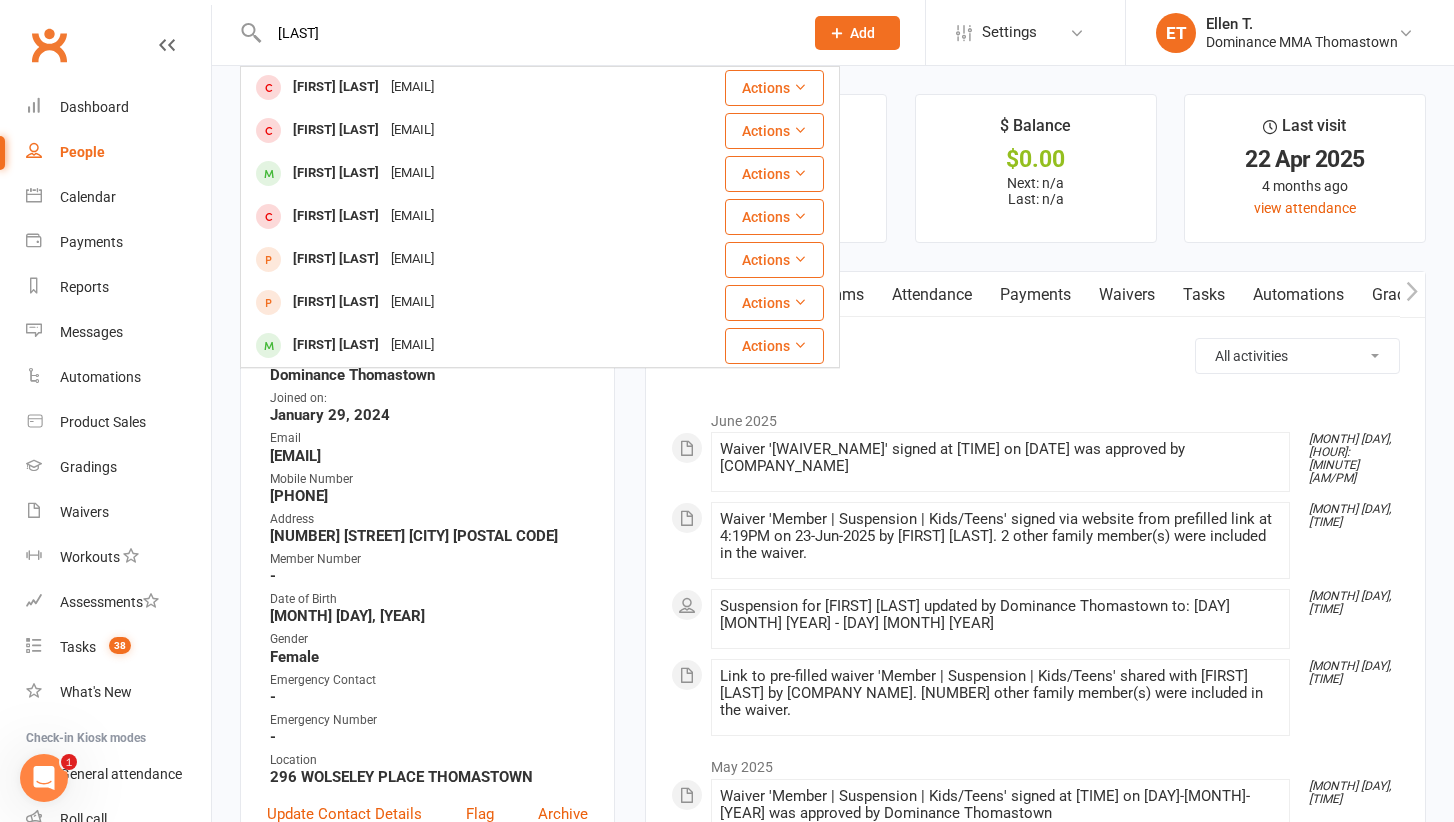 scroll, scrollTop: 225, scrollLeft: 0, axis: vertical 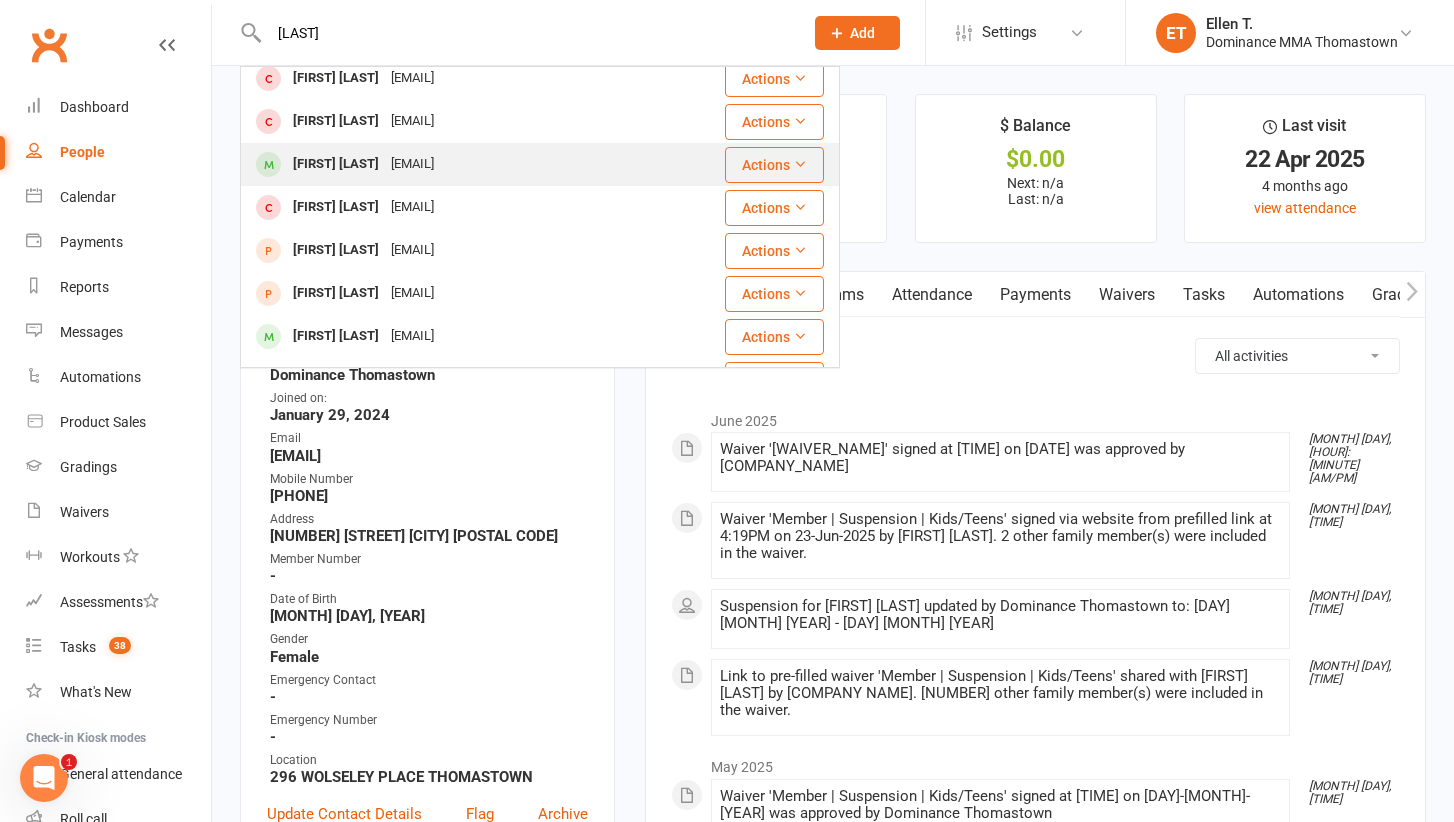 type on "[LAST]" 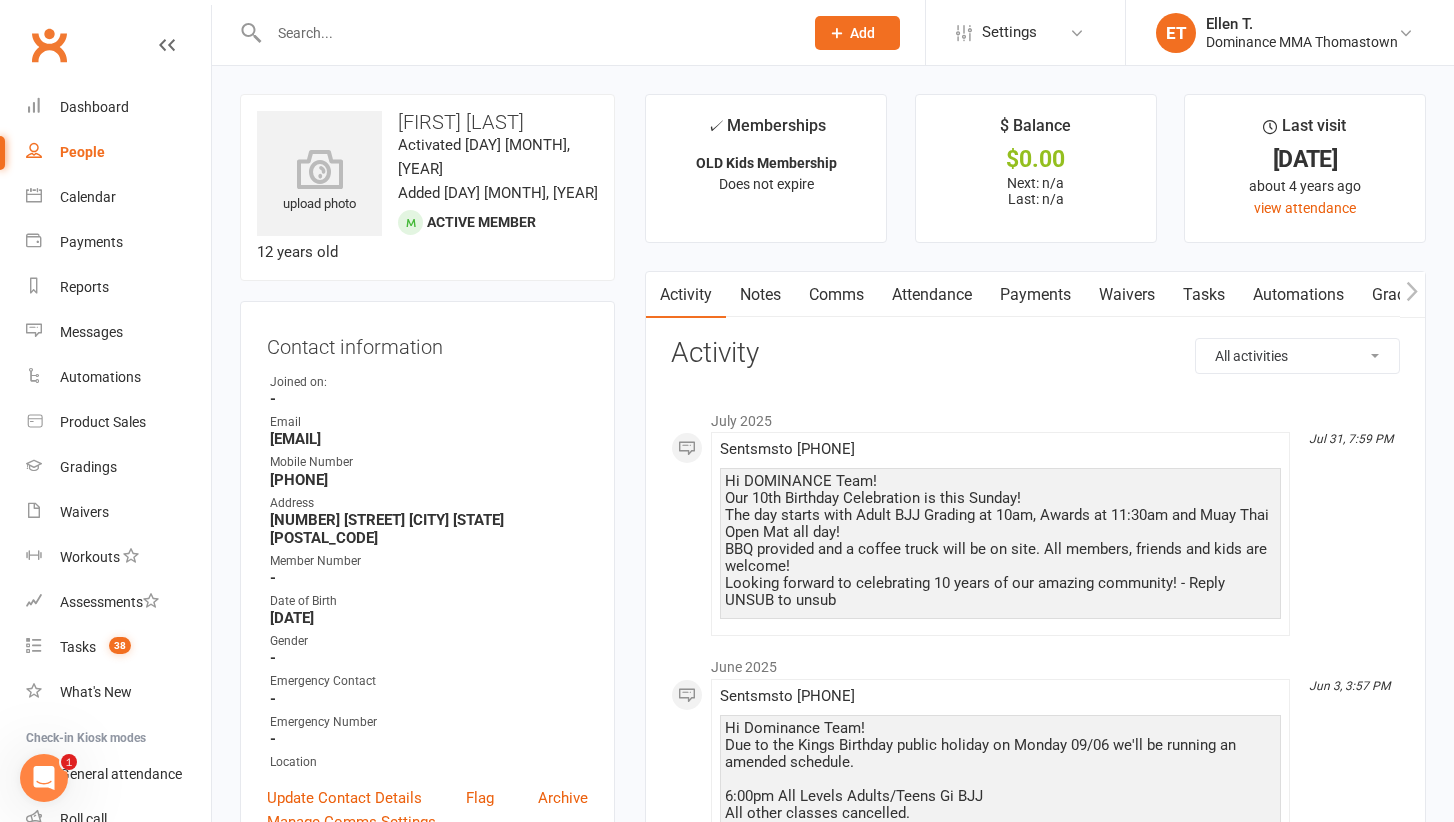click at bounding box center (526, 33) 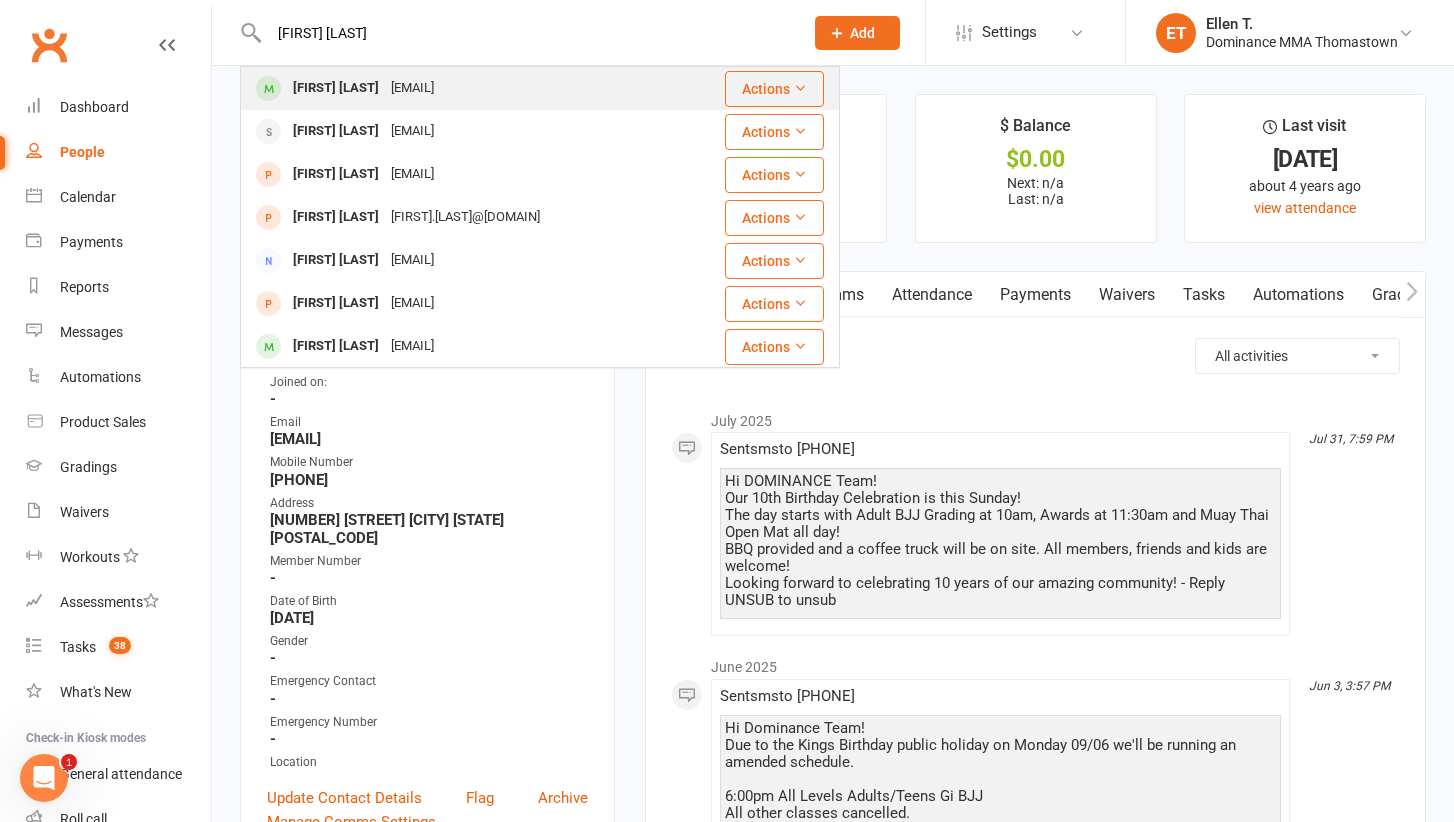 type on "[FIRST]	[LAST]" 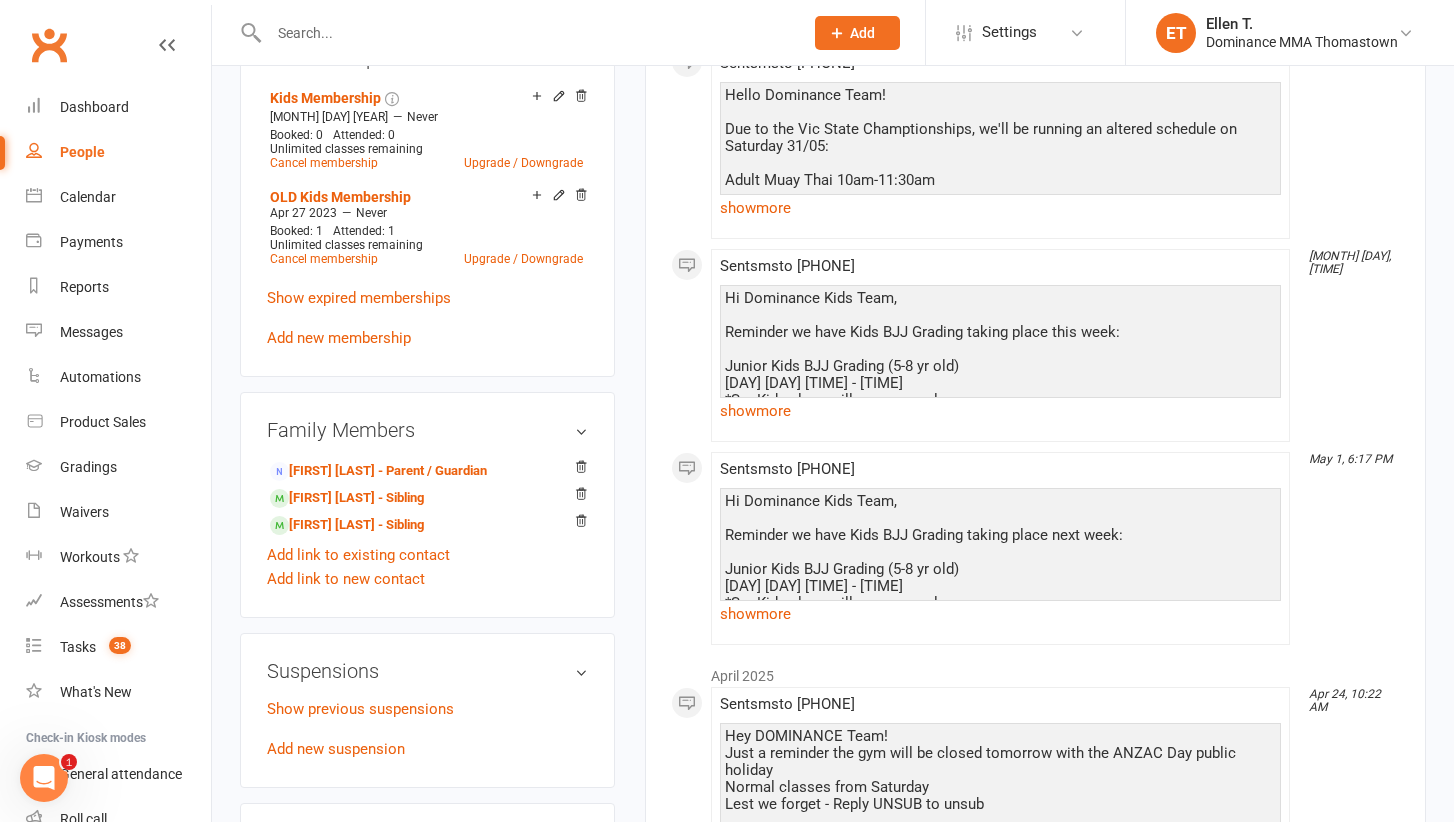 scroll, scrollTop: 995, scrollLeft: 0, axis: vertical 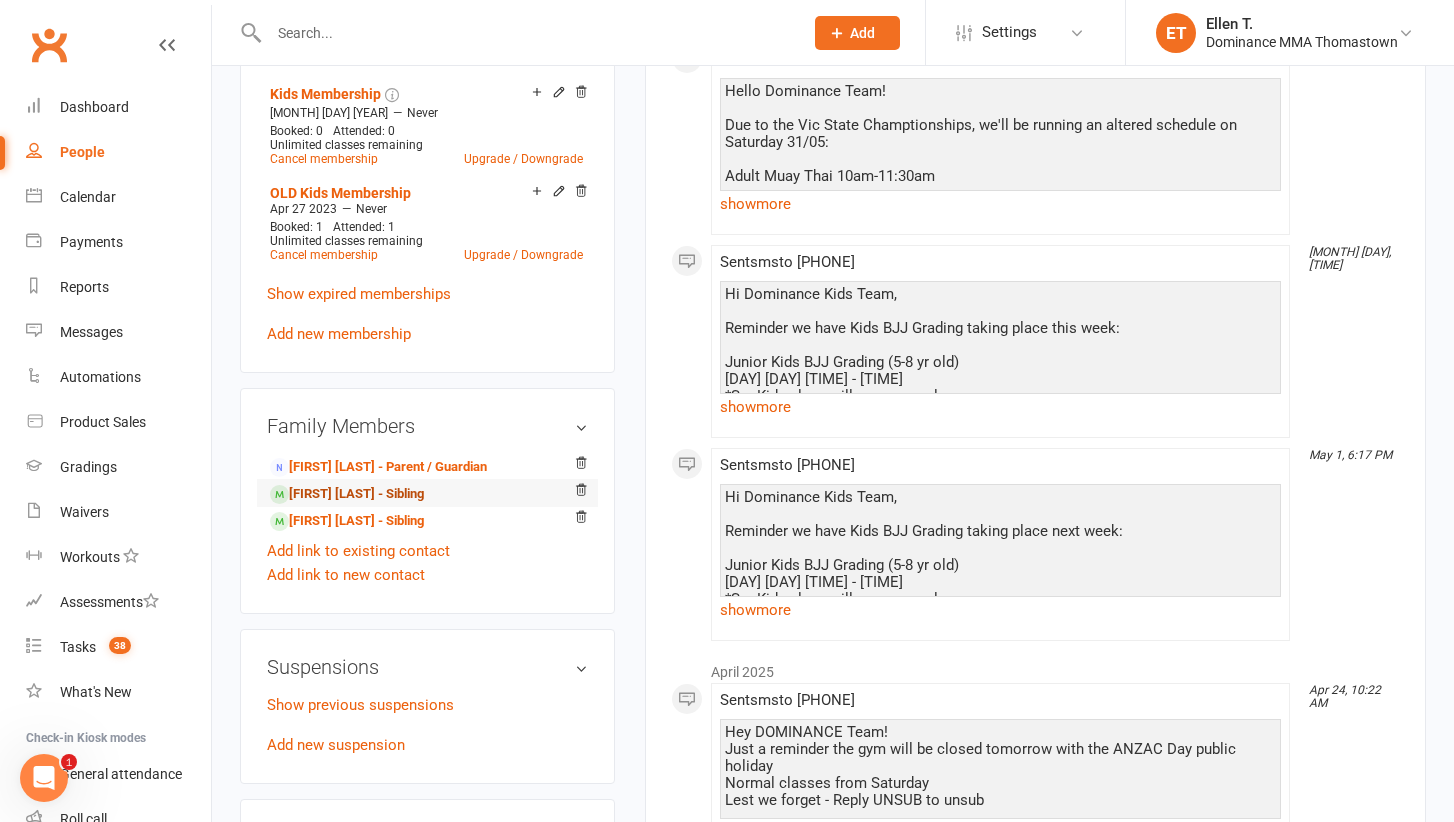 click on "[FIRST] [LAST] - Sibling" at bounding box center (347, 494) 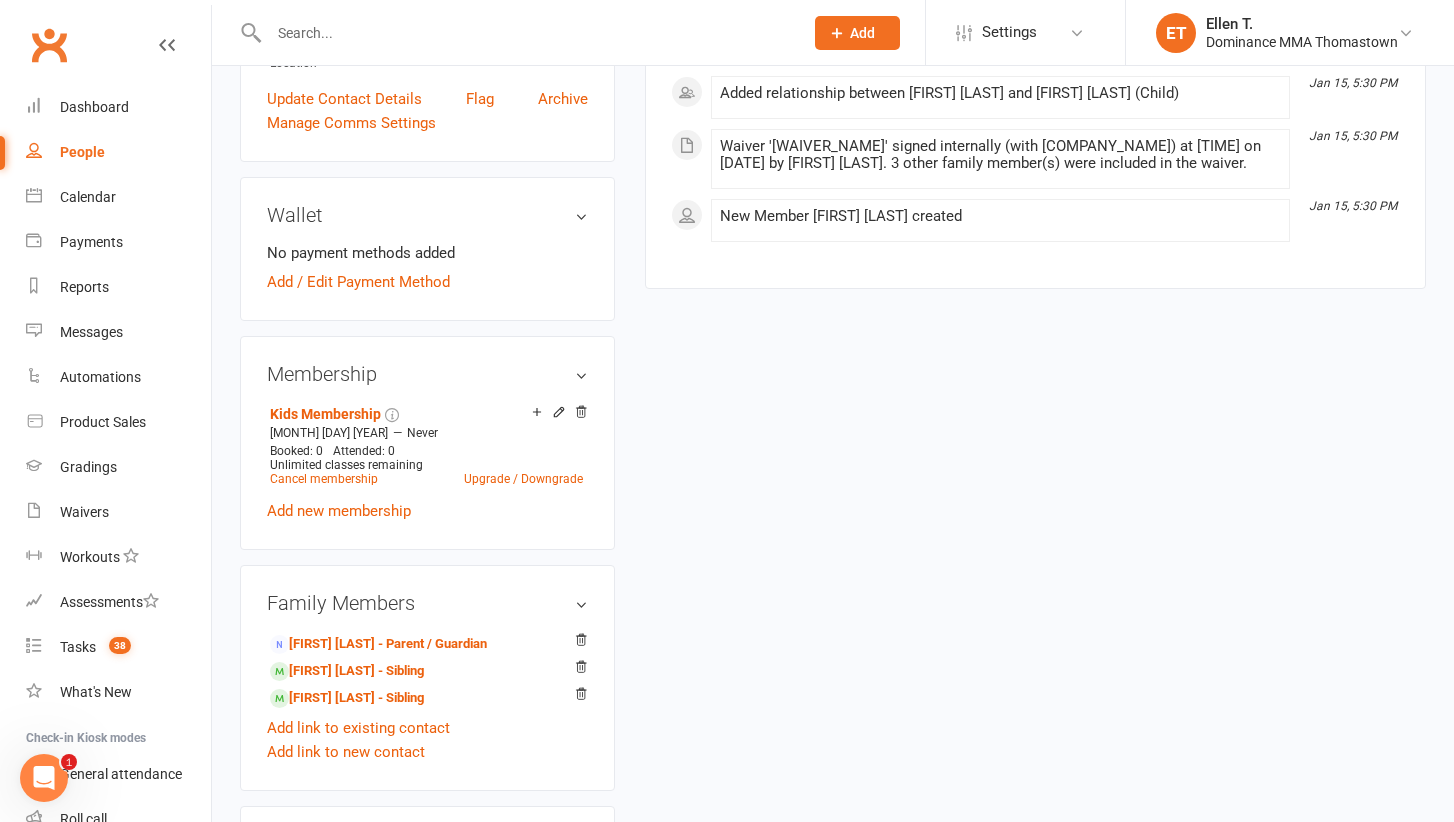 scroll, scrollTop: 781, scrollLeft: 0, axis: vertical 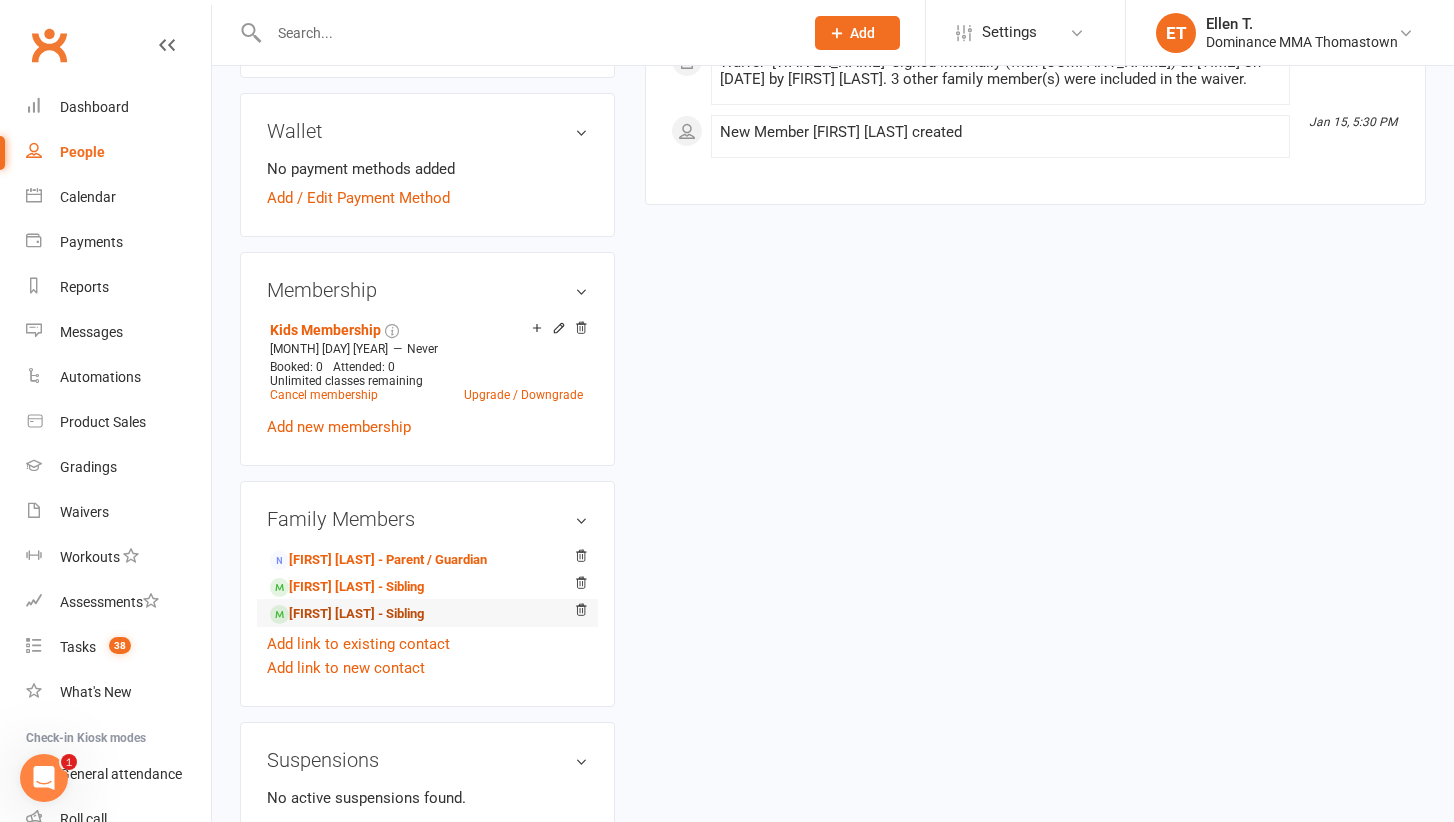 click on "[FIRST] [LAST] - Sibling" at bounding box center [347, 614] 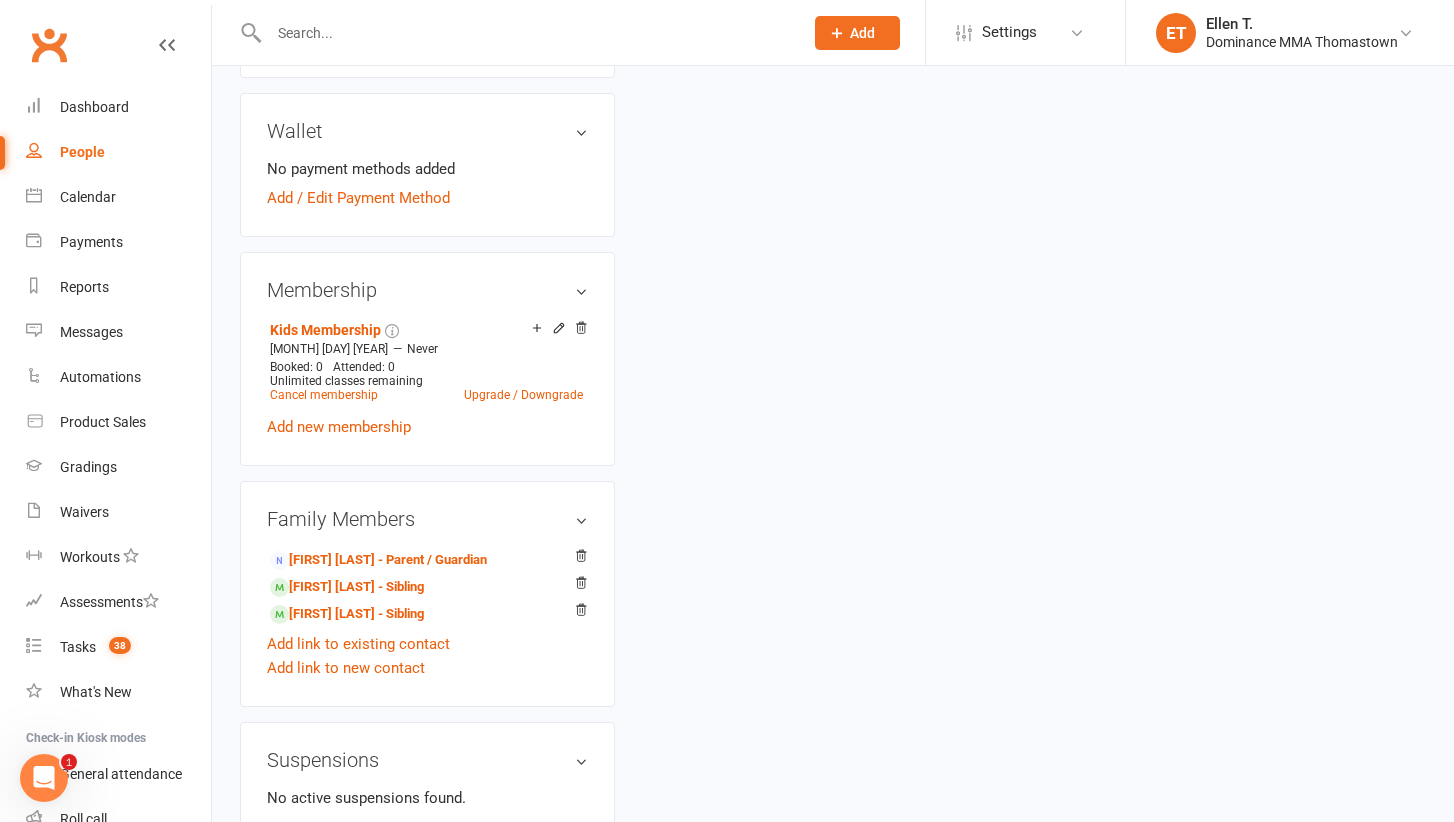 scroll, scrollTop: 0, scrollLeft: 0, axis: both 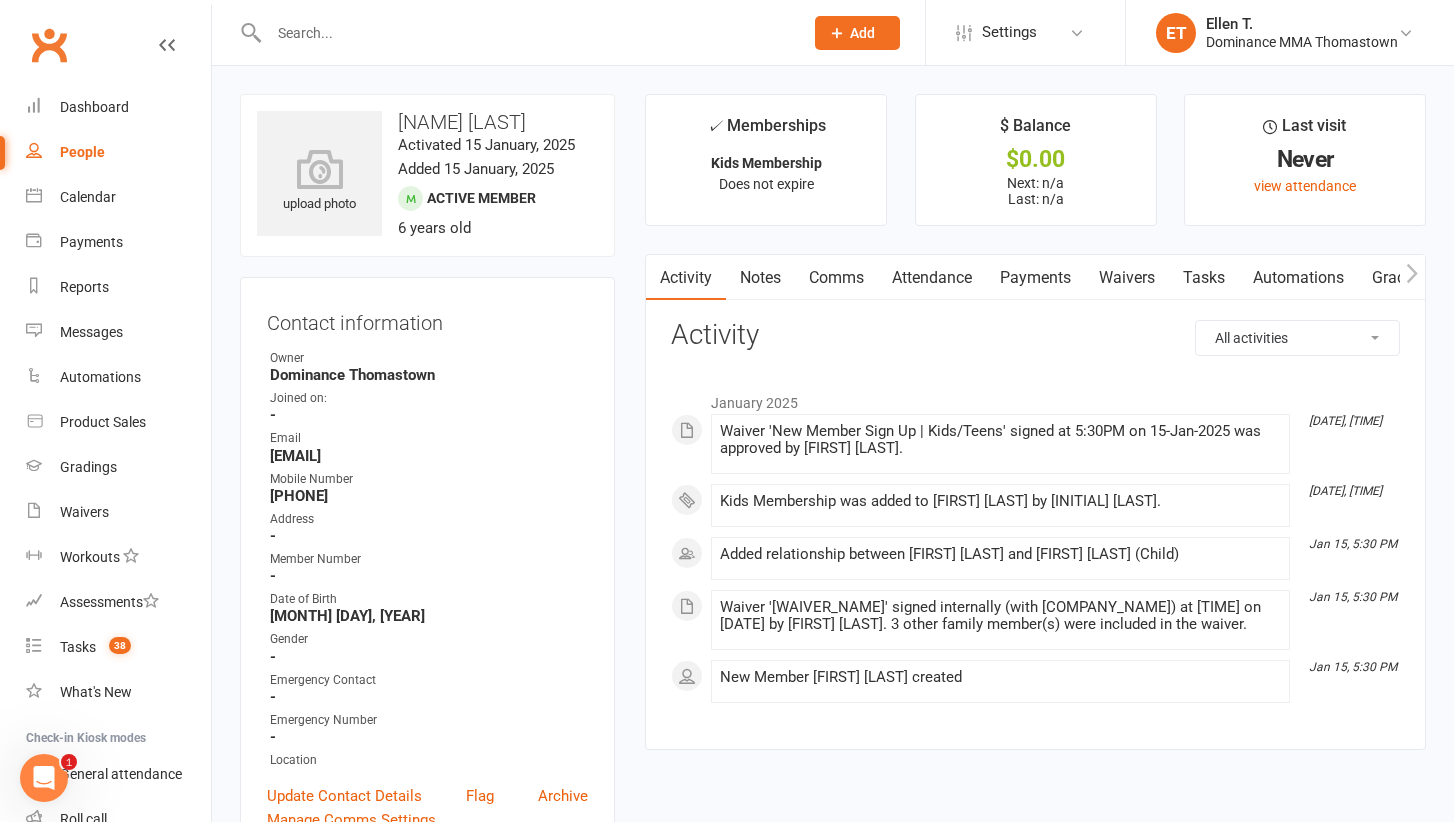 click at bounding box center (526, 33) 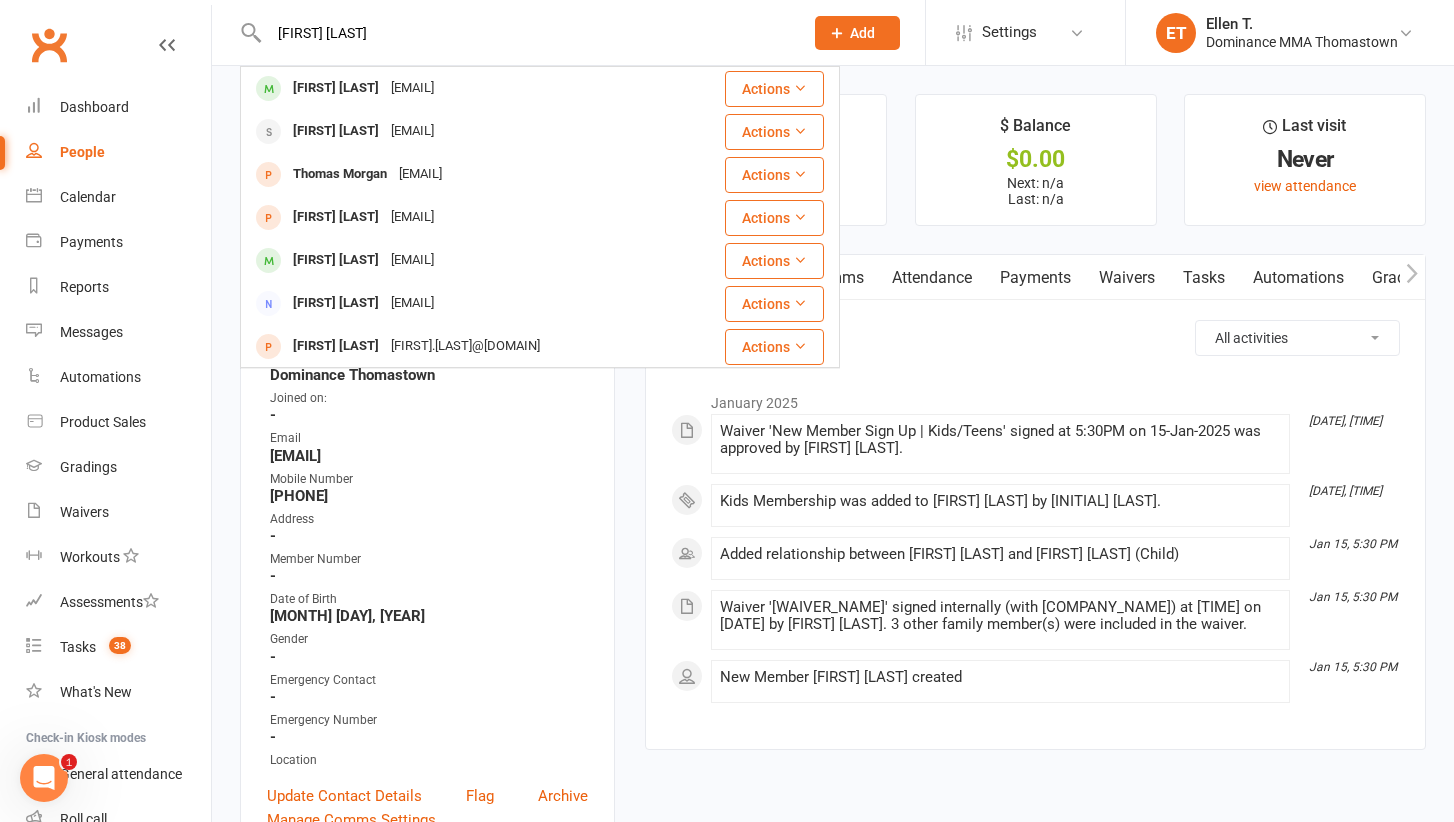 type on "[FIRST]	[LAST]" 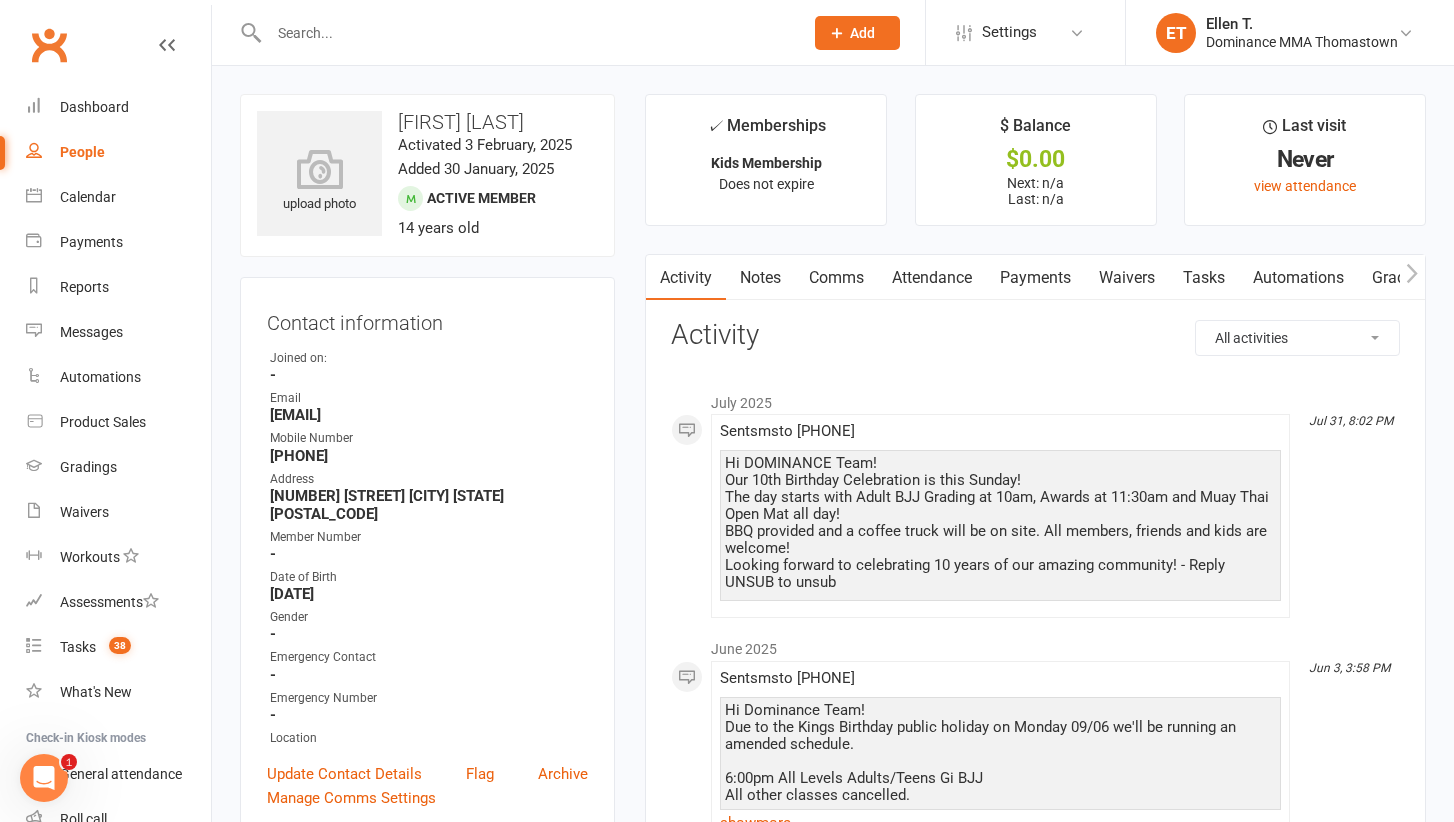 click at bounding box center (526, 33) 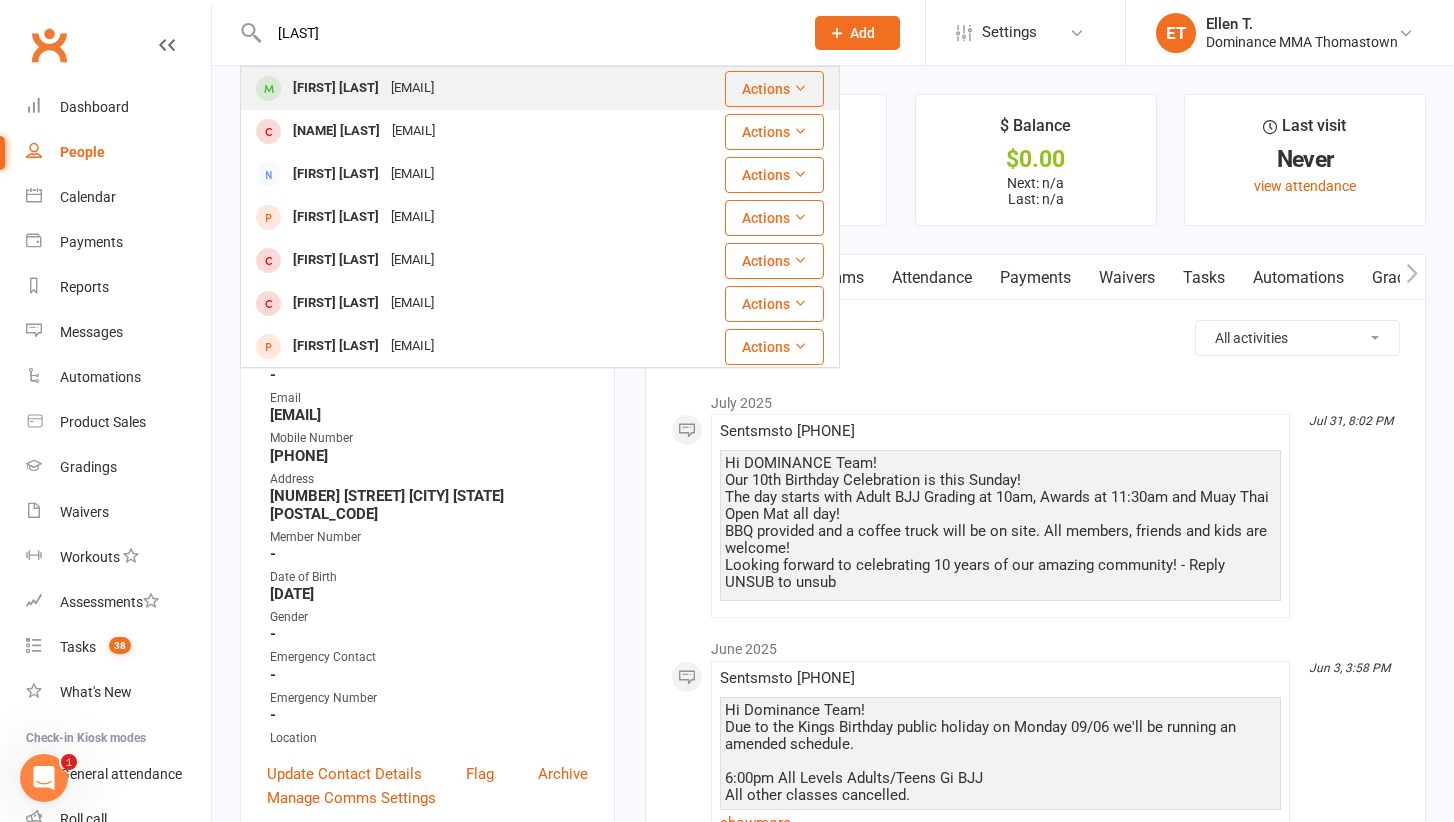 type on "[LAST]" 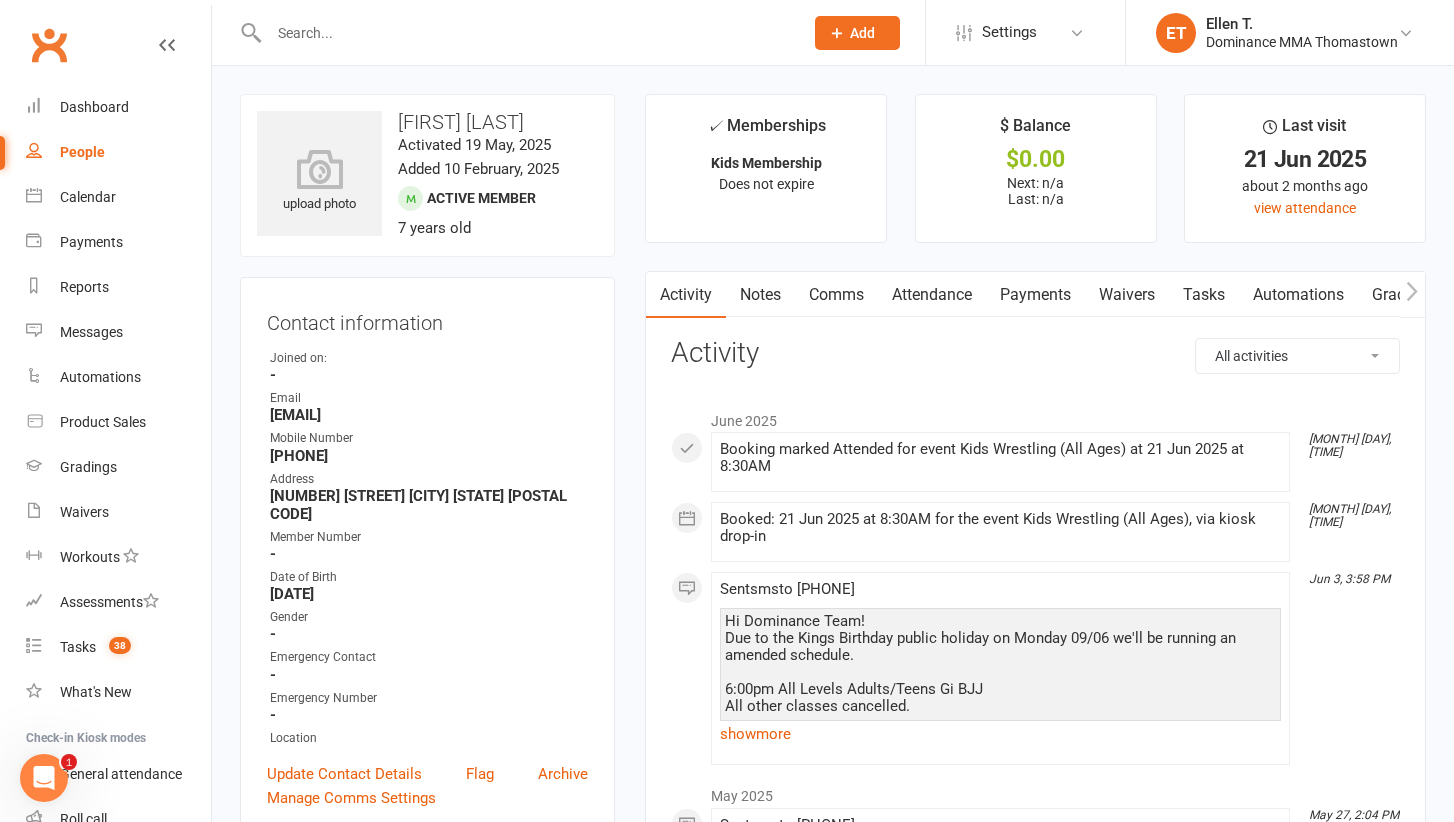 click at bounding box center [526, 33] 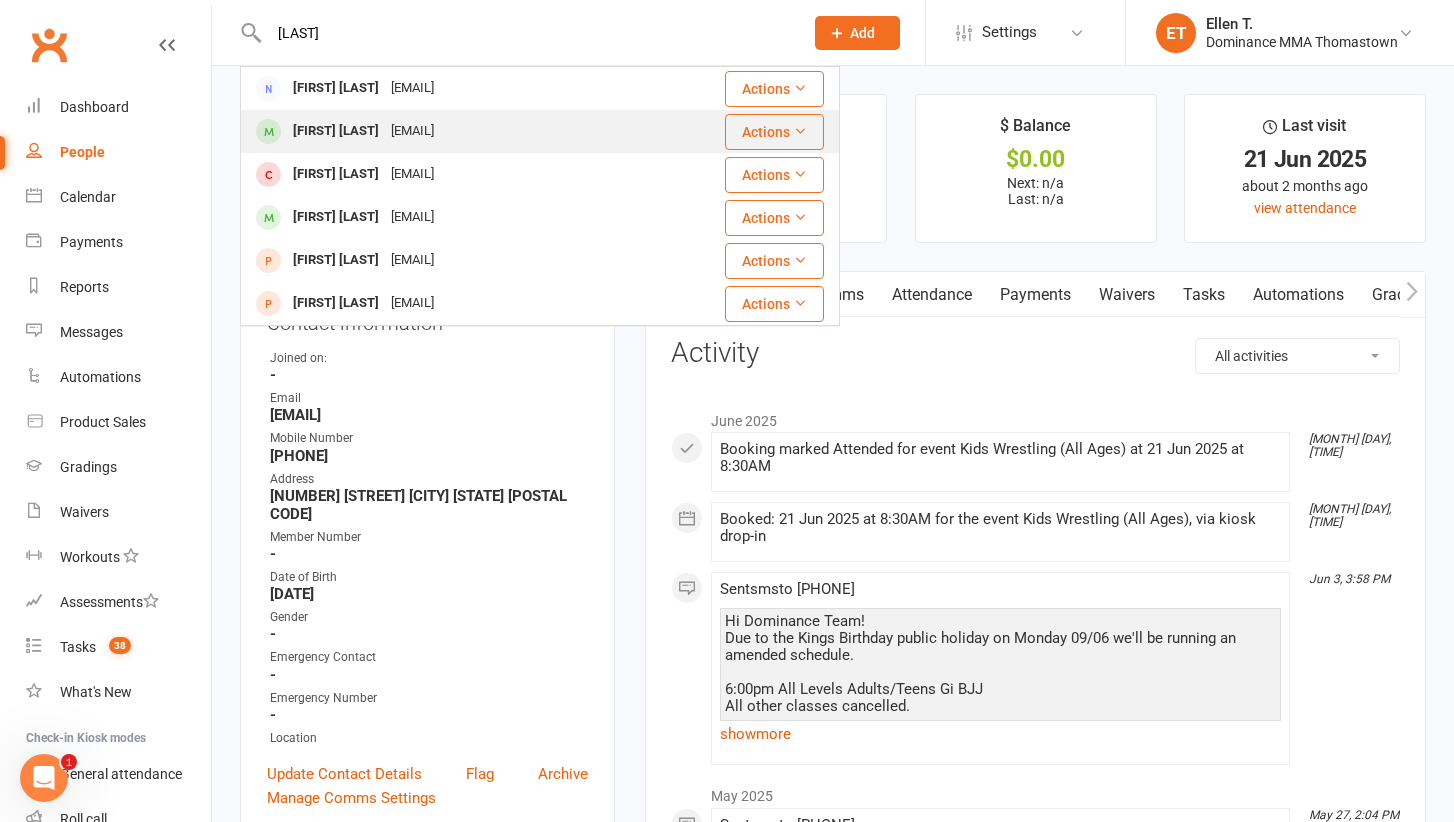 type on "[LAST]" 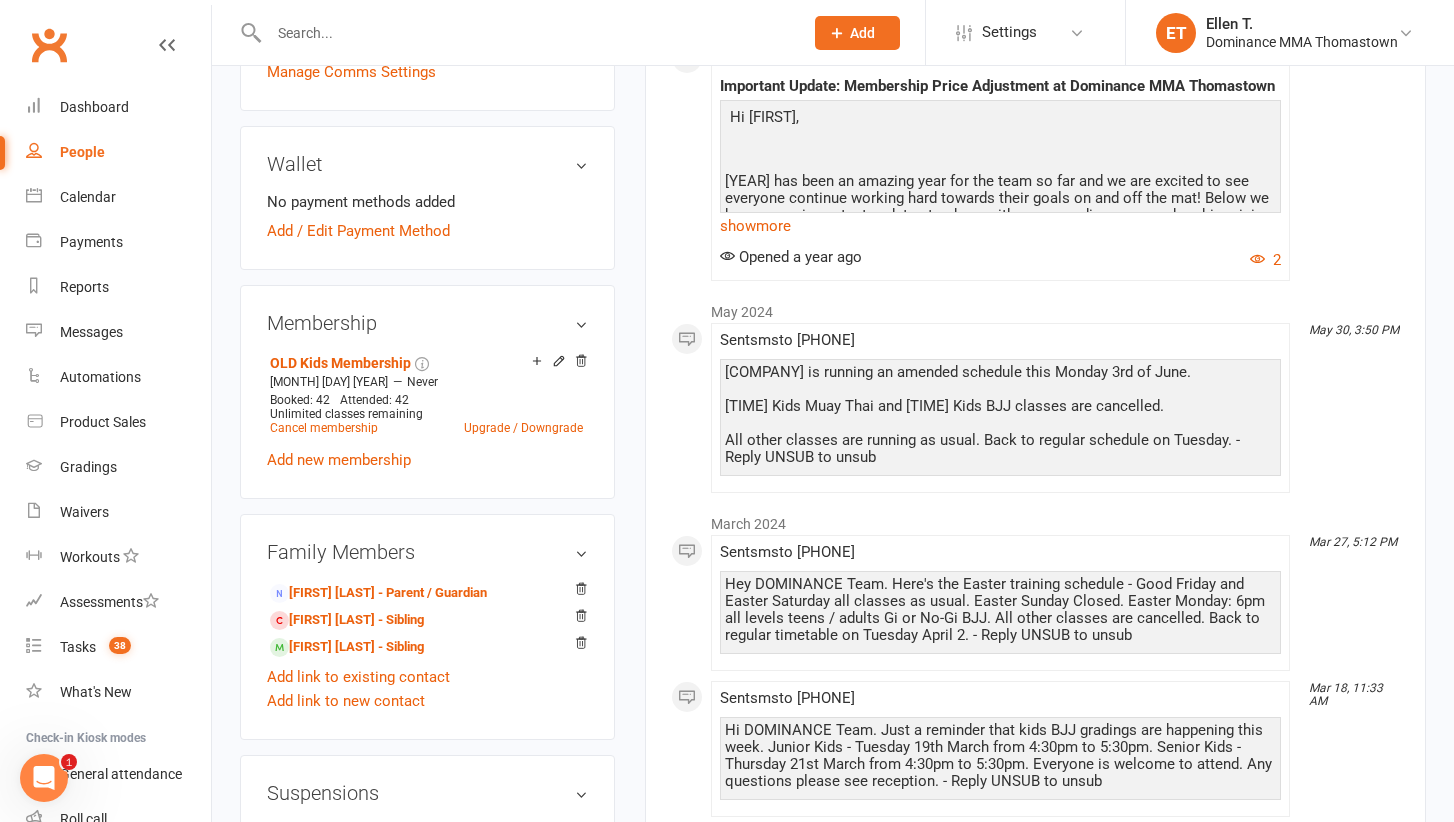 scroll, scrollTop: 810, scrollLeft: 0, axis: vertical 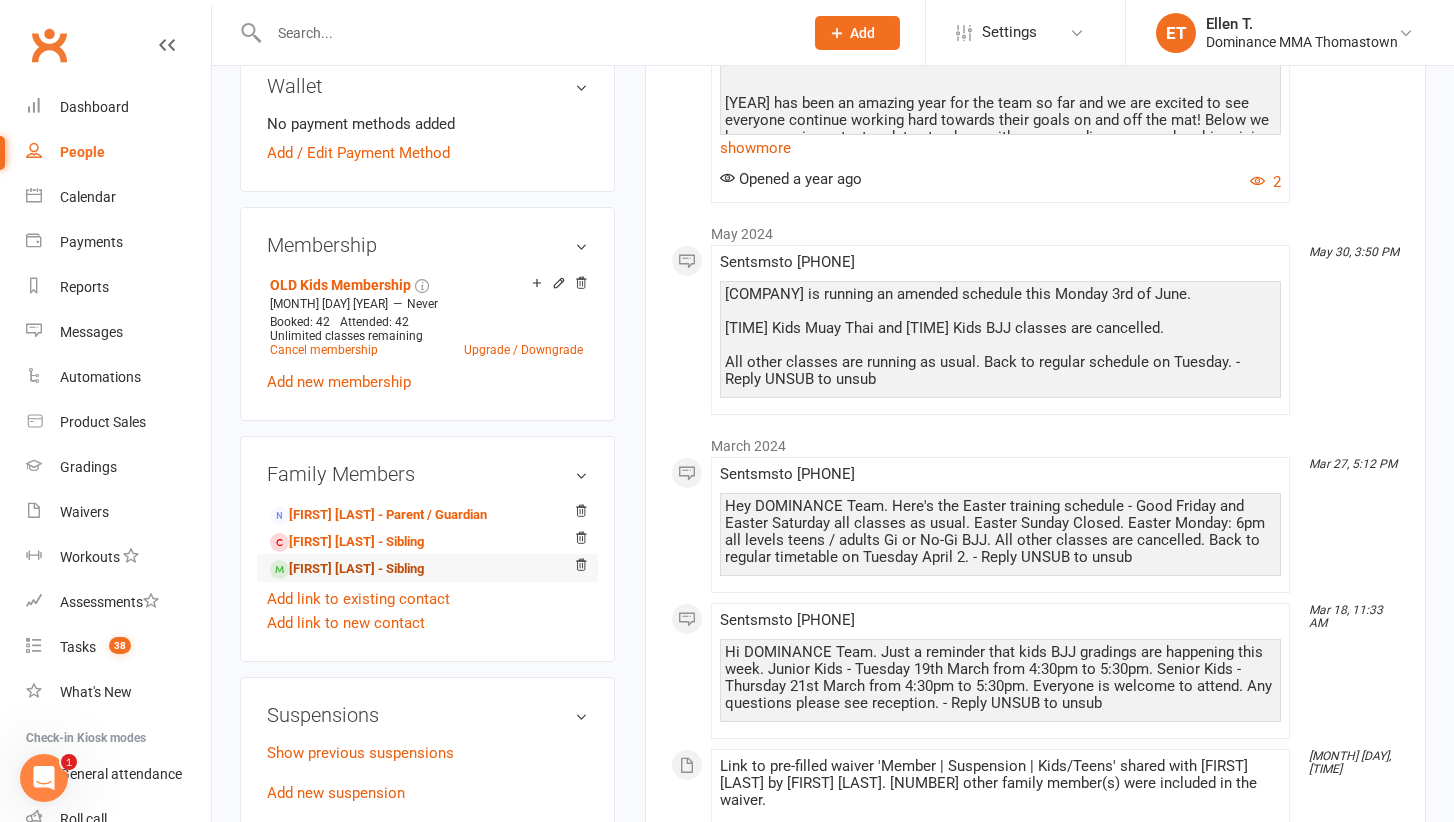 click on "[FIRST] [LAST] - Sibling" at bounding box center (347, 569) 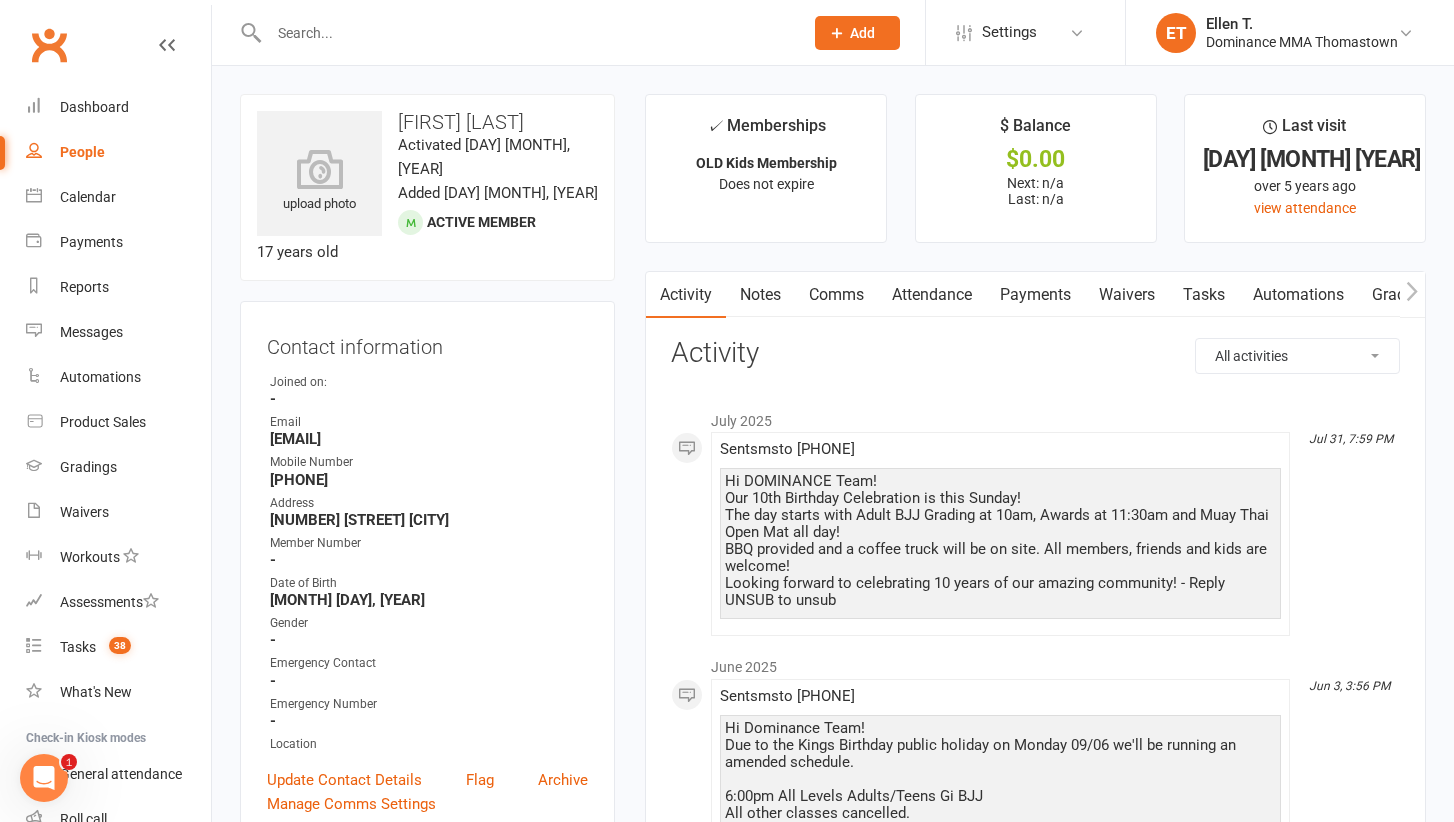 scroll, scrollTop: 20, scrollLeft: 0, axis: vertical 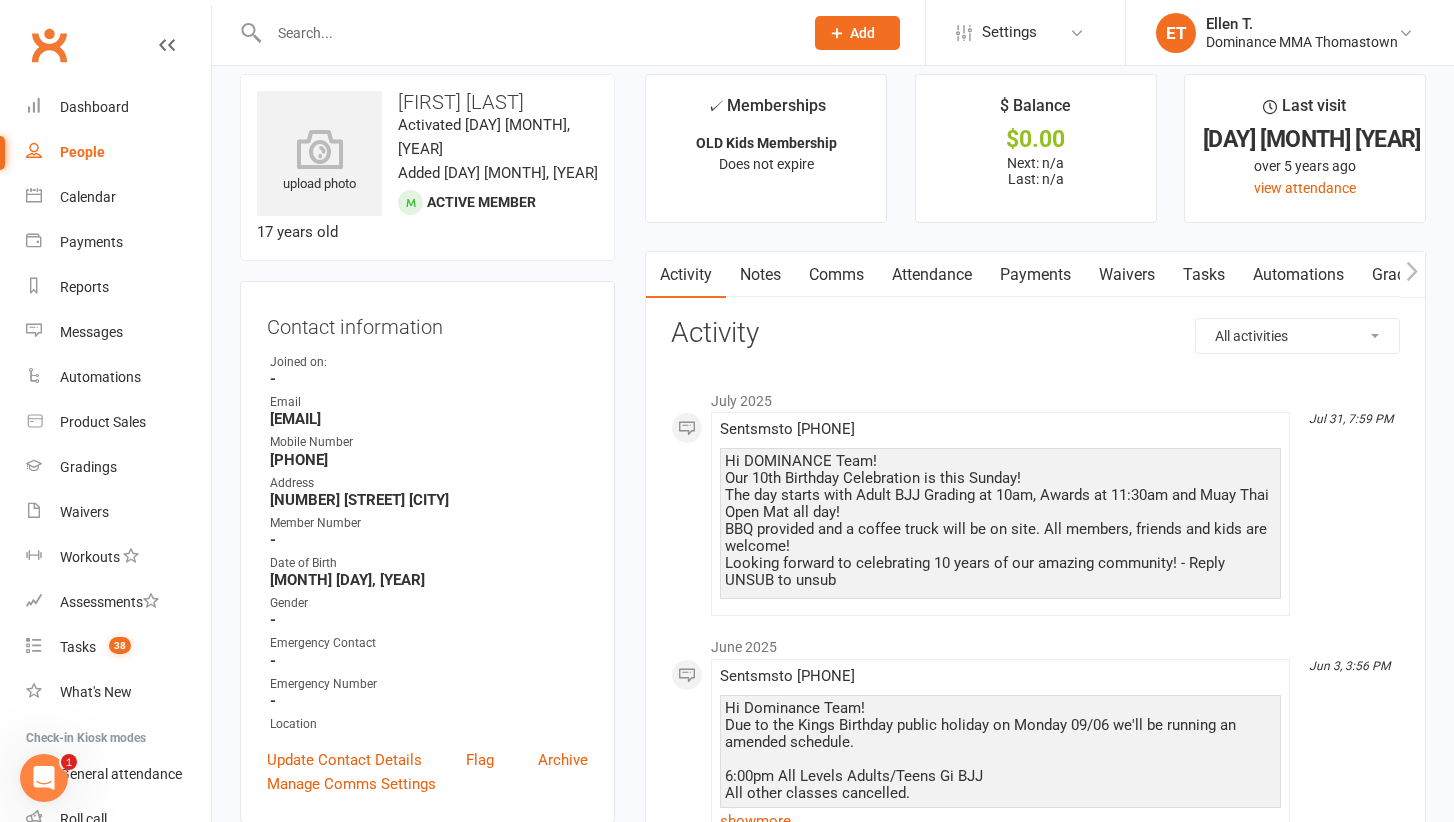 click at bounding box center (526, 33) 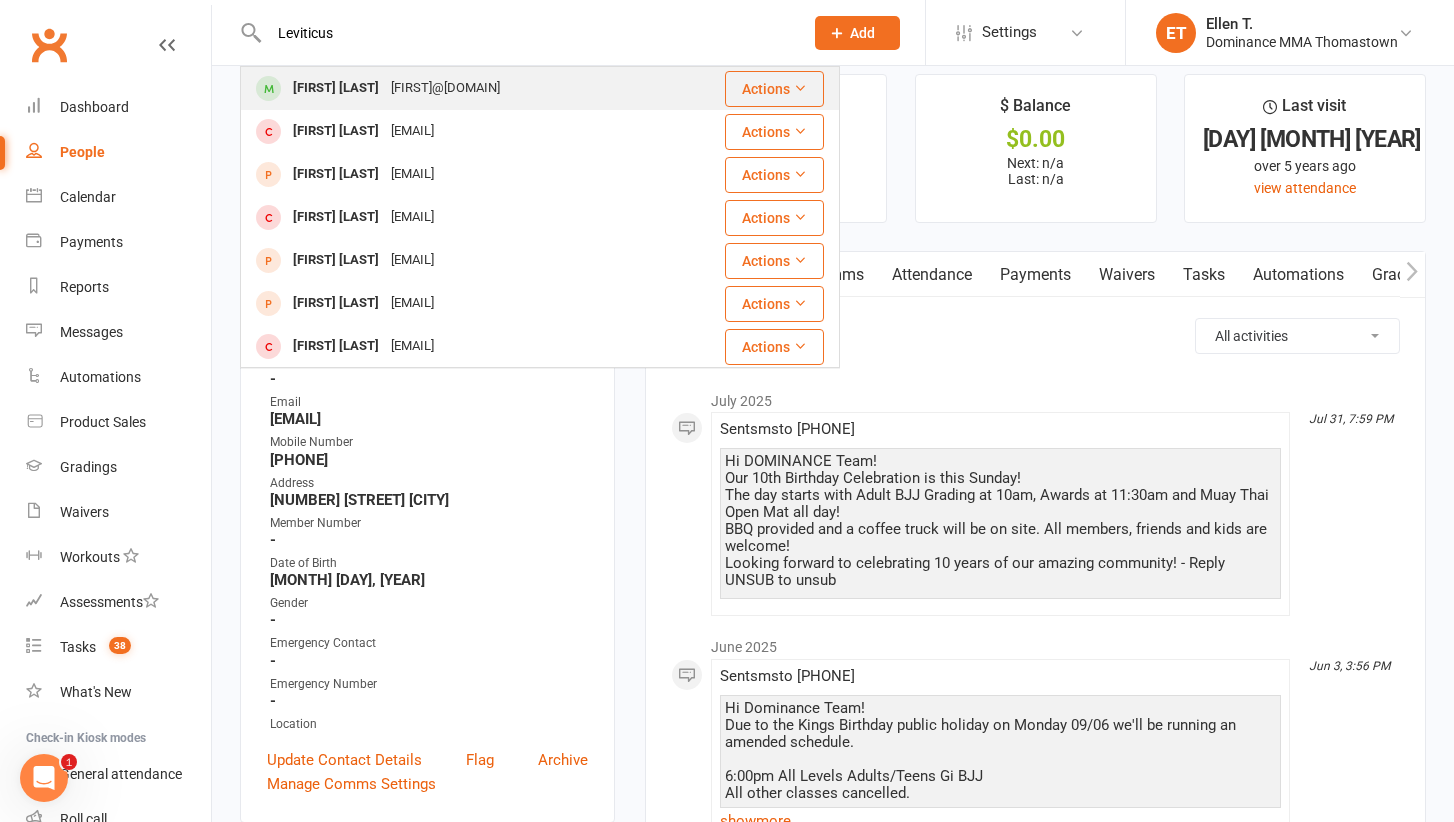 type on "Leviticus" 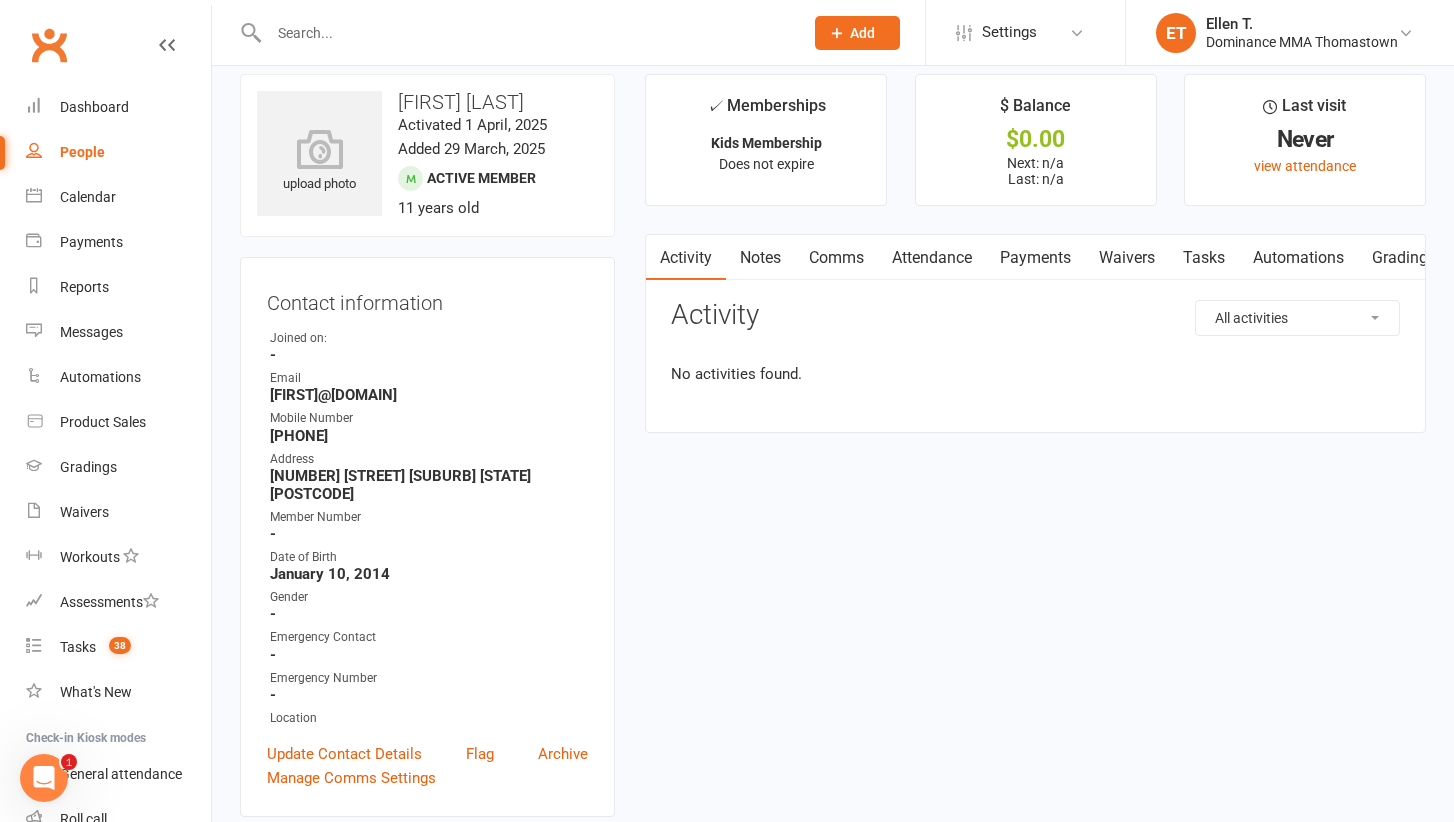 scroll, scrollTop: 0, scrollLeft: 0, axis: both 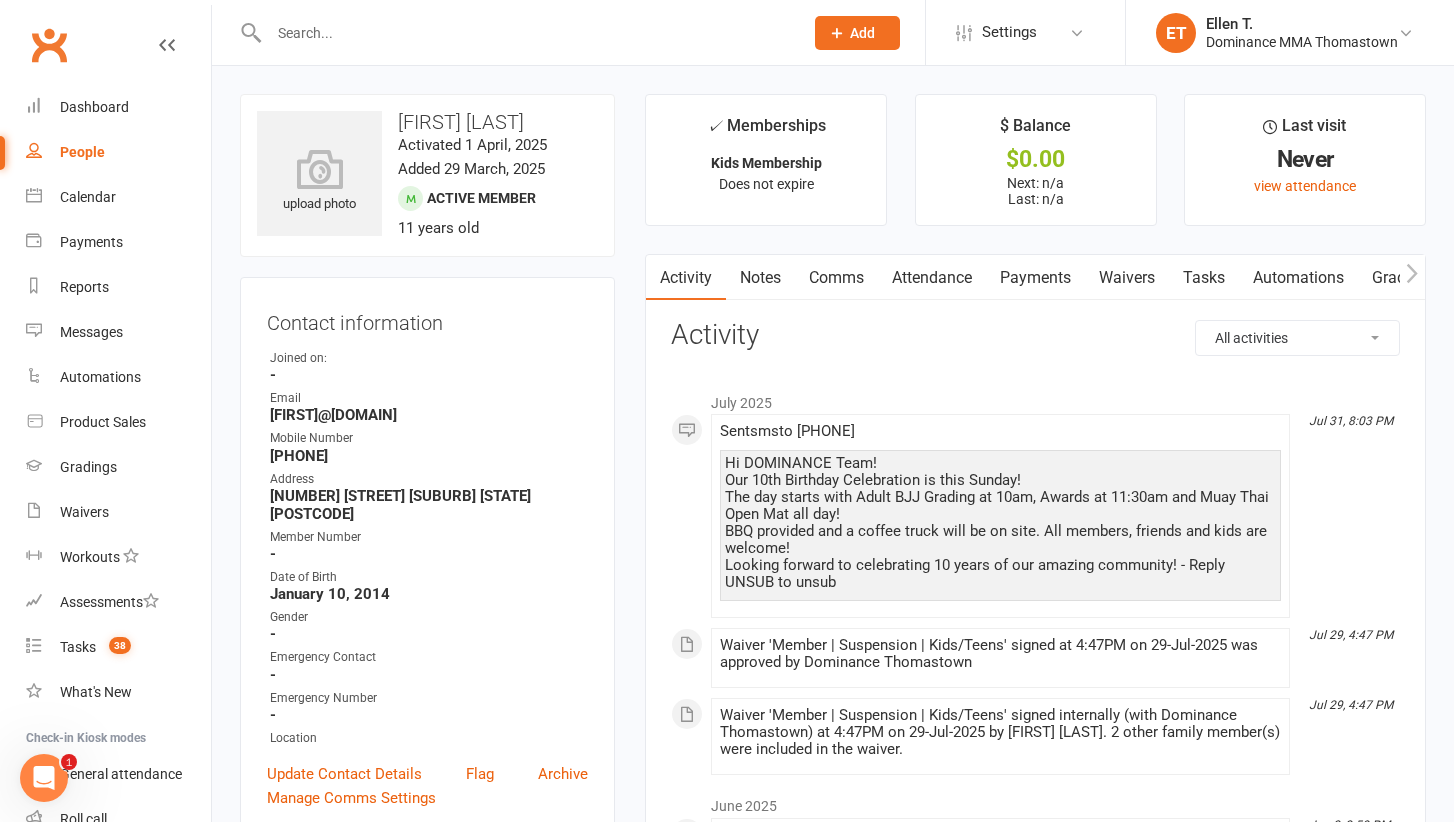 click at bounding box center (526, 33) 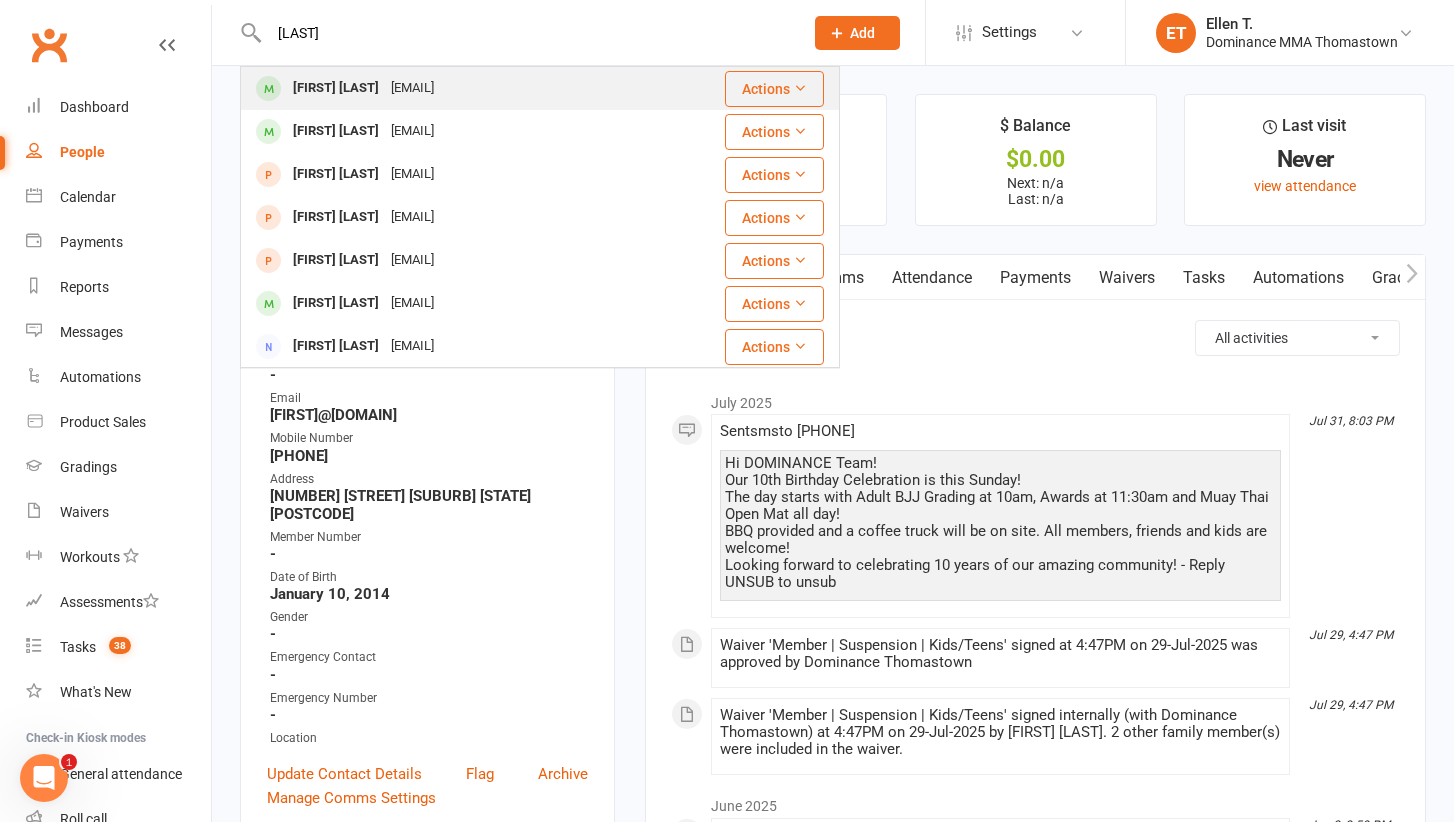 type on "[LAST]" 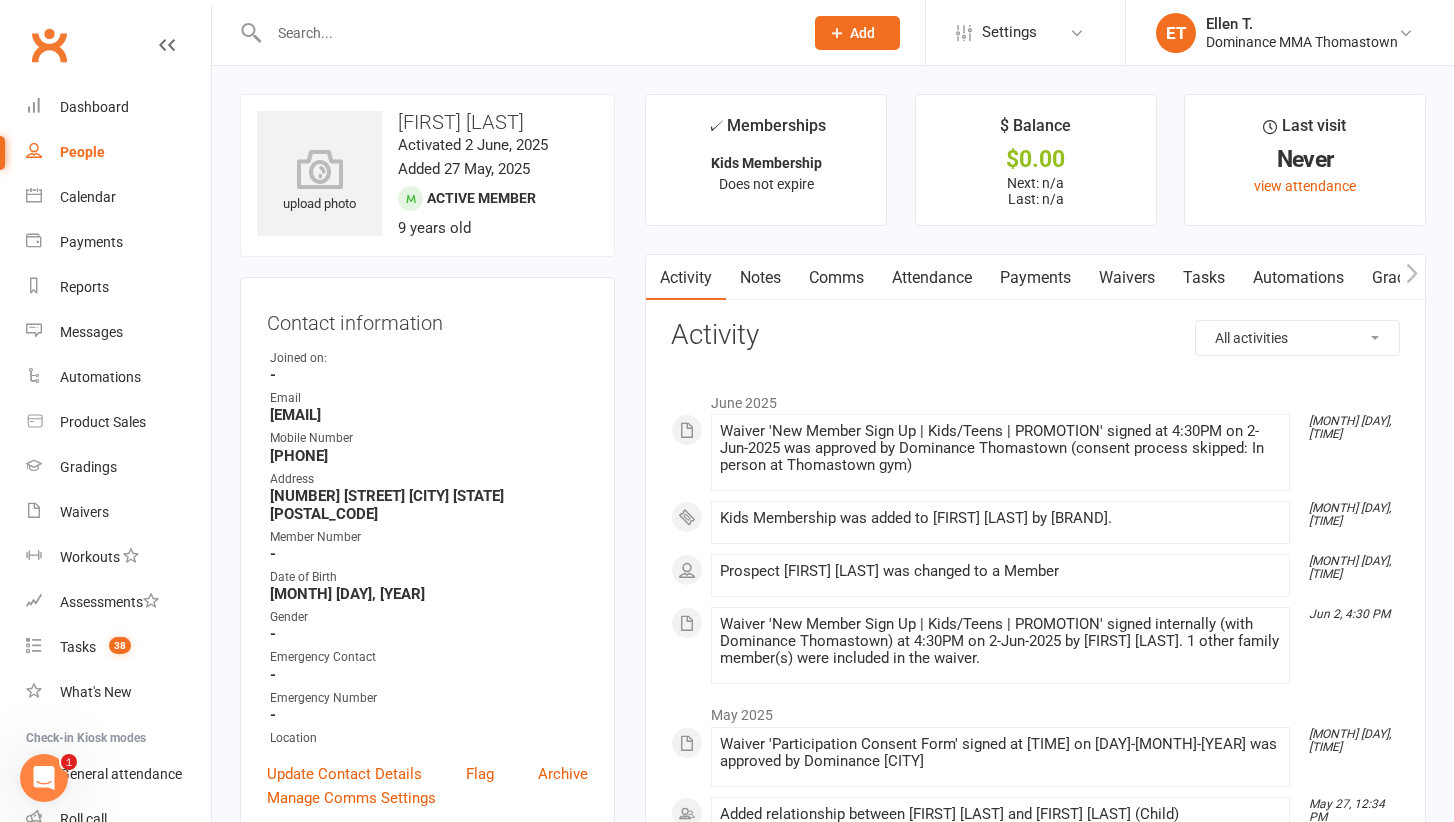 click at bounding box center [526, 33] 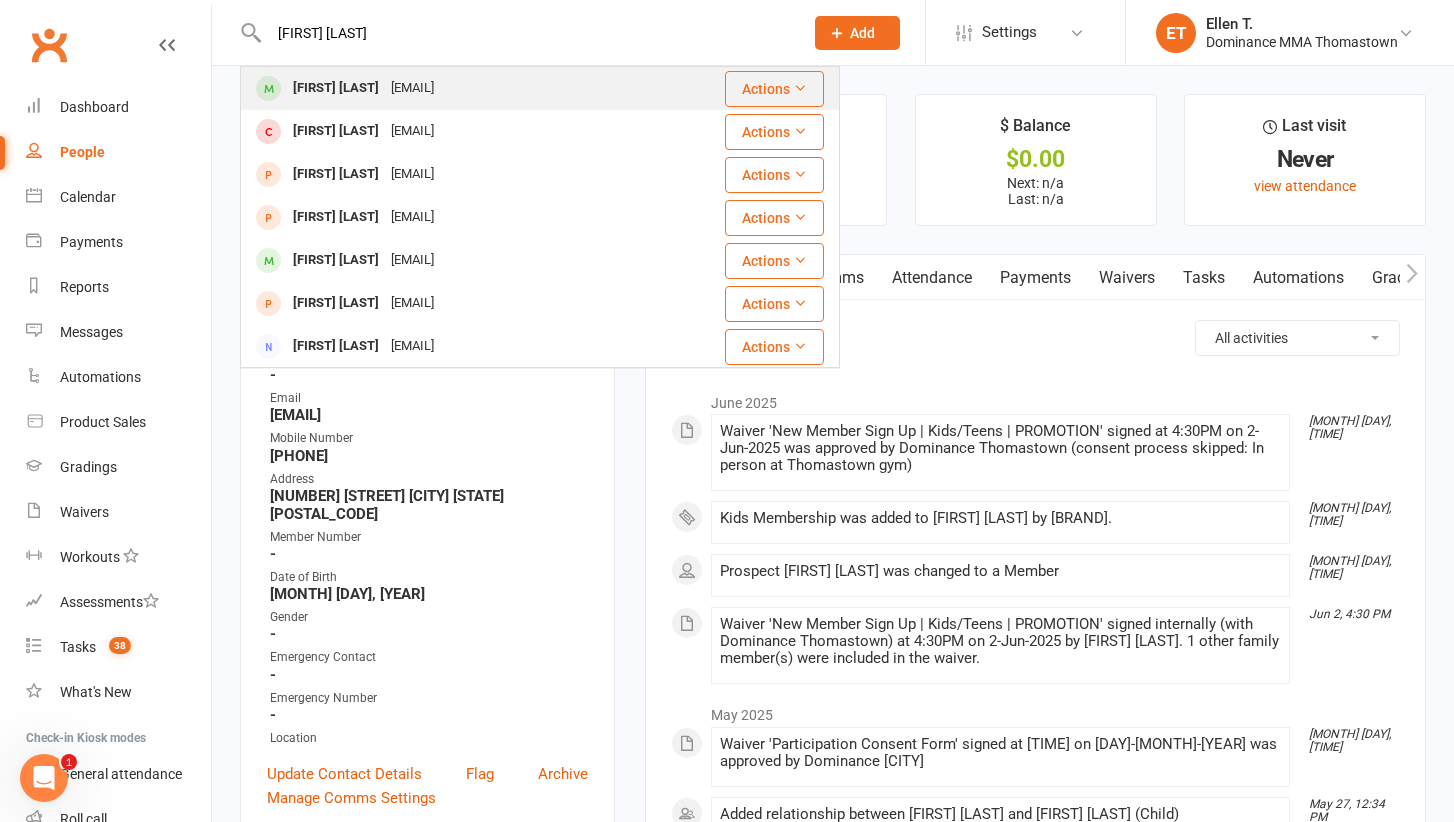 type on "[FIRST] [LAST]" 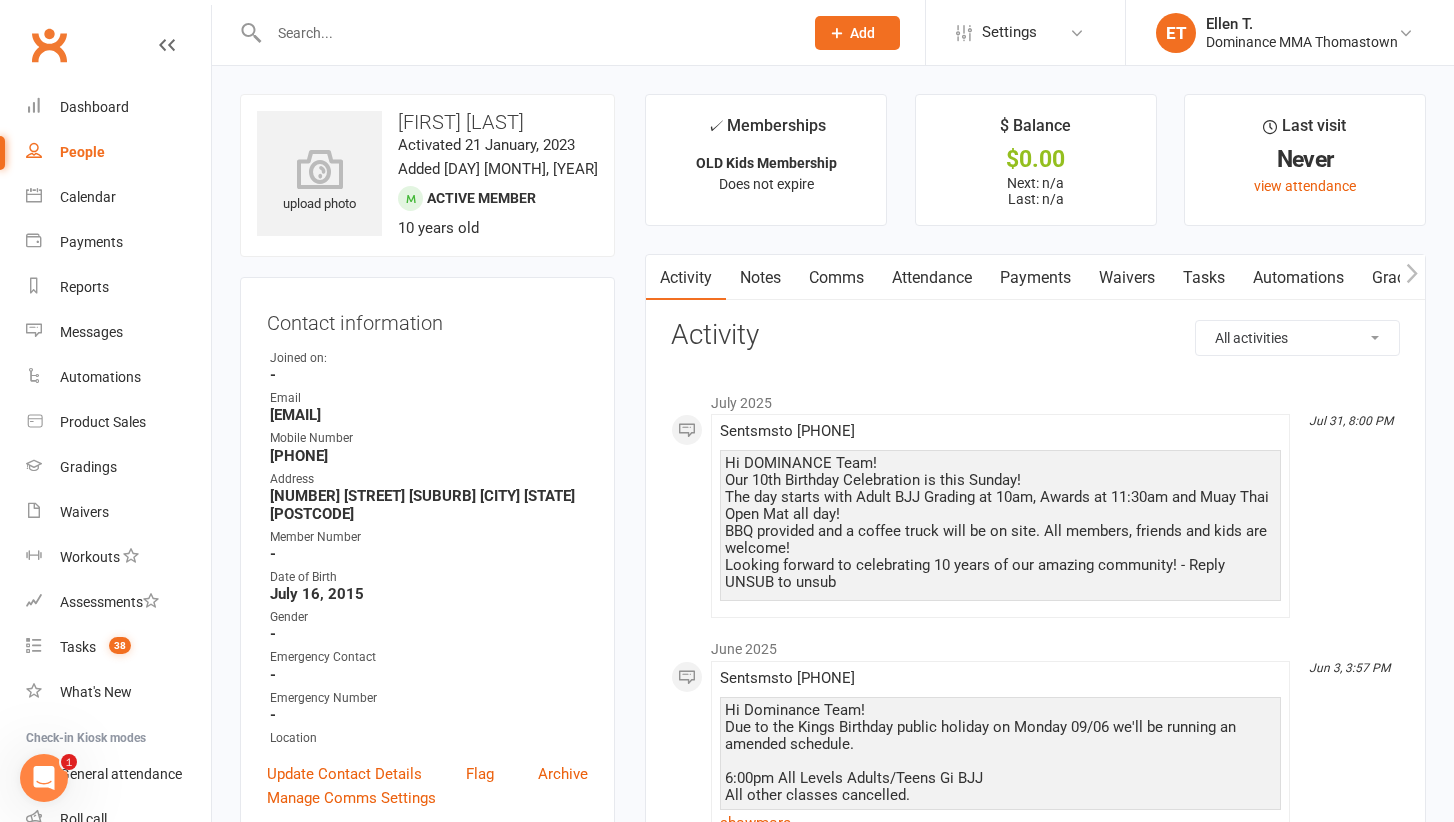 click at bounding box center [526, 33] 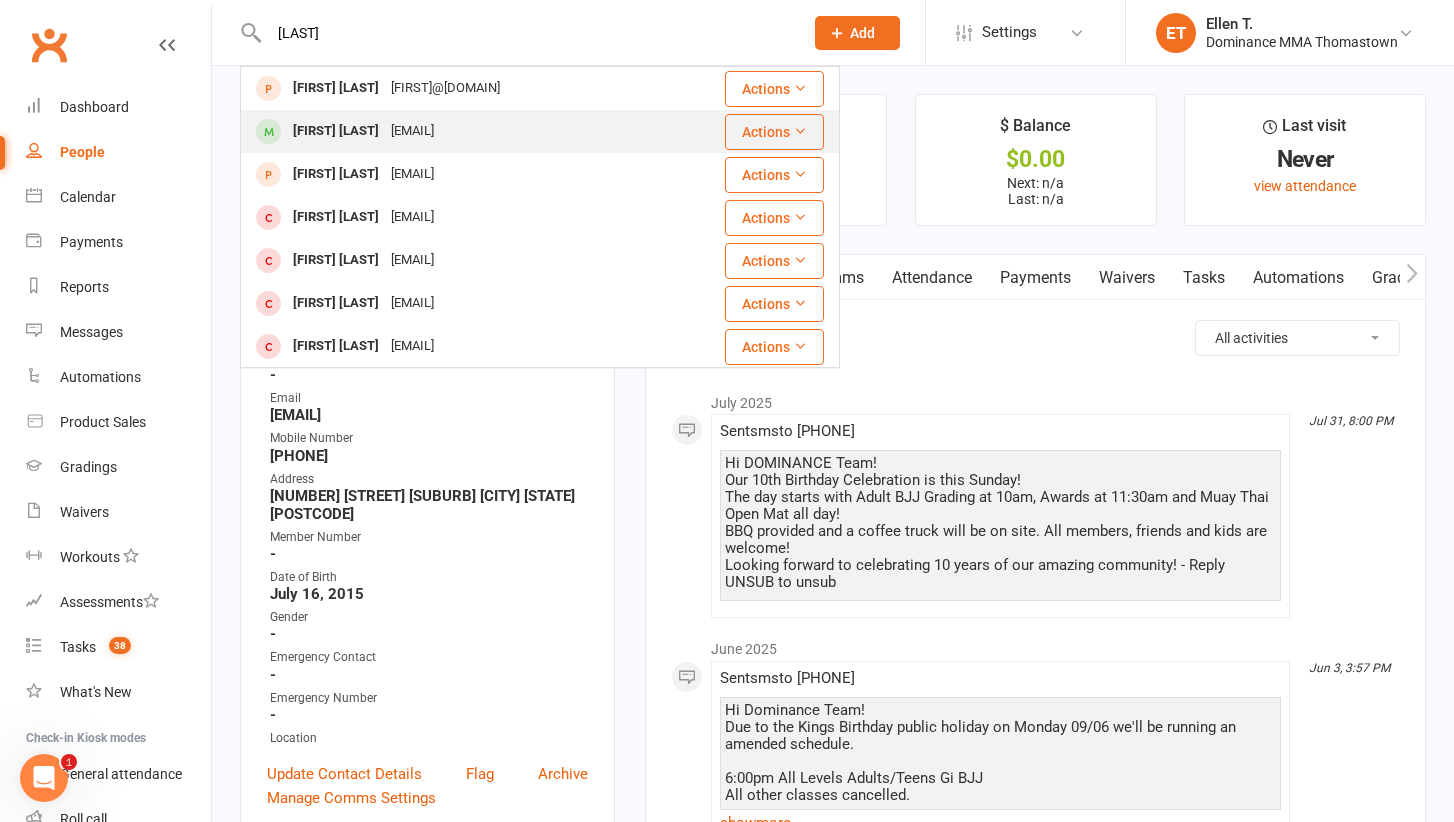 type on "[LAST]" 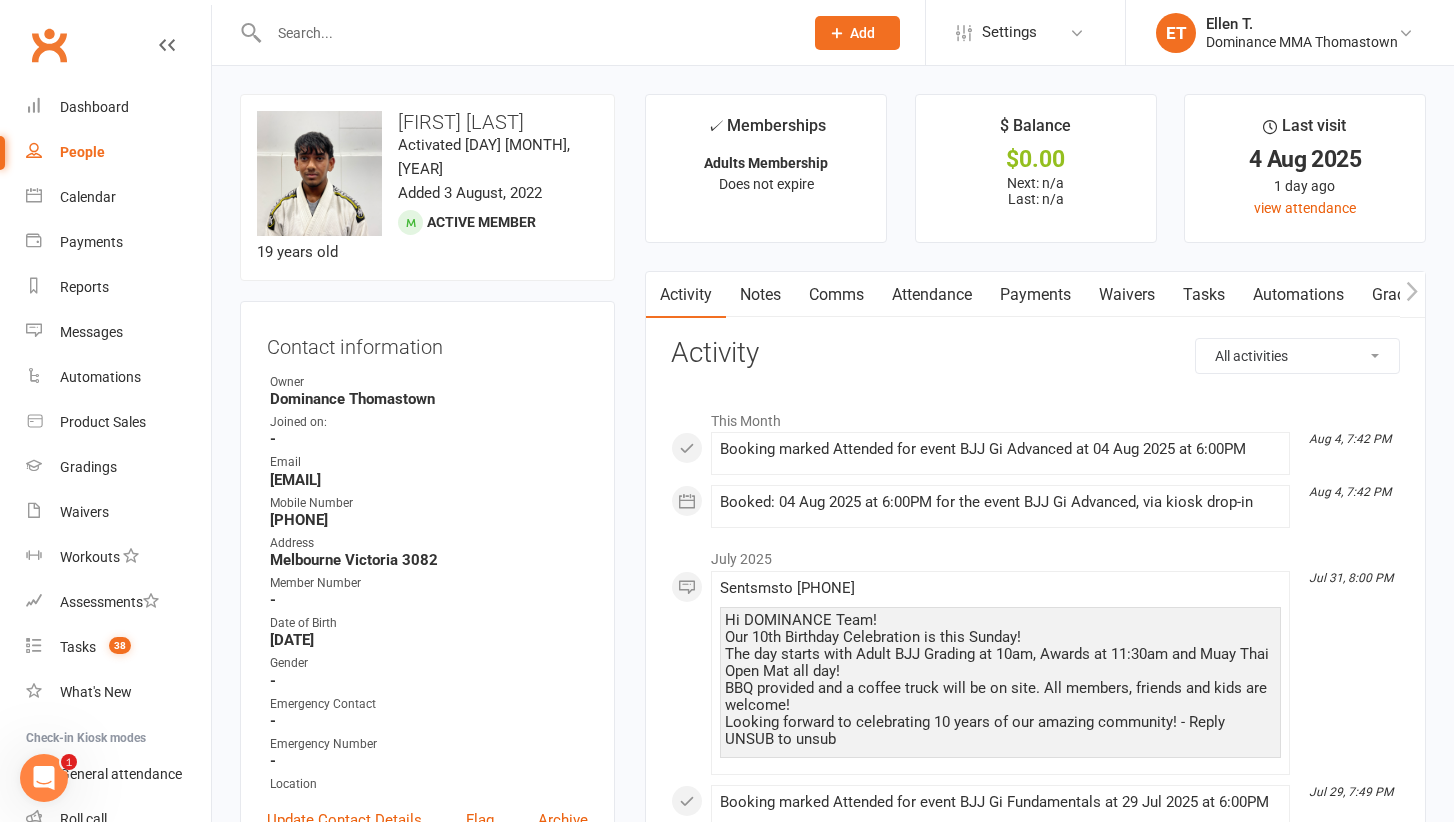 click at bounding box center (526, 33) 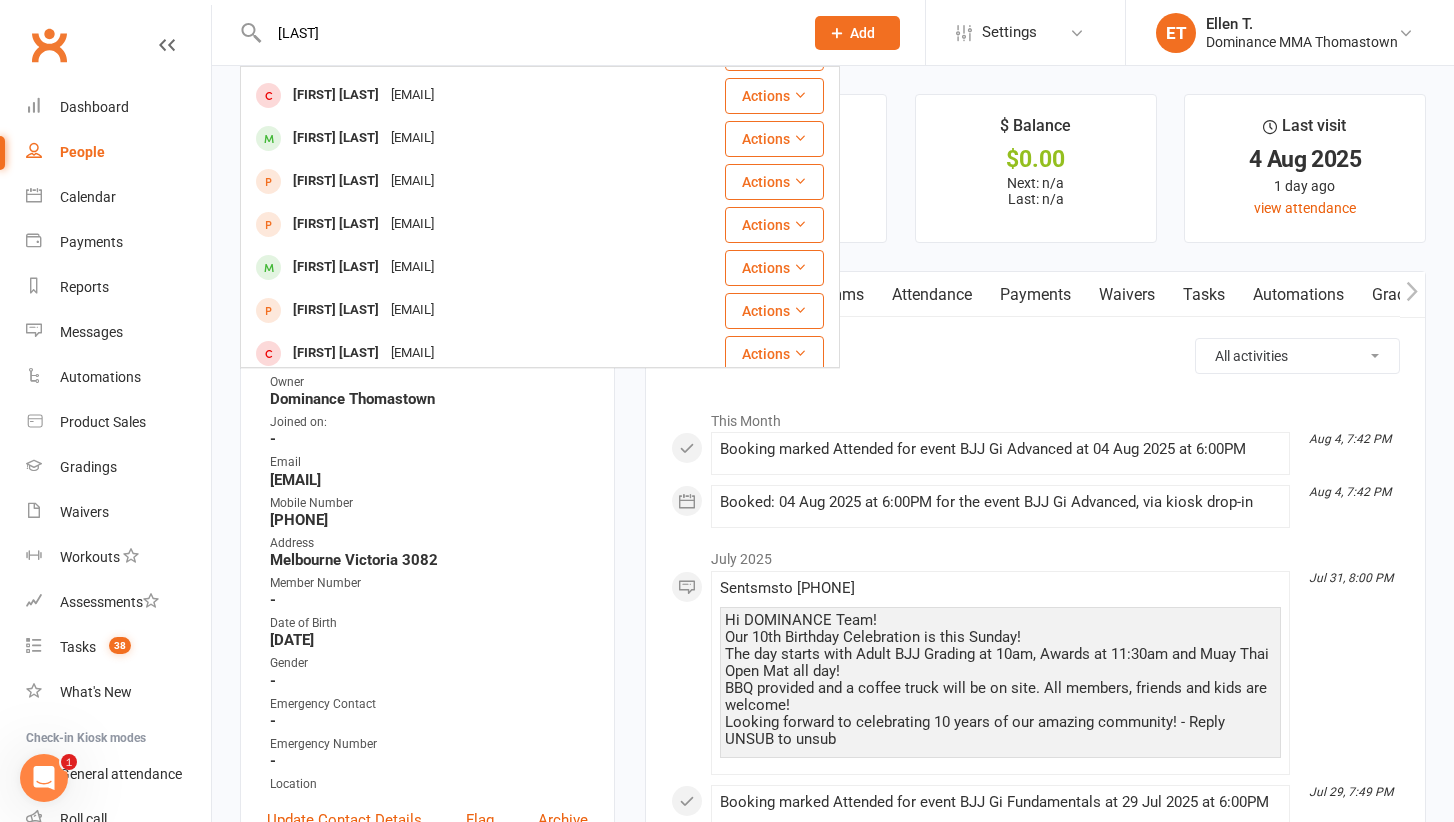scroll, scrollTop: 290, scrollLeft: 0, axis: vertical 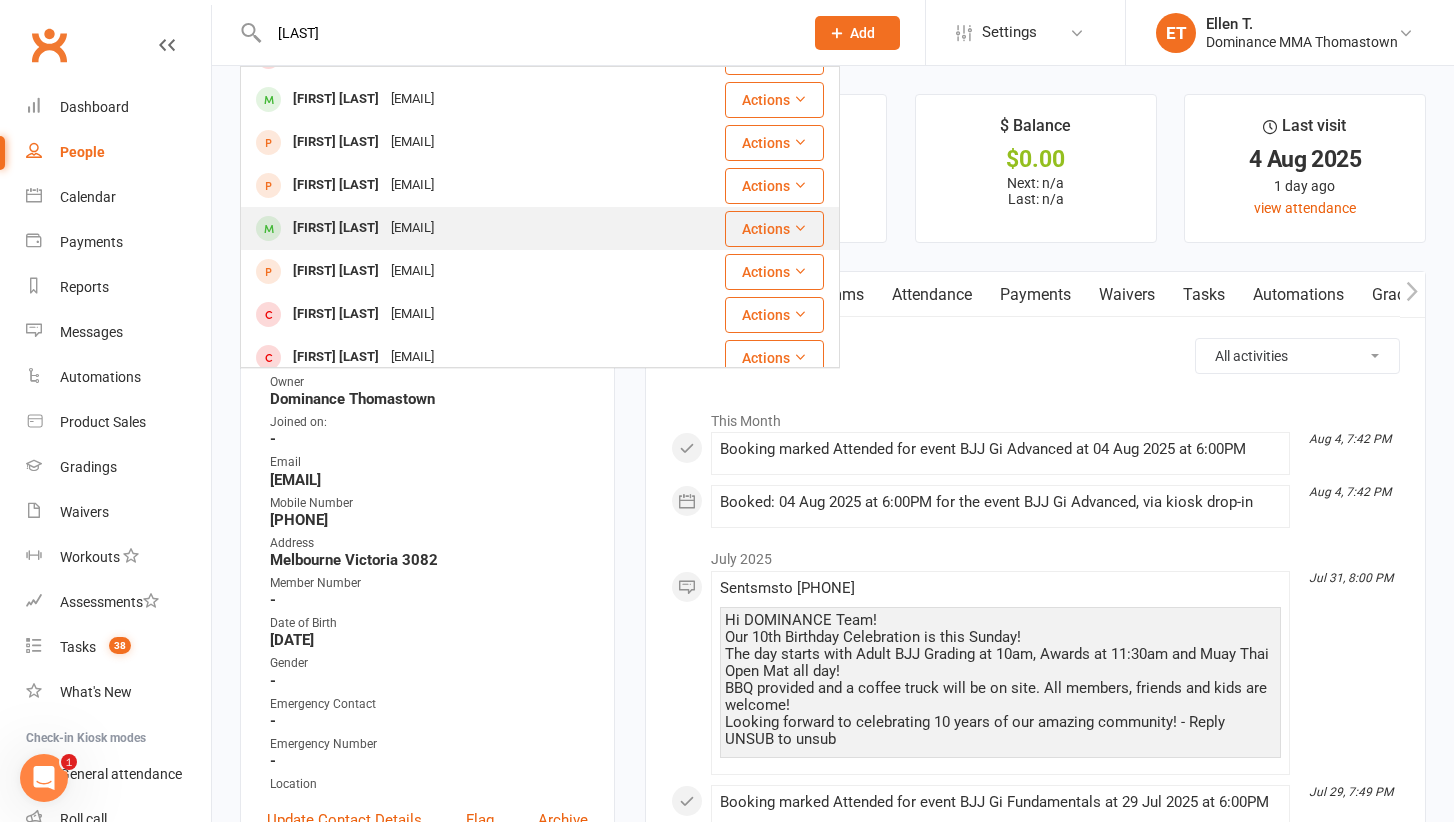 type on "[LAST]" 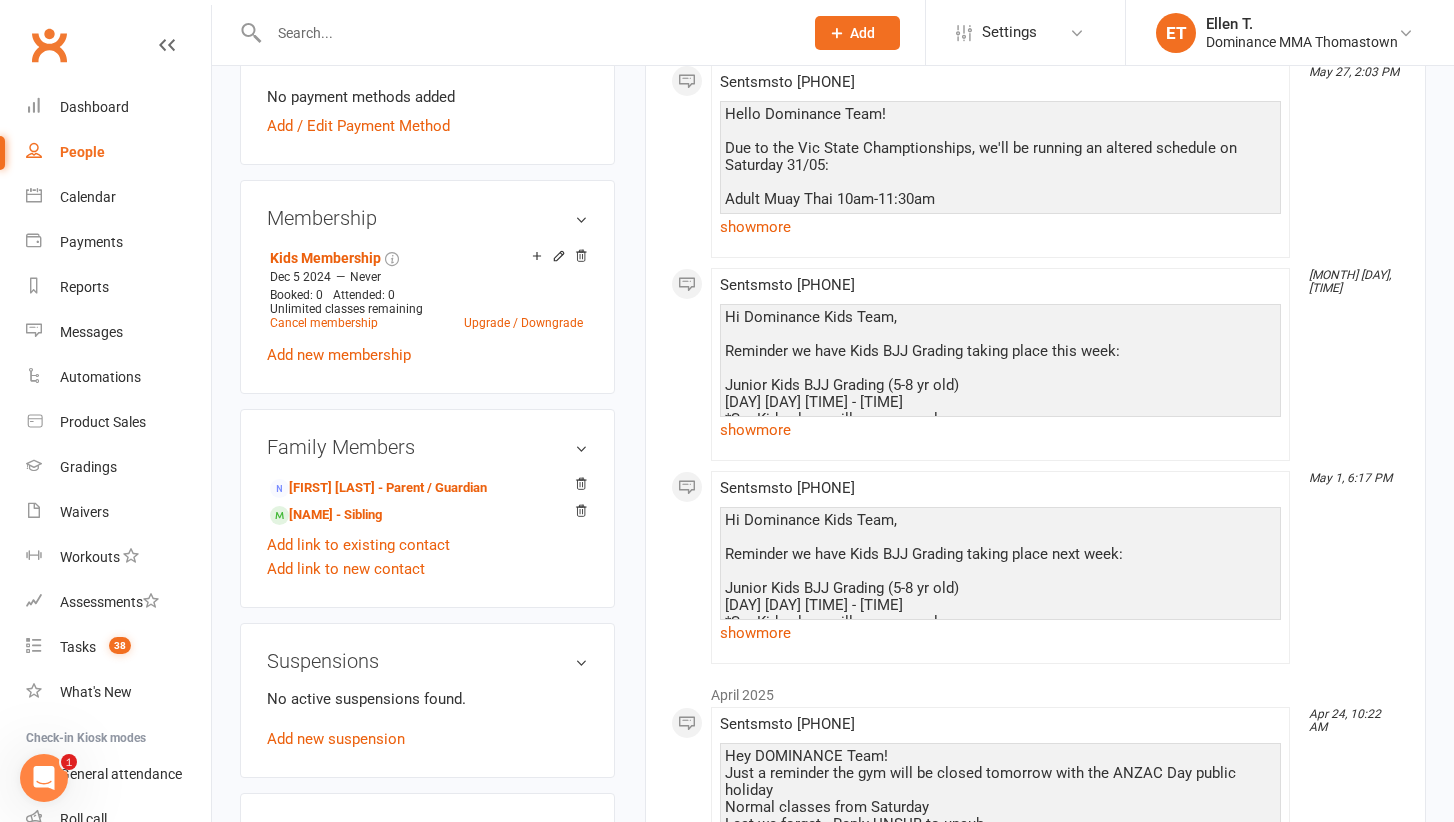 scroll, scrollTop: 864, scrollLeft: 0, axis: vertical 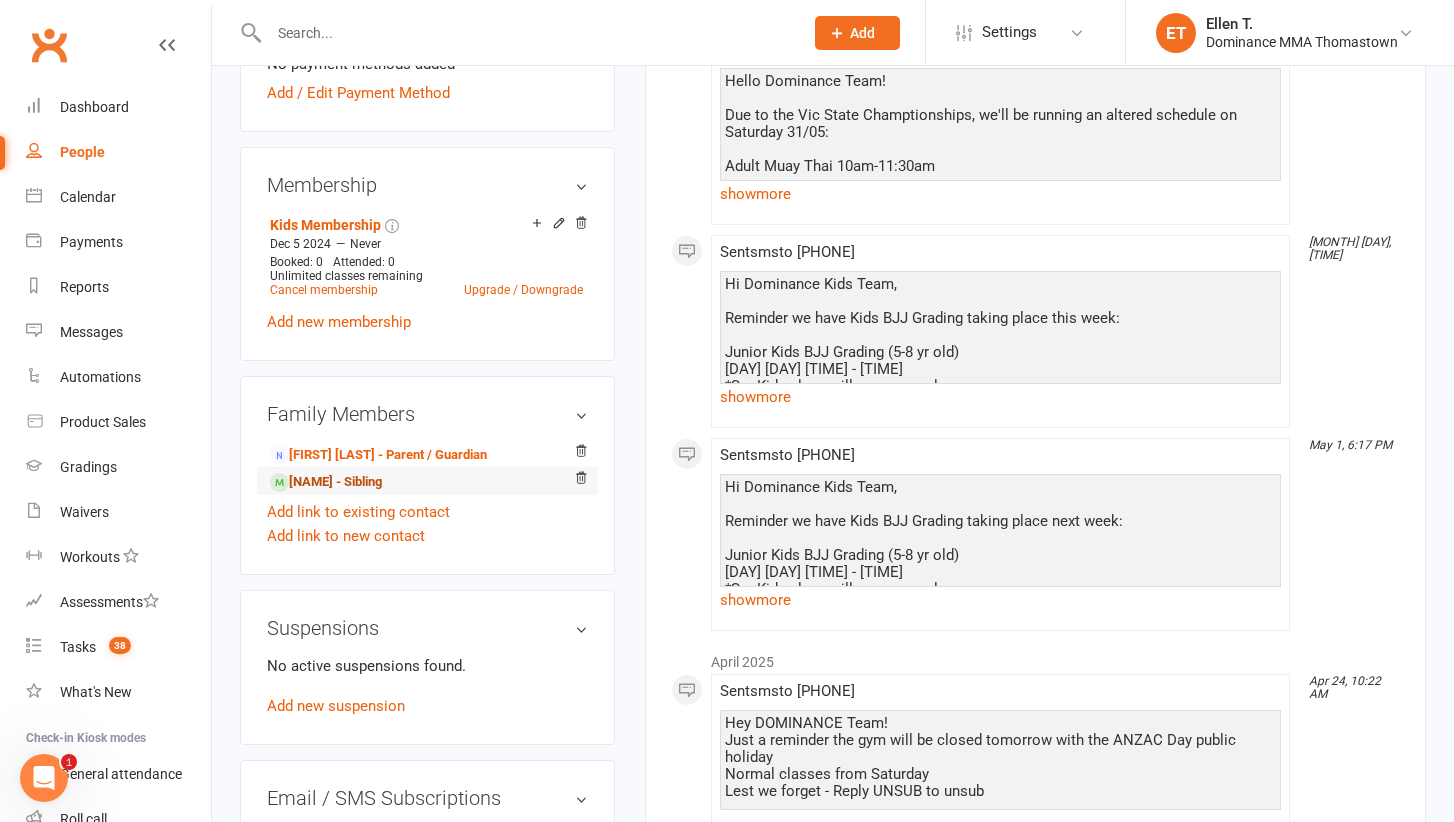 click on "[NAME] - Sibling" at bounding box center [326, 482] 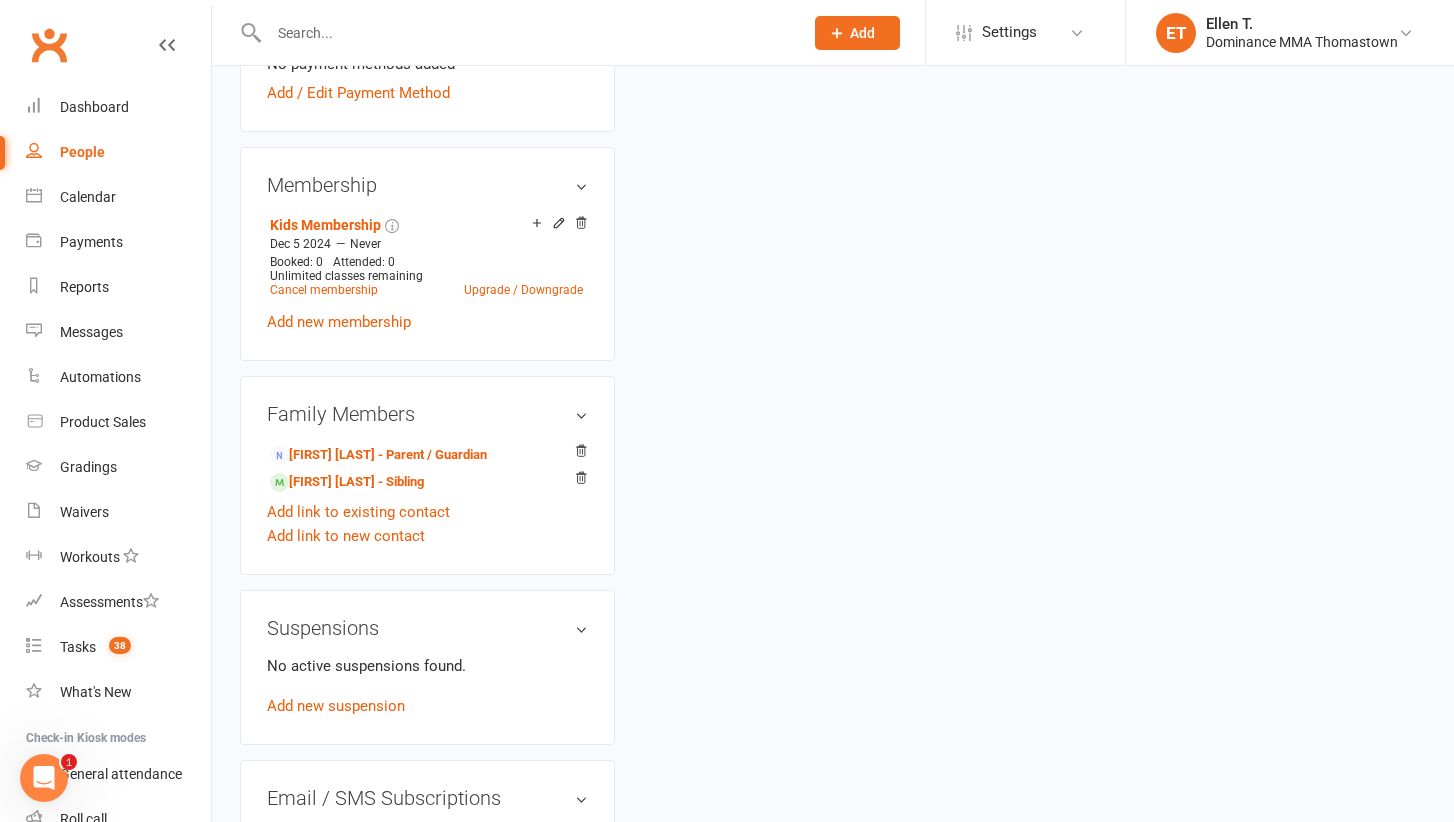 scroll, scrollTop: 0, scrollLeft: 0, axis: both 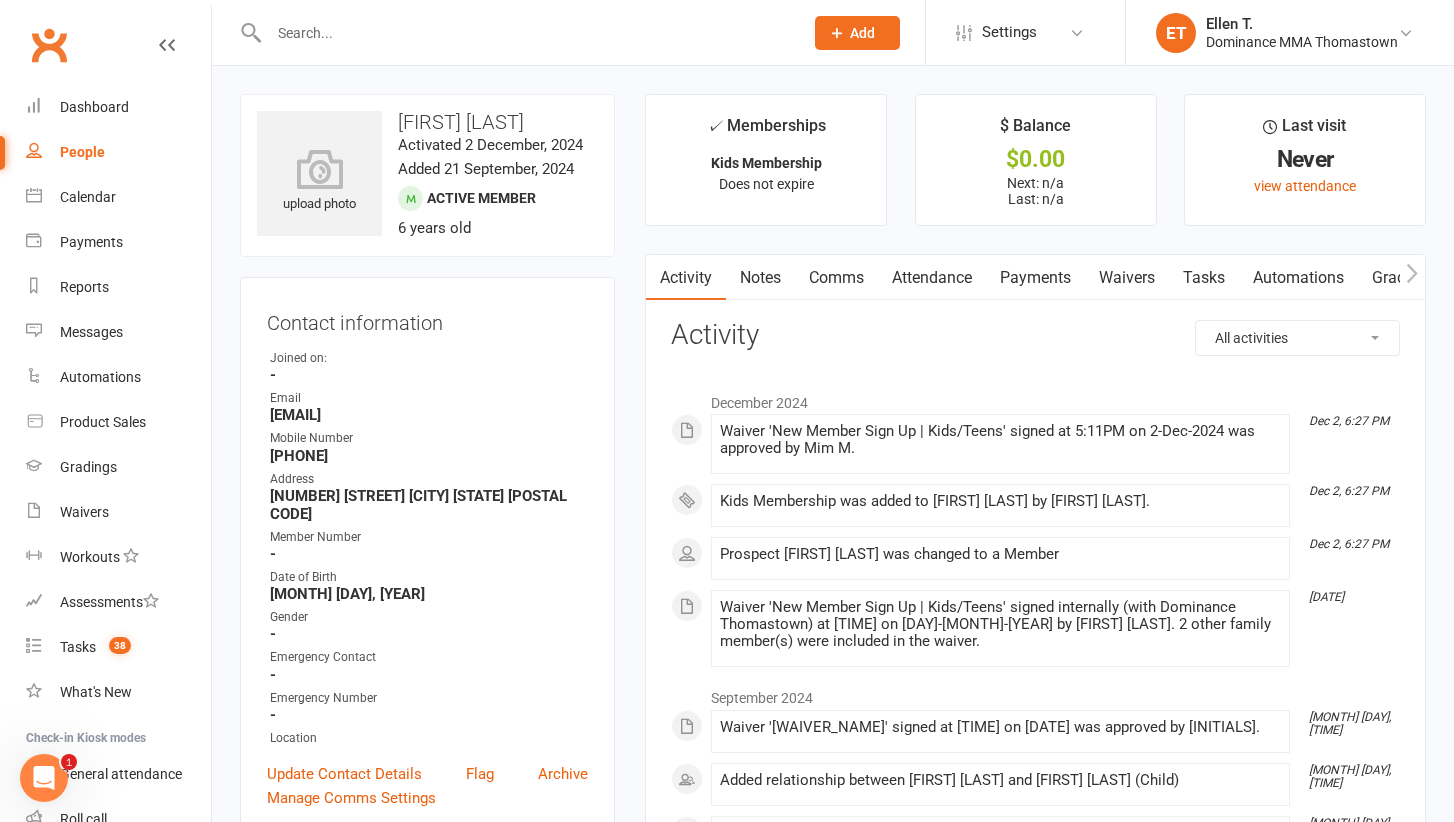 click at bounding box center (526, 33) 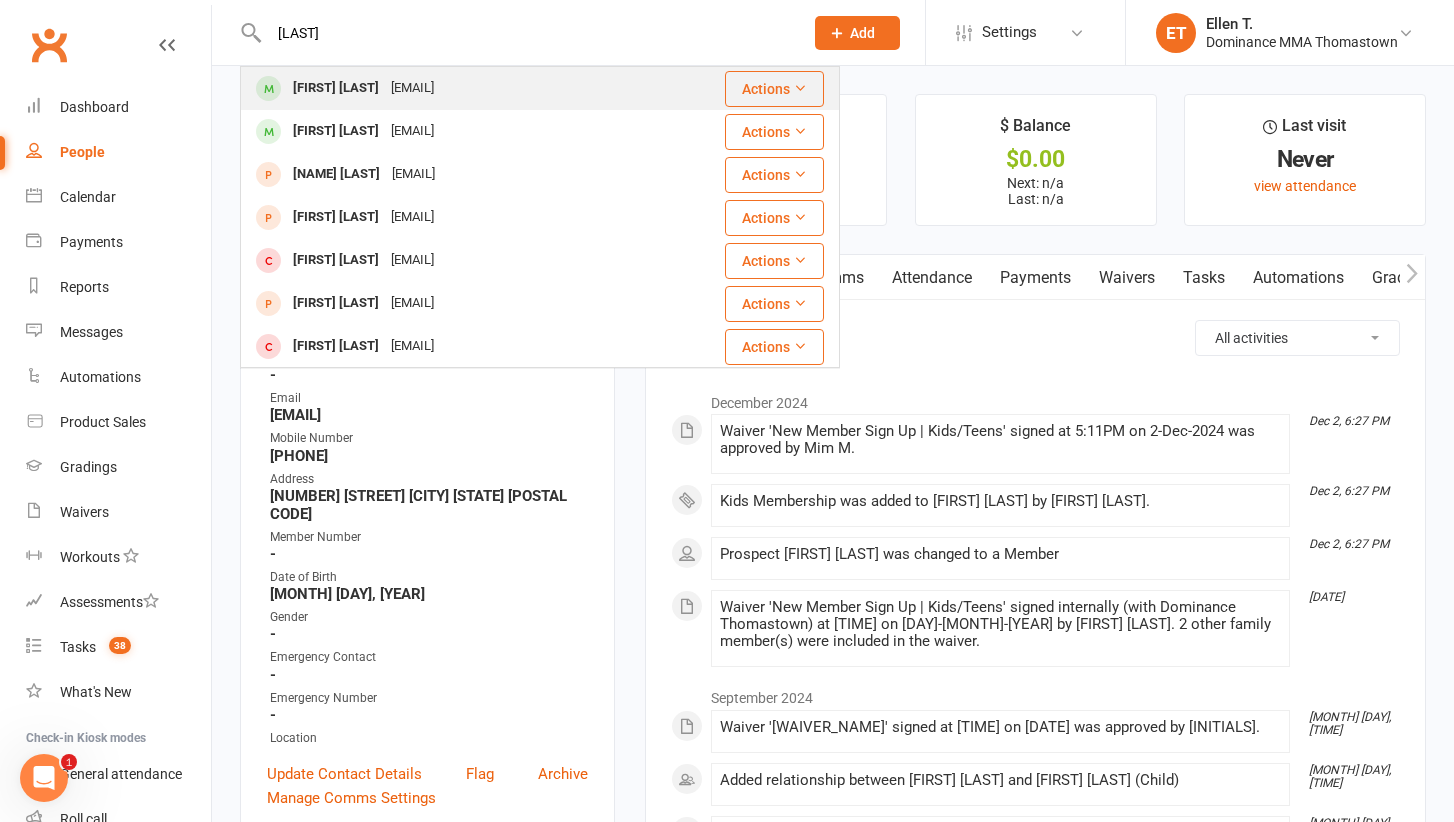 type on "[LAST]" 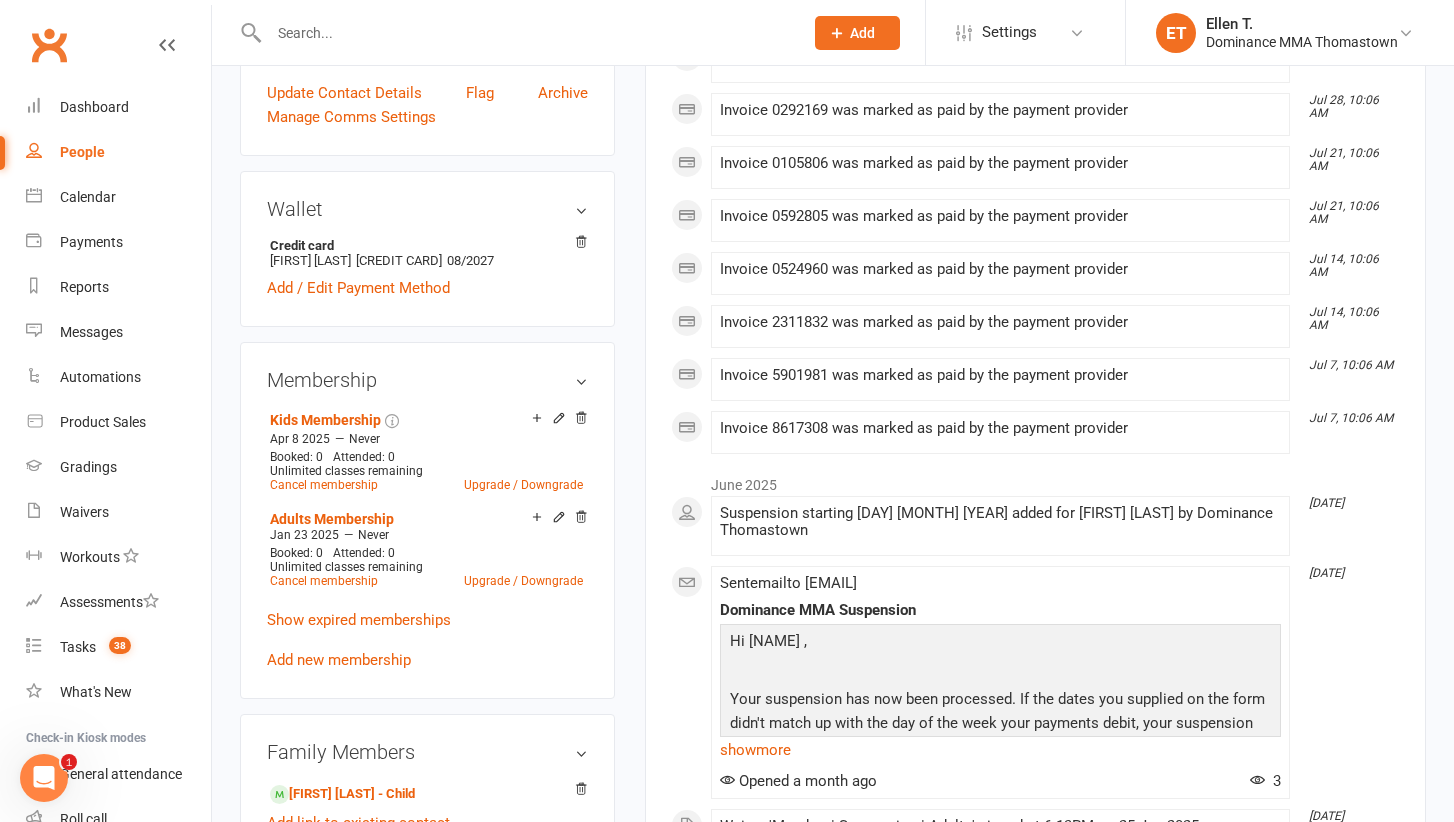 scroll, scrollTop: 762, scrollLeft: 0, axis: vertical 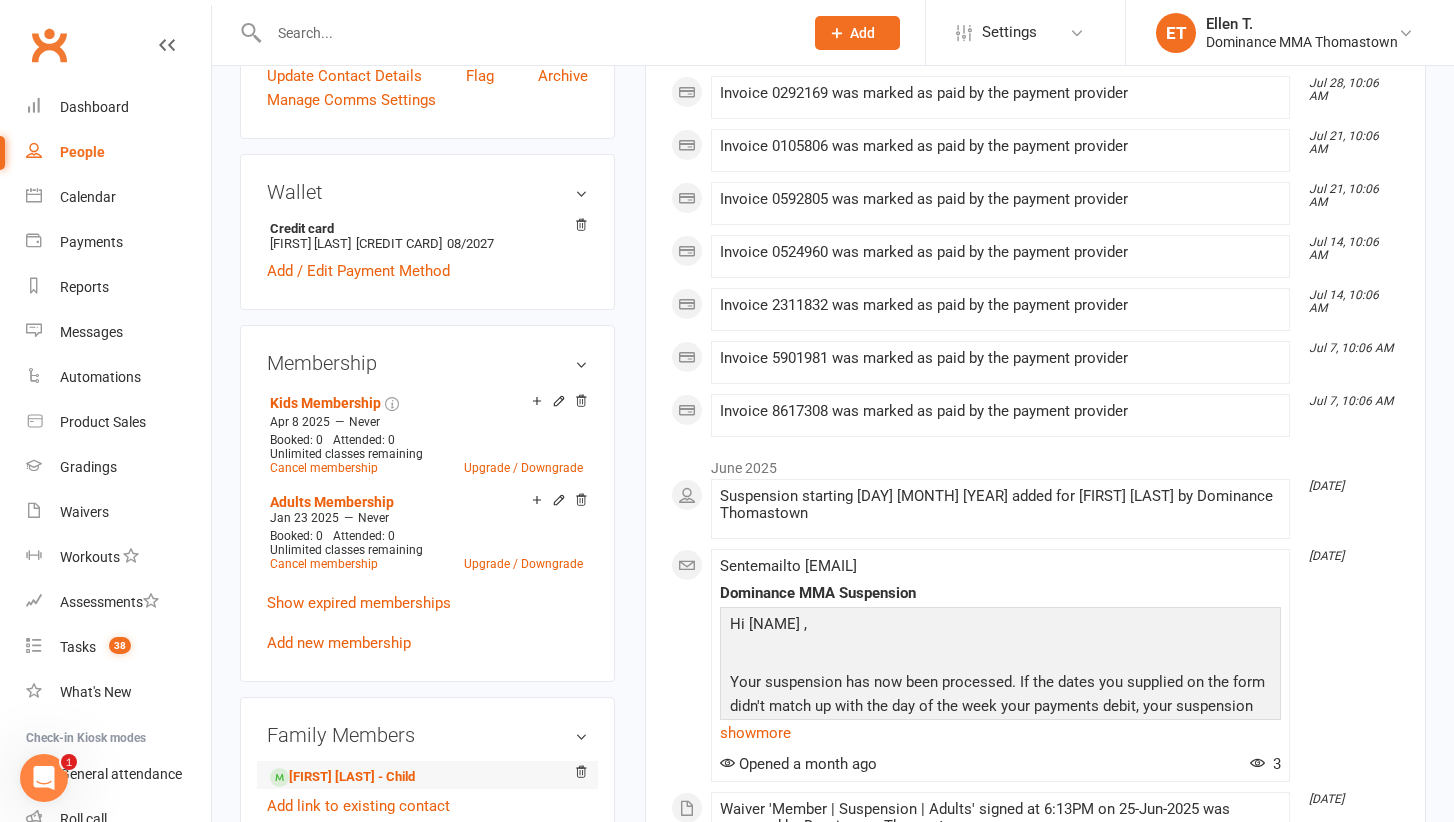 click on "[FIRST] [LAST] - Child" at bounding box center (427, 775) 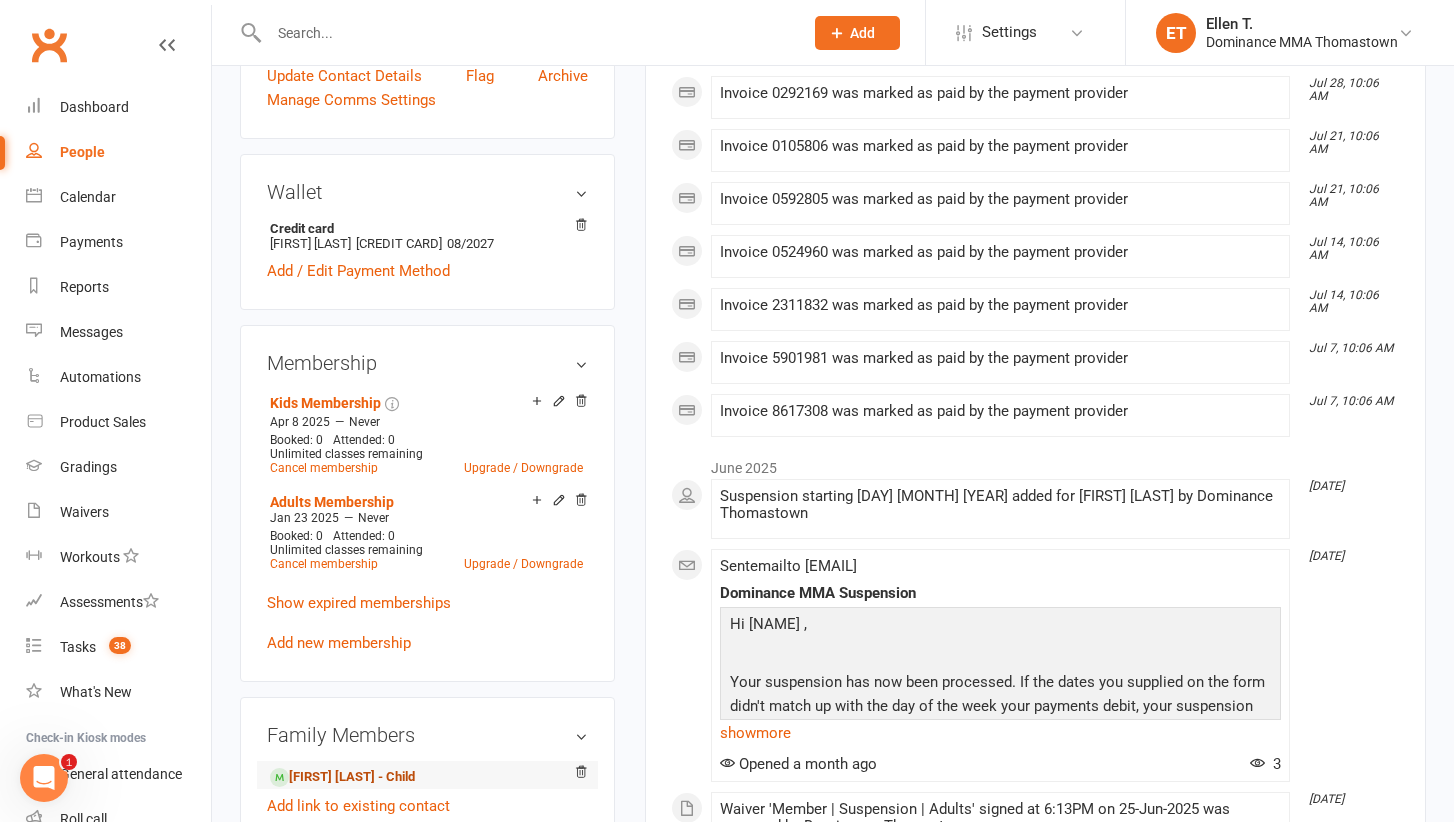 click on "[FIRST] [LAST] - Child" at bounding box center (342, 777) 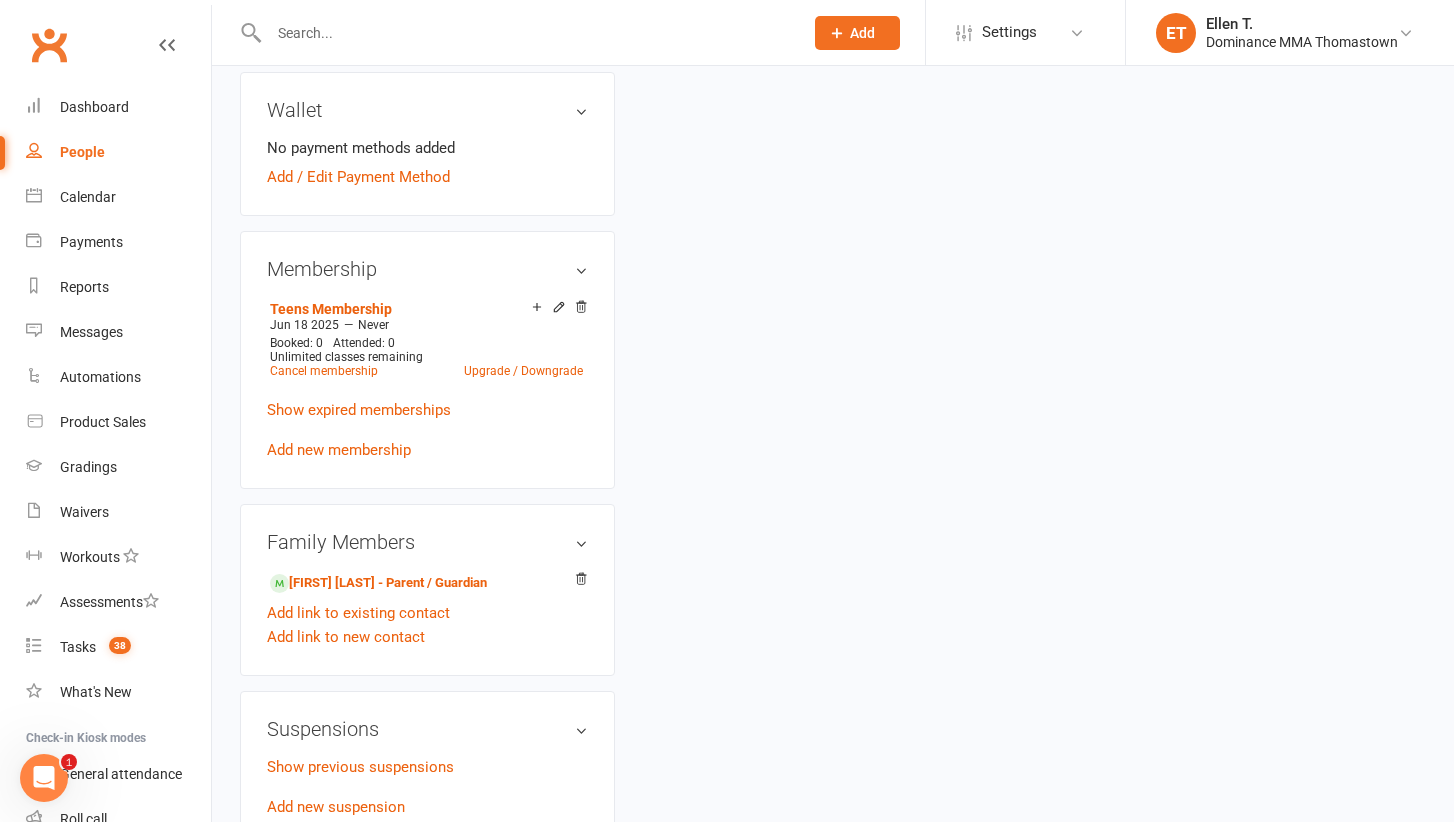 scroll, scrollTop: 0, scrollLeft: 0, axis: both 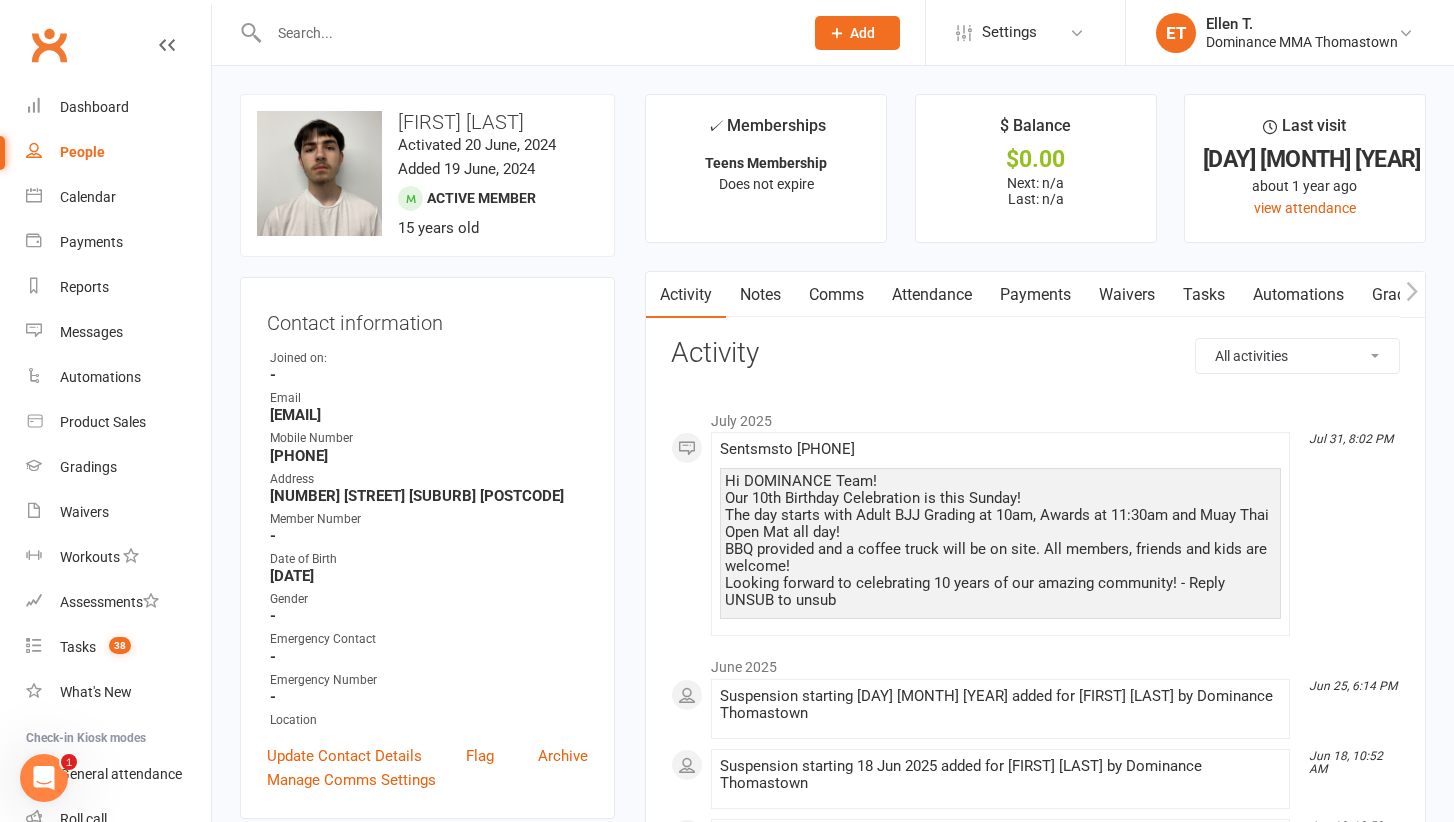 click at bounding box center [526, 33] 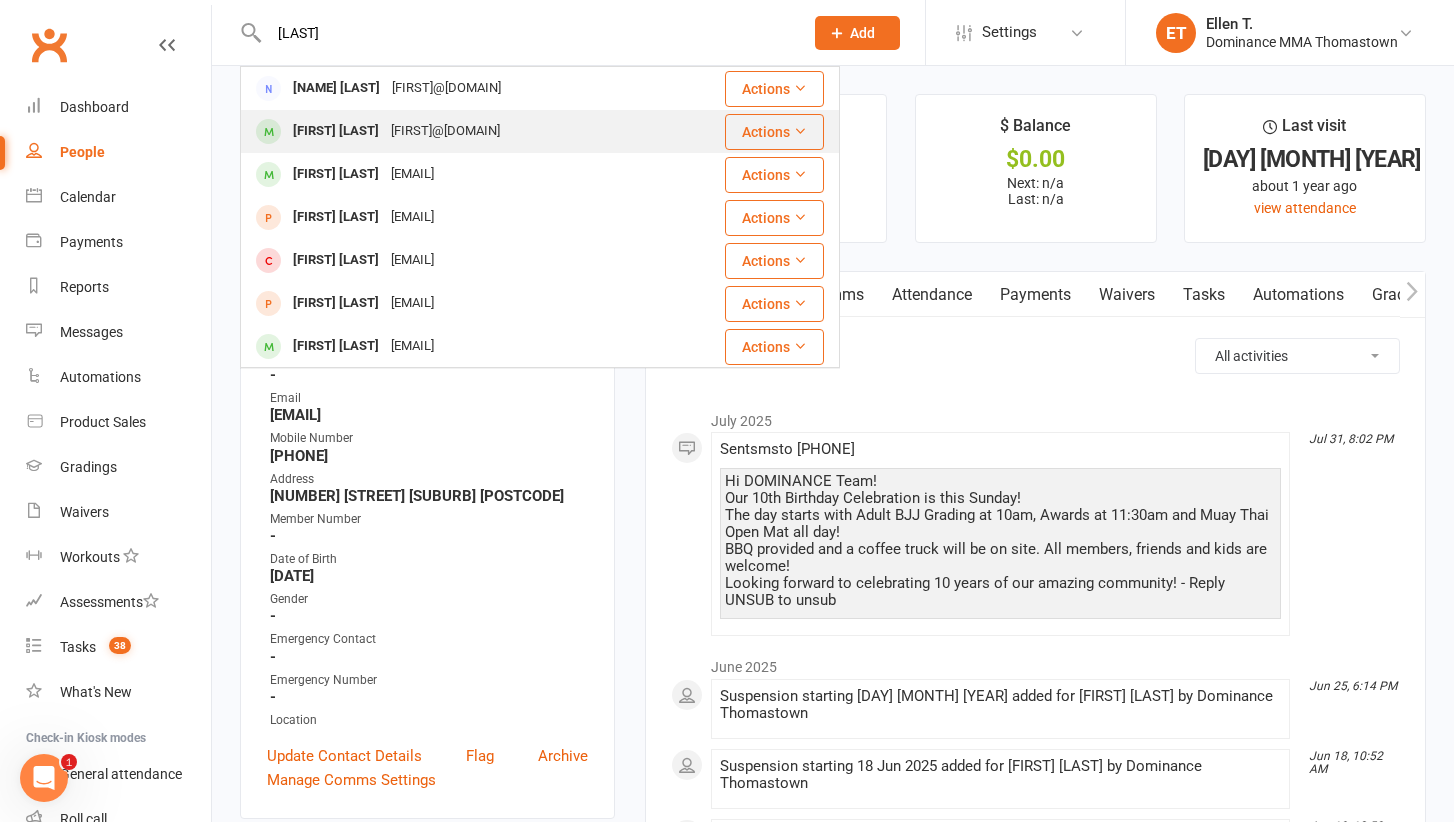 type on "[LAST]" 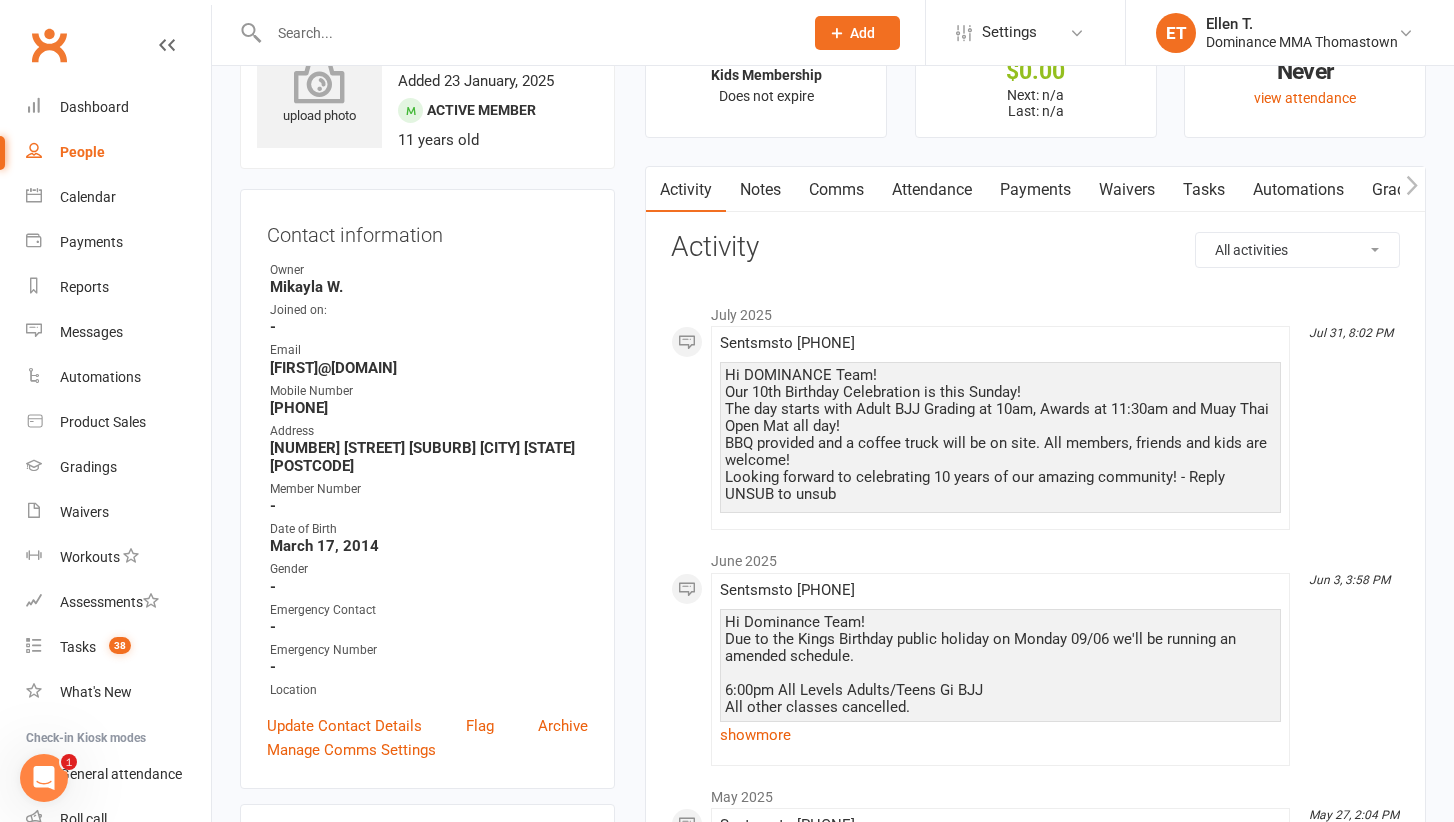 scroll, scrollTop: 42, scrollLeft: 0, axis: vertical 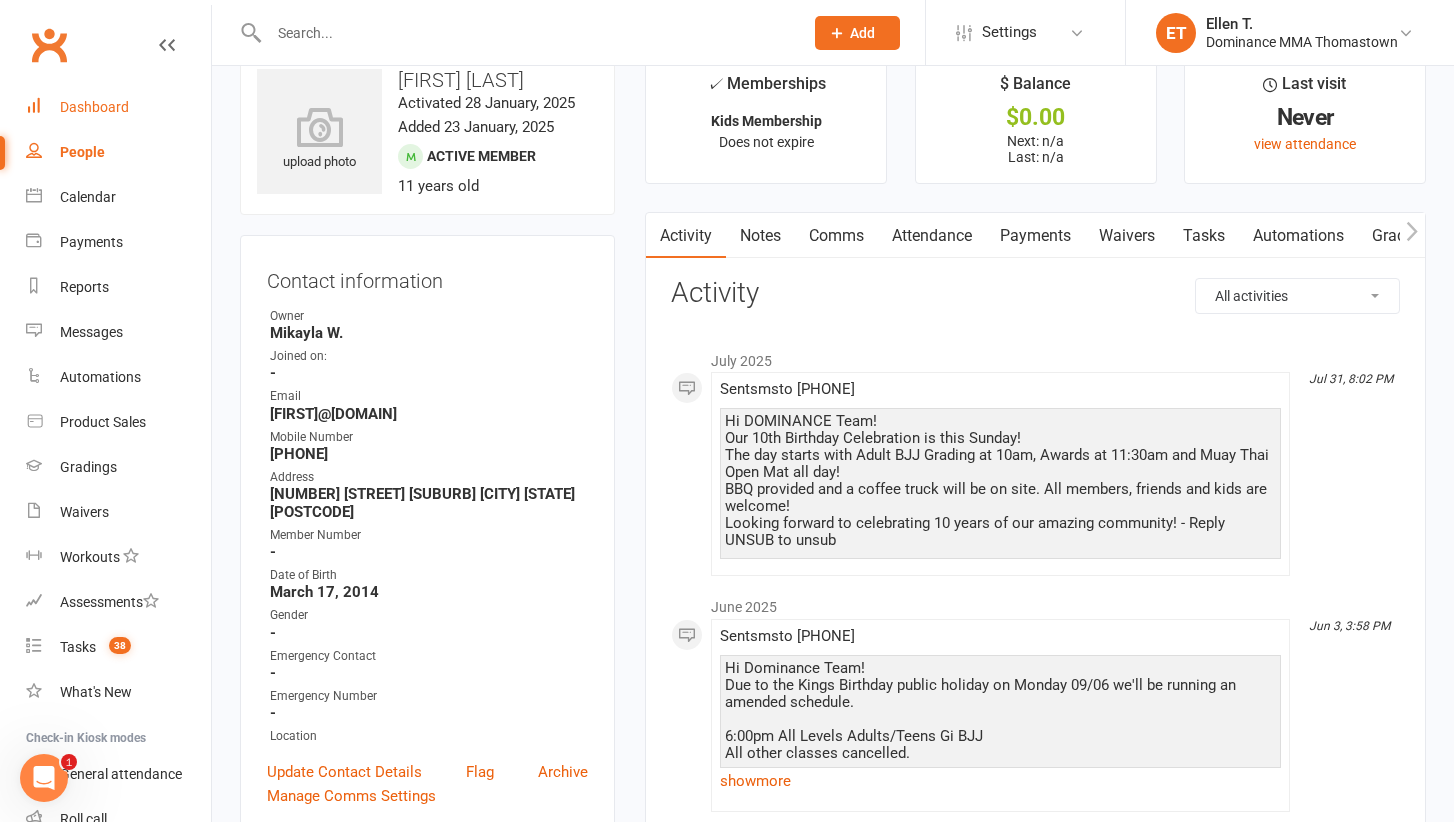 click on "Dashboard" at bounding box center [118, 107] 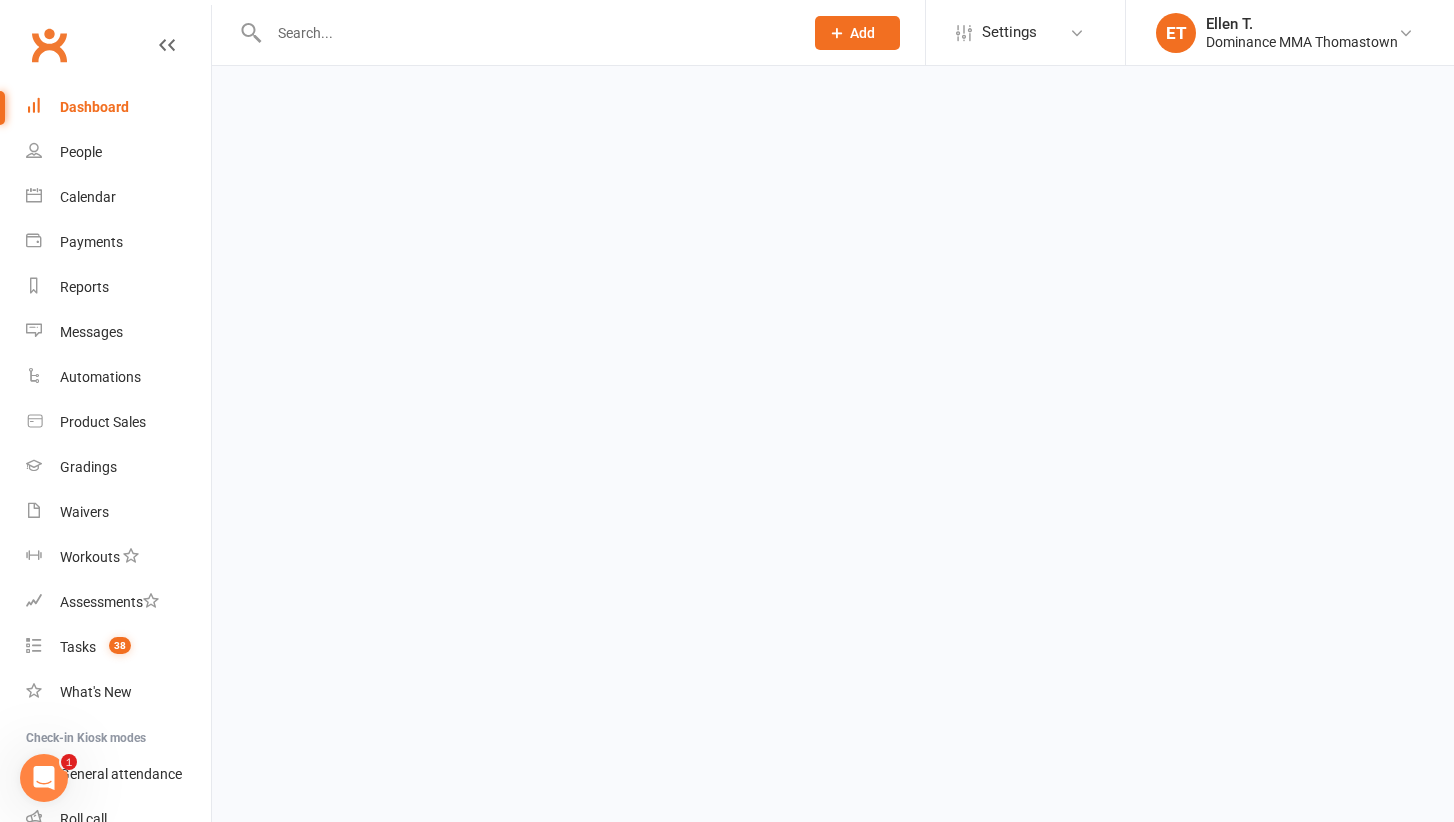 scroll, scrollTop: 0, scrollLeft: 0, axis: both 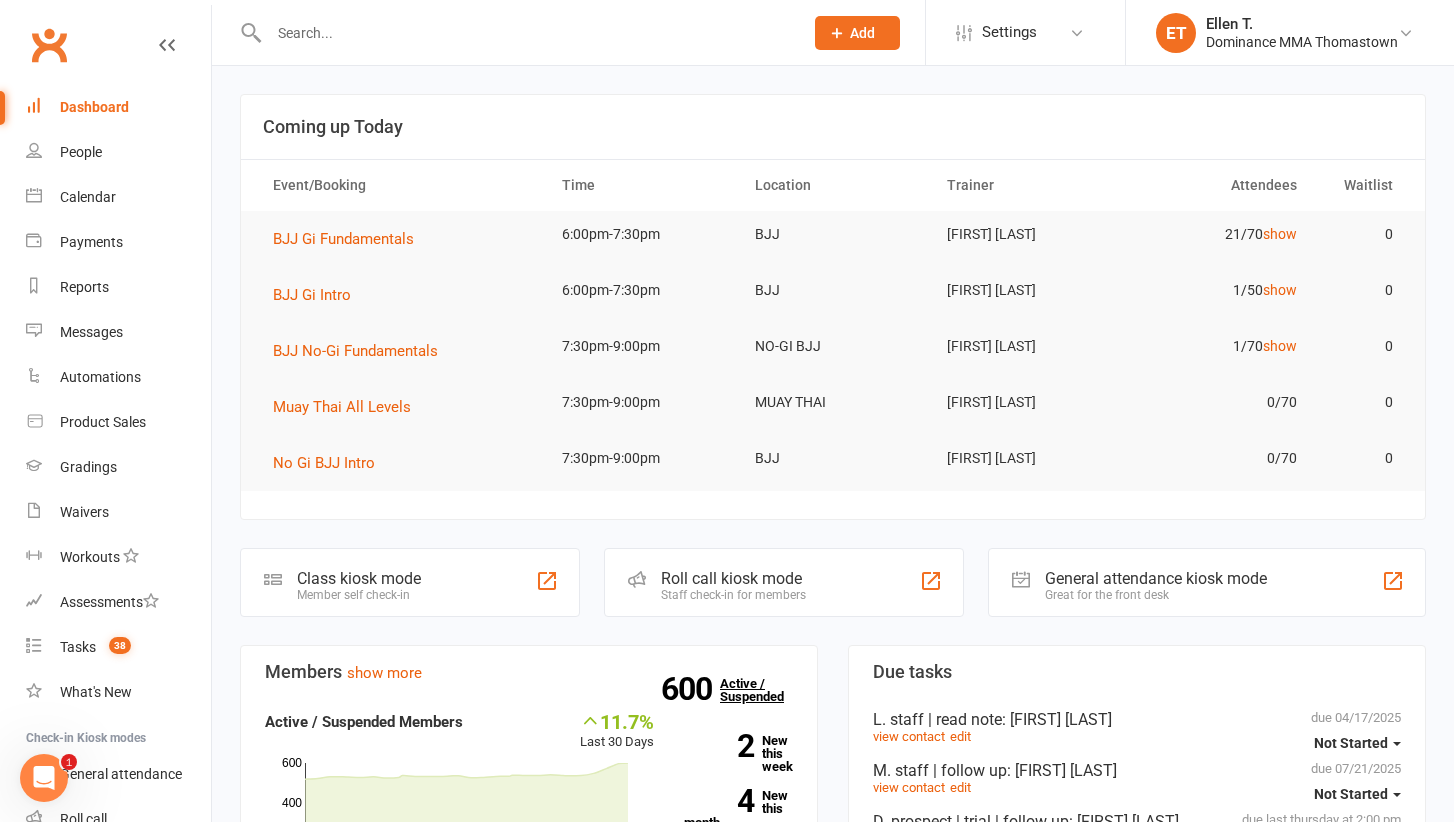click on "600 Active / Suspended" at bounding box center (764, 690) 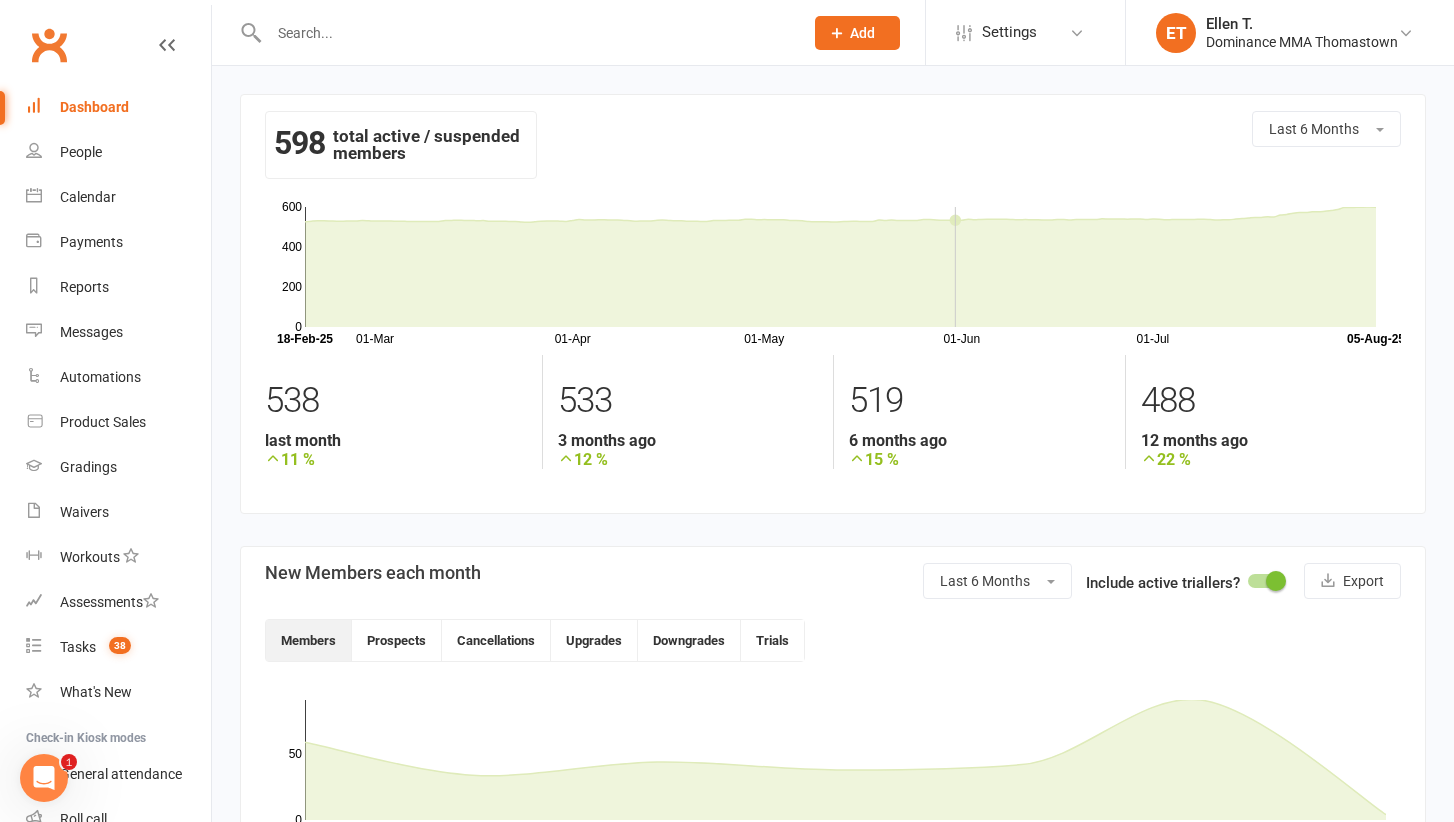 scroll, scrollTop: 0, scrollLeft: 0, axis: both 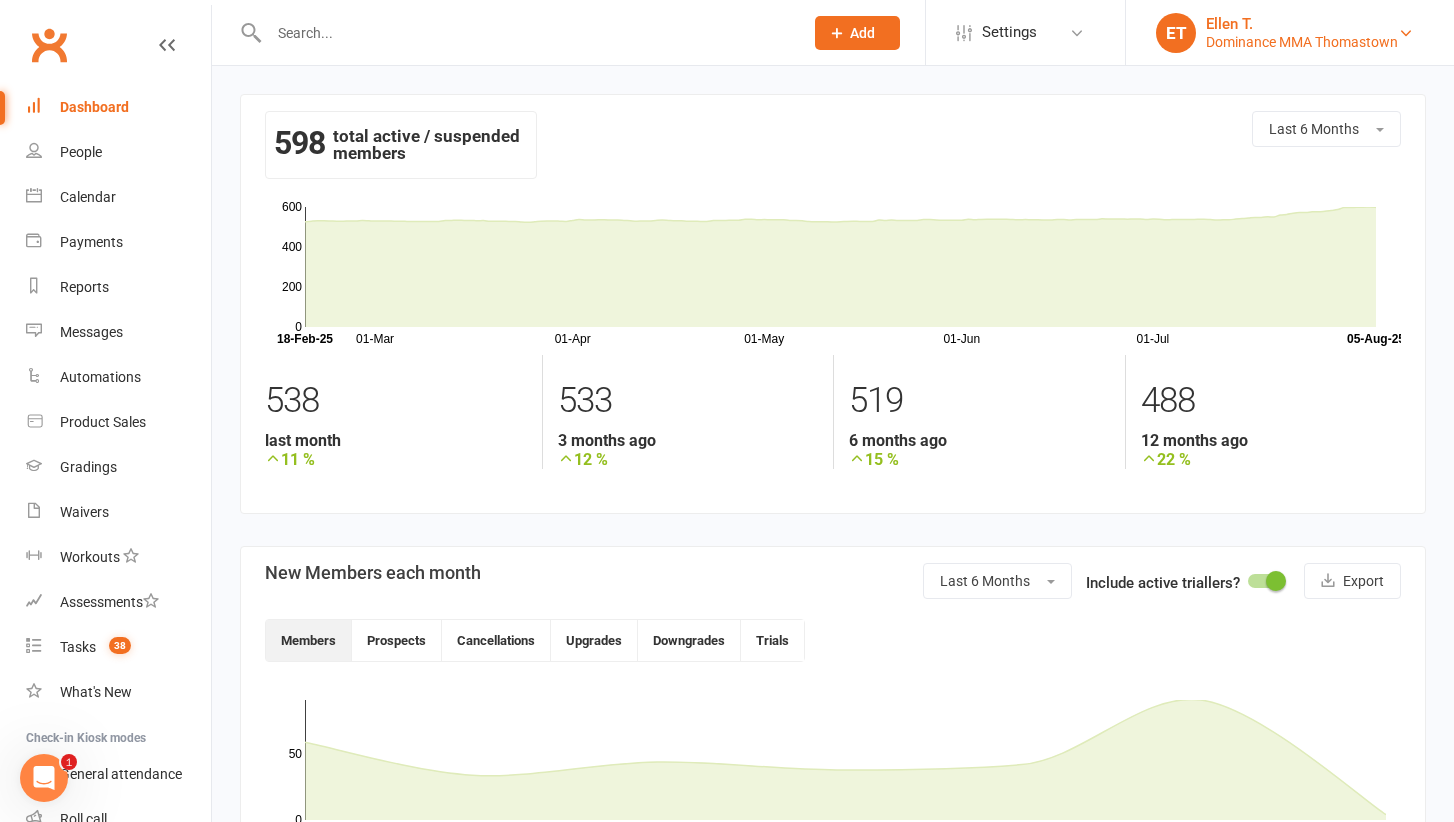 click on "Ellen T." at bounding box center (1302, 24) 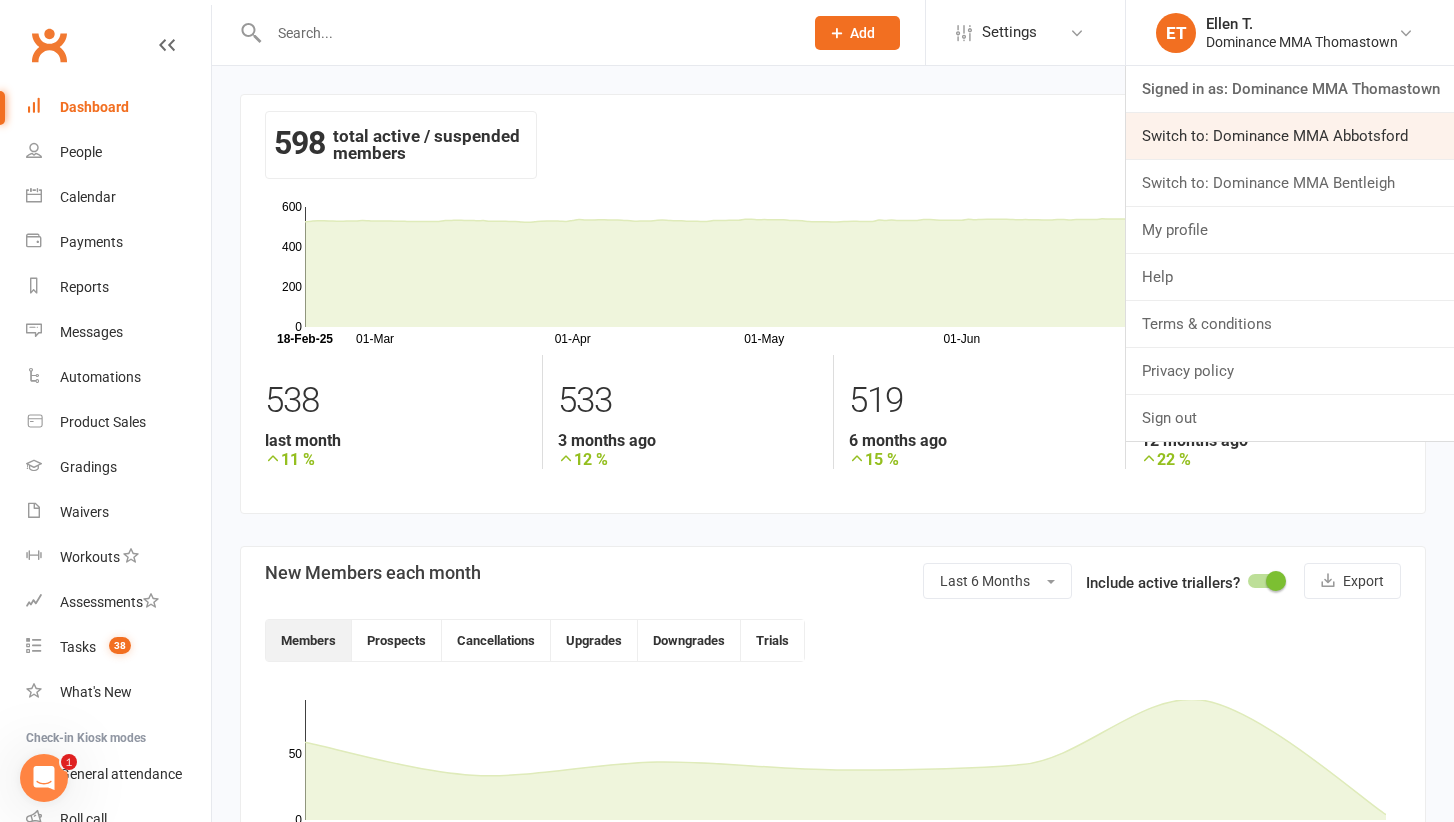 click on "Switch to: Dominance MMA Abbotsford" at bounding box center (1290, 136) 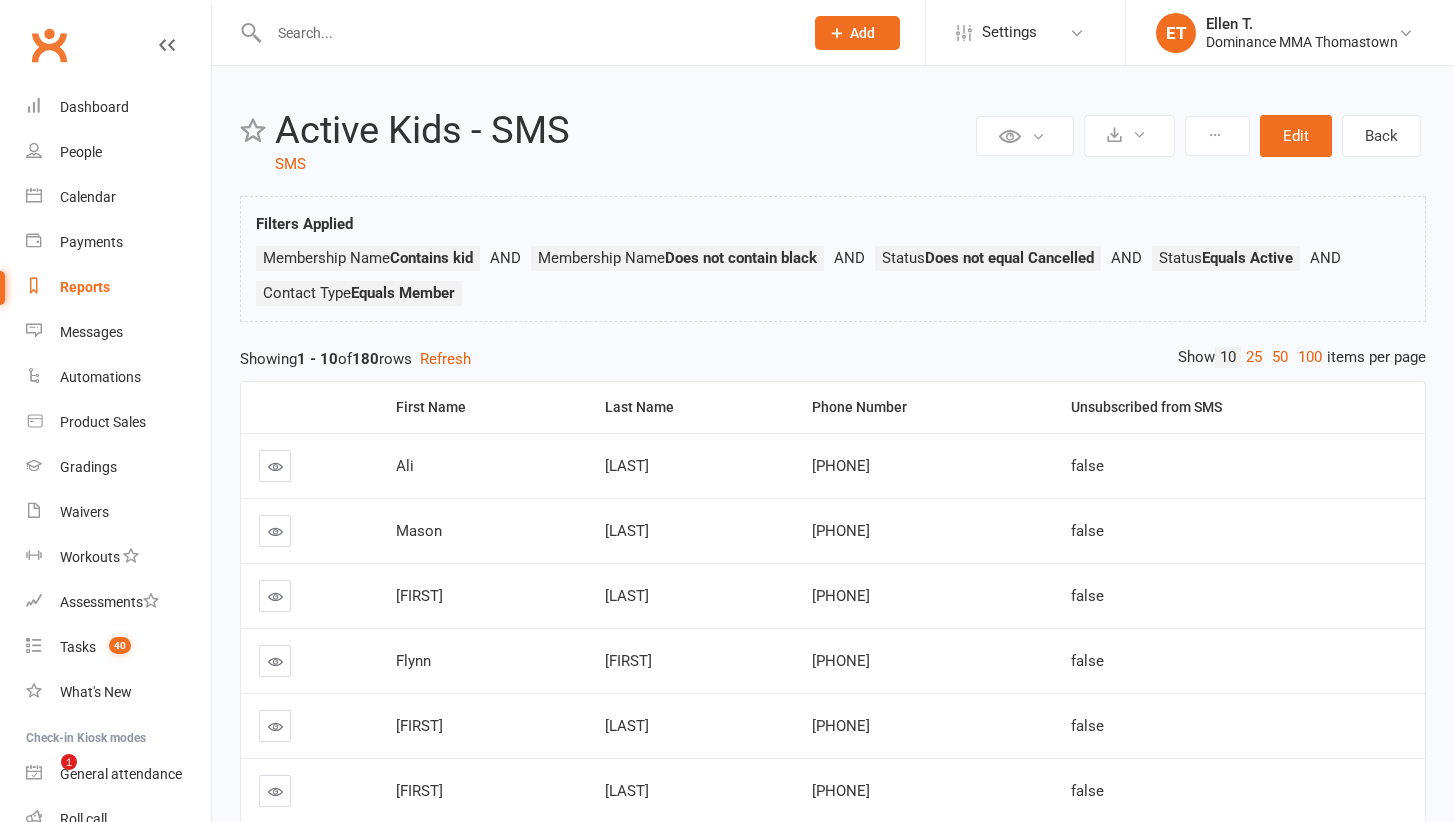 scroll, scrollTop: 0, scrollLeft: 0, axis: both 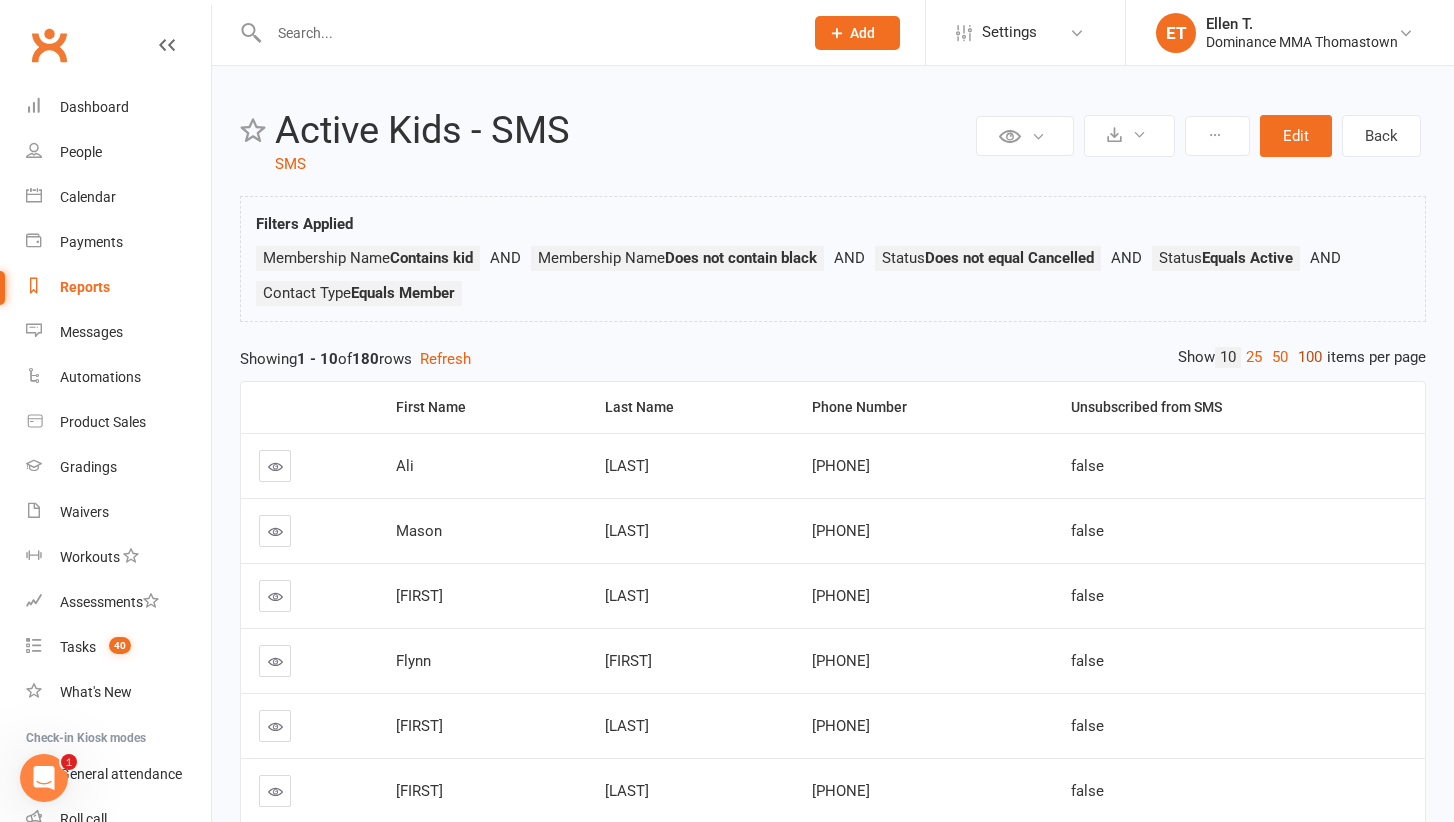 click on "100" at bounding box center [1310, 357] 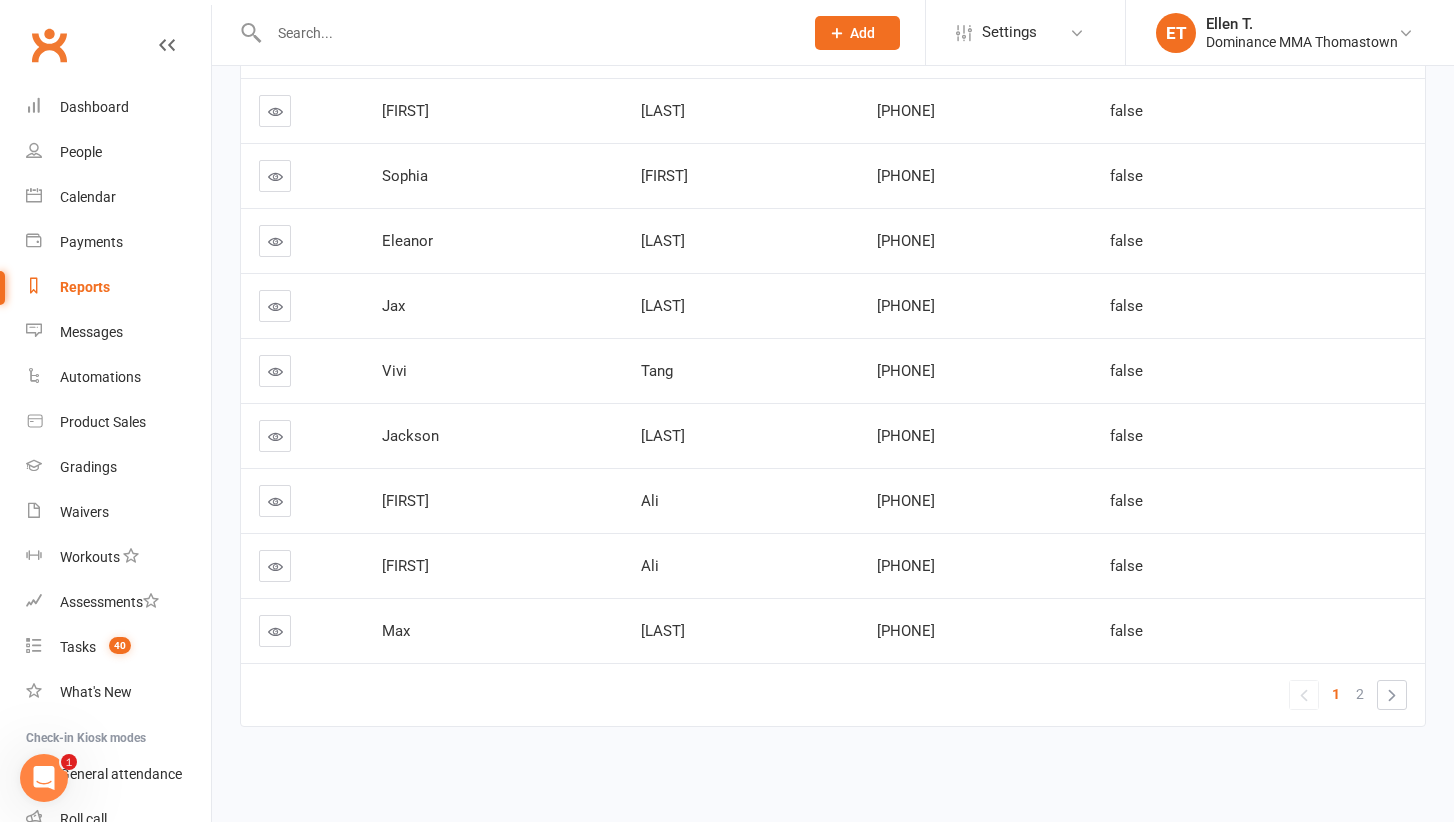 scroll, scrollTop: 6286, scrollLeft: 0, axis: vertical 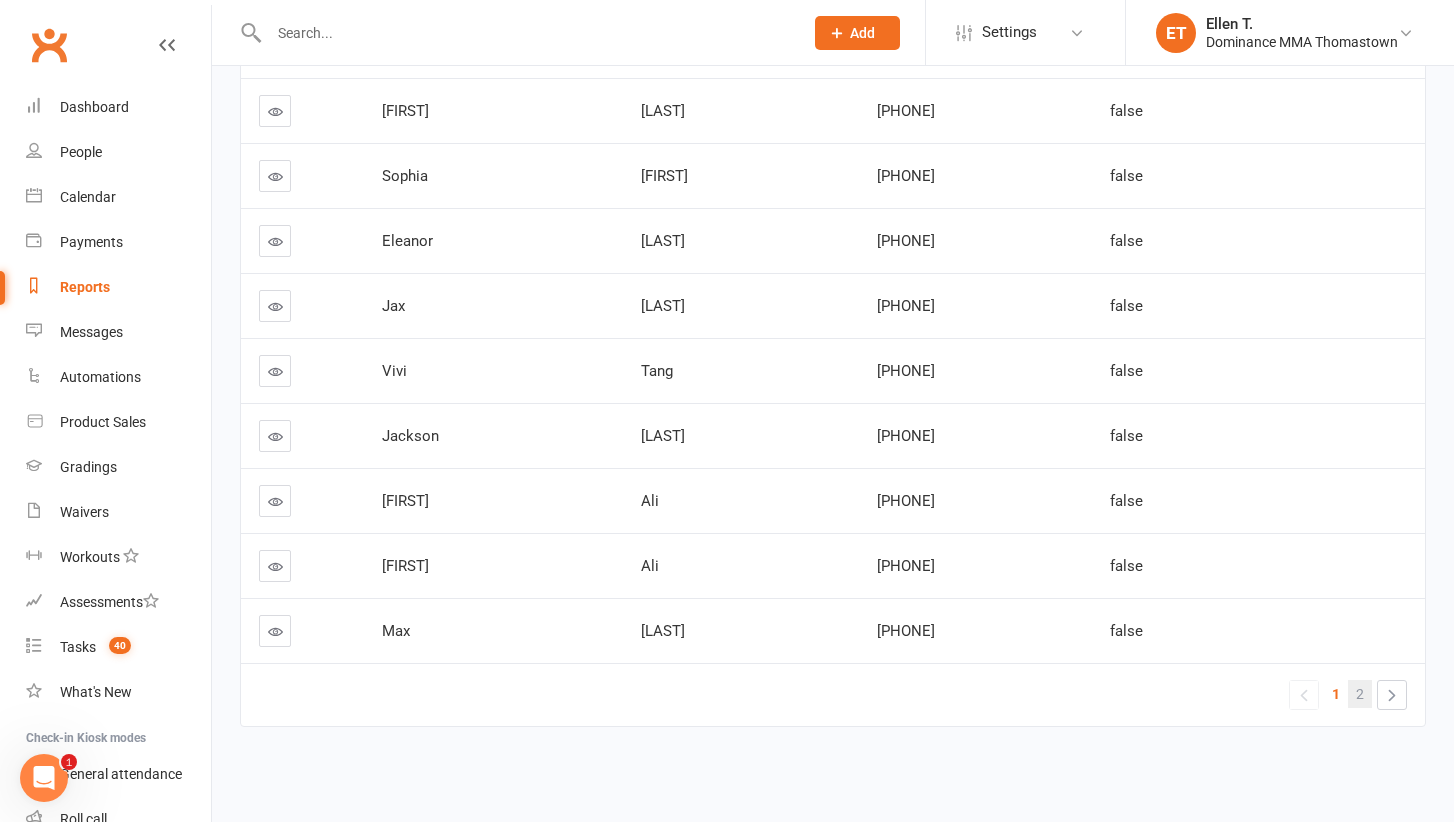click on "2" at bounding box center (1360, 694) 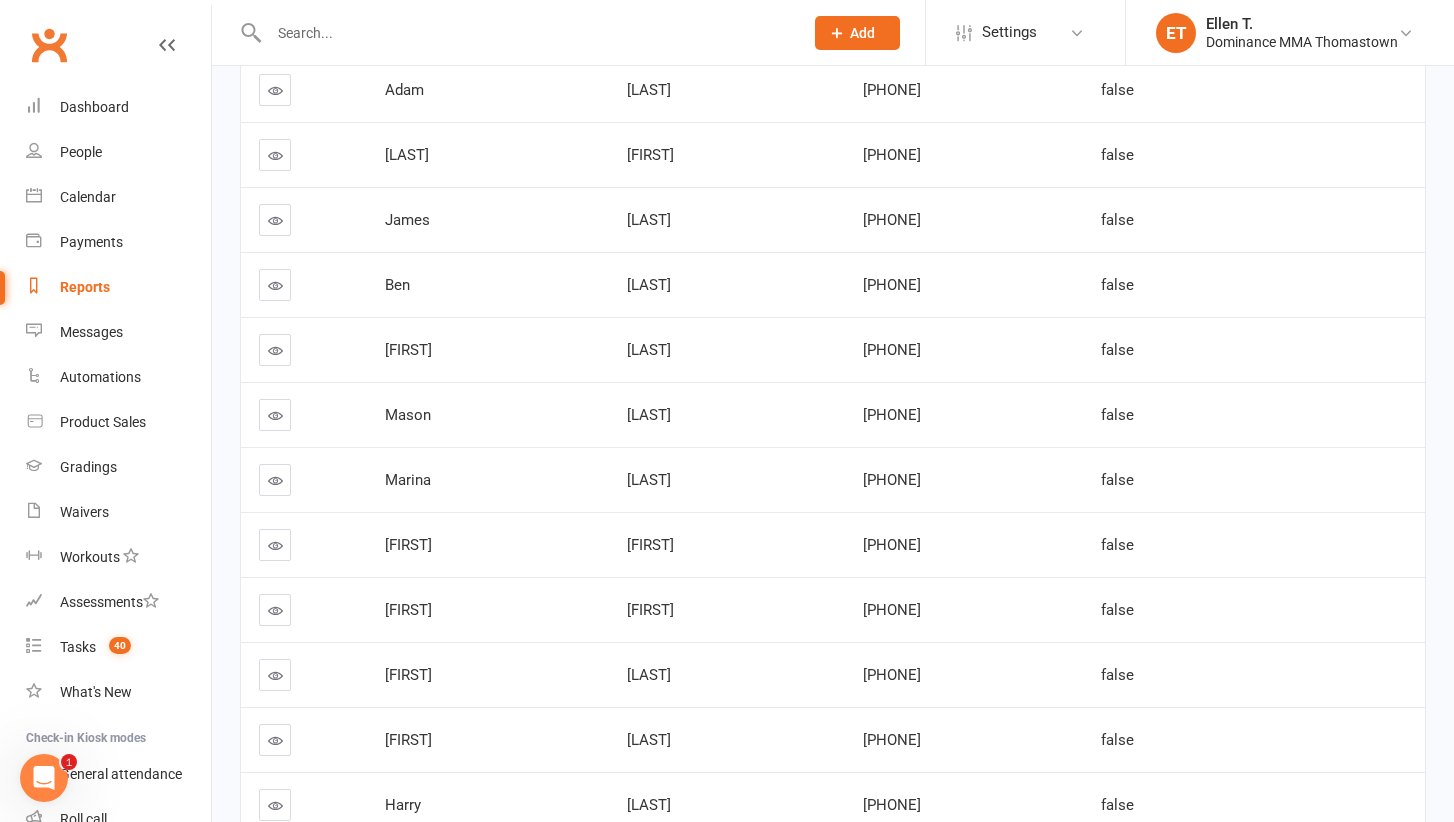 scroll, scrollTop: 852, scrollLeft: 0, axis: vertical 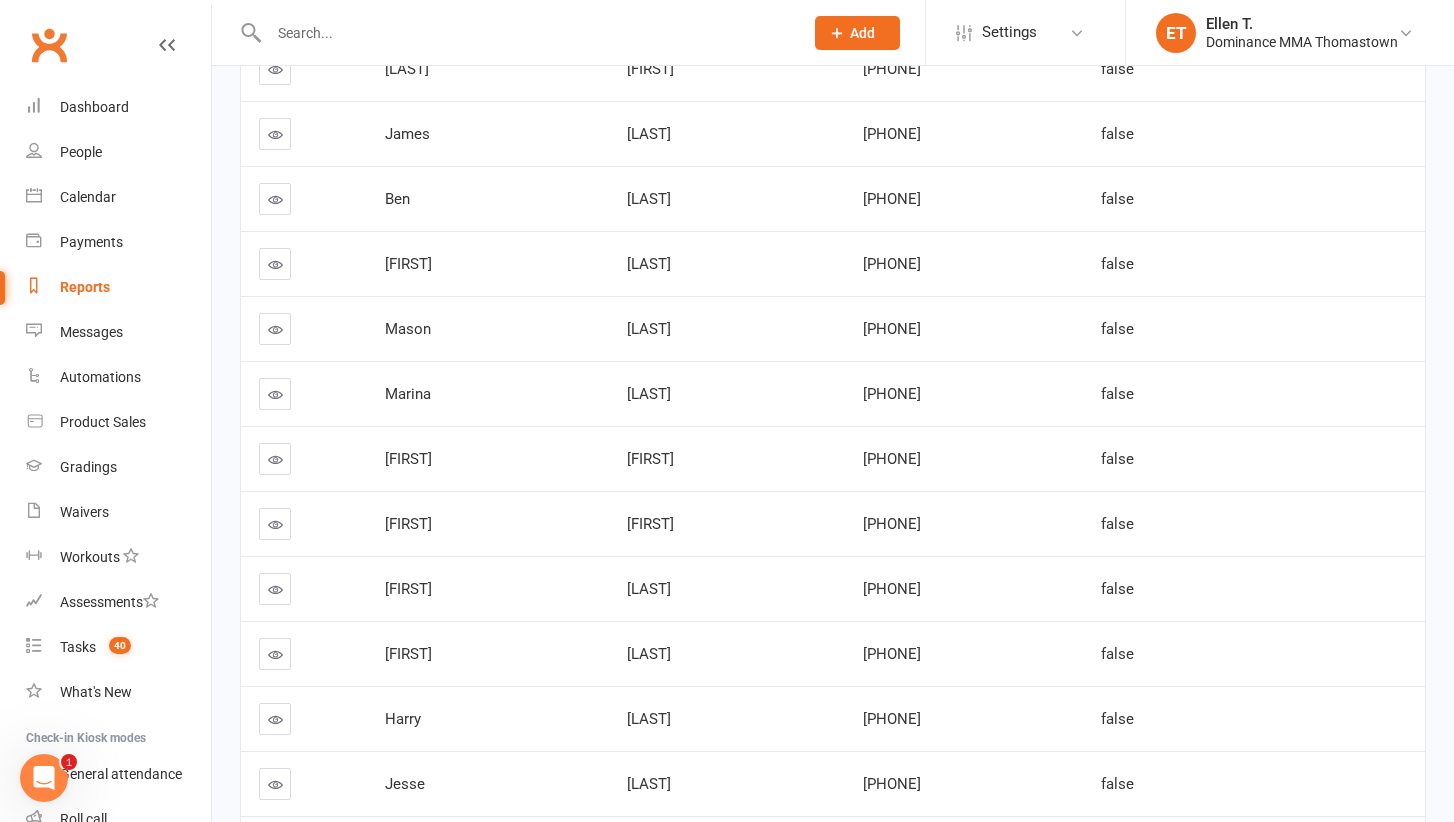 click on "Reports" at bounding box center [85, 287] 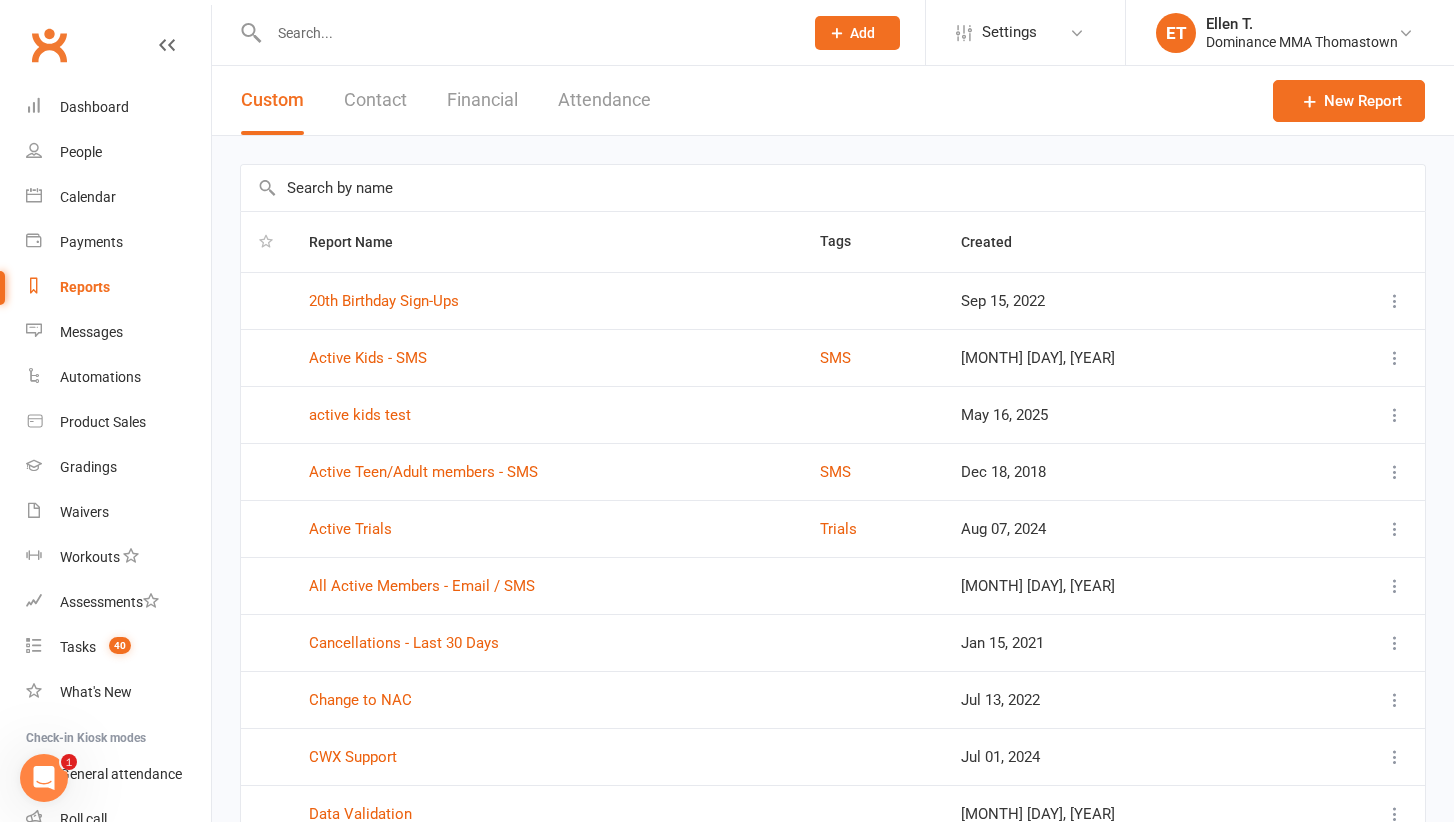 scroll, scrollTop: 0, scrollLeft: 0, axis: both 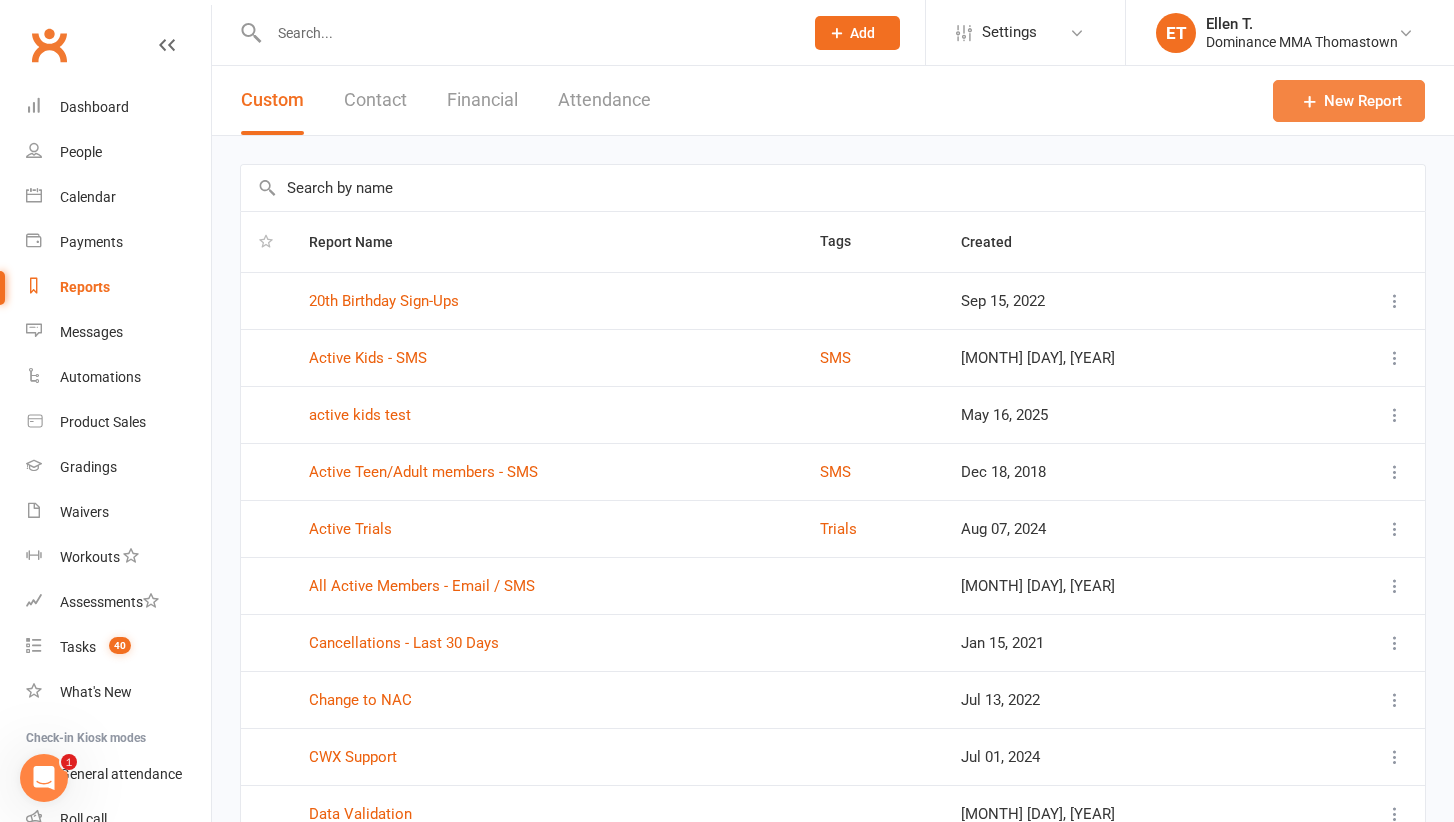click on "New Report" at bounding box center [1349, 101] 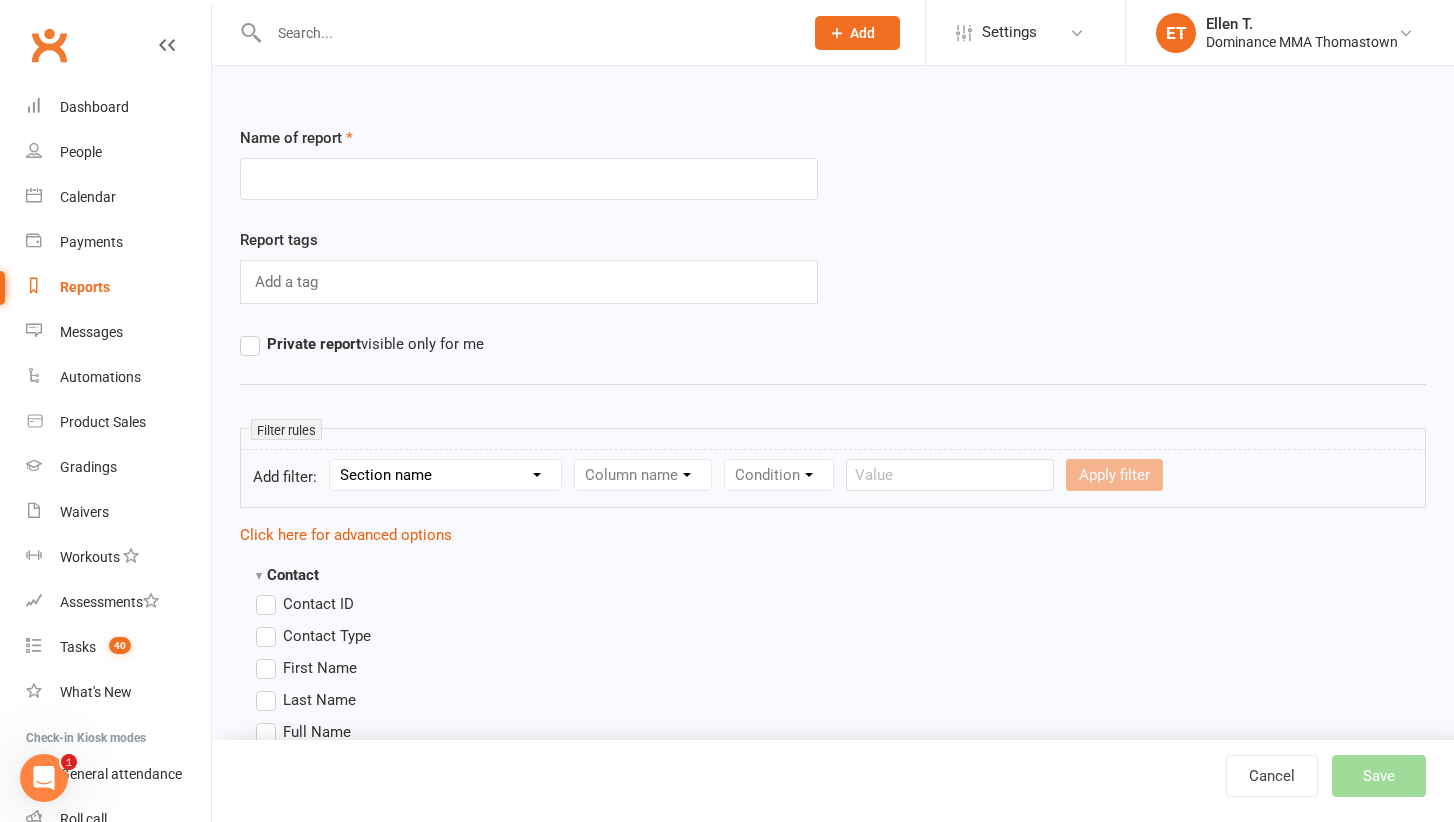 click at bounding box center [529, 179] 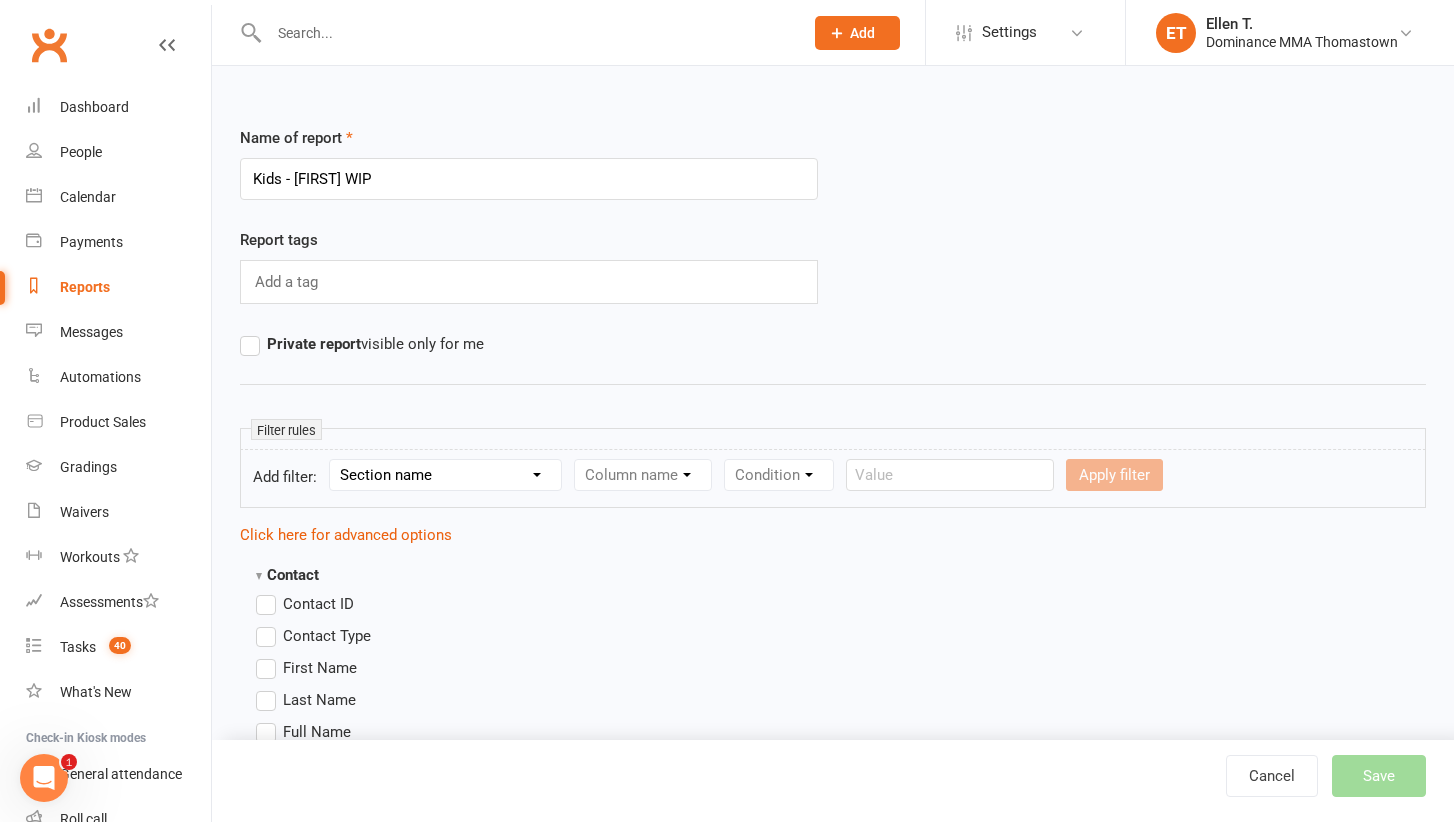 type on "Kids - Ellen WIP" 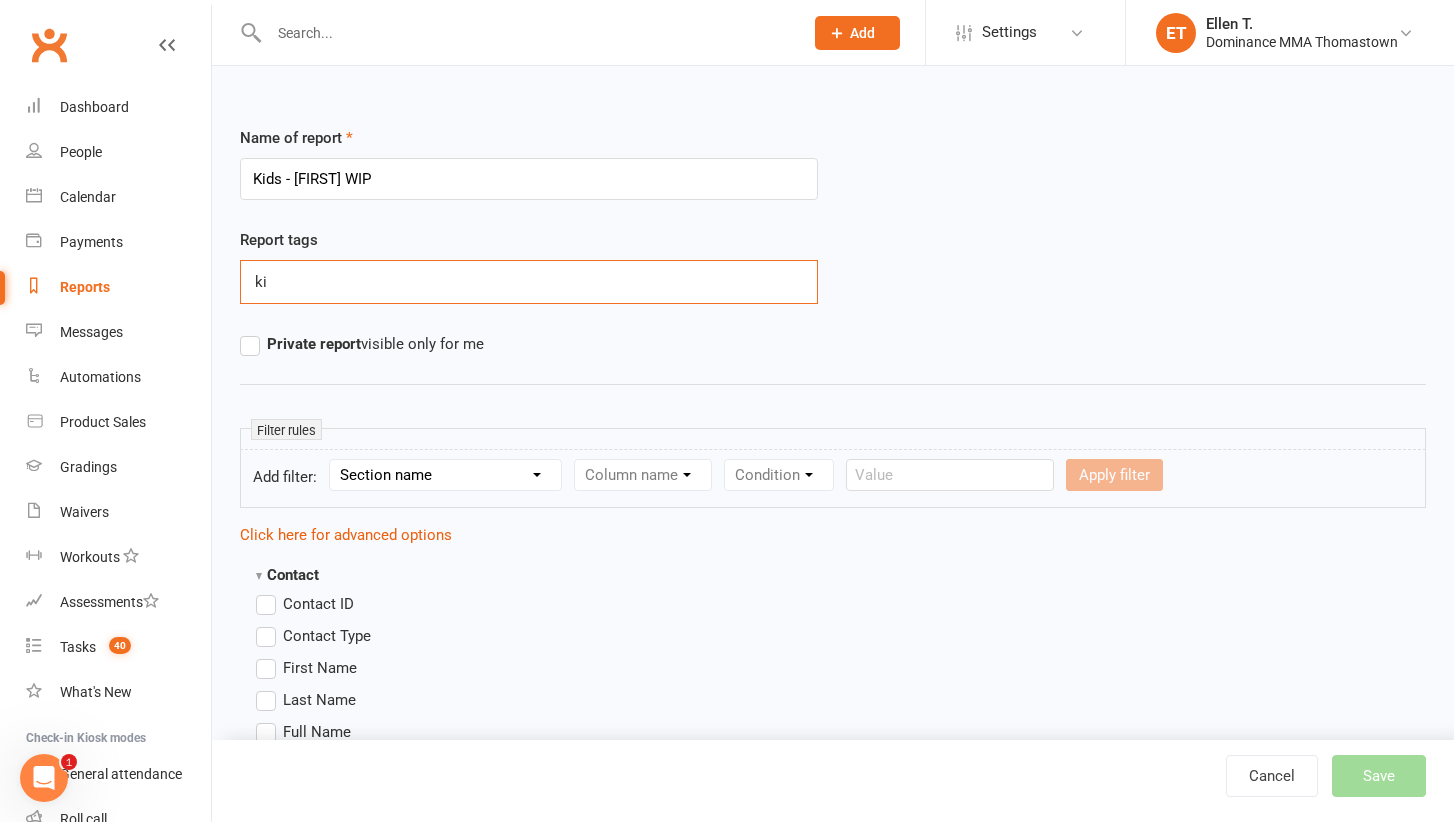 type on "ki" 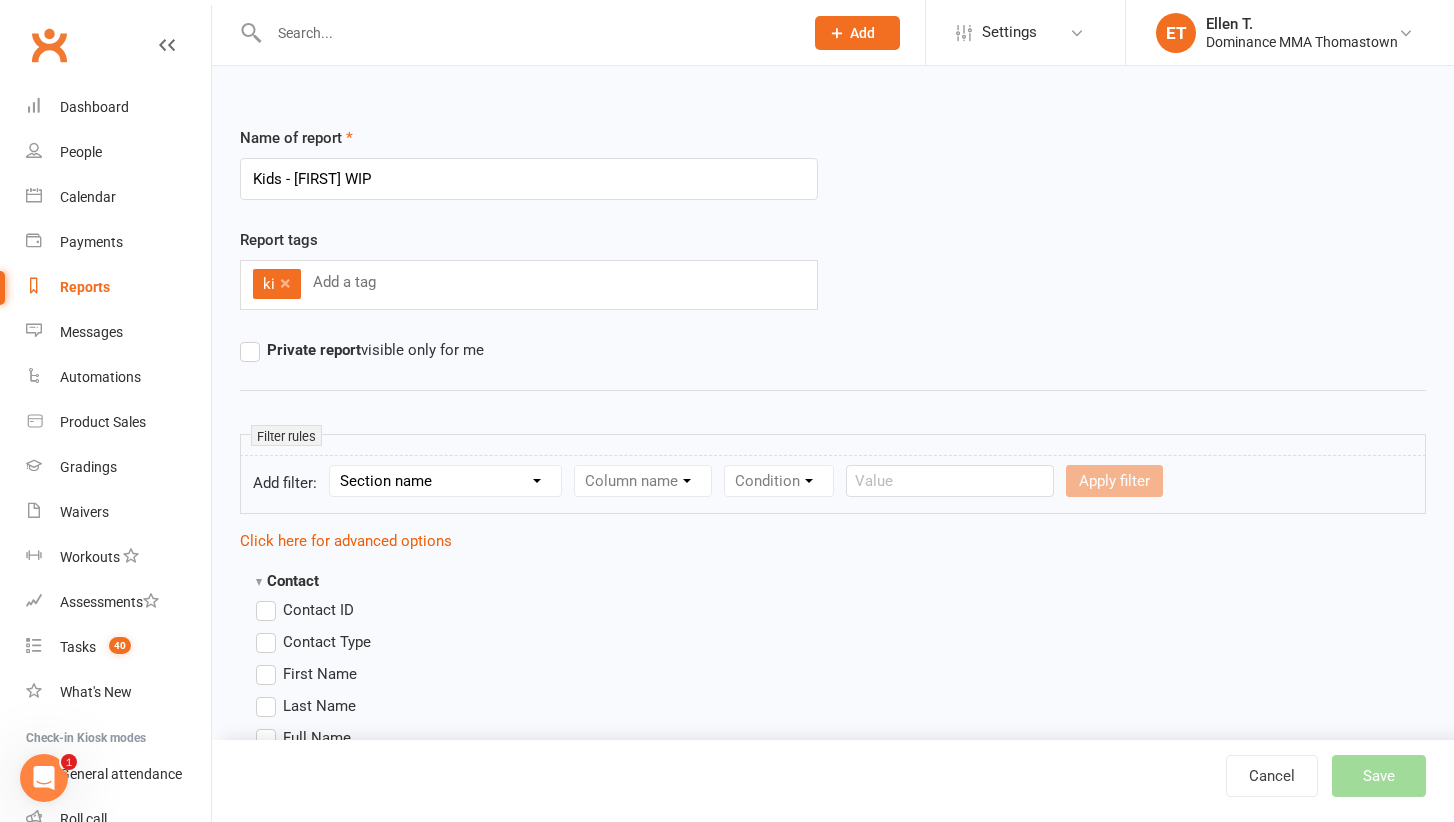 select on "10" 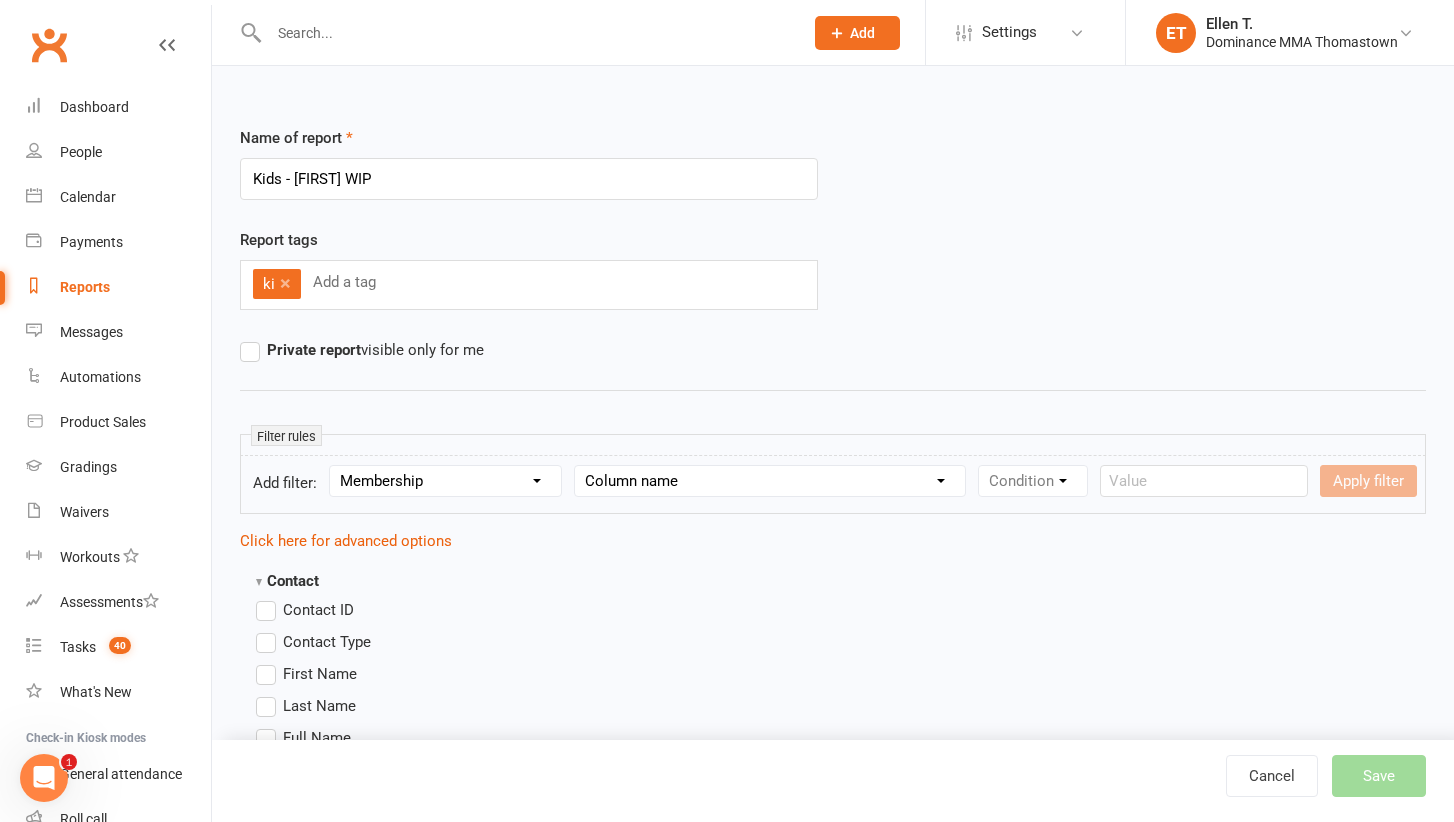 select on "1" 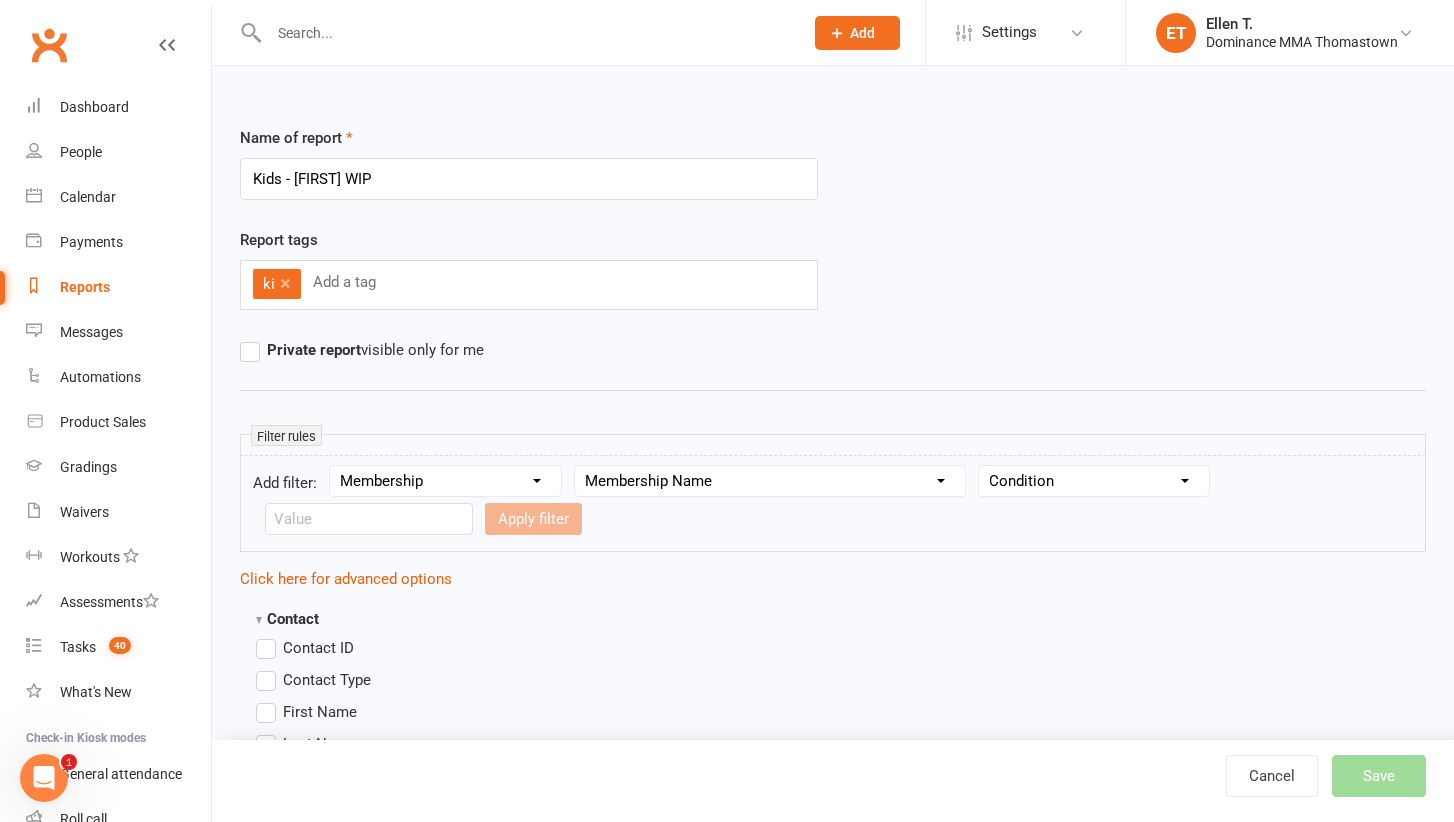 select on "0" 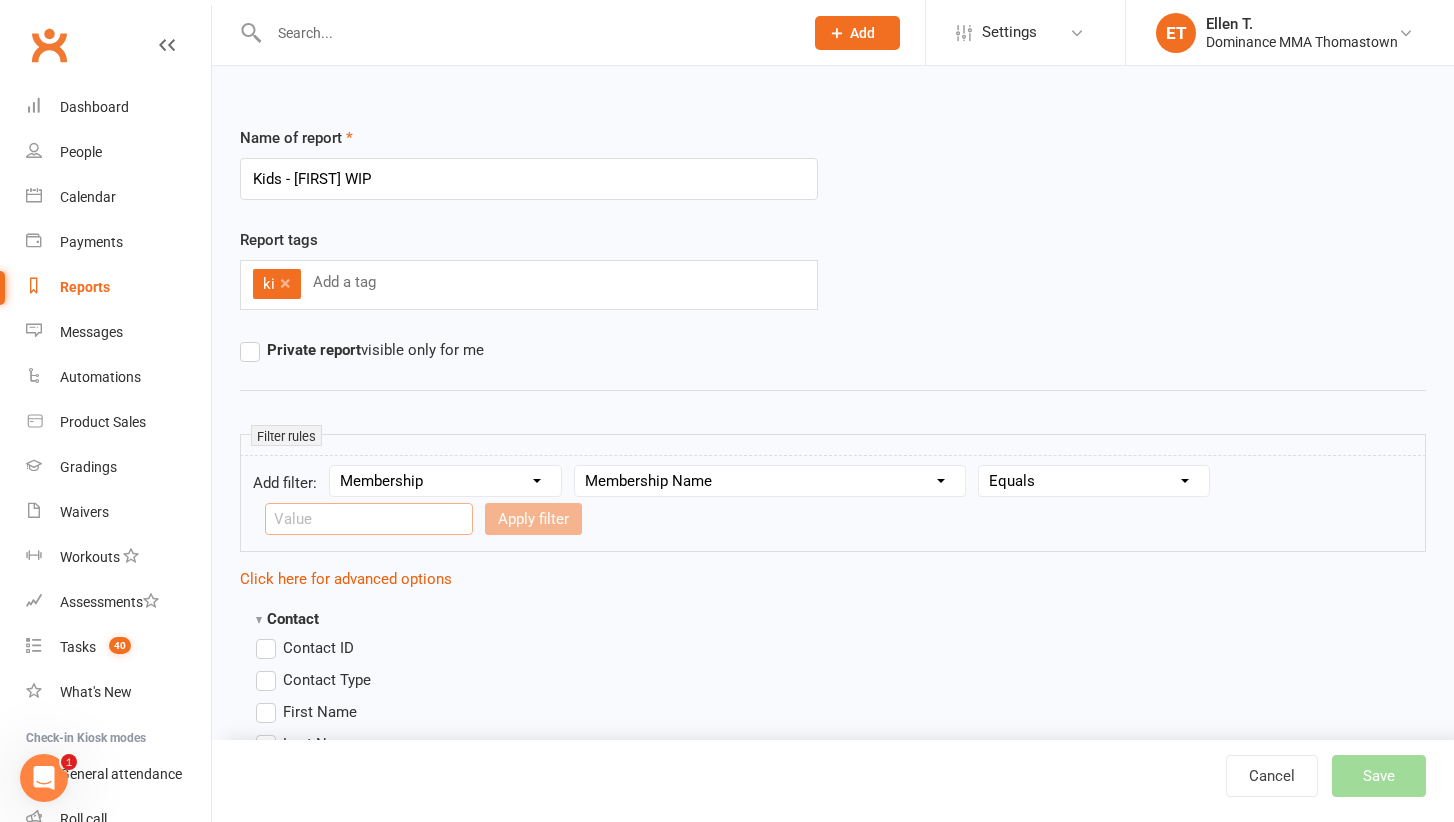 click at bounding box center [369, 519] 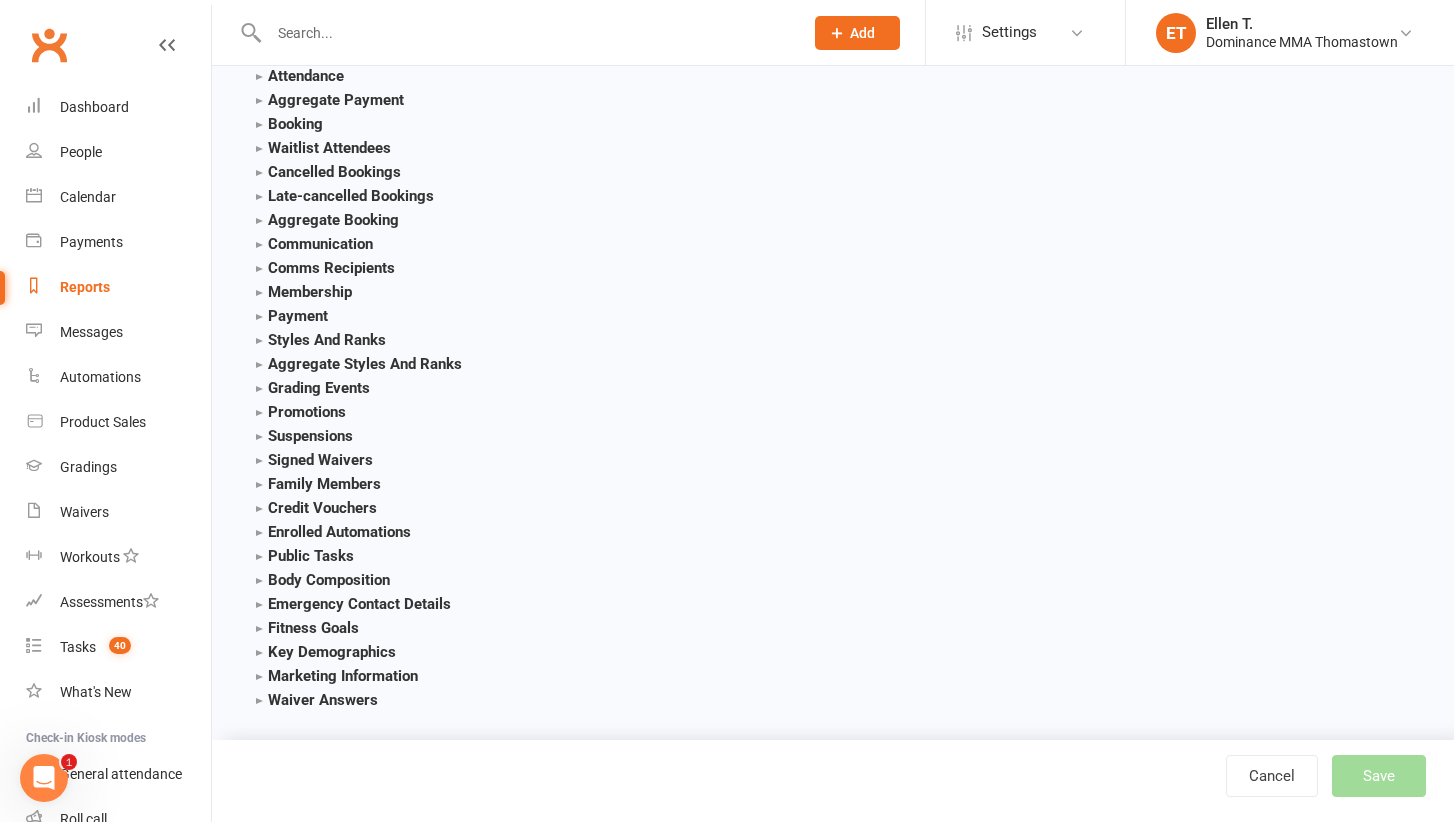 scroll, scrollTop: 2301, scrollLeft: 0, axis: vertical 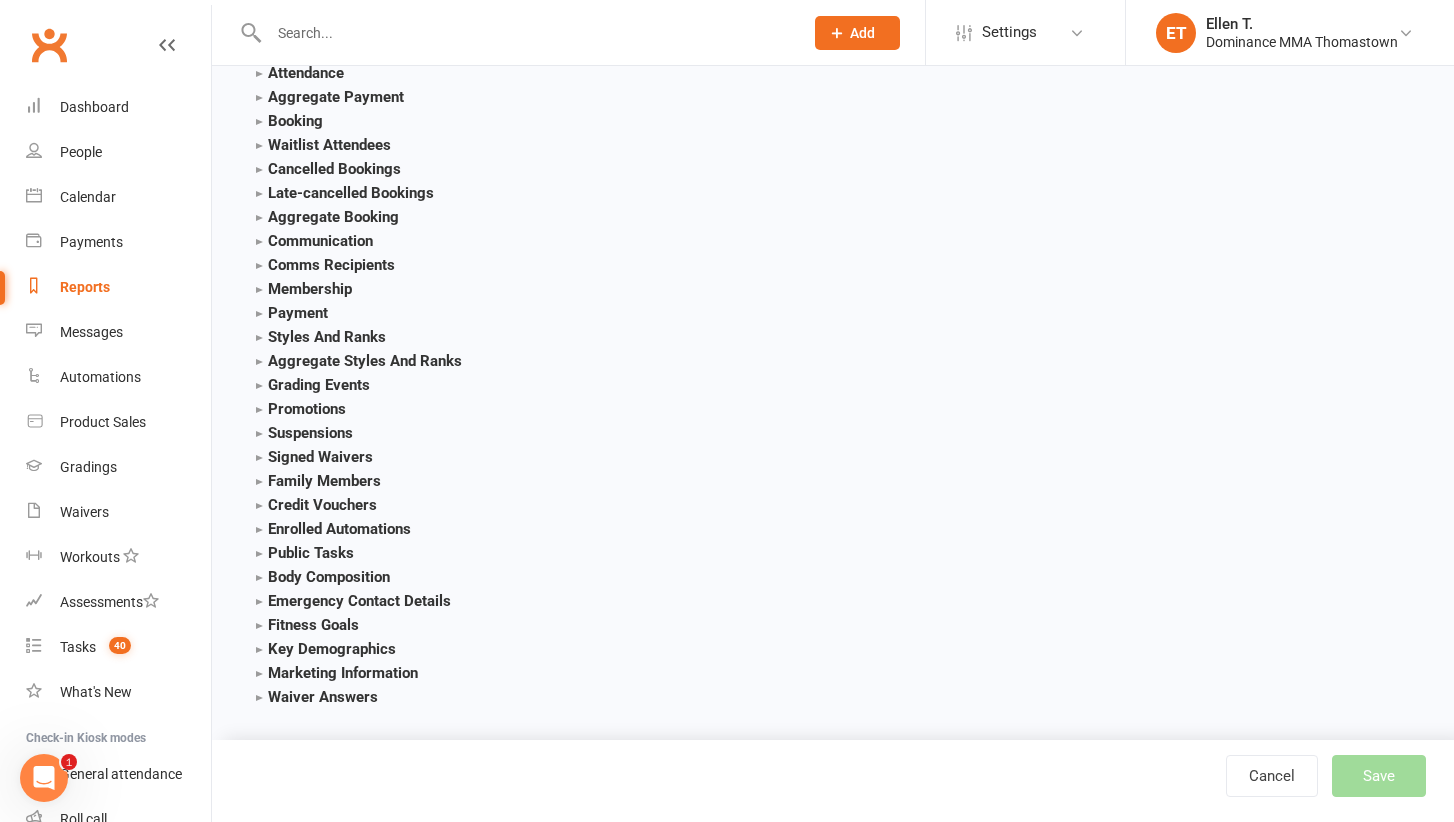 type on "kids" 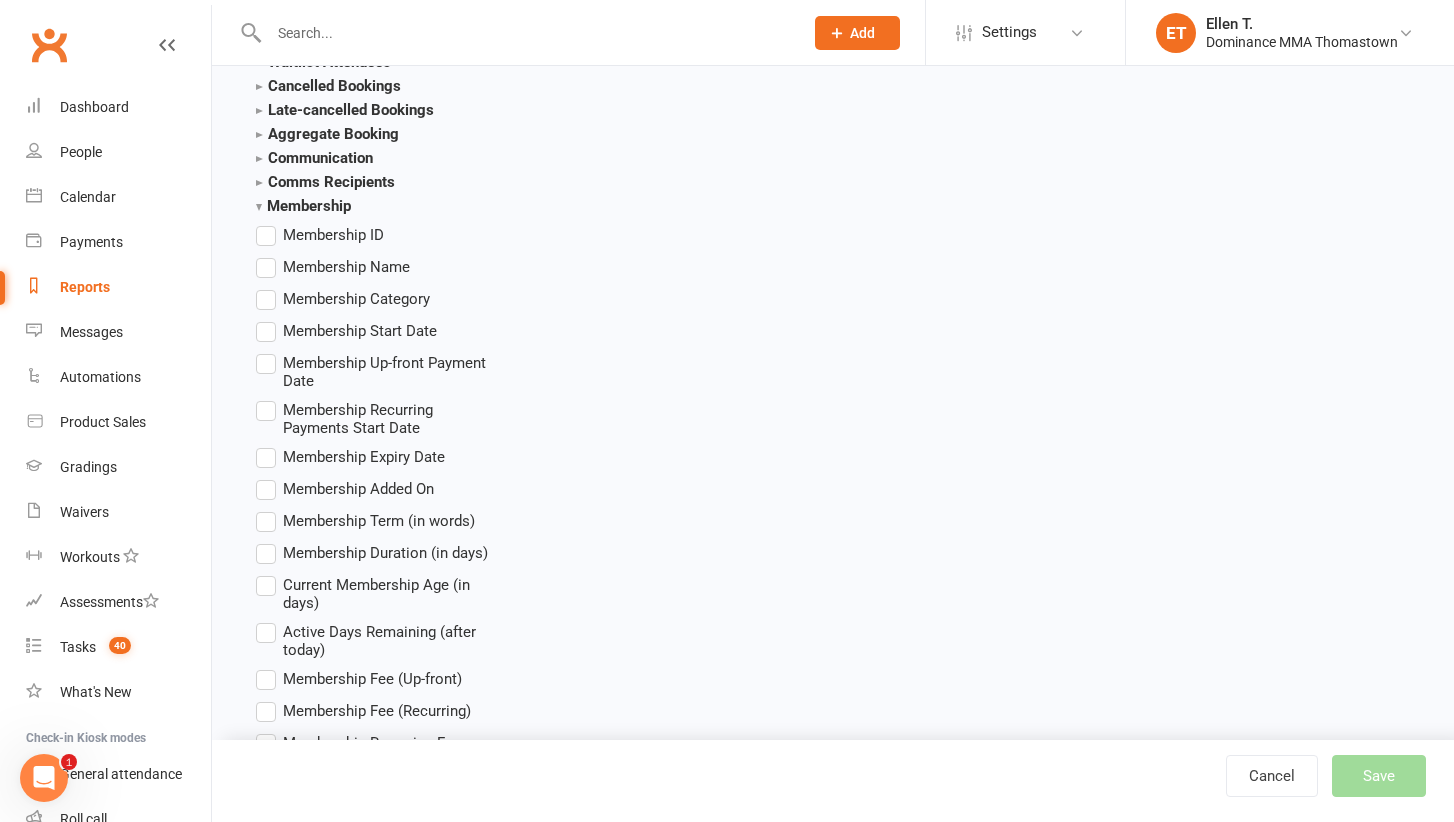 scroll, scrollTop: 2418, scrollLeft: 0, axis: vertical 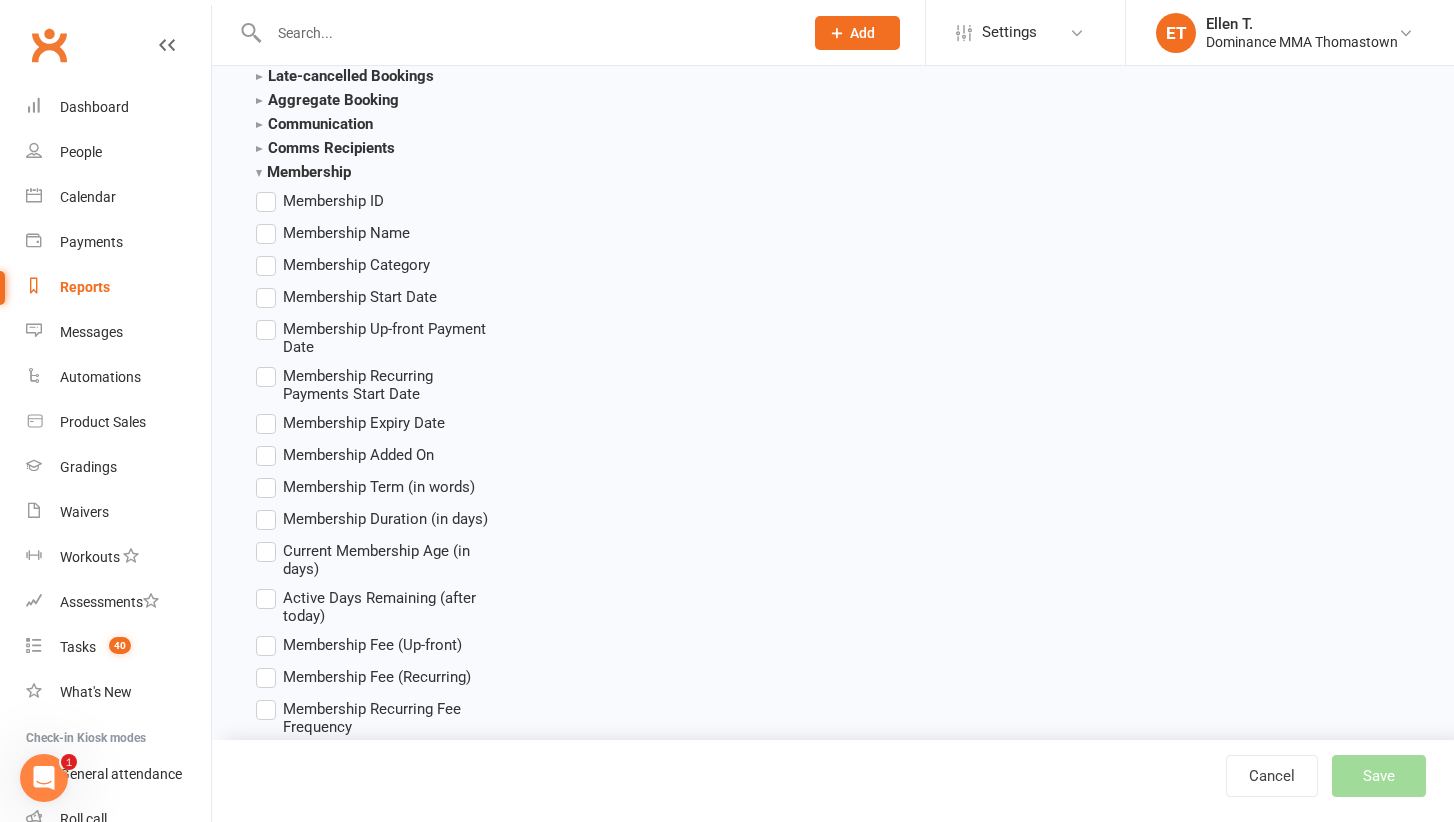 click on "Membership Name" at bounding box center [346, 231] 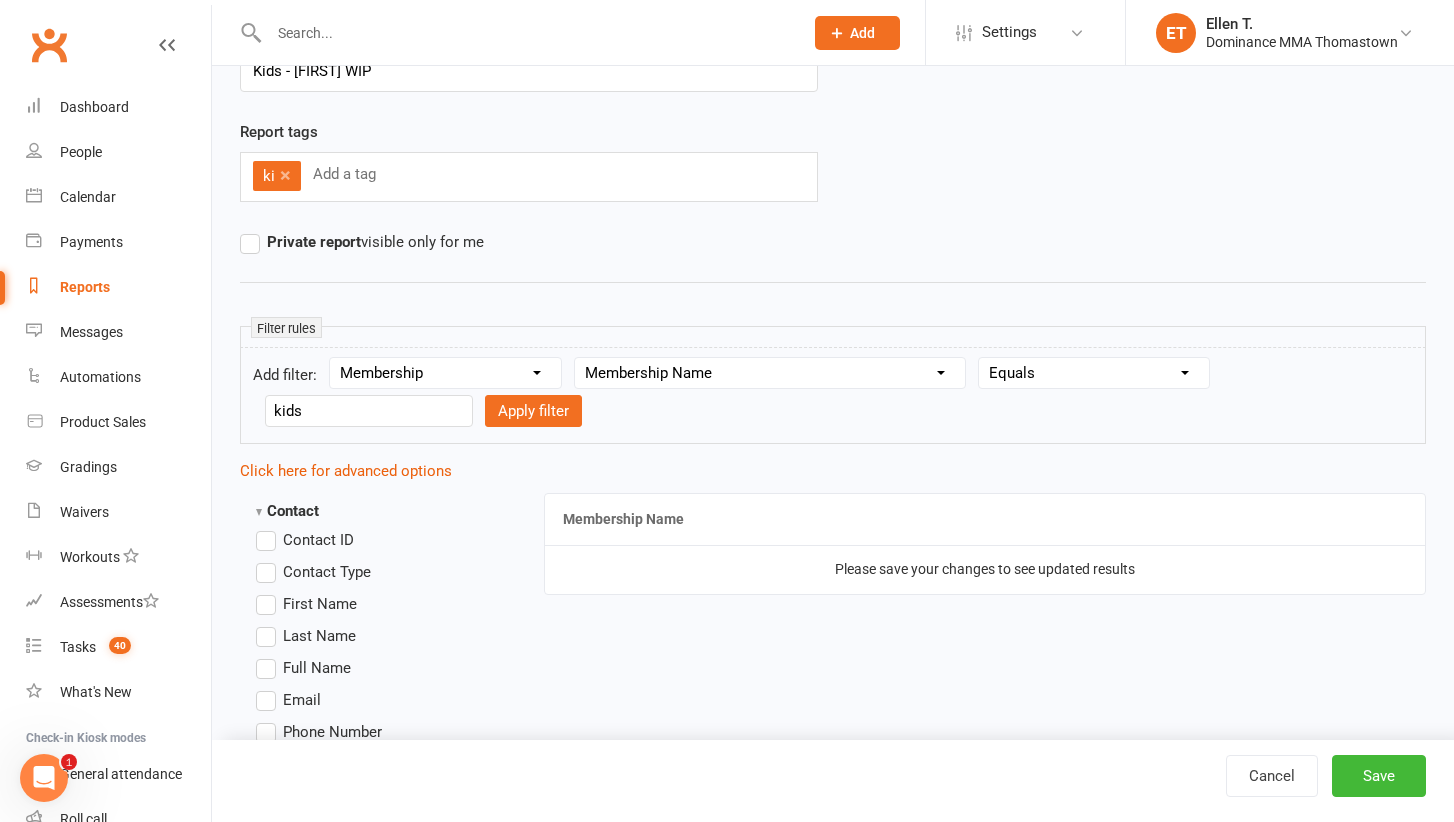scroll, scrollTop: 109, scrollLeft: 0, axis: vertical 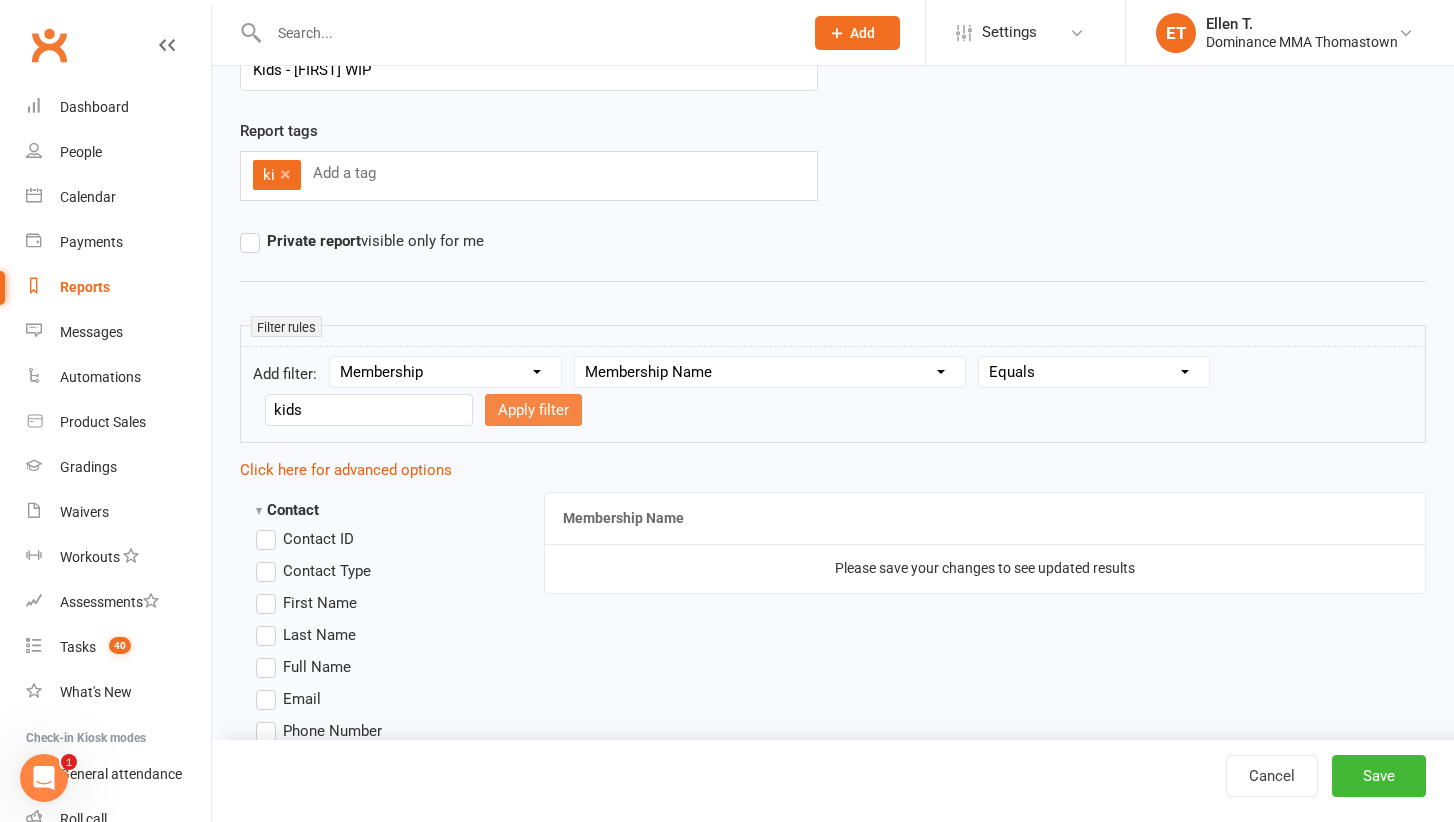 click on "Apply filter" at bounding box center [533, 410] 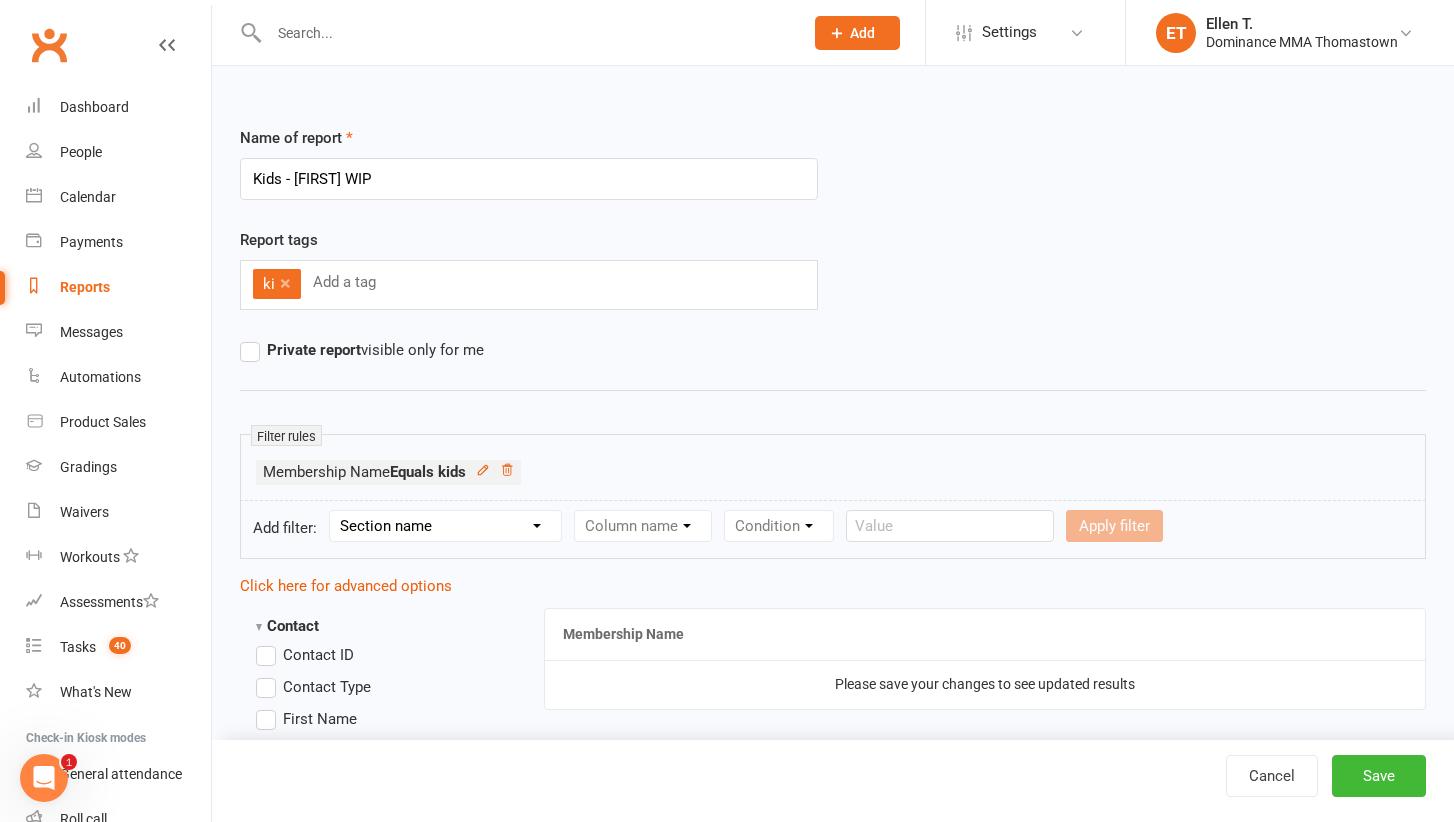 scroll, scrollTop: 0, scrollLeft: 0, axis: both 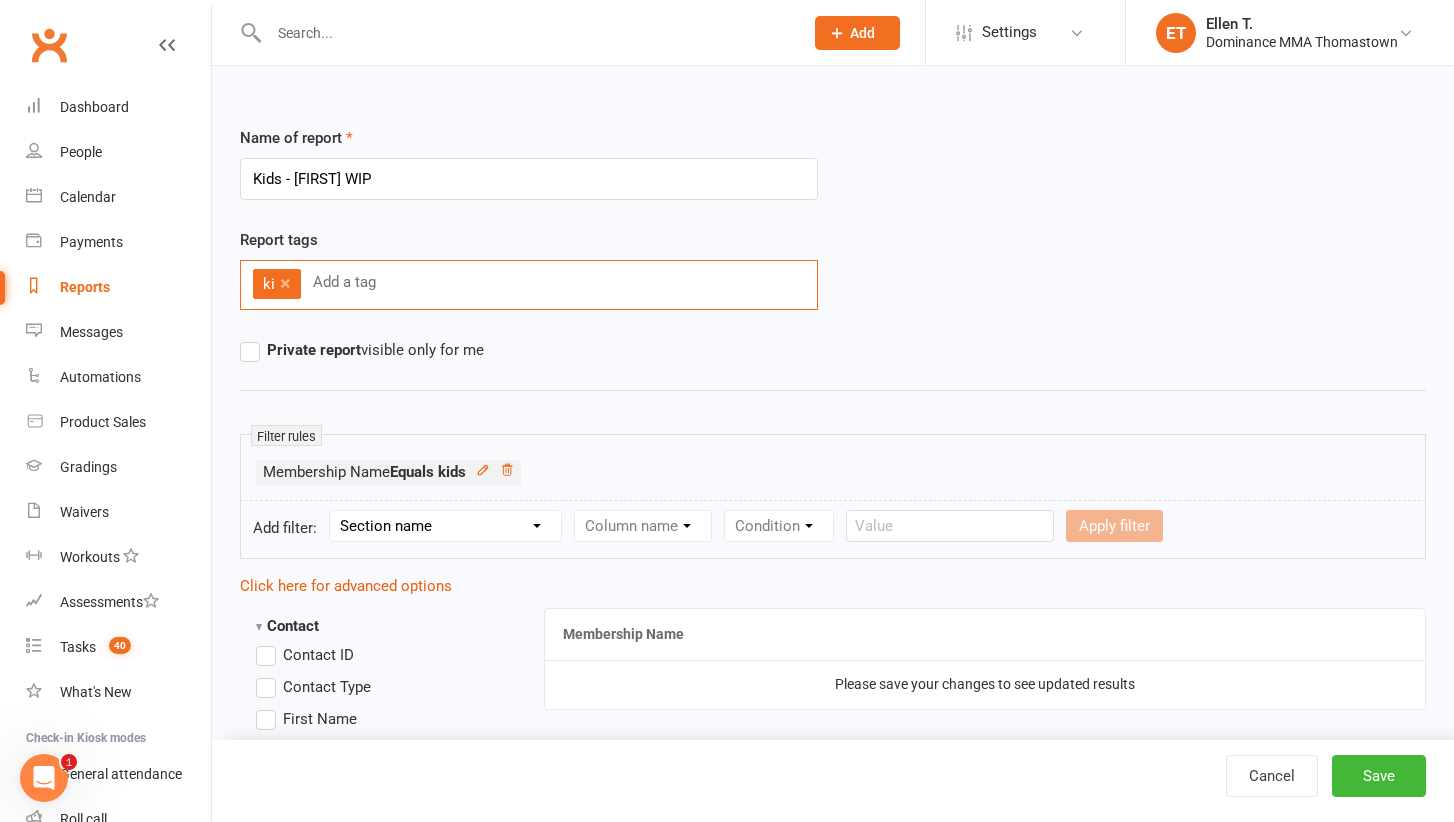 click on "×" at bounding box center (285, 283) 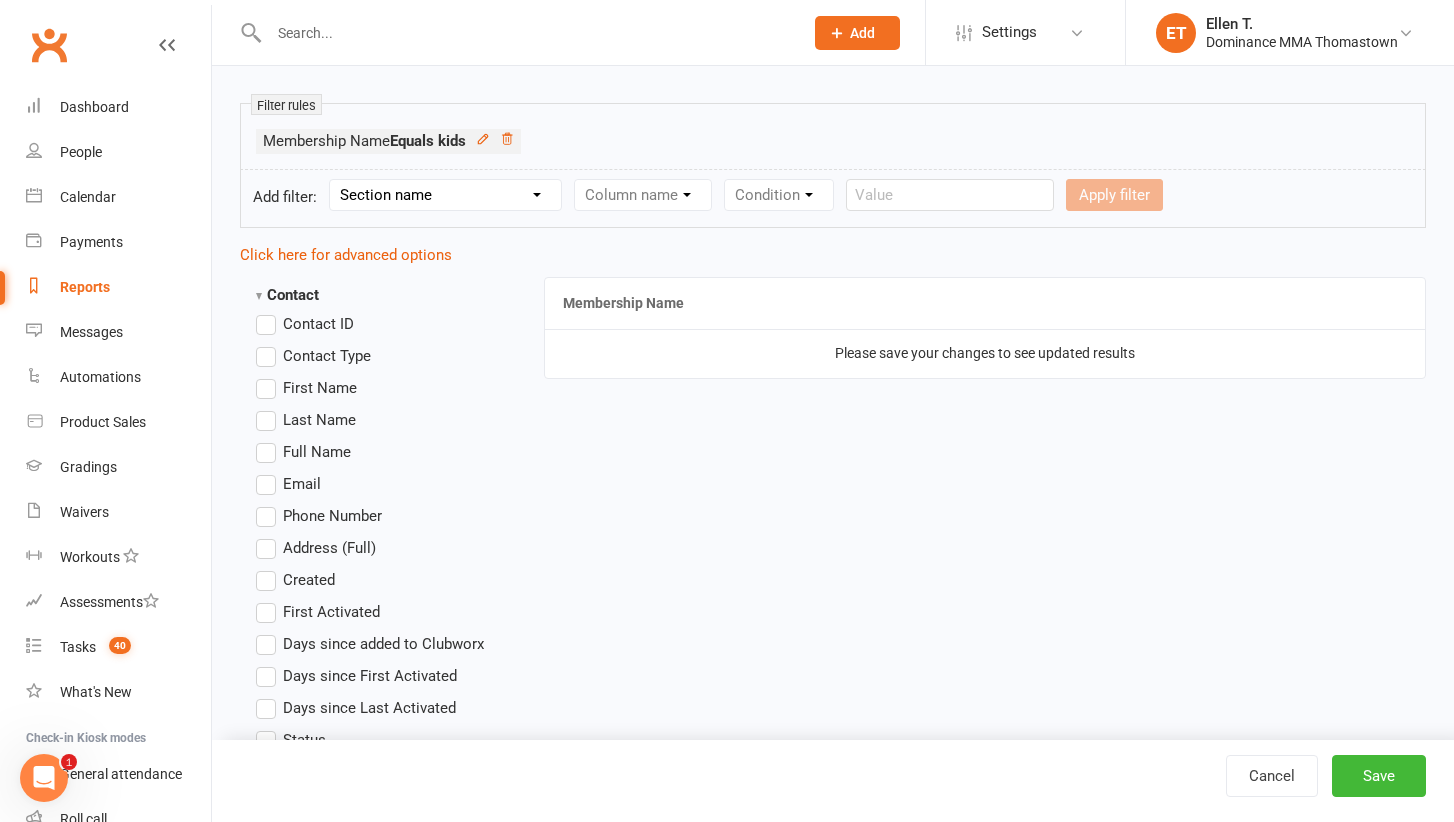 scroll, scrollTop: 330, scrollLeft: 0, axis: vertical 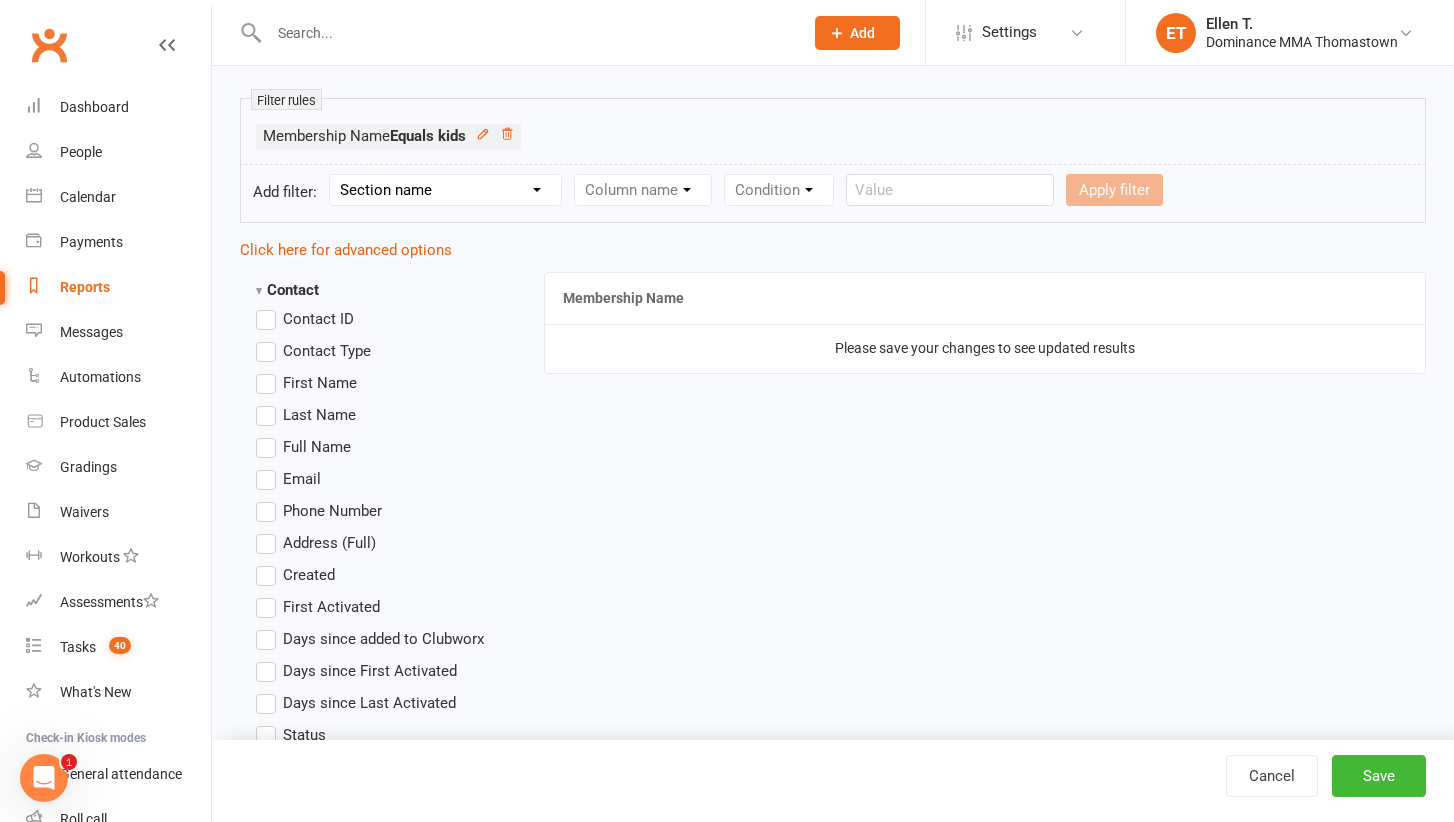 select on "0" 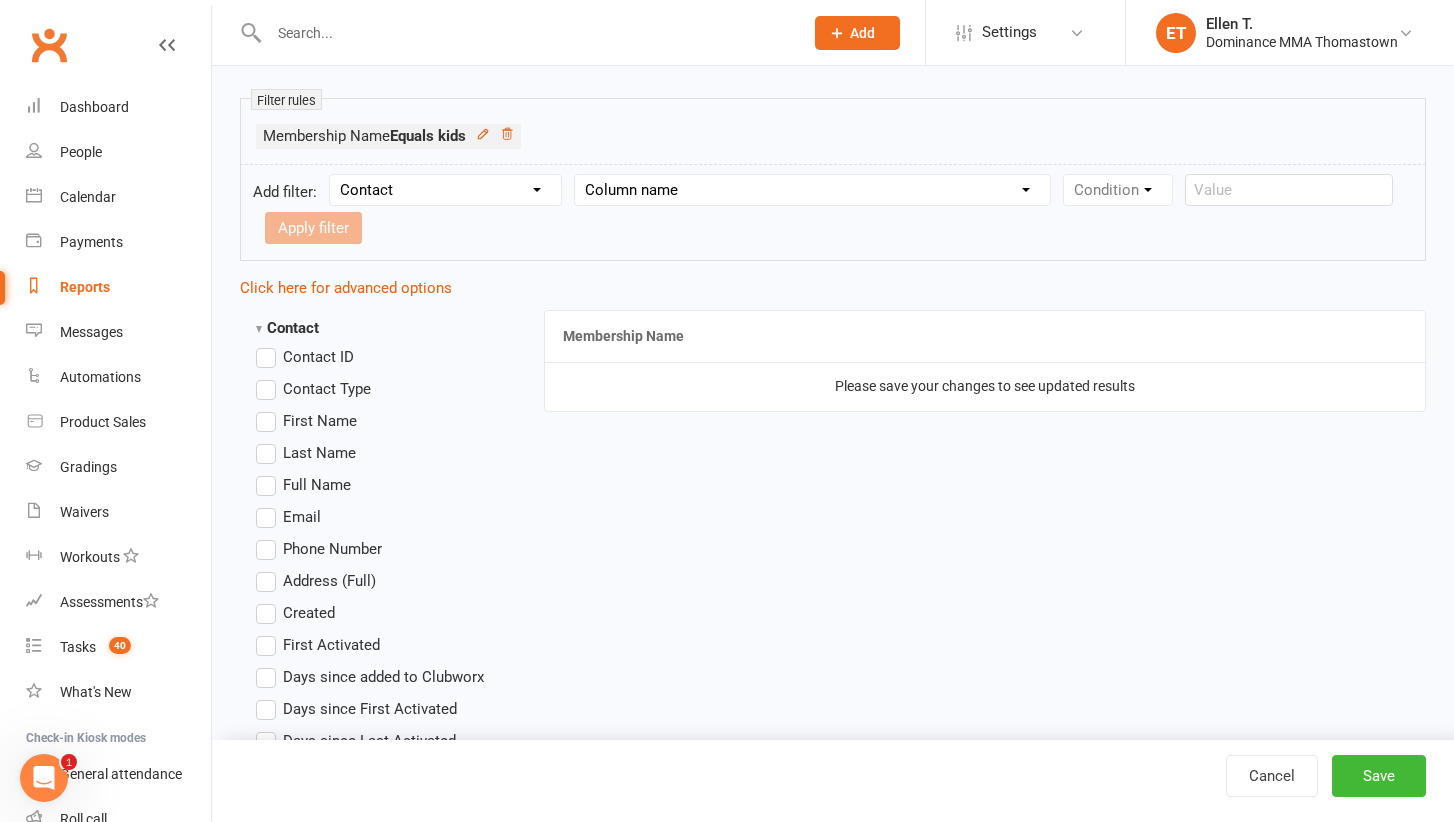 select on "18" 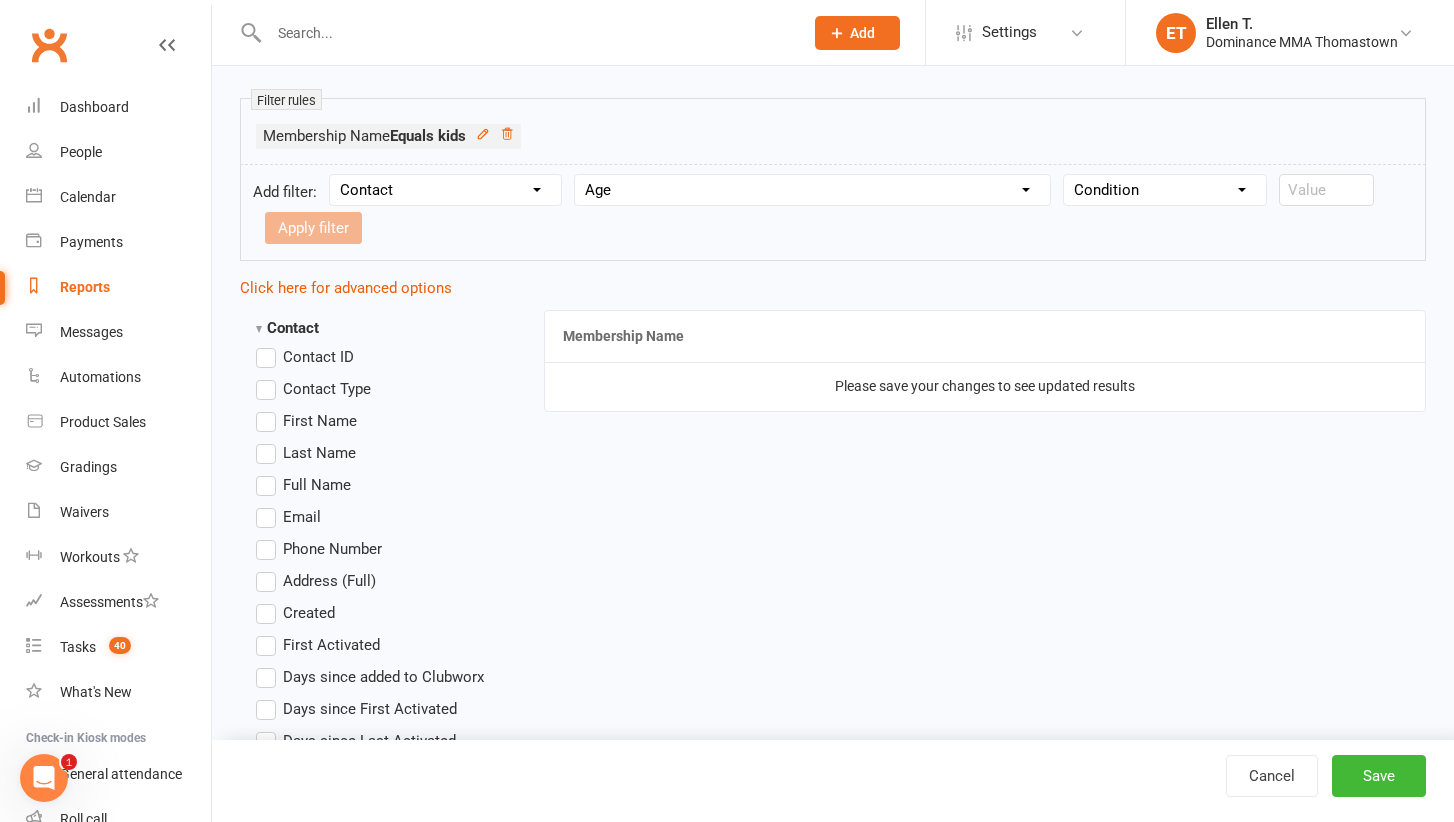 select on "2" 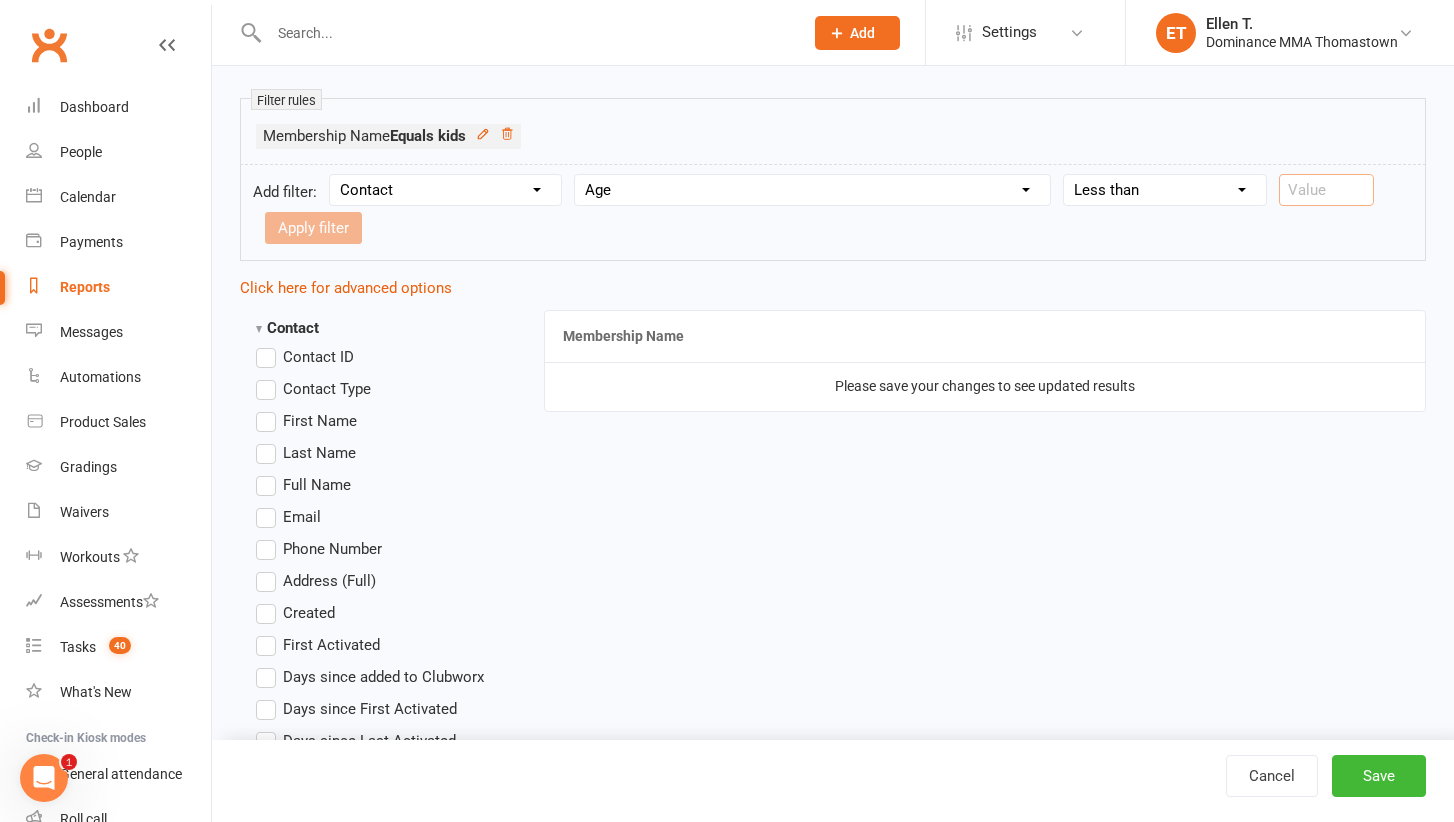 click at bounding box center (1326, 190) 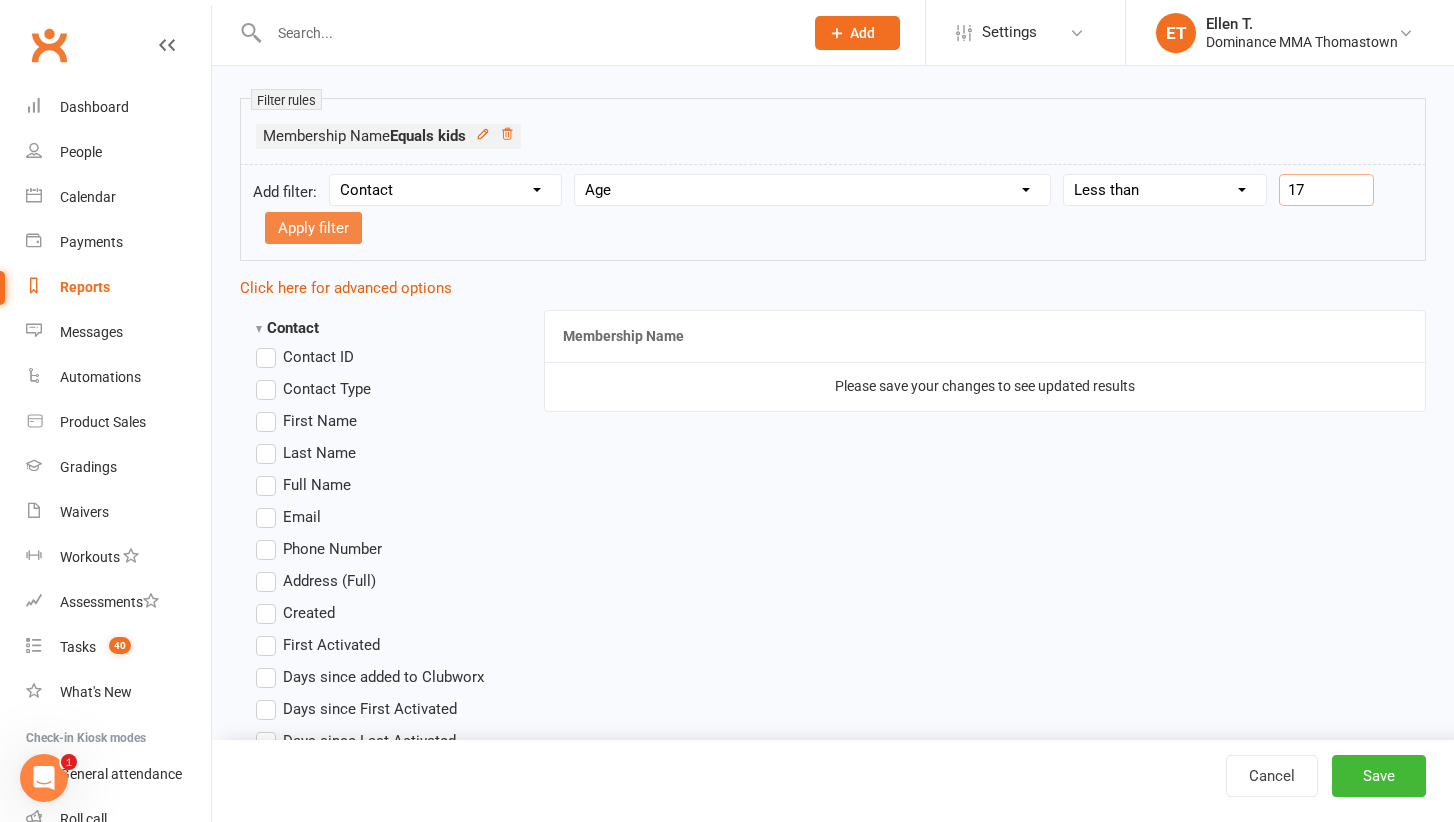 type on "17" 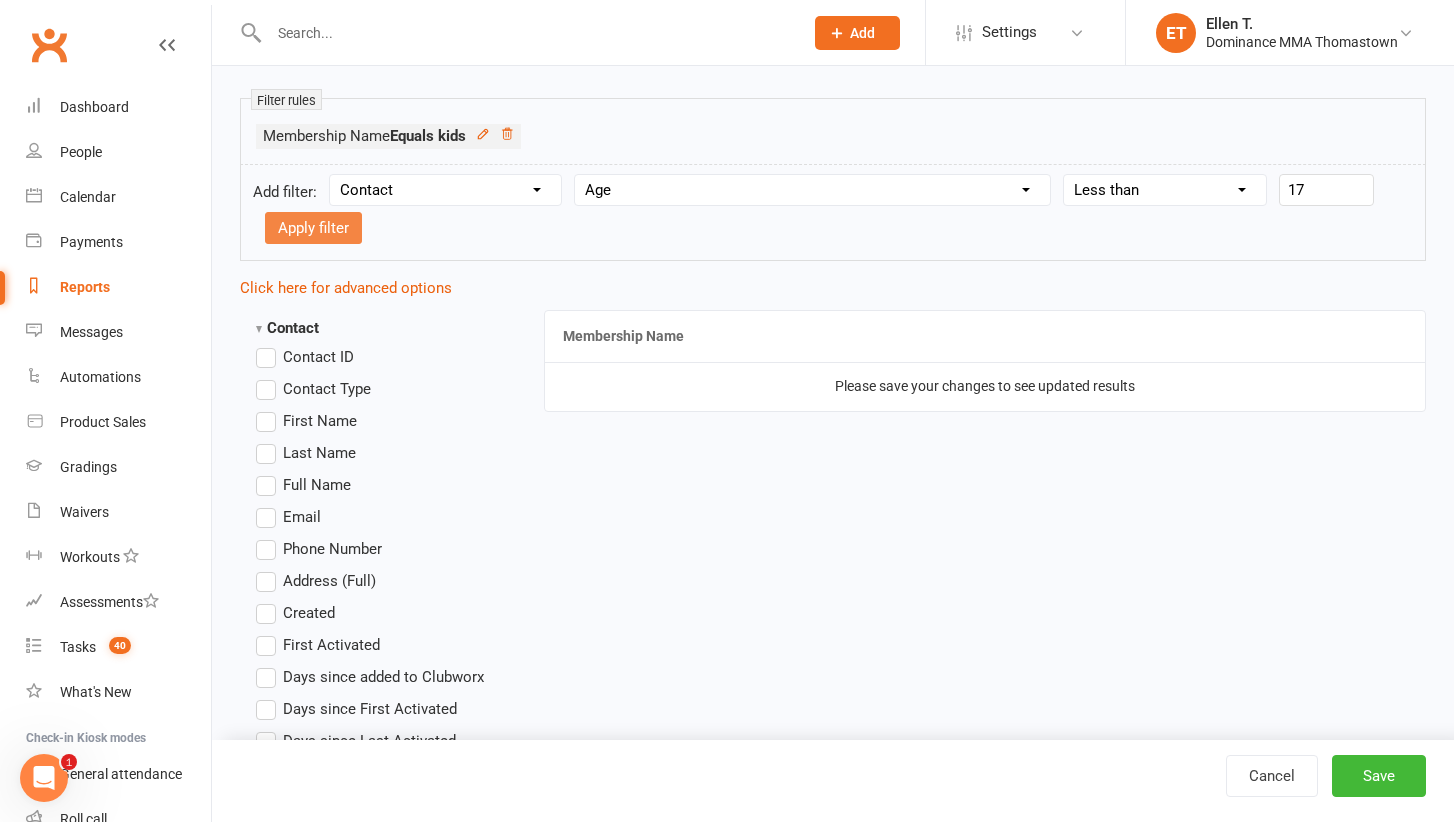 click on "Apply filter" at bounding box center [313, 228] 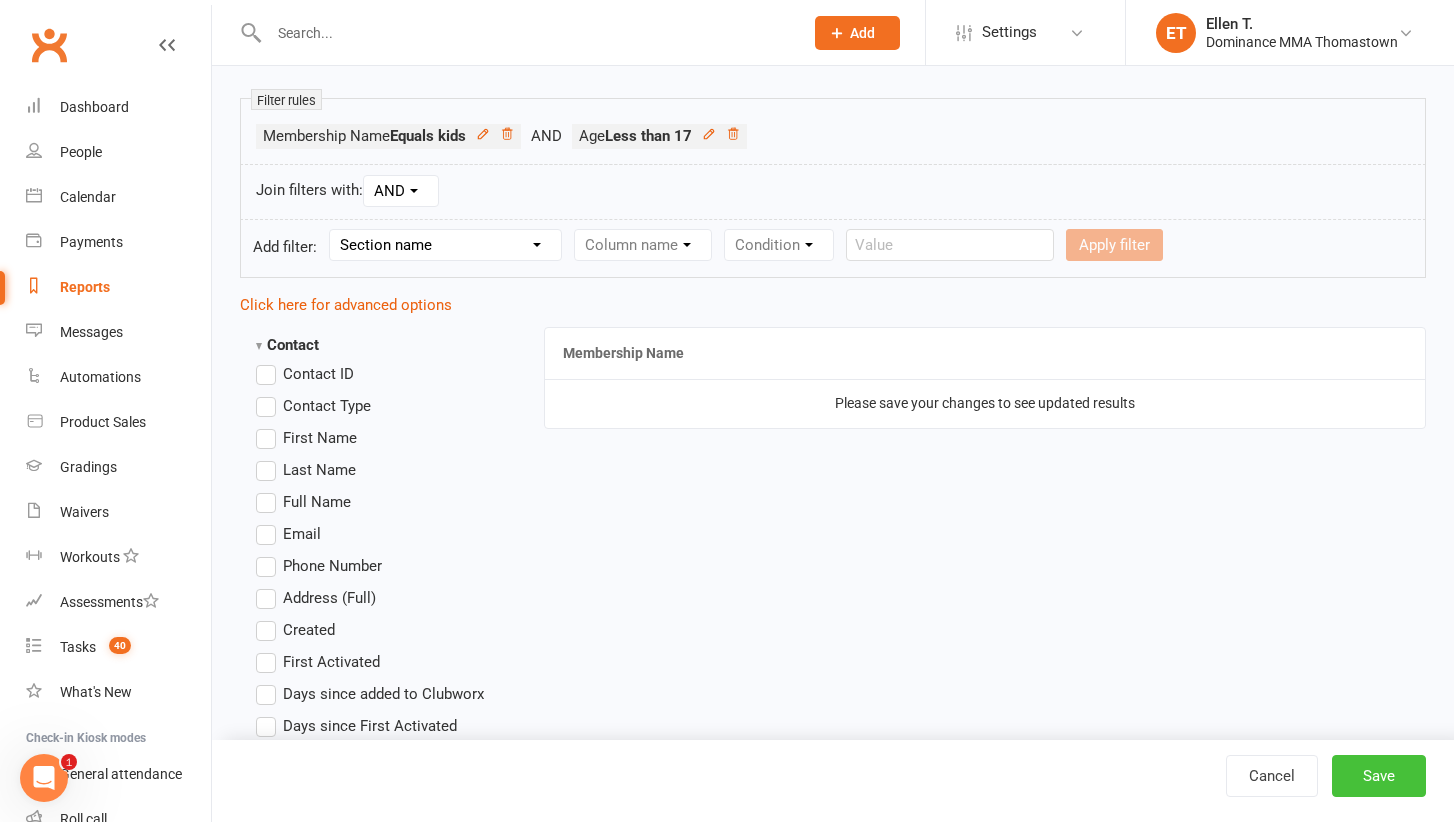click on "Save" at bounding box center [1379, 776] 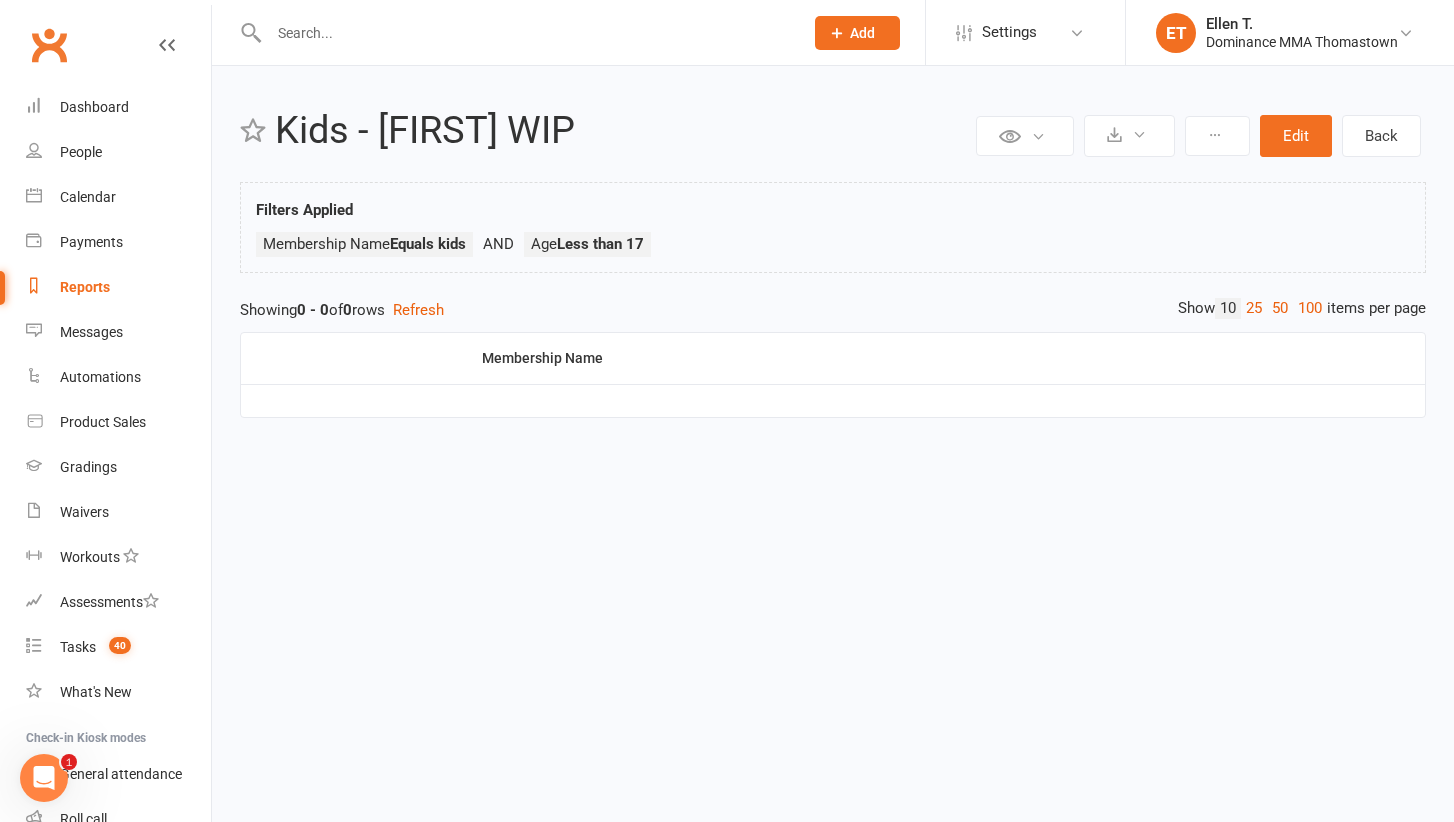 scroll, scrollTop: 0, scrollLeft: 0, axis: both 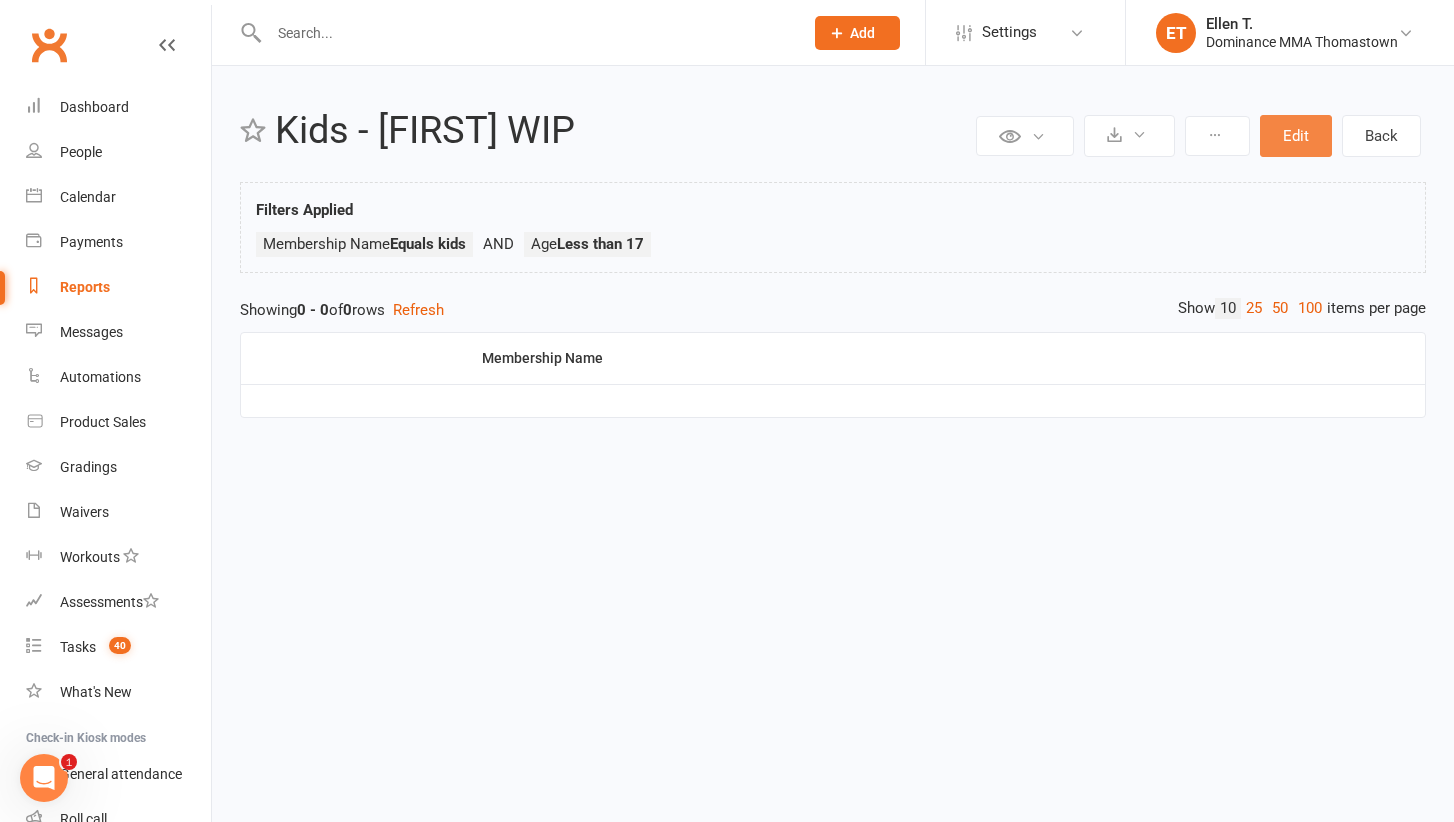 click on "Edit" at bounding box center (1296, 136) 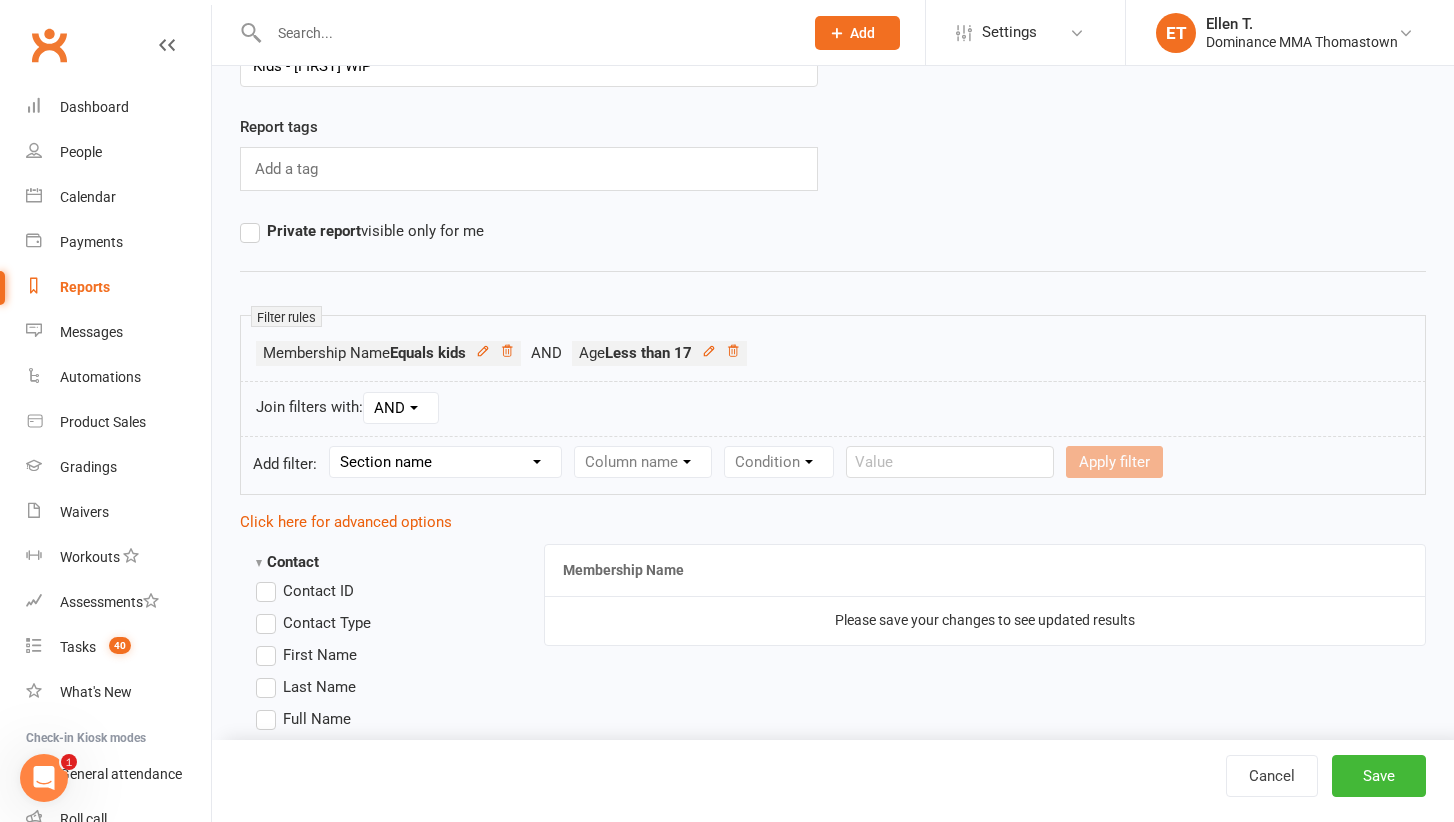 scroll, scrollTop: 115, scrollLeft: 0, axis: vertical 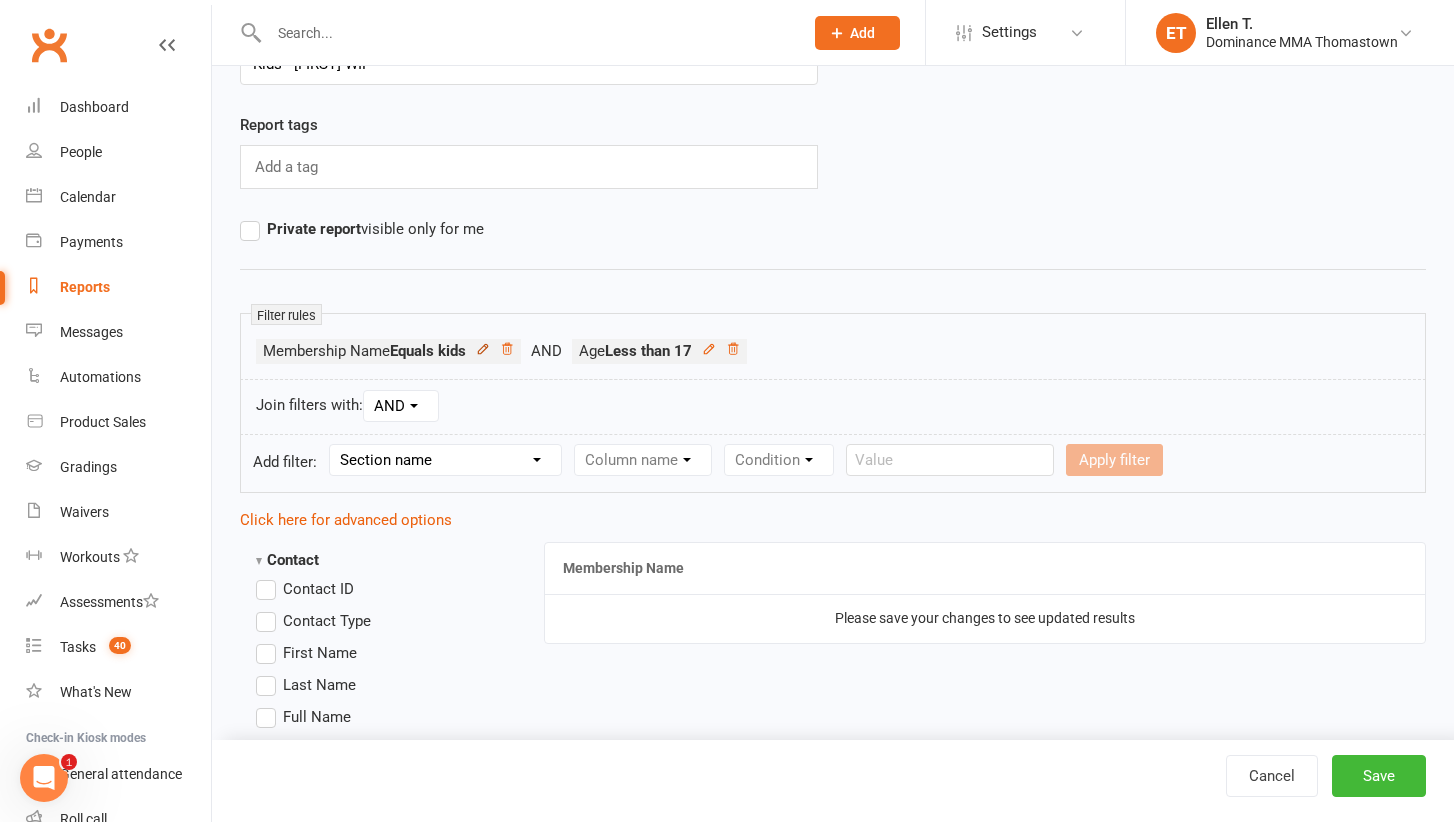 click 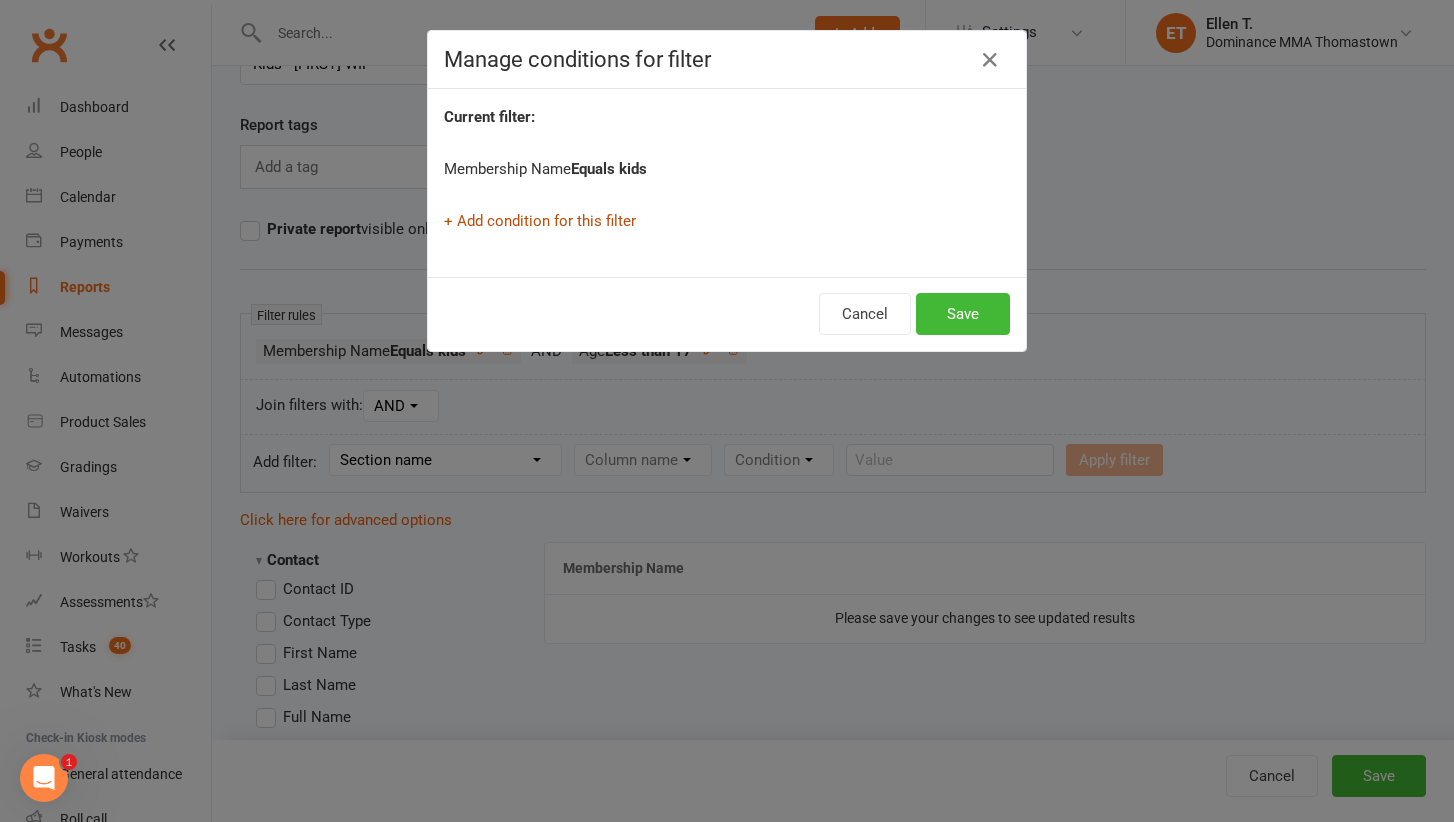 click on "+ Add condition for this filter" at bounding box center (540, 221) 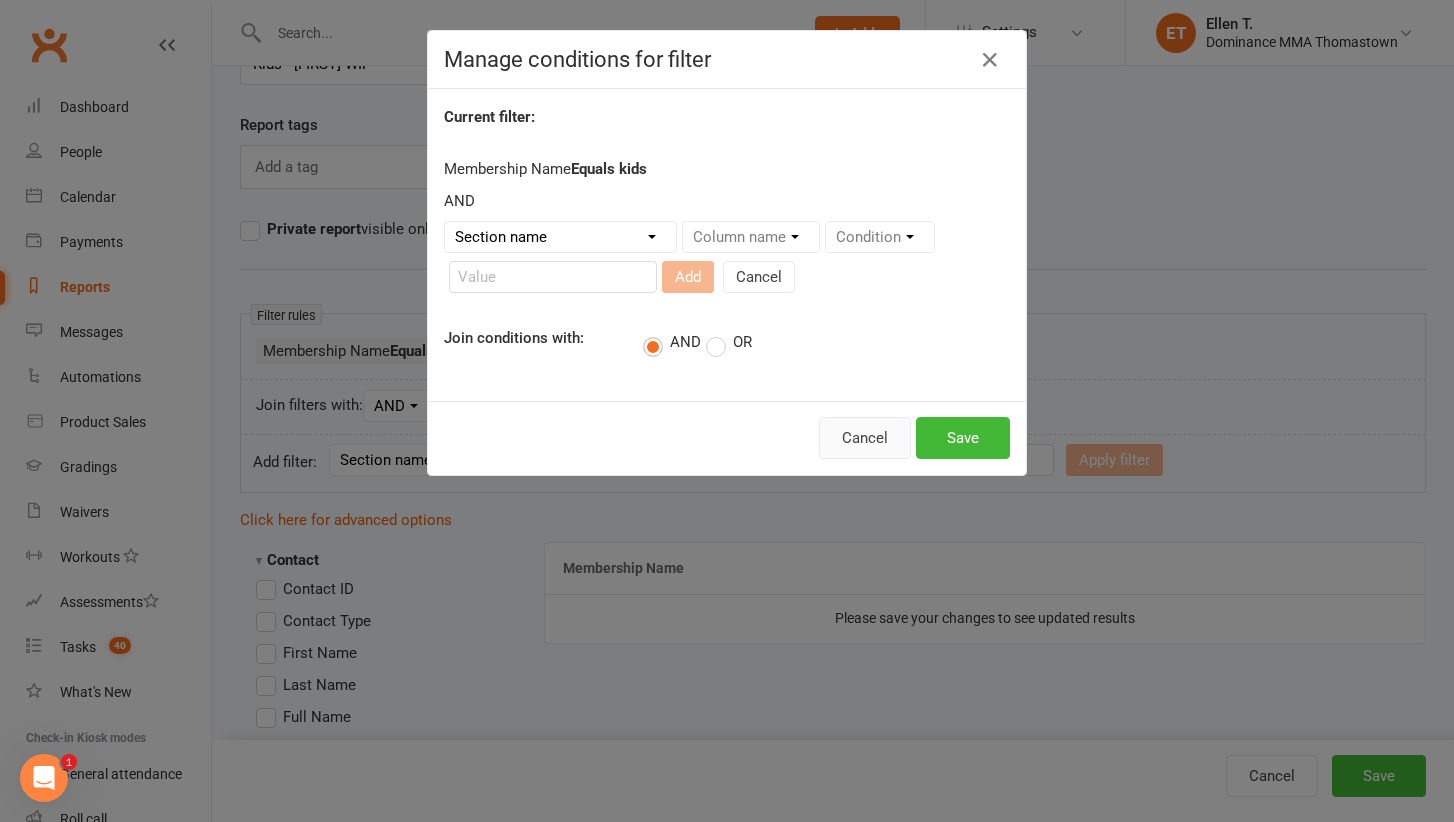 click on "Cancel" at bounding box center (865, 438) 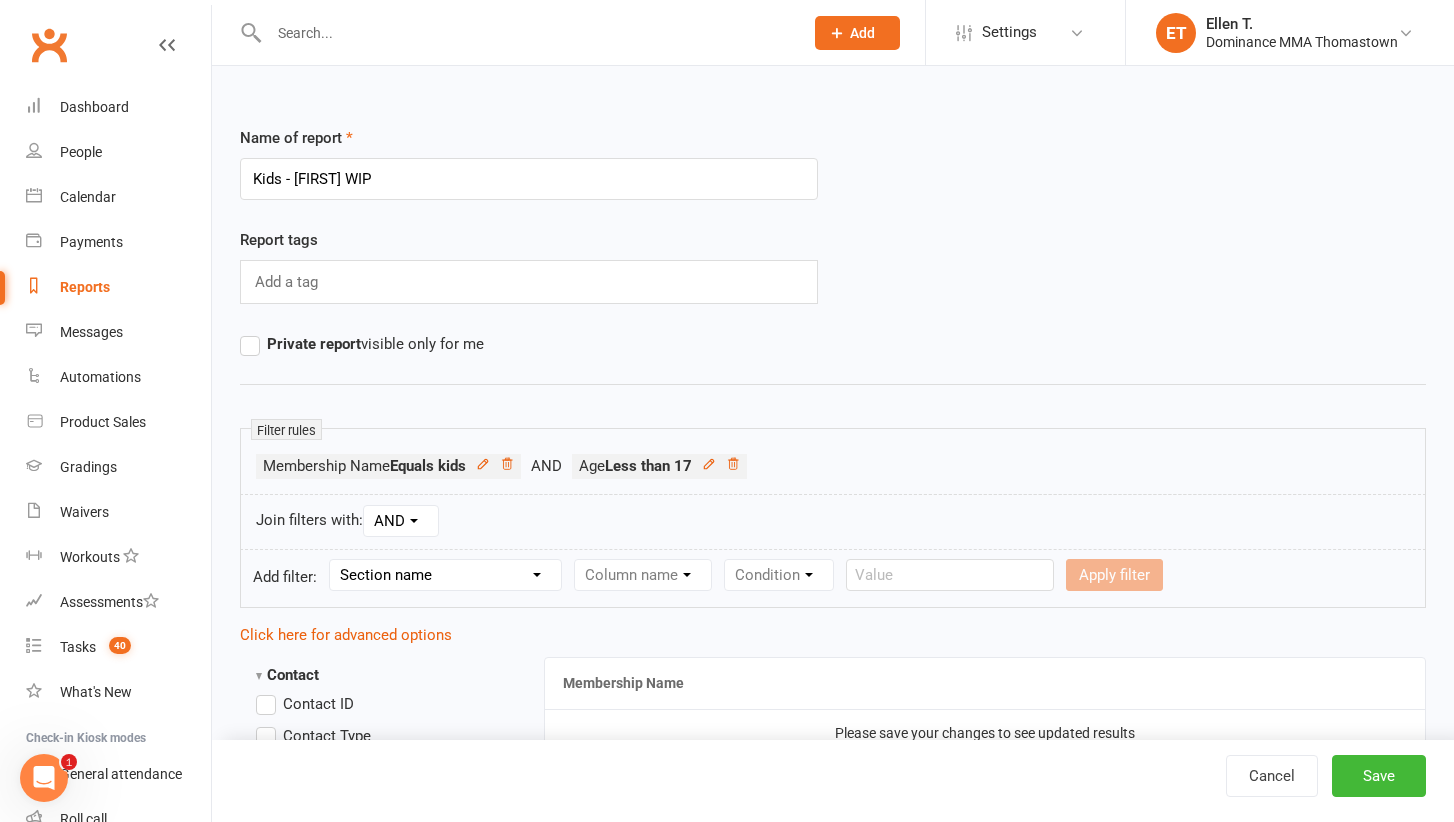 scroll, scrollTop: 0, scrollLeft: 0, axis: both 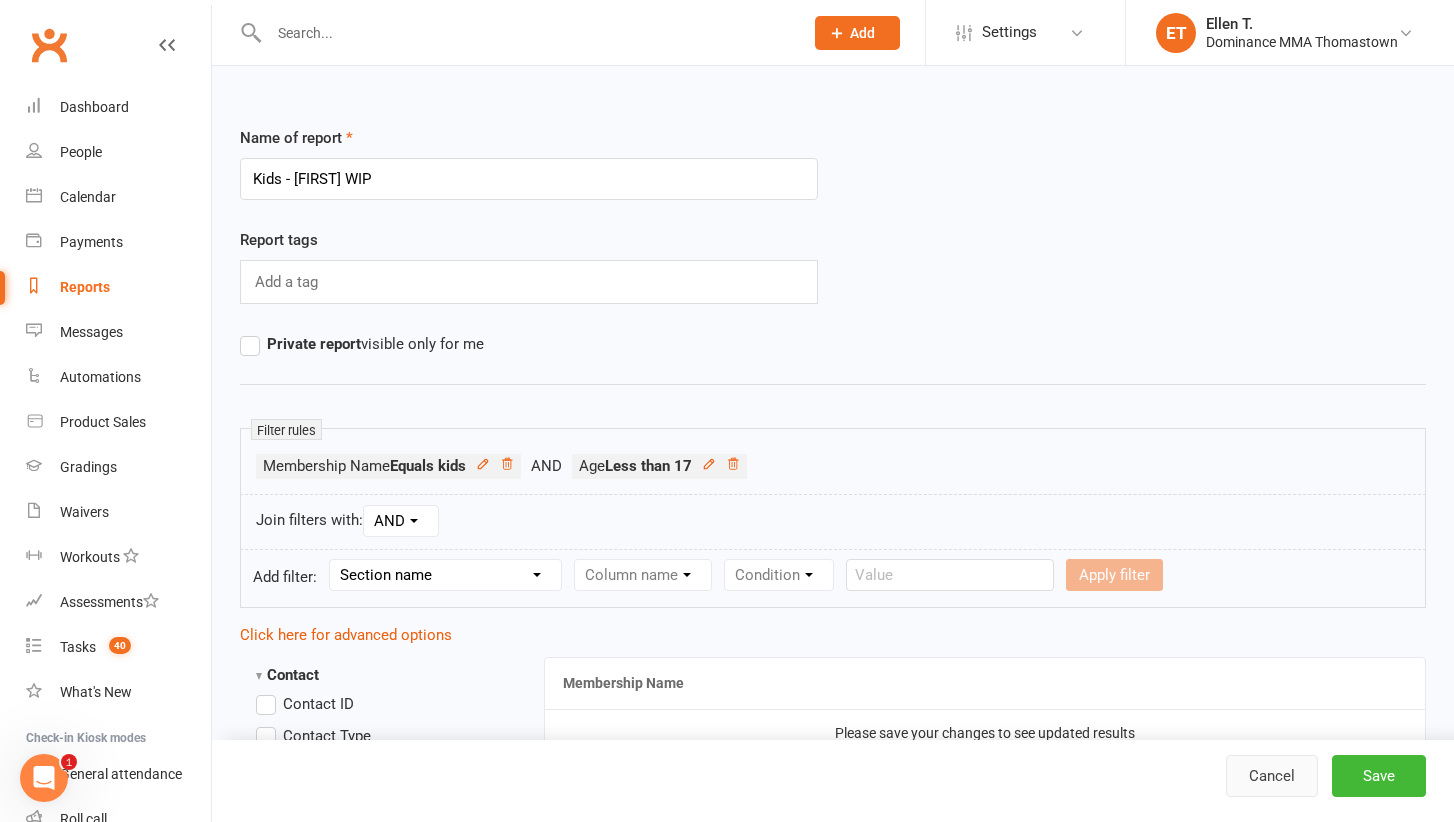 click on "Cancel" at bounding box center [1272, 776] 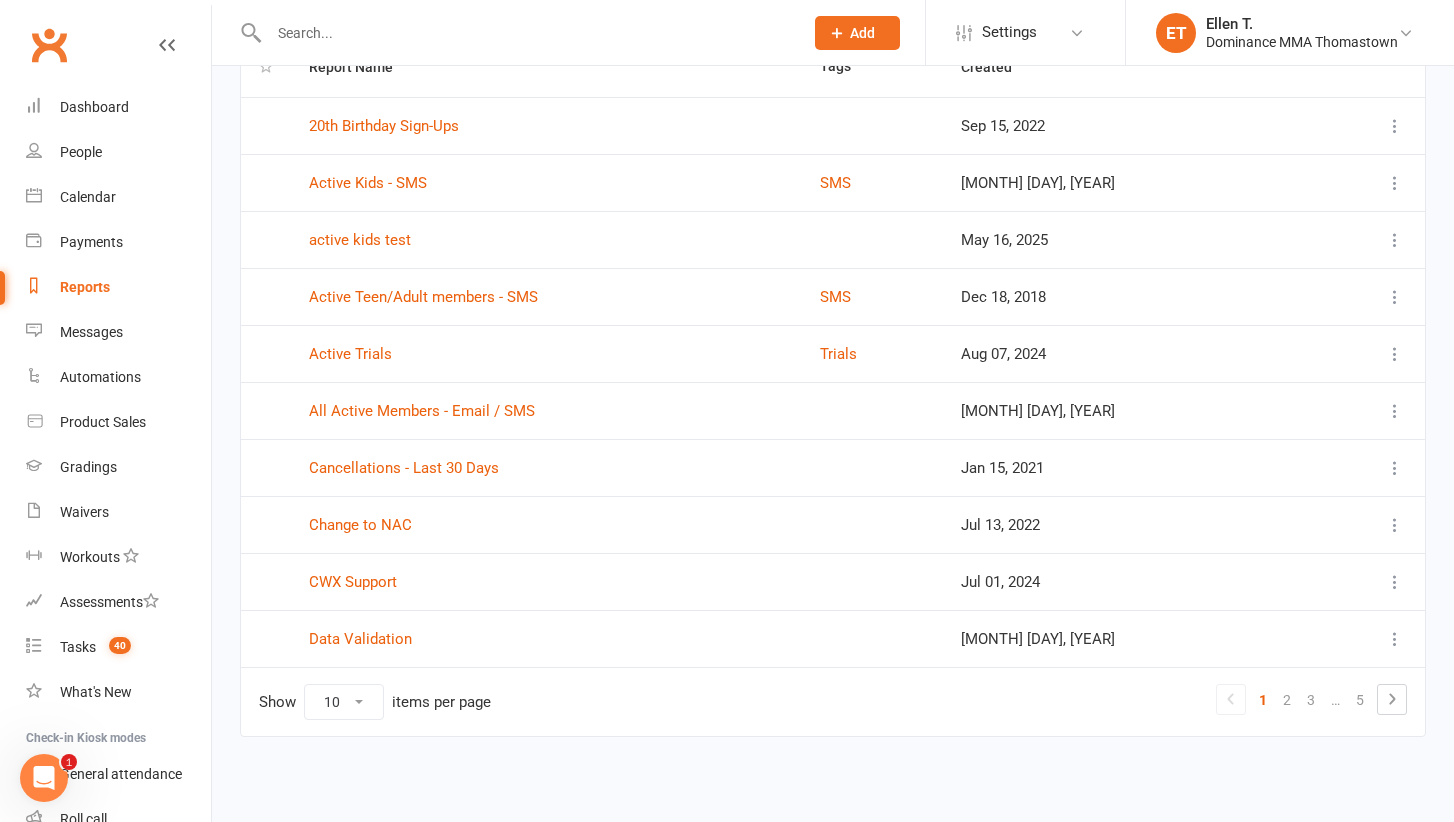 scroll, scrollTop: 192, scrollLeft: 0, axis: vertical 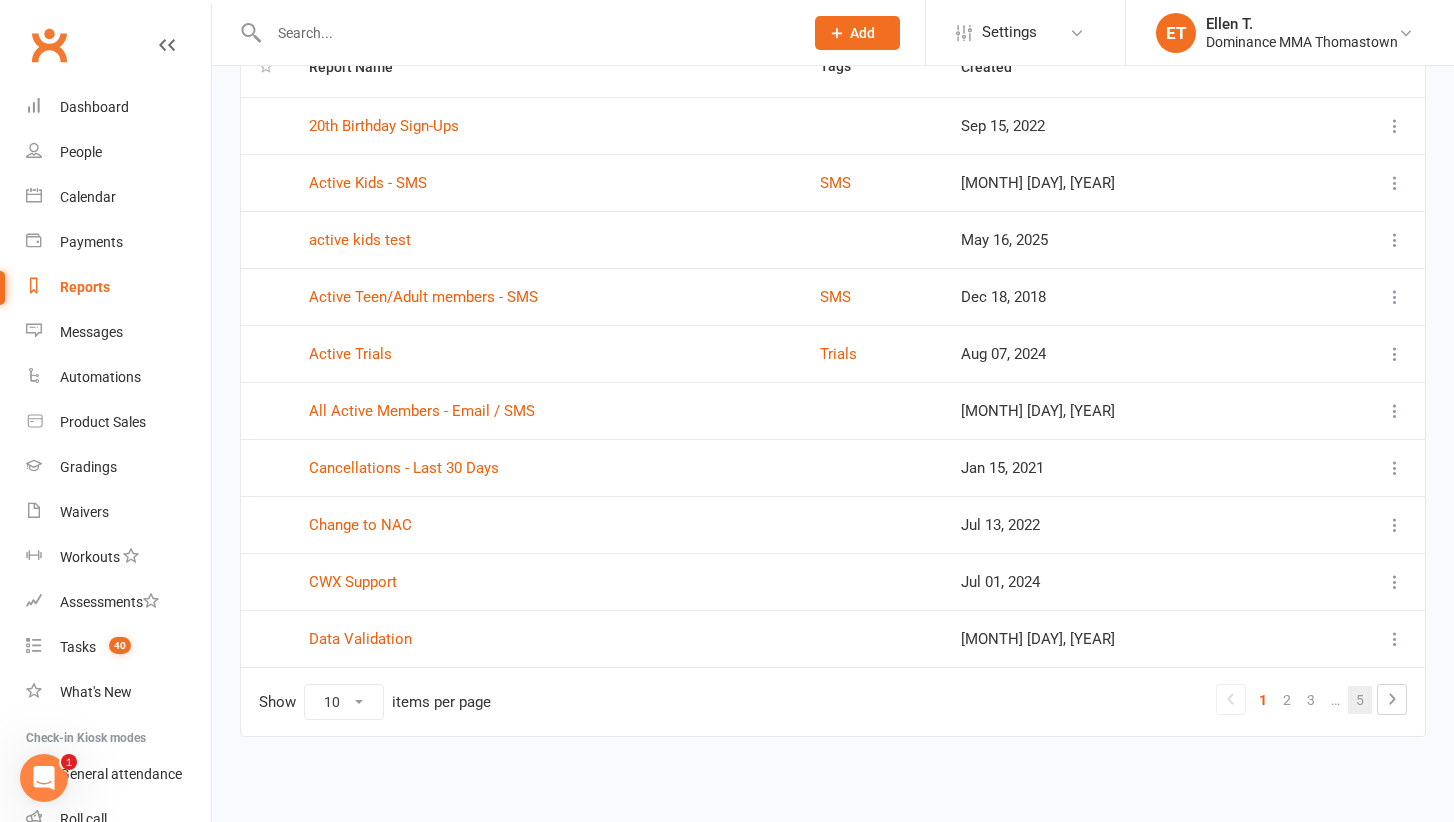 click on "5" at bounding box center [1360, 700] 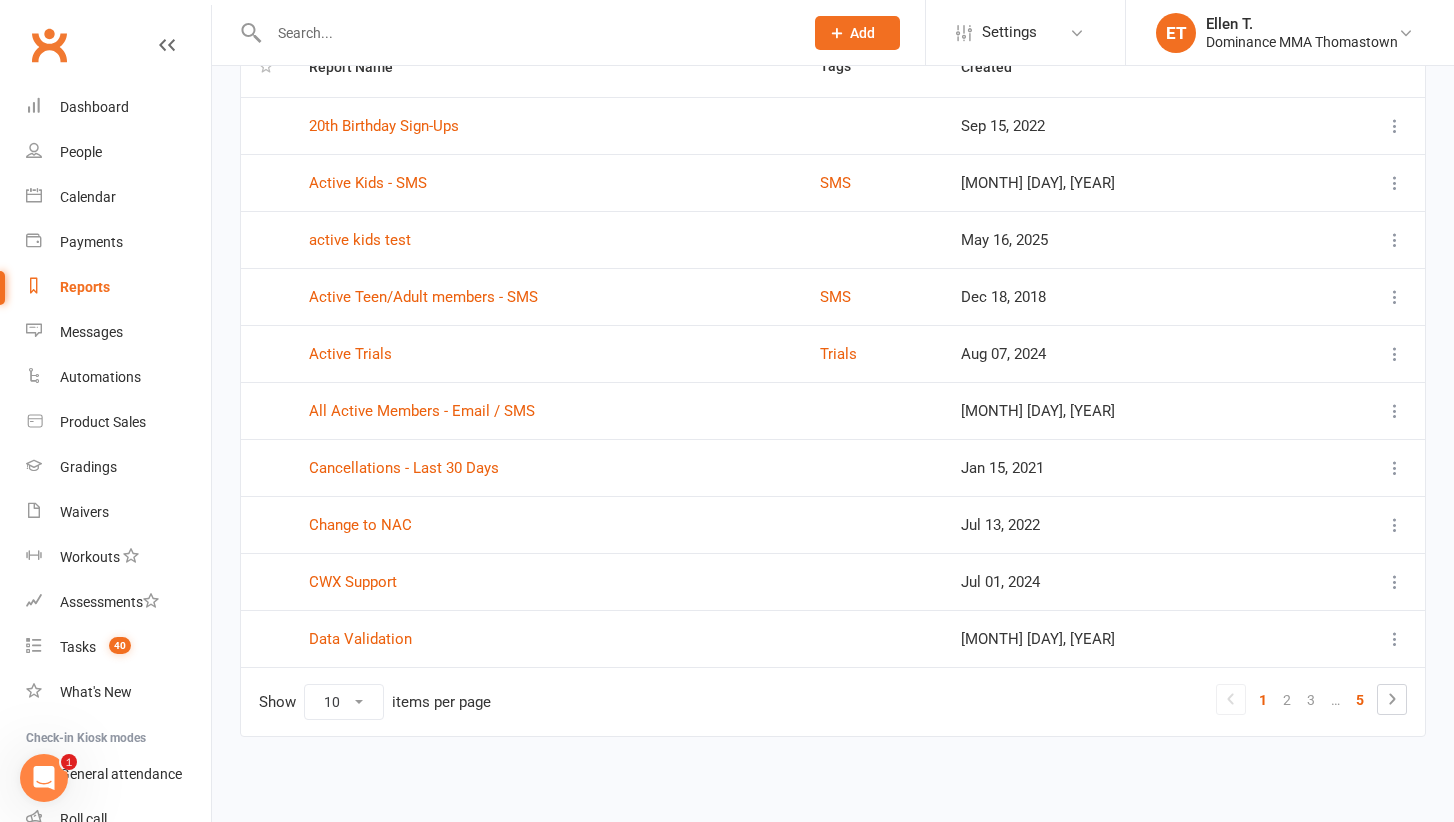scroll, scrollTop: 0, scrollLeft: 0, axis: both 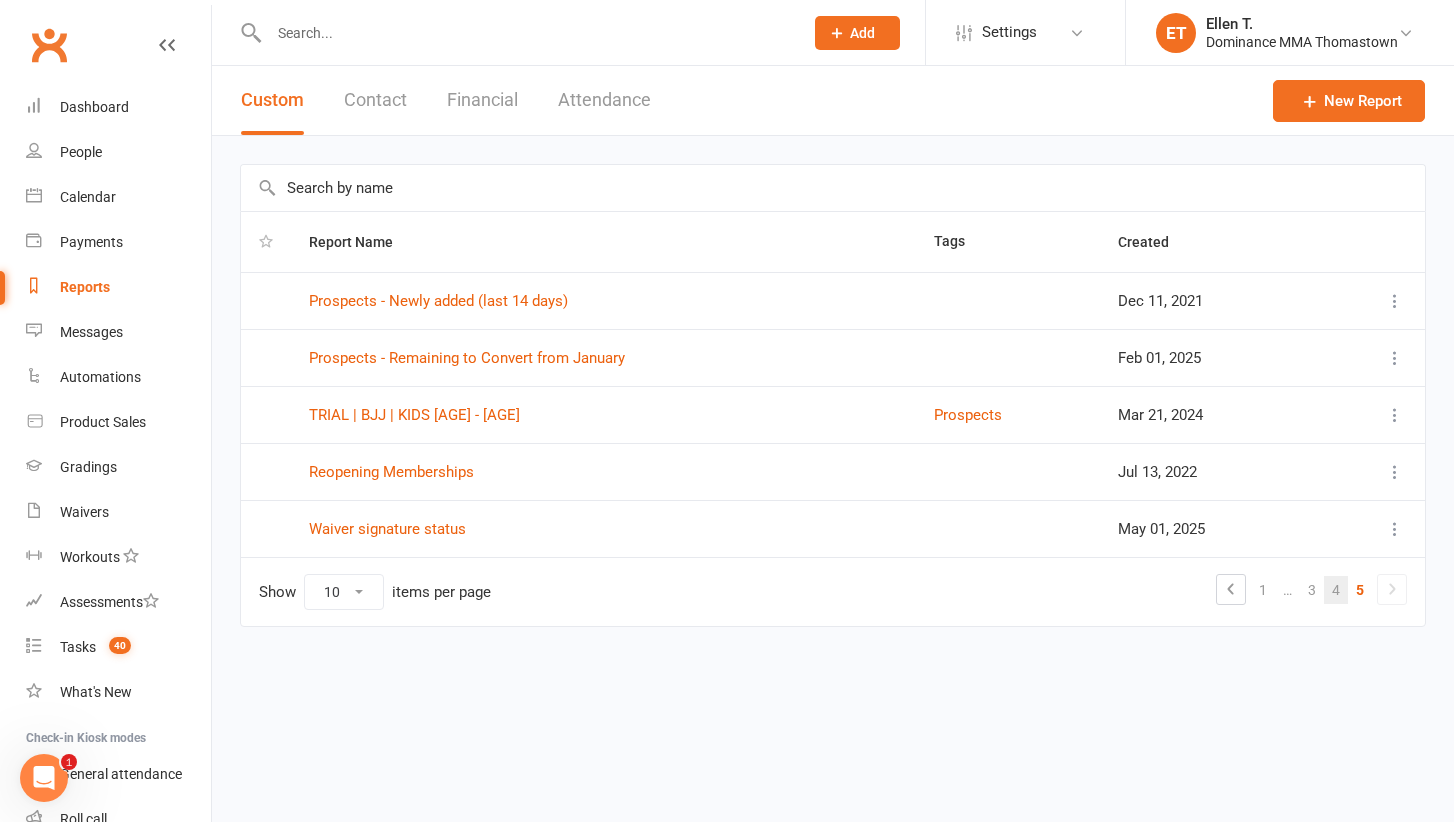 click on "4" at bounding box center [1336, 590] 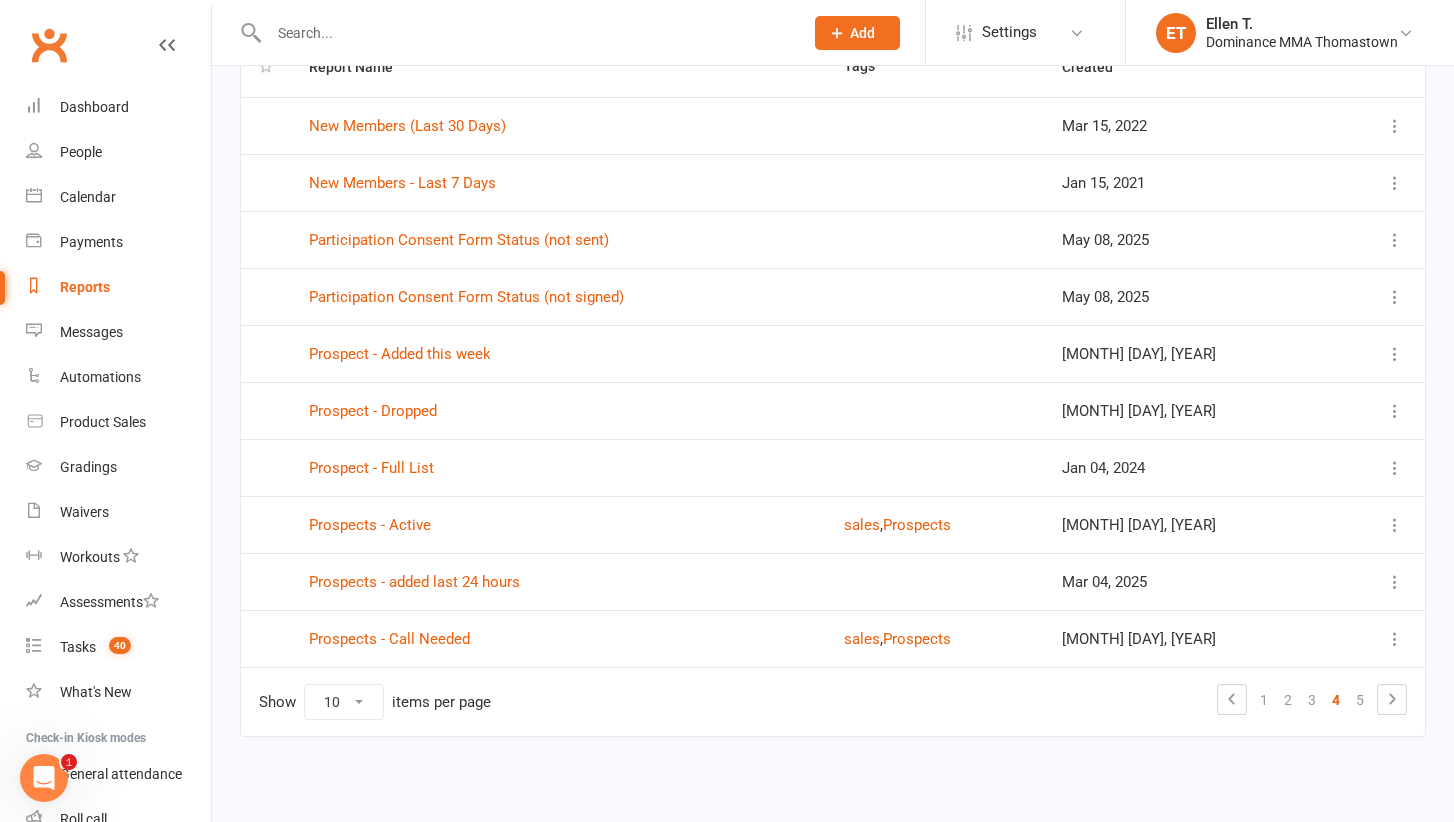 scroll, scrollTop: 192, scrollLeft: 0, axis: vertical 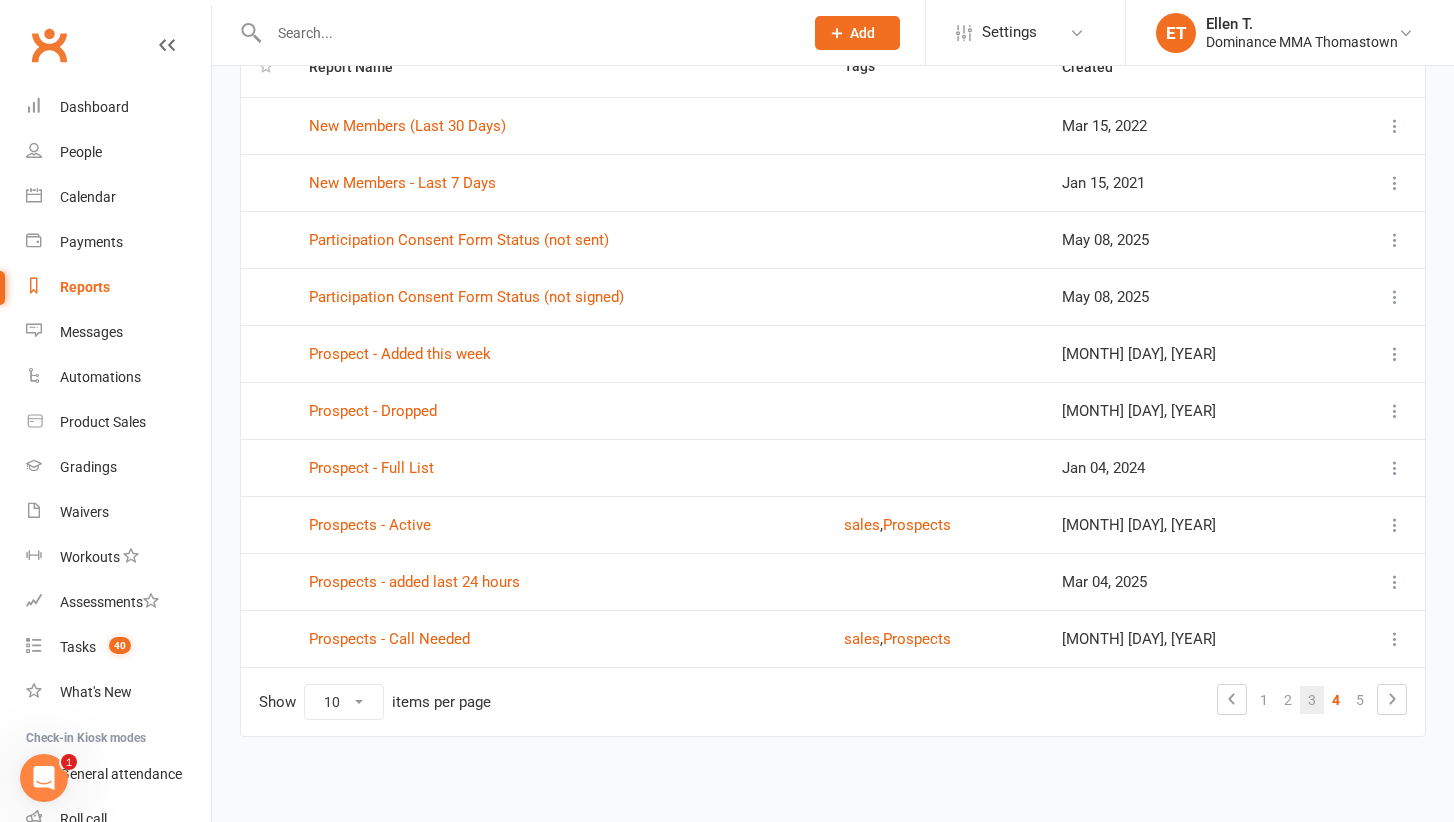 click on "3" at bounding box center (1312, 700) 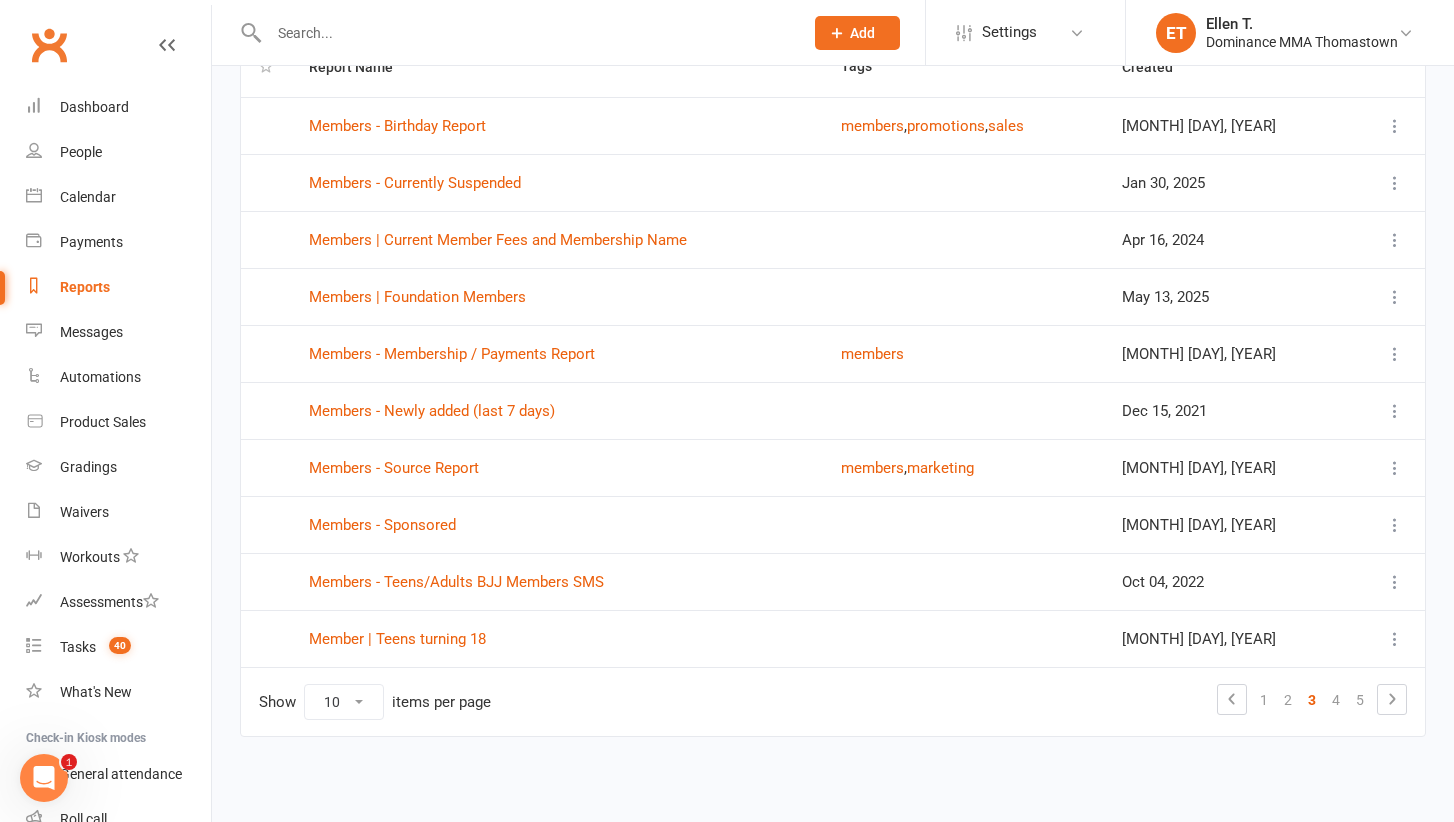 scroll, scrollTop: 192, scrollLeft: 0, axis: vertical 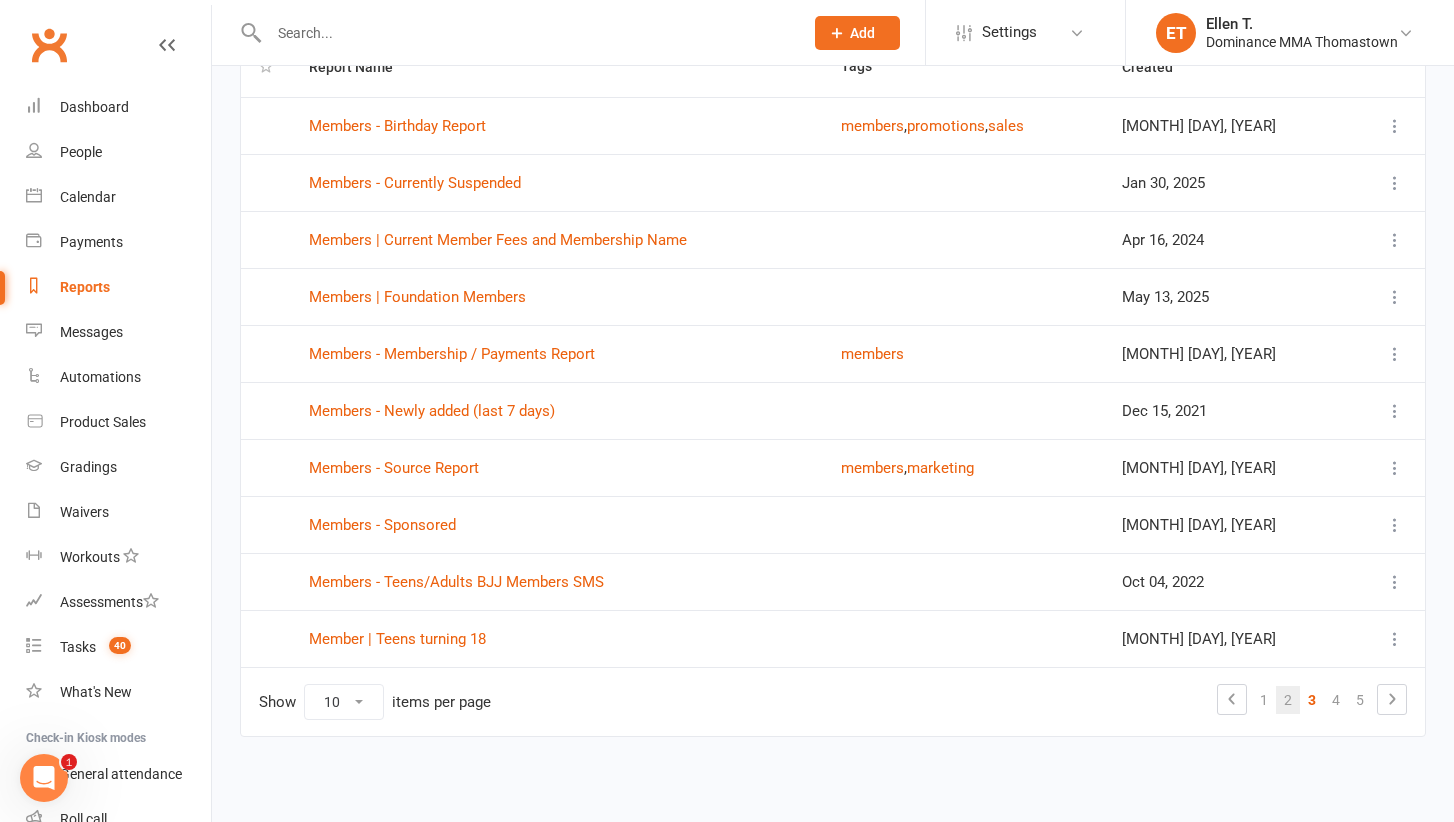 click on "2" at bounding box center [1288, 700] 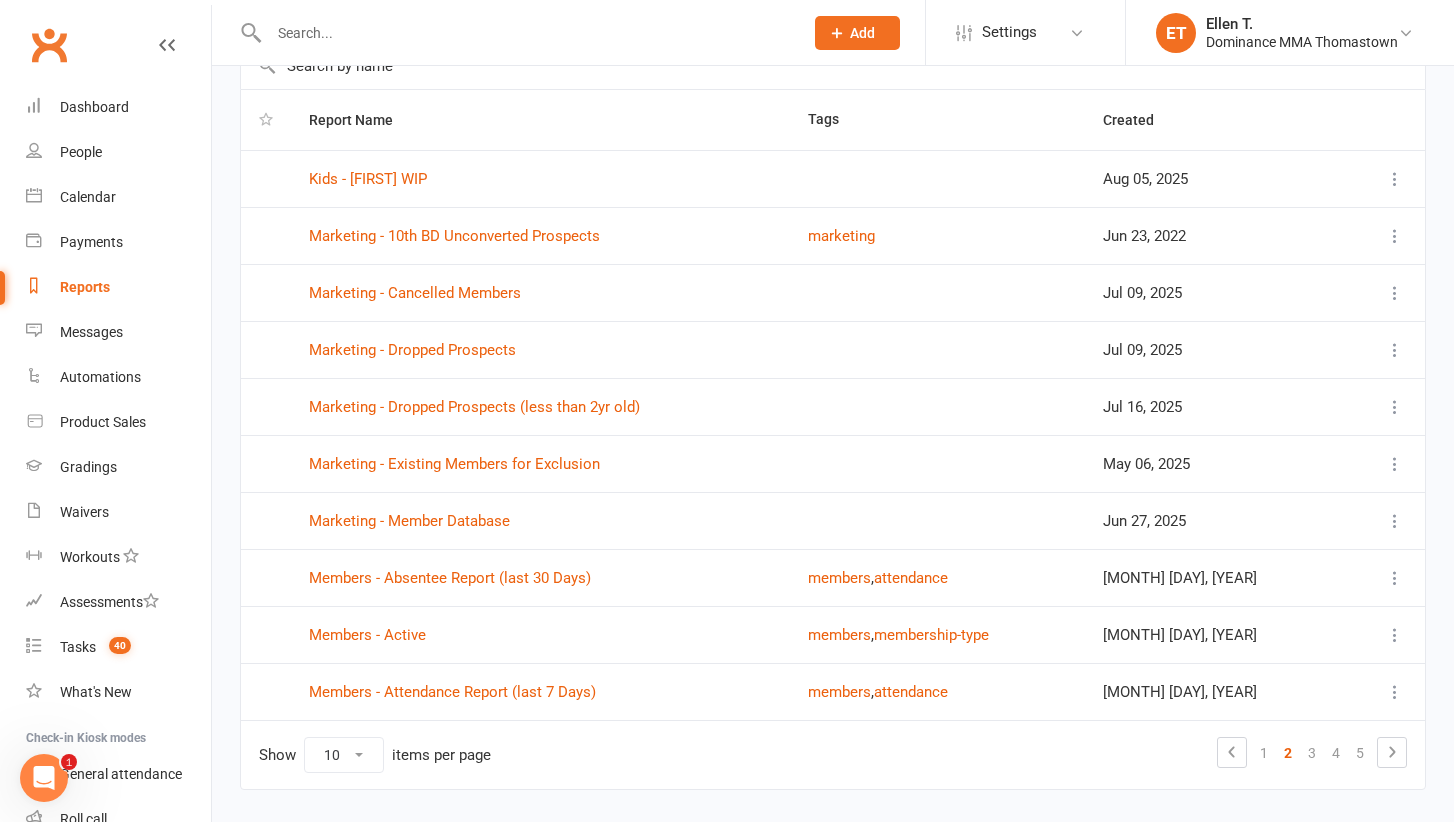 scroll, scrollTop: 154, scrollLeft: 0, axis: vertical 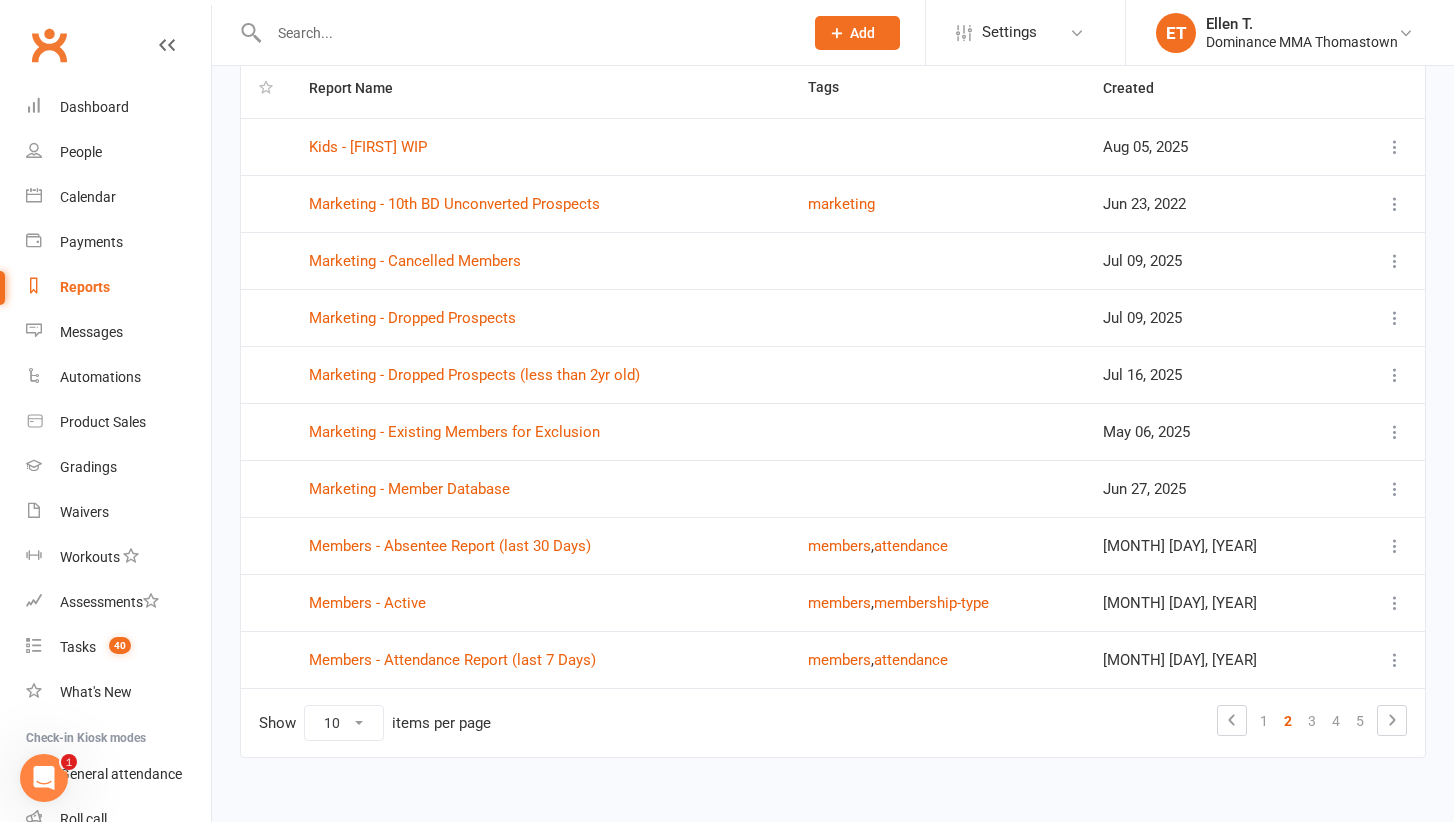 click at bounding box center (1395, 147) 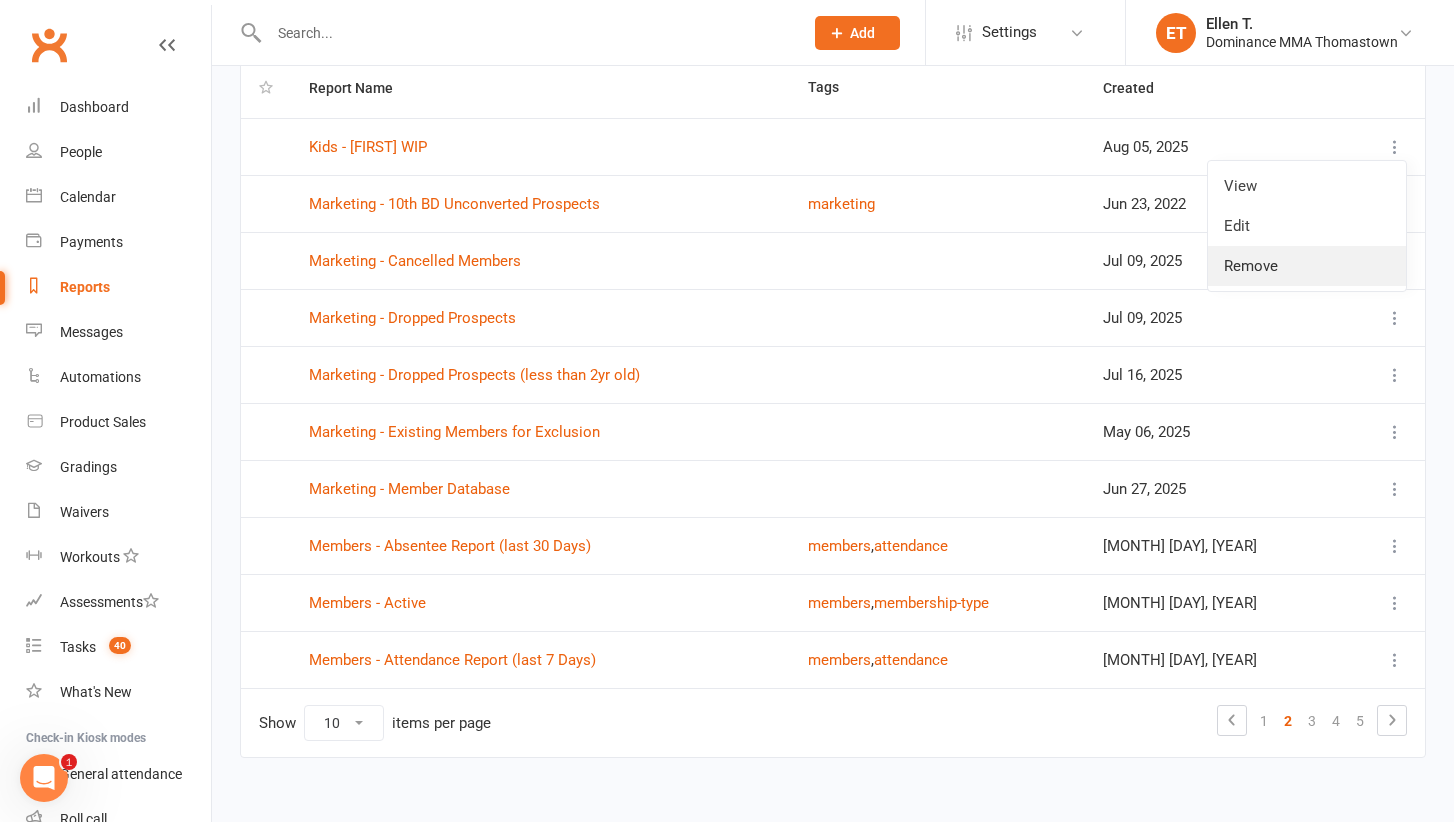 click on "Remove" at bounding box center (1307, 266) 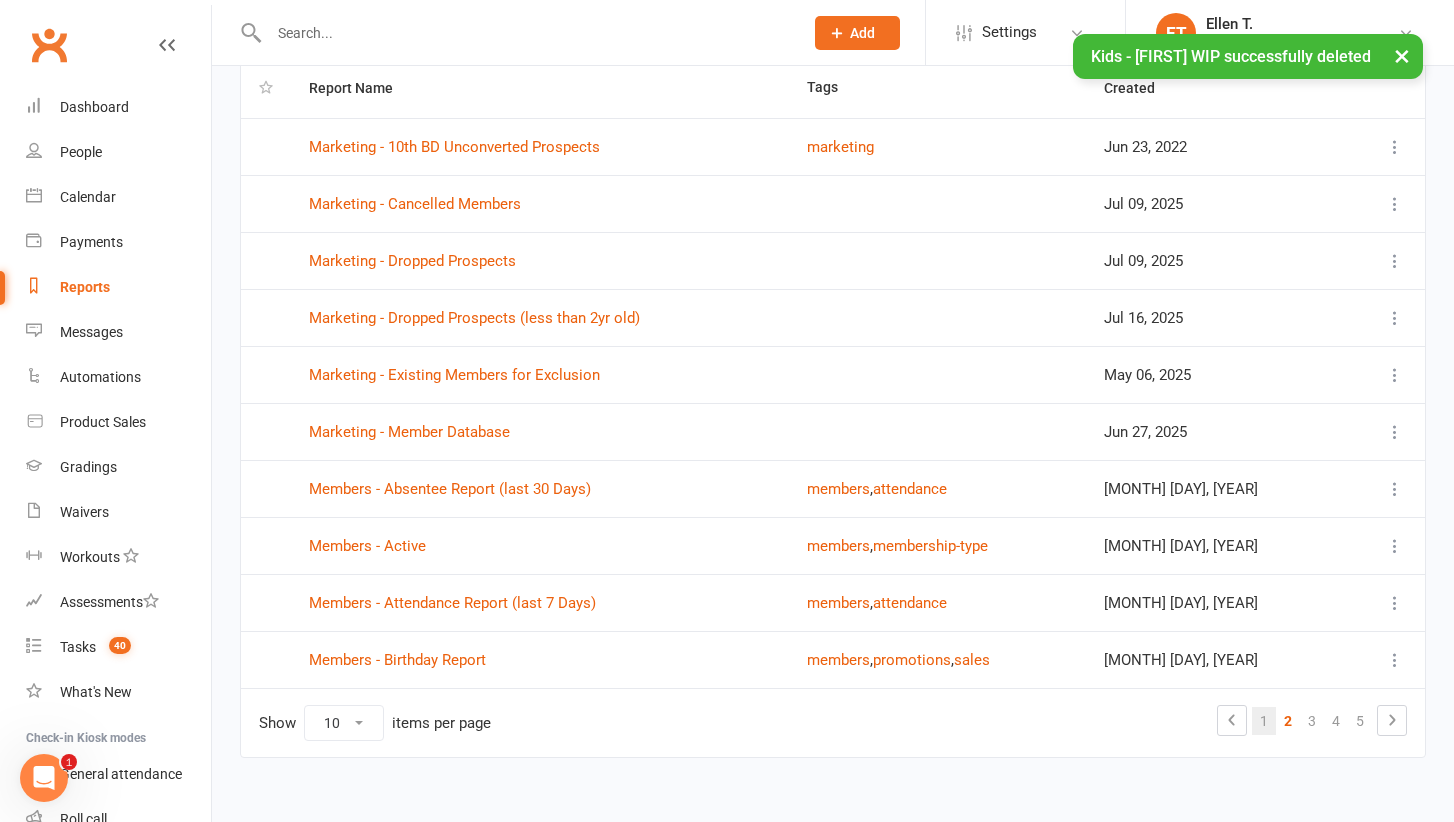 click on "1" at bounding box center [1264, 721] 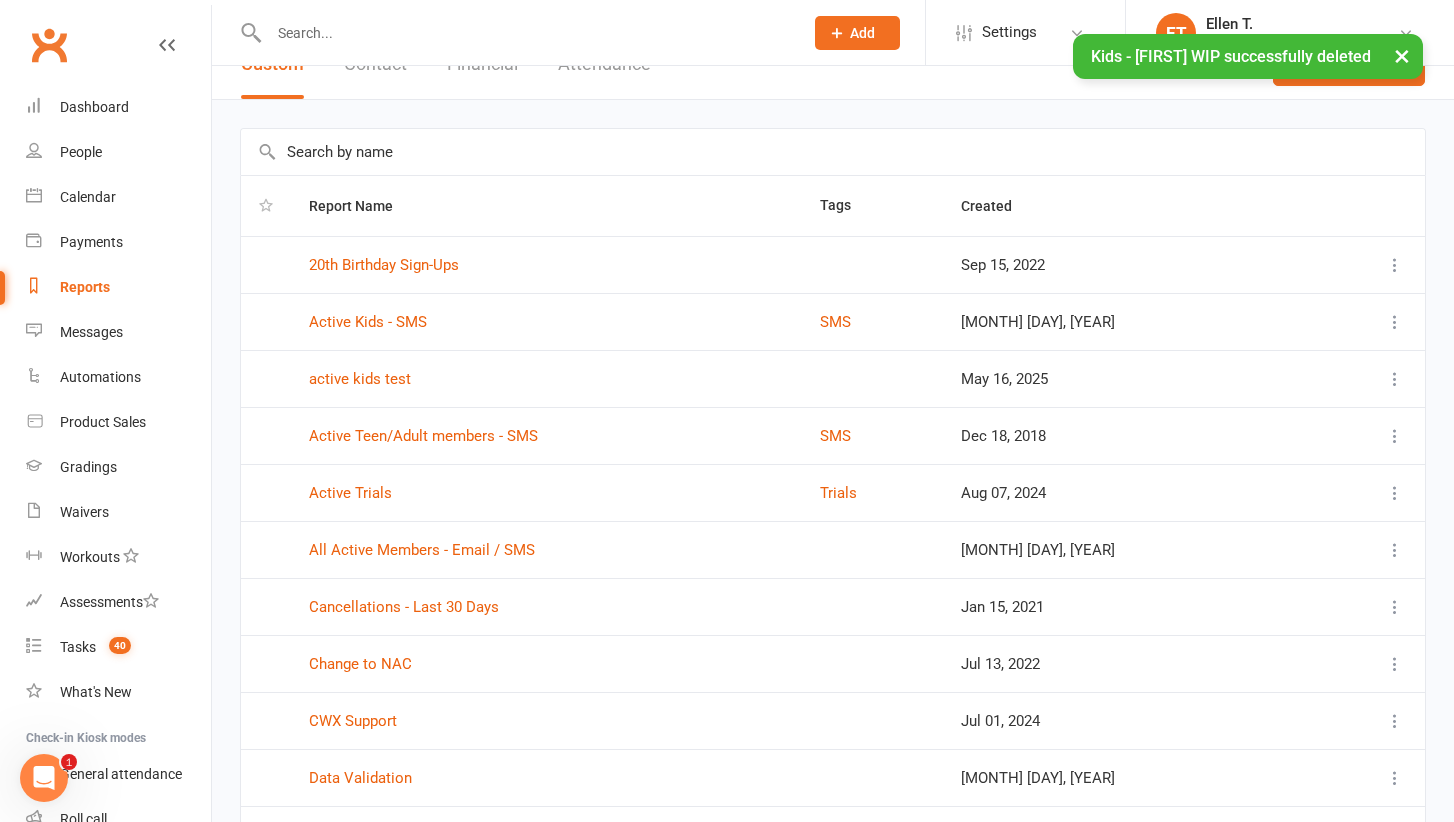 scroll, scrollTop: 27, scrollLeft: 0, axis: vertical 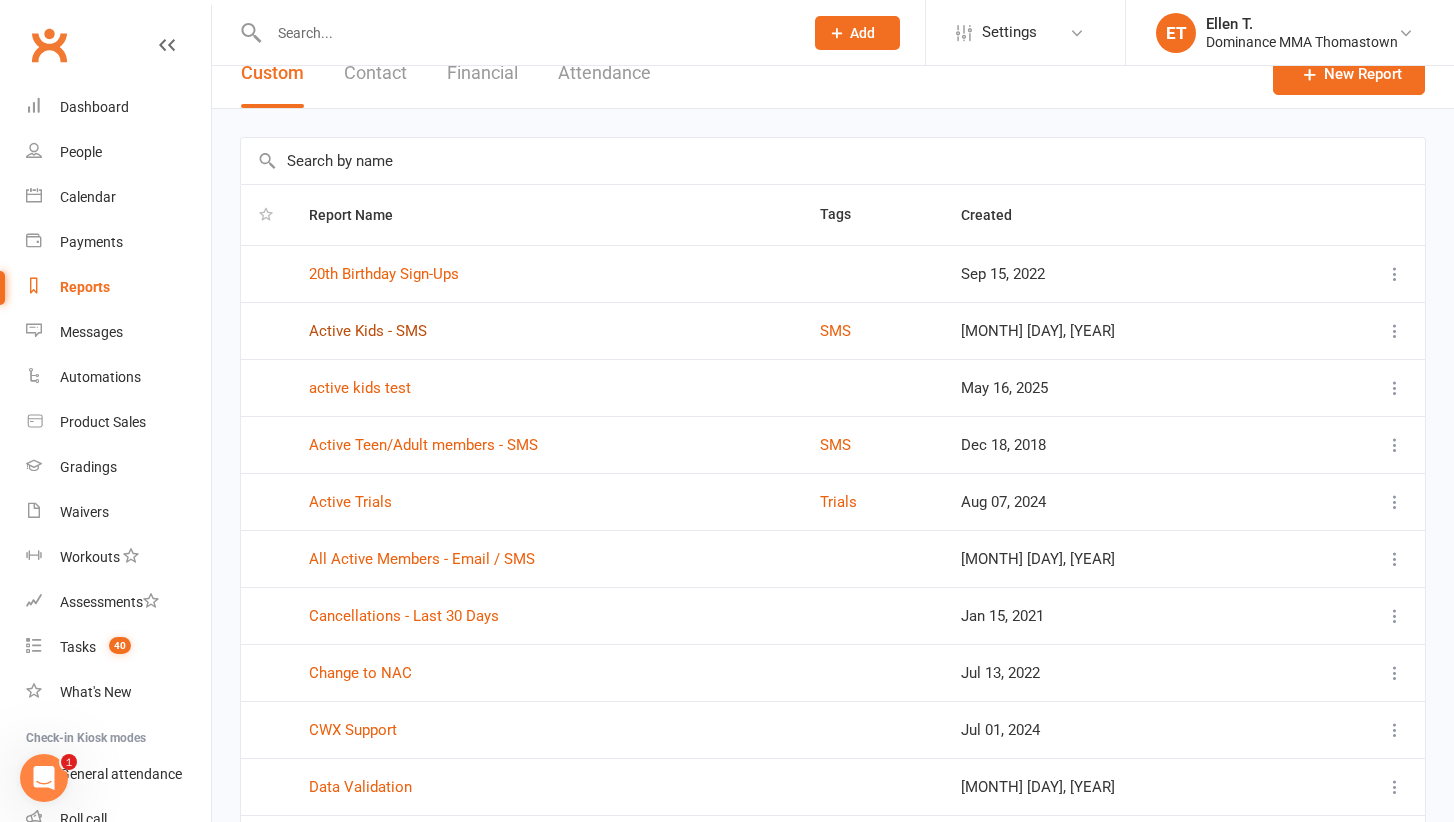 click on "Active Kids - SMS" at bounding box center (368, 331) 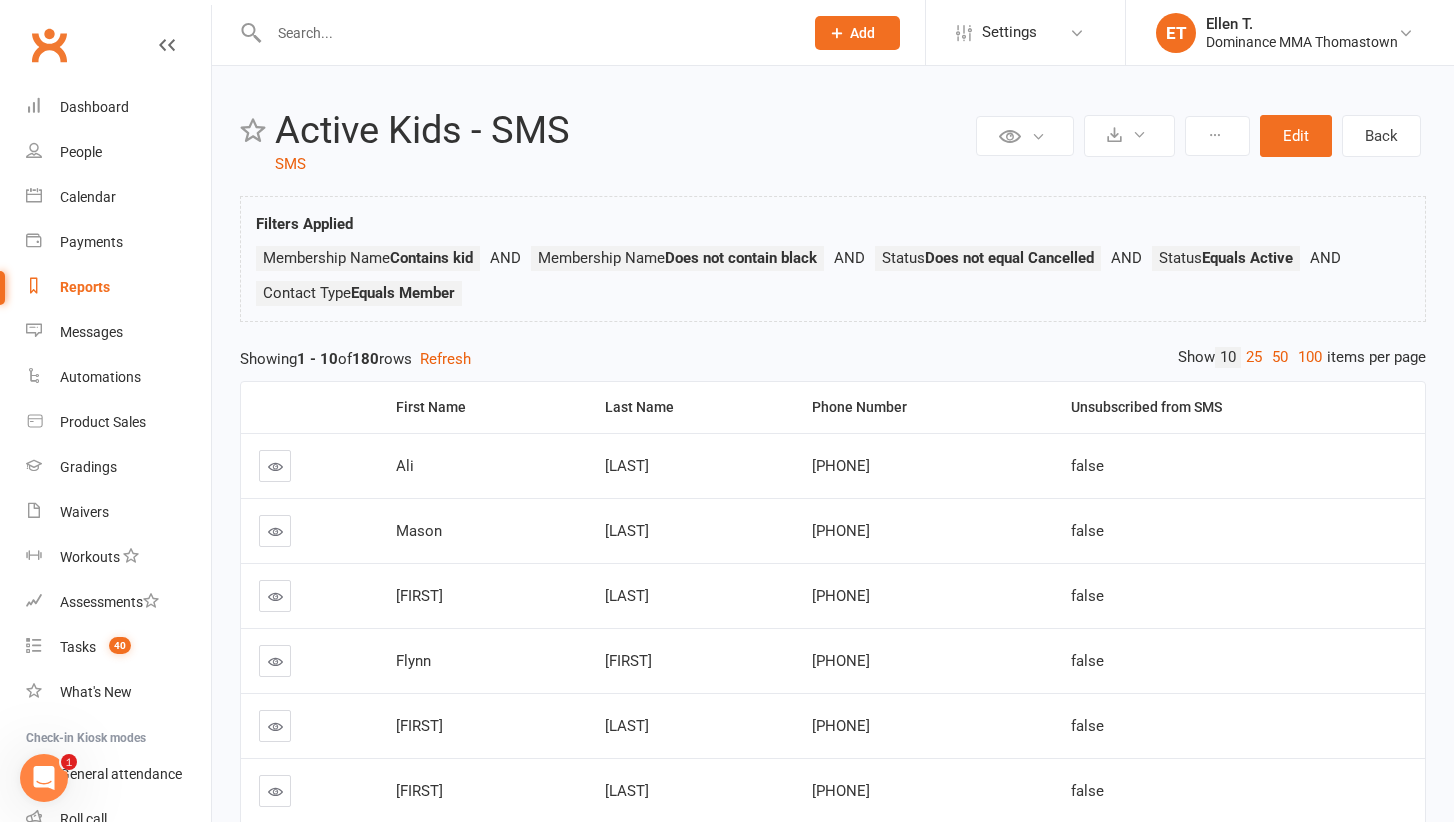 scroll, scrollTop: 0, scrollLeft: 0, axis: both 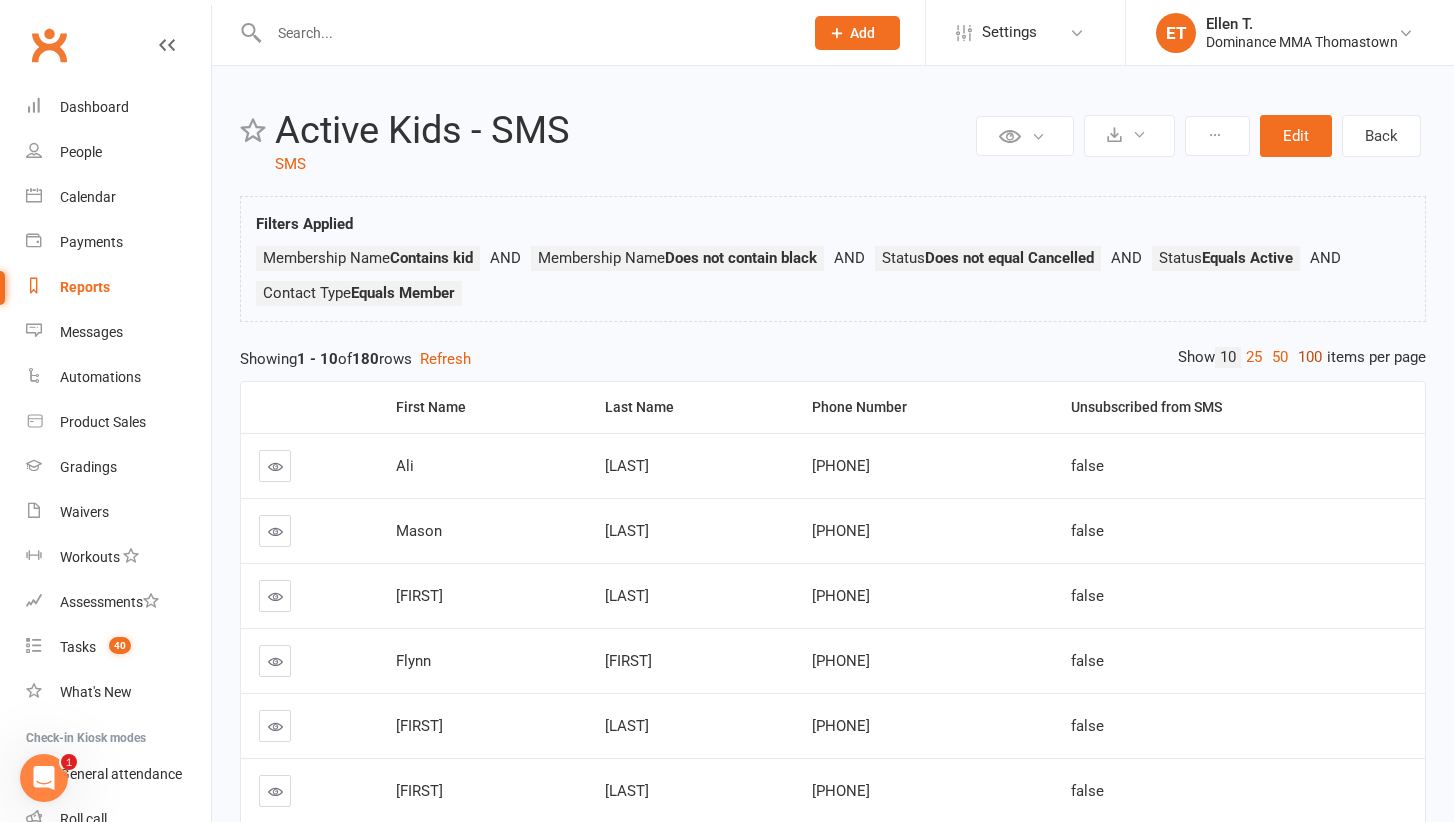 click on "100" at bounding box center [1310, 357] 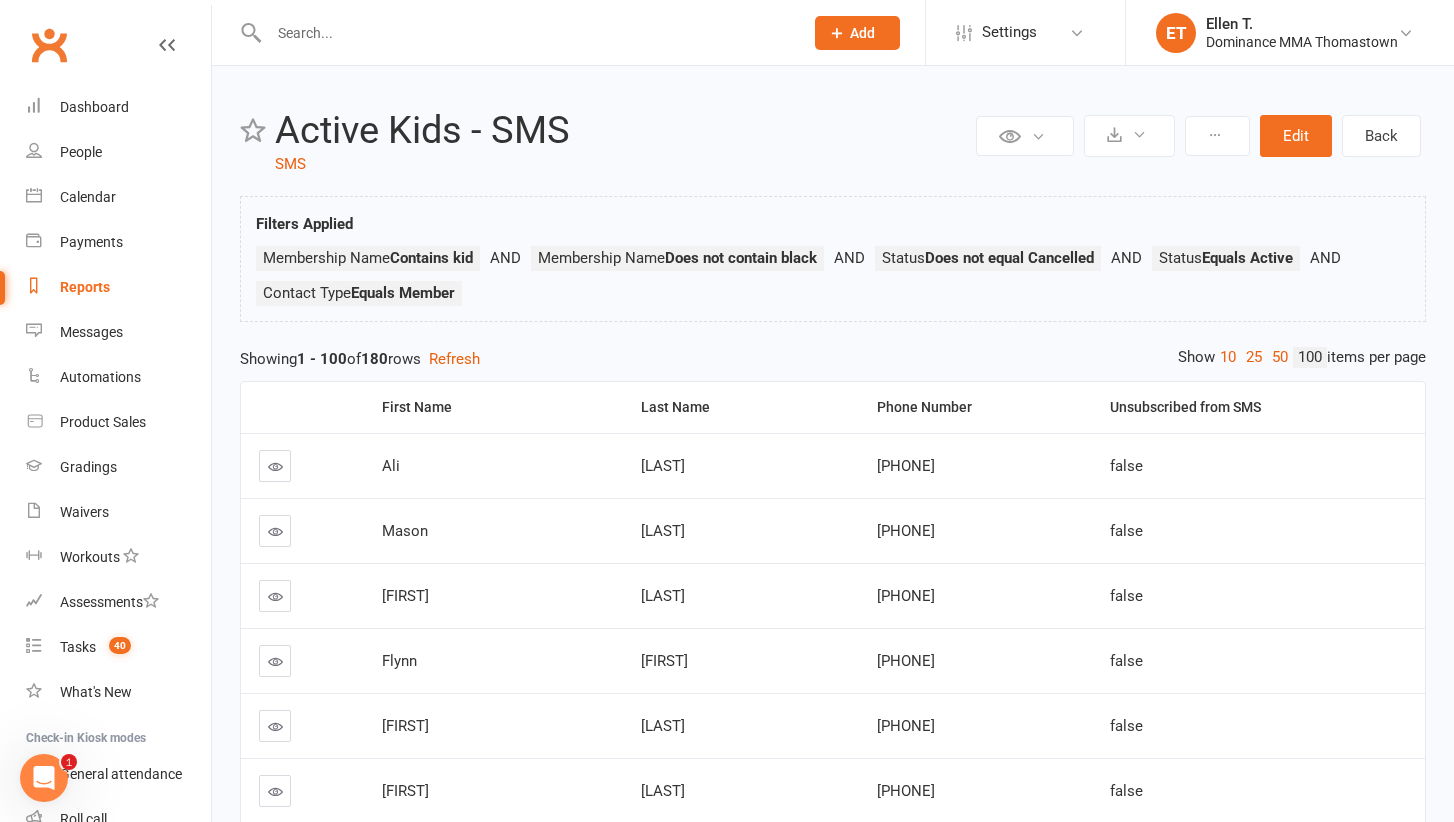 scroll, scrollTop: 0, scrollLeft: 0, axis: both 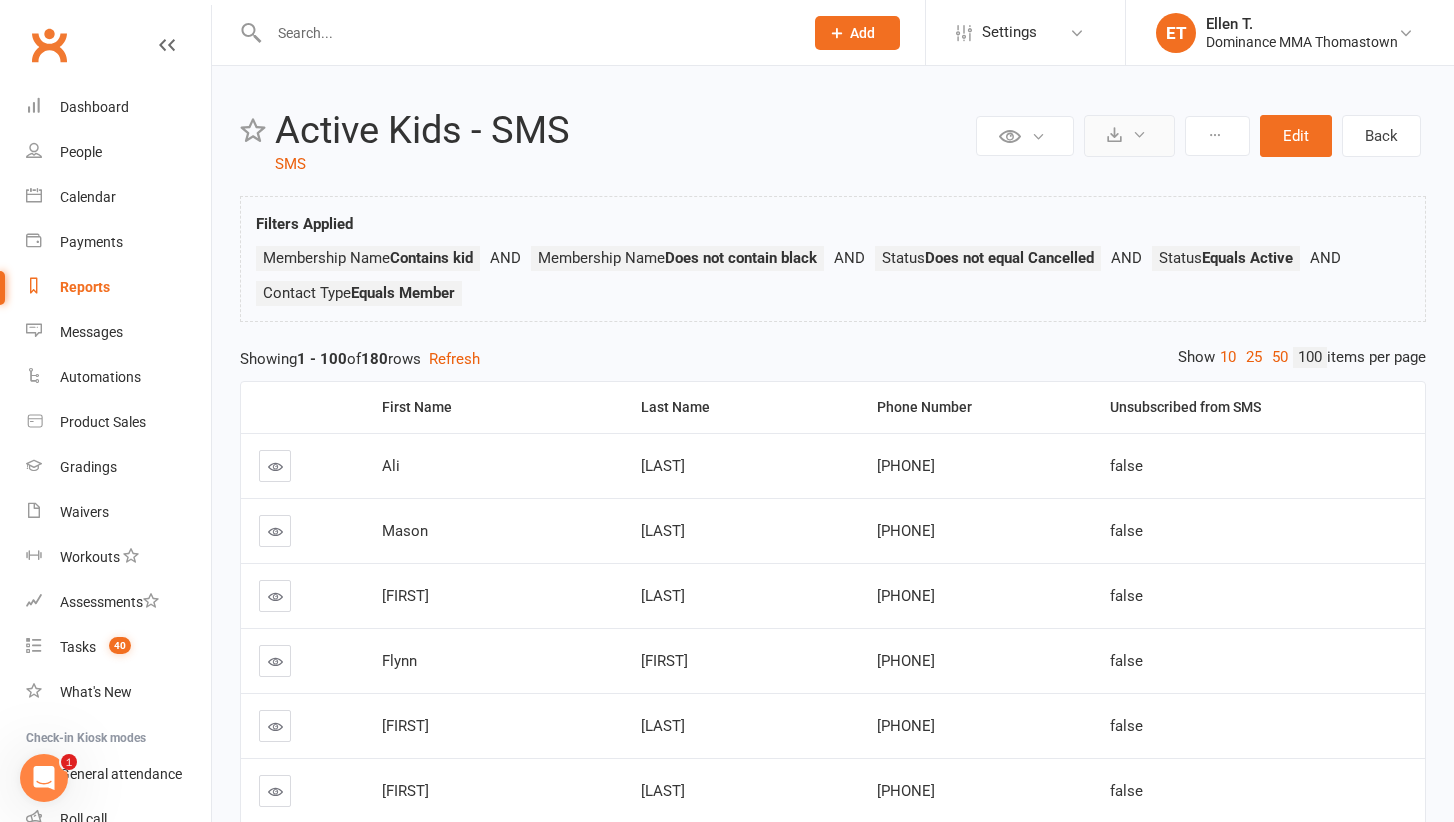 click at bounding box center [1139, 134] 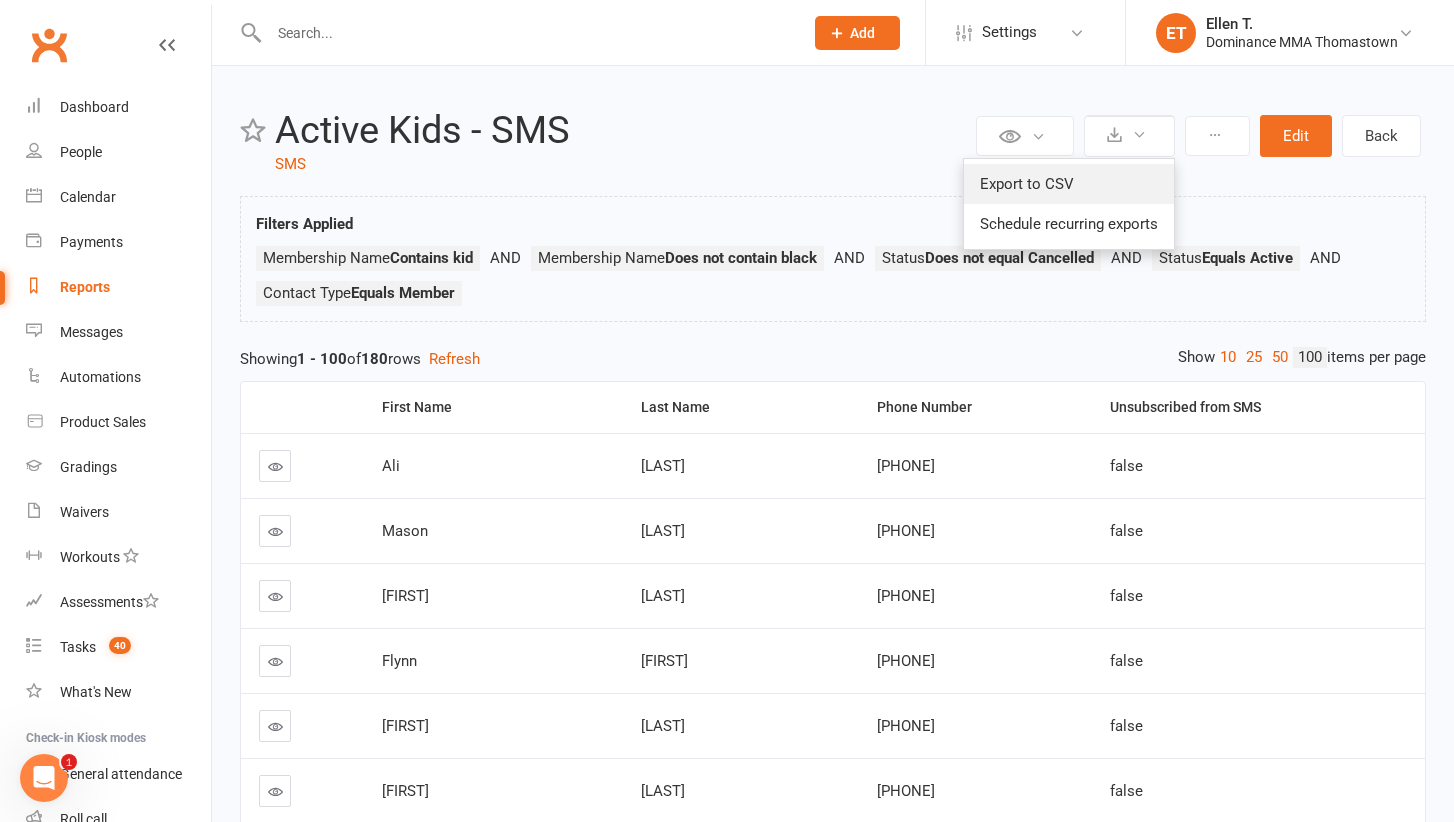 click on "Export to CSV" at bounding box center (1069, 184) 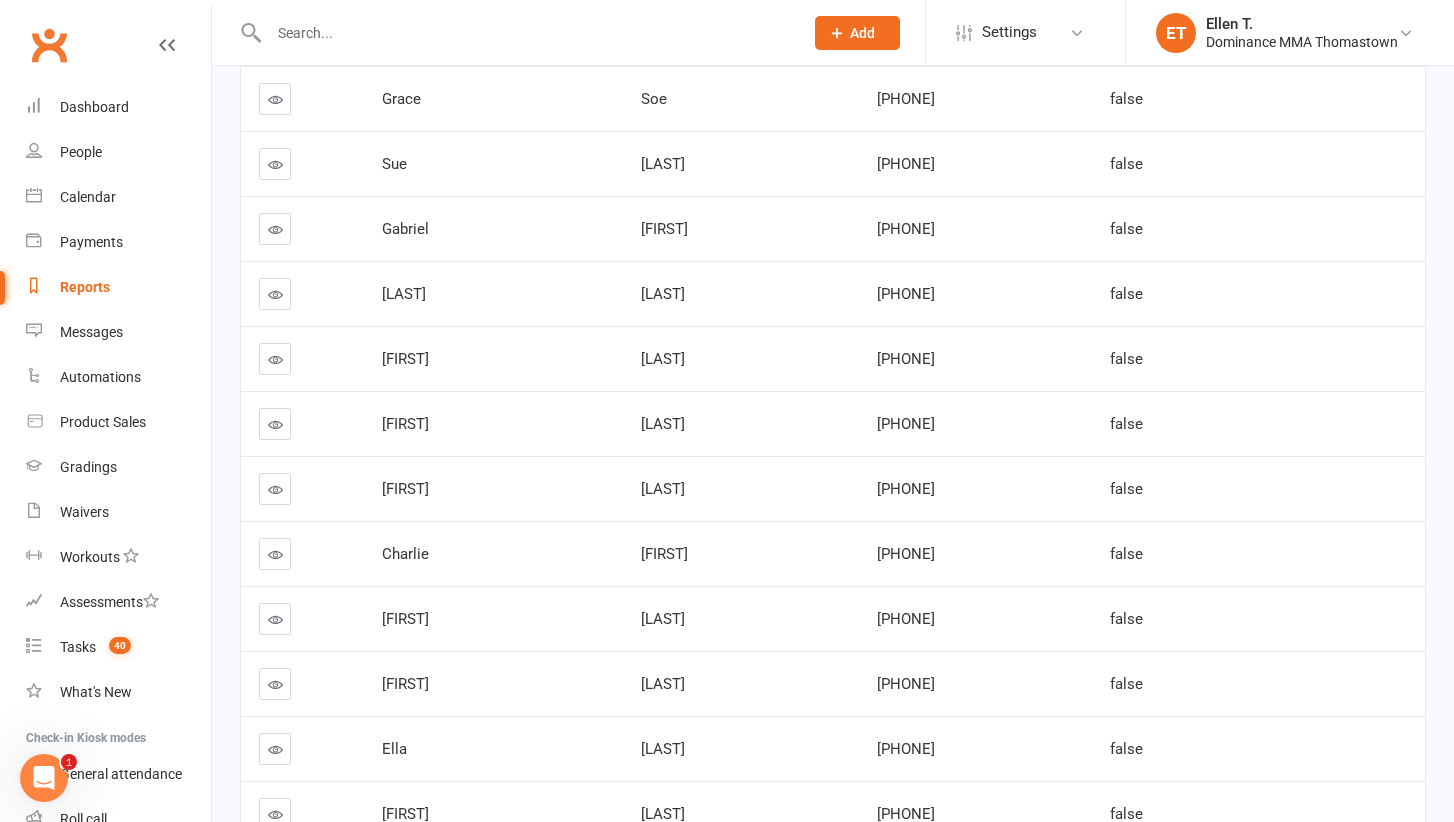 scroll, scrollTop: 1590, scrollLeft: 0, axis: vertical 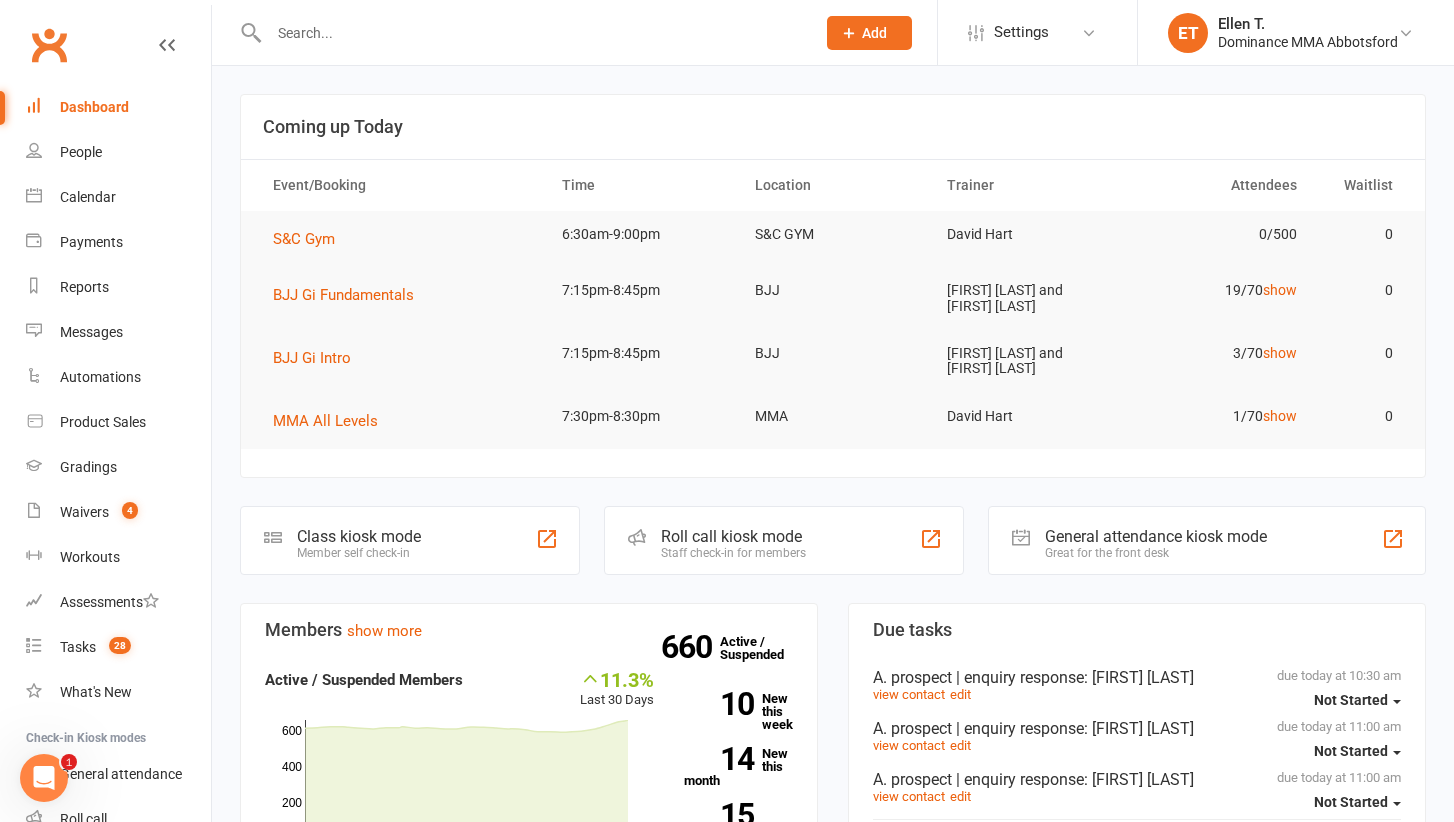 click on "ET Ellen T. Dominance MMA Abbotsford Signed in as: Dominance MMA Abbotsford Switch to: Dominance MMA Bentleigh Switch to: Dominance MMA Thomastown My profile Help Terms & conditions  Privacy policy  Sign out" at bounding box center (1295, 32) 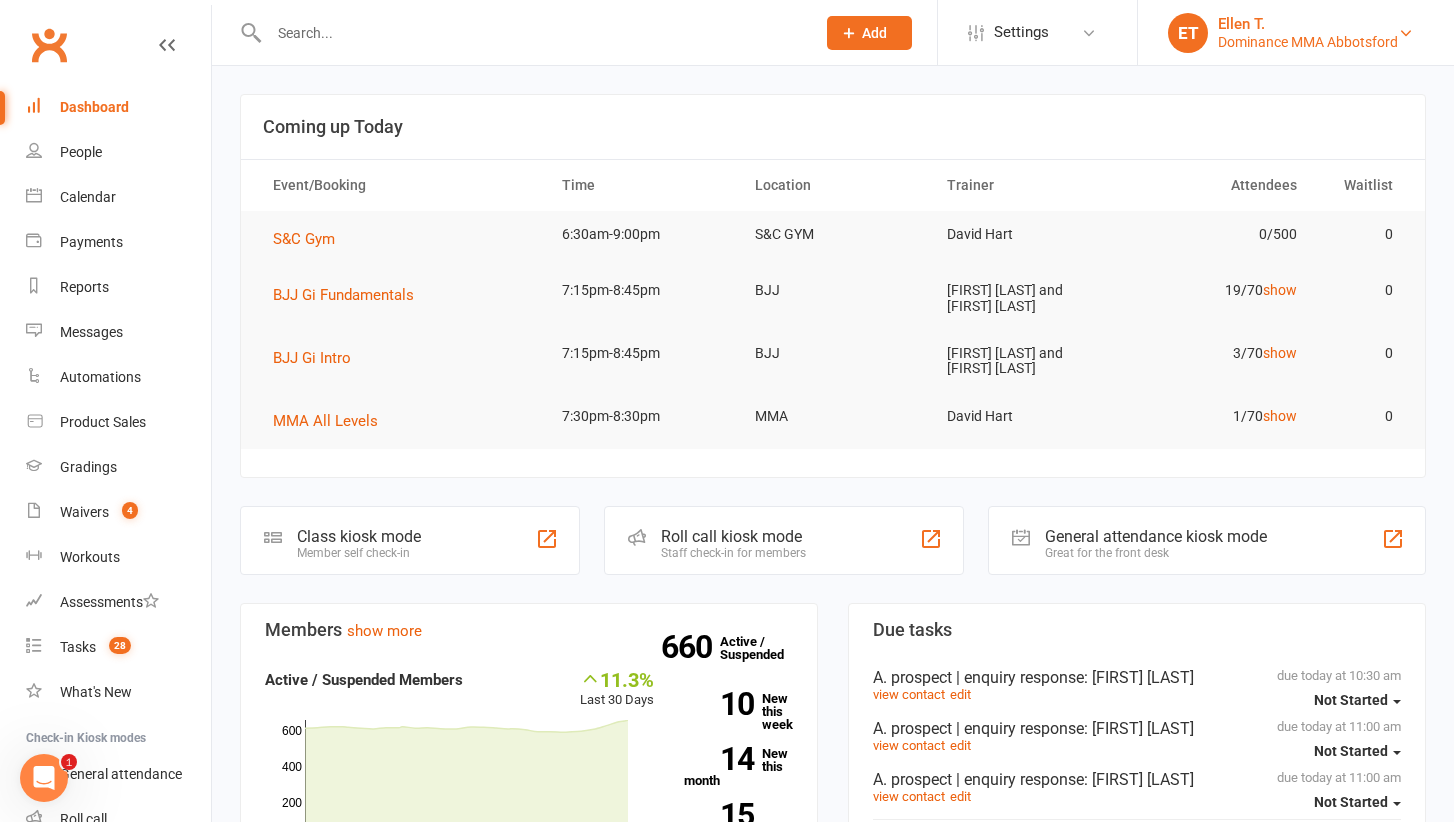 click on "Dominance MMA Abbotsford" at bounding box center [1308, 42] 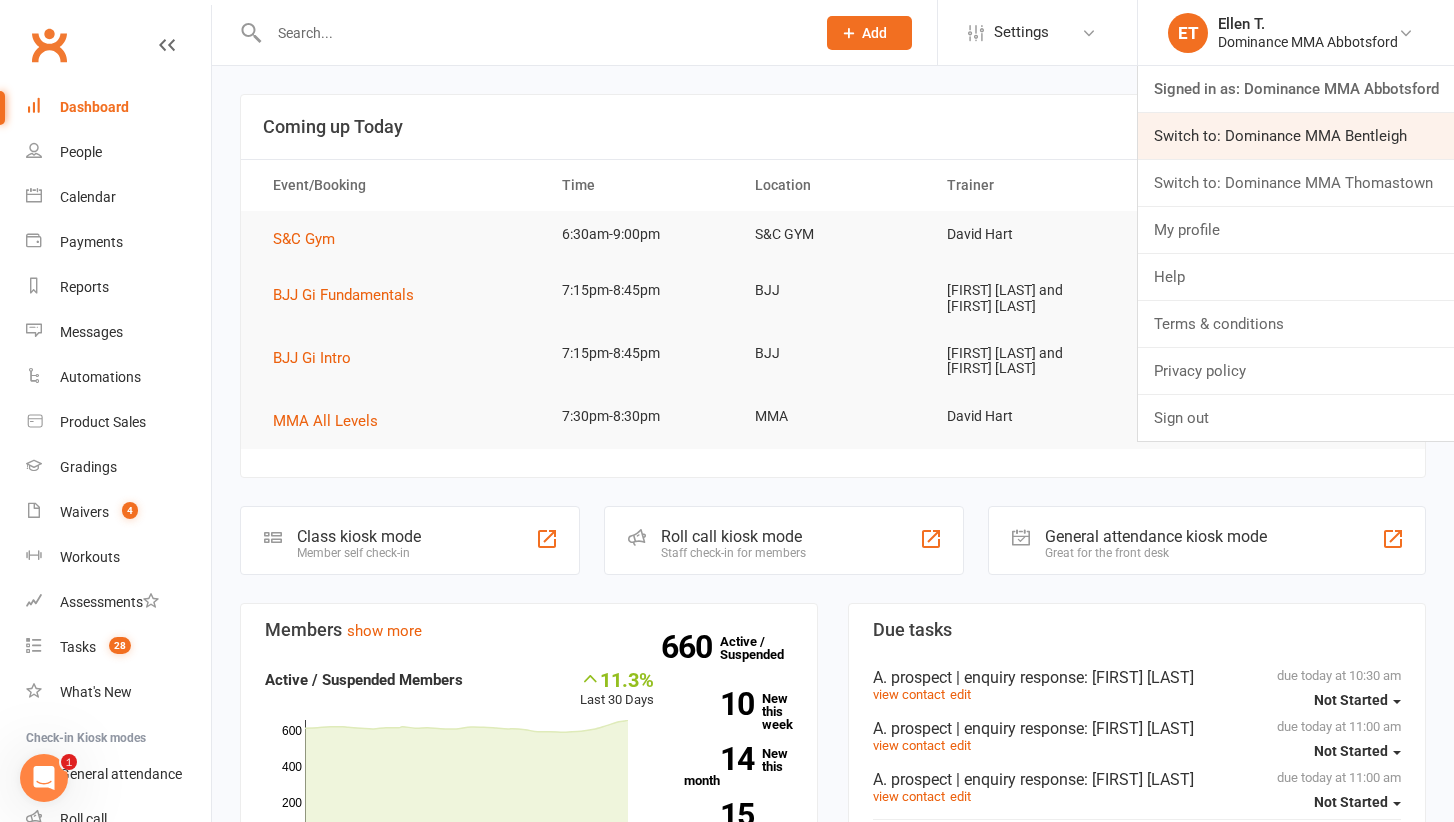 click on "Switch to: Dominance MMA Bentleigh" at bounding box center (1296, 136) 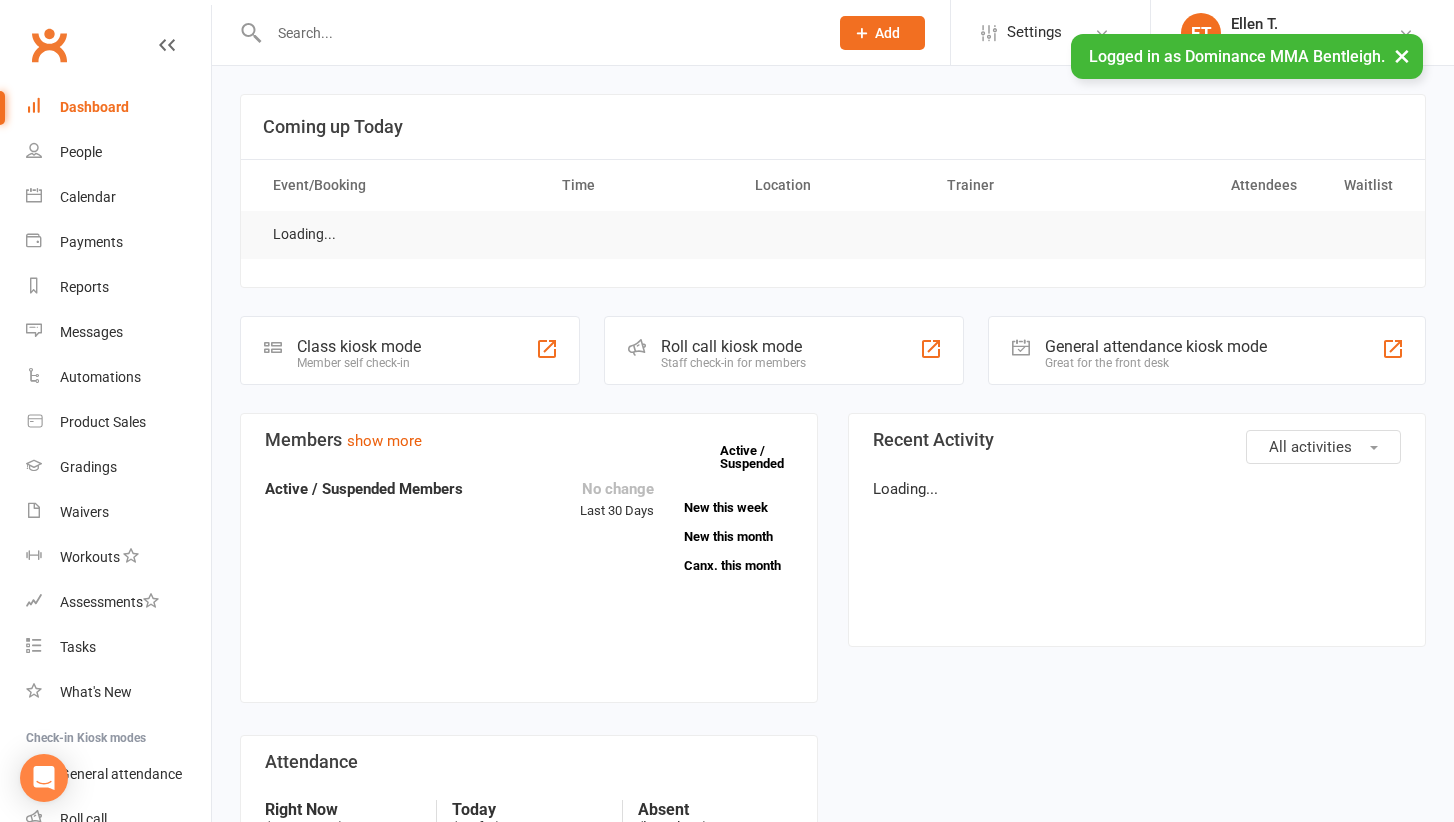 scroll, scrollTop: 0, scrollLeft: 0, axis: both 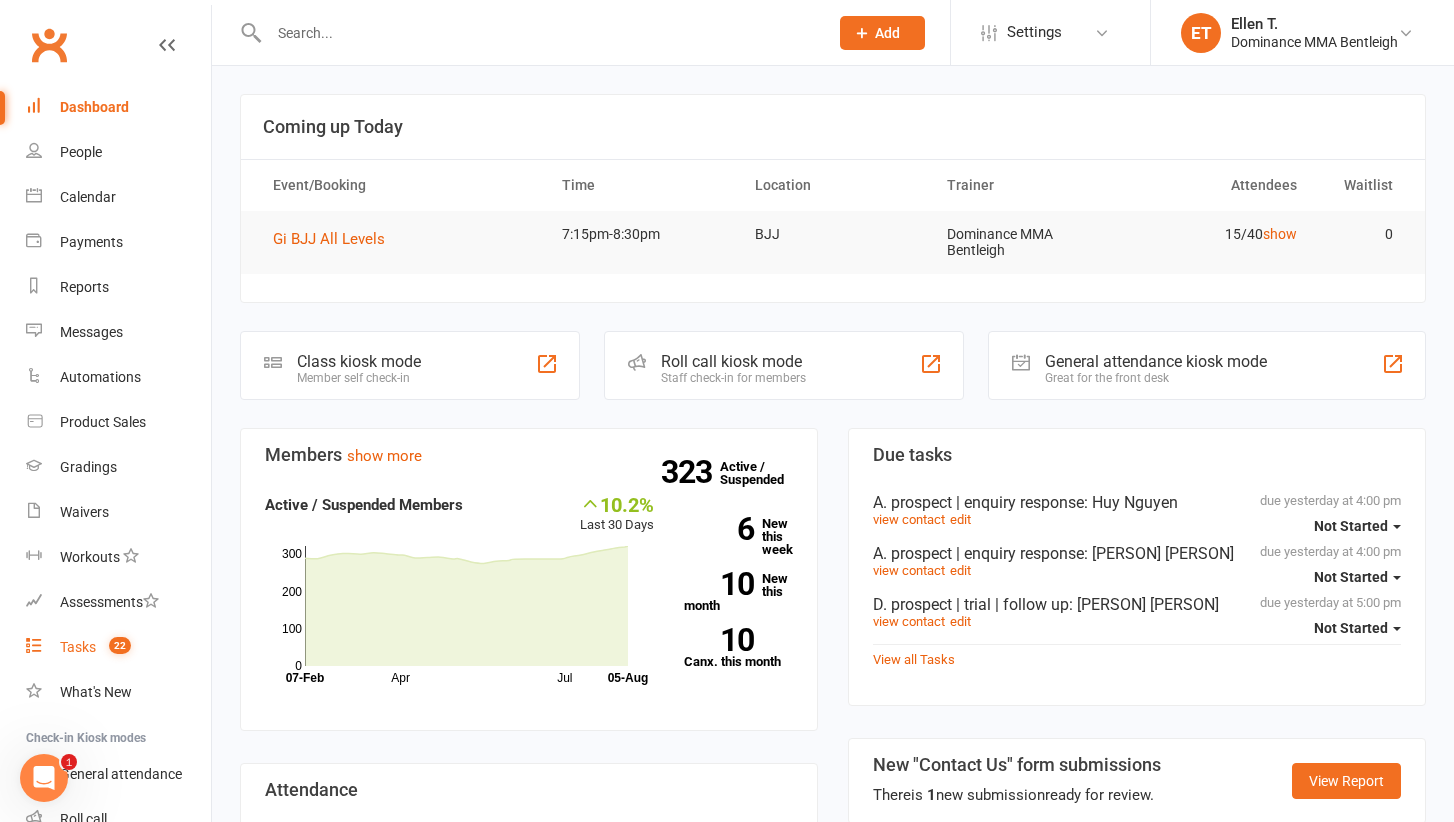 click on "22" at bounding box center (120, 645) 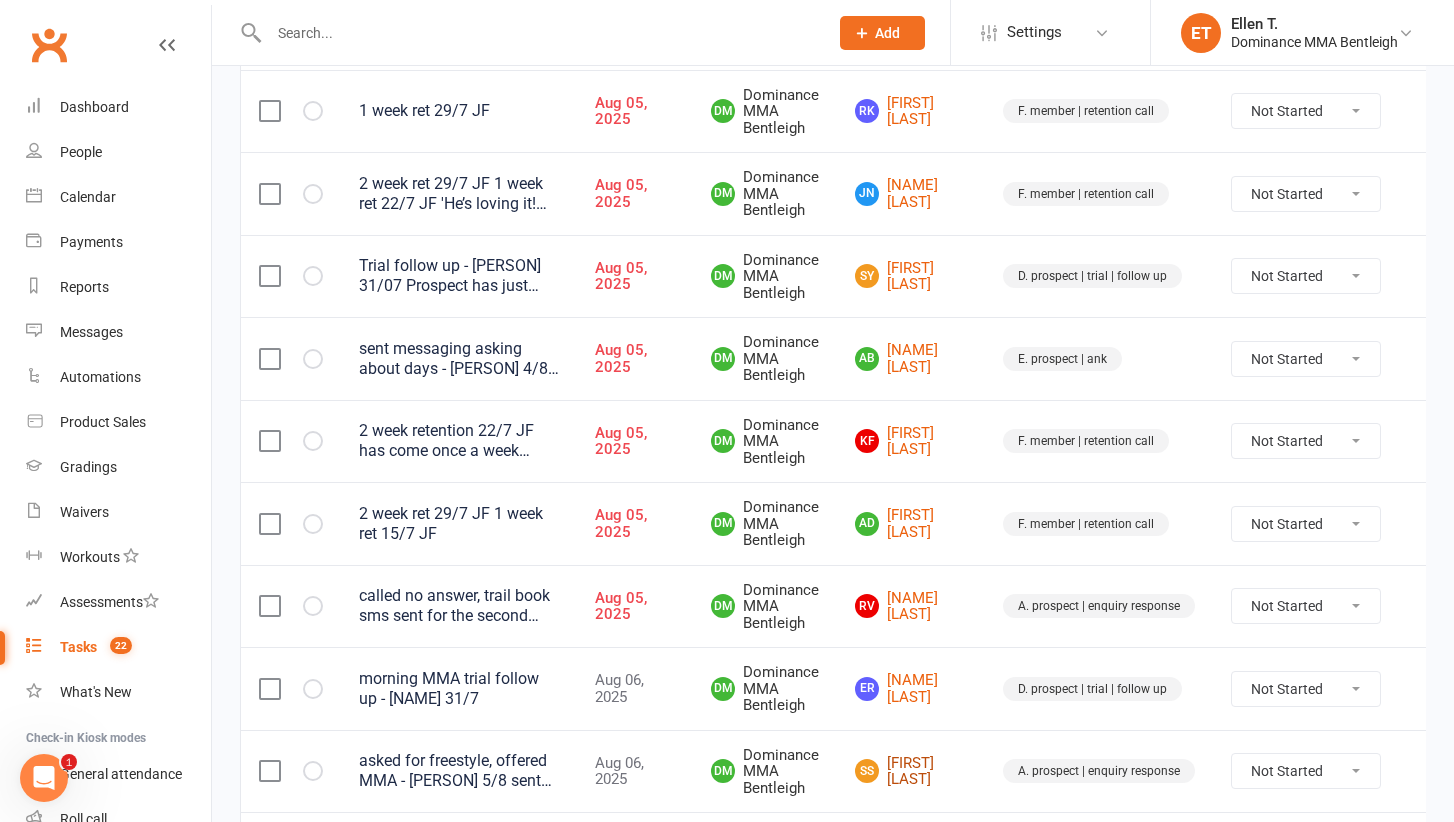 scroll, scrollTop: 1532, scrollLeft: 0, axis: vertical 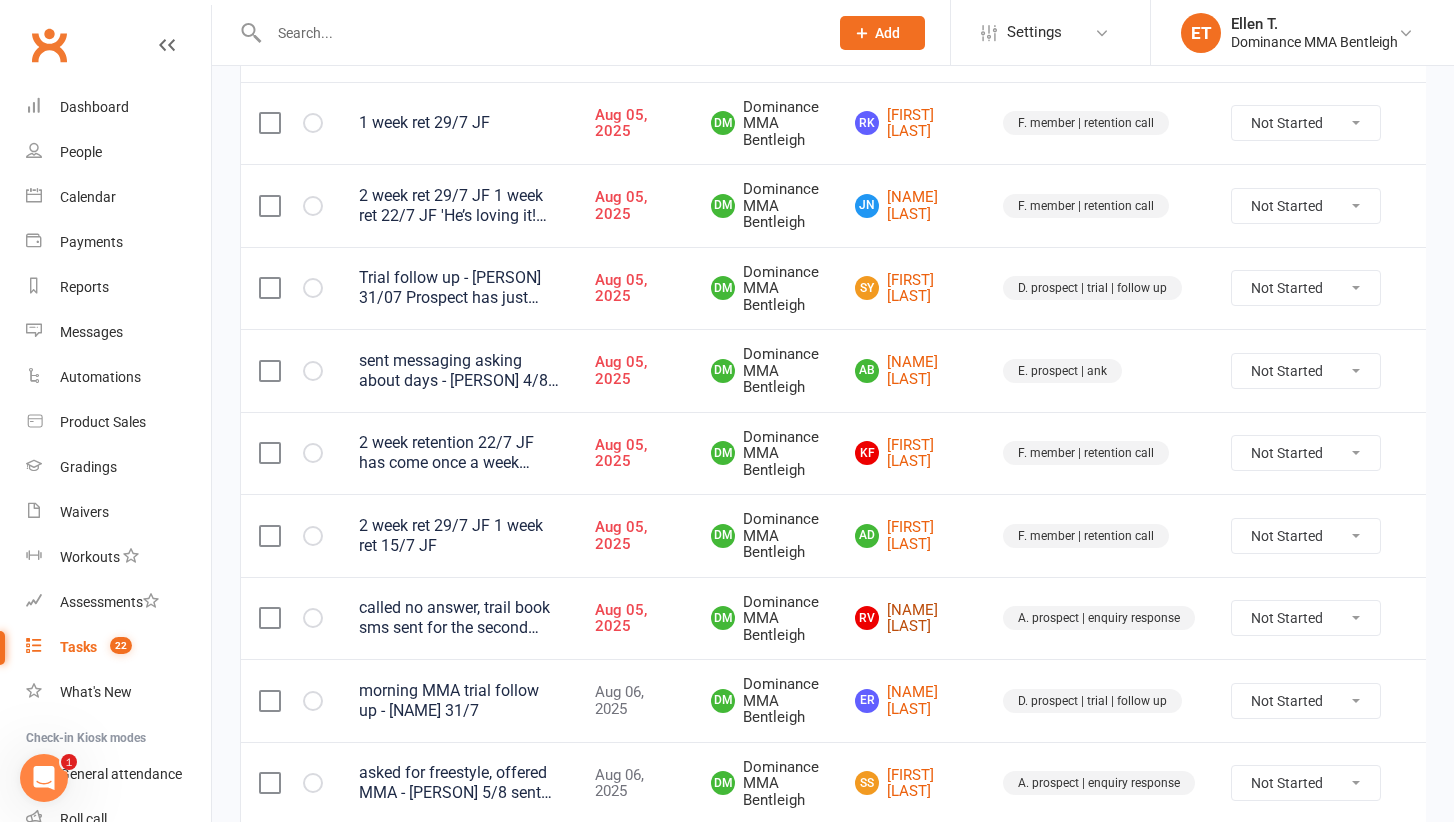 click on "RV Rohit Vijayan" at bounding box center [911, 618] 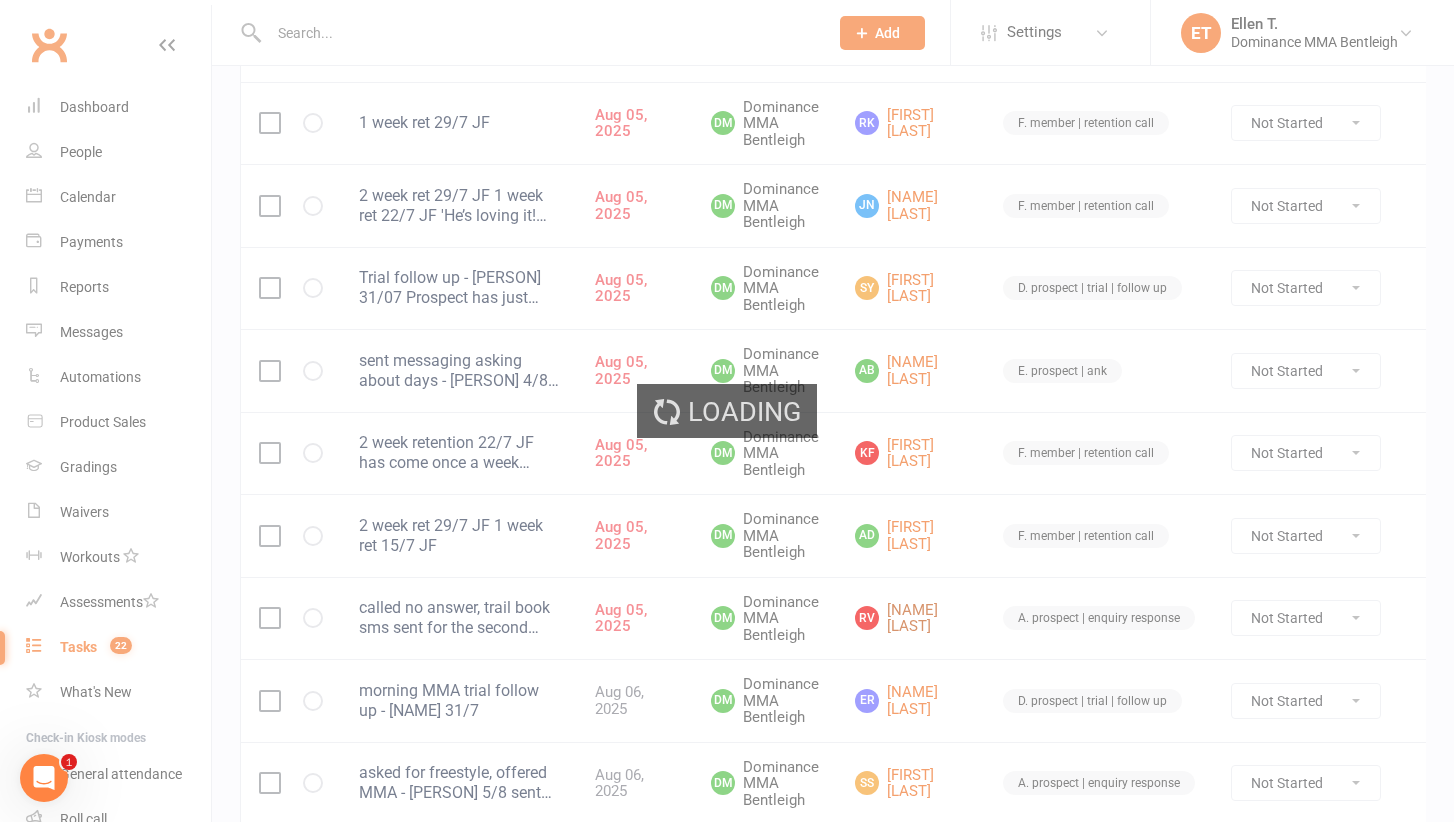 scroll, scrollTop: 0, scrollLeft: 0, axis: both 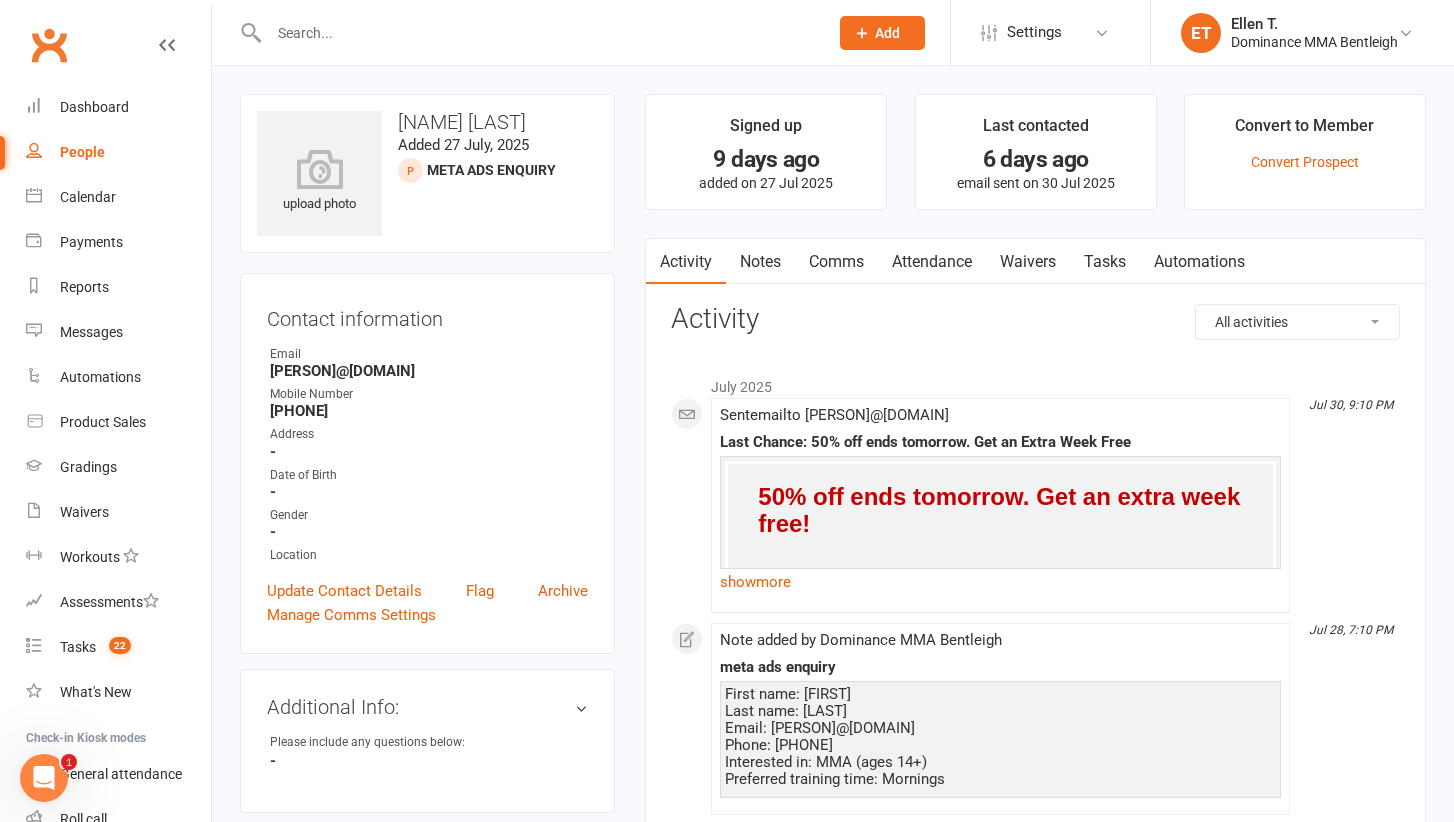 click on "Waivers" at bounding box center (1028, 262) 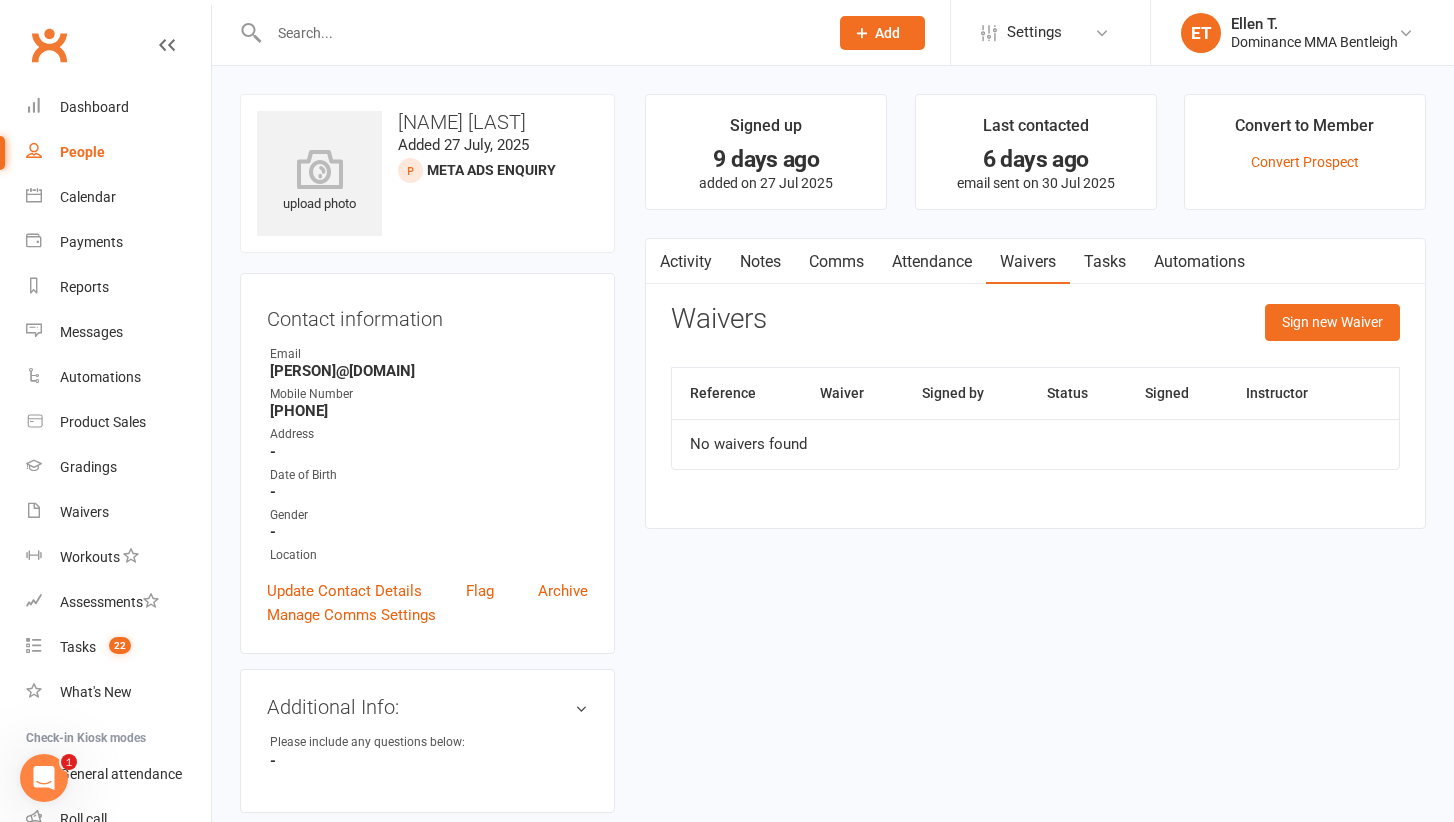 click on "Tasks" at bounding box center [1105, 262] 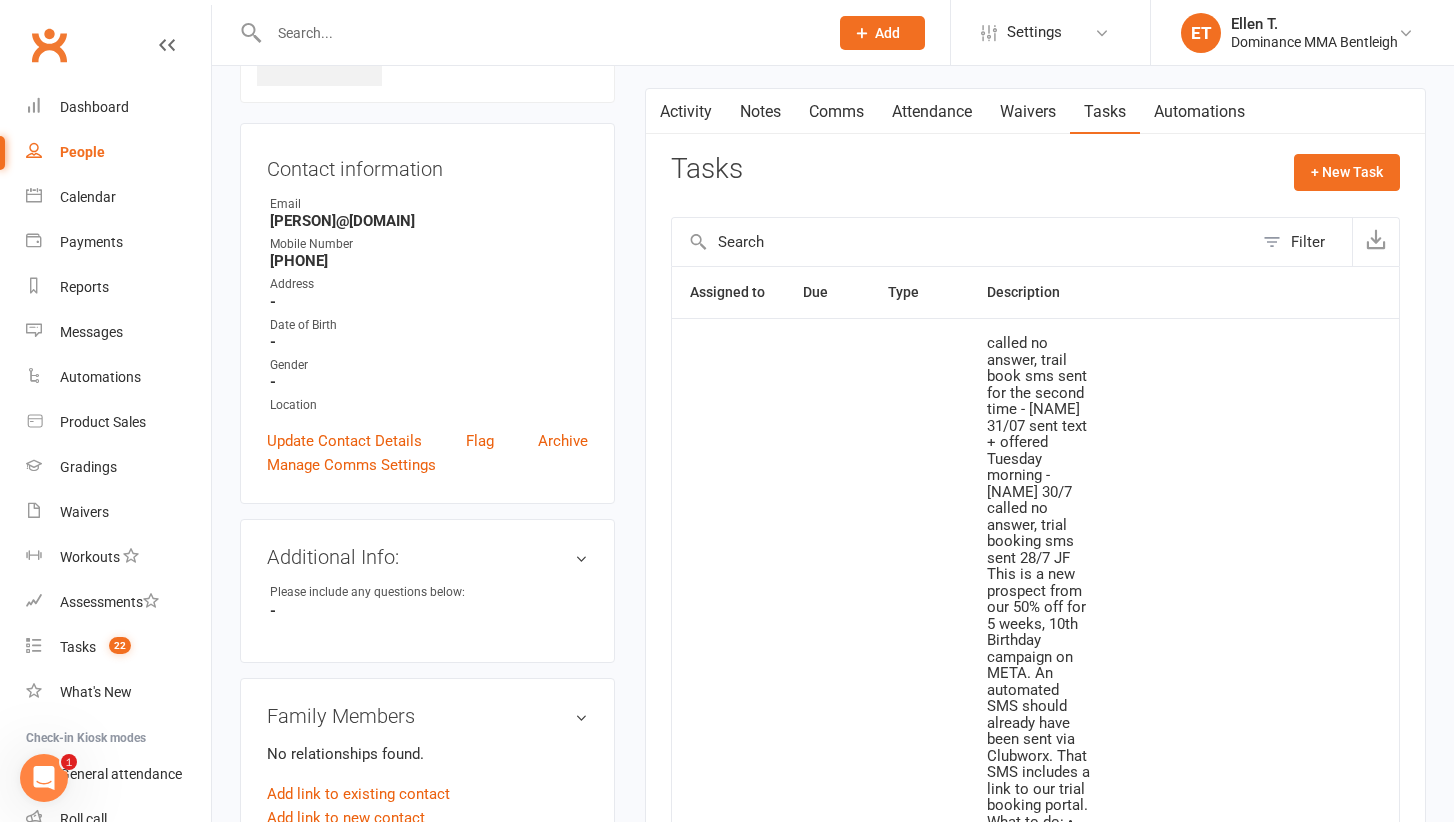 scroll, scrollTop: 19, scrollLeft: 0, axis: vertical 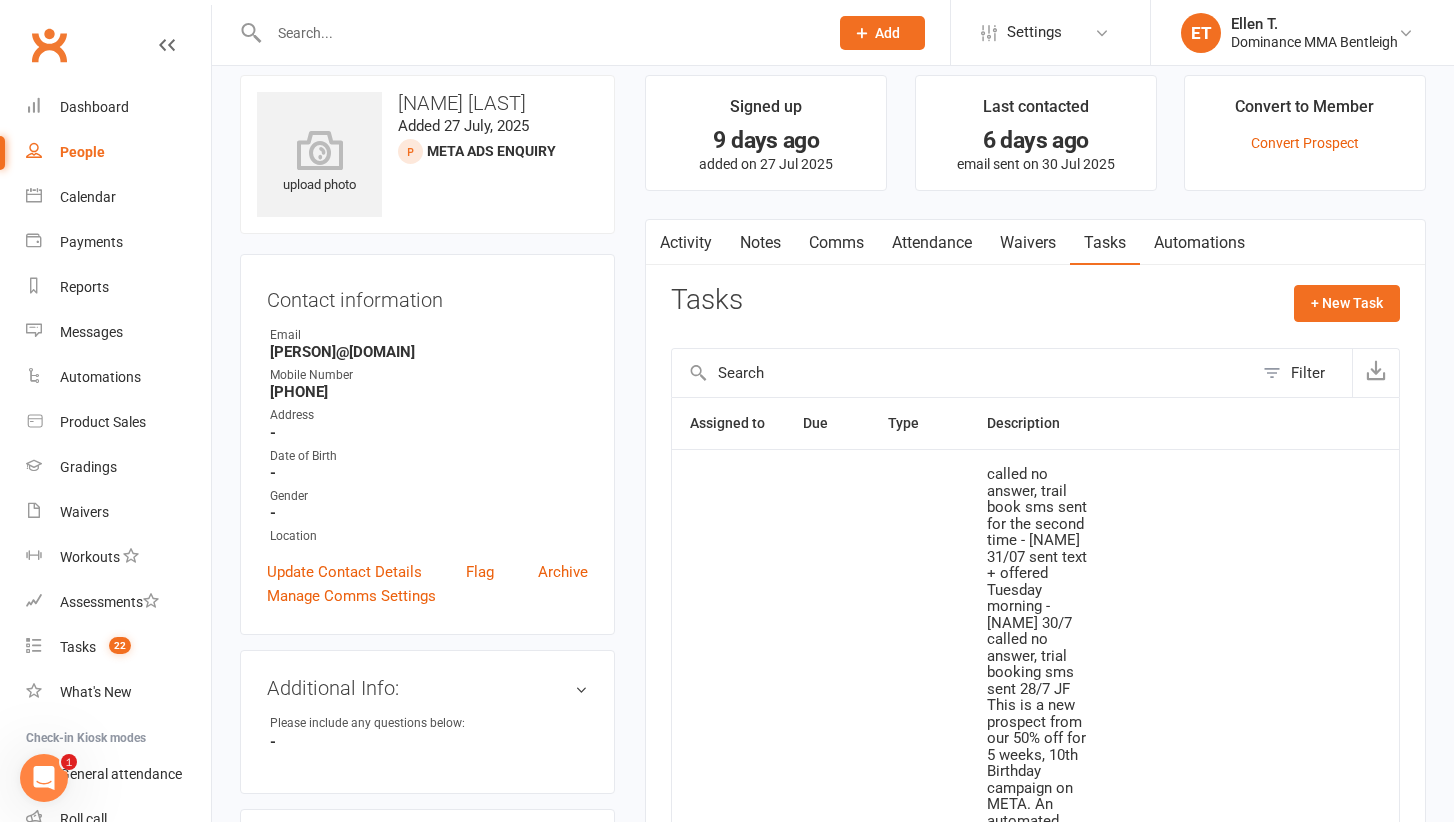 click on "Attendance" at bounding box center (932, 243) 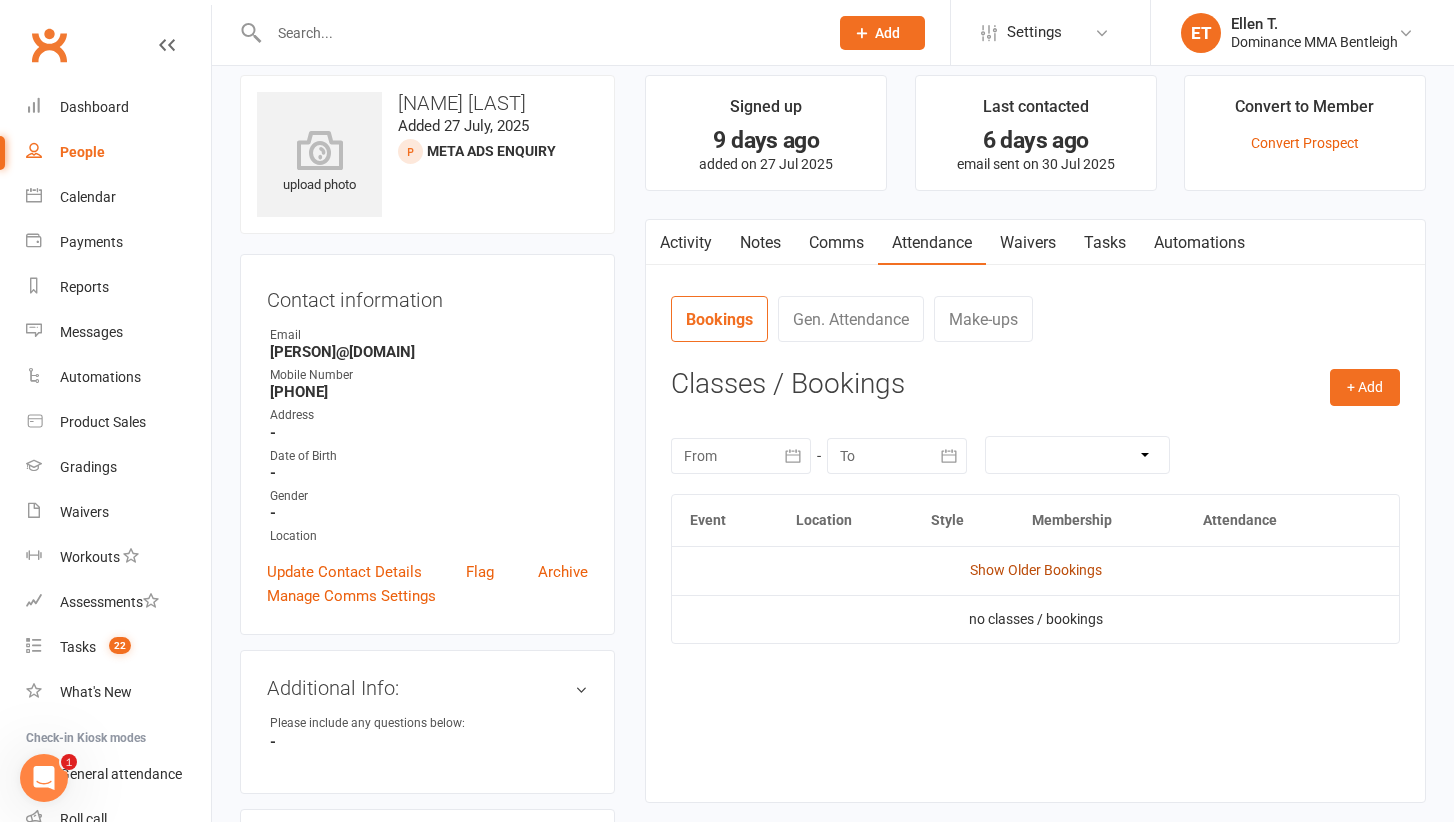 click on "Show Older Bookings" at bounding box center [1036, 570] 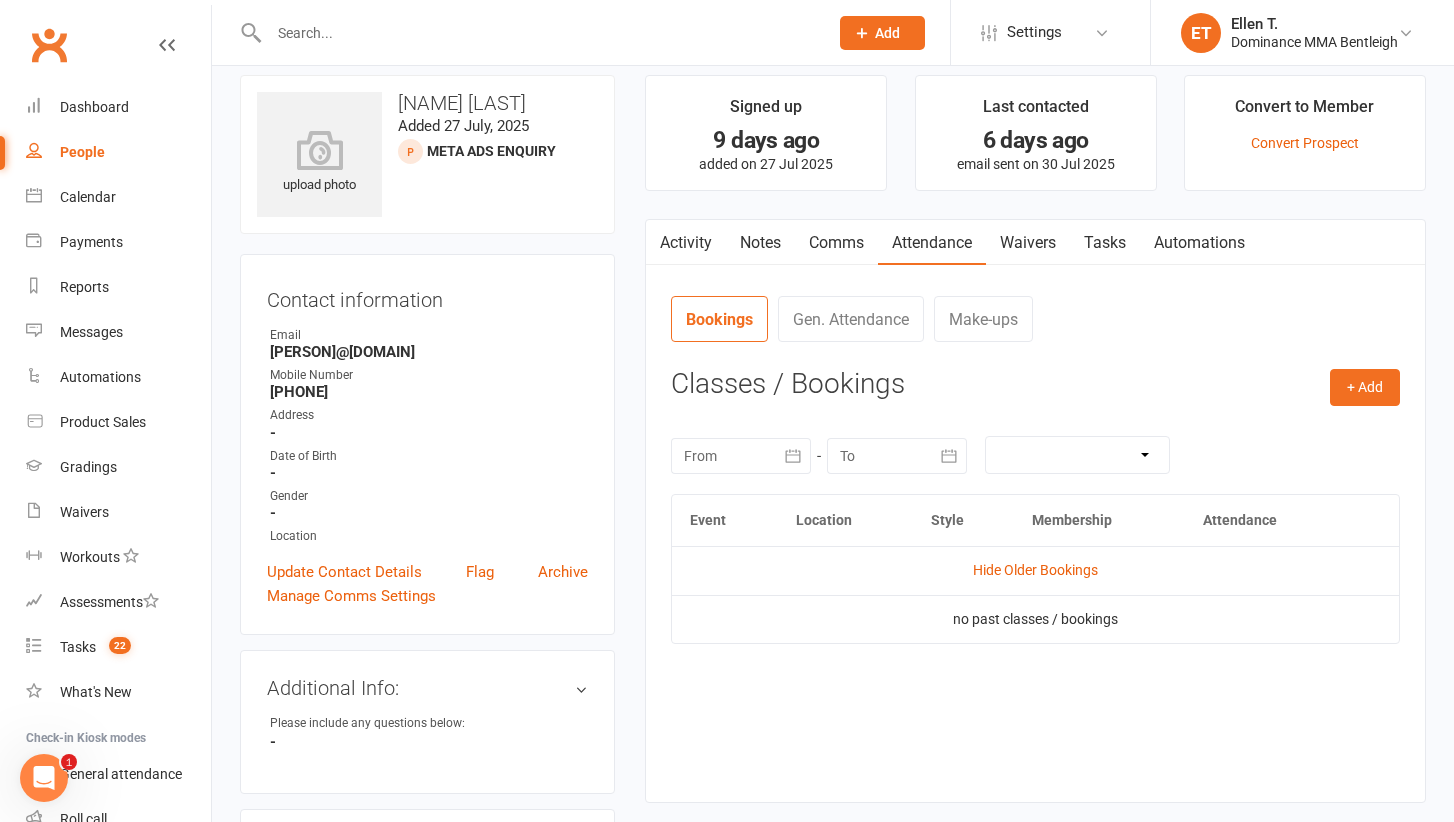 click on "Activity Notes Comms Attendance Waivers Tasks Automations
Attendance Number of visits past 12 months Jan Month Sep Aug  0 Export CSV Total visits since joining:  0 Last seen:  Never Bookings Gen. Attendance Make-ups + Add Book Event Add Appointment Book a Friend Classes / Bookings
August 2025
Sun Mon Tue Wed Thu Fri Sat
31
27
28
29
30
31
01
02
32
03
04
05
06
07
08
09
33
10
11
12
13
14
15
16
34
17
18
19
20" at bounding box center [1035, 511] 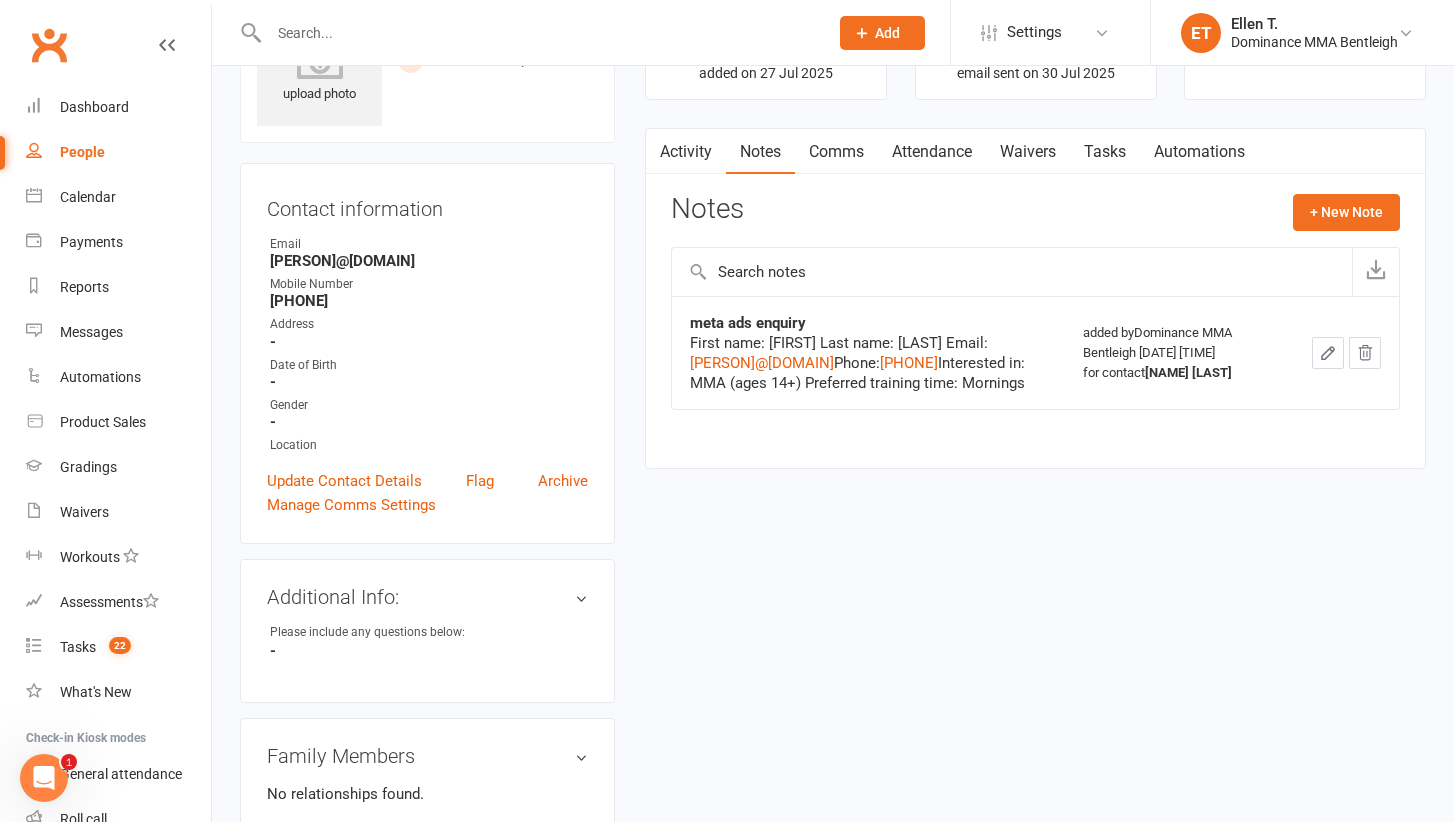 scroll, scrollTop: 114, scrollLeft: 0, axis: vertical 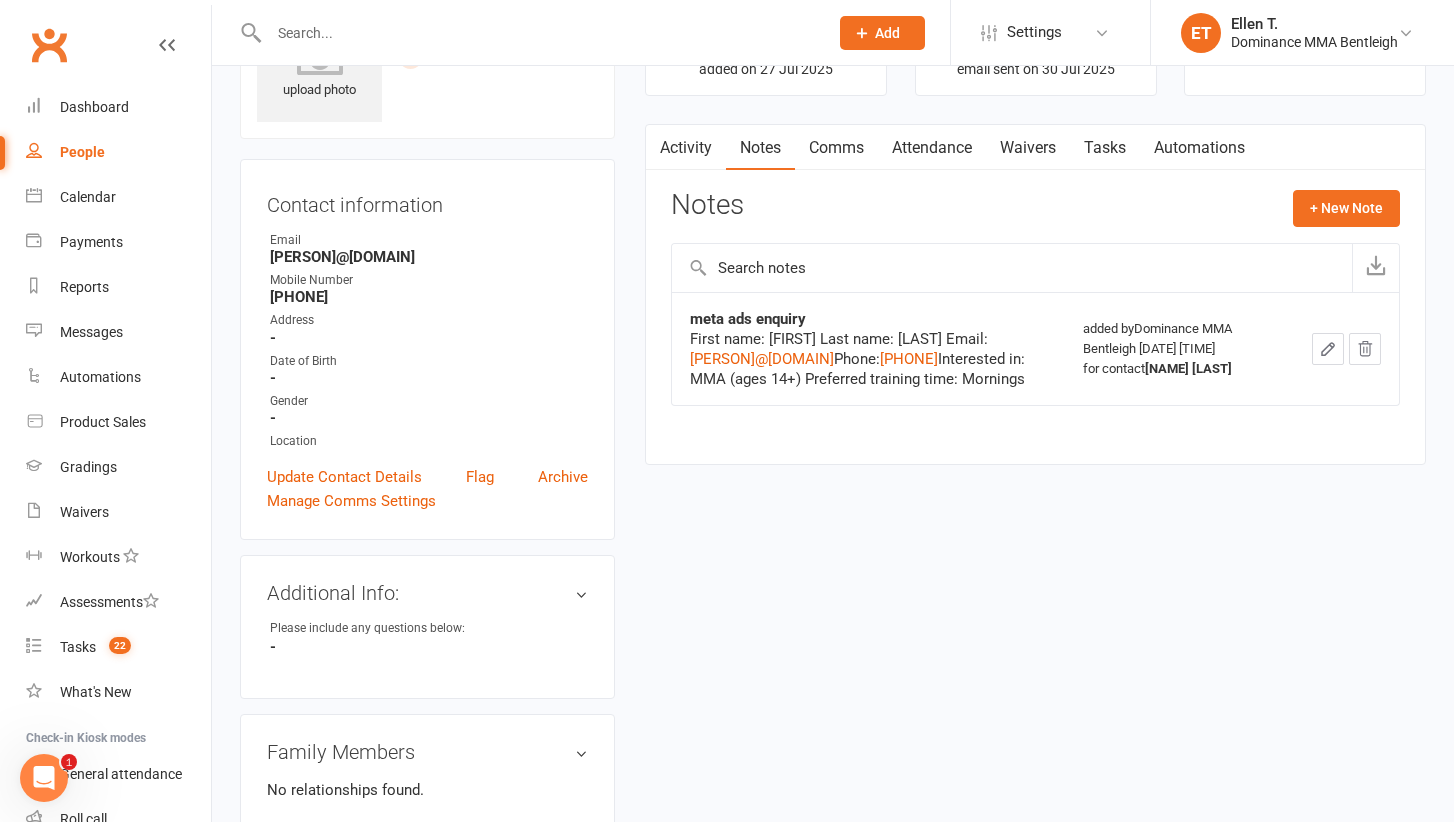 click on "Waivers" at bounding box center (1028, 148) 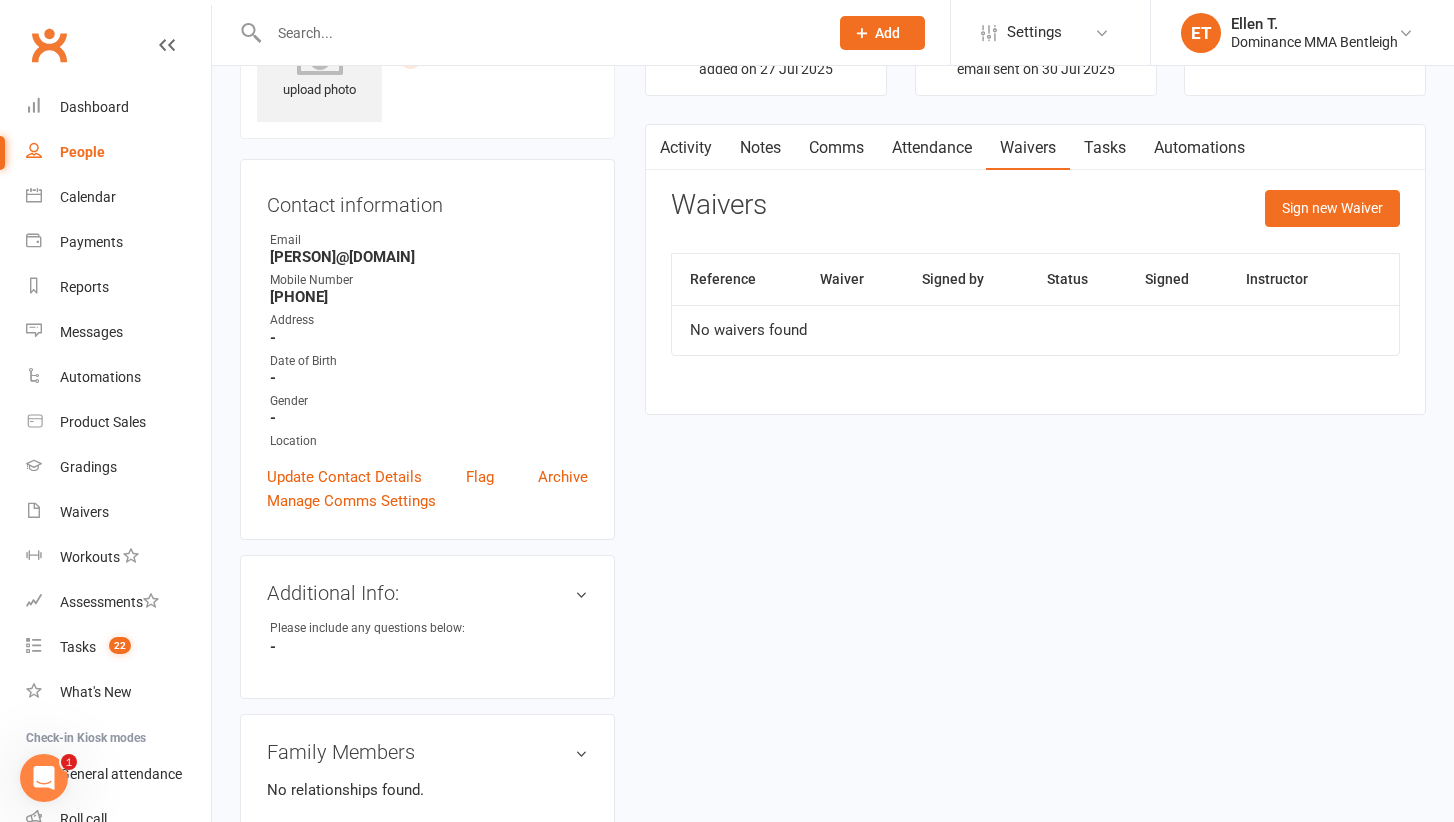 click on "Tasks" at bounding box center (1105, 148) 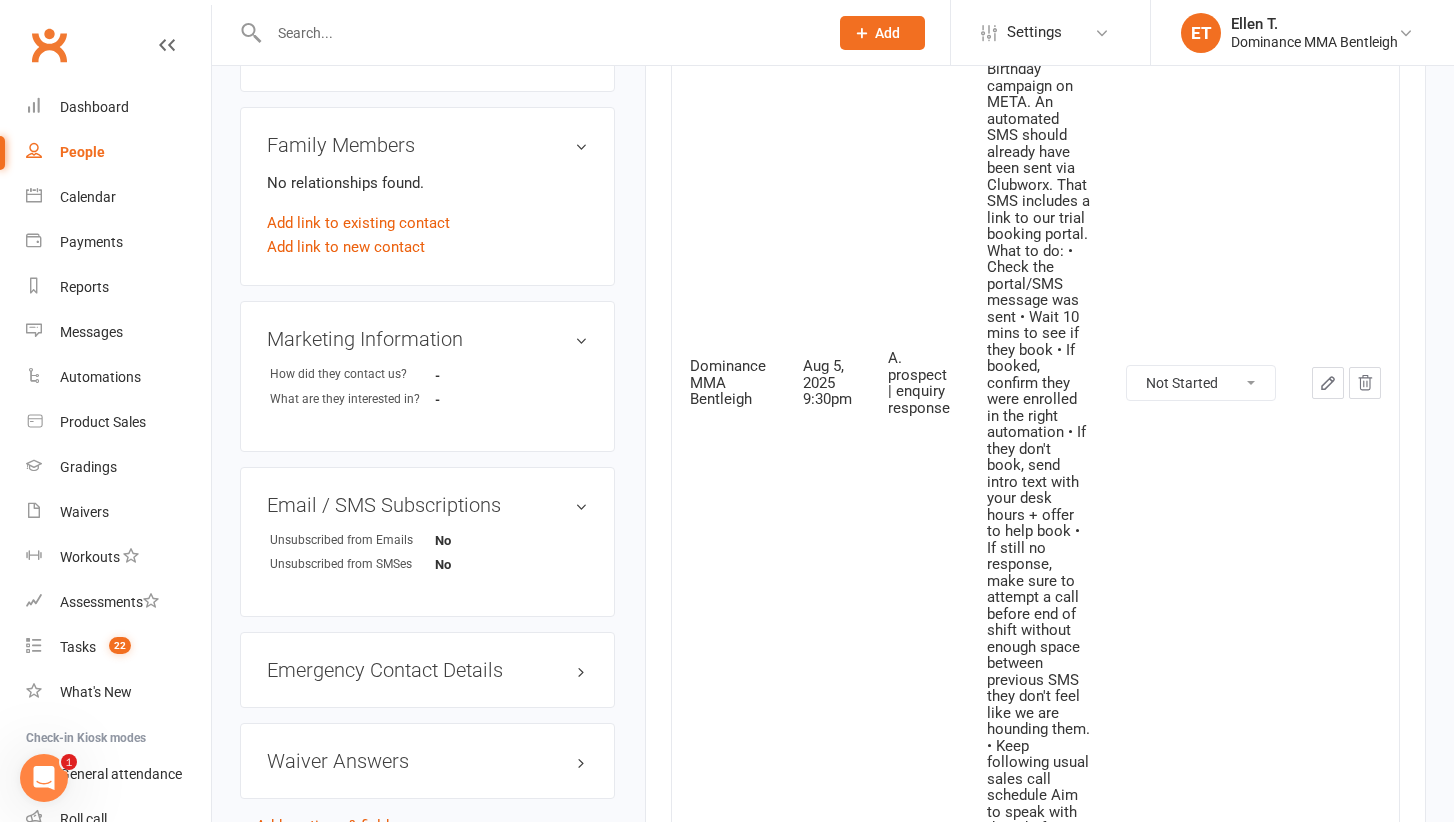 scroll, scrollTop: 720, scrollLeft: 0, axis: vertical 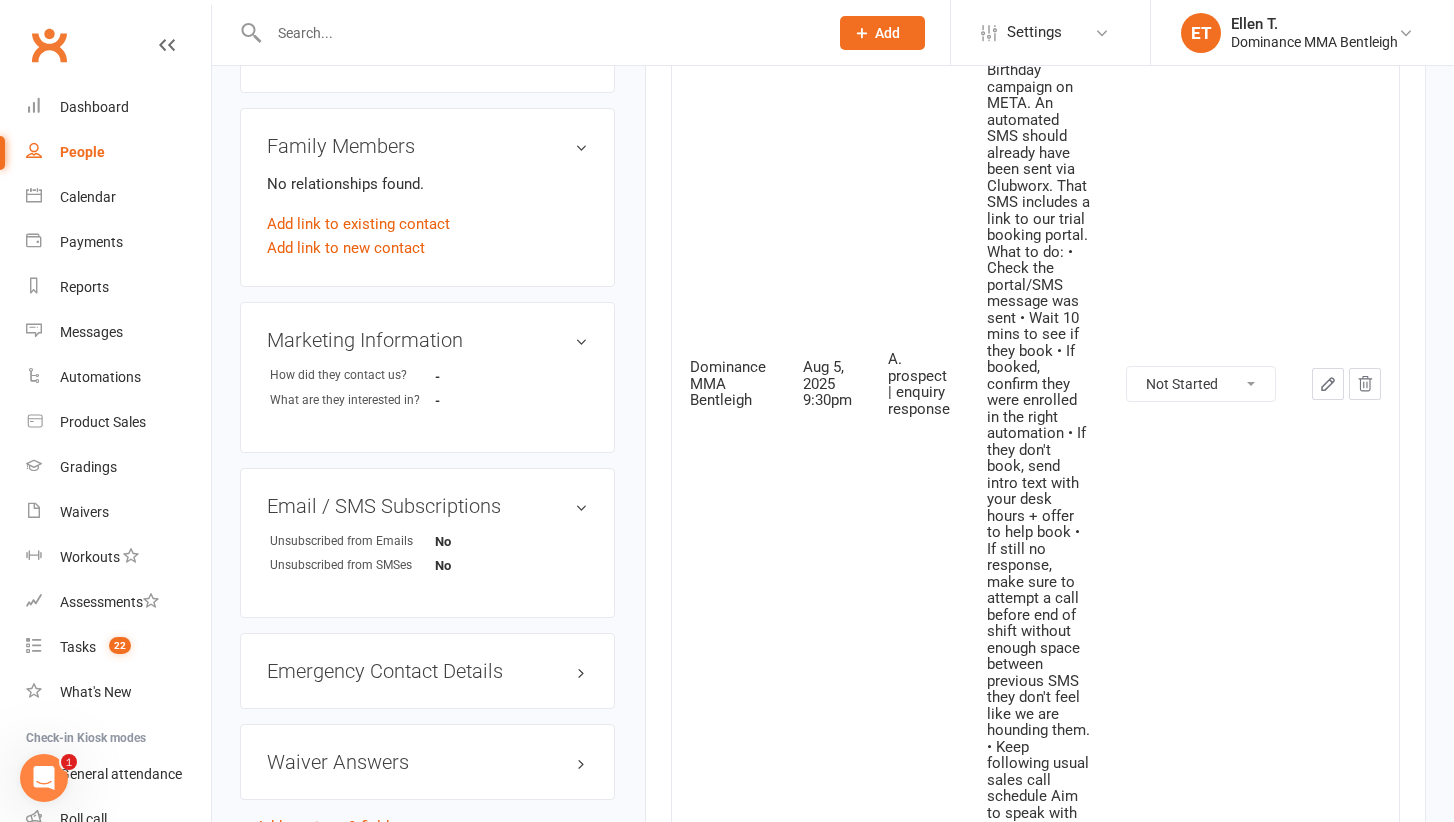 click at bounding box center [1328, 384] 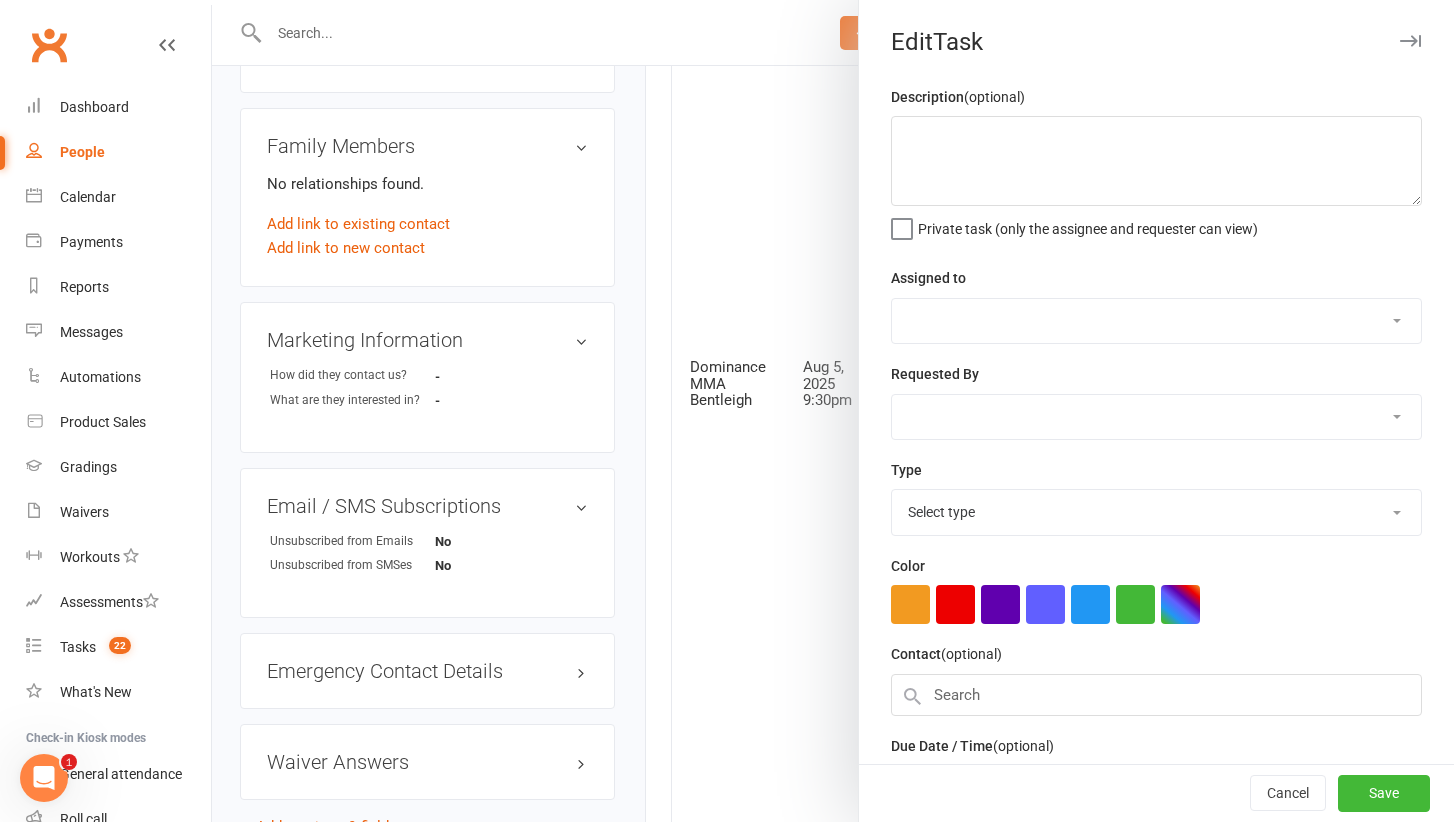 type on "called no answer, trail book sms sent for the second time - Molly 31/07
sent text + offered Tuesday morning - Ellen 30/7
called no answer, trial booking sms sent 28/7 JF
This is a new prospect from our 50% off for 5 weeks, 10th Birthday campaign on META.
An automated SMS should already have been sent via Clubworx.
That SMS includes a link to our trial booking portal.
What to do:
• Check the portal/SMS message was sent
• Wait 10 mins to see if they book
• If booked, confirm they were enrolled in the right automation
• If they don't book, send intro text with your desk hours + offer to help book
• If still no response, make sure to attempt a call before end of shift without enough space between previous SMS they don't feel like we are hounding them.
• Keep following usual sales call schedule
Aim to speak with them before their trial - even if they self-book.
Manually update Clubworx with:
• Discipline they’re interested in
• Preferred training time" 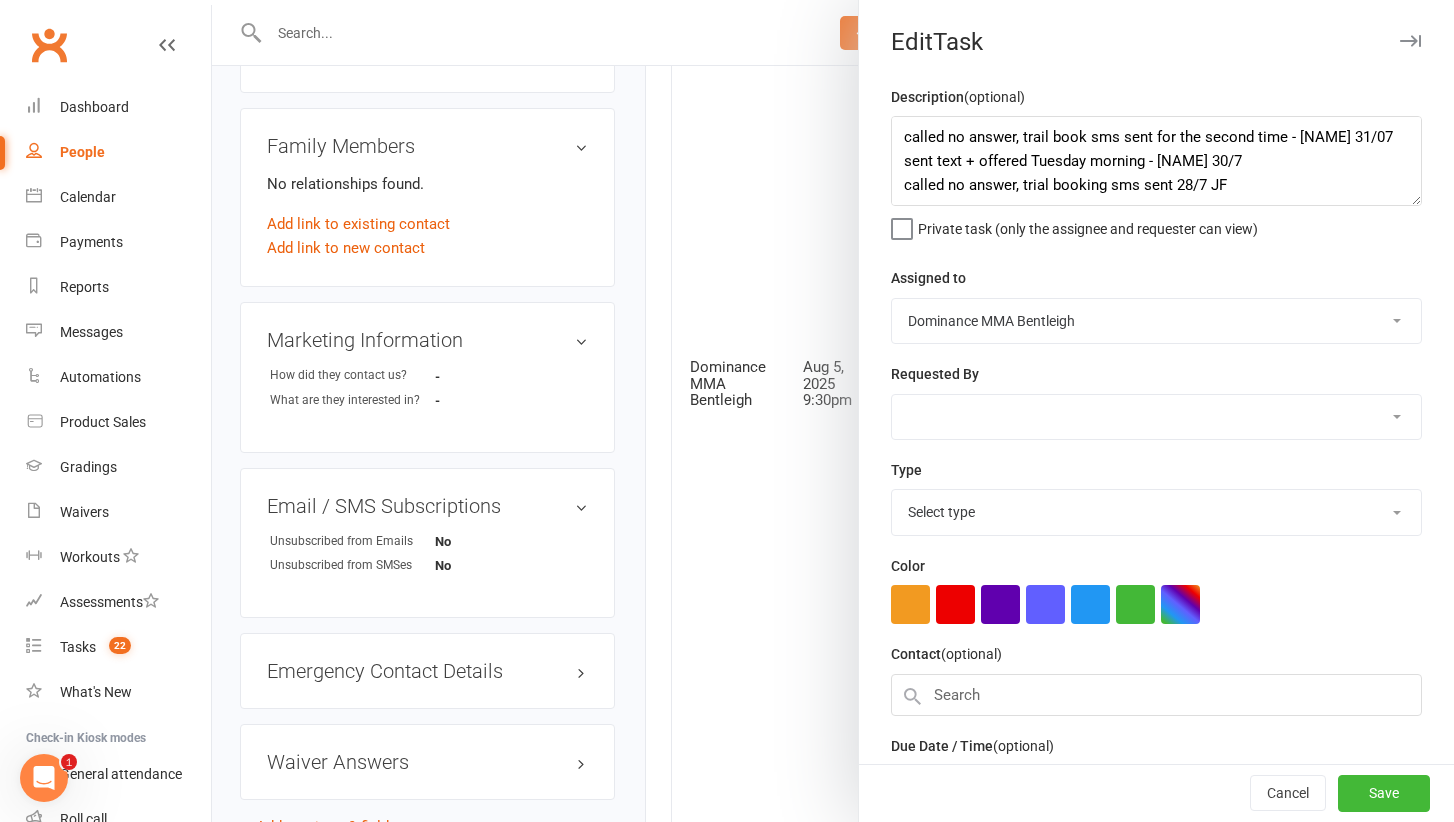 select on "13651" 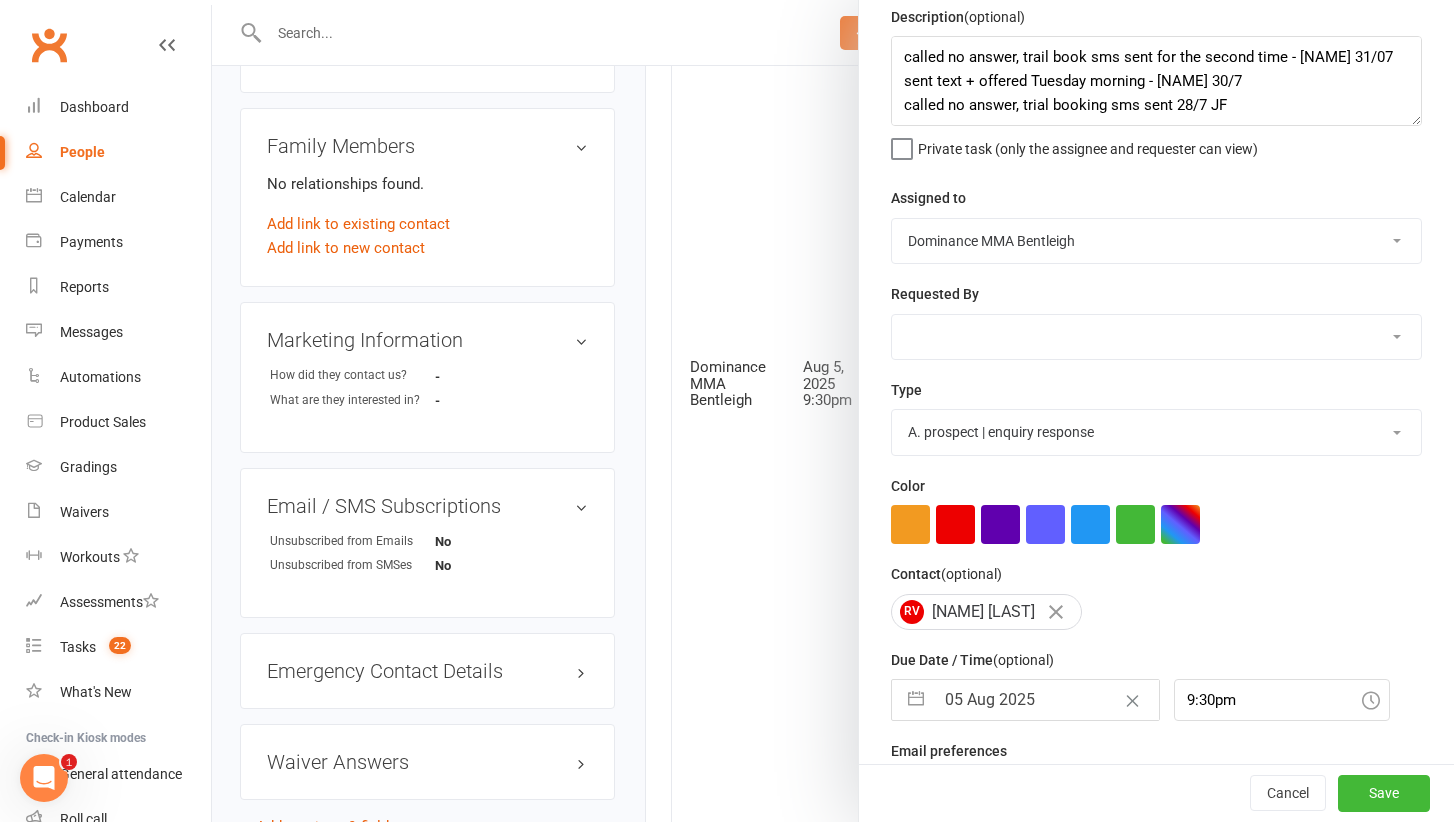 click on "05 Aug 2025" at bounding box center [1046, 700] 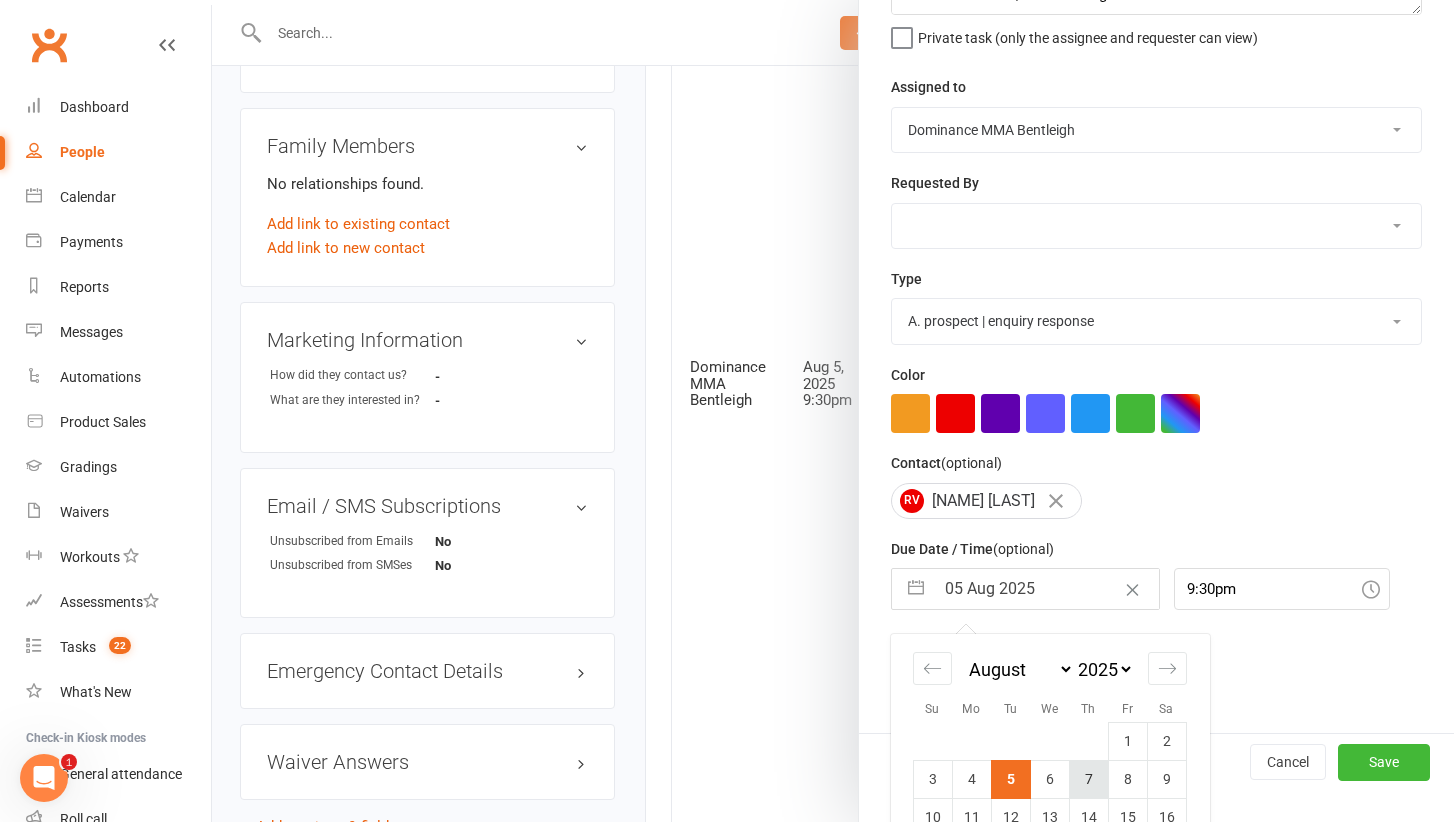 click on "7" at bounding box center [1088, 779] 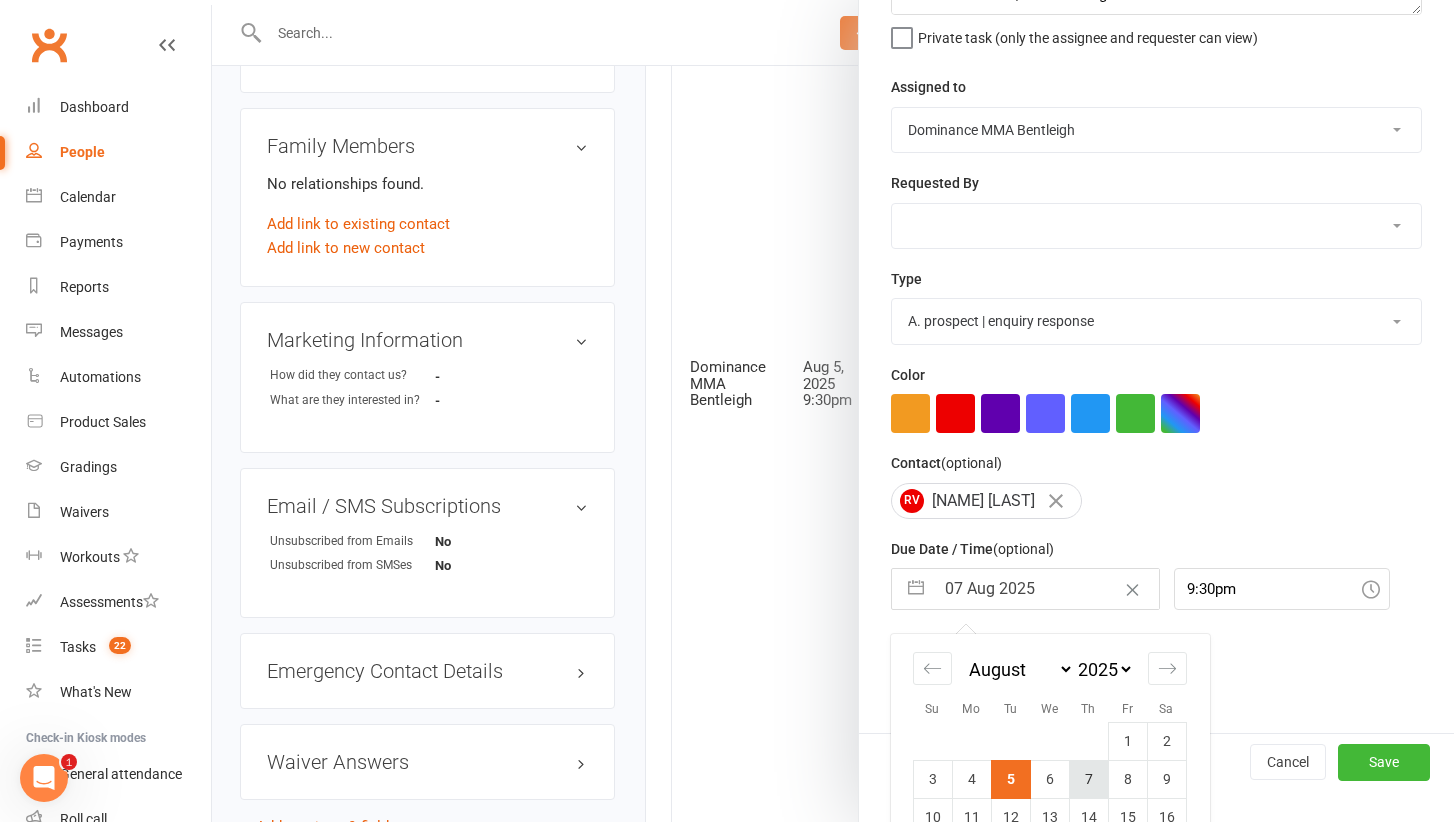 scroll, scrollTop: 156, scrollLeft: 0, axis: vertical 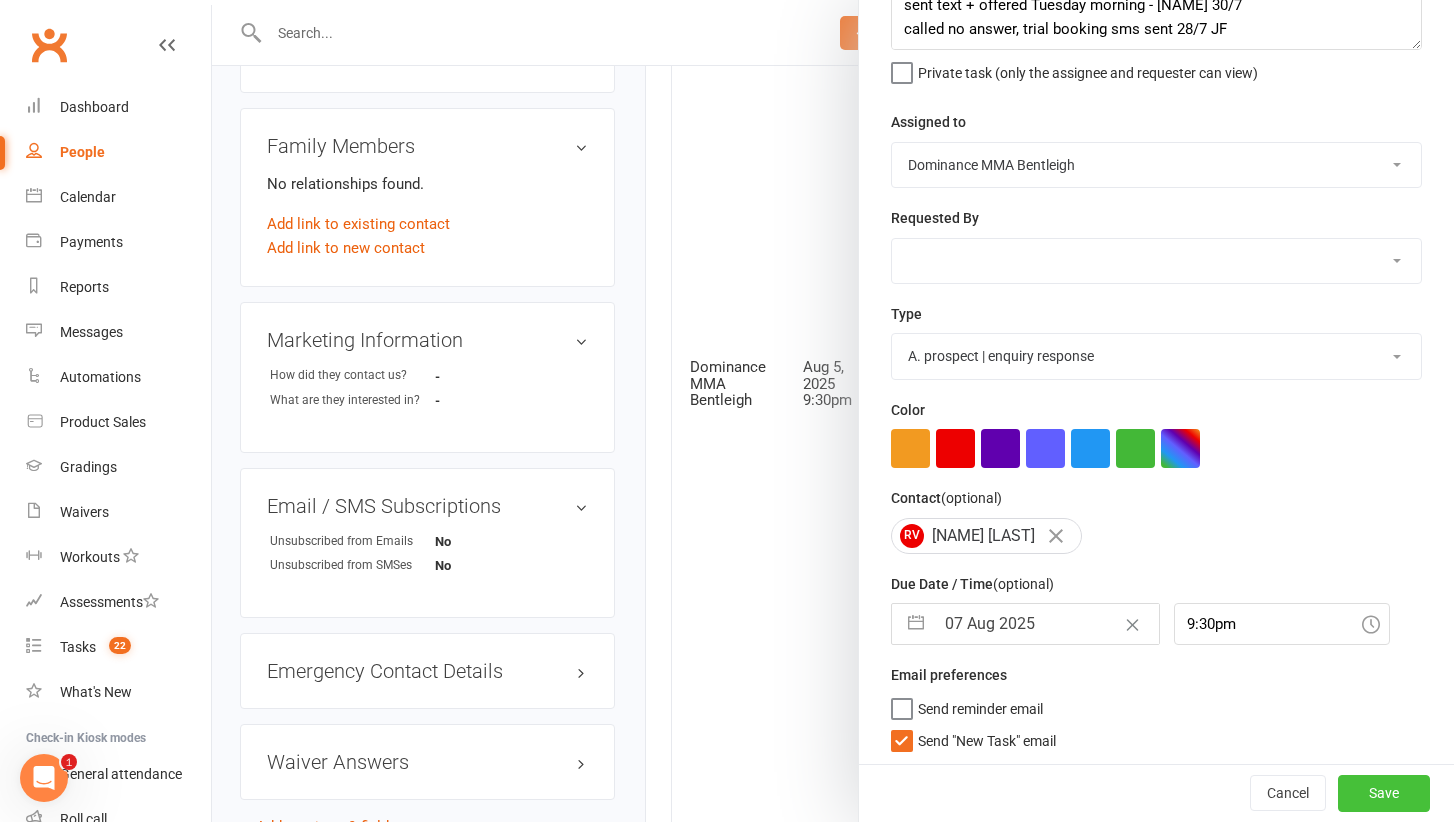click on "Save" at bounding box center [1384, 794] 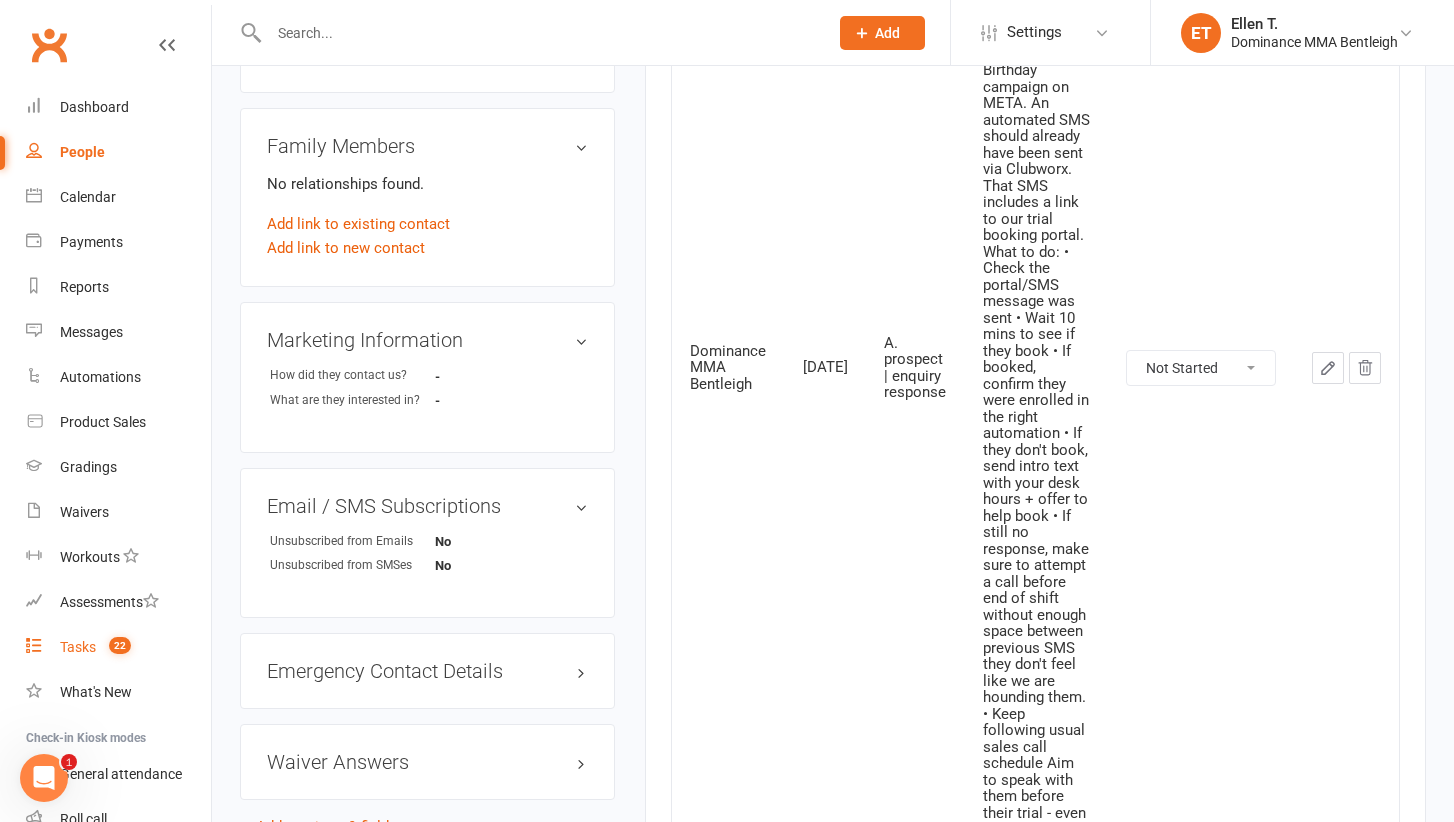 click on "Tasks   22" at bounding box center (118, 647) 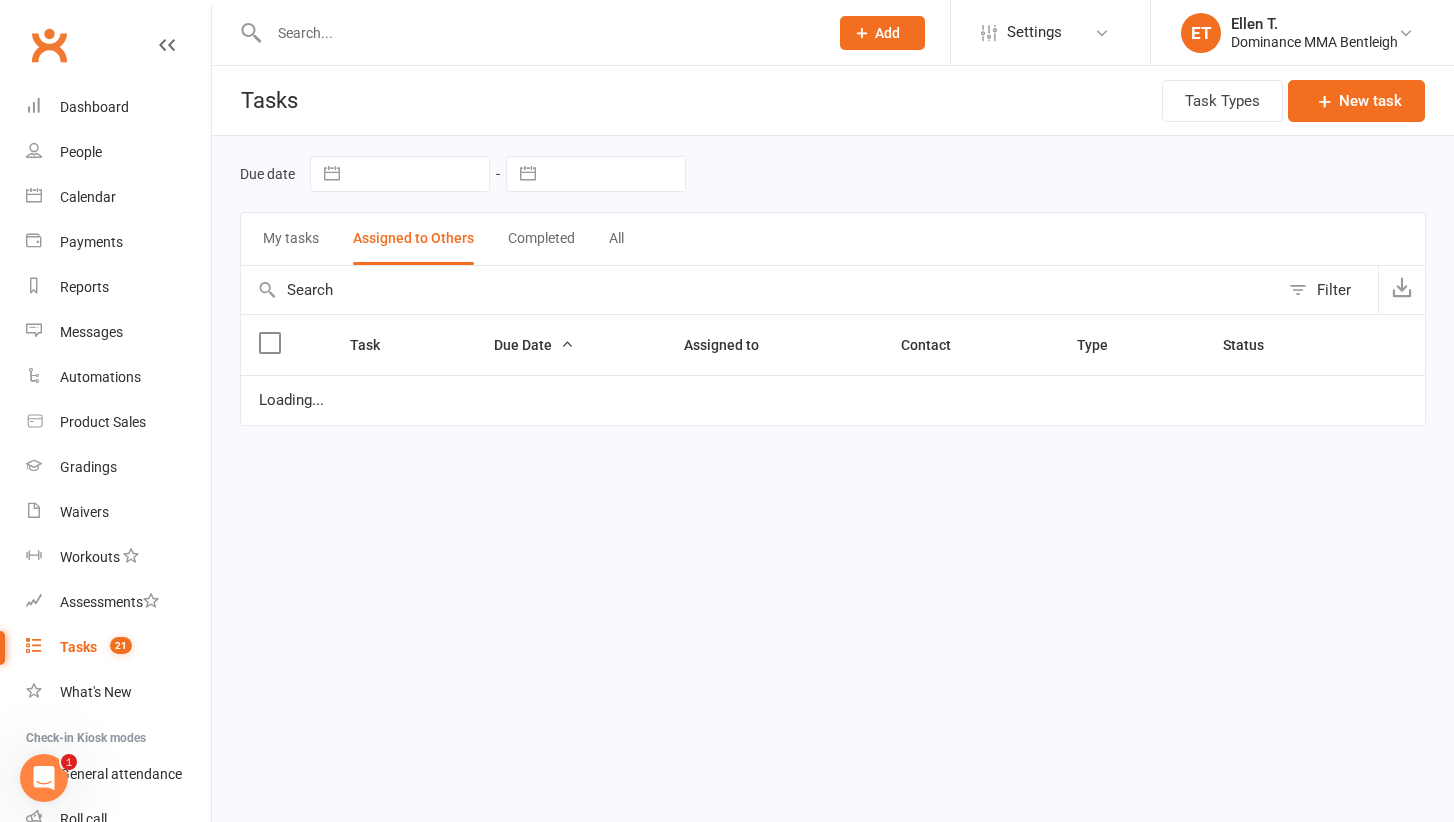 scroll, scrollTop: 0, scrollLeft: 0, axis: both 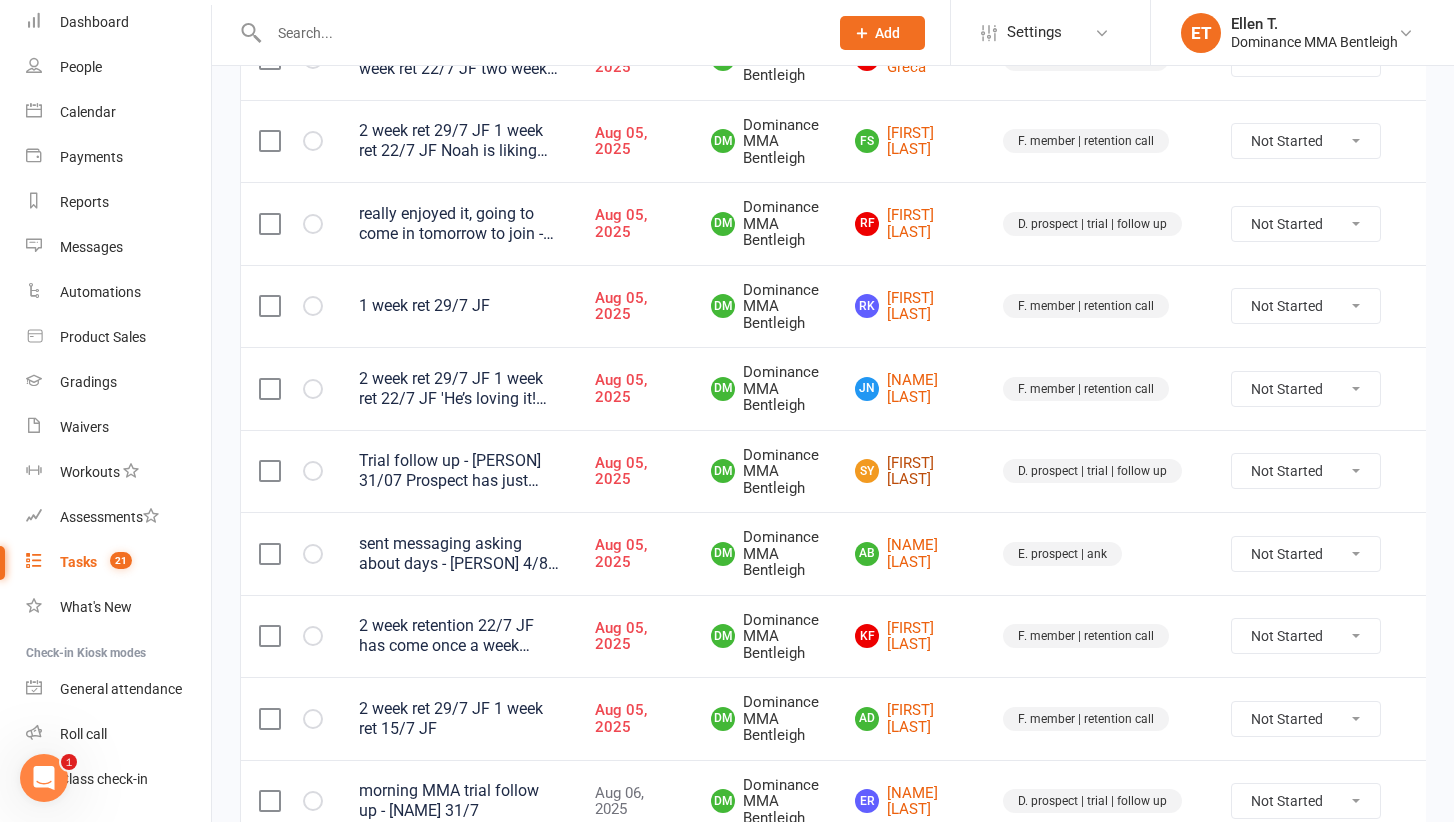 click on "SY Sivyang Yang" at bounding box center (911, 471) 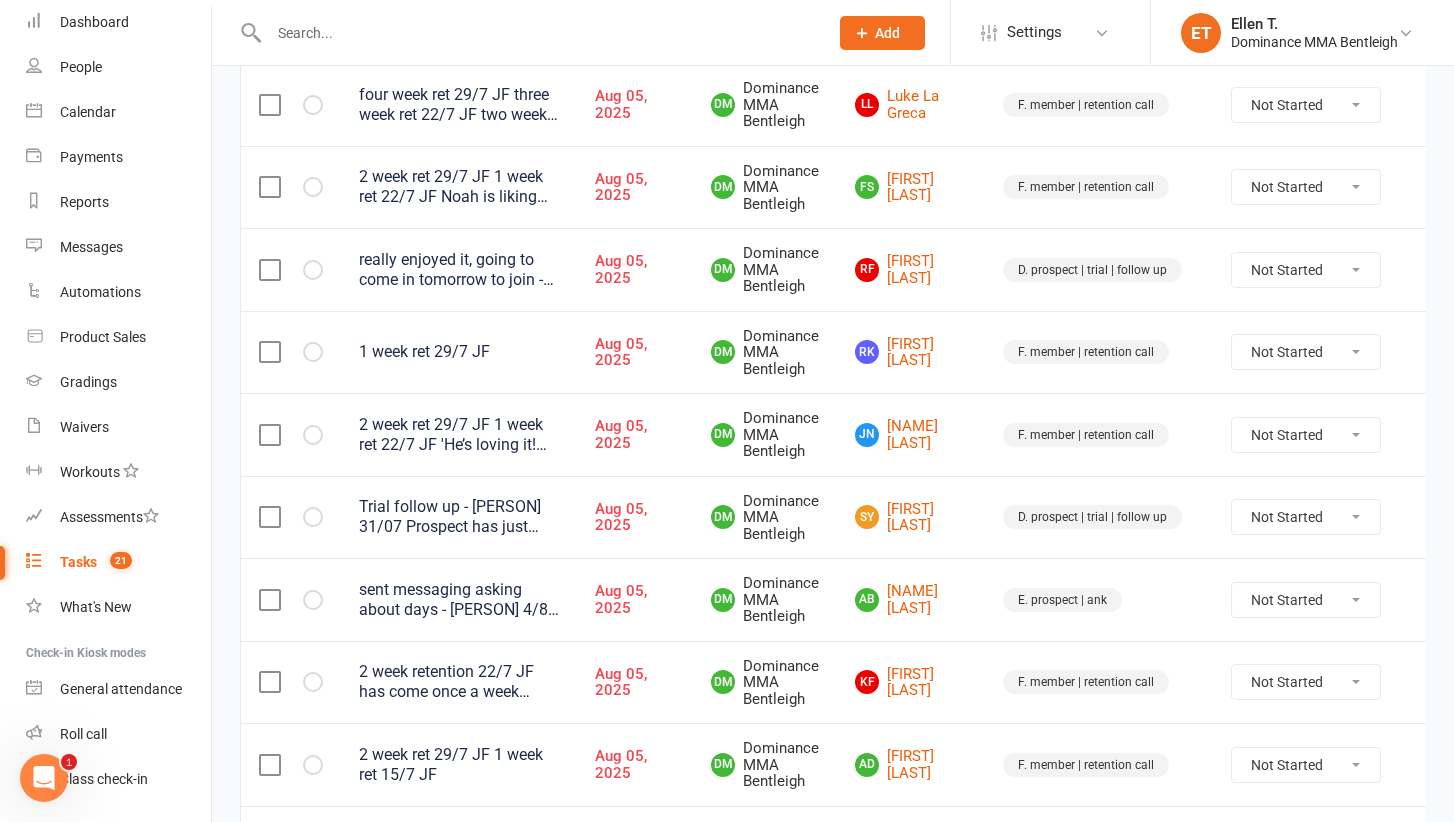 scroll, scrollTop: 1305, scrollLeft: 0, axis: vertical 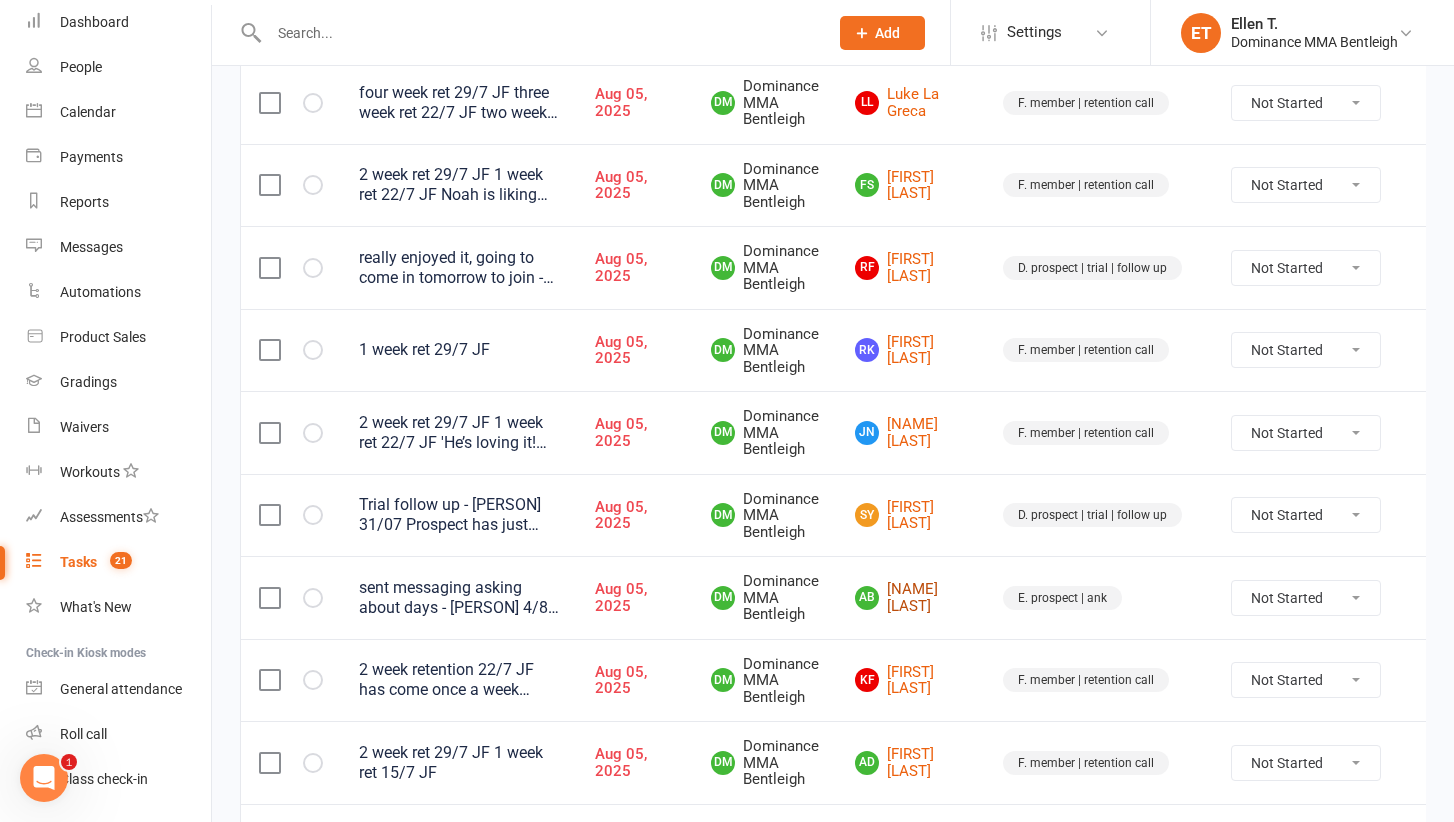 click on "AB Ankur Bajaj" at bounding box center (911, 597) 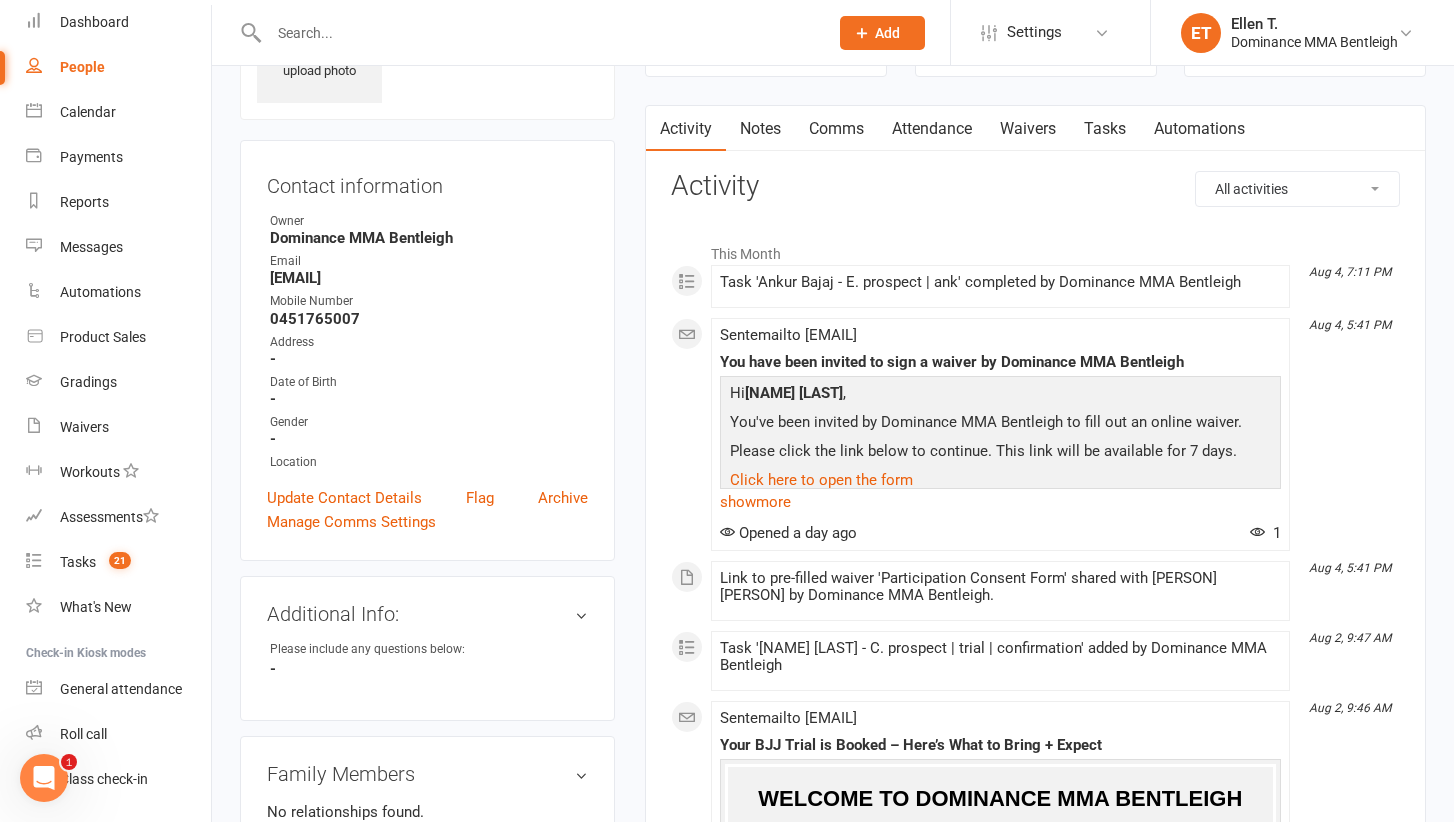 scroll, scrollTop: 136, scrollLeft: 0, axis: vertical 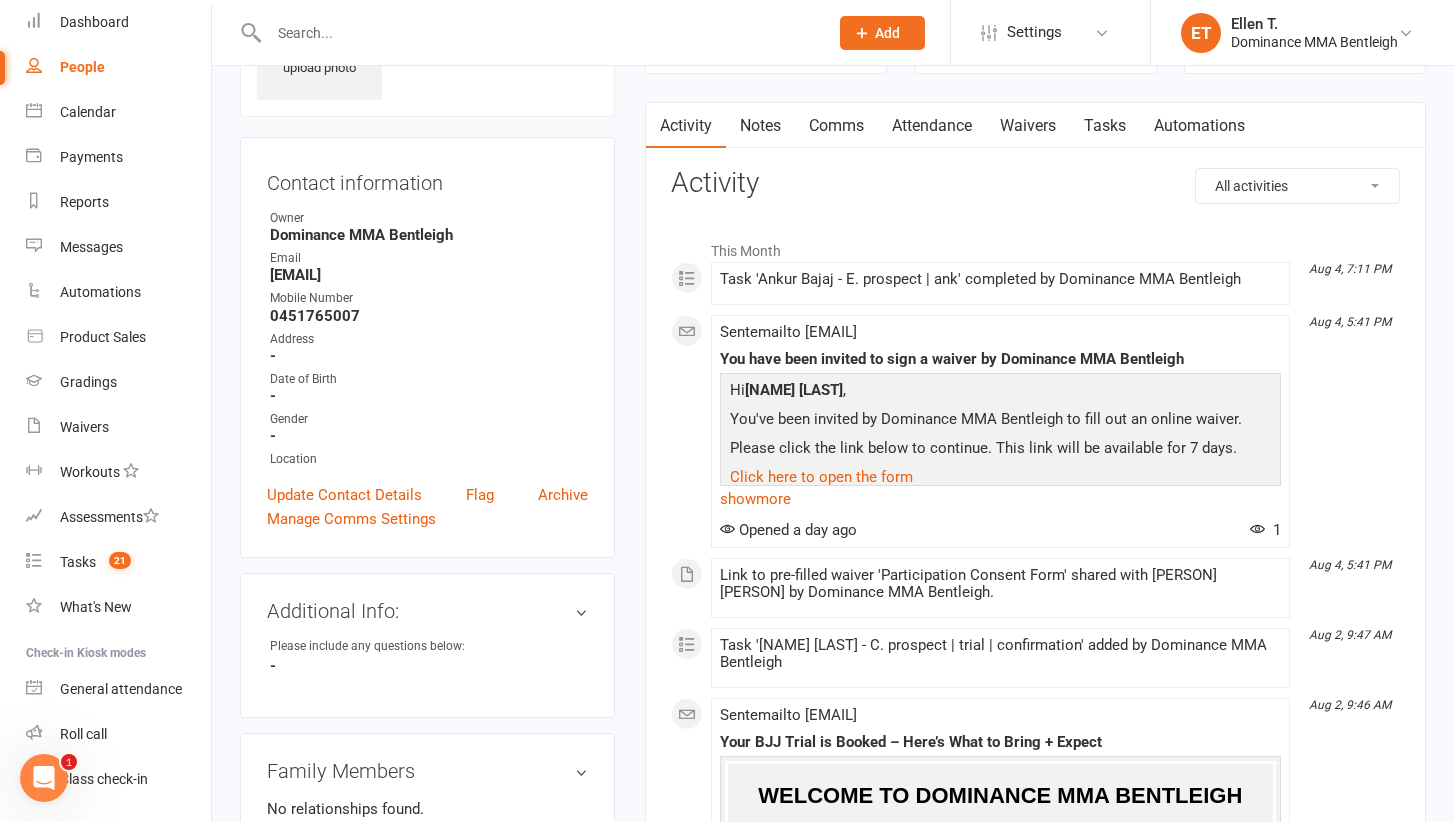 click on "Tasks" at bounding box center [1105, 126] 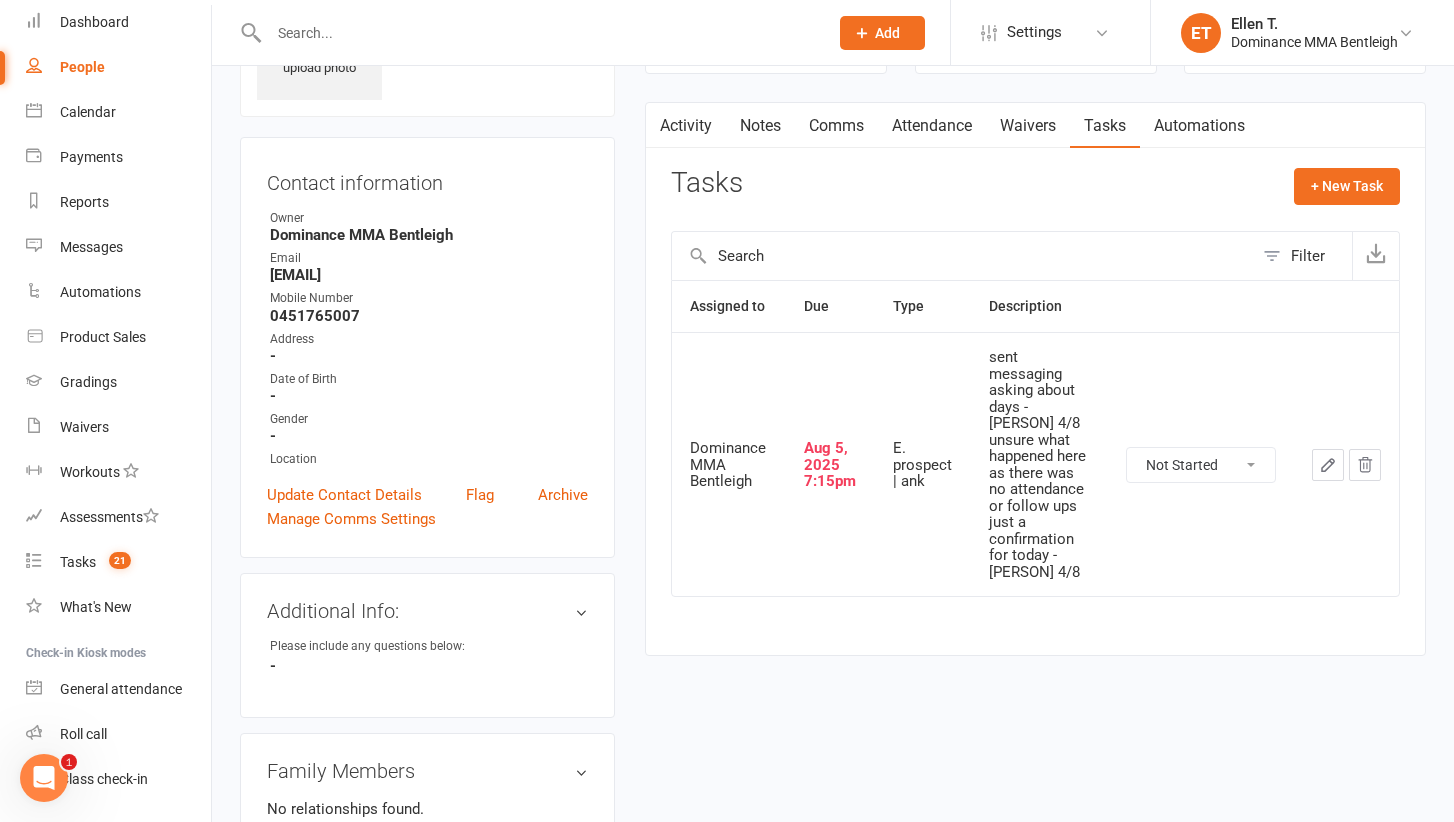 click 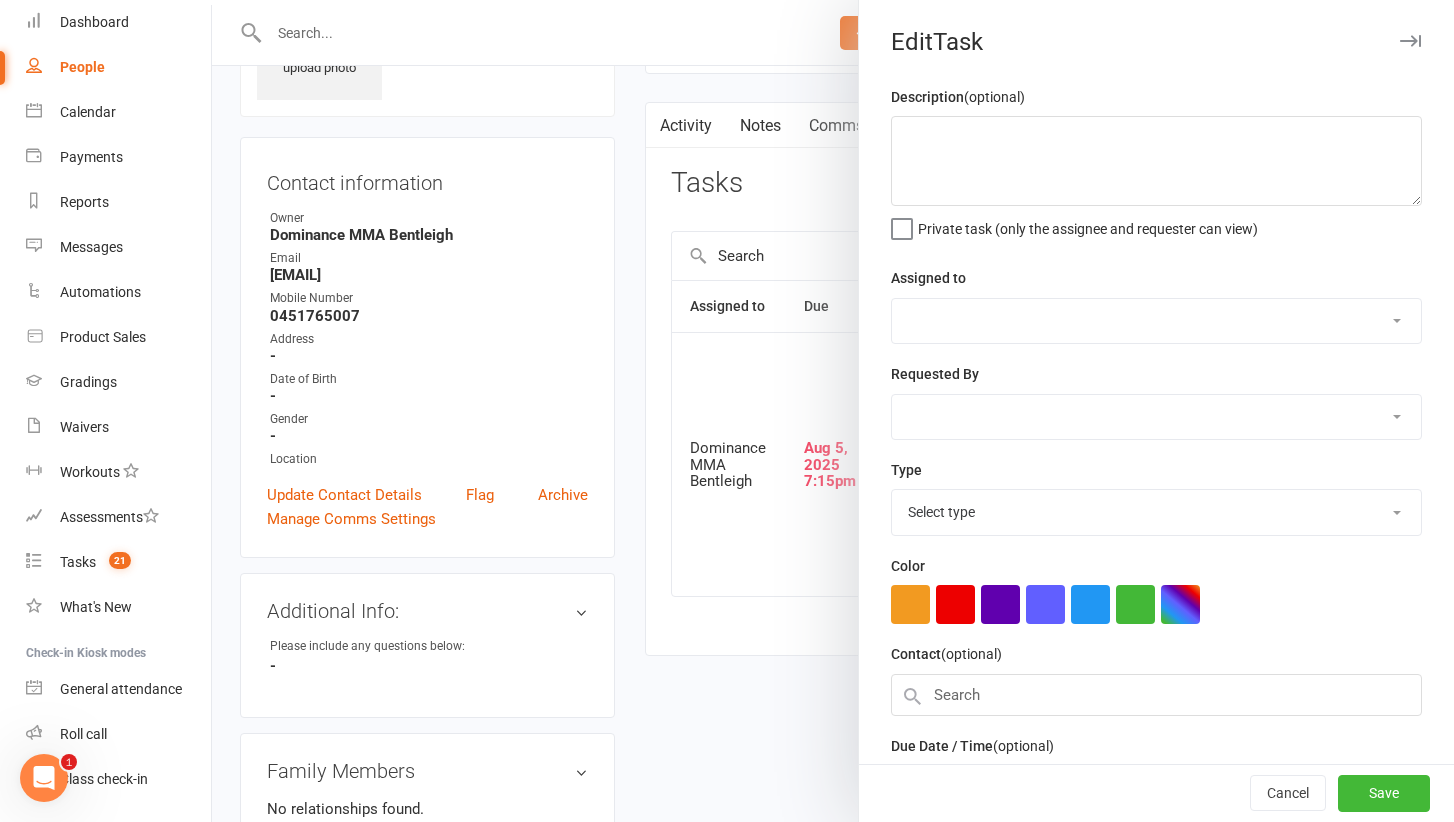 type on "sent messaging asking about days - Ellen 4/8
unsure what happened here as there was no attendance or follow ups just a confirmation for today - Ellen 4/8" 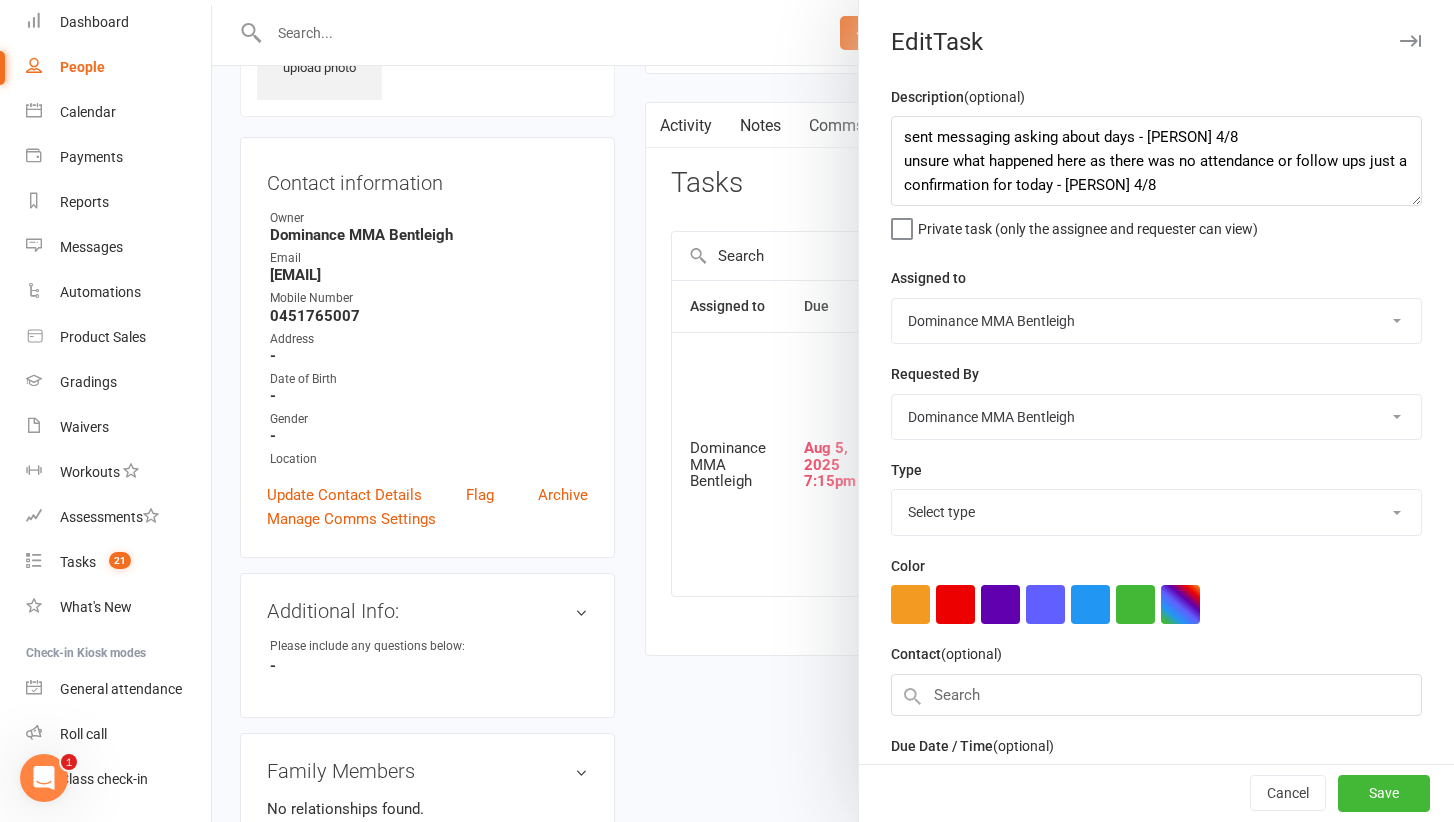 select on "13788" 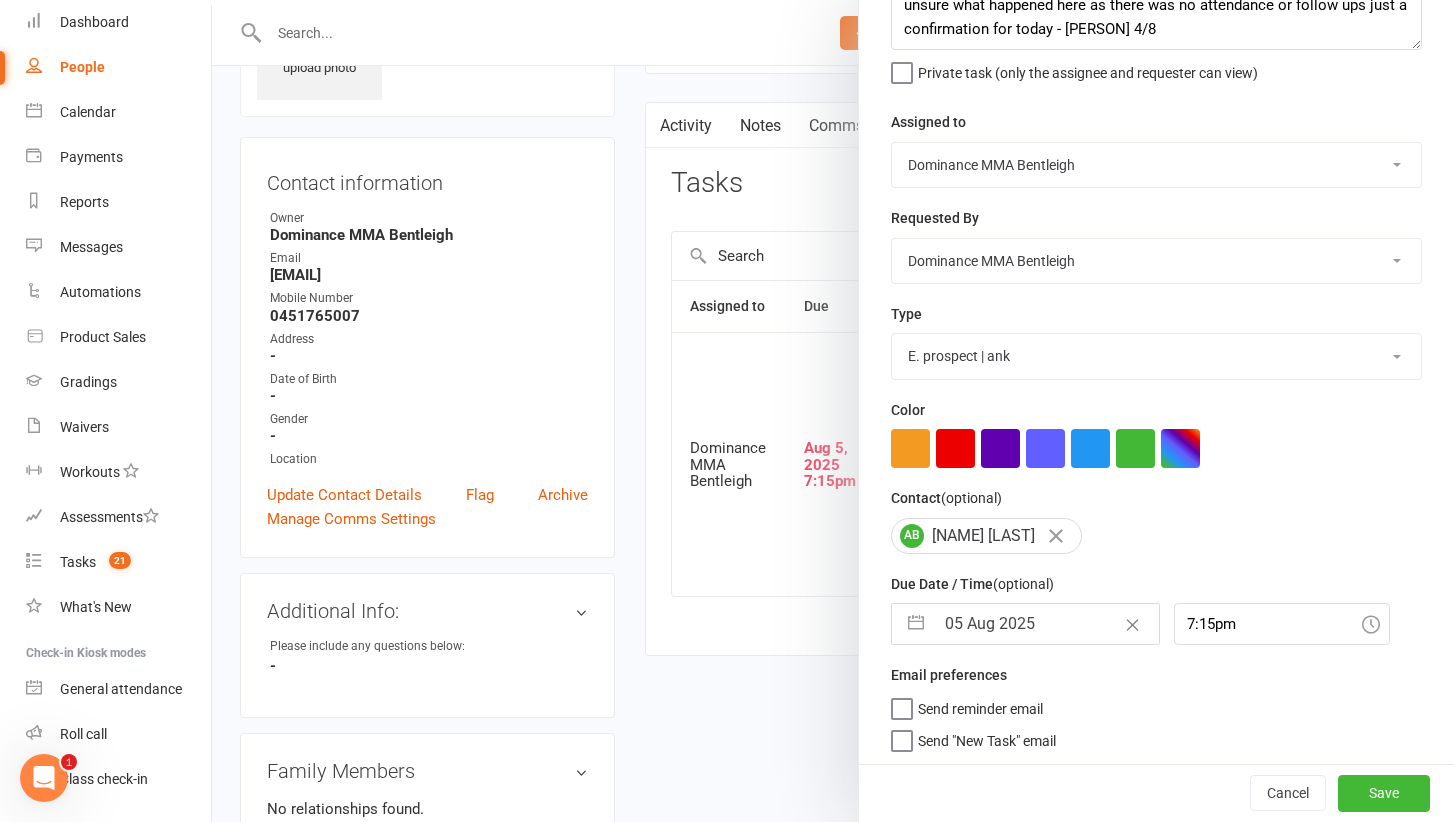 click on "05 Aug 2025" at bounding box center [1046, 624] 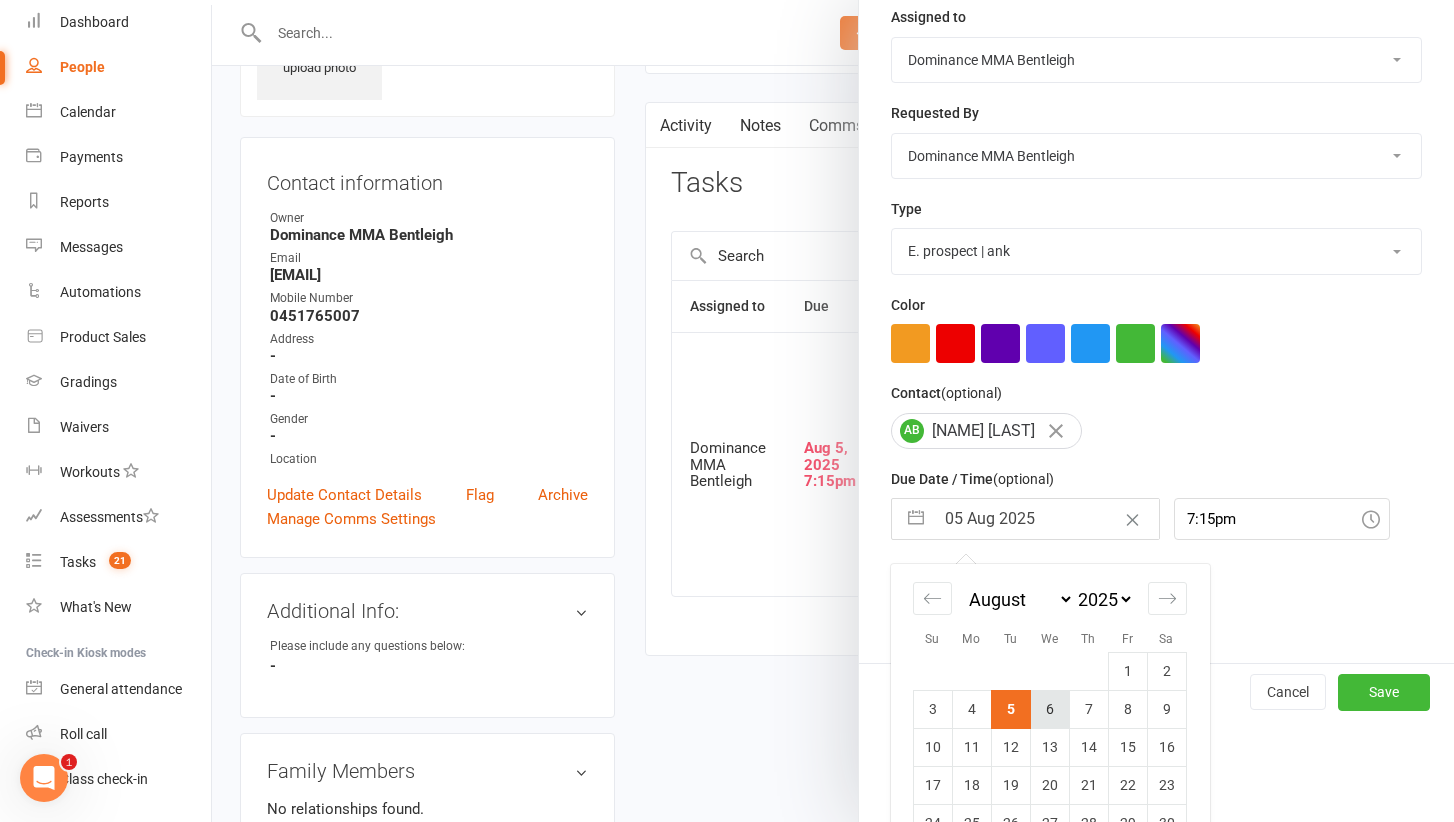 click on "6" at bounding box center (1049, 709) 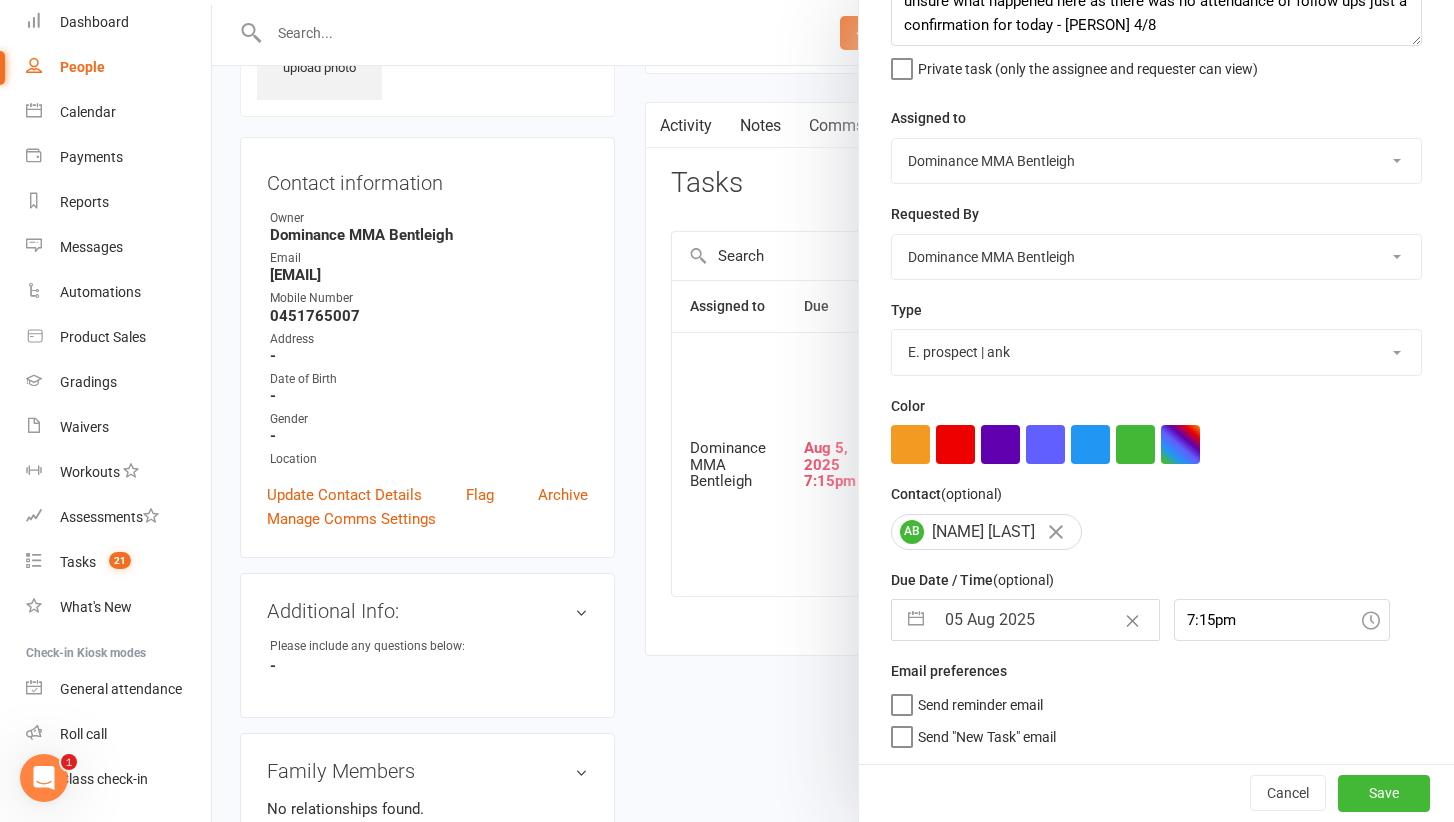 type on "06 Aug 2025" 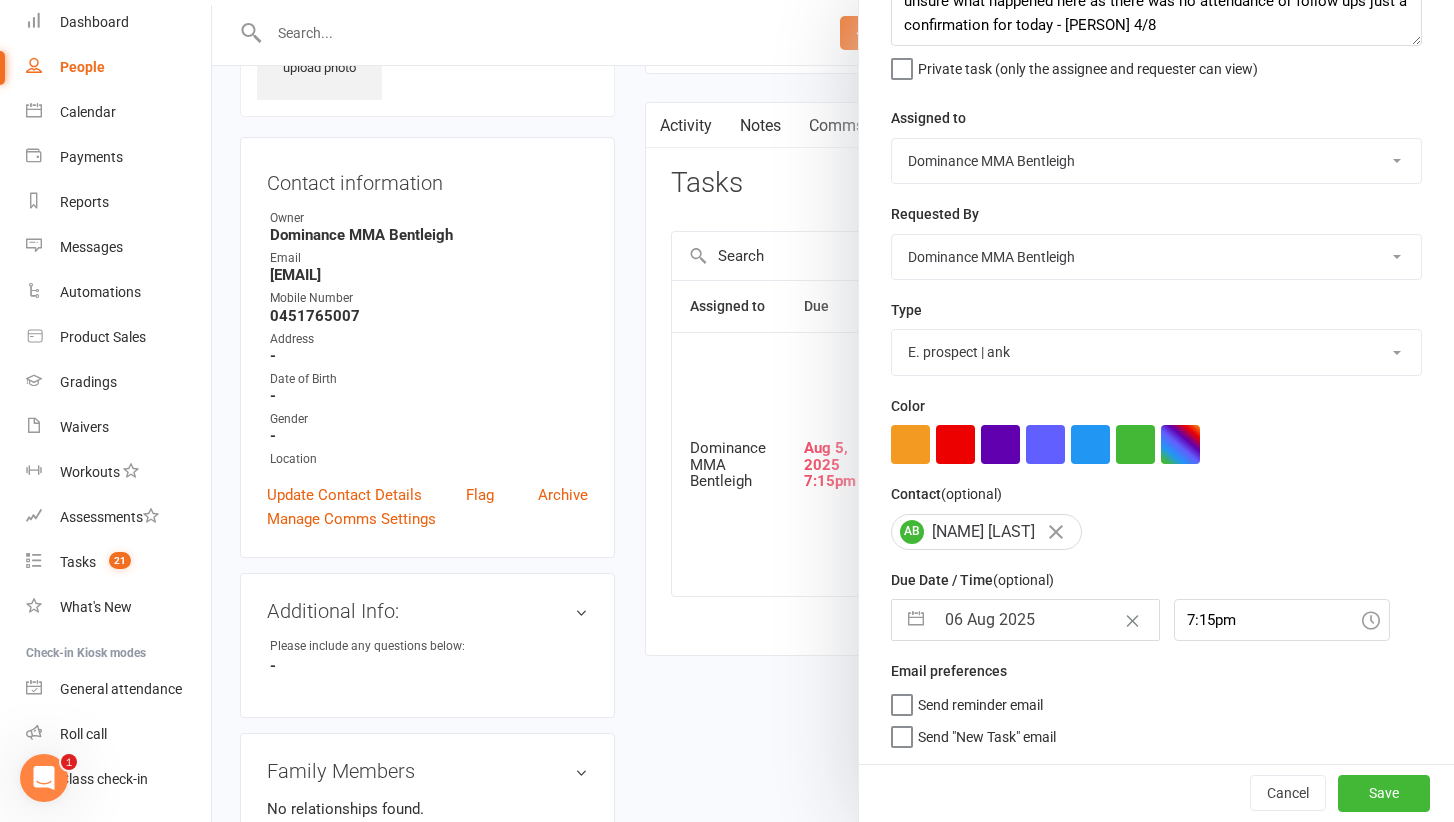 scroll, scrollTop: 156, scrollLeft: 0, axis: vertical 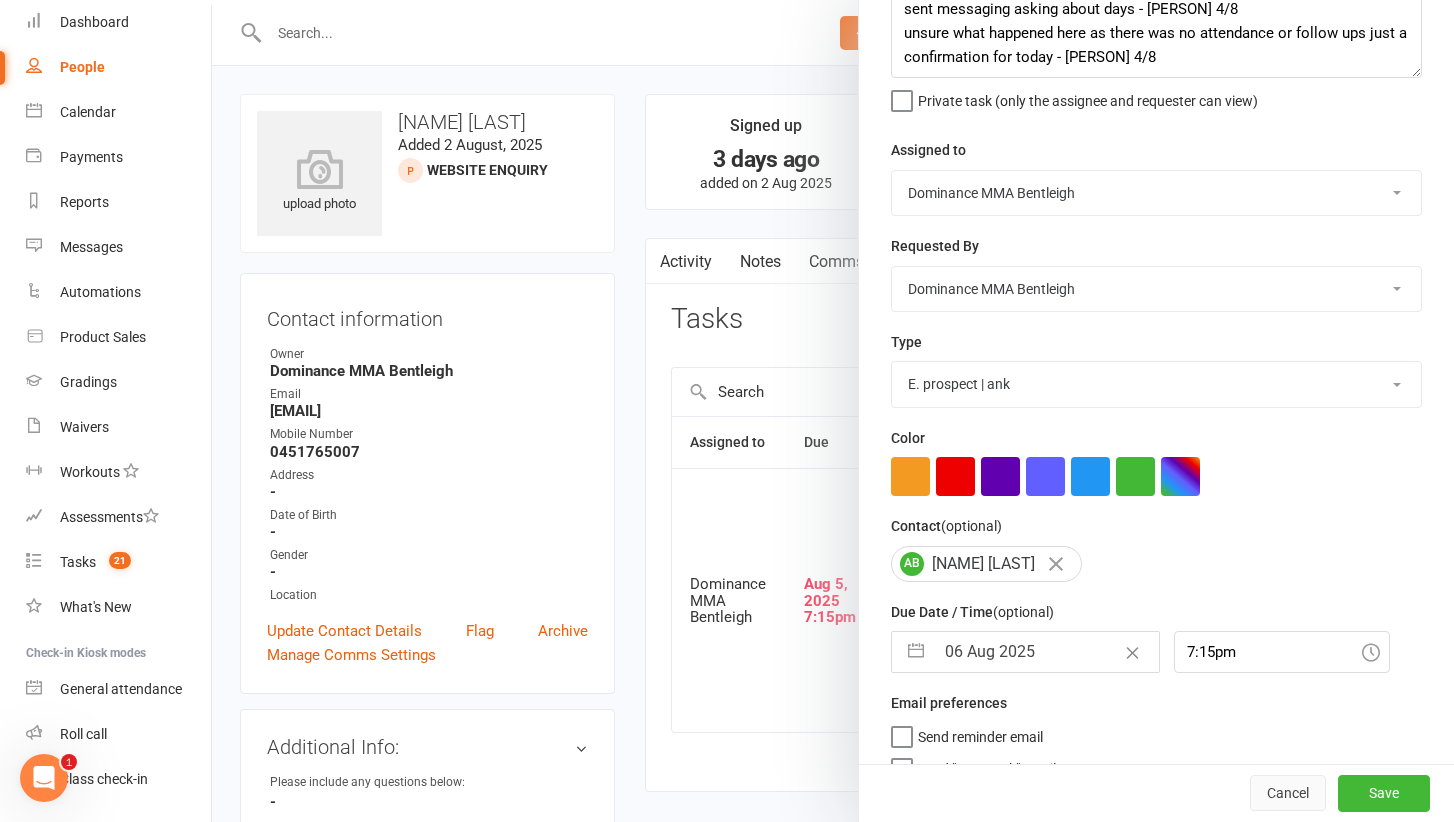 click on "Cancel" at bounding box center (1288, 794) 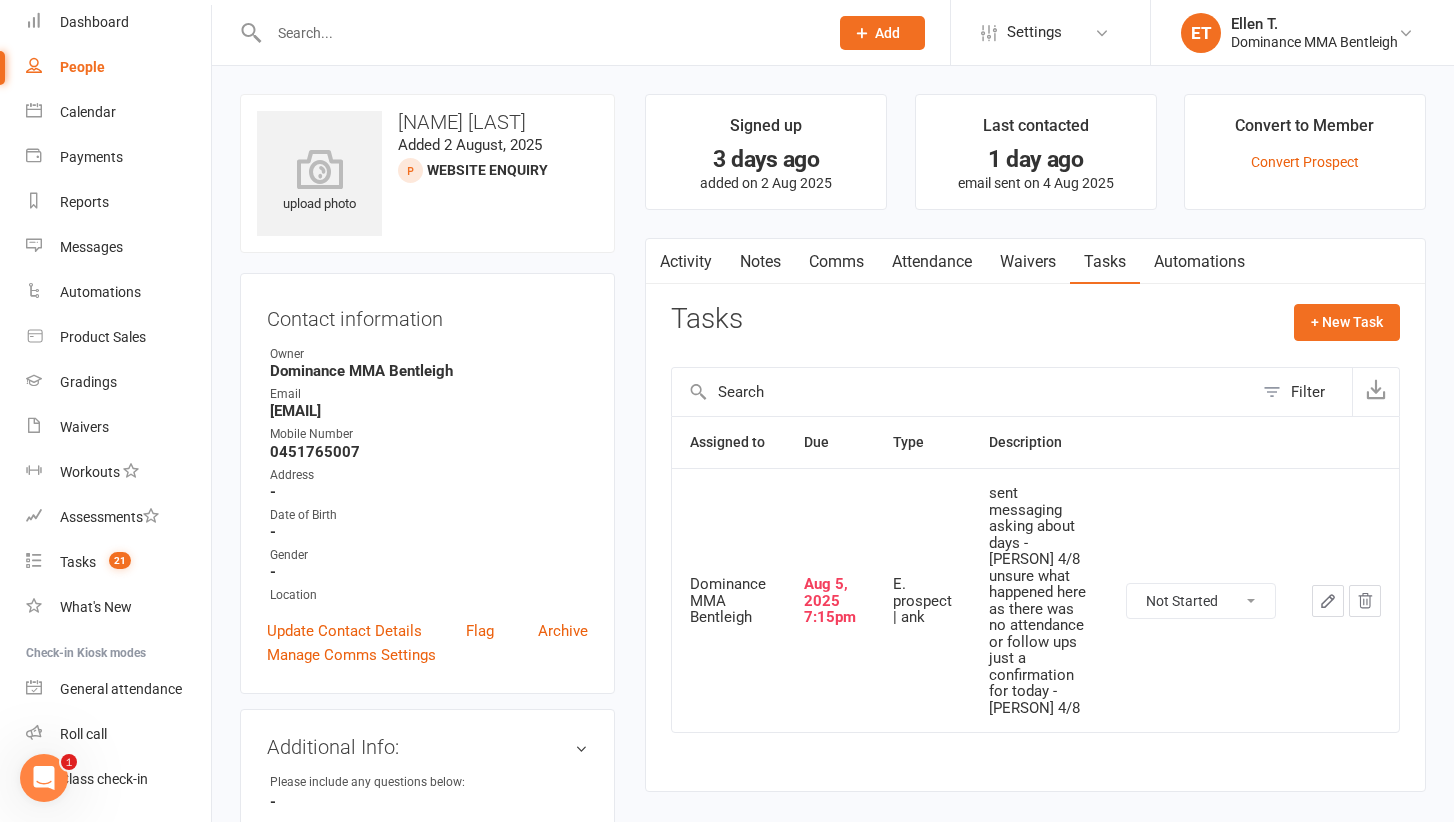 click on "Activity" at bounding box center [686, 262] 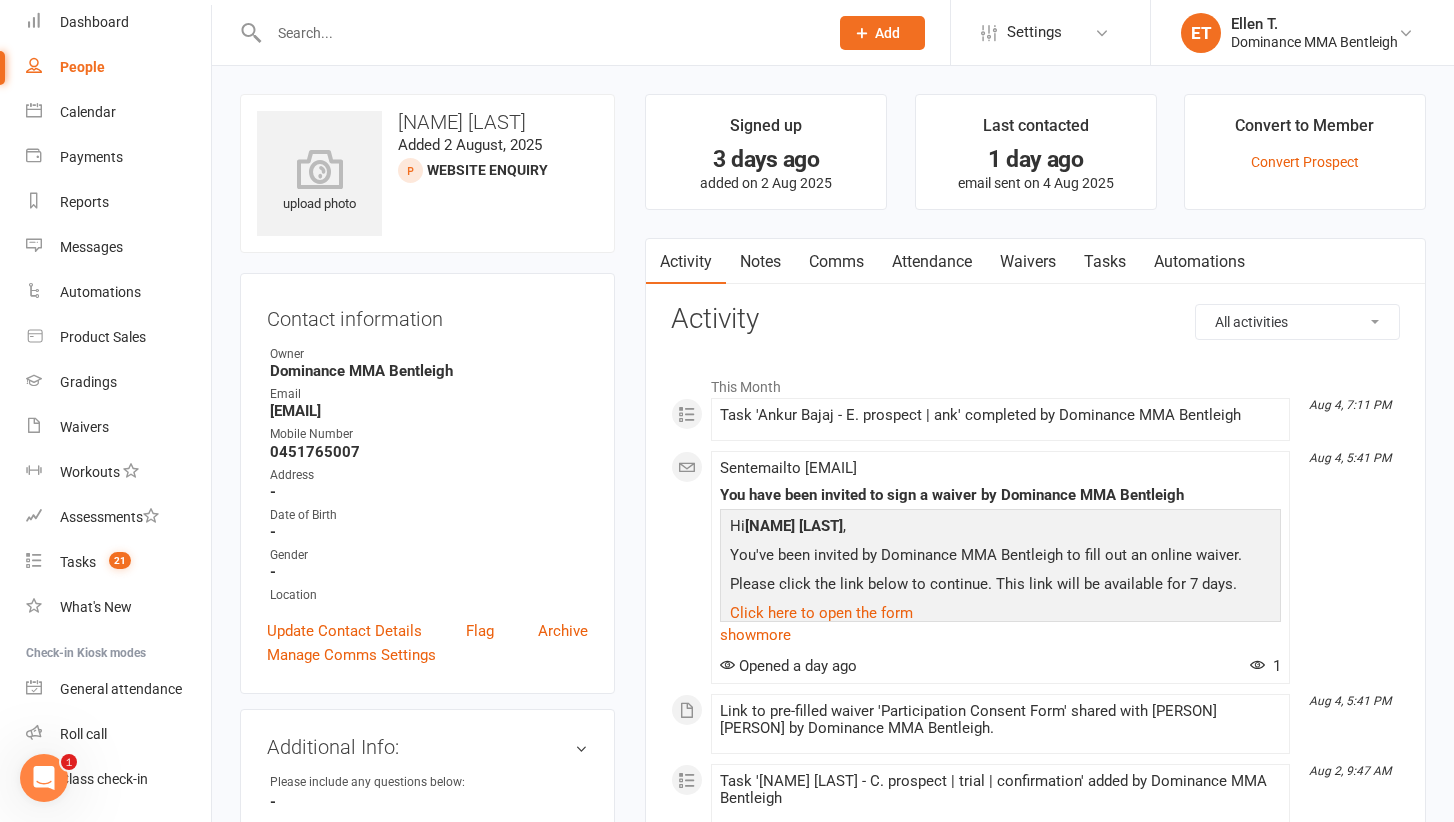 scroll, scrollTop: 0, scrollLeft: 0, axis: both 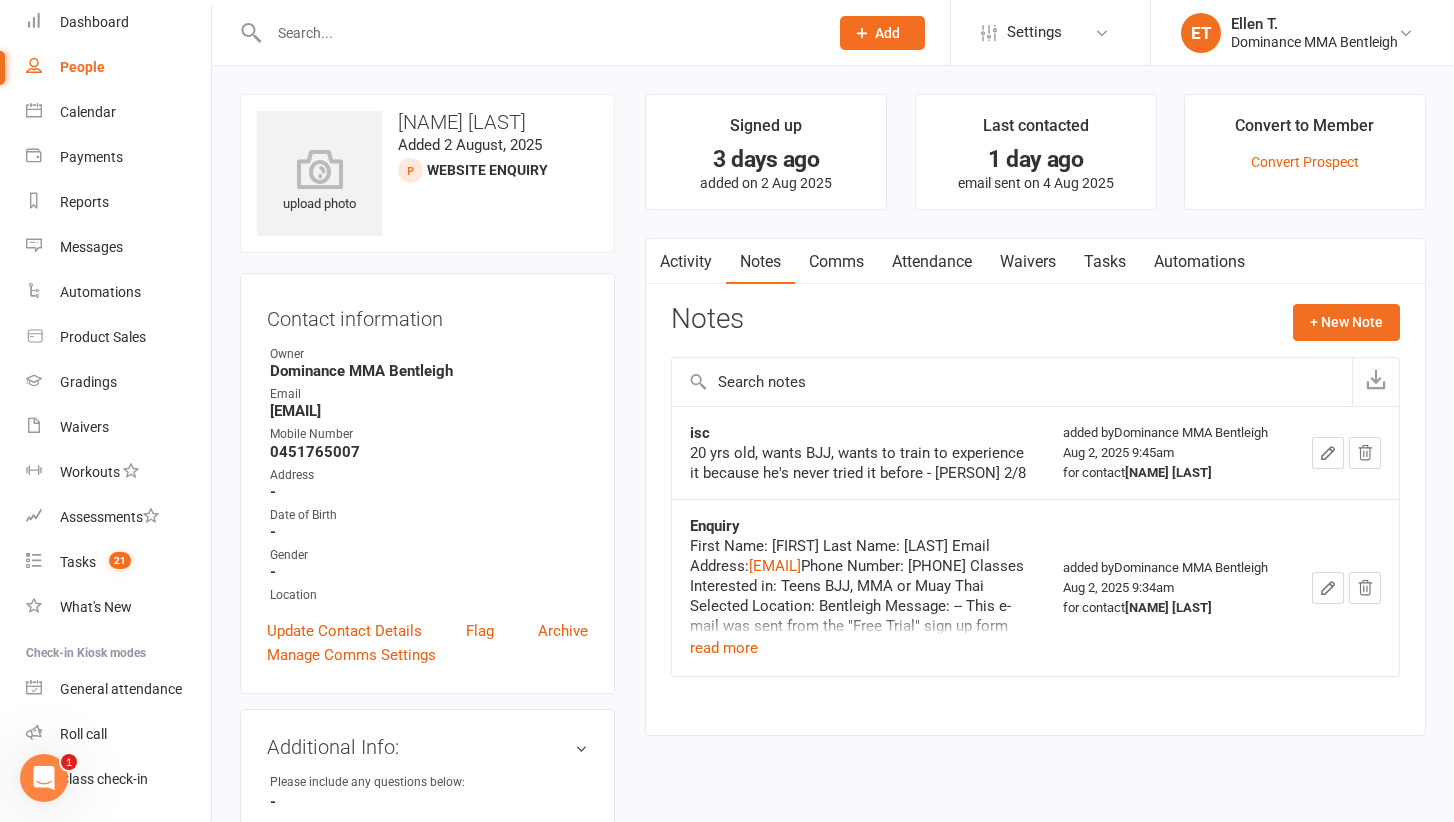 click on "Tasks" at bounding box center (1105, 262) 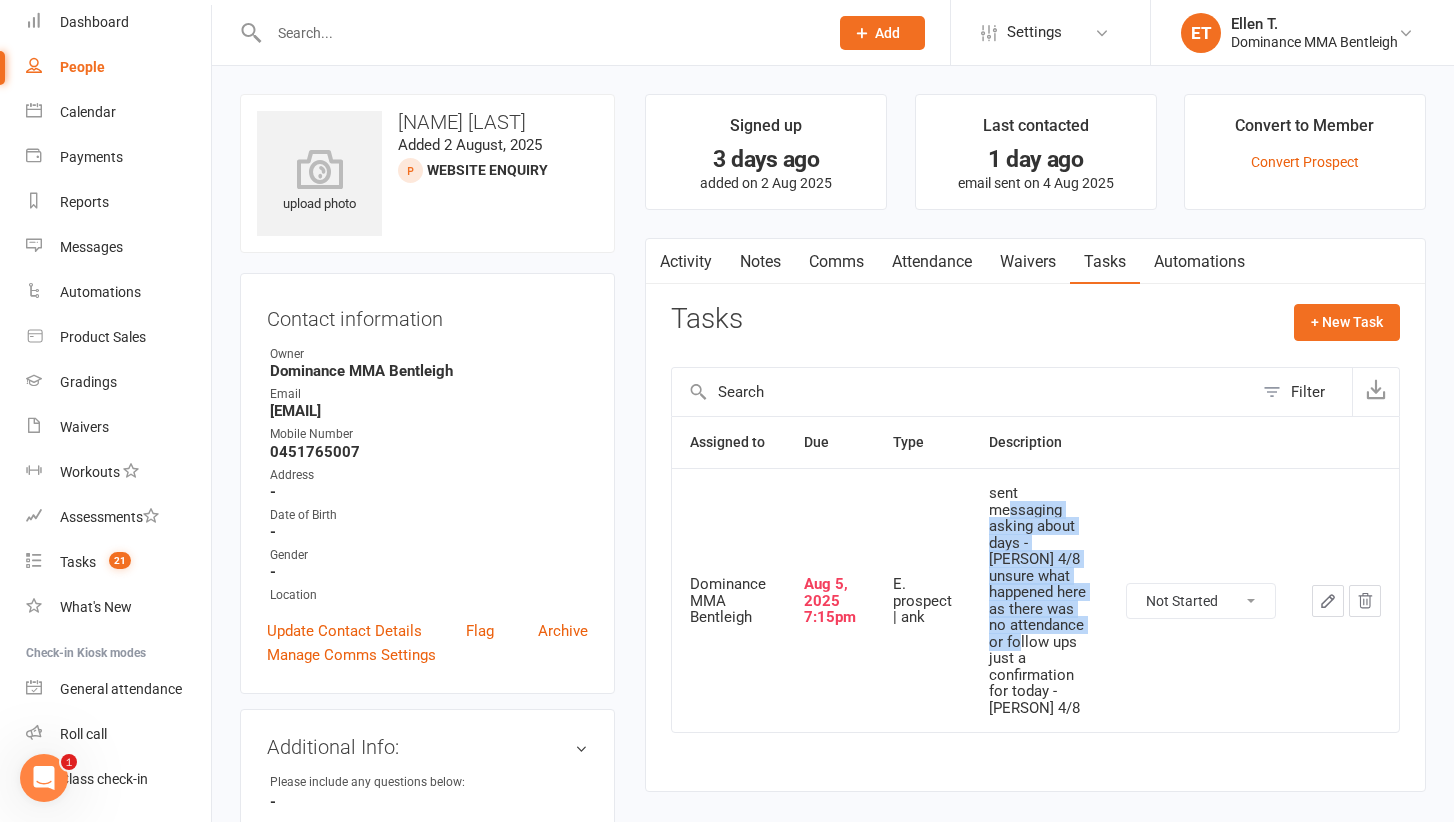 drag, startPoint x: 1005, startPoint y: 498, endPoint x: 1018, endPoint y: 616, distance: 118.71394 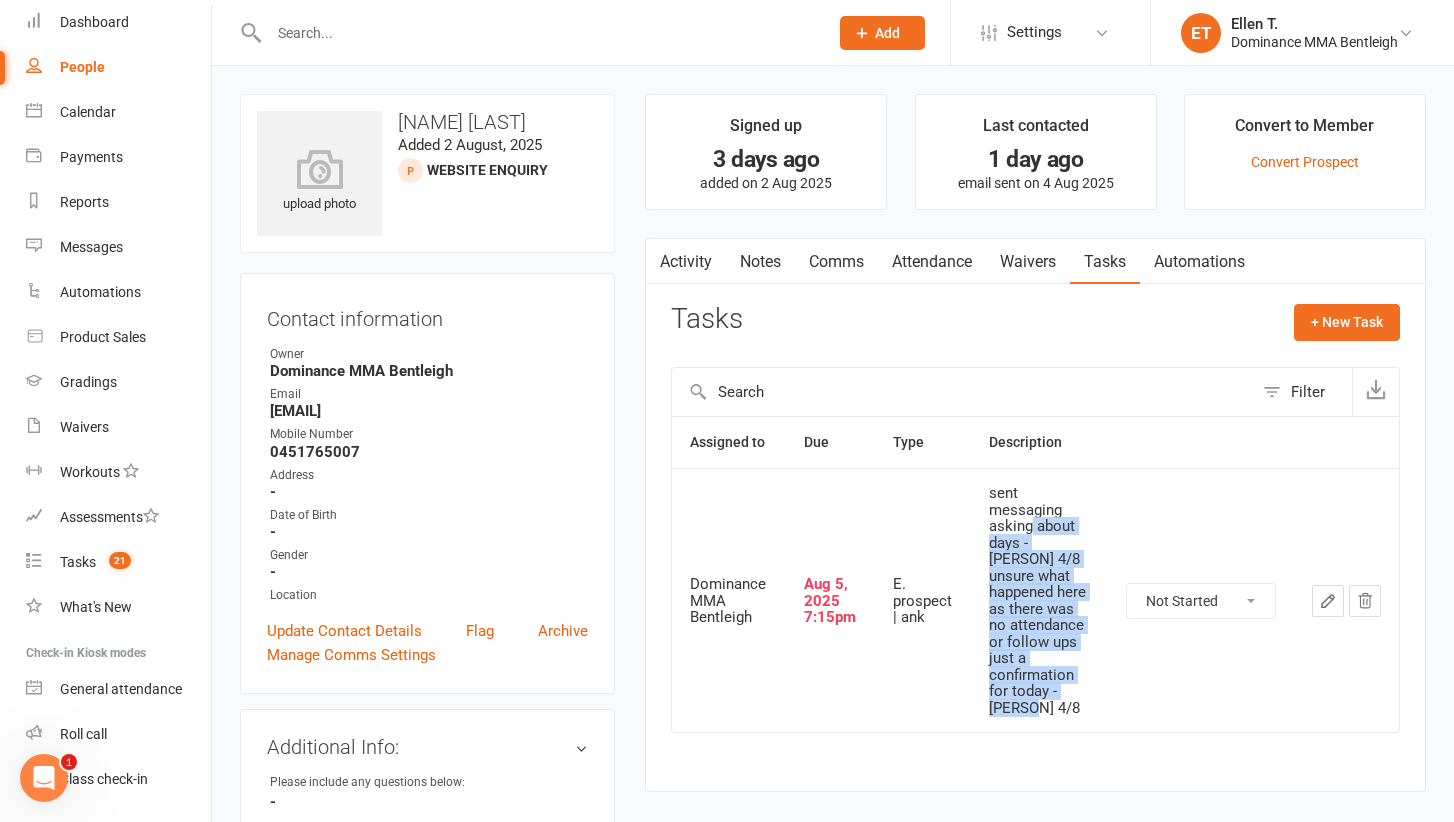 drag, startPoint x: 1063, startPoint y: 658, endPoint x: 1024, endPoint y: 522, distance: 141.48145 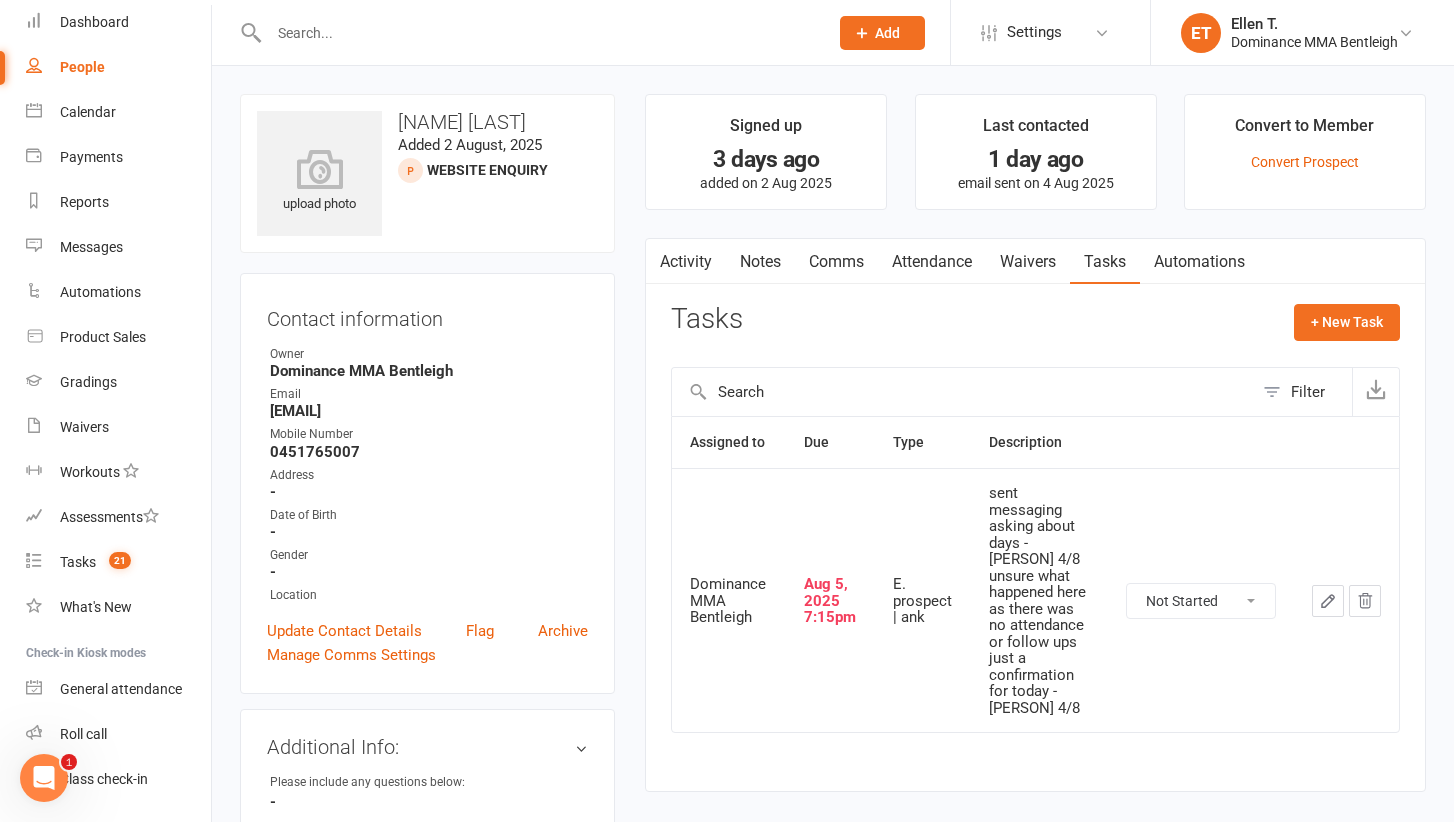 click on "sent messaging asking about days - Ellen 4/8
unsure what happened here as there was no attendance or follow ups just a confirmation for today - Ellen 4/8" at bounding box center [1039, 600] 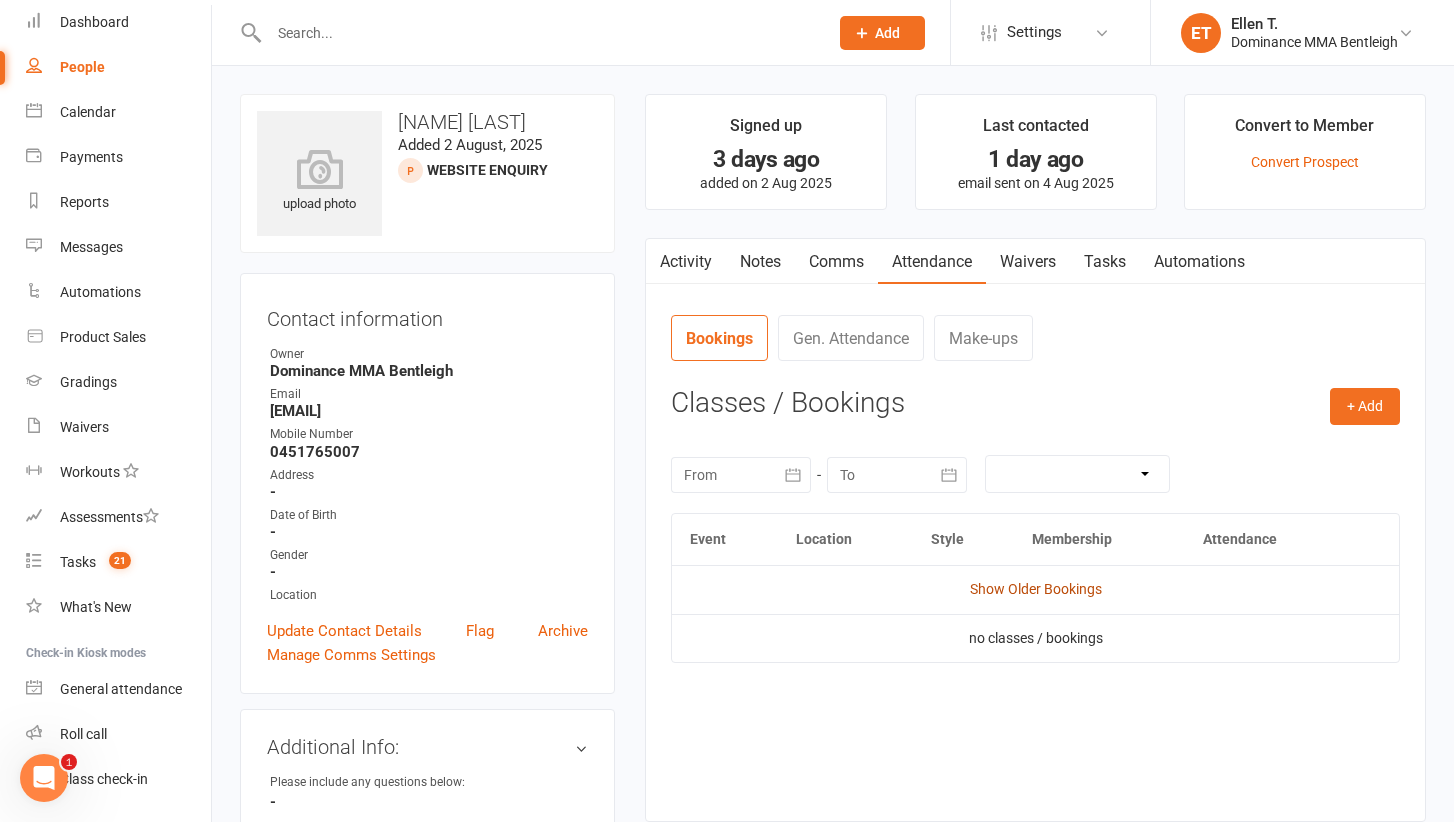 click on "Show Older Bookings" at bounding box center [1036, 589] 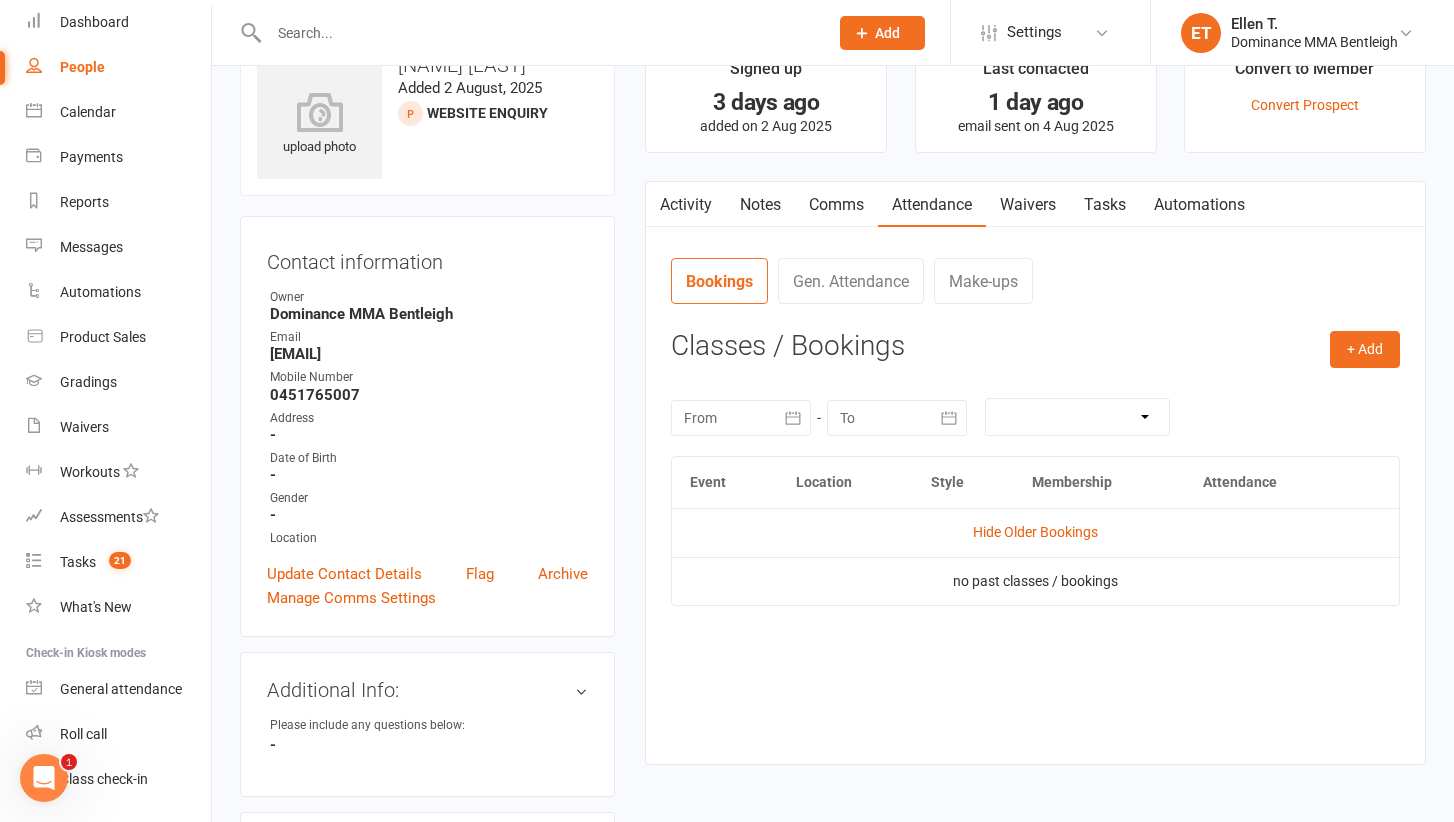 scroll, scrollTop: 56, scrollLeft: 0, axis: vertical 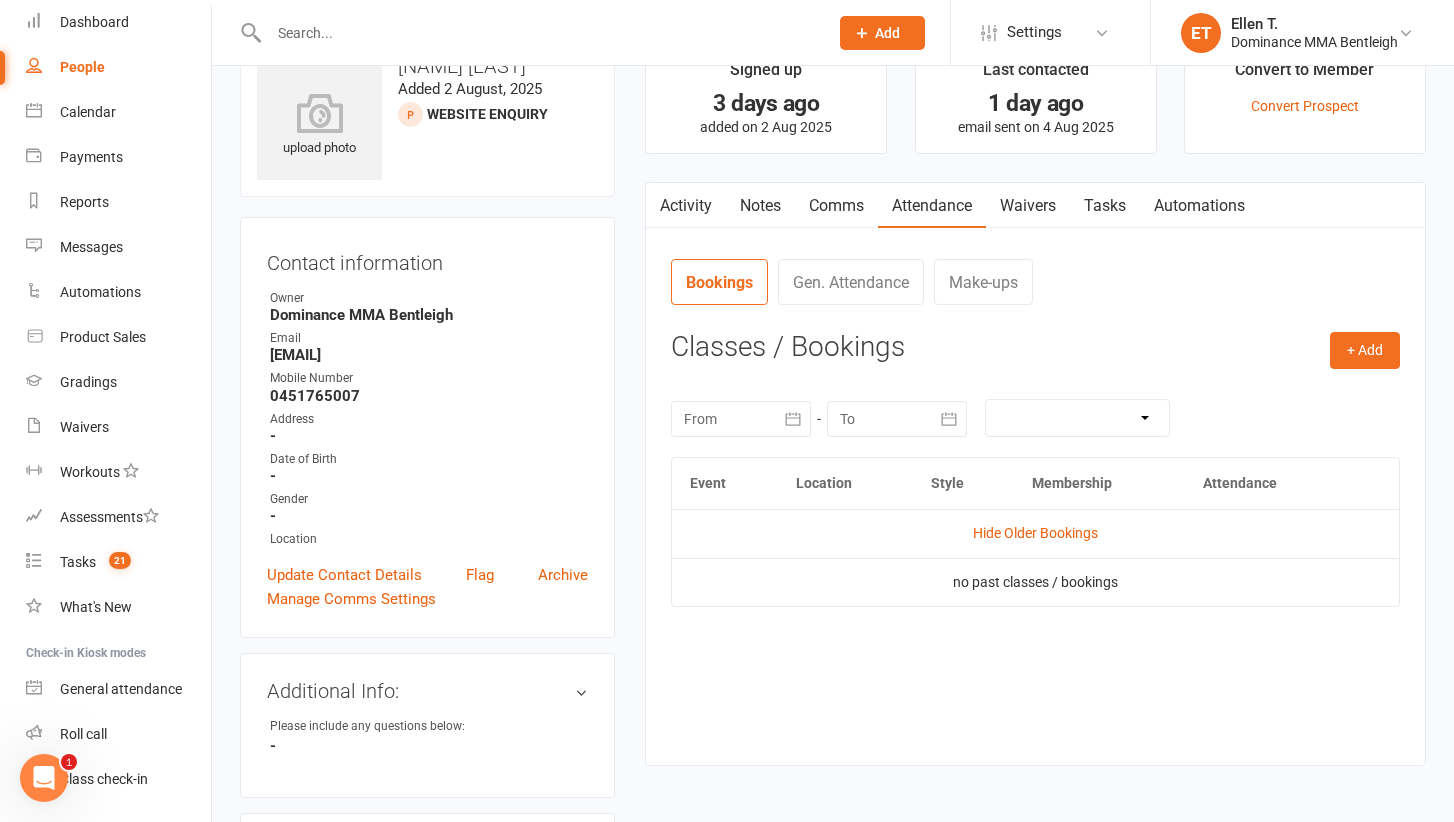 click on "Tasks" at bounding box center [1105, 206] 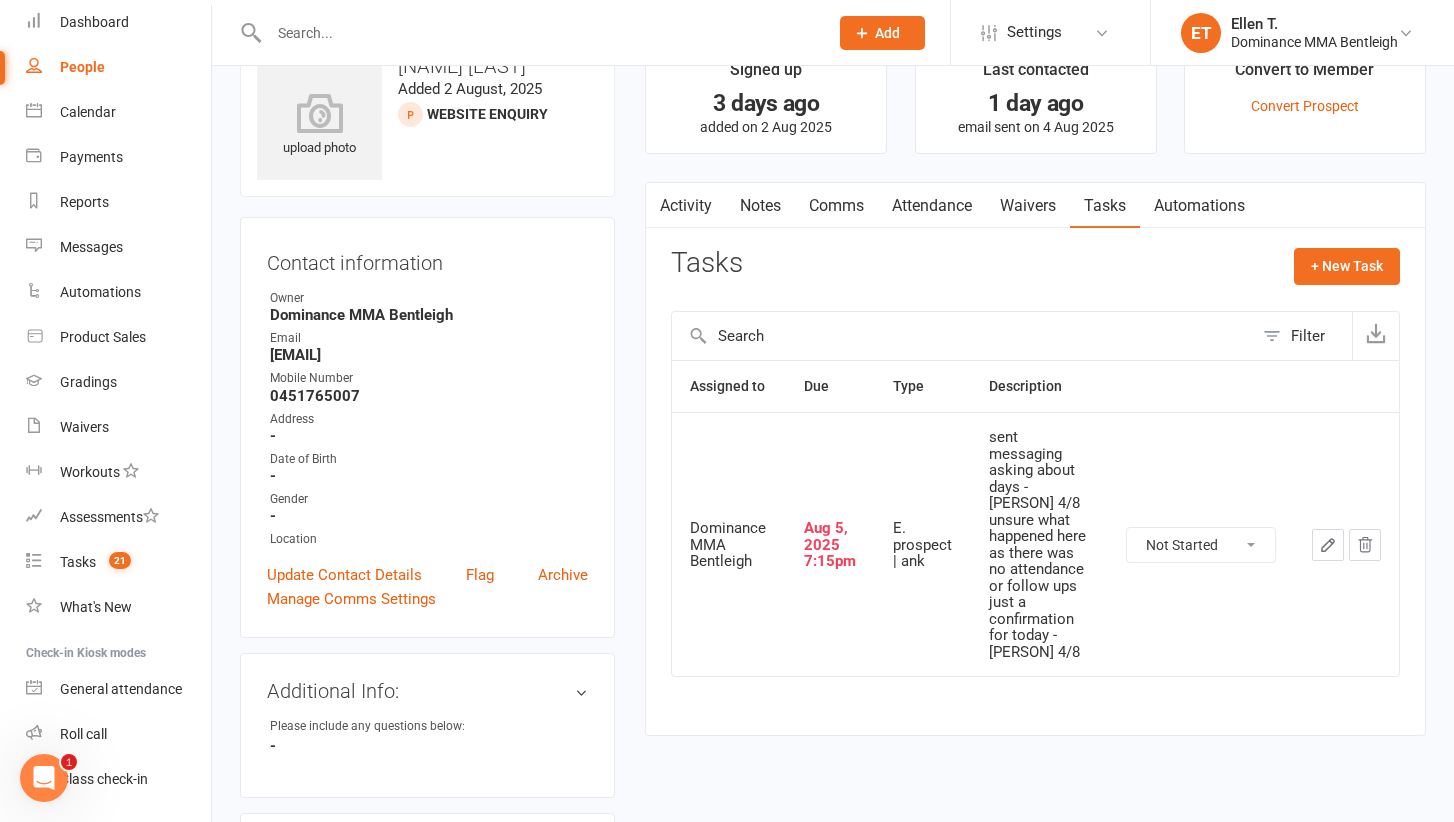 click 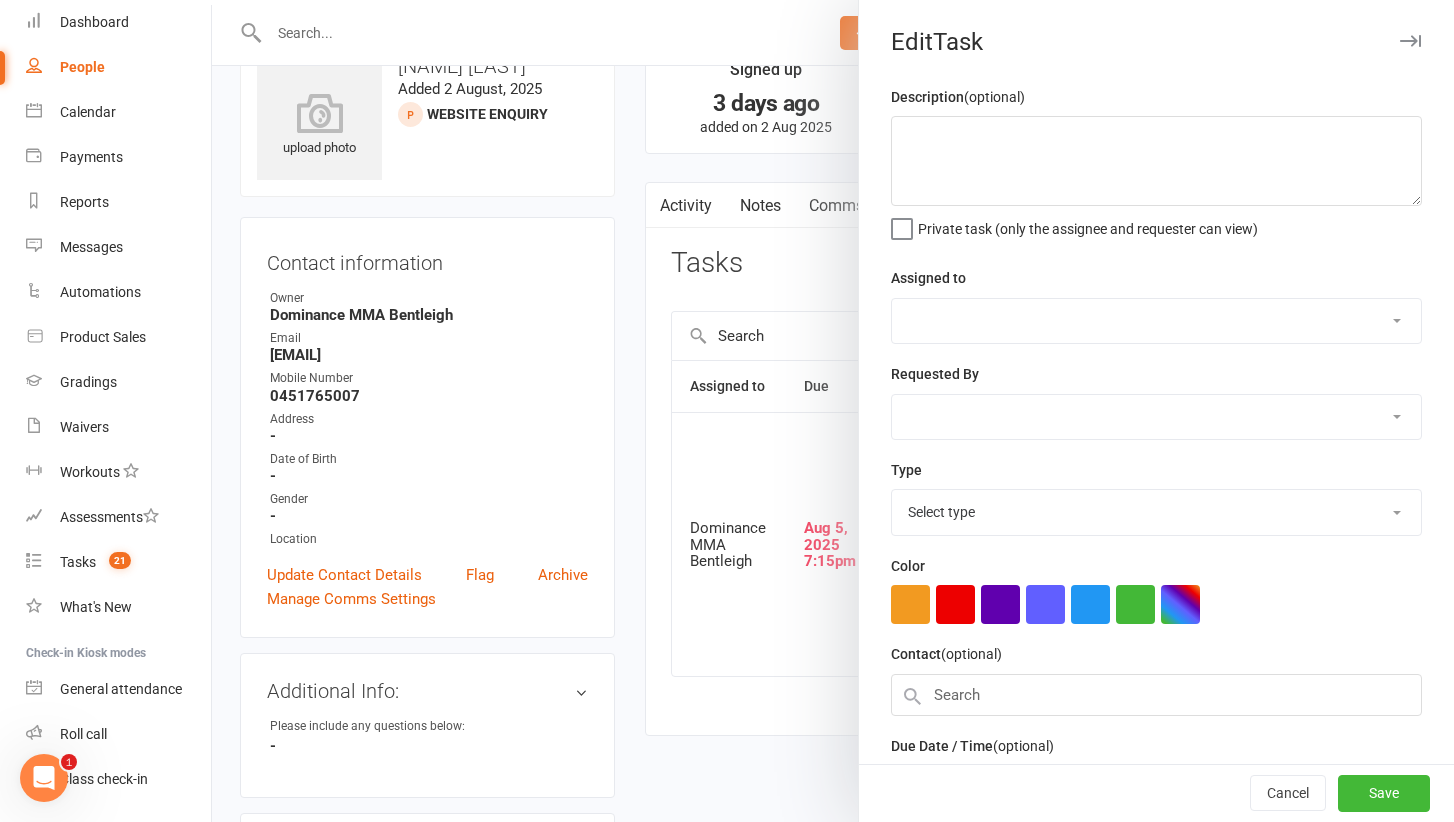 type on "sent messaging asking about days - Ellen 4/8
unsure what happened here as there was no attendance or follow ups just a confirmation for today - Ellen 4/8" 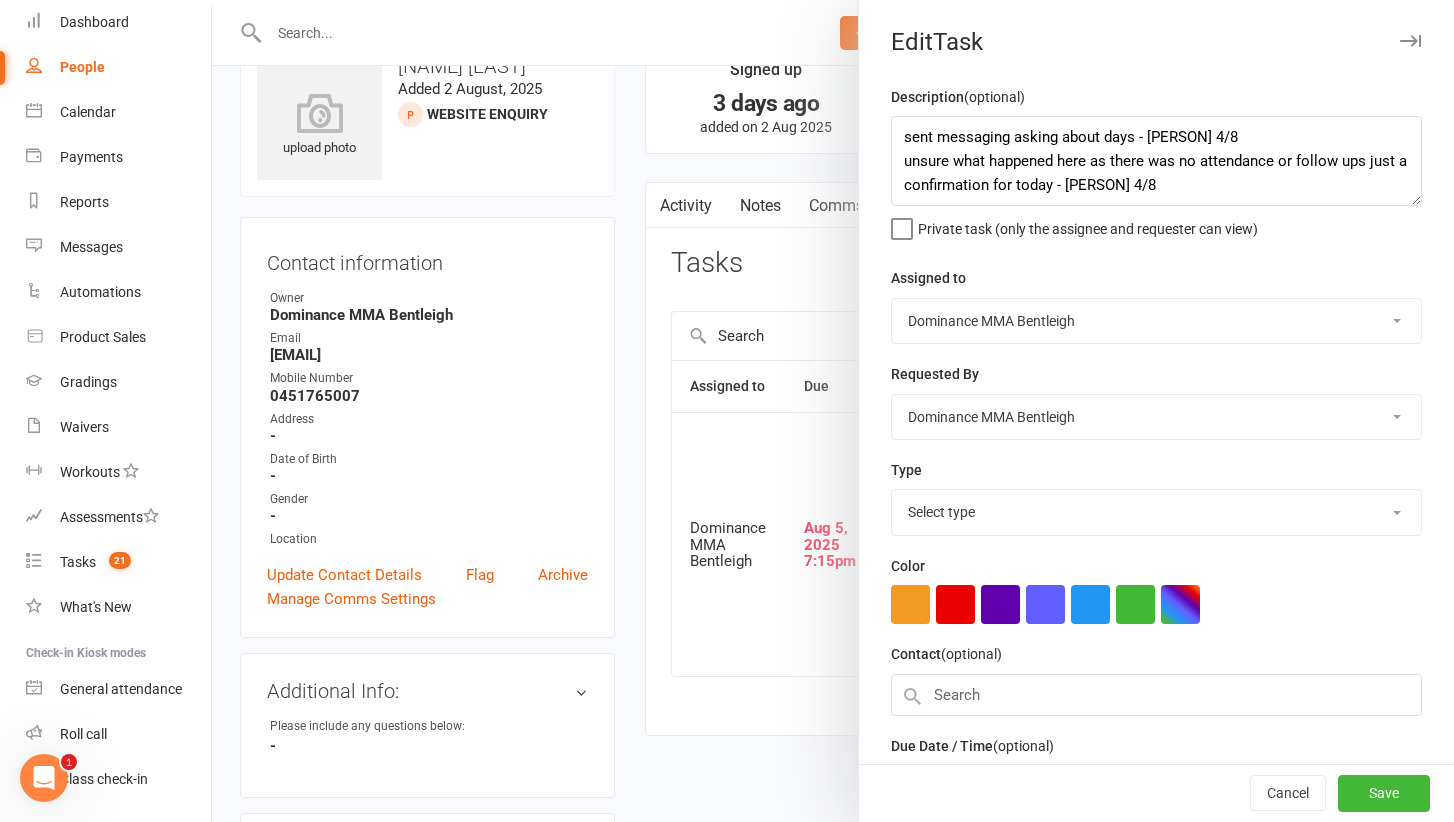 select on "13788" 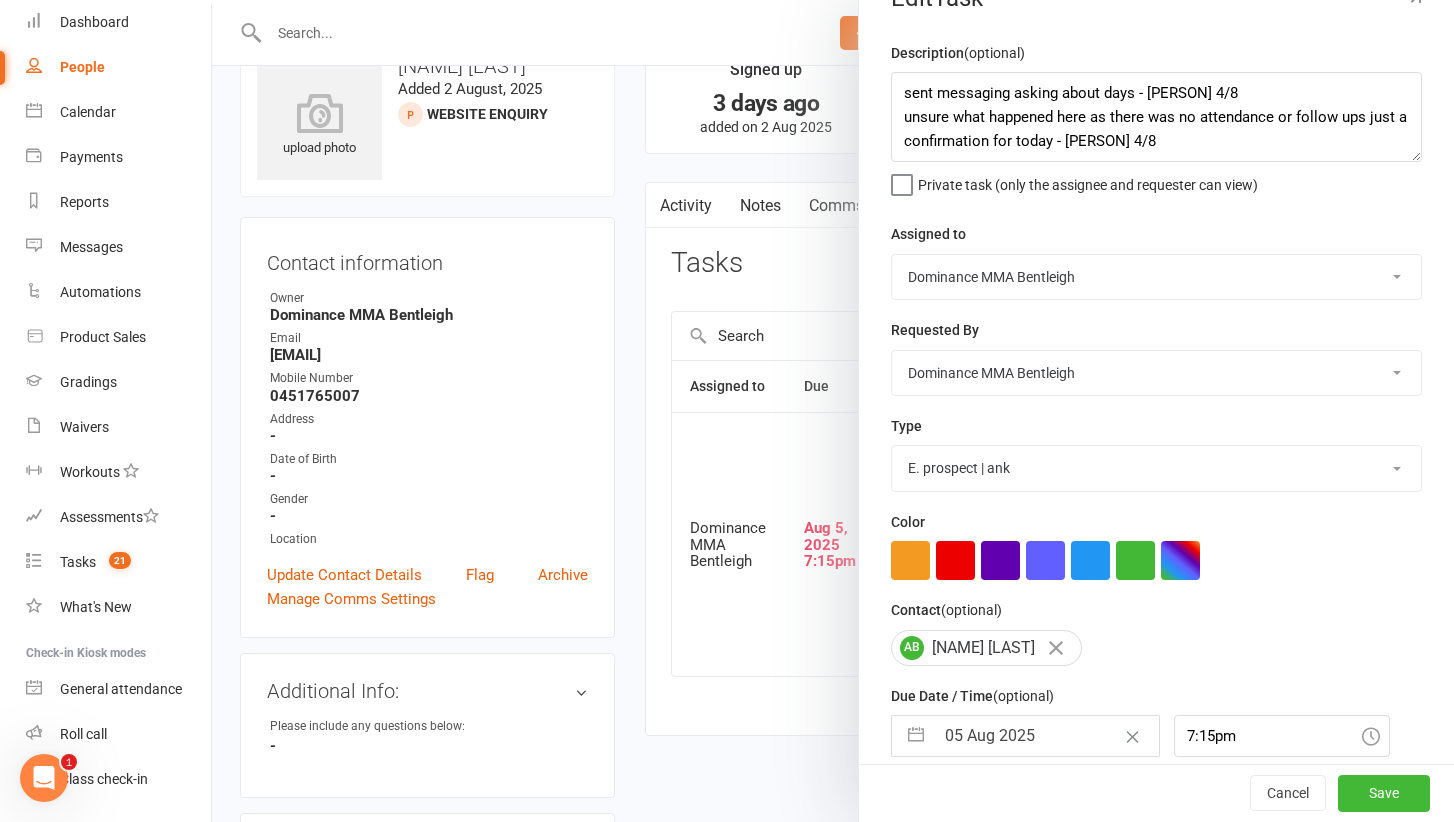 click on "05 Aug 2025" at bounding box center [1046, 736] 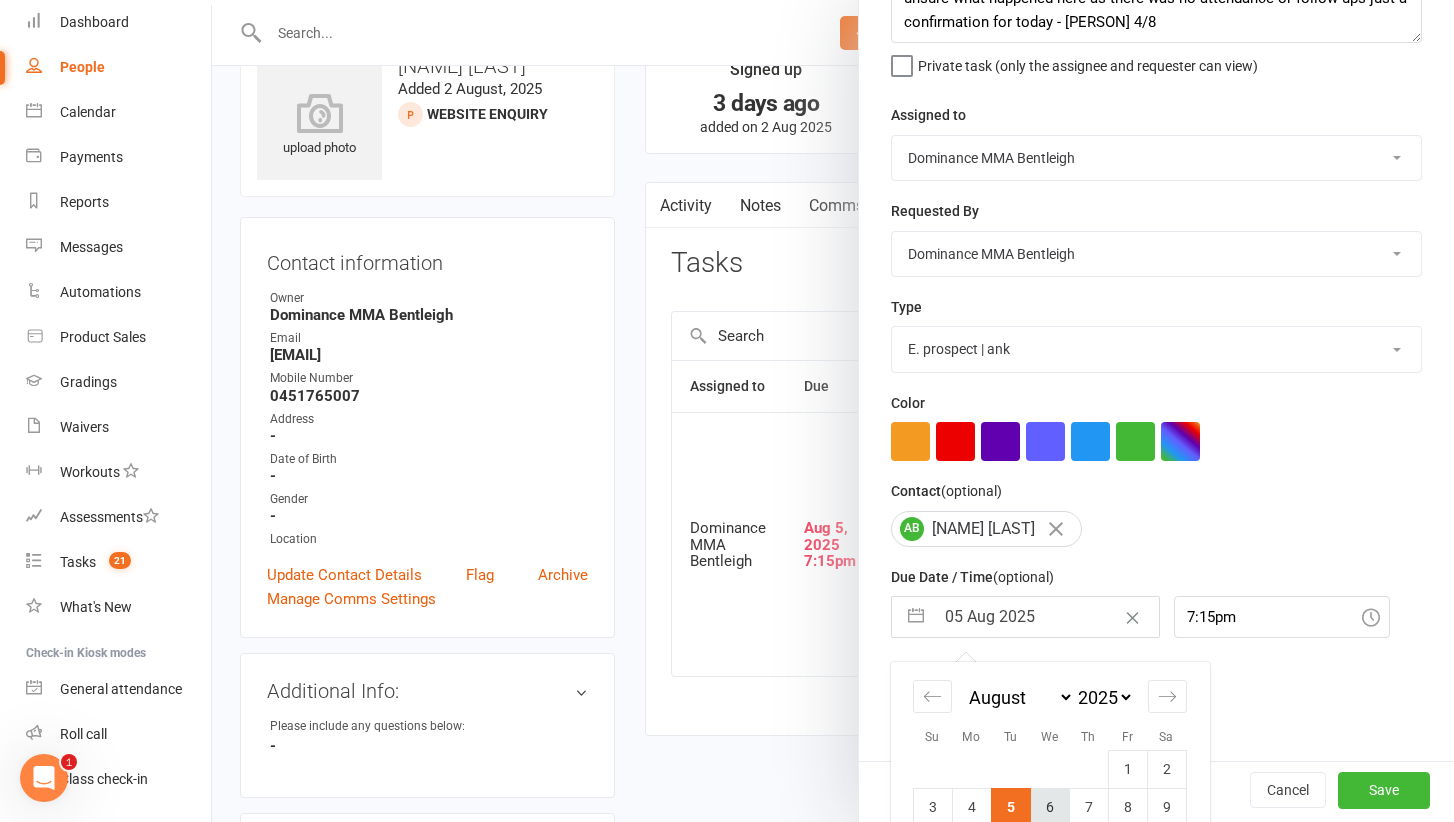click on "6" at bounding box center (1049, 807) 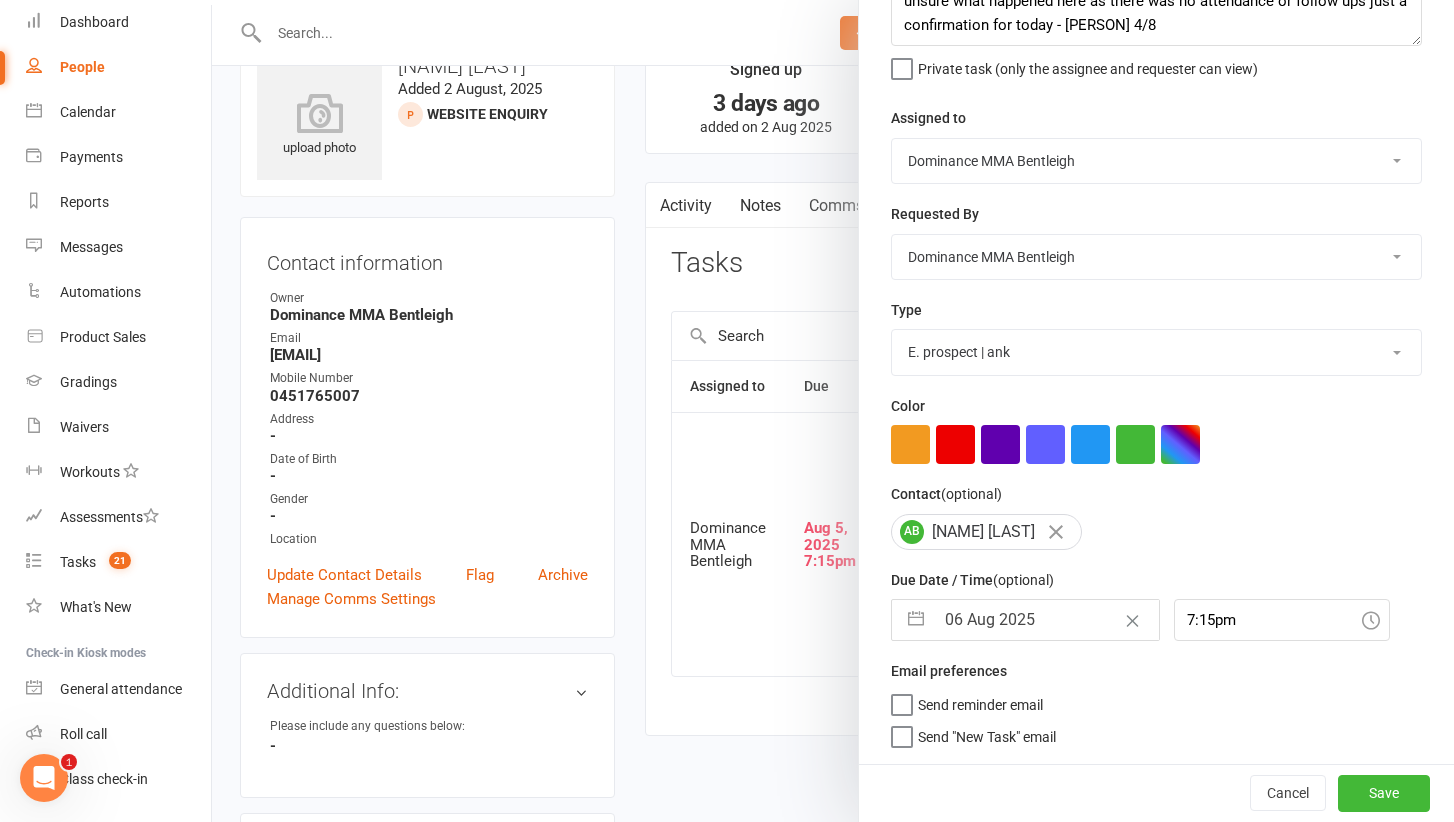 scroll, scrollTop: 156, scrollLeft: 0, axis: vertical 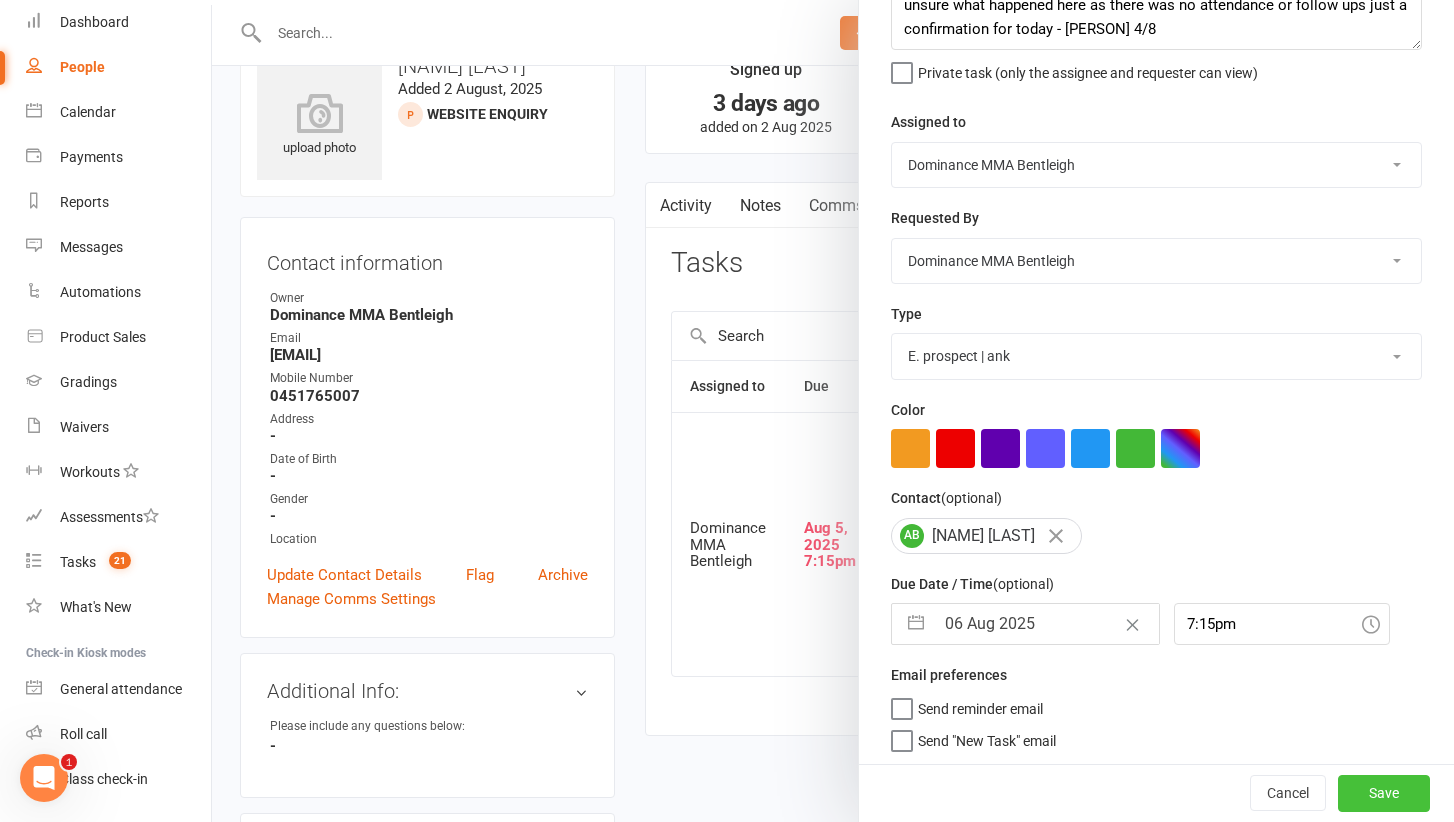 click on "Save" at bounding box center [1384, 794] 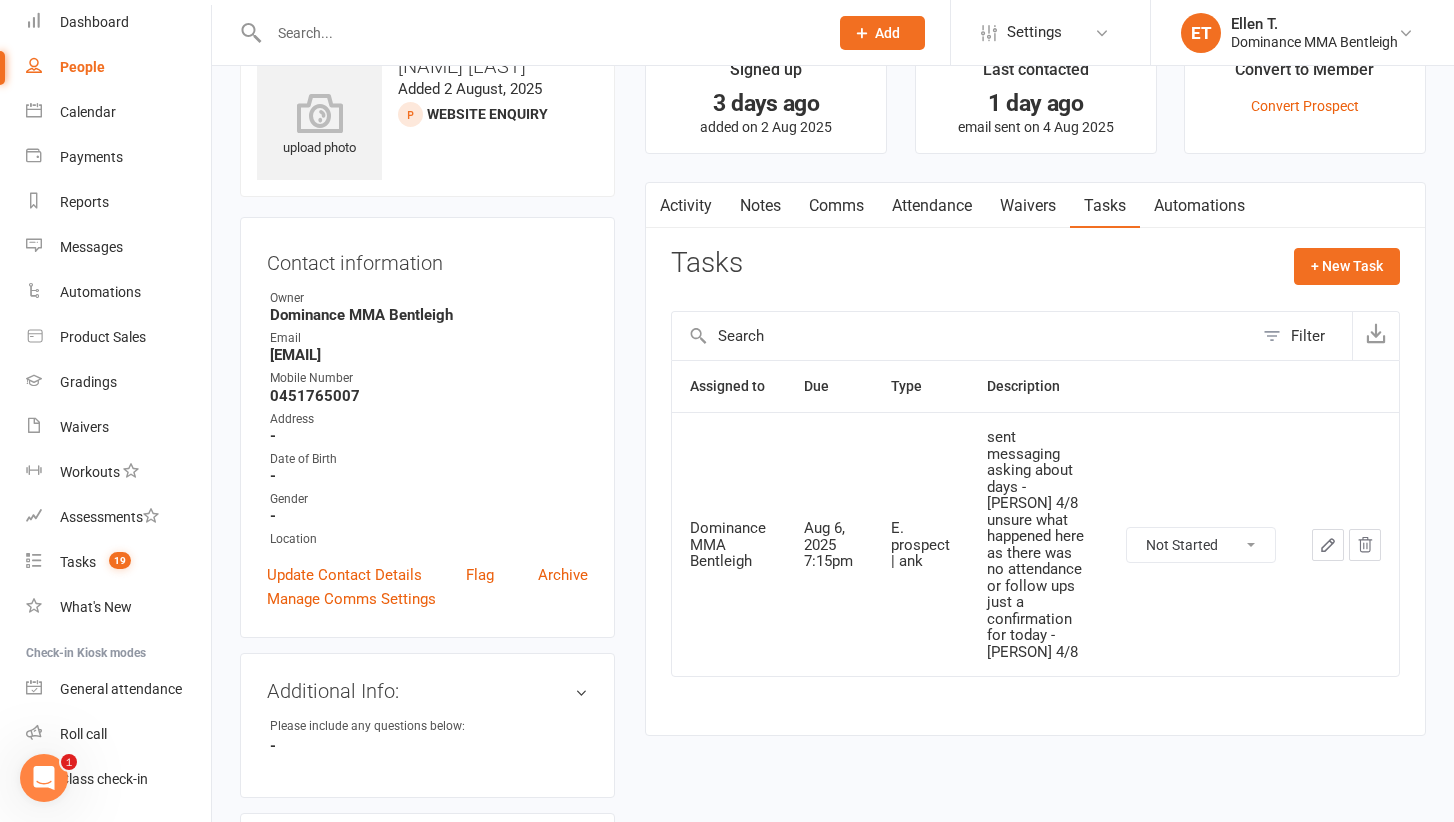 click on "Filter" at bounding box center [1302, 336] 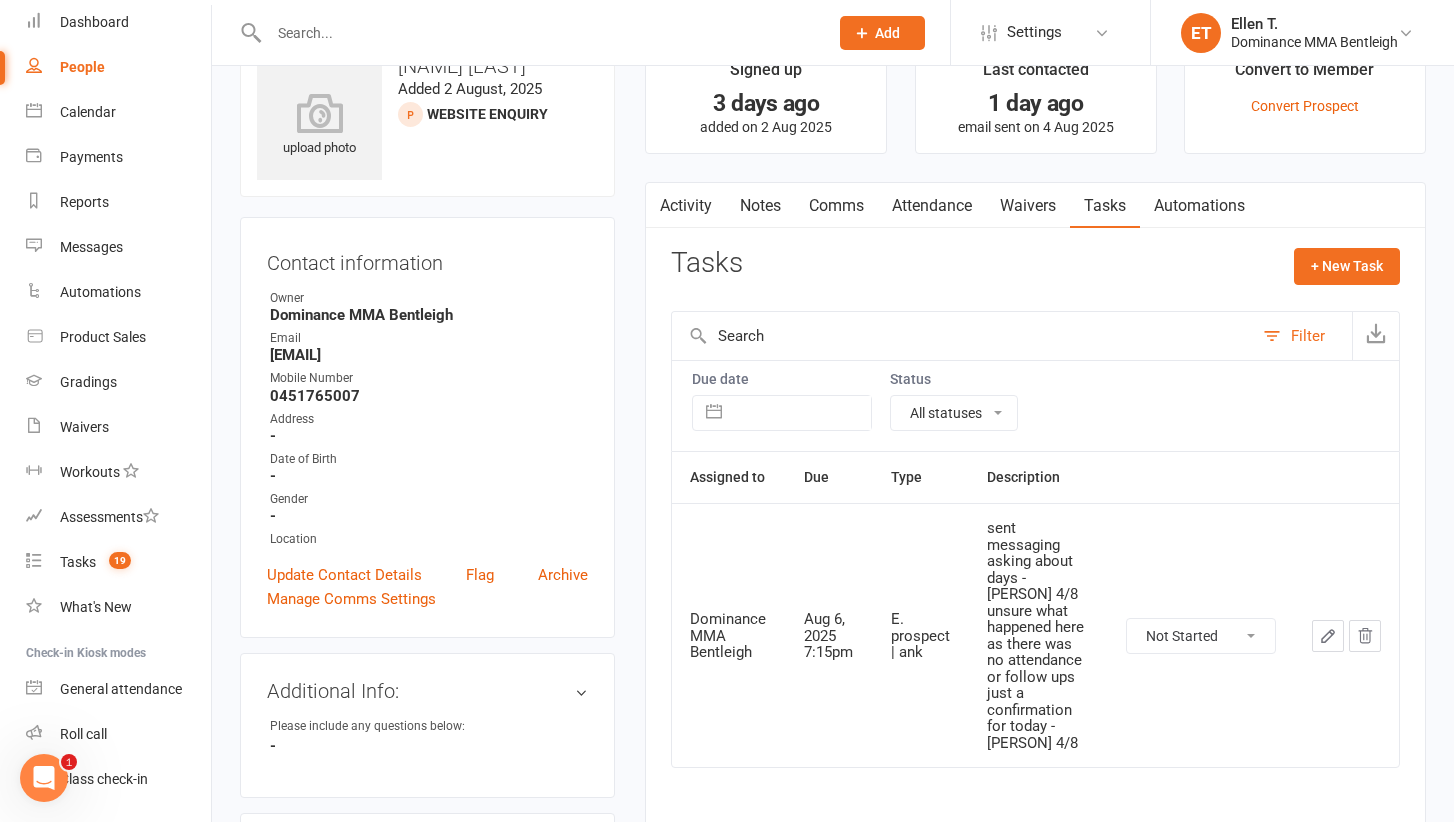 select on "finished" 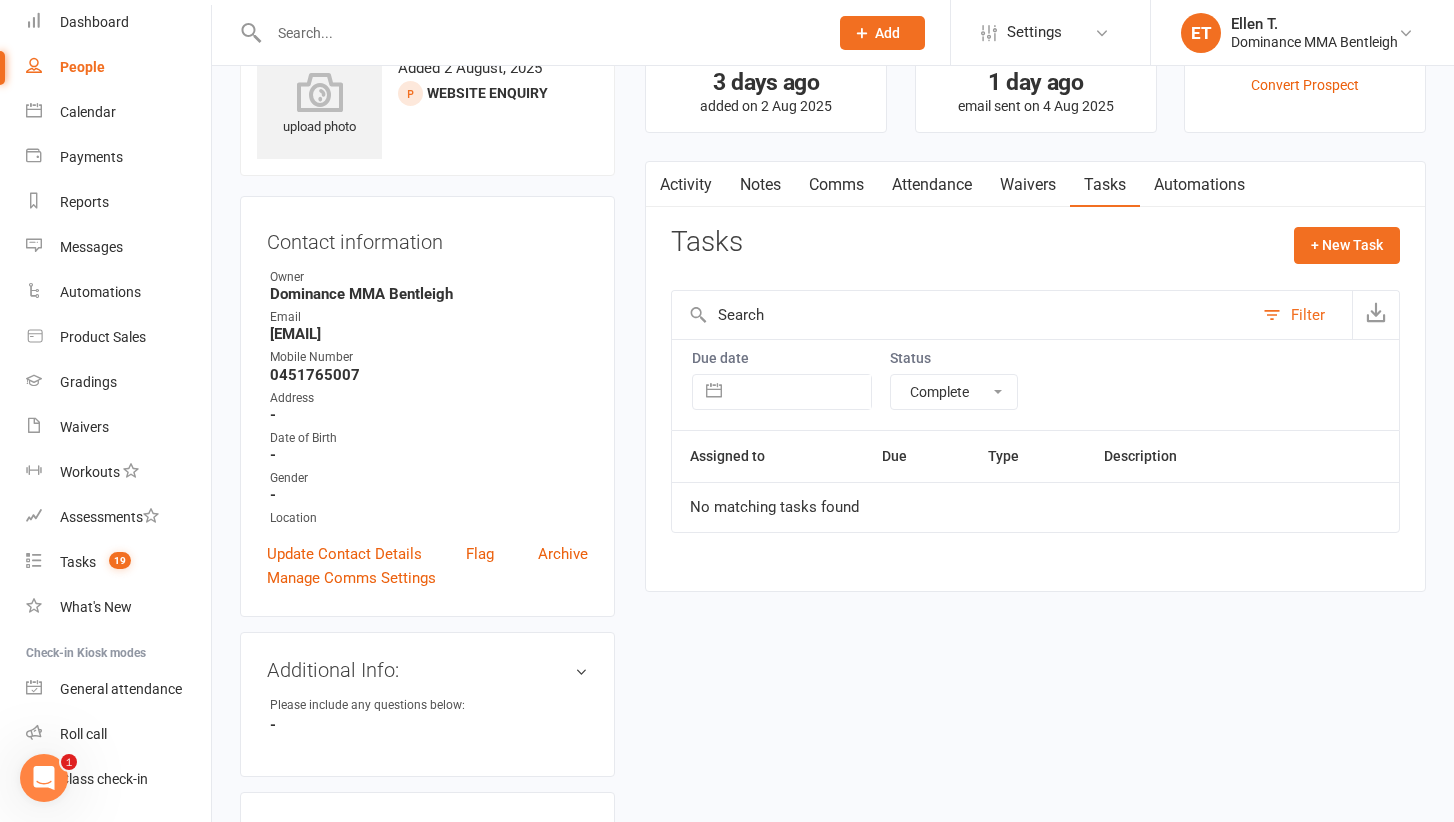 scroll, scrollTop: 81, scrollLeft: 0, axis: vertical 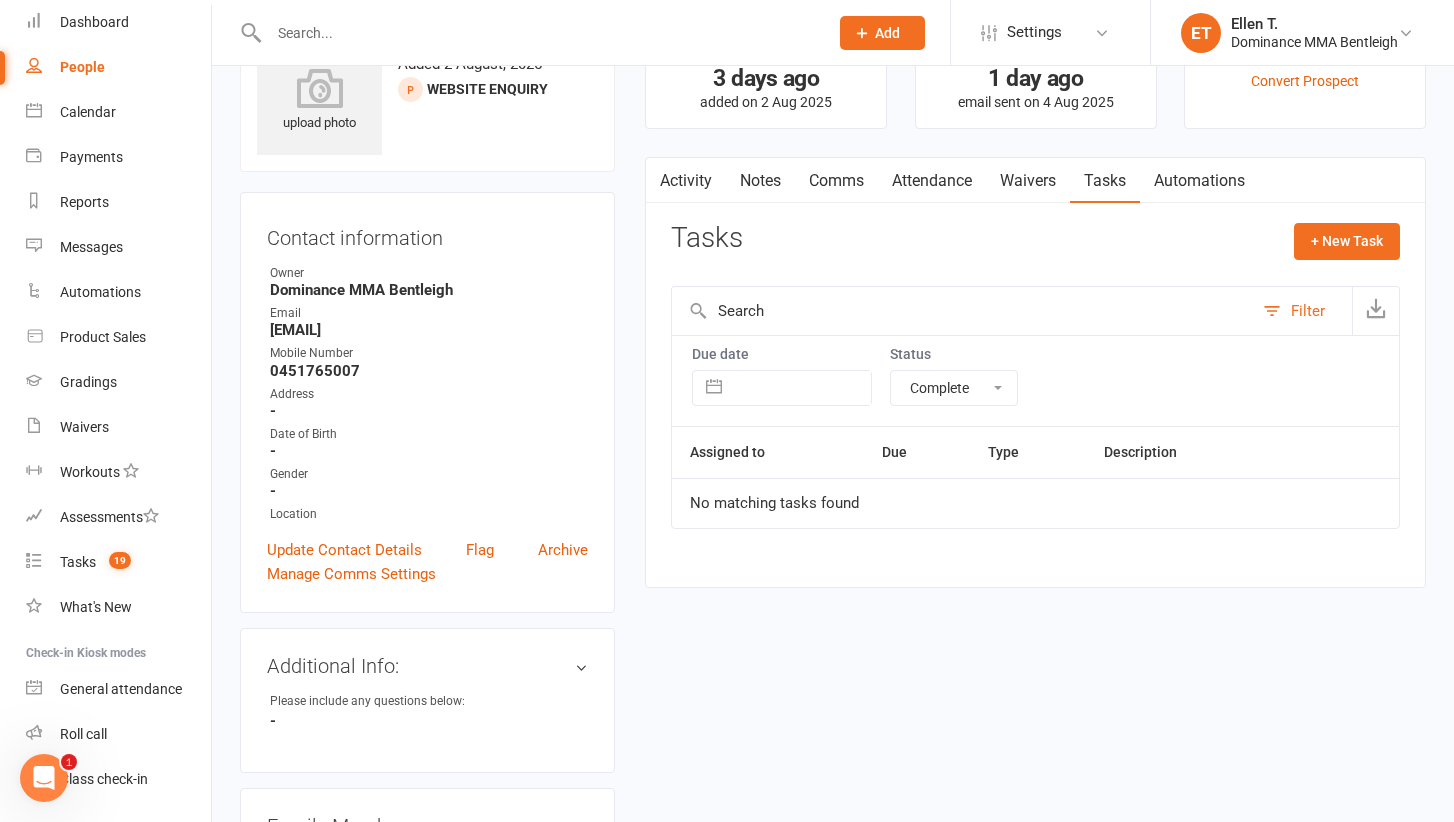 select 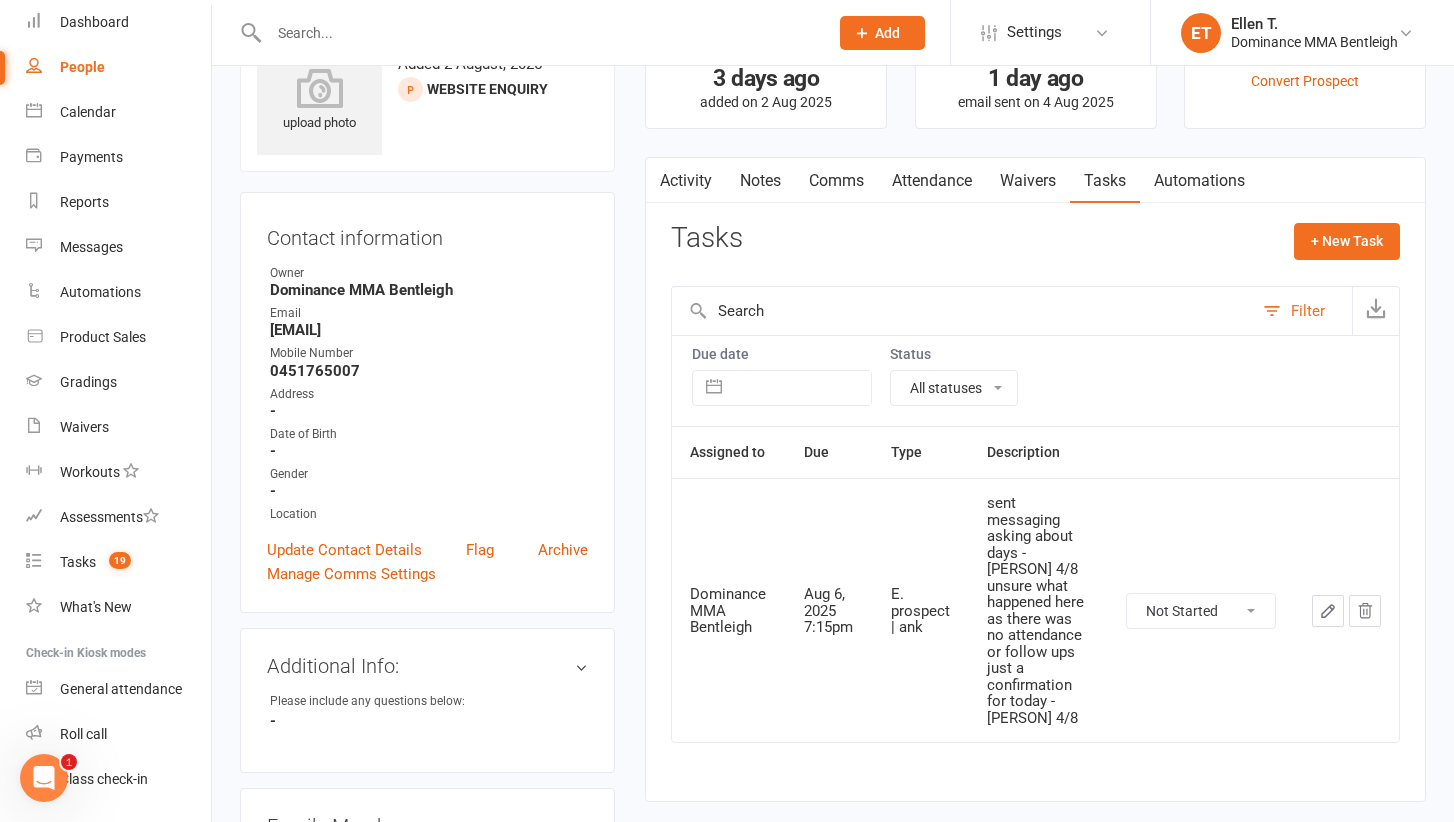 click 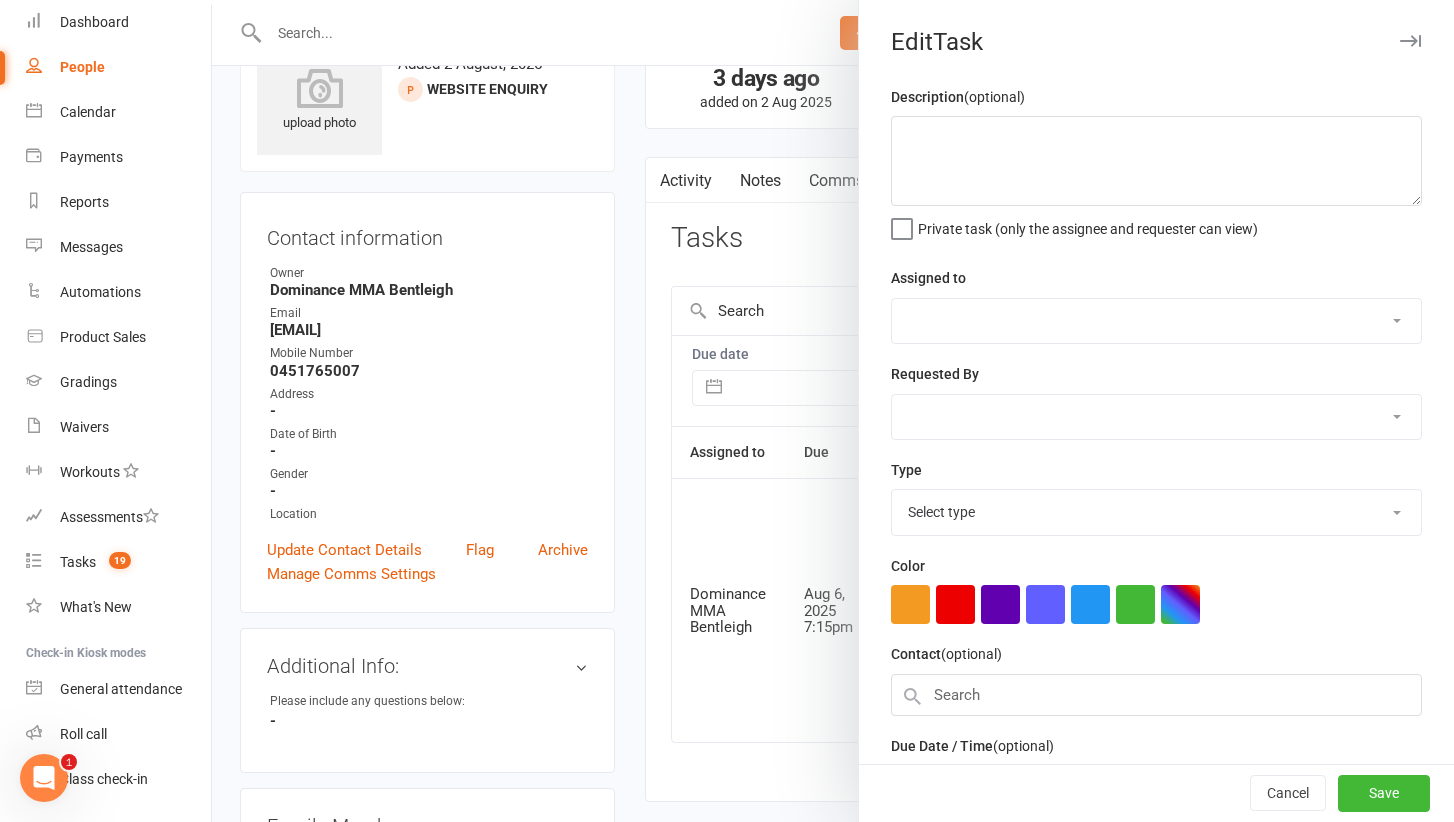 type on "sent messaging asking about days - Ellen 4/8
unsure what happened here as there was no attendance or follow ups just a confirmation for today - Ellen 4/8" 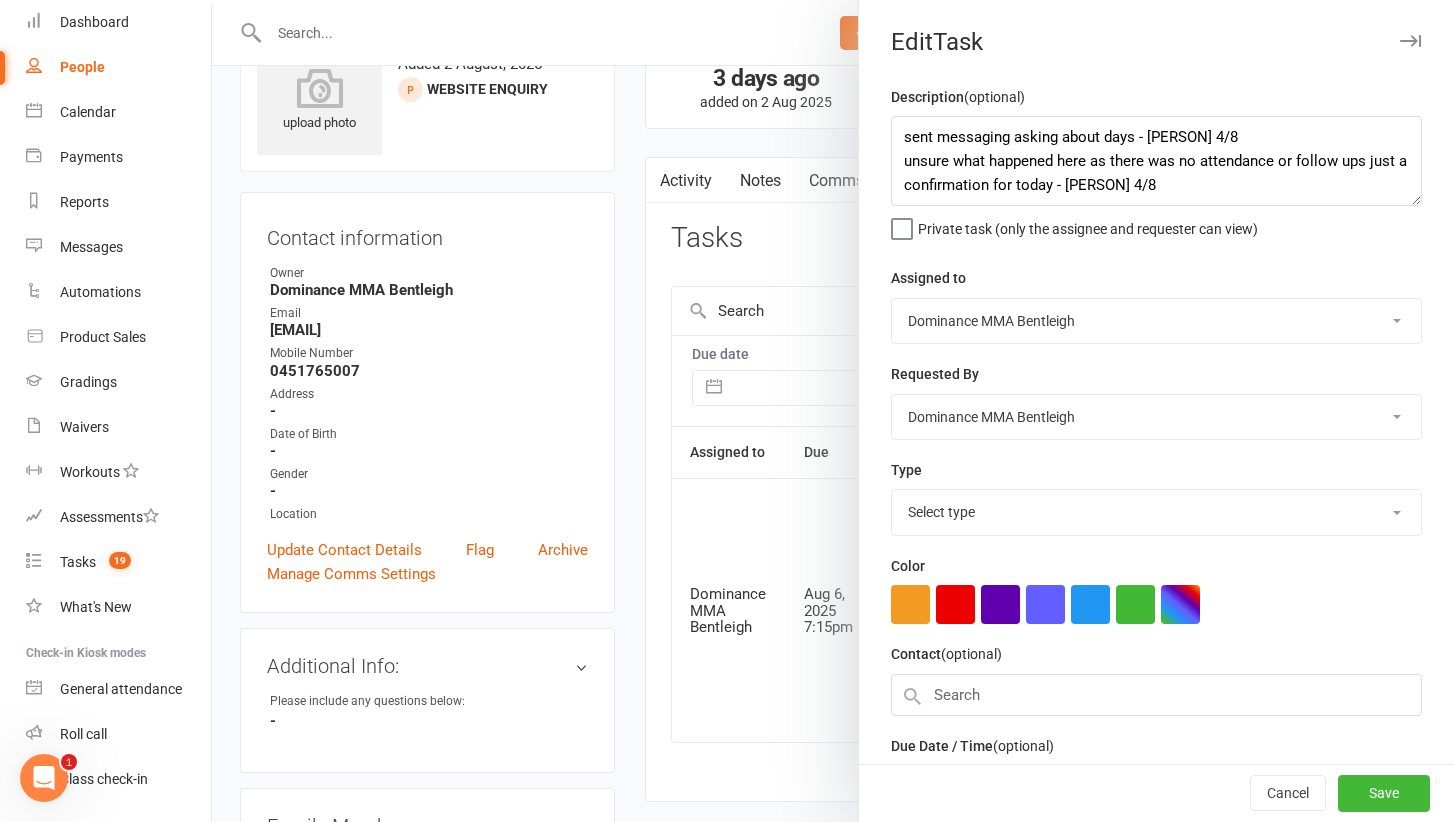select on "13788" 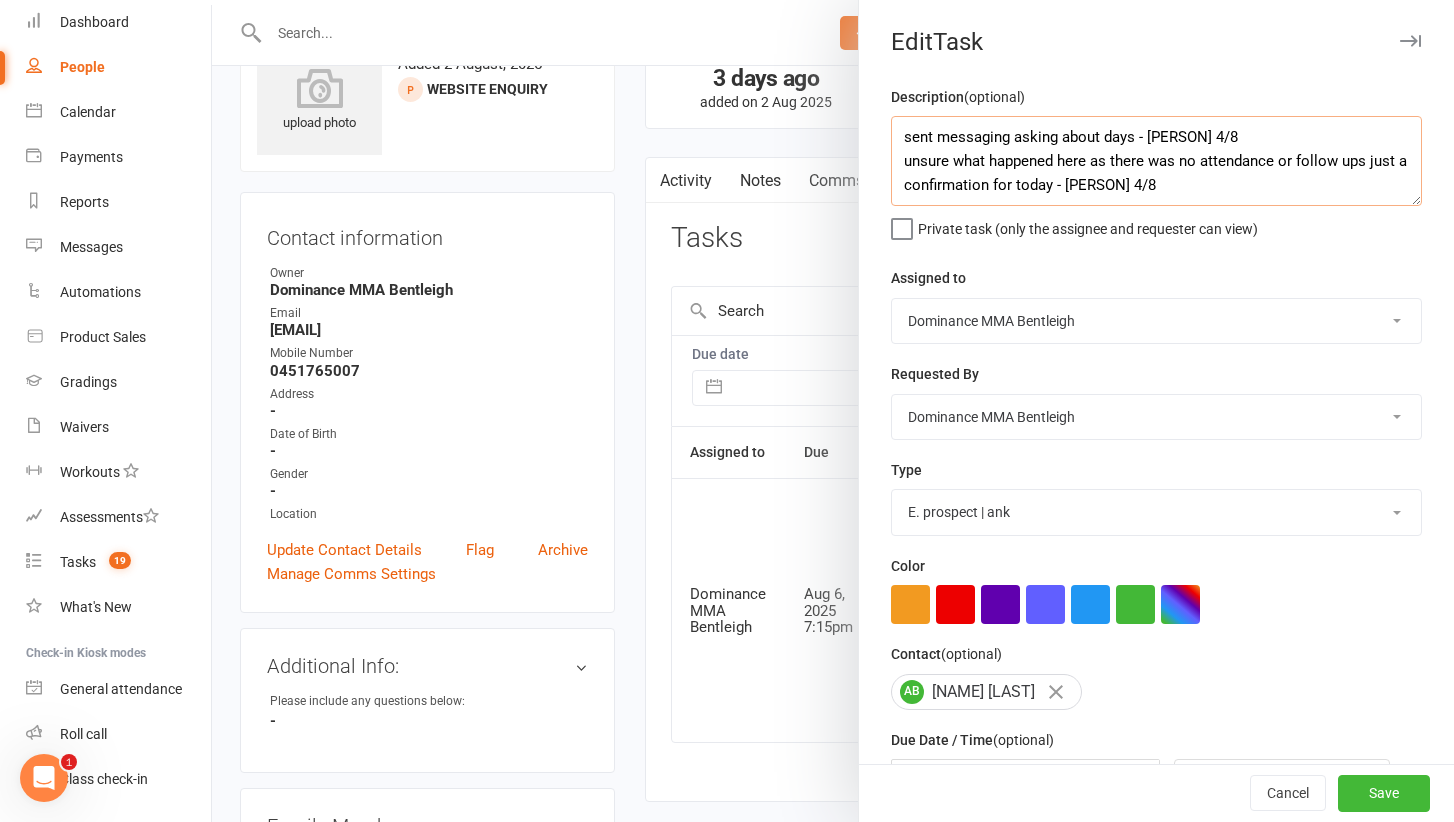 drag, startPoint x: 1051, startPoint y: 186, endPoint x: 1365, endPoint y: 159, distance: 315.1587 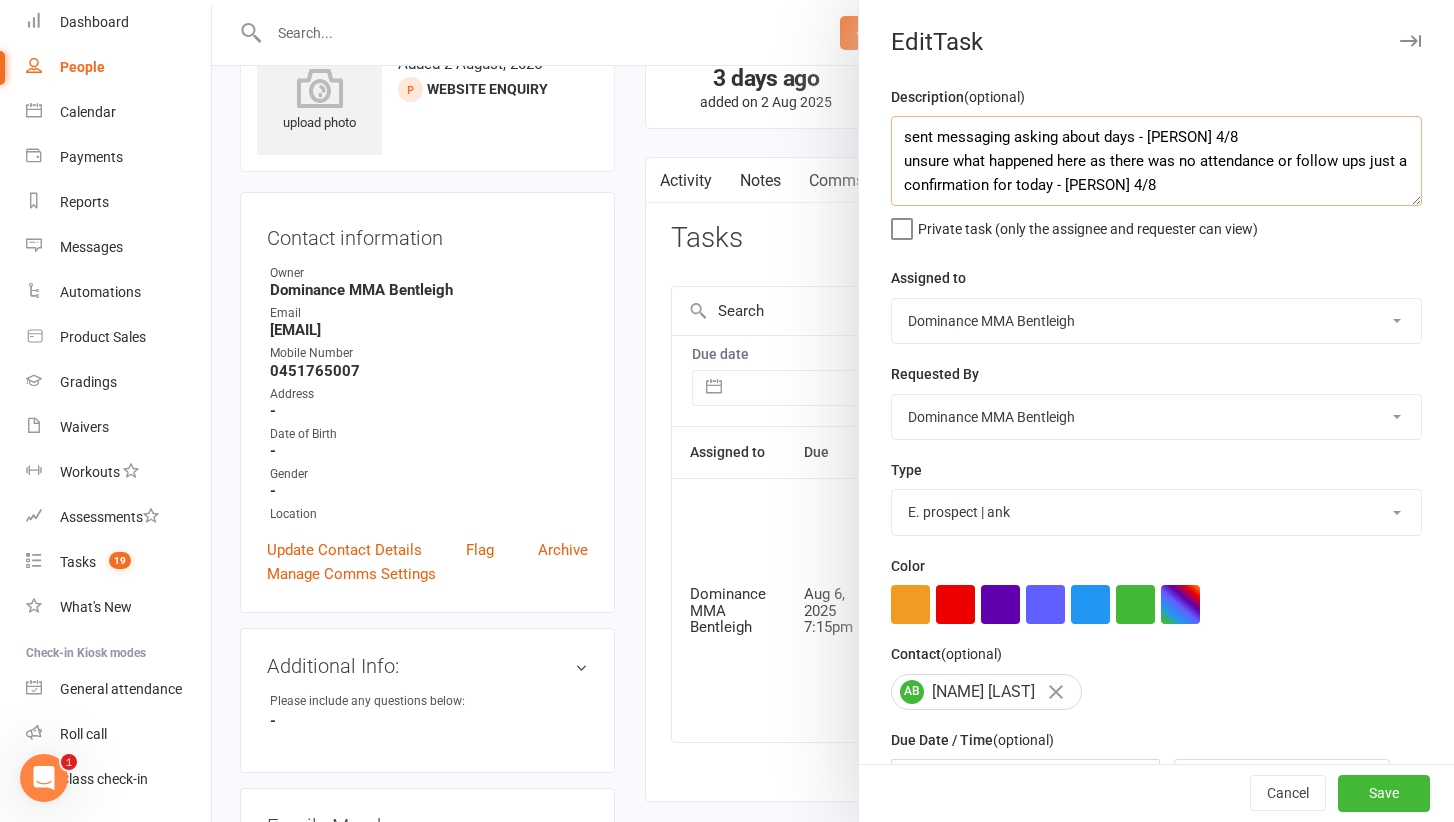 click on "sent messaging asking about days - Ellen 4/8
unsure what happened here as there was no attendance or follow ups just a confirmation for today - Ellen 4/8" at bounding box center (1156, 161) 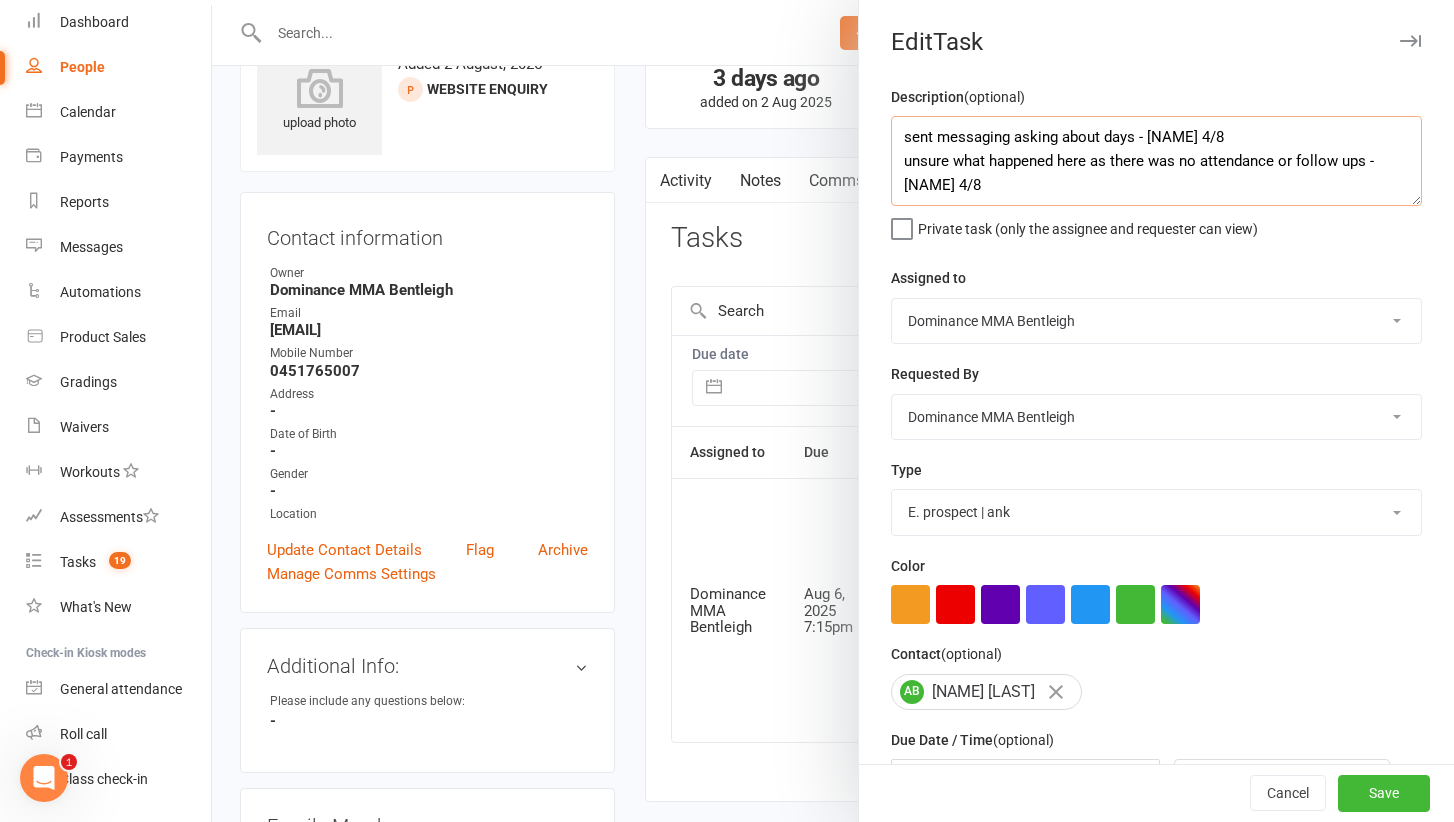 click on "sent messaging asking about days - Ellen 4/8
unsure what happened here as there was no attendance or follow ups - Ellen 4/8" at bounding box center [1156, 161] 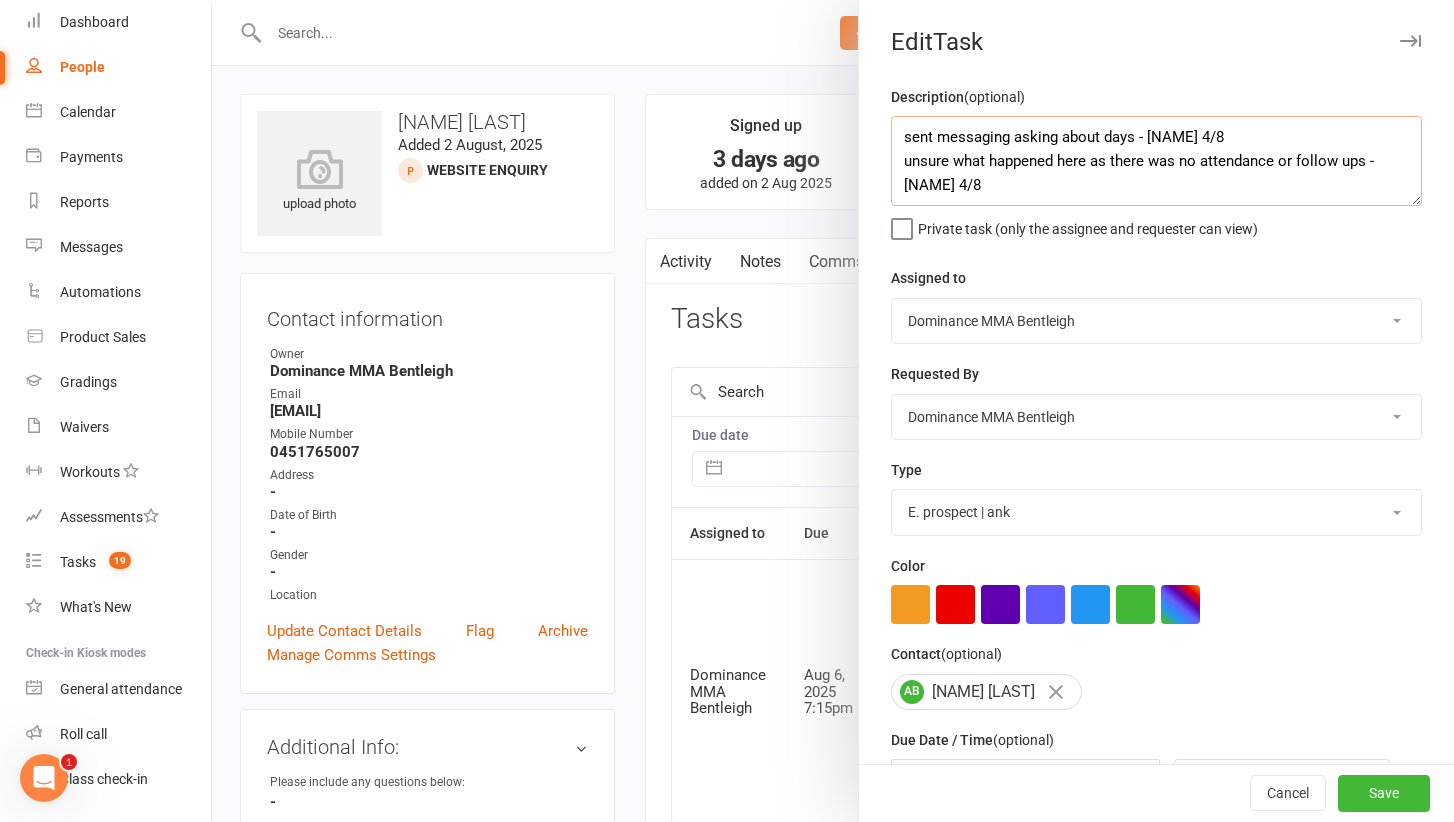 scroll, scrollTop: 0, scrollLeft: 0, axis: both 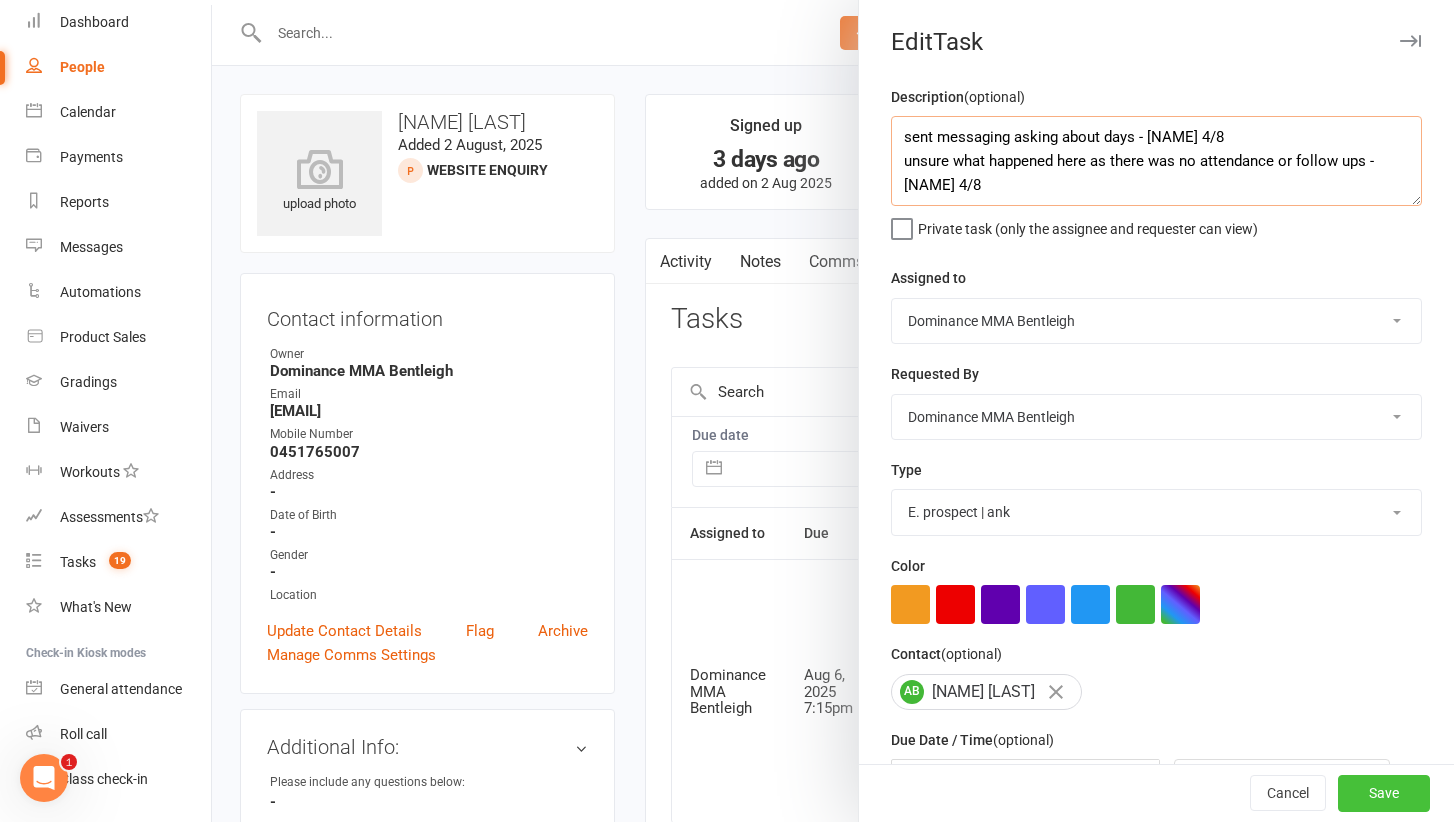 type on "sent messaging asking about days - Ellen 4/8
unsure what happened here as there was no attendance or follow ups - Ellen 4/8" 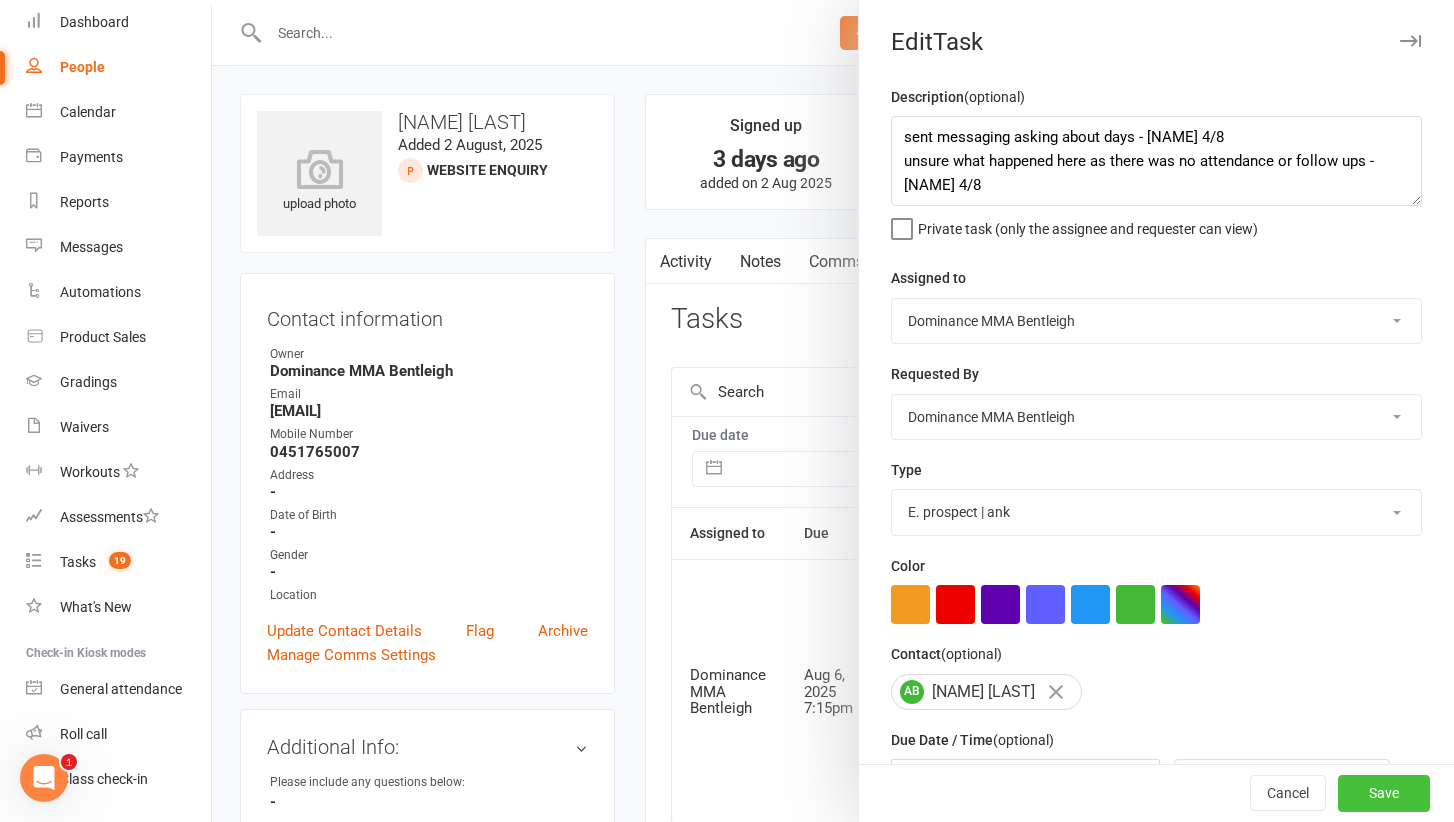 click on "Save" at bounding box center [1384, 794] 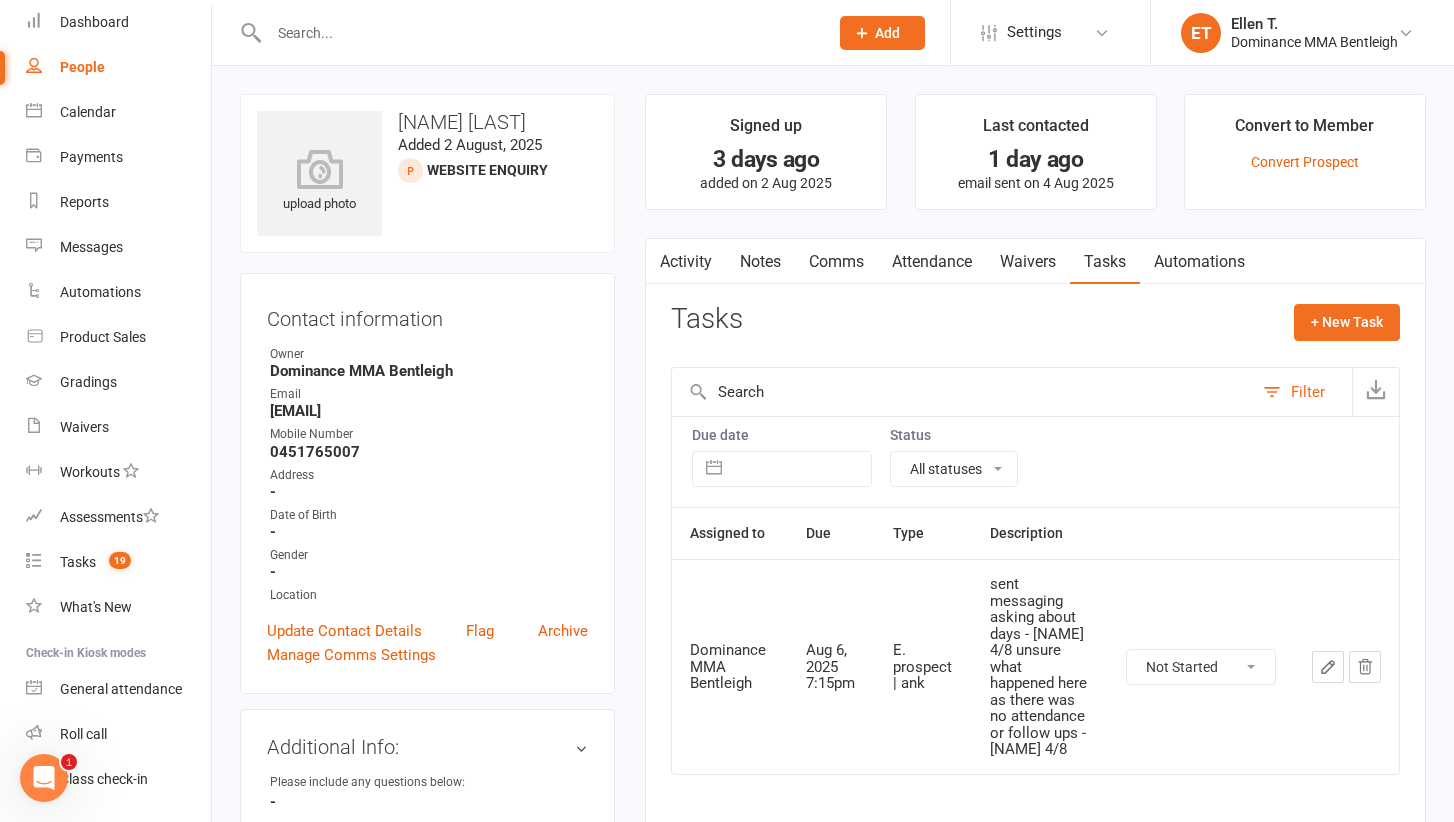 click at bounding box center [538, 33] 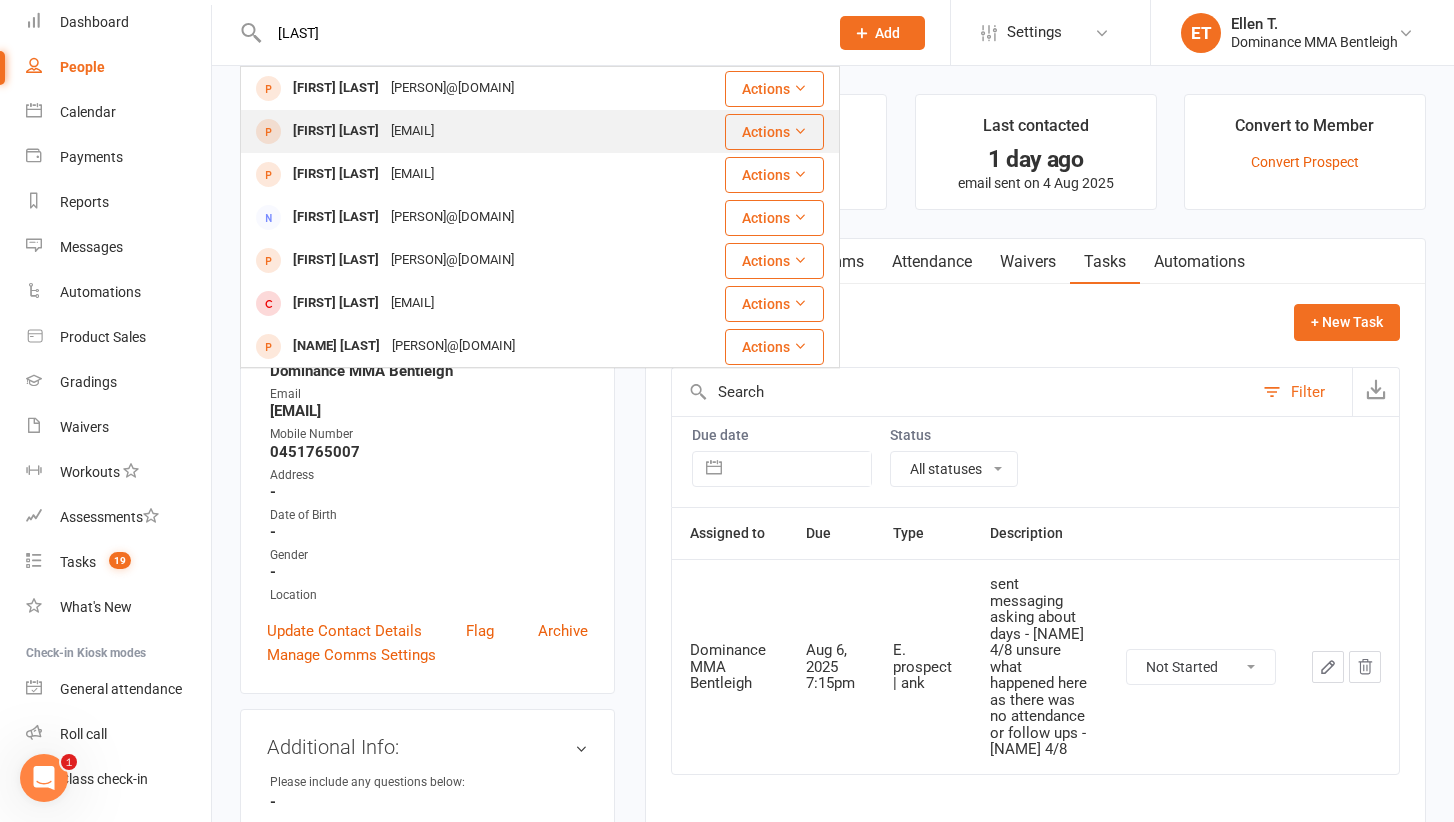 type on "fowler" 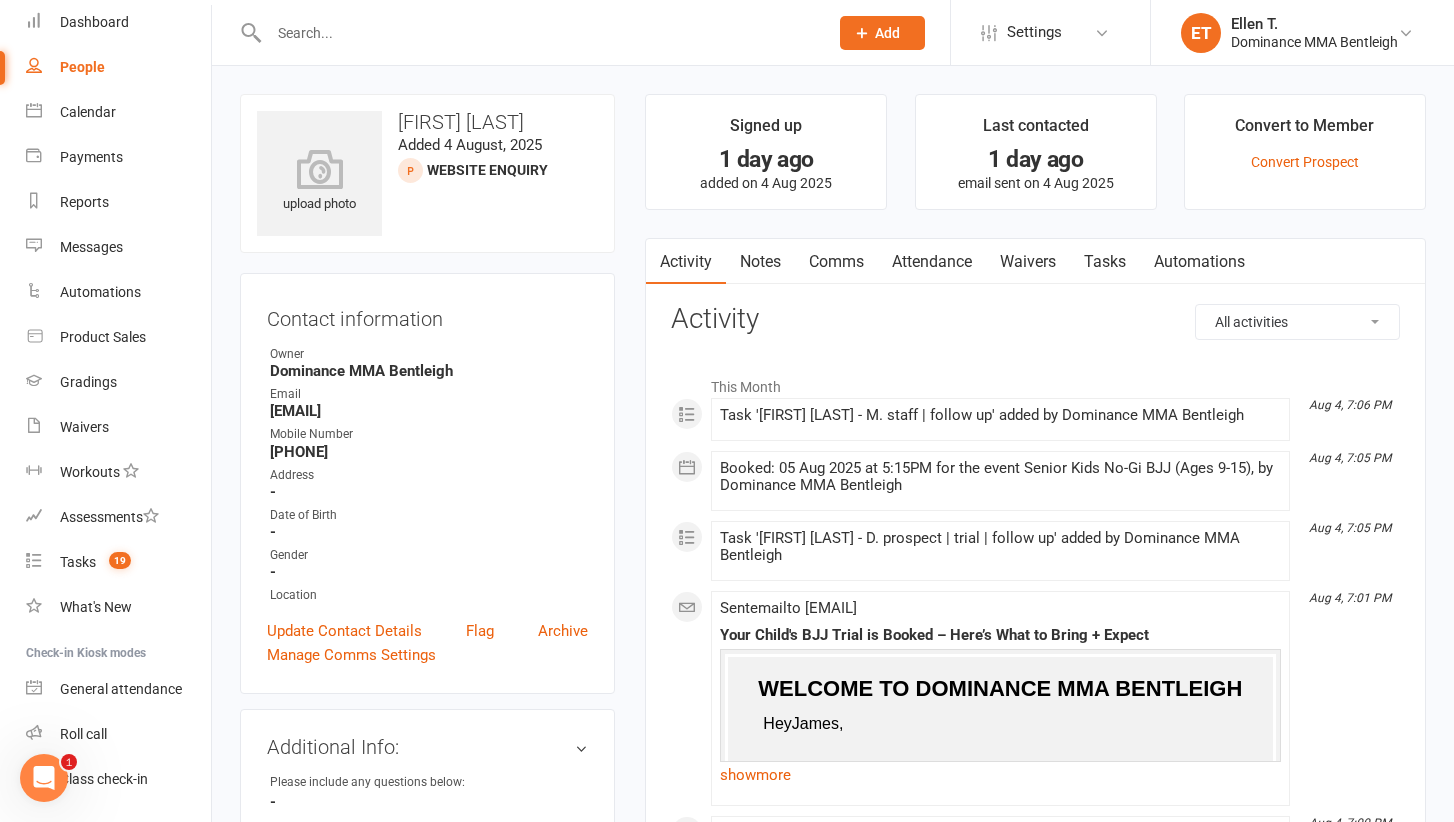 click on "Attendance" at bounding box center [932, 262] 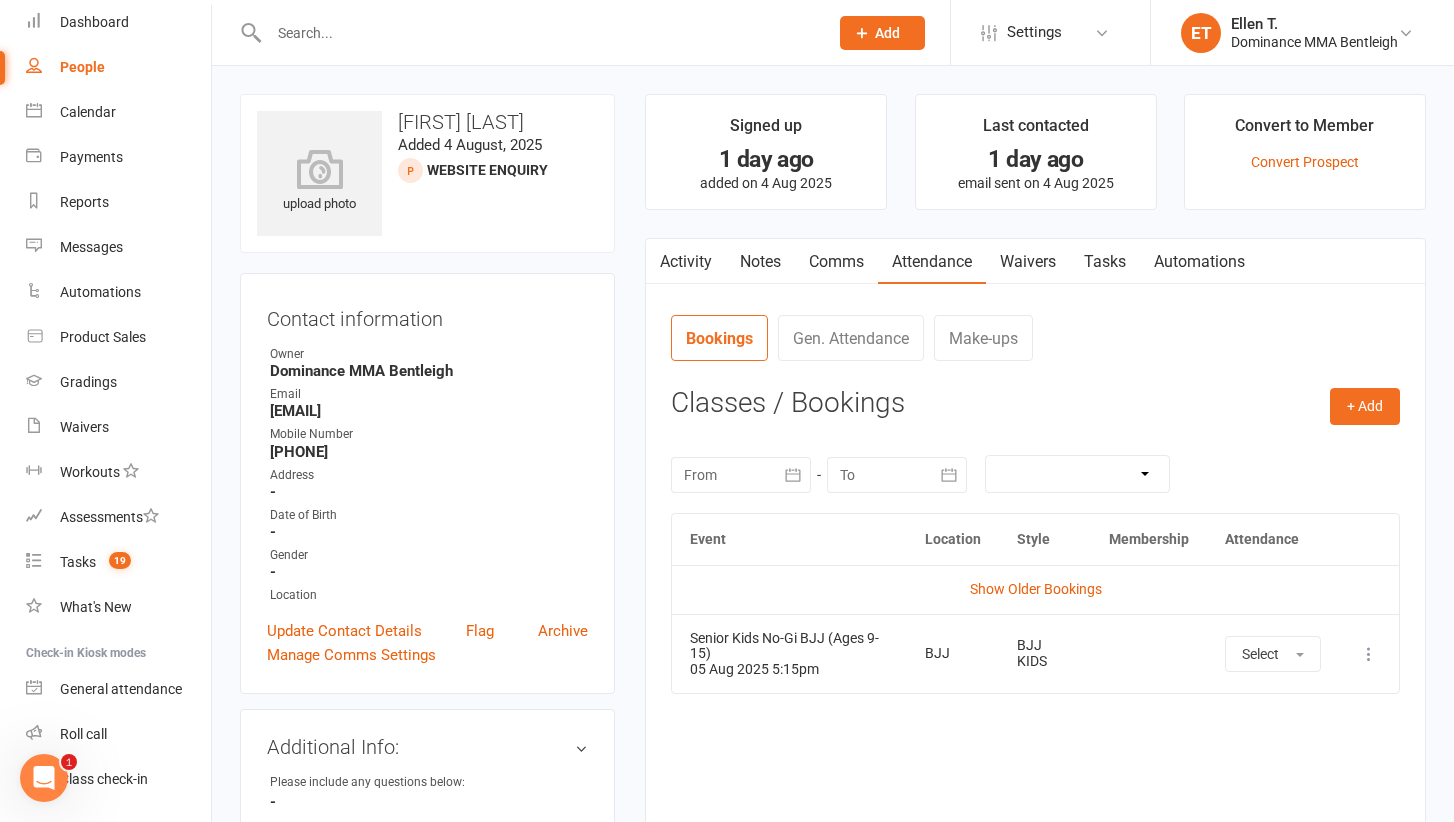 click on "Waivers" at bounding box center [1028, 262] 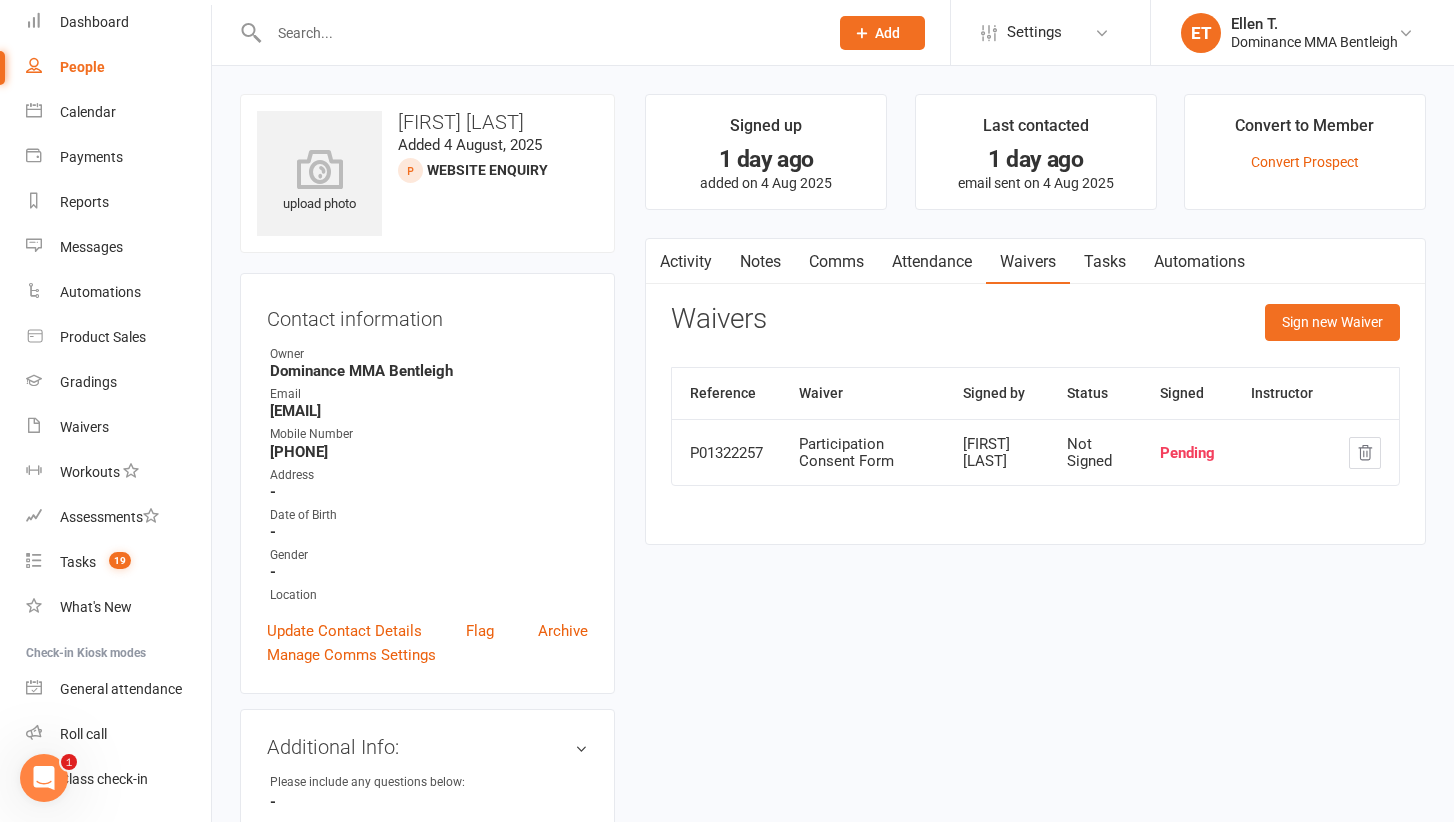 scroll, scrollTop: -2, scrollLeft: 0, axis: vertical 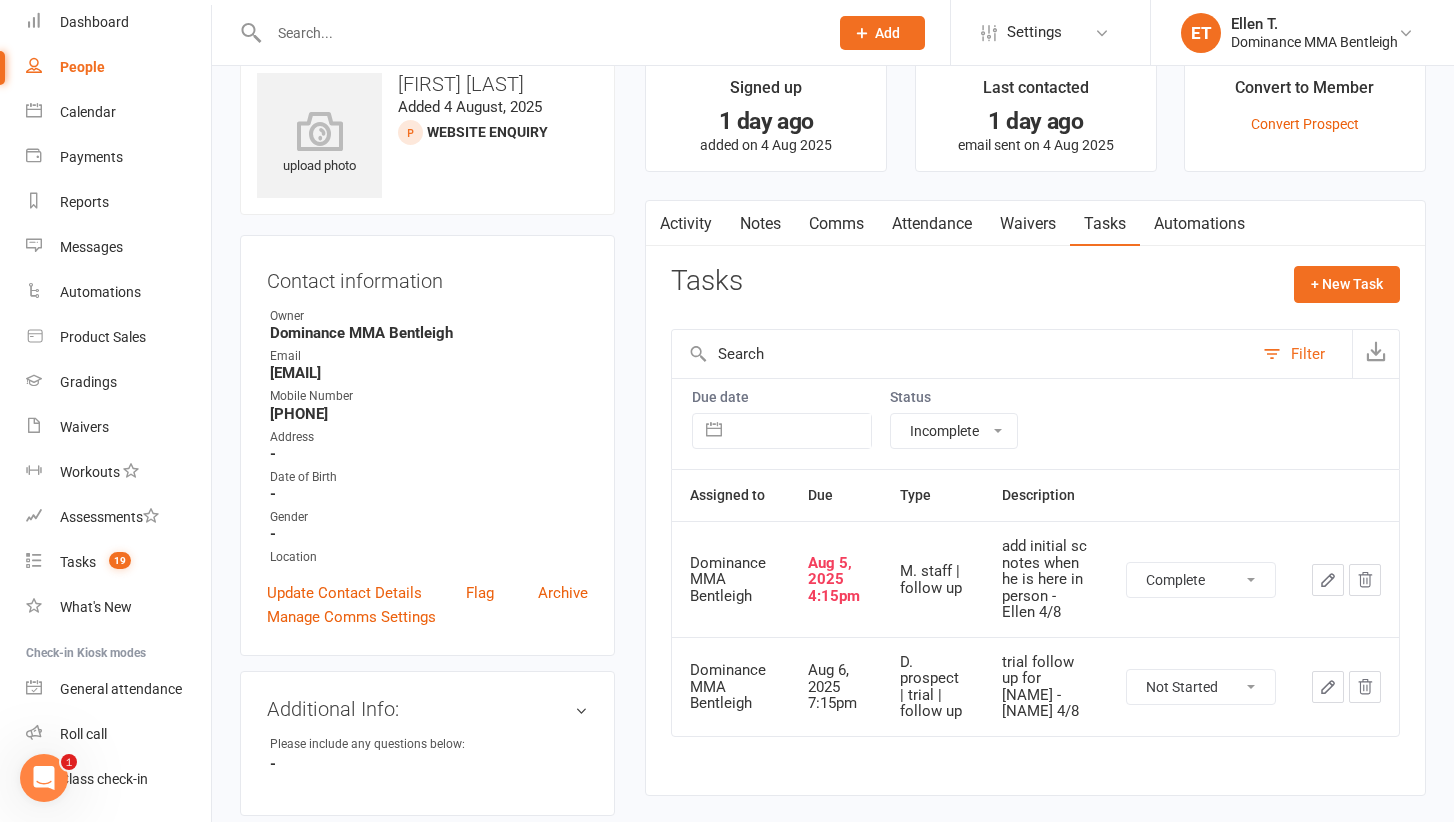 select on "unstarted" 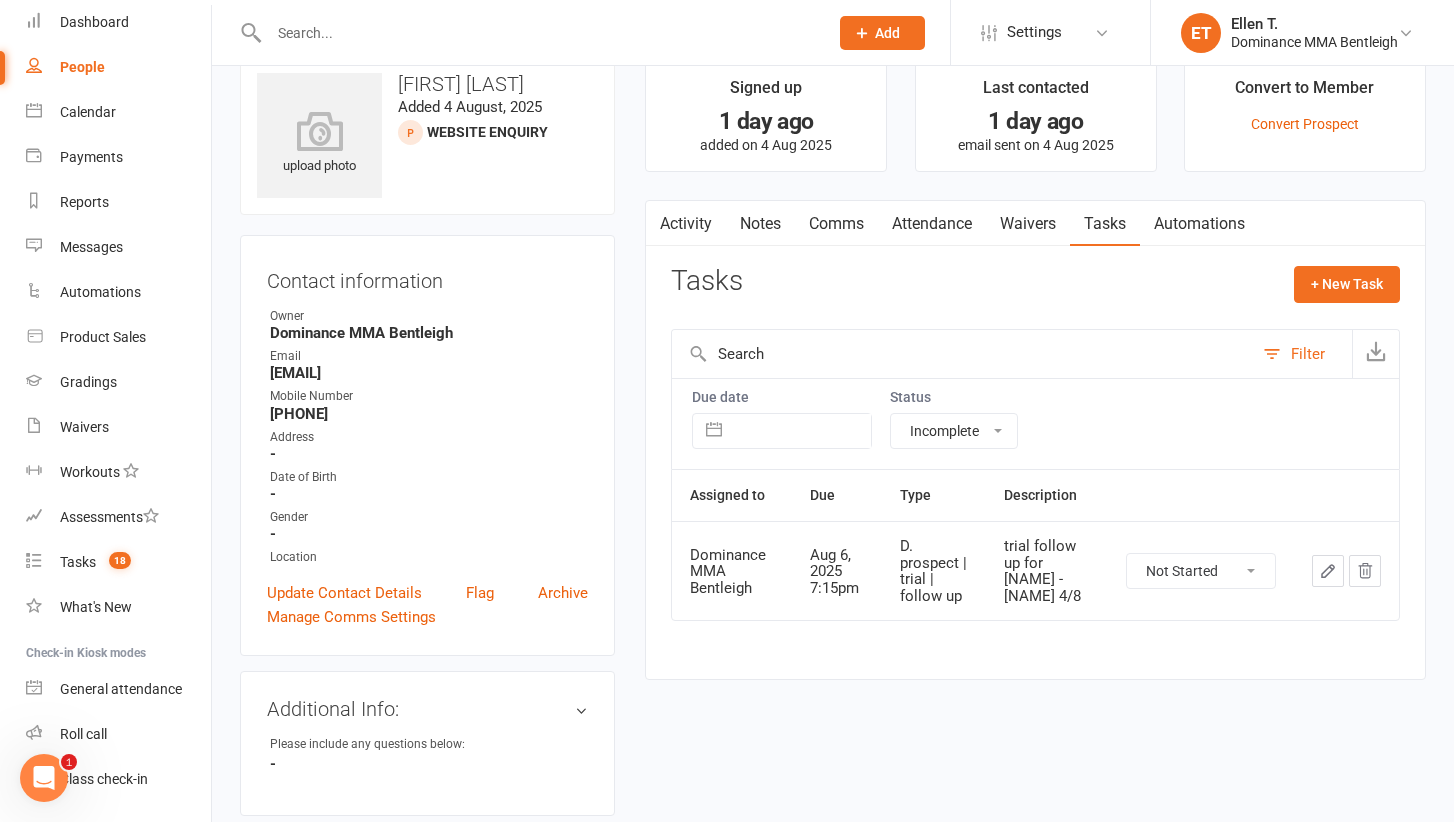 click on "Notes" at bounding box center (760, 224) 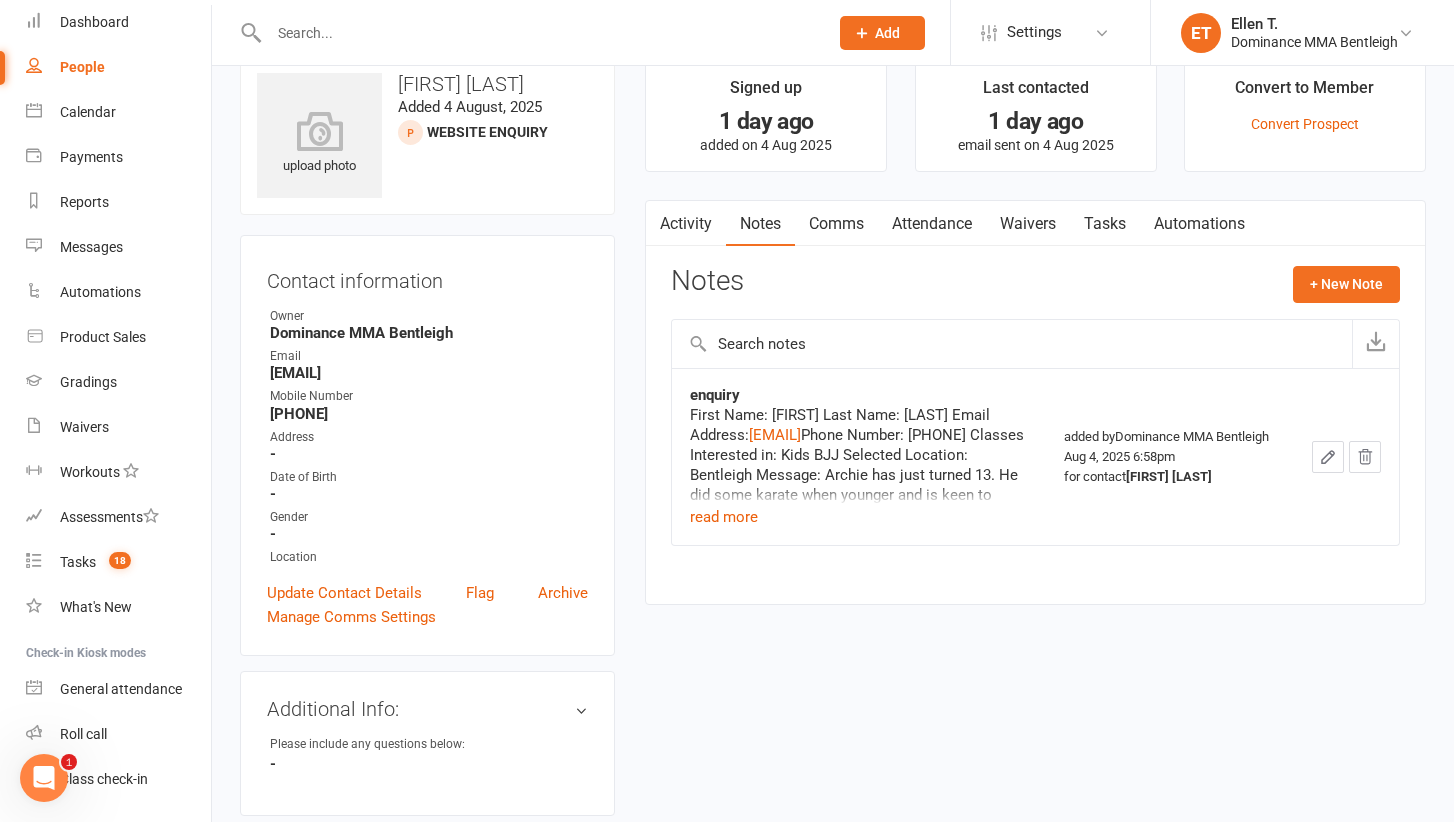 drag, startPoint x: 1353, startPoint y: 290, endPoint x: 1088, endPoint y: 321, distance: 266.80704 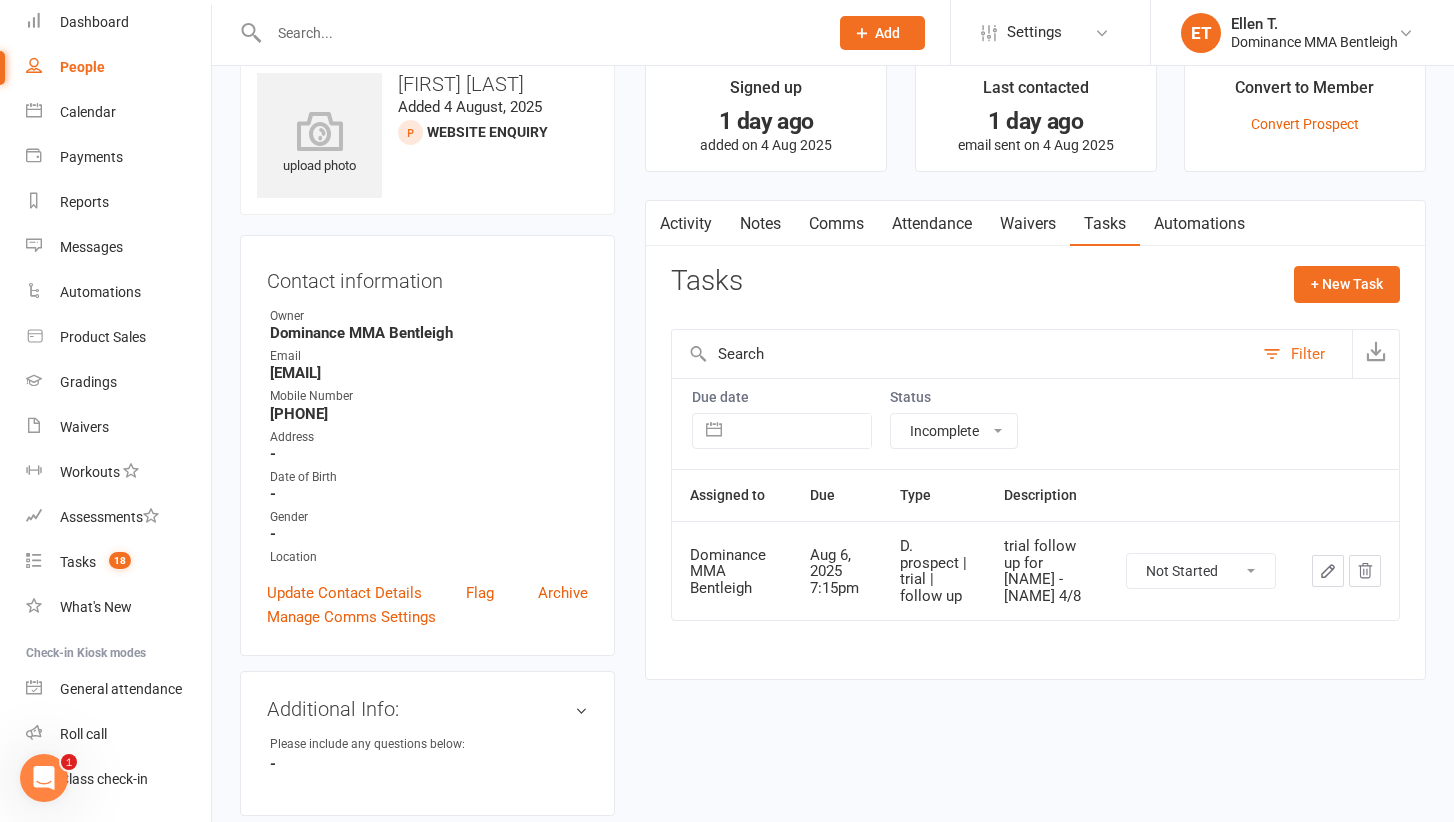 click at bounding box center [1328, 571] 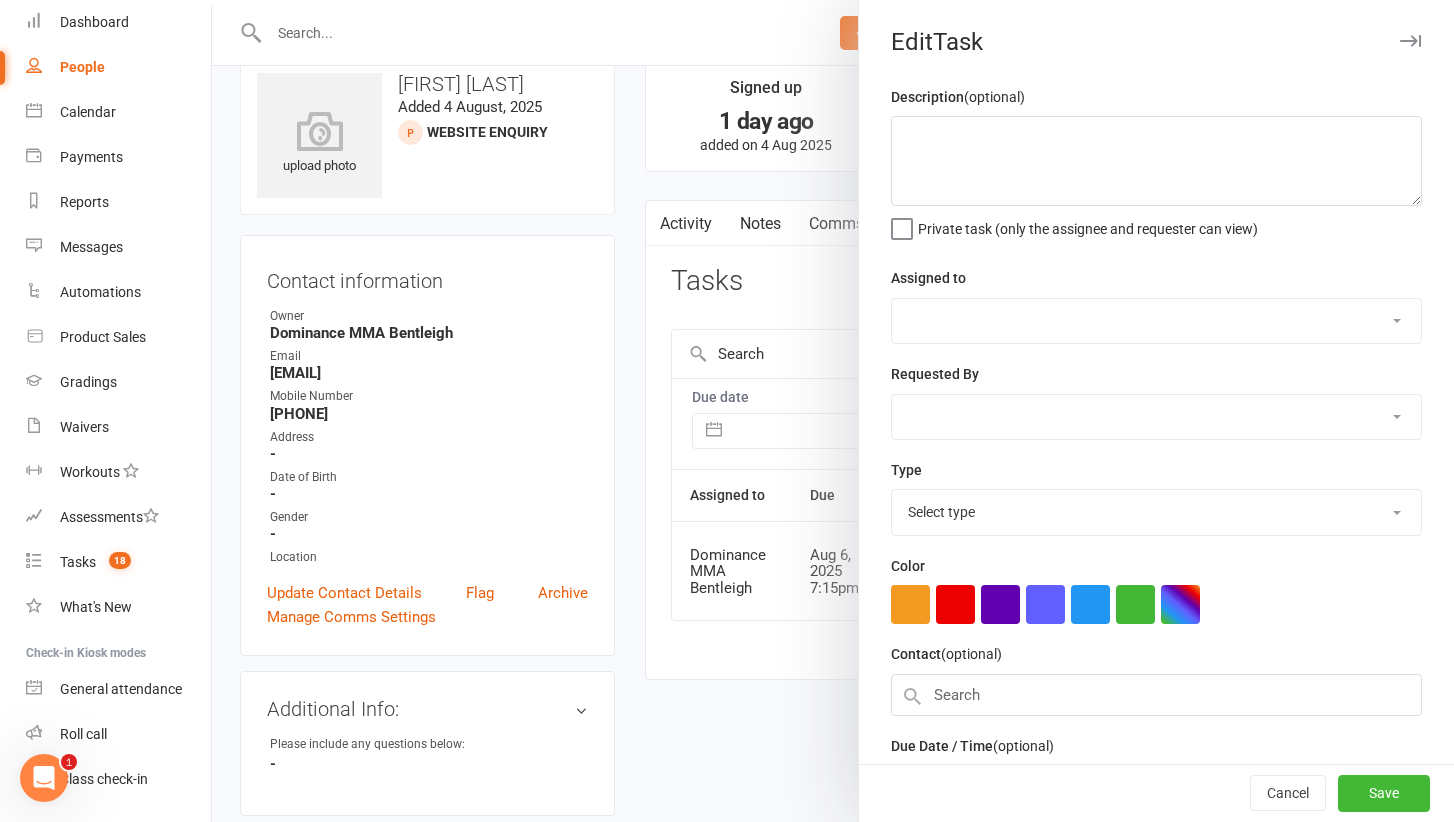 type on "trial follow up for Archie - Ellen 4/8" 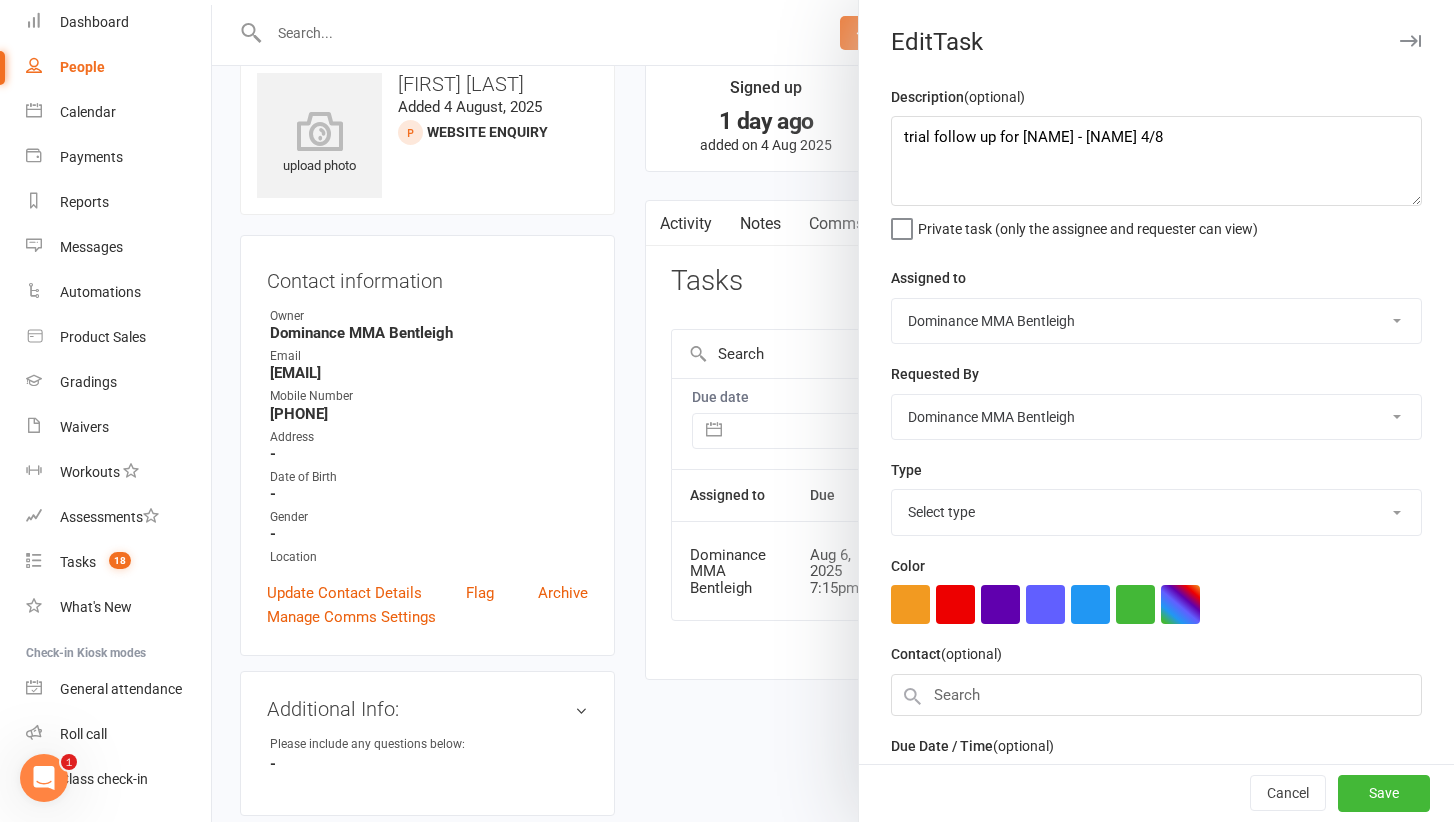 select on "13787" 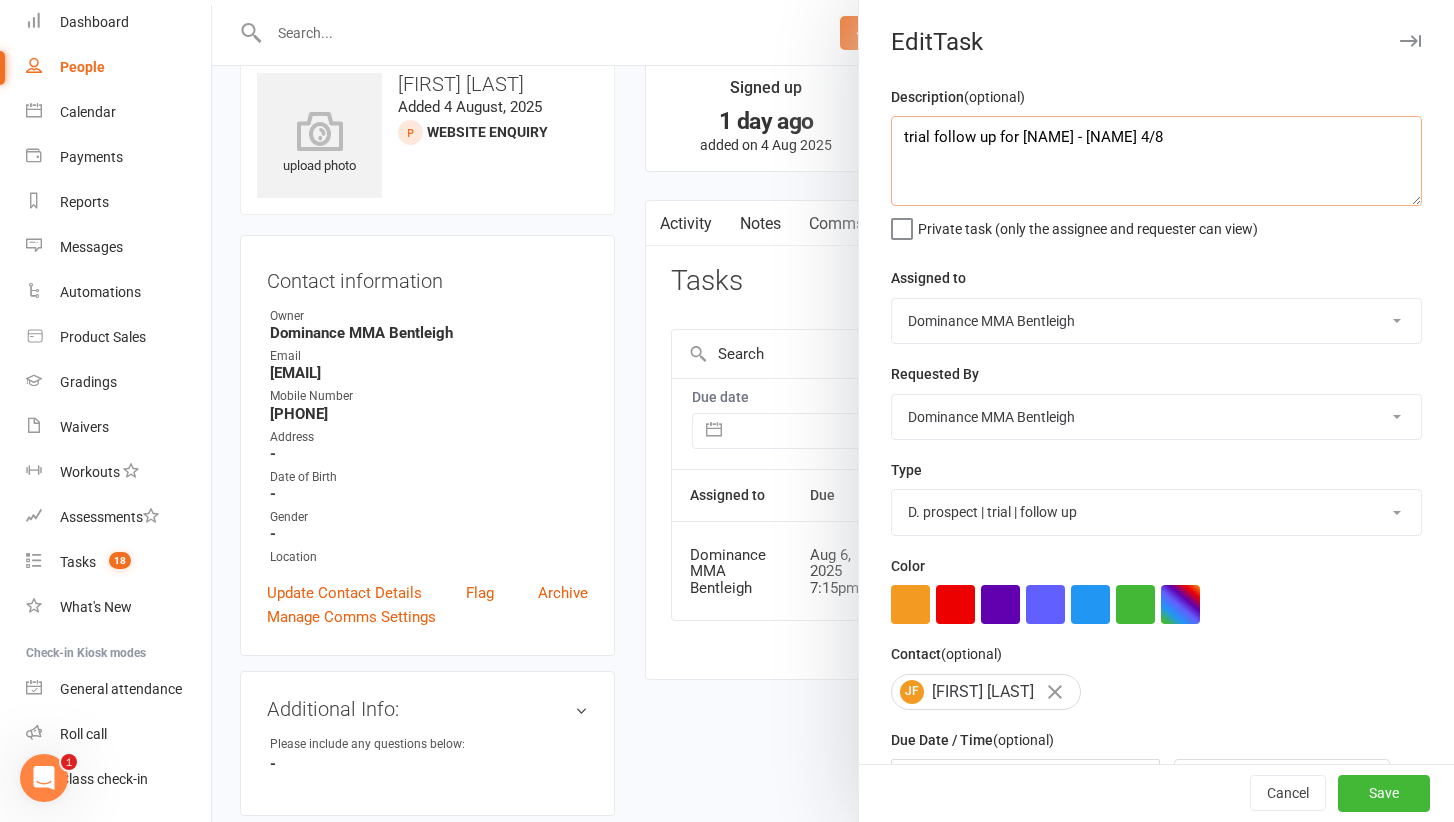 click on "trial follow up for Archie - Ellen 4/8" at bounding box center (1156, 161) 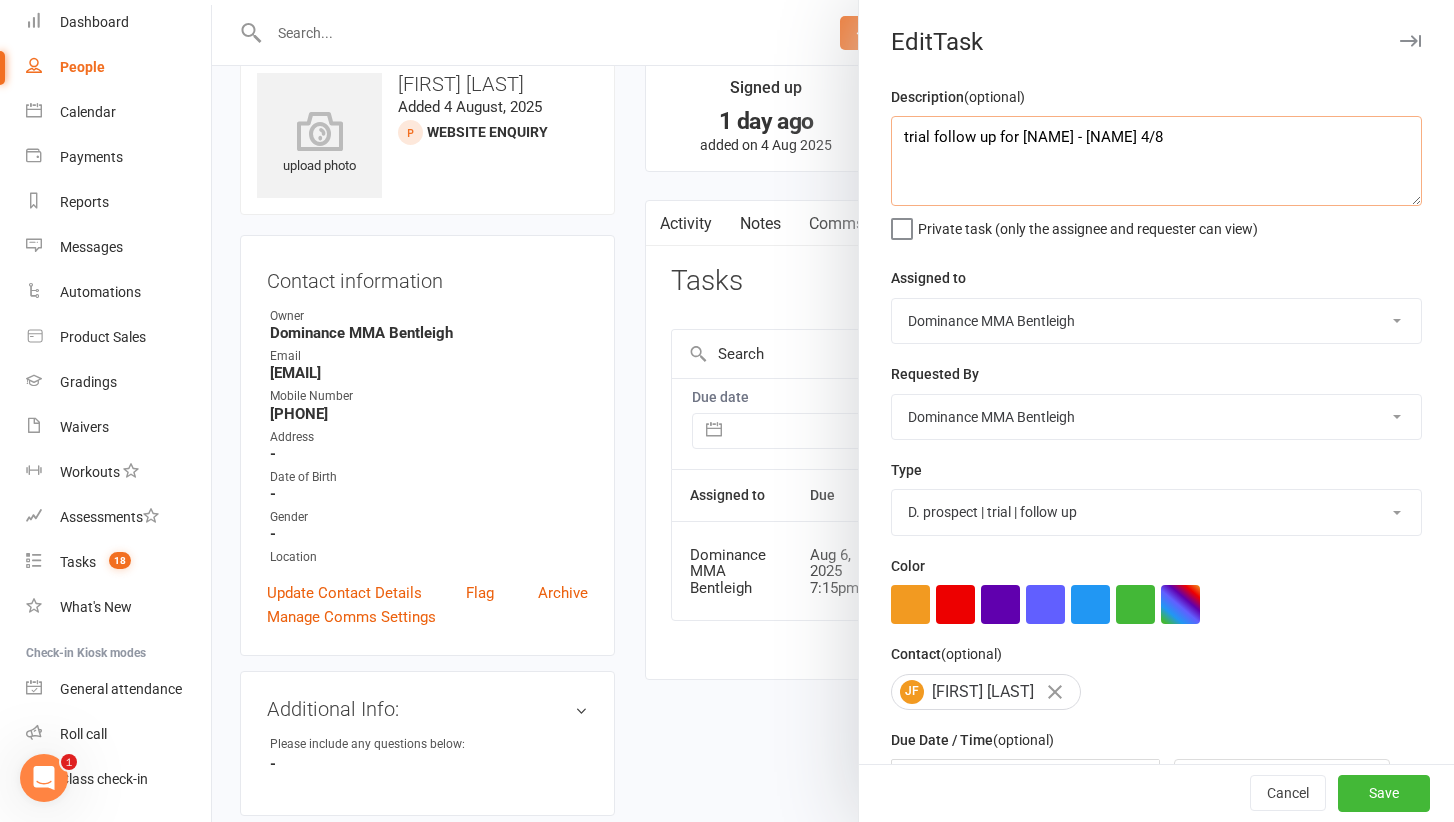 click on "trial follow up for Archie - Ellen 4/8" at bounding box center [1156, 161] 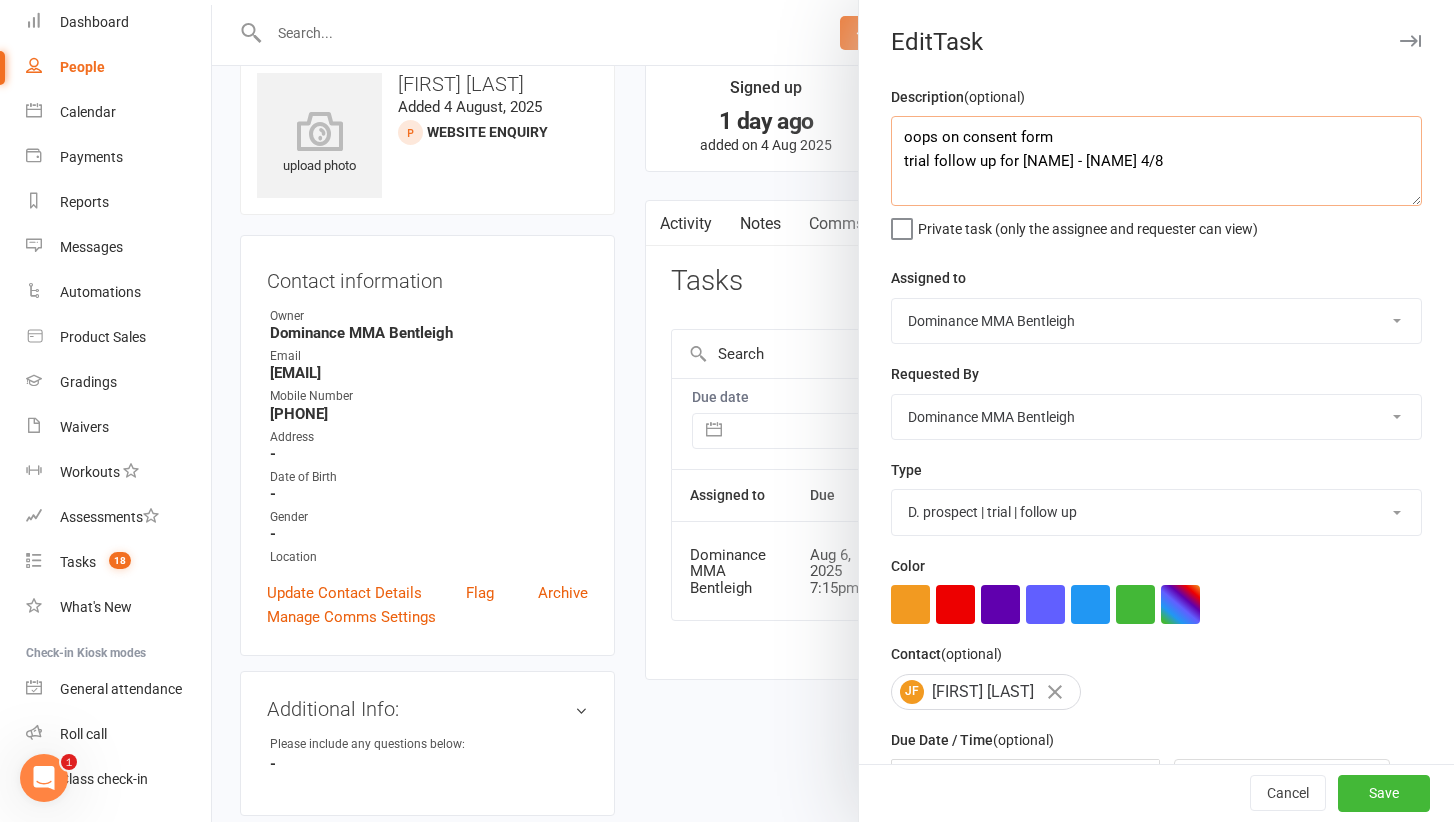 click on "oops on consent form
trial follow up for Archie - Ellen 4/8" at bounding box center [1156, 161] 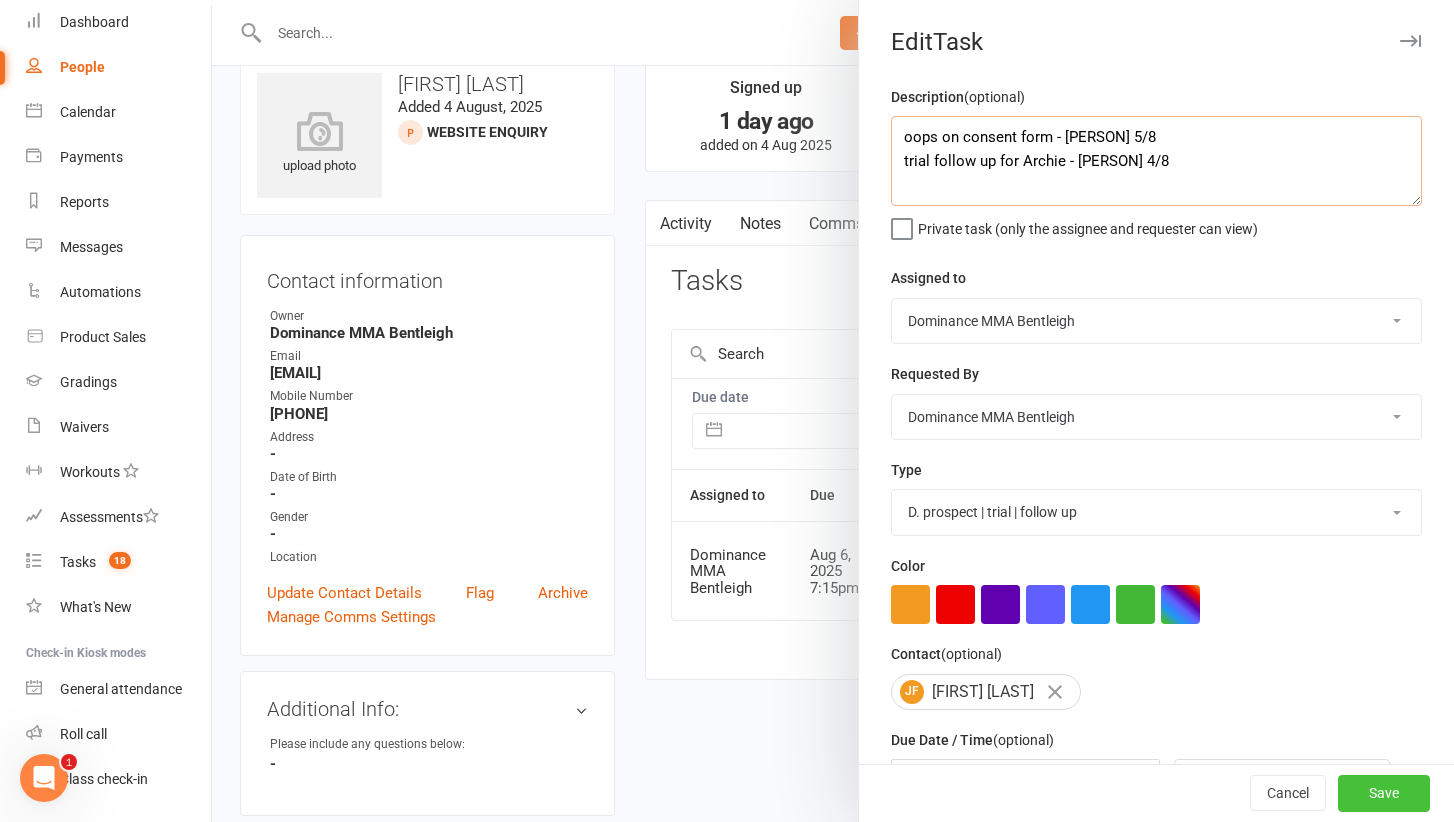 type on "oops on consent form - Ellen 5/8
trial follow up for Archie - Ellen 4/8" 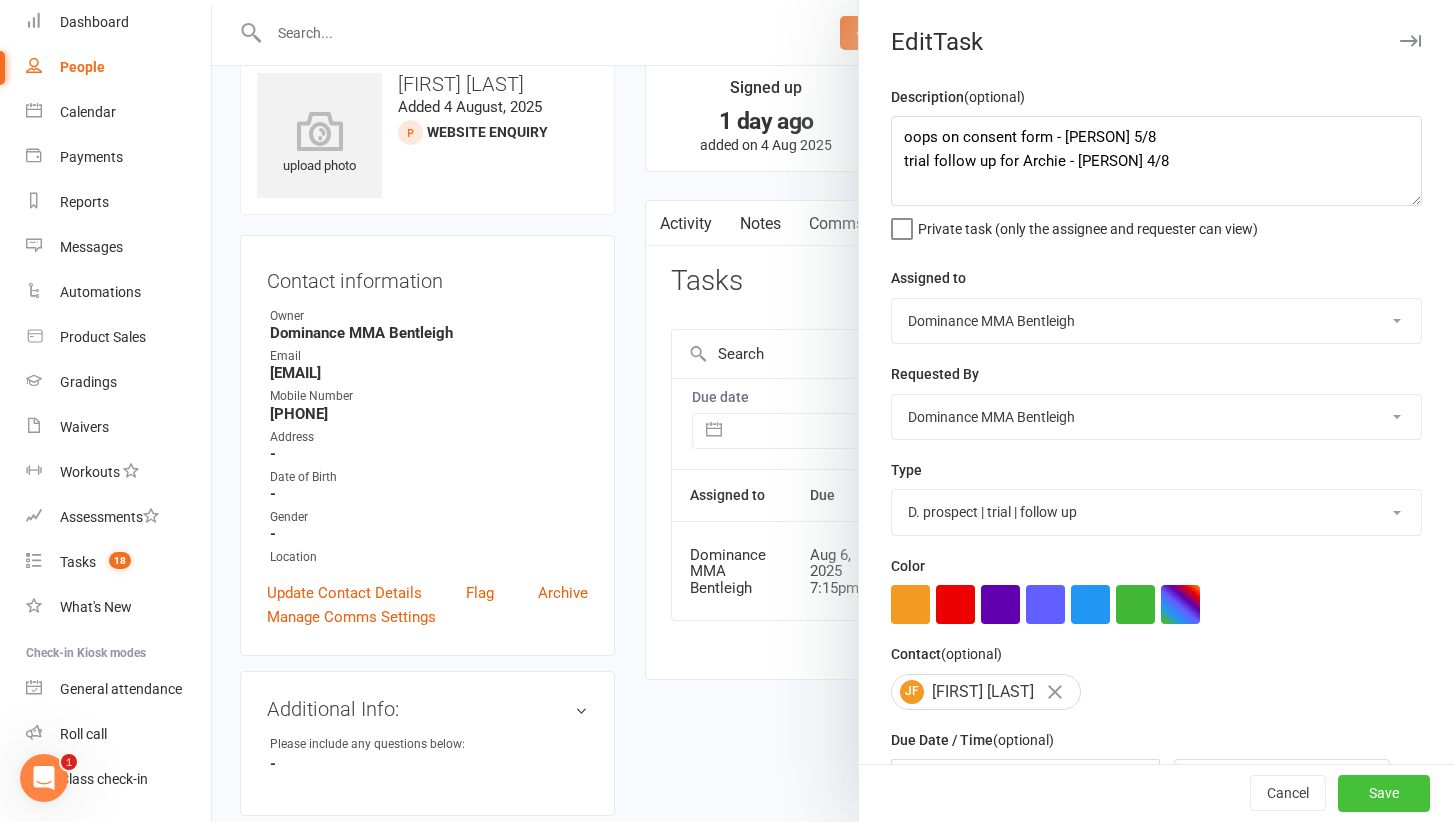 click on "Save" at bounding box center (1384, 794) 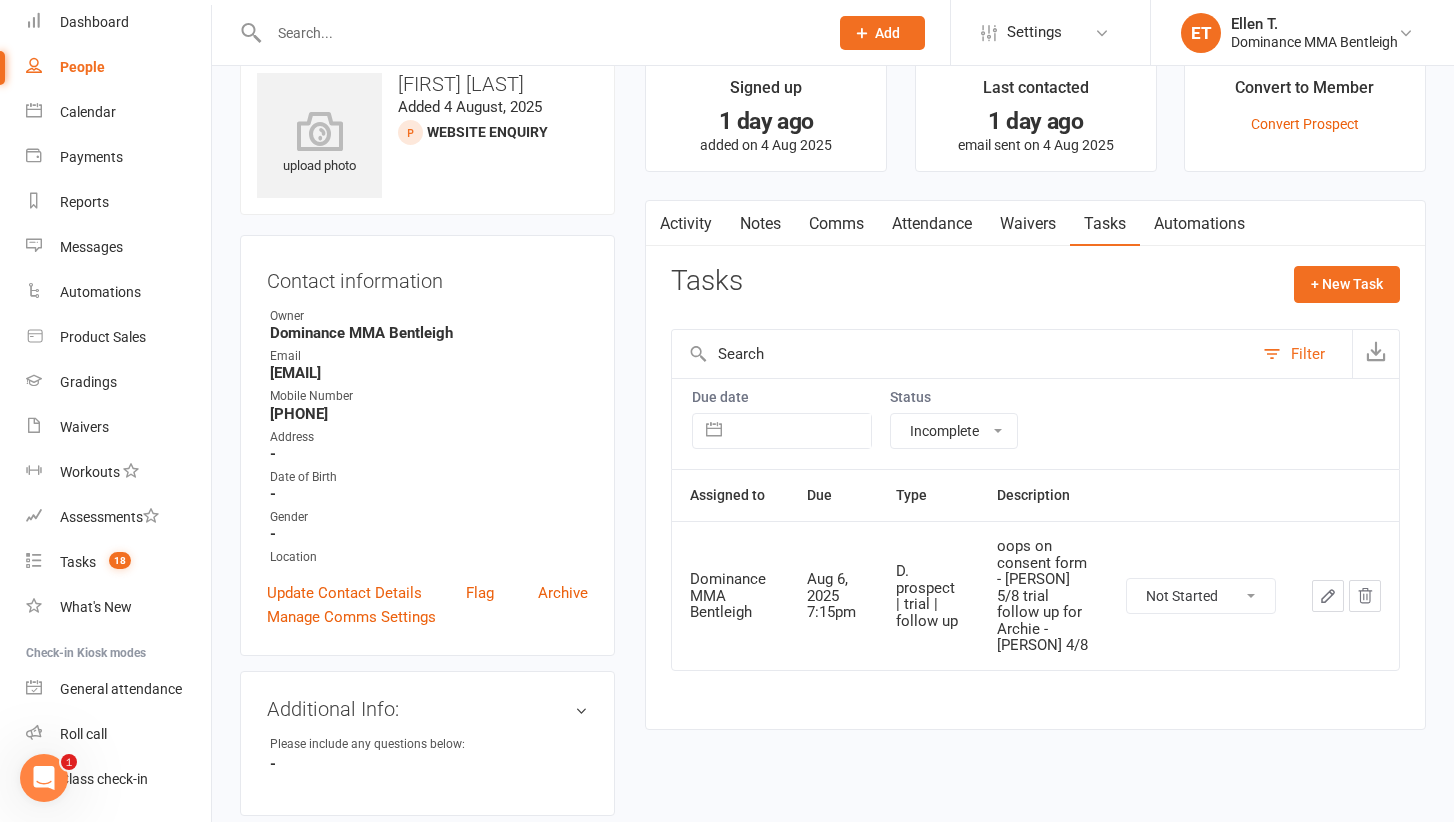 click on "Signed up 1 day ago added on 4 Aug 2025 Last contacted 1 day ago email sent on 4 Aug 2025 Convert to Member Convert Prospect
Activity Notes Comms Attendance Waivers Tasks Automations
Attendance Number of visits past 12 months Jan Month Sep Aug  0 Export CSV Total visits since joining:  0 Last seen:  Never Bookings Gen. Attendance Make-ups + Add Book Event Add Appointment Book a Friend Classes / Bookings
August 2025
Sun Mon Tue Wed Thu Fri Sat
31
27
28
29
30
31
01
02
32
03
04
05
06
07
08
09
33
10
11
12
13
14
15 16" at bounding box center [1035, 403] 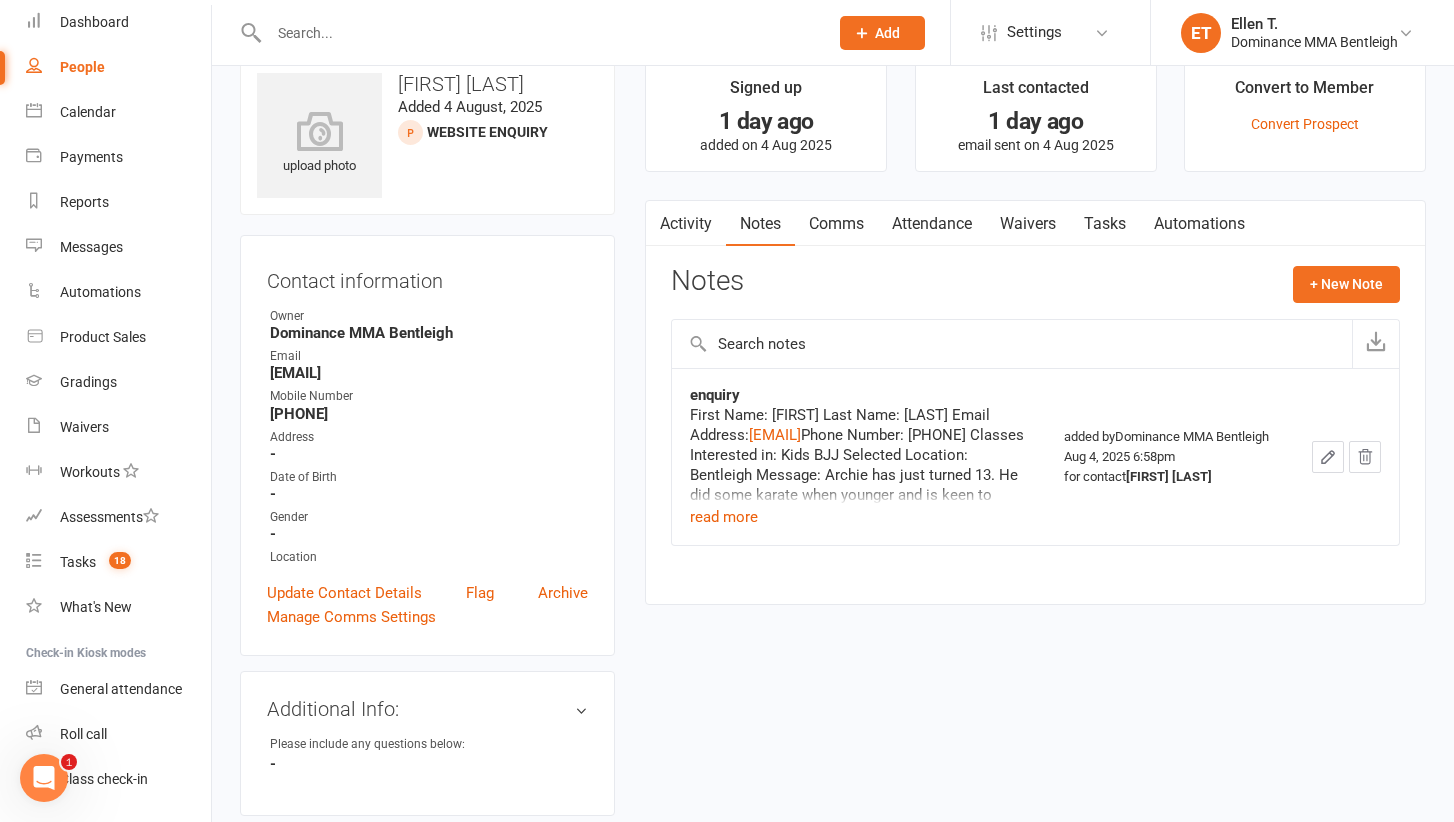 click on "Notes + New Note" at bounding box center [1035, 292] 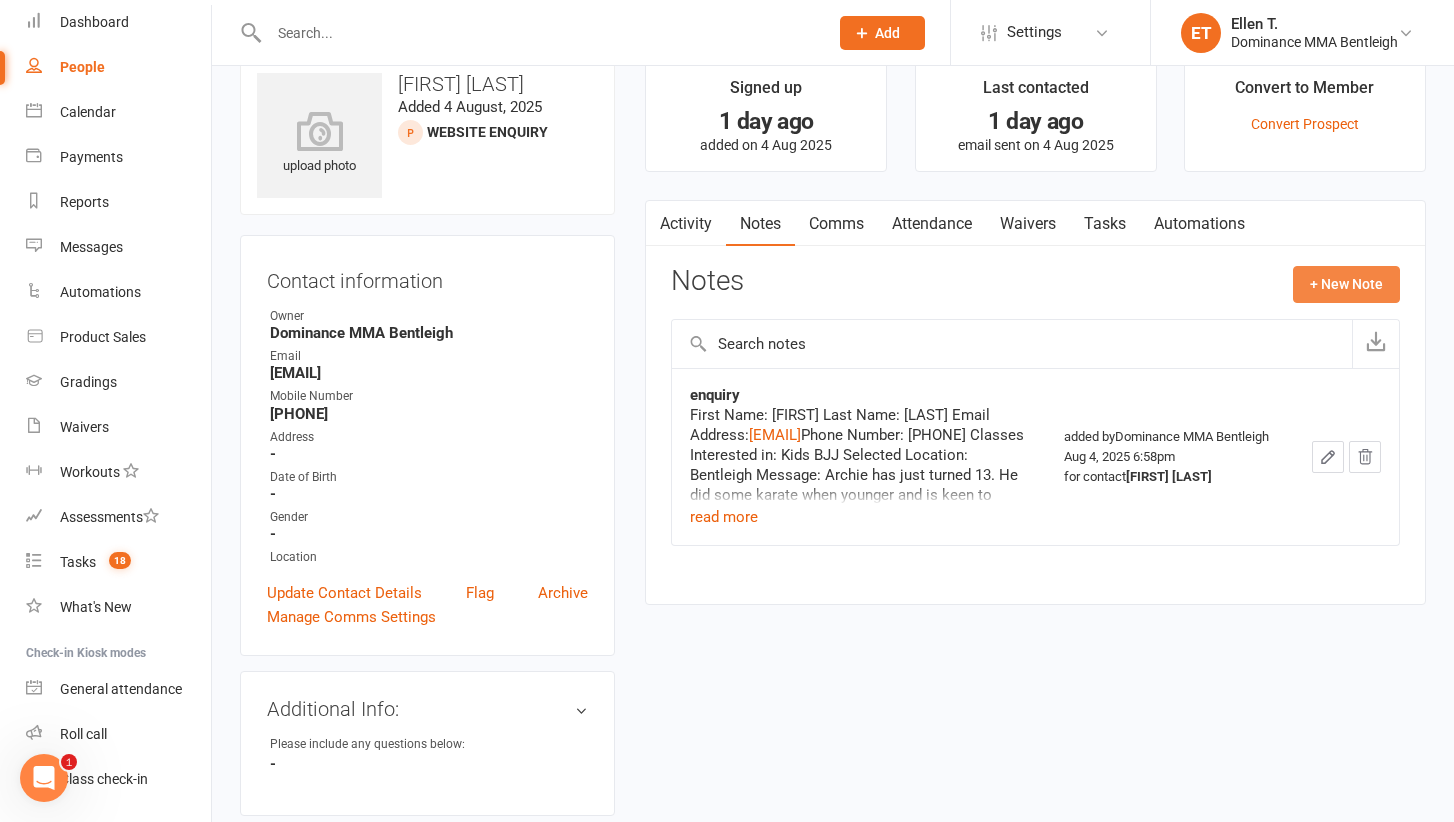 click on "+ New Note" at bounding box center [1346, 284] 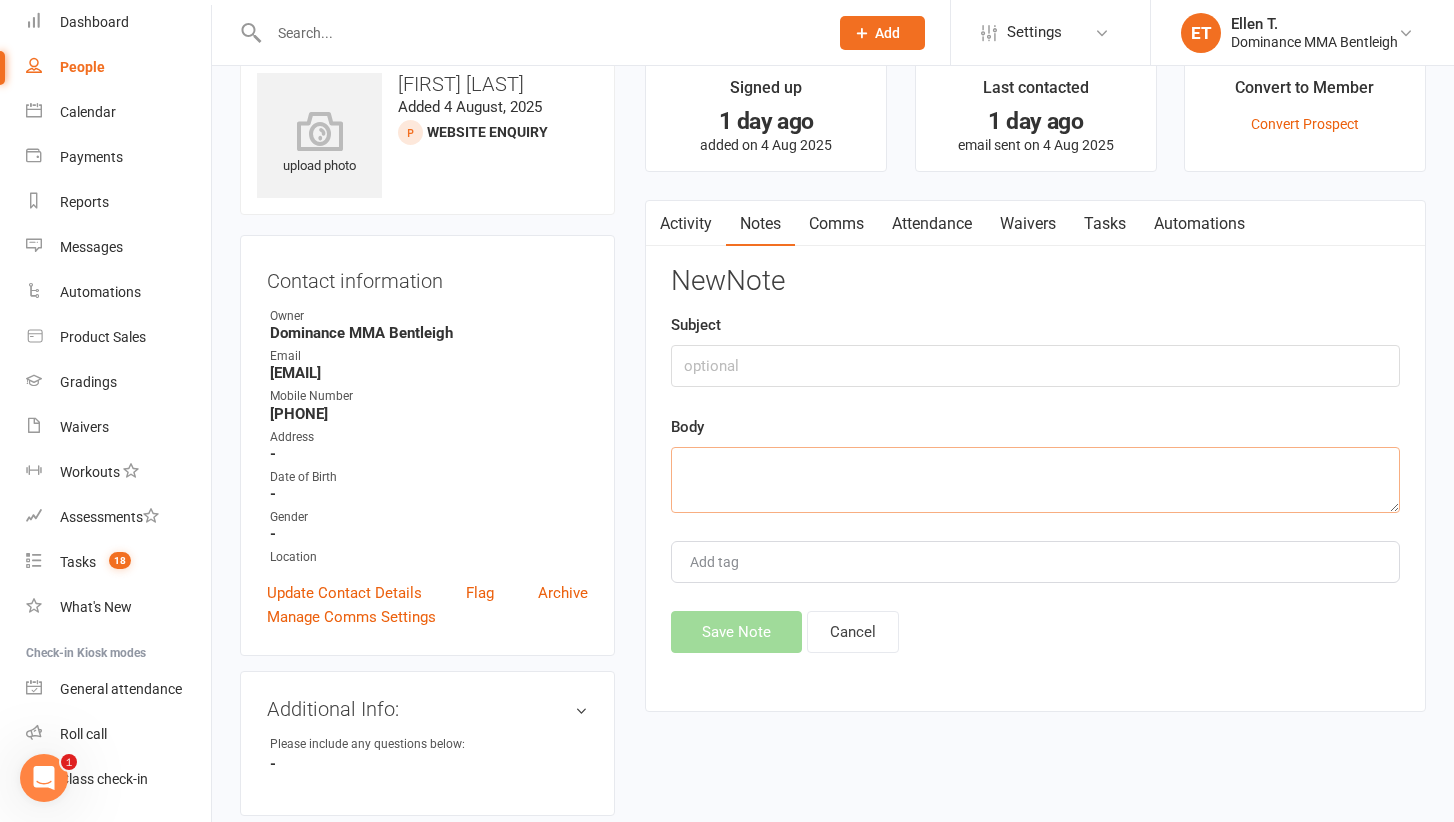 click at bounding box center (1035, 480) 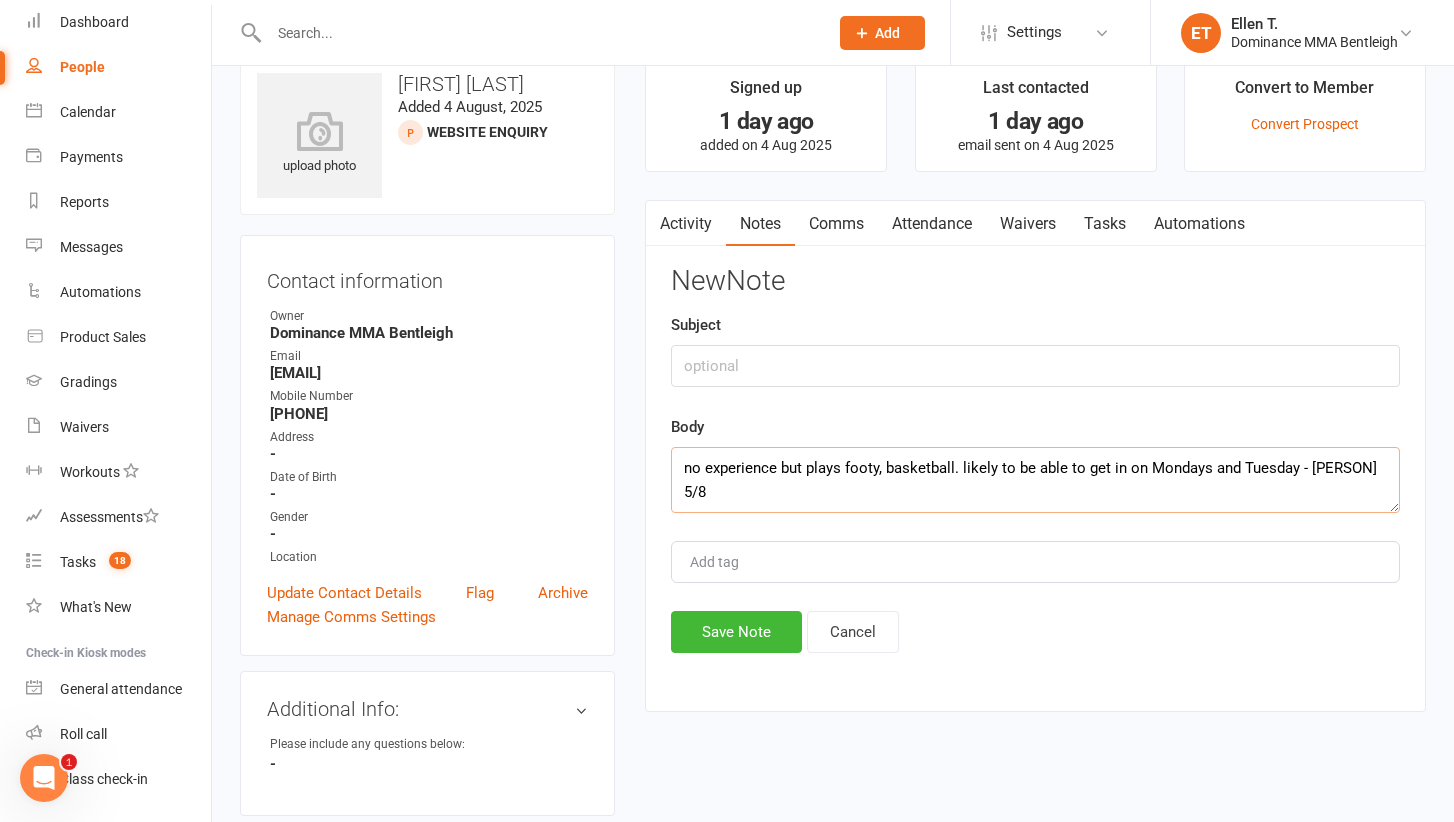 type on "no experience but plays footy, basketball. likely to be able to get in on Mondays and Tuesday - Ellen 5/8" 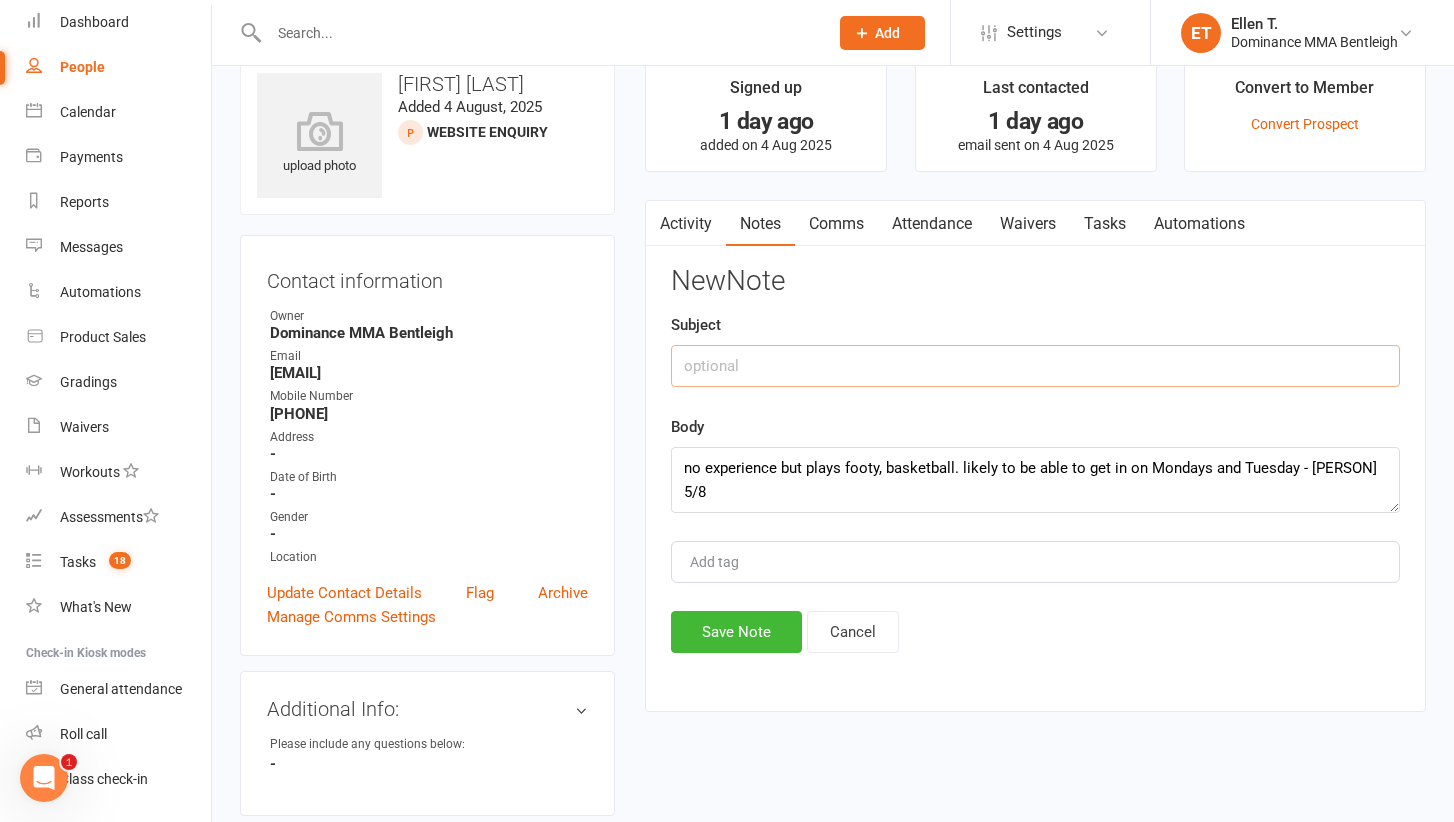 click at bounding box center [1035, 366] 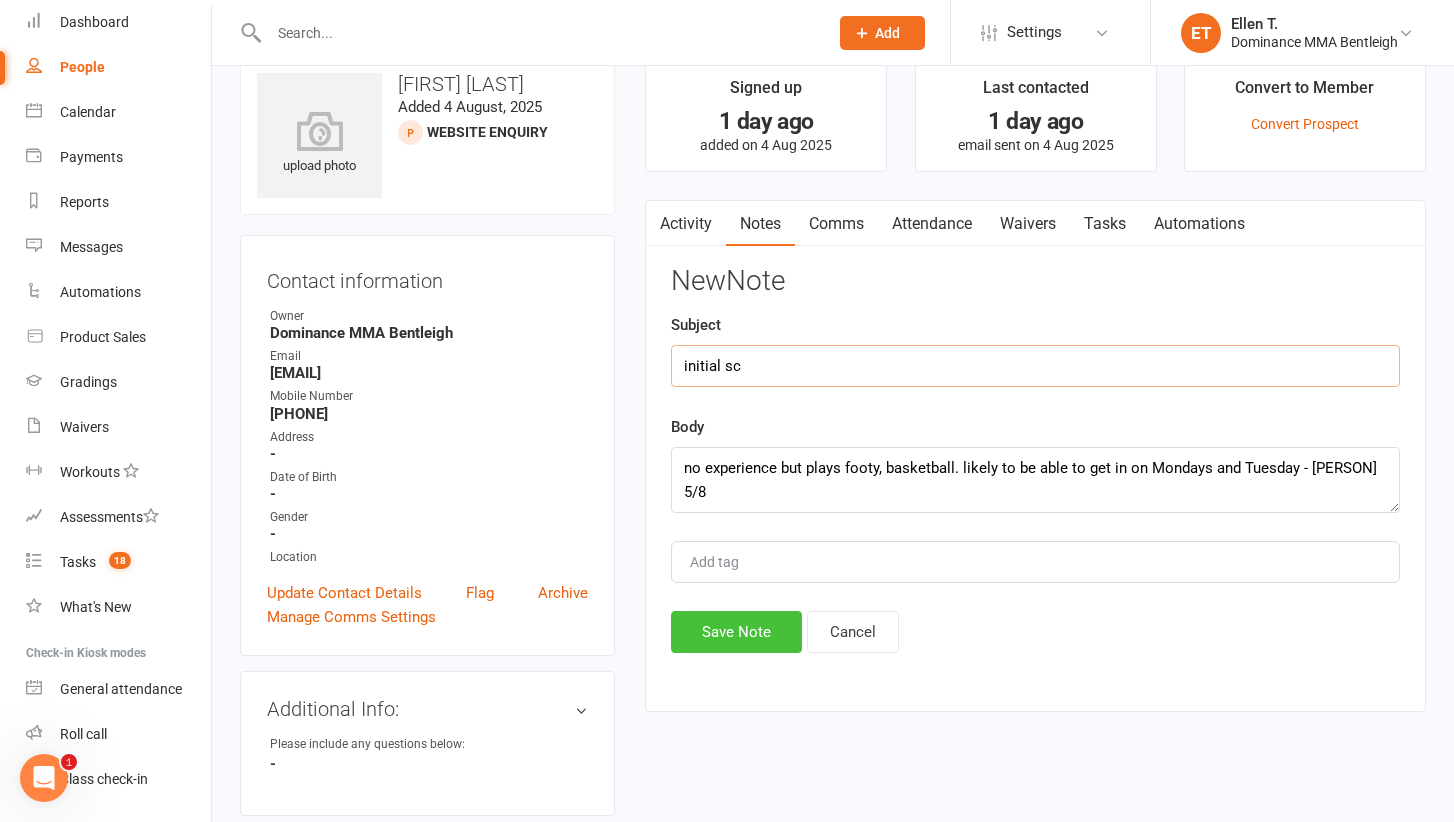 type on "initial sc" 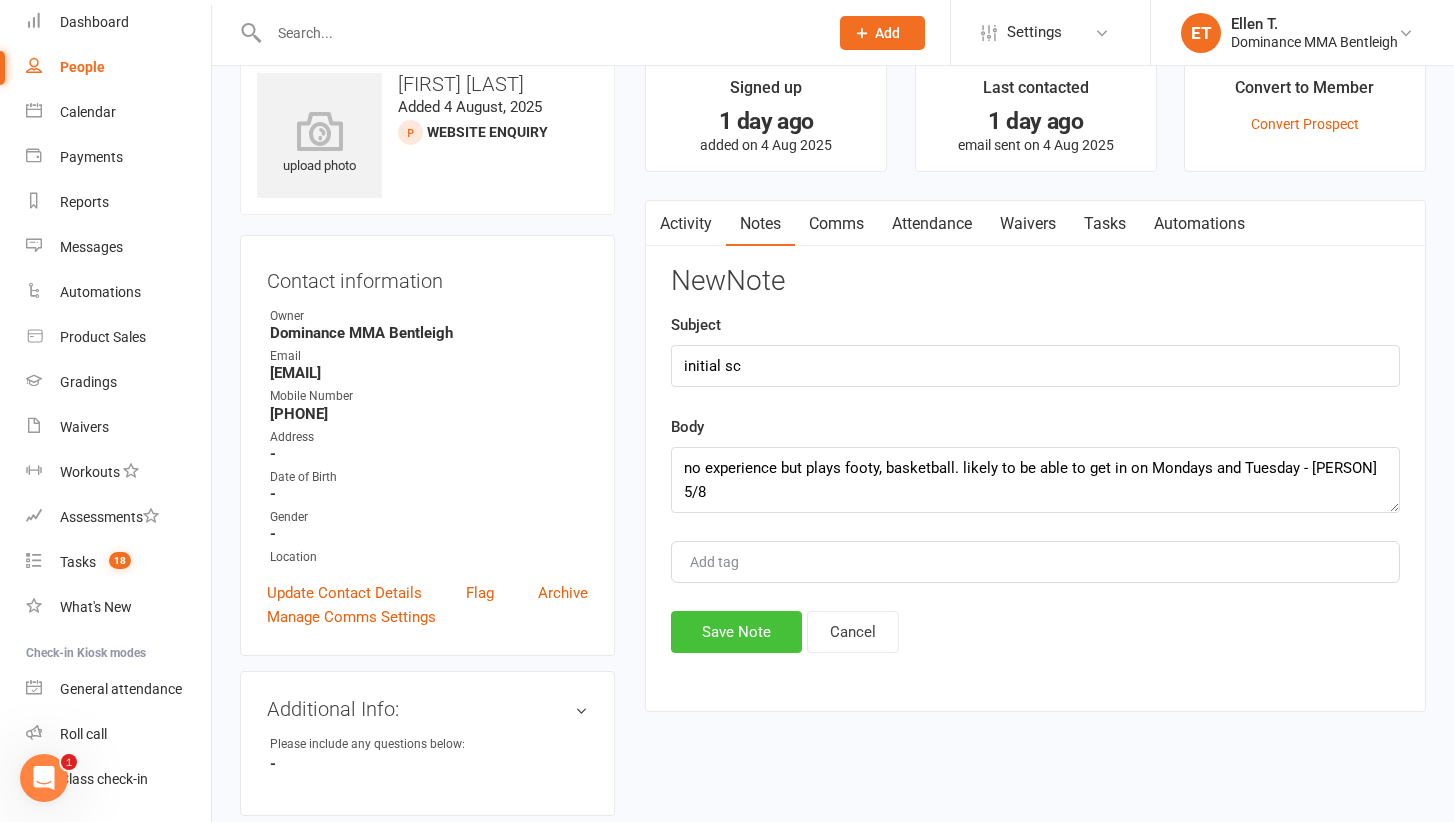 click on "Save Note" at bounding box center (736, 632) 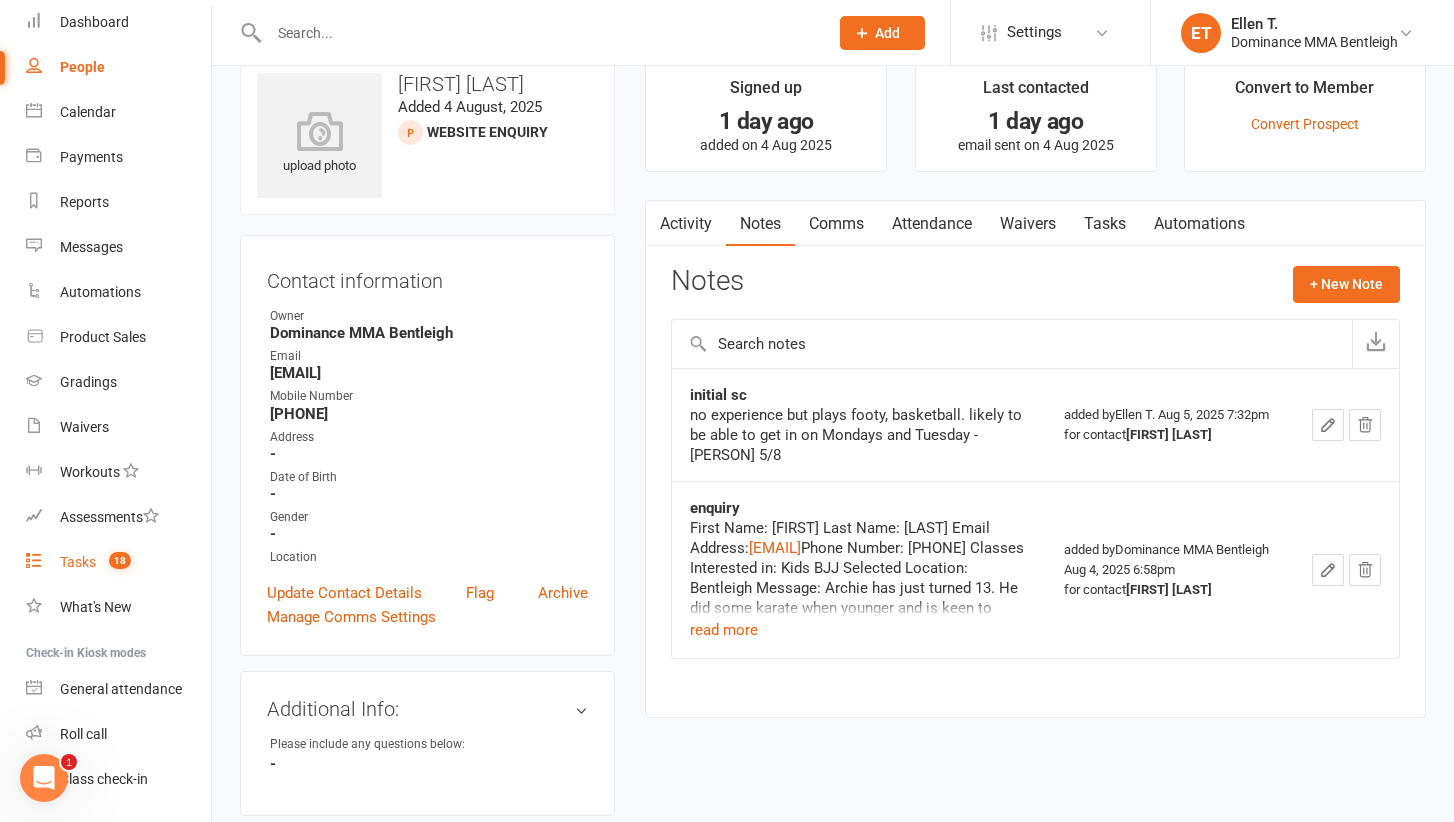 click on "Tasks" at bounding box center [78, 562] 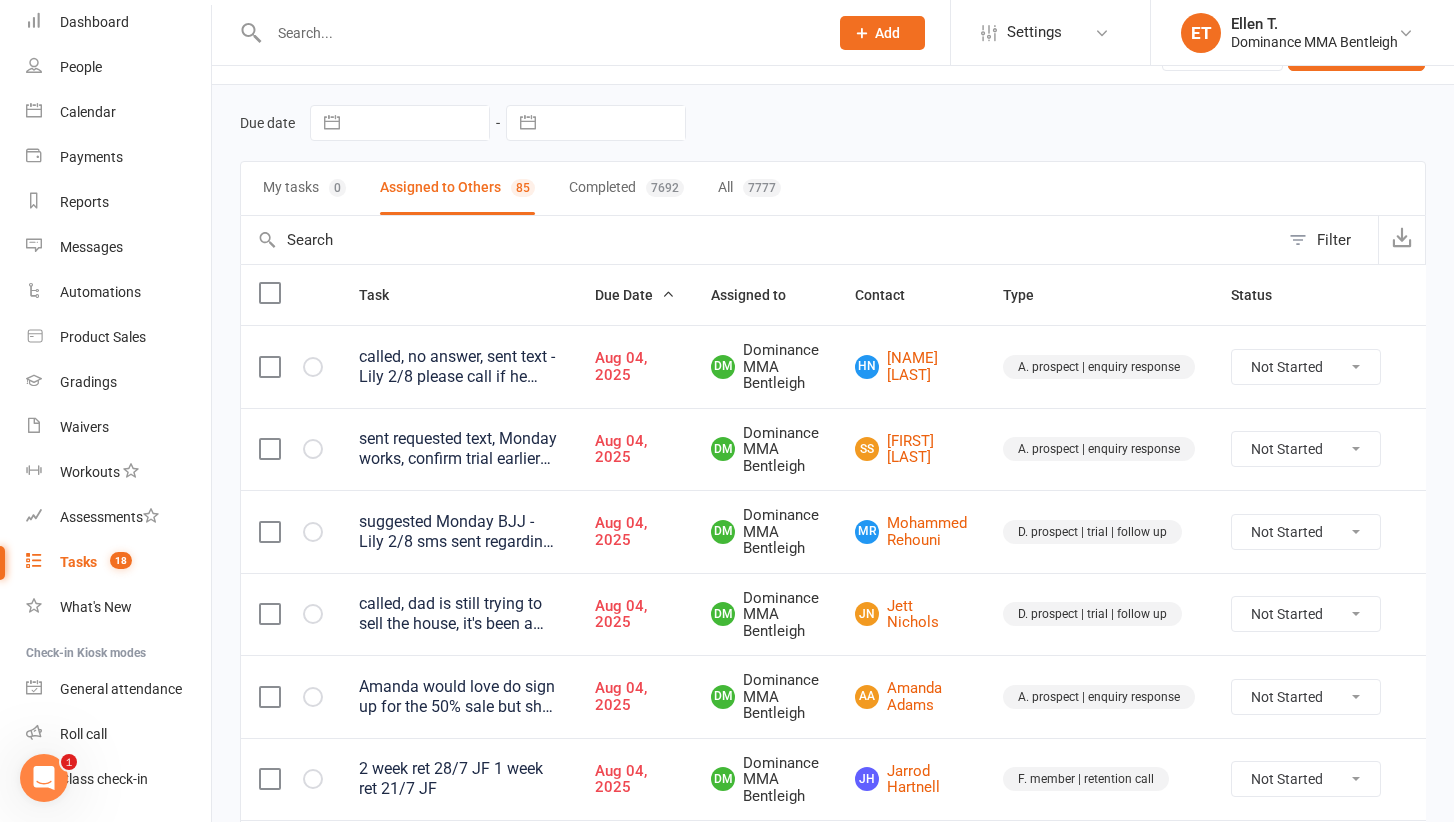 scroll, scrollTop: 54, scrollLeft: 0, axis: vertical 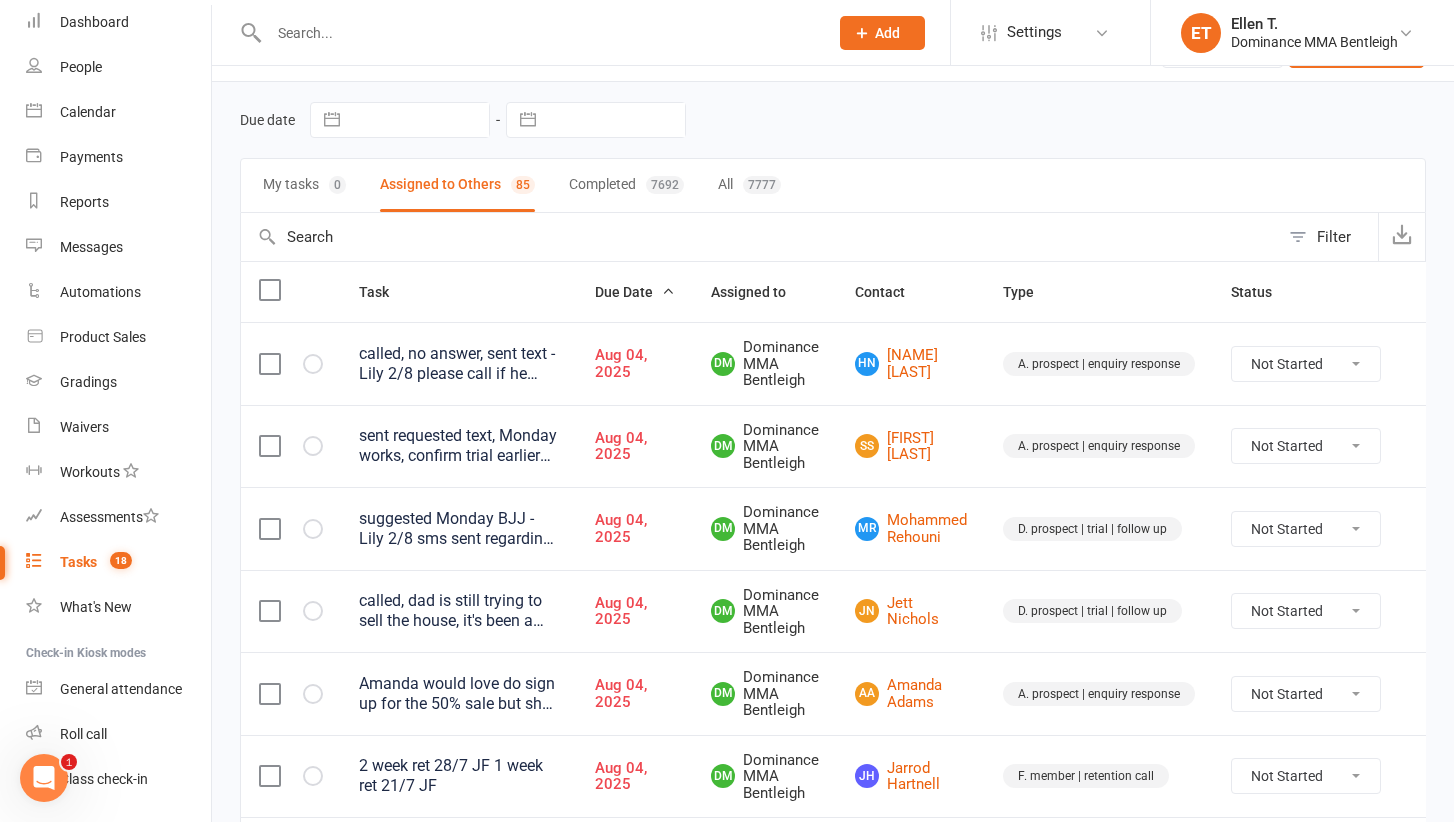 click on "HN Huy Nguyen" at bounding box center [911, 363] 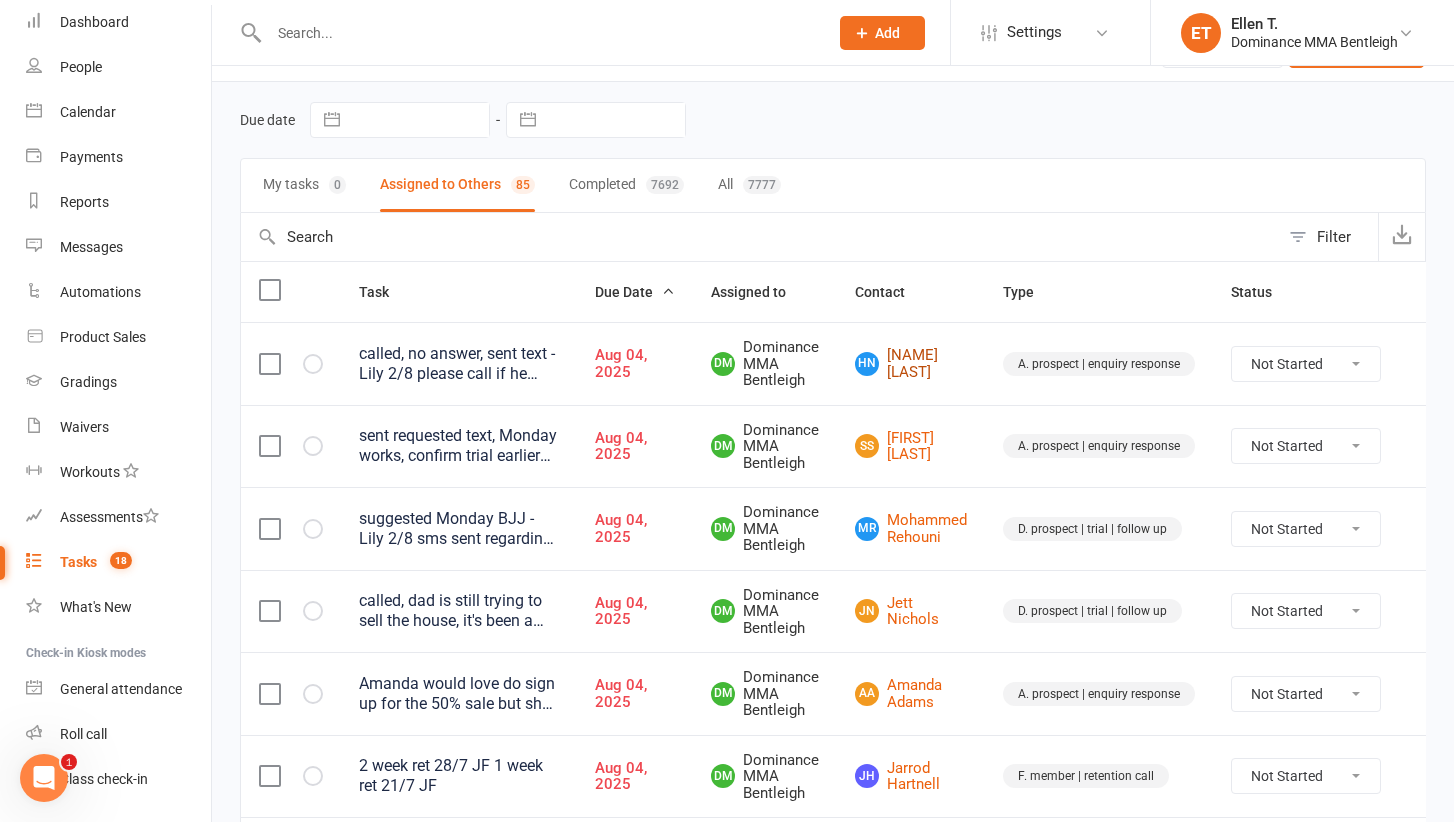 click on "HN Huy Nguyen" at bounding box center [911, 363] 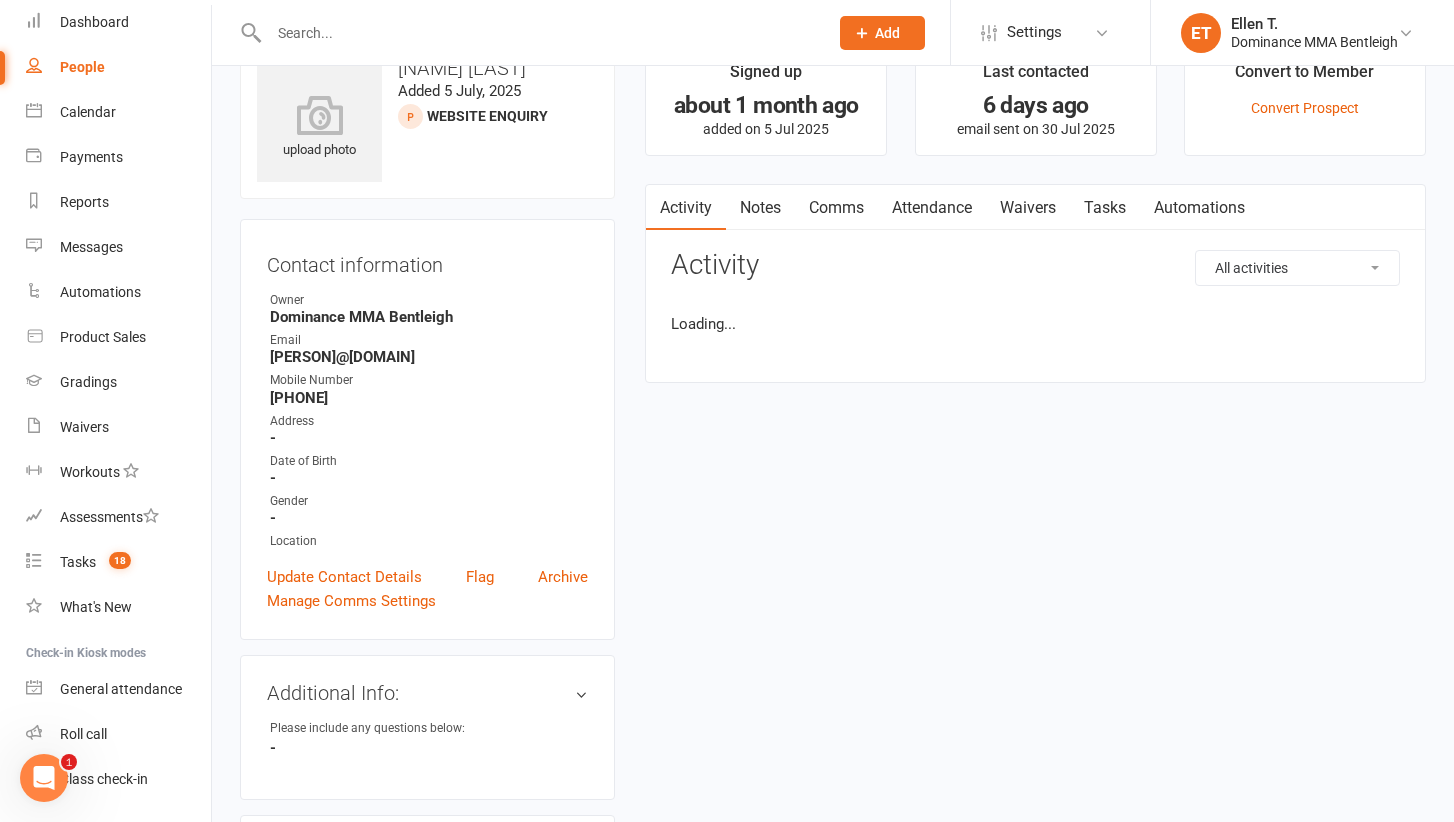 scroll, scrollTop: 0, scrollLeft: 0, axis: both 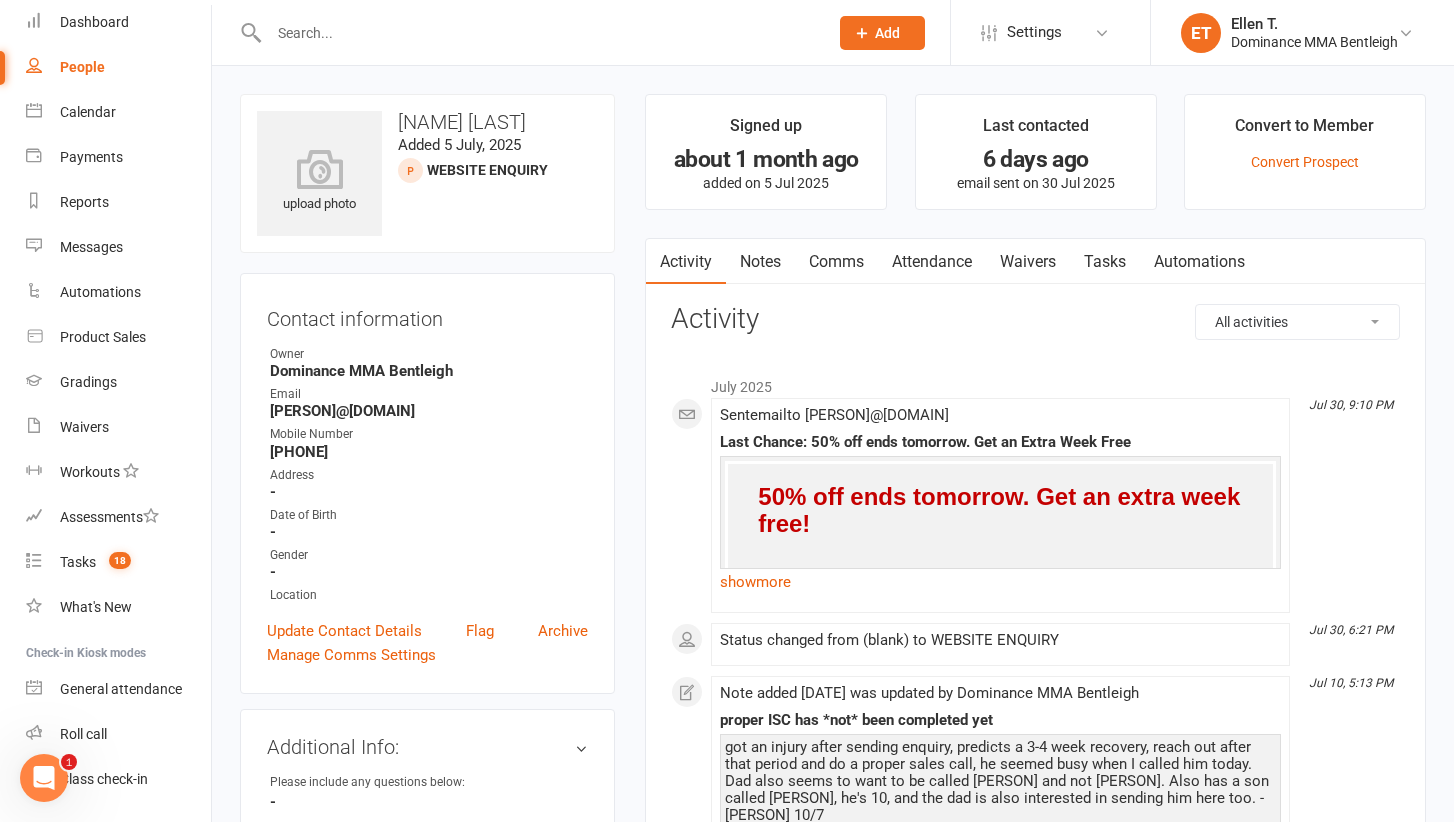 click on "Tasks" at bounding box center [1105, 262] 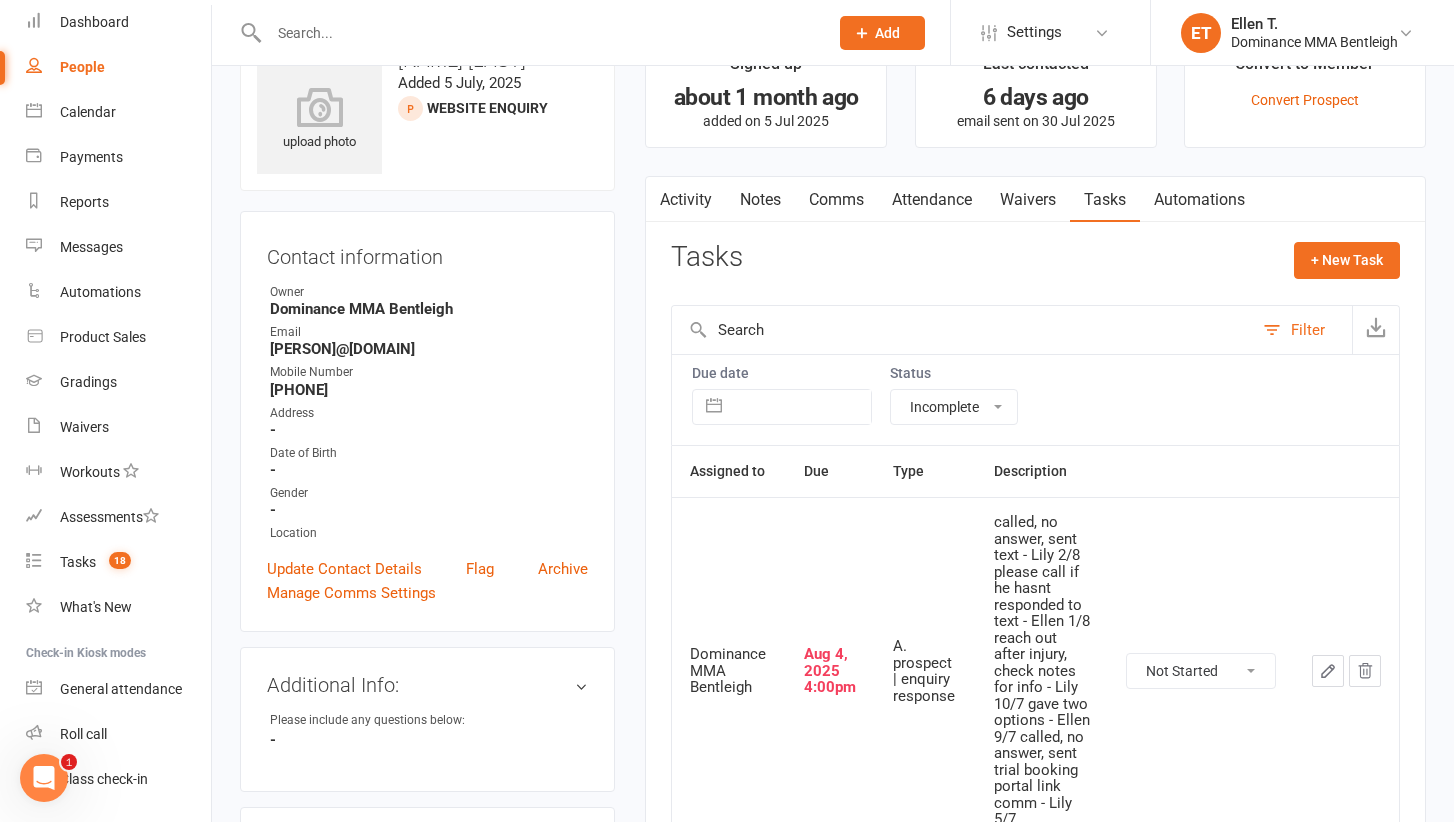 scroll, scrollTop: 90, scrollLeft: 0, axis: vertical 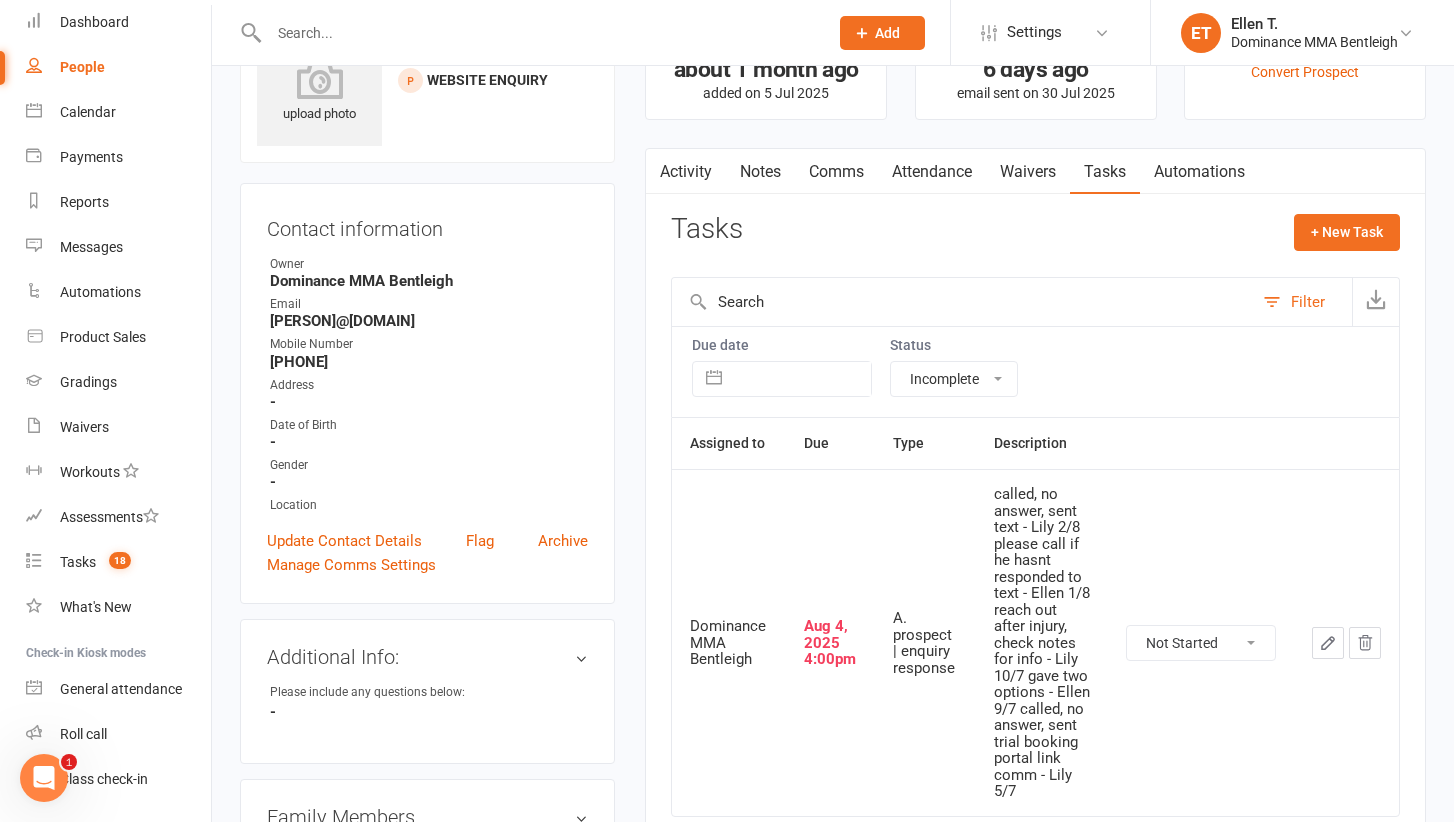 click 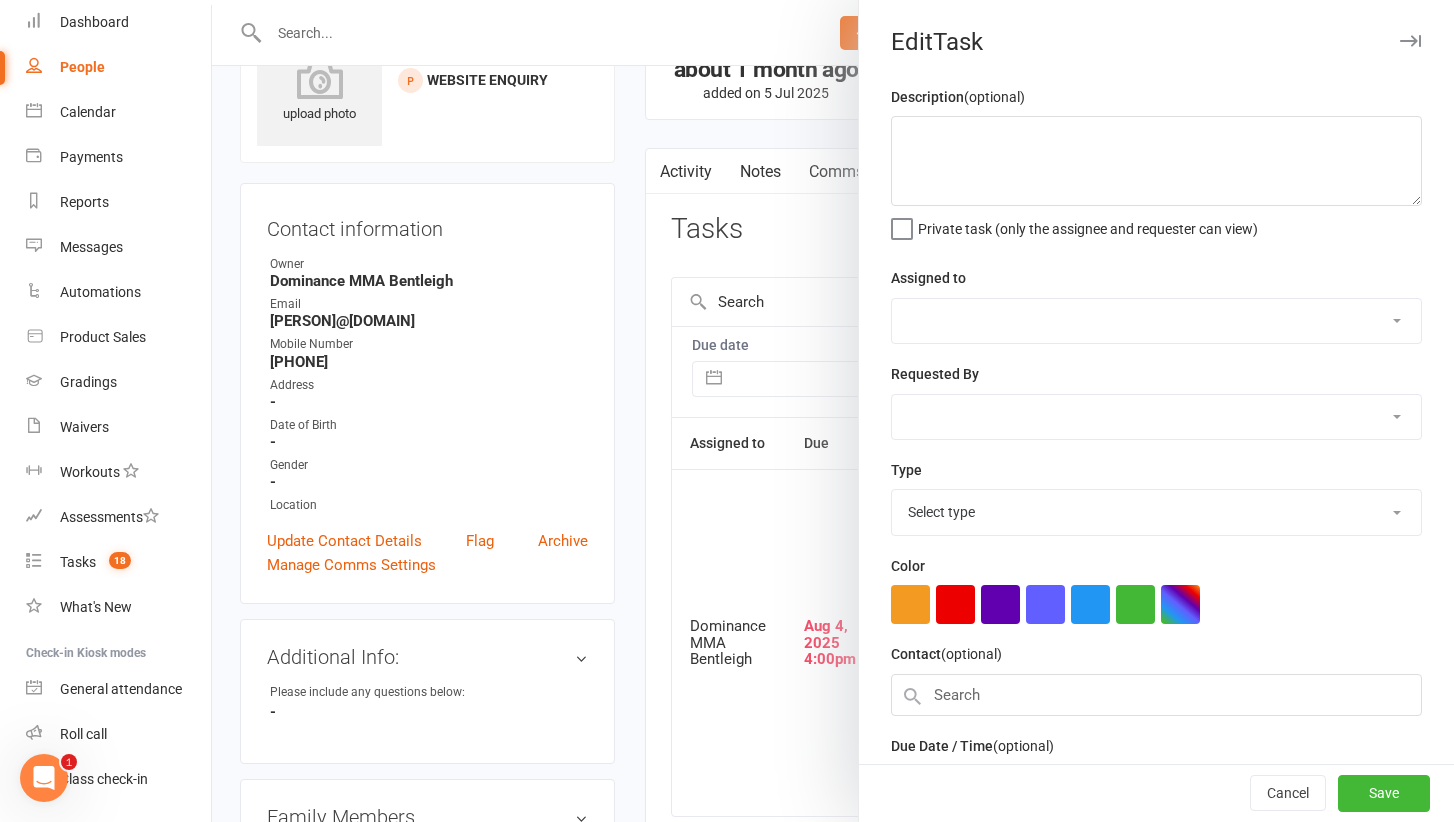 type on "called, no answer, sent text - Lily 2/8
please call if he hasnt responded to text - Ellen 1/8
reach out after injury, check notes for info - Lily 10/7
gave two options - Ellen 9/7
called, no answer, sent trial booking portal link comm - Lily 5/7" 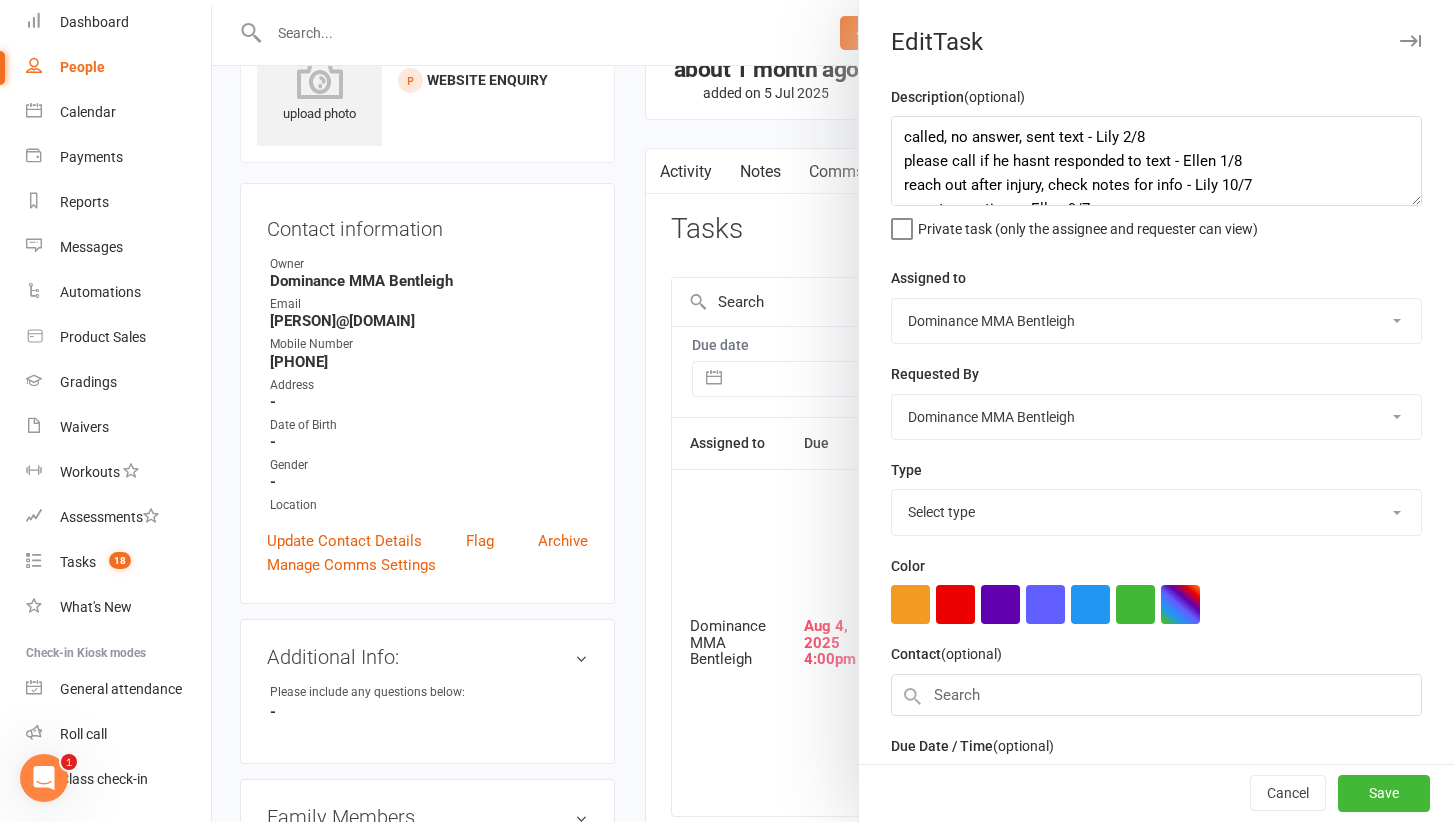 select on "13651" 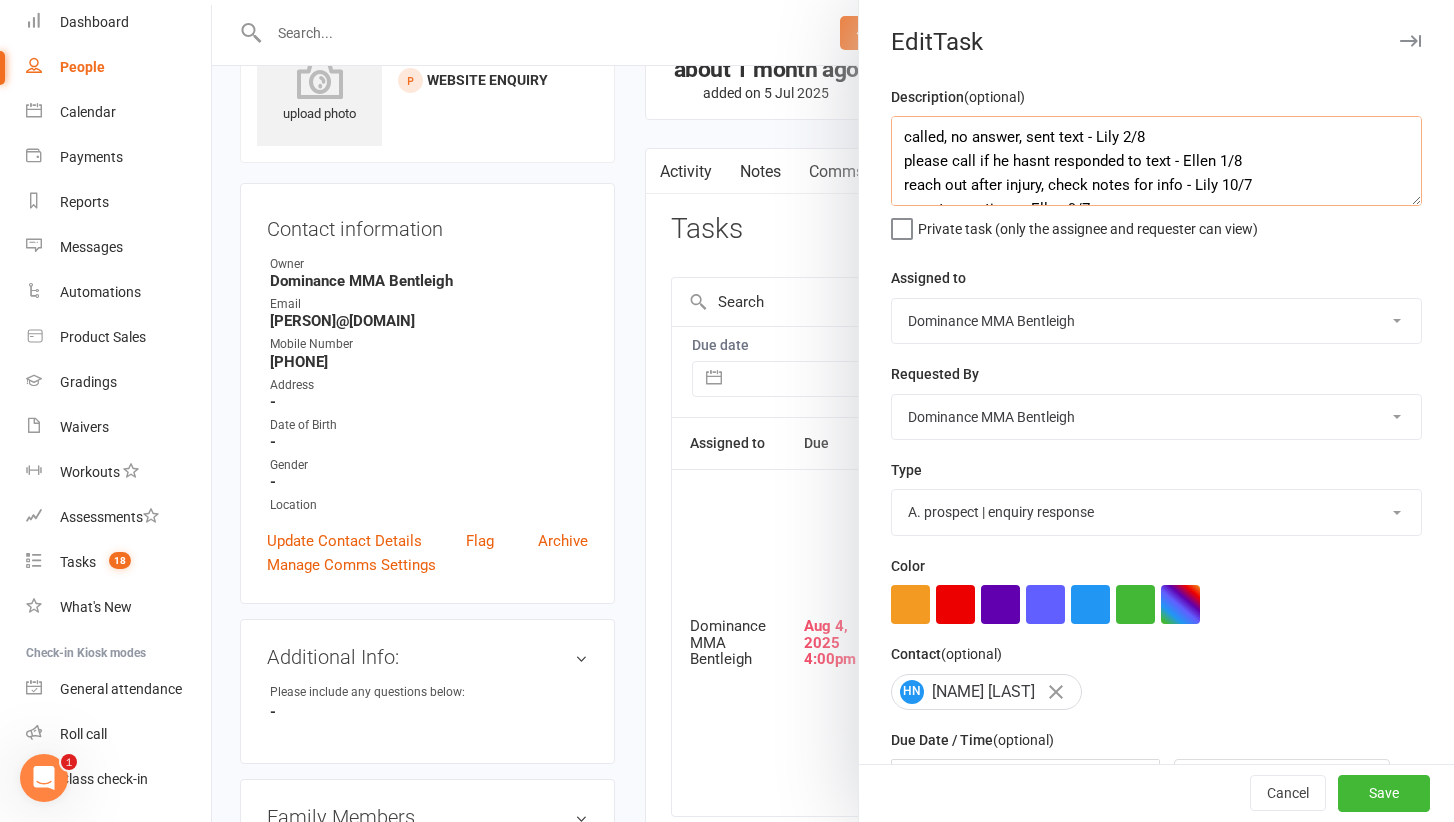 click on "called, no answer, sent text - Lily 2/8
please call if he hasnt responded to text - Ellen 1/8
reach out after injury, check notes for info - Lily 10/7
gave two options - Ellen 9/7
called, no answer, sent trial booking portal link comm - Lily 5/7" at bounding box center [1156, 161] 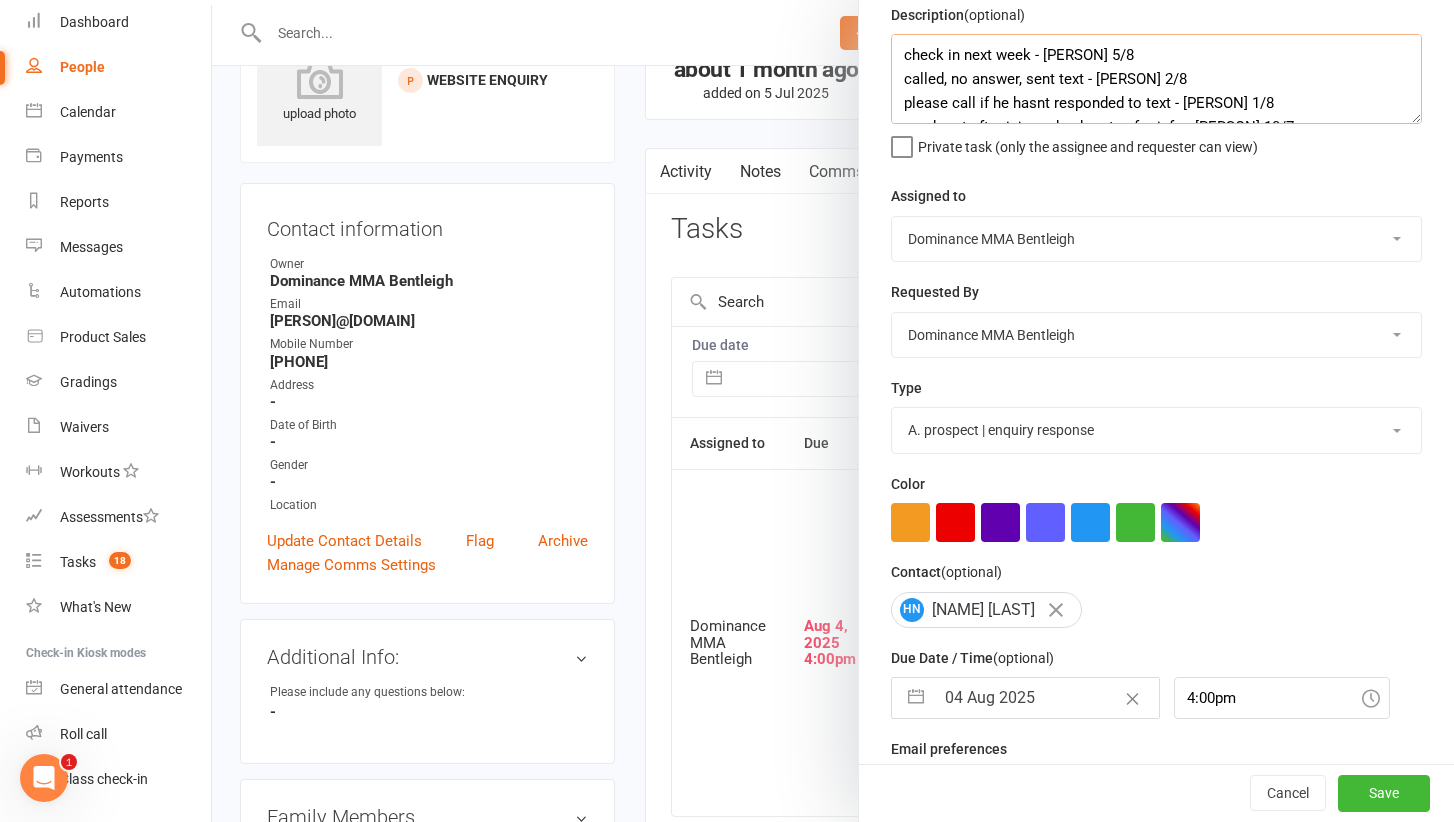 type on "check in next week - Ellen 5/8
called, no answer, sent text - Lily 2/8
please call if he hasnt responded to text - Ellen 1/8
reach out after injury, check notes for info - Lily 10/7
gave two options - Ellen 9/7
called, no answer, sent trial booking portal link comm - Lily 5/7" 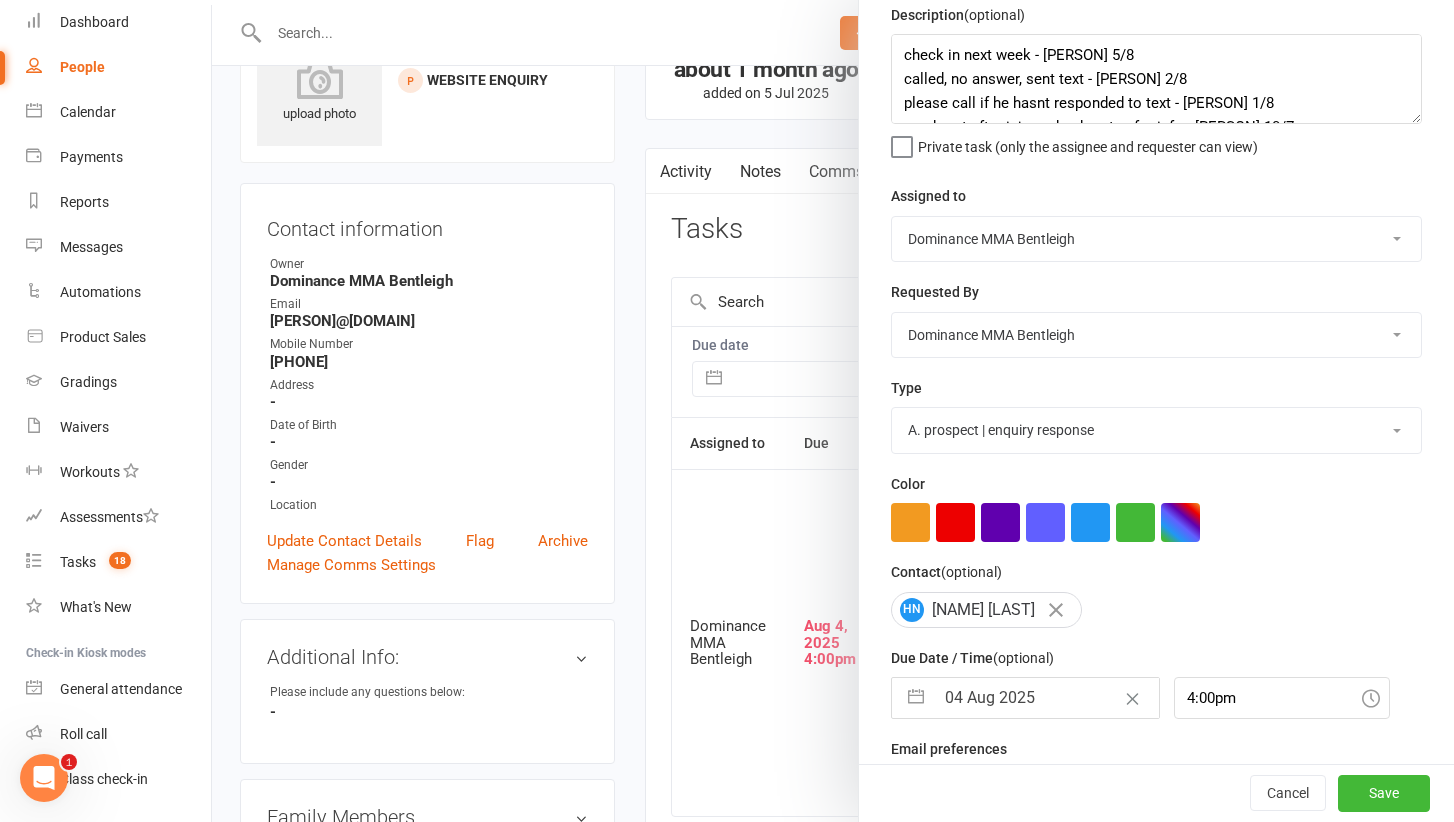 select on "6" 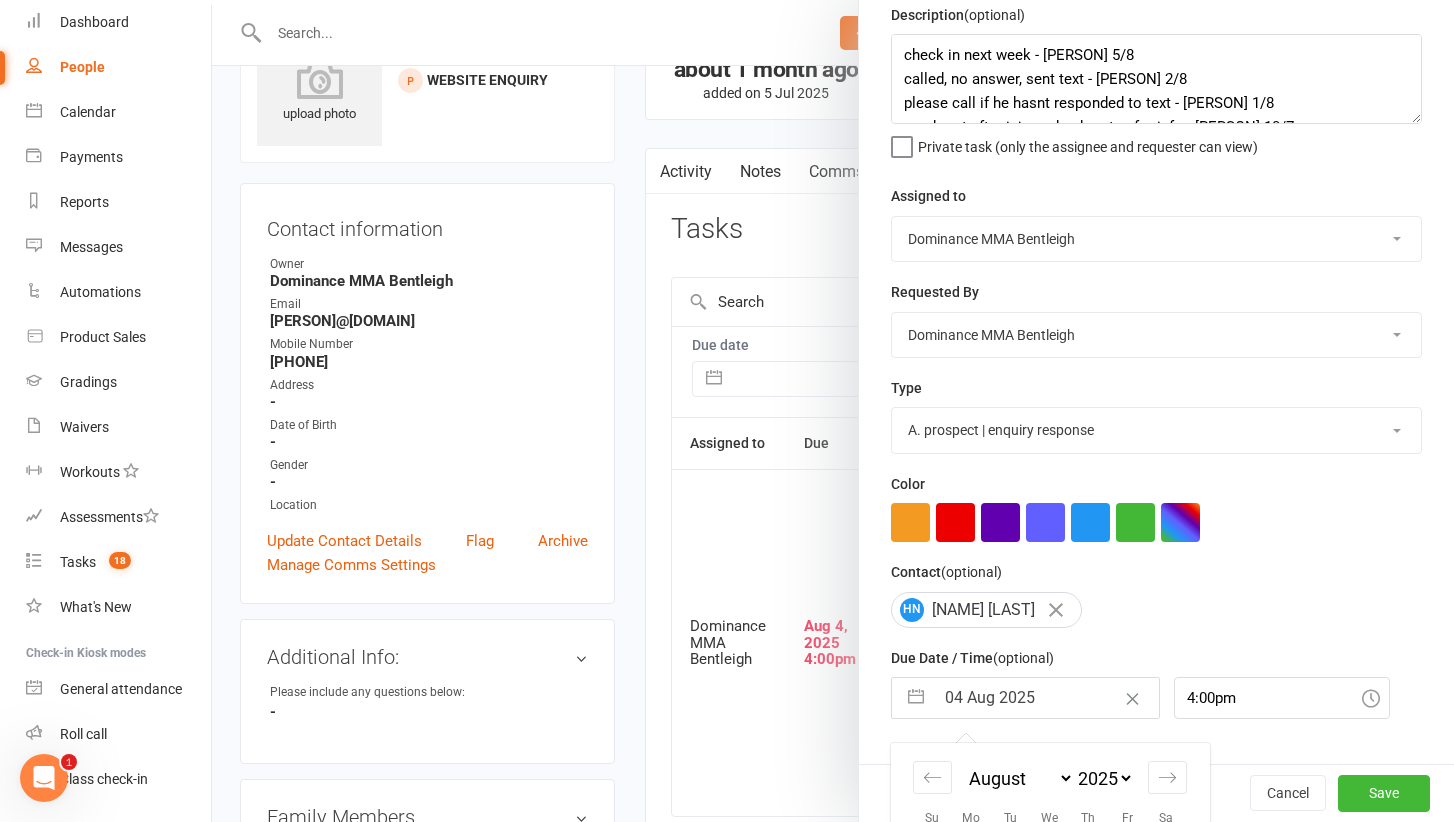 click on "04 Aug 2025" at bounding box center (1046, 698) 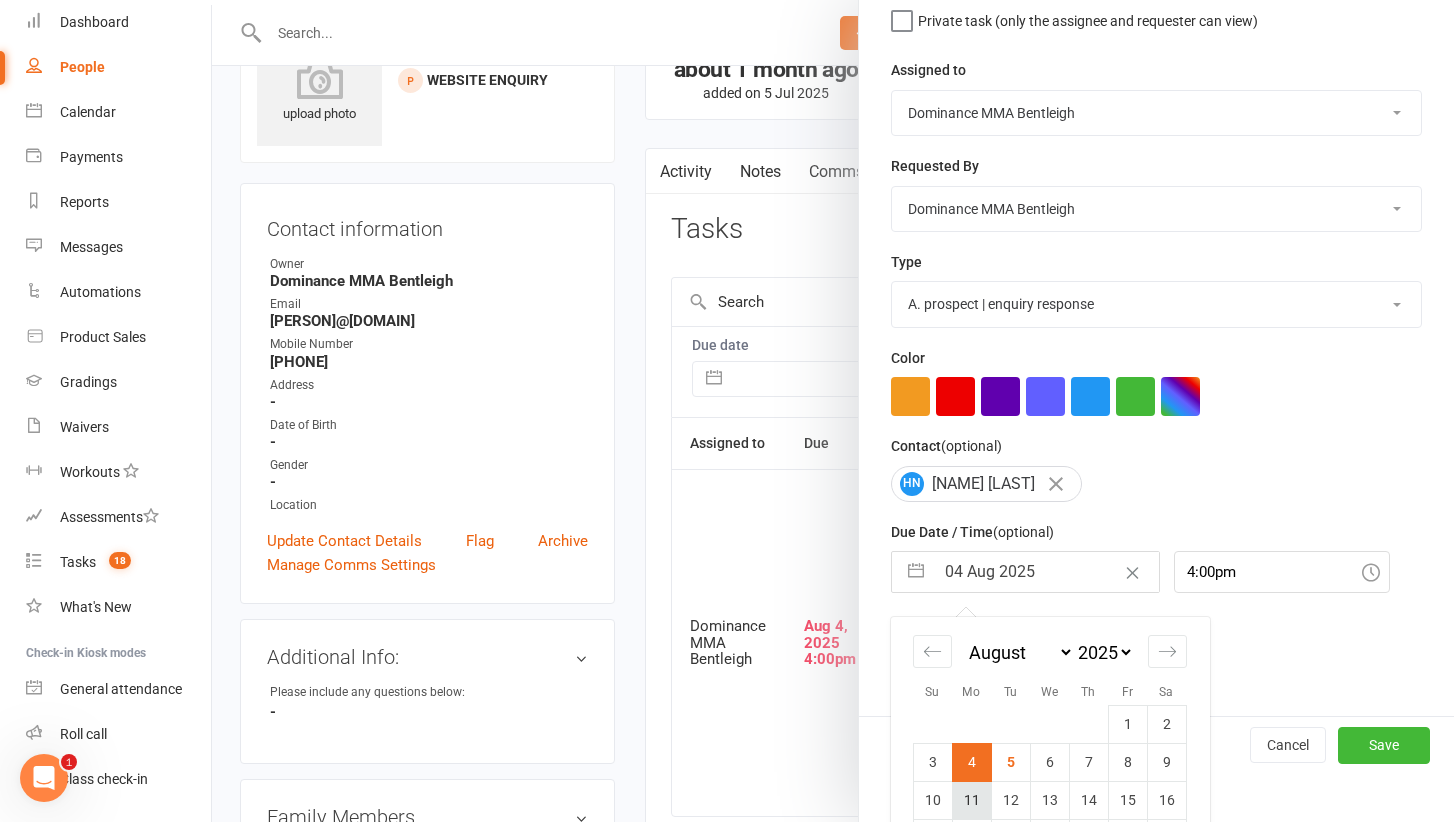 click on "11" at bounding box center (971, 800) 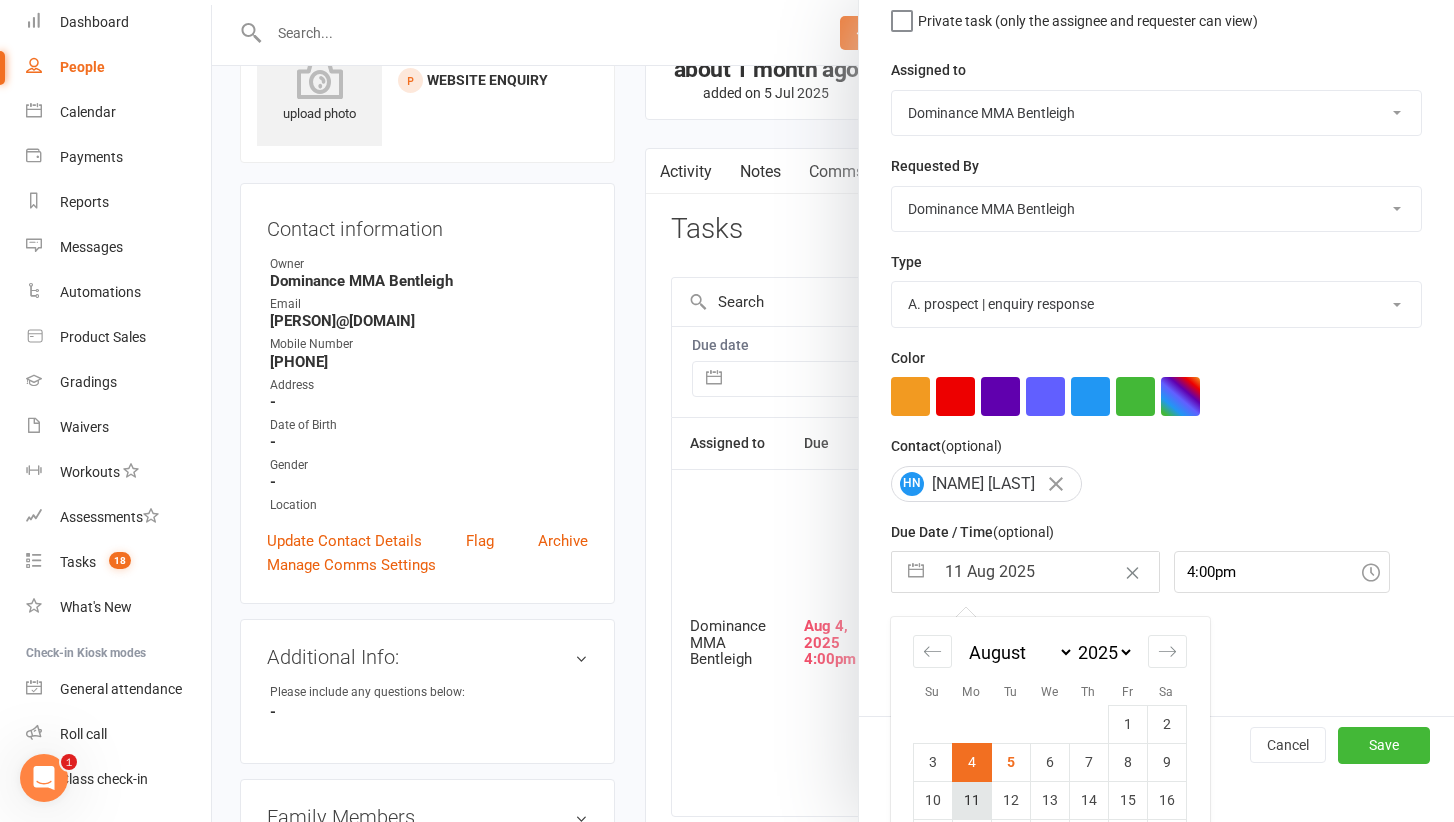 scroll, scrollTop: 156, scrollLeft: 0, axis: vertical 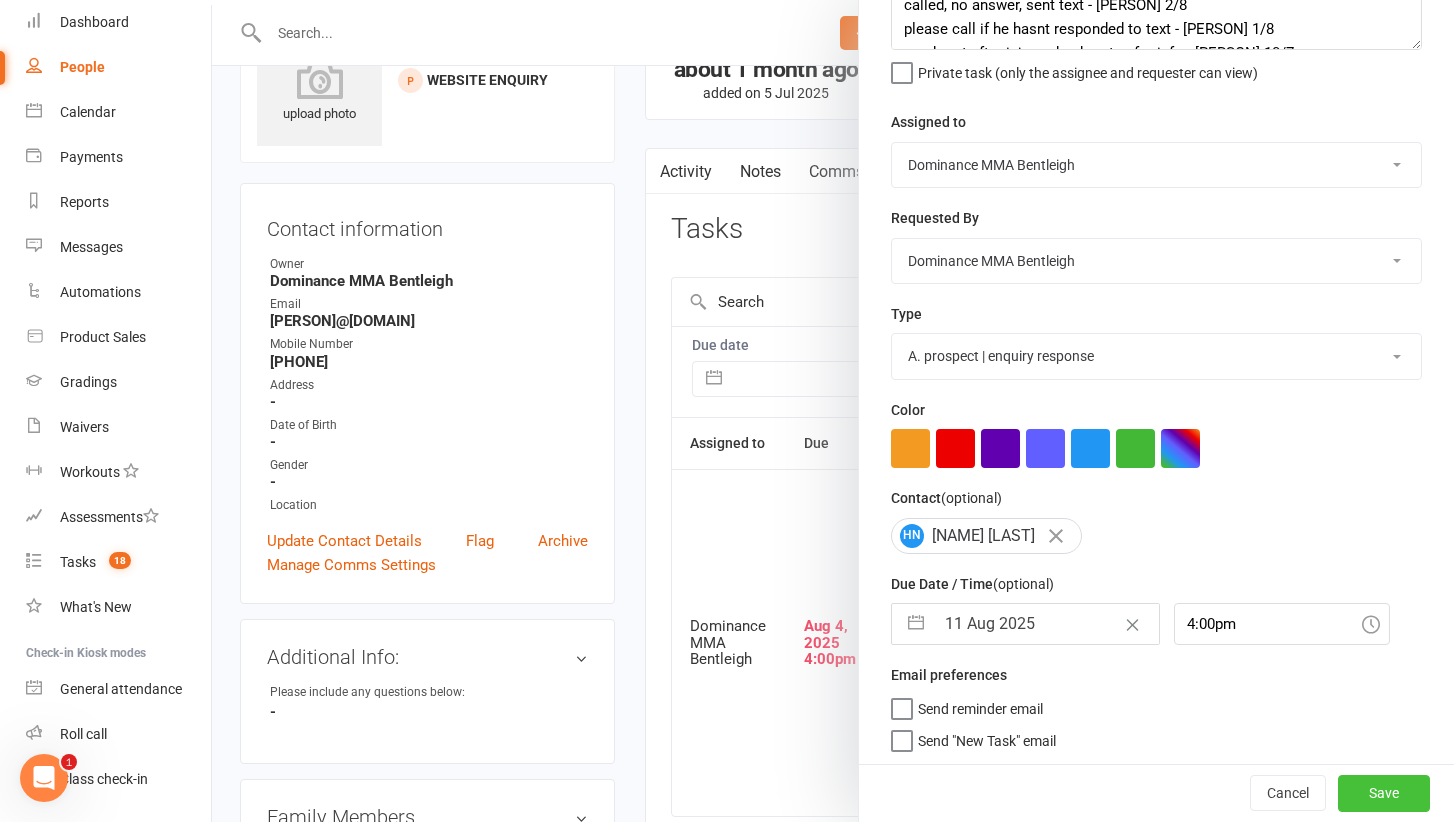 click on "Save" at bounding box center [1384, 794] 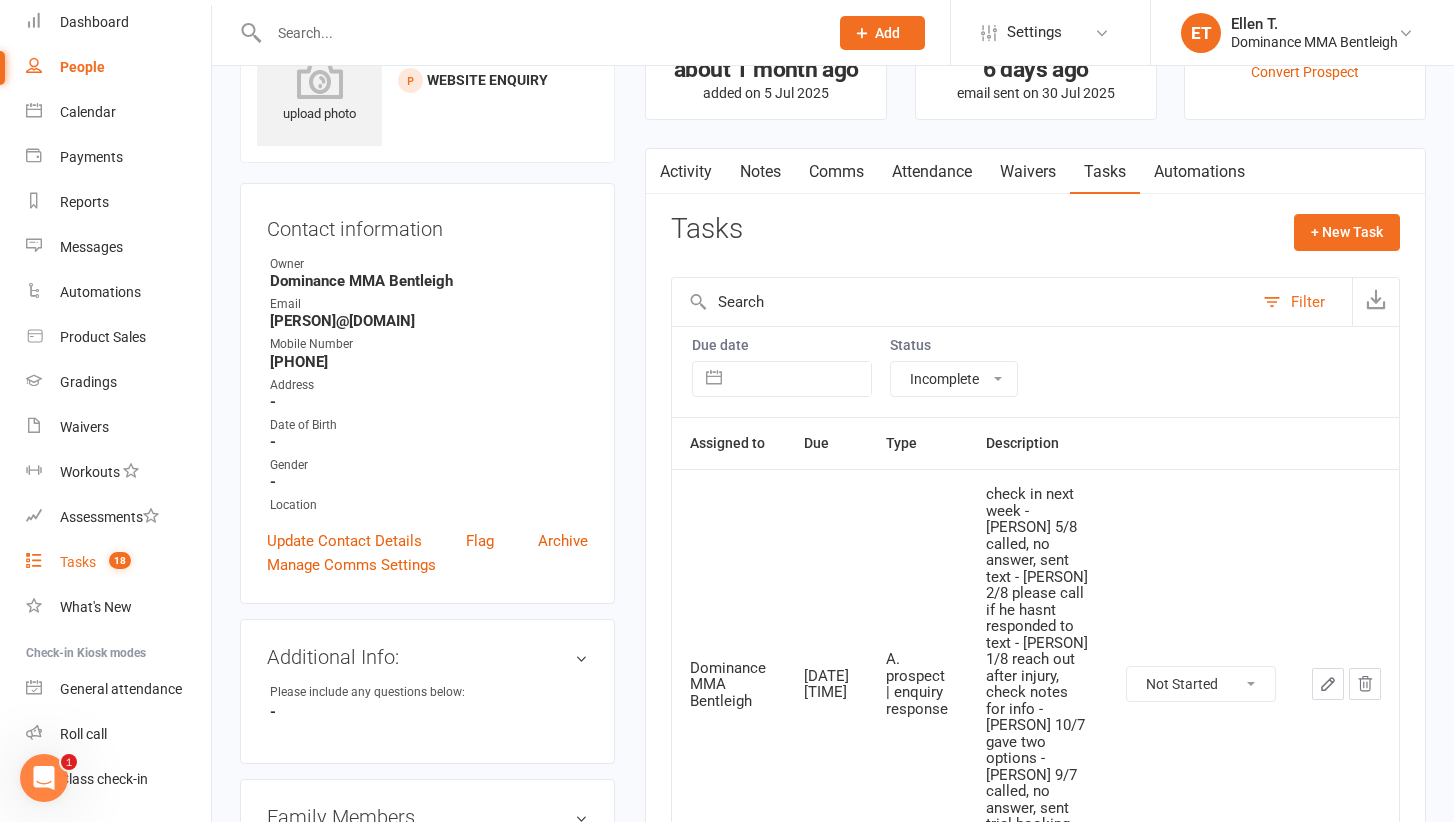 click on "Tasks" at bounding box center (78, 562) 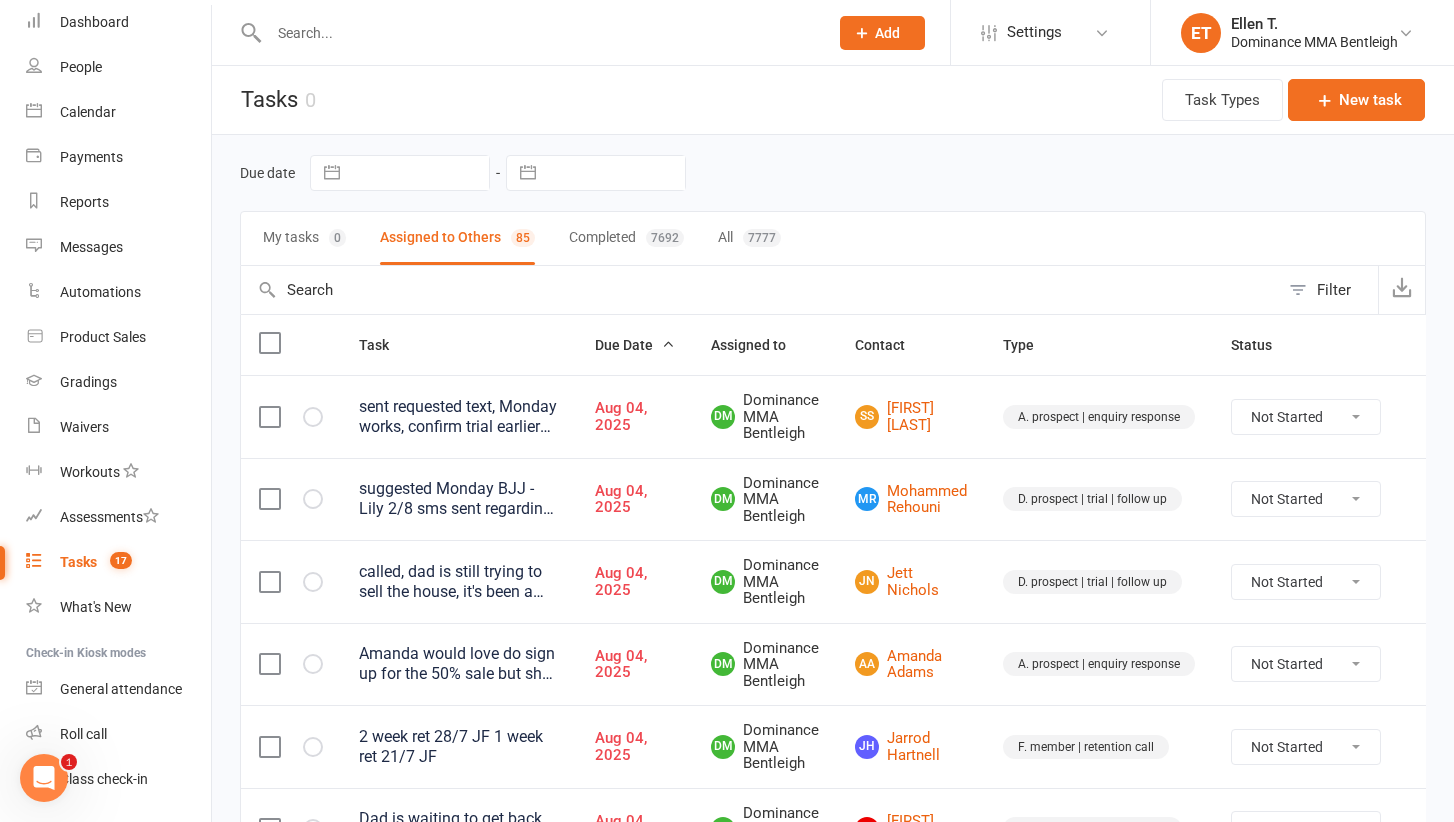 scroll, scrollTop: 0, scrollLeft: 0, axis: both 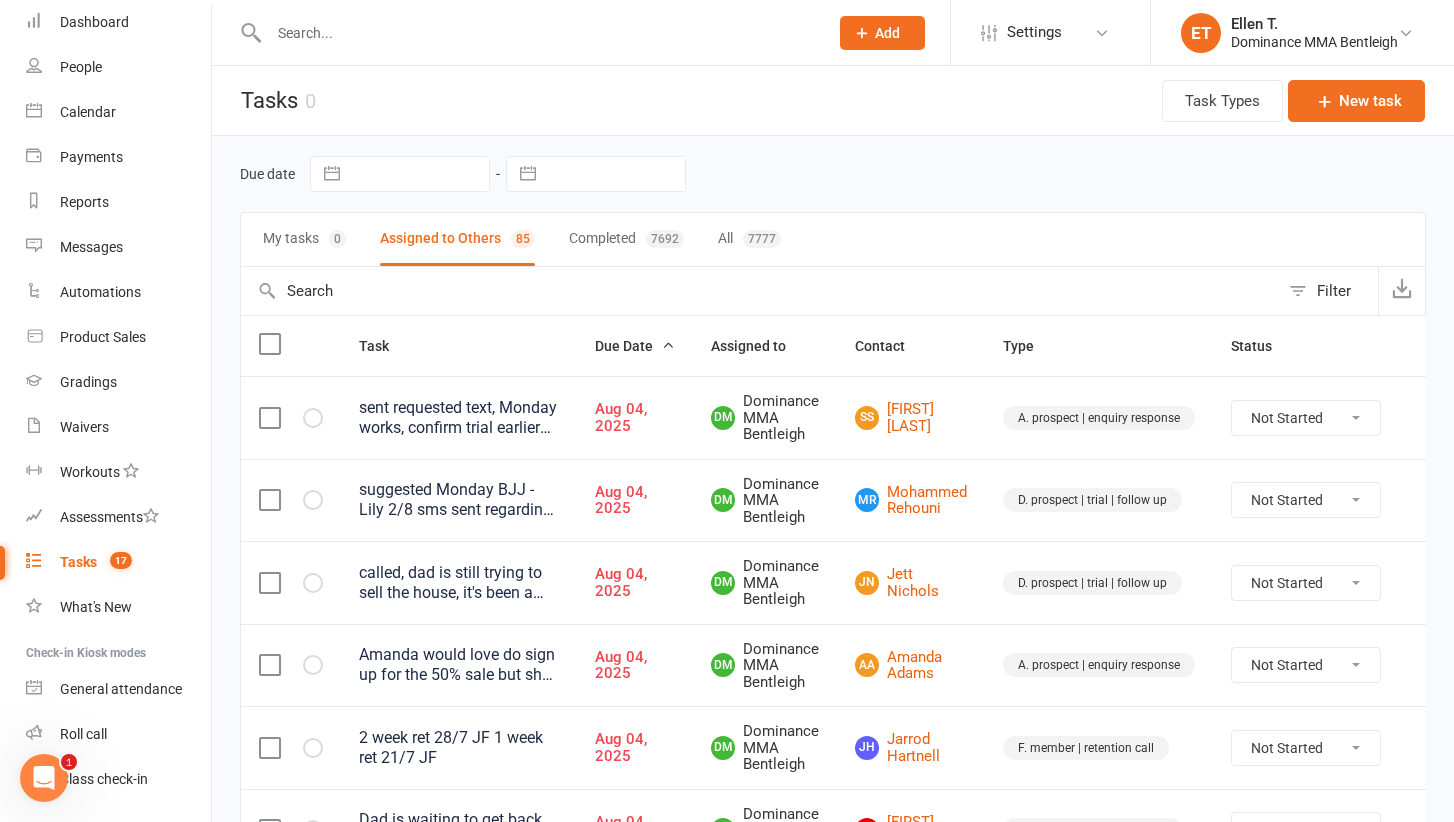 click at bounding box center [538, 33] 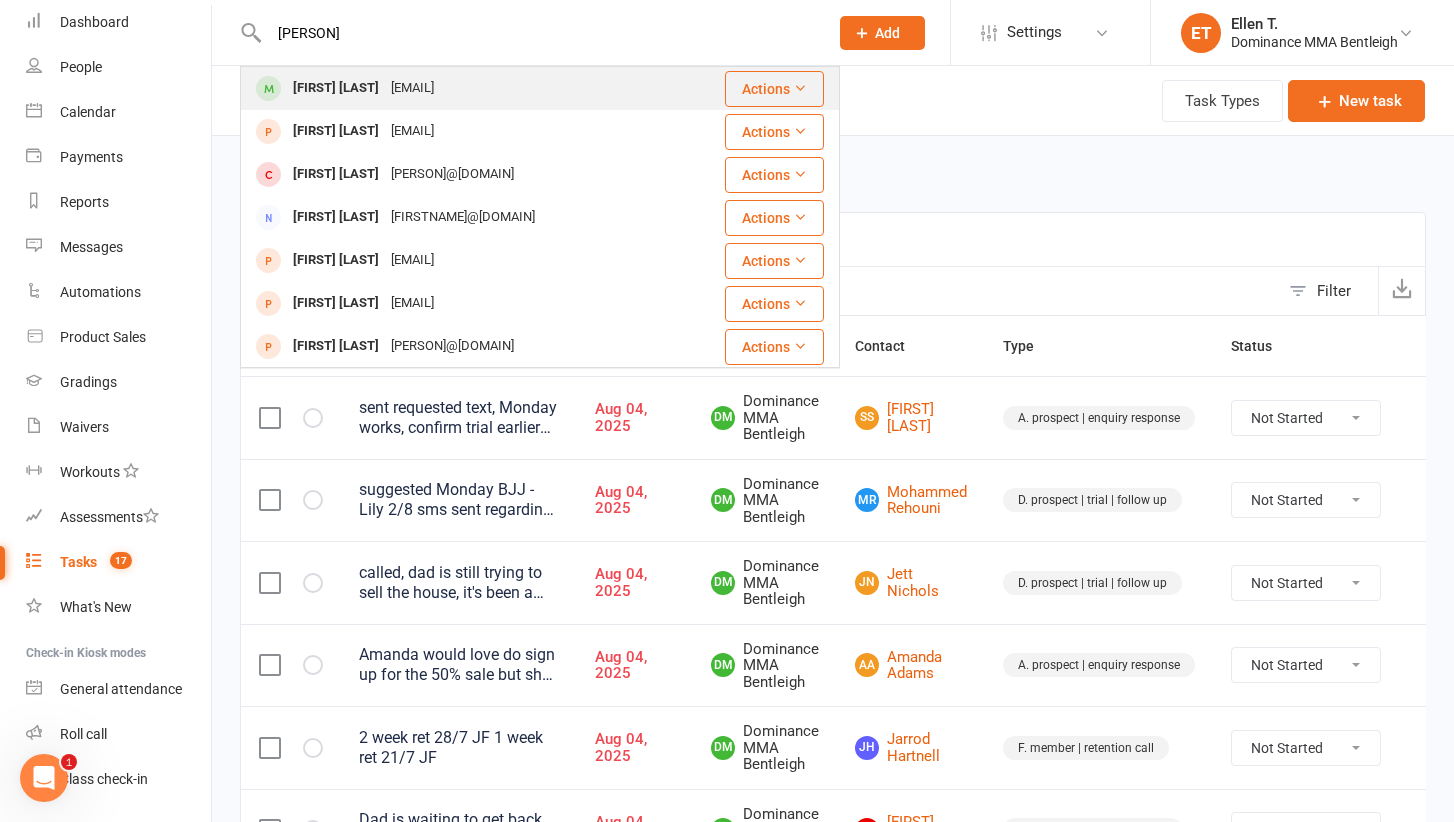 type on "kristos bar" 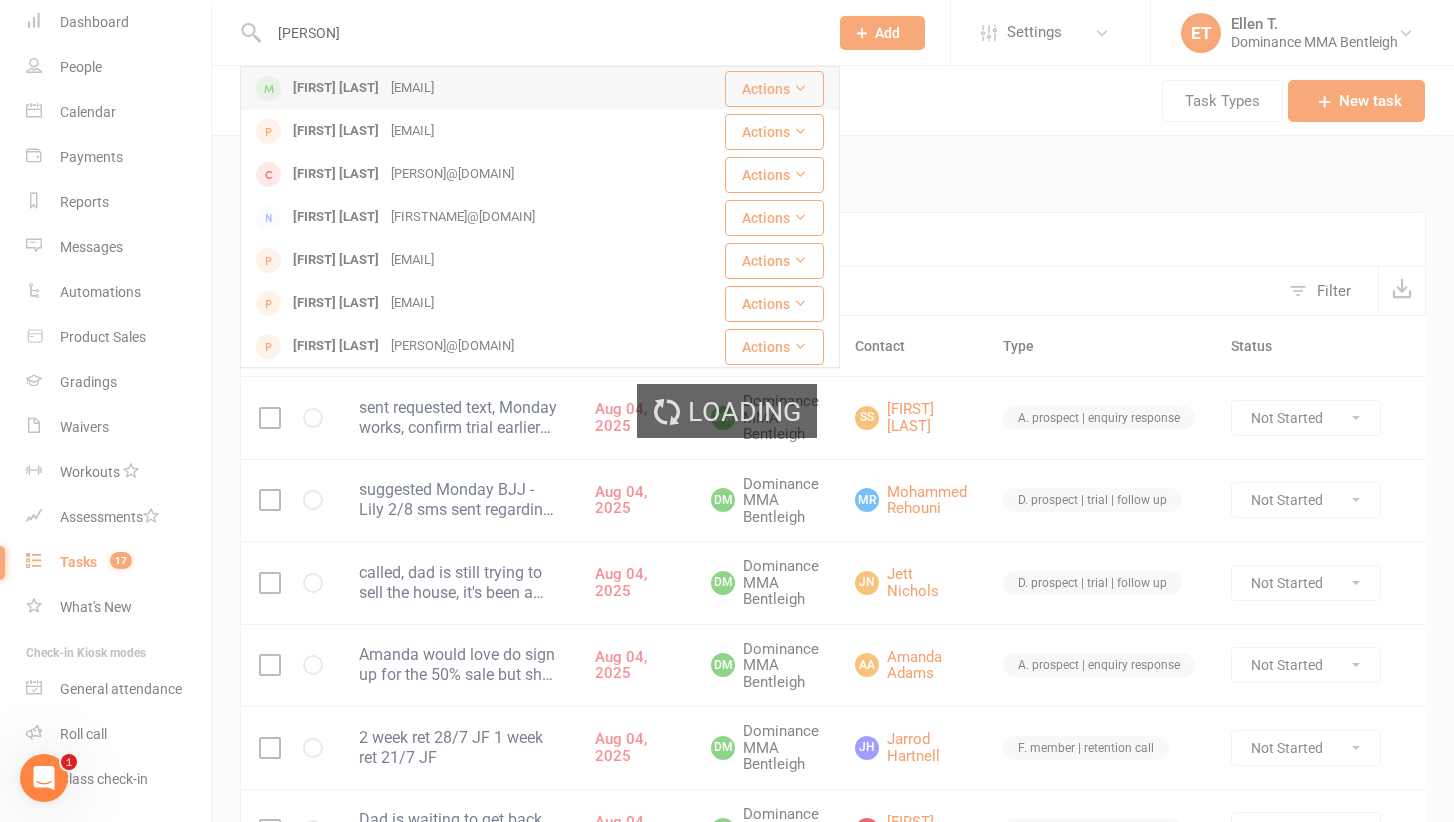 type 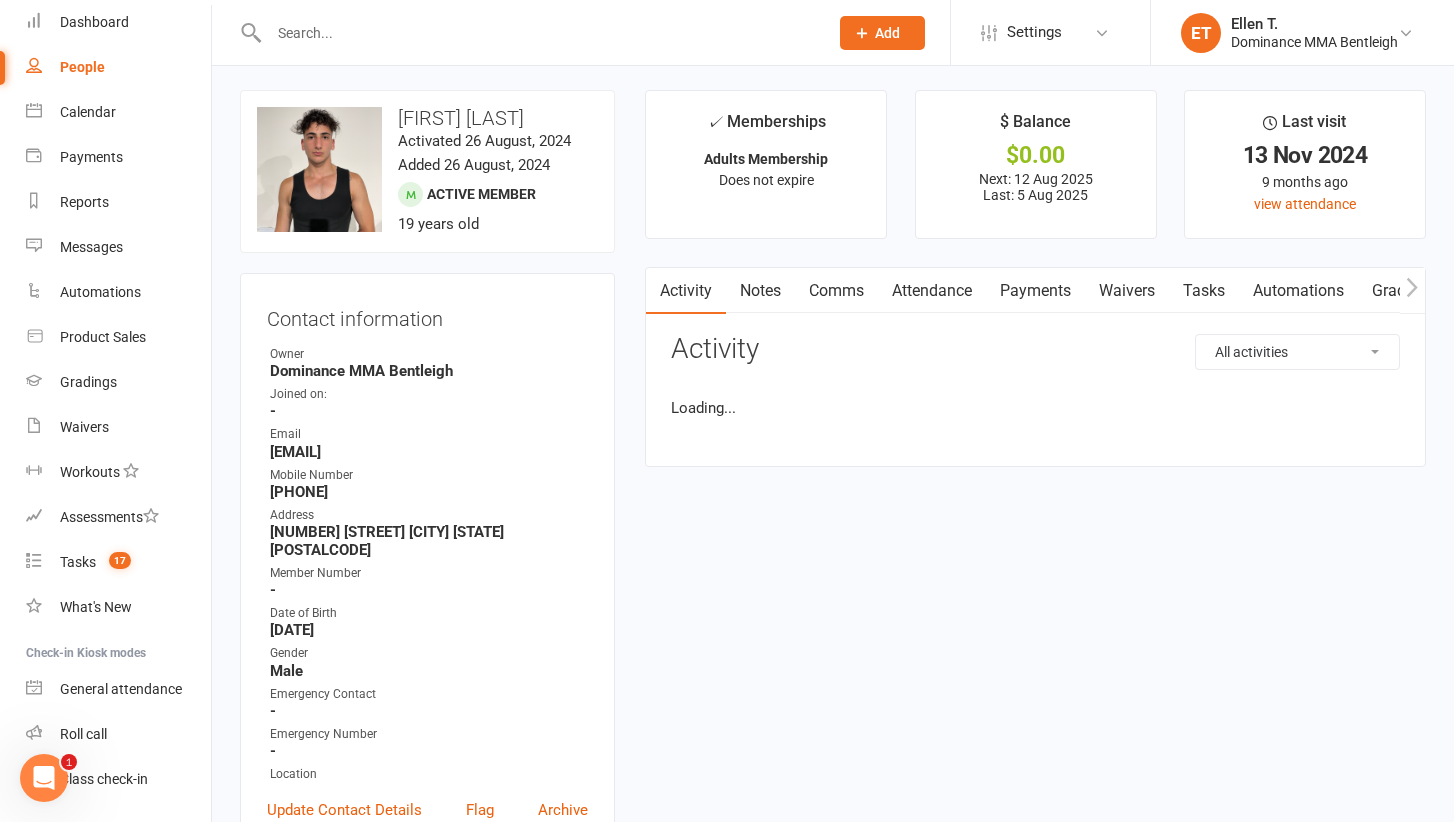 scroll, scrollTop: 9, scrollLeft: 0, axis: vertical 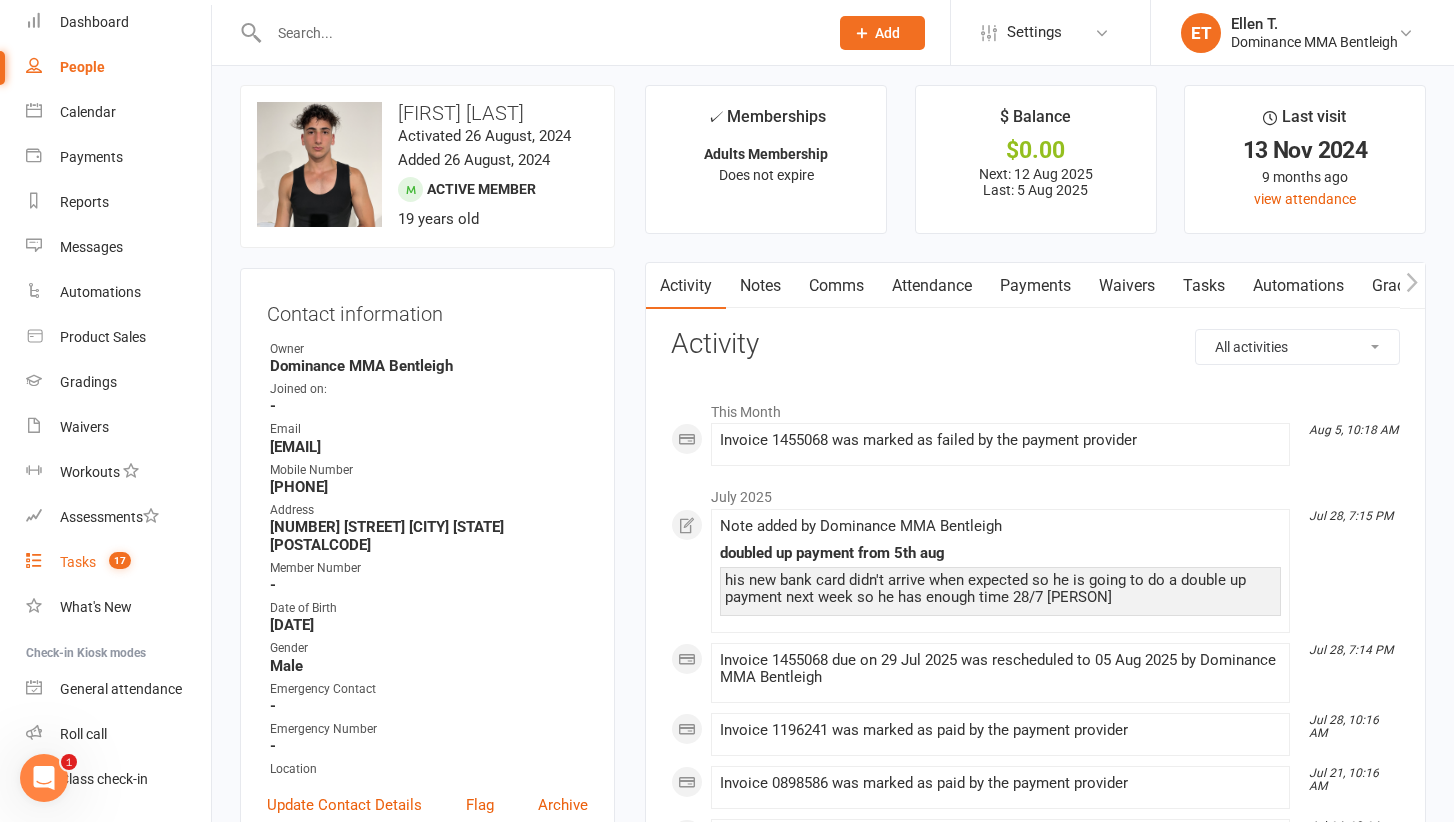 click on "17" at bounding box center [120, 560] 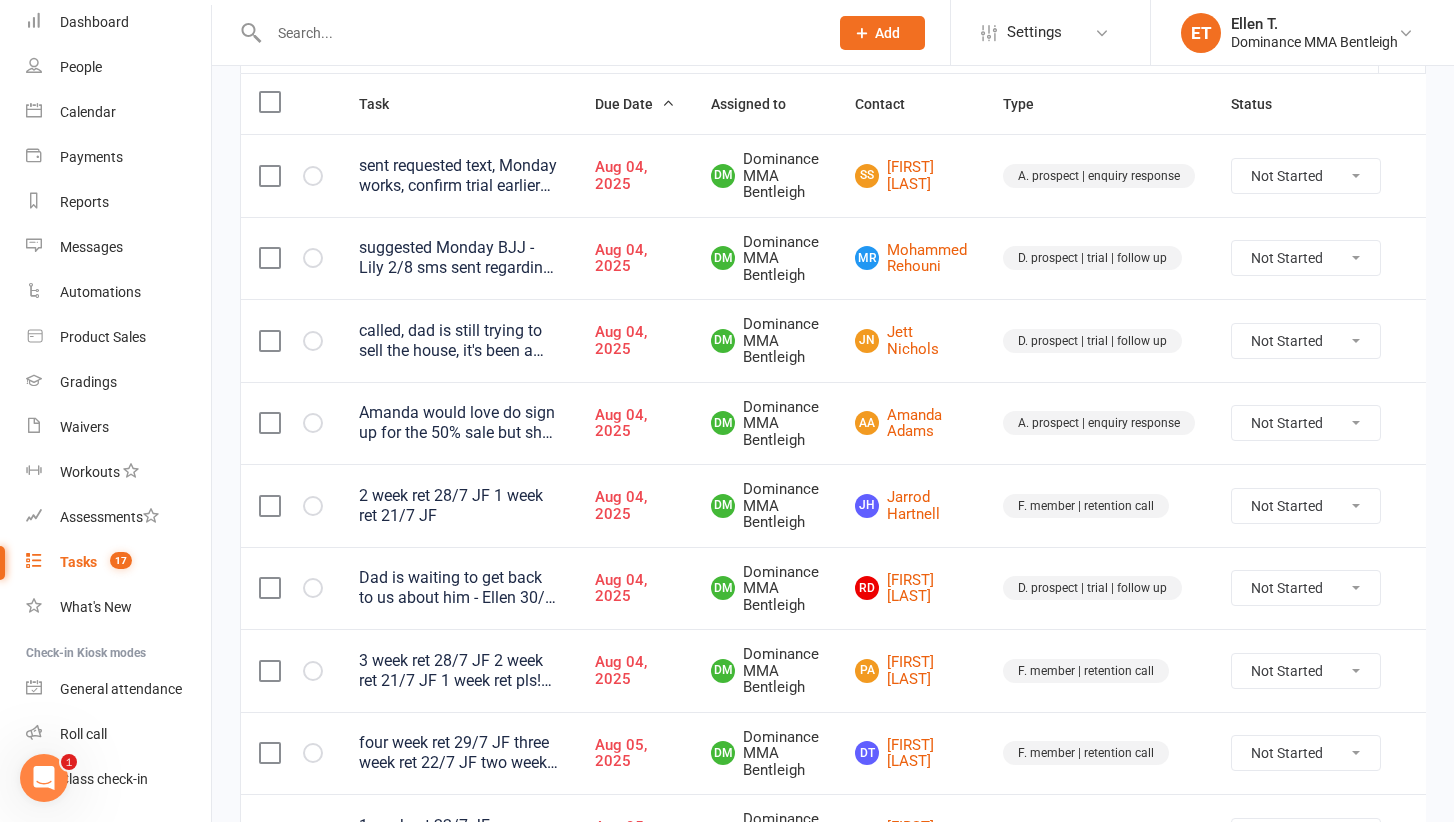 scroll, scrollTop: 243, scrollLeft: 0, axis: vertical 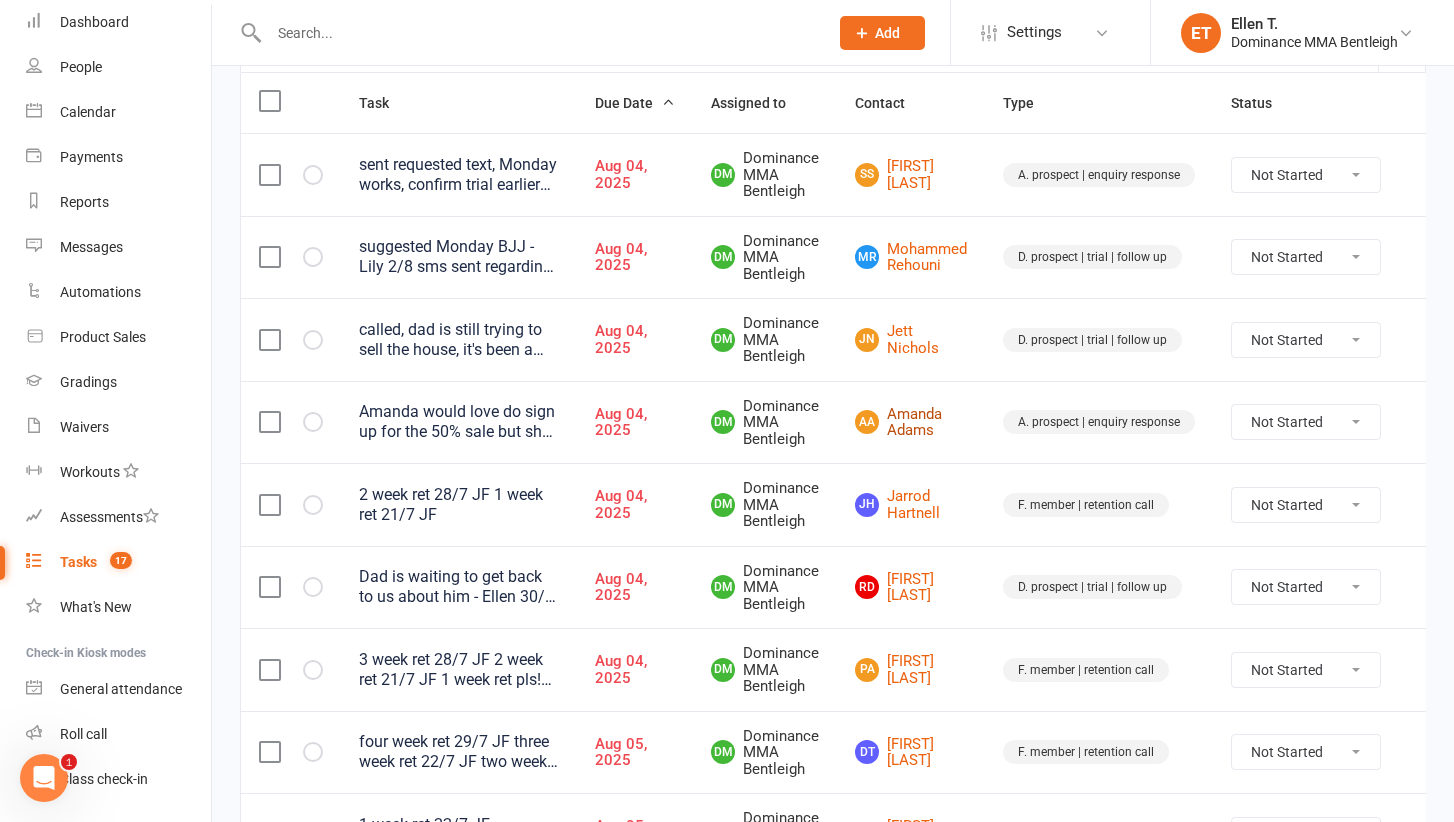 click on "AA Amanda Adams" at bounding box center [911, 422] 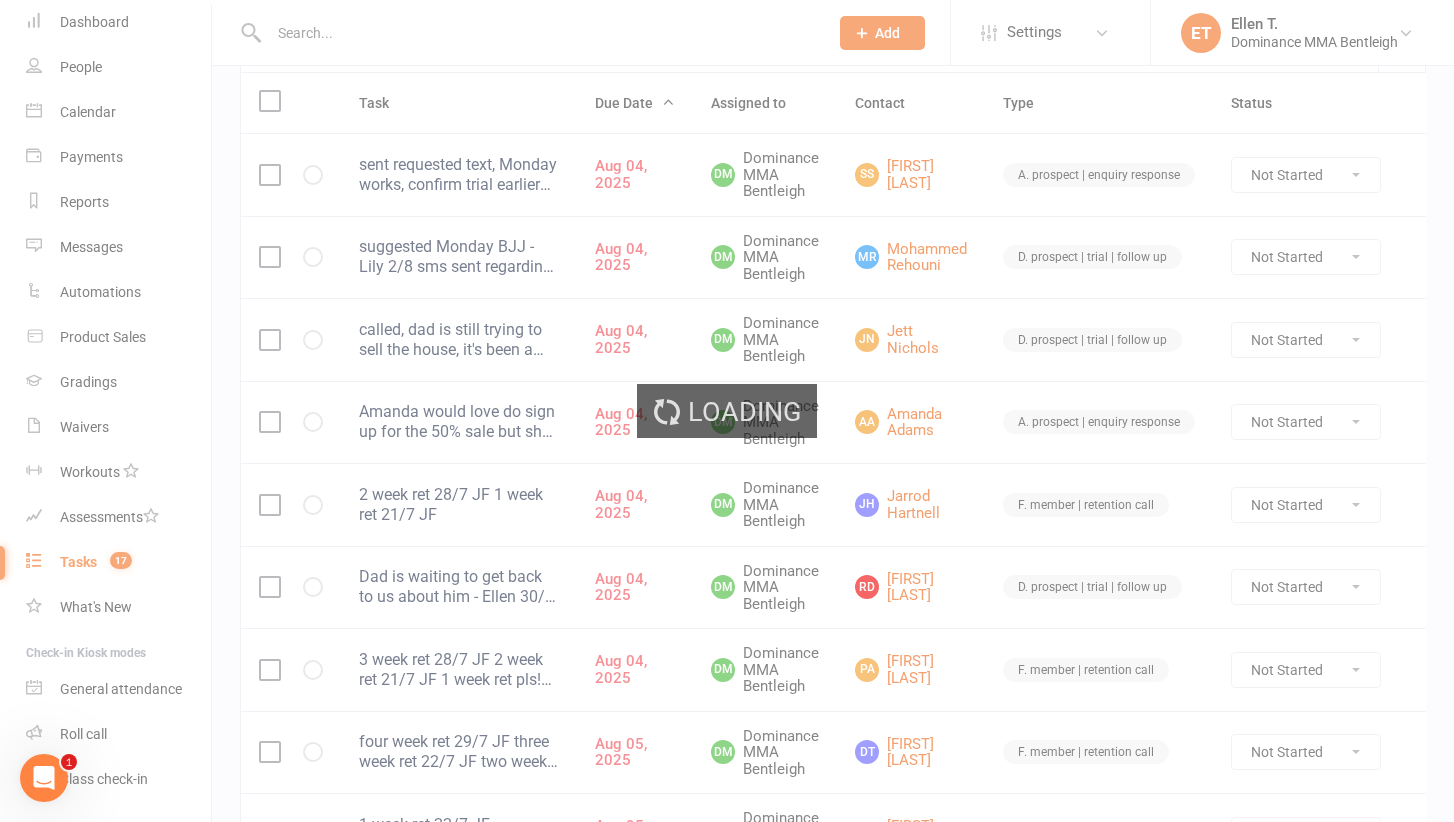 scroll, scrollTop: 0, scrollLeft: 0, axis: both 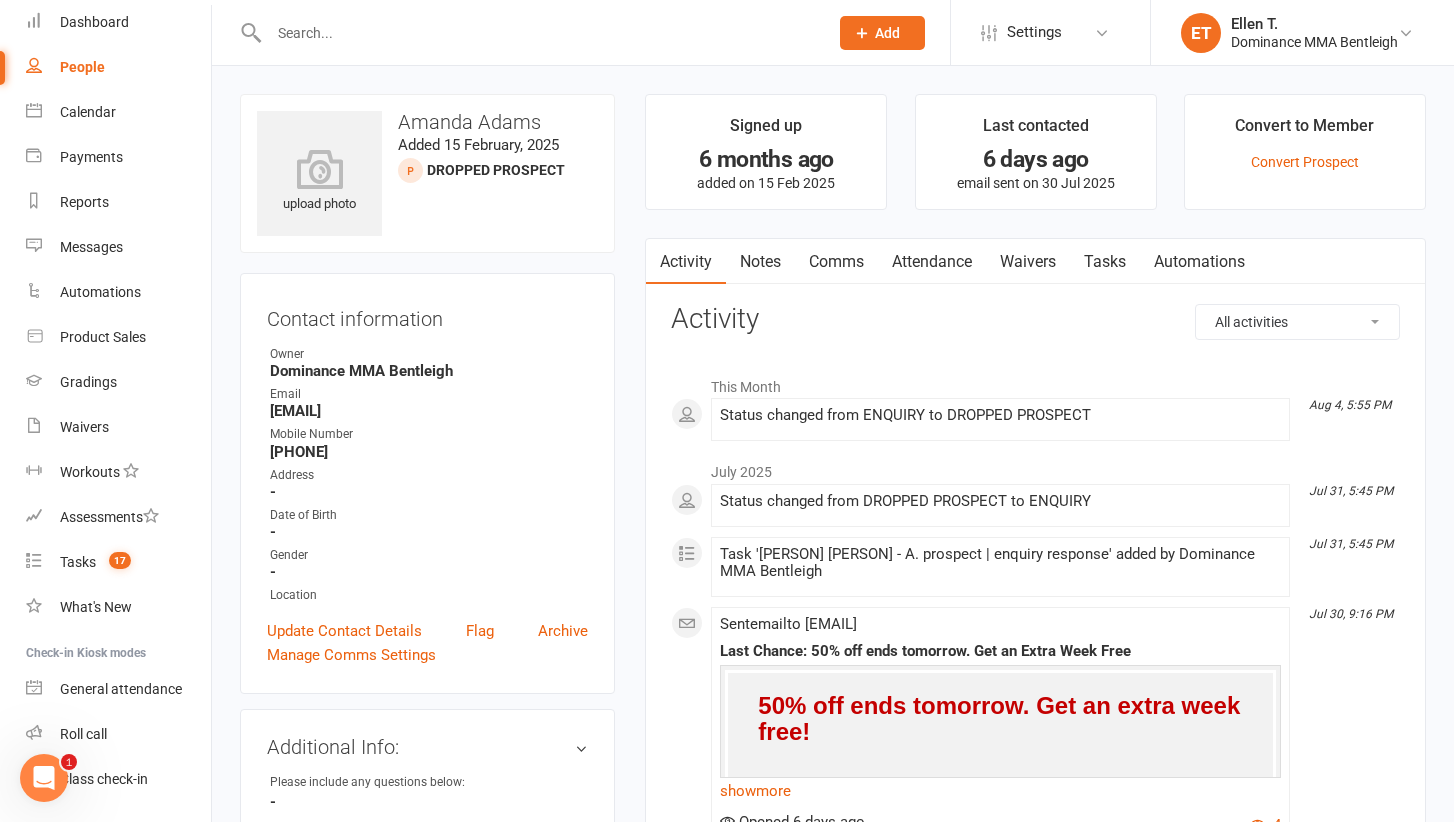 click on "Tasks" at bounding box center (1105, 262) 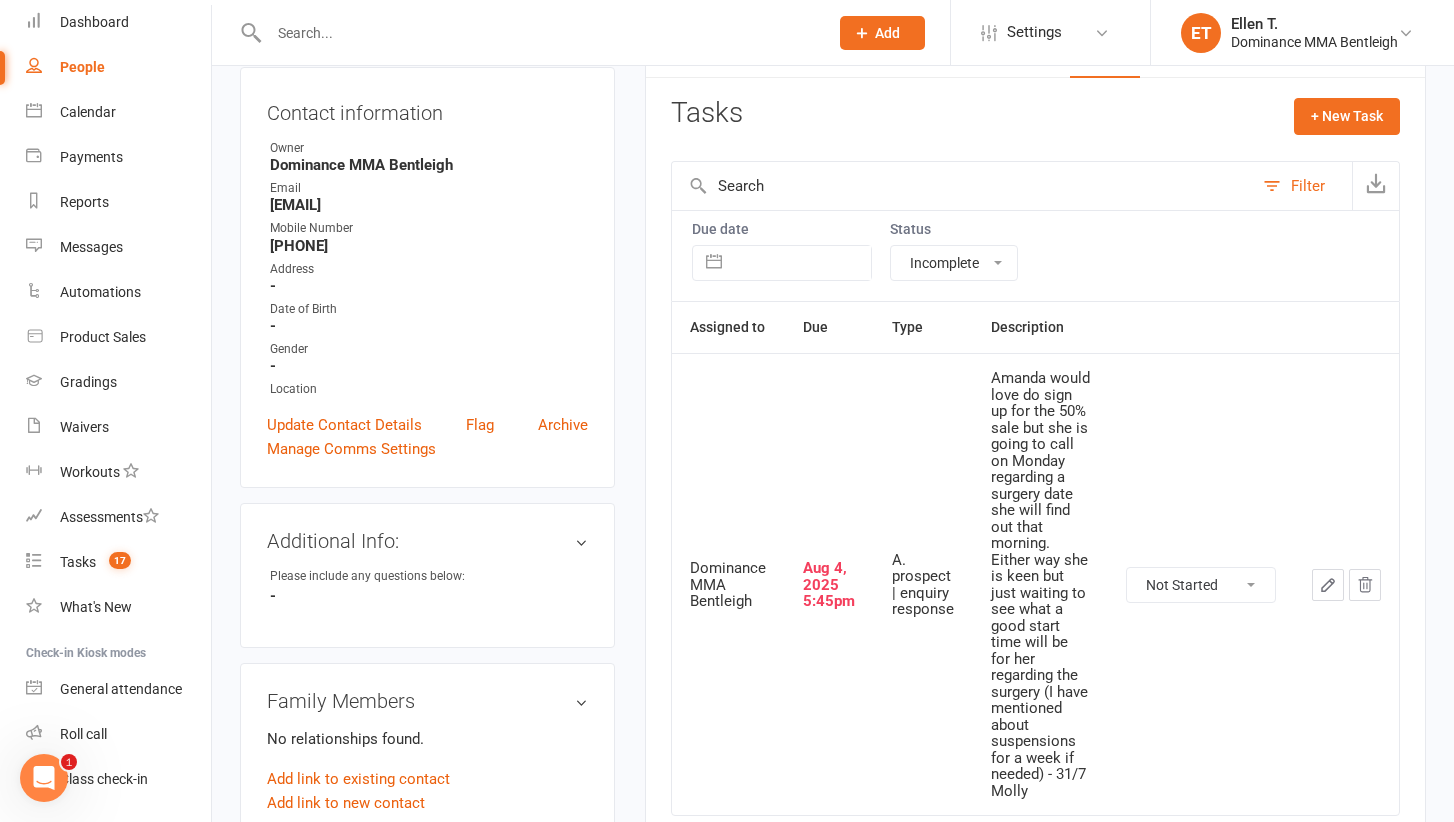 scroll, scrollTop: 207, scrollLeft: 0, axis: vertical 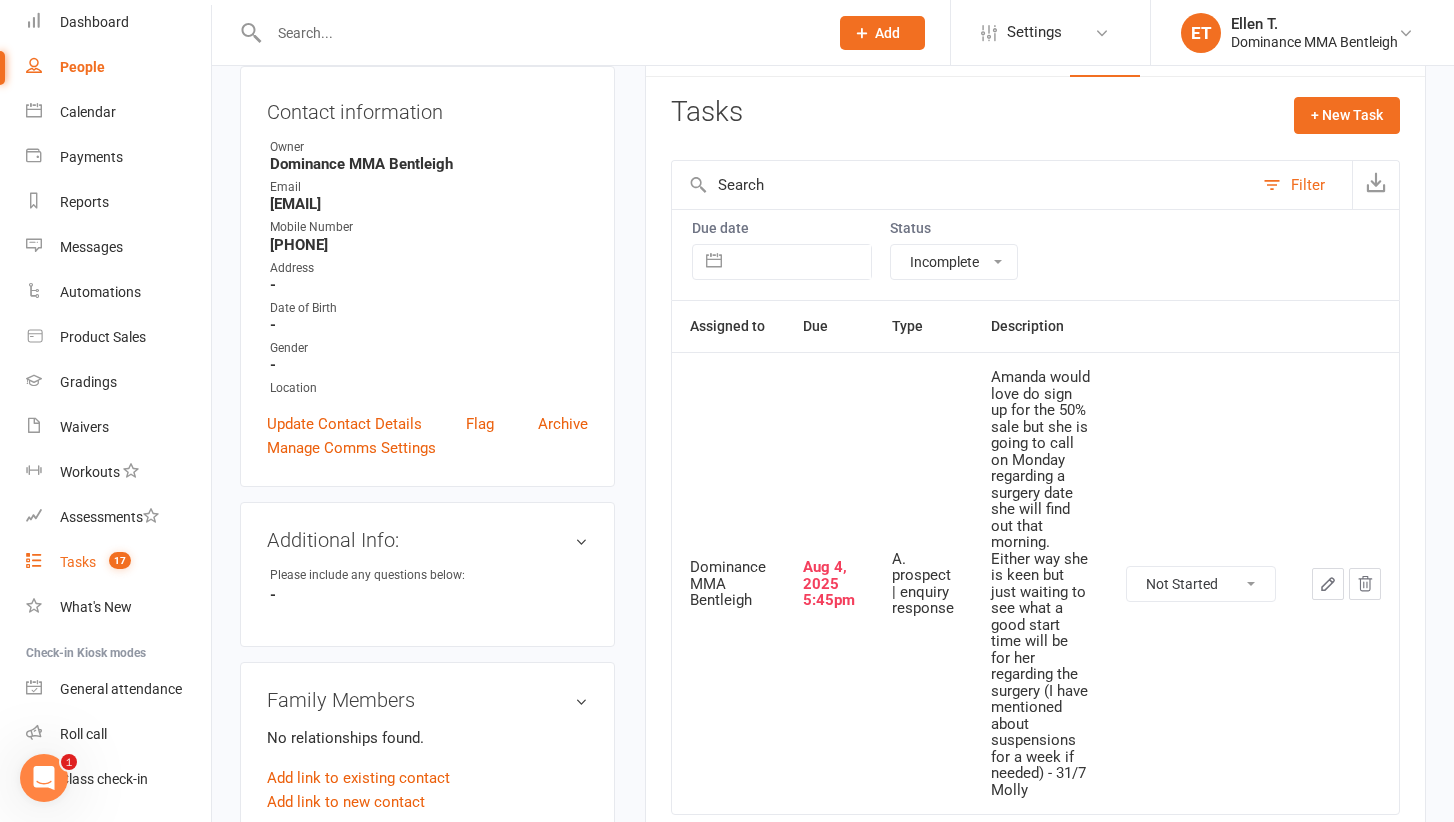 click on "17" at bounding box center (120, 560) 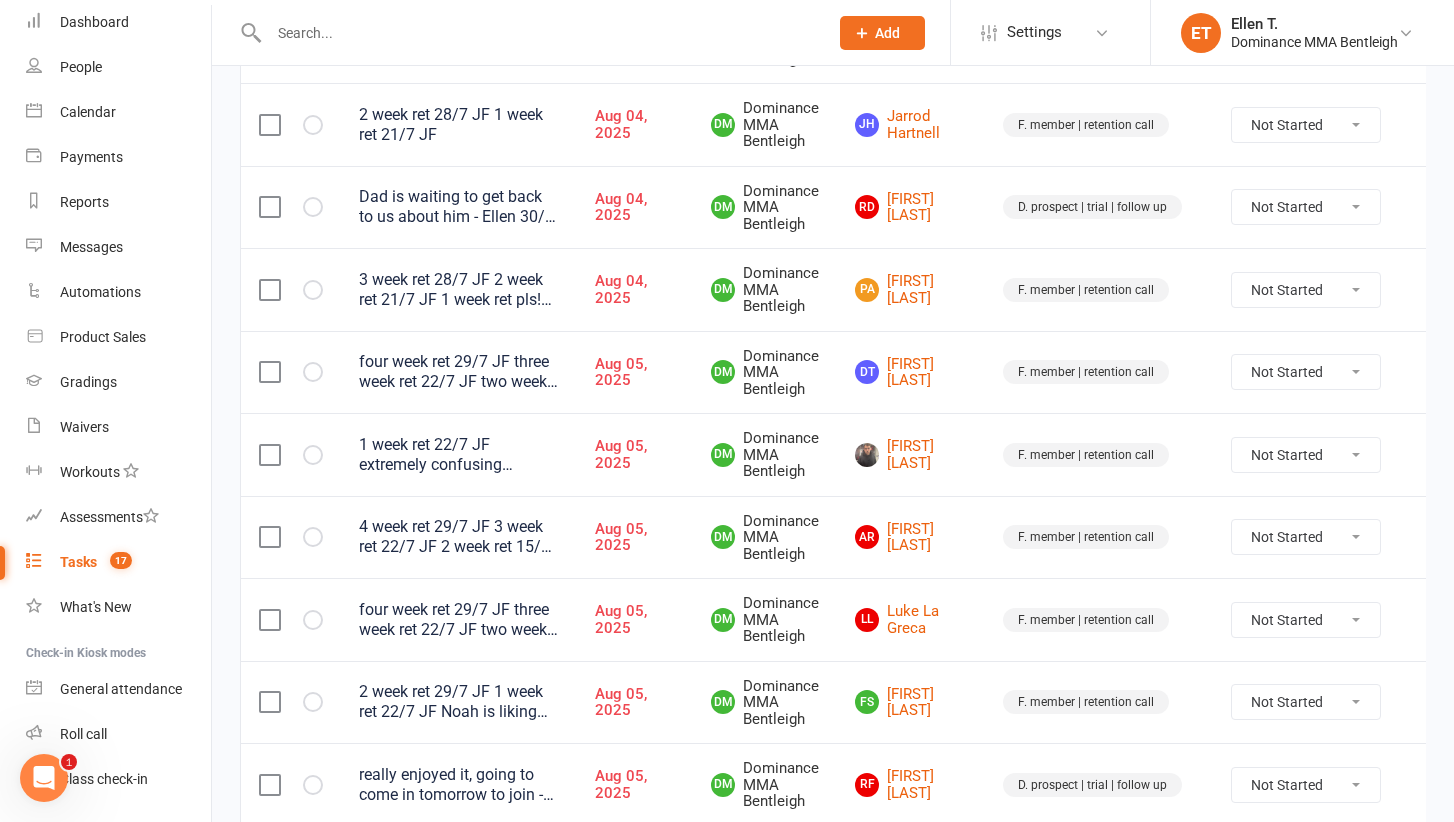 scroll, scrollTop: 625, scrollLeft: 0, axis: vertical 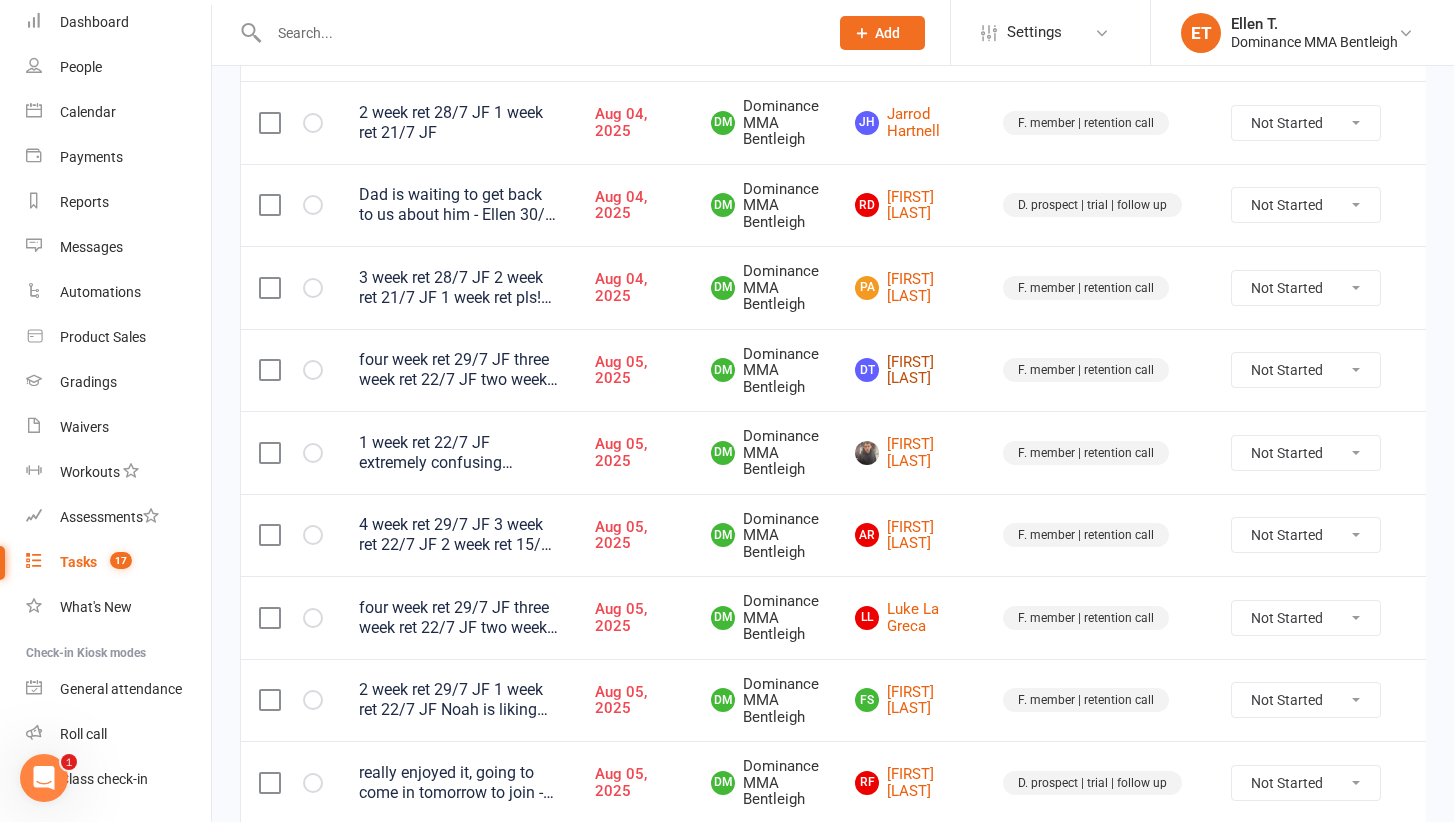 click on "DT Dylan Tomlinson" at bounding box center (911, 370) 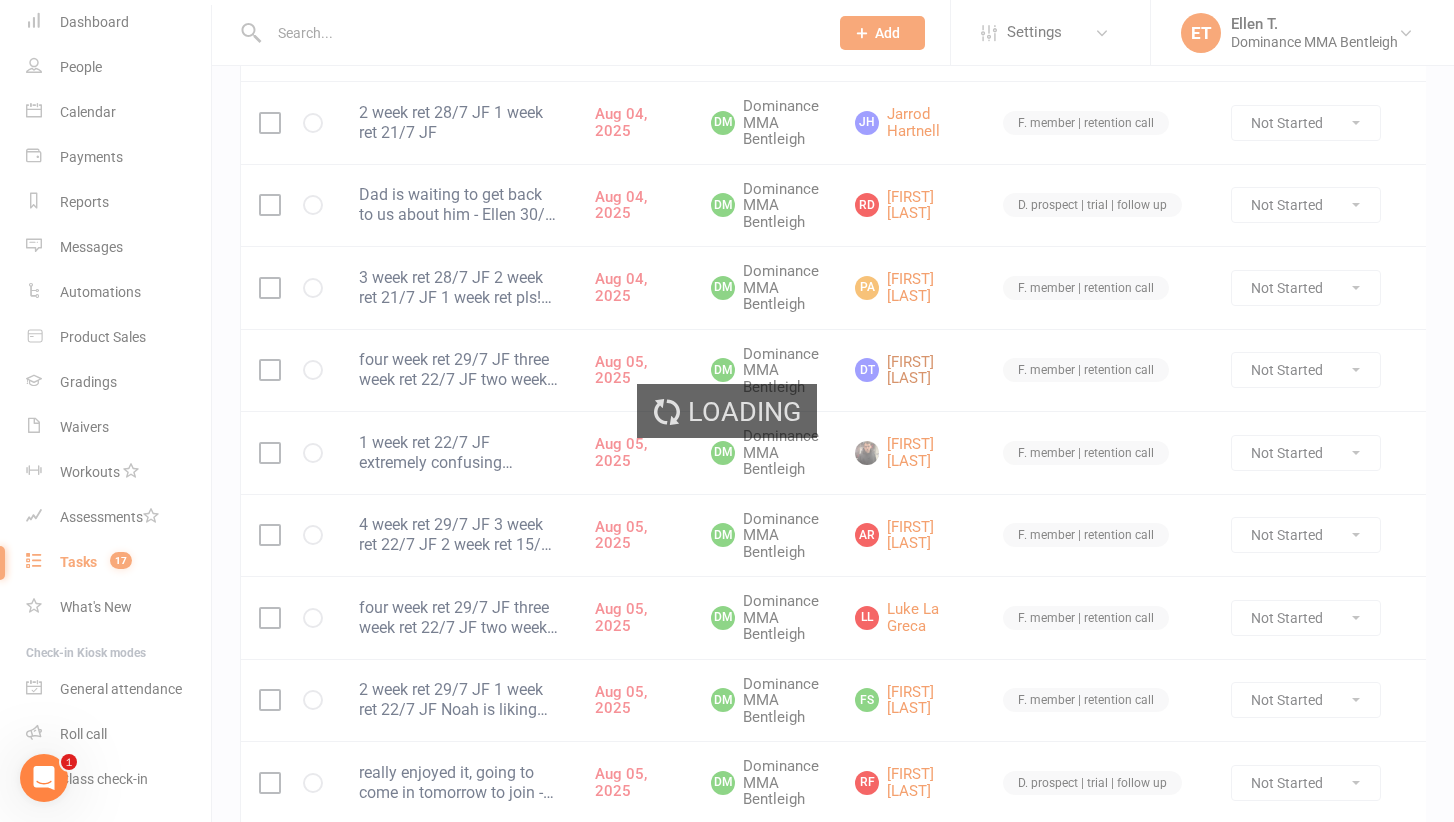 scroll, scrollTop: 0, scrollLeft: 0, axis: both 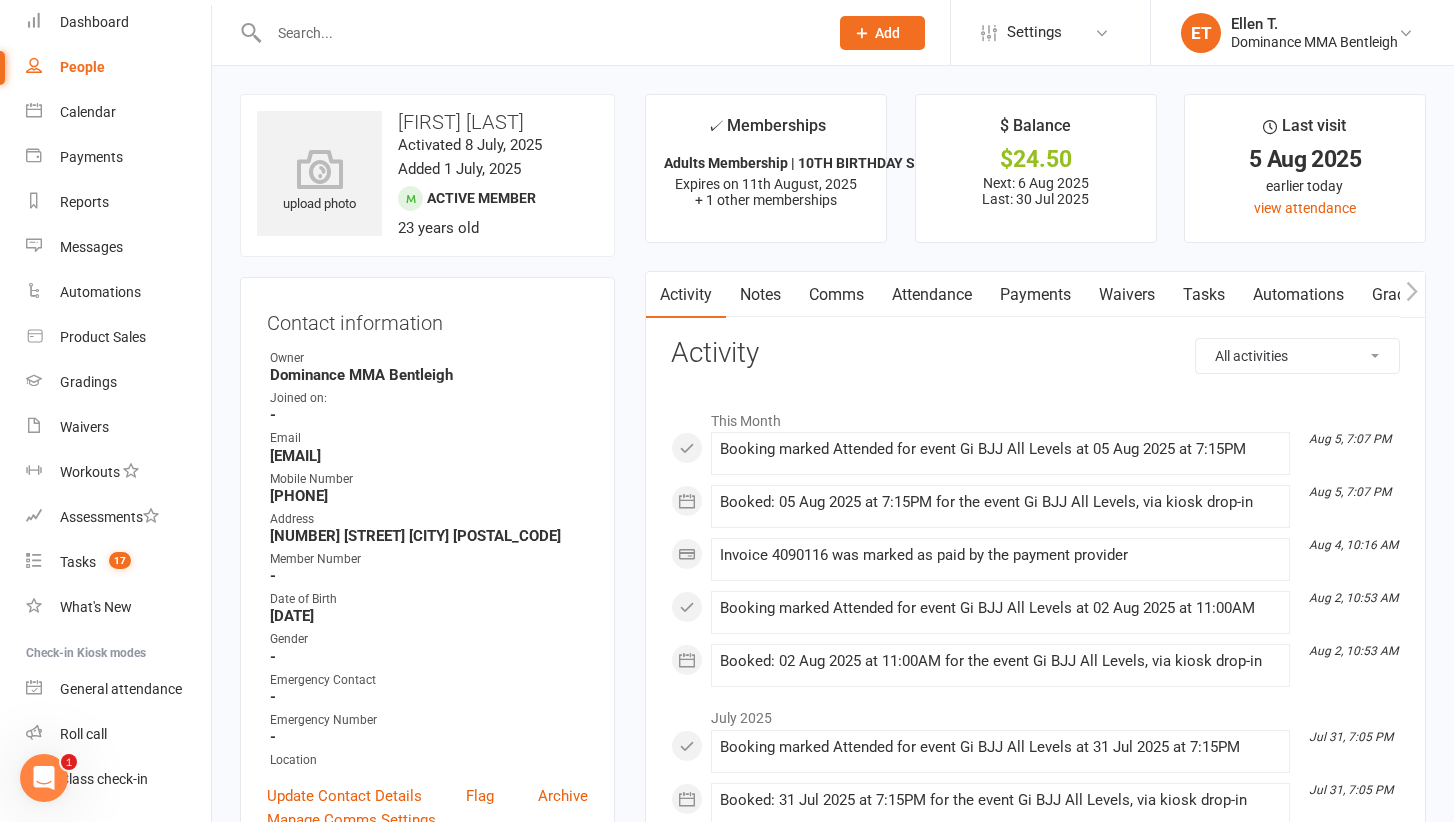 click on "Tasks" at bounding box center (1204, 295) 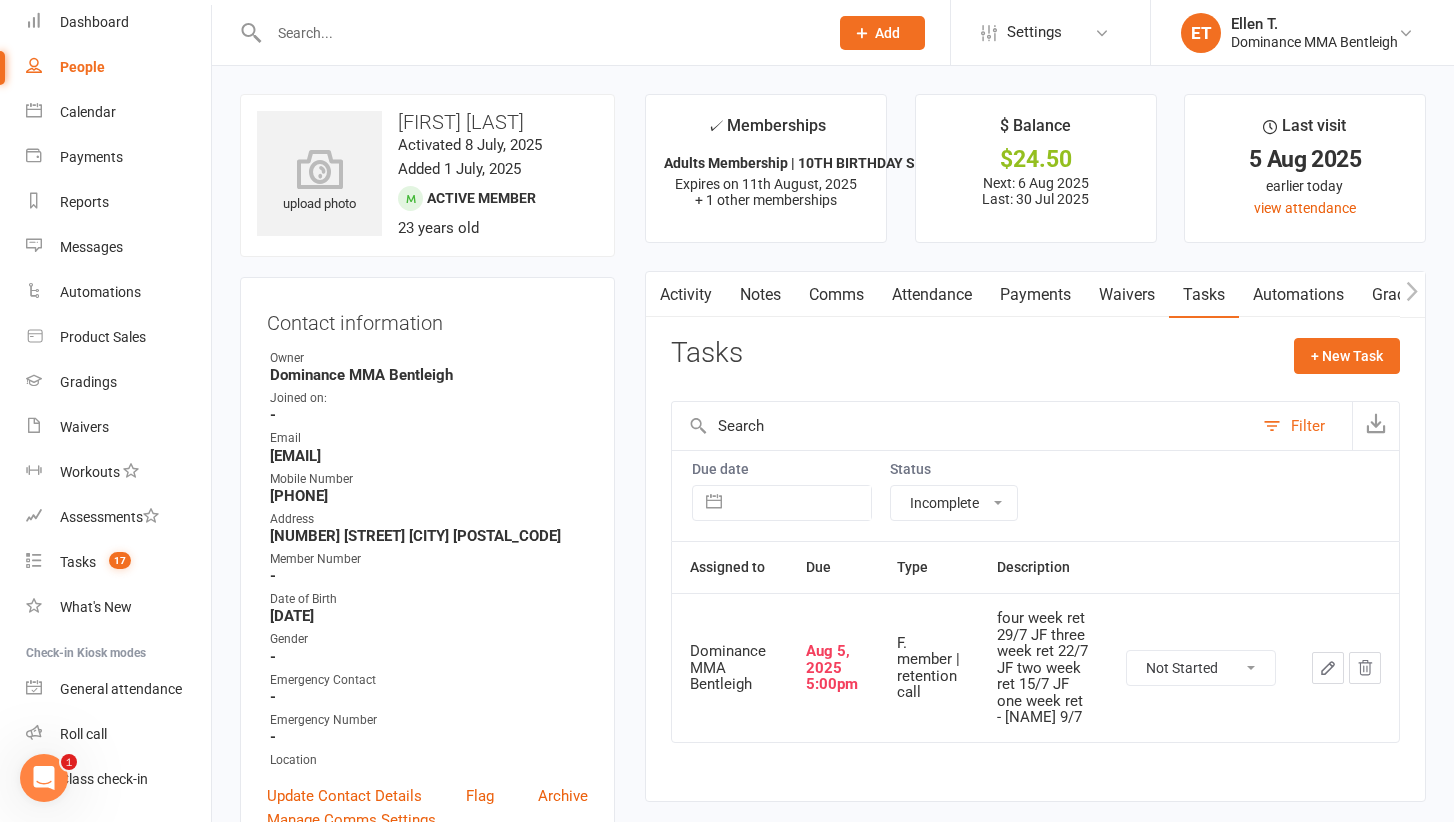 click 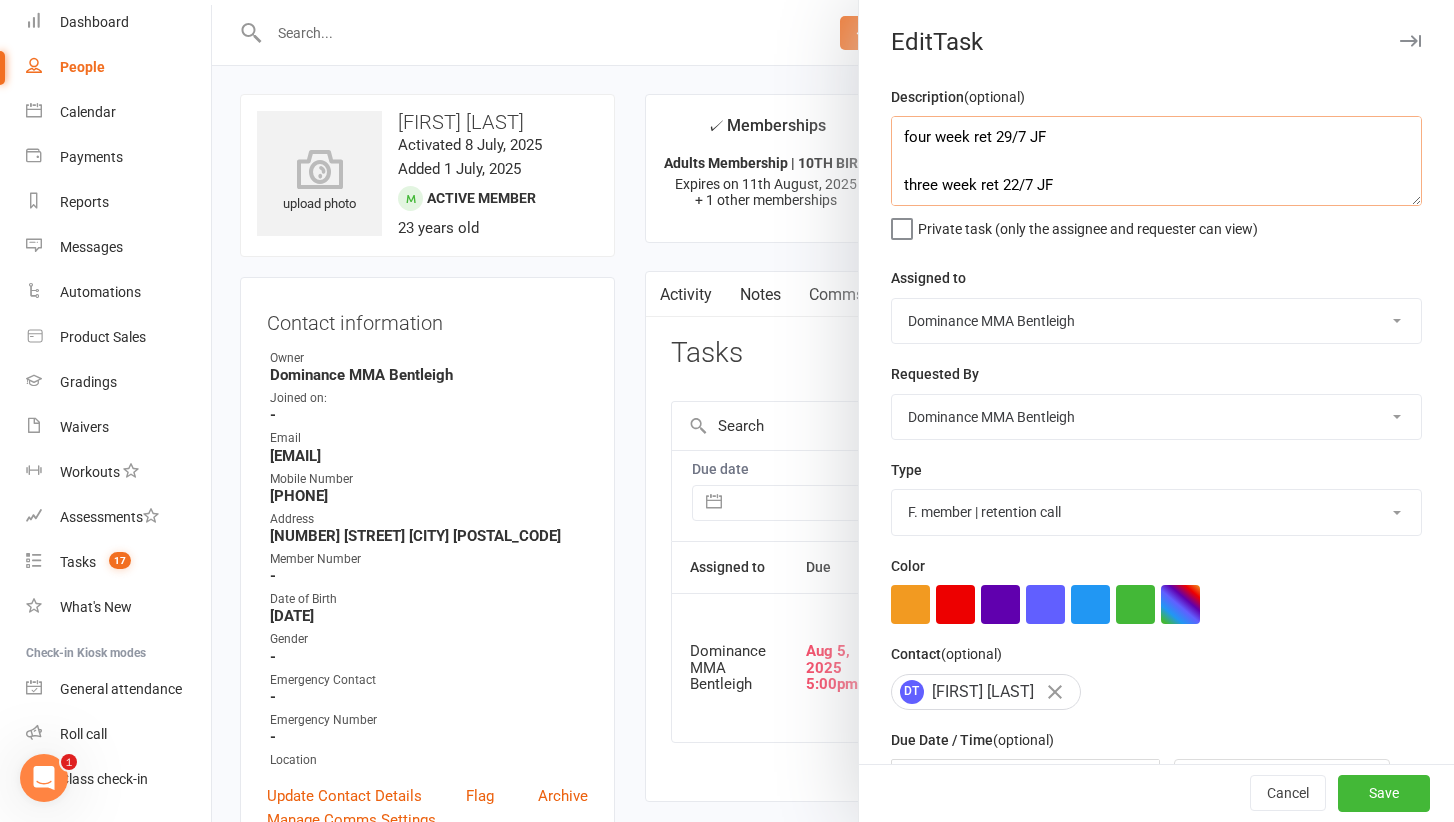 click on "four week ret 29/7 JF
three week ret 22/7 JF
two week ret 15/7 JF
one week ret - Ellen 9/7" at bounding box center [1156, 161] 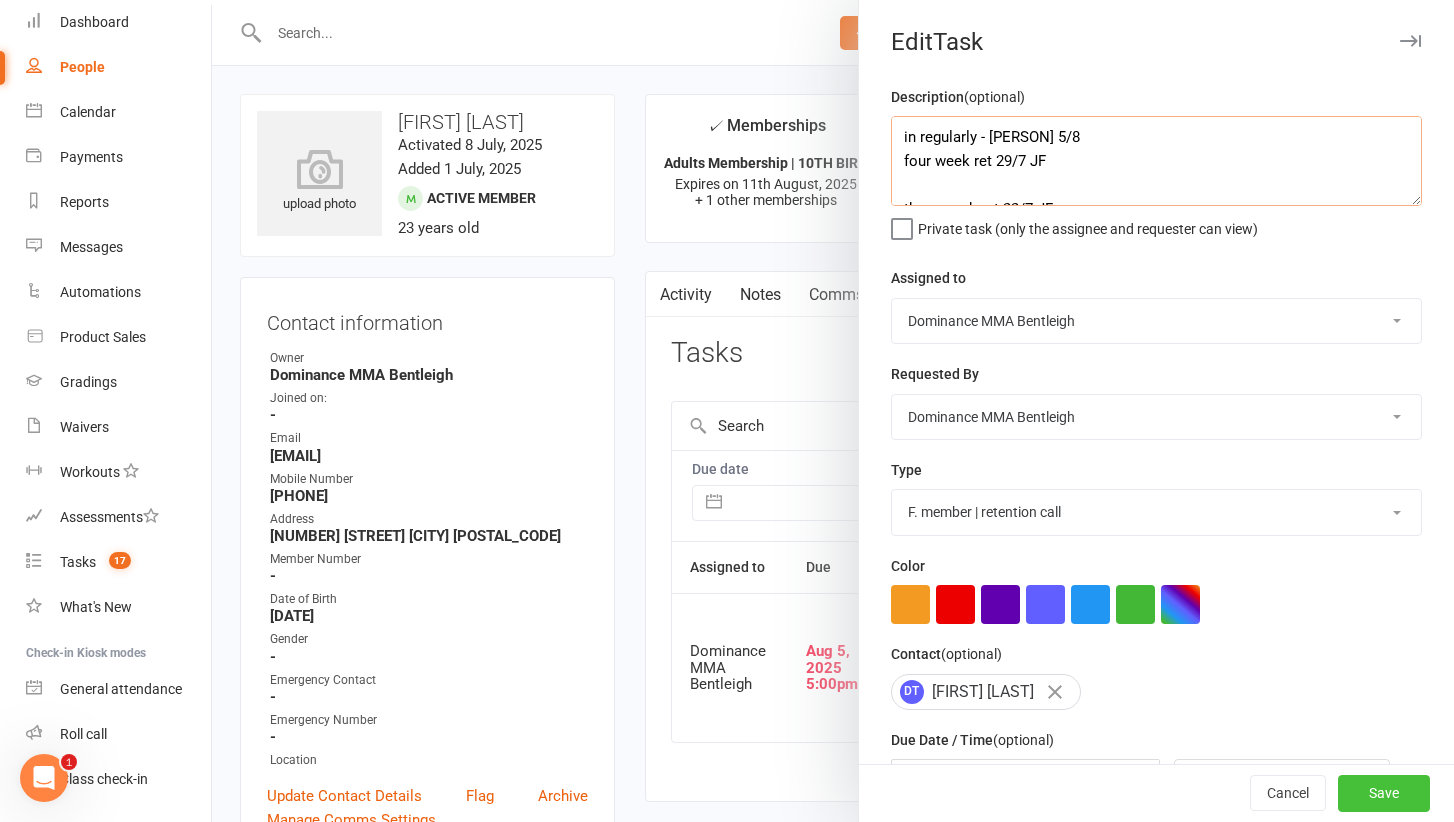 type on "in regularly - Ellen 5/8
four week ret 29/7 JF
three week ret 22/7 JF
two week ret 15/7 JF
one week ret - Ellen 9/7" 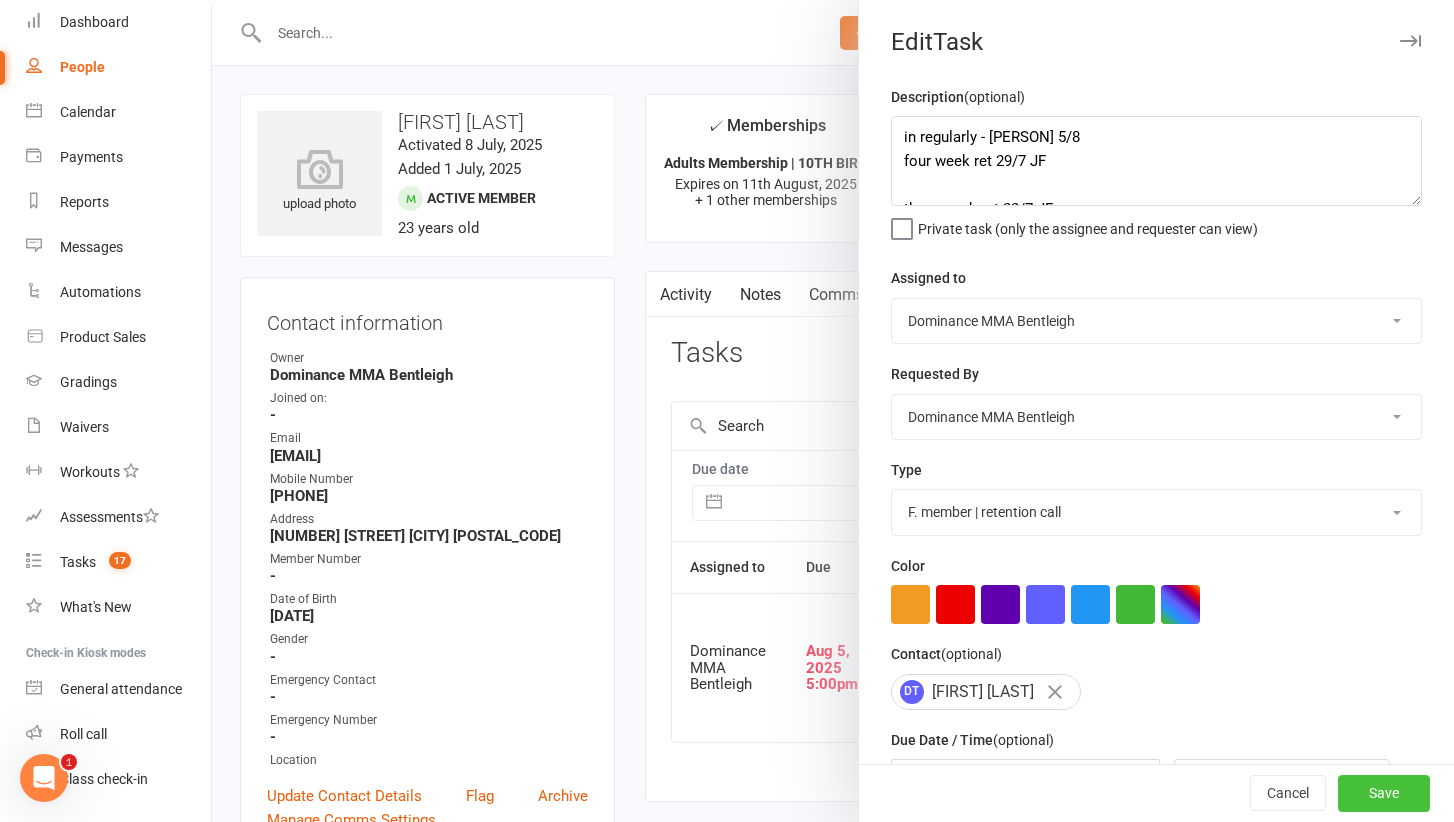 click on "Save" at bounding box center (1384, 794) 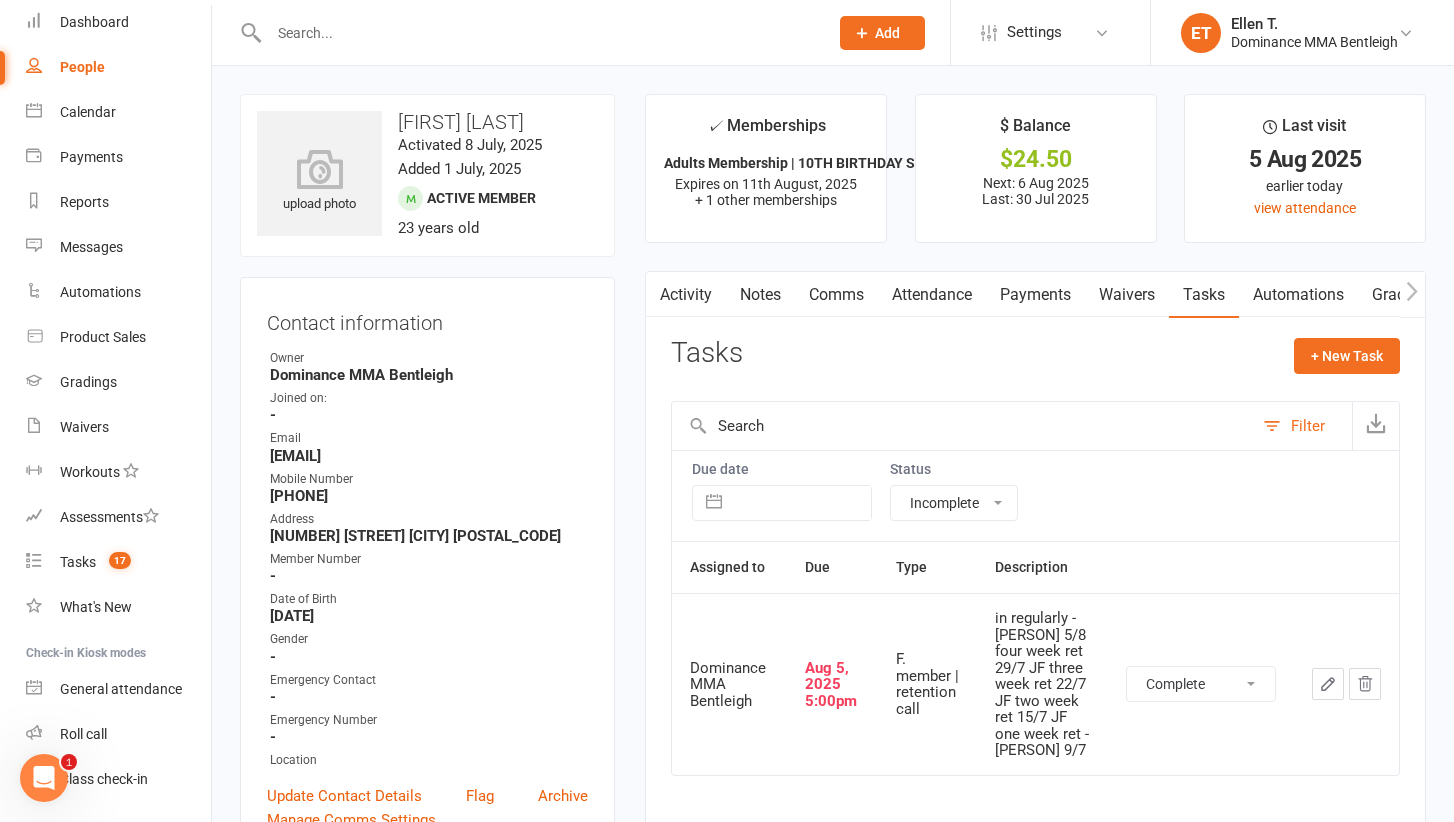 select on "unstarted" 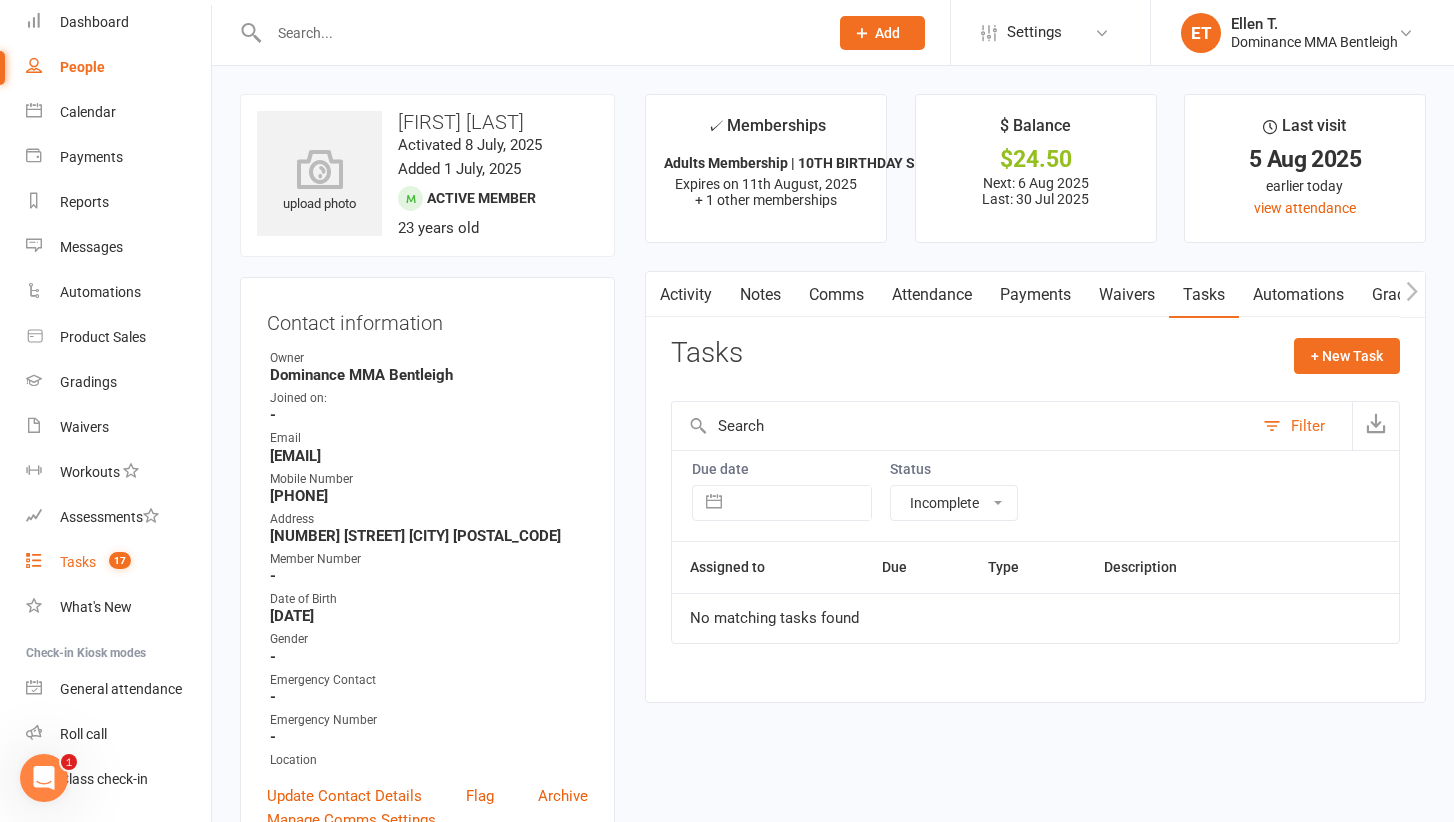 click on "17" at bounding box center (115, 562) 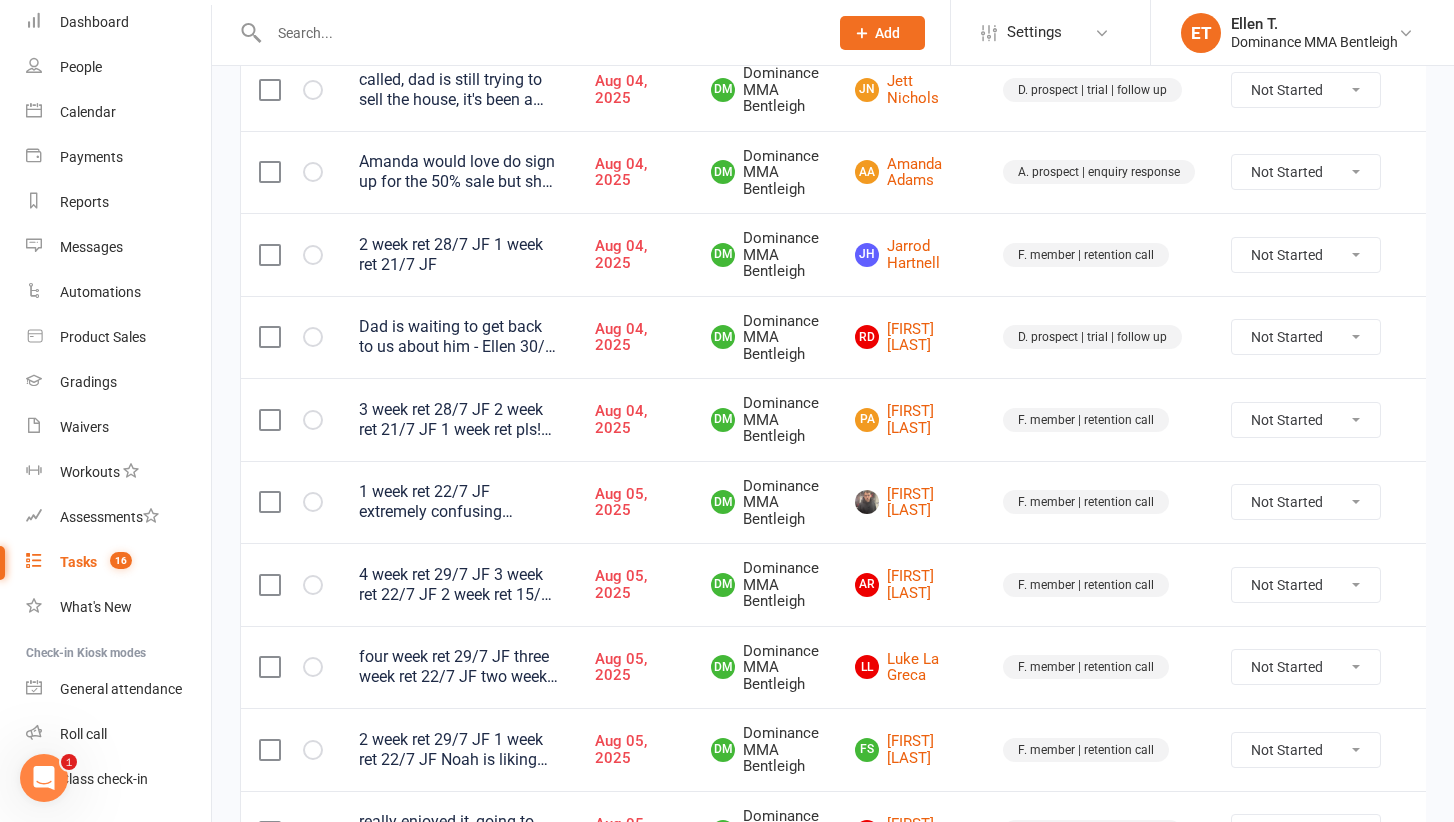 scroll, scrollTop: 495, scrollLeft: 0, axis: vertical 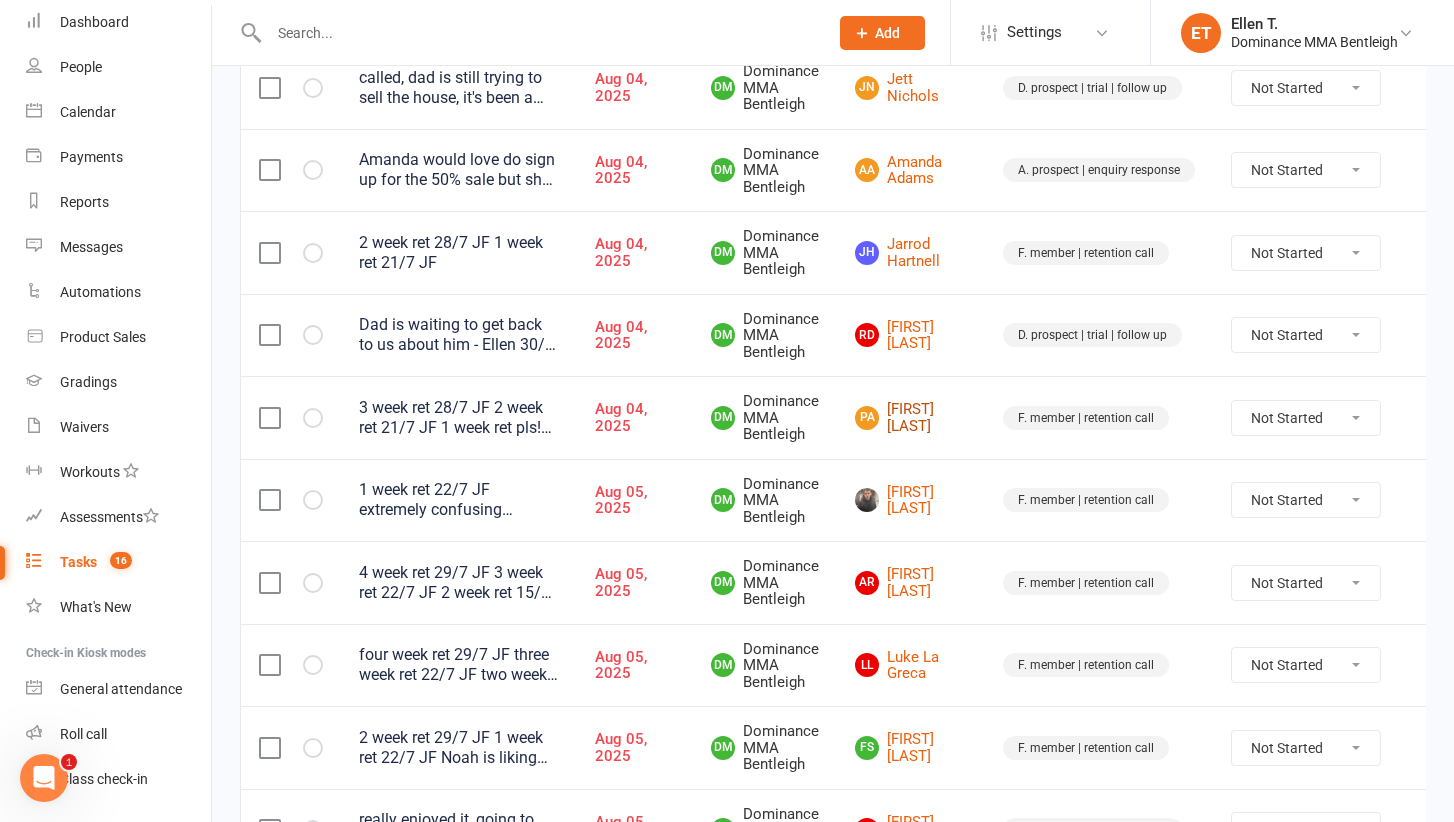 click on "PA Podromos Alexiadis" at bounding box center (911, 417) 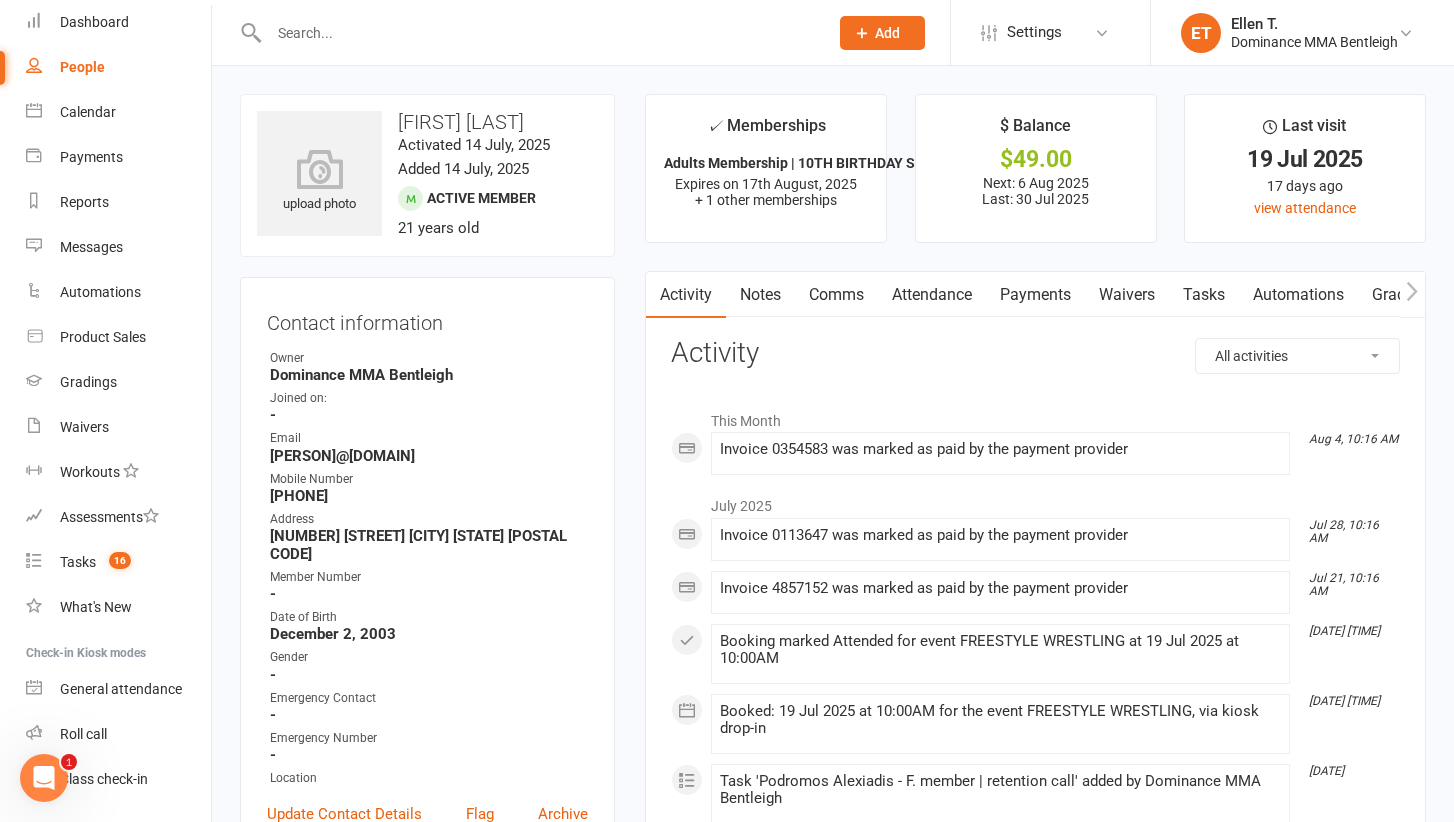 scroll, scrollTop: -1, scrollLeft: 0, axis: vertical 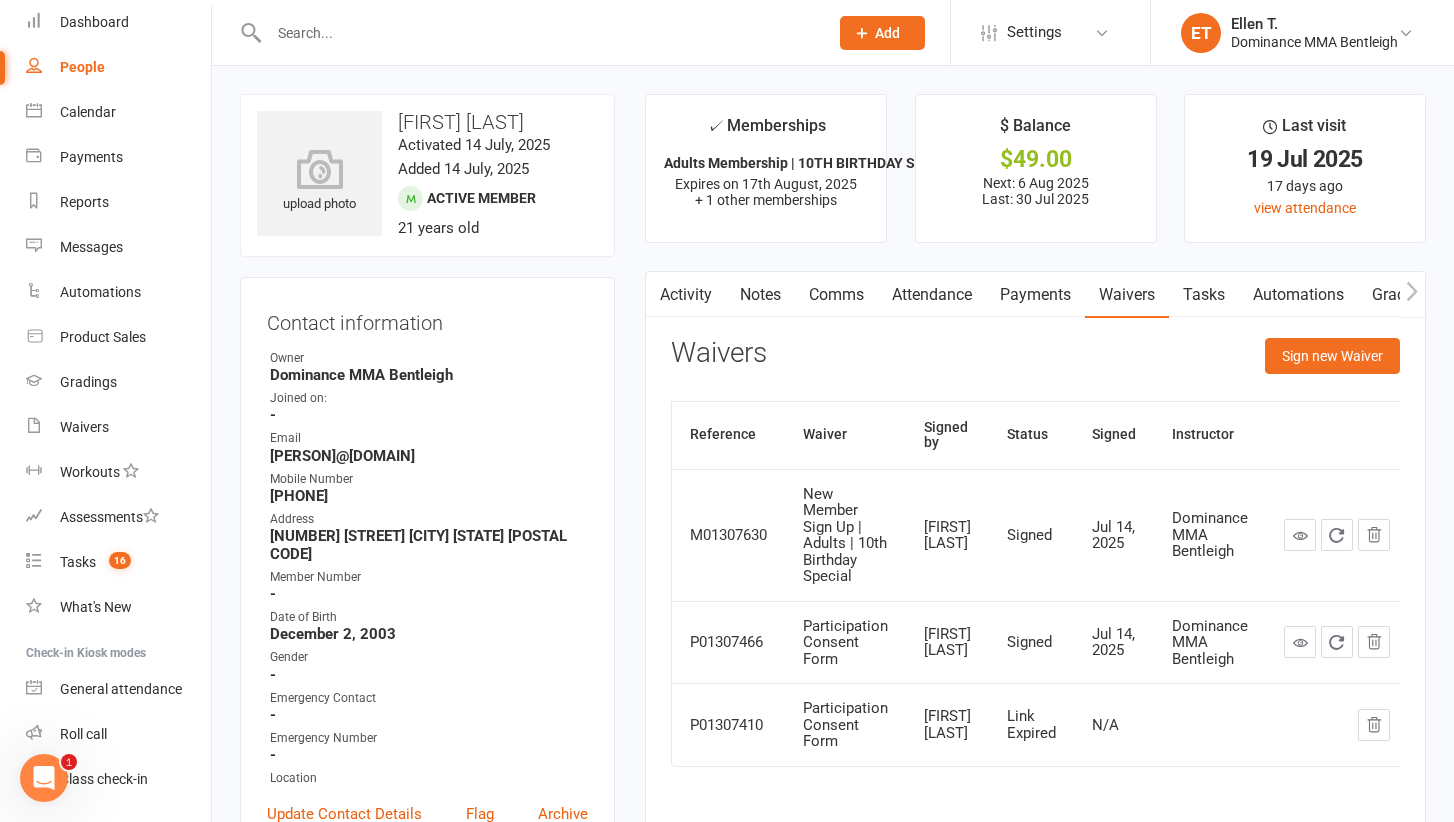 click on "Tasks" at bounding box center (1204, 295) 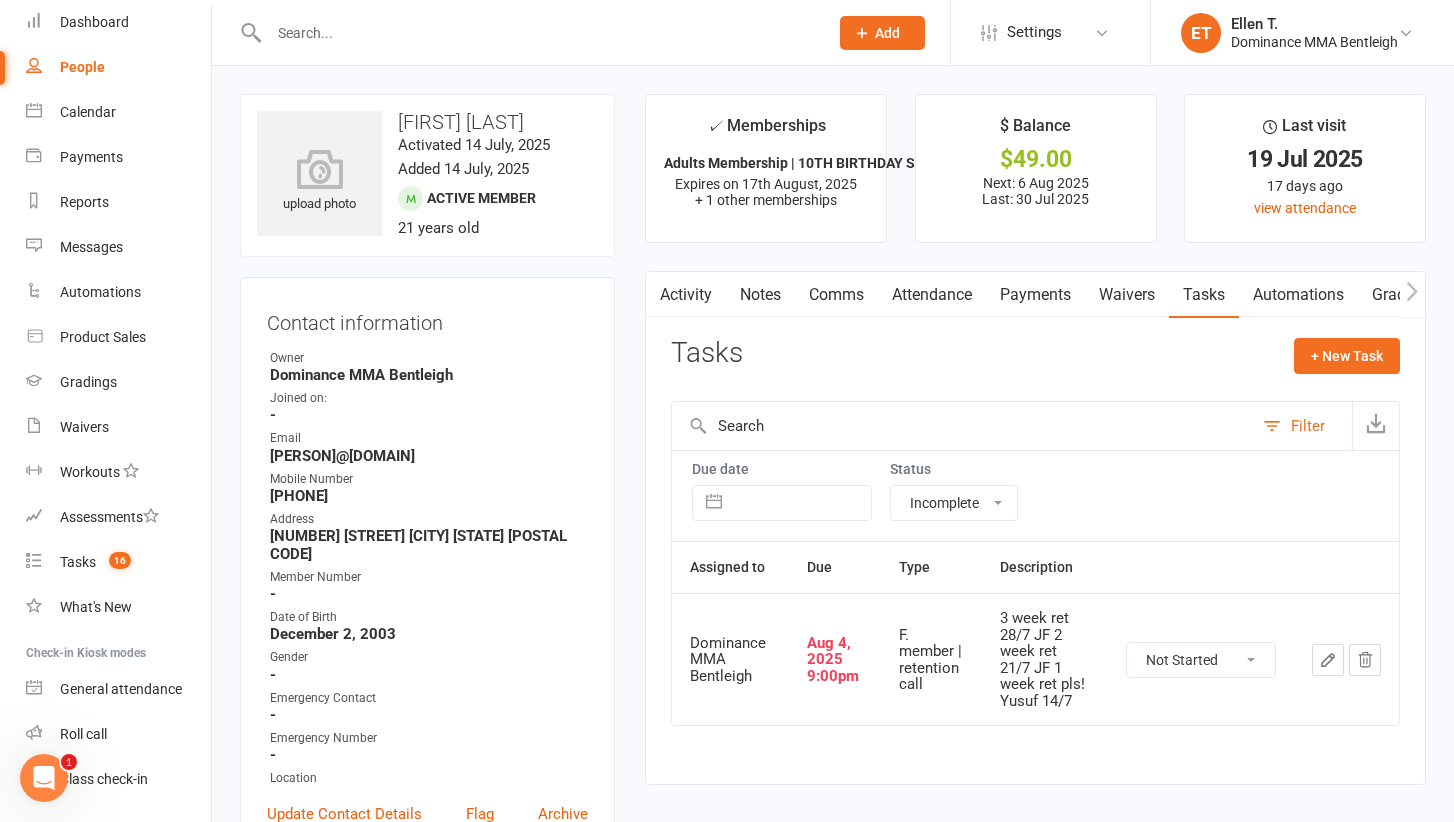 click 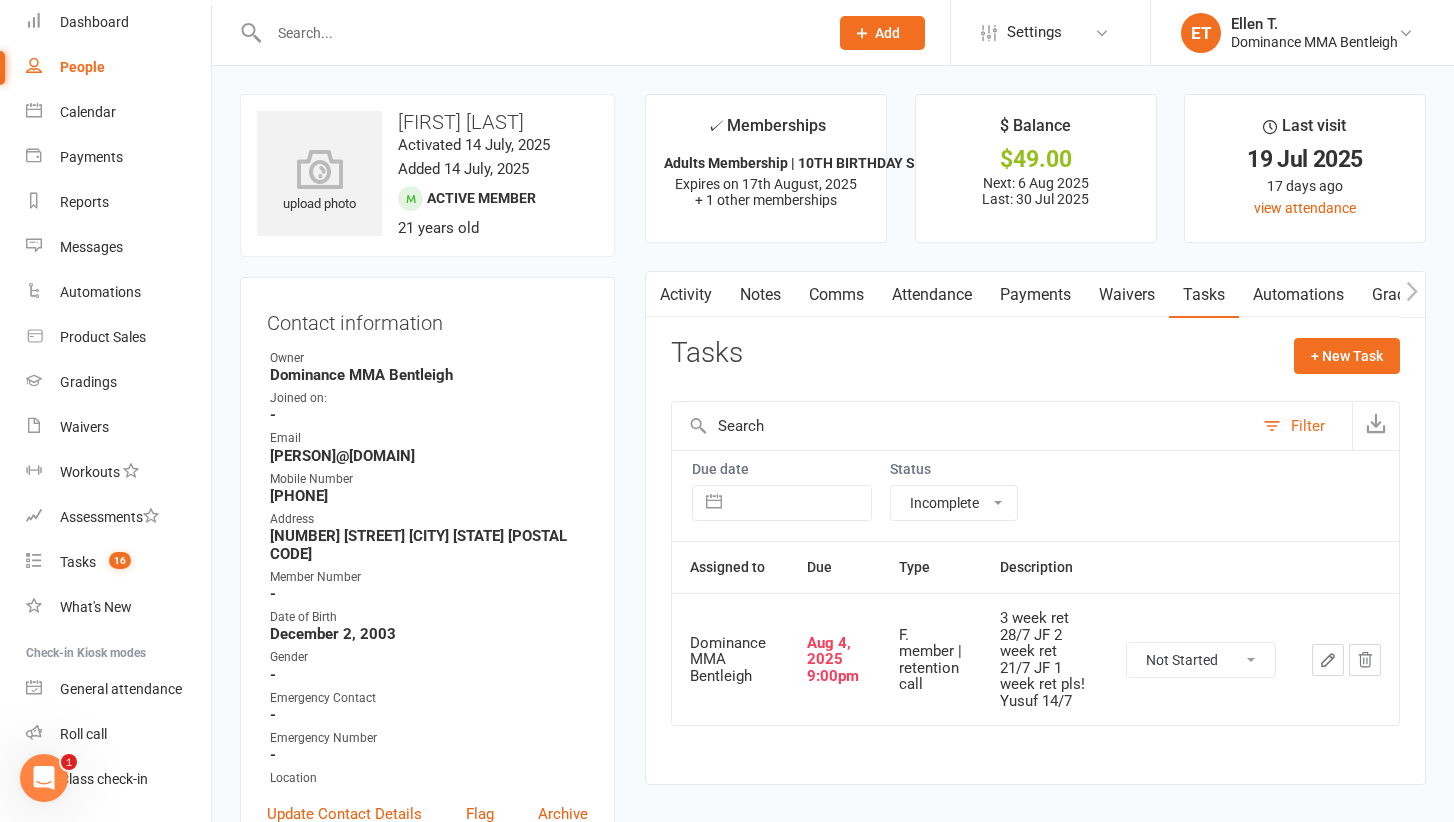 select on "24839" 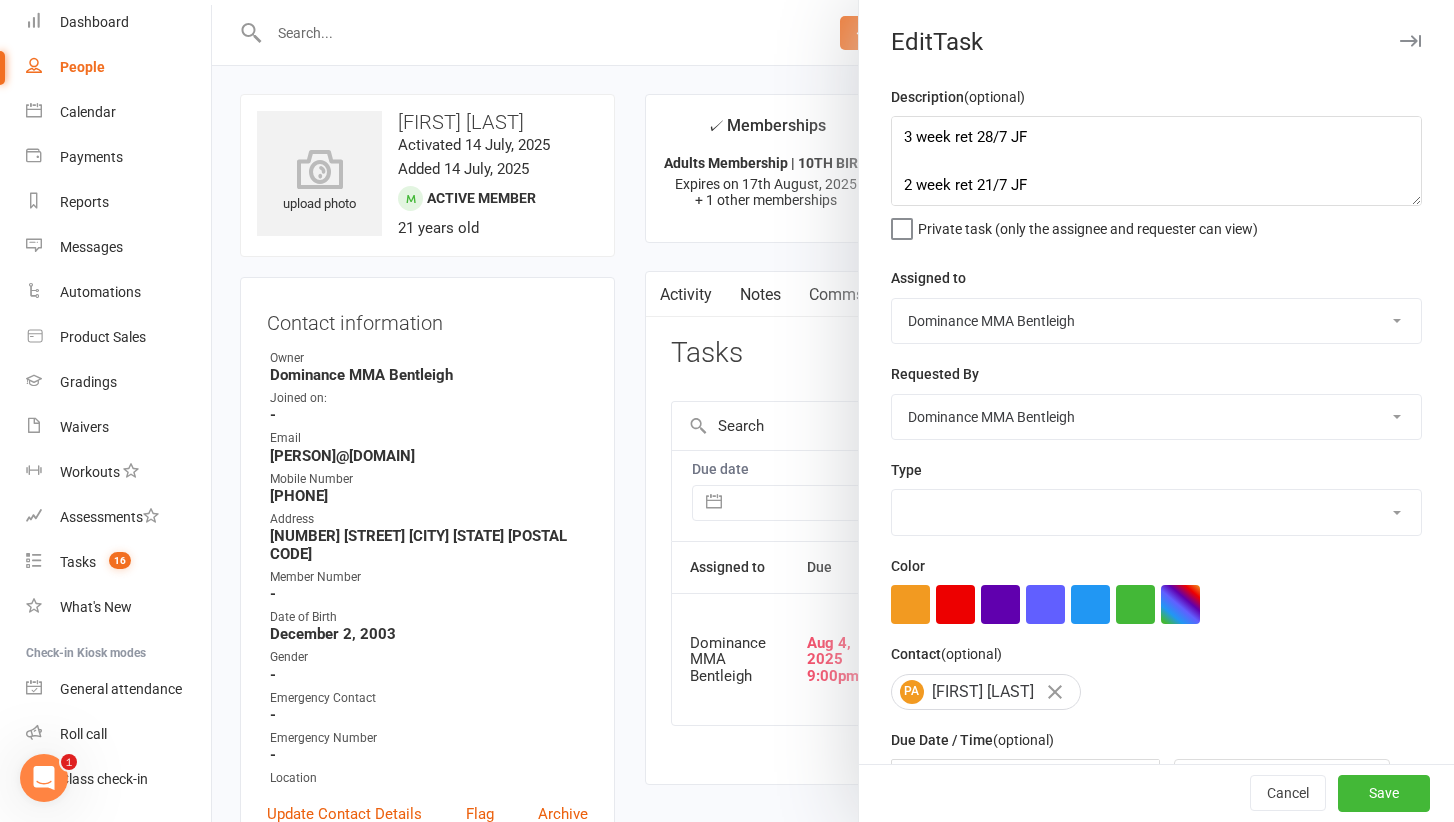 select on "13789" 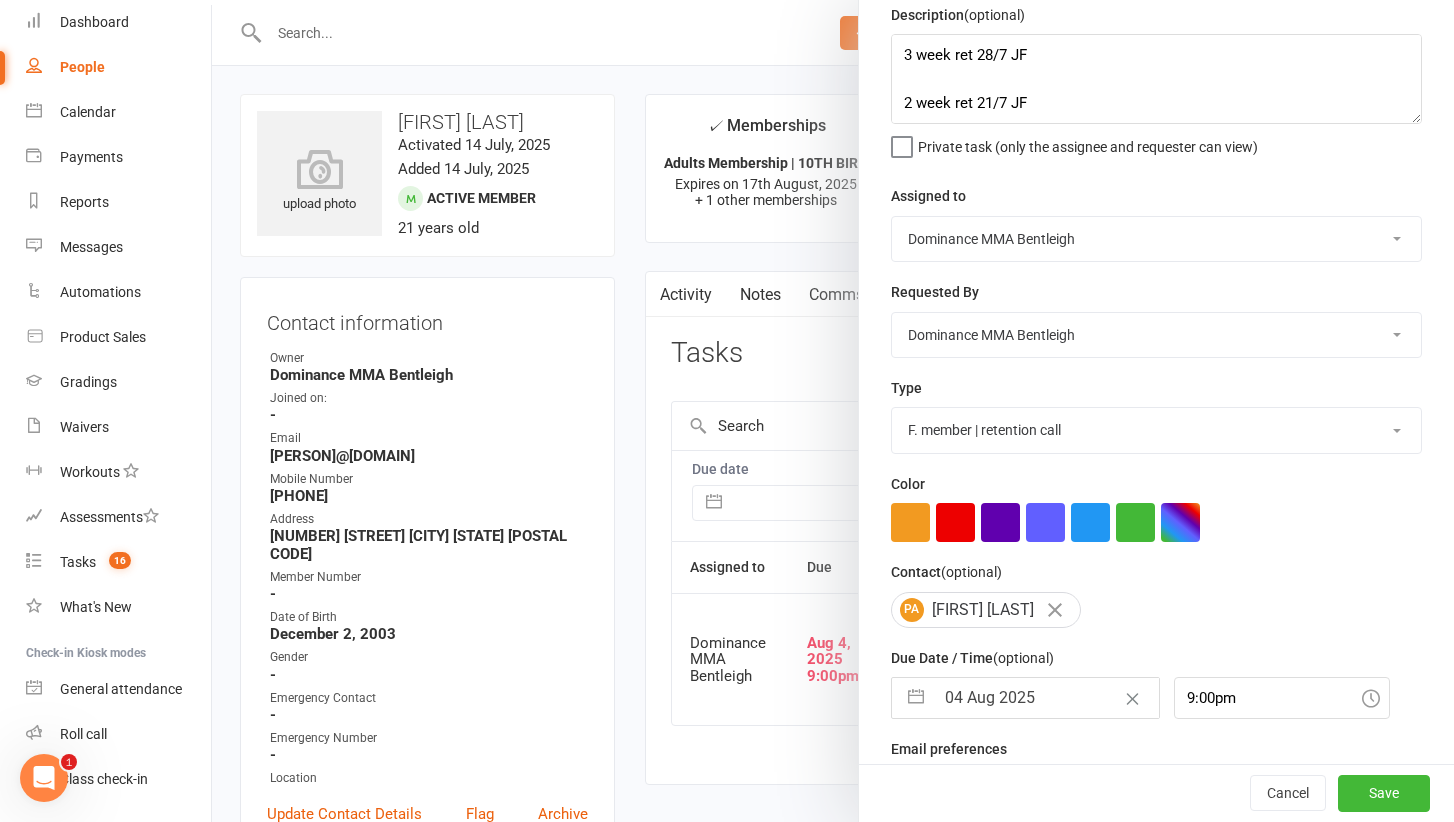 select on "6" 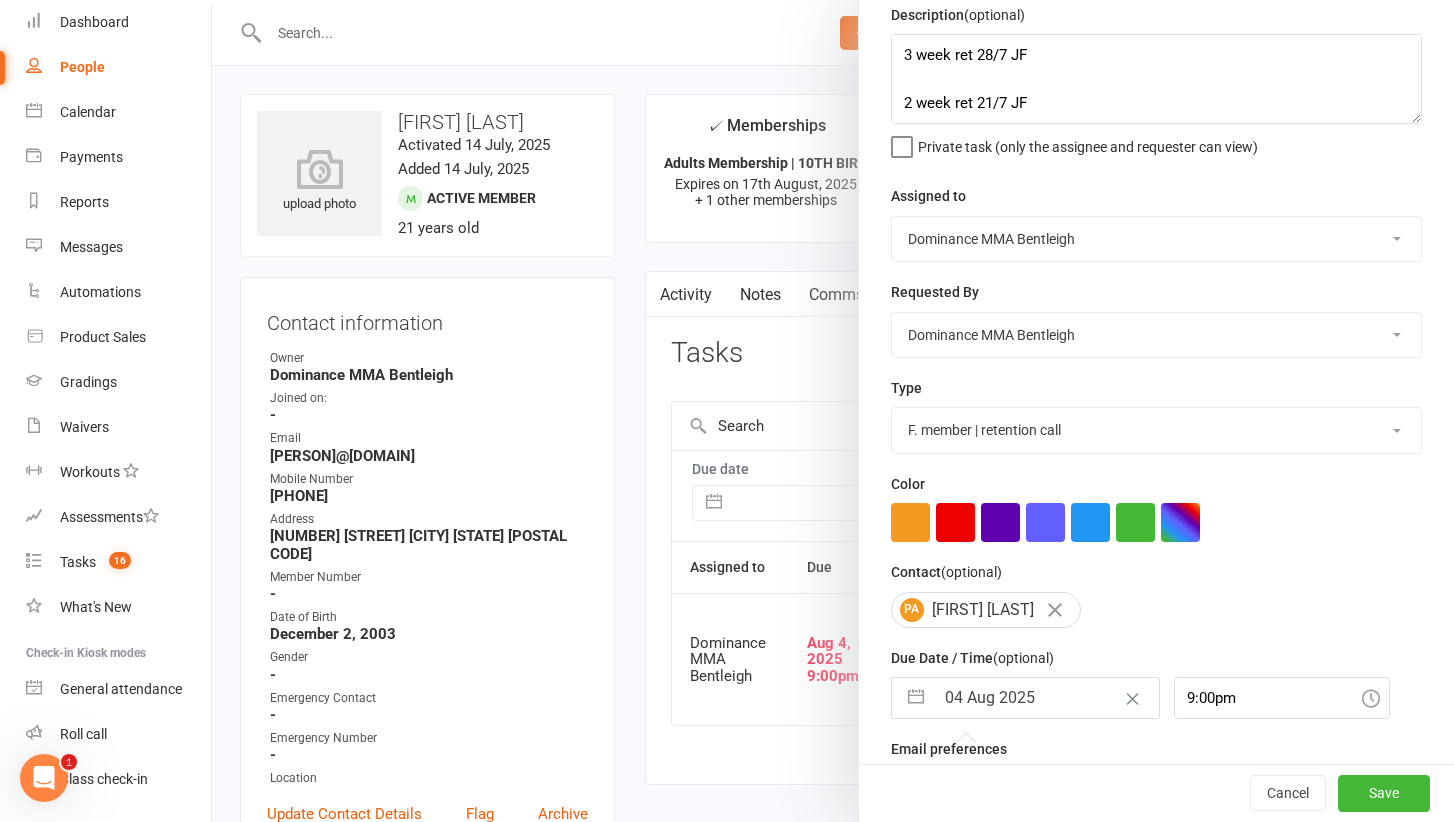 click on "04 Aug 2025" at bounding box center [1046, 698] 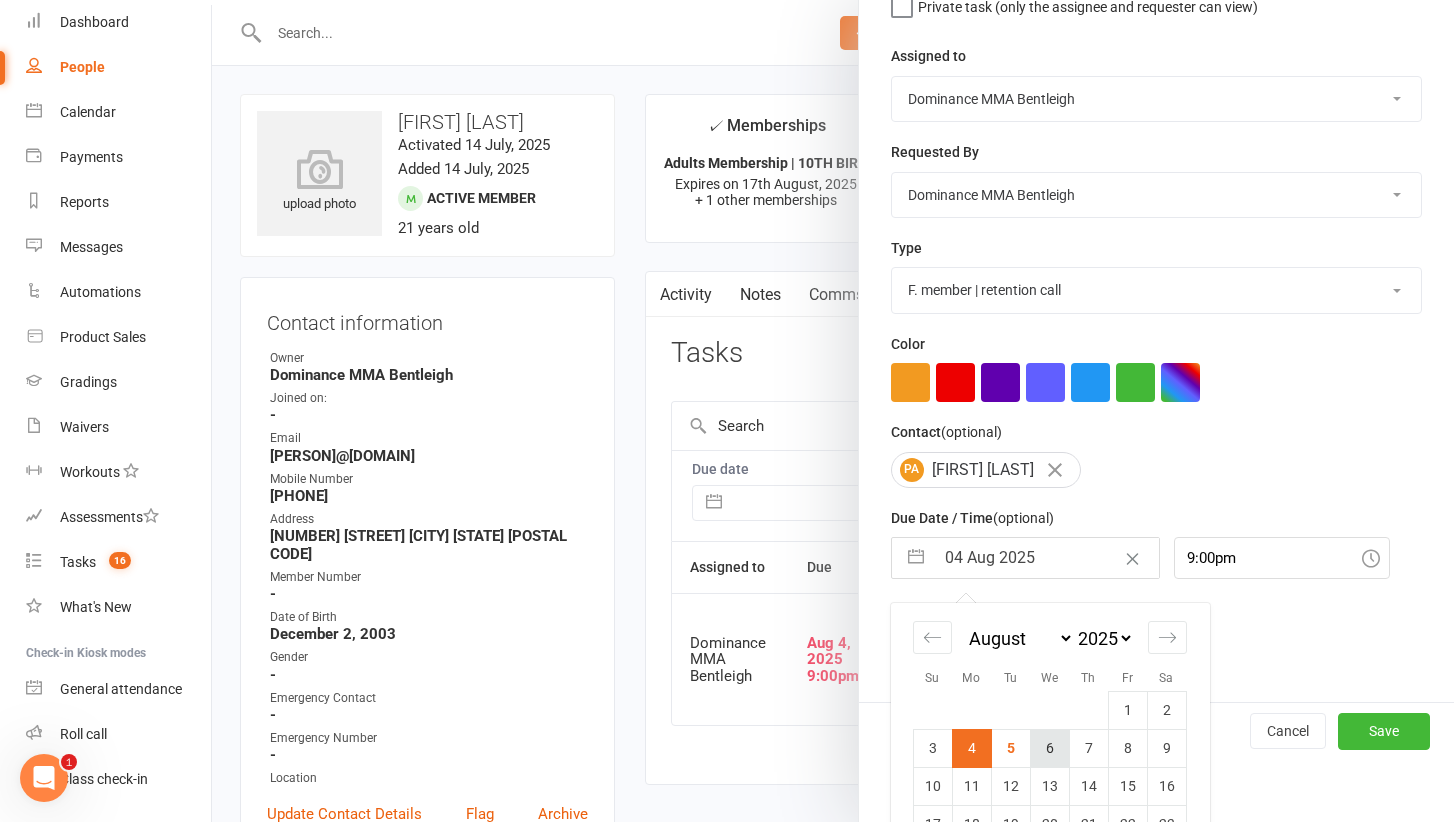 click on "6" at bounding box center (1049, 748) 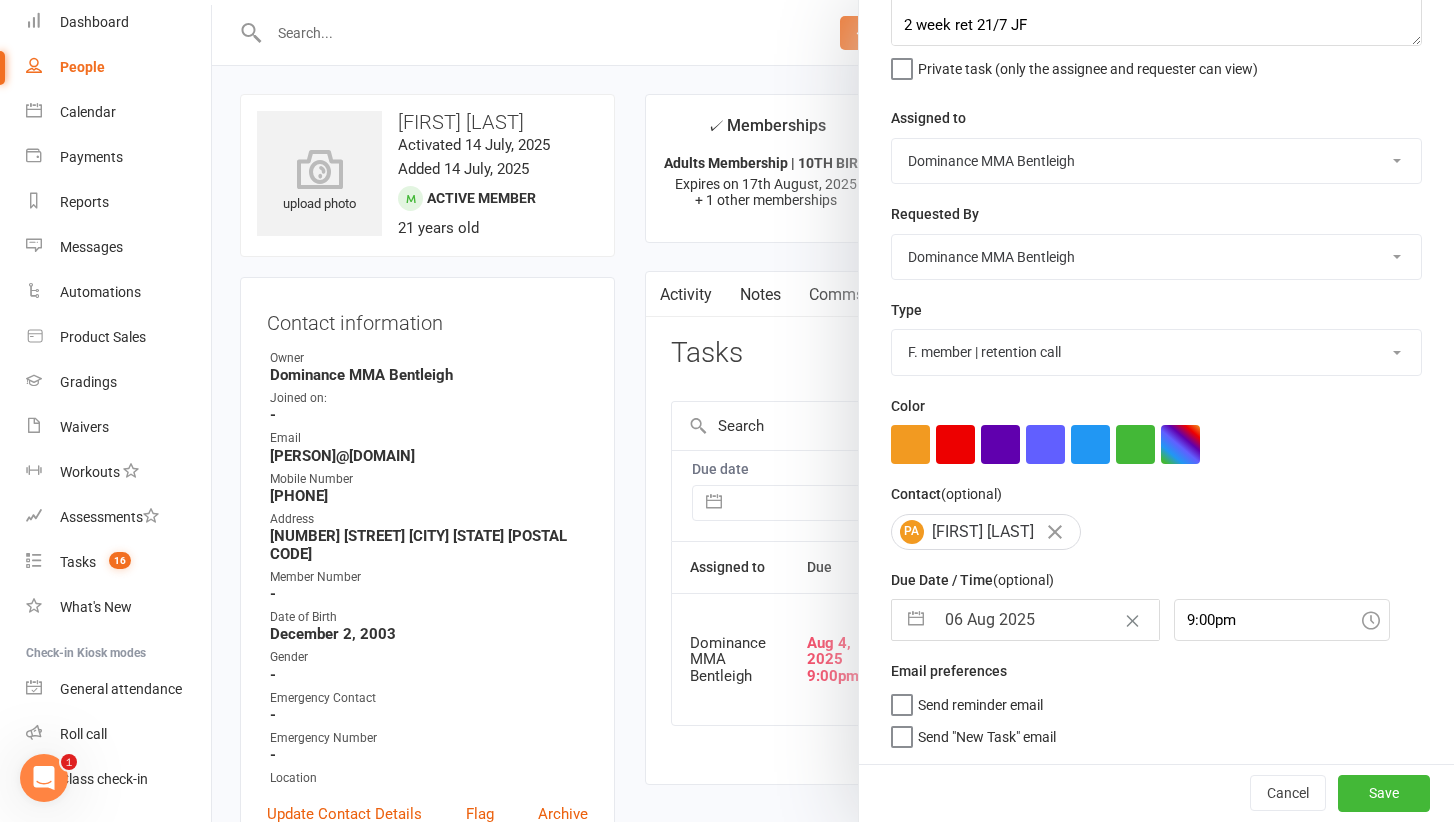scroll, scrollTop: 156, scrollLeft: 0, axis: vertical 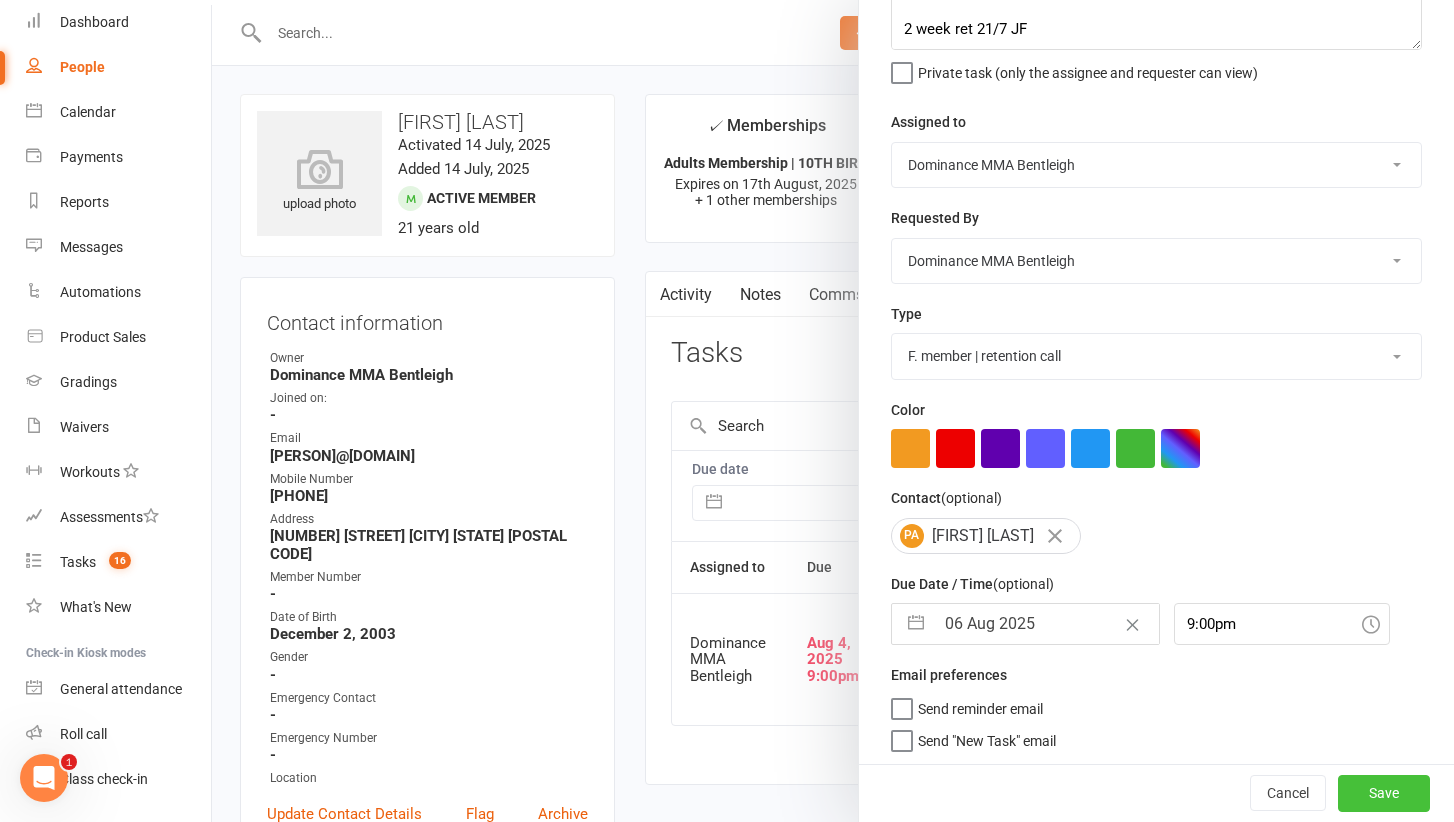 click on "Save" at bounding box center [1384, 794] 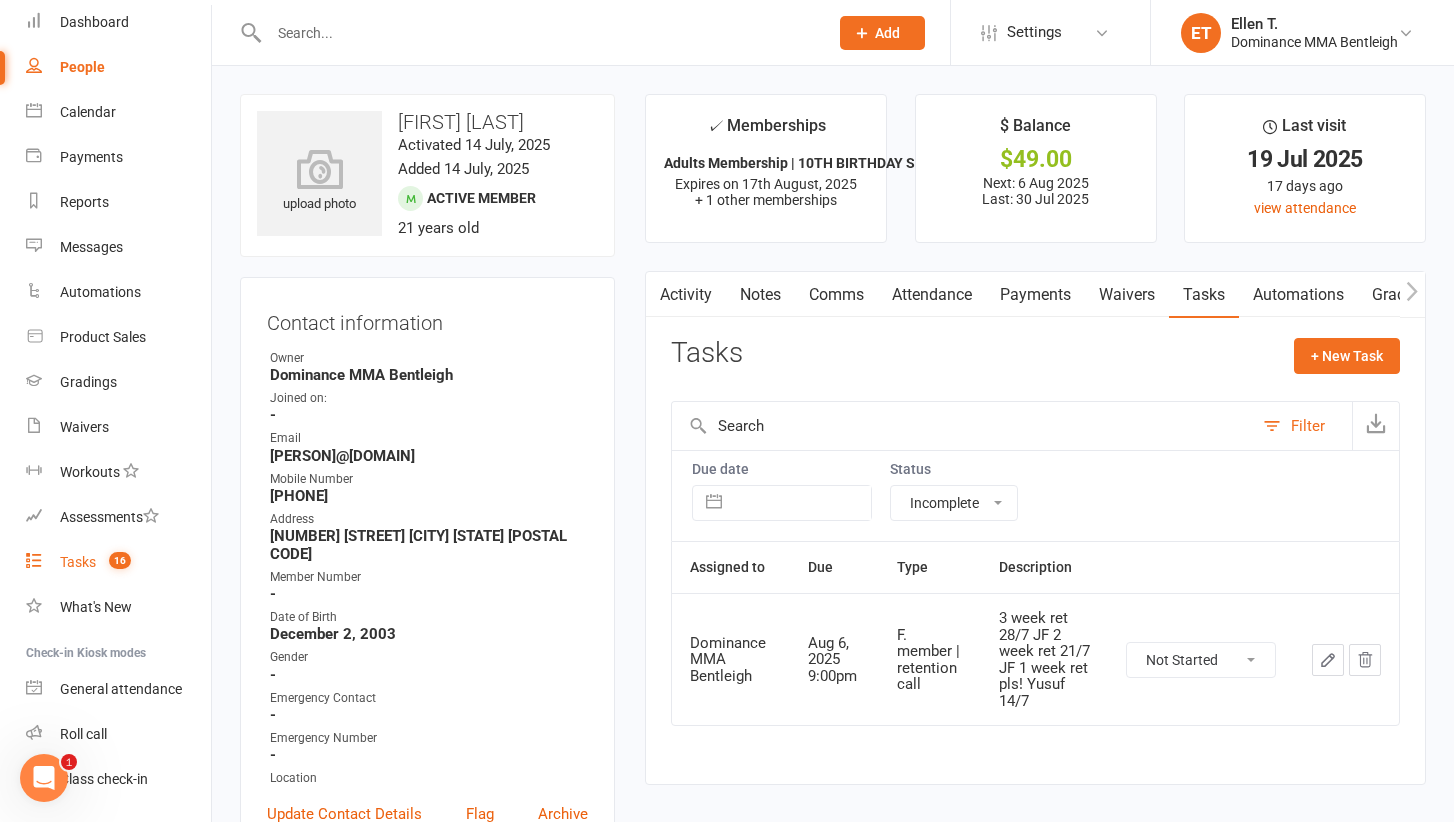 click on "16" at bounding box center [115, 562] 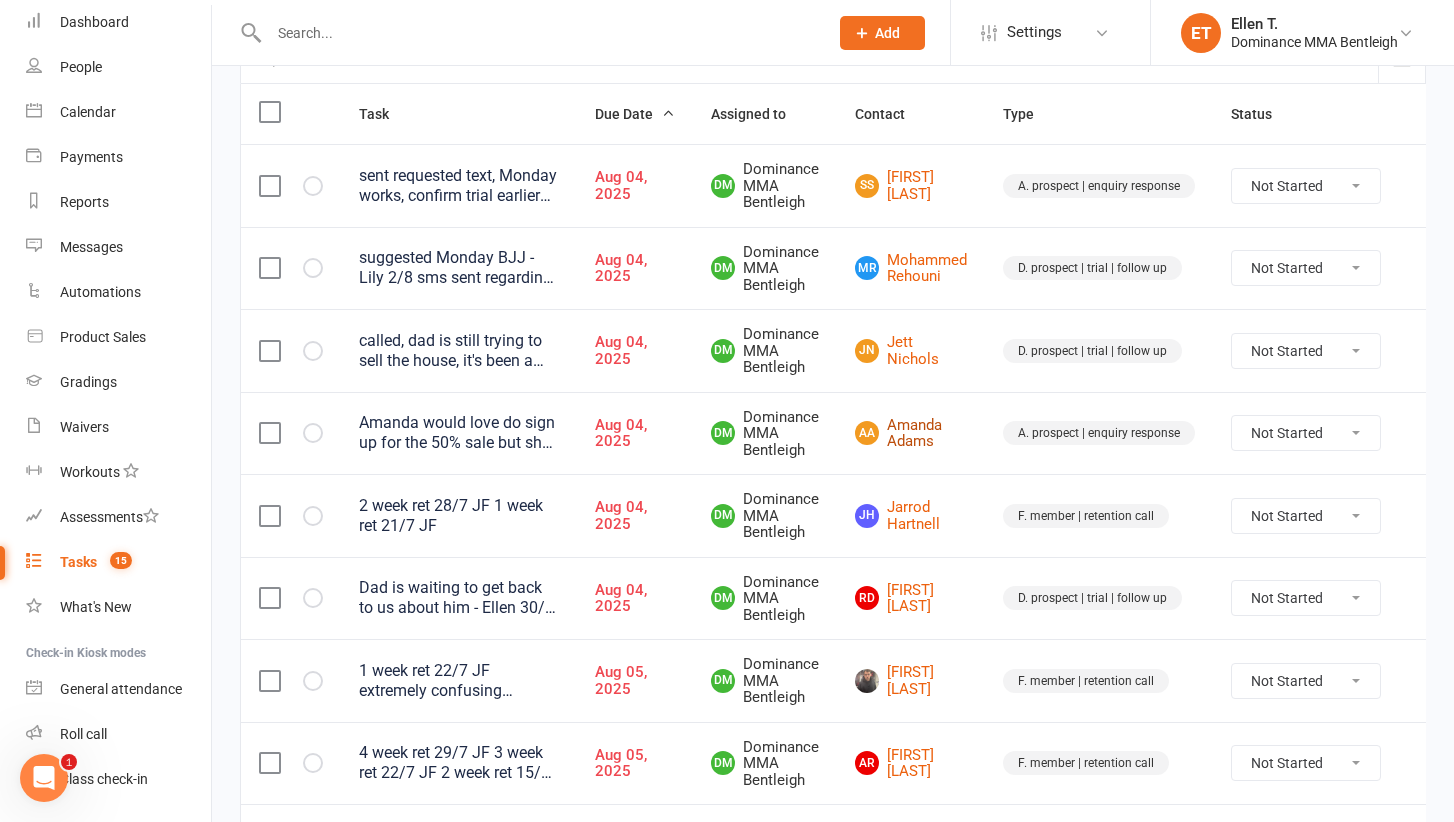 scroll, scrollTop: 233, scrollLeft: 0, axis: vertical 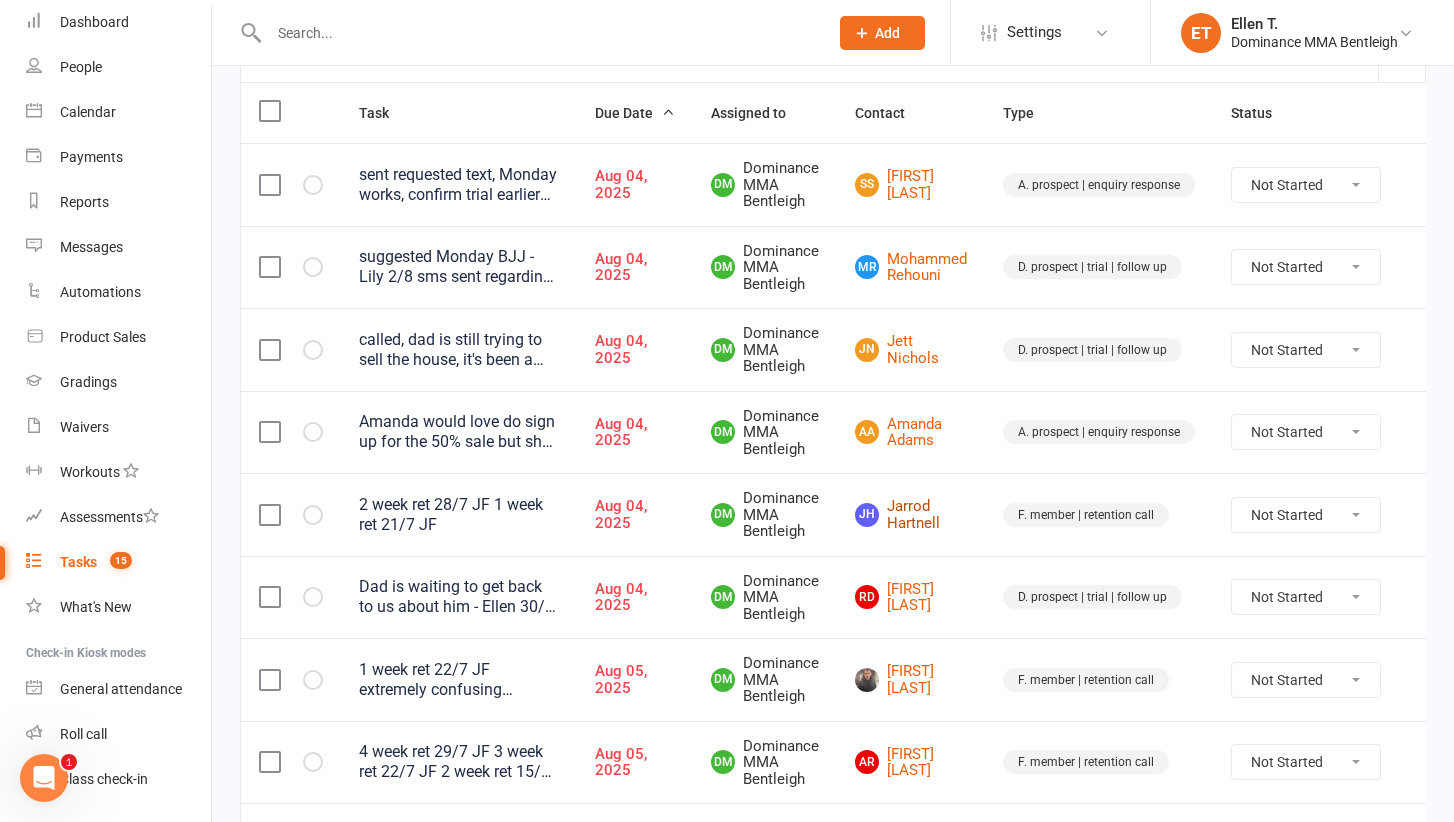 click on "JH Jarrod Hartnell" at bounding box center (911, 514) 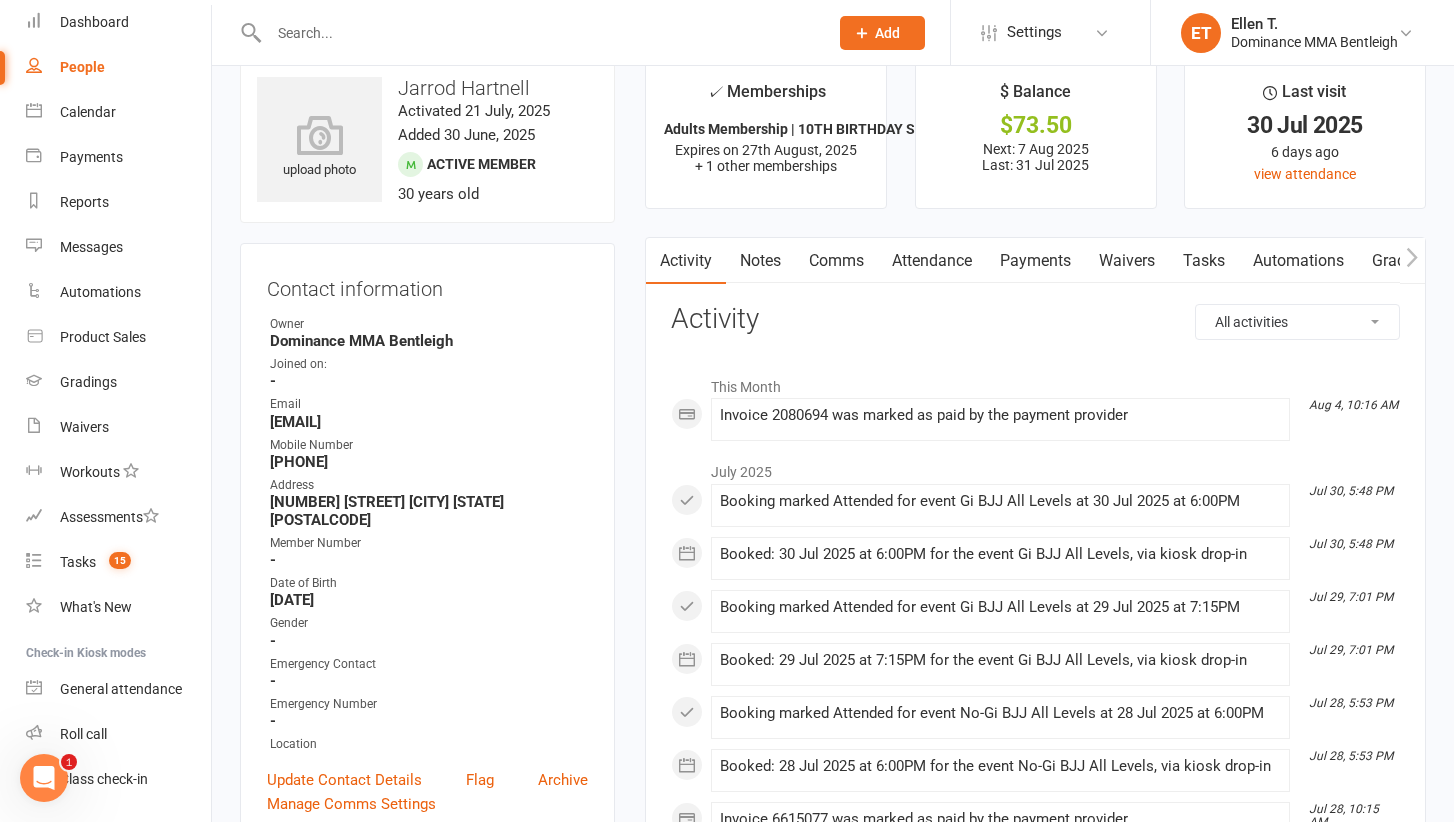 scroll, scrollTop: 35, scrollLeft: 0, axis: vertical 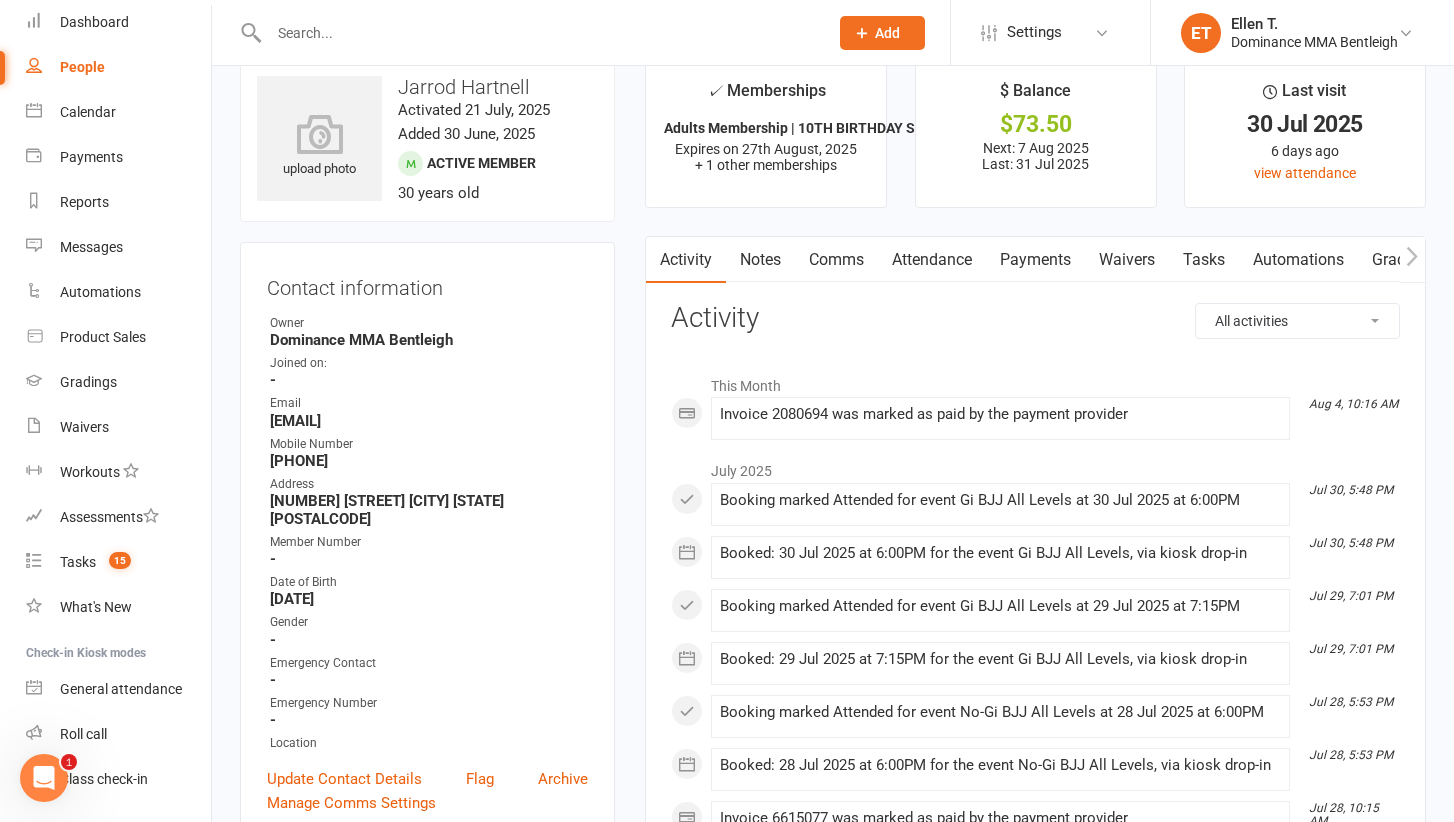 click at bounding box center [527, 32] 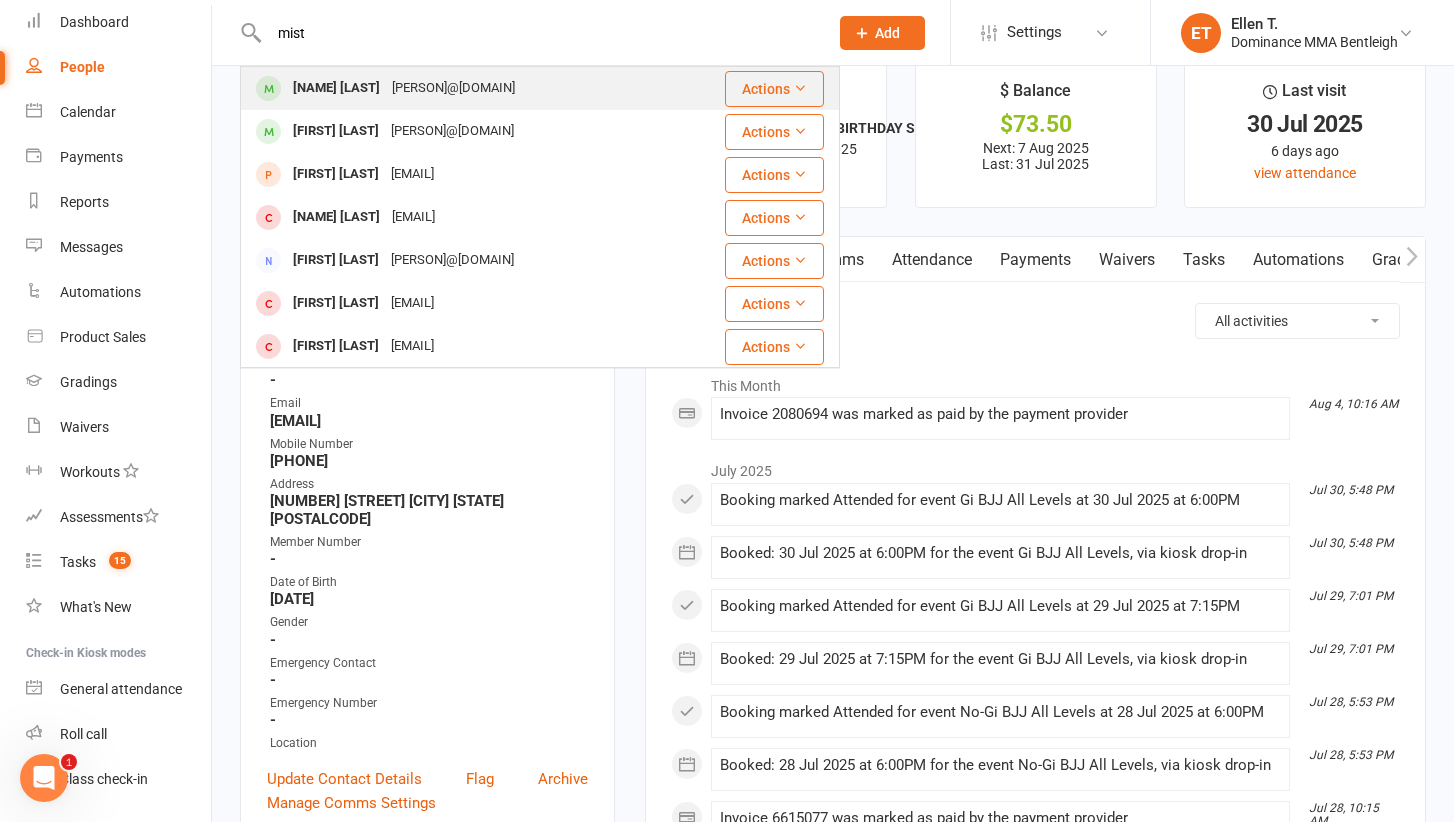 type on "mist" 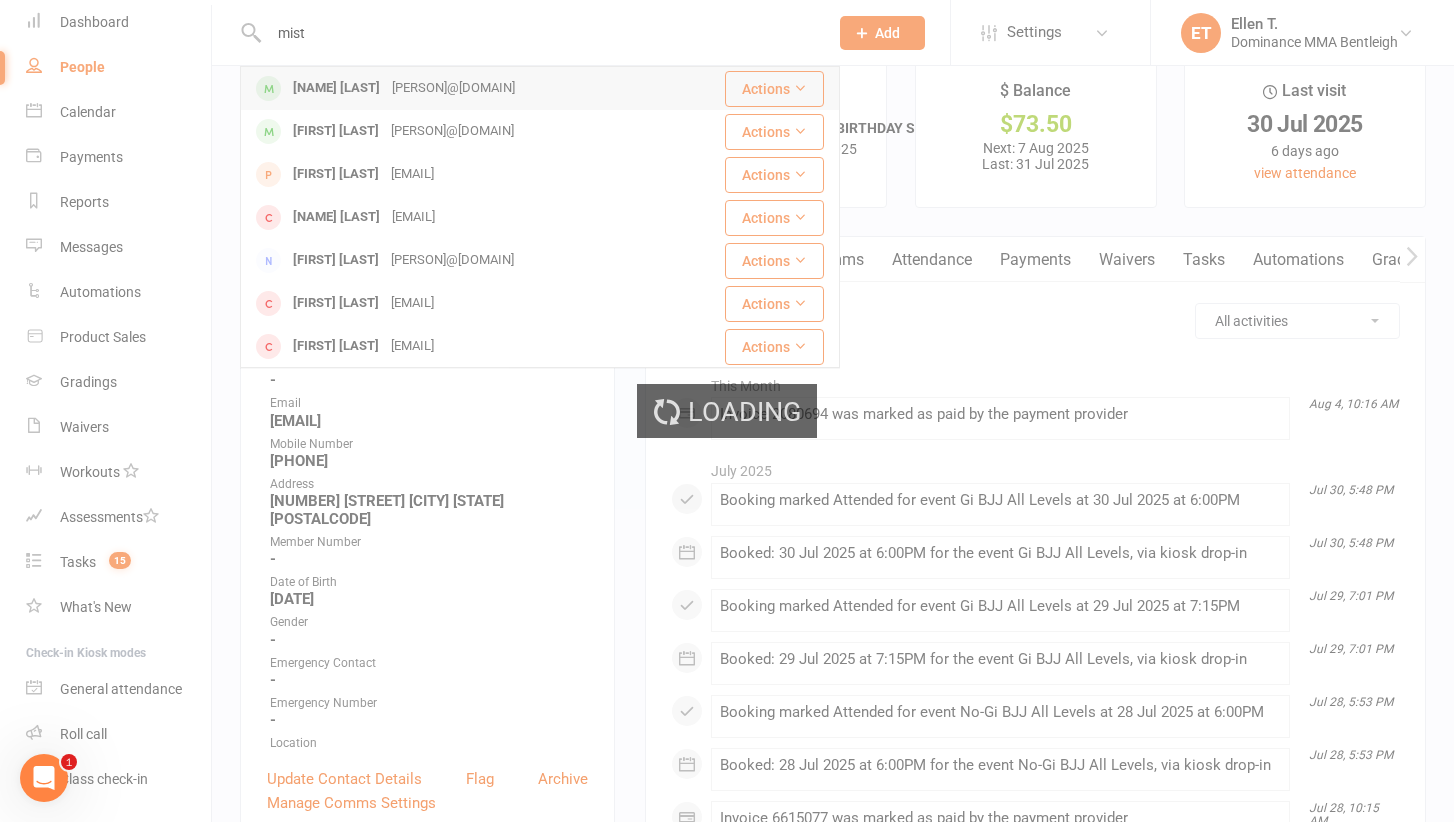 type 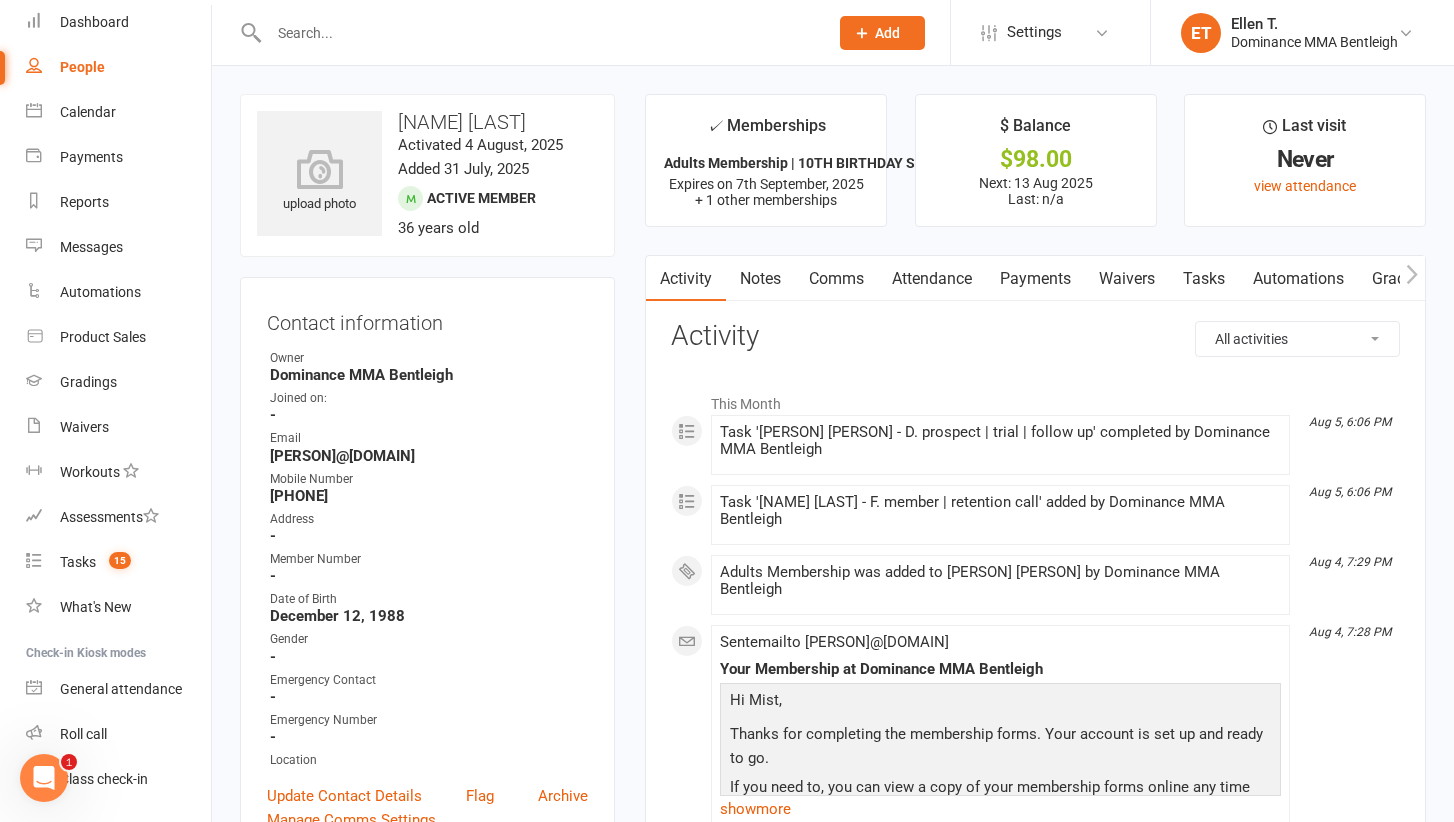scroll, scrollTop: 37, scrollLeft: 0, axis: vertical 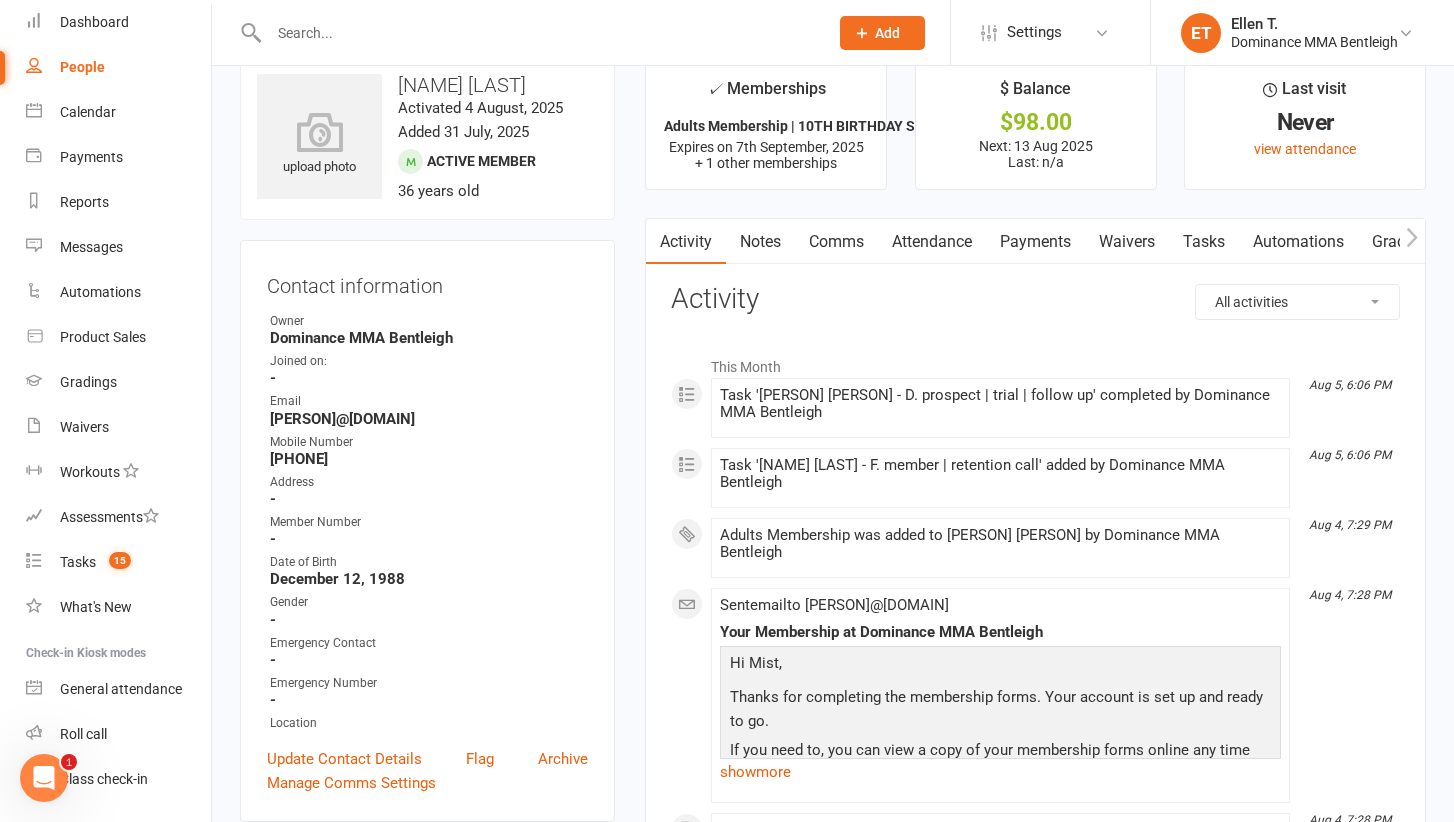click on "Attendance" at bounding box center [932, 242] 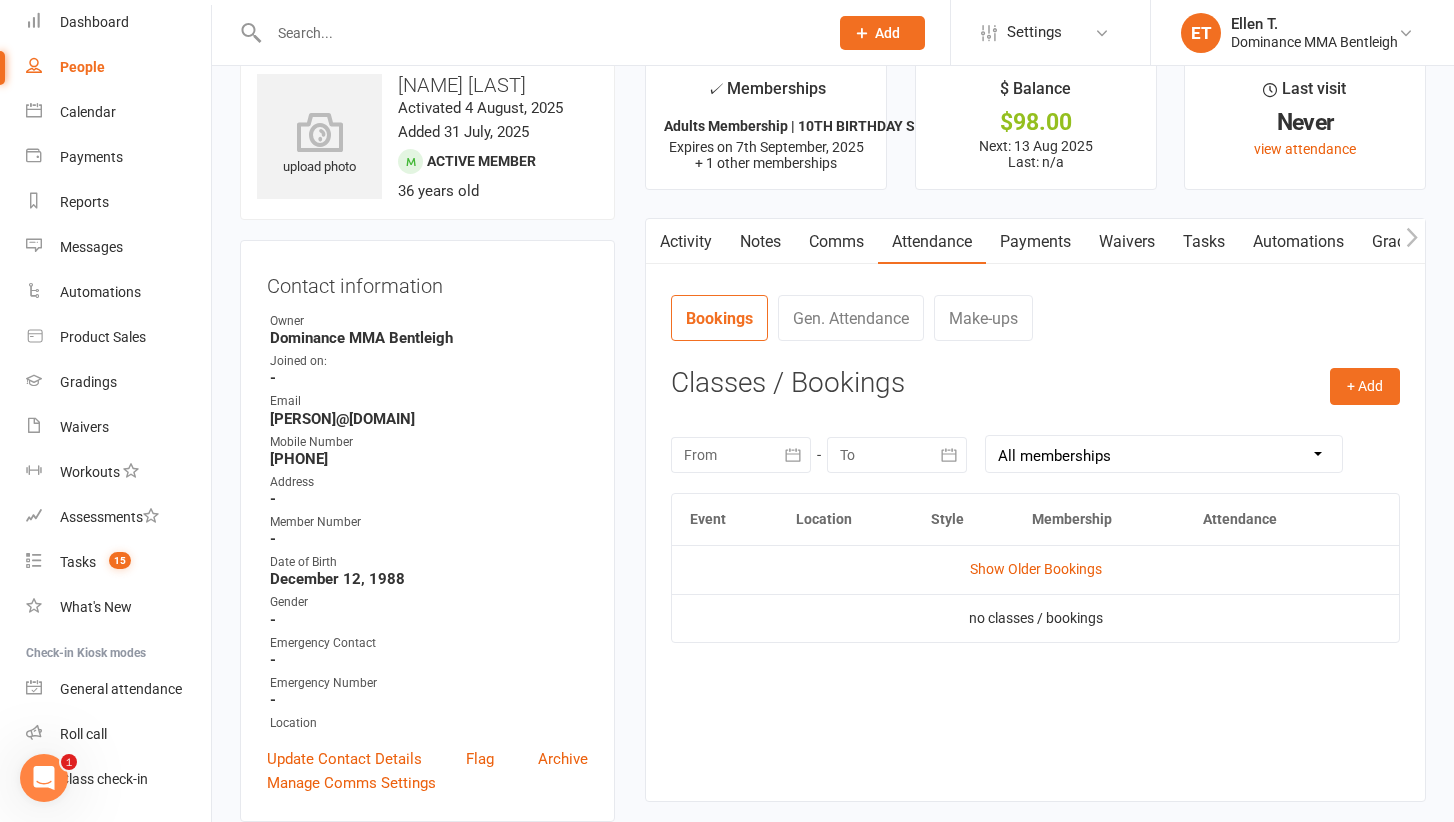 click on "Activity Notes Comms Attendance Payments Waivers Tasks Automations Gradings / Promotions Credit balance
Attendance Number of visits past 12 months Jan Month Sep Aug  0 Export CSV Total visits since joining:  0 Last seen:  Never Bookings Gen. Attendance Make-ups + Add Book Event Add Appointment Book a Friend Classes / Bookings
August 2025
Sun Mon Tue Wed Thu Fri Sat
31
27
28
29
30
31
01
02
32
03
04
05
06
07
08
09
33
10
11
12
13
14
15
16
34
17" at bounding box center [1035, 510] 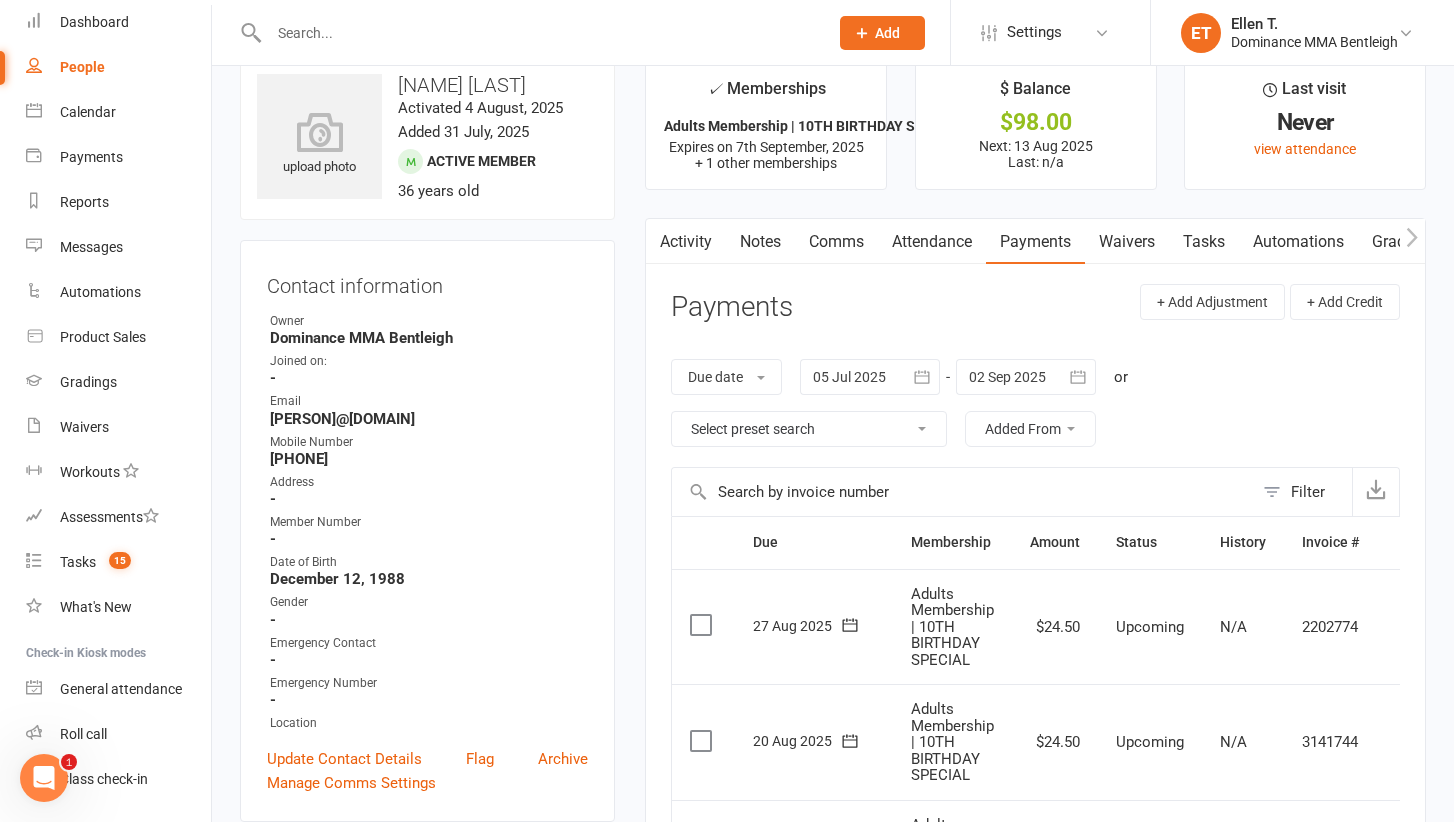 click on "Comms" at bounding box center (836, 242) 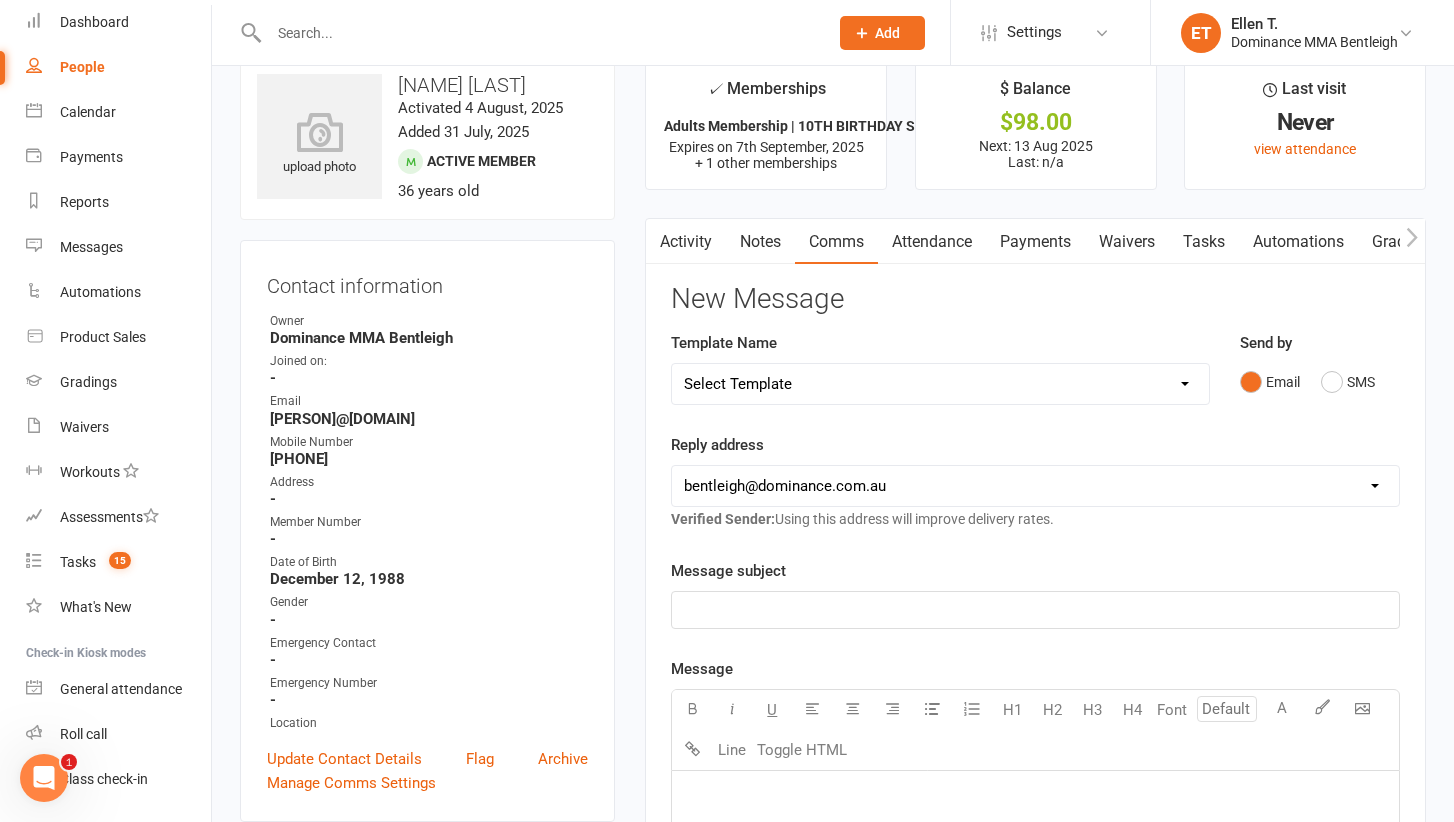 click on "Attendance" at bounding box center [932, 242] 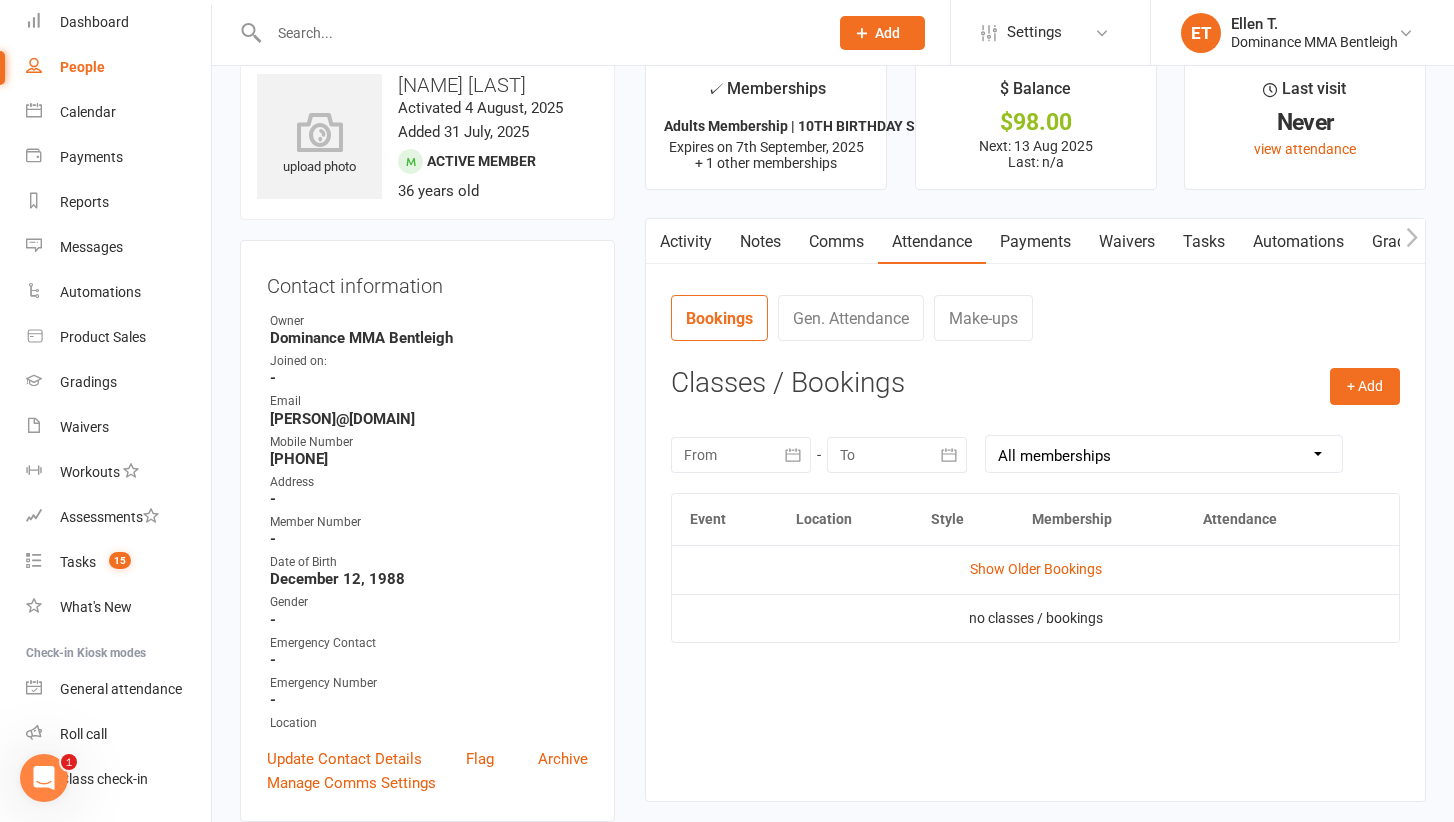click on "Activity" at bounding box center (686, 242) 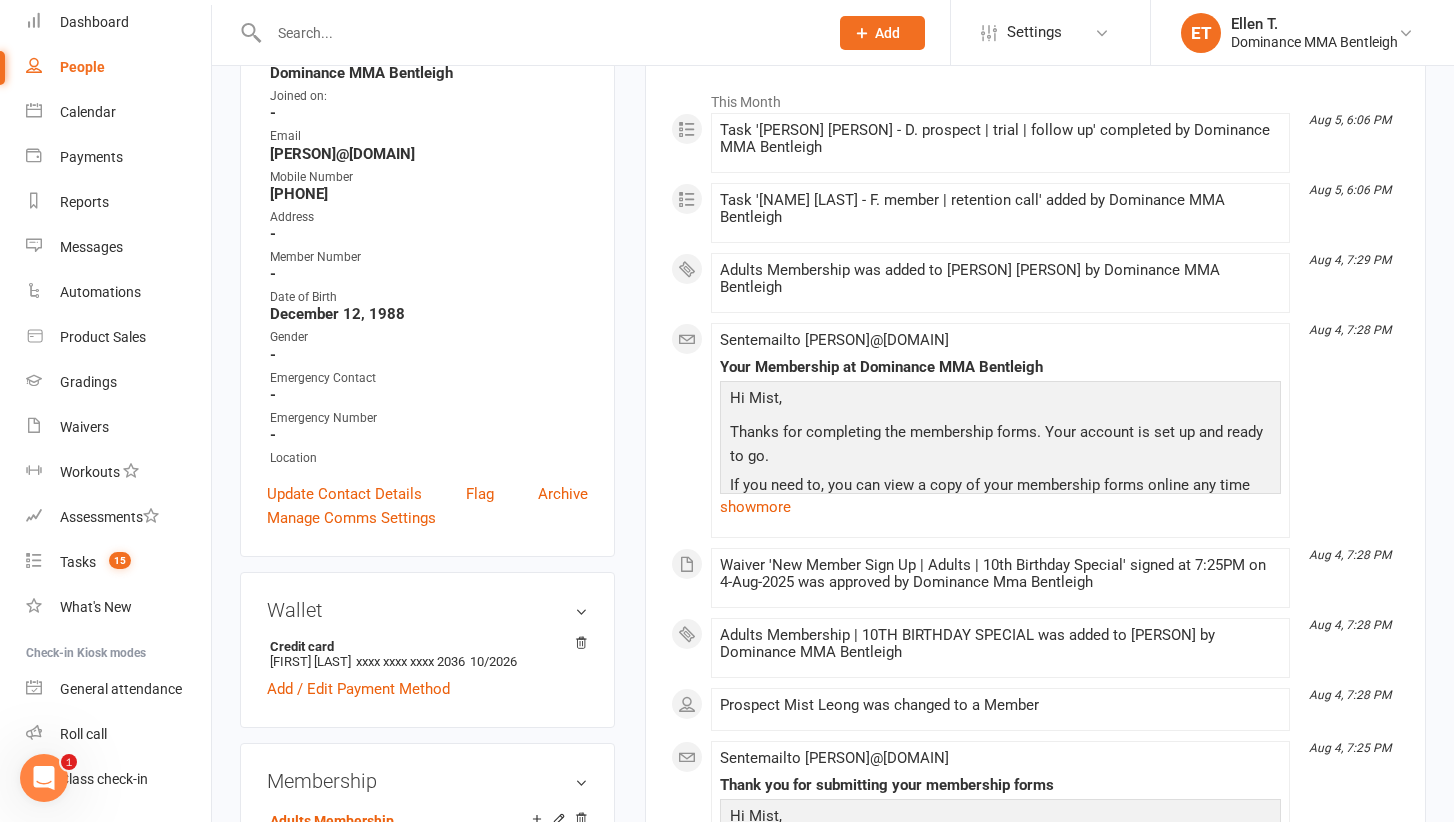 scroll, scrollTop: 0, scrollLeft: 0, axis: both 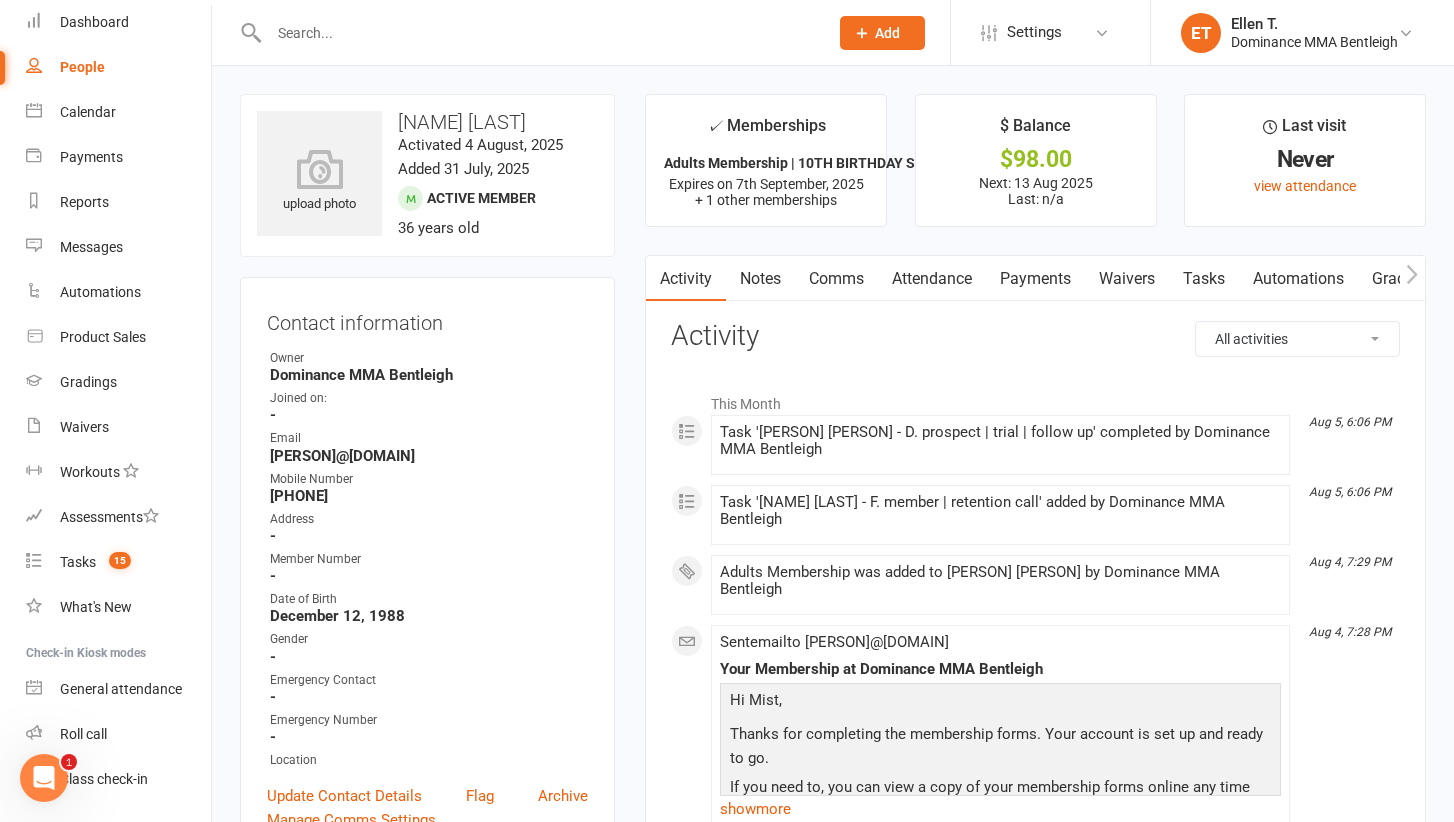 click on "Waivers" at bounding box center [1127, 279] 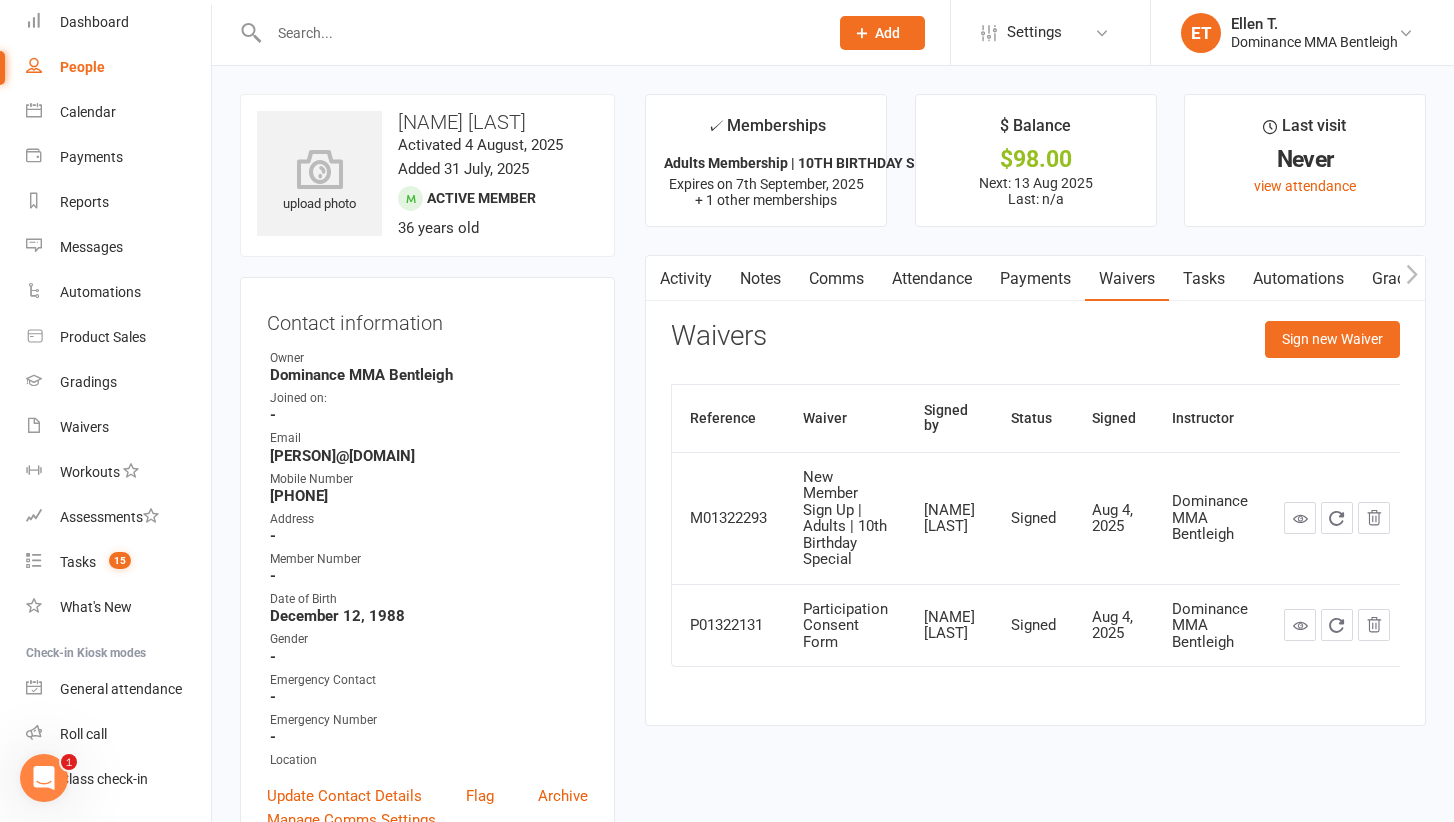 click on "Tasks" at bounding box center (1204, 279) 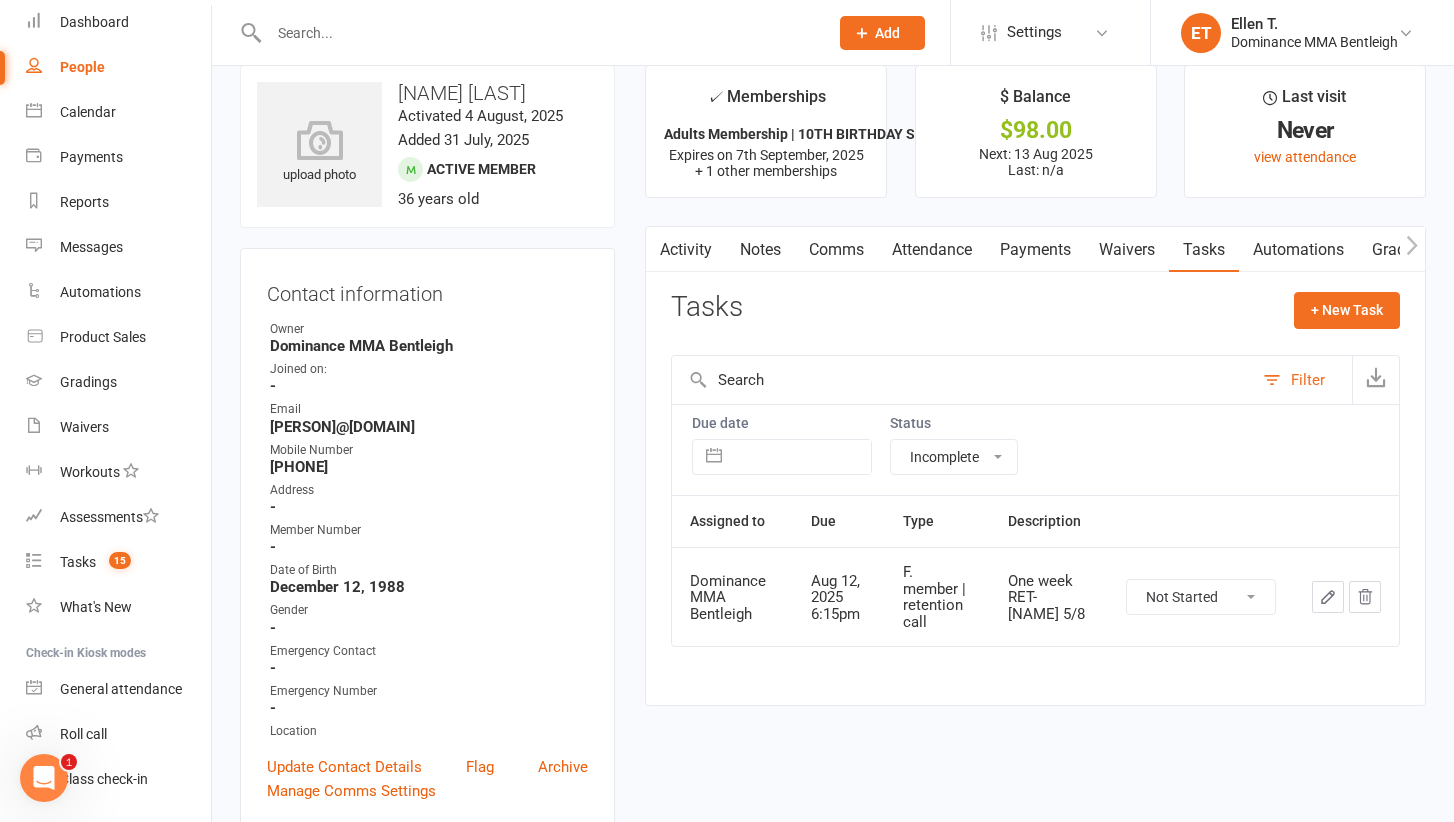 scroll, scrollTop: 34, scrollLeft: 0, axis: vertical 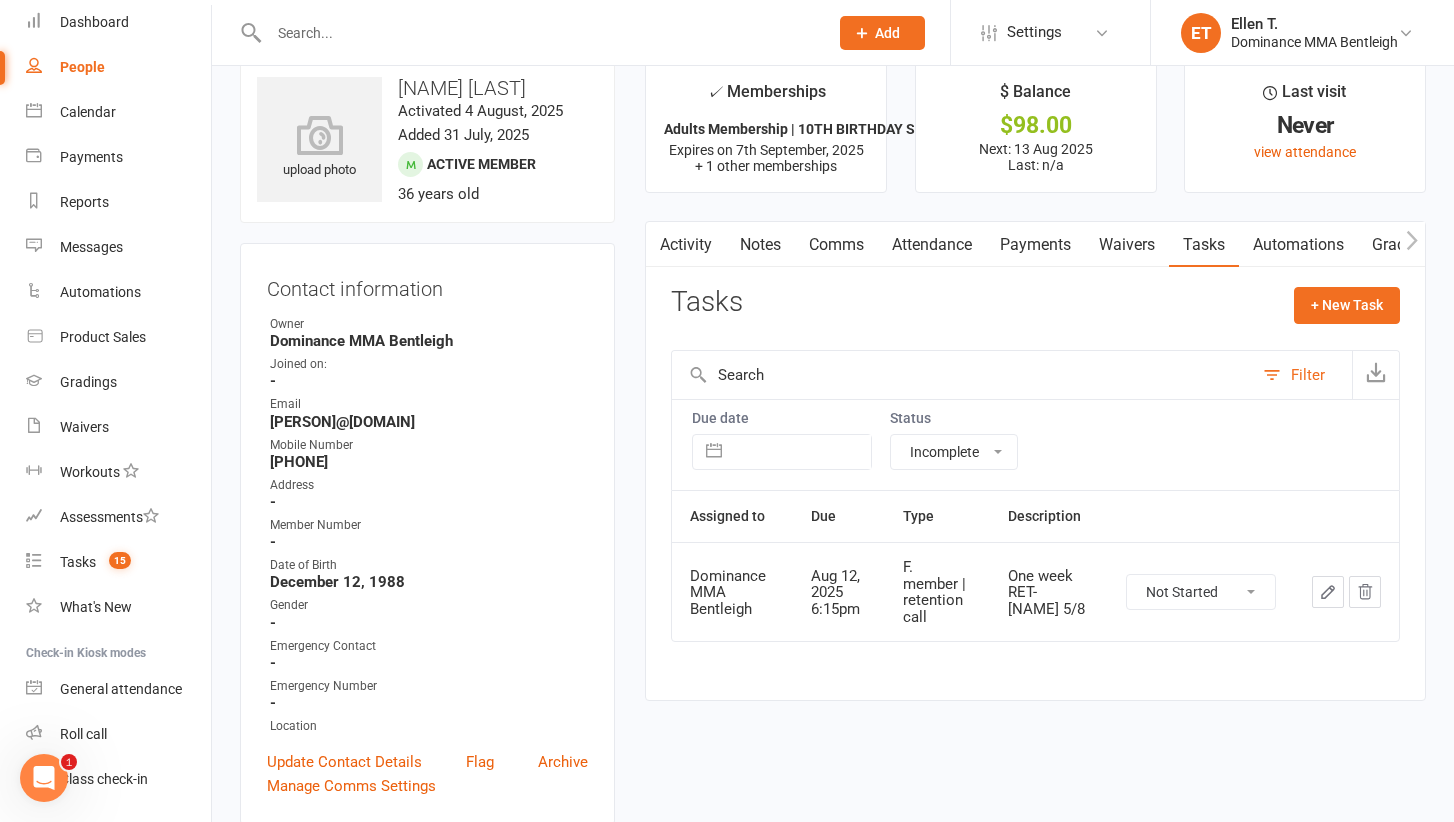 click on "Payments" at bounding box center (1035, 245) 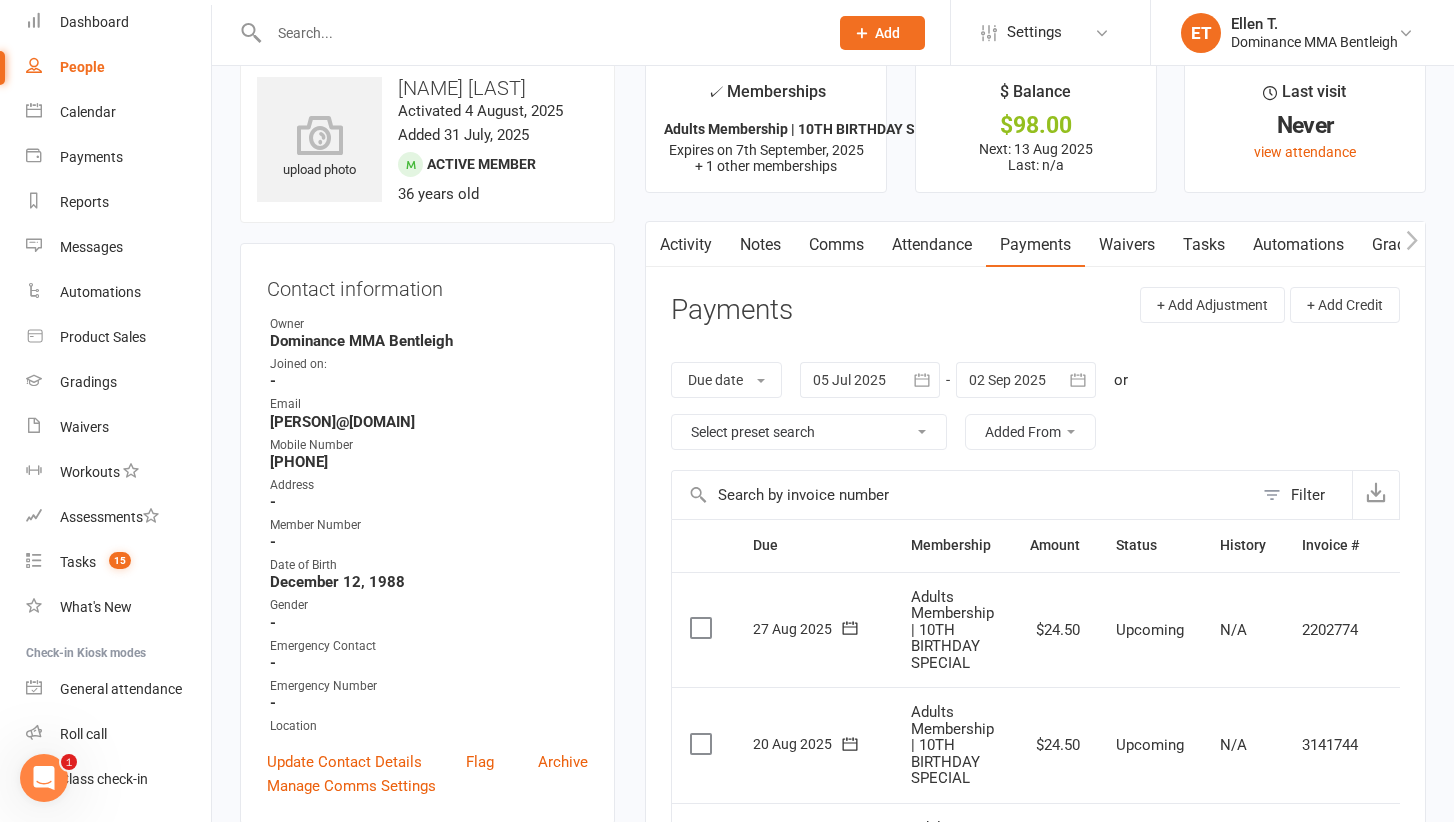 click on "Attendance" at bounding box center (932, 245) 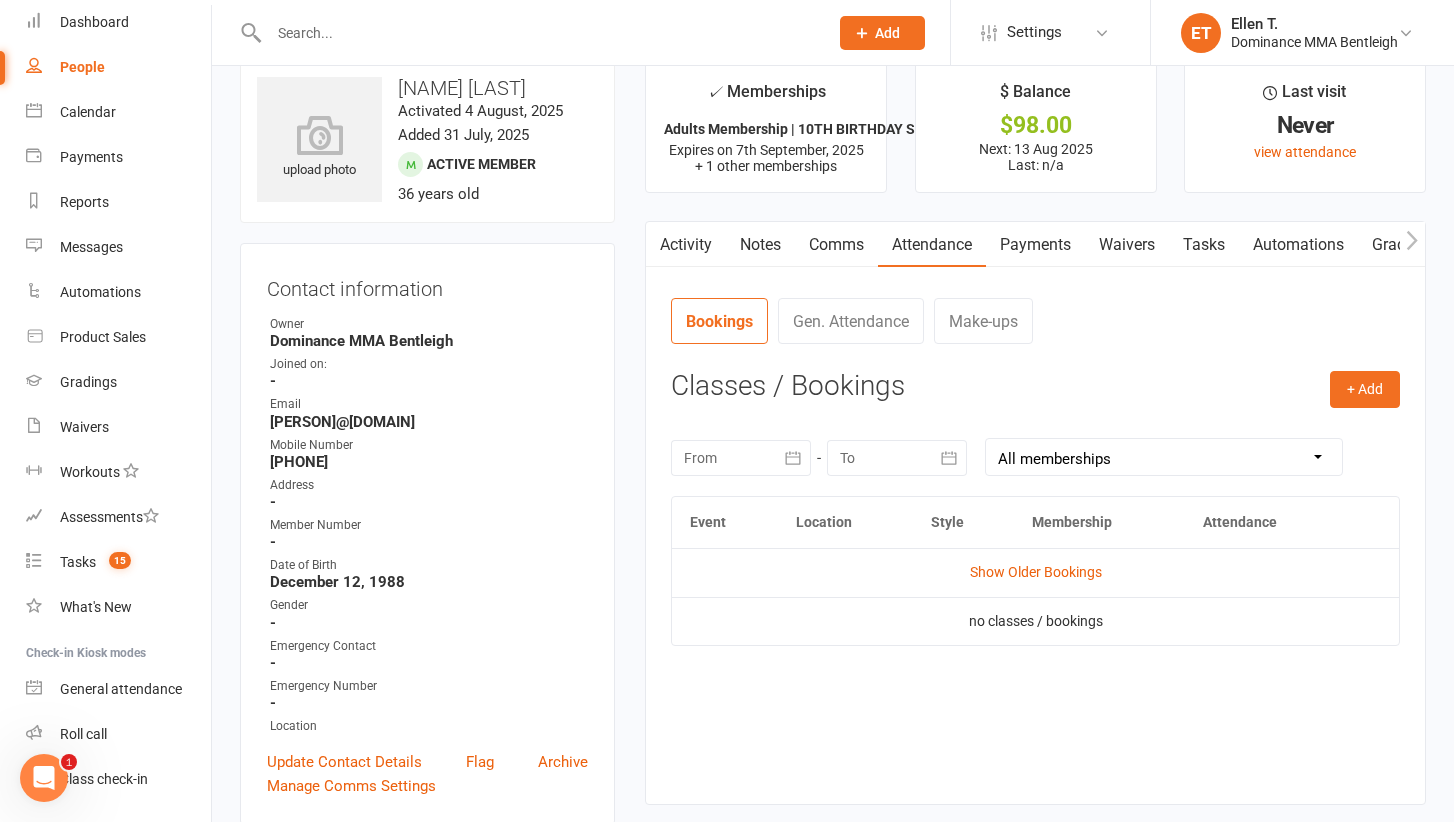click on "Payments" at bounding box center (1035, 245) 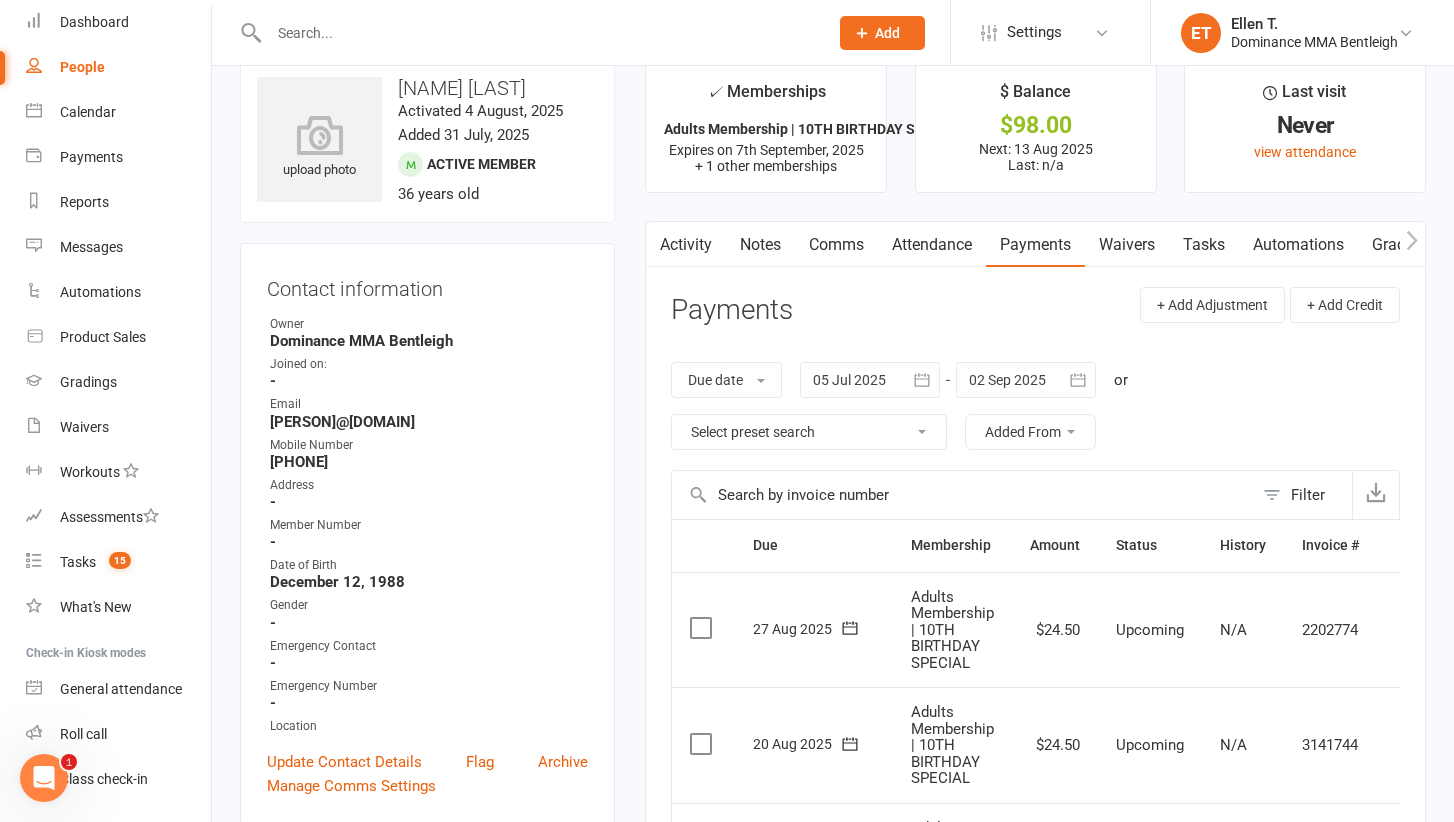 click on "Waivers" at bounding box center [1127, 245] 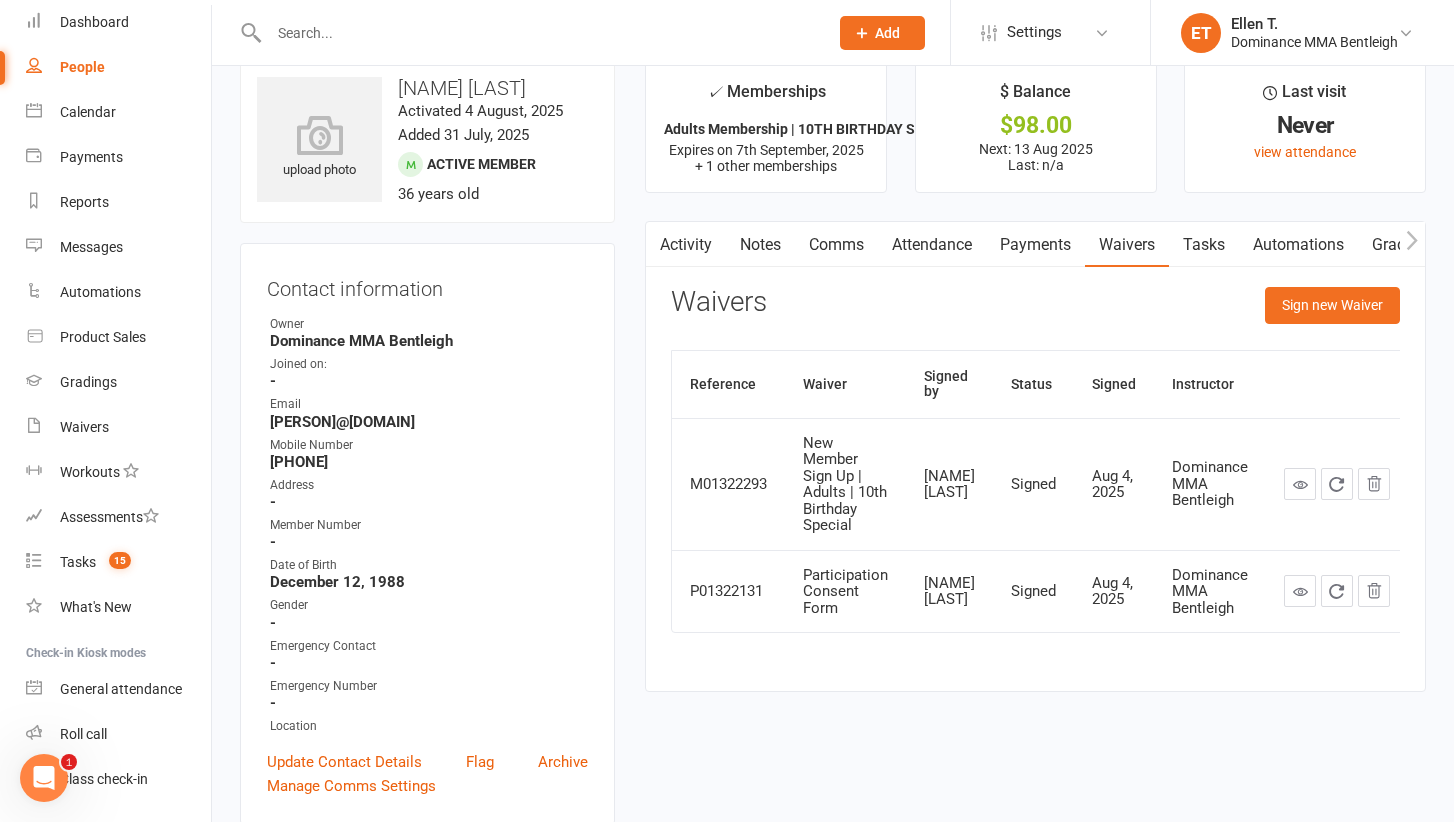 click on "Tasks" at bounding box center (1204, 245) 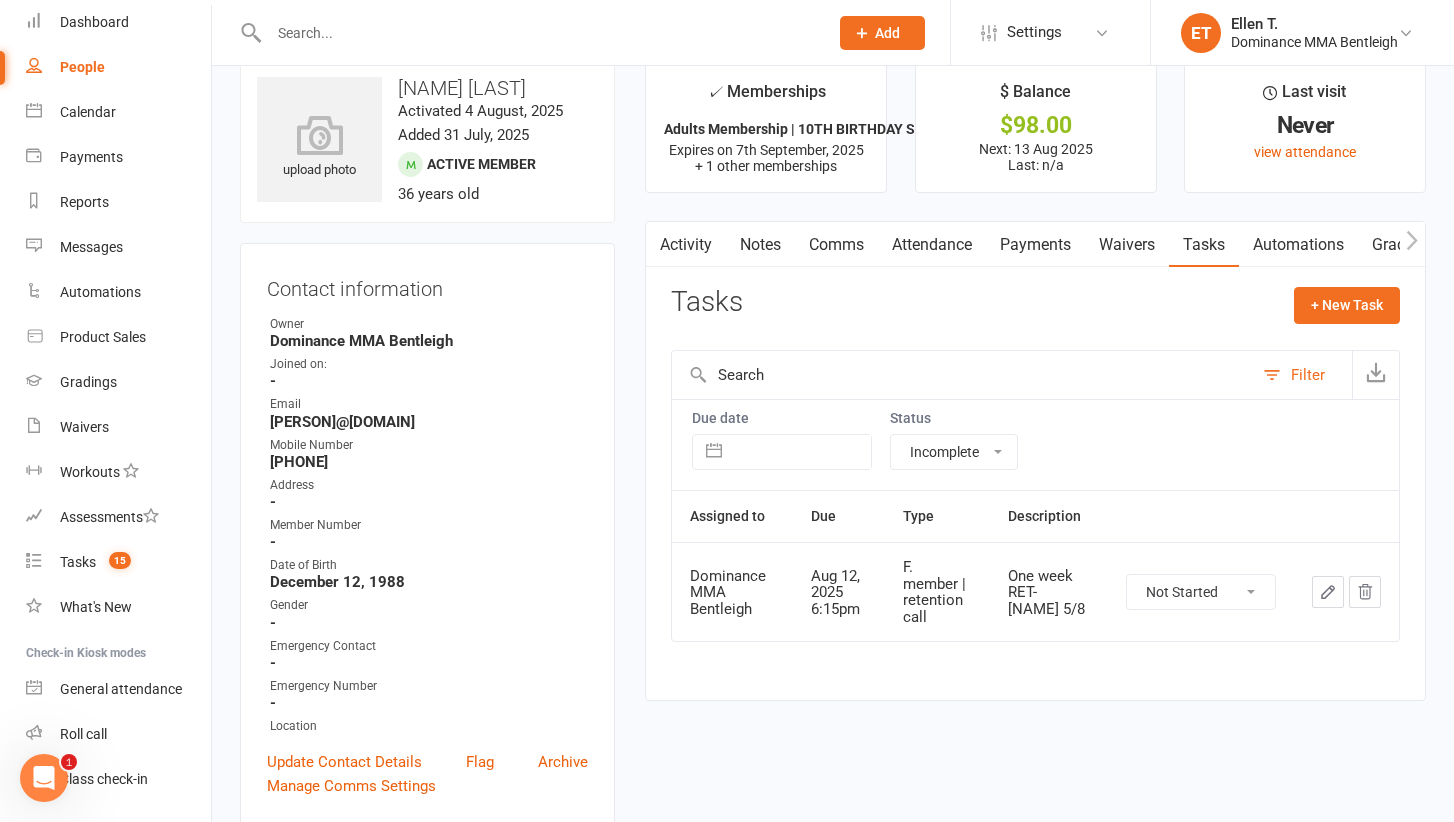 select 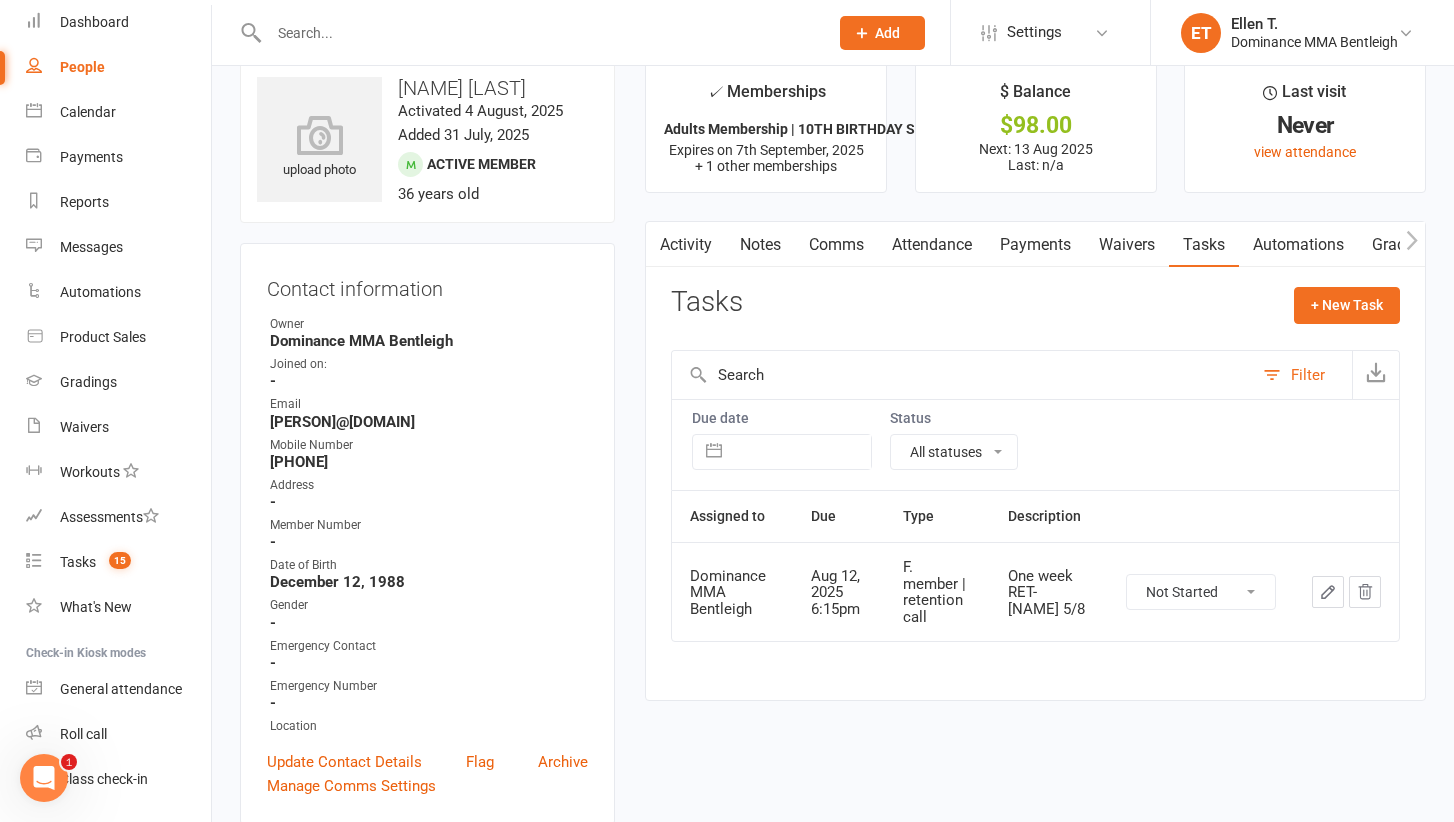 select on "finished" 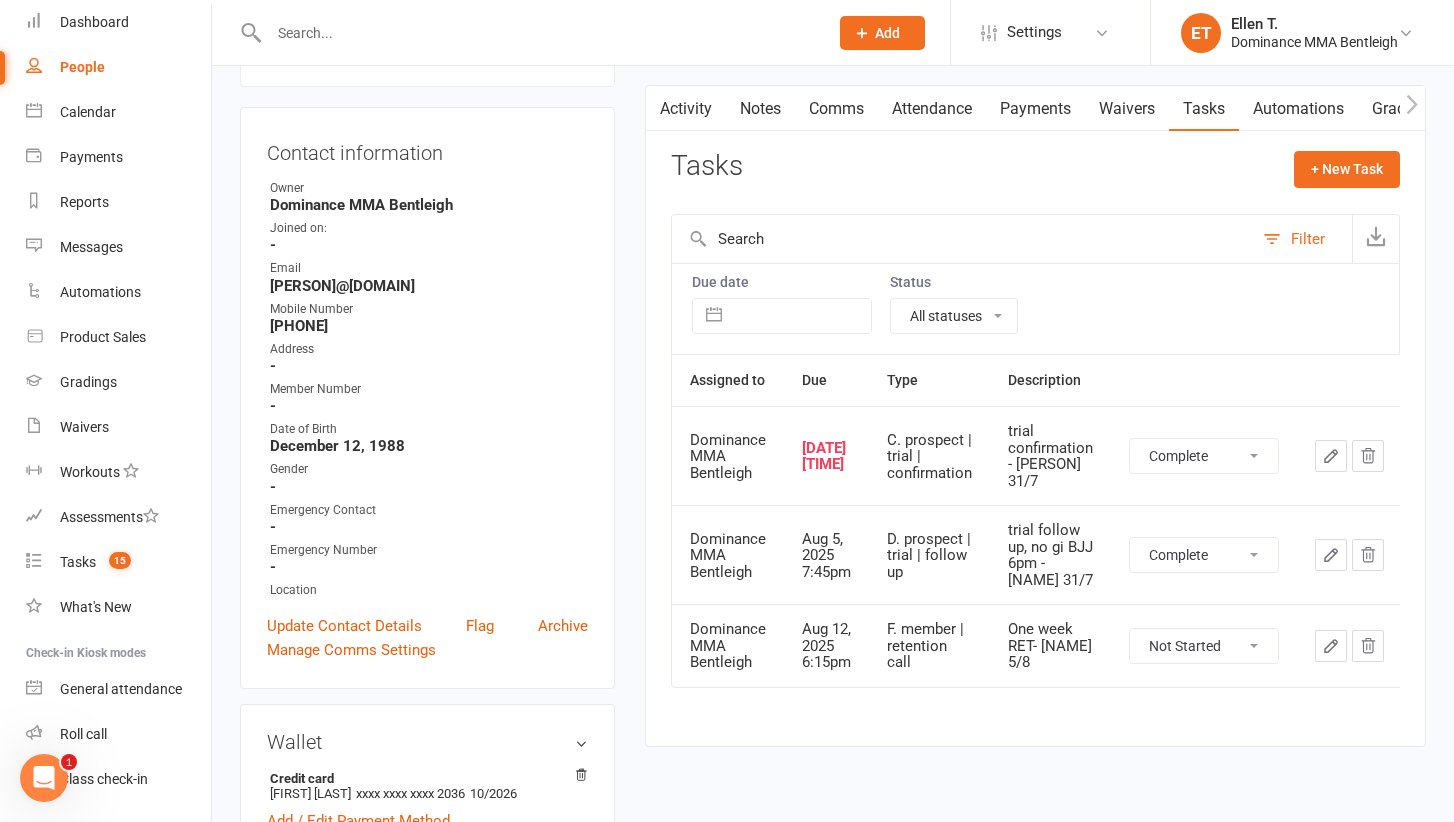 scroll, scrollTop: 172, scrollLeft: 0, axis: vertical 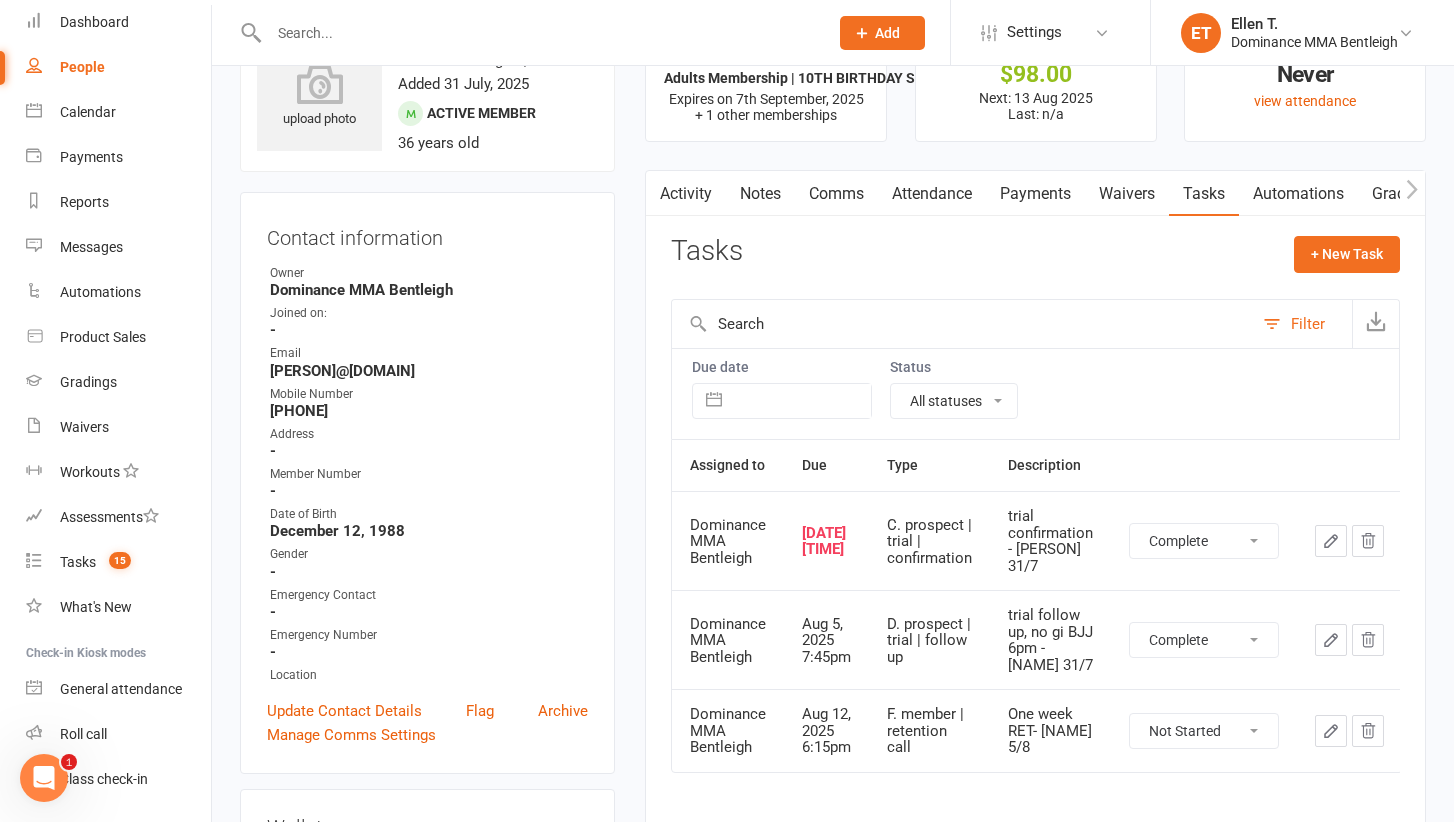 click on "Attendance" at bounding box center [932, 194] 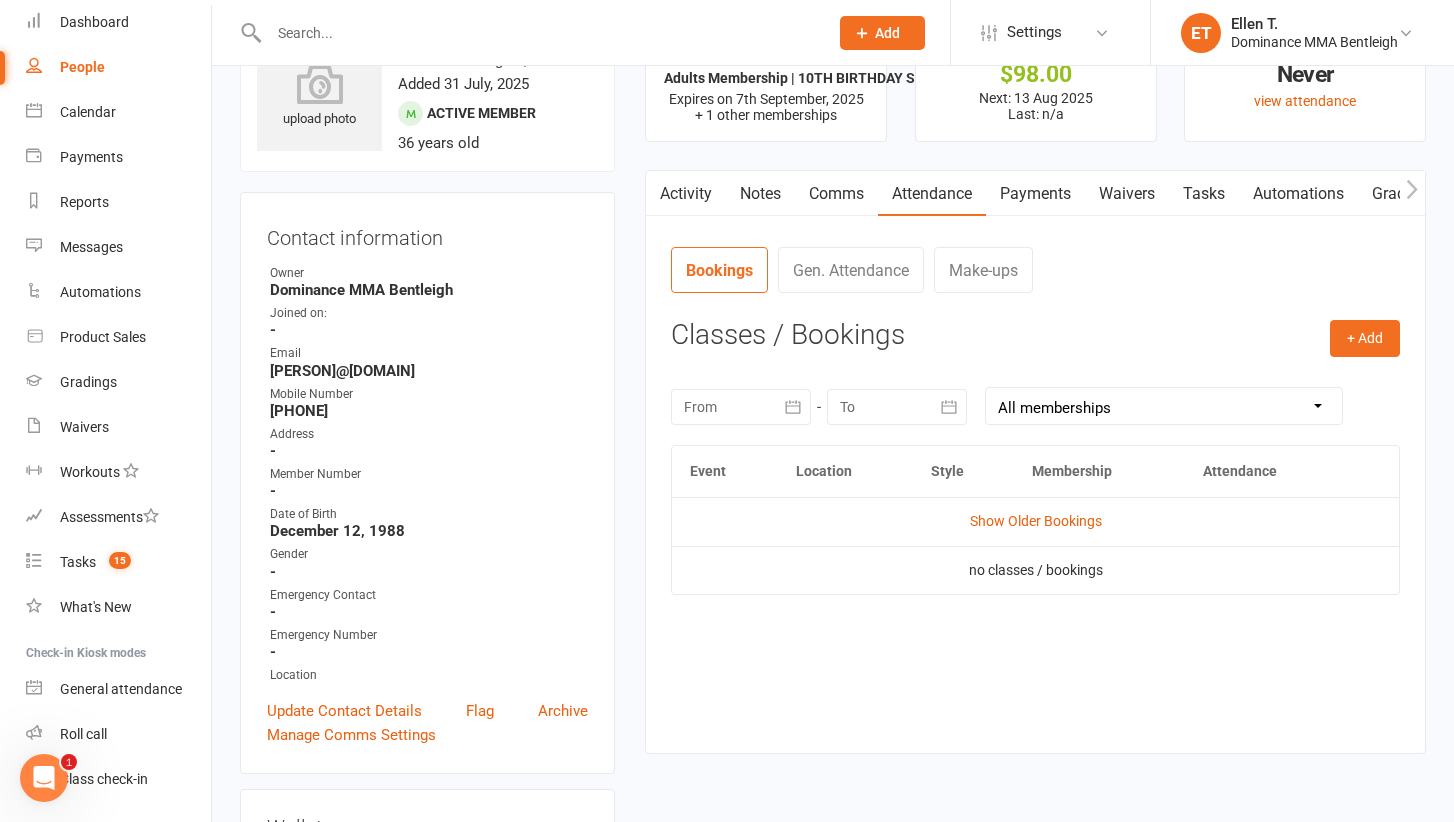 click on "✓ Memberships Adults Membership | 10TH BIRTHDAY SPECIAL Expires on 7th September, 2025 + 1 other memberships $ Balance $98.00 Next: 13 Aug 2025 Last: n/a Last visit Never view attendance
Activity Notes Comms Attendance Payments Waivers Tasks Automations Gradings / Promotions Credit balance
Payments + Add Adjustment + Add Credit Due date  Due date Date paid Date failed Date settled 05 Jul 2025
July 2025
Sun Mon Tue Wed Thu Fri Sat
27
29
30
01
02
03
04
05
28
06
07
08
09
10
11
12
29
13
14
15
16
17
18
19 30" at bounding box center [1035, 391] 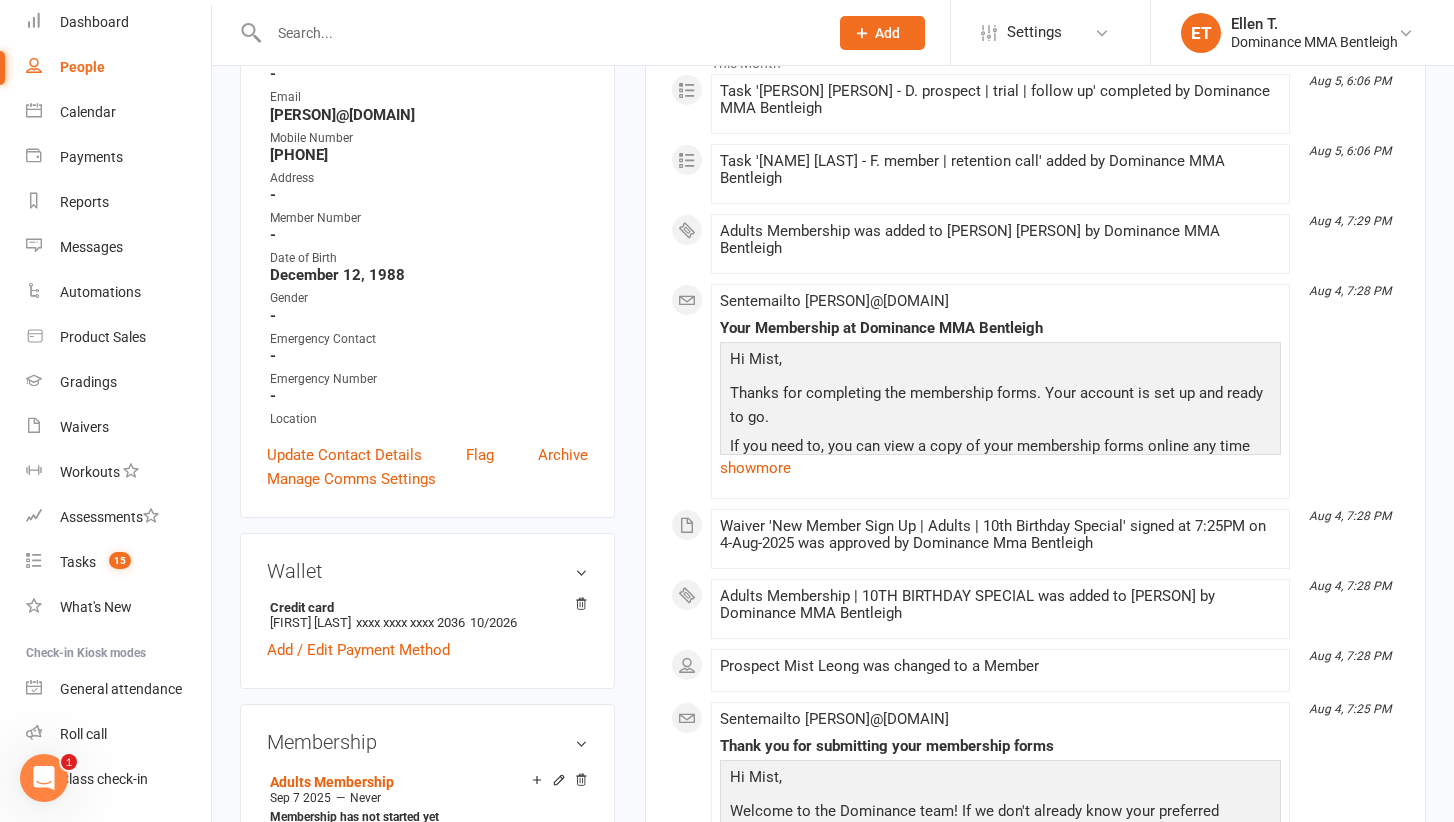 scroll, scrollTop: 251, scrollLeft: 0, axis: vertical 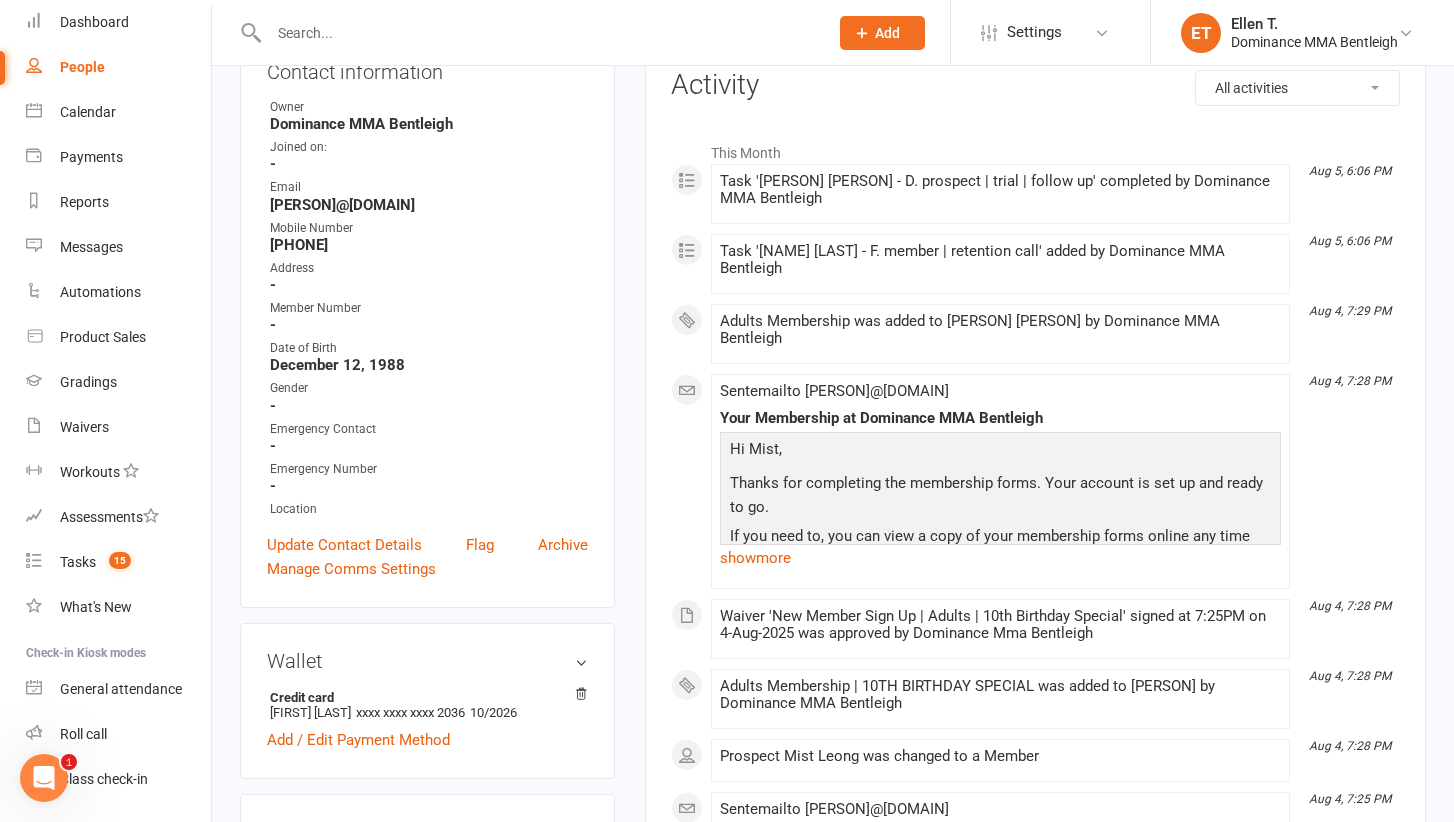 click at bounding box center (538, 33) 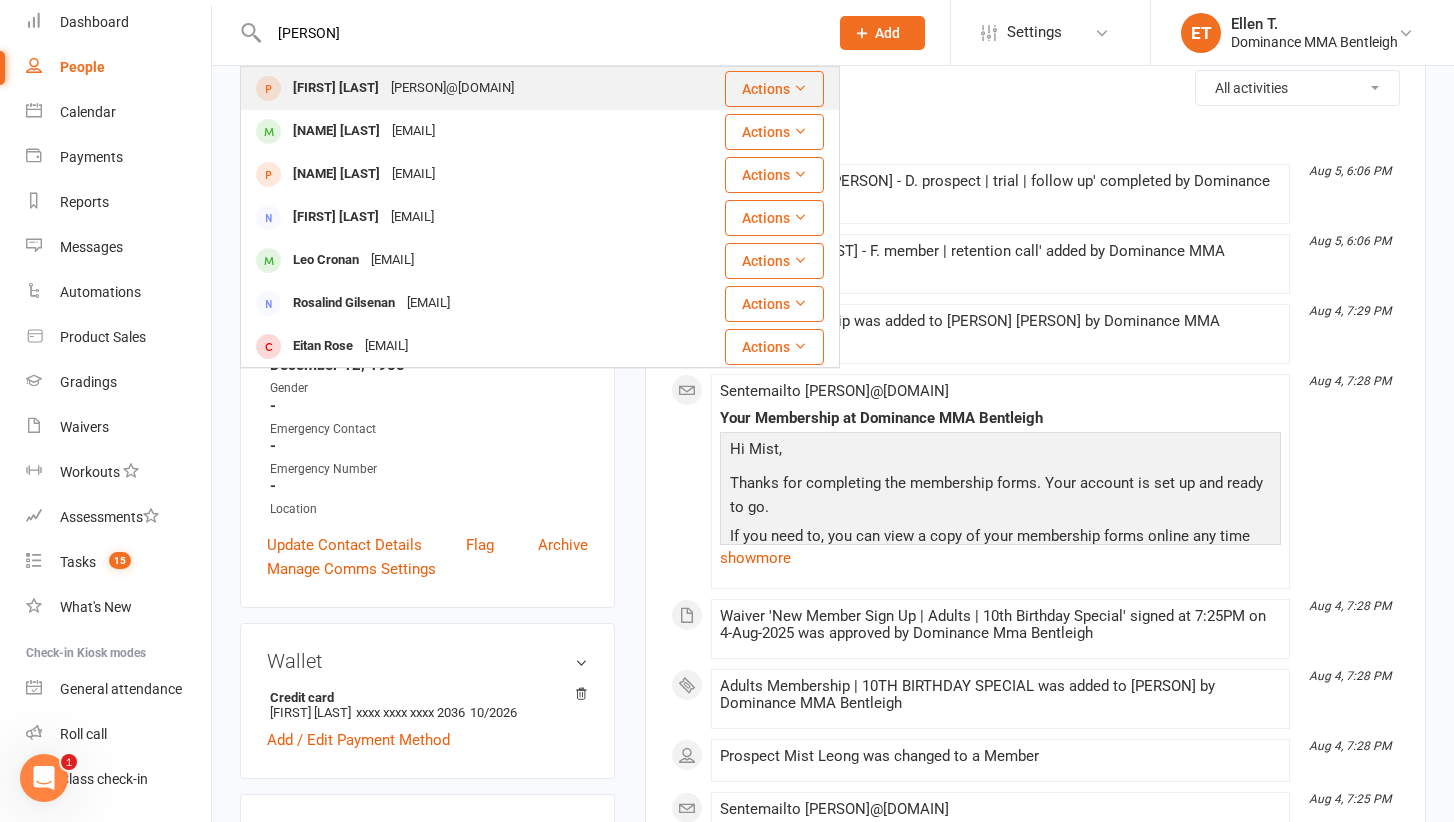type on "Ronan" 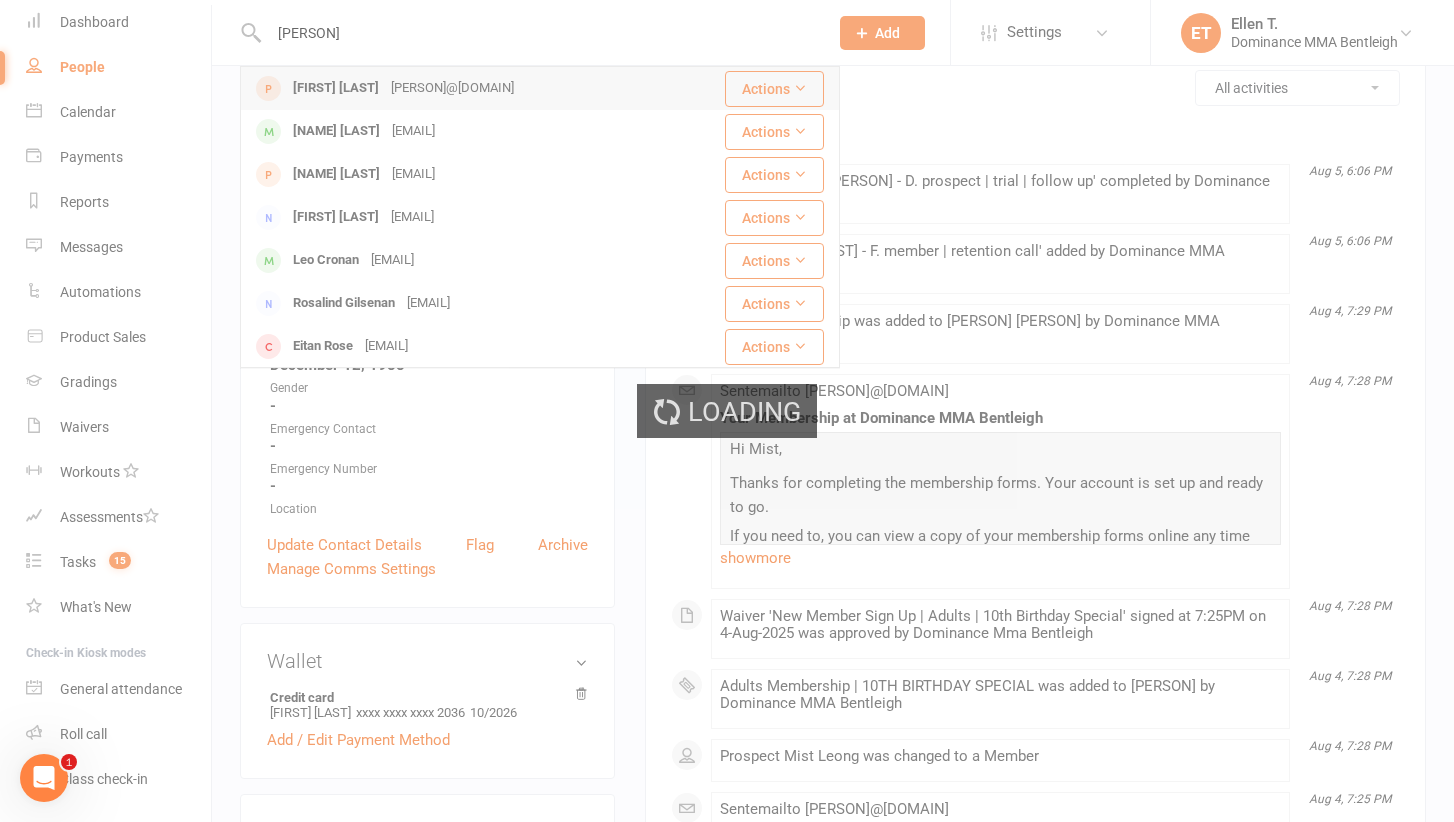 type 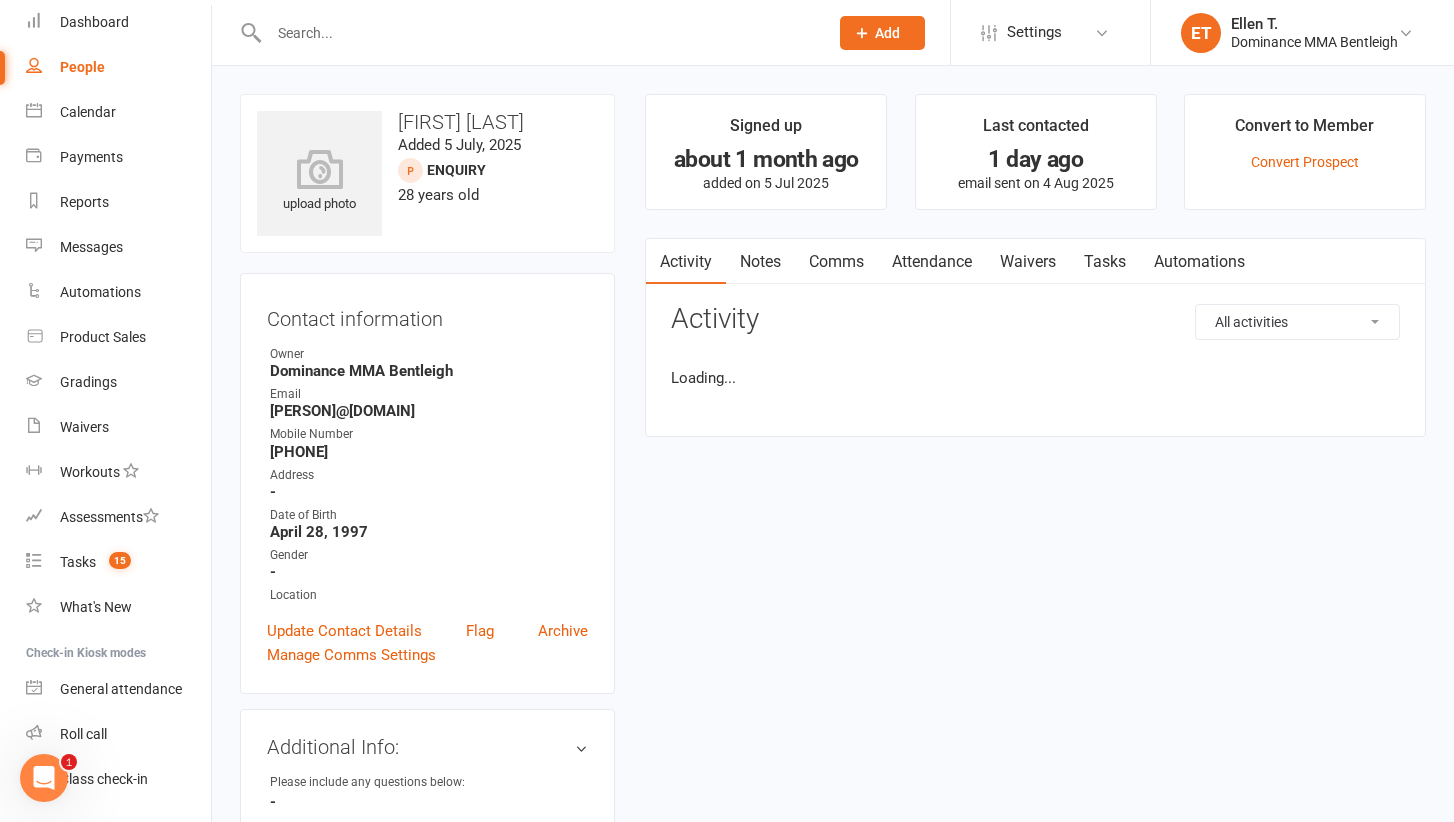 scroll, scrollTop: 2, scrollLeft: 0, axis: vertical 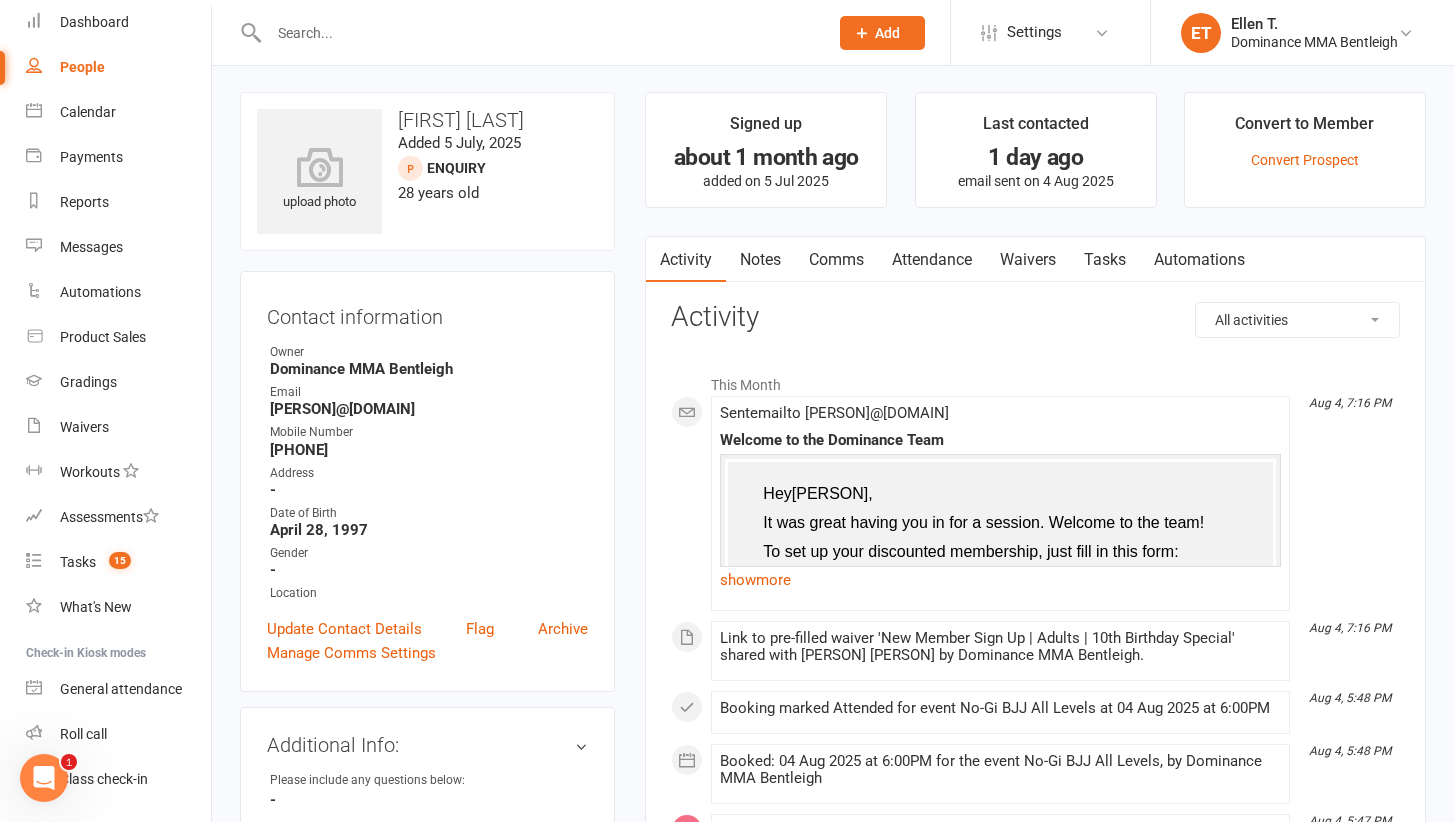 click on "Tasks" at bounding box center [1105, 260] 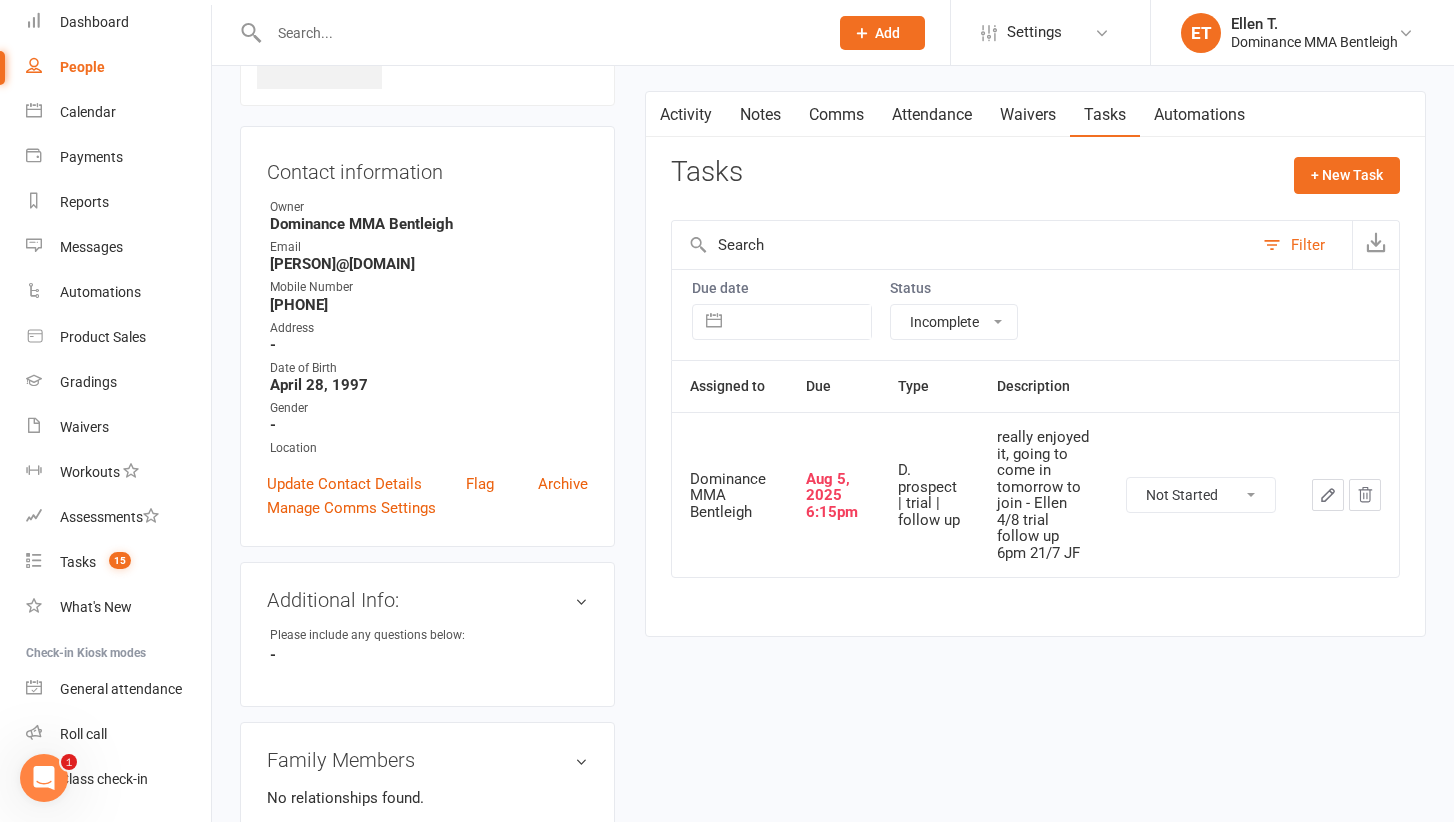 scroll, scrollTop: 152, scrollLeft: 0, axis: vertical 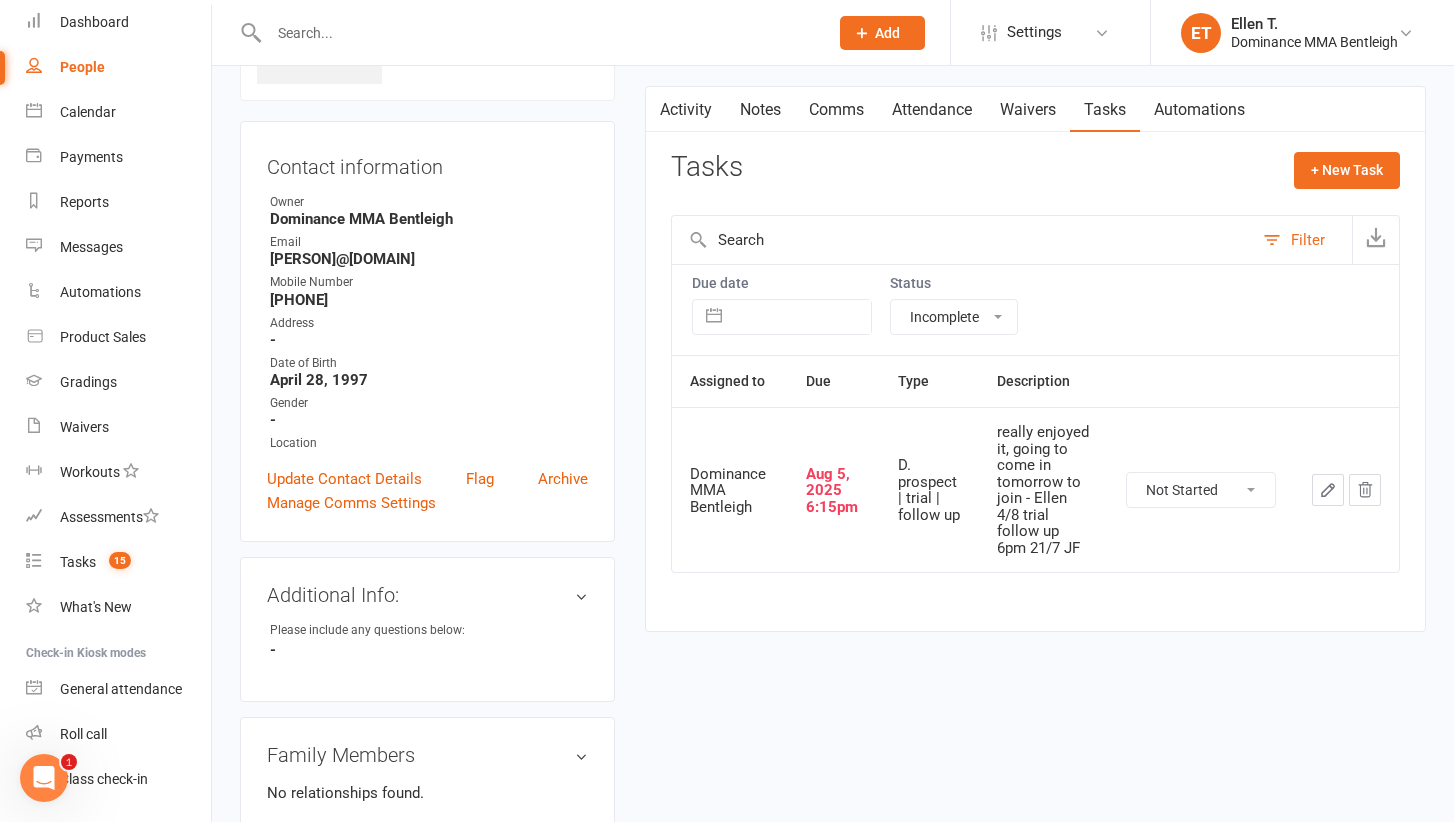 click on "Status" at bounding box center [954, 283] 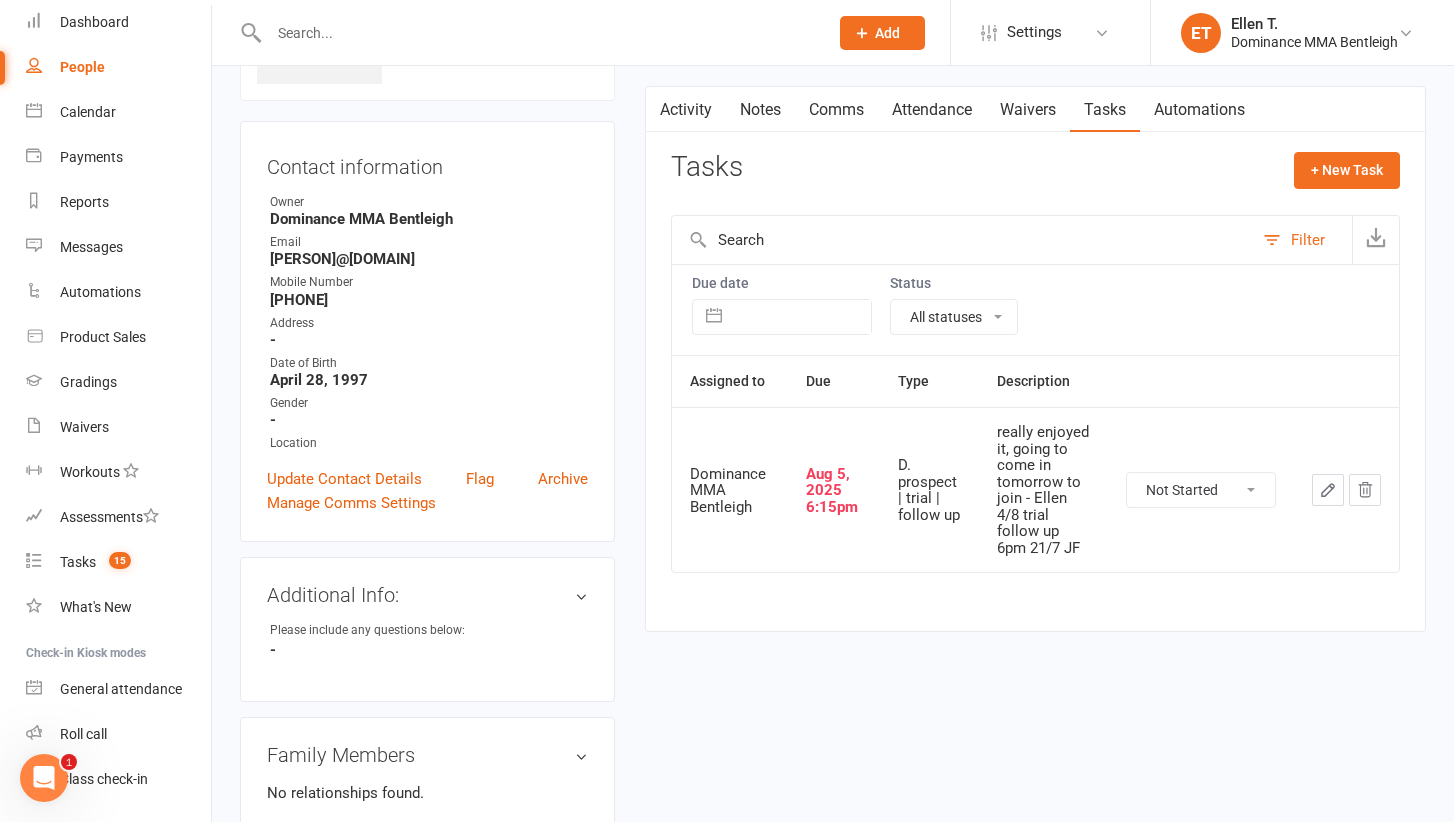 select on "finished" 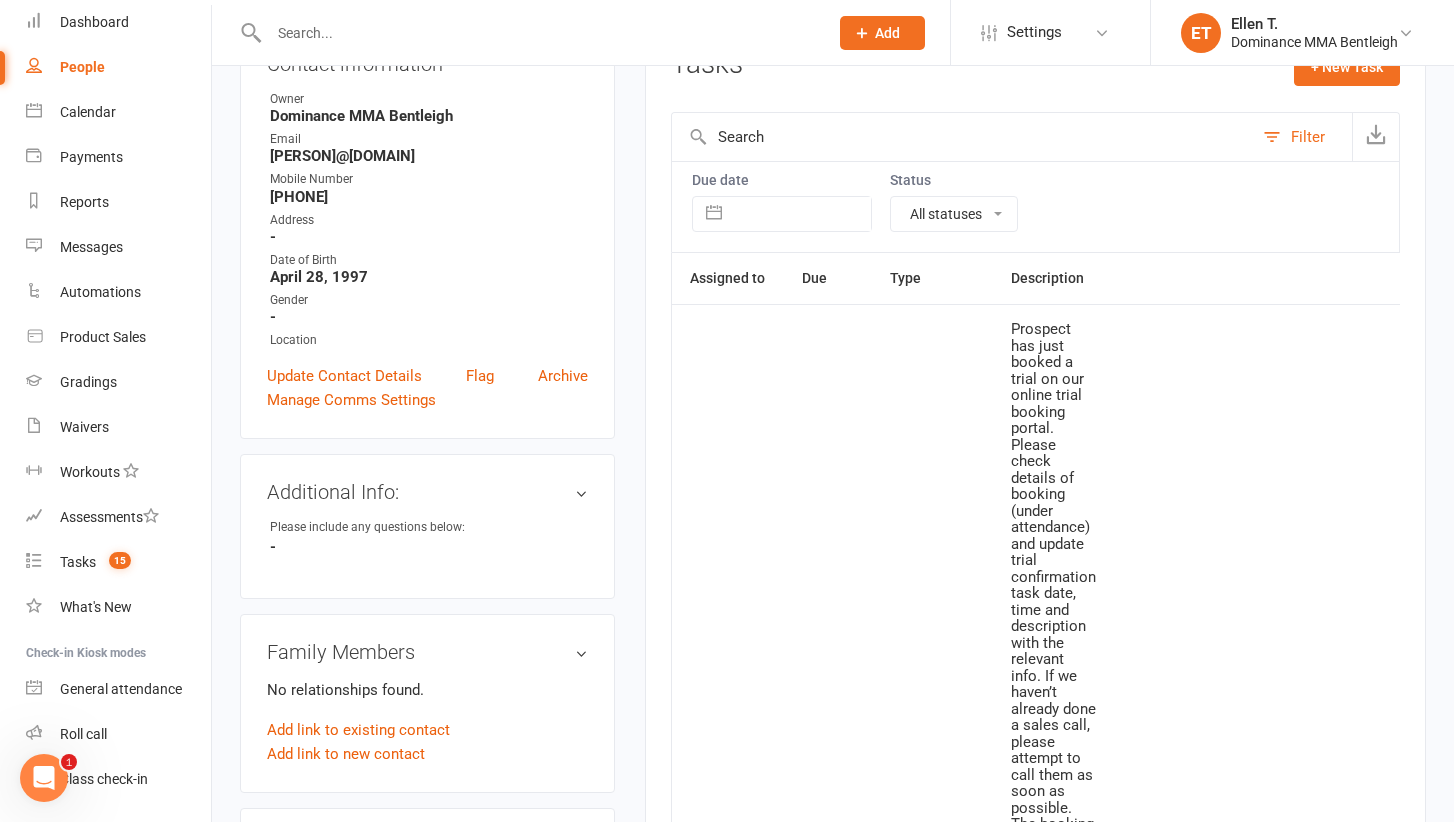 scroll, scrollTop: 259, scrollLeft: 1, axis: both 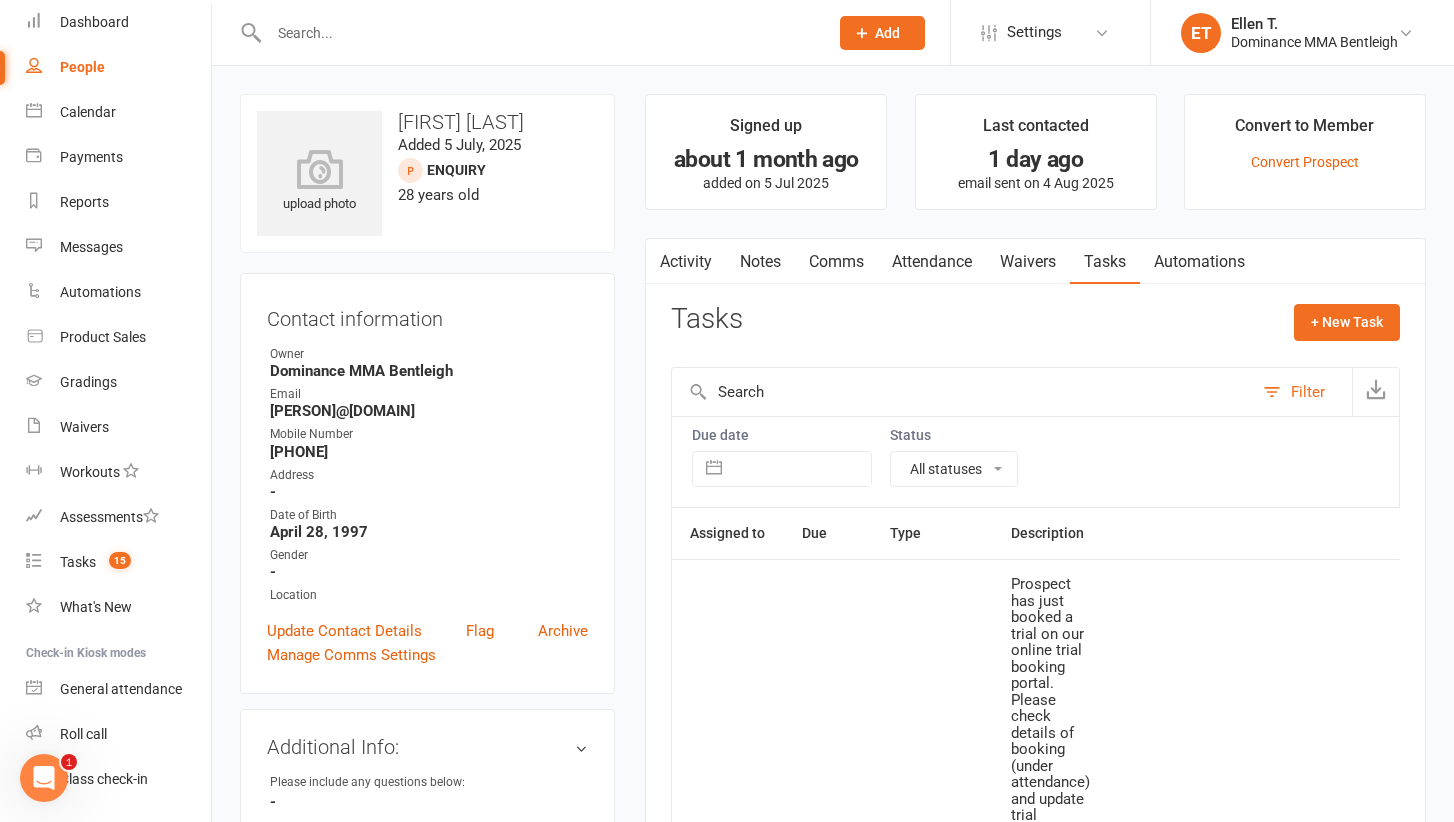 click on "Waivers" at bounding box center [1028, 262] 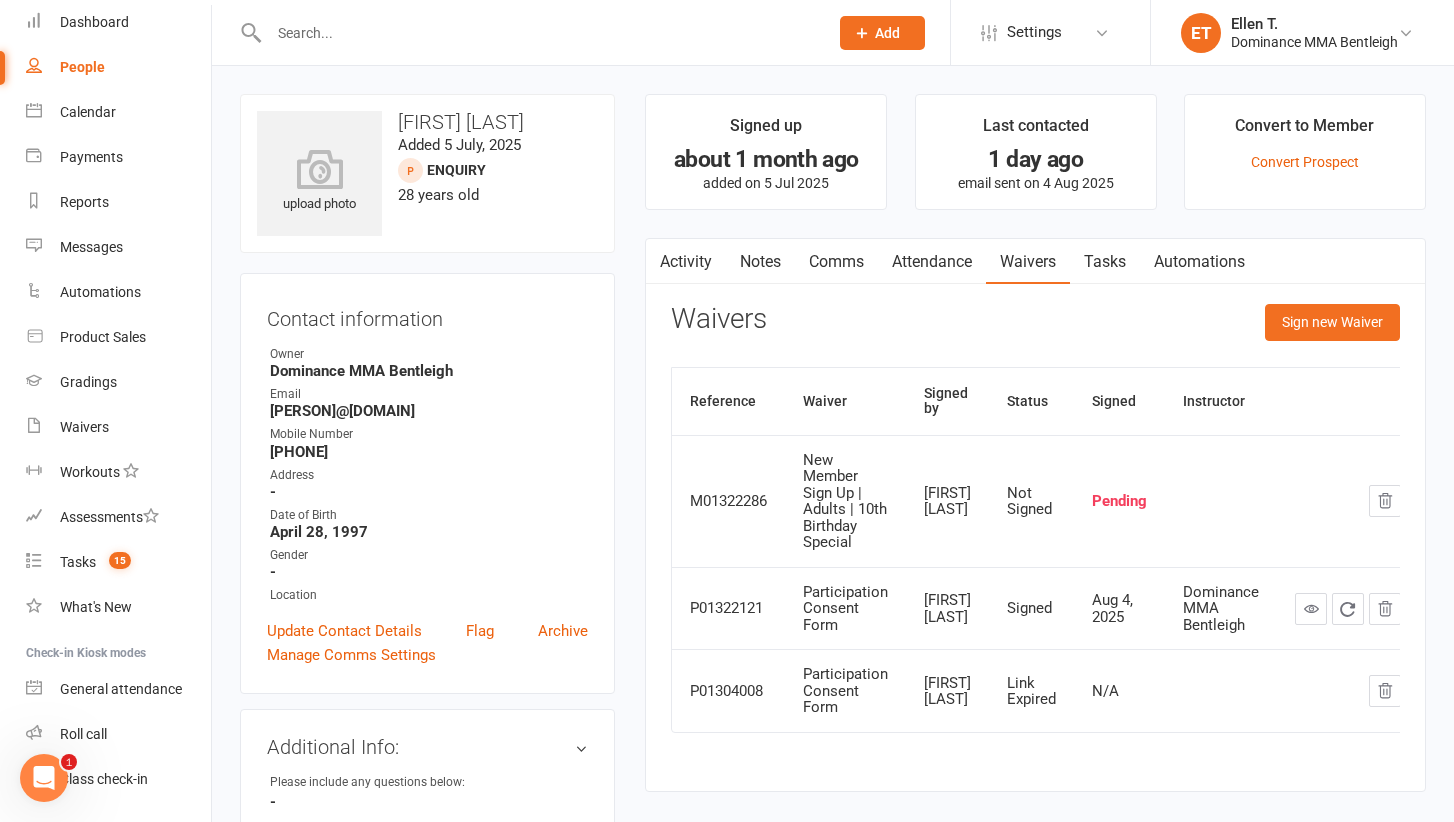 click on "Attendance" at bounding box center [932, 262] 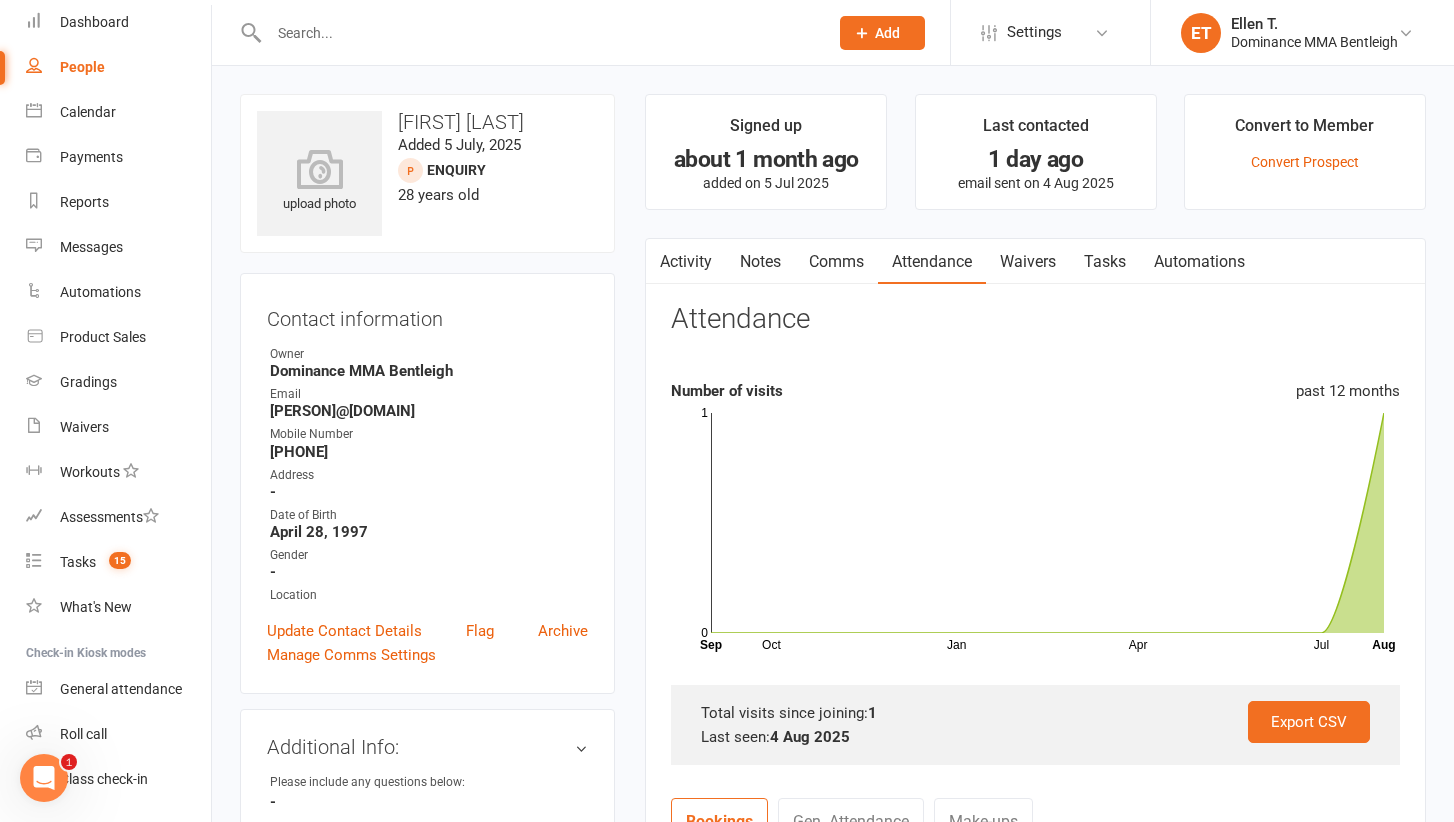 click on "Notes" at bounding box center (760, 262) 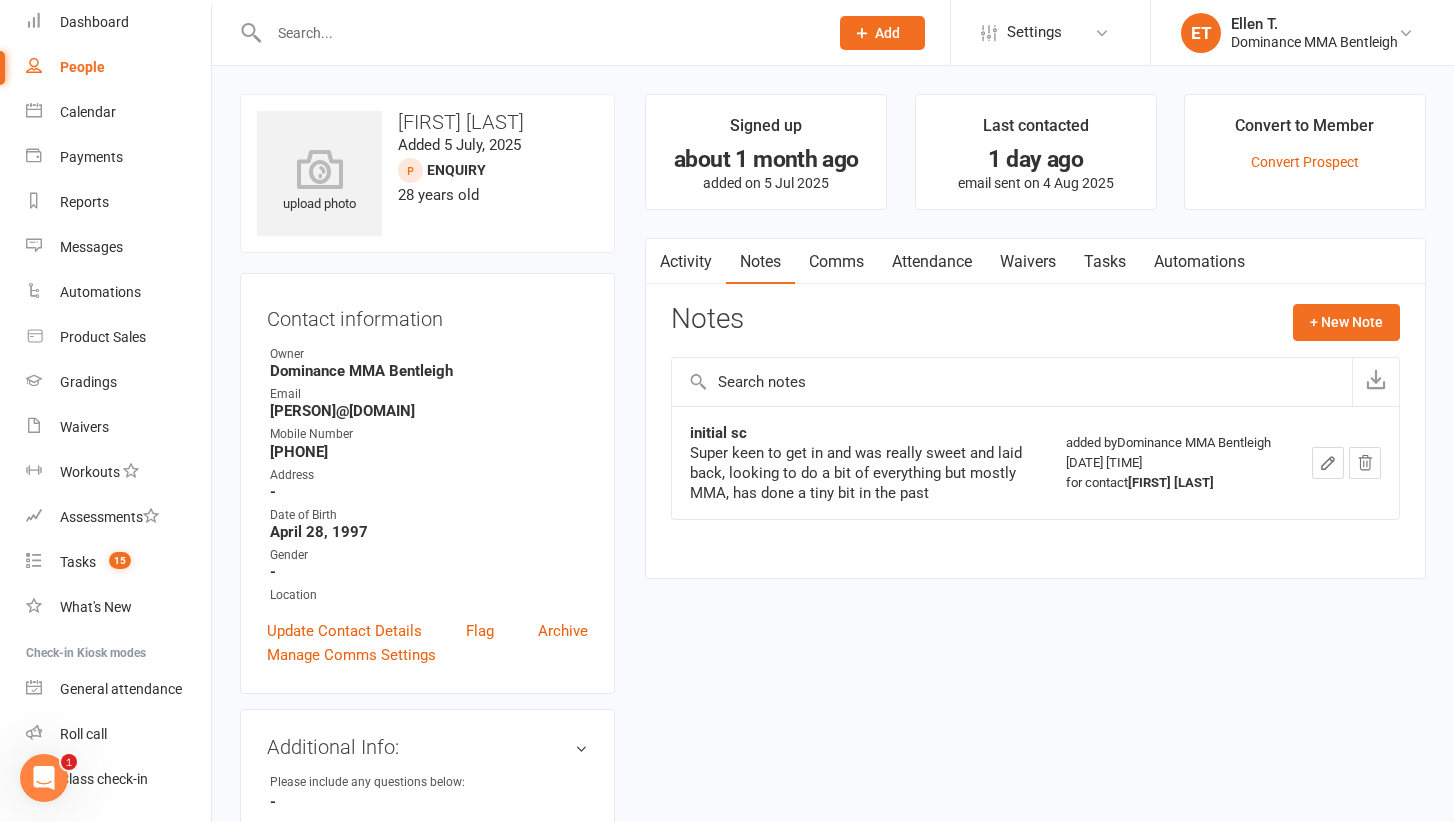 click on "Activity" at bounding box center (686, 262) 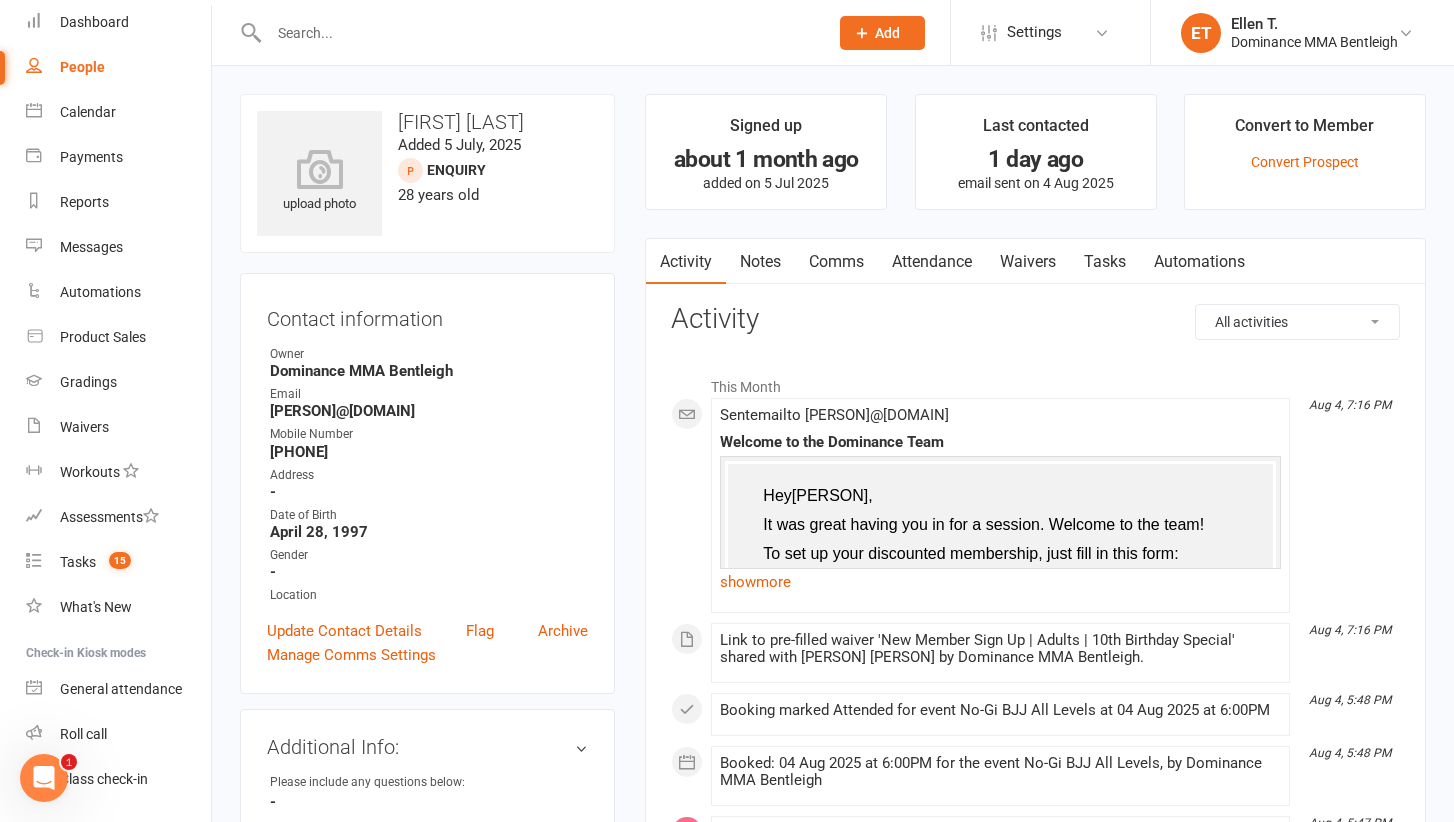 click on "Waivers" at bounding box center (1028, 262) 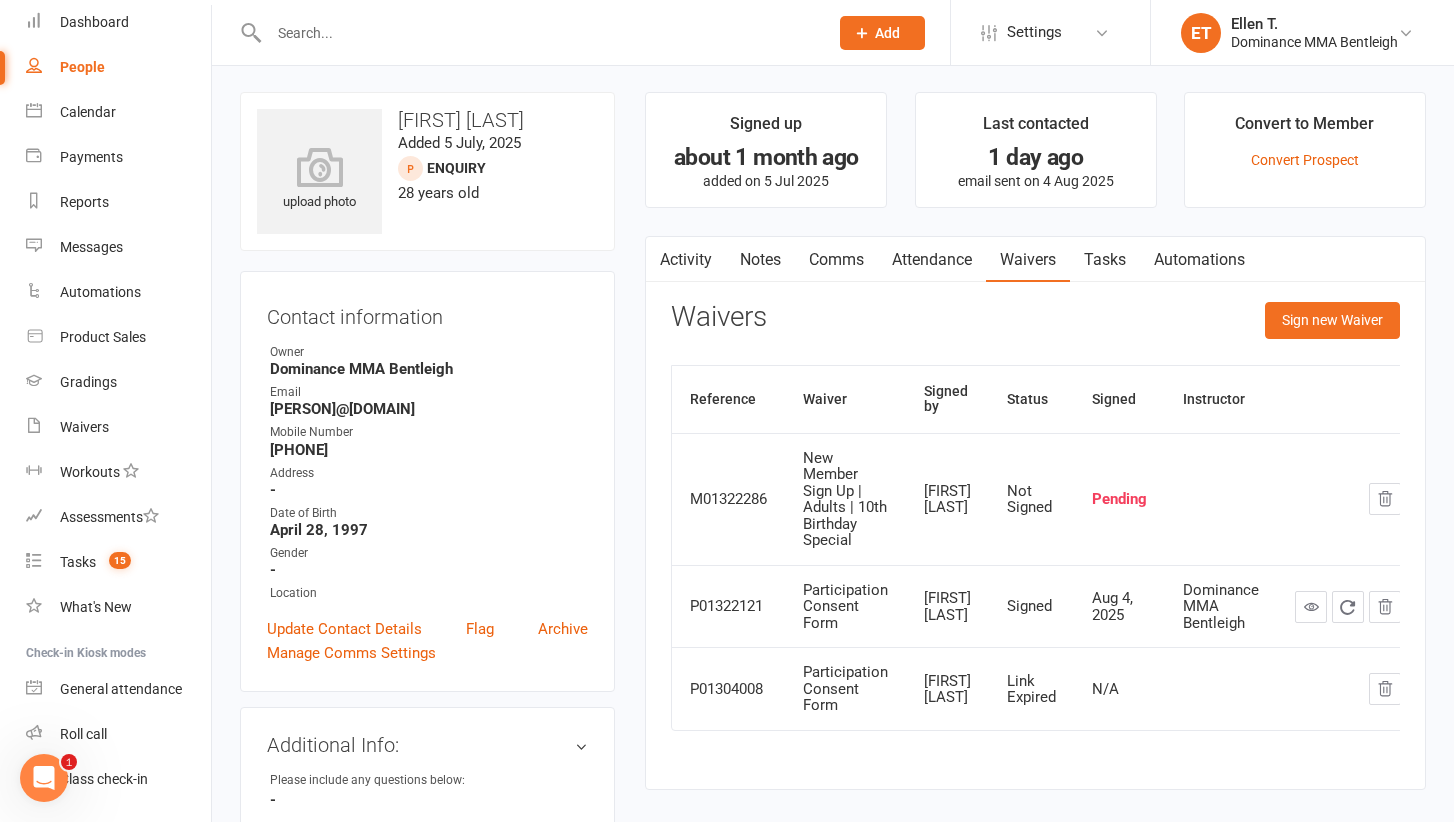 scroll, scrollTop: 2, scrollLeft: 0, axis: vertical 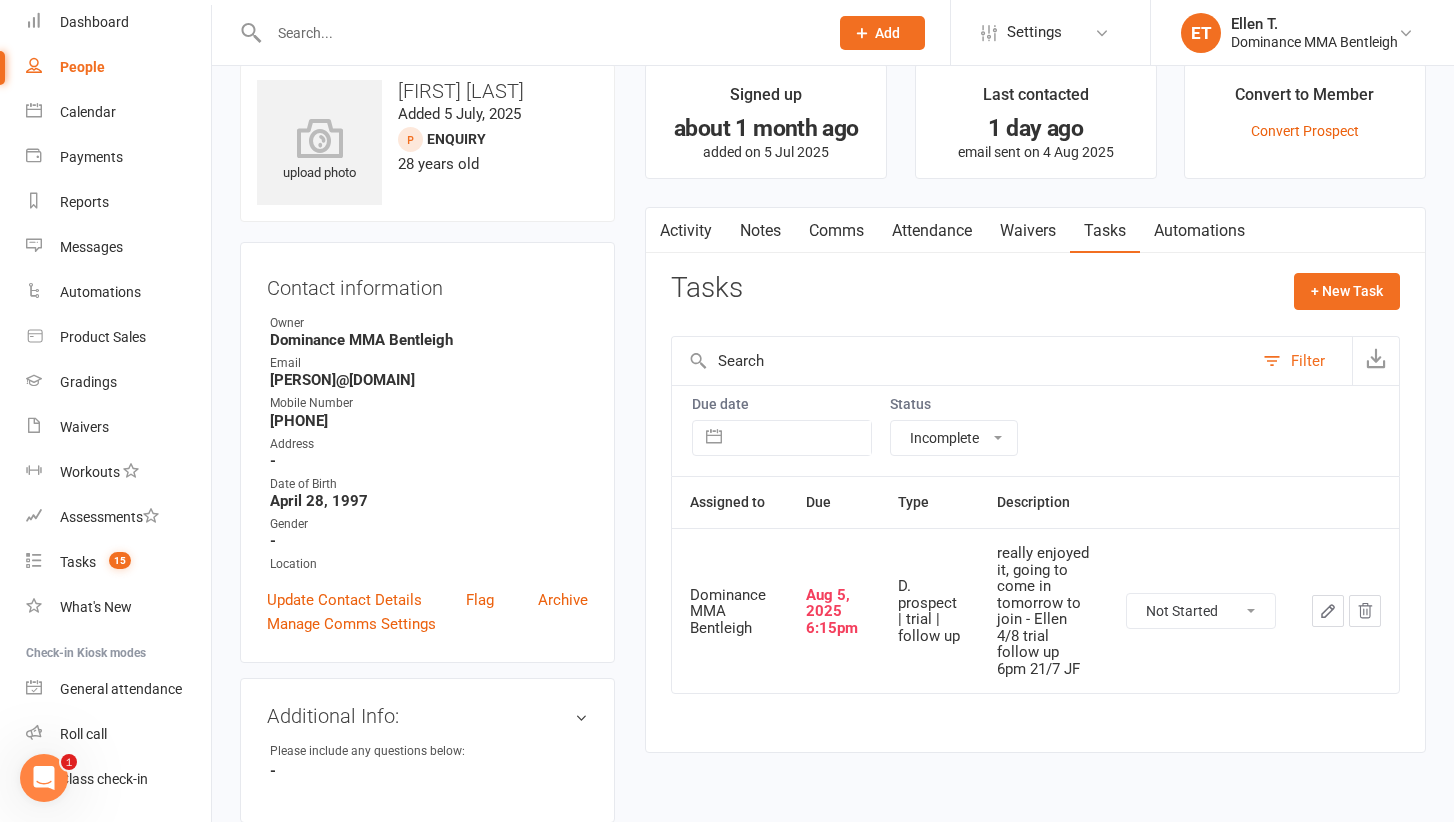 click on "Attendance" at bounding box center [932, 231] 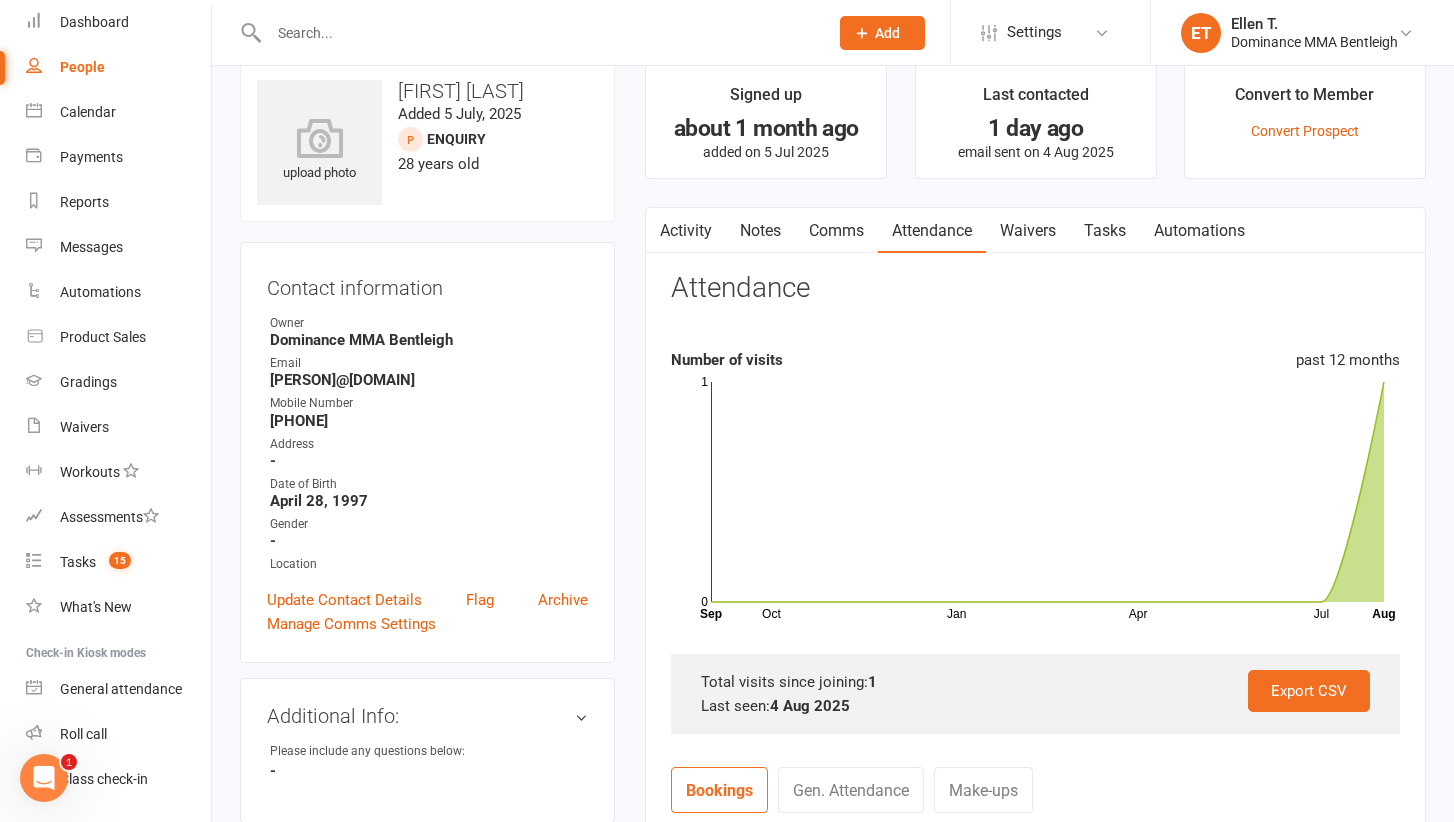 click on "Activity Notes Comms Attendance Waivers Tasks Automations
Attendance Number of visits past 12 months Oct Jan Apr Jul Month Sep Aug  0  1 Export CSV Total visits since joining:  1 Last seen:  4 Aug 2025 Bookings Gen. Attendance Make-ups + Add Book Event Add Appointment Book a Friend Classes / Bookings
August 2025
Sun Mon Tue Wed Thu Fri Sat
31
27
28
29
30
31
01
02
32
03
04
05
06
07
08
09
33
10
11
12
13
14
15
16
34
17
18
19" at bounding box center (1035, 740) 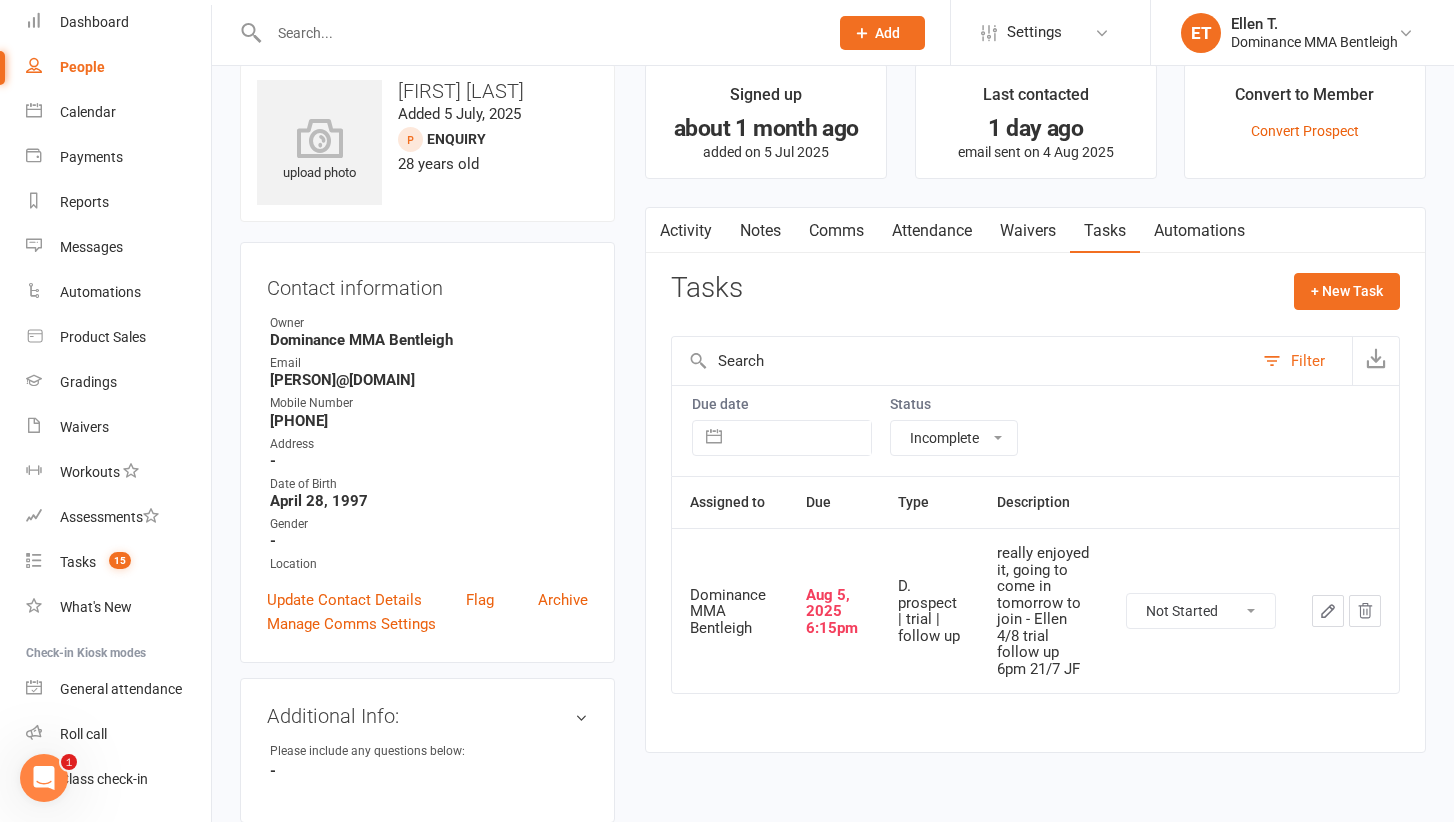 click on "Waivers" at bounding box center (1028, 231) 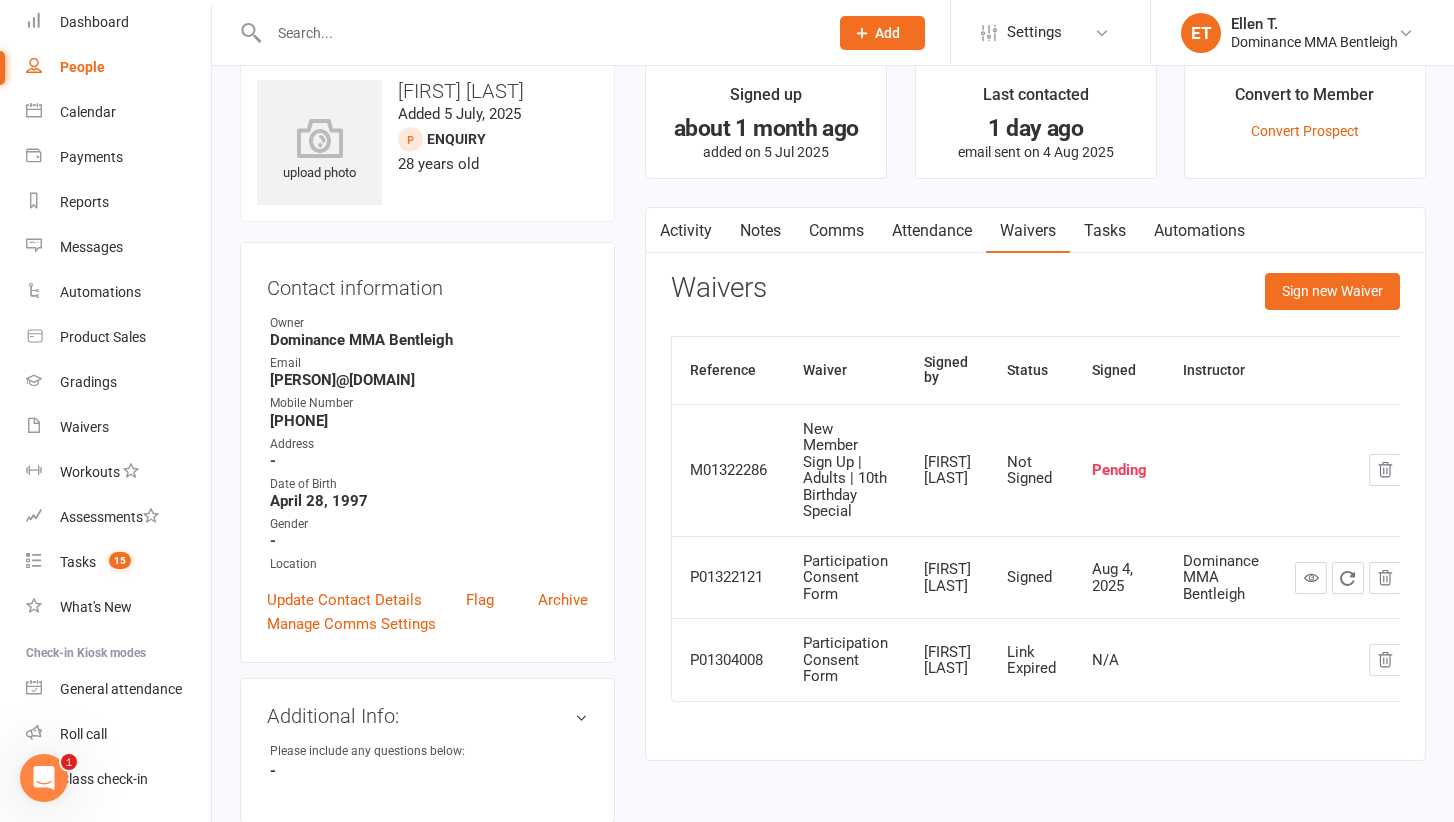 click on "Comms" at bounding box center (836, 231) 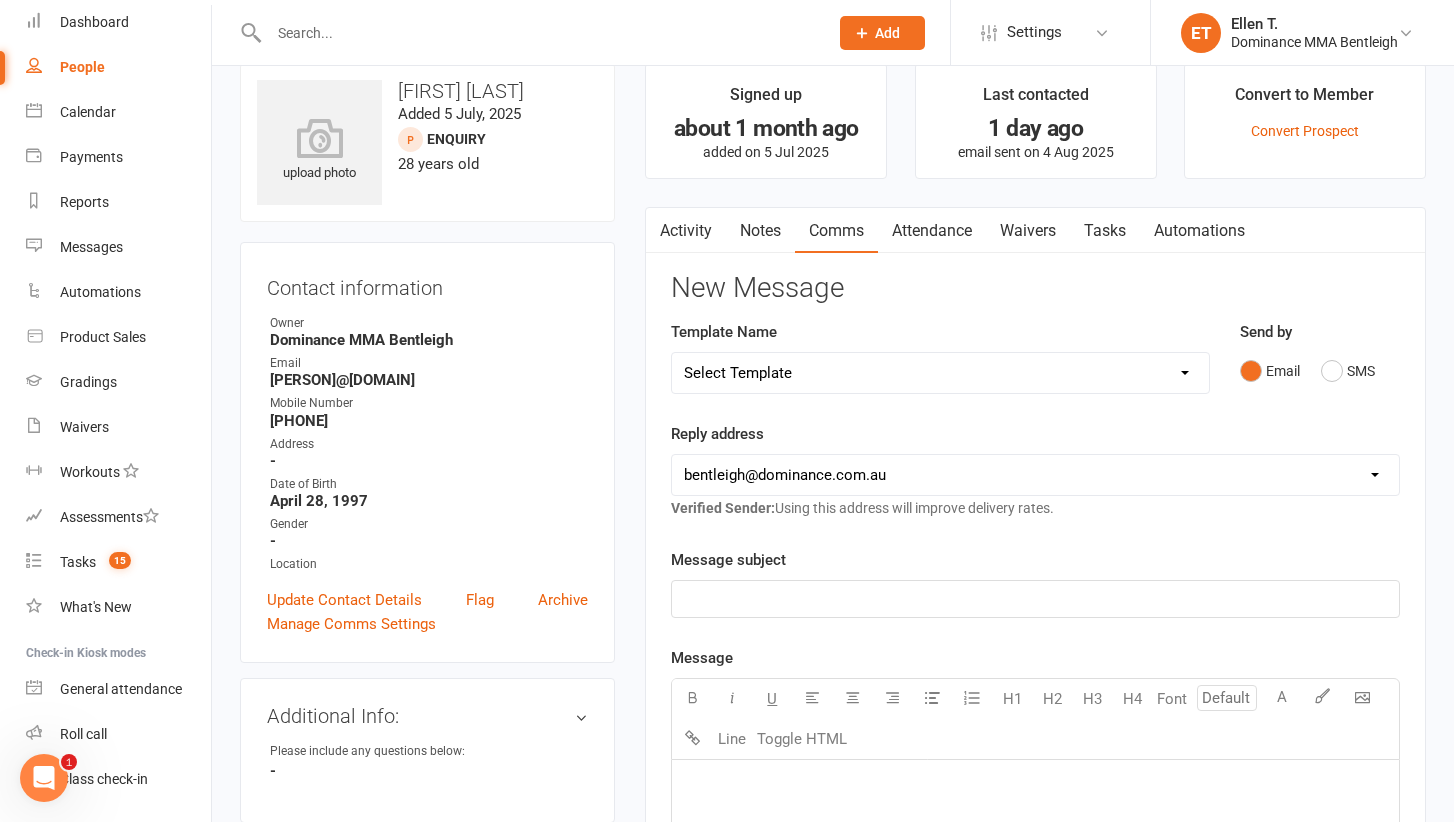 click at bounding box center [538, 33] 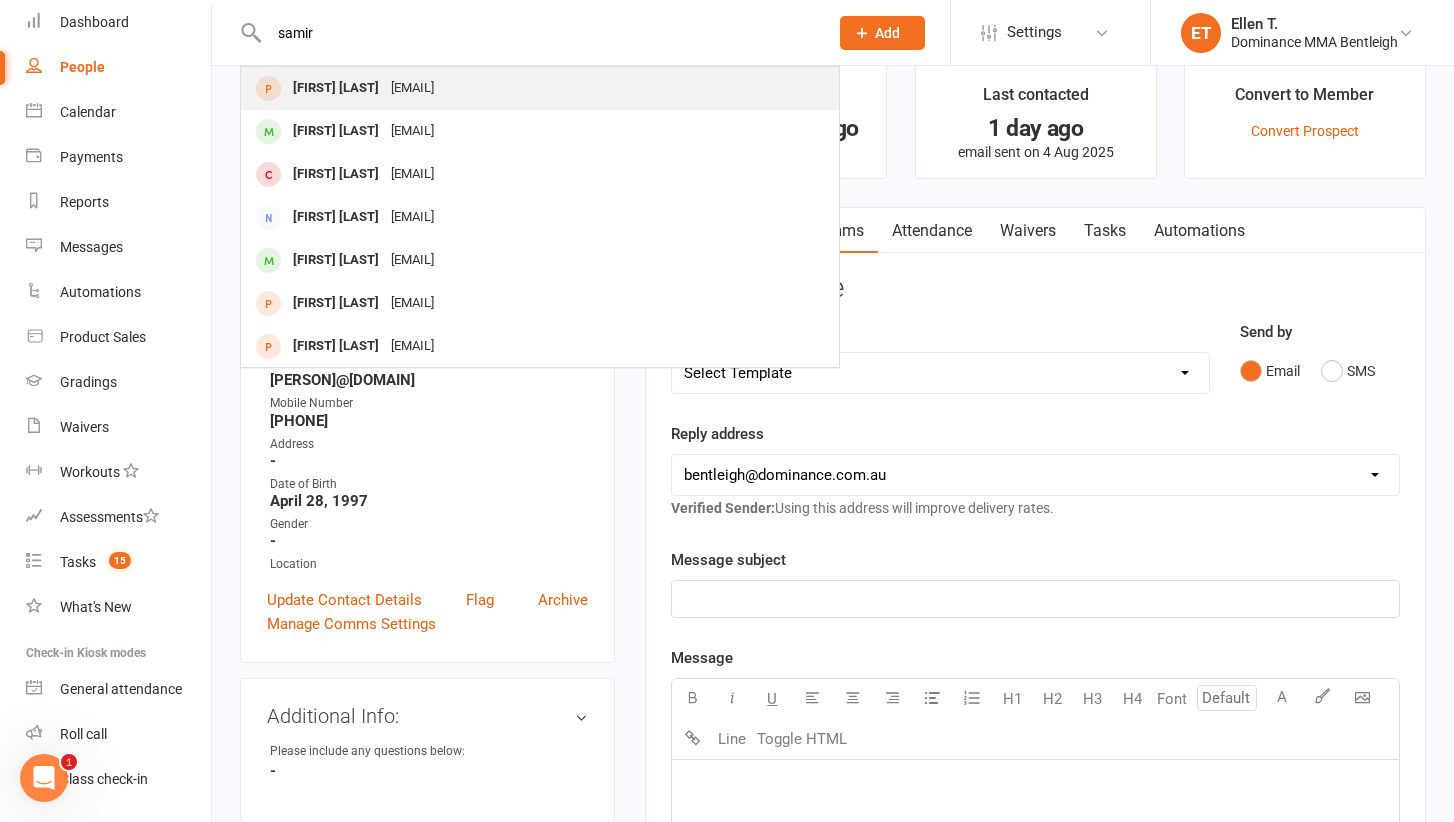 type on "samir" 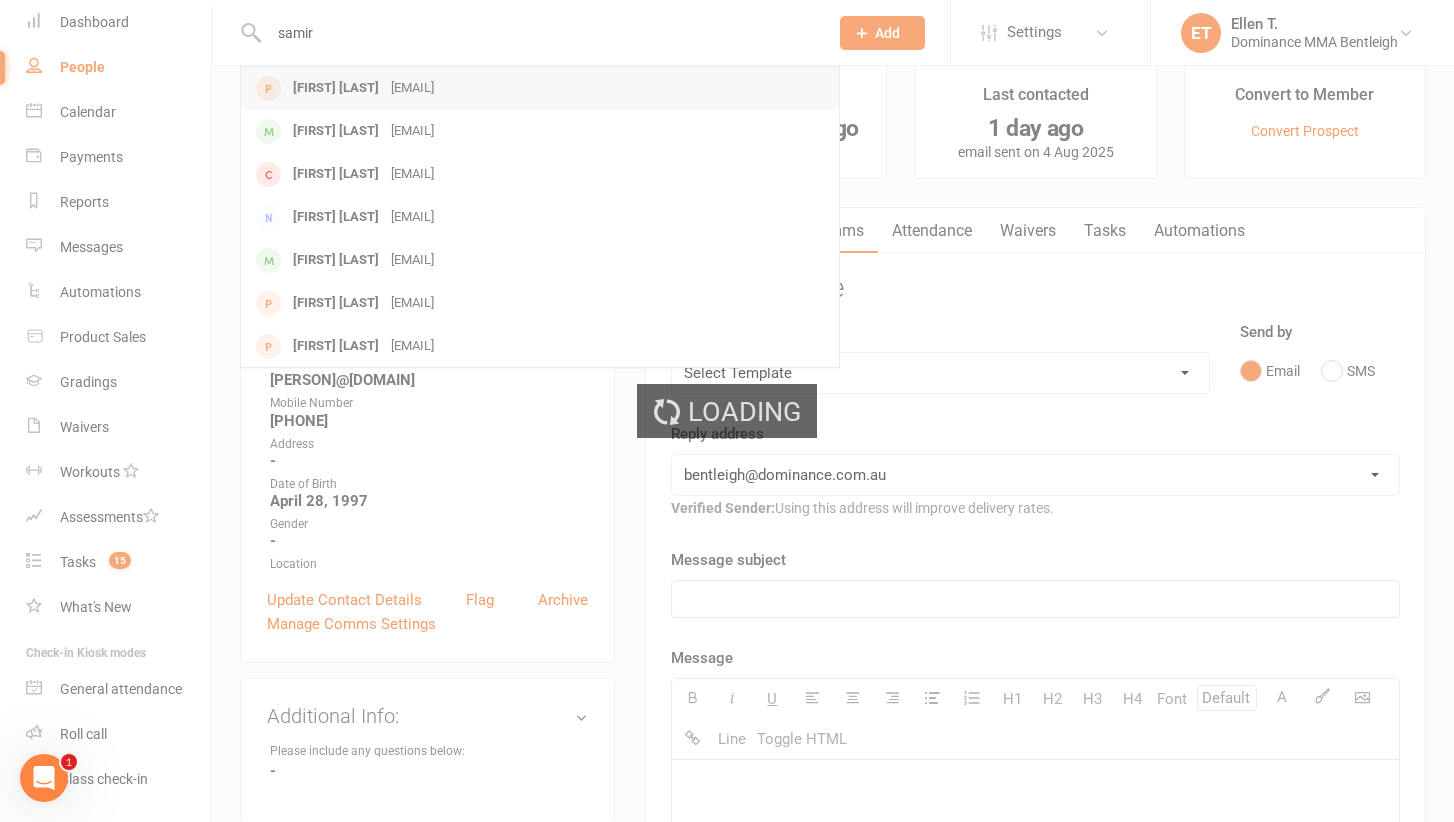 type 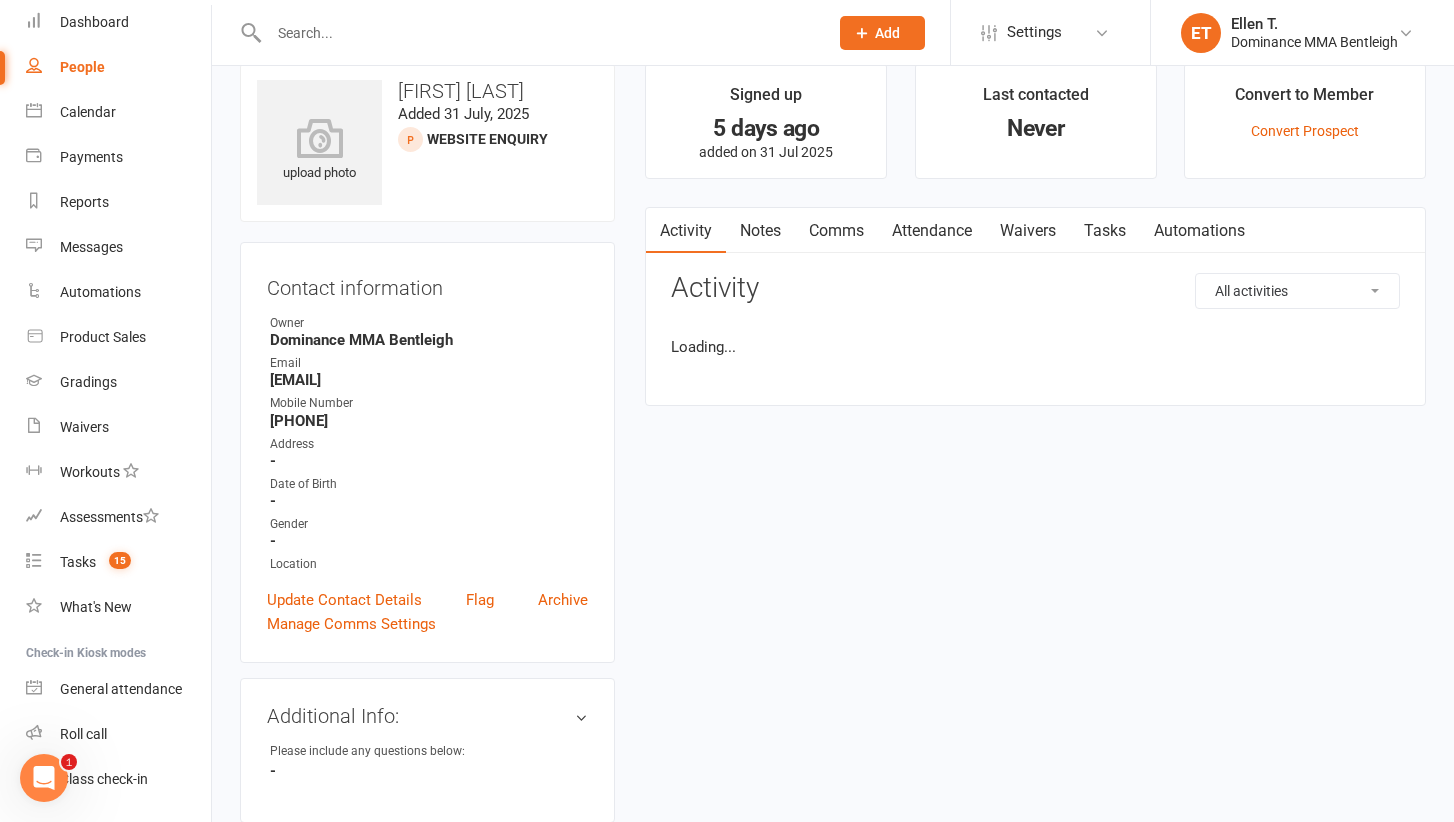 scroll, scrollTop: 0, scrollLeft: 0, axis: both 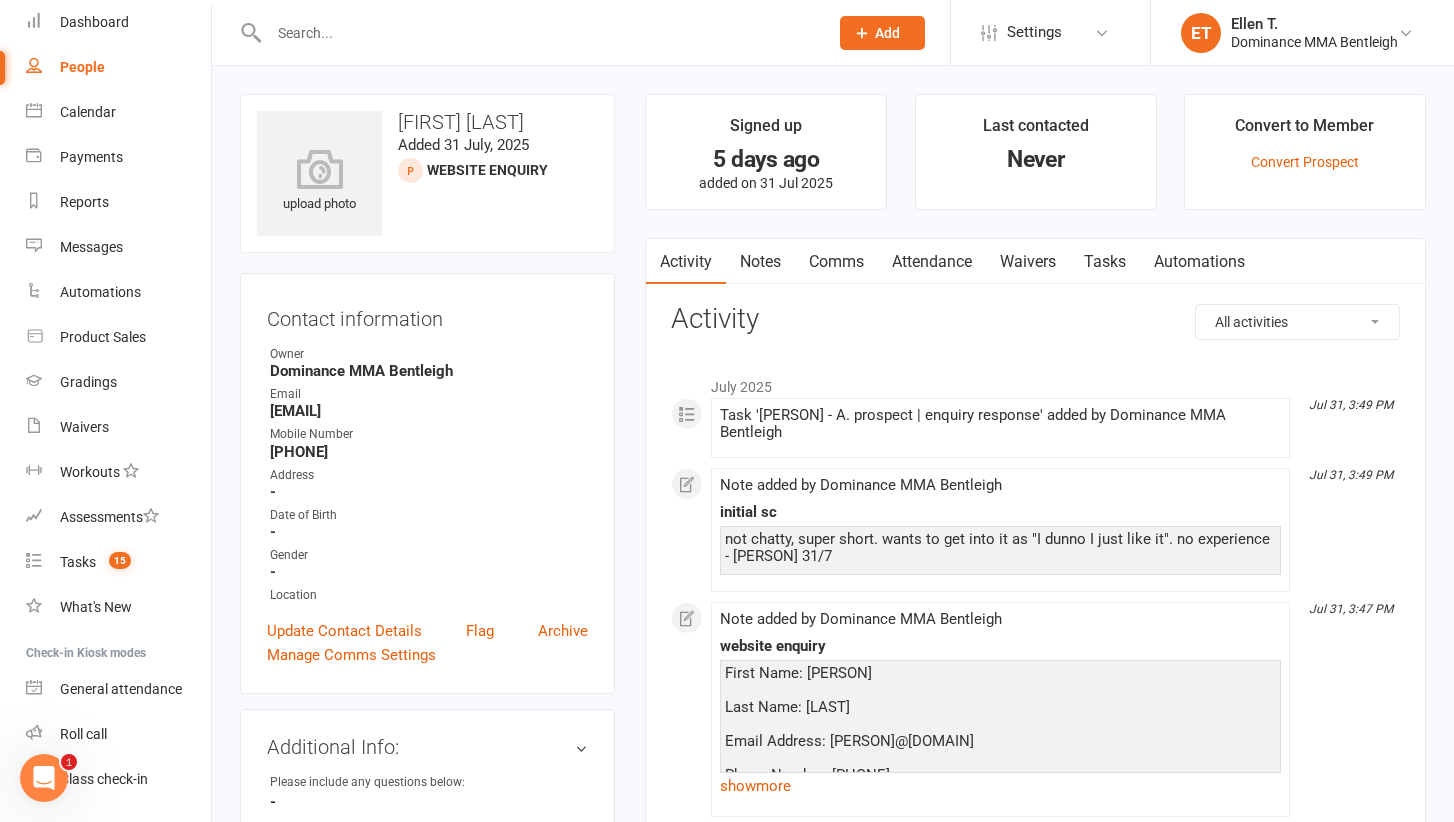 click on "Attendance" at bounding box center [932, 262] 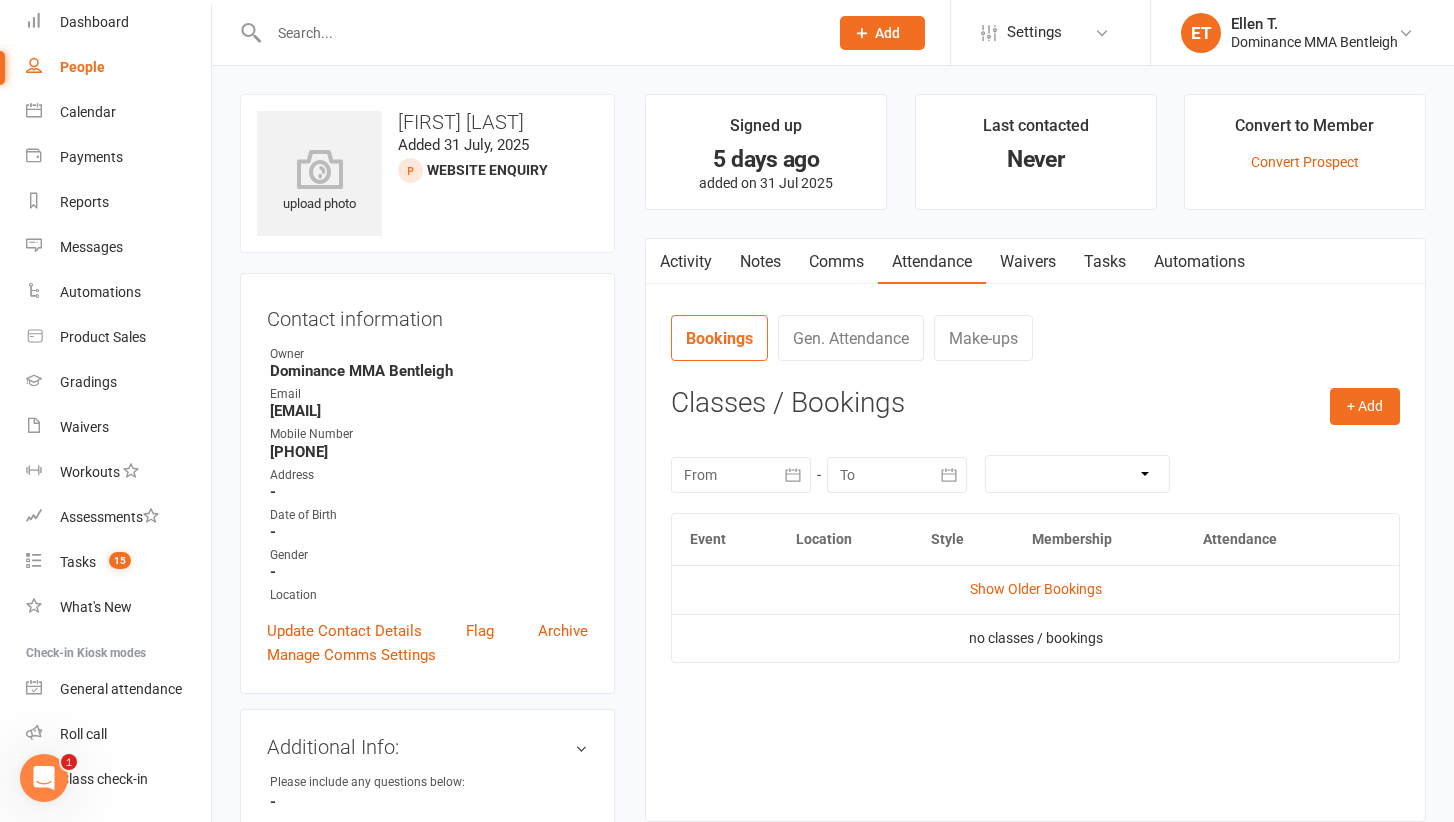 click on "Tasks" at bounding box center (1105, 262) 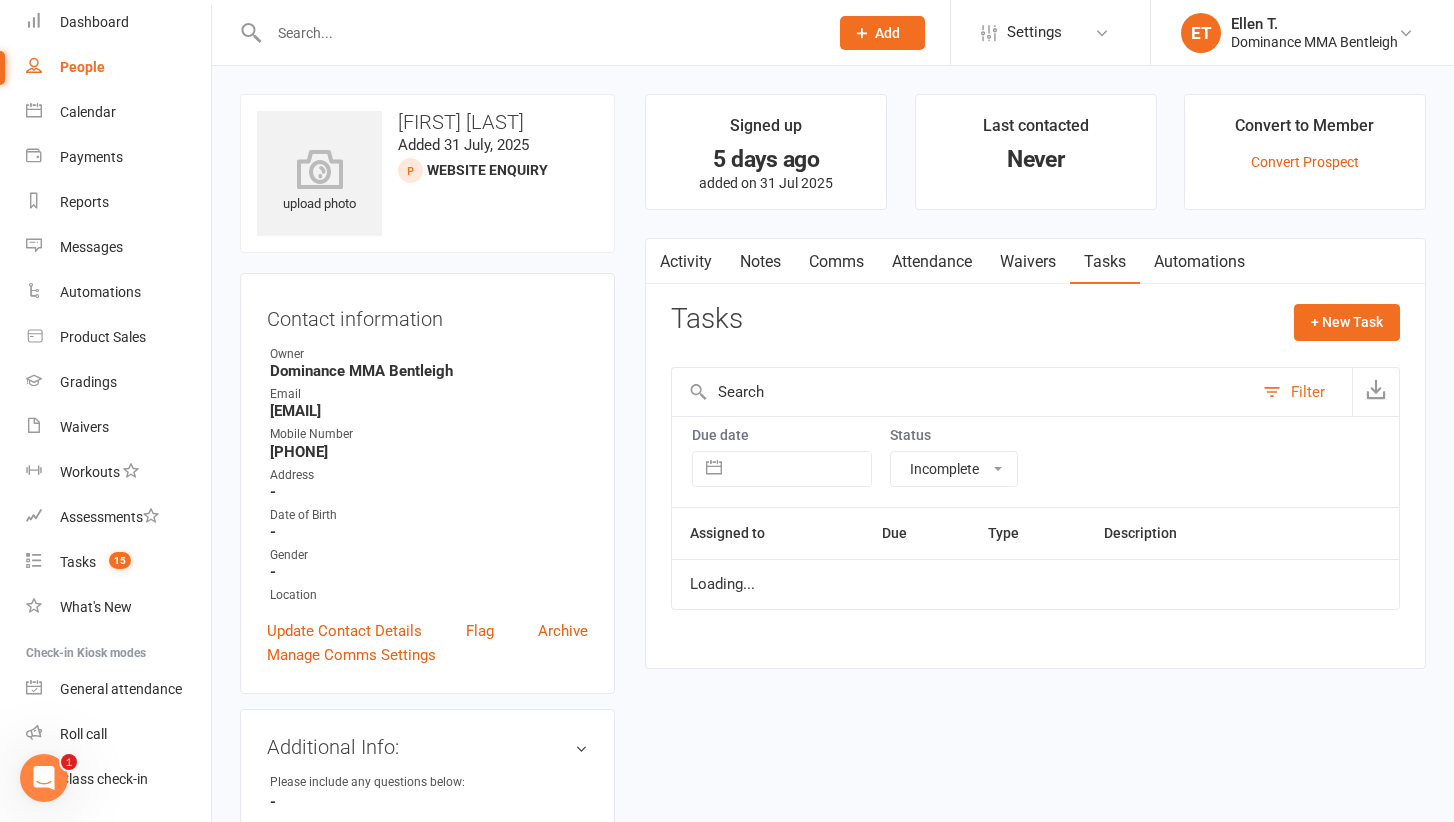 click on "Waivers" at bounding box center [1028, 262] 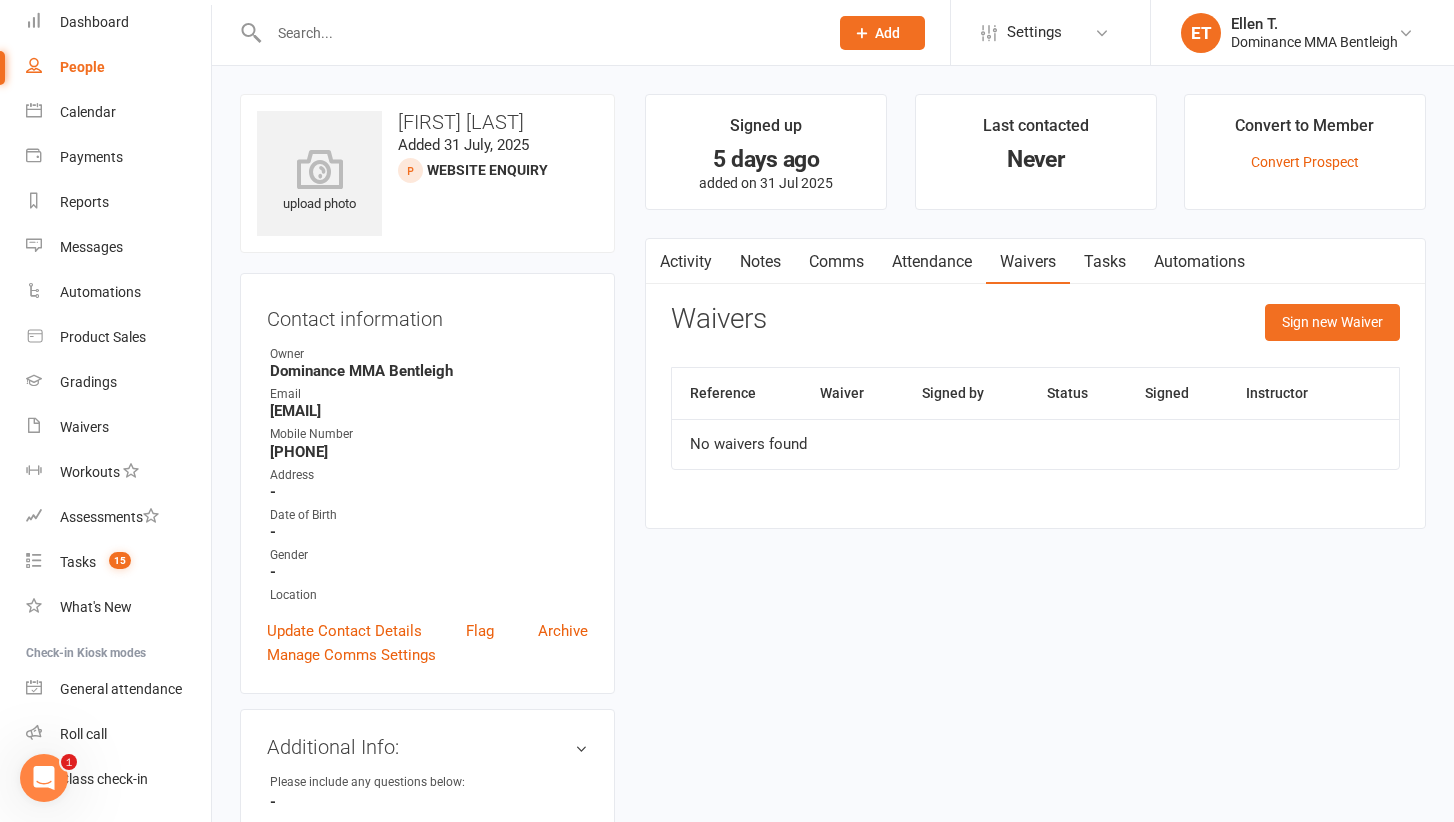 click on "Tasks" at bounding box center (1105, 262) 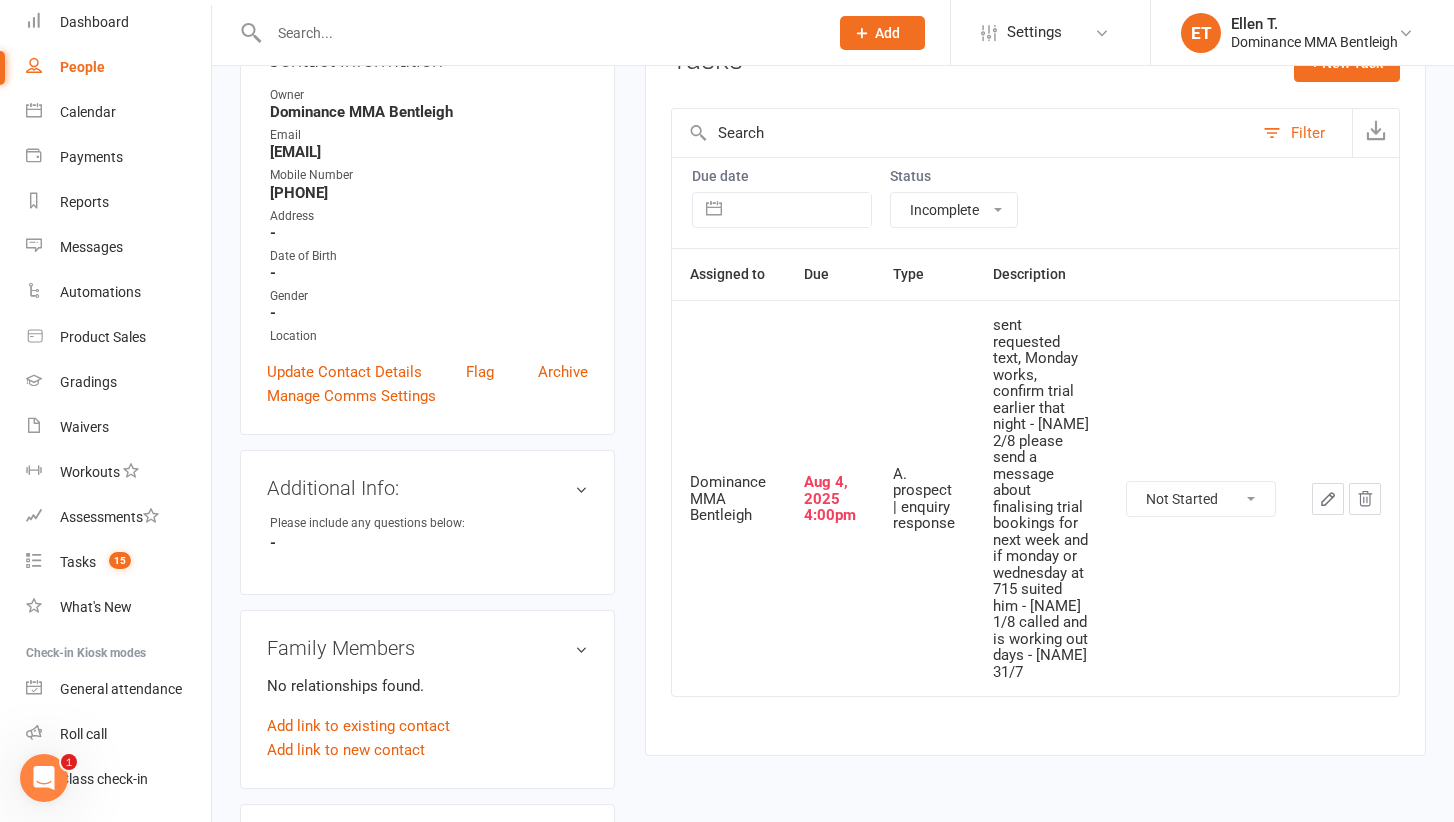 scroll, scrollTop: 260, scrollLeft: 0, axis: vertical 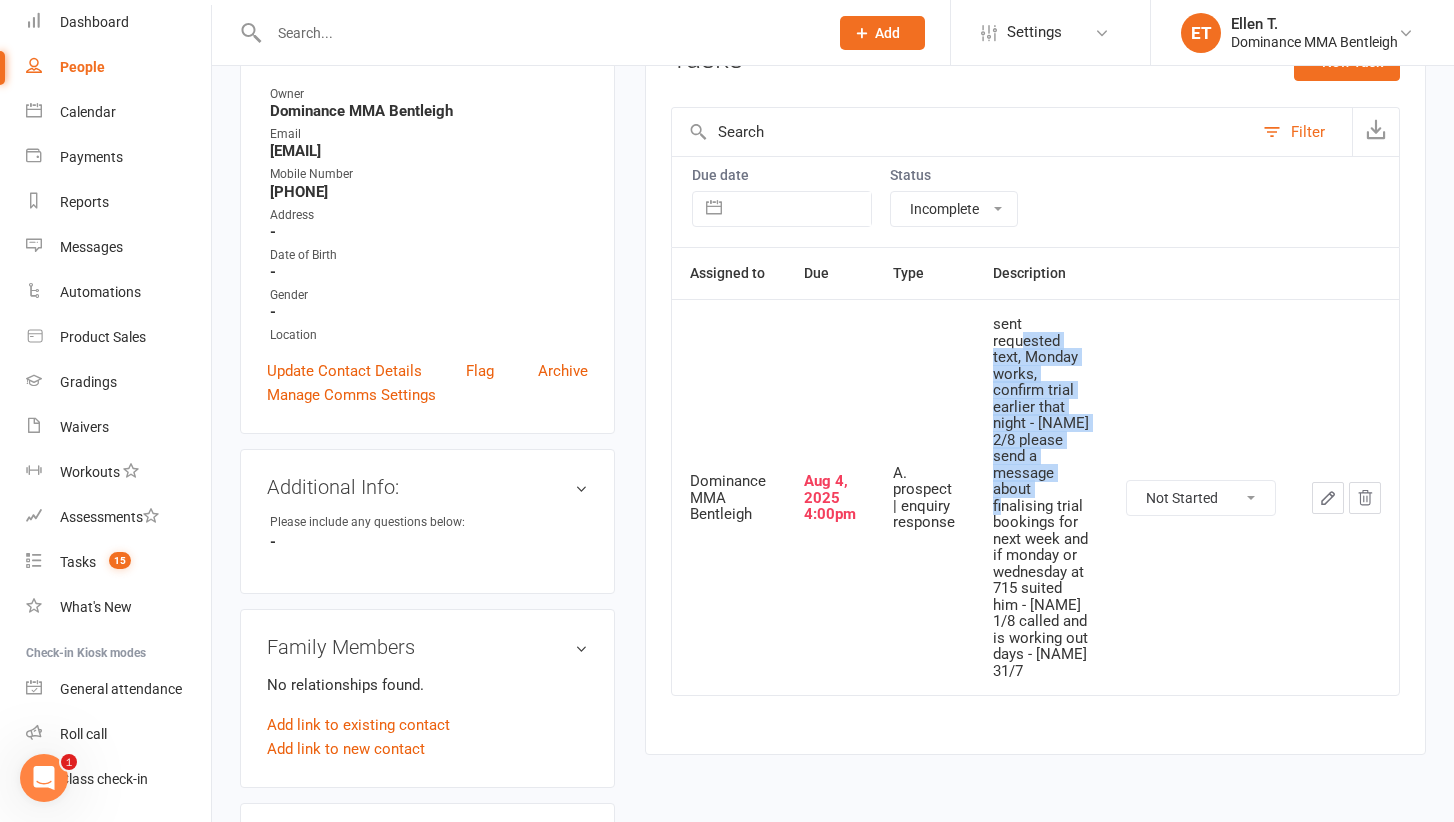 drag, startPoint x: 1051, startPoint y: 328, endPoint x: 1051, endPoint y: 431, distance: 103 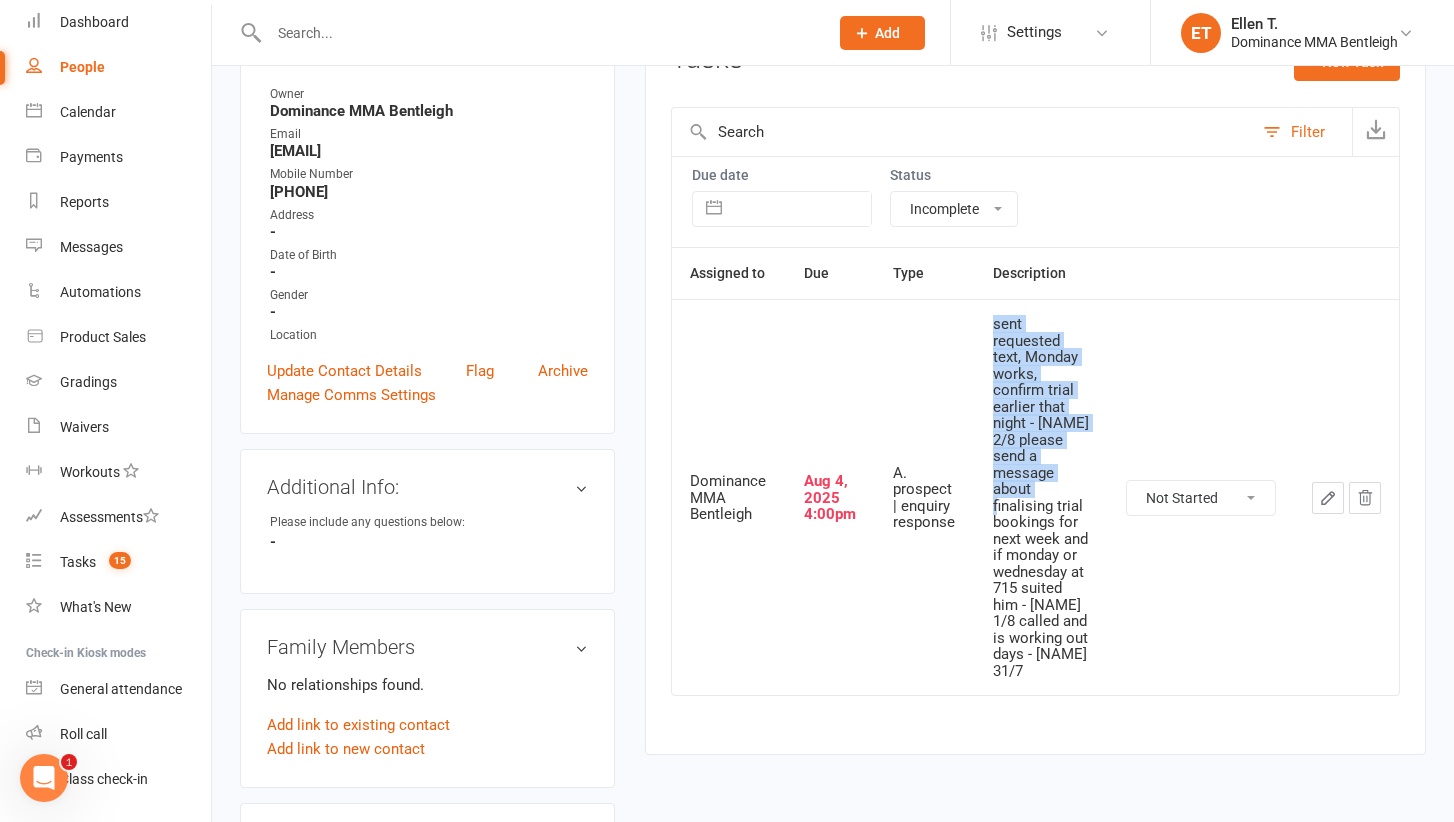 drag, startPoint x: 1049, startPoint y: 425, endPoint x: 1017, endPoint y: 305, distance: 124.1934 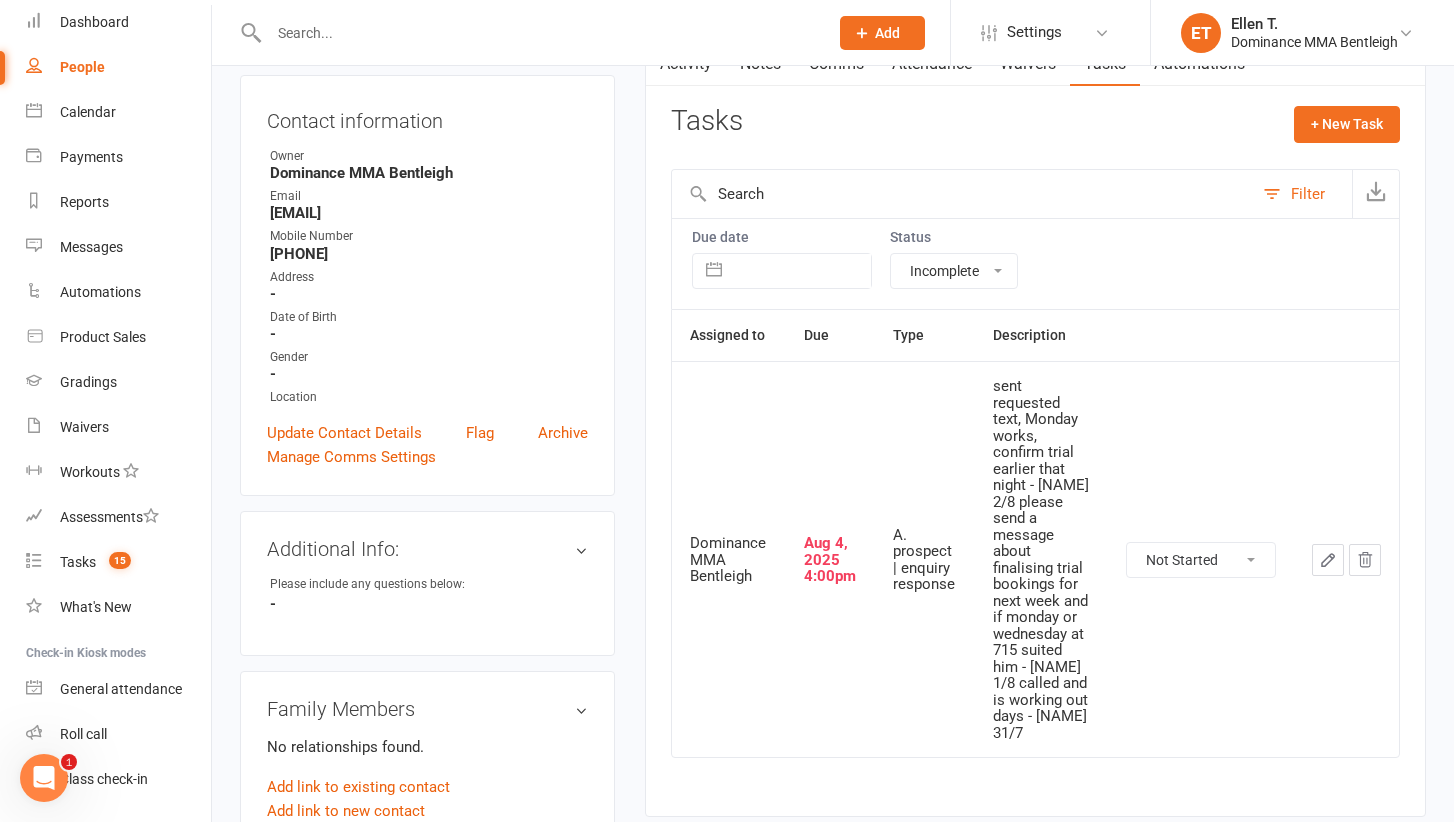 scroll, scrollTop: 193, scrollLeft: 0, axis: vertical 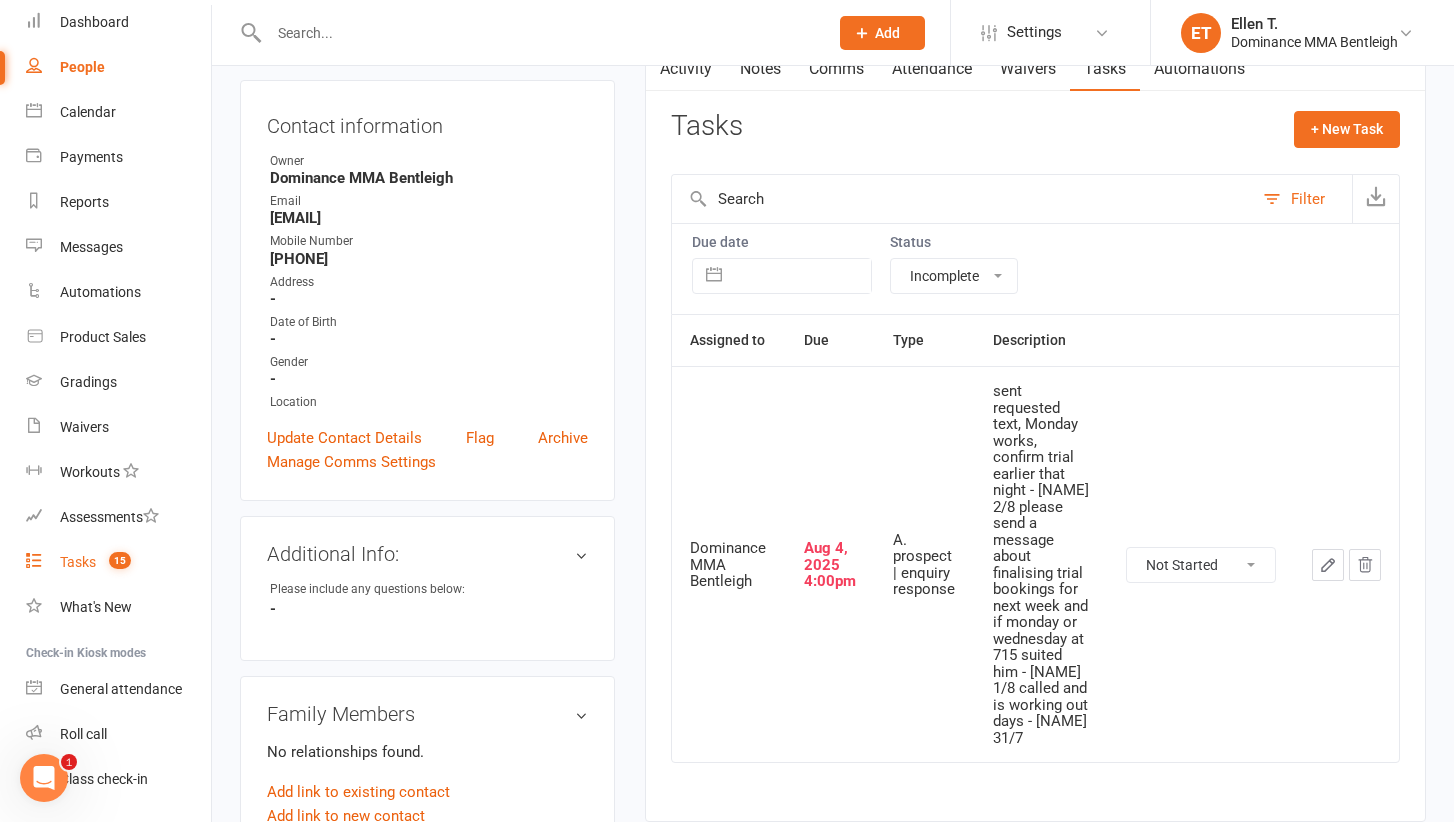 click on "Tasks   15" at bounding box center [118, 562] 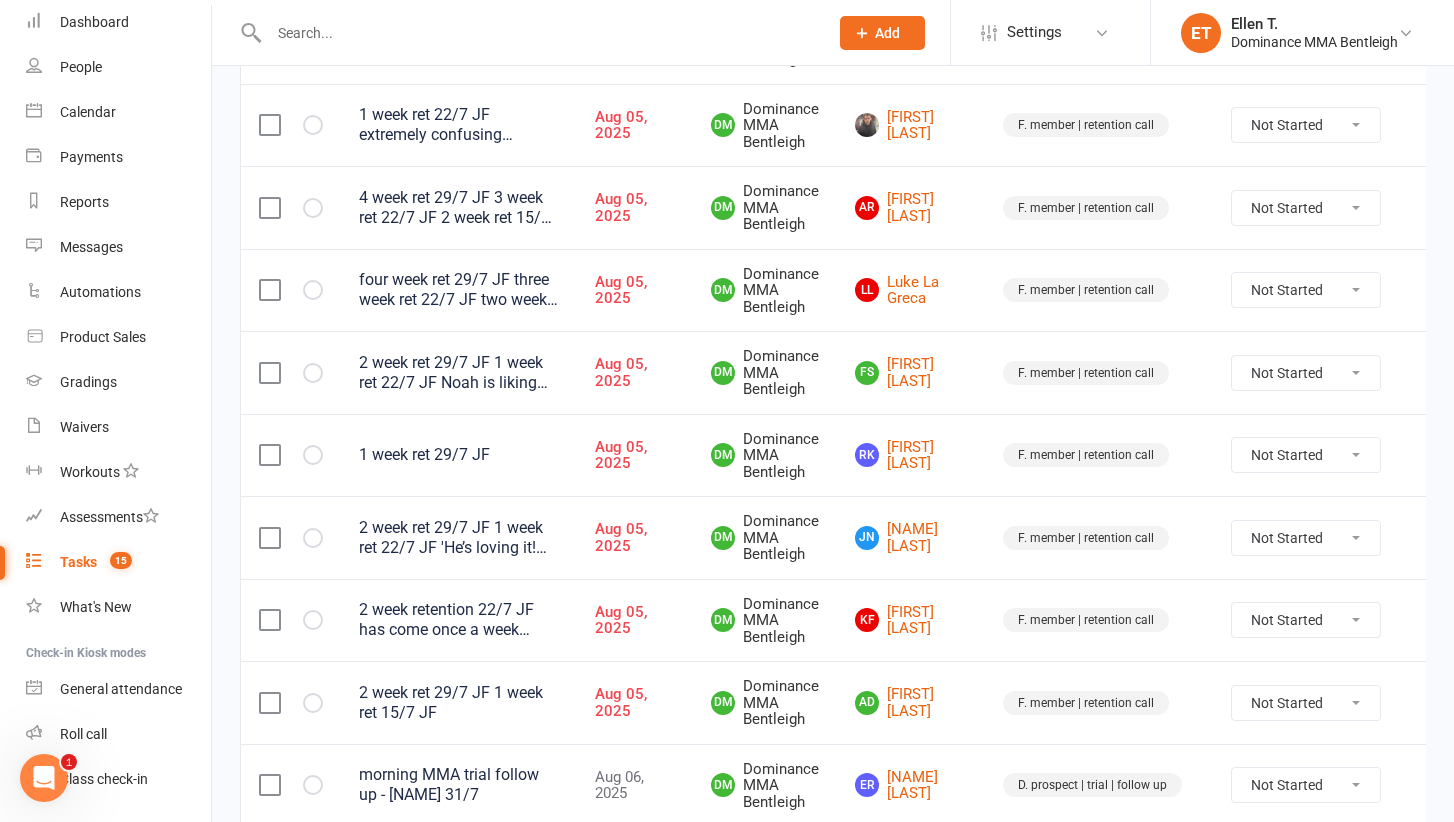 scroll, scrollTop: 818, scrollLeft: 0, axis: vertical 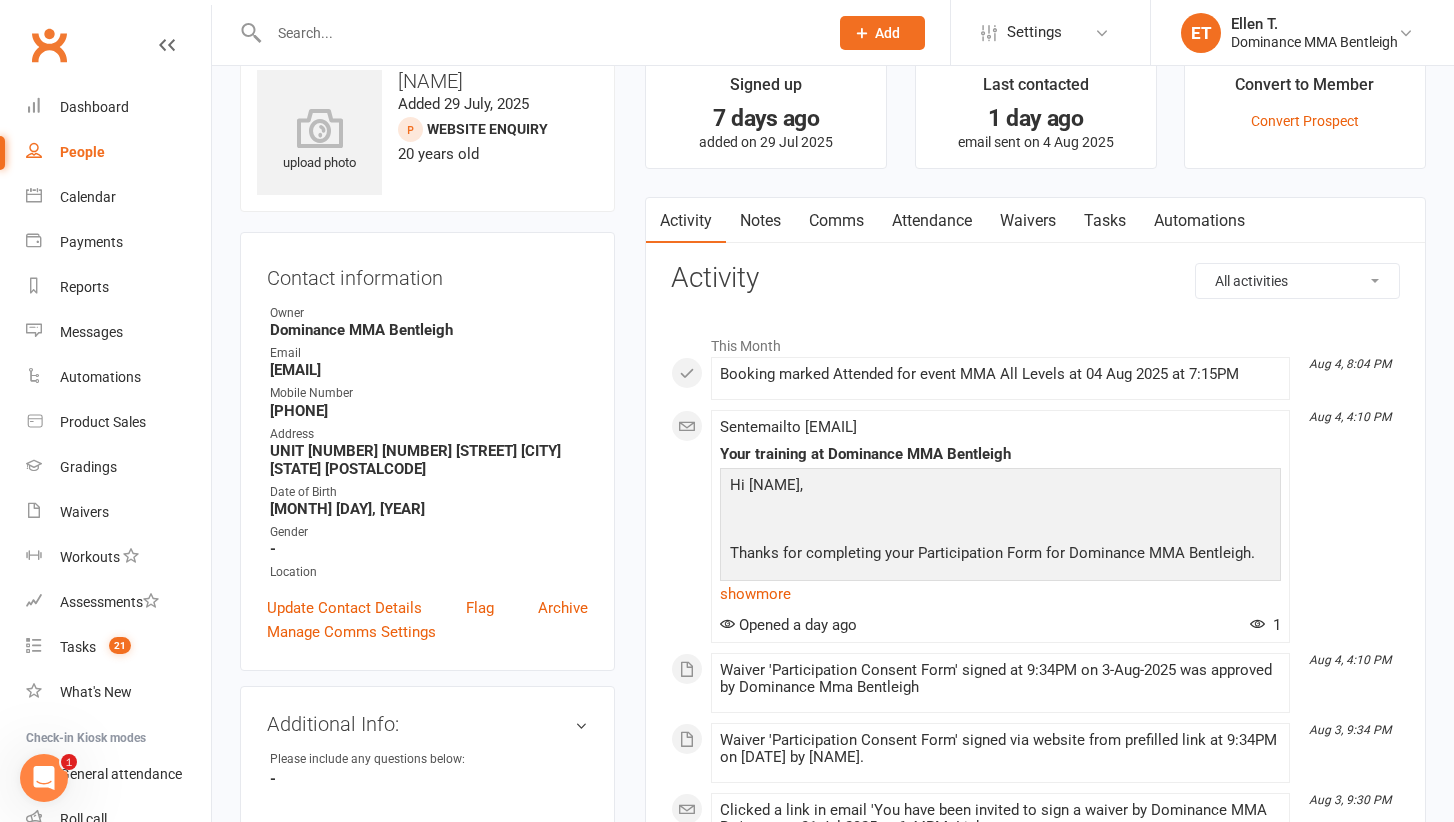 click on "Attendance" at bounding box center [932, 221] 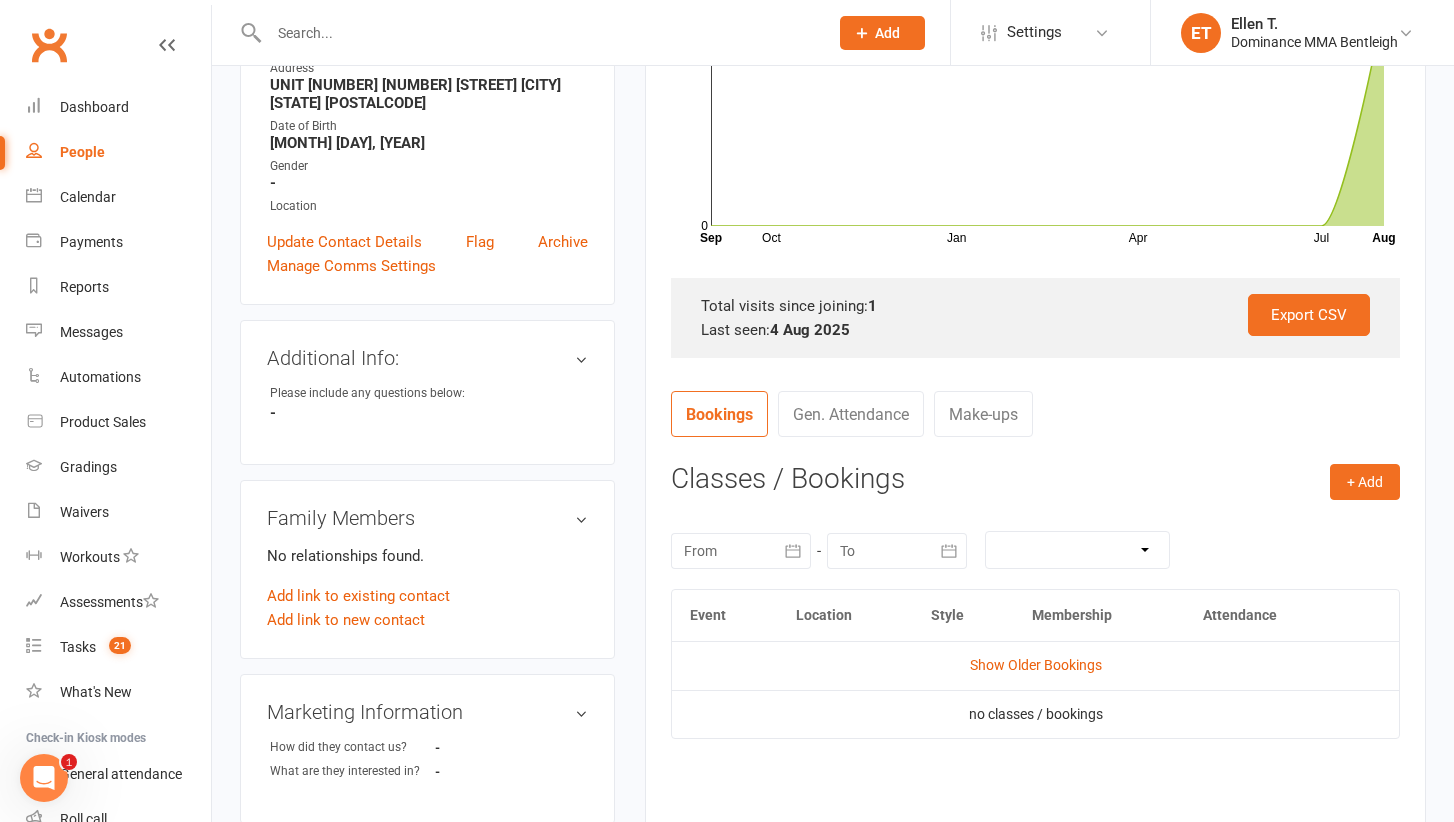scroll, scrollTop: 408, scrollLeft: 0, axis: vertical 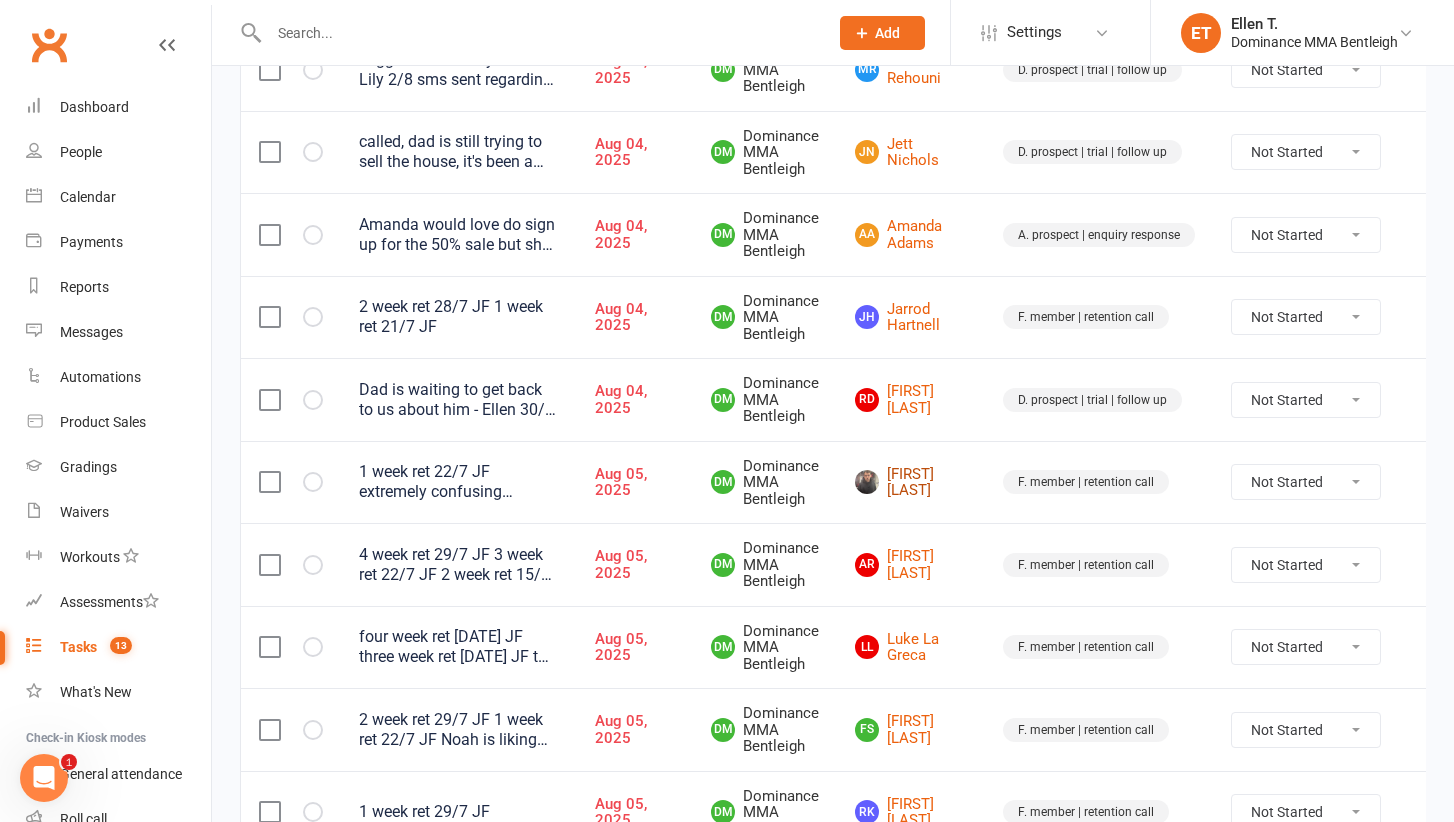 click on "[FIRST] [LAST]" at bounding box center (911, 482) 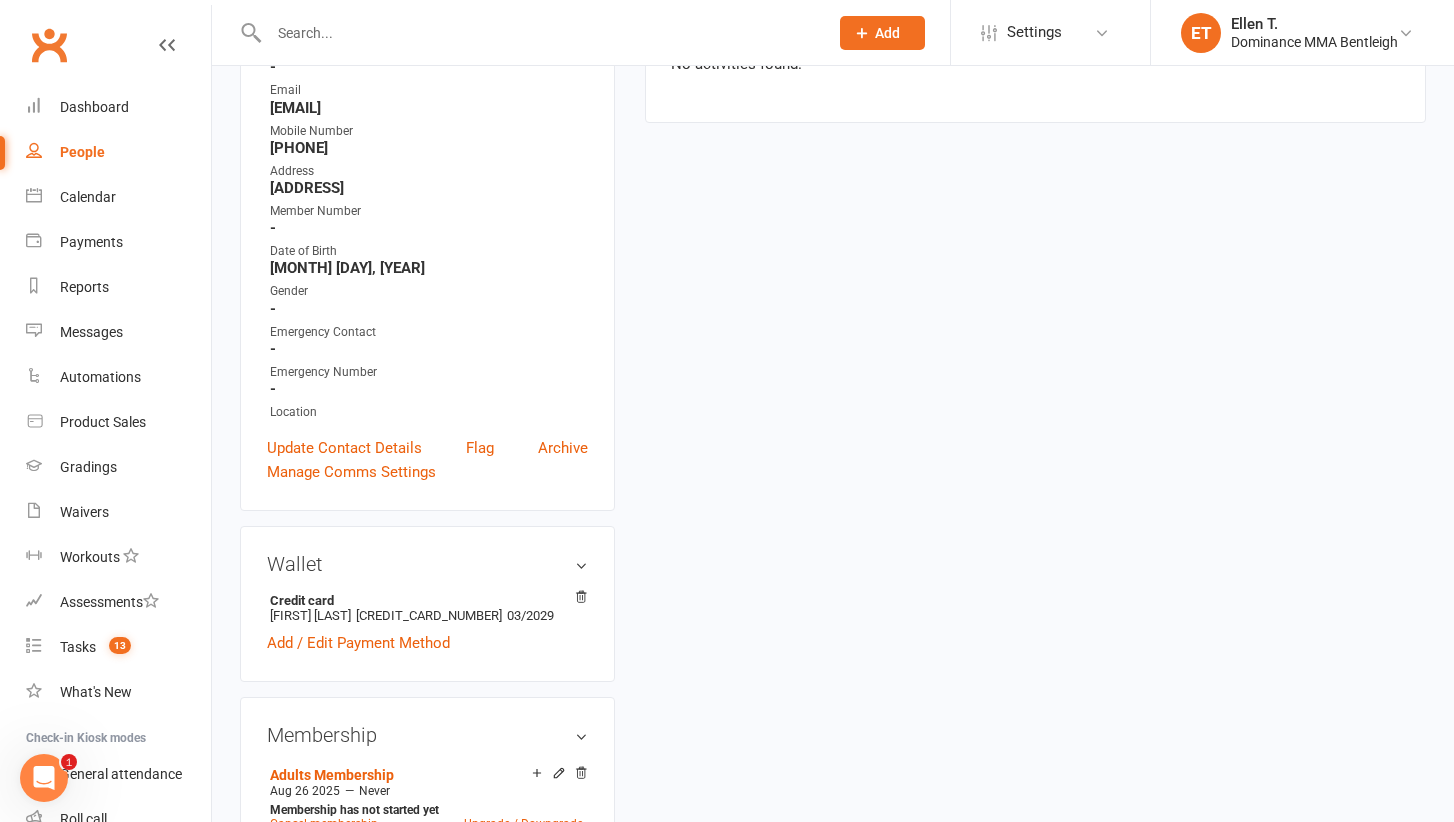 scroll, scrollTop: 0, scrollLeft: 0, axis: both 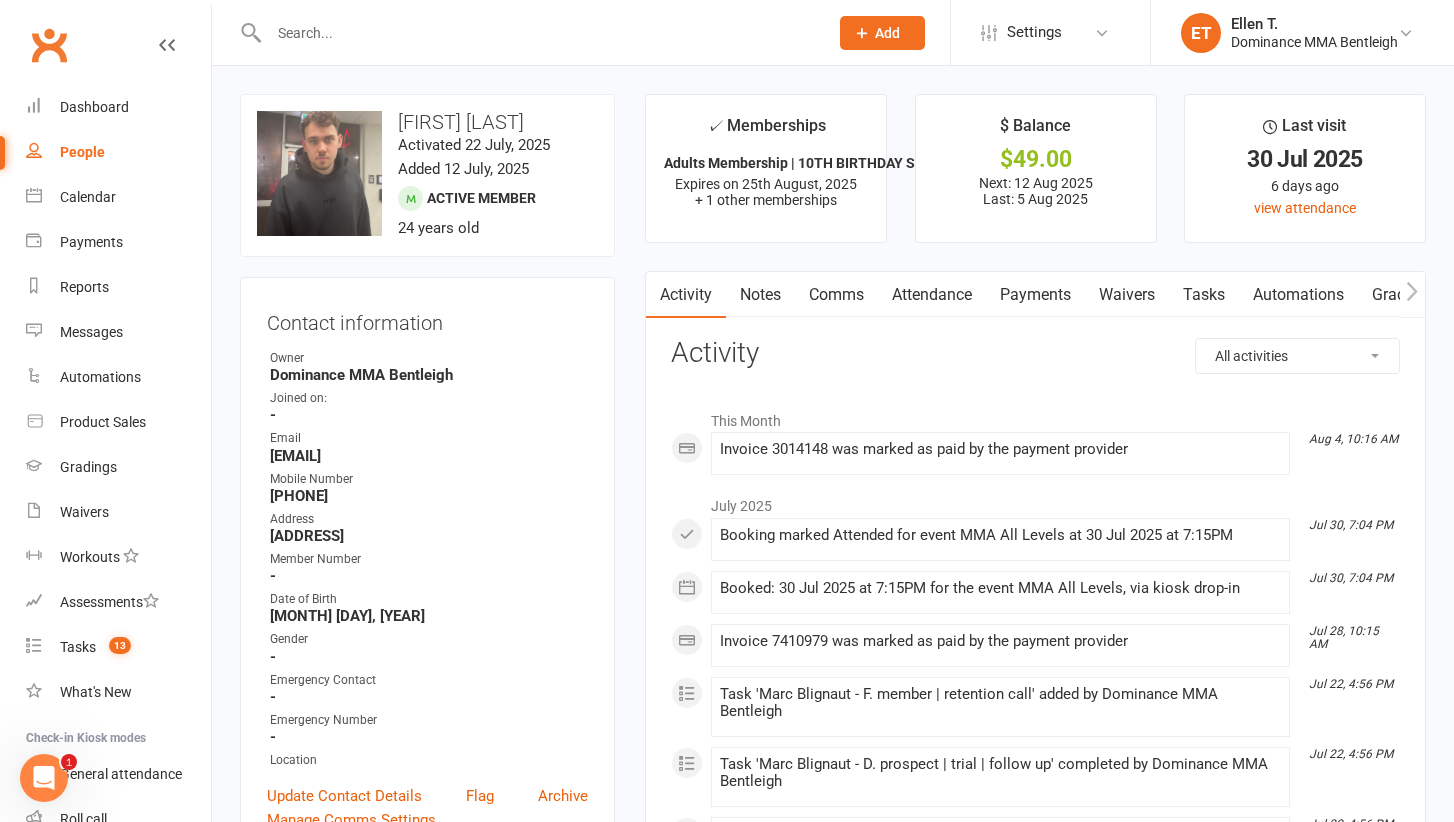 click on "Tasks" at bounding box center [1204, 295] 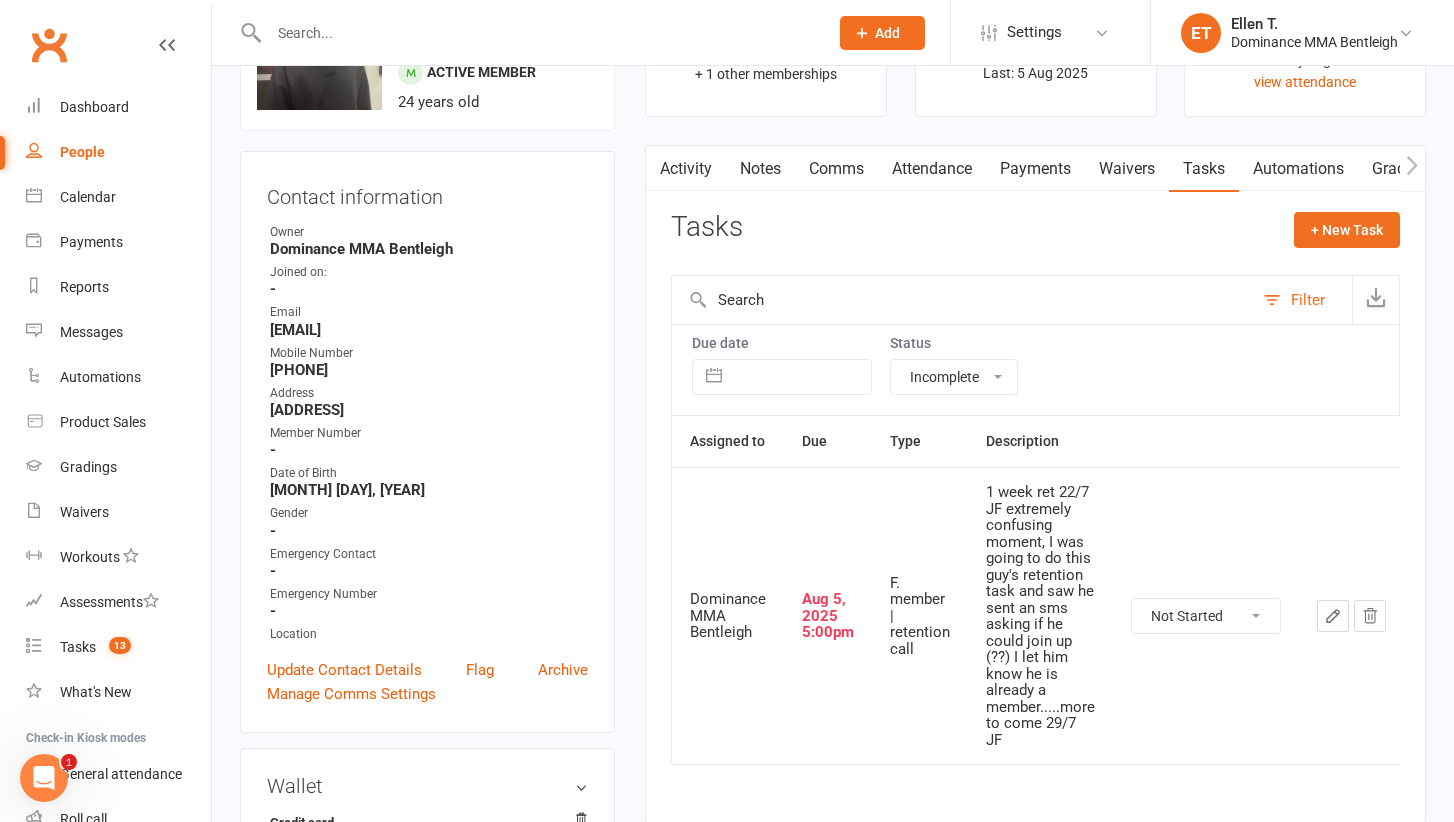 scroll, scrollTop: 160, scrollLeft: 0, axis: vertical 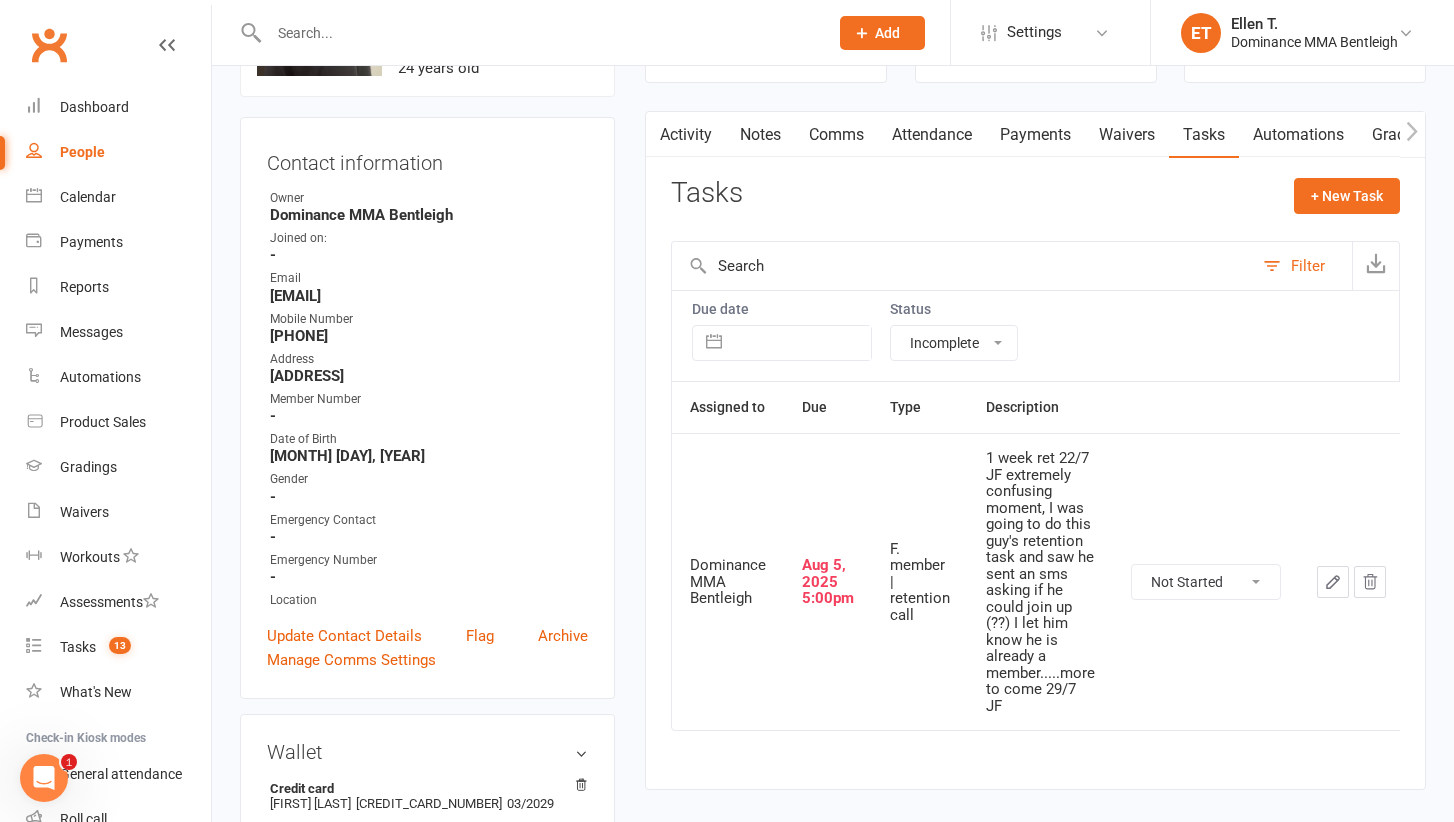 click at bounding box center (1333, 582) 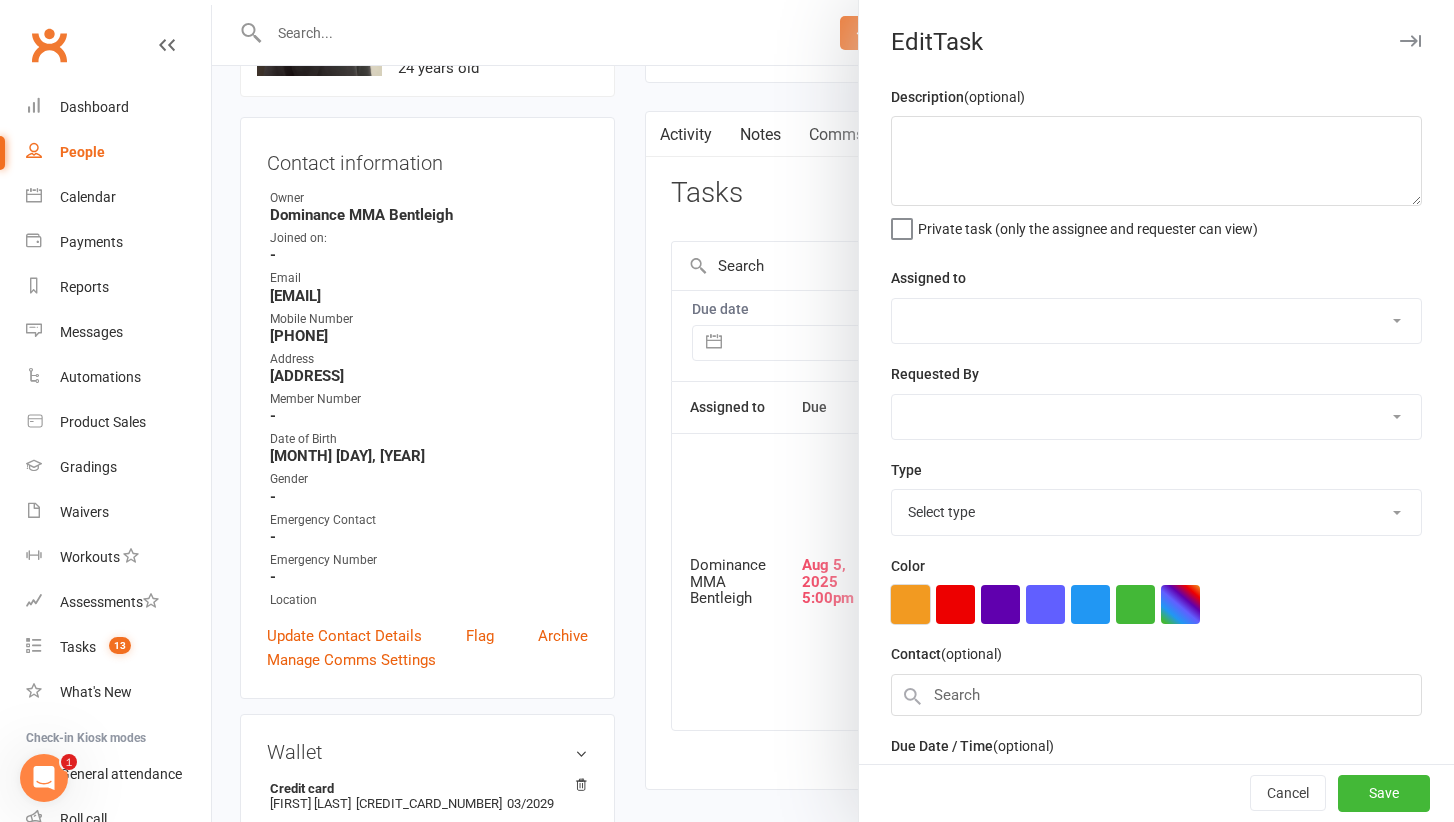 type on "1 week ret 22/7 JF
extremely confusing moment, I was going to do this guy's retention task and saw he sent an sms asking if he could join up (??) I let him know he is already a member.....more to come 29/7 JF" 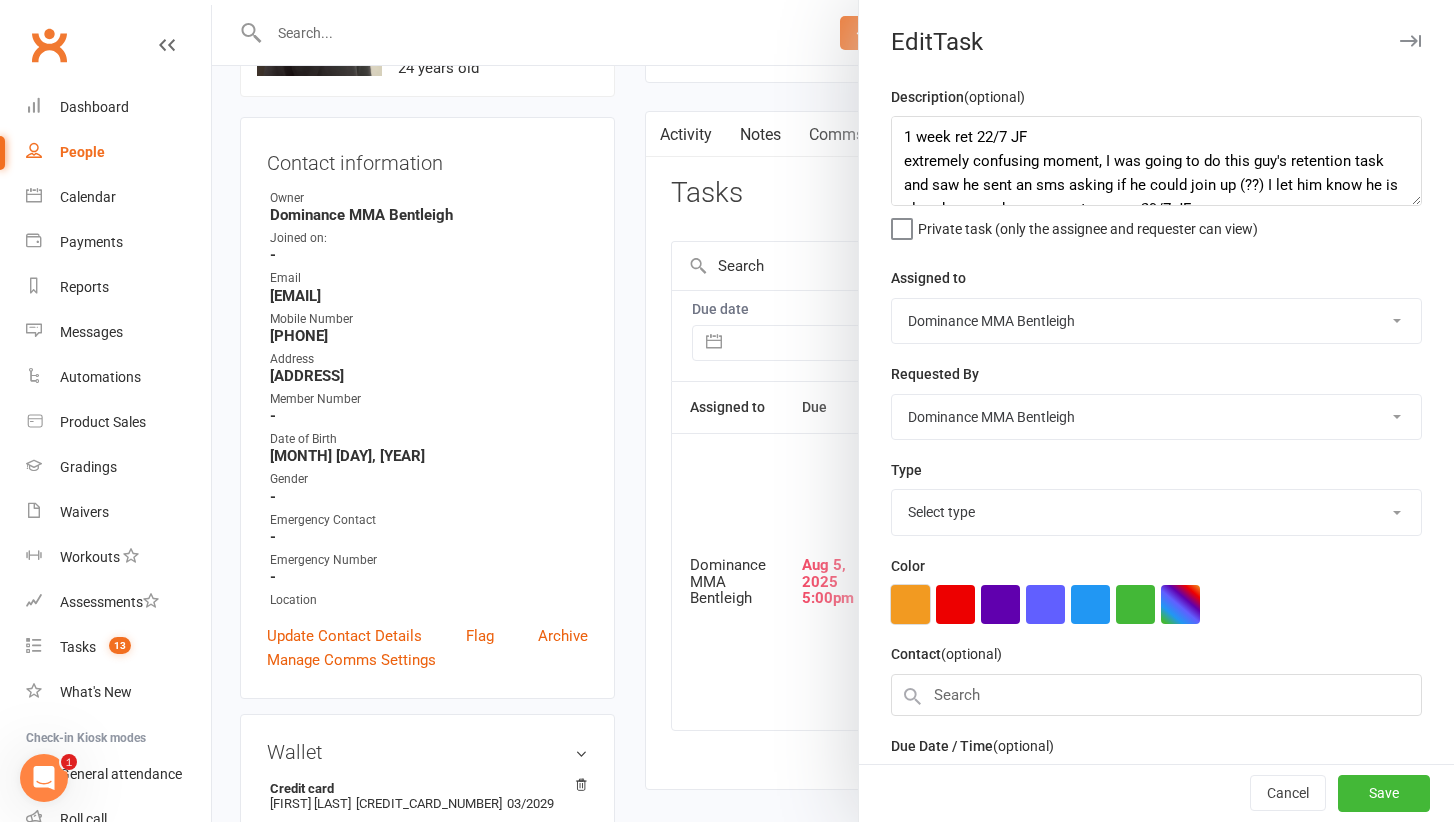 select on "13789" 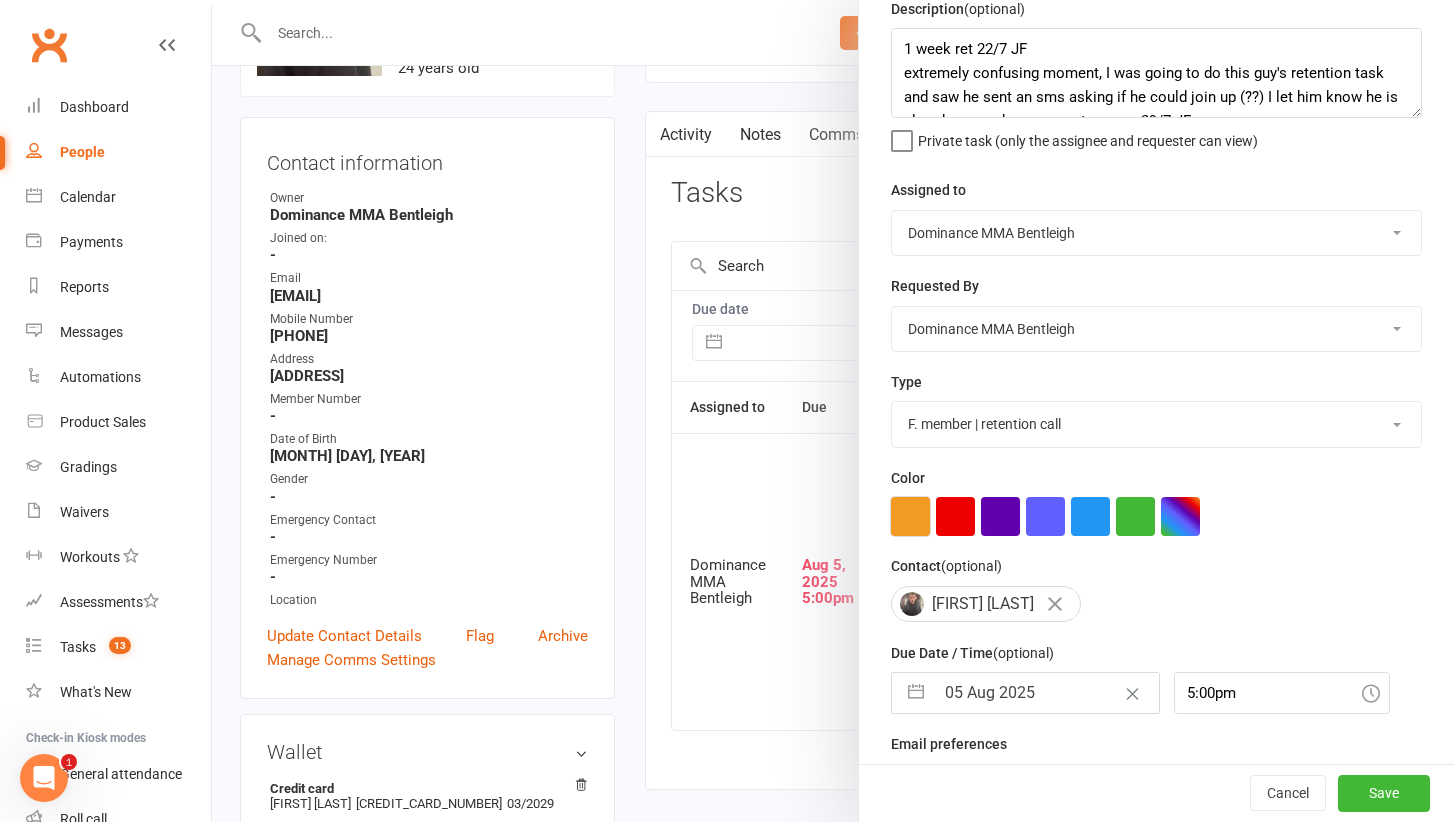 scroll, scrollTop: 136, scrollLeft: 0, axis: vertical 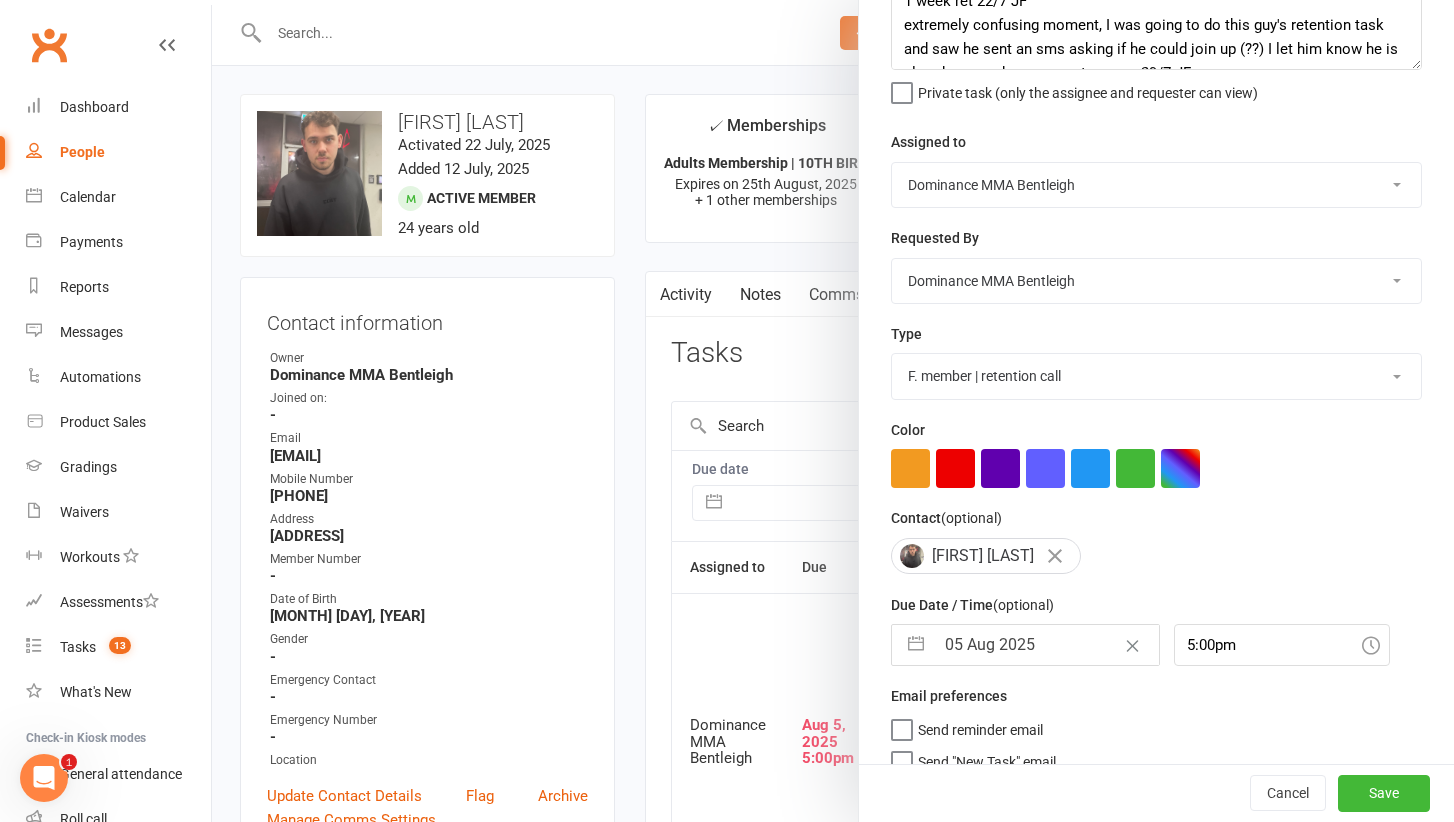 select on "6" 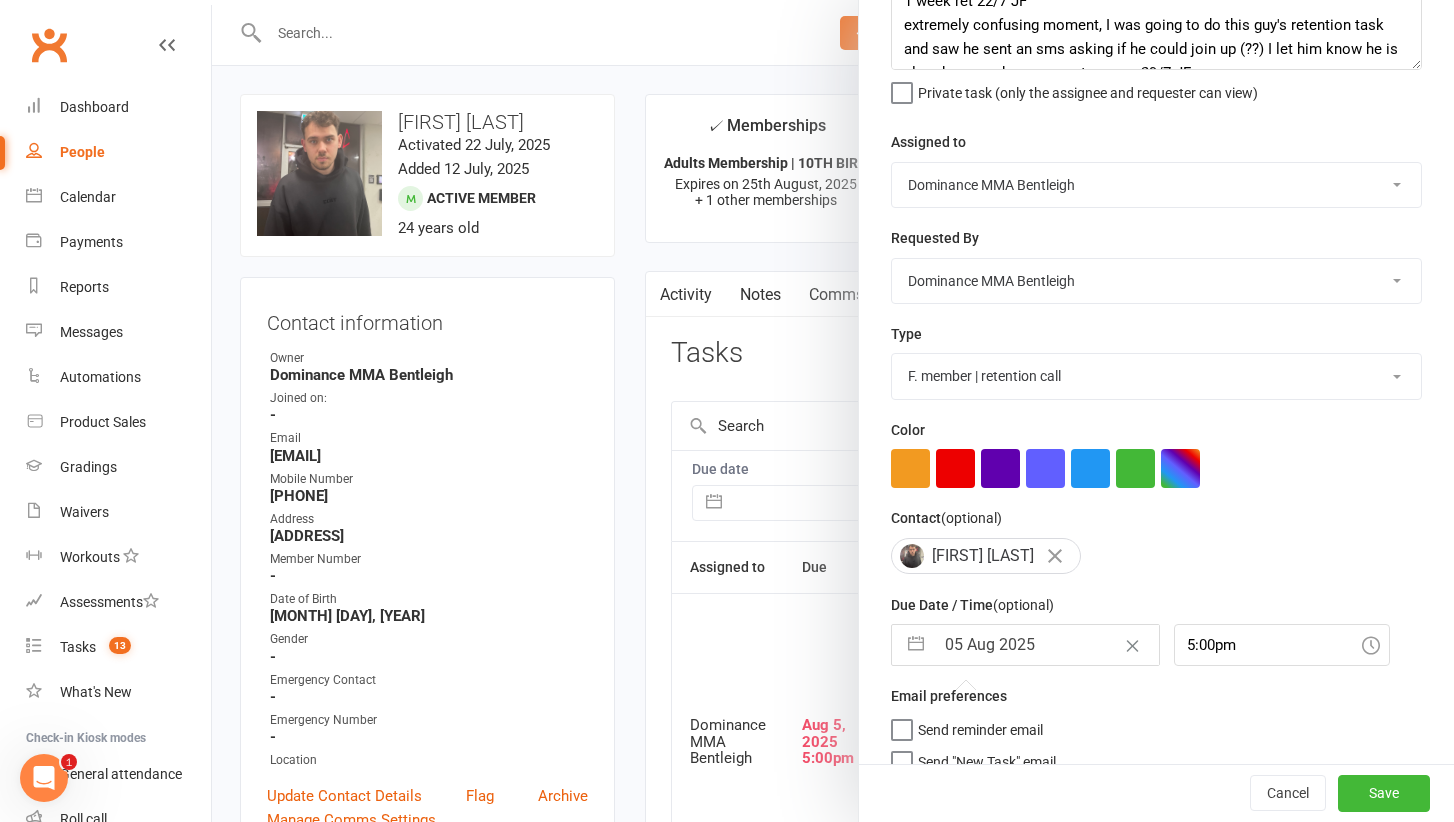 click on "05 Aug 2025" at bounding box center [1046, 645] 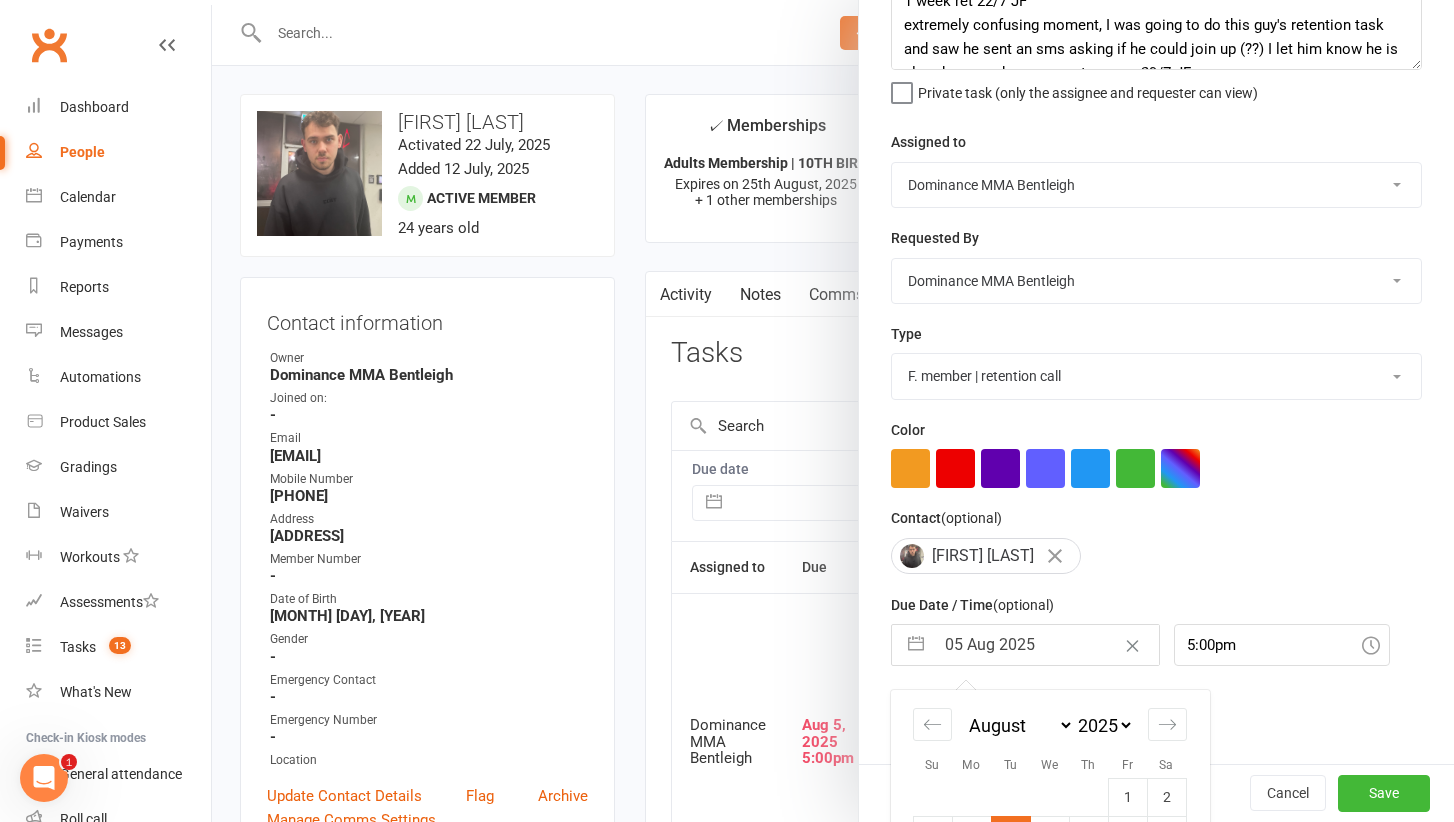 scroll, scrollTop: 153, scrollLeft: 0, axis: vertical 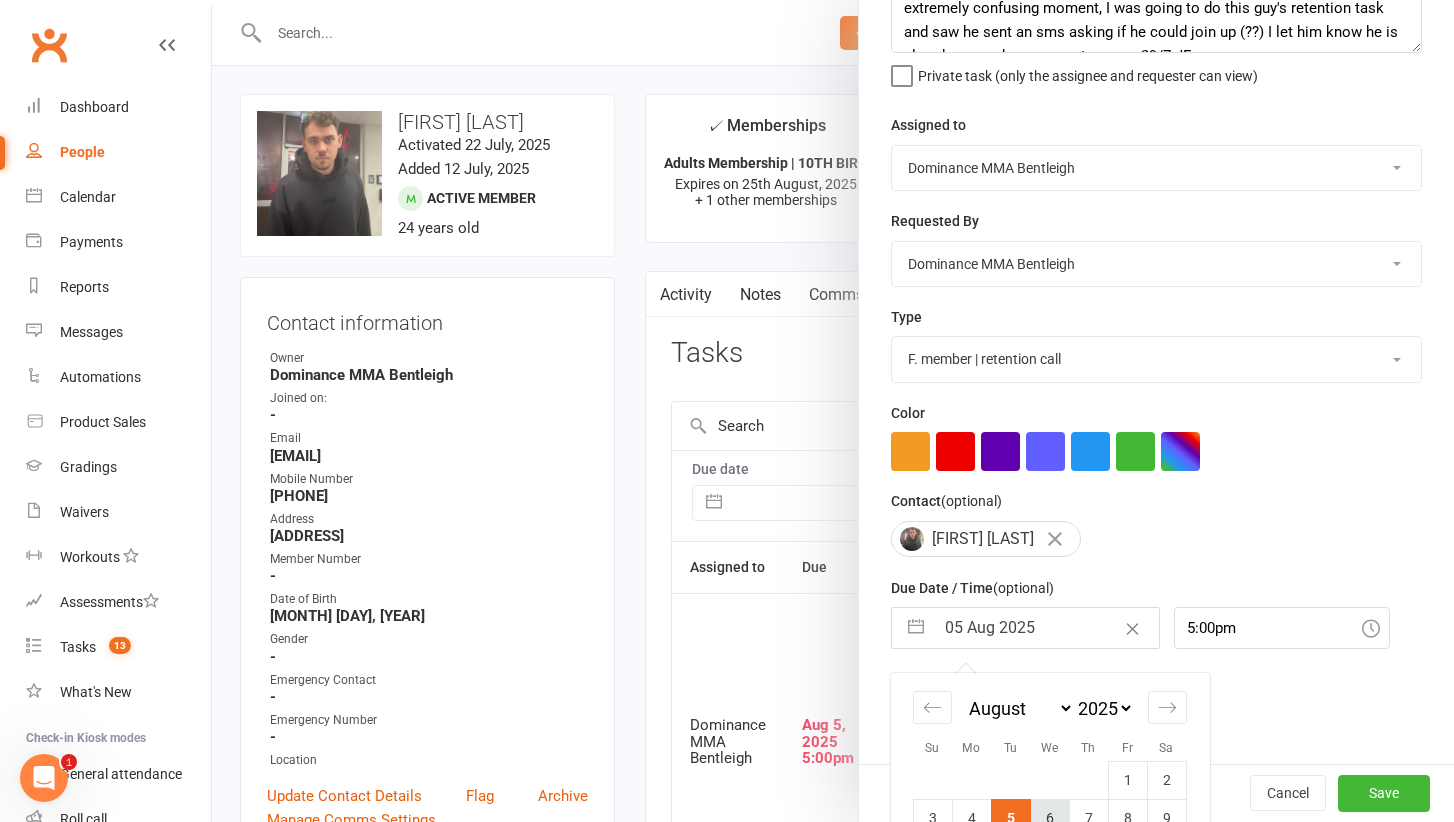 click on "6" at bounding box center (1049, 818) 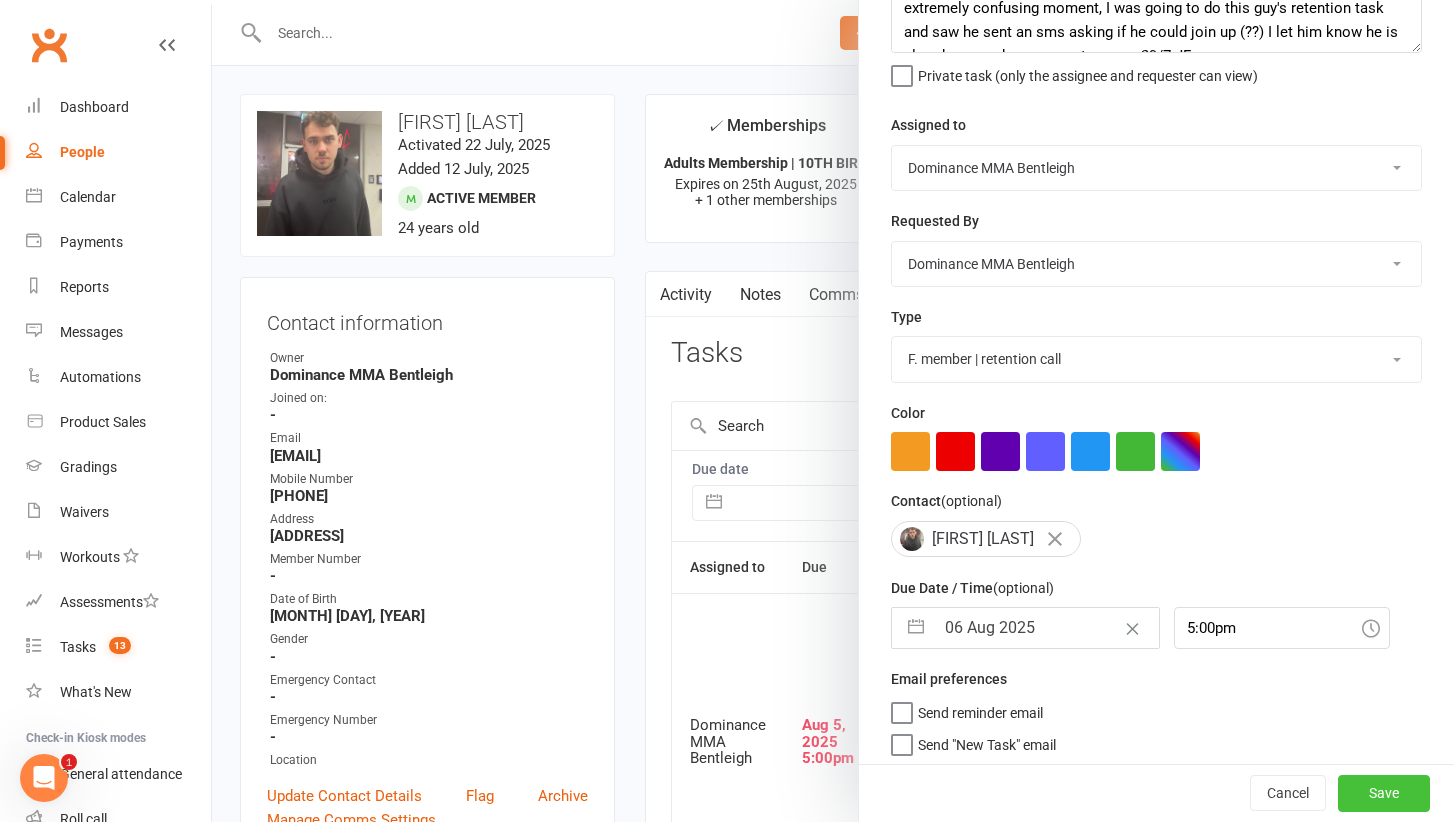 click on "Save" at bounding box center (1384, 794) 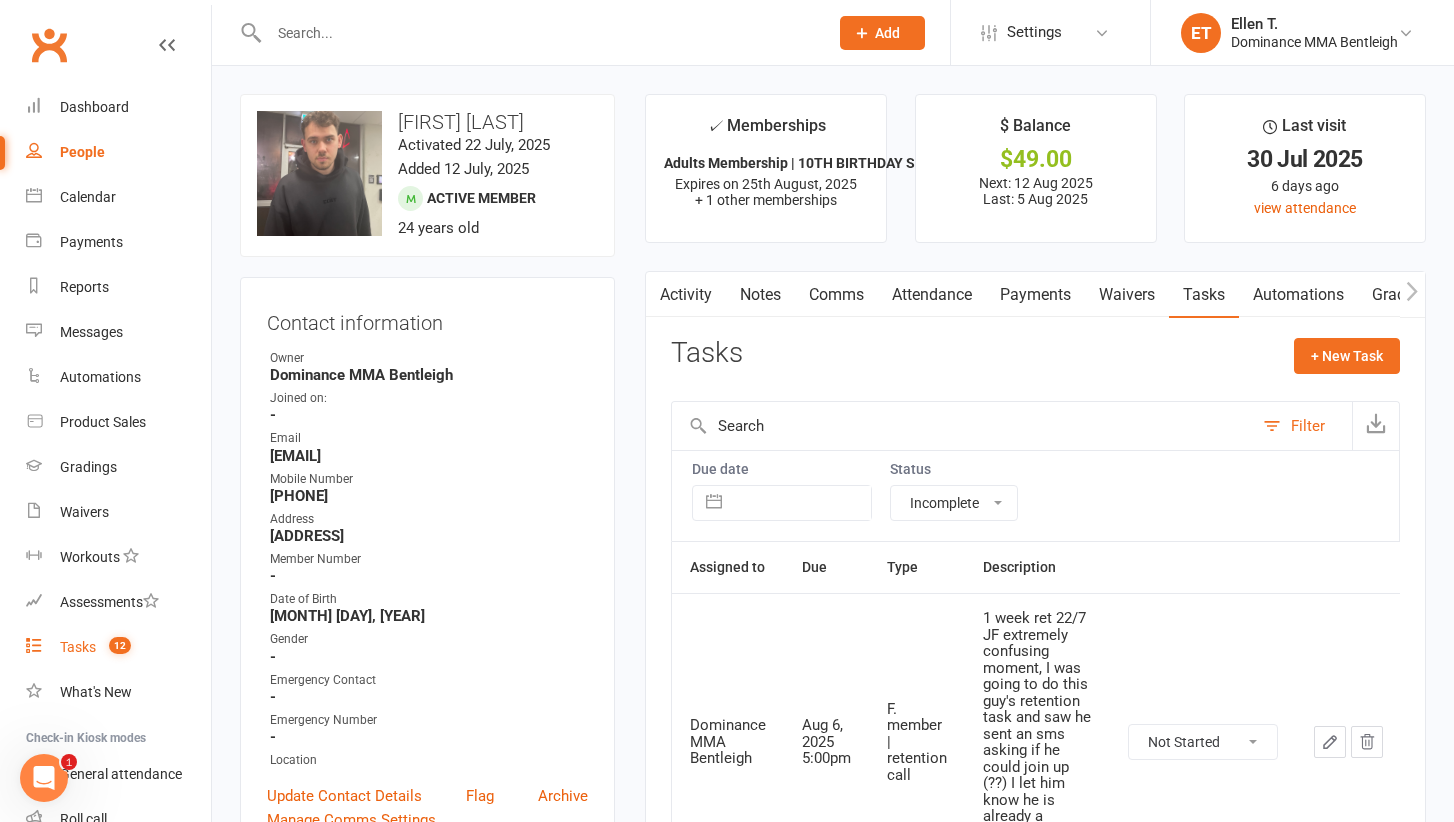 click on "Tasks   12" at bounding box center [118, 647] 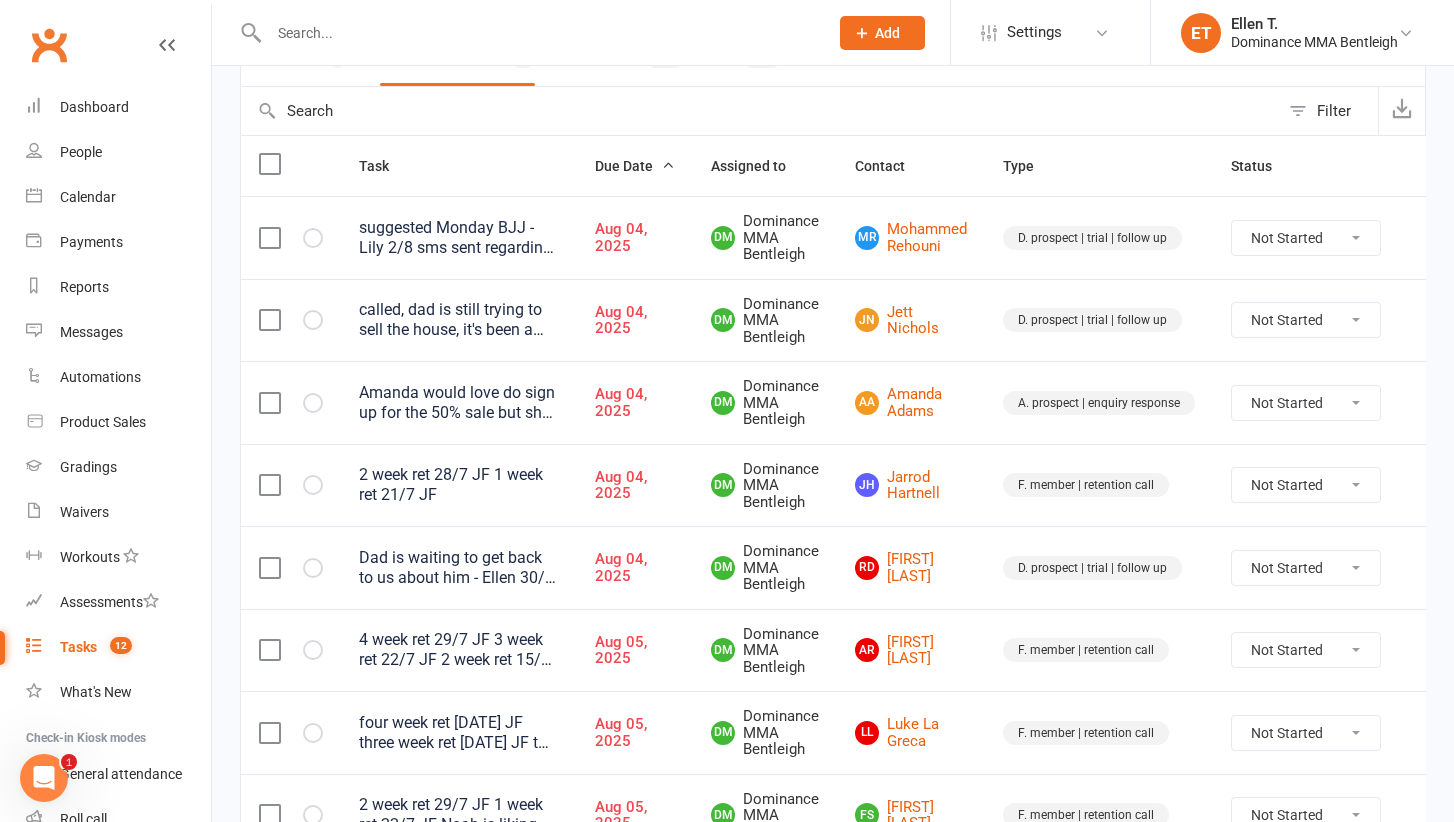scroll, scrollTop: 187, scrollLeft: 0, axis: vertical 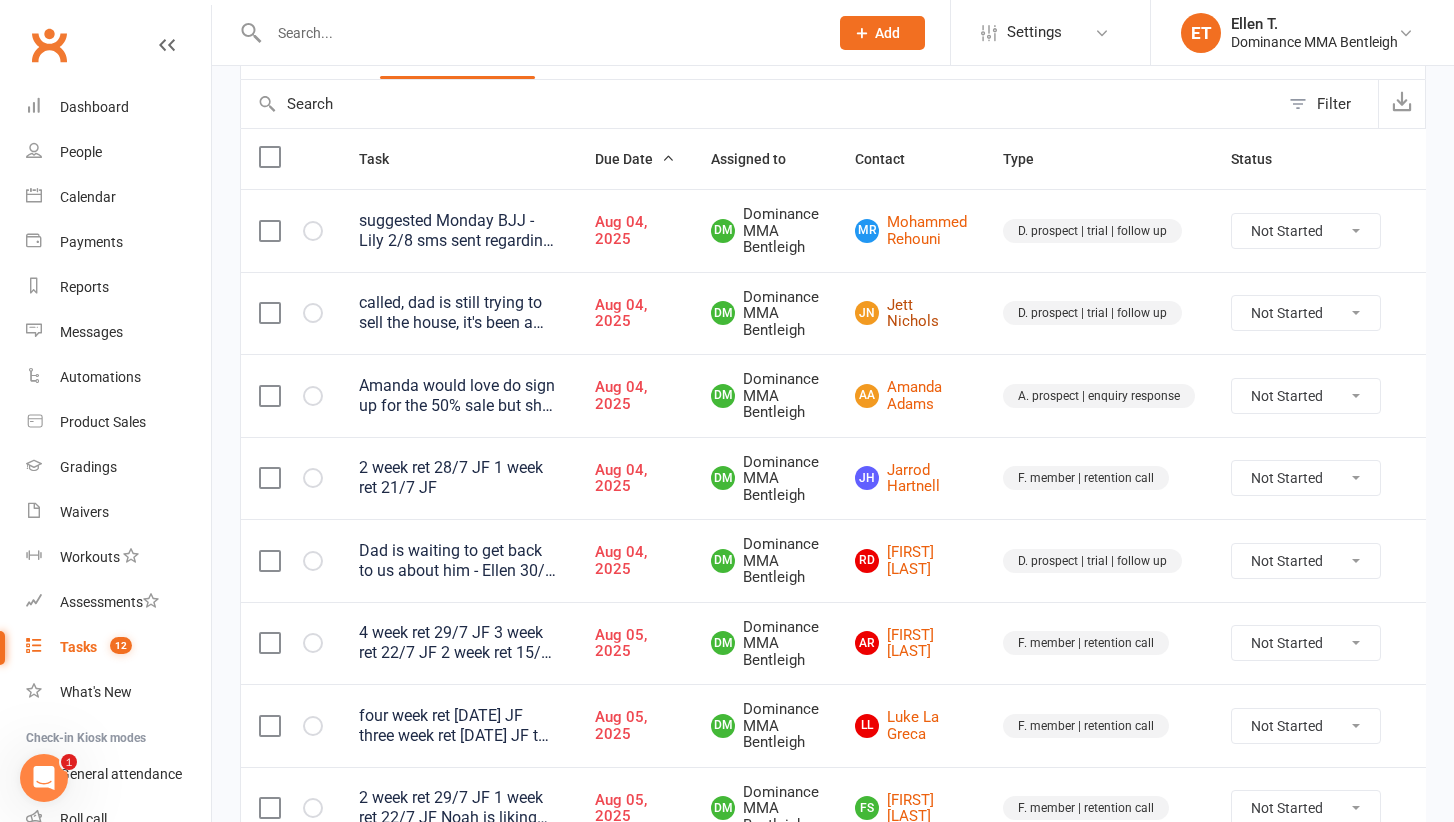 click on "JN Jett Nichols" at bounding box center (911, 313) 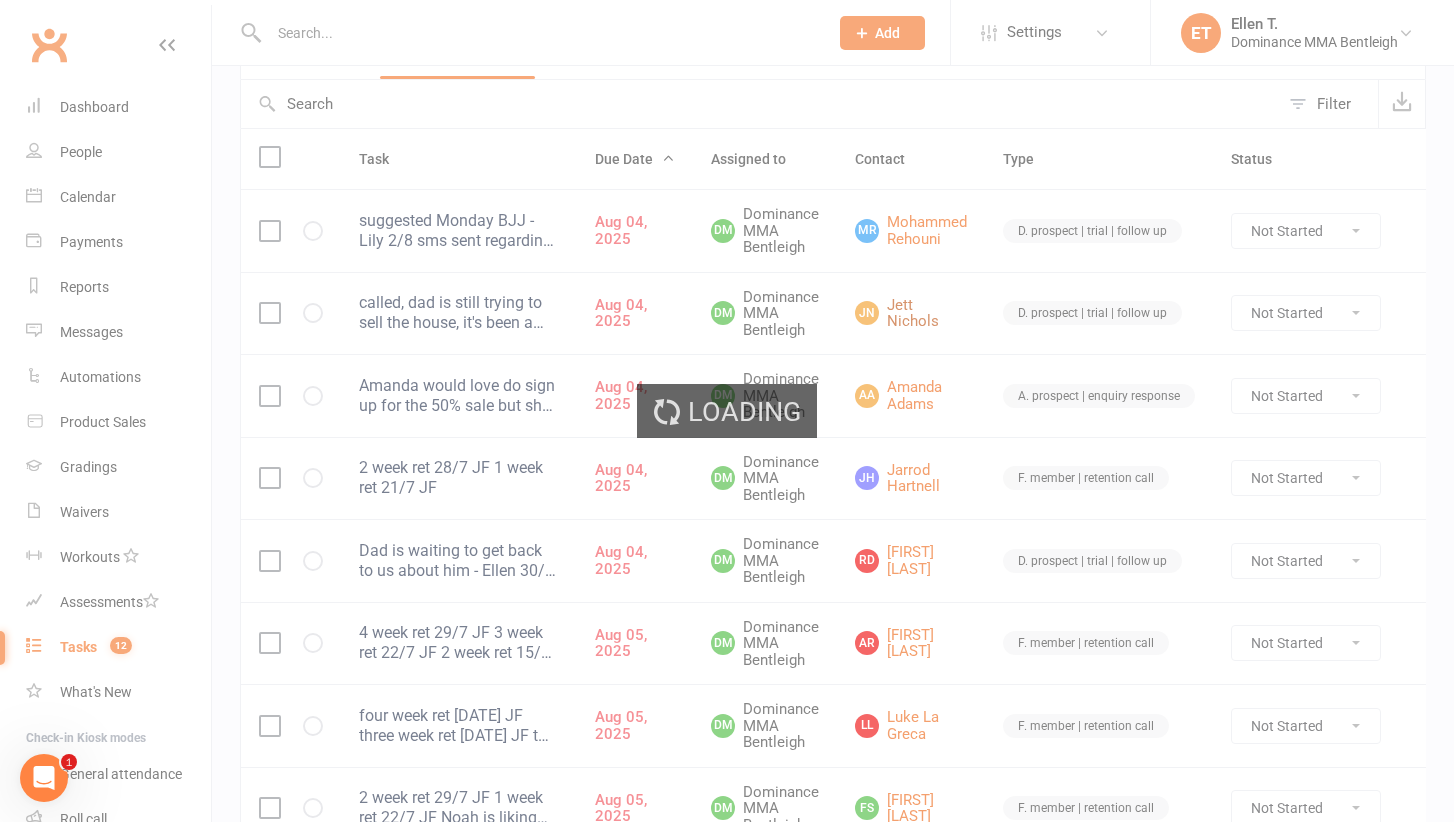 scroll, scrollTop: 0, scrollLeft: 0, axis: both 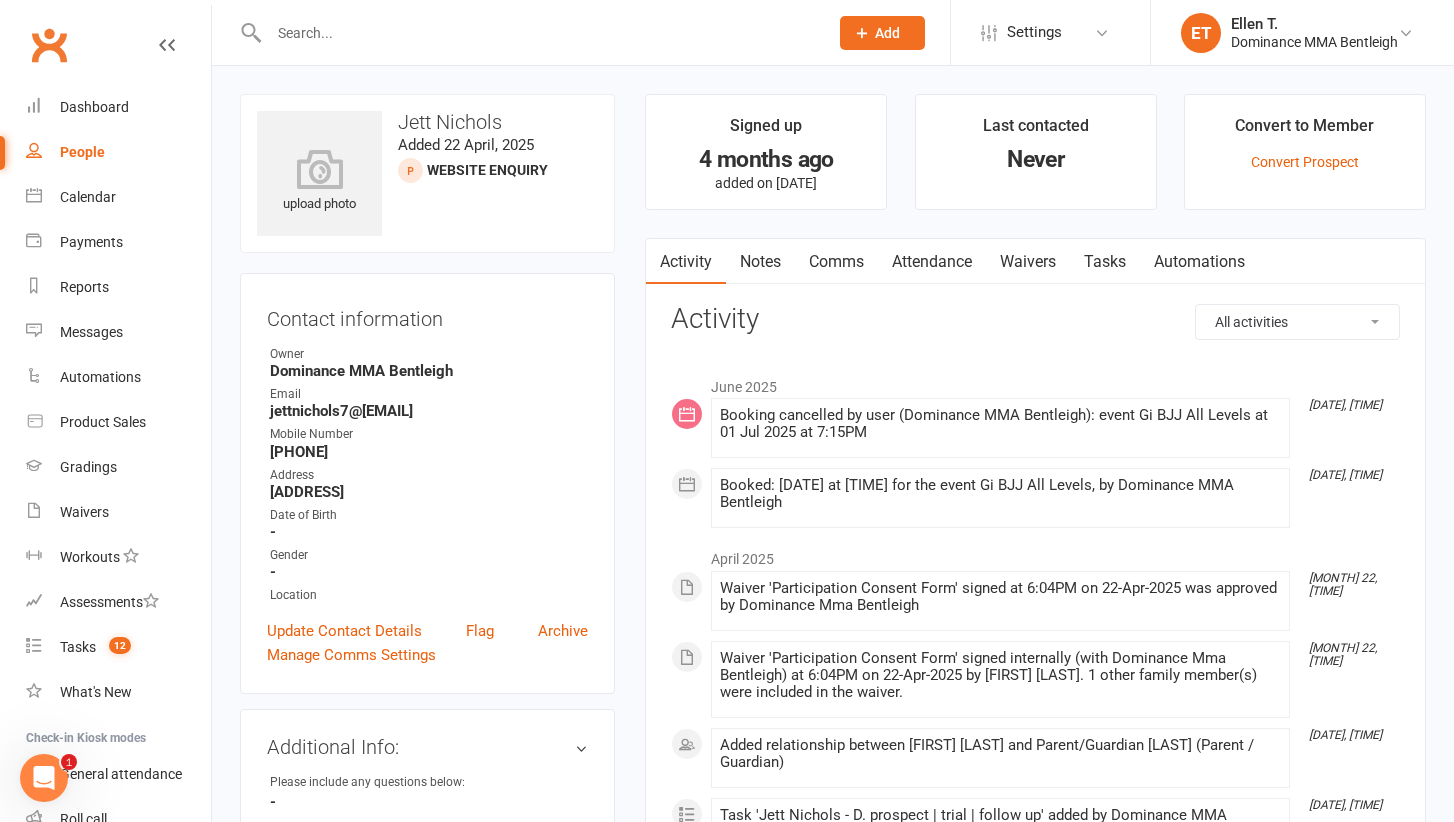 click on "Tasks" at bounding box center [1105, 262] 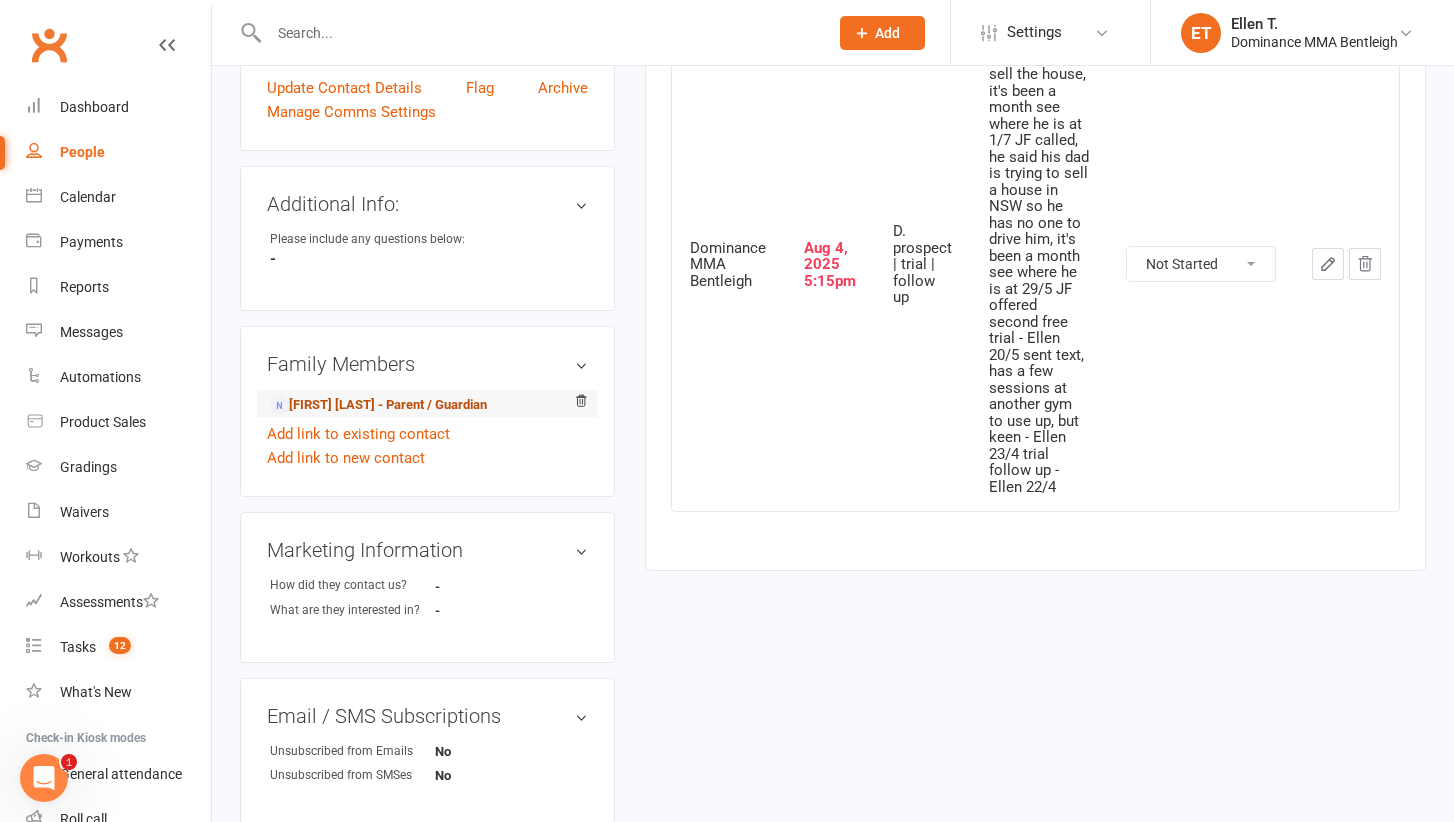 scroll, scrollTop: 544, scrollLeft: 0, axis: vertical 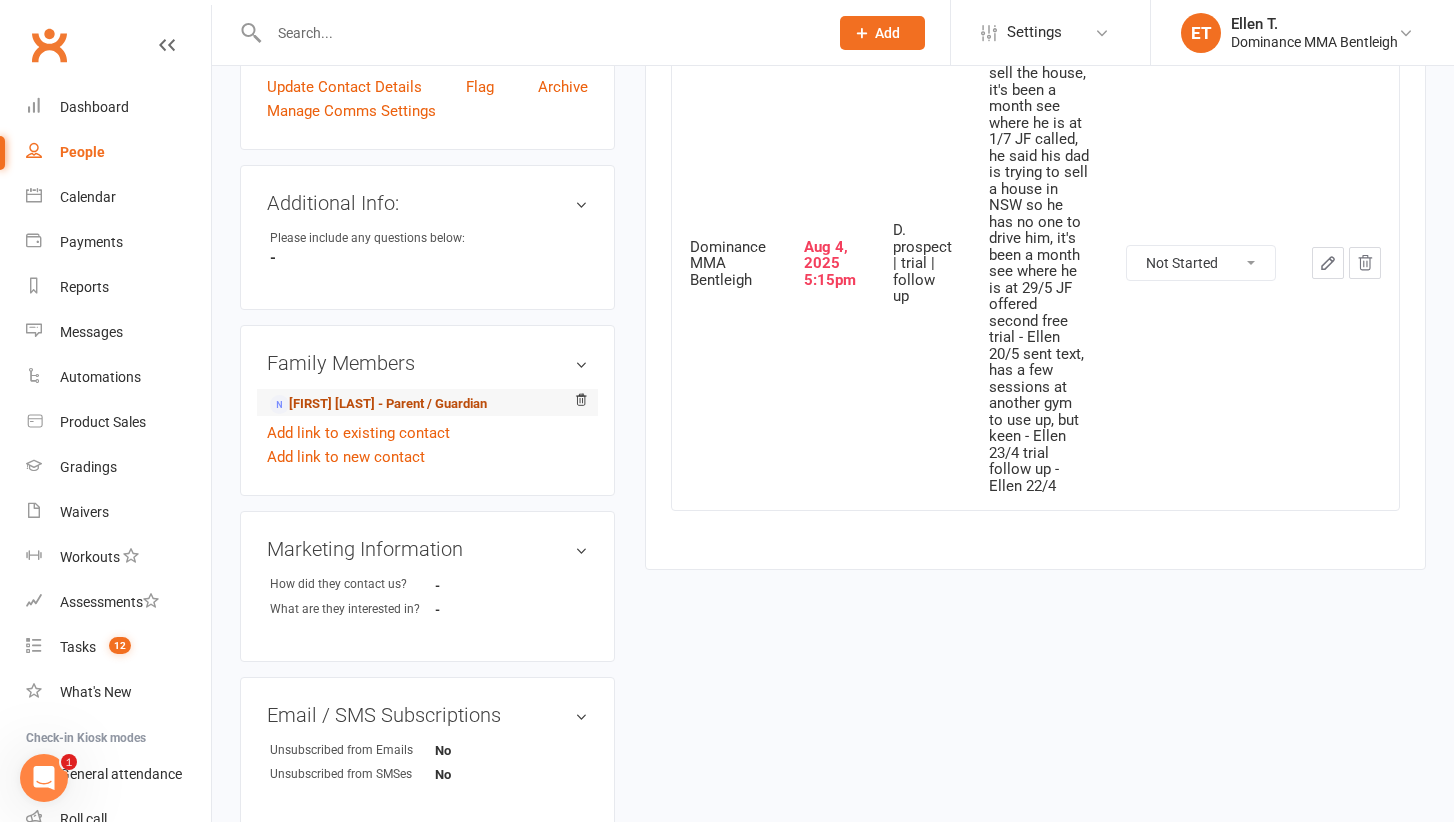 click on "Jason Nichols - Parent / Guardian" at bounding box center (378, 404) 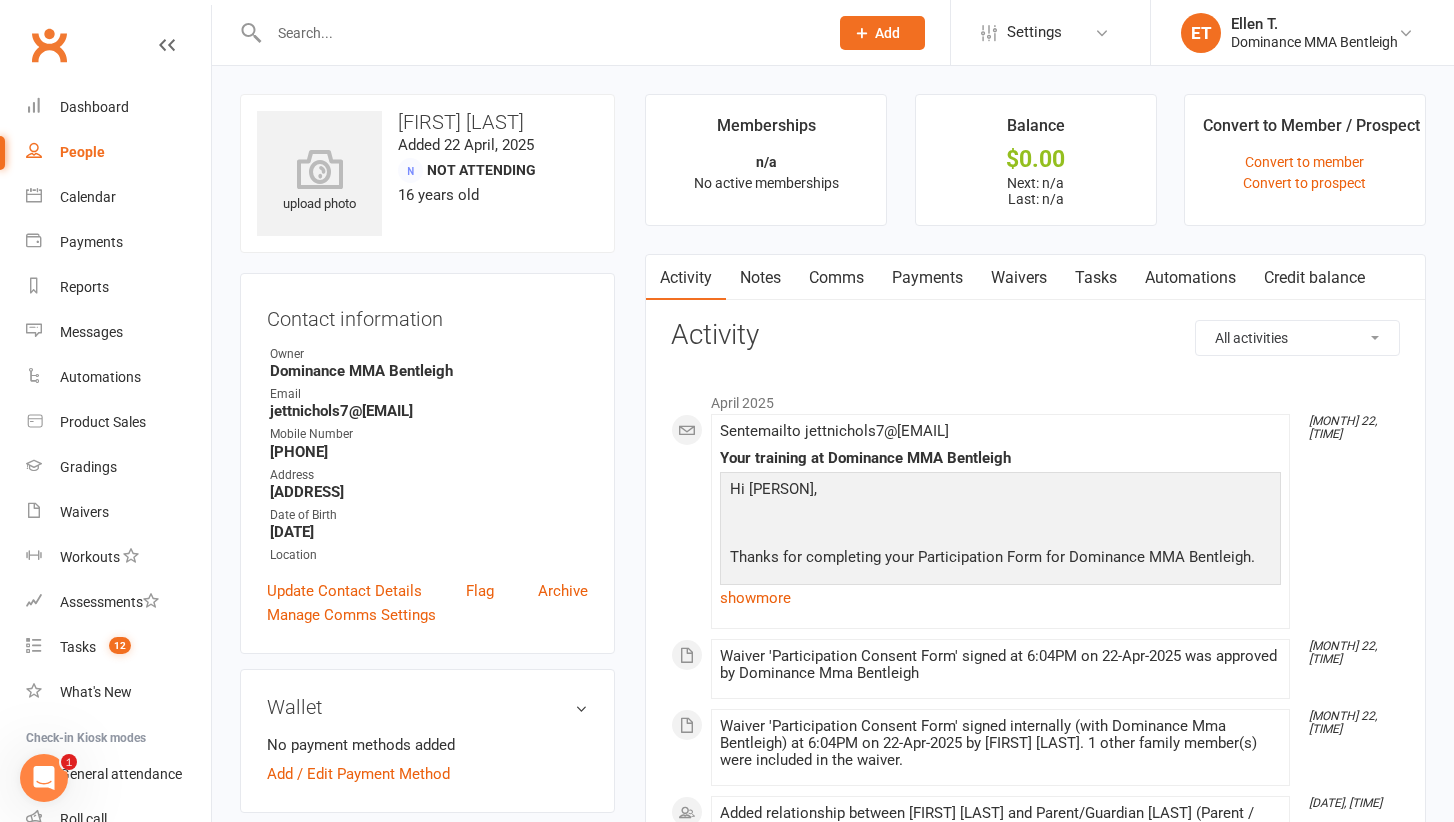 scroll, scrollTop: 0, scrollLeft: 0, axis: both 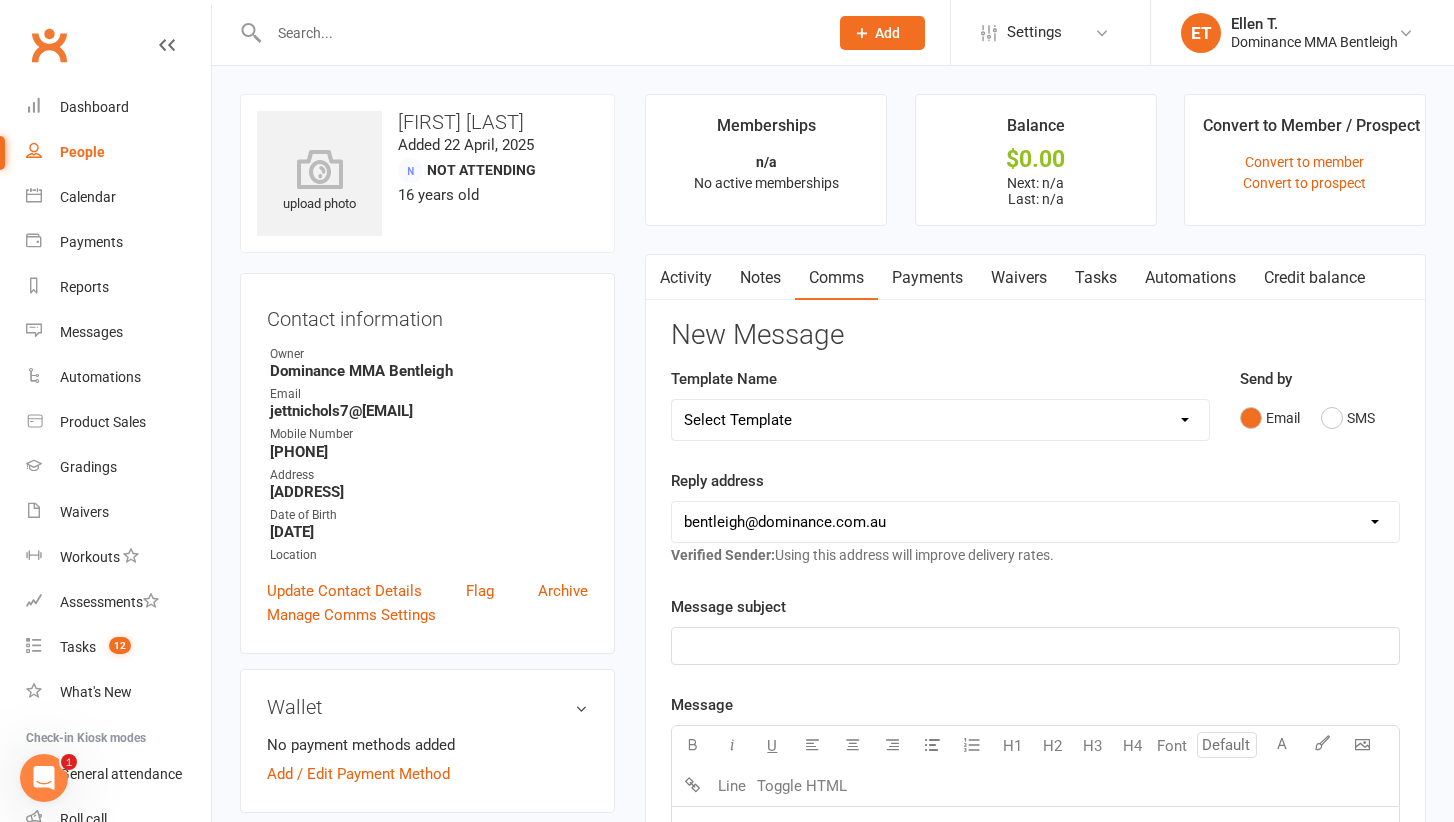 select on "2" 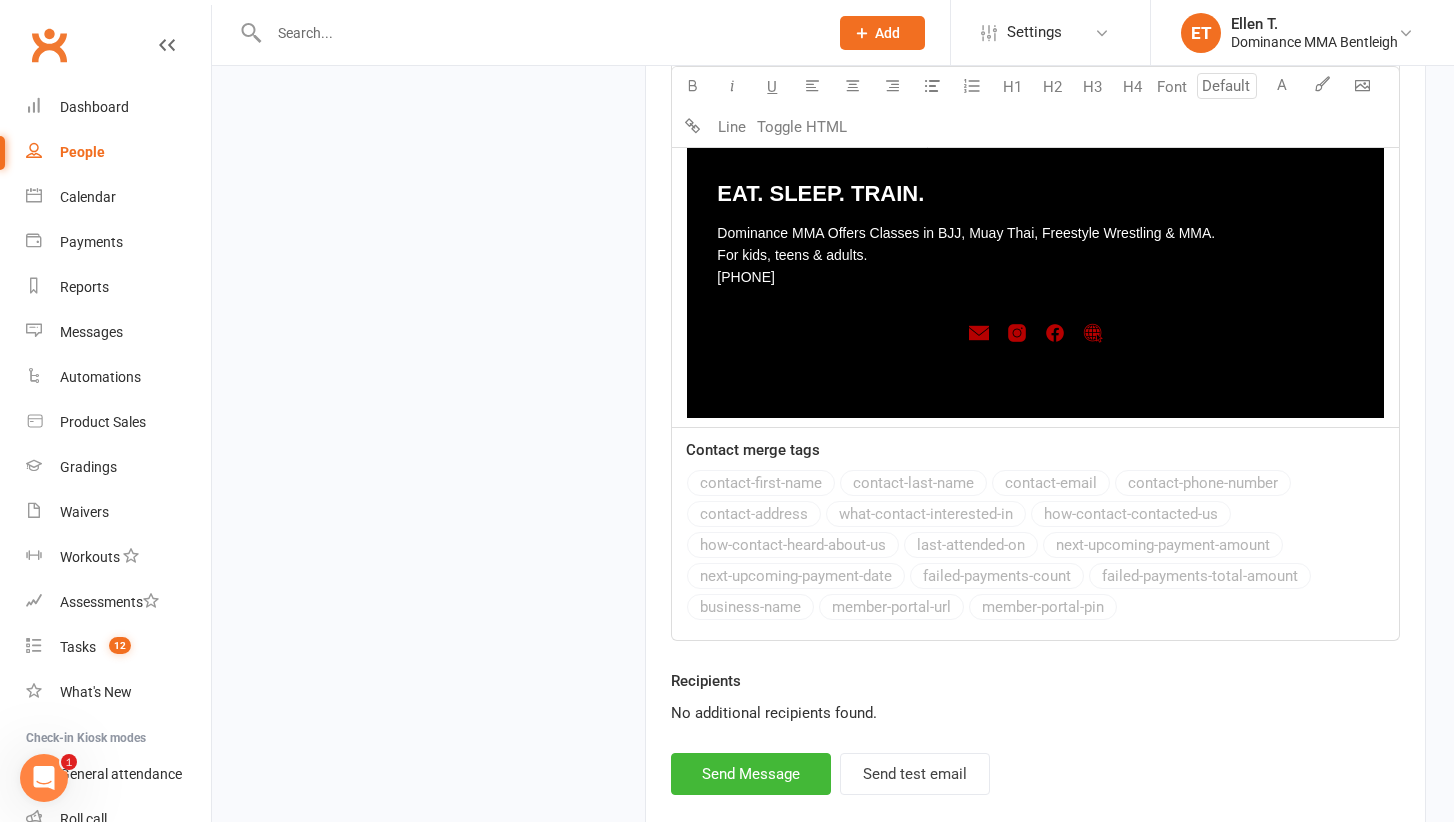 scroll, scrollTop: 1895, scrollLeft: 0, axis: vertical 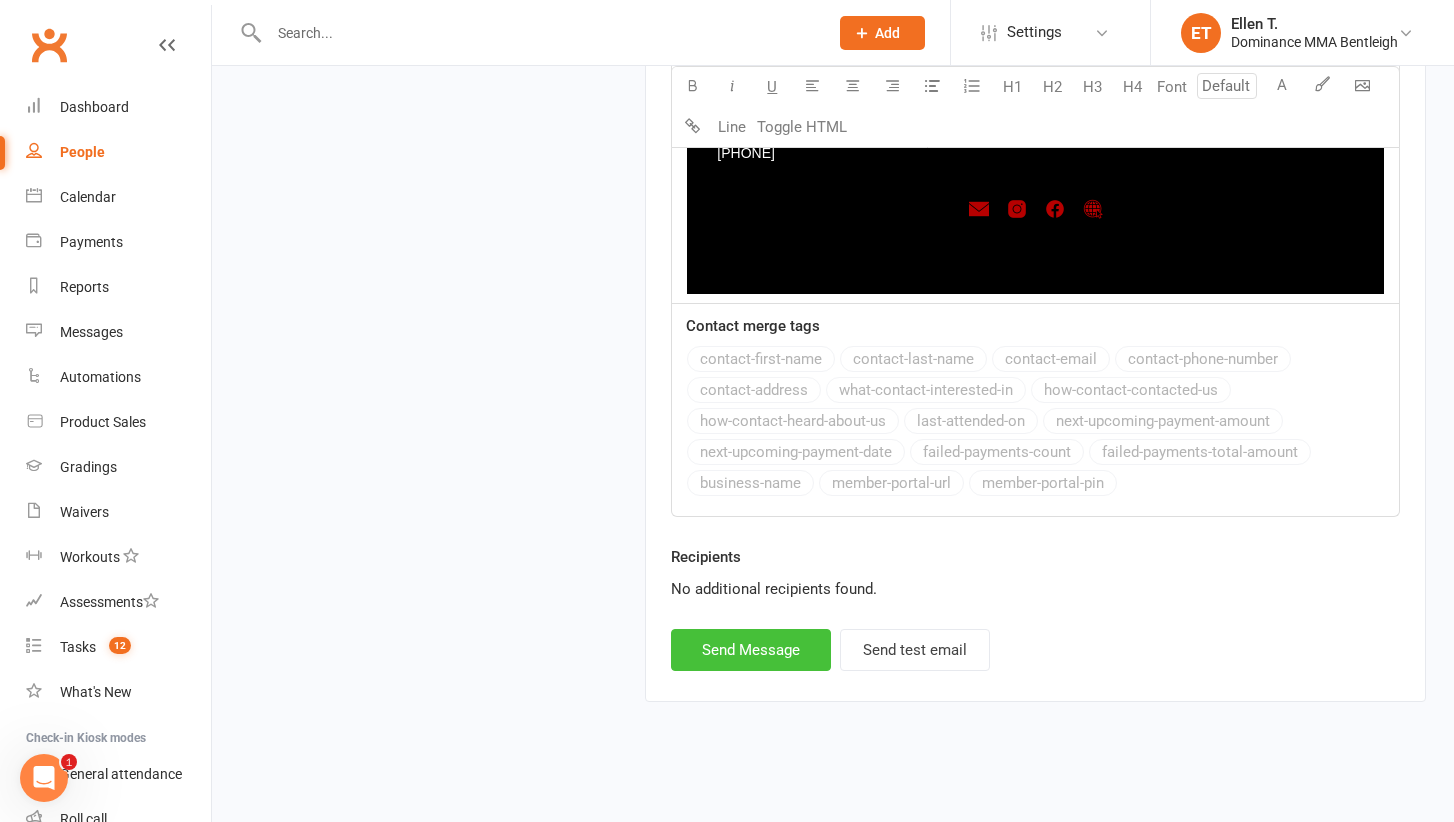 click on "Send Message" at bounding box center (751, 650) 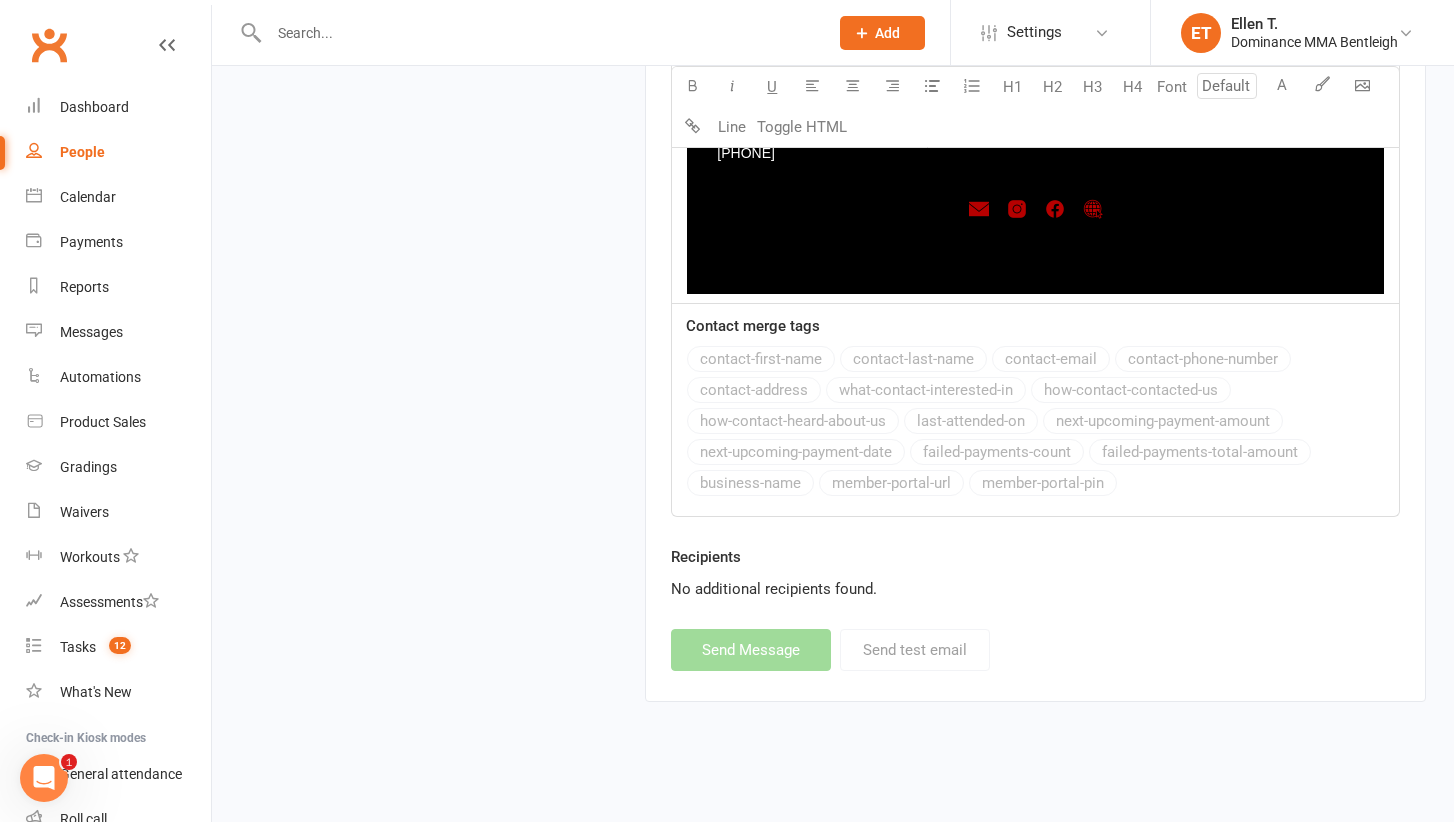 select 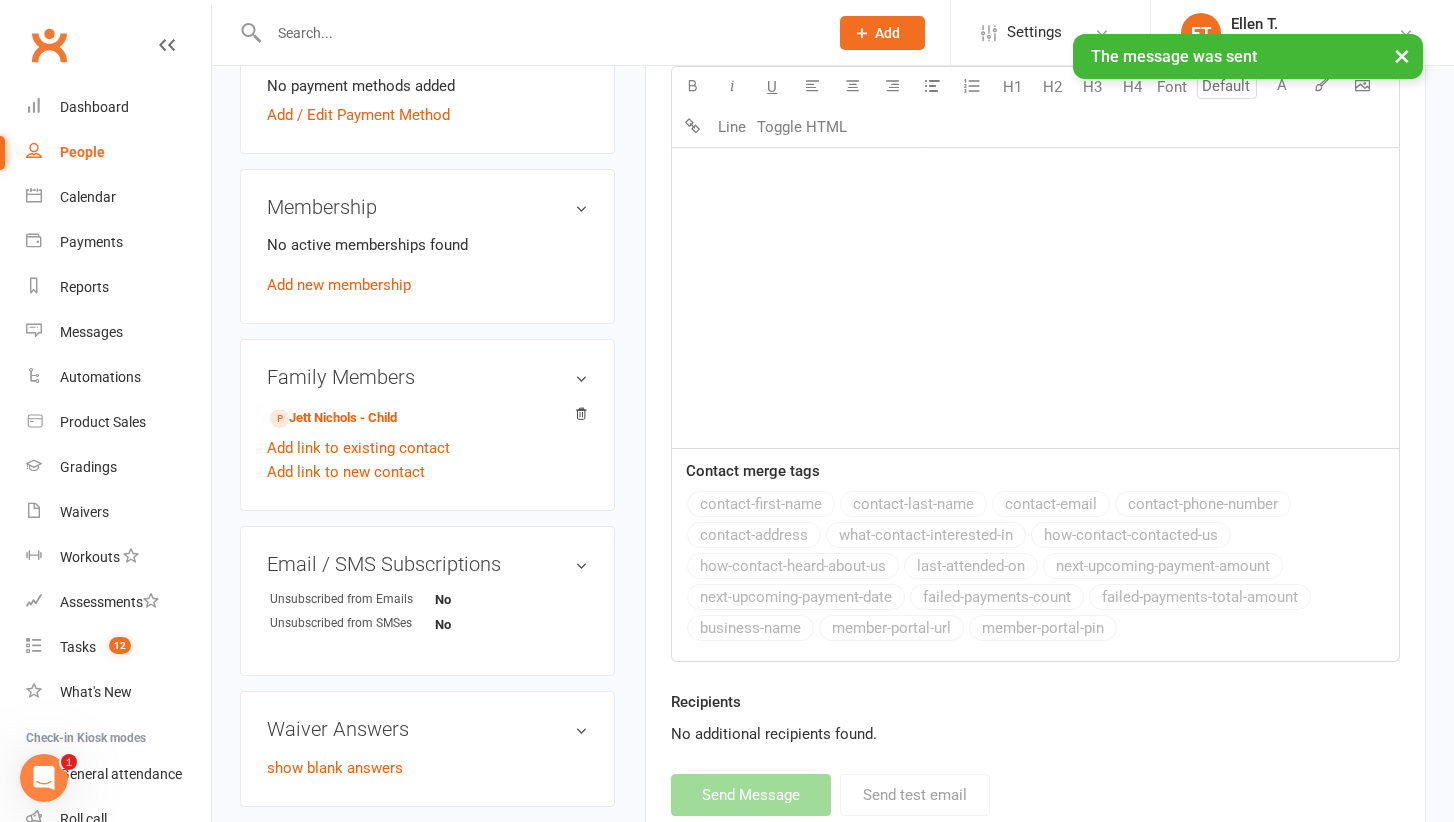 scroll, scrollTop: 658, scrollLeft: 2, axis: both 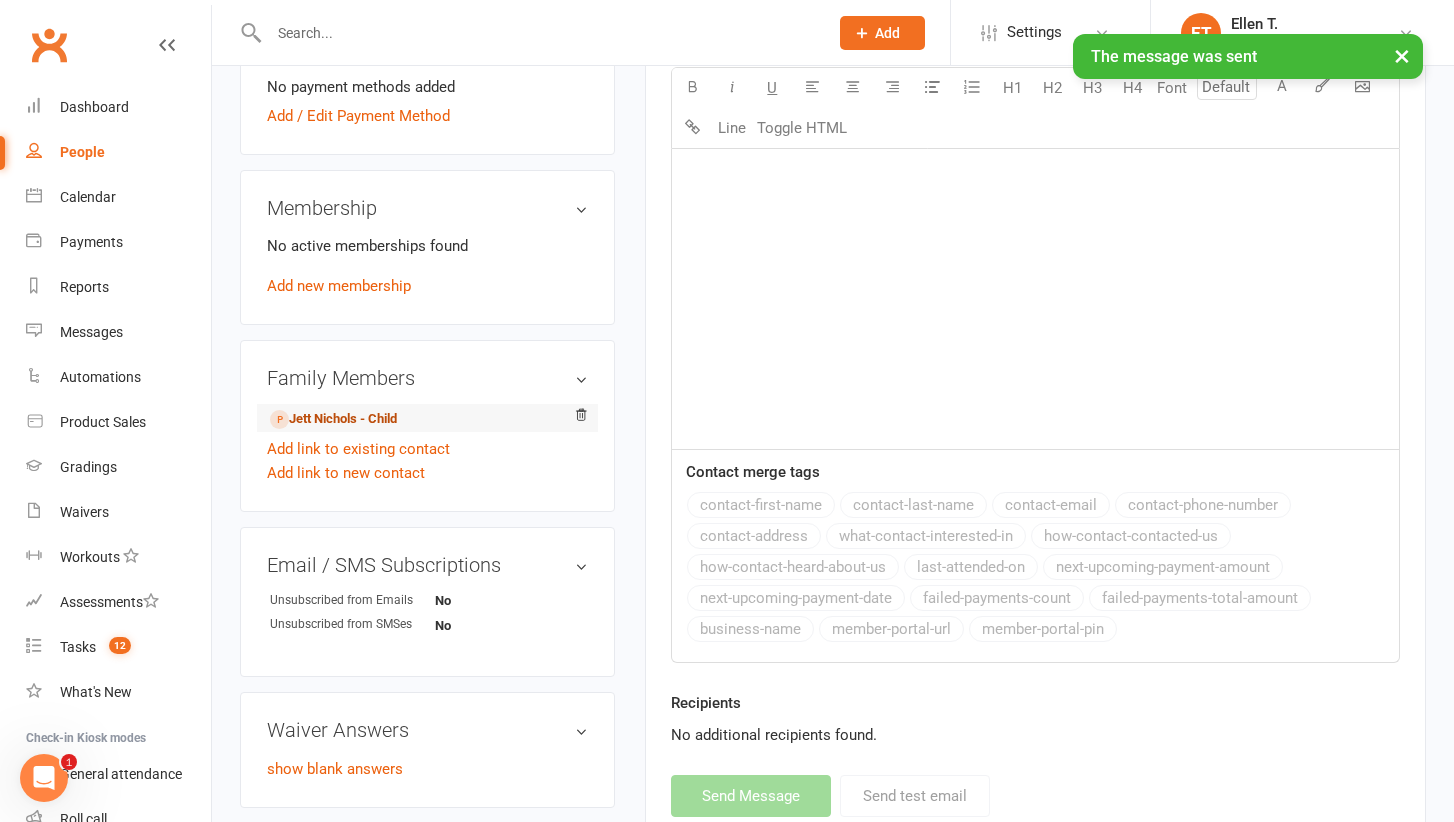 click on "Jett Nichols - Child" at bounding box center [333, 419] 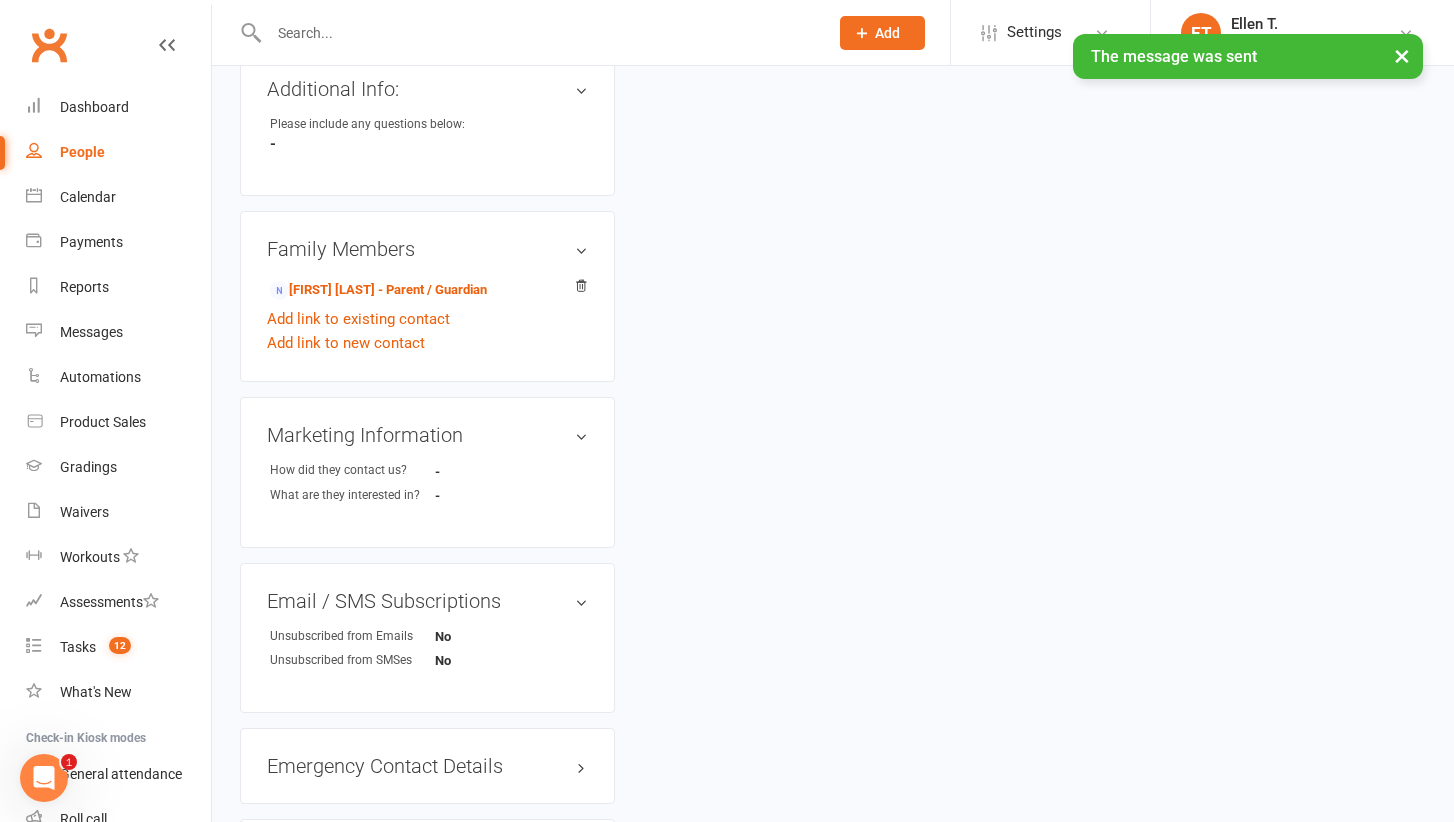 scroll, scrollTop: 0, scrollLeft: 0, axis: both 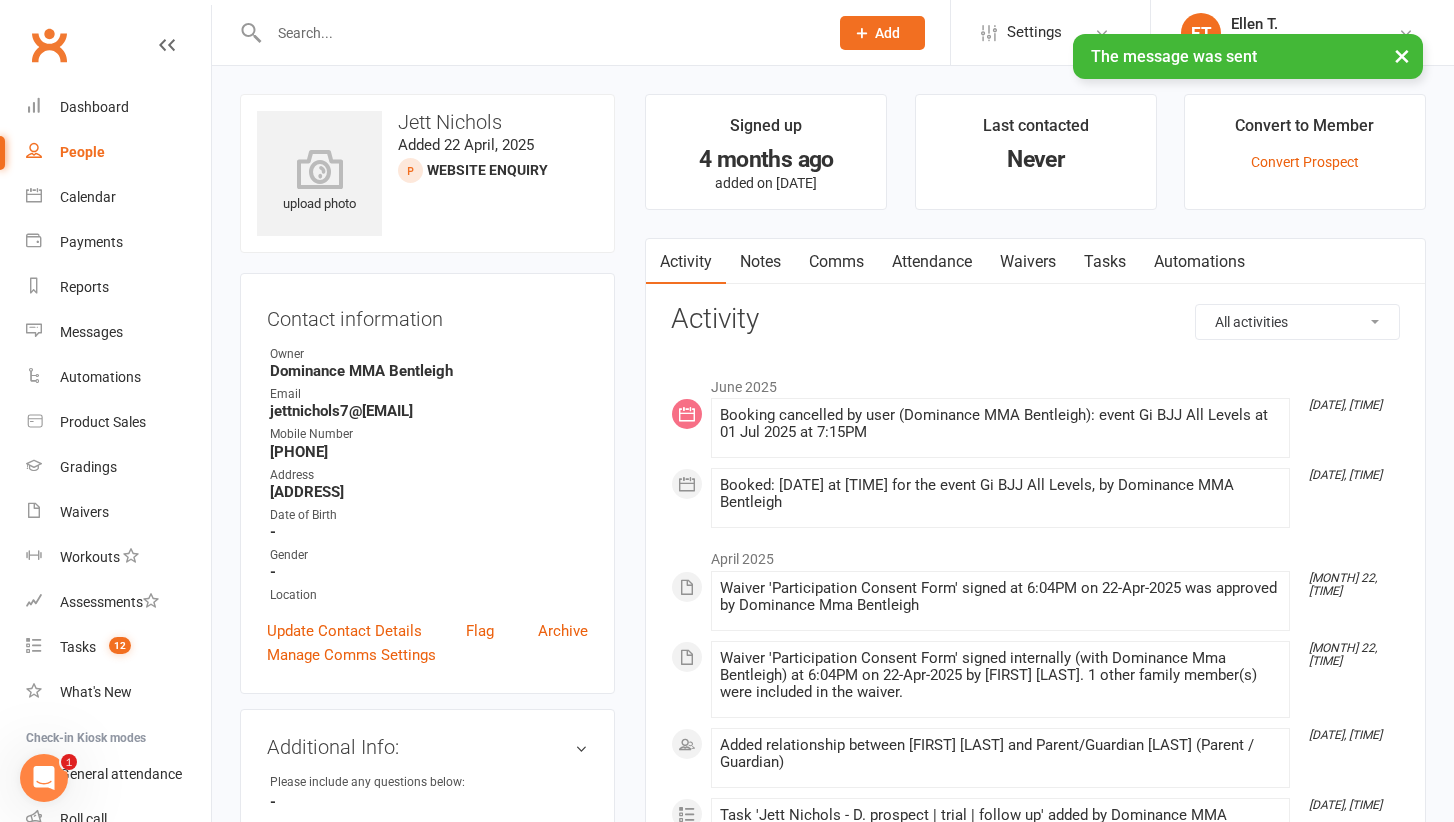 click on "Comms" at bounding box center (836, 262) 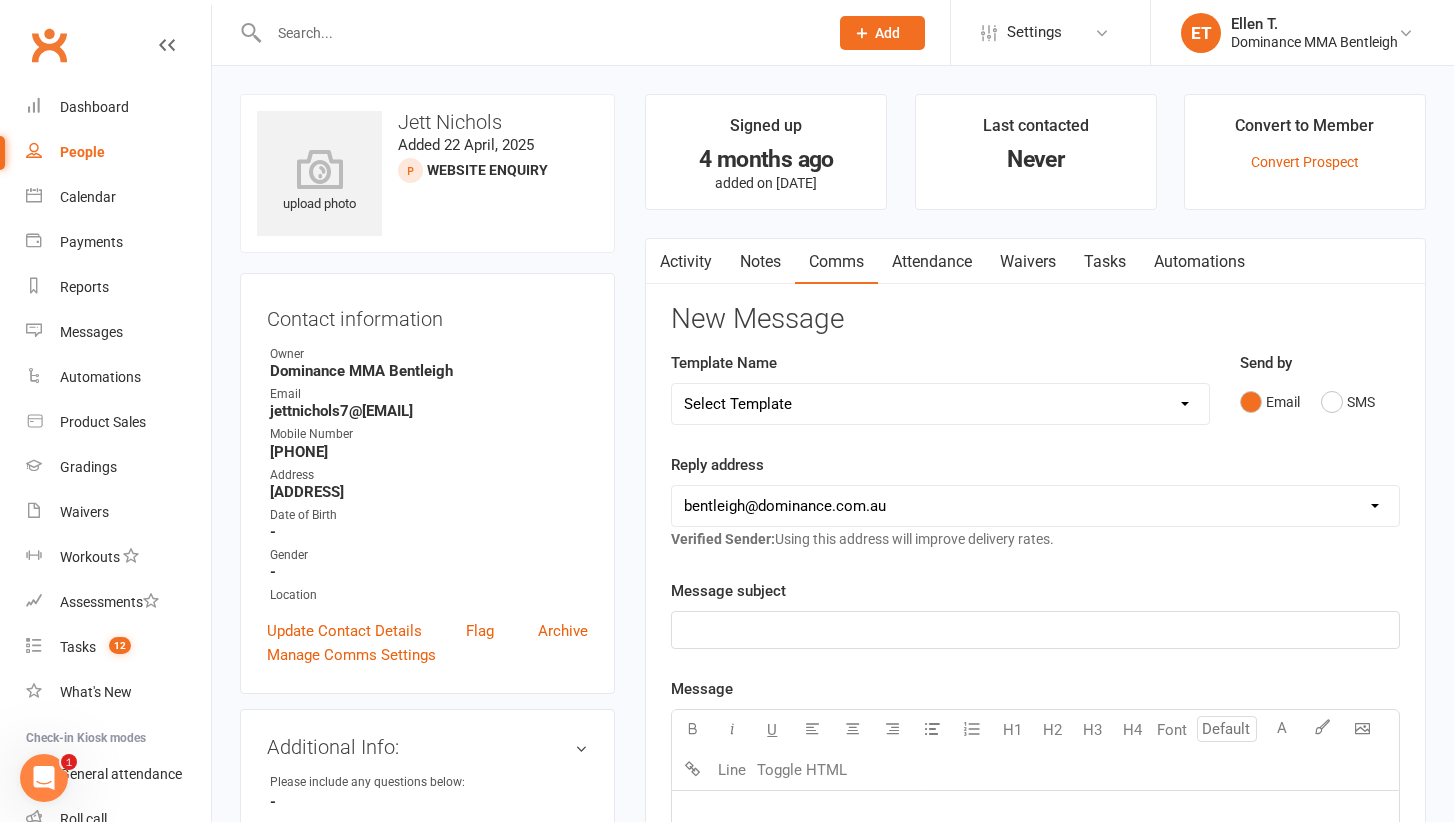 select on "2" 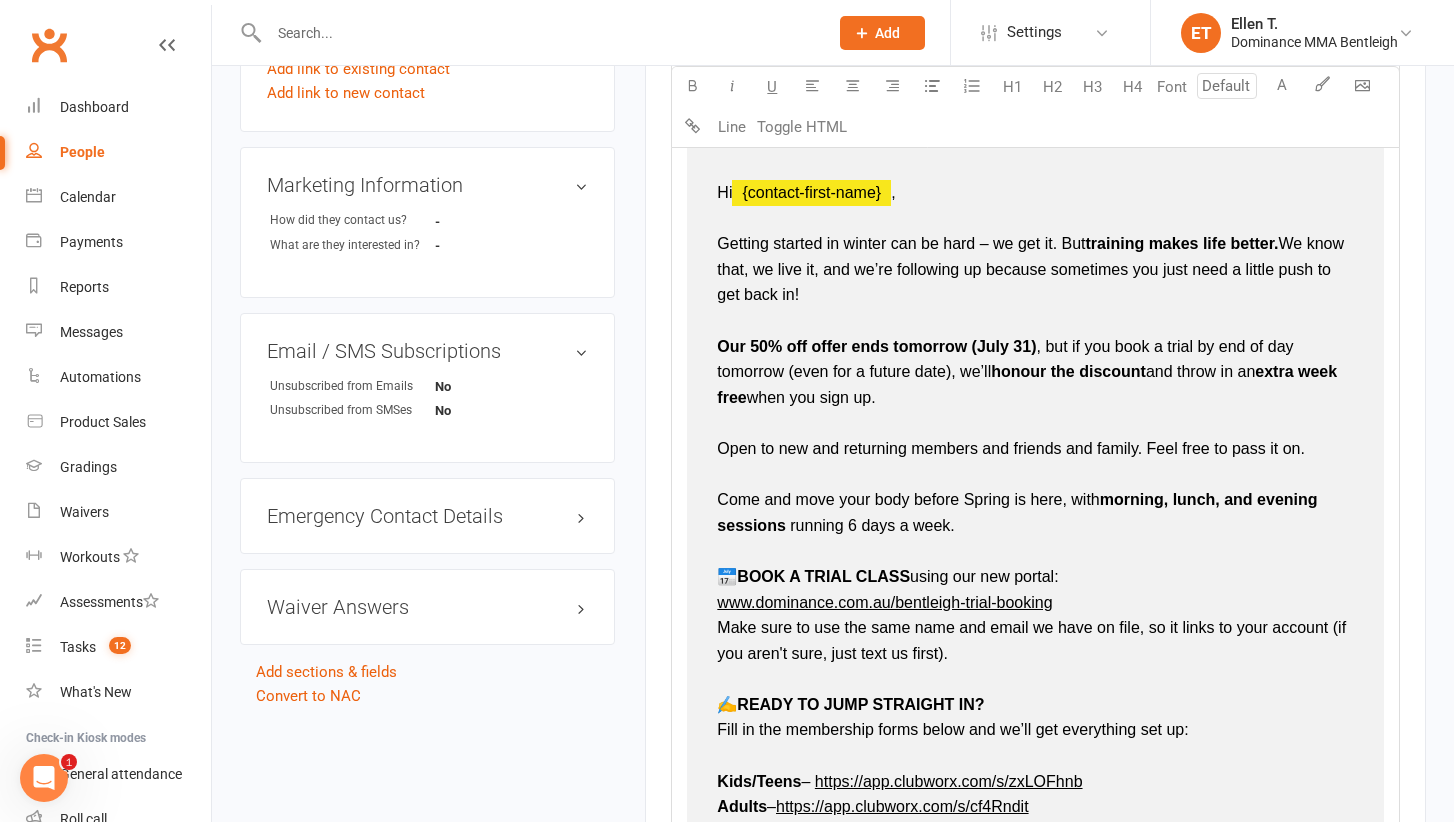 scroll, scrollTop: 909, scrollLeft: 0, axis: vertical 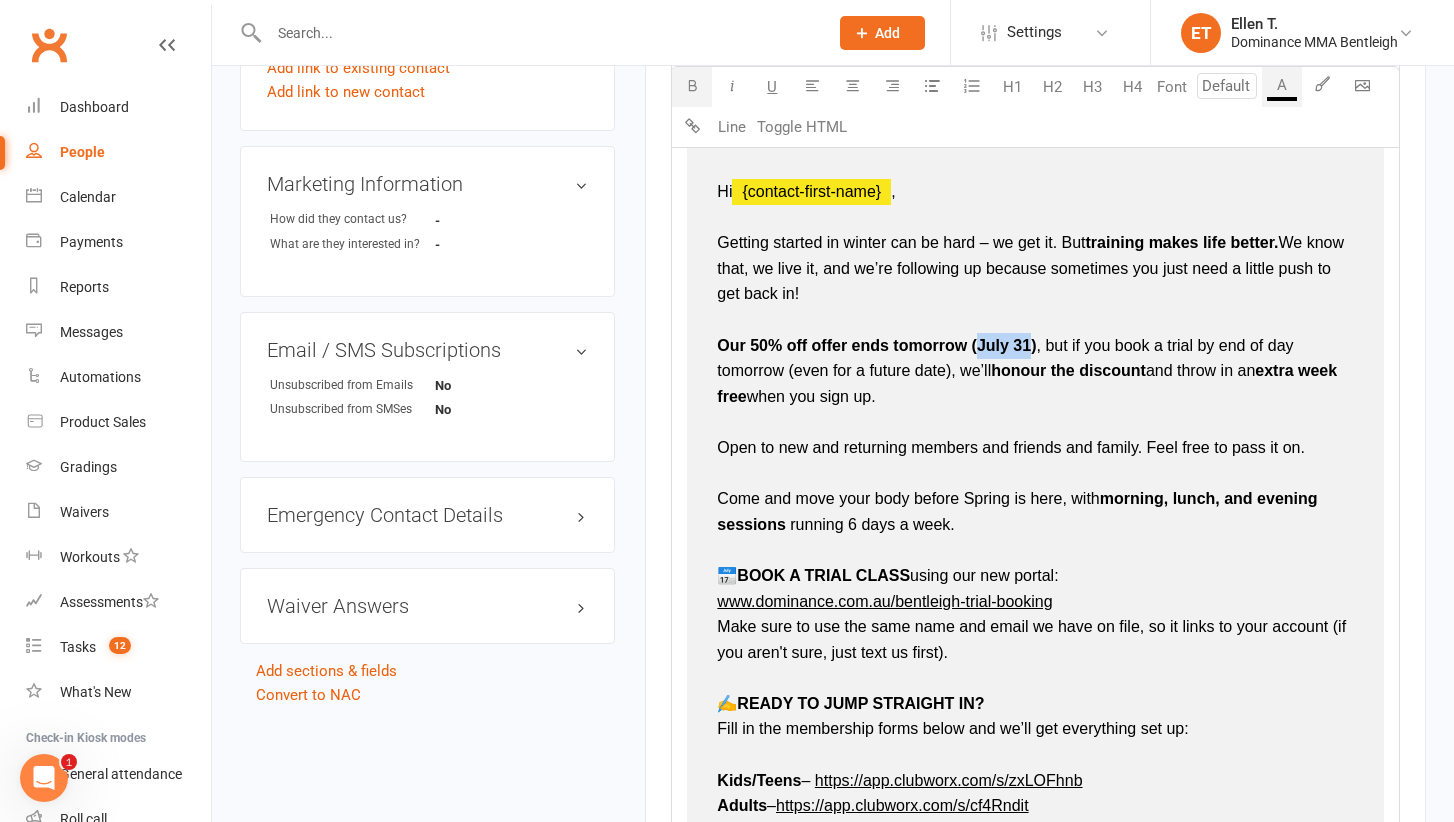 drag, startPoint x: 1029, startPoint y: 338, endPoint x: 980, endPoint y: 332, distance: 49.365982 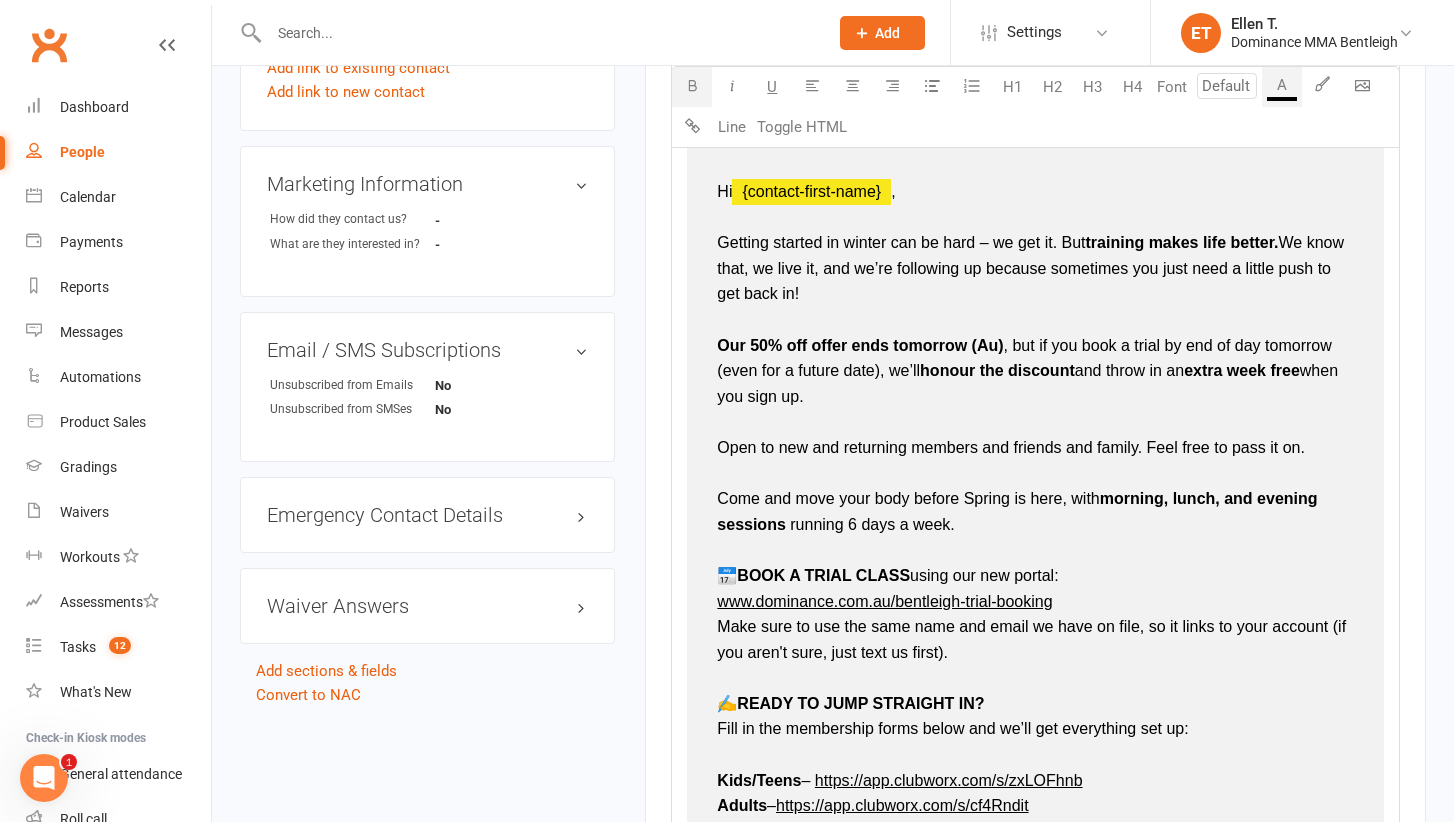 type 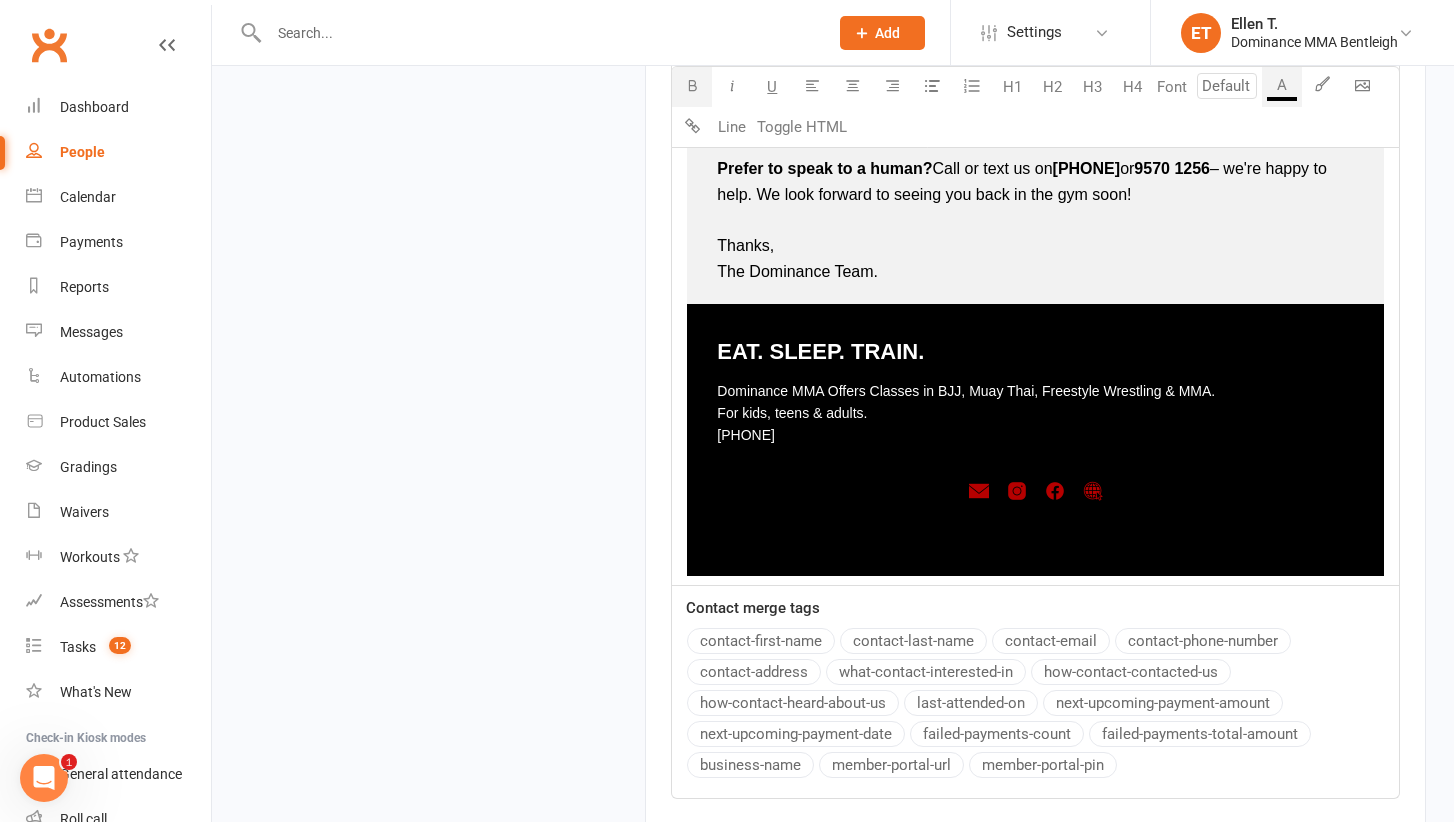 scroll, scrollTop: 1835, scrollLeft: 0, axis: vertical 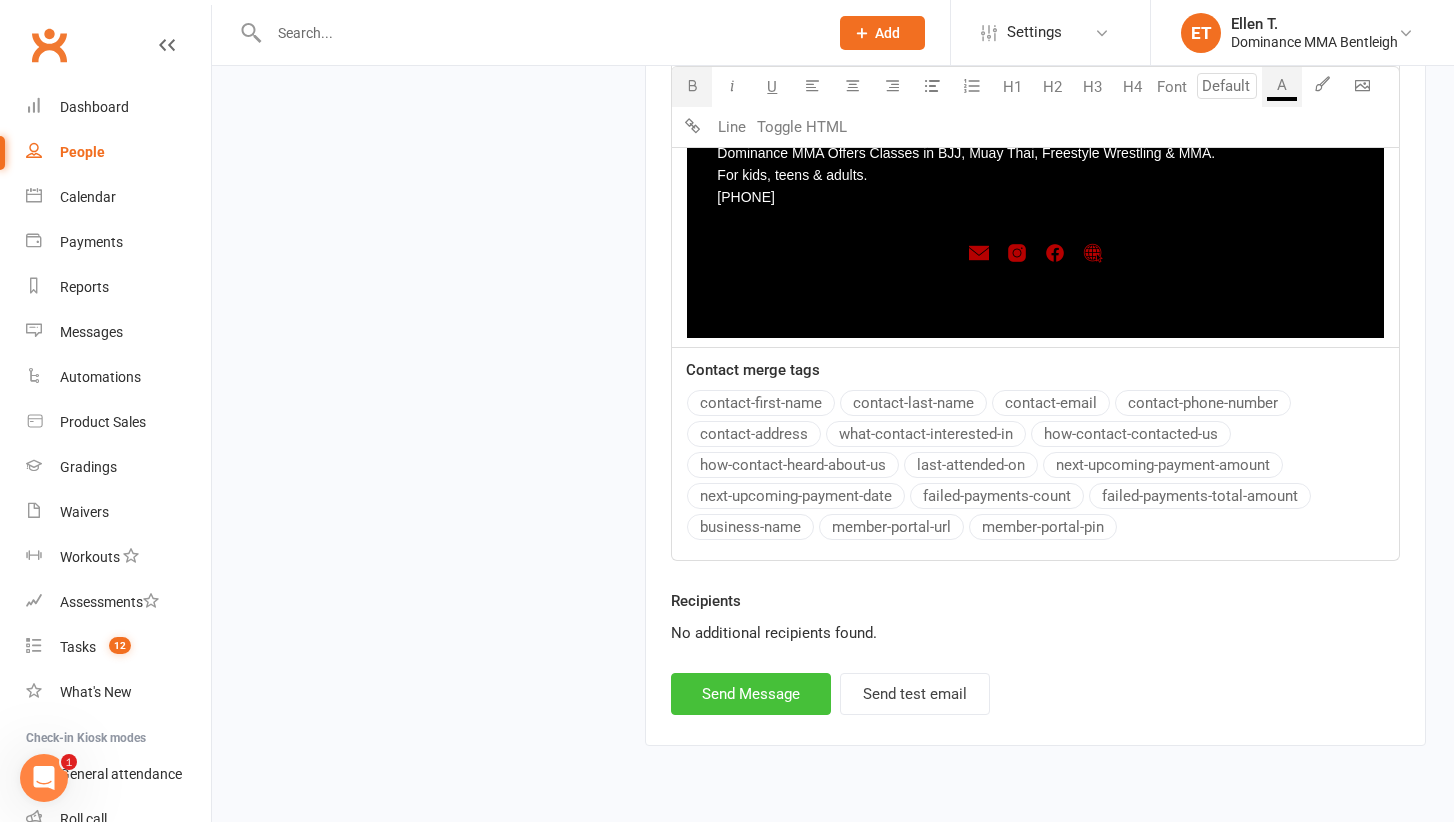 click on "Send Message" at bounding box center [751, 694] 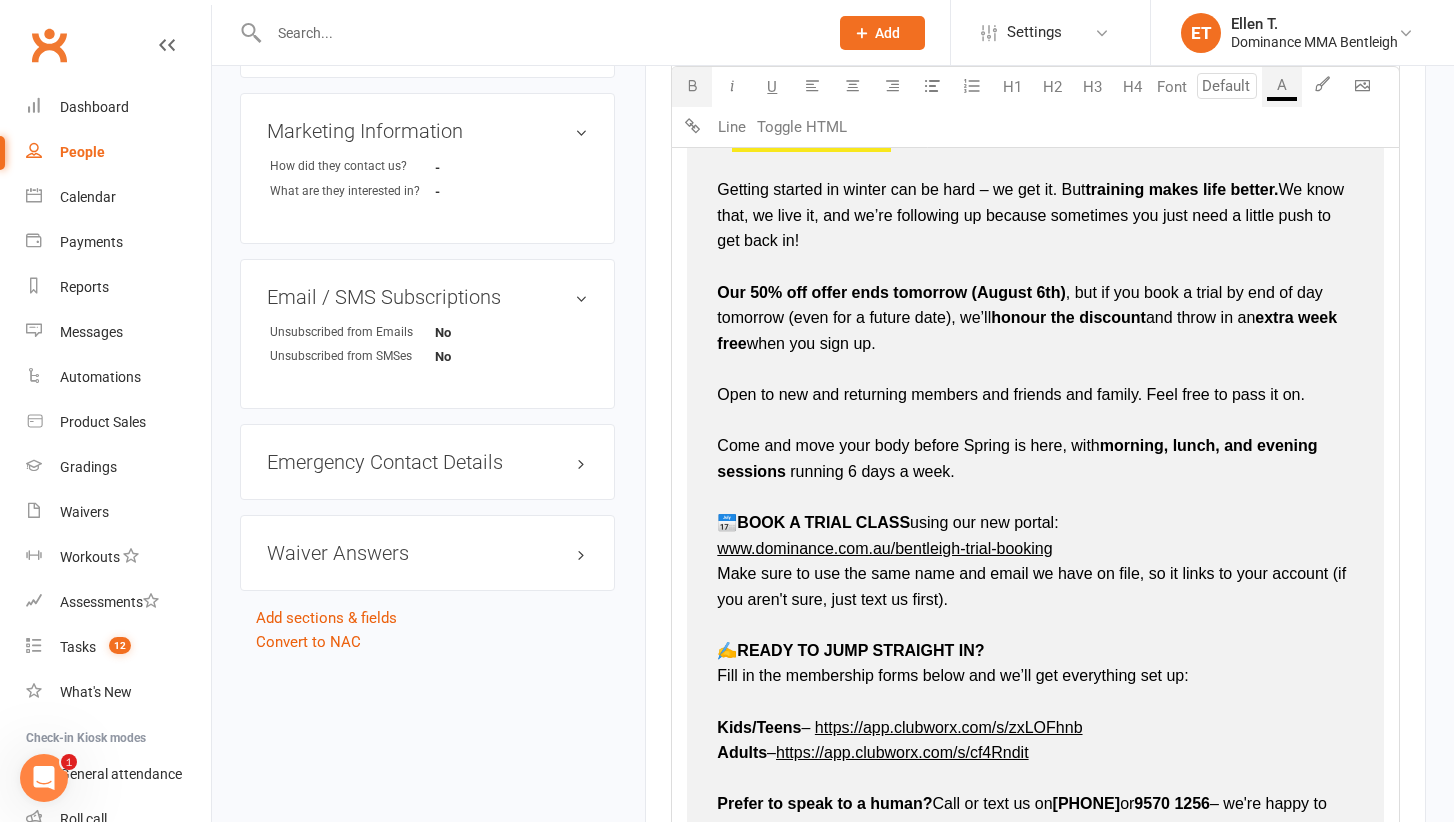 select 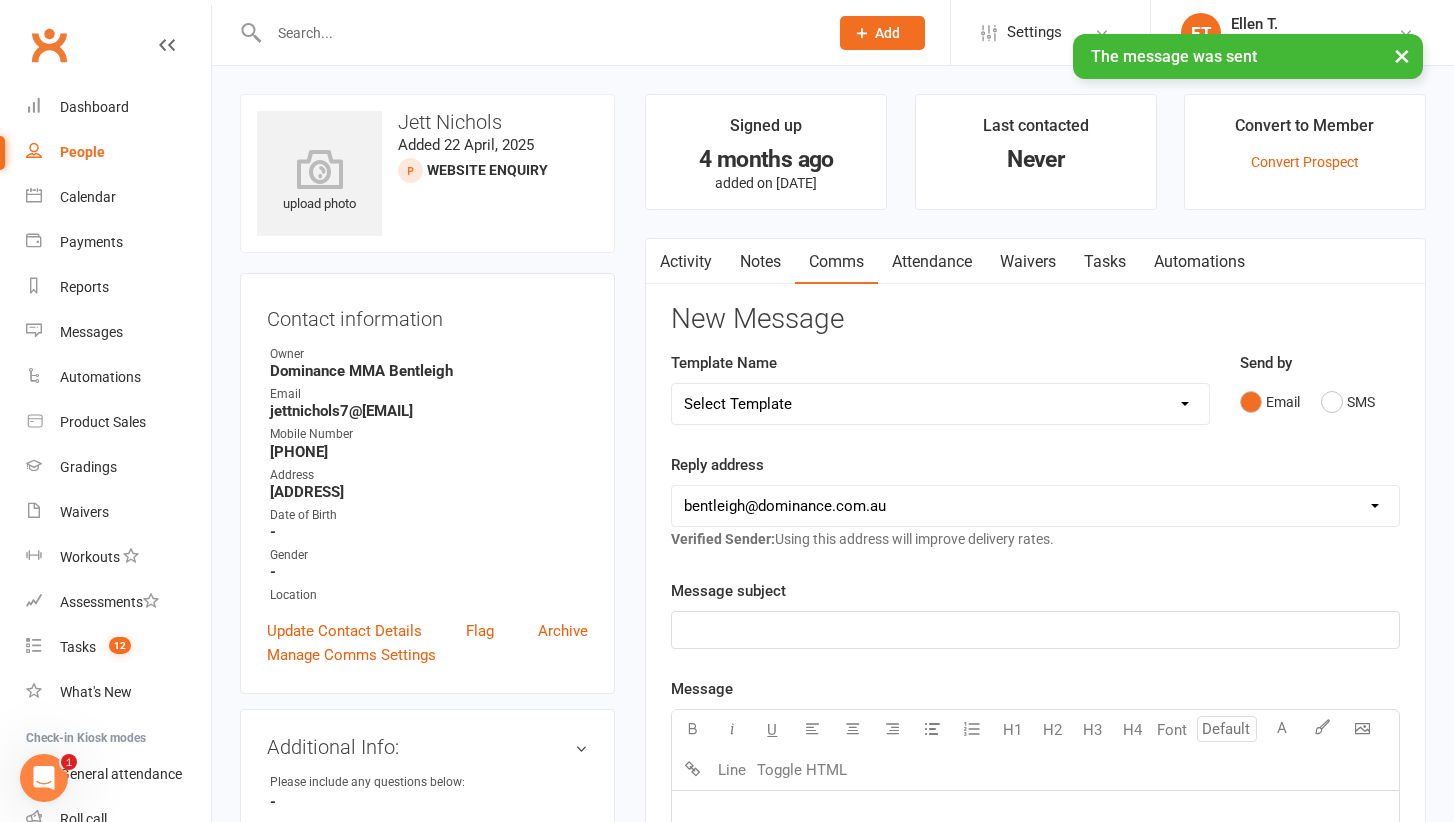 scroll, scrollTop: 0, scrollLeft: 0, axis: both 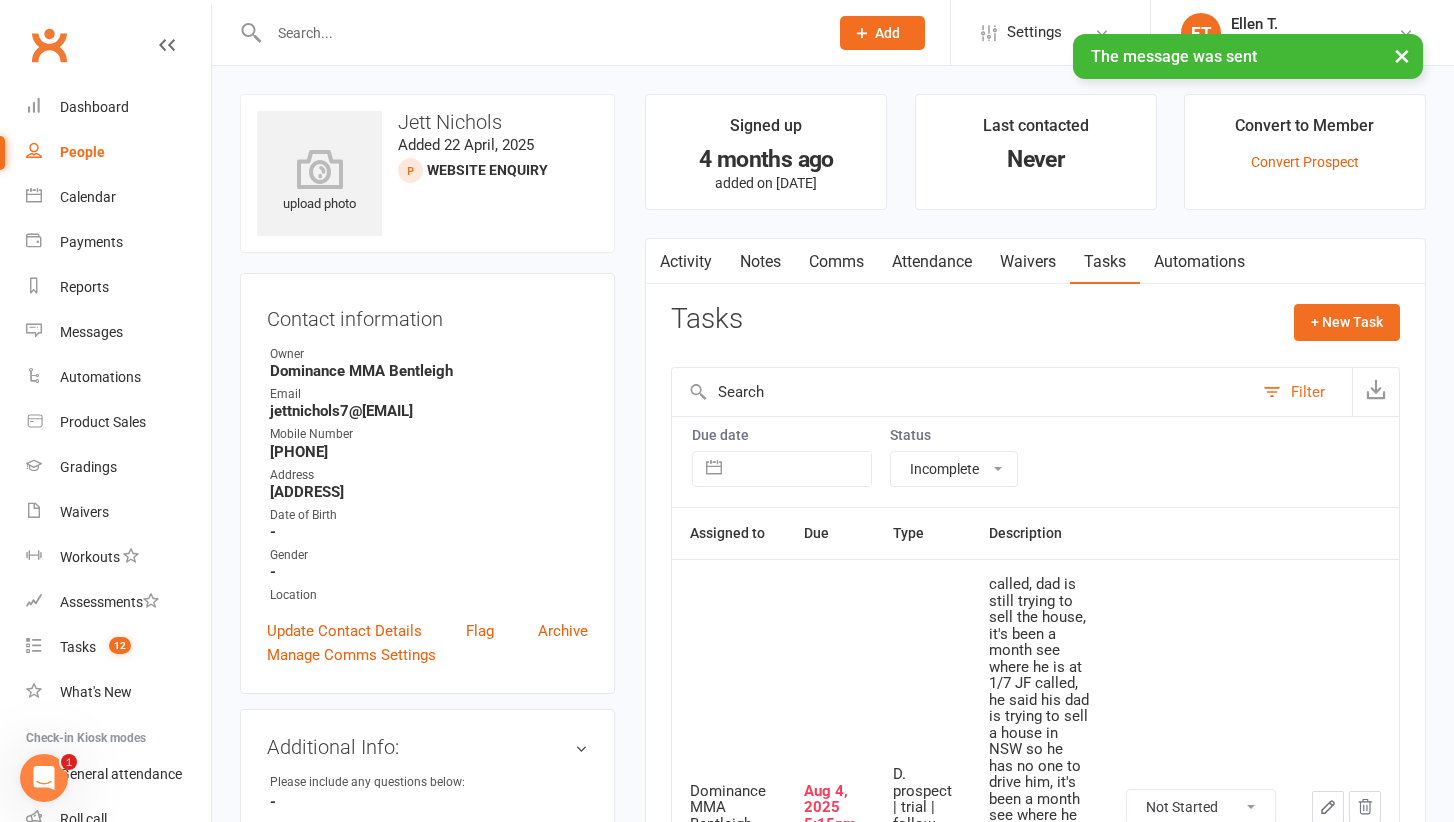 click 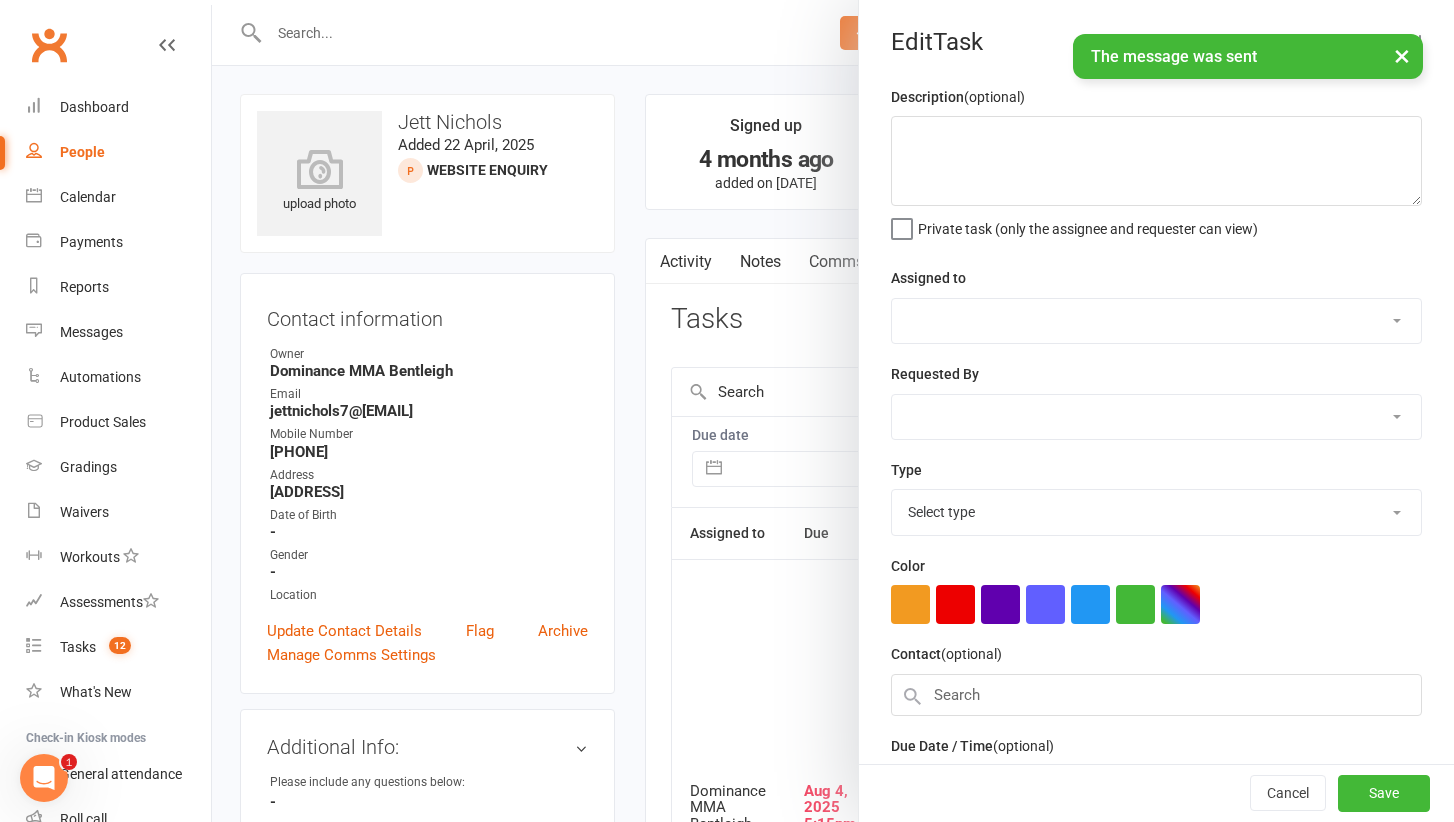 type on "called, dad is still trying to sell the house, it's been a month see where he is at 1/7 JF
called, he said his dad is trying to sell a house in NSW so he has no one to drive him, it's been a month see where he is at 29/5 JF
offered second free trial - Ellen 20/5
sent text, has a few sessions at another gym to use up, but keen - Ellen 23/4
trial follow up - Ellen 22/4" 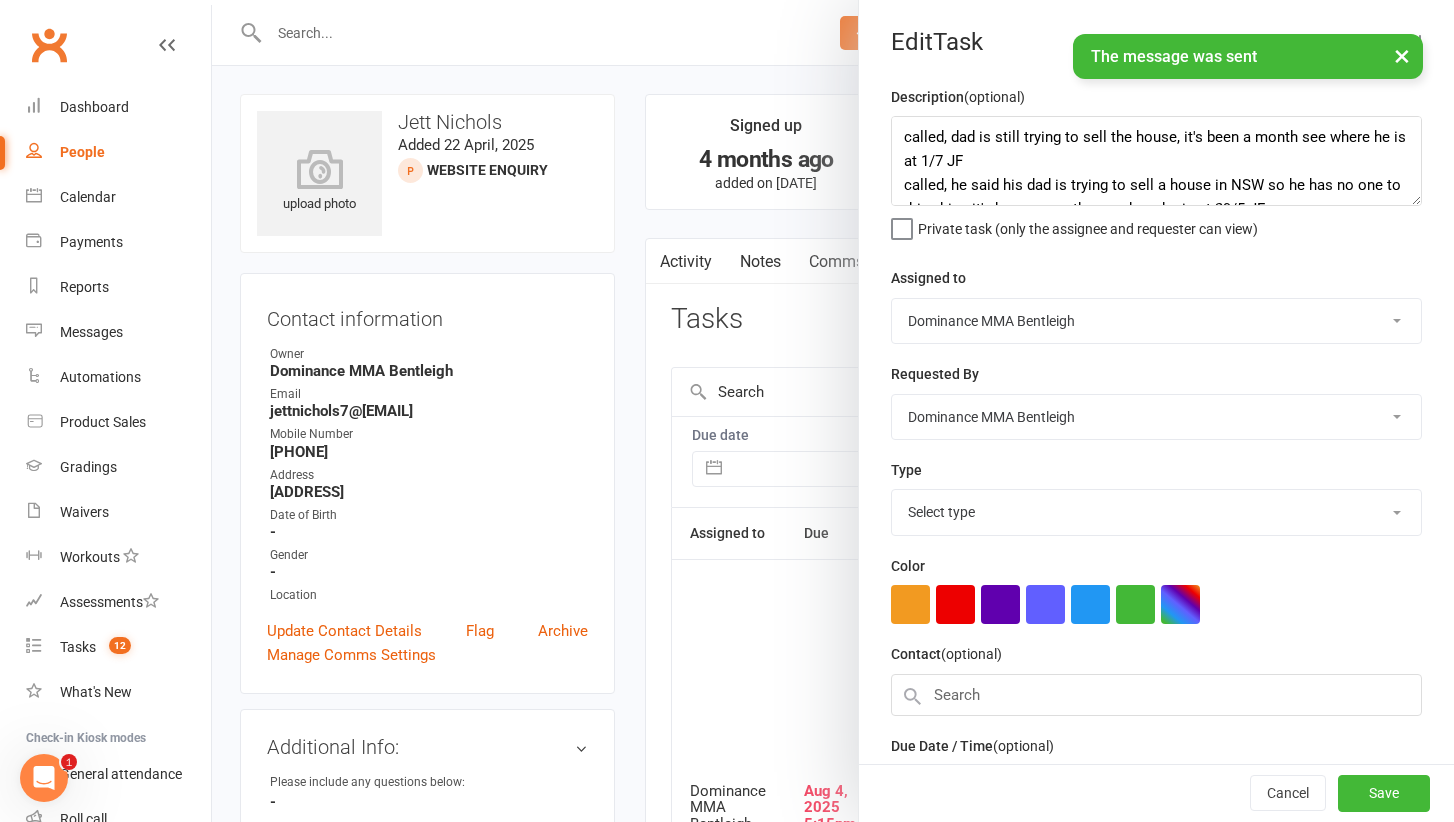select on "13787" 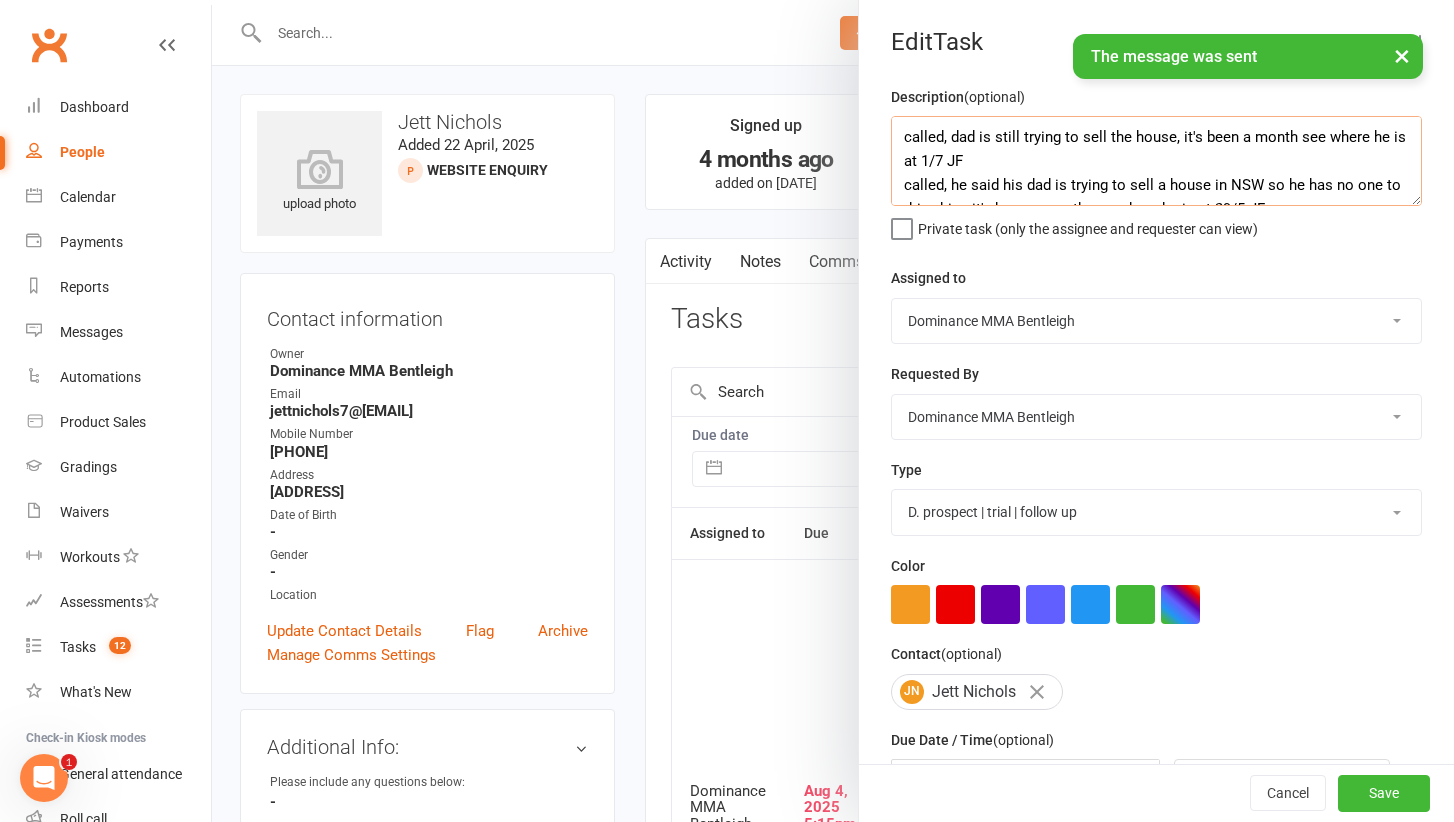 click on "called, dad is still trying to sell the house, it's been a month see where he is at 1/7 JF
called, he said his dad is trying to sell a house in NSW so he has no one to drive him, it's been a month see where he is at 29/5 JF
offered second free trial - Ellen 20/5
sent text, has a few sessions at another gym to use up, but keen - Ellen 23/4
trial follow up - Ellen 22/4" at bounding box center (1156, 161) 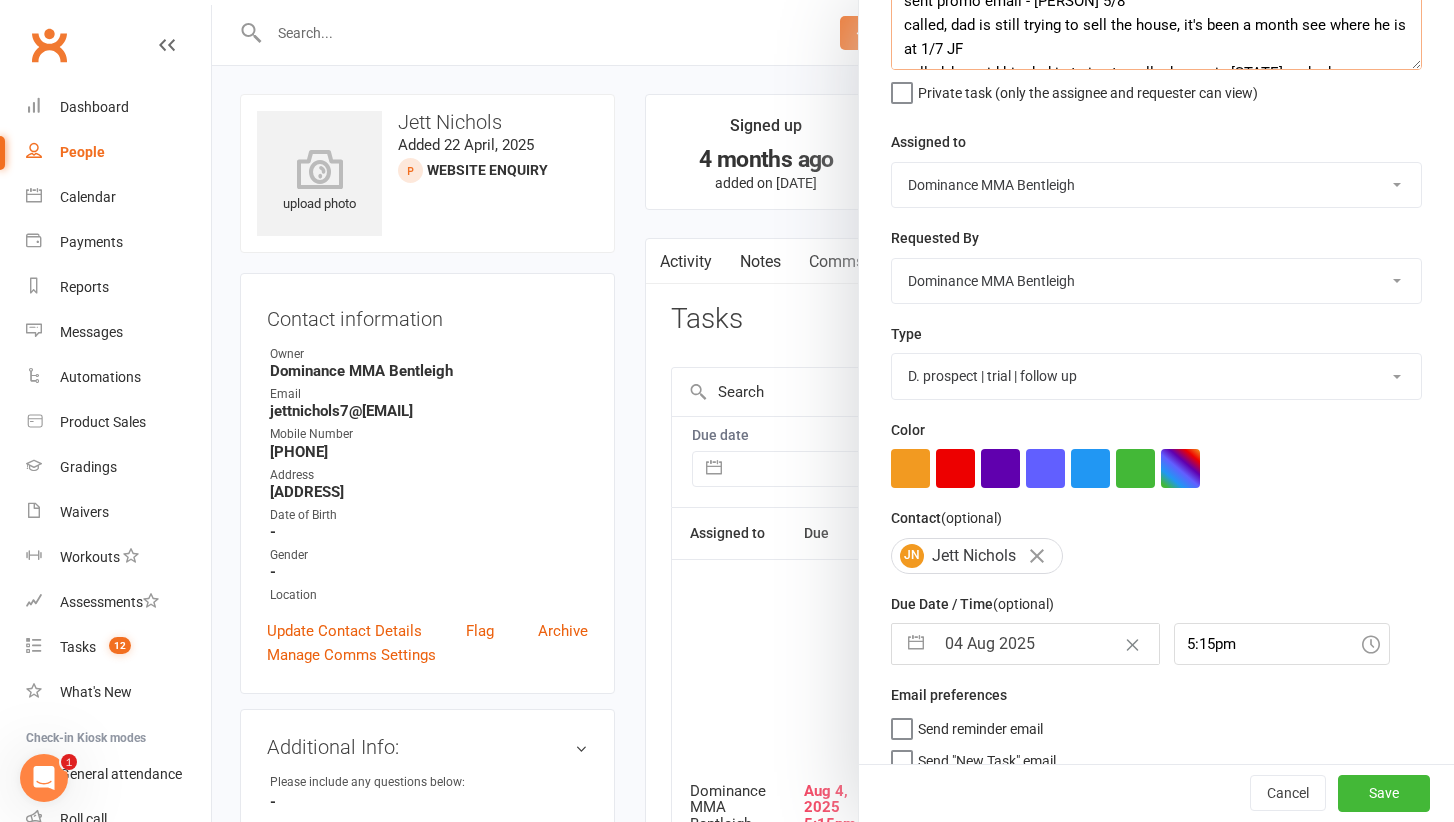 type on "sent promo email - Ellen 5/8
called, dad is still trying to sell the house, it's been a month see where he is at 1/7 JF
called, he said his dad is trying to sell a house in NSW so he has no one to drive him, it's been a month see where he is at 29/5 JF
offered second free trial - Ellen 20/5
sent text, has a few sessions at another gym to use up, but keen - Ellen 23/4
trial follow up - Ellen 22/4" 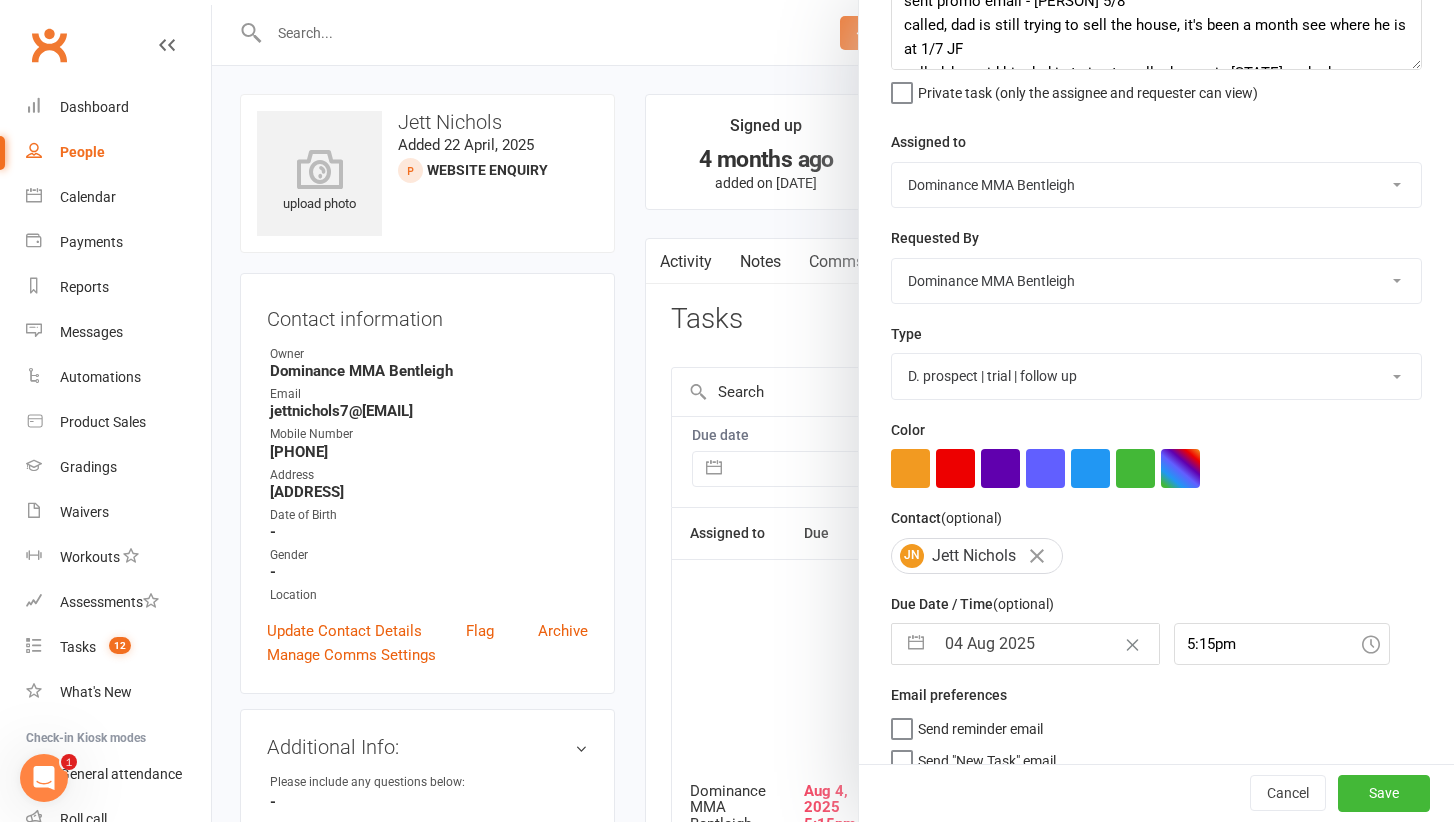 click on "04 Aug 2025" at bounding box center (1046, 644) 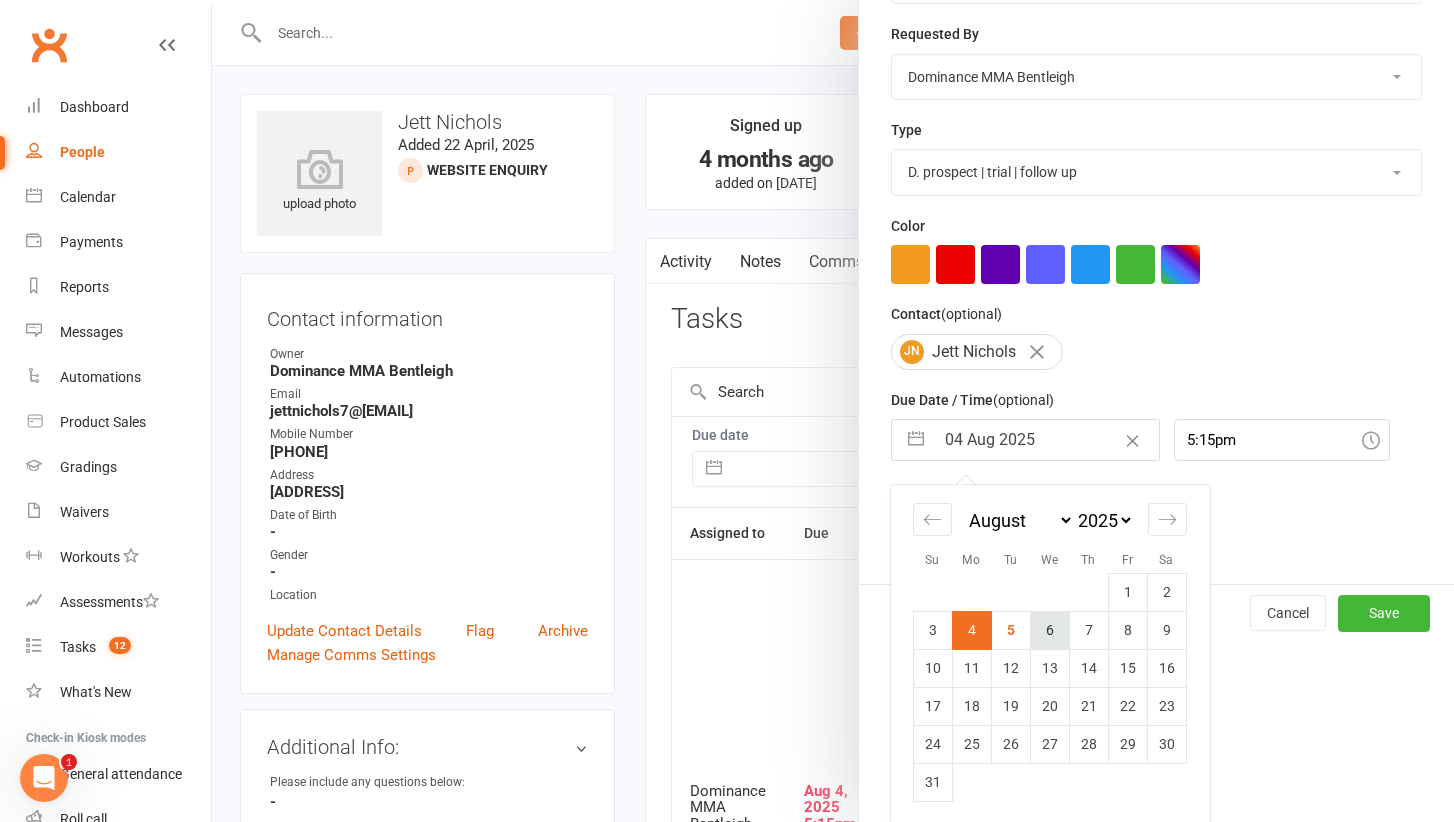 scroll, scrollTop: 339, scrollLeft: 0, axis: vertical 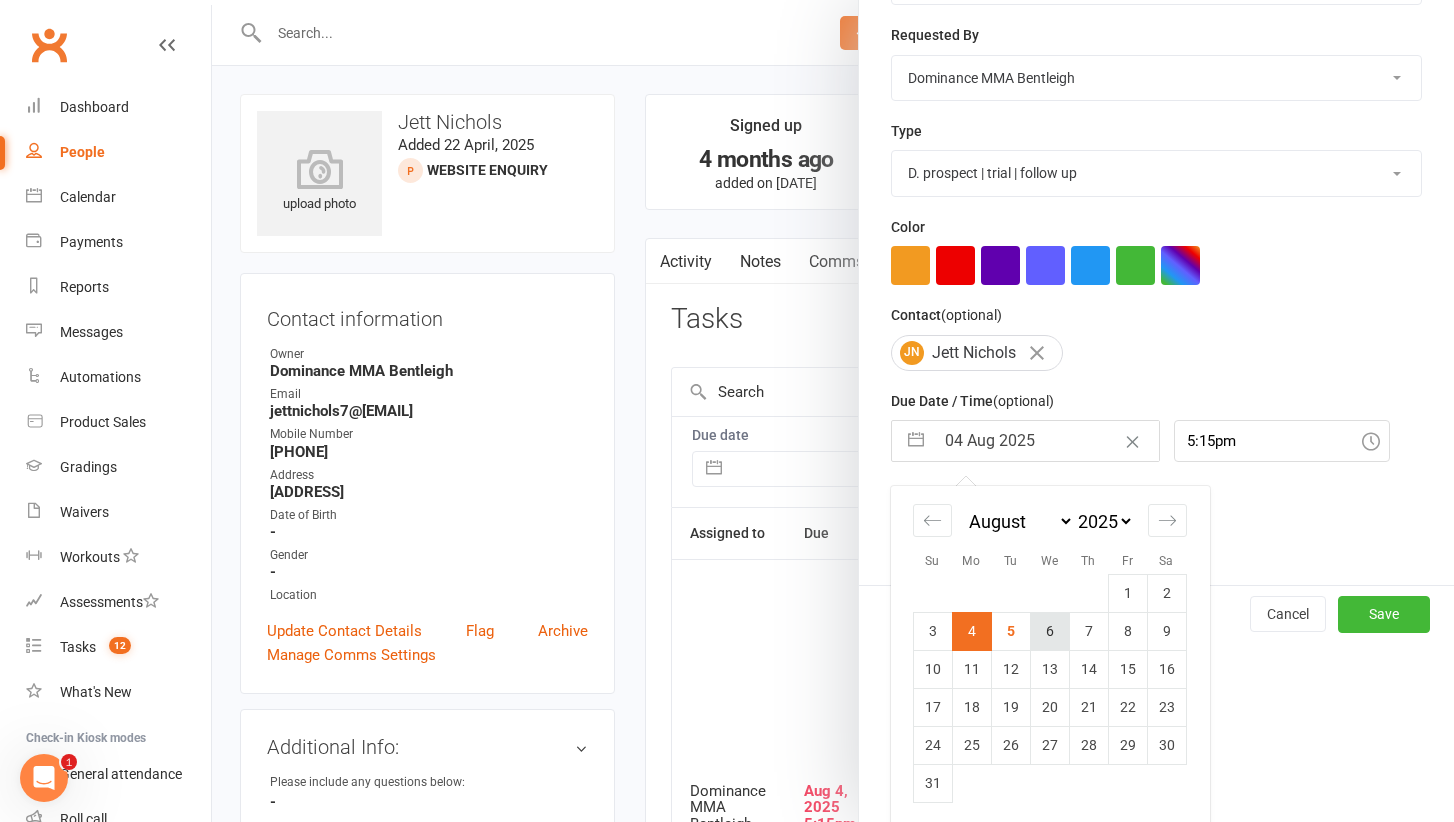 click on "6" at bounding box center [1049, 631] 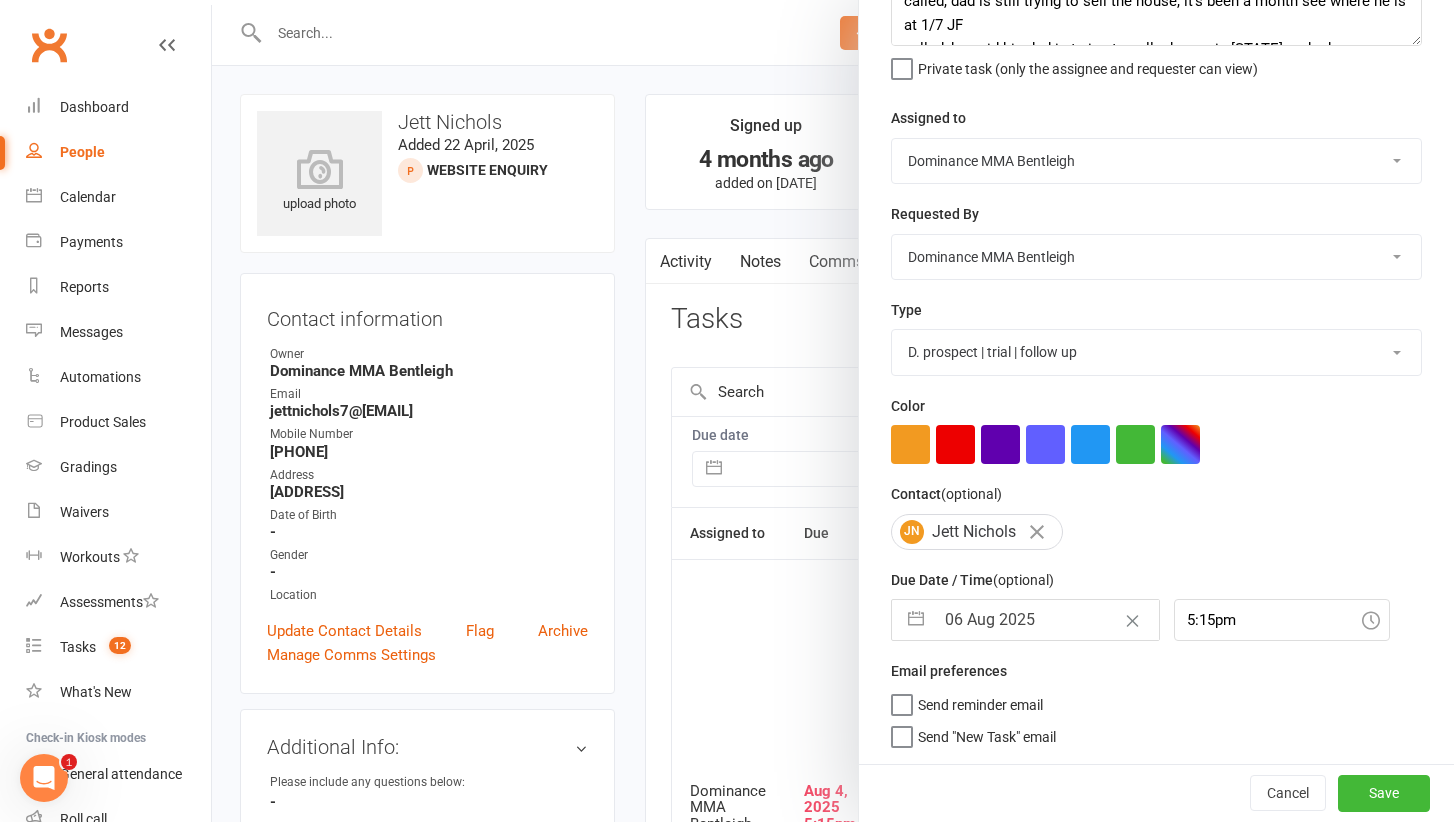 scroll, scrollTop: 156, scrollLeft: 0, axis: vertical 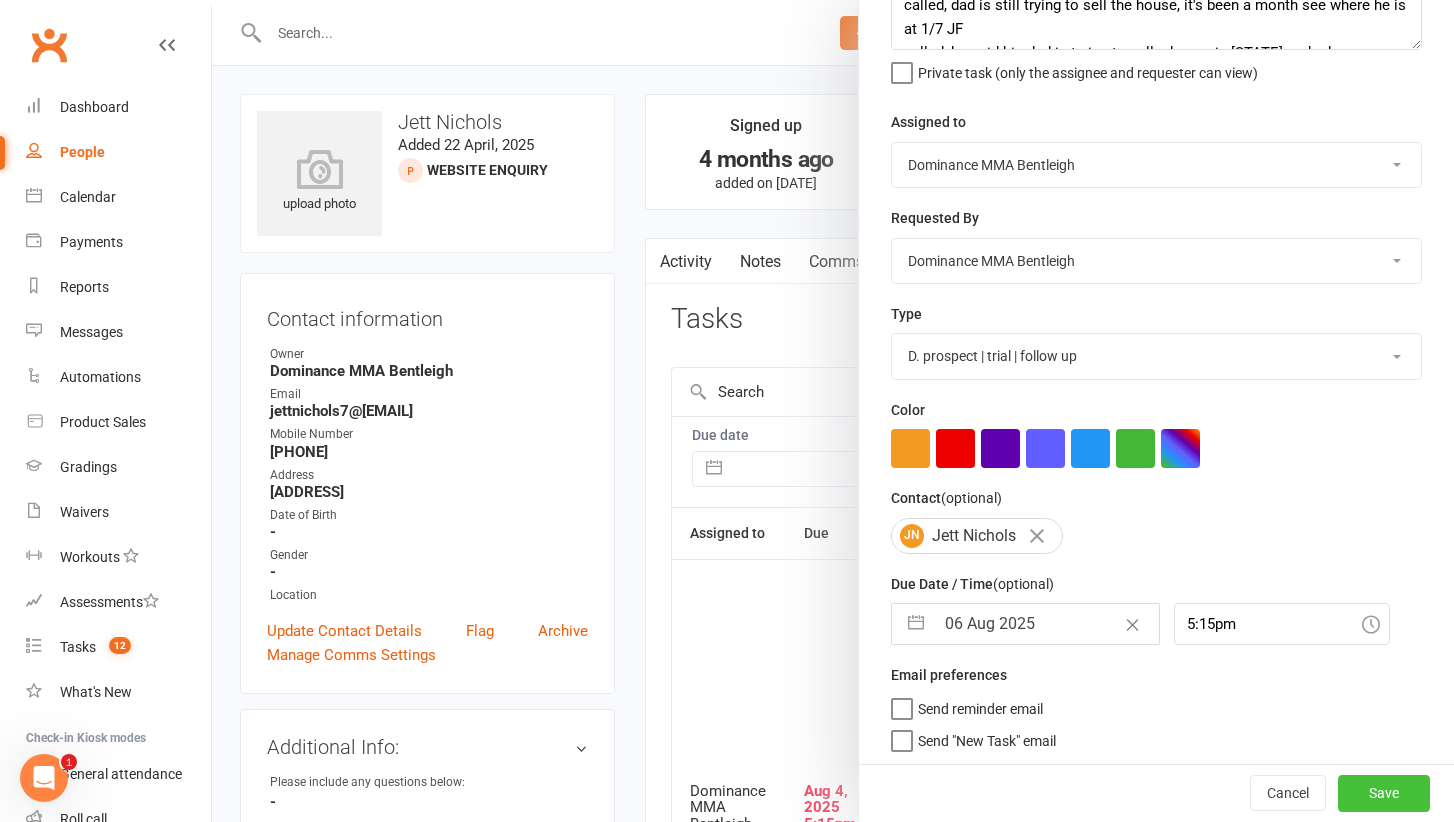click on "Save" at bounding box center (1384, 794) 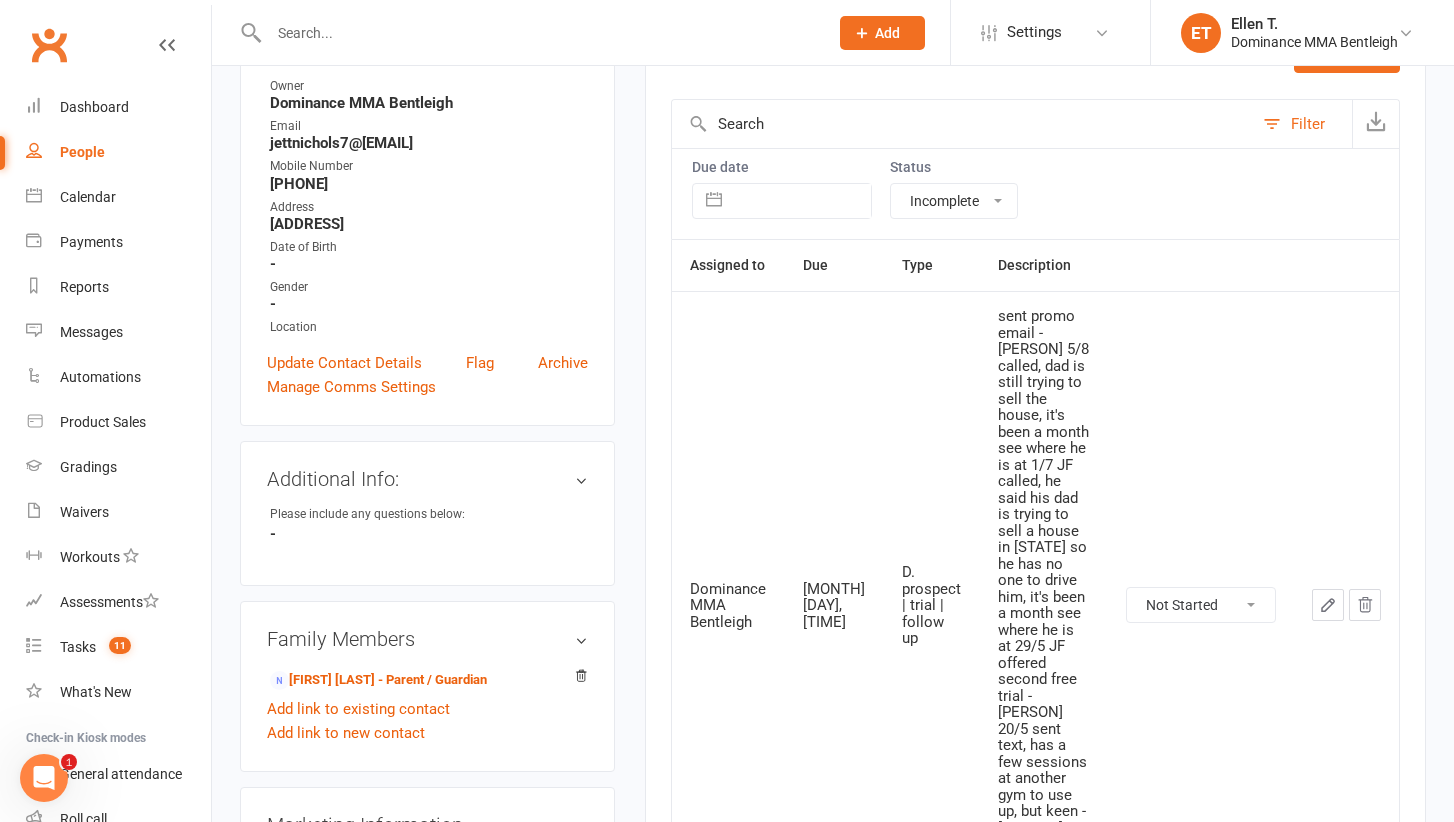 scroll, scrollTop: 299, scrollLeft: 0, axis: vertical 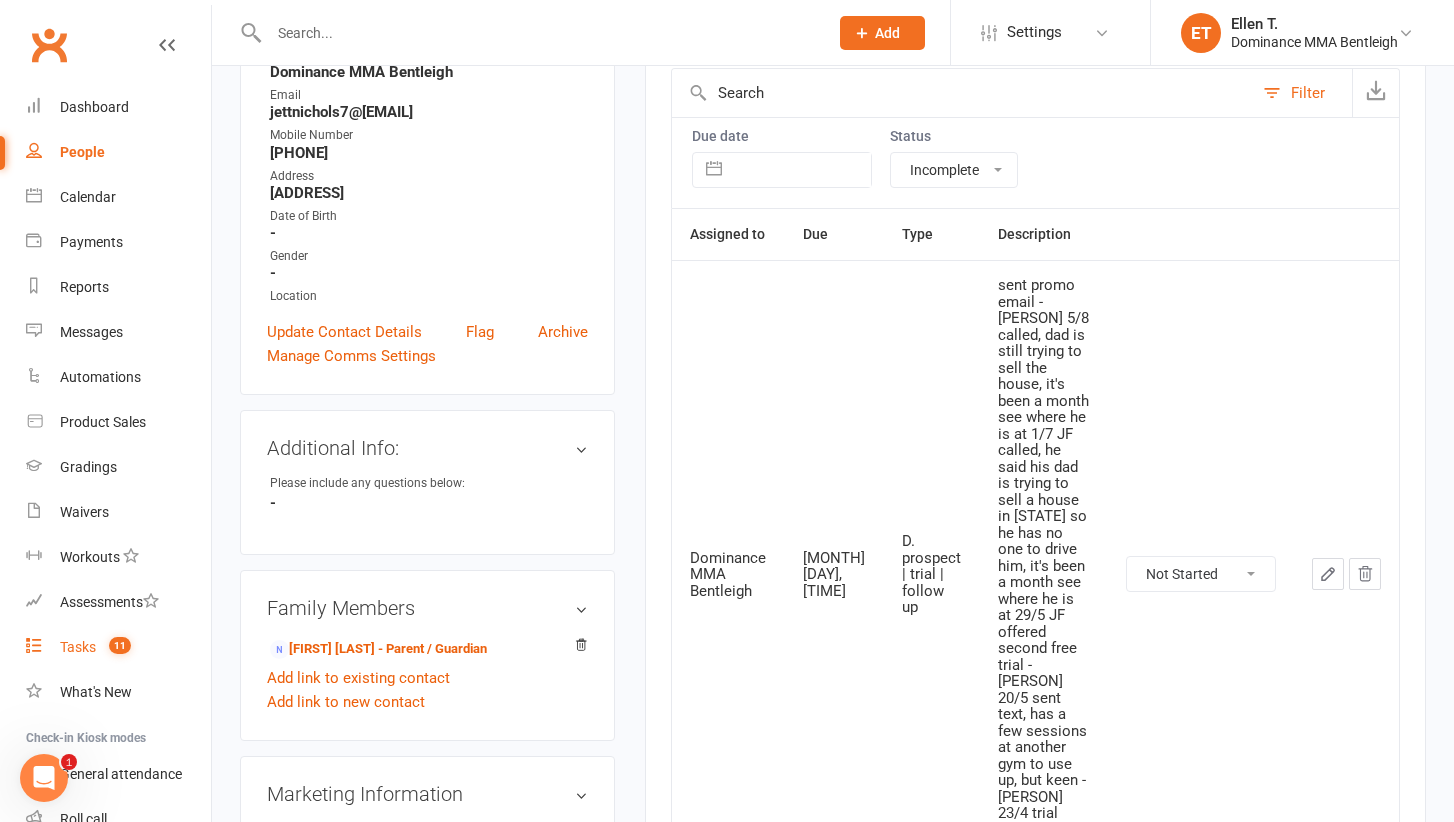 click on "Tasks   11" at bounding box center [118, 647] 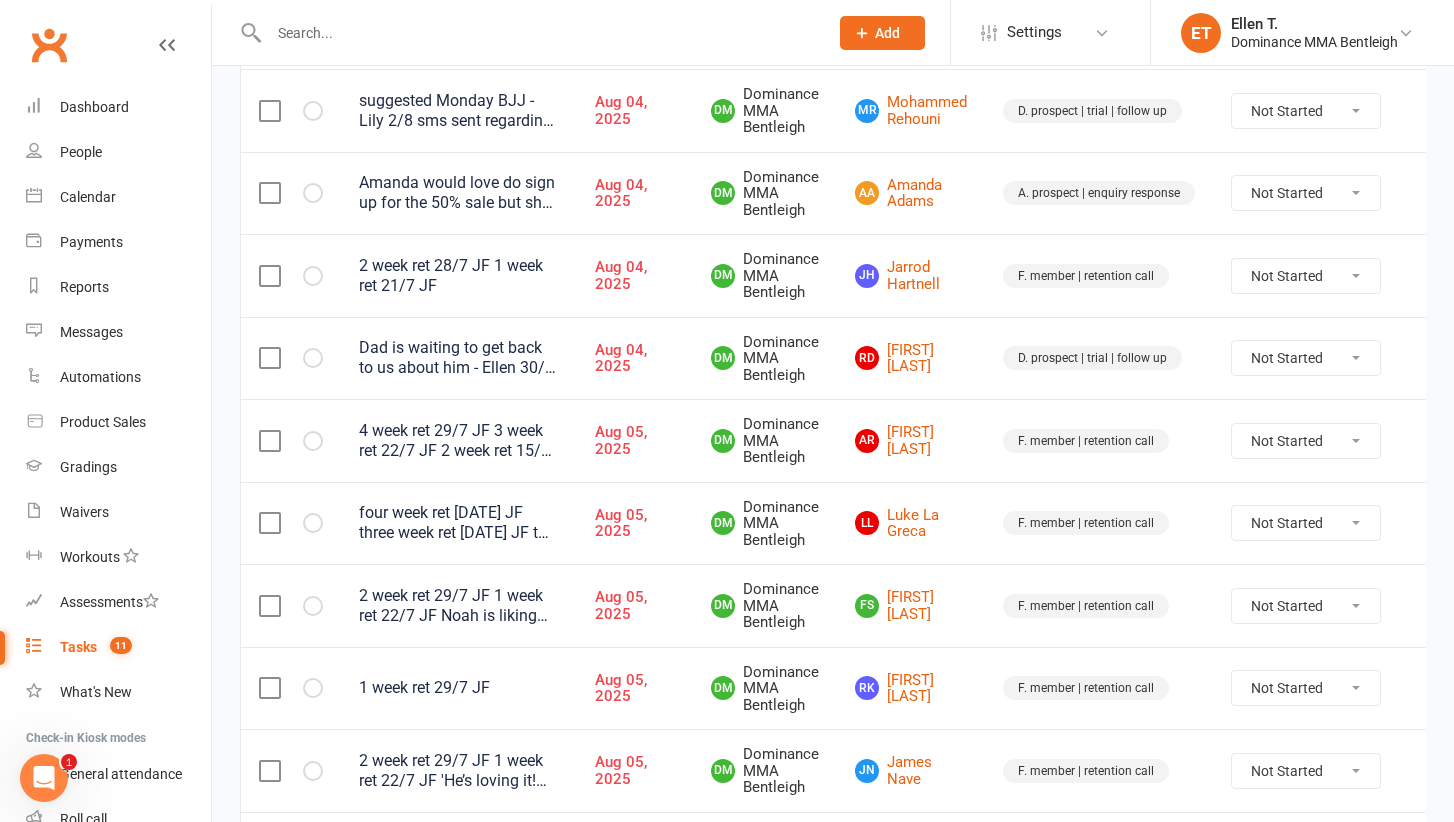 scroll, scrollTop: 310, scrollLeft: 0, axis: vertical 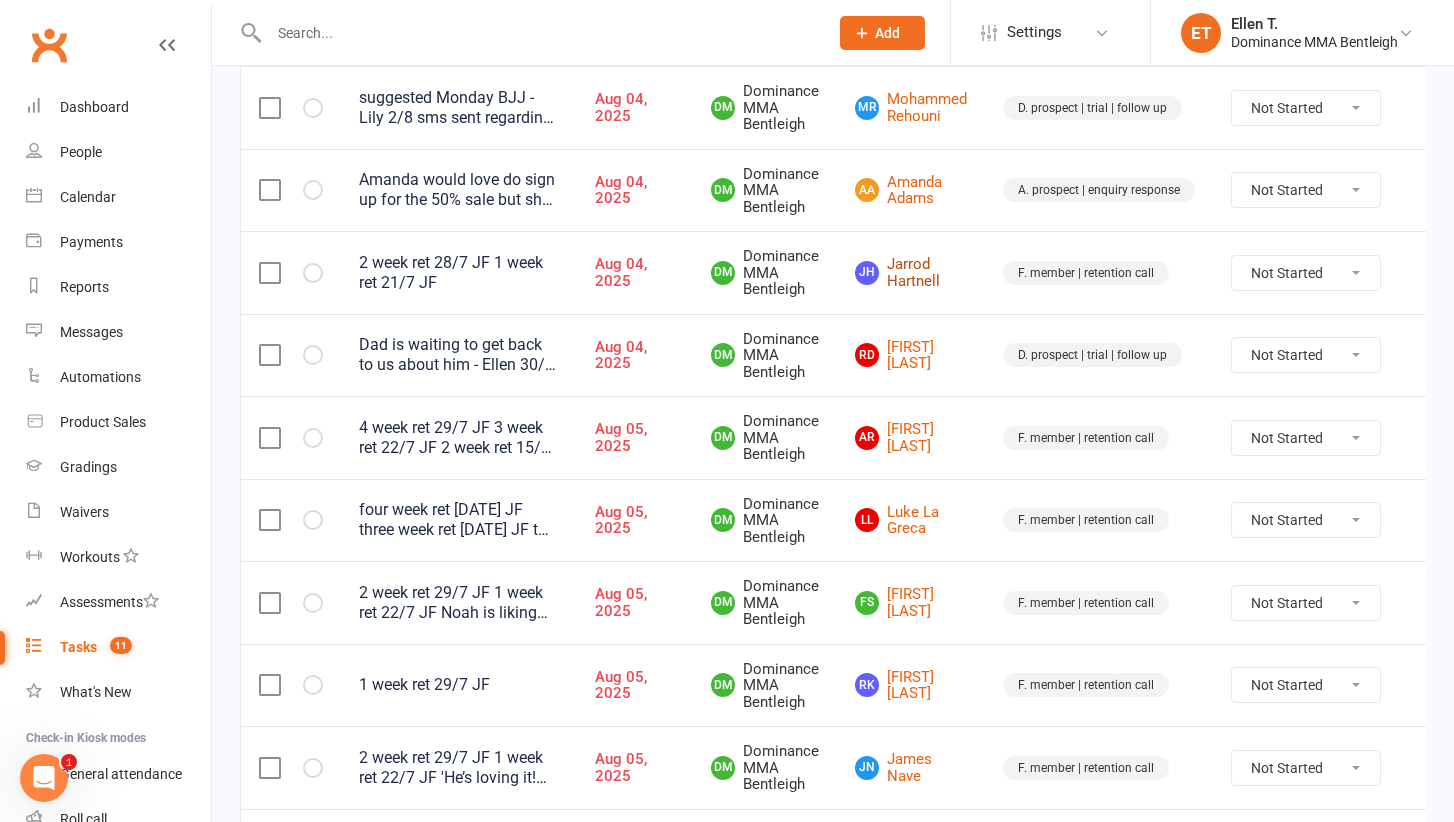 click on "JH Jarrod Hartnell" at bounding box center (911, 272) 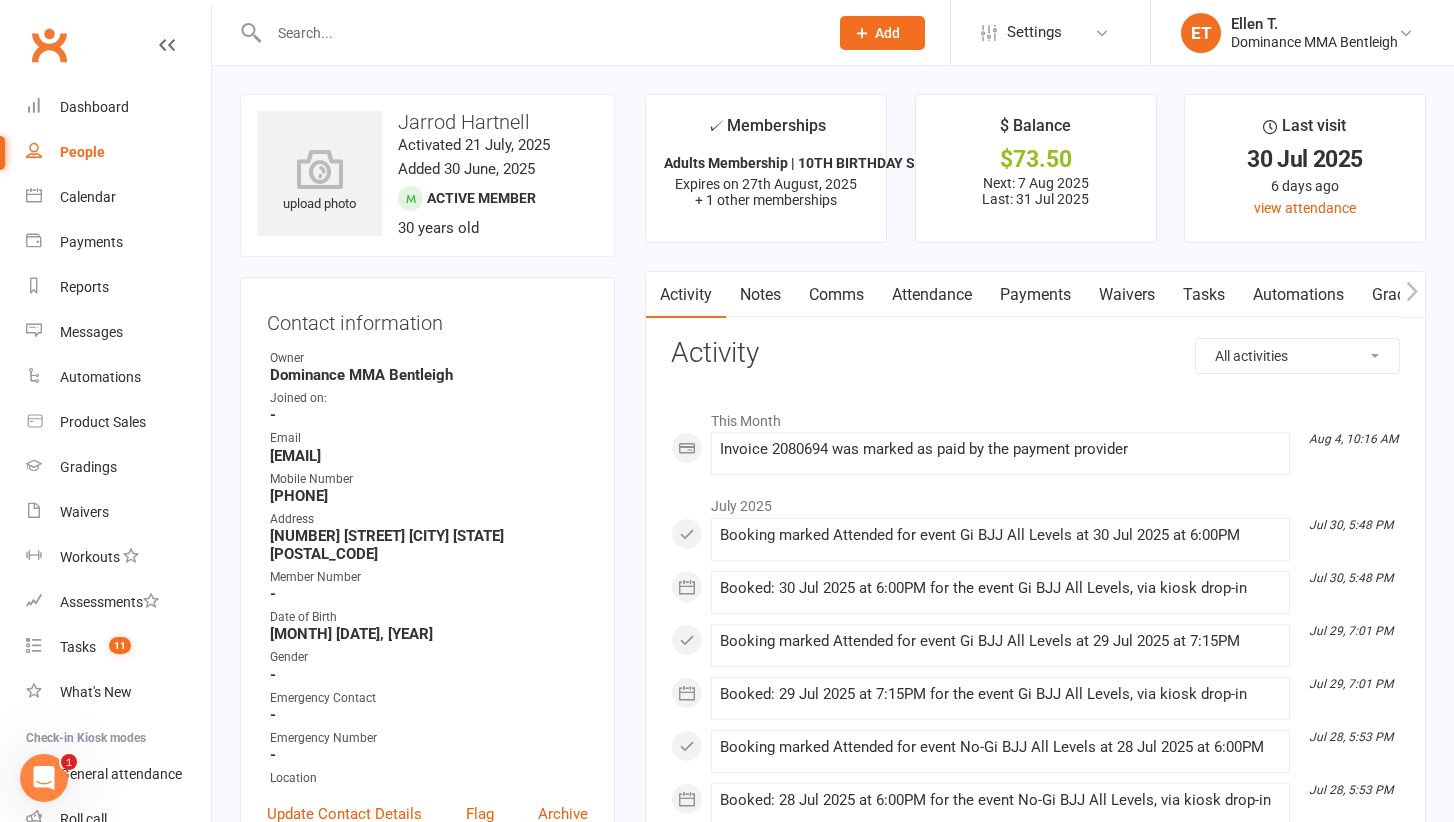 scroll, scrollTop: 0, scrollLeft: 0, axis: both 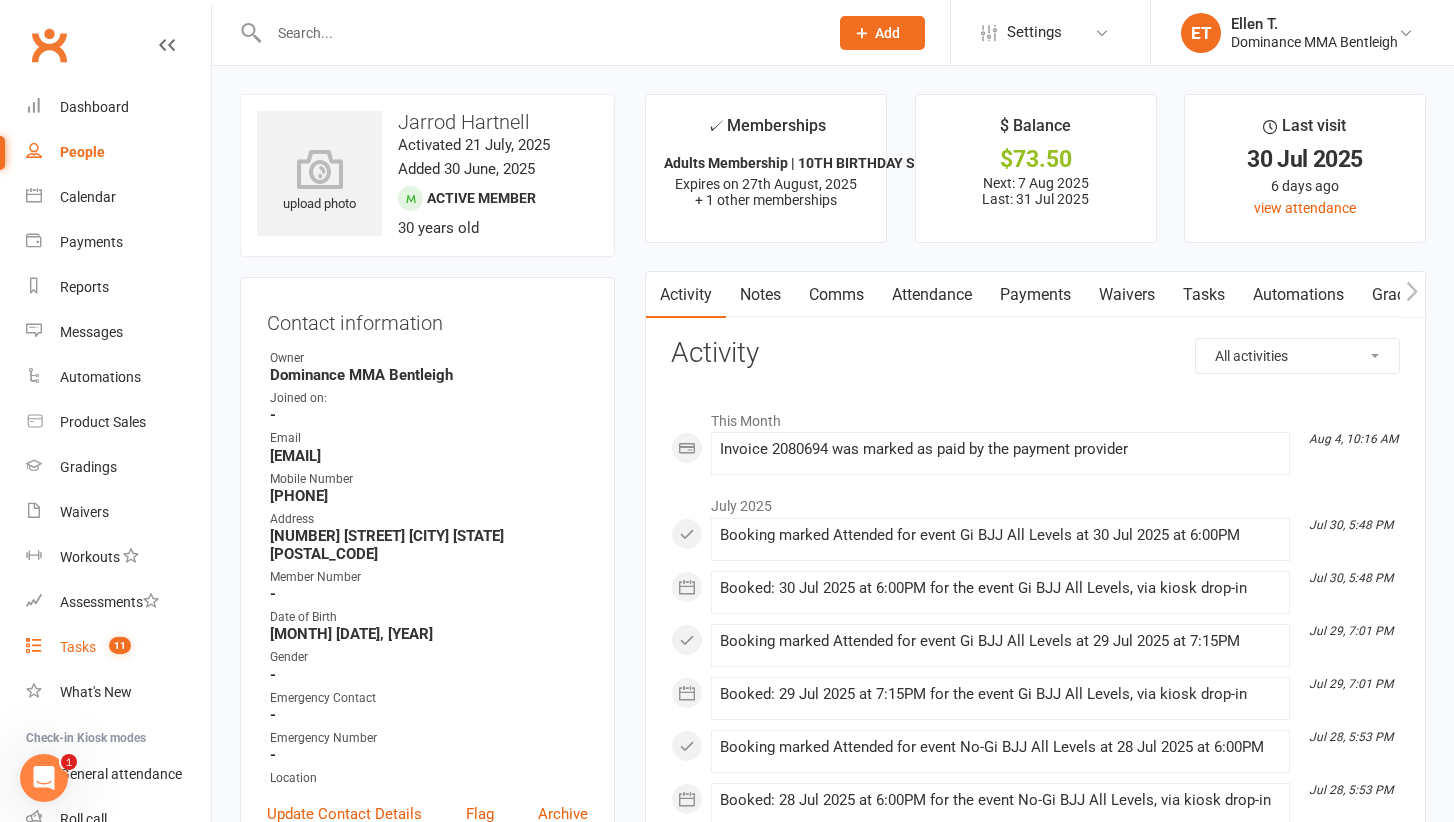 click on "11" at bounding box center (120, 645) 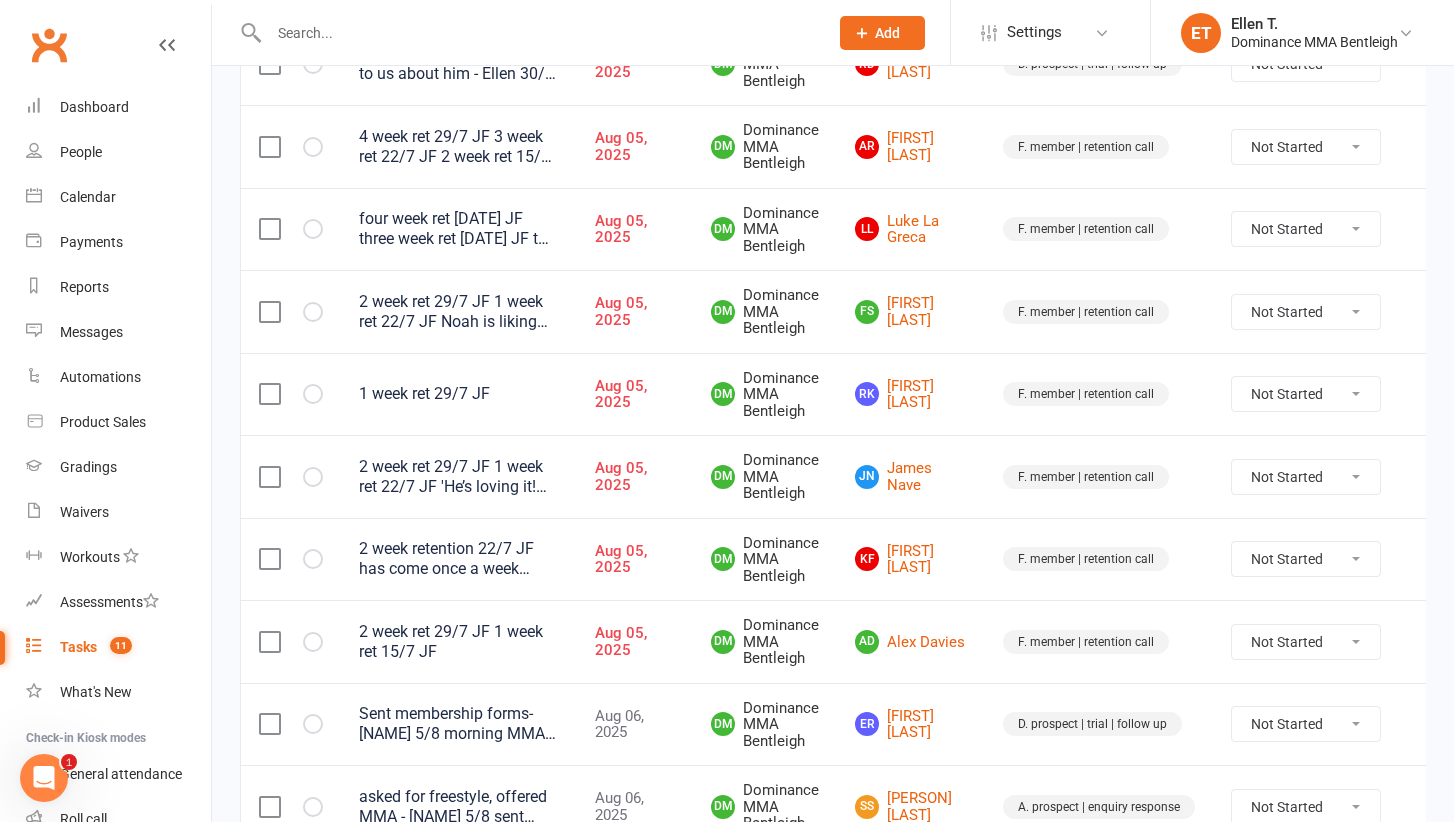 scroll, scrollTop: 603, scrollLeft: 0, axis: vertical 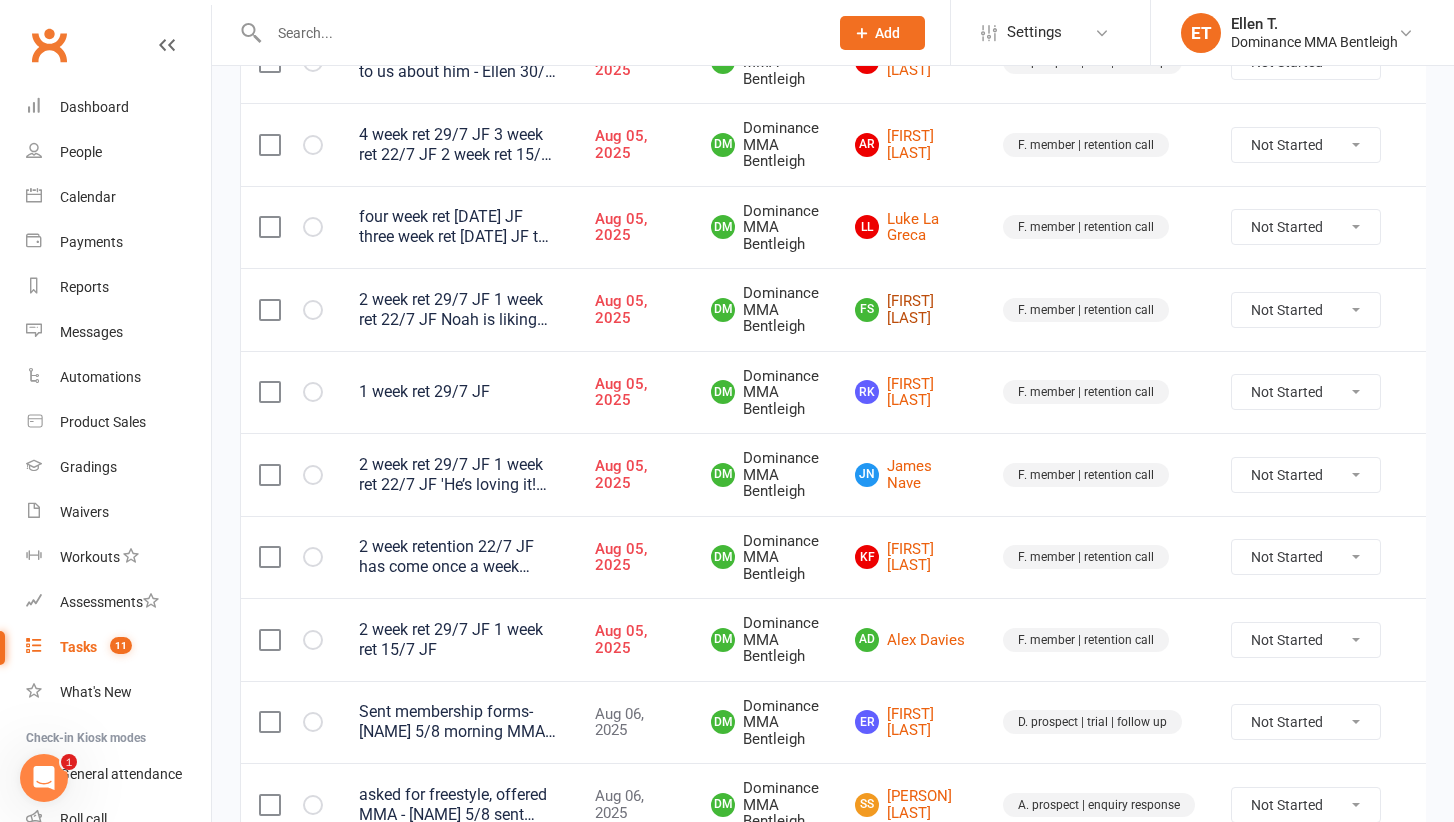 click on "FS Fabio Spano" at bounding box center [911, 309] 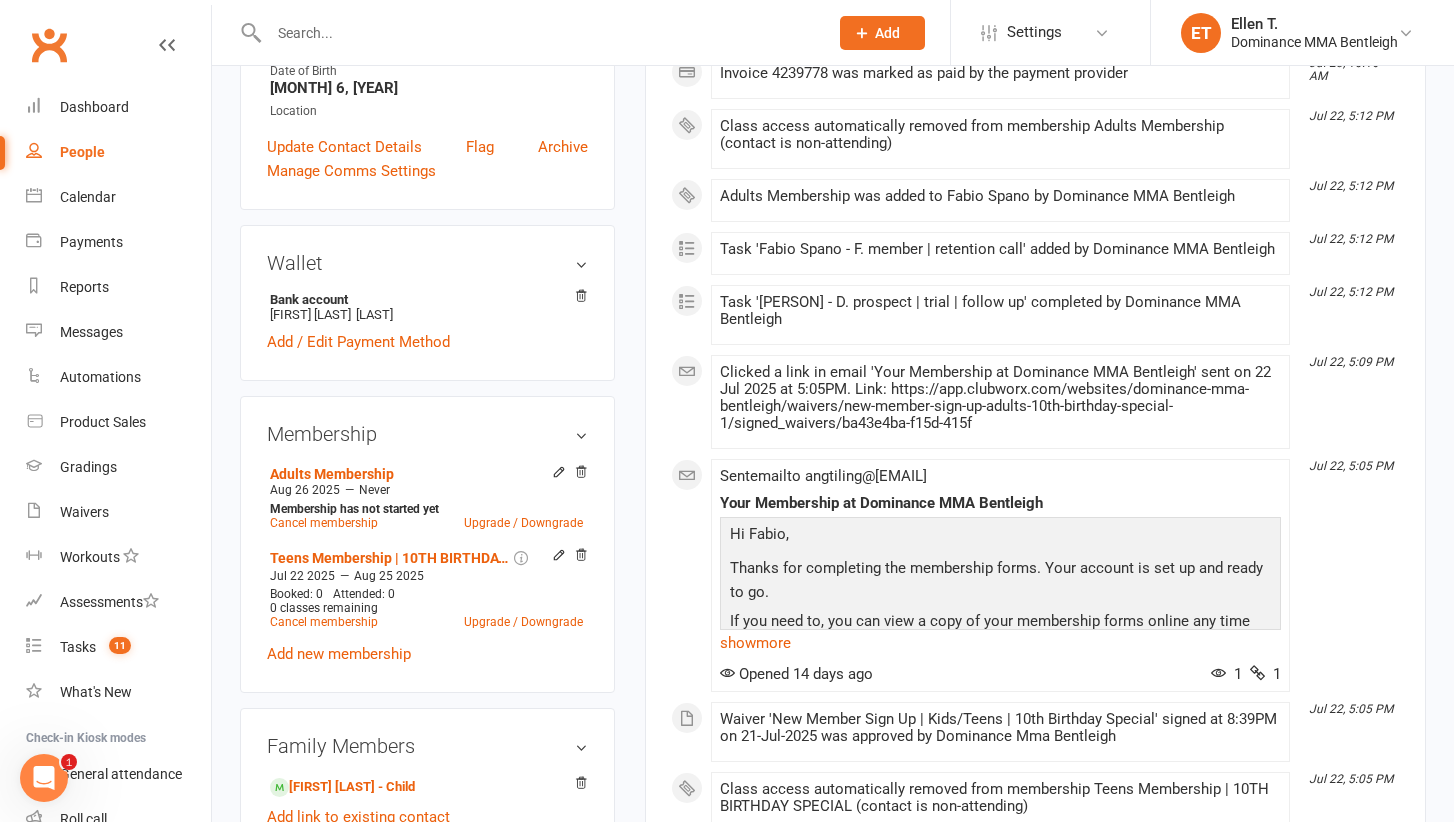 scroll, scrollTop: 591, scrollLeft: 0, axis: vertical 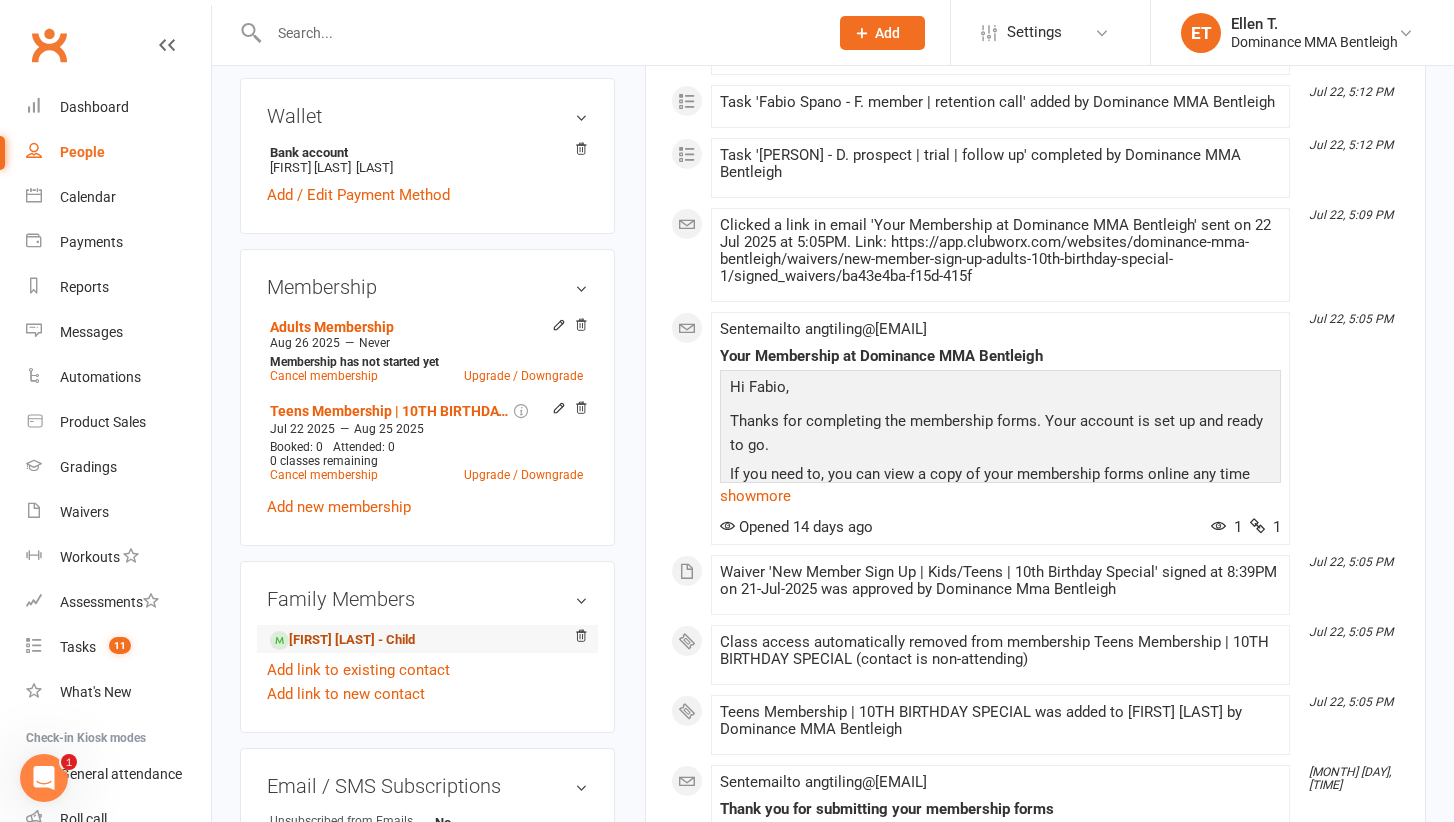 click on "Noah Spano - Child" at bounding box center (342, 640) 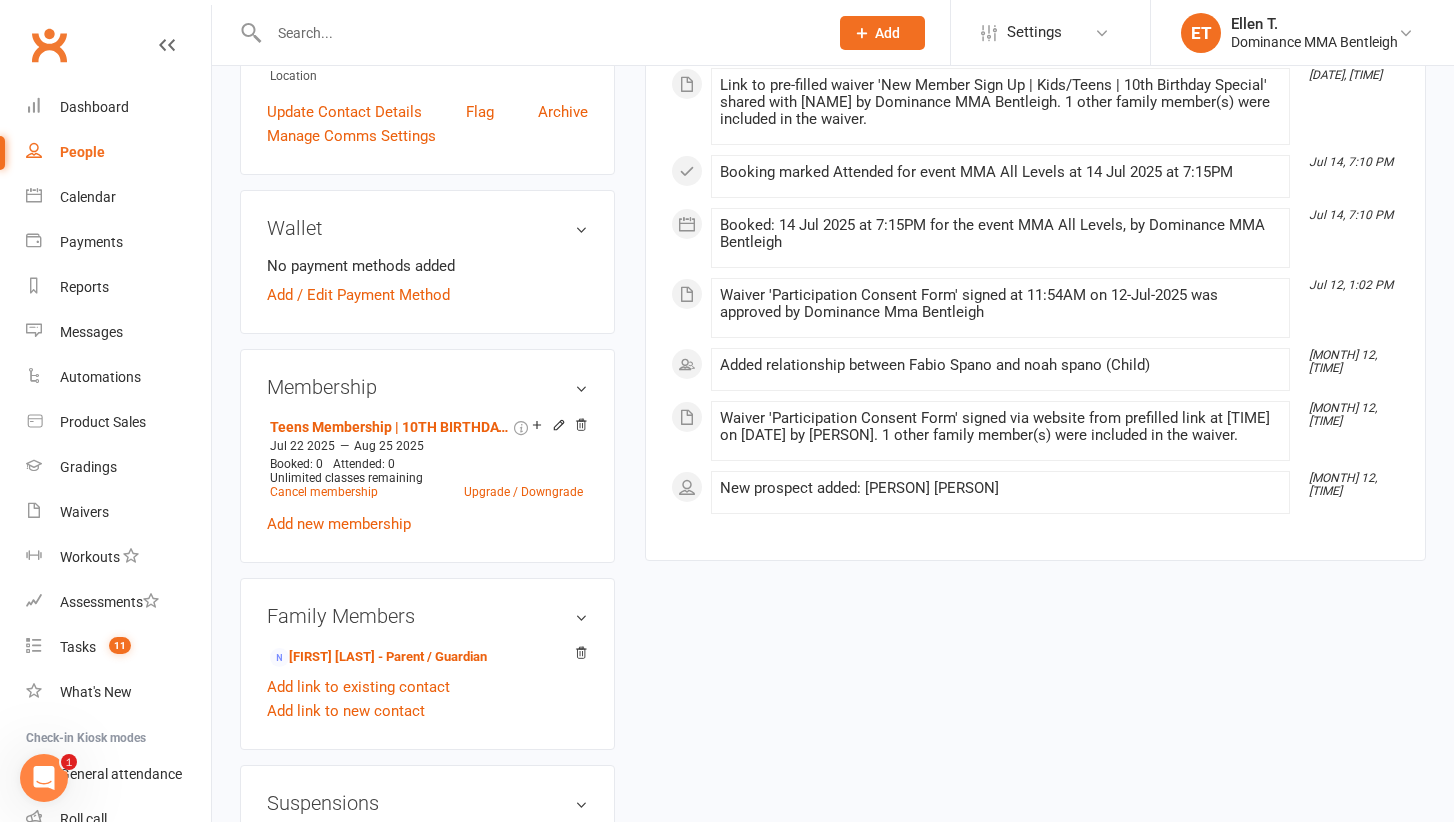 scroll, scrollTop: 652, scrollLeft: 0, axis: vertical 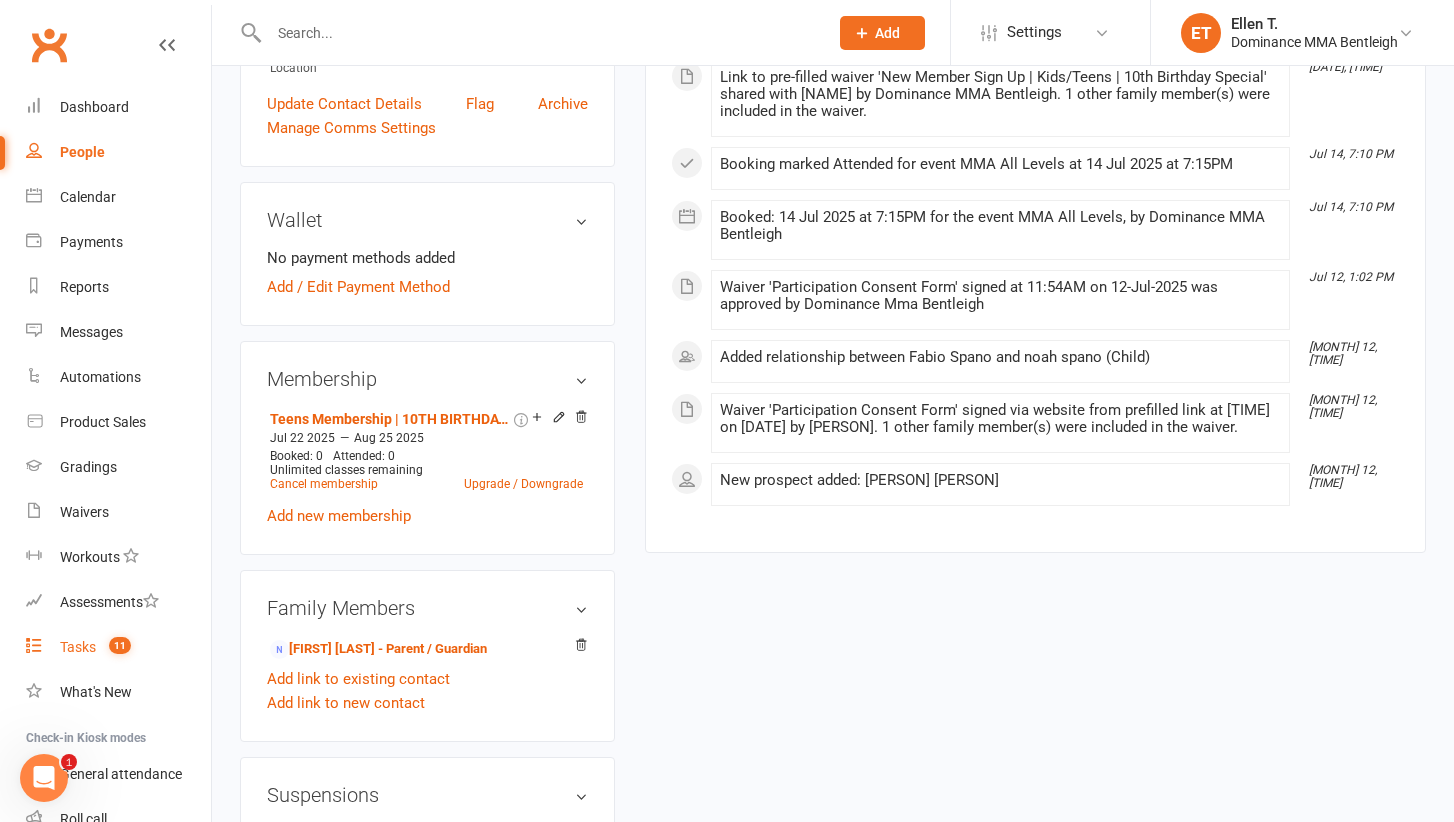 click on "Tasks" at bounding box center (78, 647) 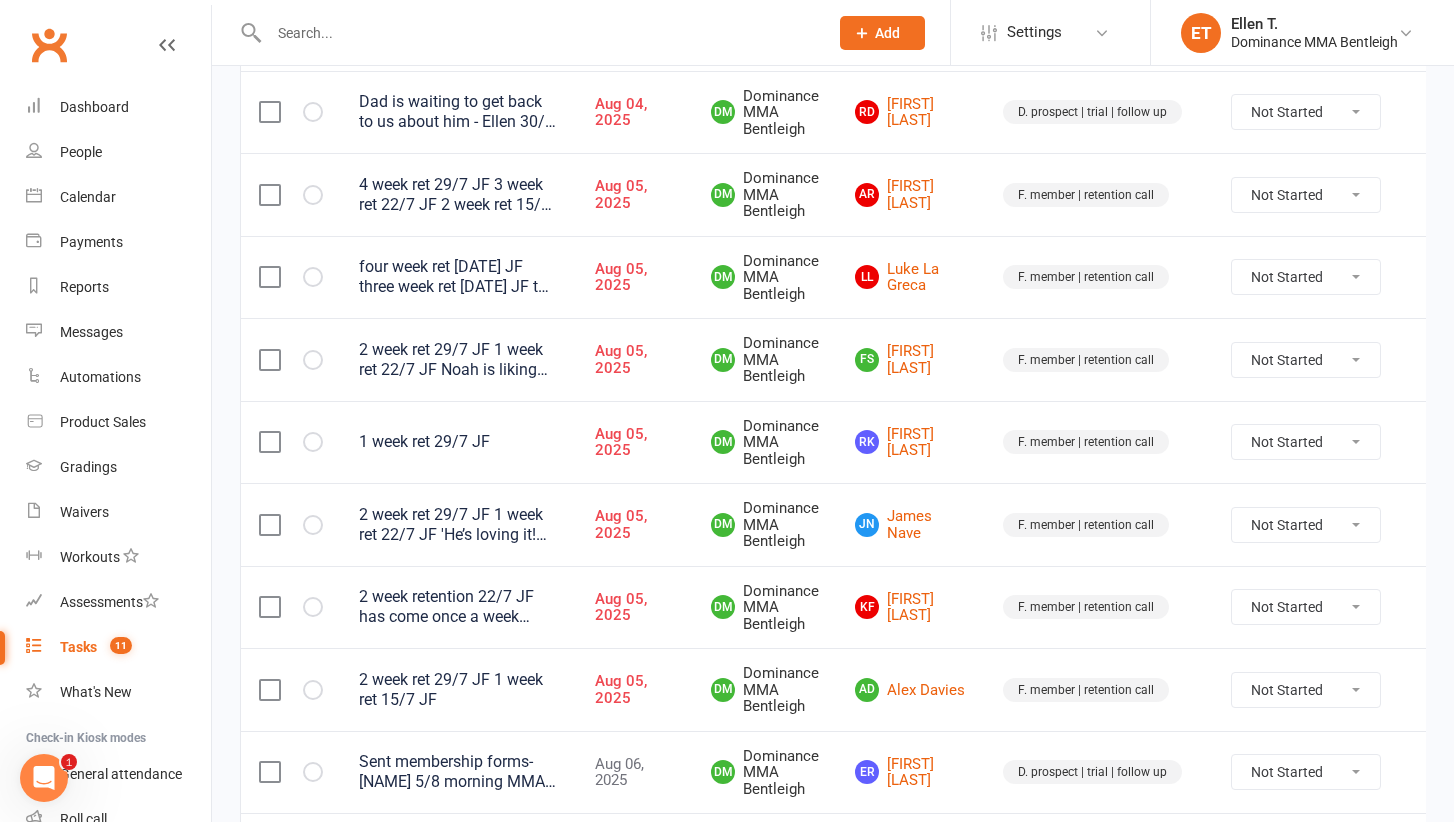scroll, scrollTop: 554, scrollLeft: 0, axis: vertical 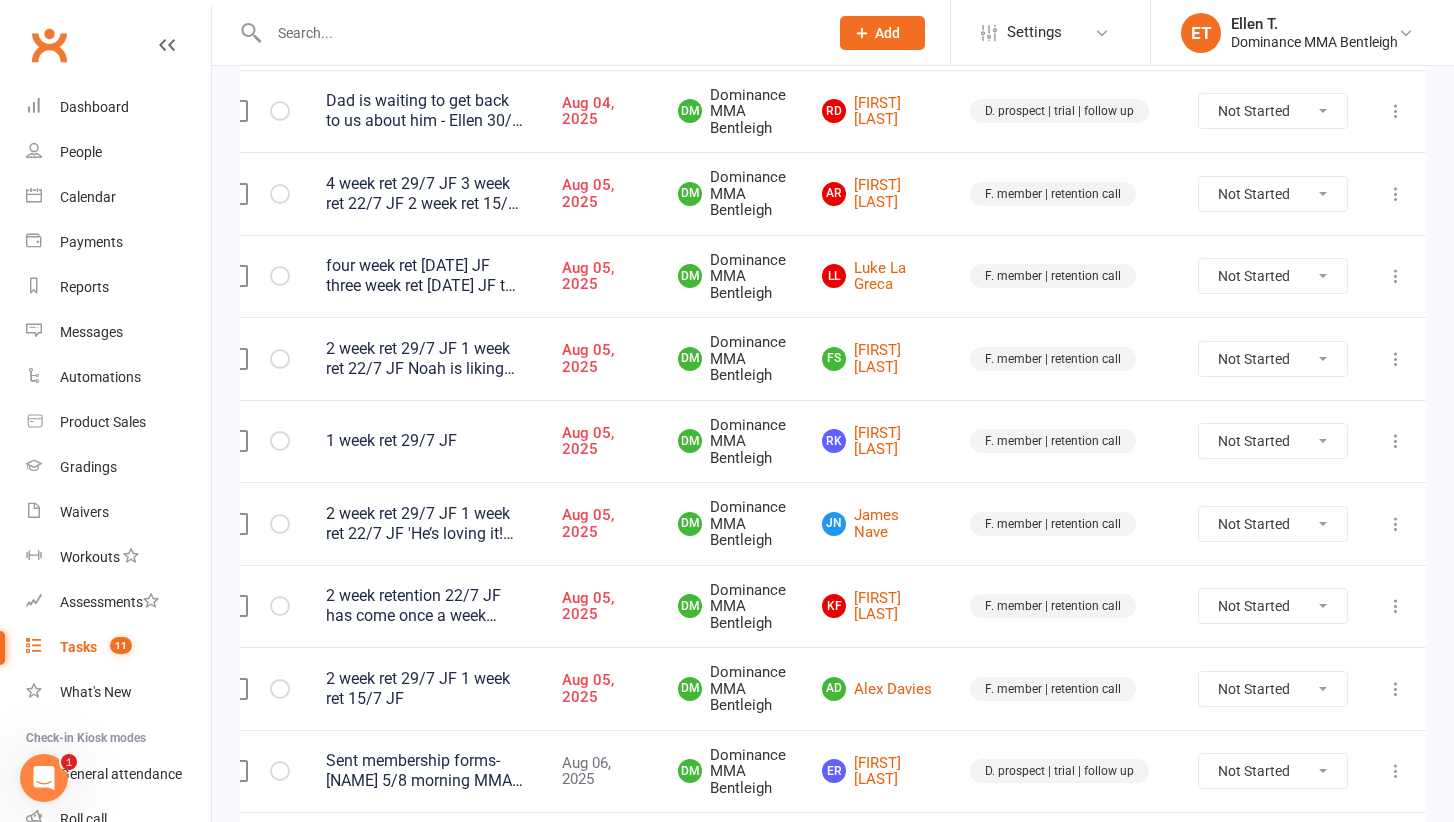 click at bounding box center (1396, 359) 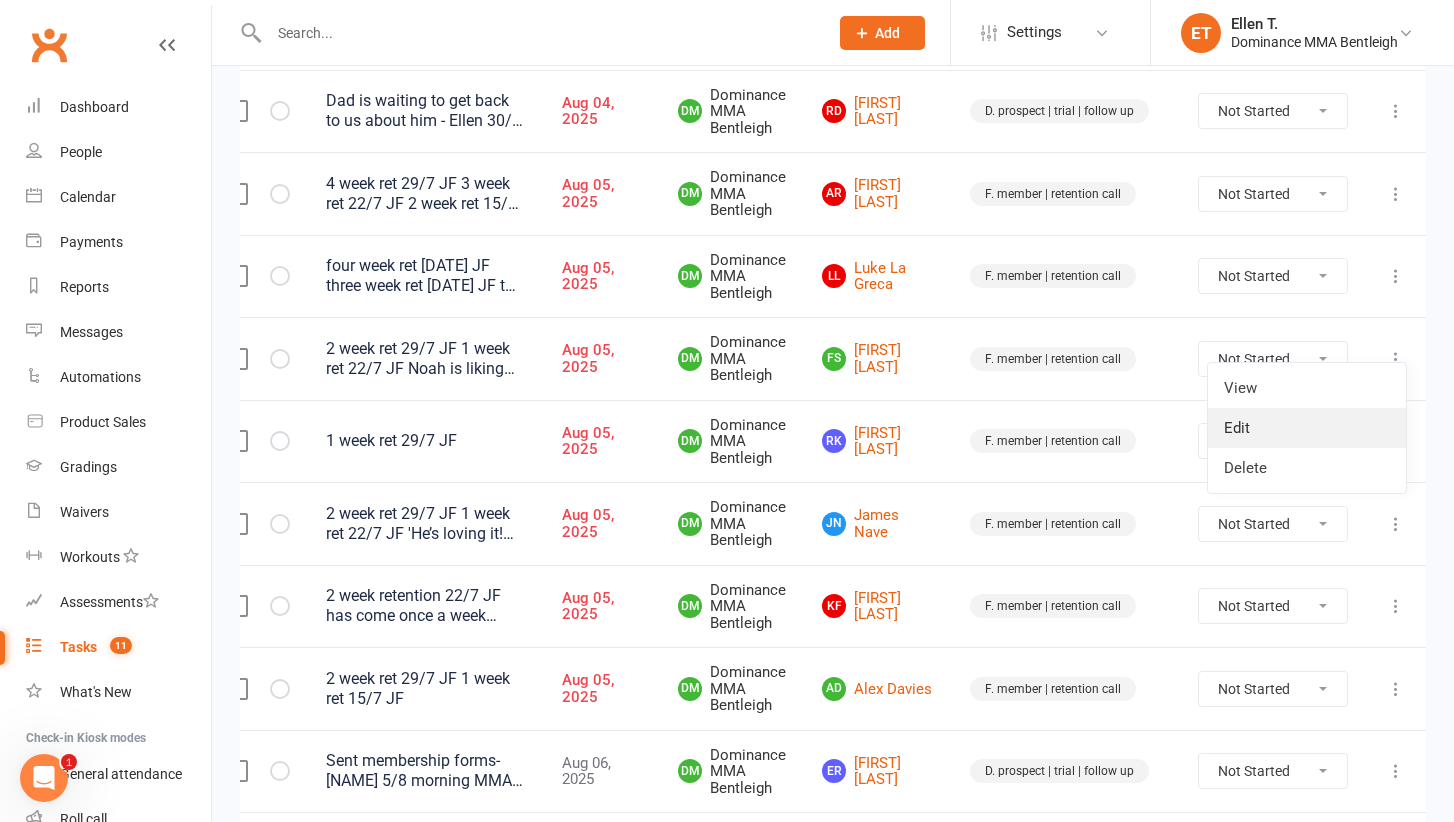 click on "Edit" at bounding box center [1307, 428] 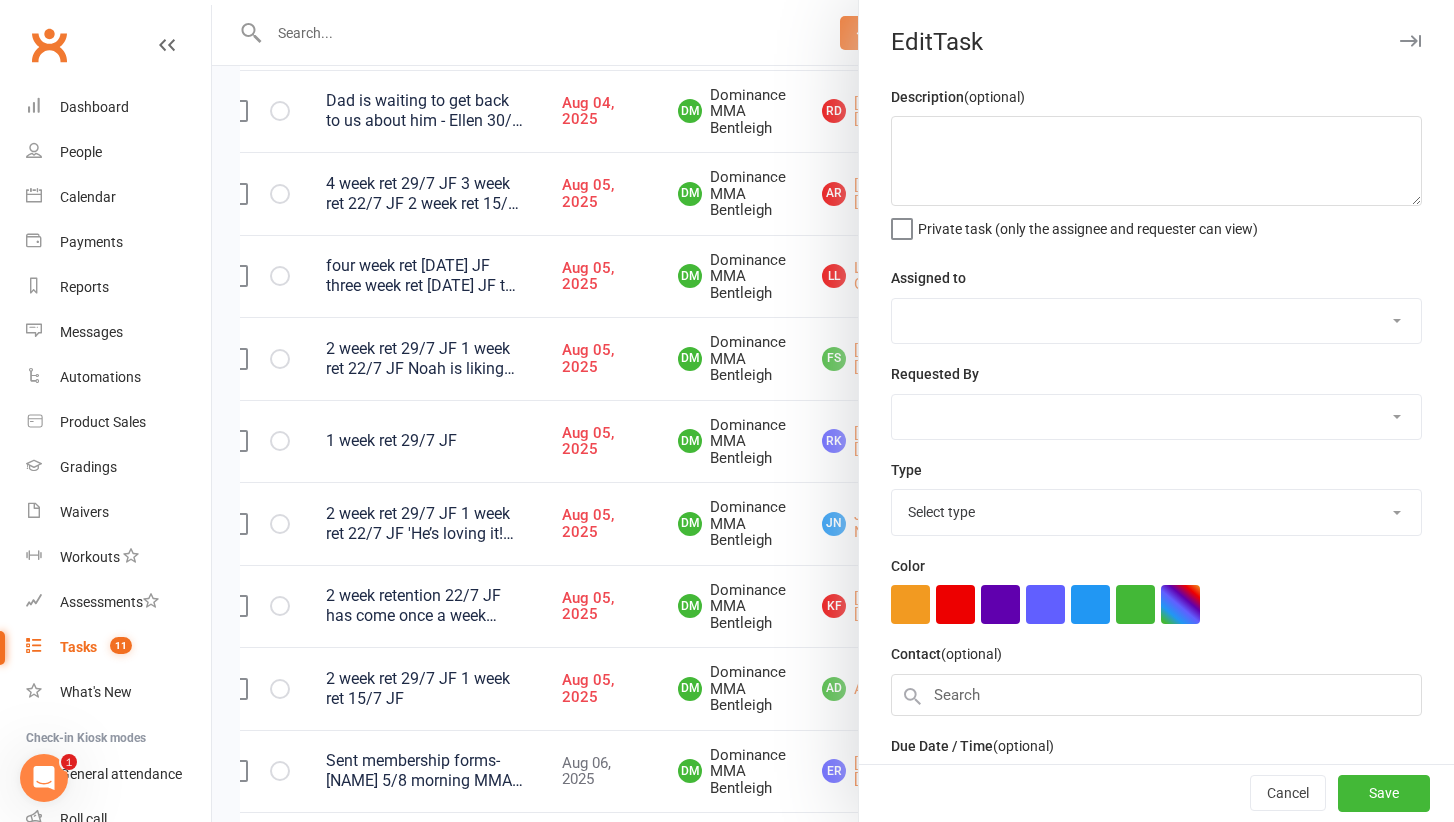 type on "2 week ret 29/7 JF
1 week ret 22/7 JF
Noah is liking the classes but needs work on his confidence 29/7 JF" 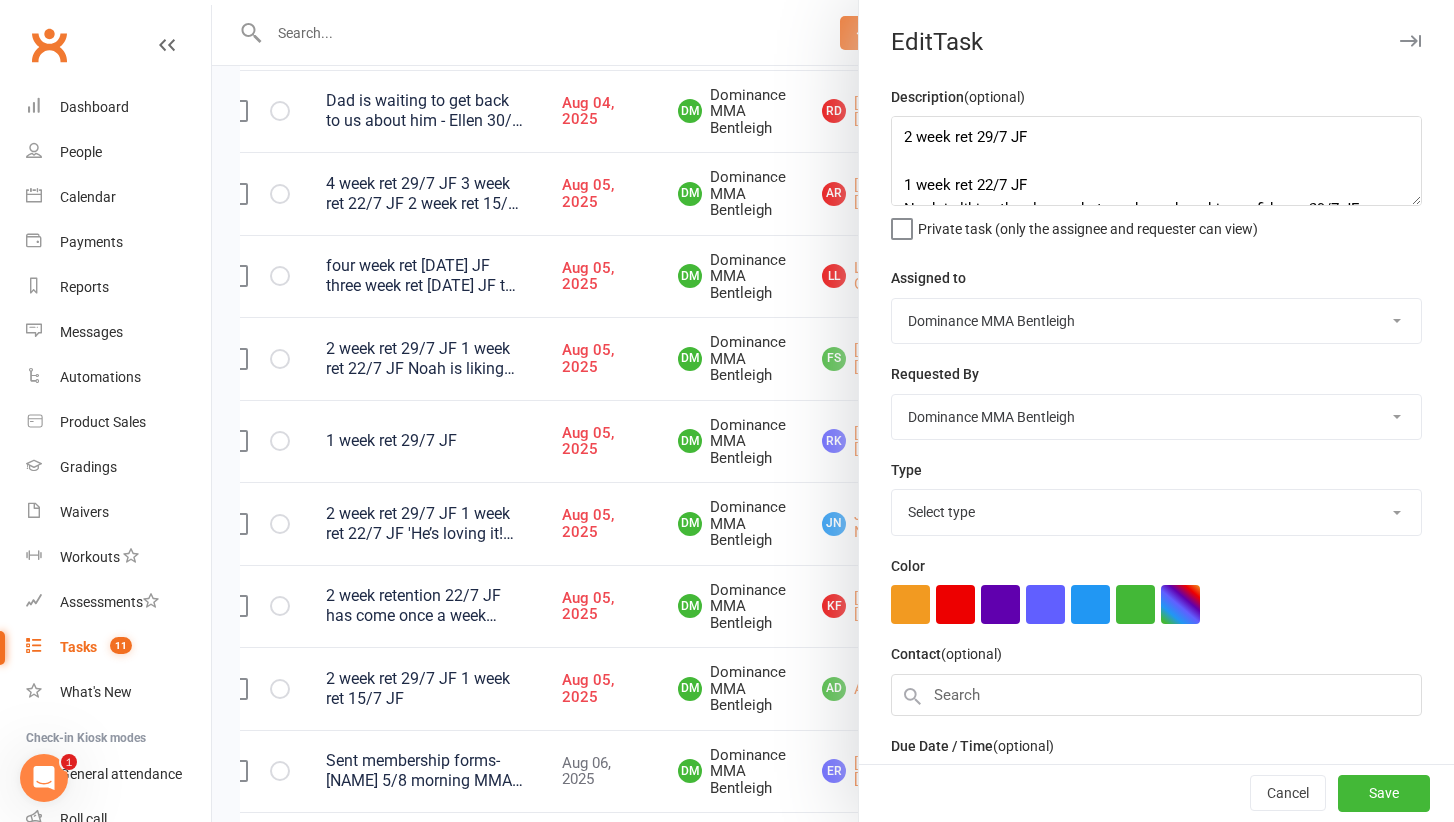 select on "13789" 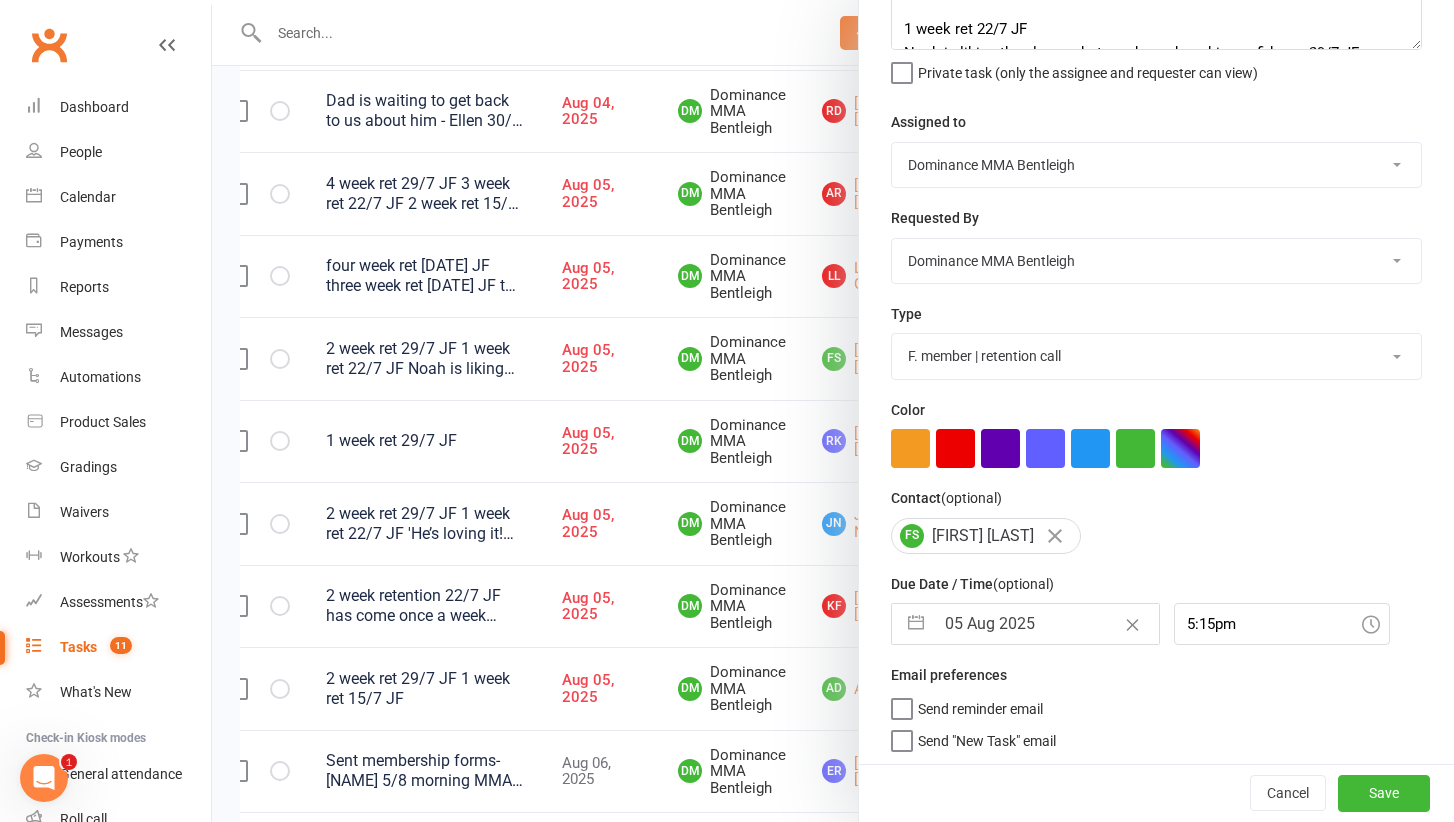 select on "6" 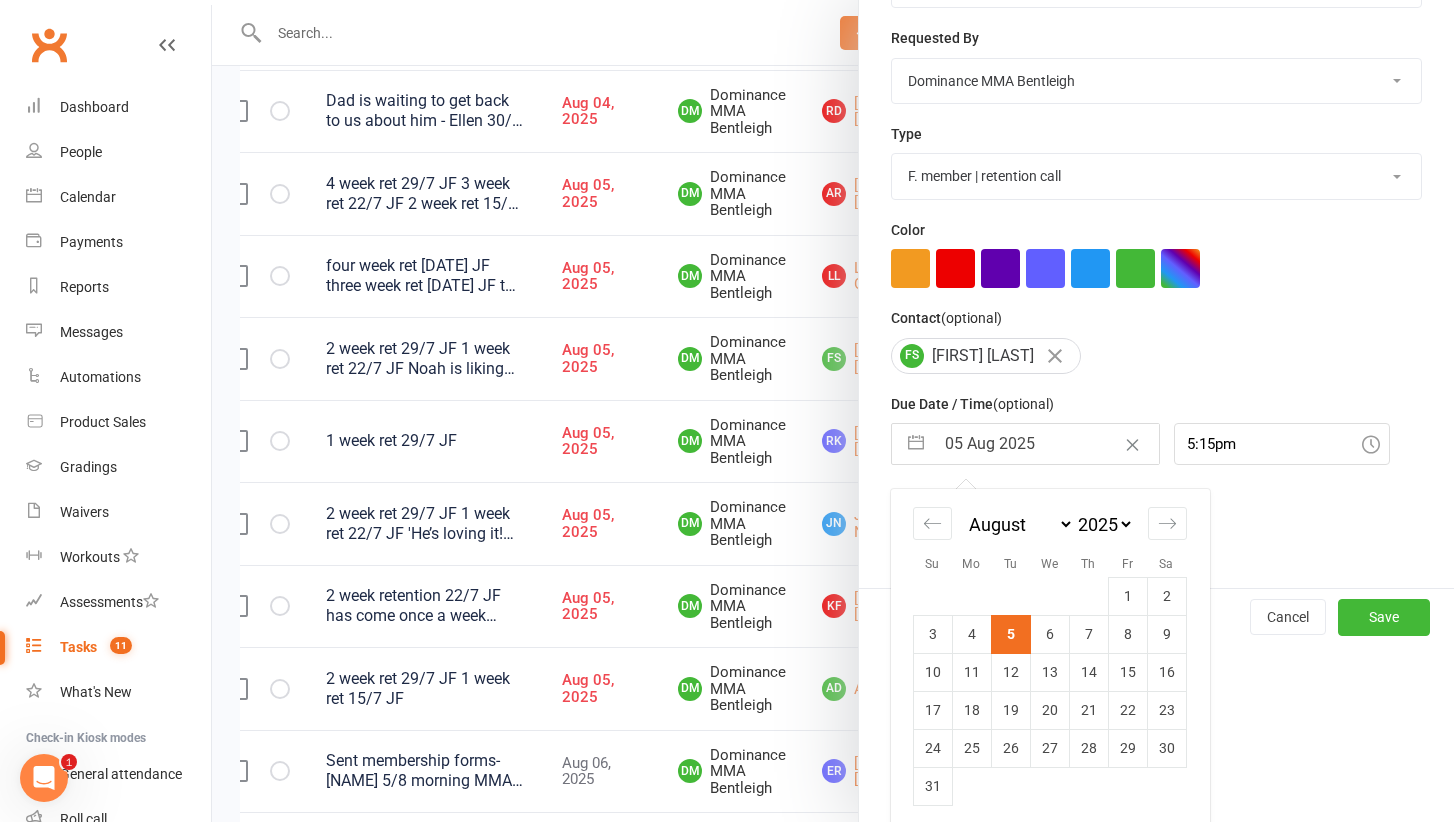 click on "05 Aug 2025 Navigate forward to interact with the calendar and select a date. Press the question mark key to get the keyboard shortcuts for changing dates. Su Mo Tu We Th Fr Sa January February March April May June July August September October November December 2035 2034 2033 2032 2031 2030 2029 2028 2027 2026 2025 2024 2023 2022 2021 2020 2019 2018 2017 2016 2015 2014 2013 2012 2011 2010 2009 2008 2007 2006 2005 2004 2003 2002 2001 2000 1999 1998 1997 1996 1995 1994 1993 1992 1991 1990 1989 1988 1987 1986 1985 1984 1983 1982 1981 1980 1979 1978 1977 1976 1975 1974 1973 1972 1971 1970 1969 1968 1967 1966 1965 1964 1963 1962 1961 1960 1959 1958 1957 1956 1955 1954 1953 1952 1951 1950 1949 1948 1947 1946 1945 1944 1943 1942 1941 1940 1939 1938 1937 1936 1935 1934 1933 1932 1931 1930 1929 1928 1927 1926 1925 1 2 3 4 5 6 7 8 9 10 11 12 13 14 15 16 17 18 19 20 21 22 23 24 25 26 27 28 29 30 31 January February March April May June July August September October November December 2035 2034 2033 2032 2031 2030 2029 1" at bounding box center (1025, 444) 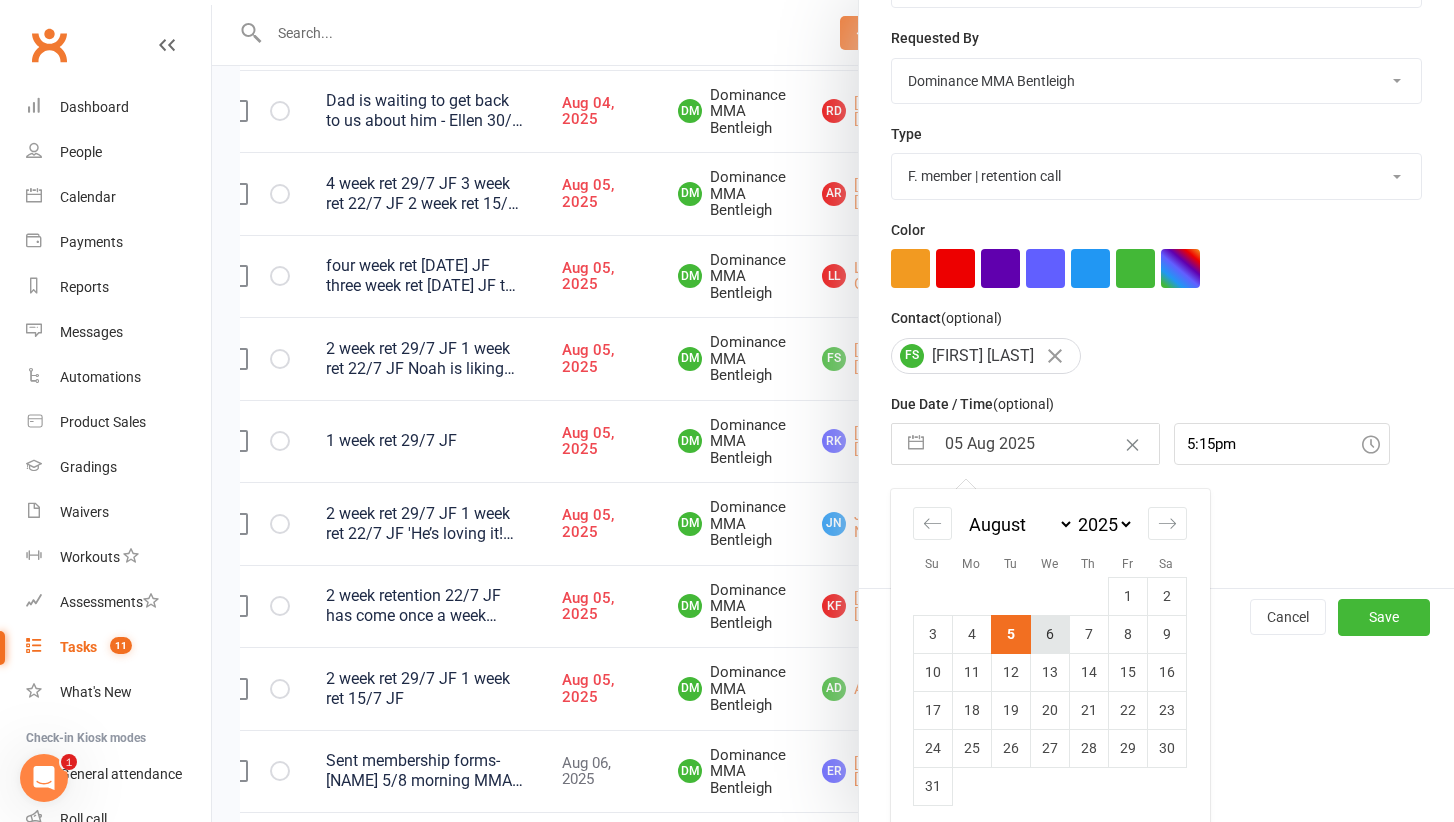 click on "6" at bounding box center [1049, 634] 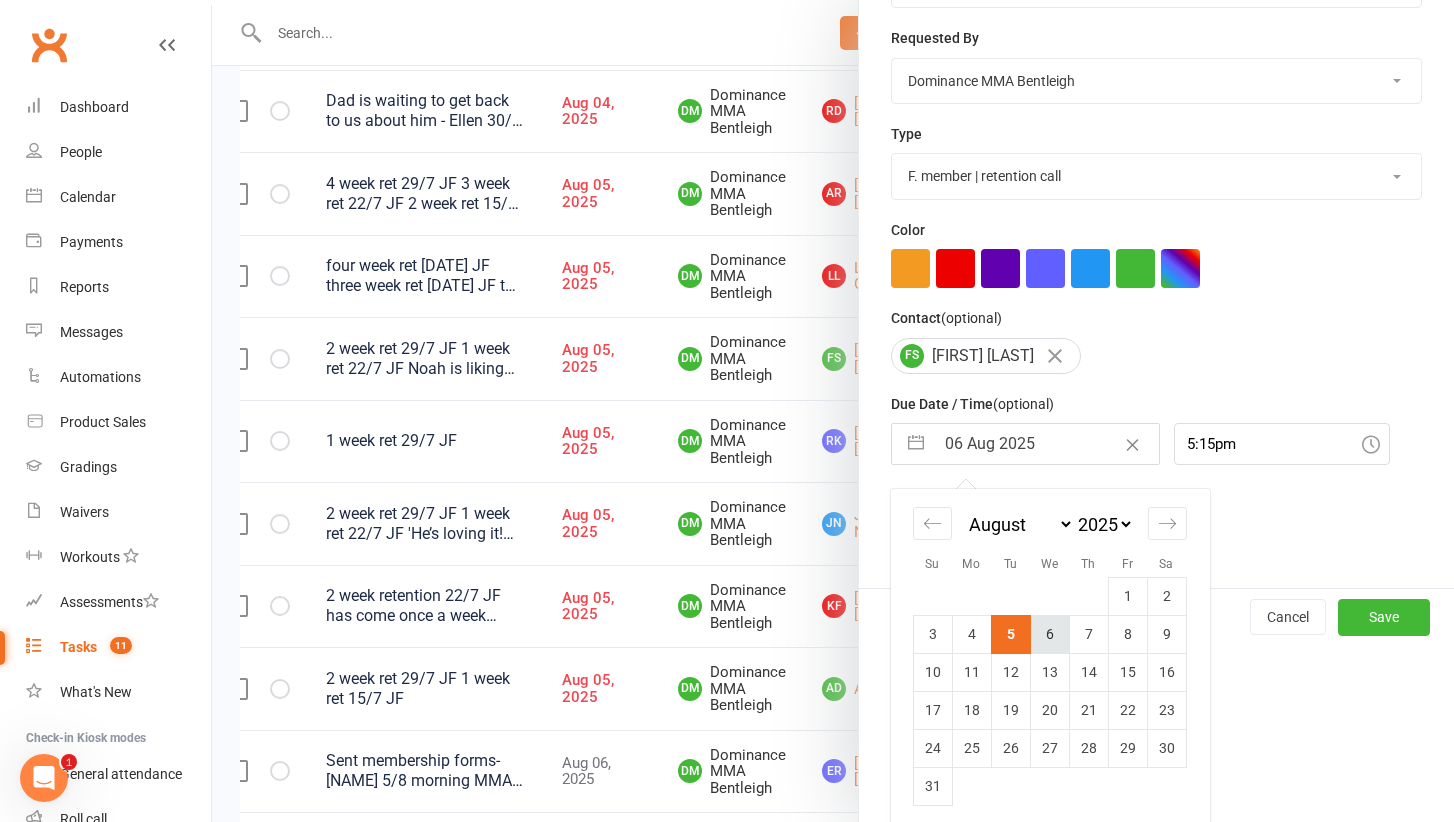scroll, scrollTop: 156, scrollLeft: 0, axis: vertical 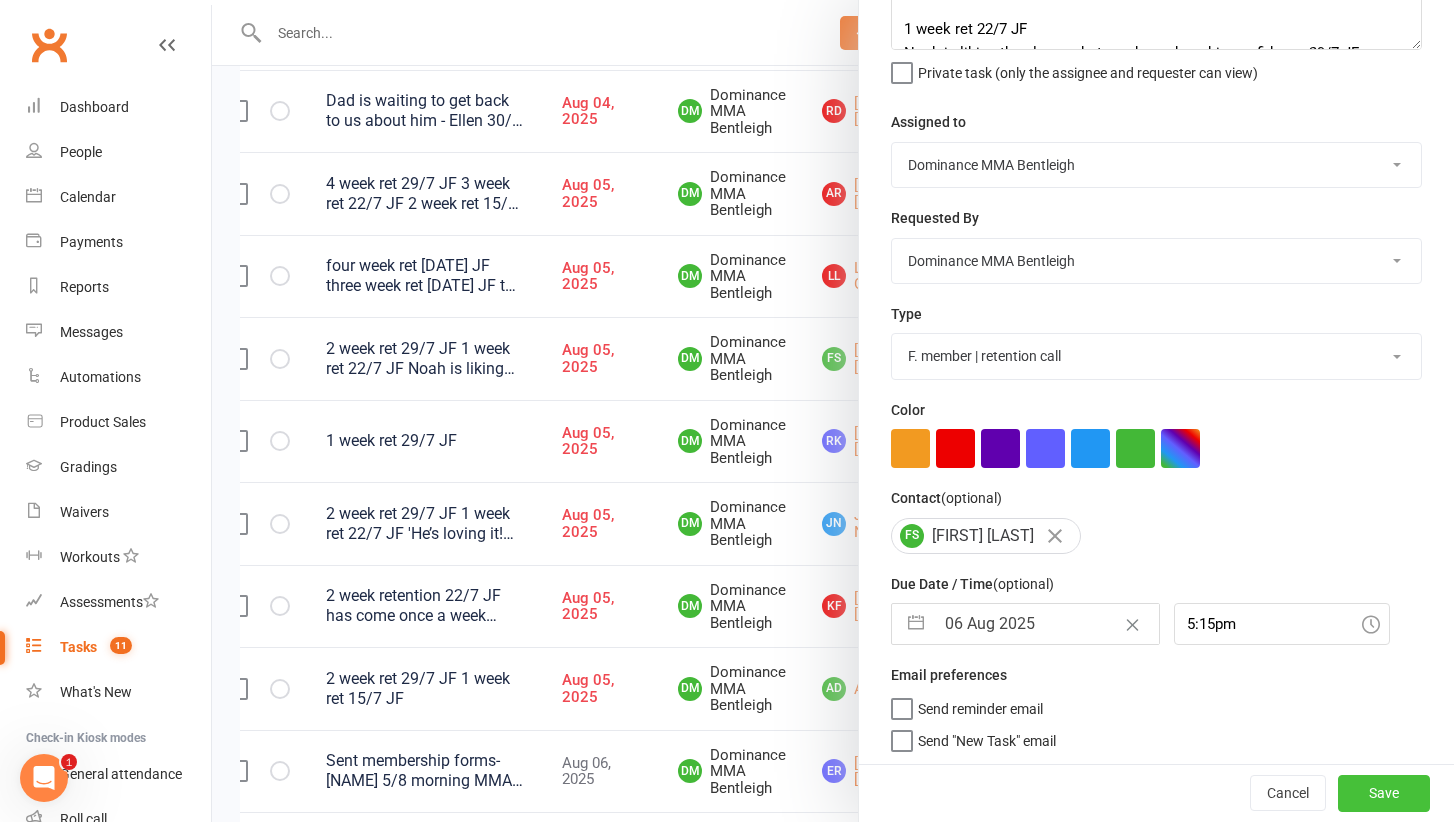 click on "Save" at bounding box center (1384, 794) 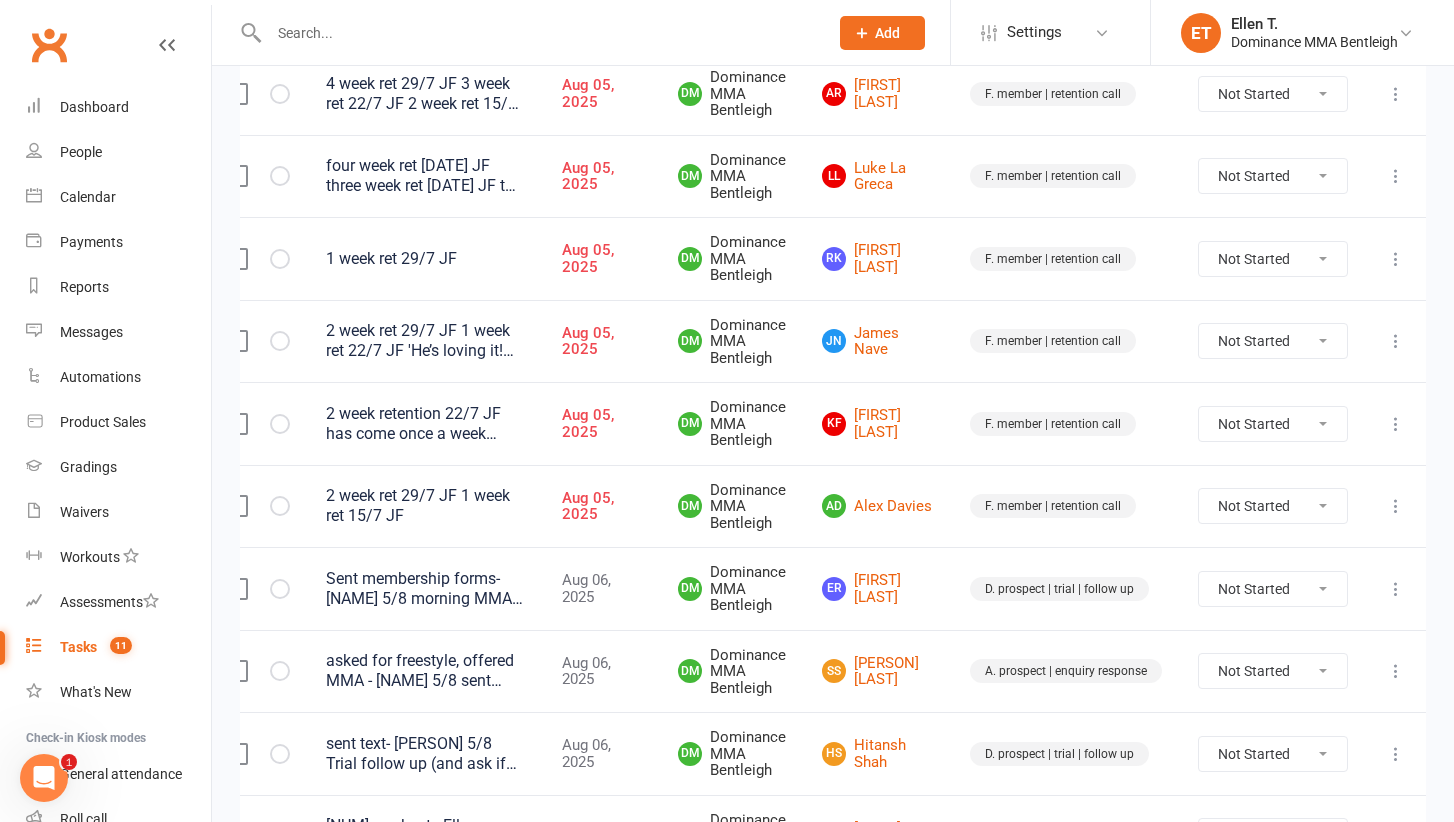 scroll, scrollTop: 658, scrollLeft: 0, axis: vertical 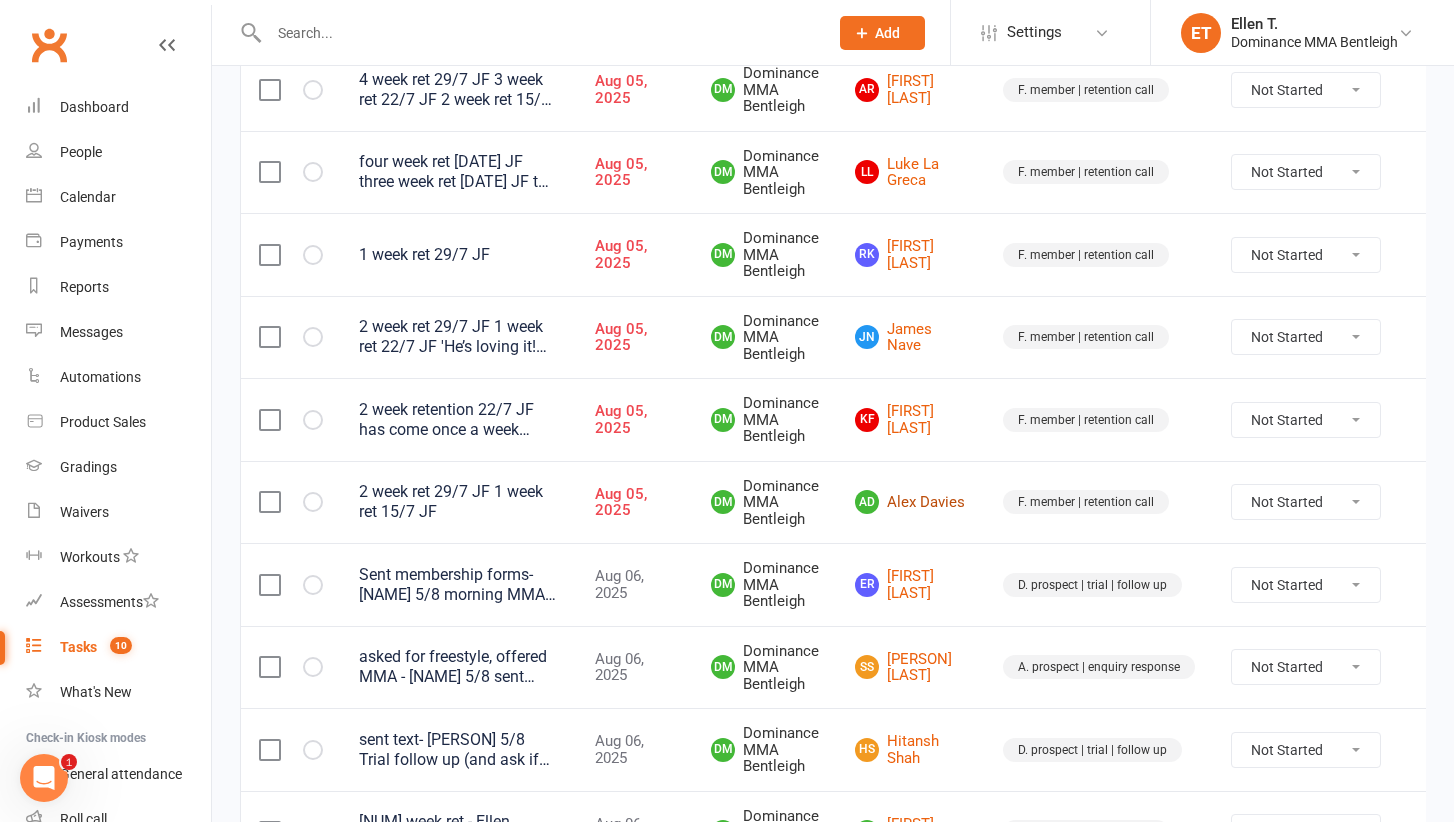 click on "AD Alex Davies" at bounding box center [911, 502] 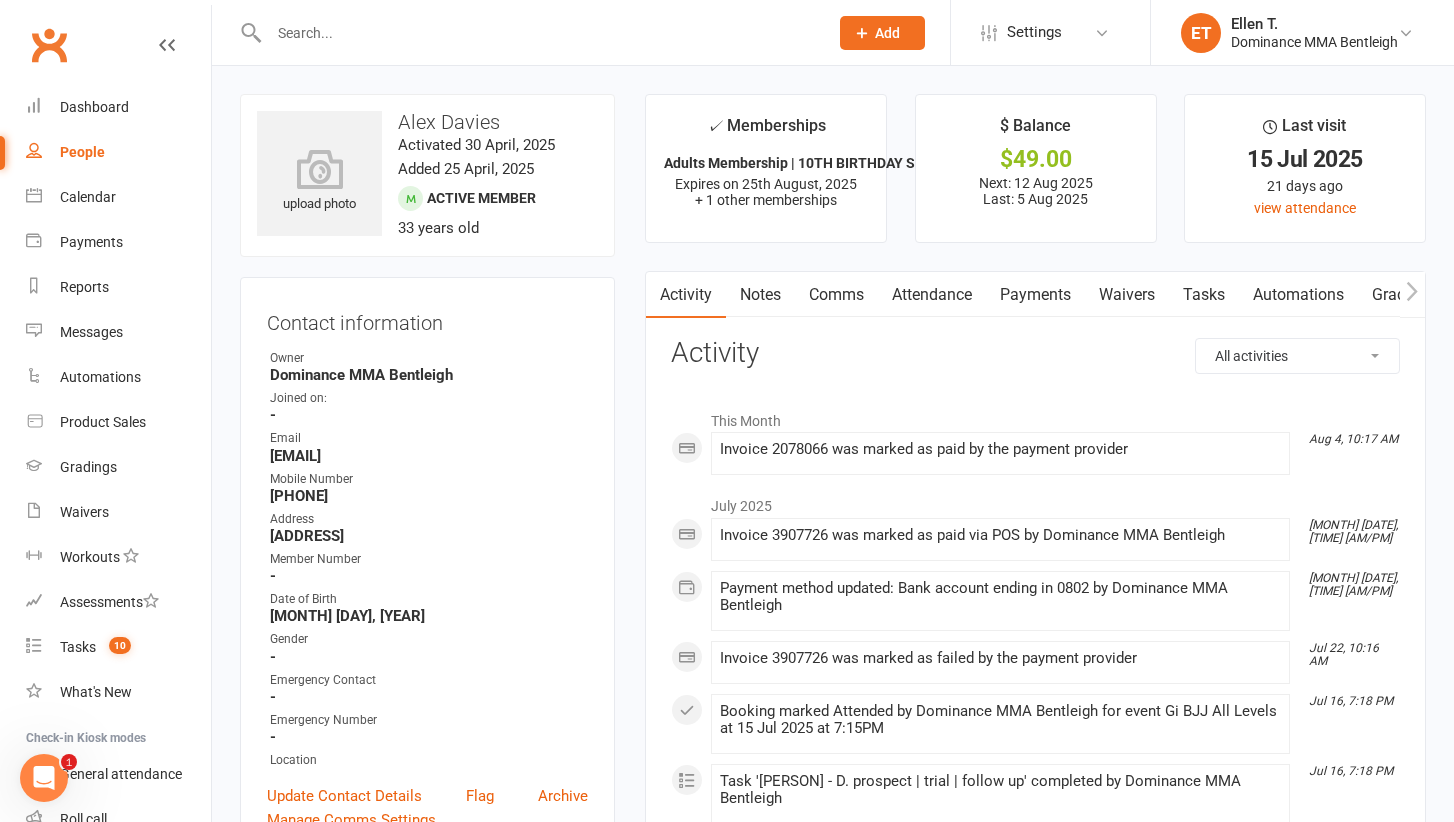 scroll, scrollTop: 0, scrollLeft: 0, axis: both 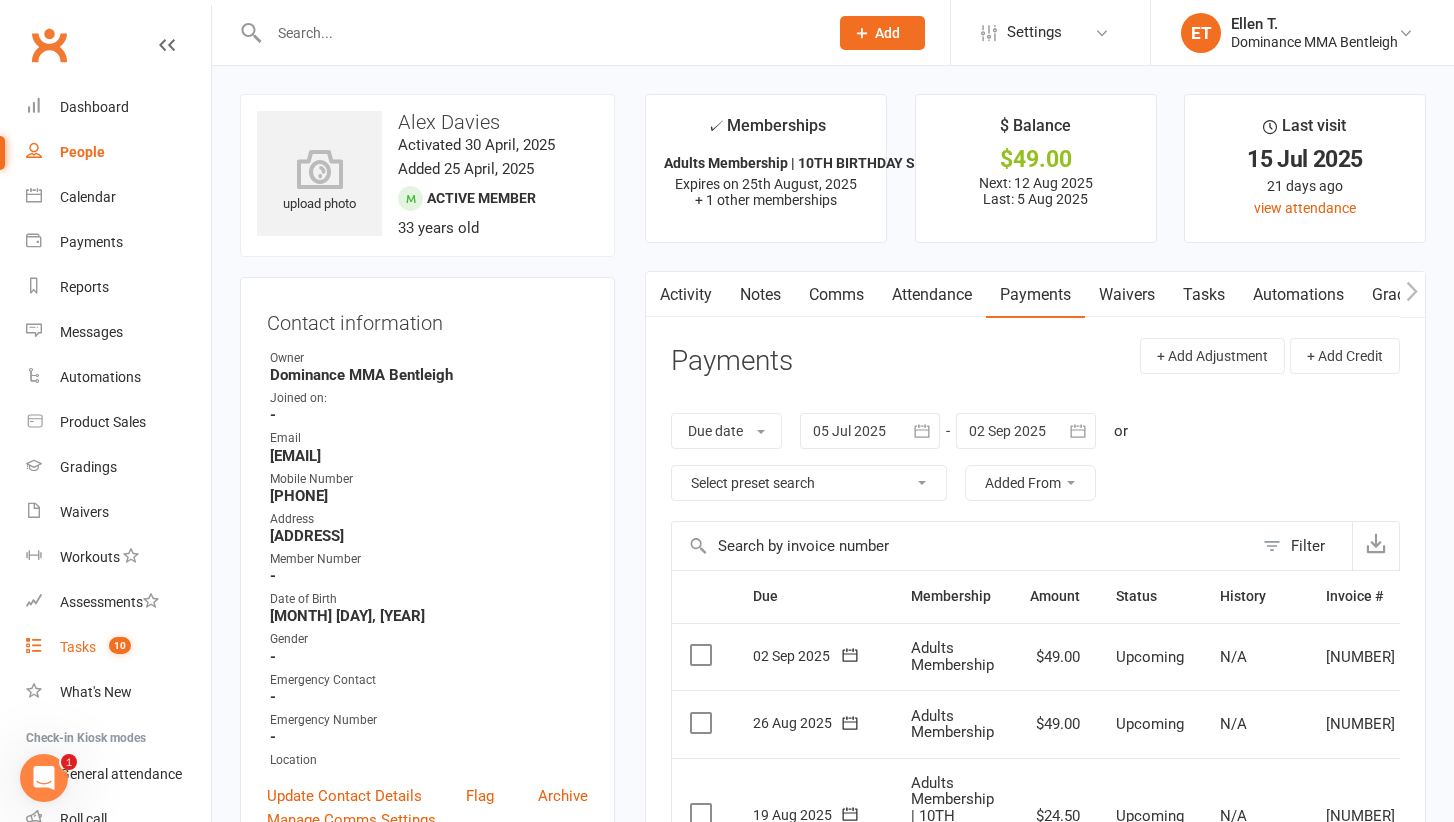 click on "10" at bounding box center (120, 645) 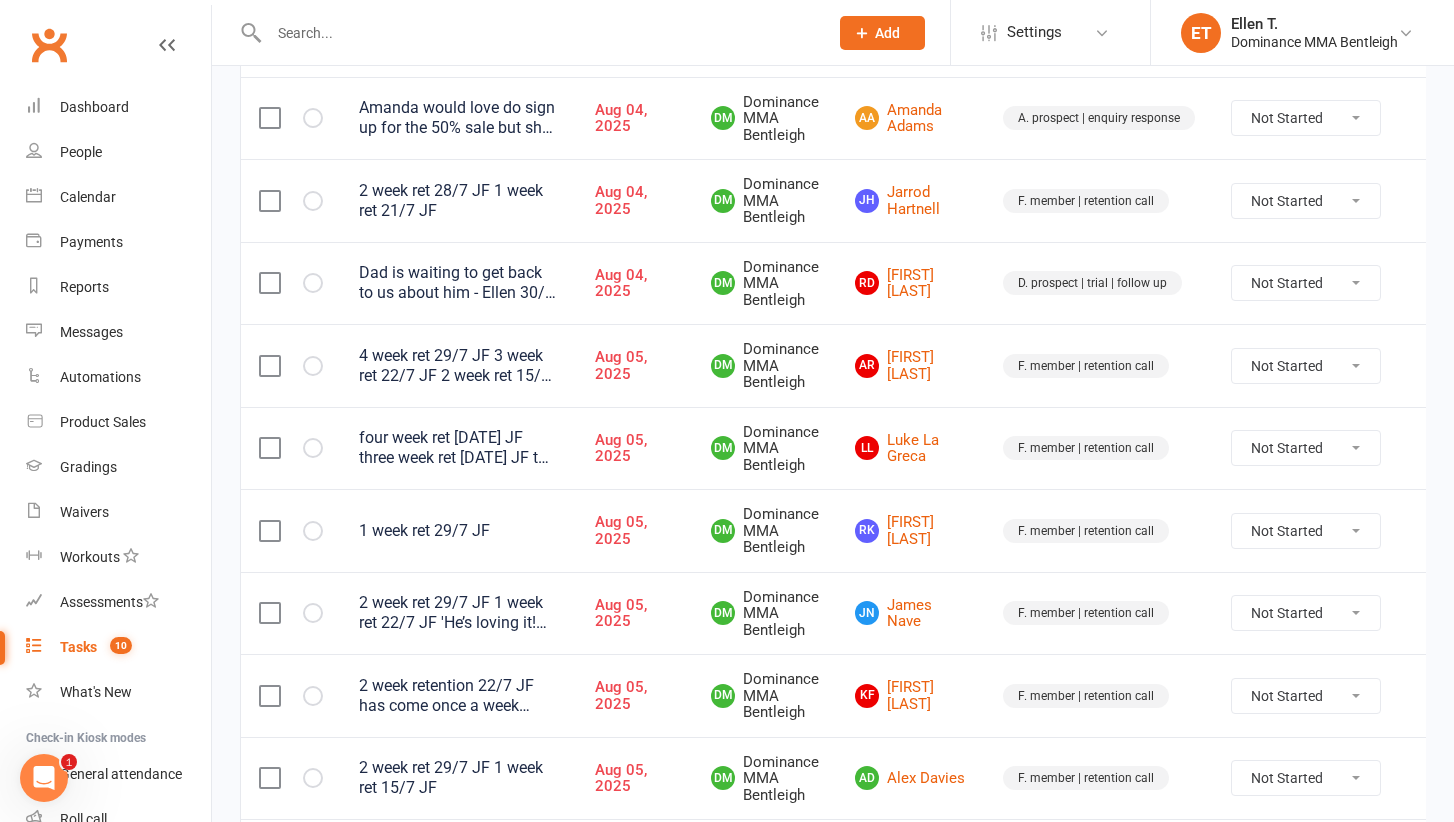 scroll, scrollTop: 434, scrollLeft: 0, axis: vertical 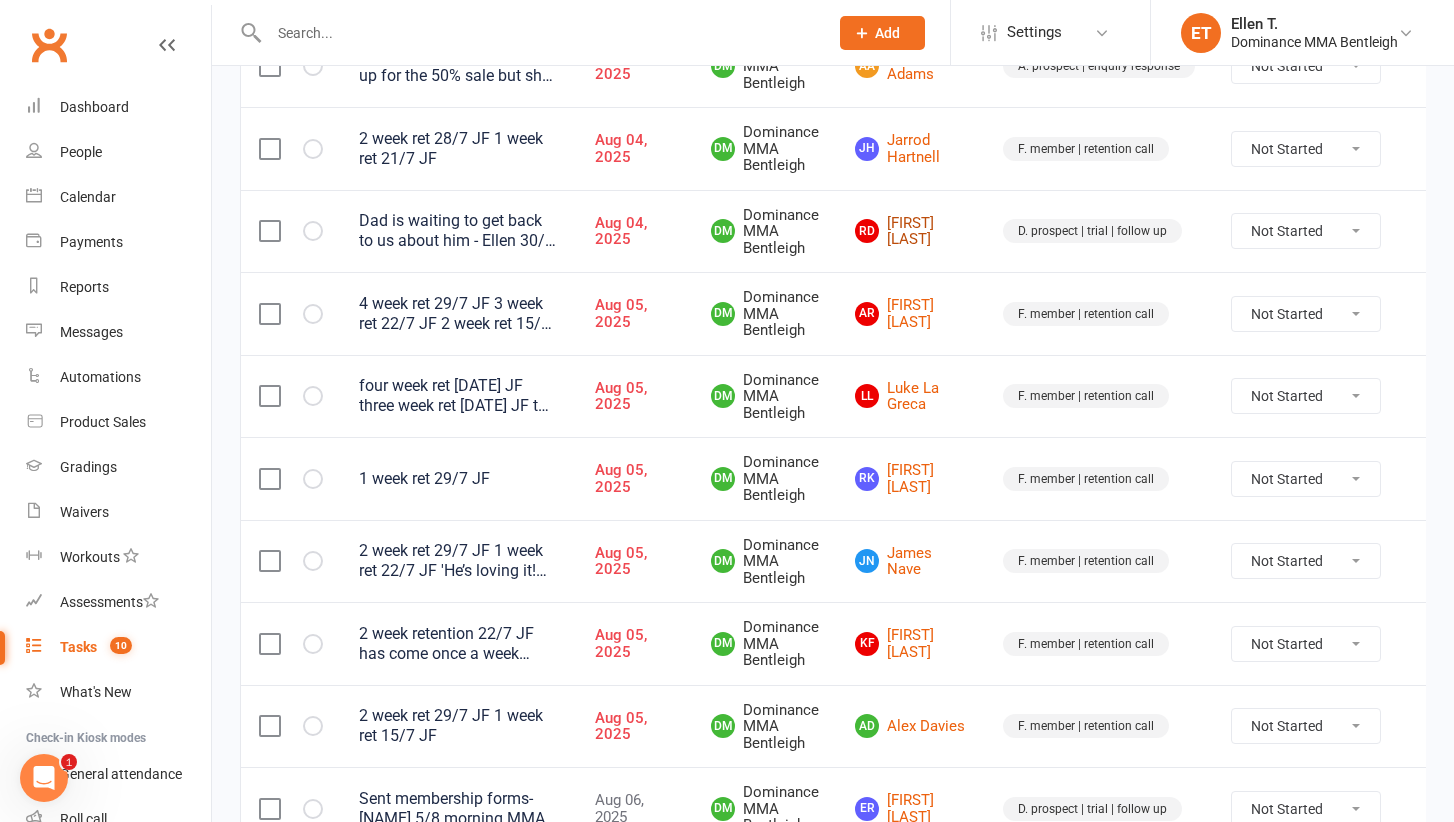 click on "RD Rama Dushyant" at bounding box center (911, 231) 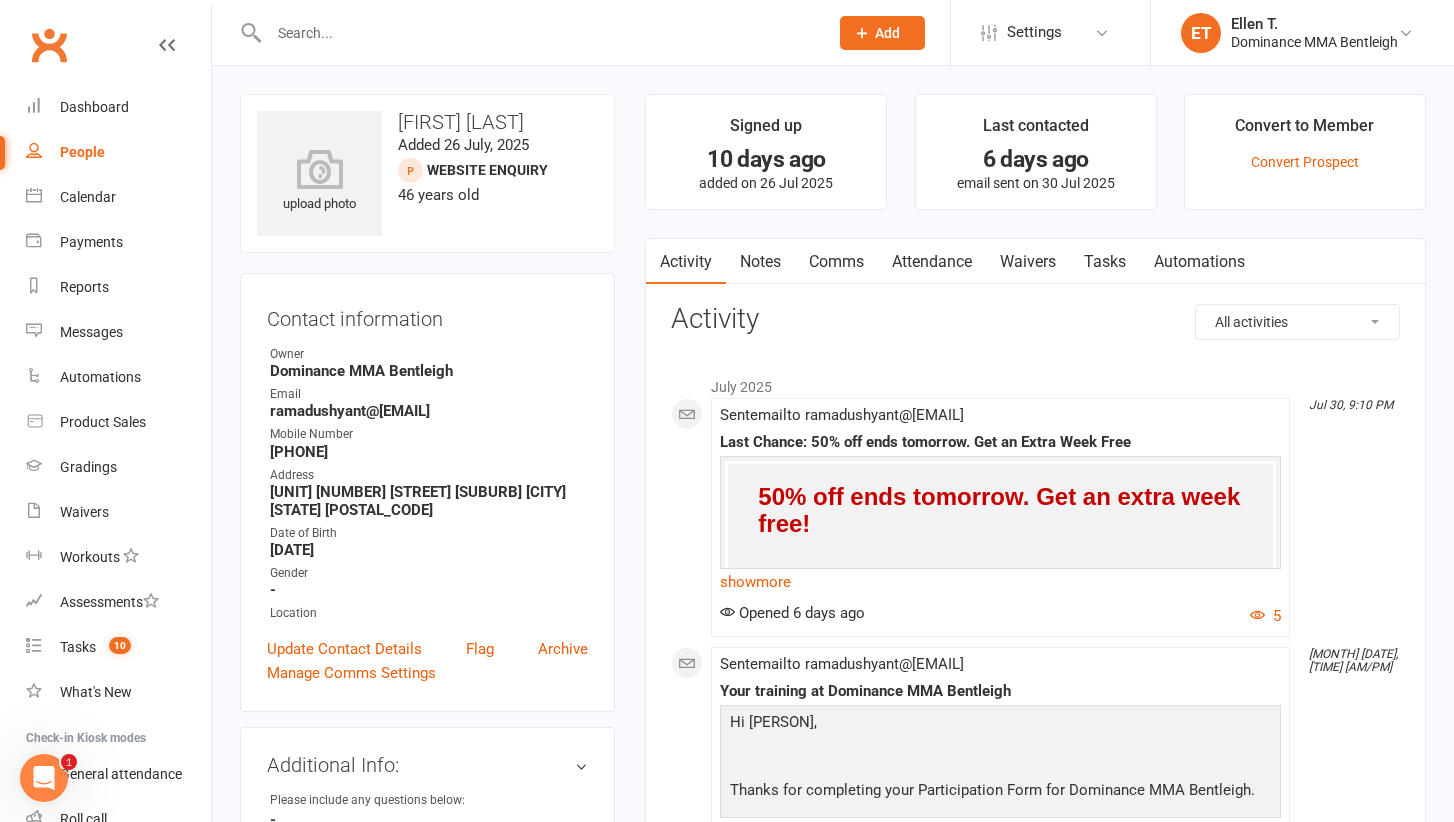 scroll, scrollTop: 0, scrollLeft: 0, axis: both 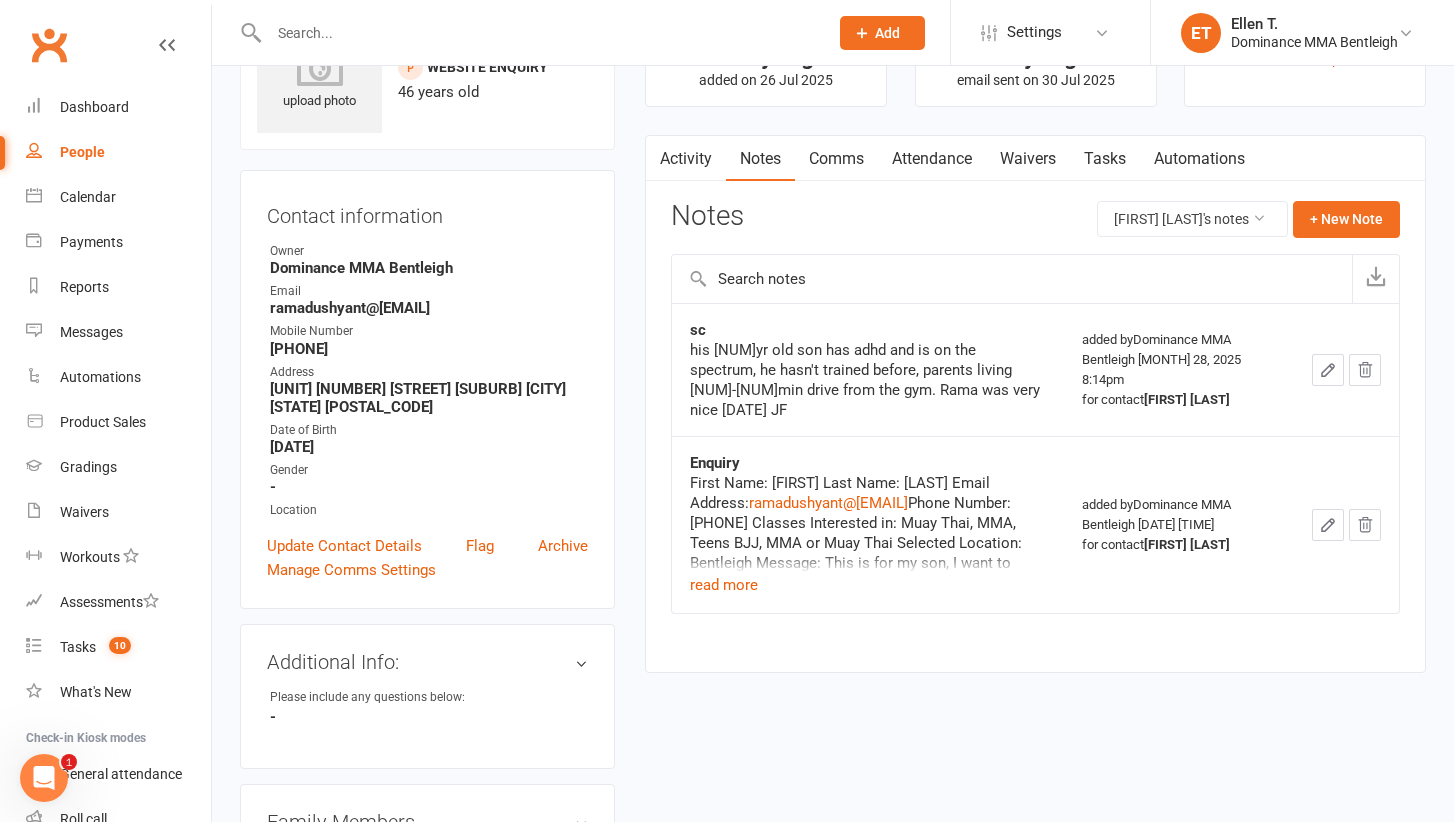 click on "Tasks" at bounding box center [1105, 159] 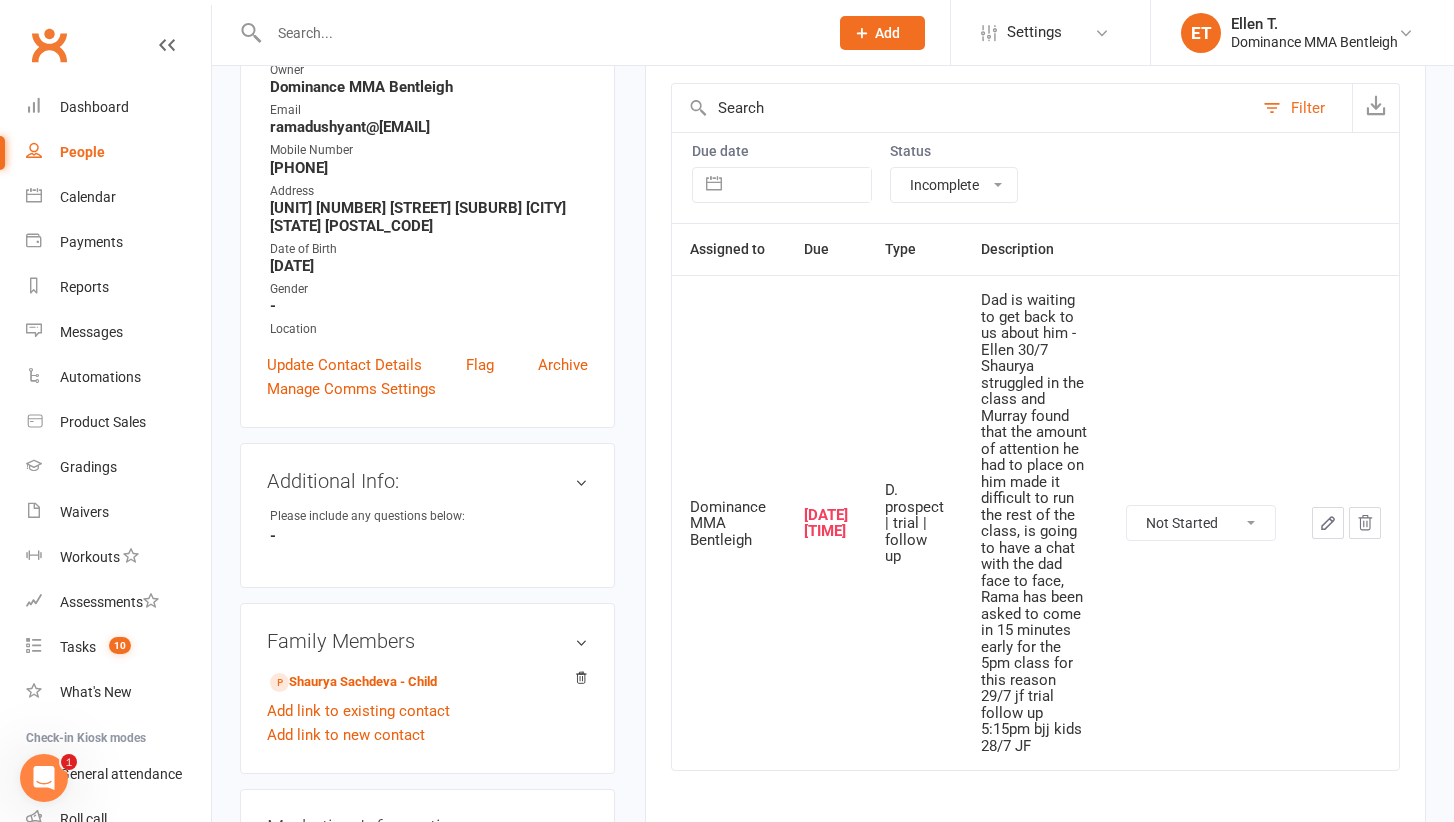 scroll, scrollTop: 289, scrollLeft: 0, axis: vertical 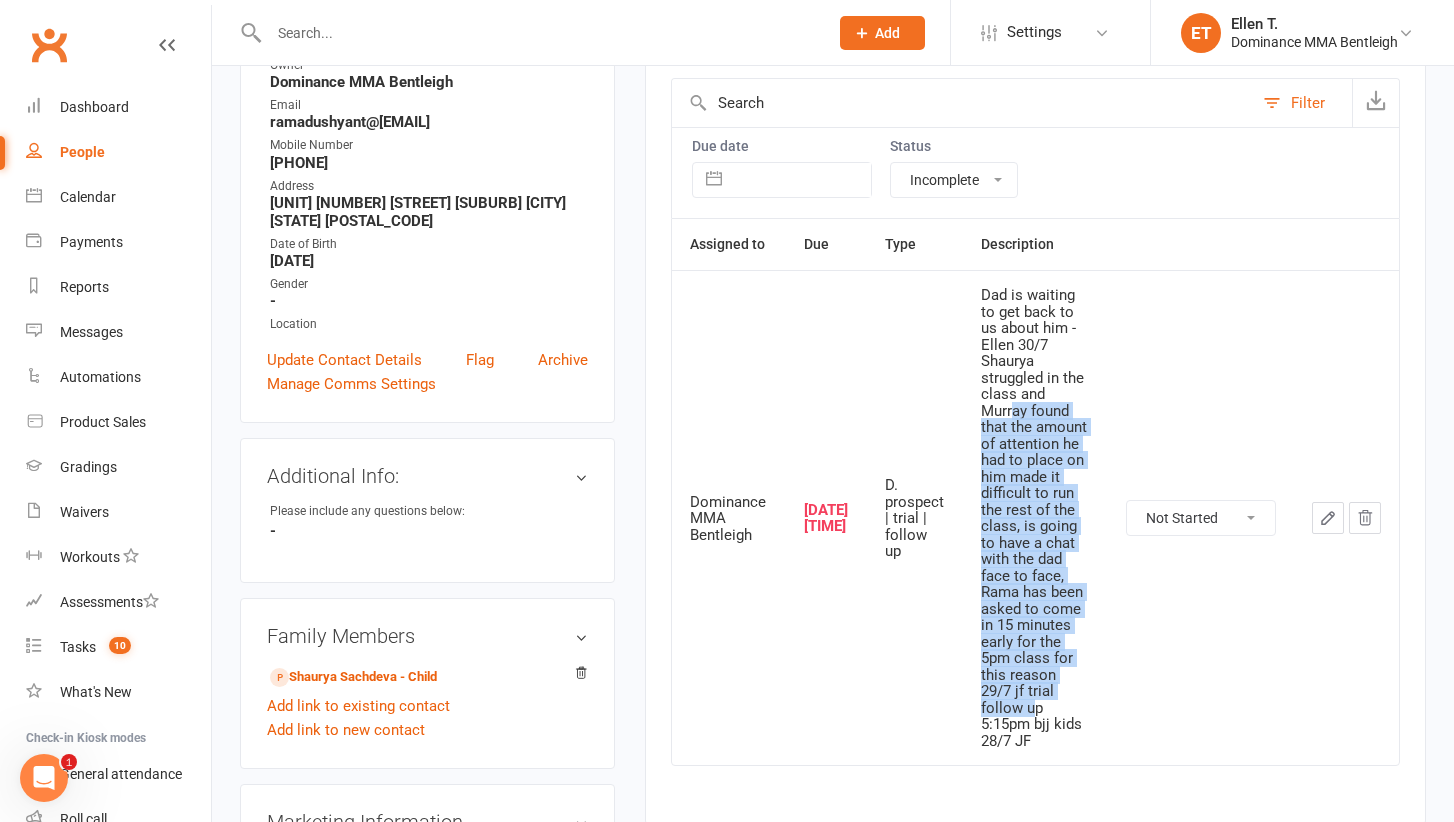 drag, startPoint x: 1015, startPoint y: 408, endPoint x: 1040, endPoint y: 703, distance: 296.05743 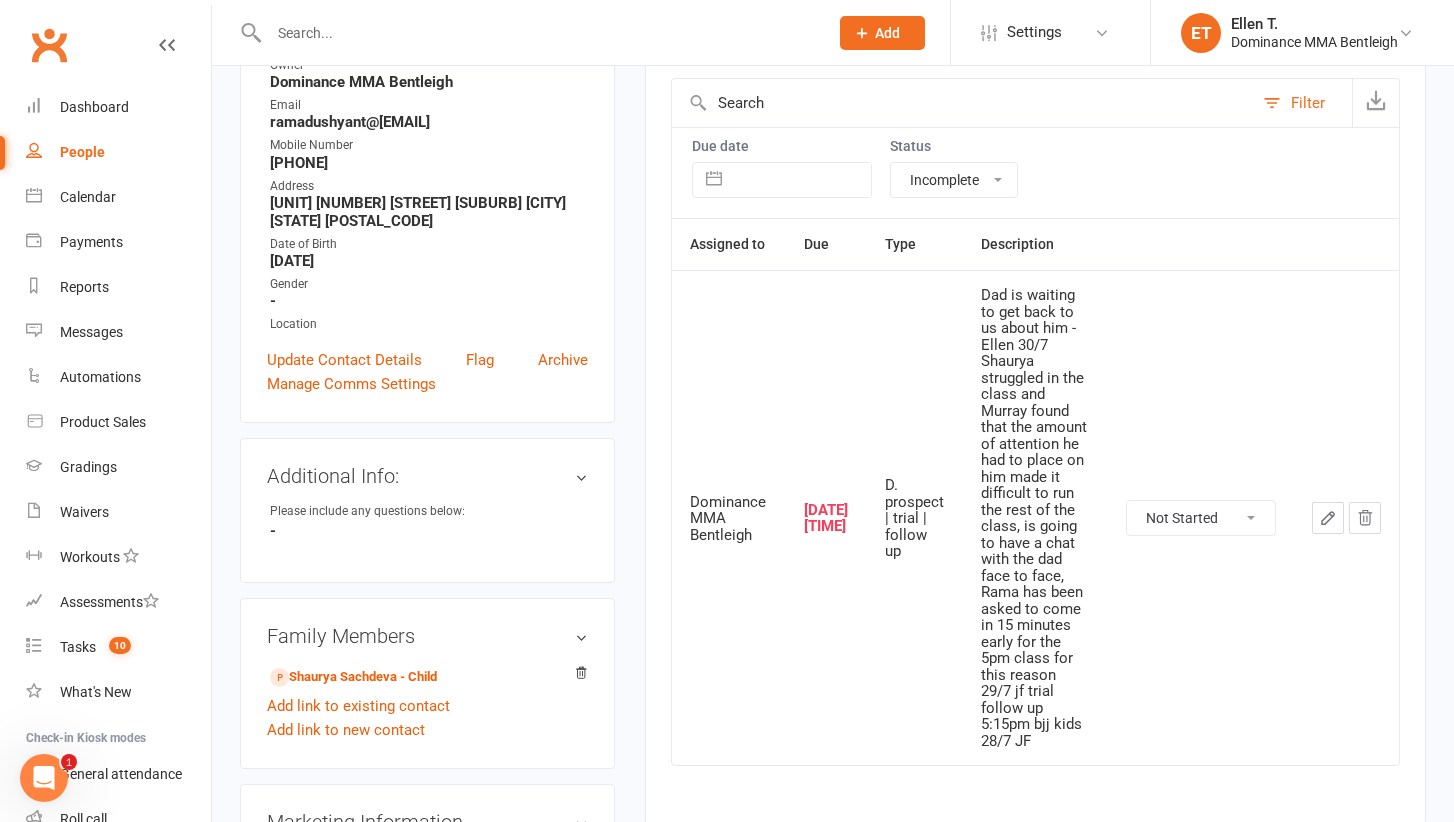 click at bounding box center [1346, 517] 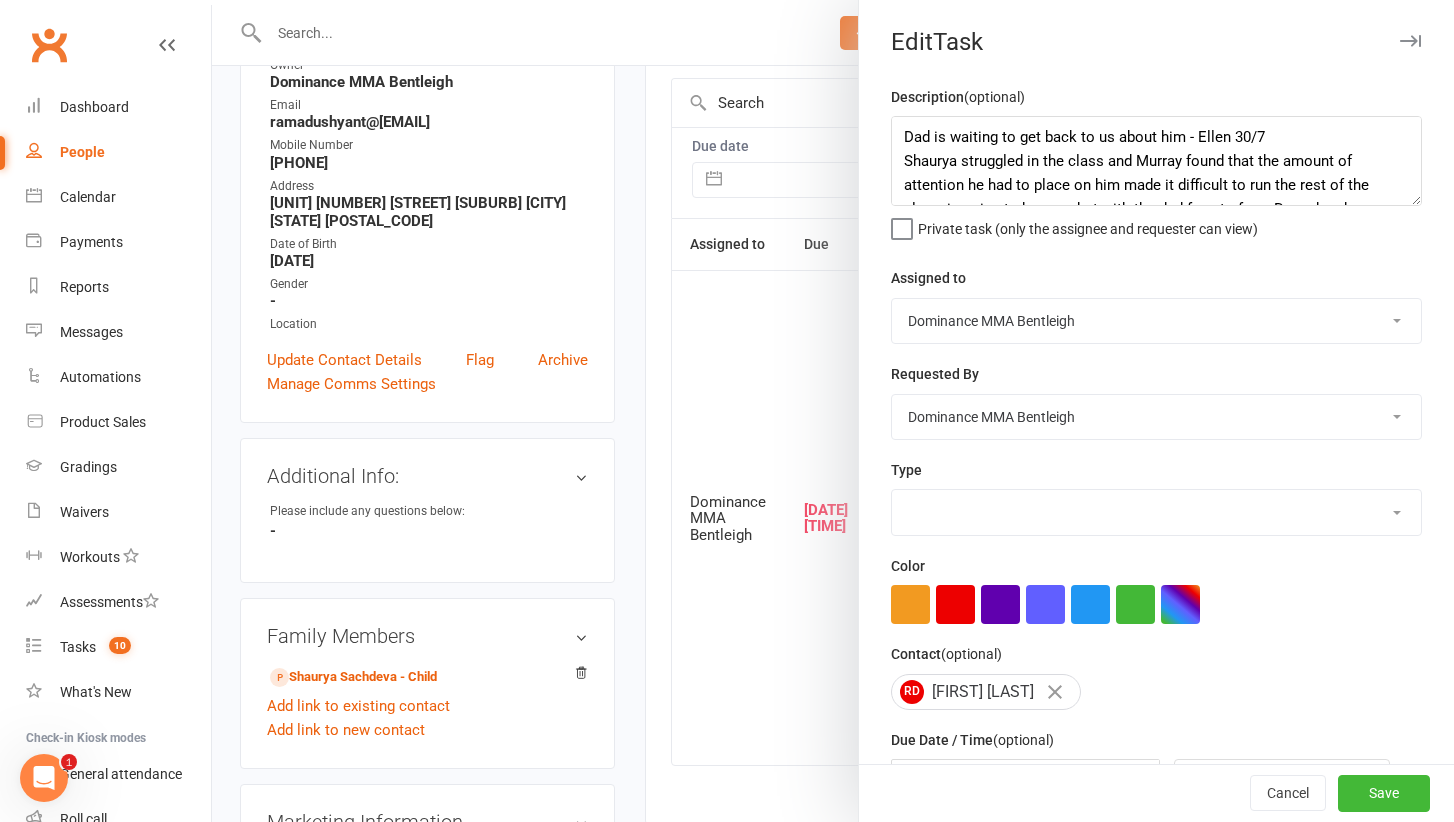 select on "13787" 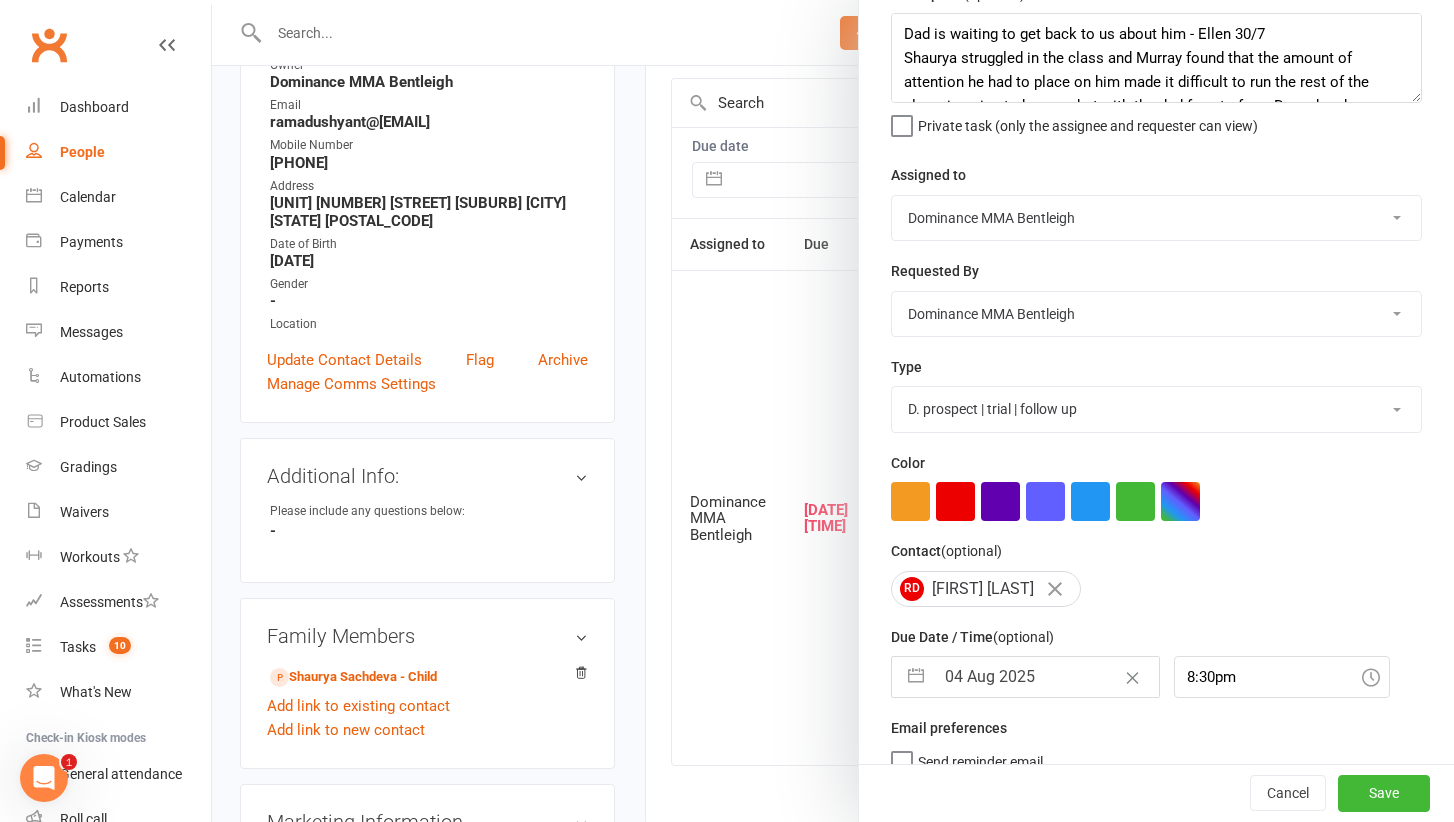 click on "04 Aug 2025" at bounding box center (1046, 677) 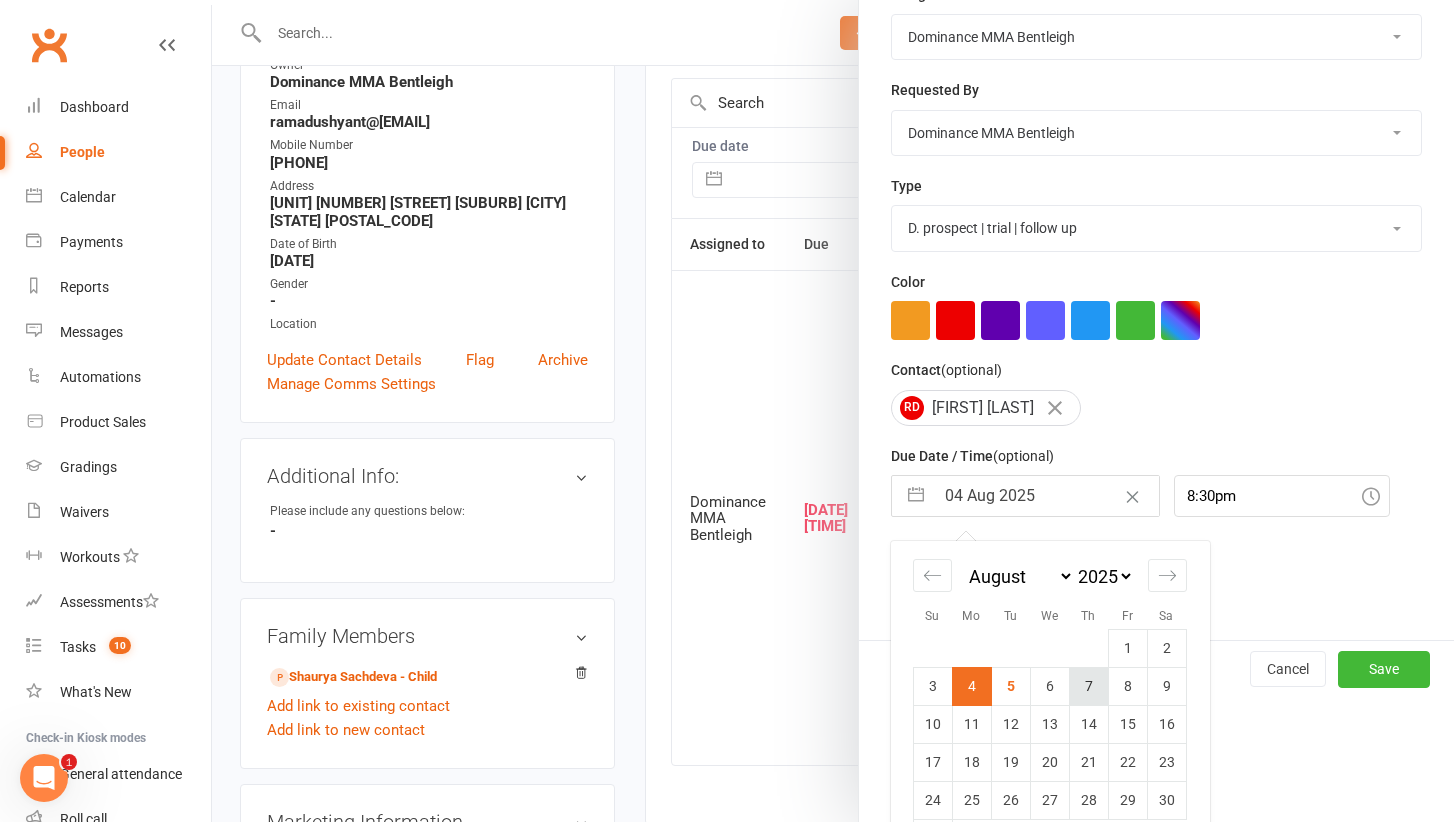 click on "7" at bounding box center [1088, 686] 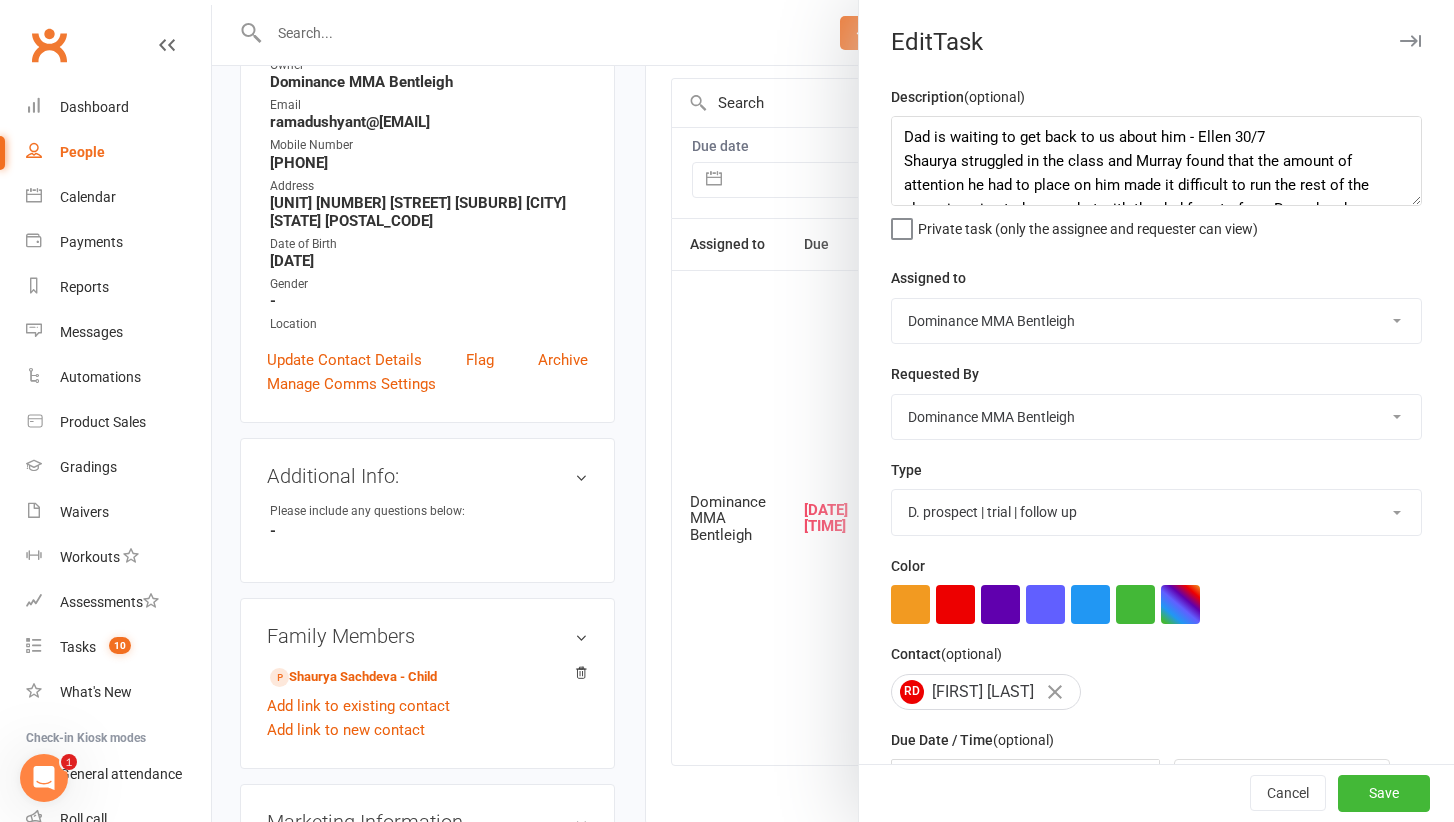 scroll, scrollTop: 0, scrollLeft: 0, axis: both 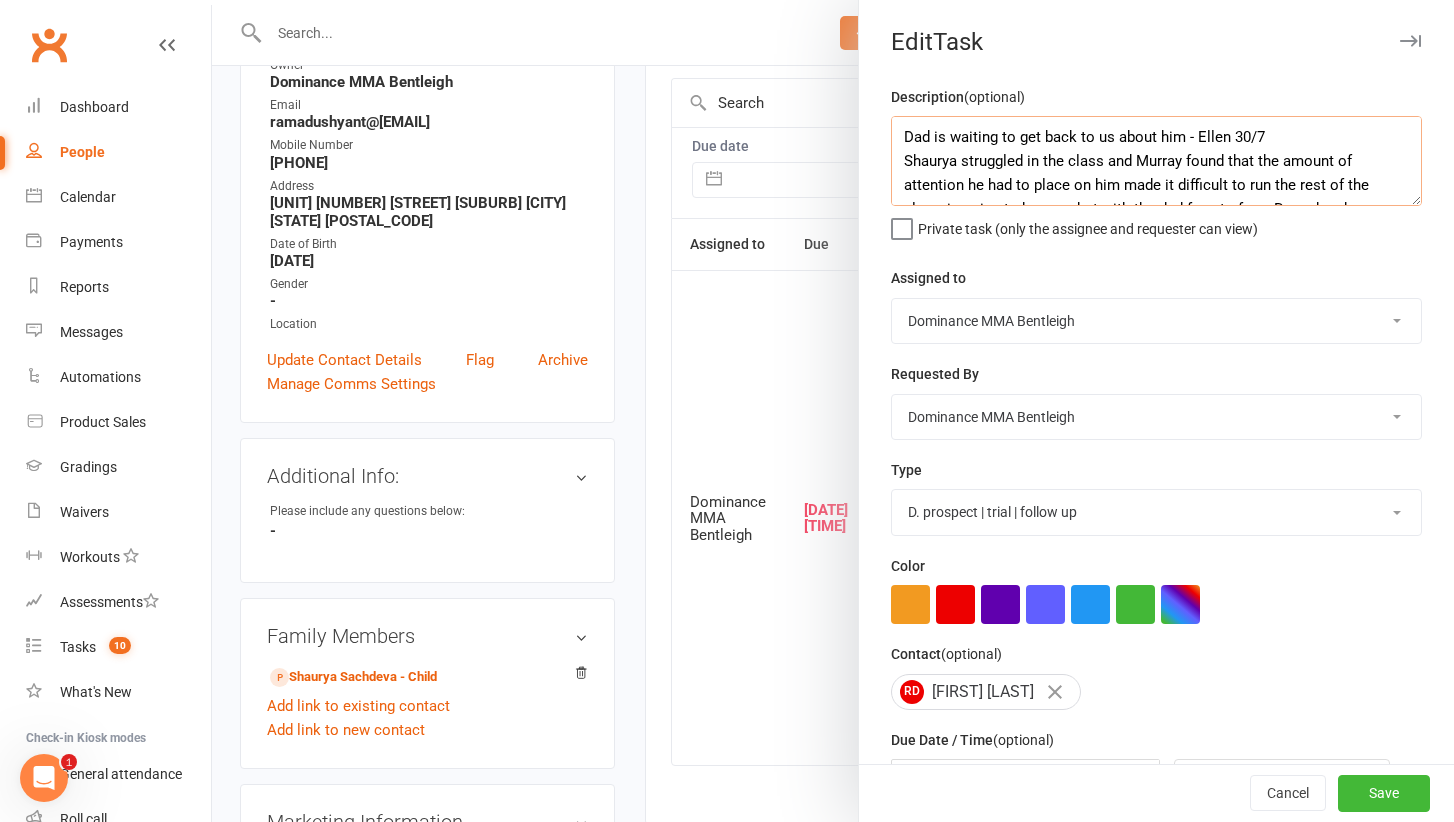 click on "Dad is waiting to get back to us about him - Ellen 30/7
Shaurya struggled in the class and Murray found that the amount of attention he had to place on him made it difficult to run the rest of the class, is going to have a chat with the dad face to face, Rama has been asked to come in 15 minutes early for the 5pm class for this reason 29/7 jf
trial follow up 5:15pm bjj kids 28/7 JF" at bounding box center [1156, 161] 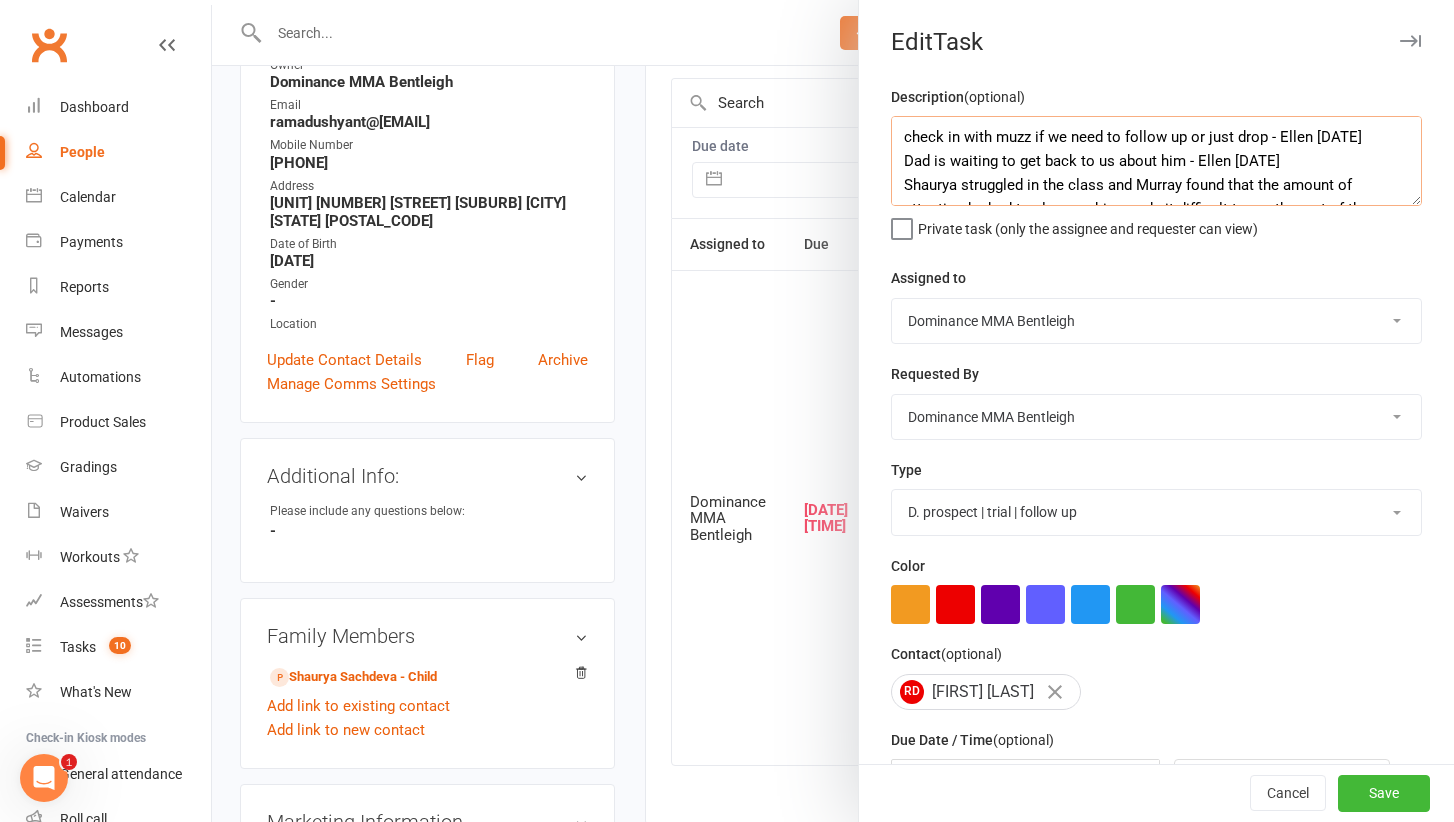 type on "check in with muzz if we need to follow up or just drop - Ellen 5/8
Dad is waiting to get back to us about him - Ellen 30/7
Shaurya struggled in the class and Murray found that the amount of attention he had to place on him made it difficult to run the rest of the class, is going to have a chat with the dad face to face, Rama has been asked to come in 15 minutes early for the 5pm class for this reason 29/7 jf
trial follow up 5:15pm bjj kids 28/7 JF" 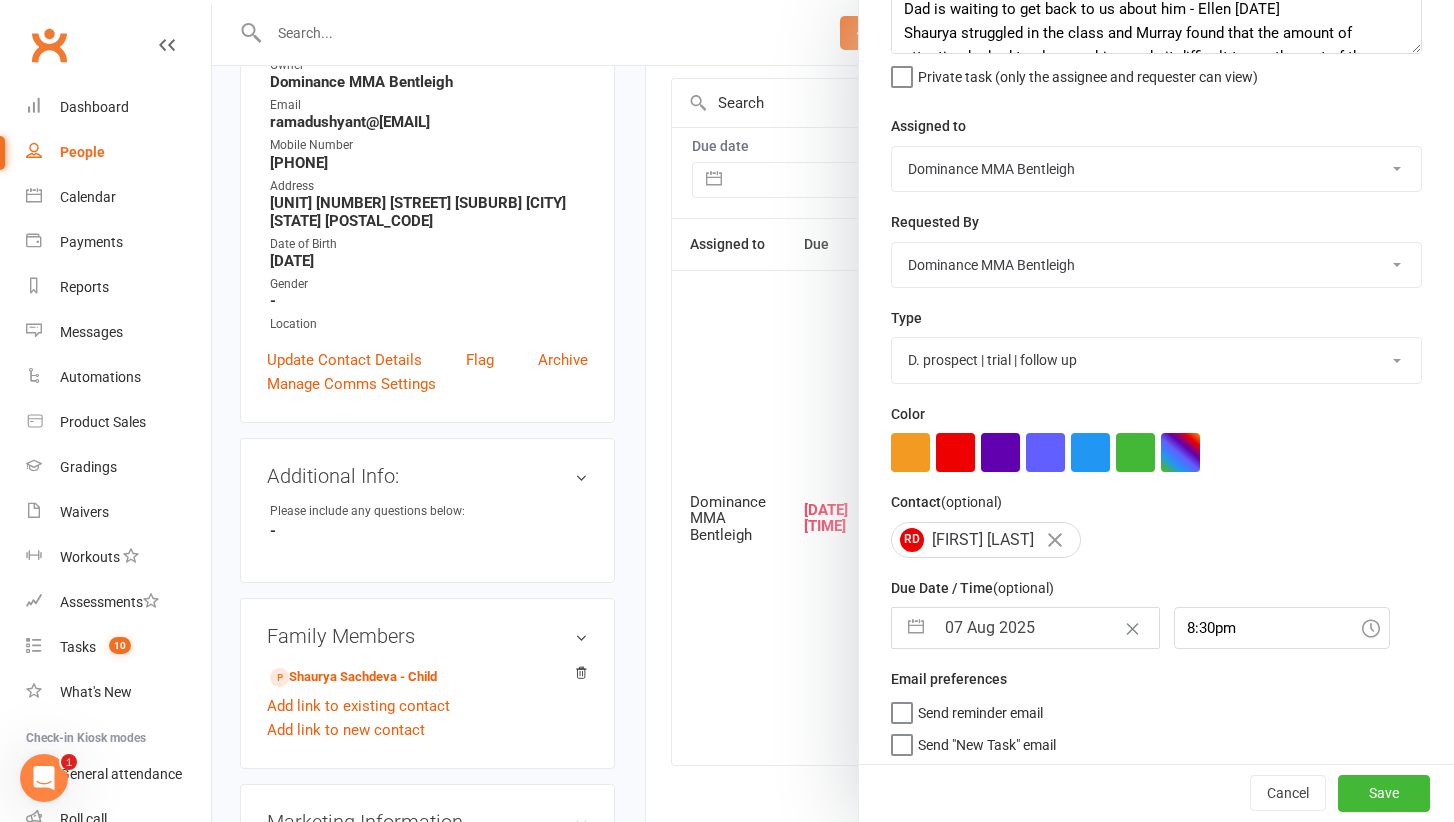 scroll, scrollTop: 153, scrollLeft: 0, axis: vertical 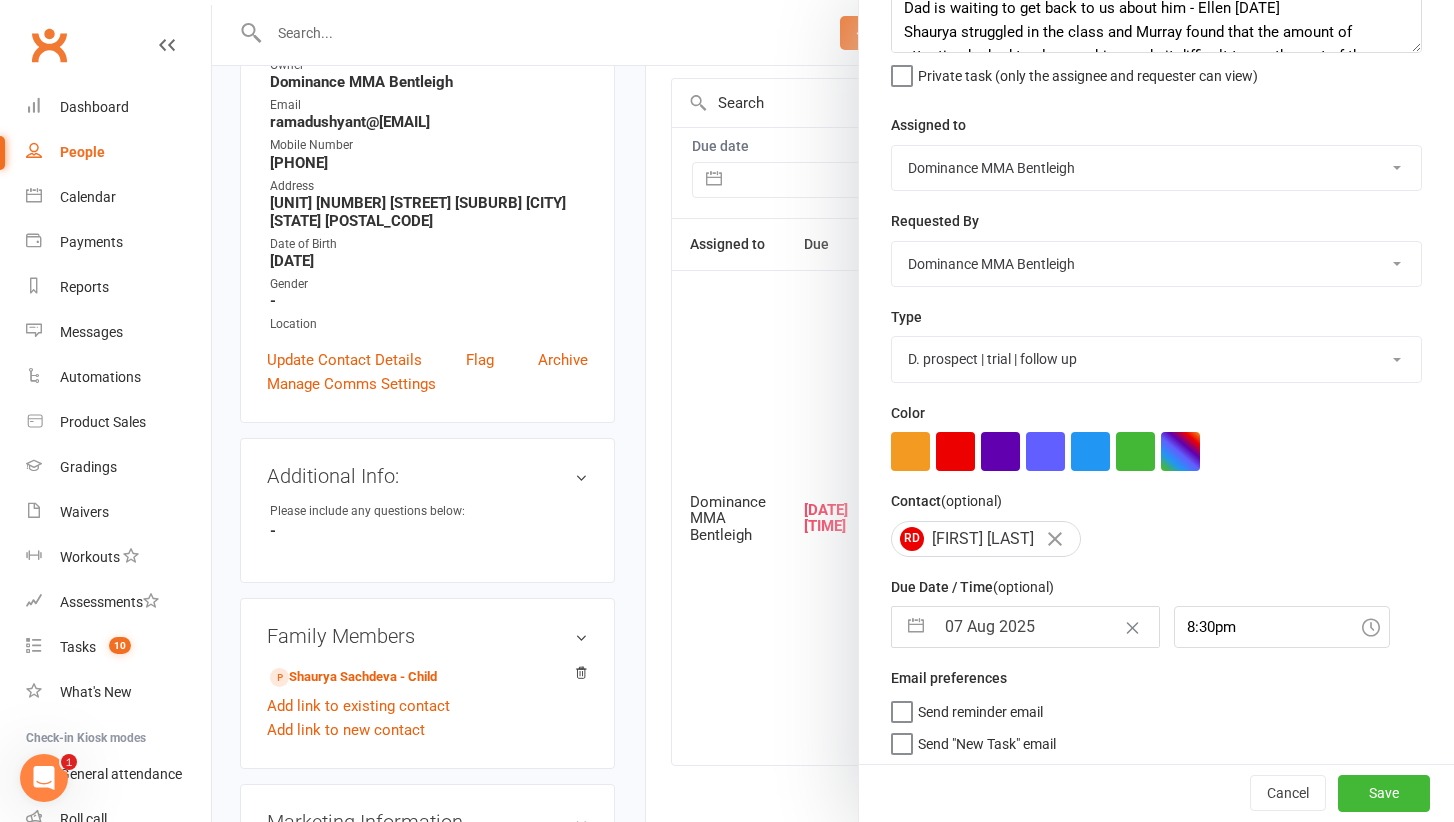 select on "6" 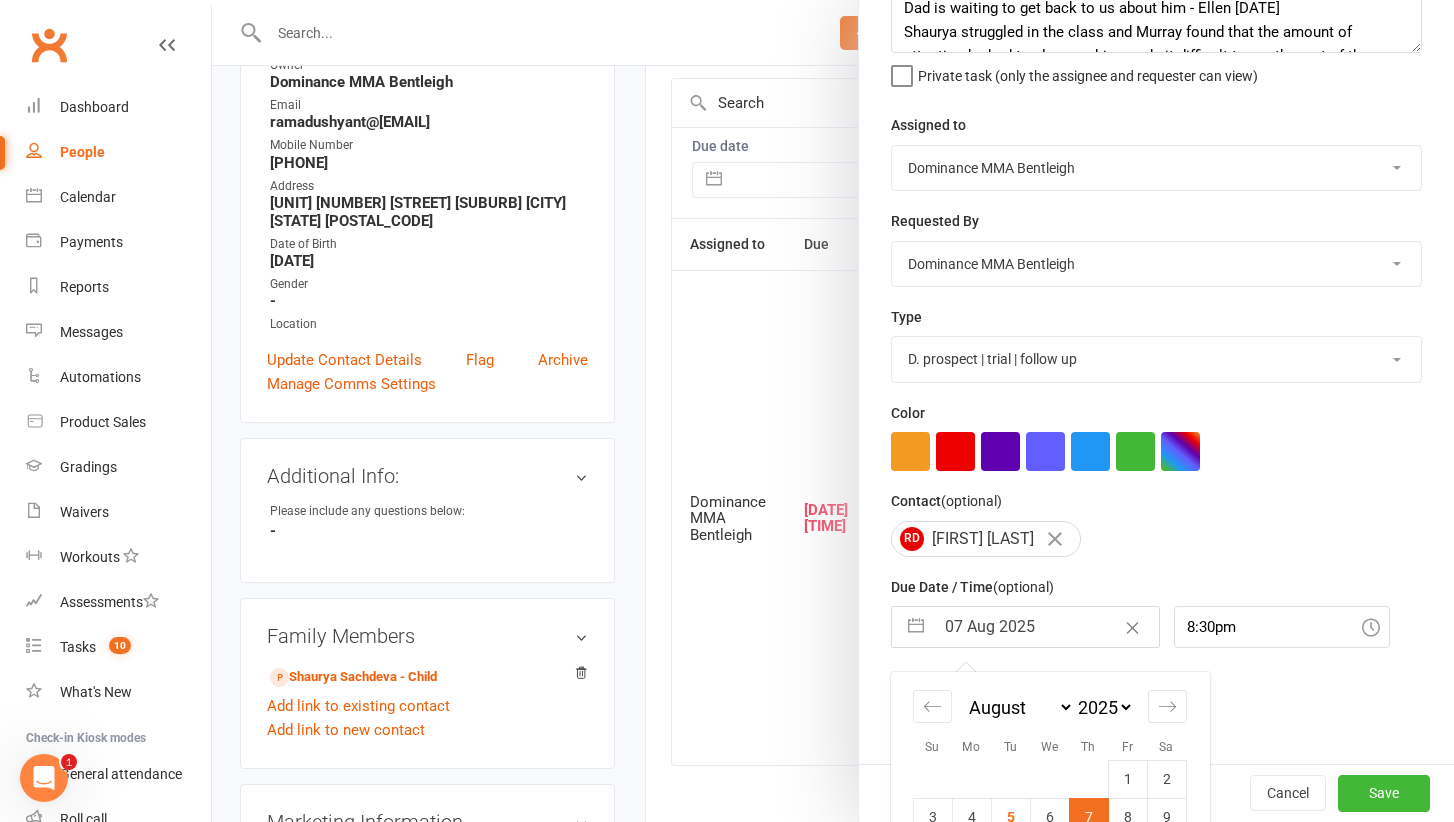 click on "07 Aug 2025" at bounding box center [1046, 627] 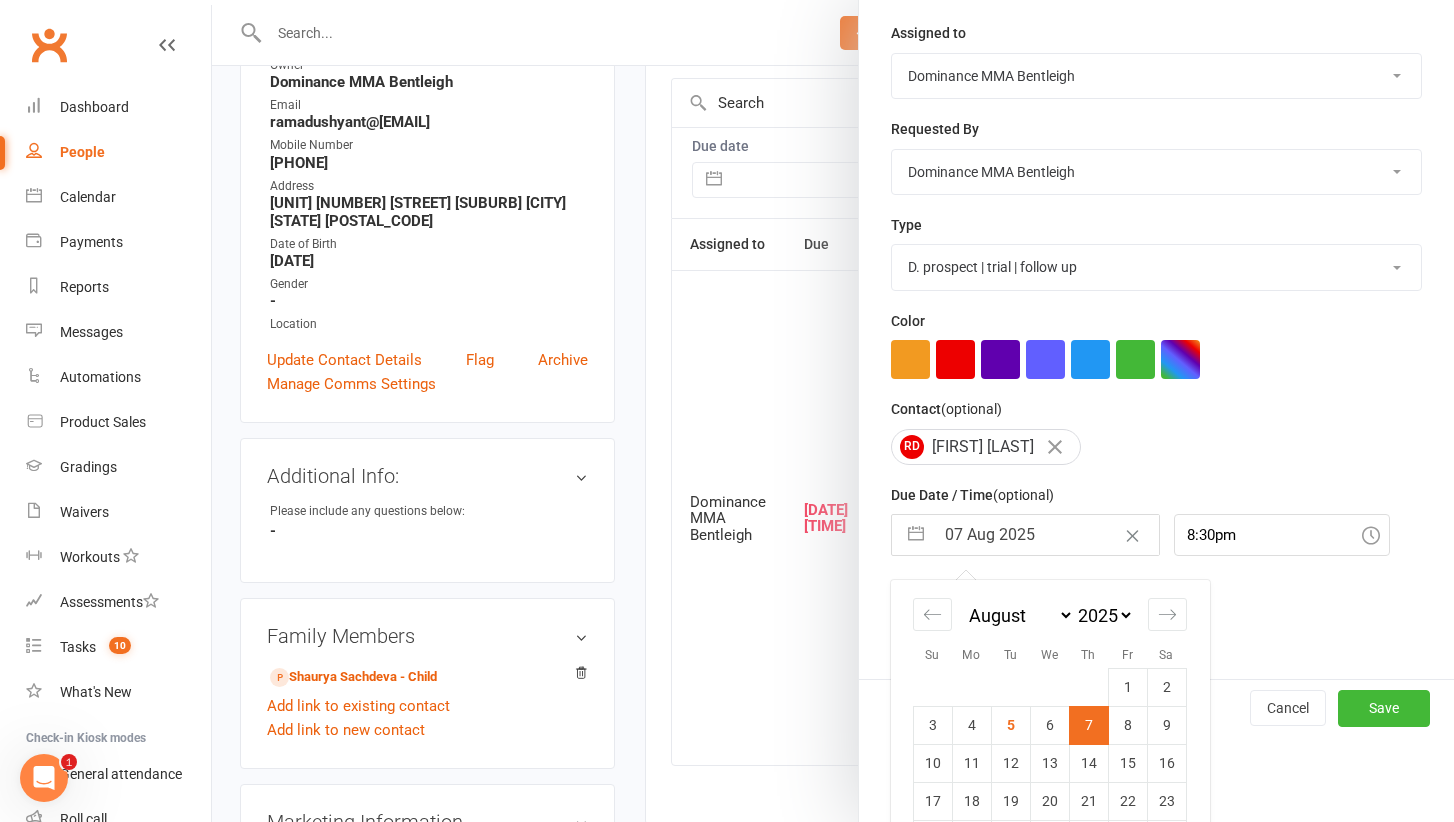 click on "Cancel Save" at bounding box center (1156, 707) 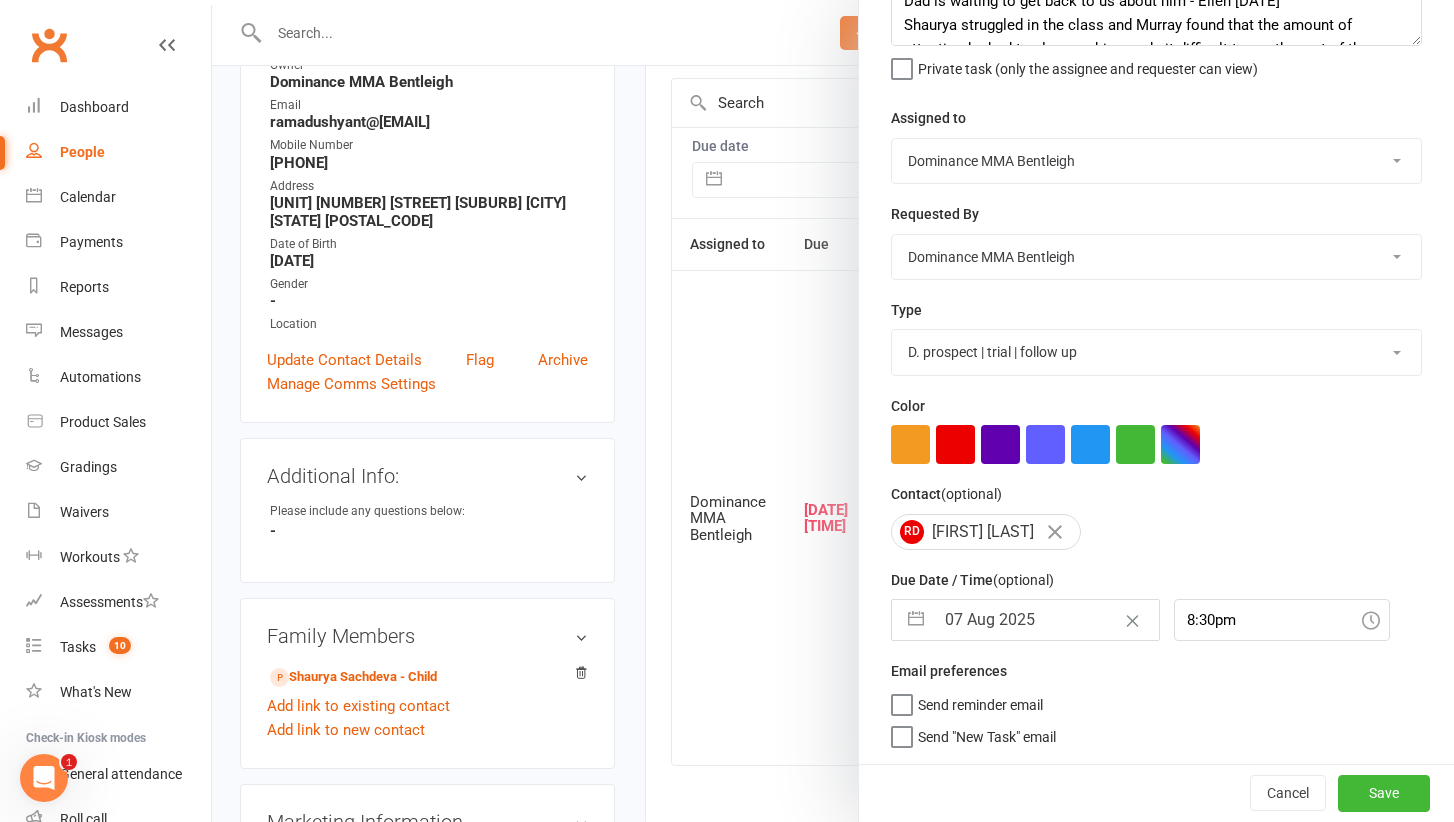 scroll, scrollTop: 156, scrollLeft: 0, axis: vertical 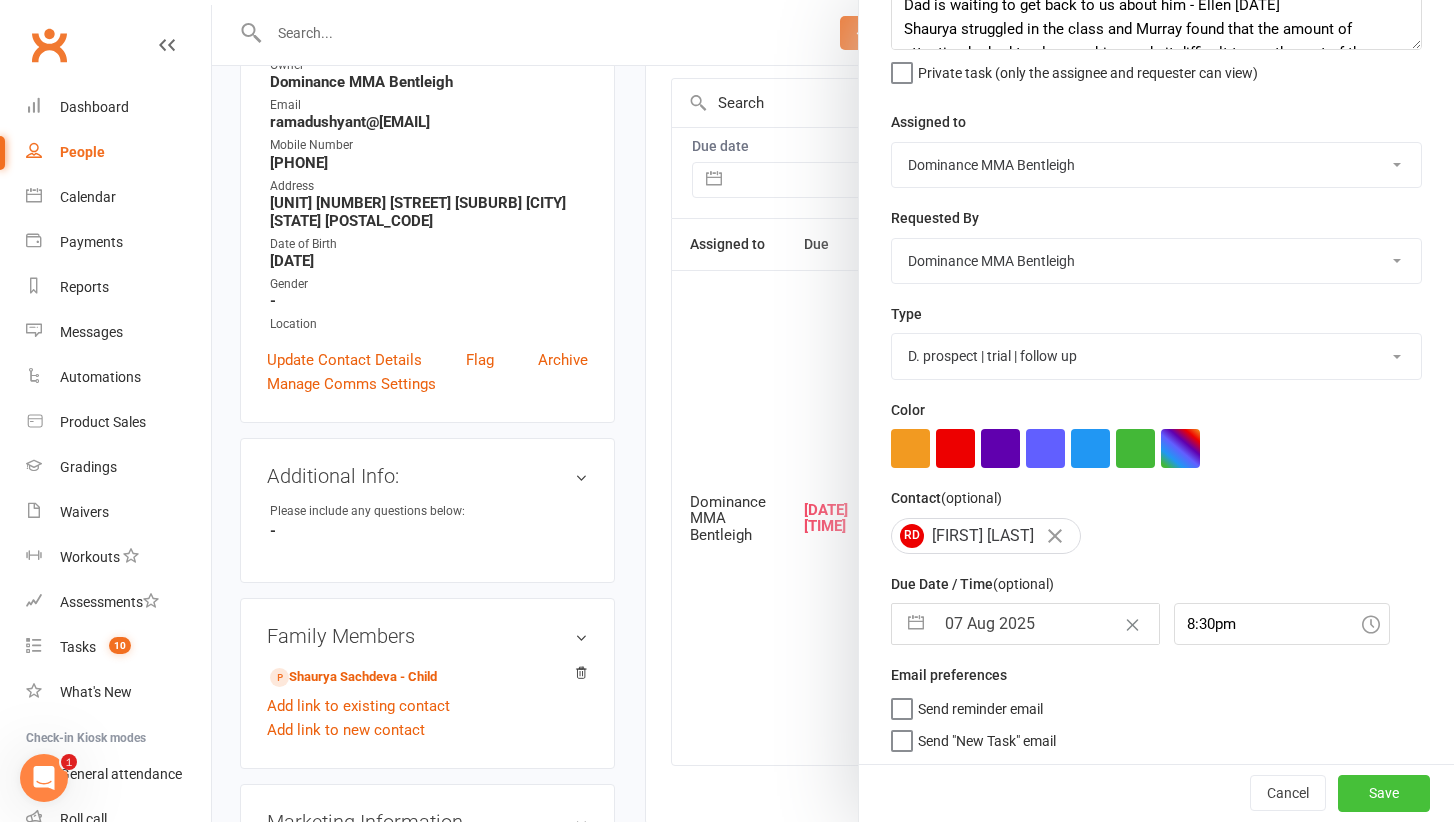 click on "Save" at bounding box center [1384, 794] 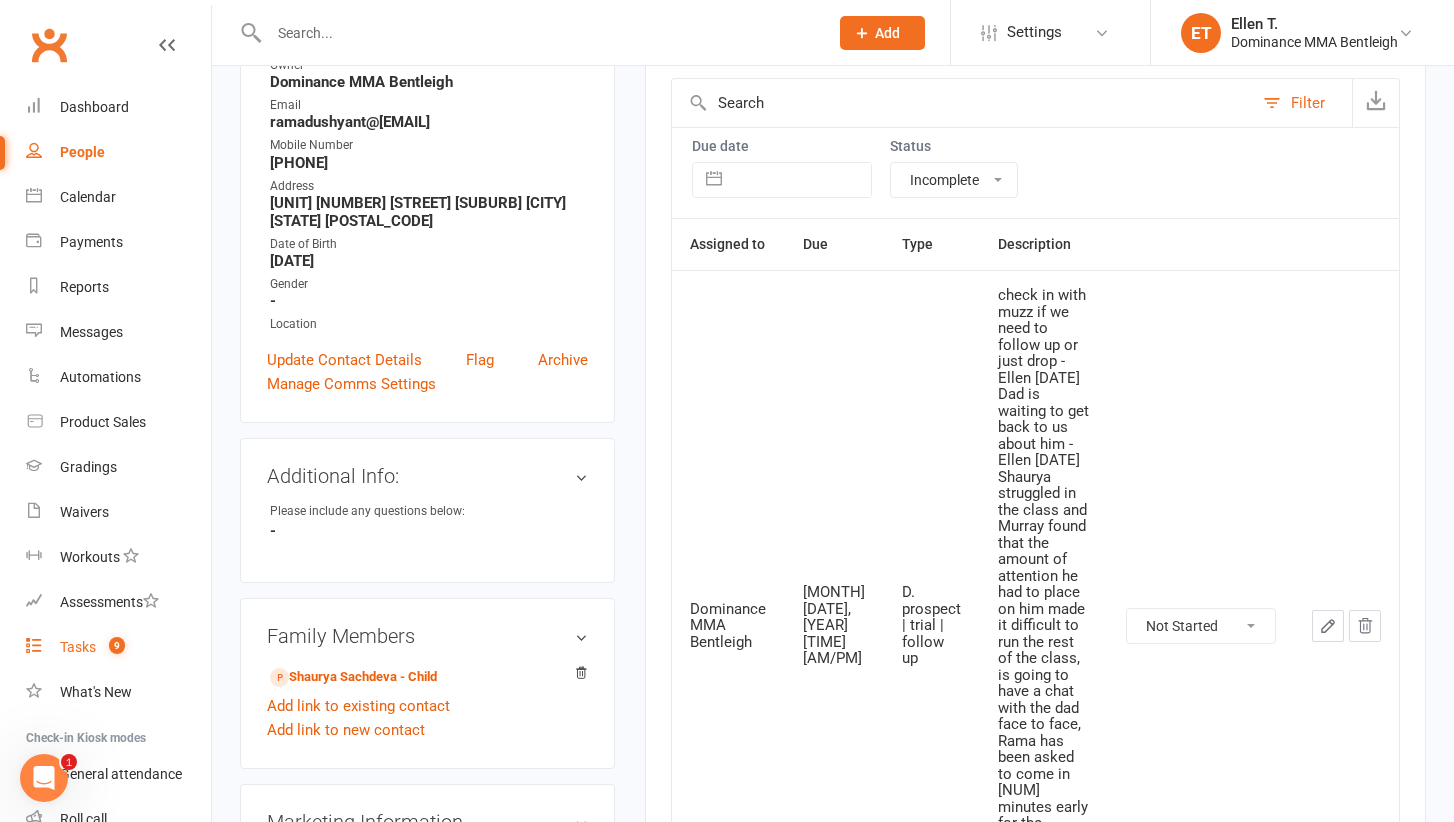 click on "9" at bounding box center (117, 645) 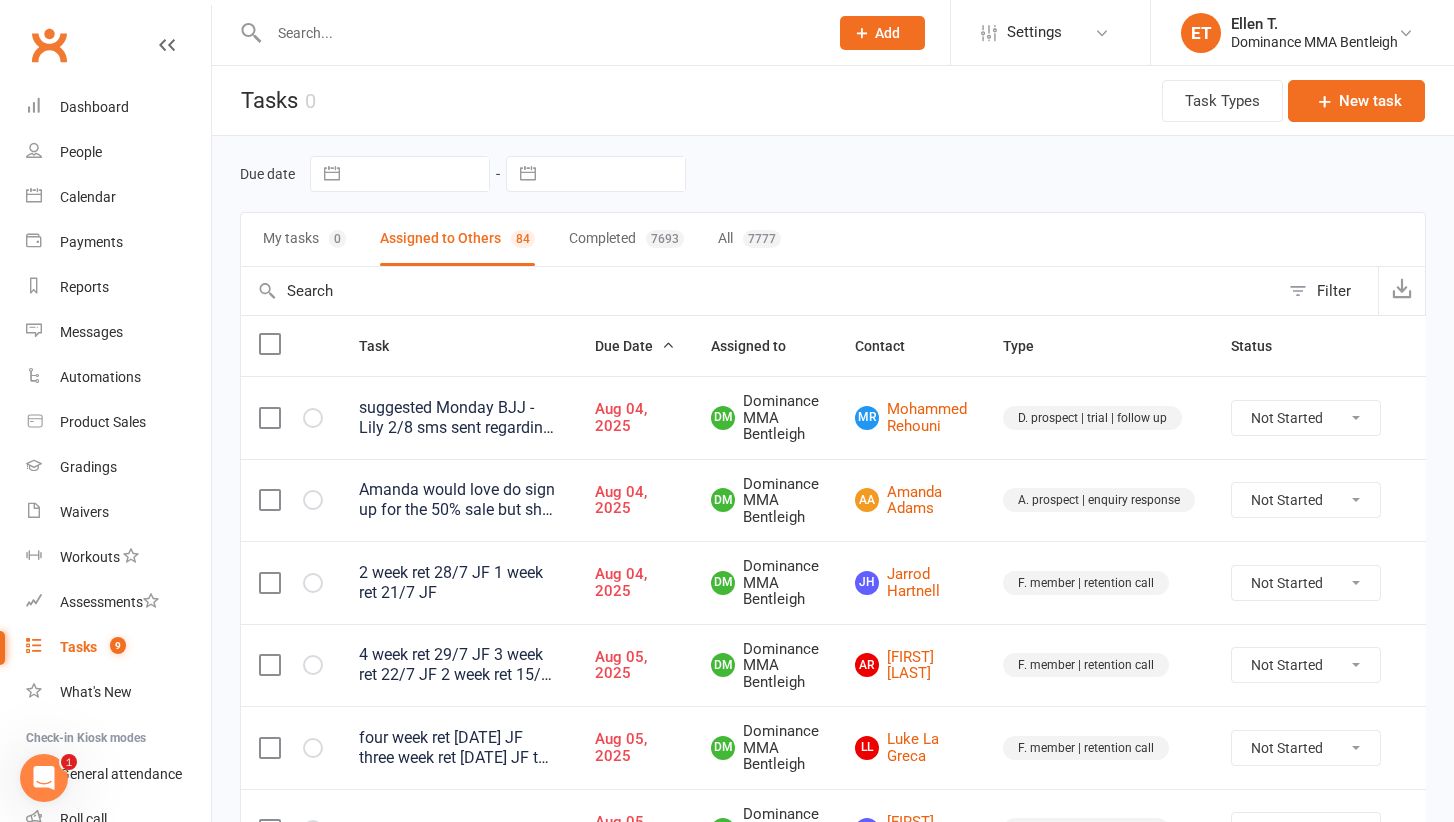 scroll, scrollTop: 116, scrollLeft: 0, axis: vertical 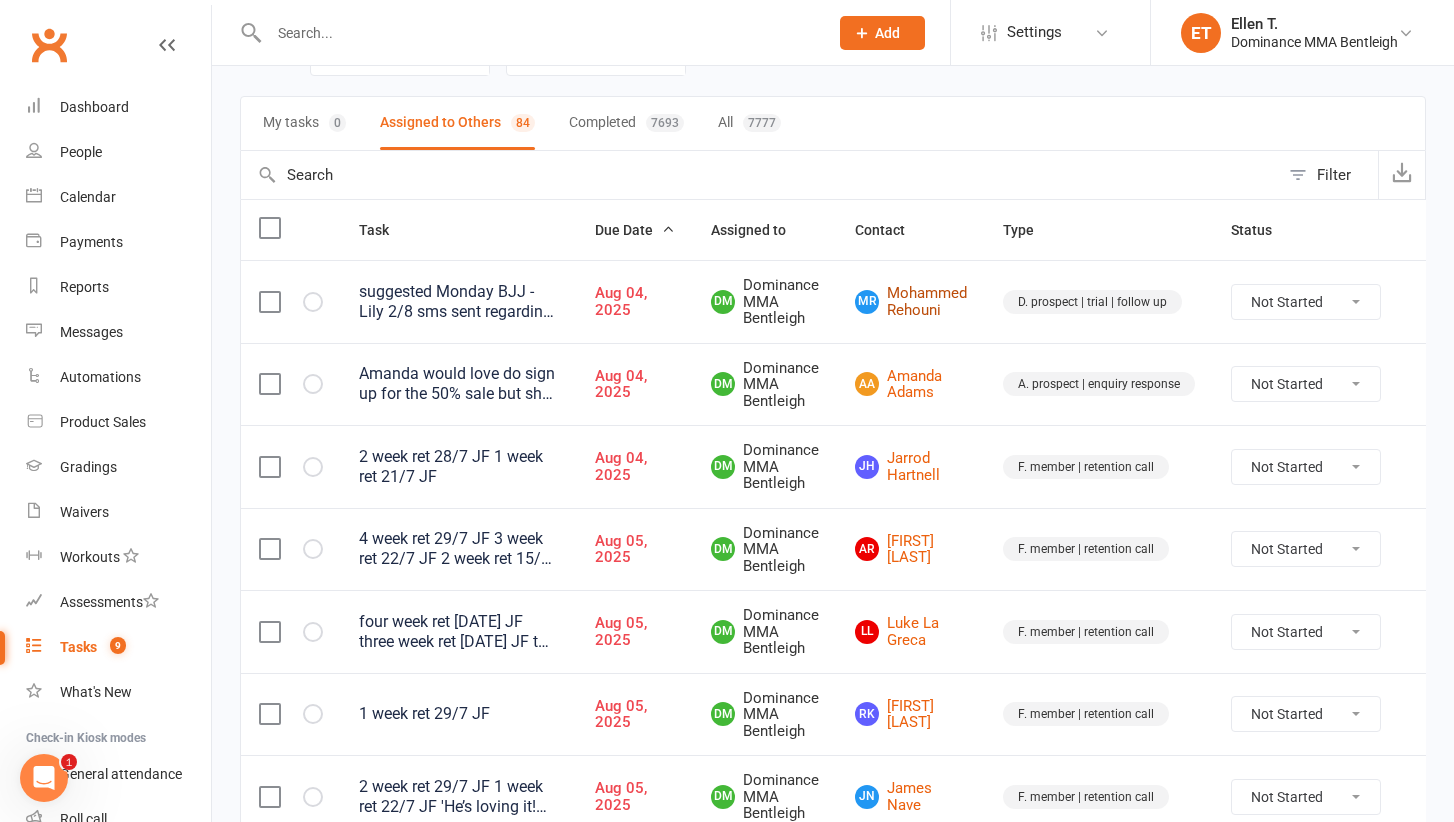 click on "MR Mohammed Rehouni" at bounding box center [911, 301] 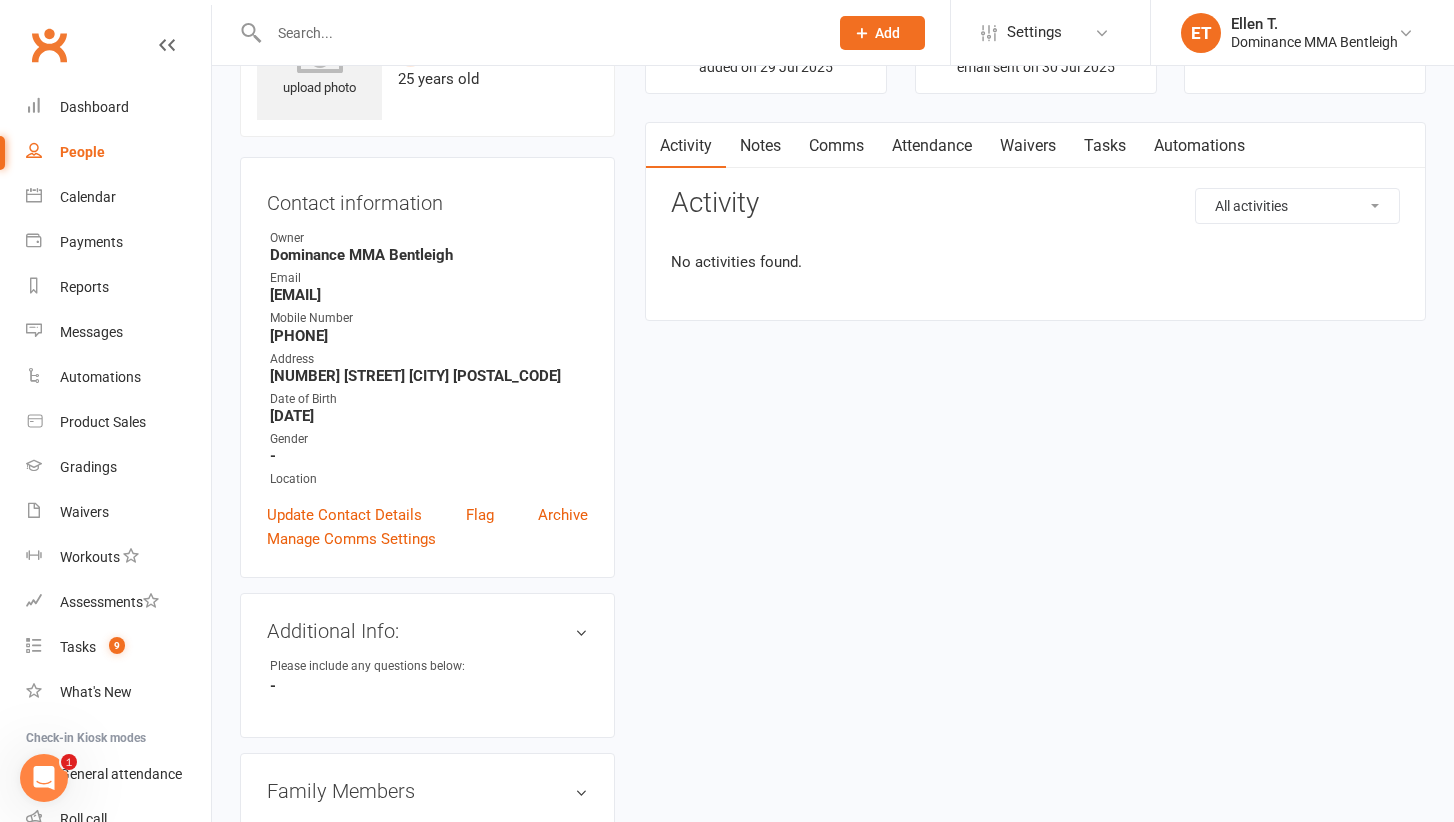 scroll, scrollTop: 0, scrollLeft: 0, axis: both 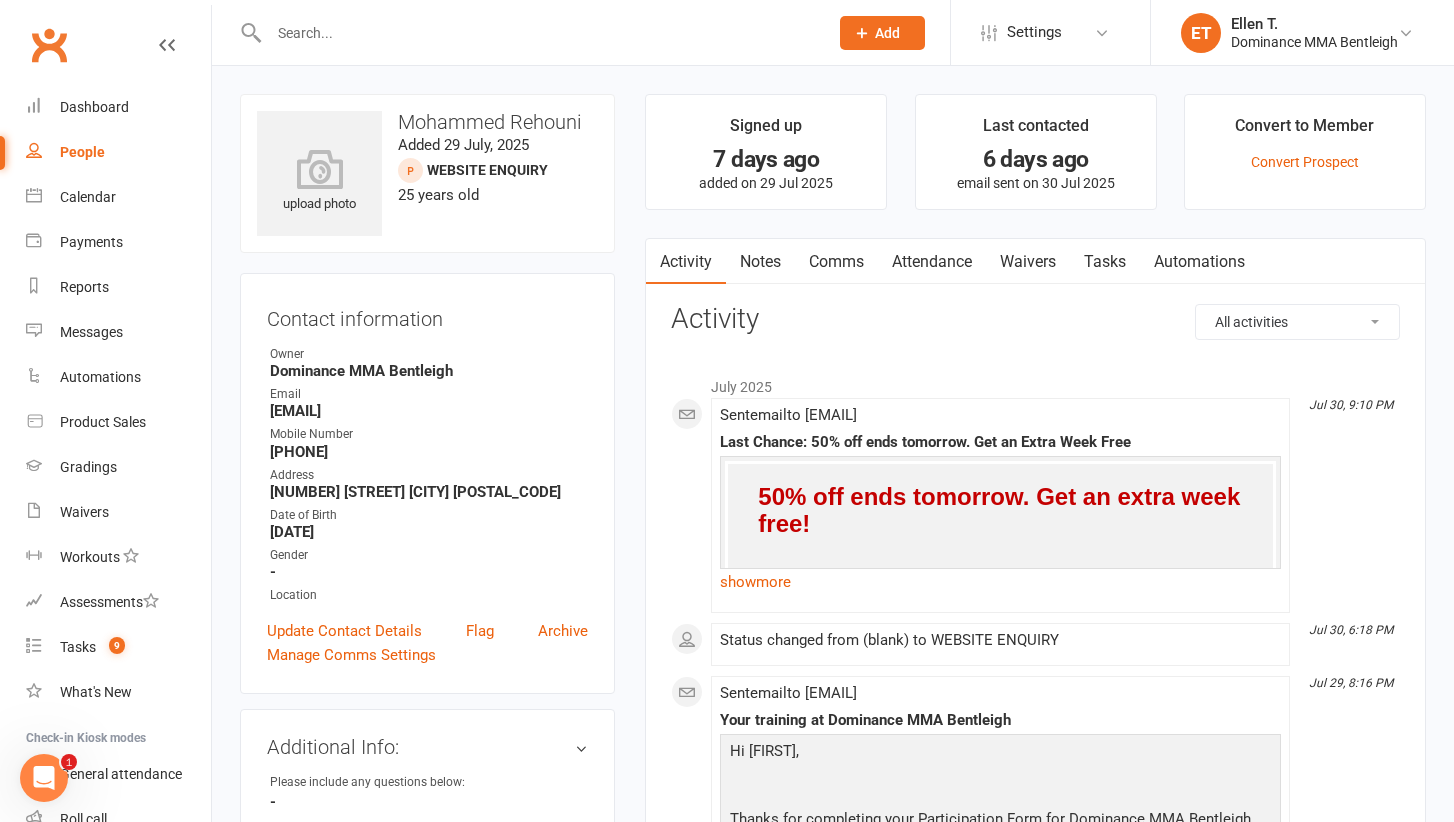 click on "Tasks" at bounding box center [1105, 262] 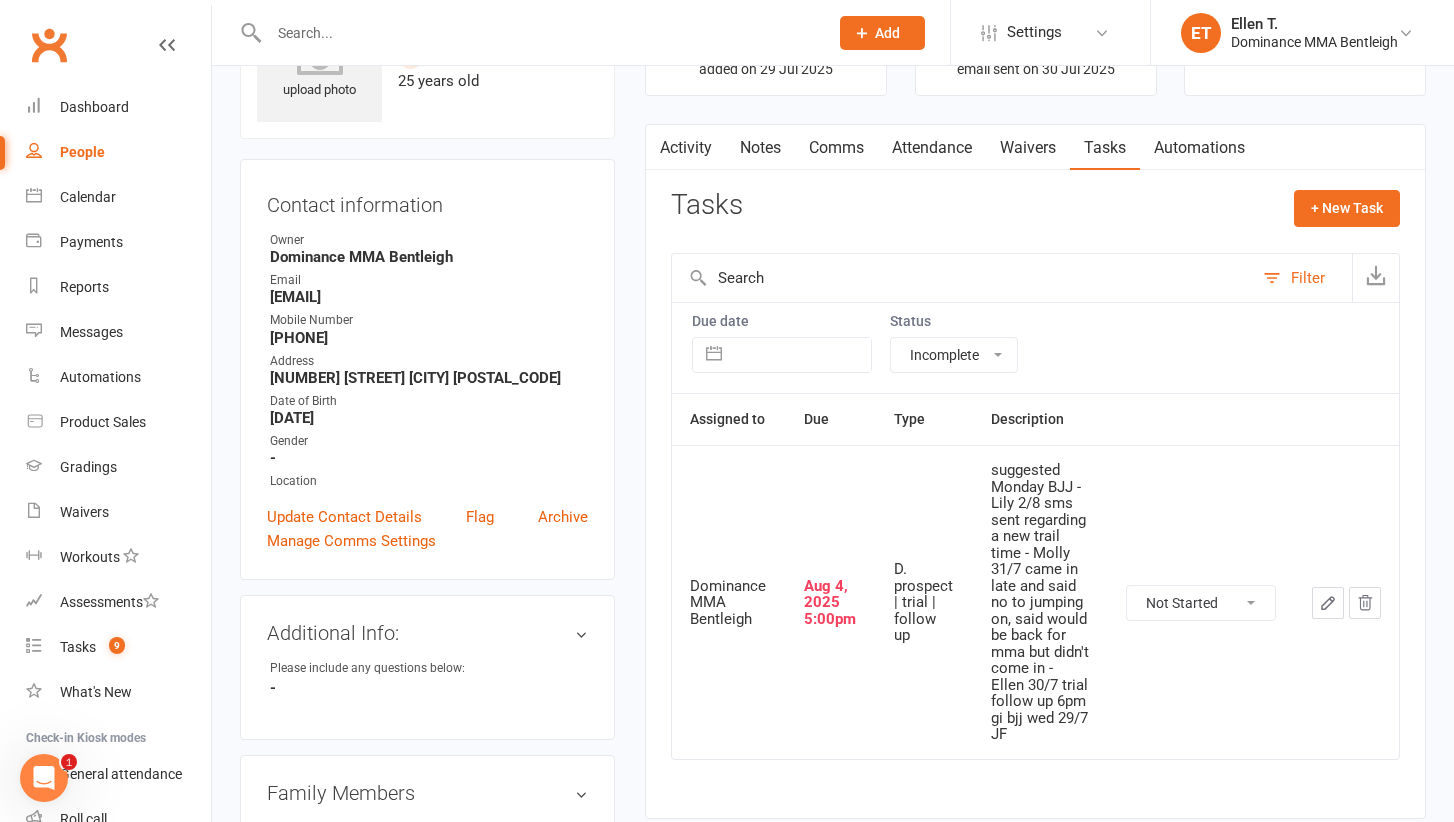 scroll, scrollTop: 115, scrollLeft: 0, axis: vertical 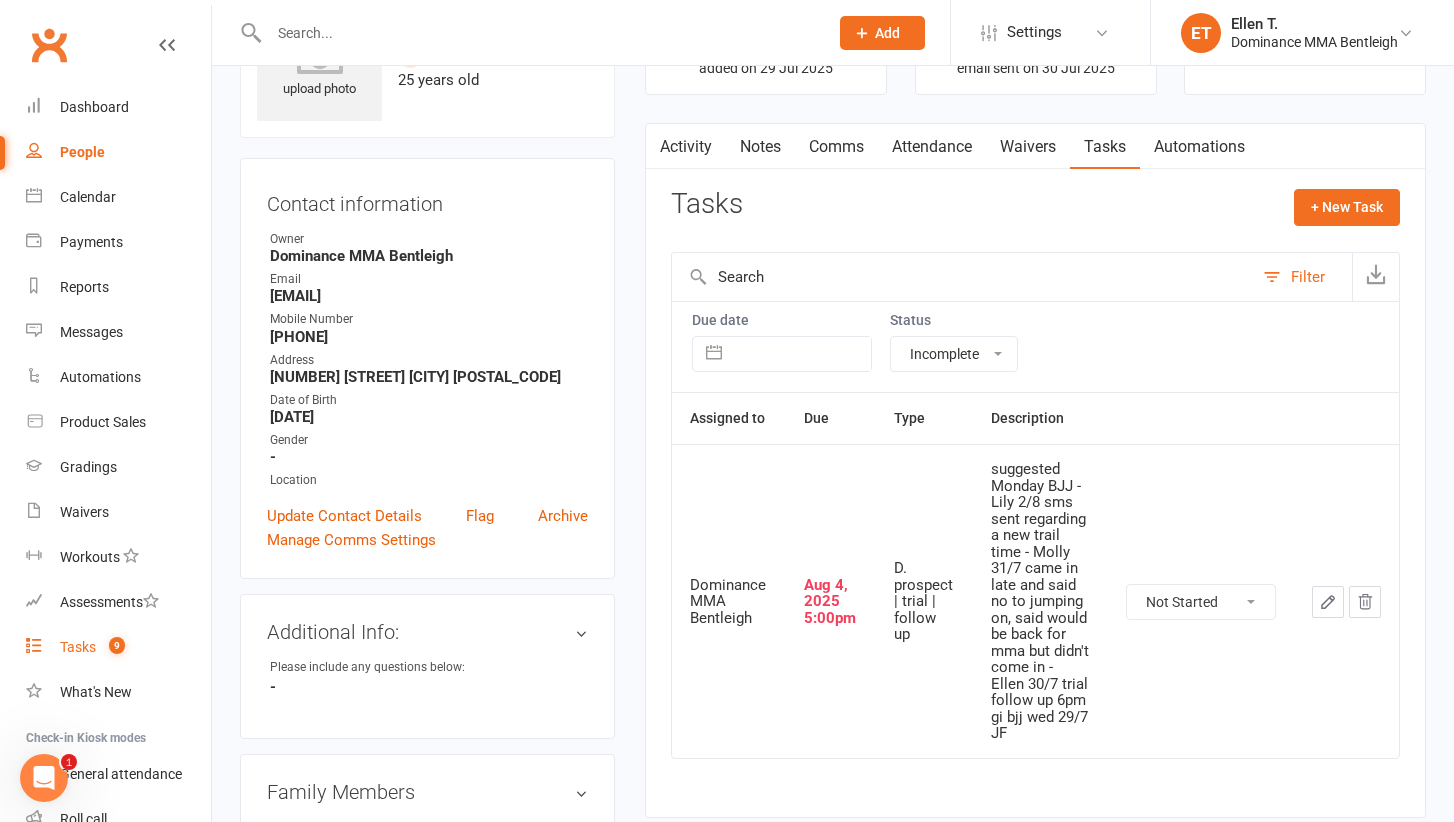 click on "Tasks   9" at bounding box center (118, 647) 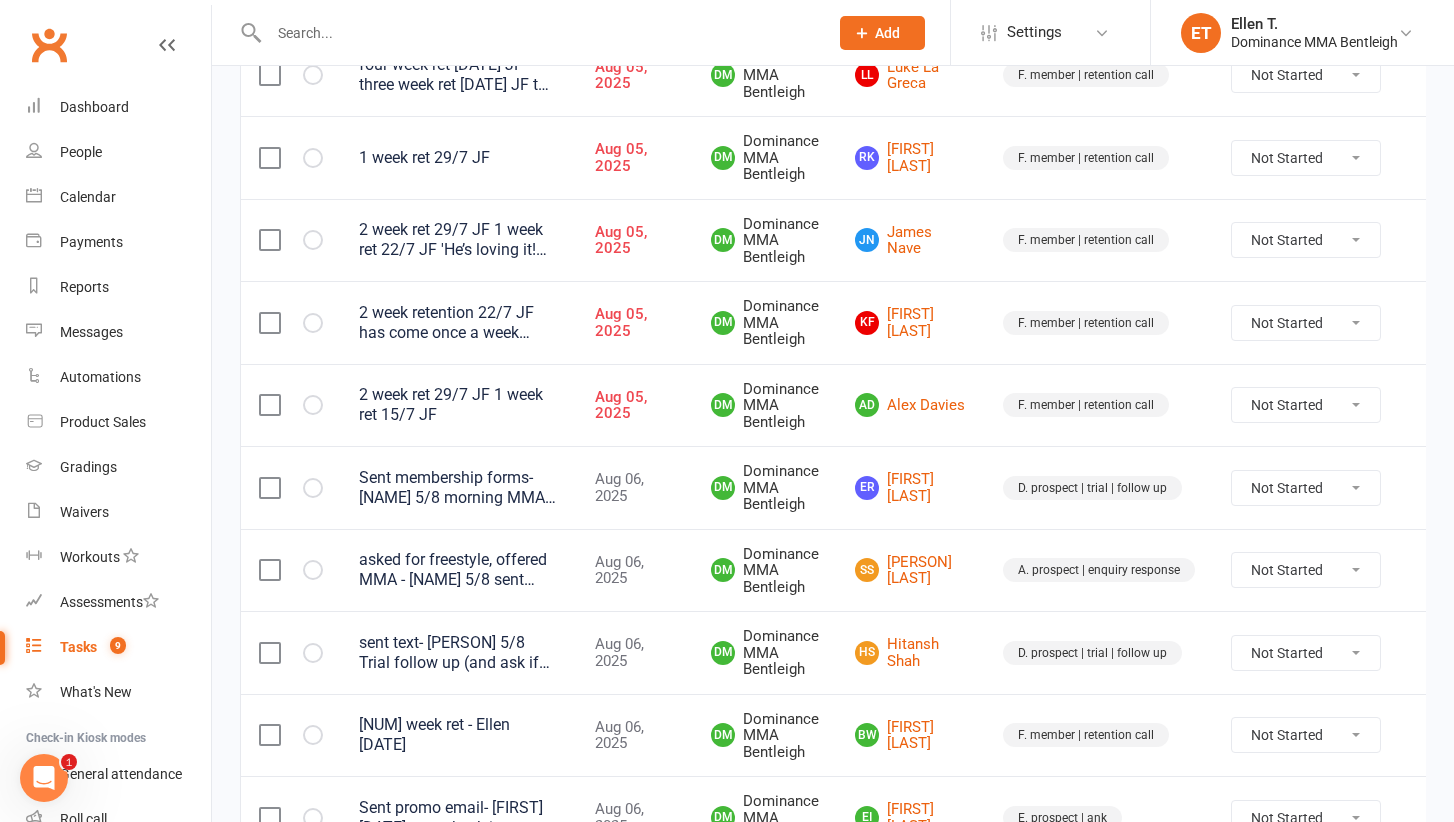 scroll, scrollTop: 118, scrollLeft: 0, axis: vertical 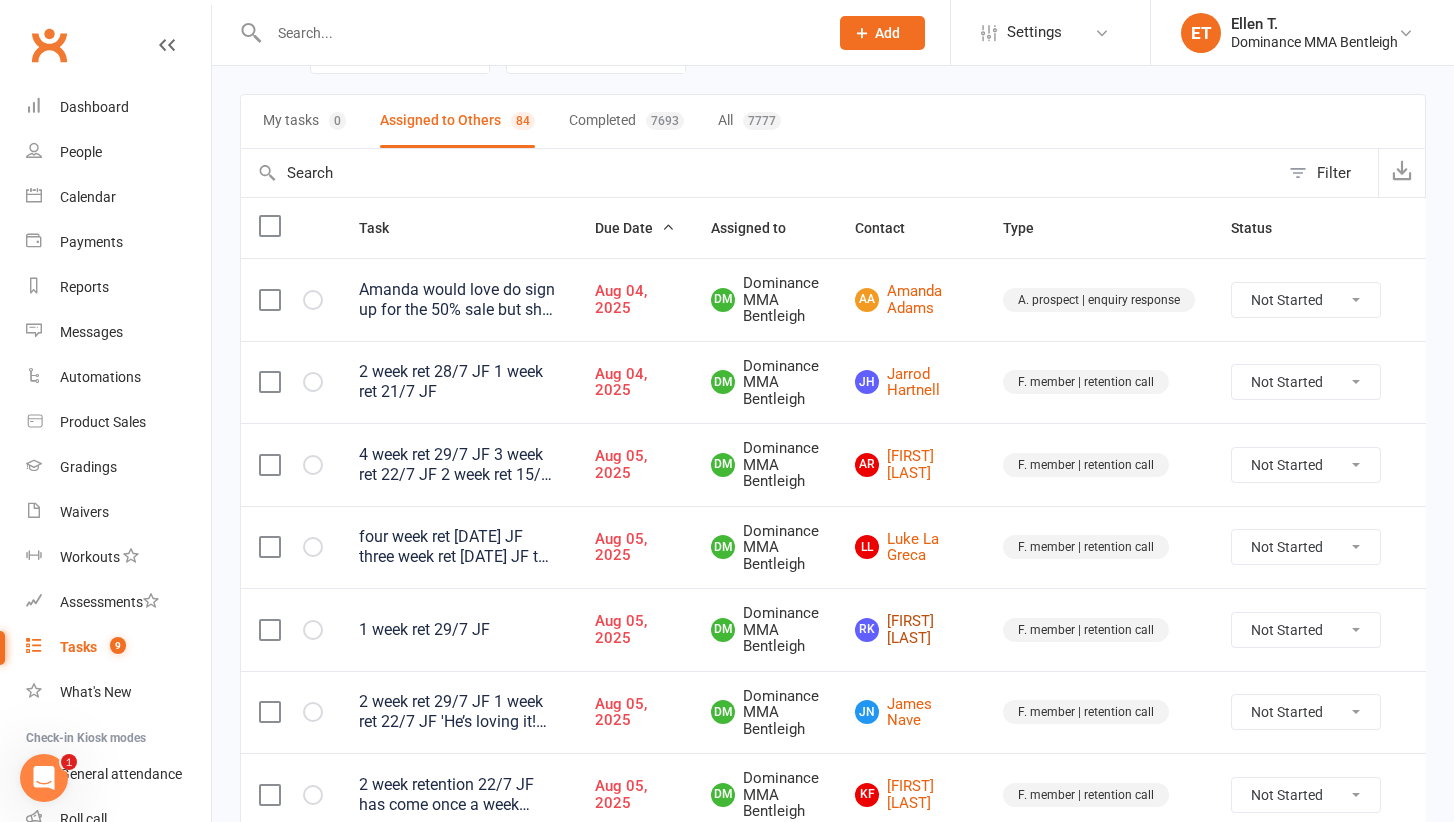 click on "RK Rahul Khamparia" at bounding box center (911, 629) 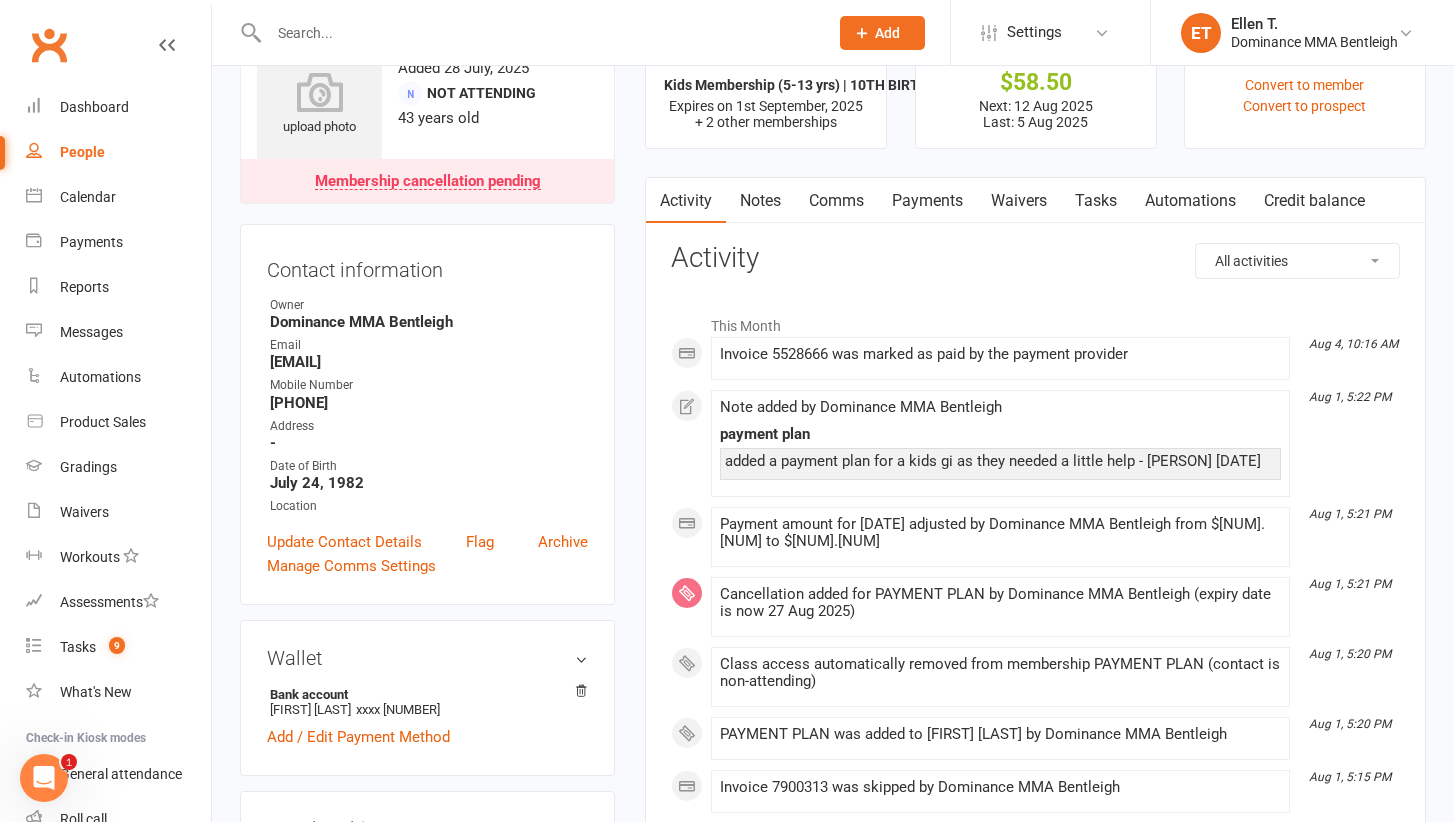 scroll, scrollTop: 79, scrollLeft: 0, axis: vertical 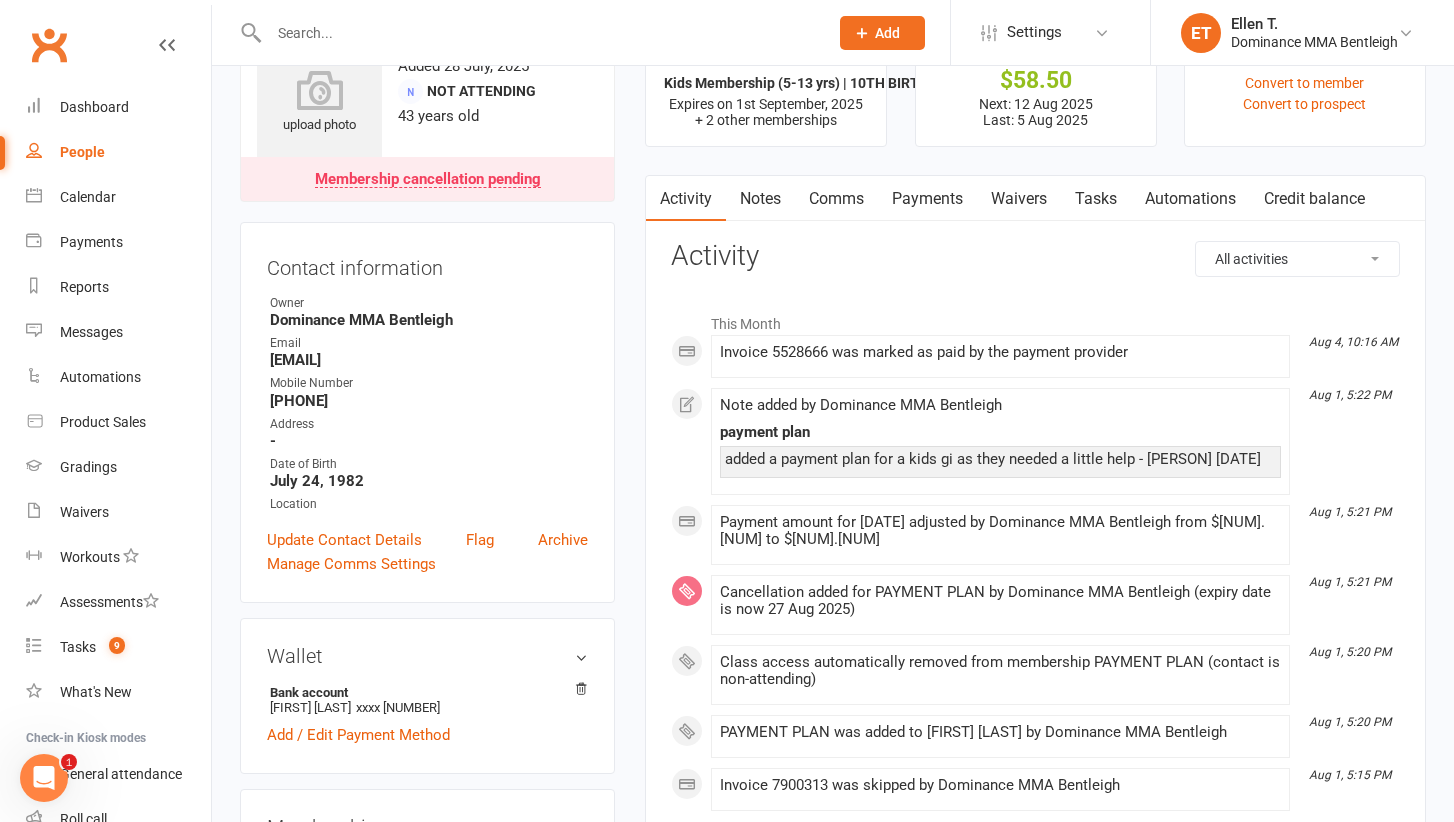 click on "Tasks" at bounding box center (1096, 199) 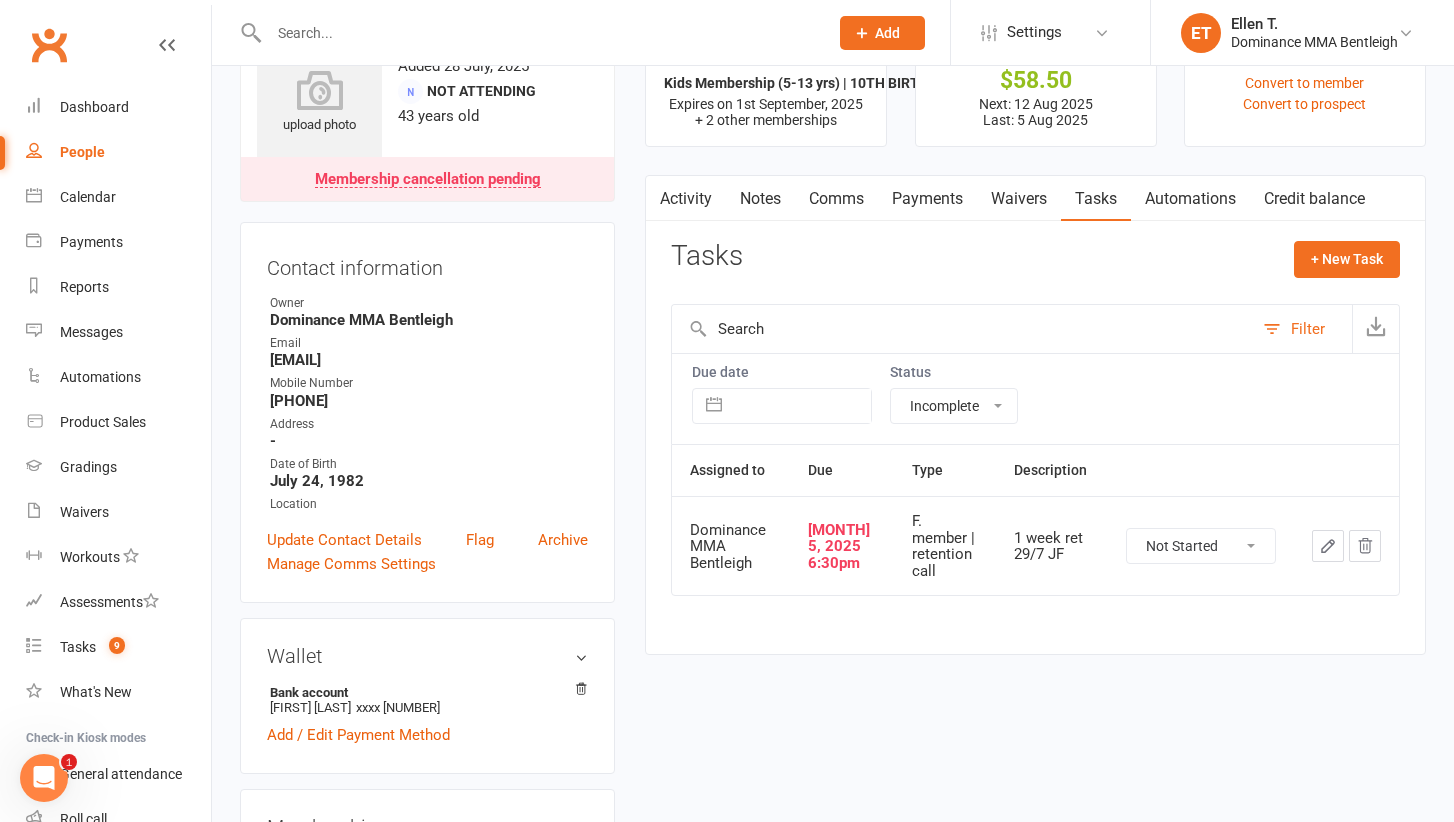 click 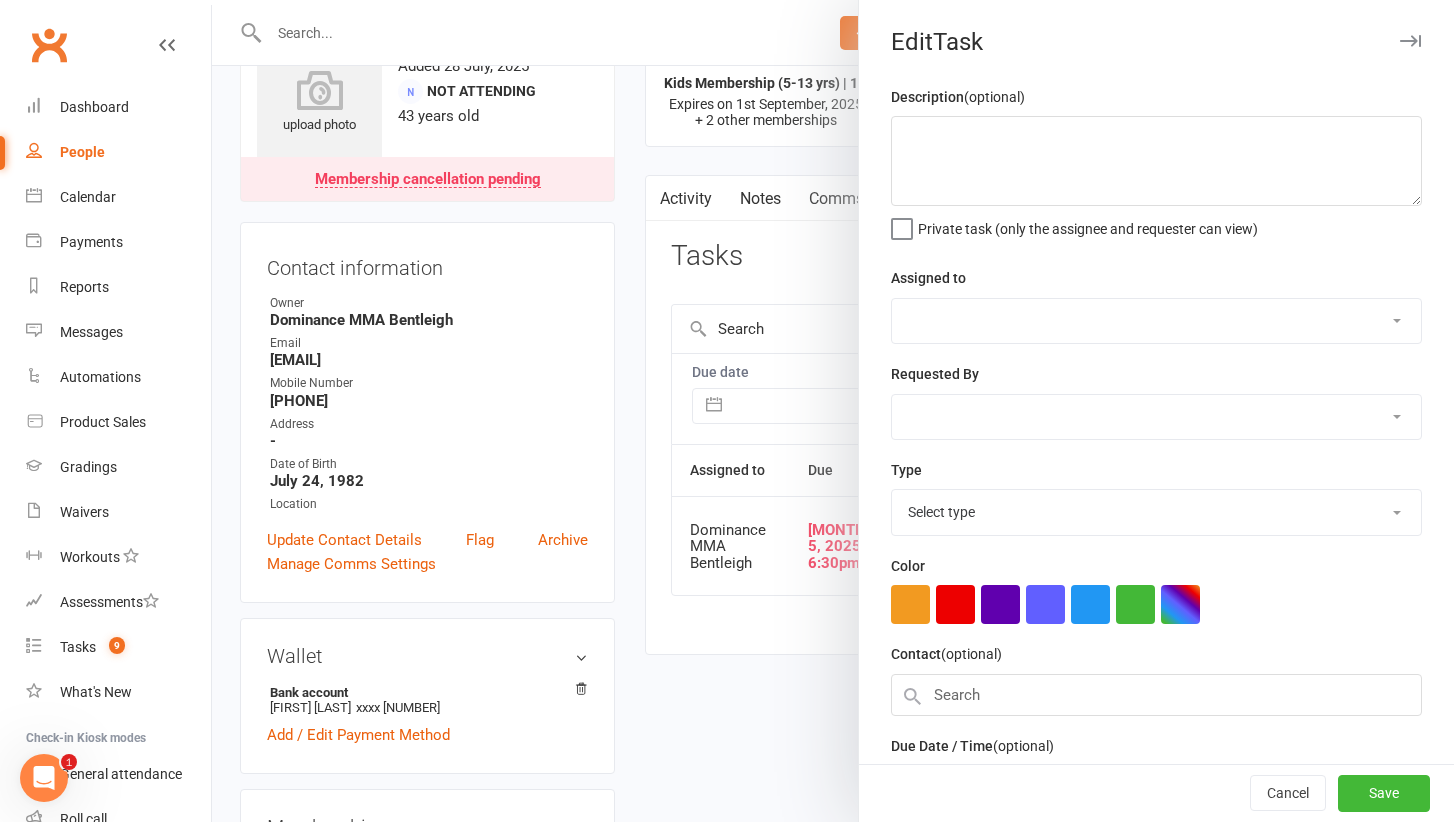 type on "1 week ret 29/7 JF" 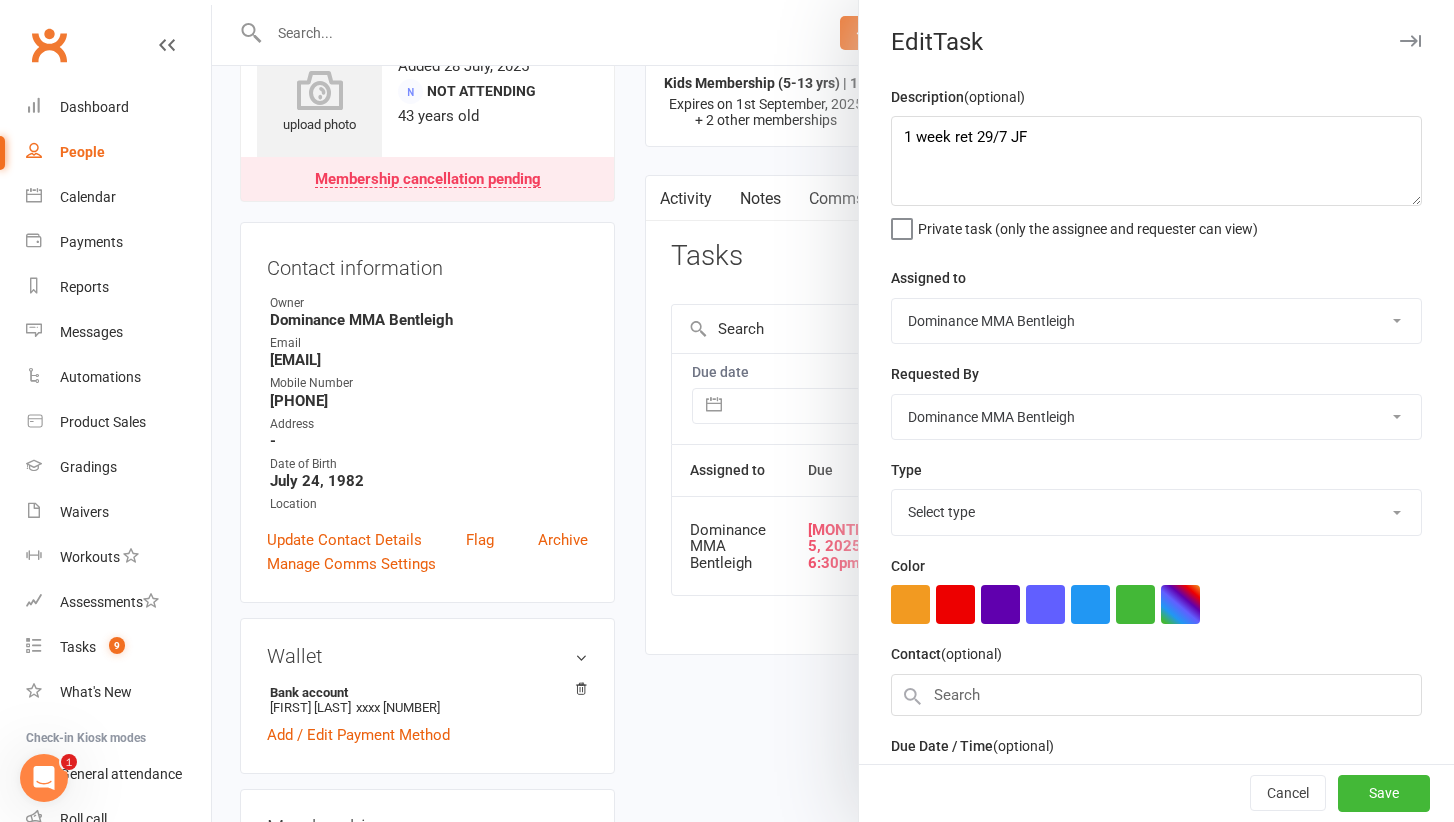 select on "13789" 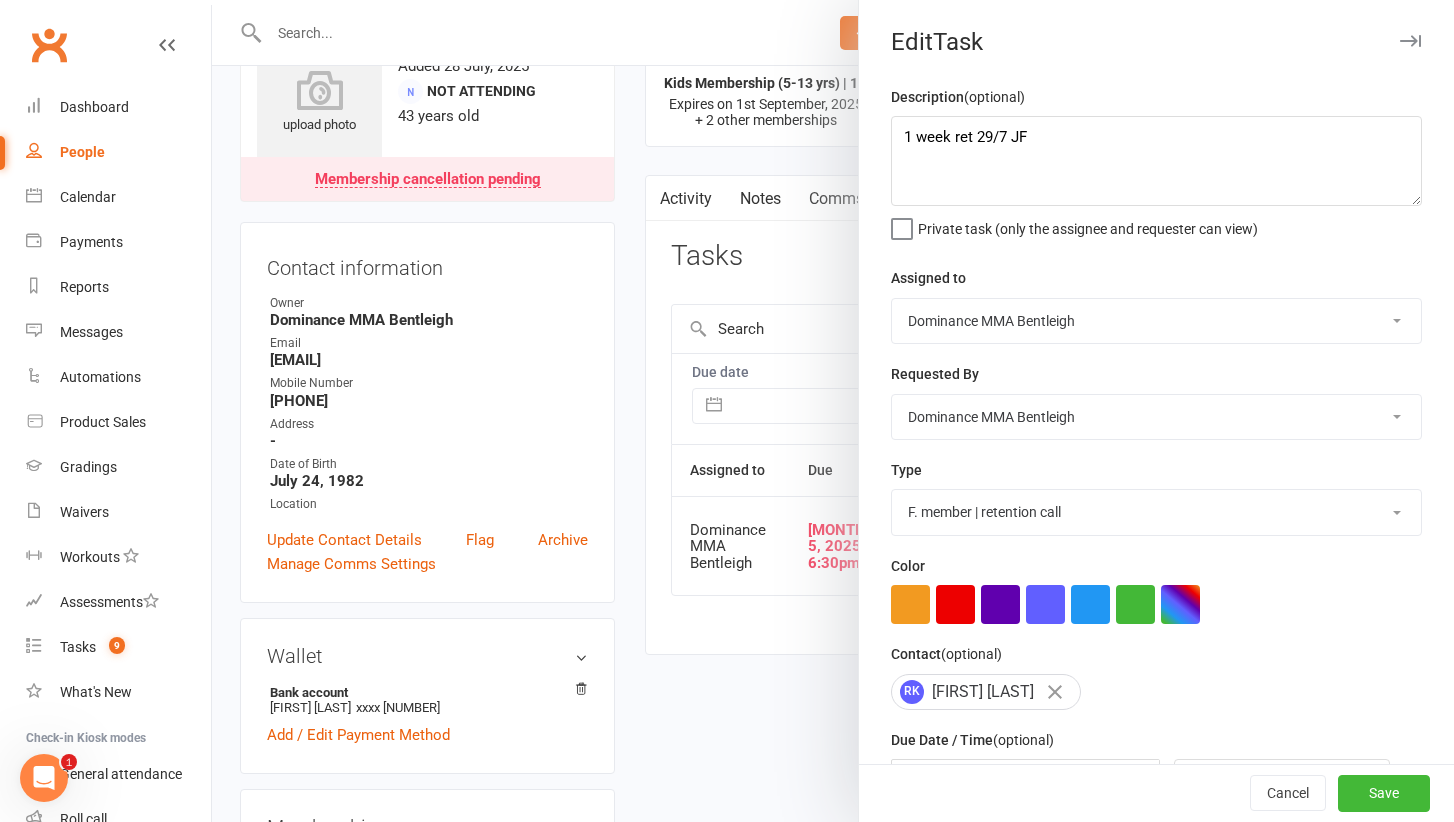 drag, startPoint x: 668, startPoint y: 818, endPoint x: 677, endPoint y: 796, distance: 23.769728 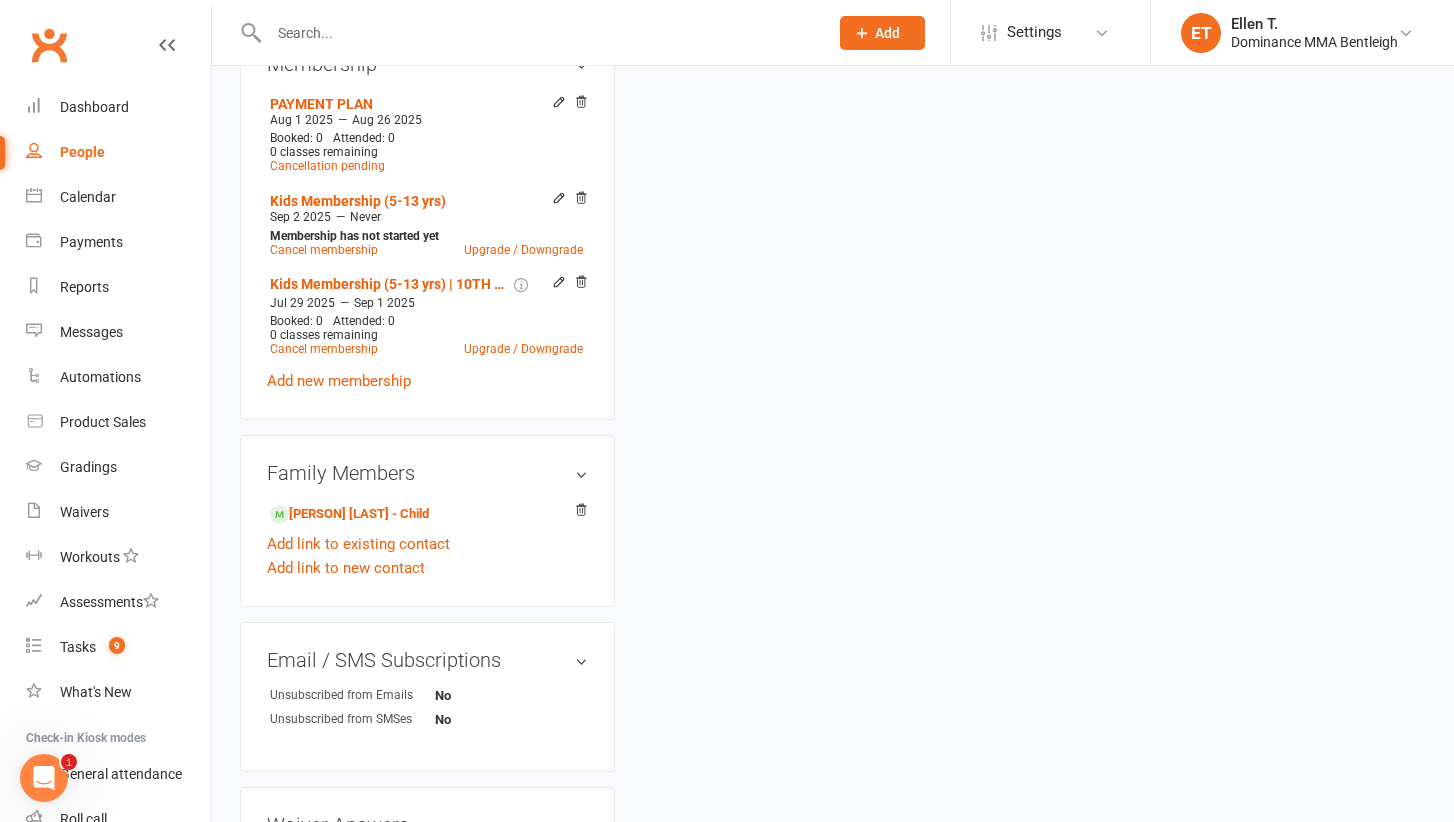 scroll, scrollTop: 843, scrollLeft: 0, axis: vertical 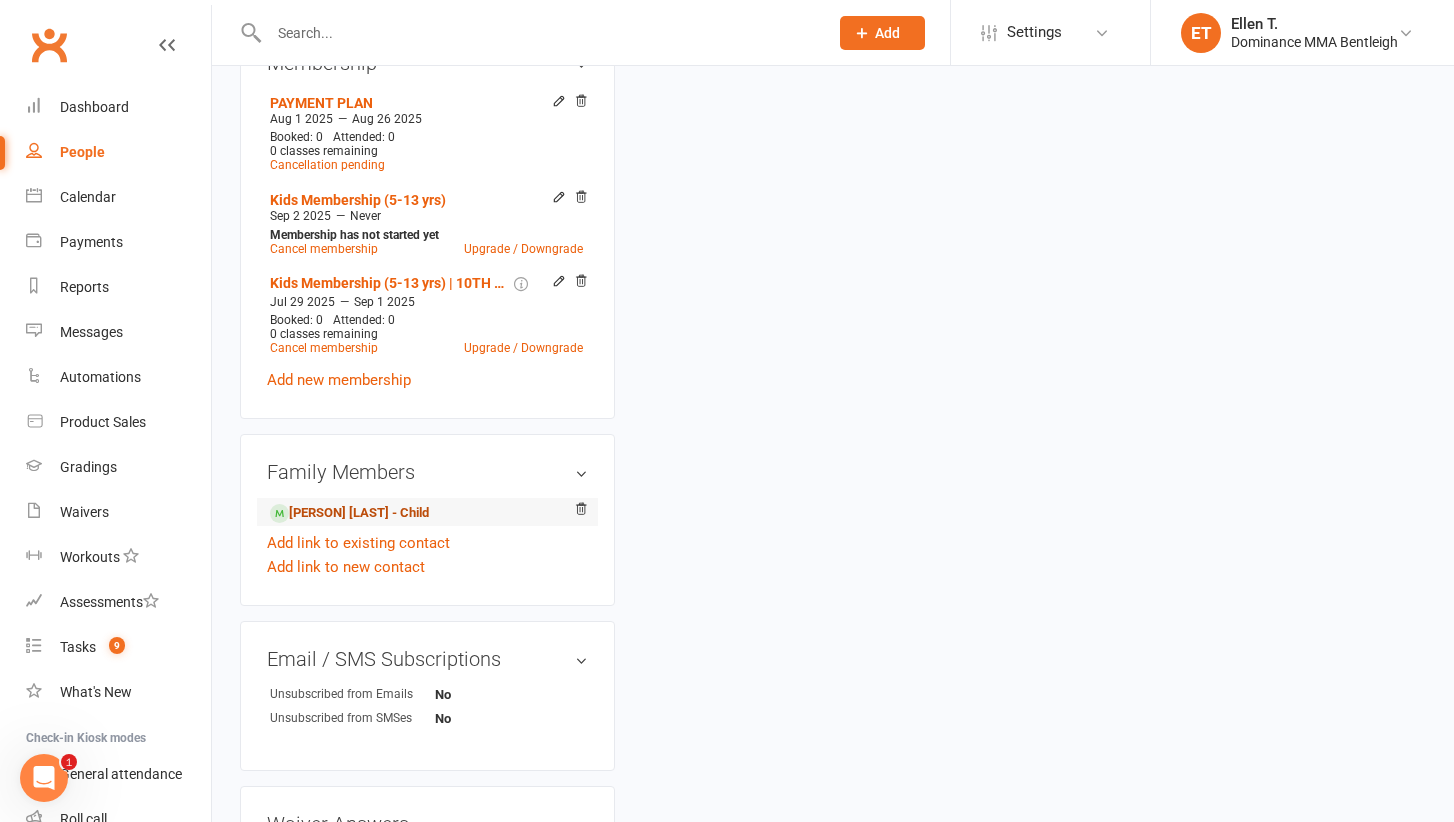 click on "Shivansh Khamparia - Child" at bounding box center (349, 513) 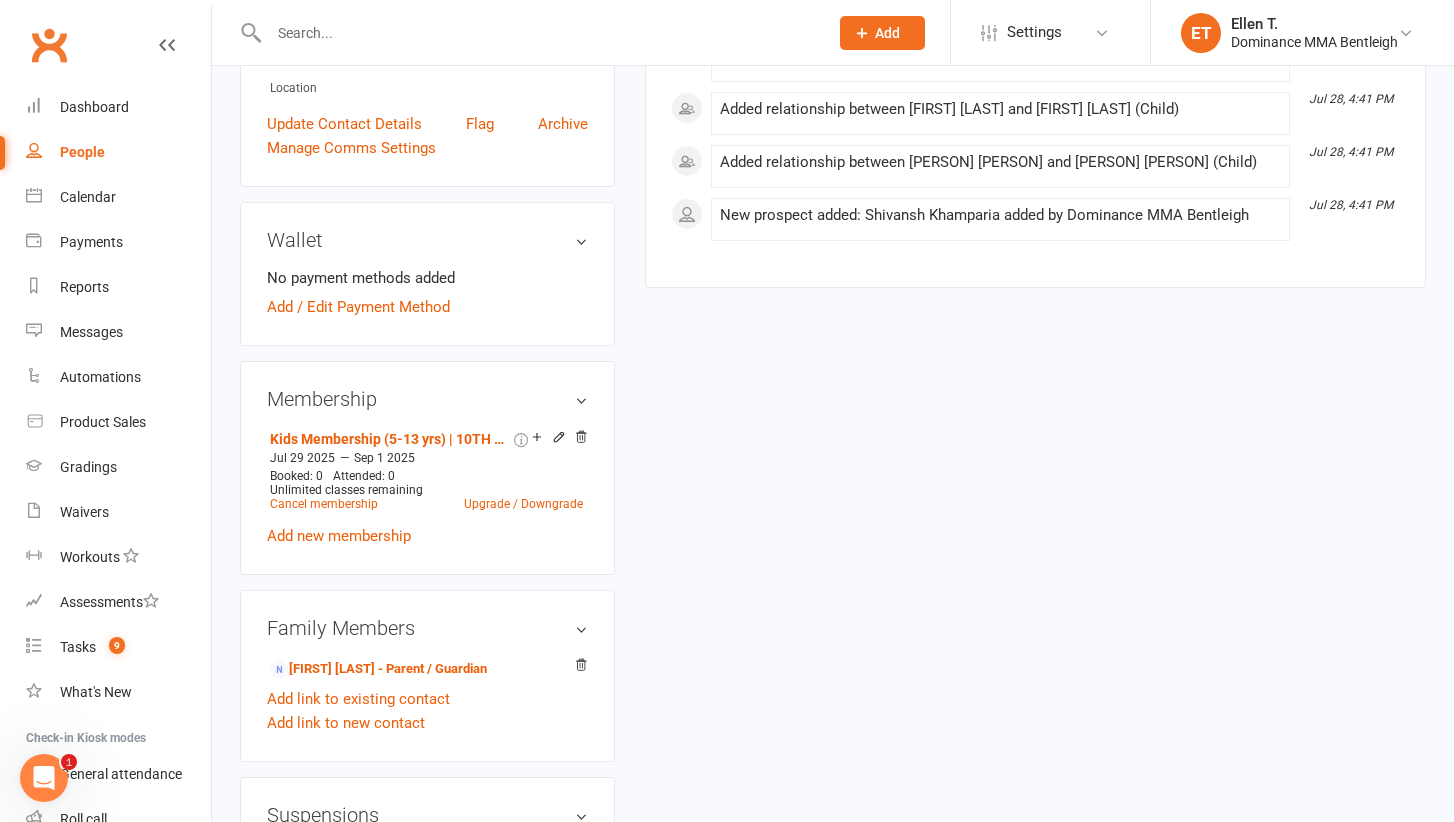 scroll, scrollTop: 734, scrollLeft: 0, axis: vertical 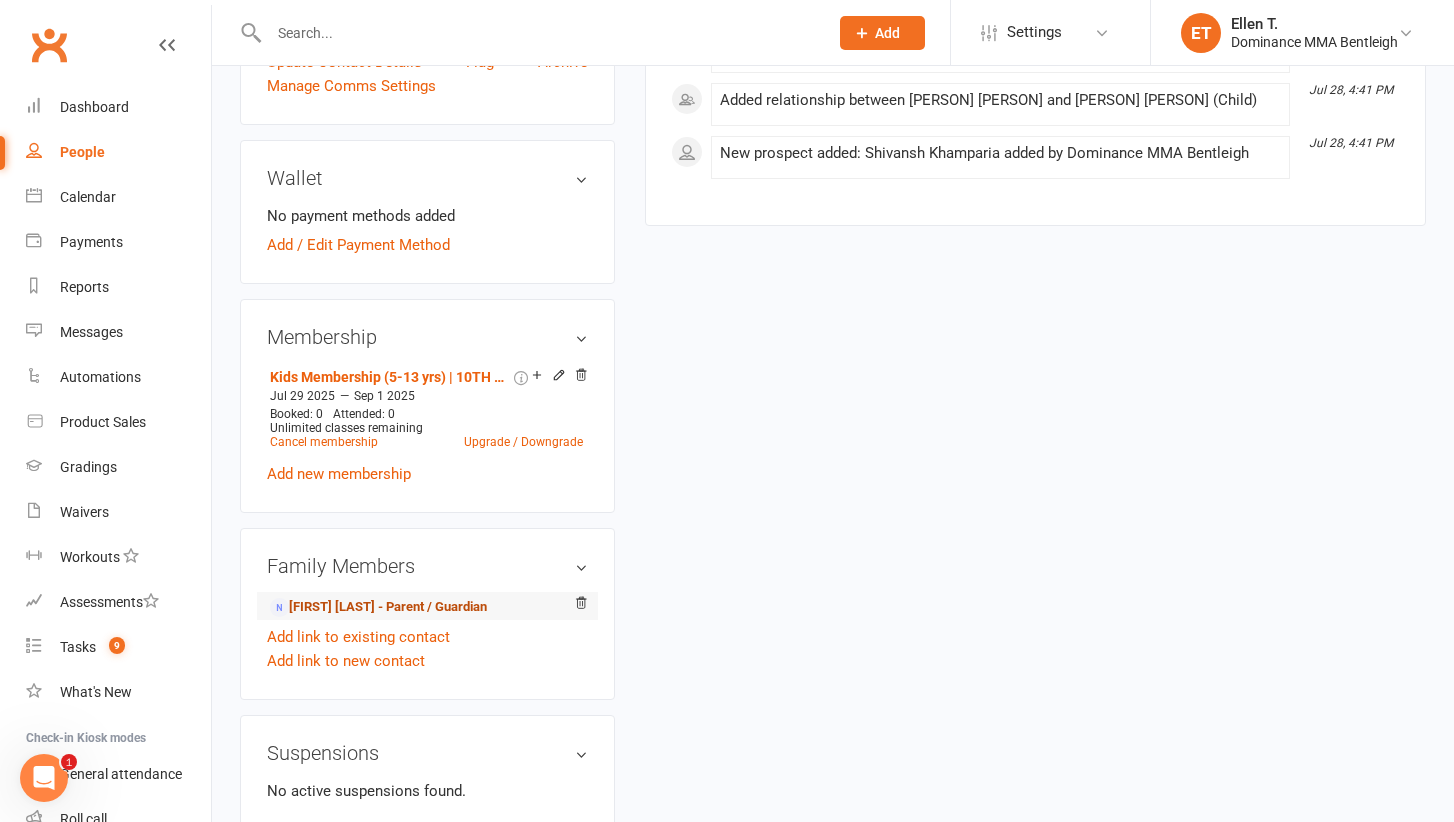 click on "Rahul Khamparia - Parent / Guardian" at bounding box center [378, 607] 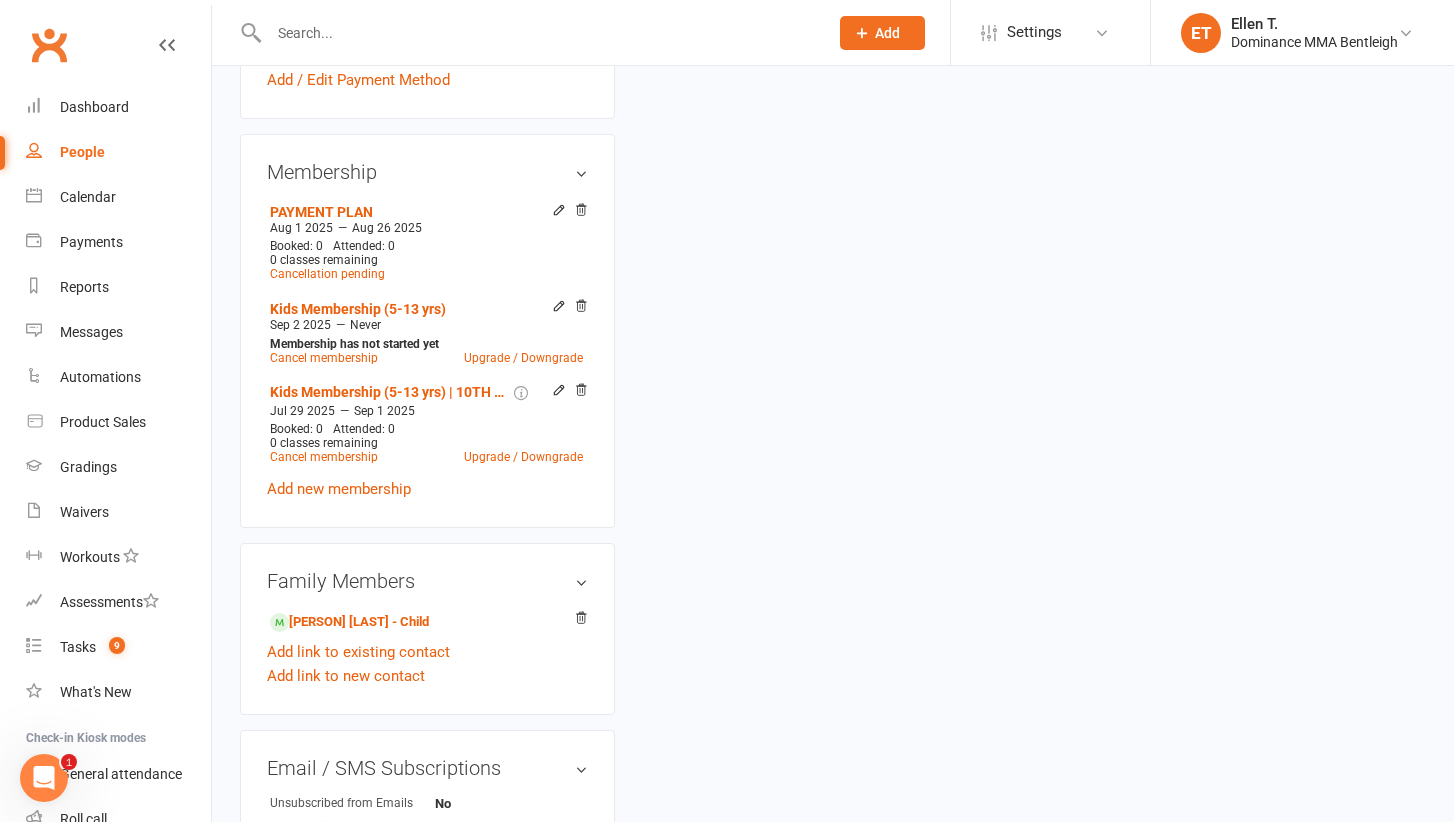 scroll, scrollTop: 0, scrollLeft: 0, axis: both 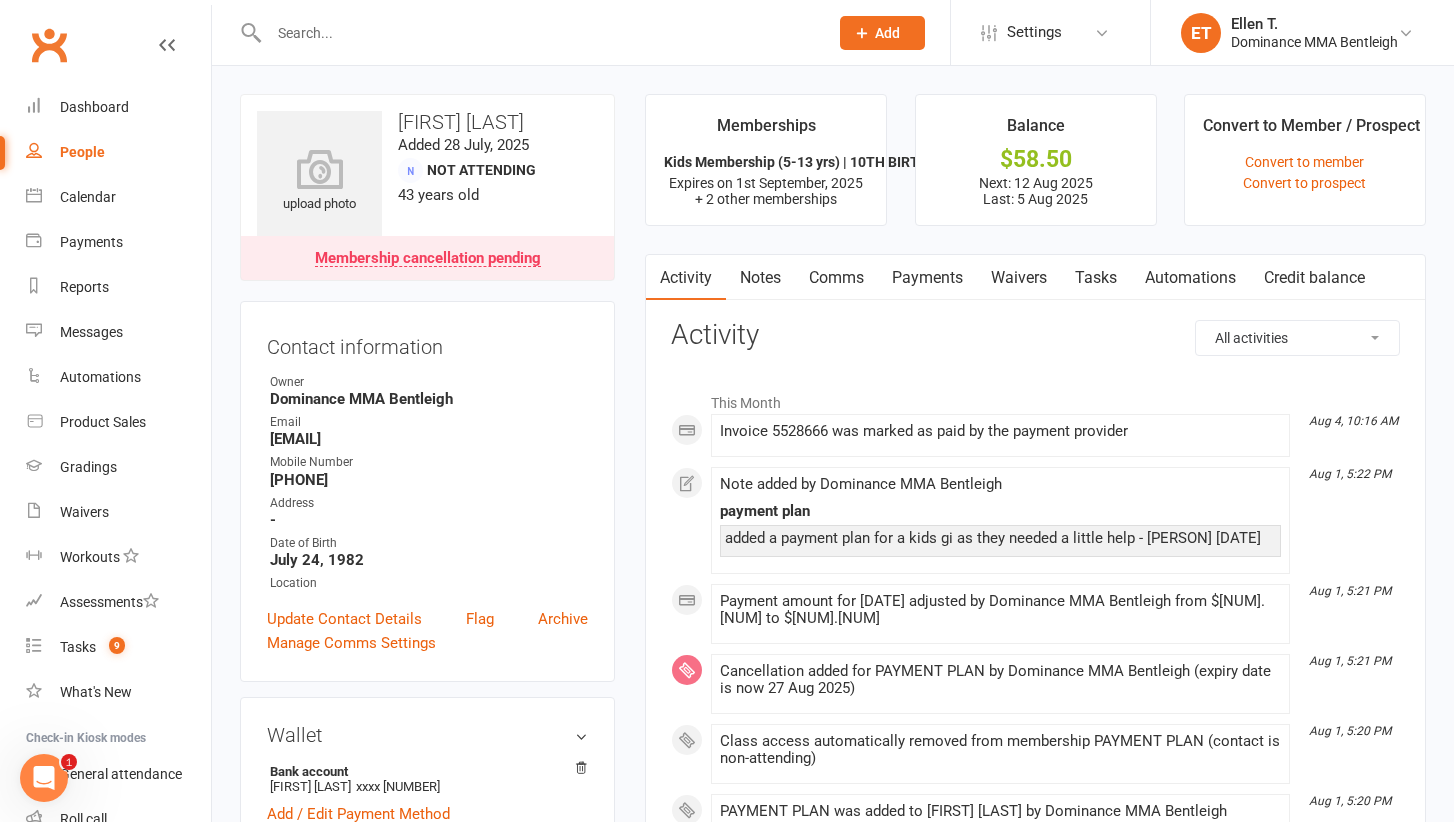 click on "Tasks" at bounding box center (1096, 278) 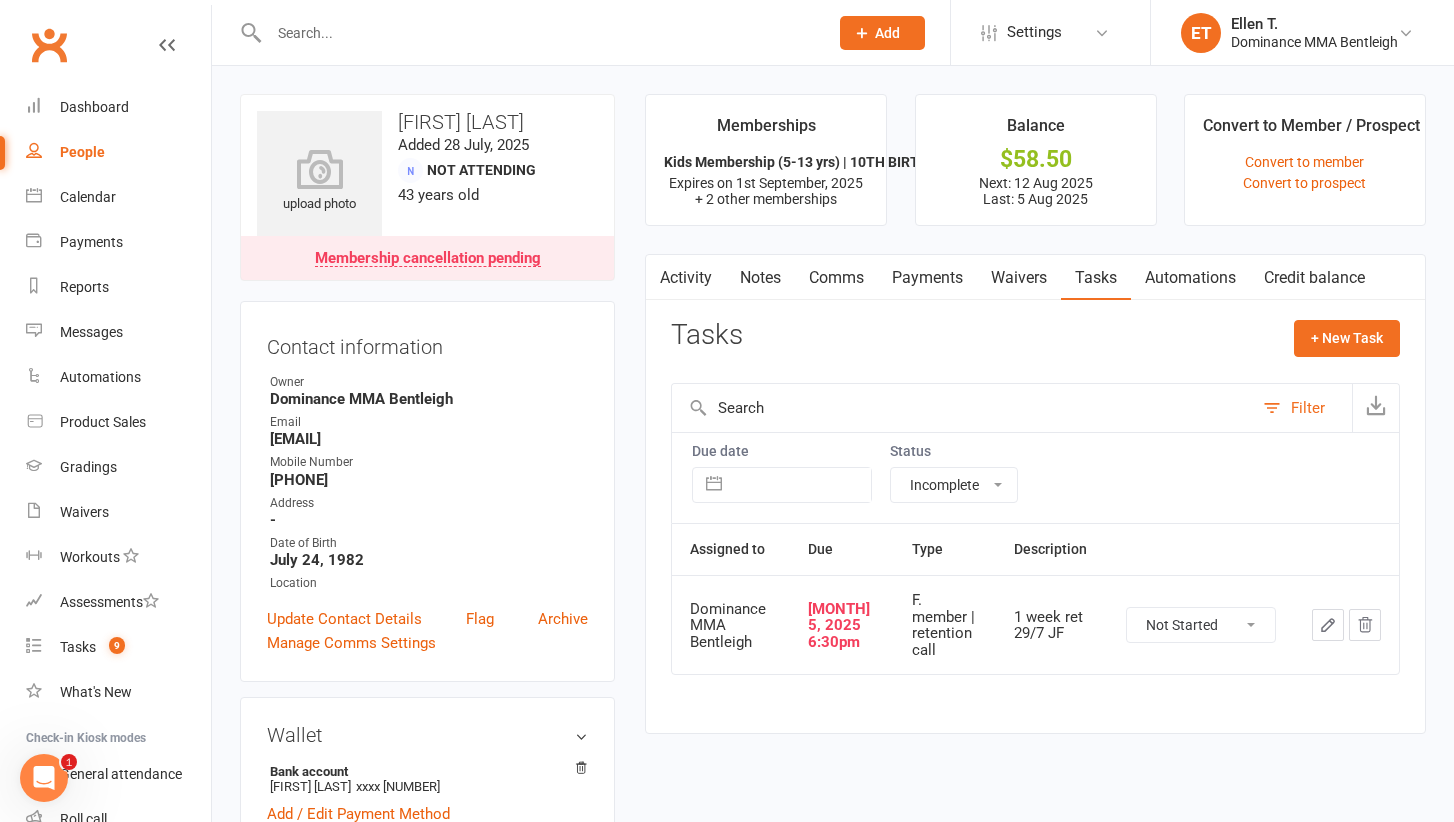 click at bounding box center [1328, 625] 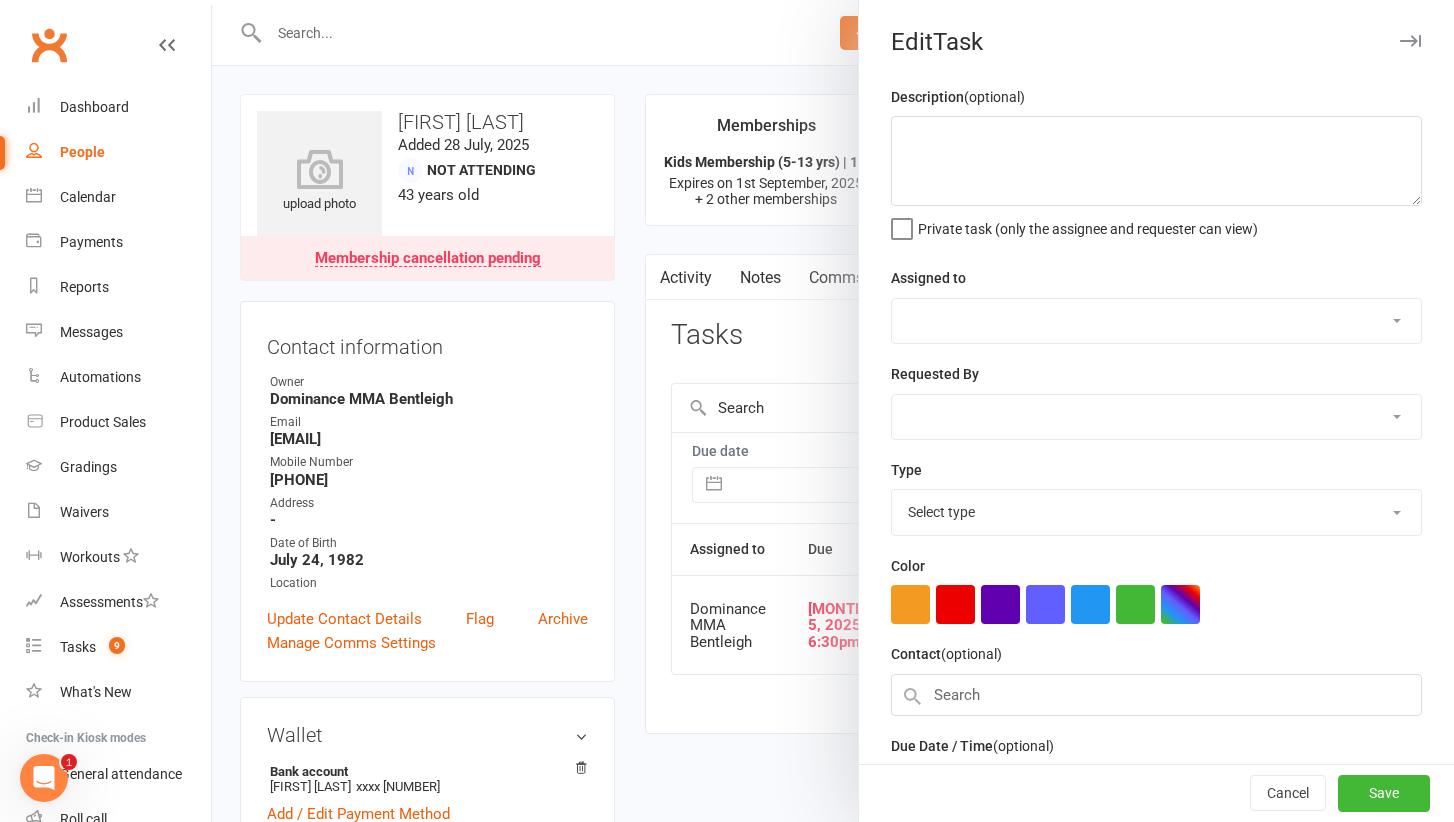 type on "1 week ret 29/7 JF" 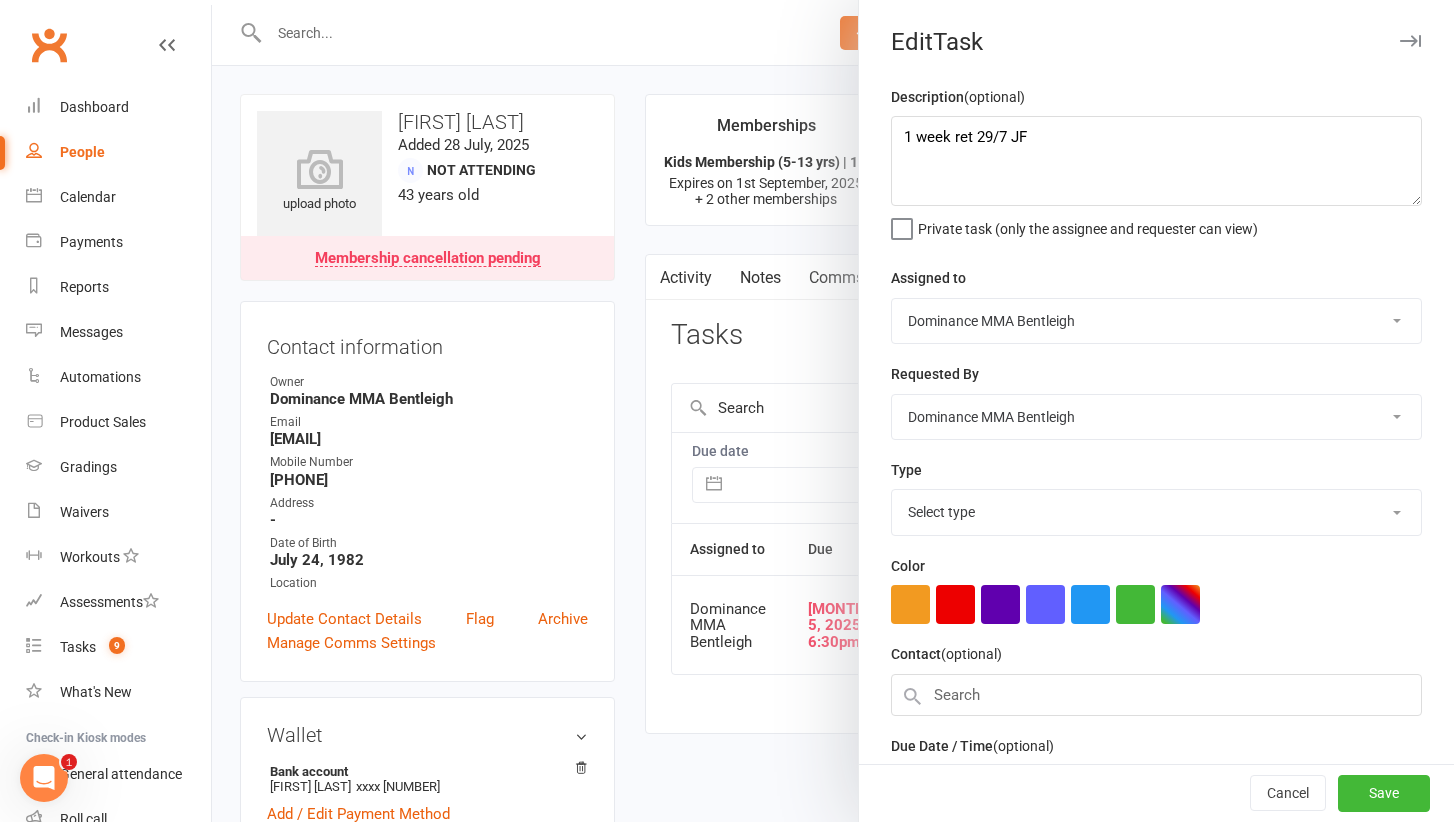 select on "13789" 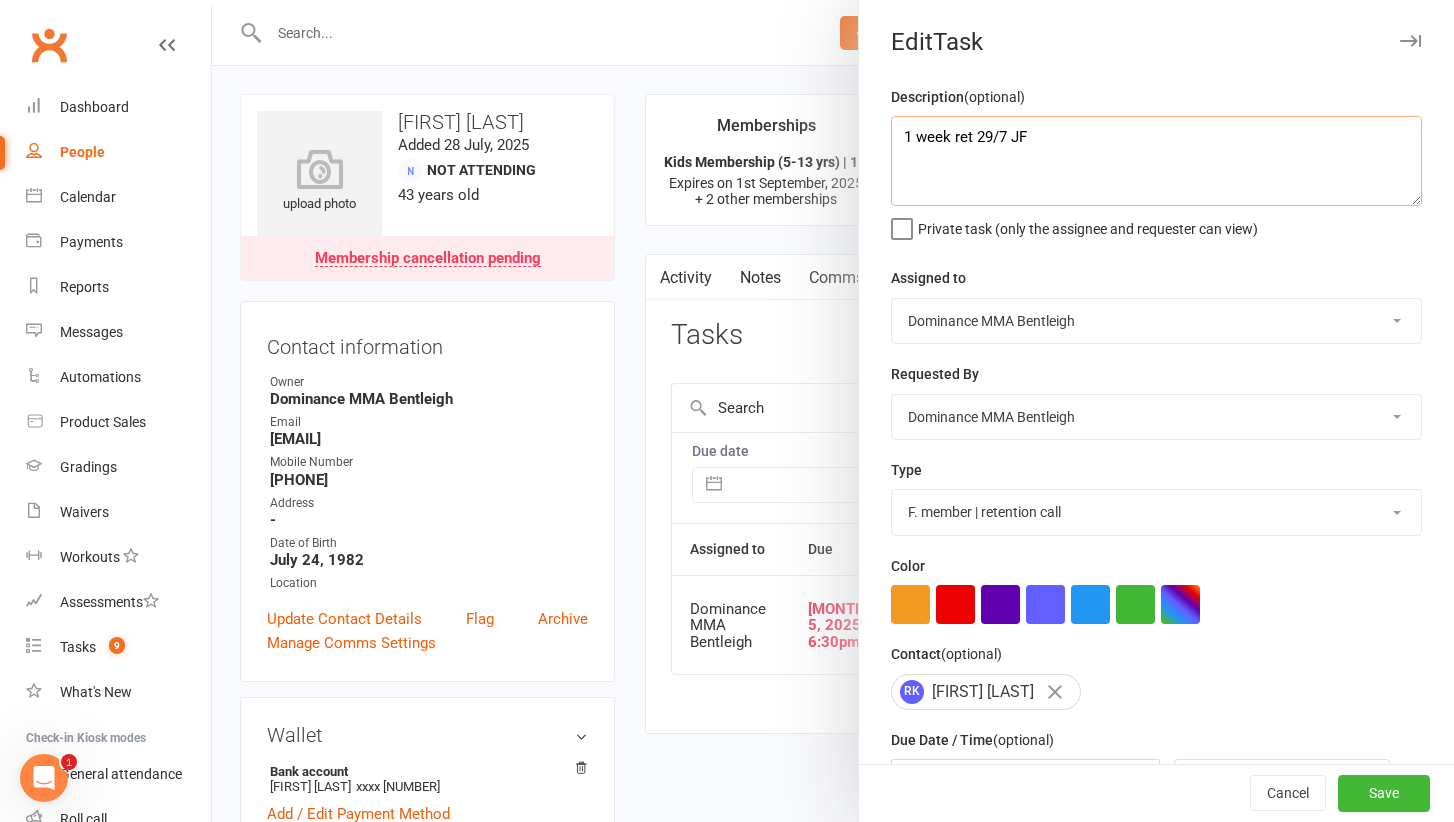 click on "1 week ret 29/7 JF" at bounding box center [1156, 161] 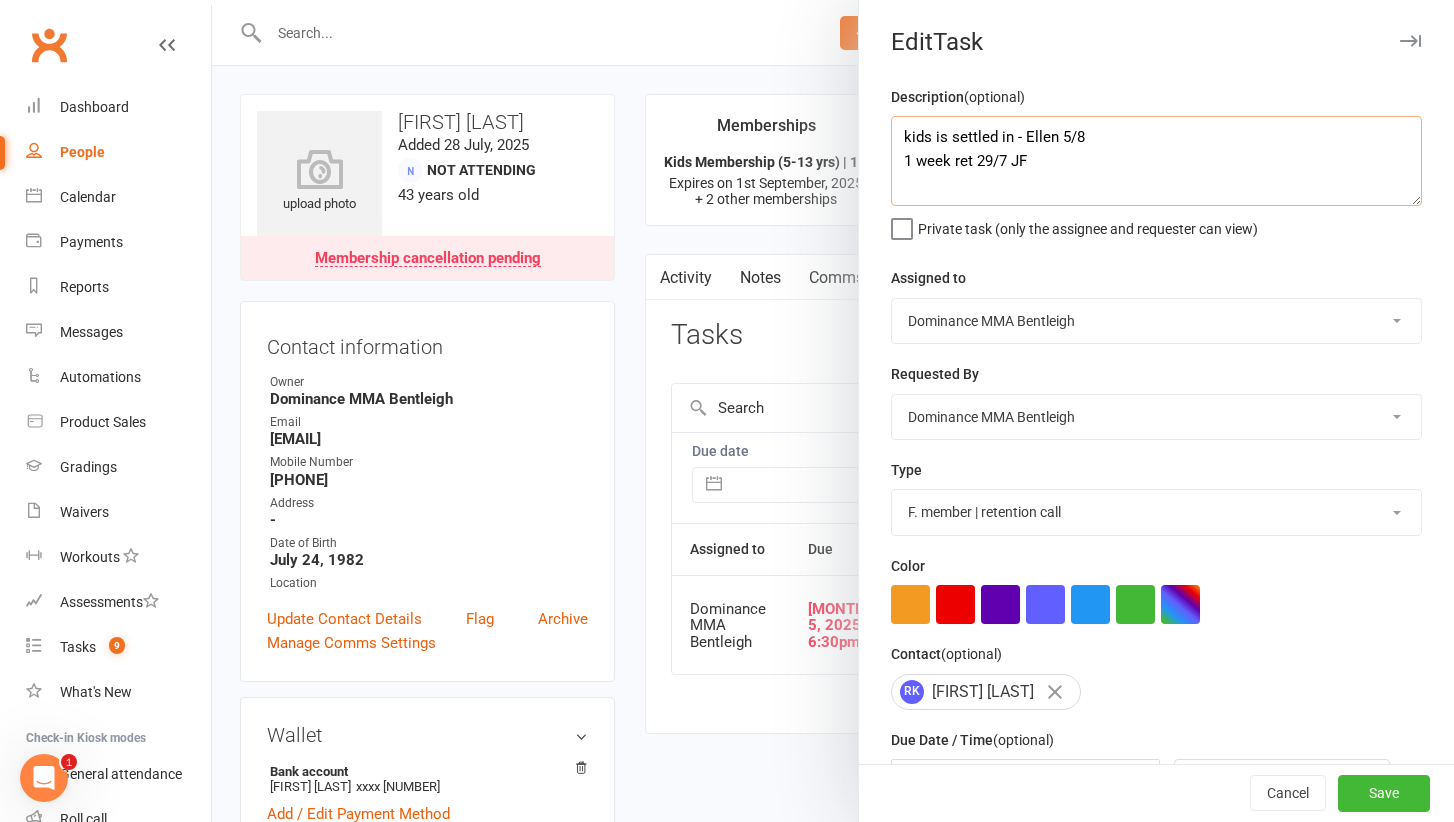 click on "kids is settled in - Ellen 5/8
1 week ret 29/7 JF" at bounding box center (1156, 161) 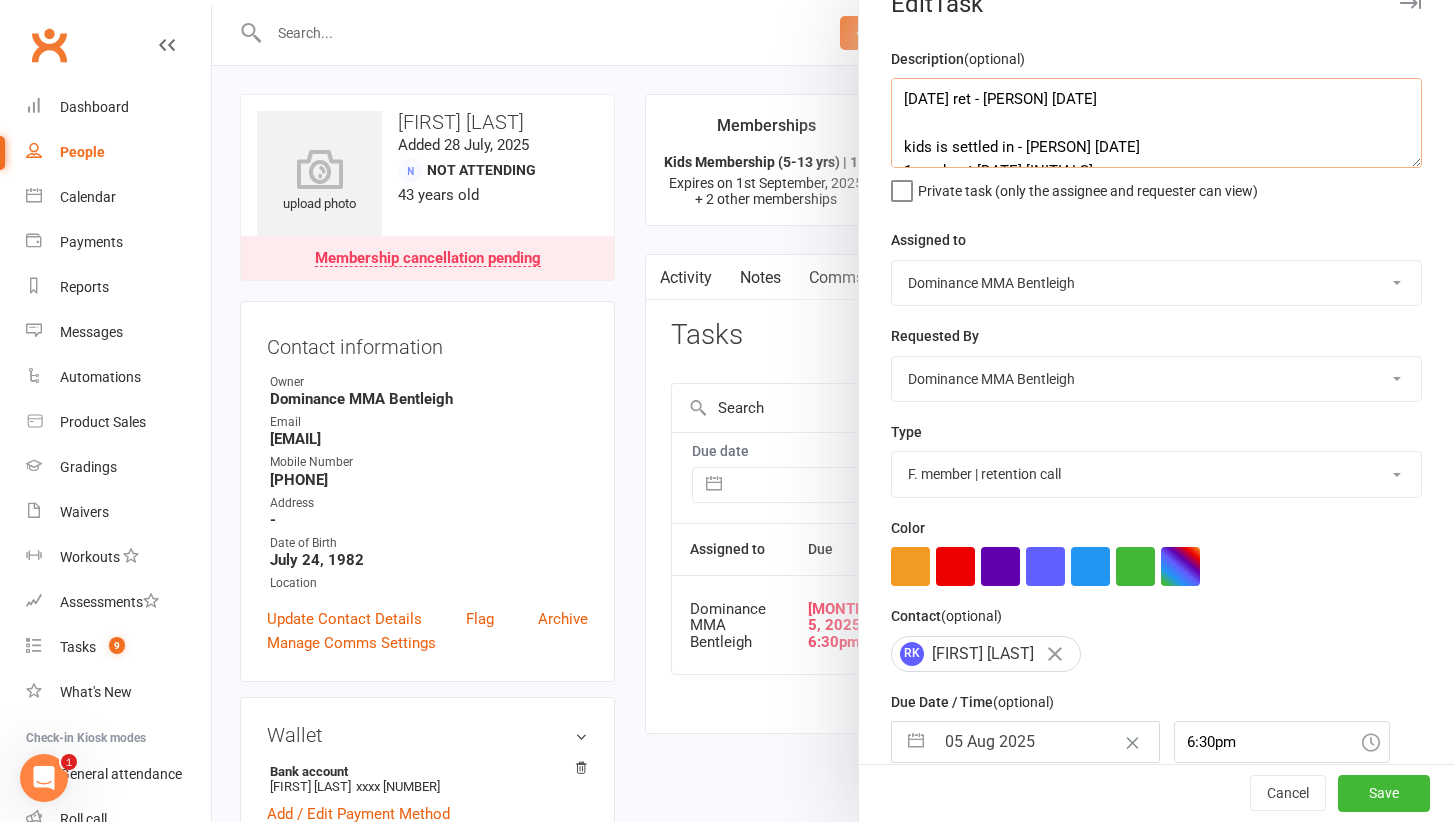 scroll, scrollTop: 47, scrollLeft: 0, axis: vertical 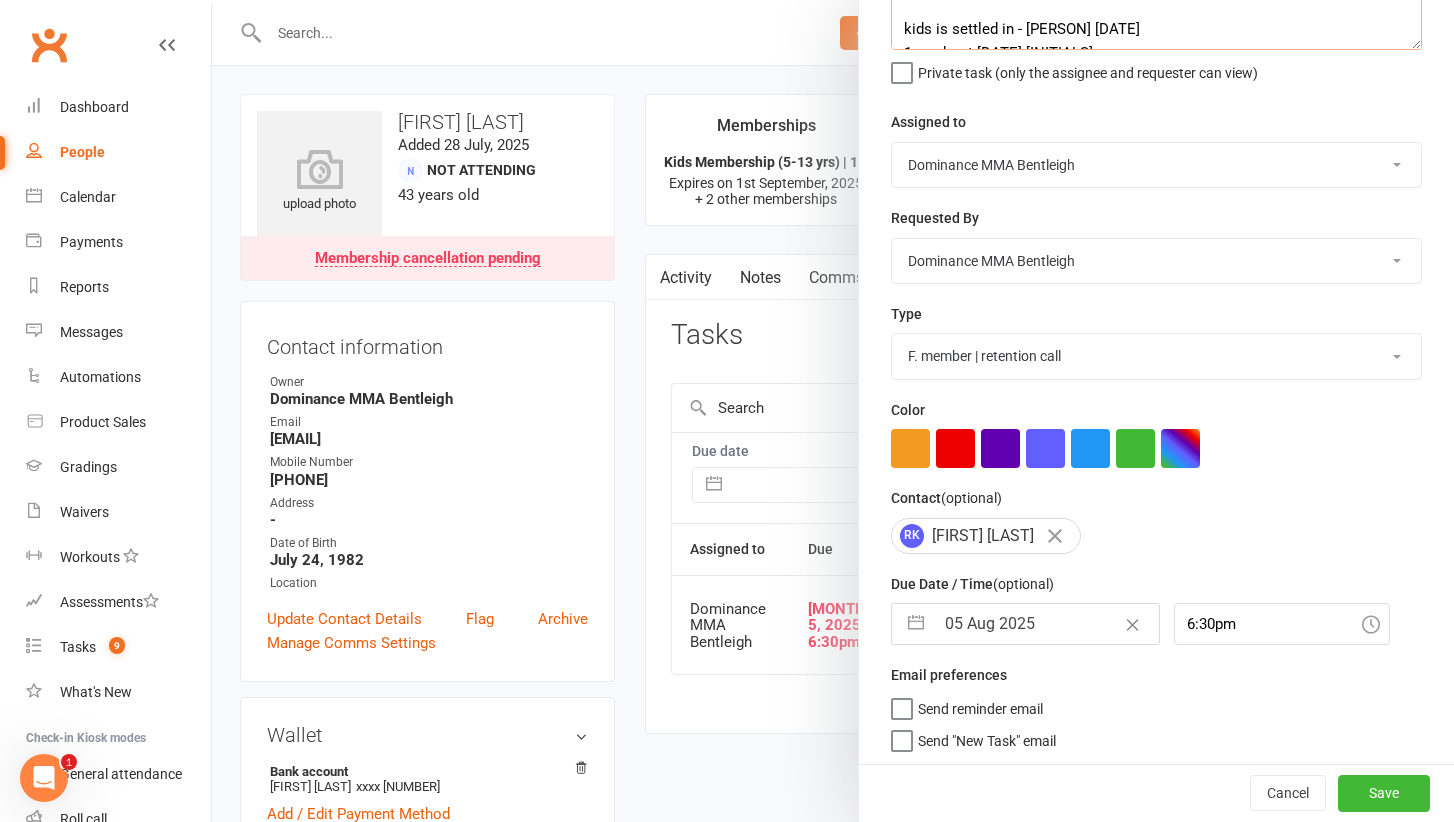 type on "2 week ret - Ellen 5/8
kids is settled in - Ellen 5/8
1 week ret 29/7 JF" 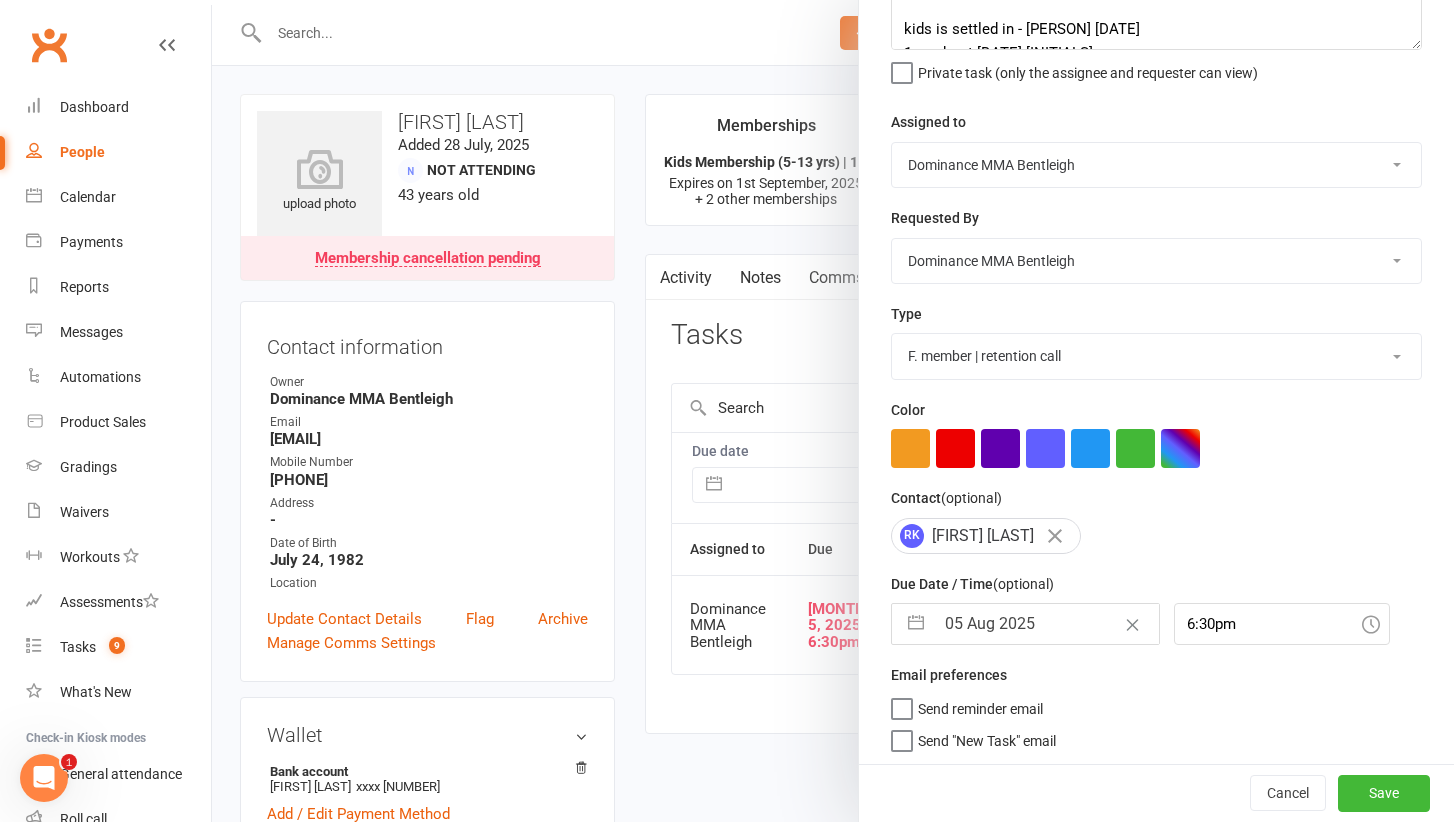 select on "6" 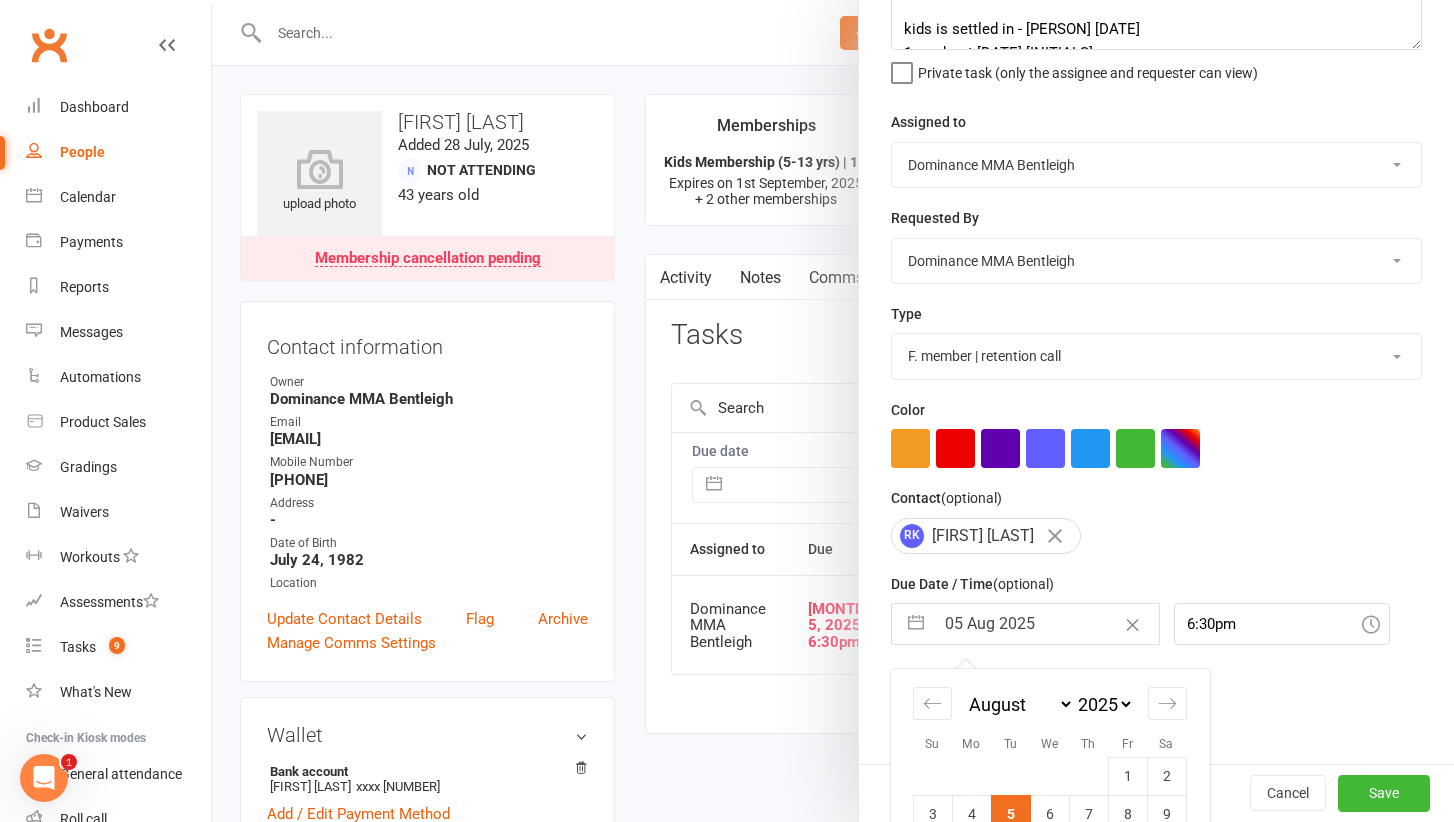 click on "05 Aug 2025" at bounding box center [1046, 624] 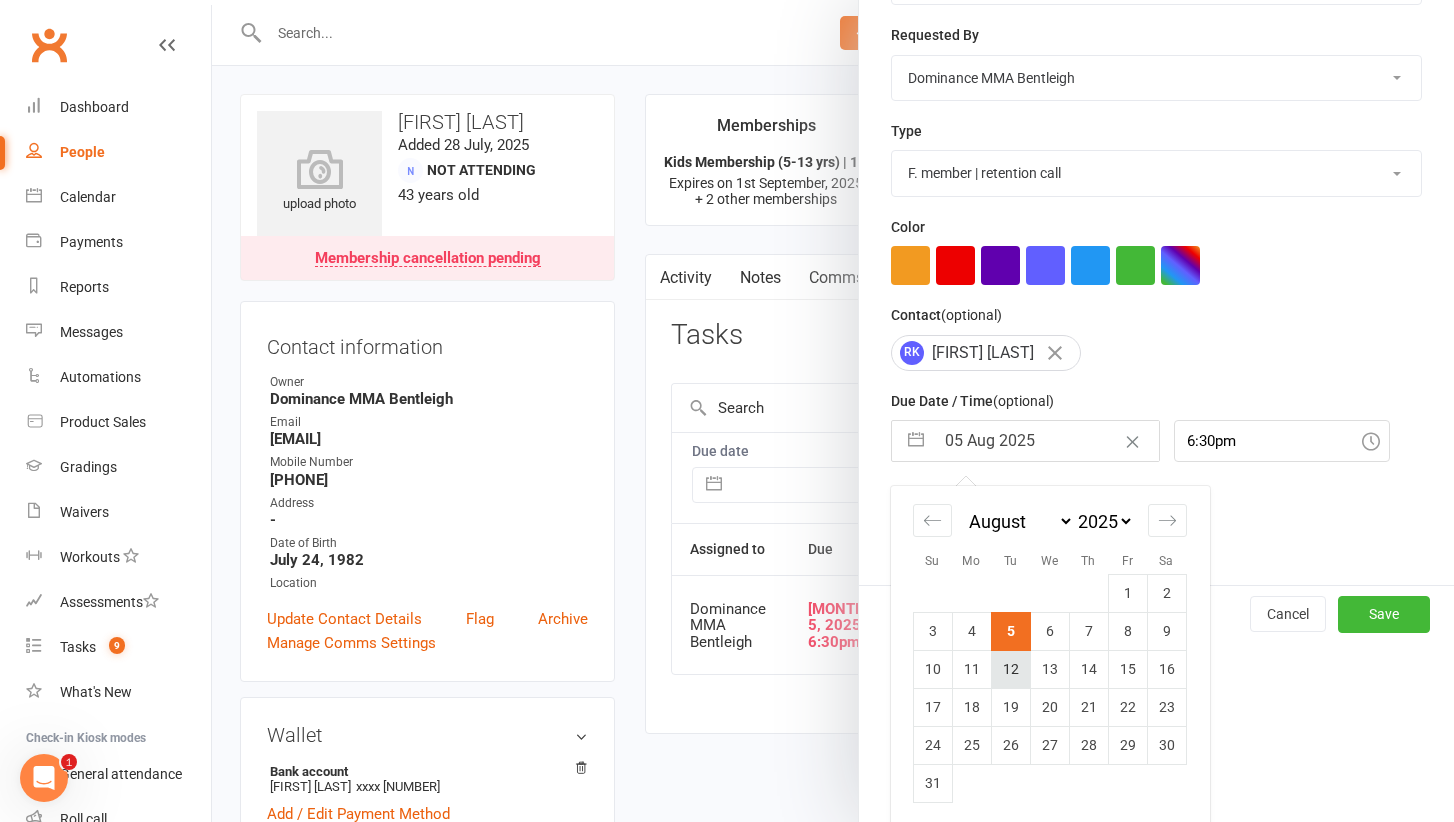 click on "12" at bounding box center (1010, 669) 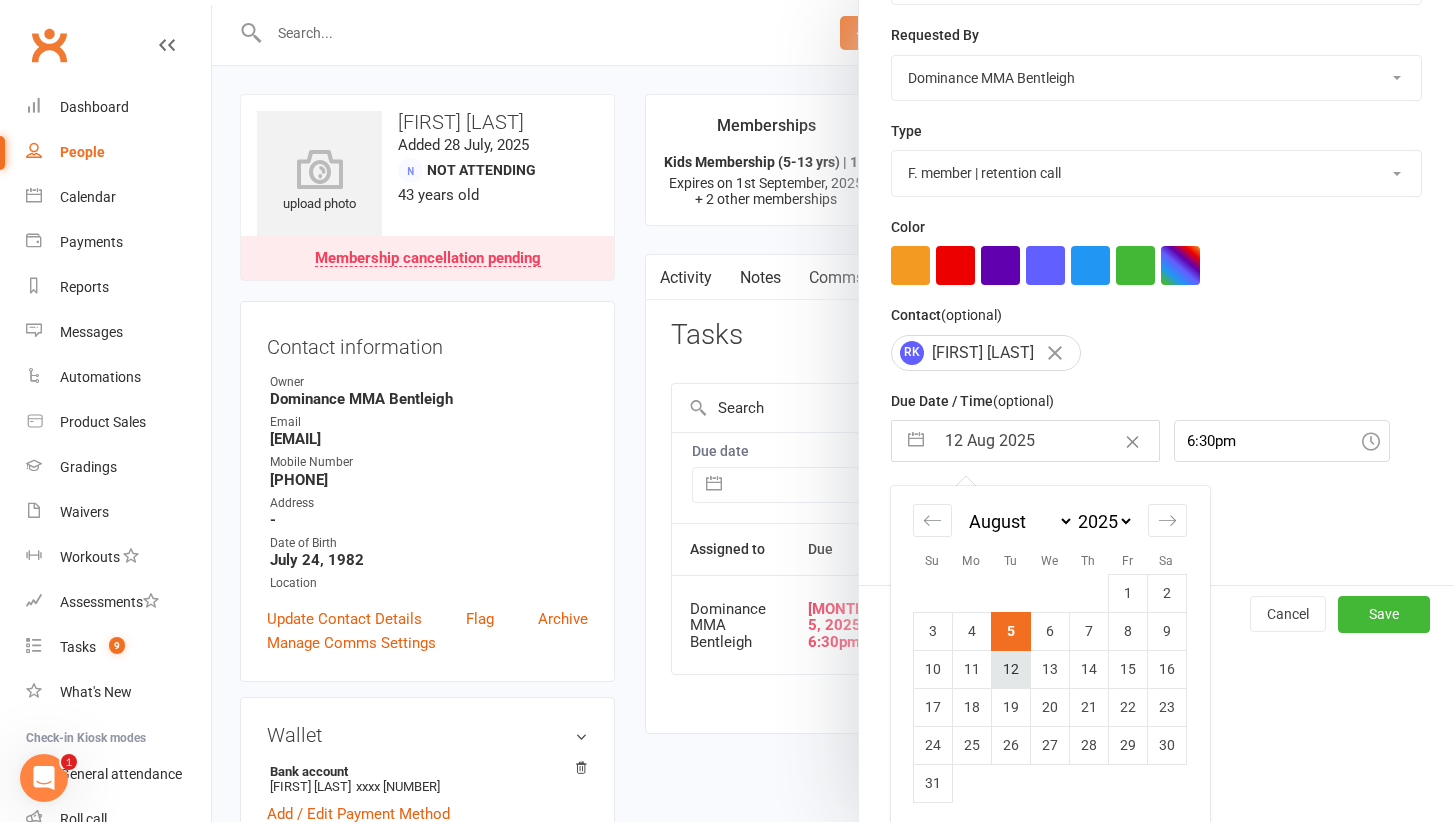 scroll, scrollTop: 156, scrollLeft: 0, axis: vertical 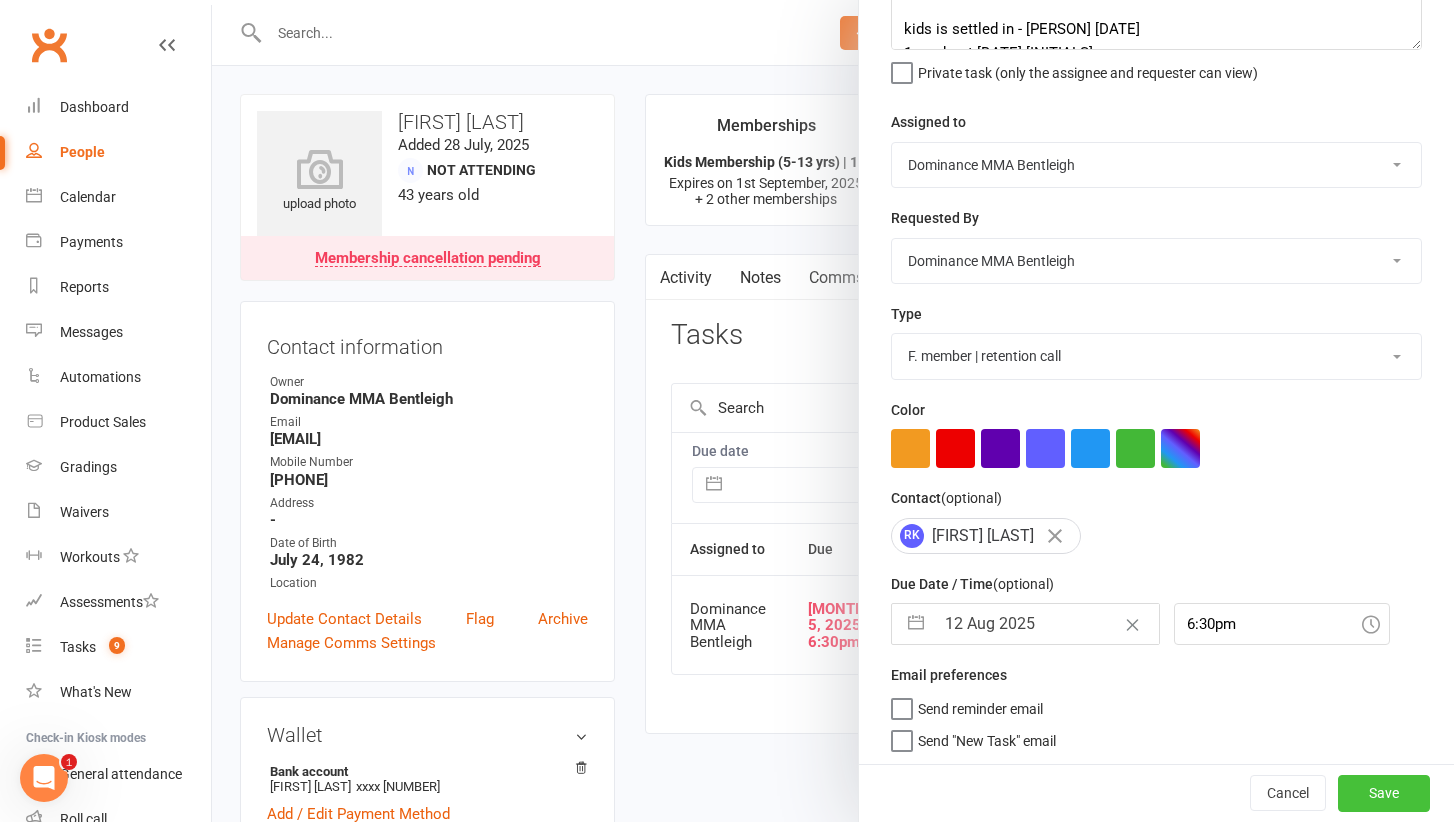click on "Save" at bounding box center (1384, 794) 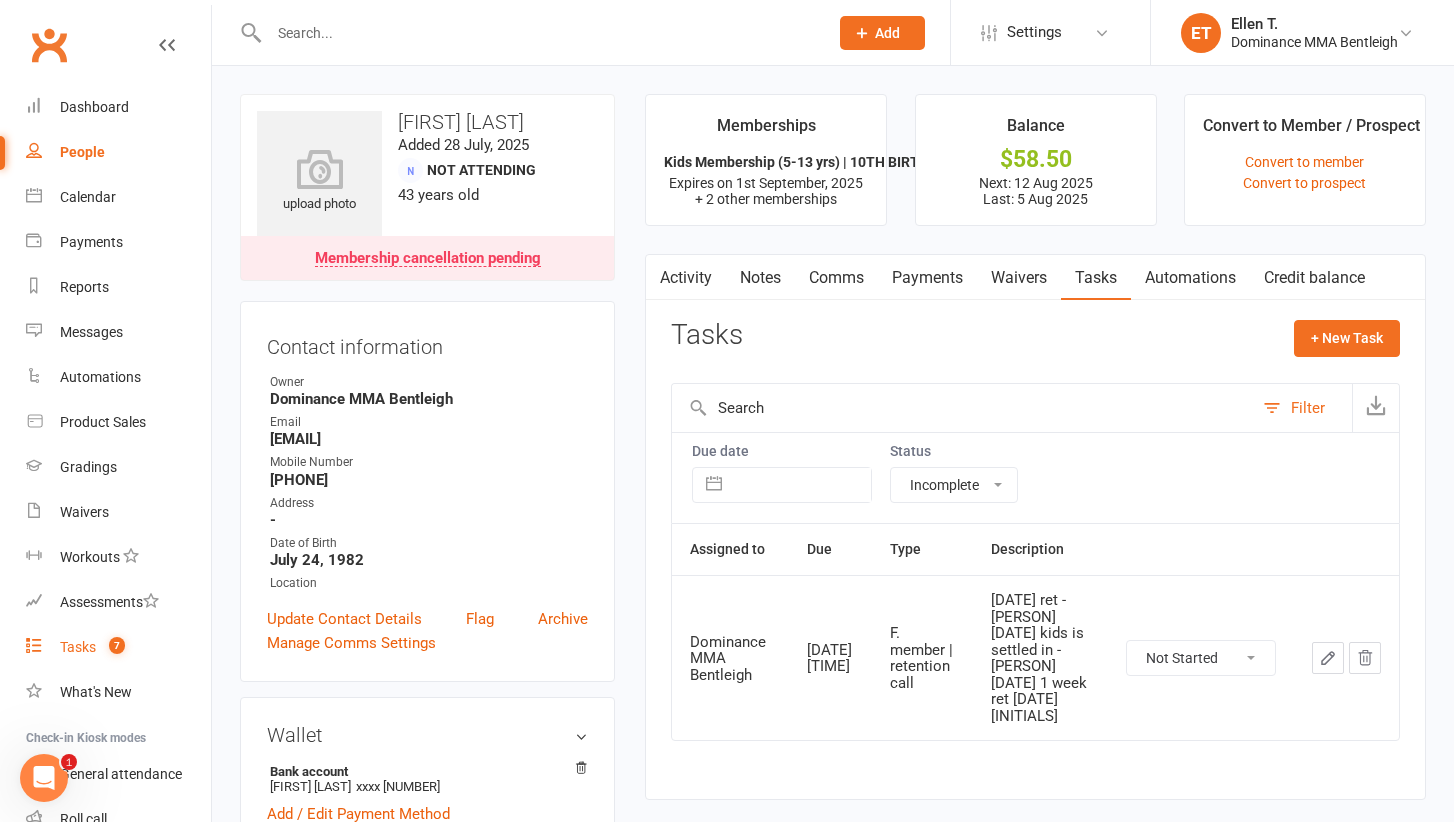click on "Tasks   7" at bounding box center [118, 647] 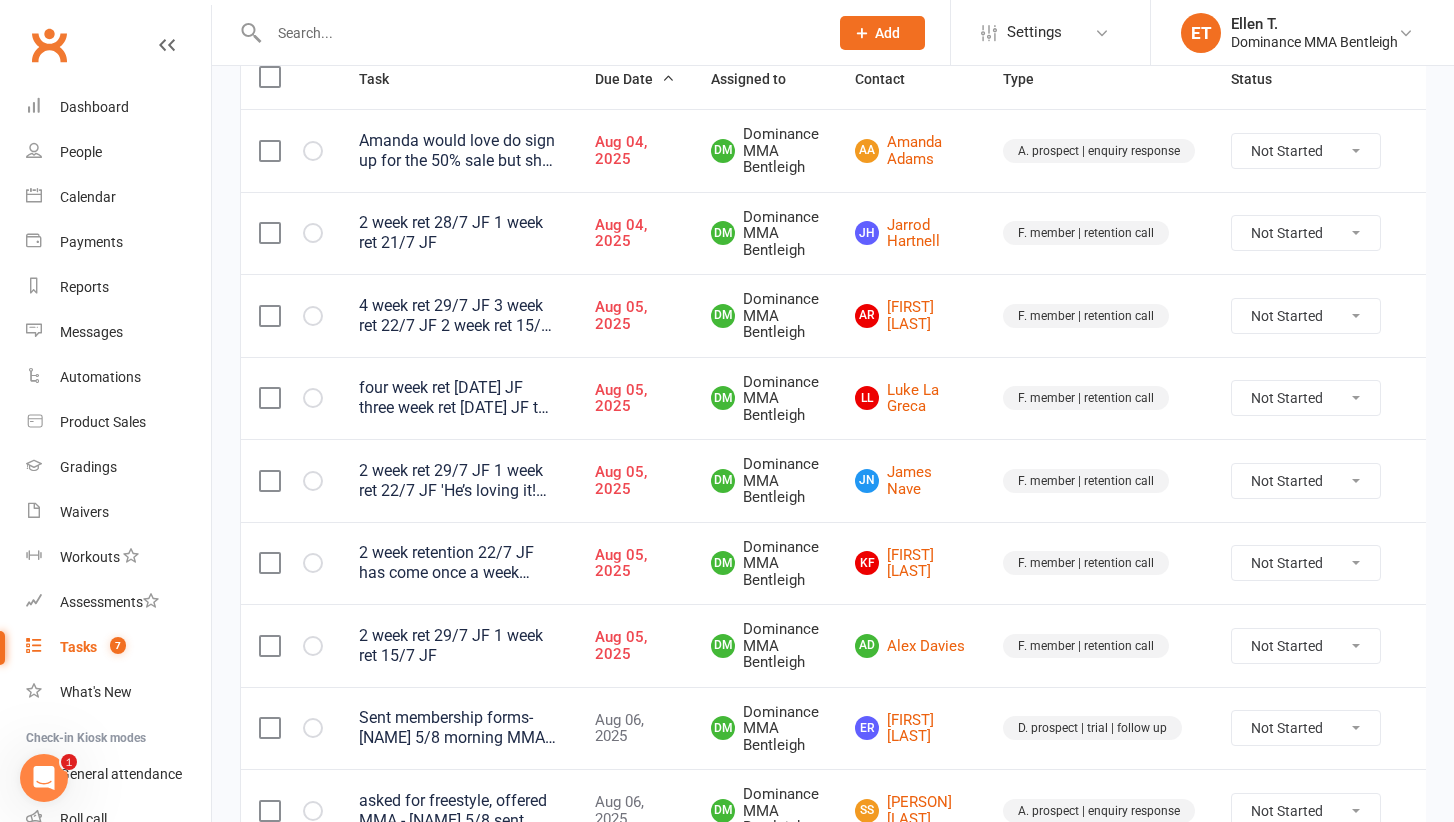 scroll, scrollTop: 269, scrollLeft: 0, axis: vertical 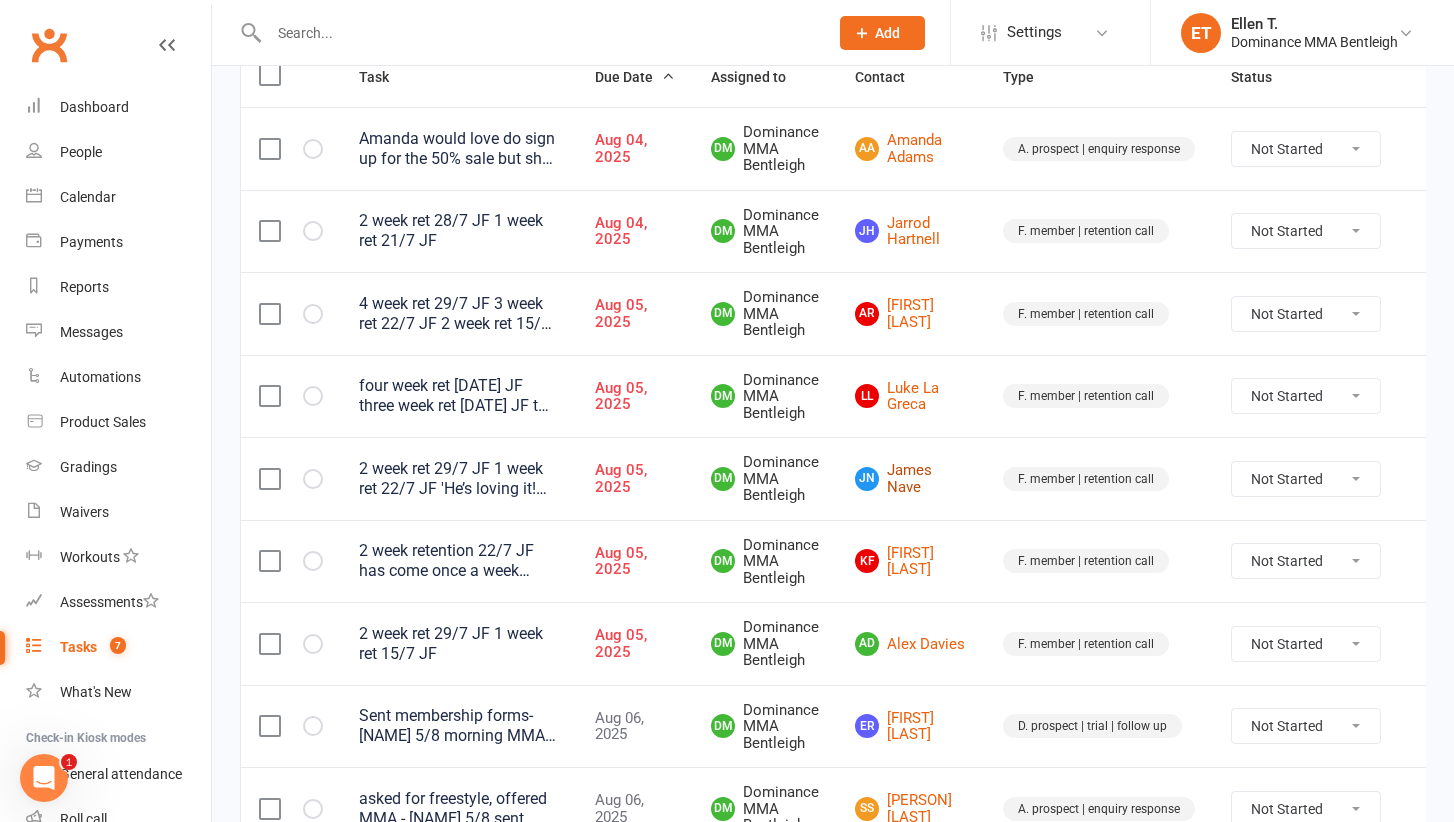 click on "JN James Nave" at bounding box center (911, 478) 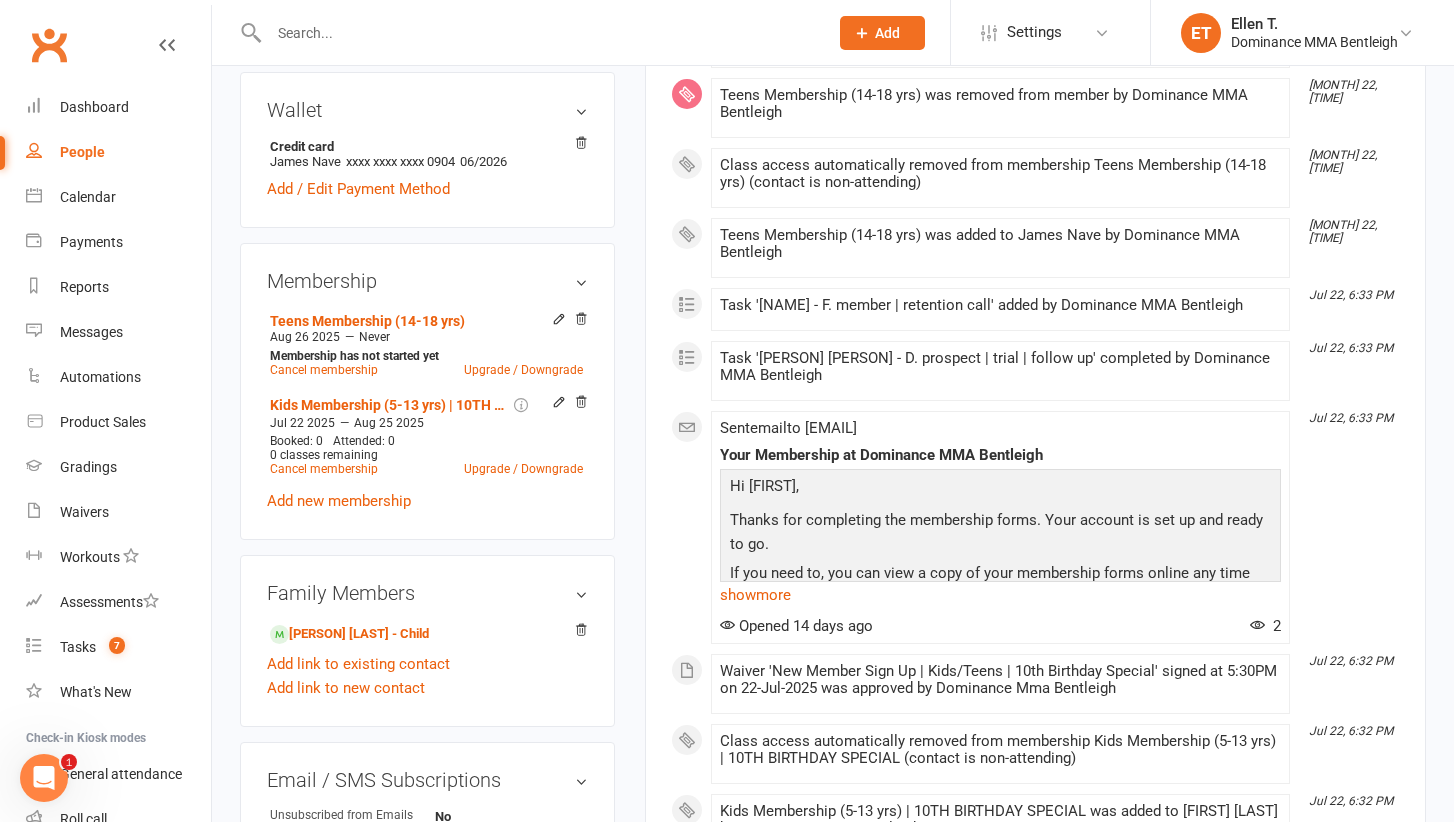 scroll, scrollTop: 616, scrollLeft: 0, axis: vertical 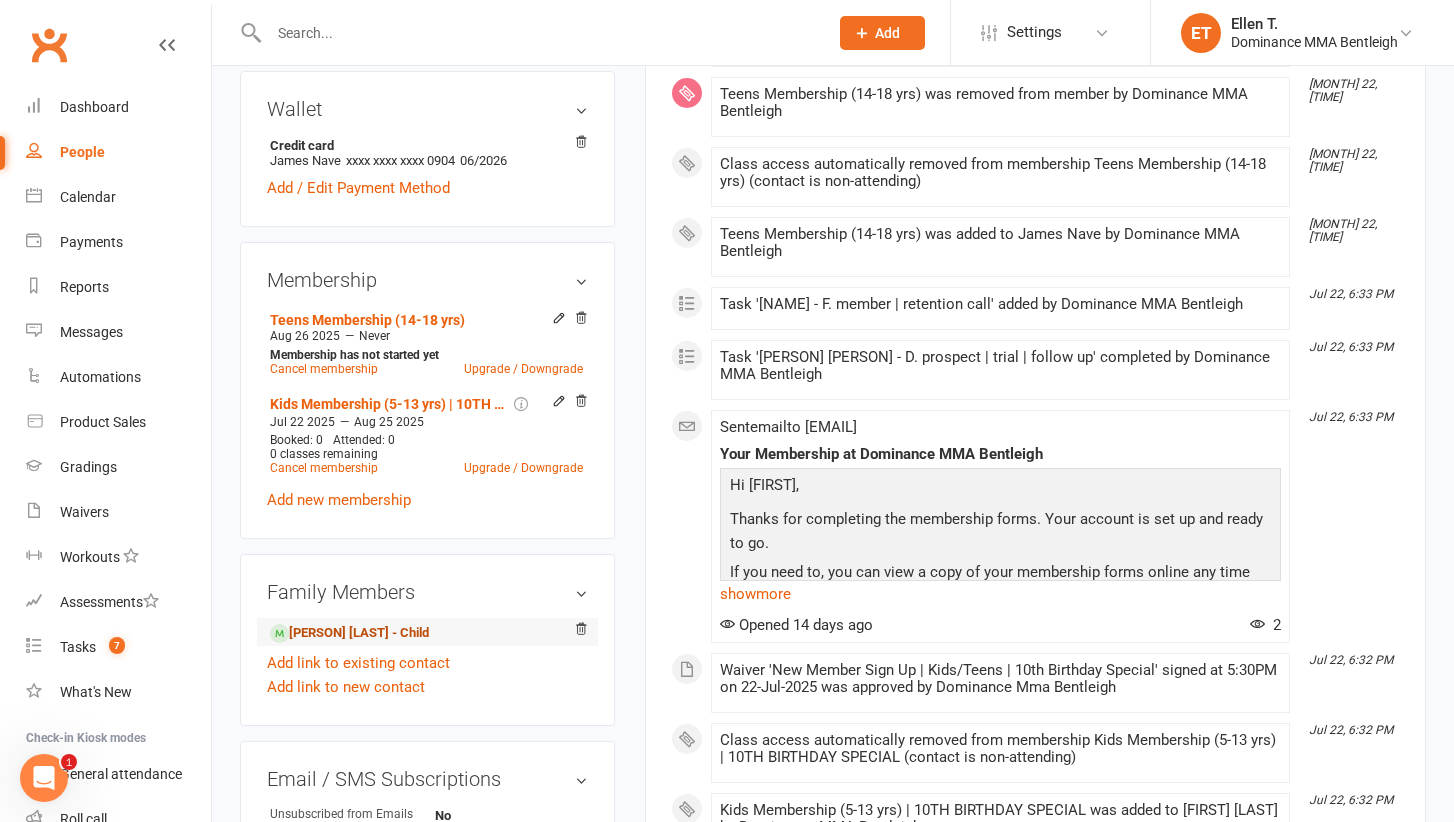click on "Hugo Nave - Child" at bounding box center (349, 633) 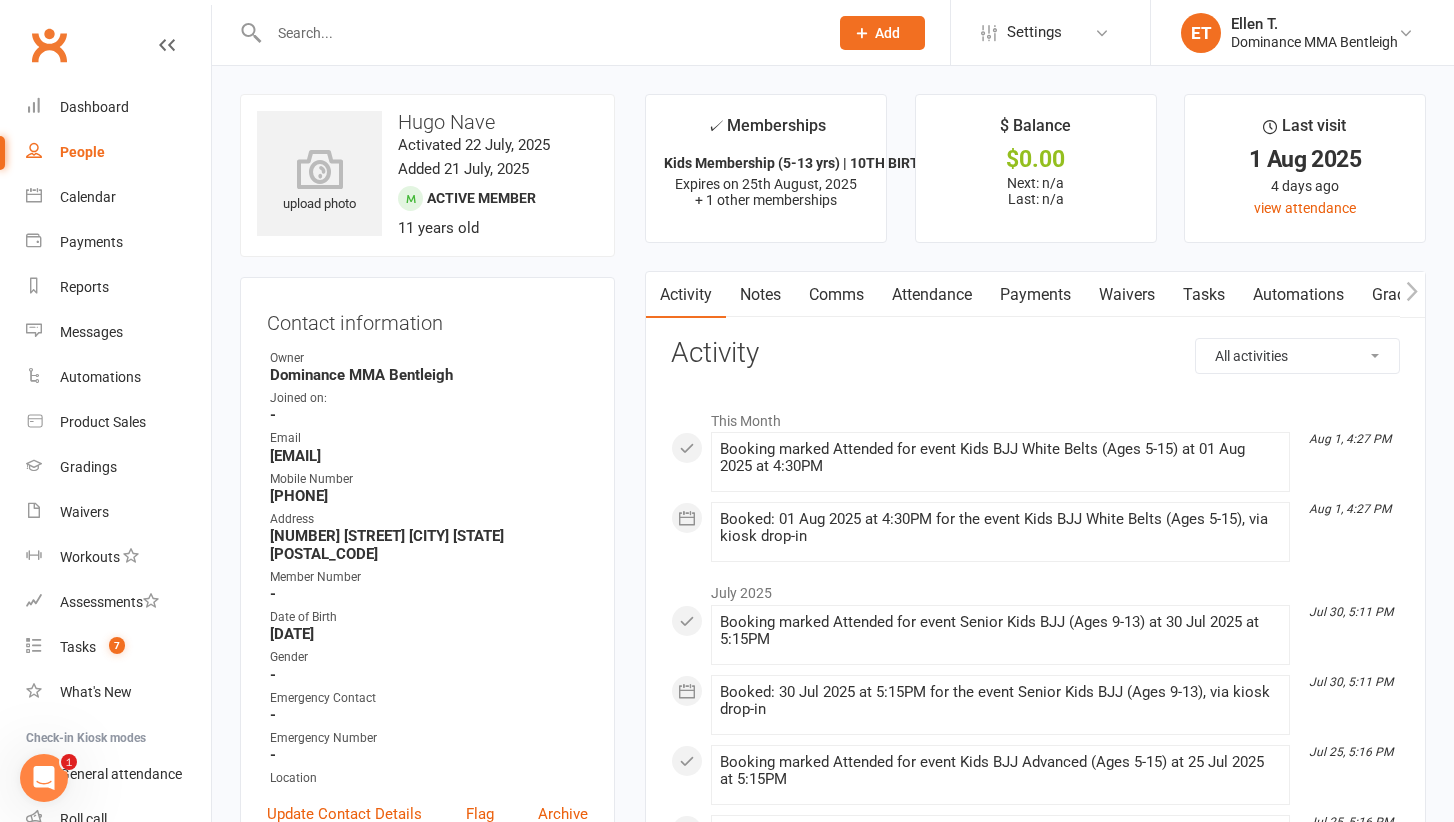 scroll, scrollTop: 10, scrollLeft: 0, axis: vertical 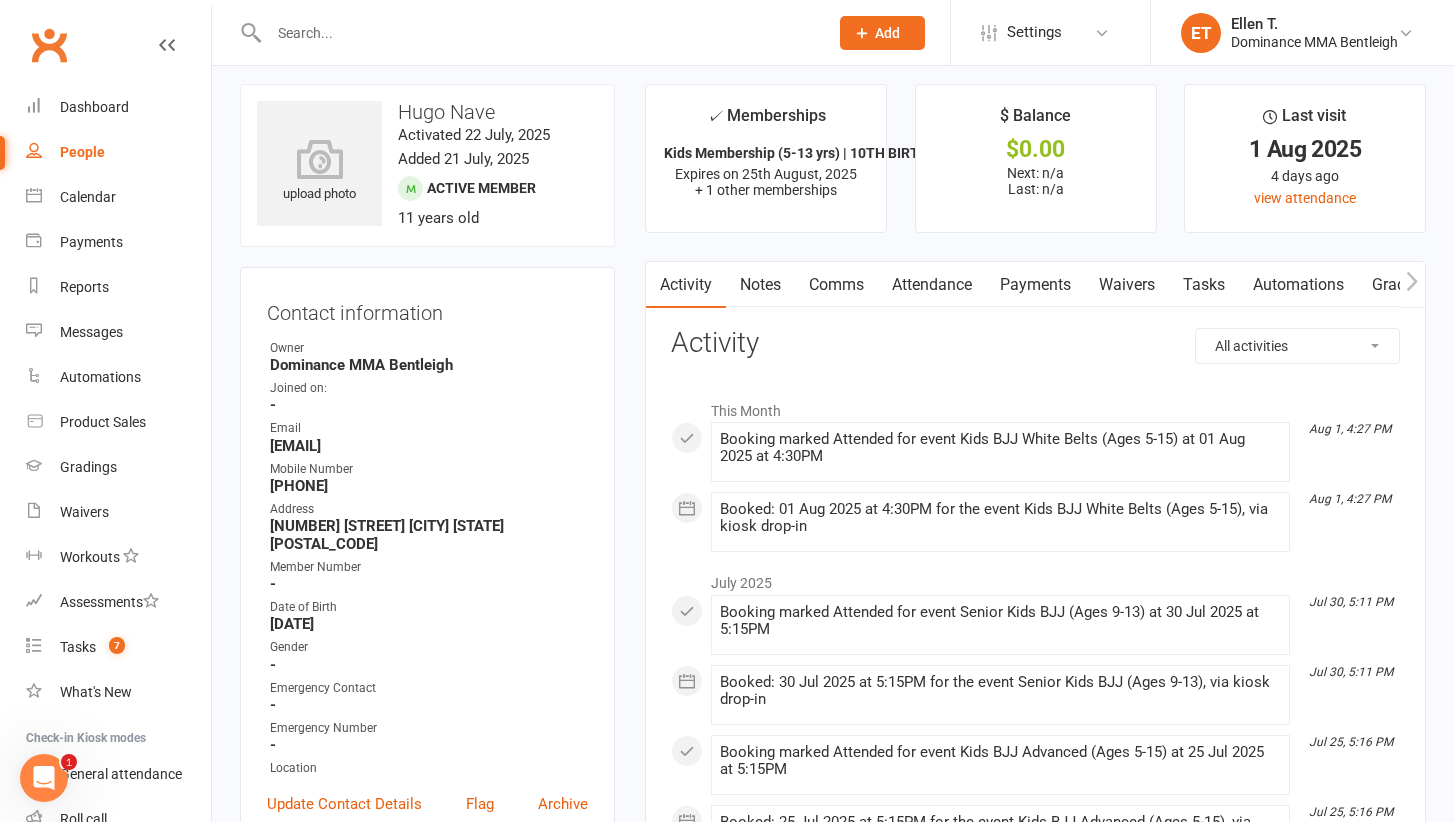 click on "Tasks" at bounding box center [1204, 285] 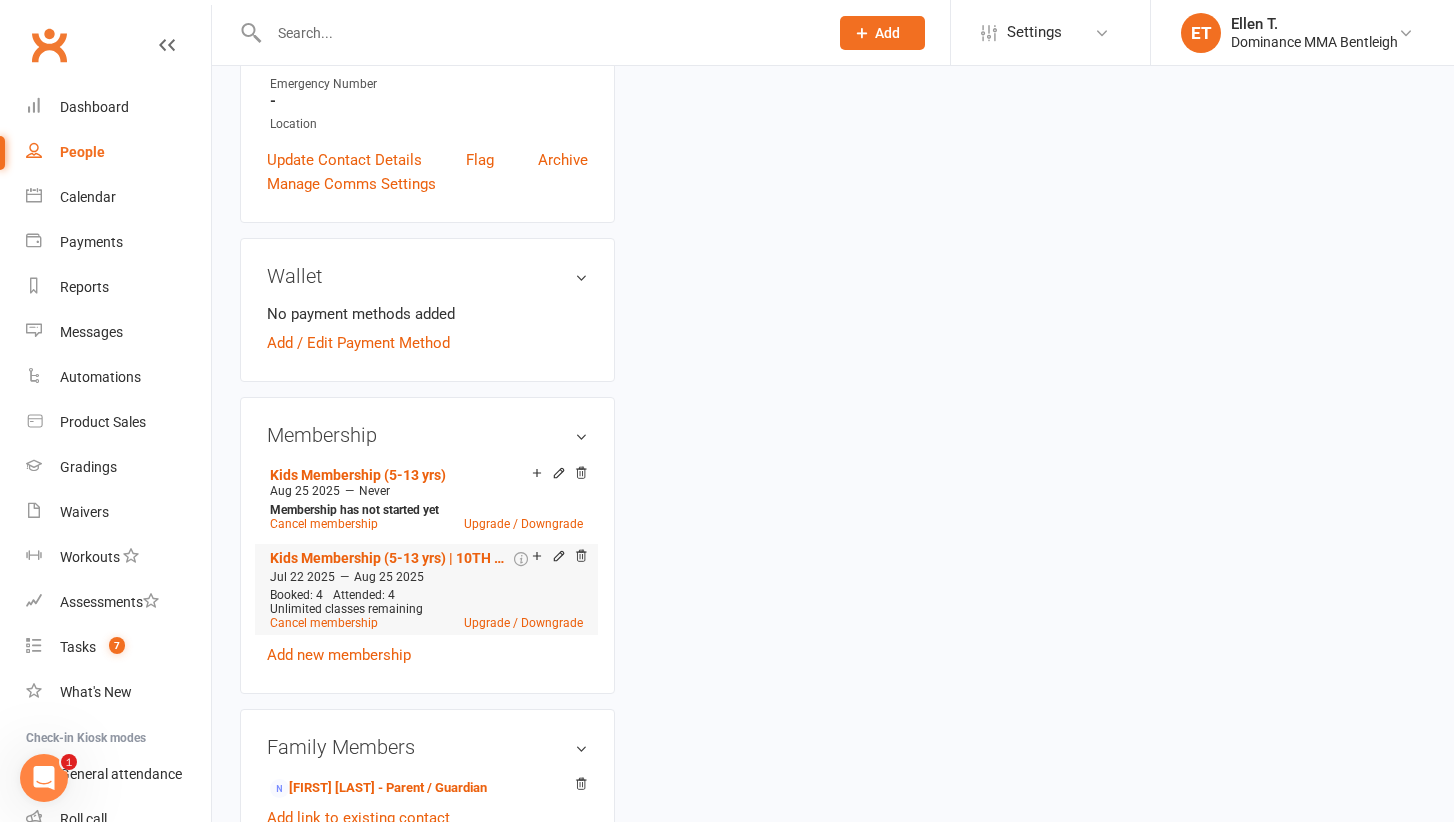 scroll, scrollTop: 676, scrollLeft: 0, axis: vertical 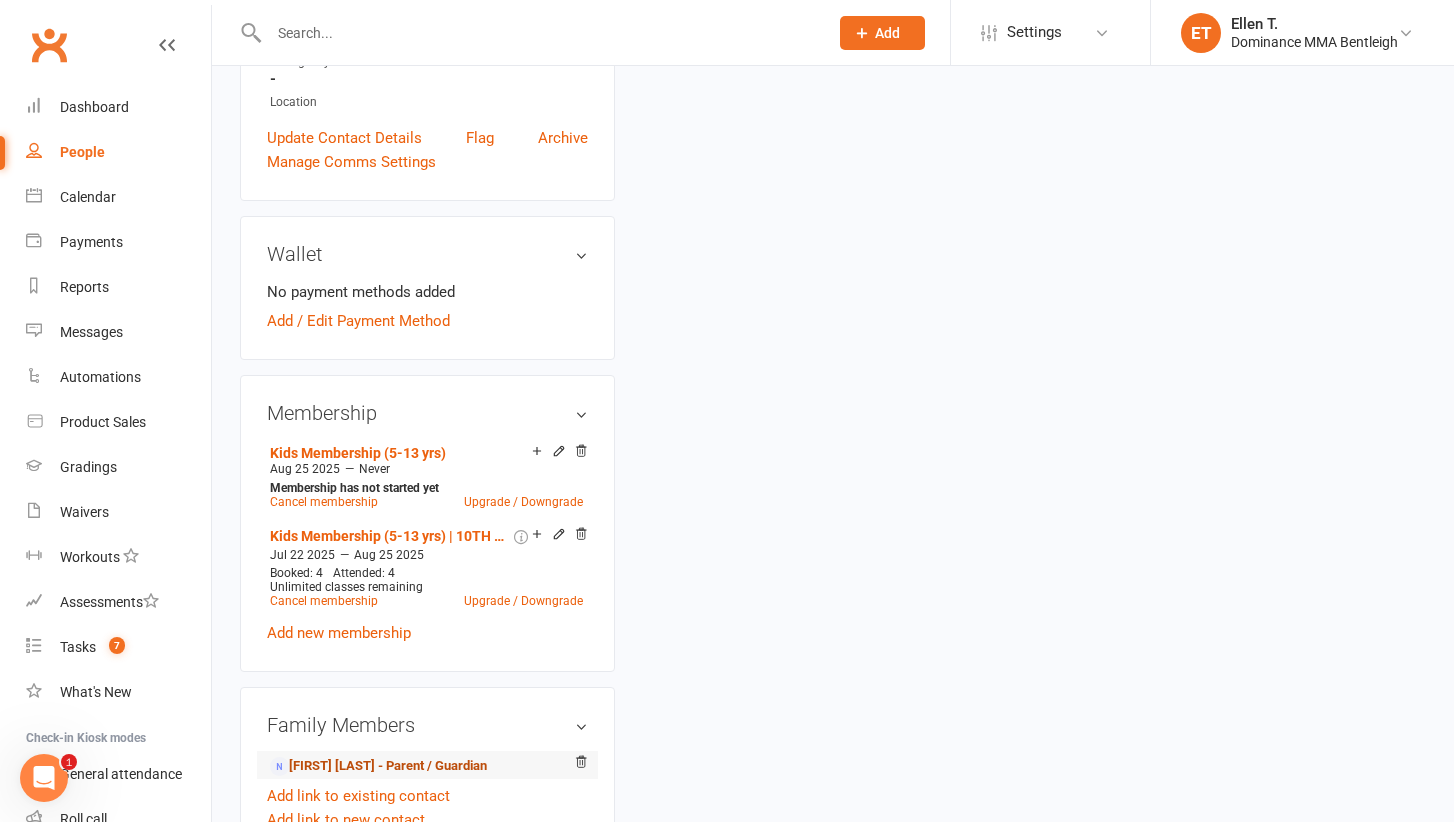 click on "James Nave - Parent / Guardian" at bounding box center (378, 766) 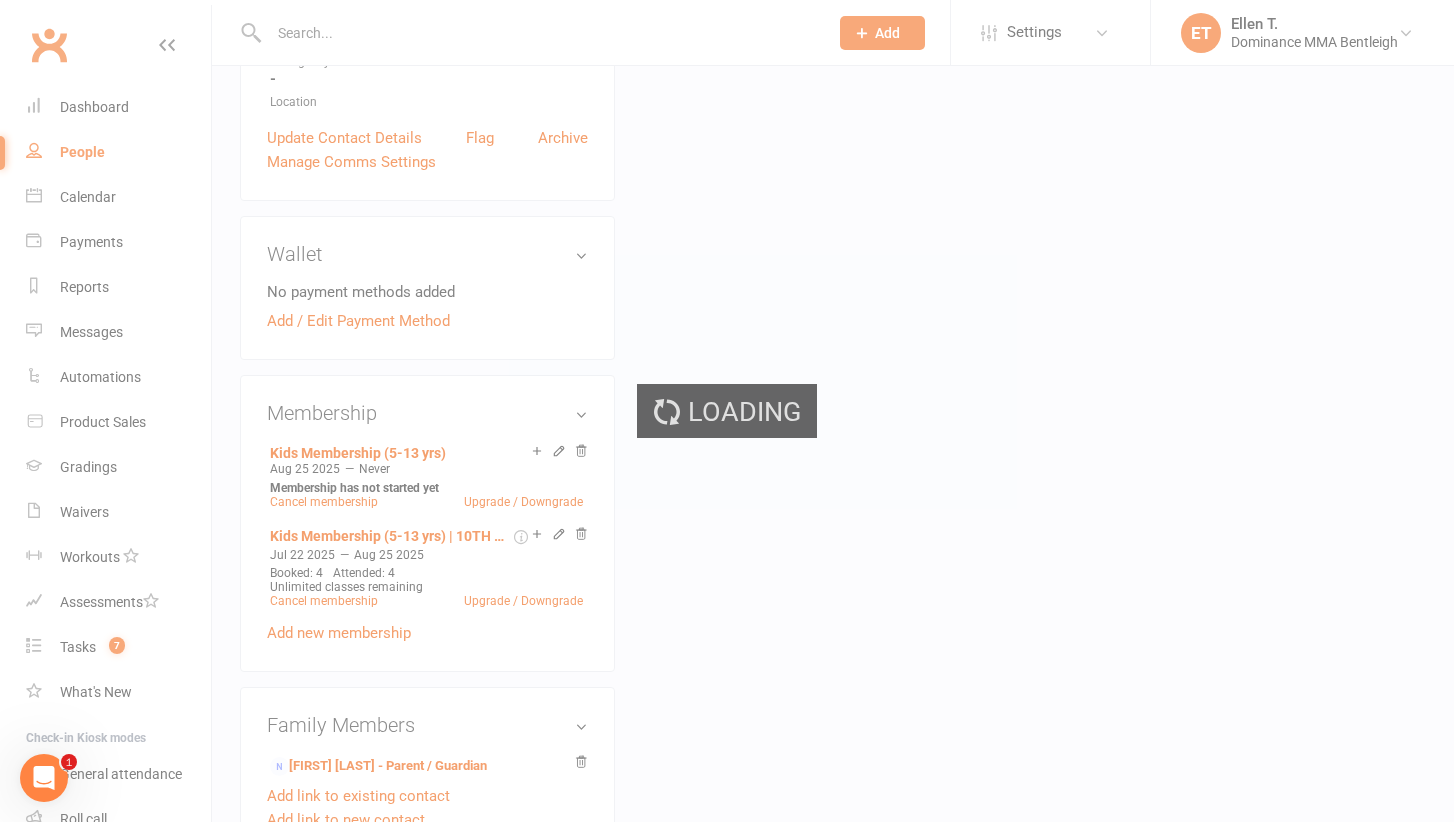 scroll, scrollTop: 0, scrollLeft: 0, axis: both 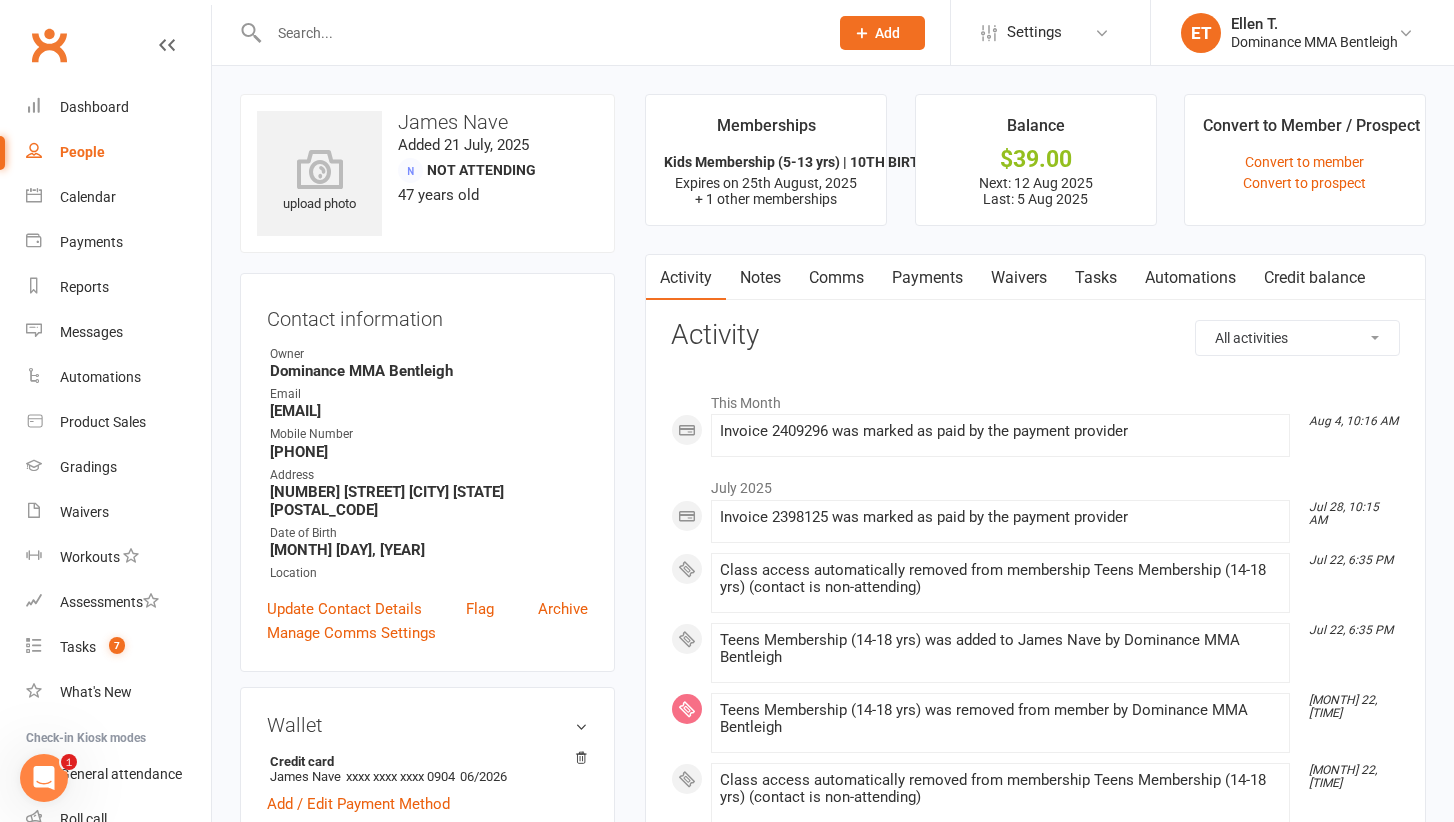 click on "Tasks" at bounding box center [1096, 278] 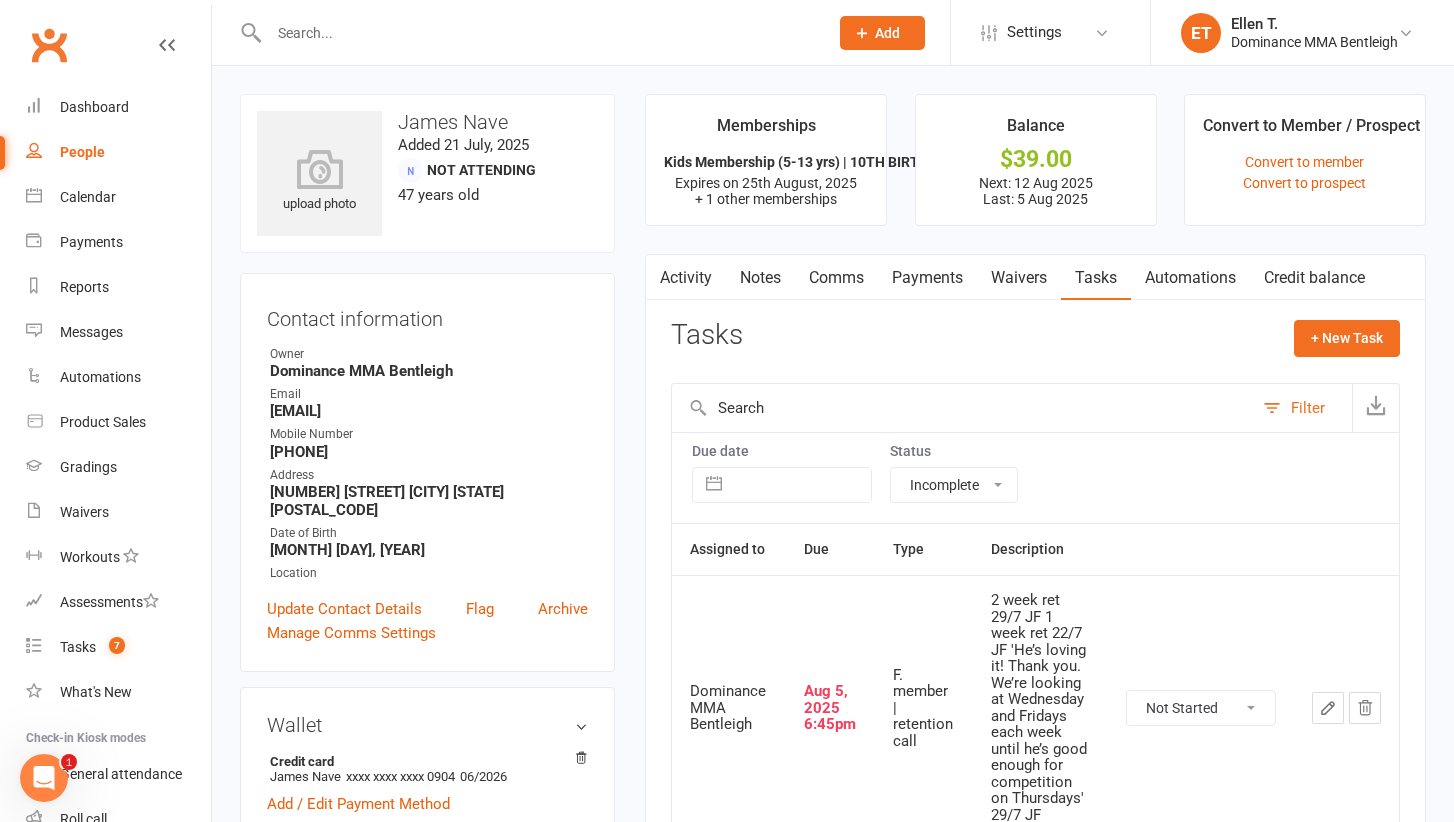 click 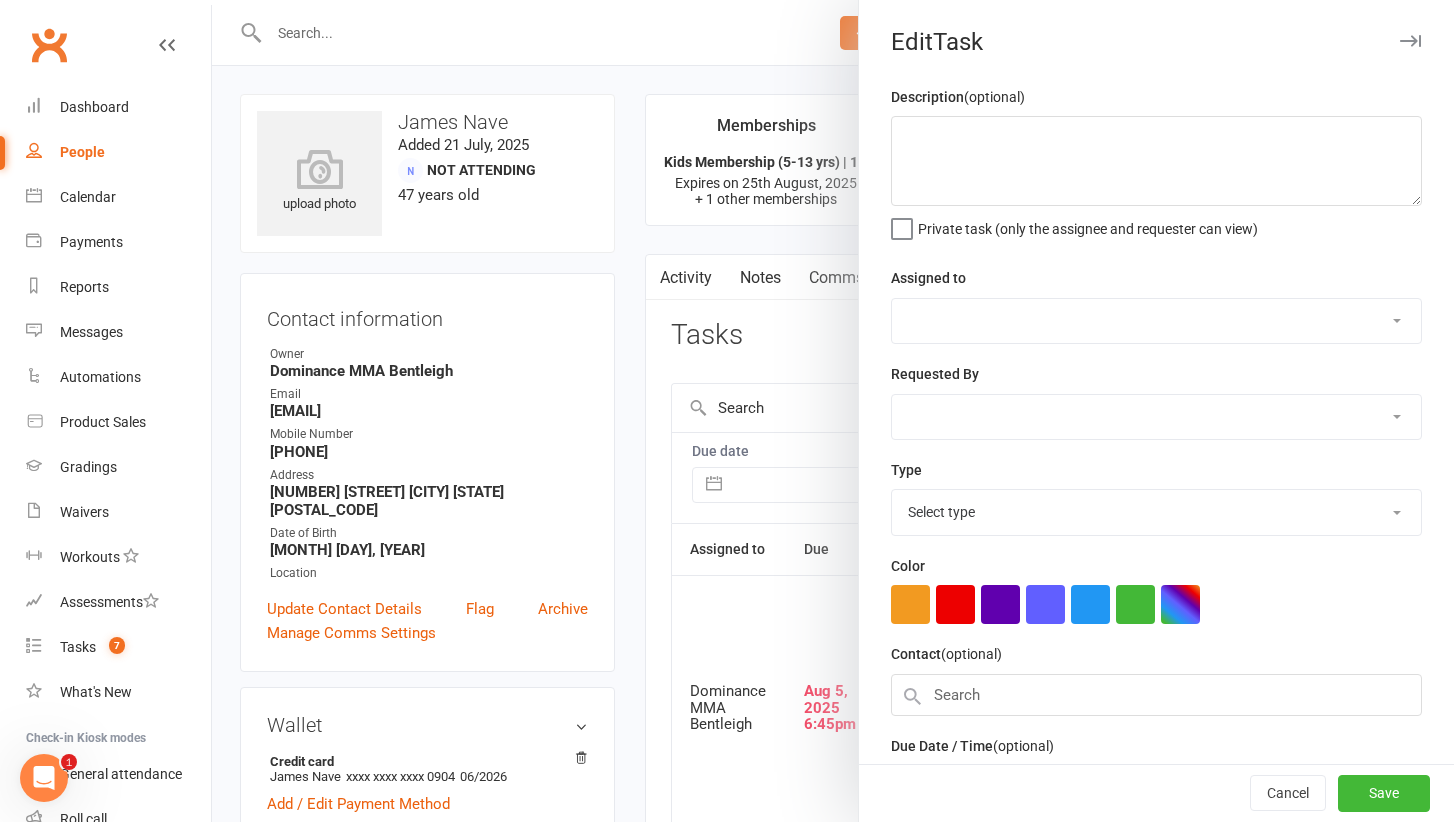type on "2 week ret 29/7 JF
1 week ret 22/7 JF
'He’s loving it! Thank you. We’re looking at Wednesday and Fridays each week until he’s good enough for competition on Thursdays' 29/7 JF" 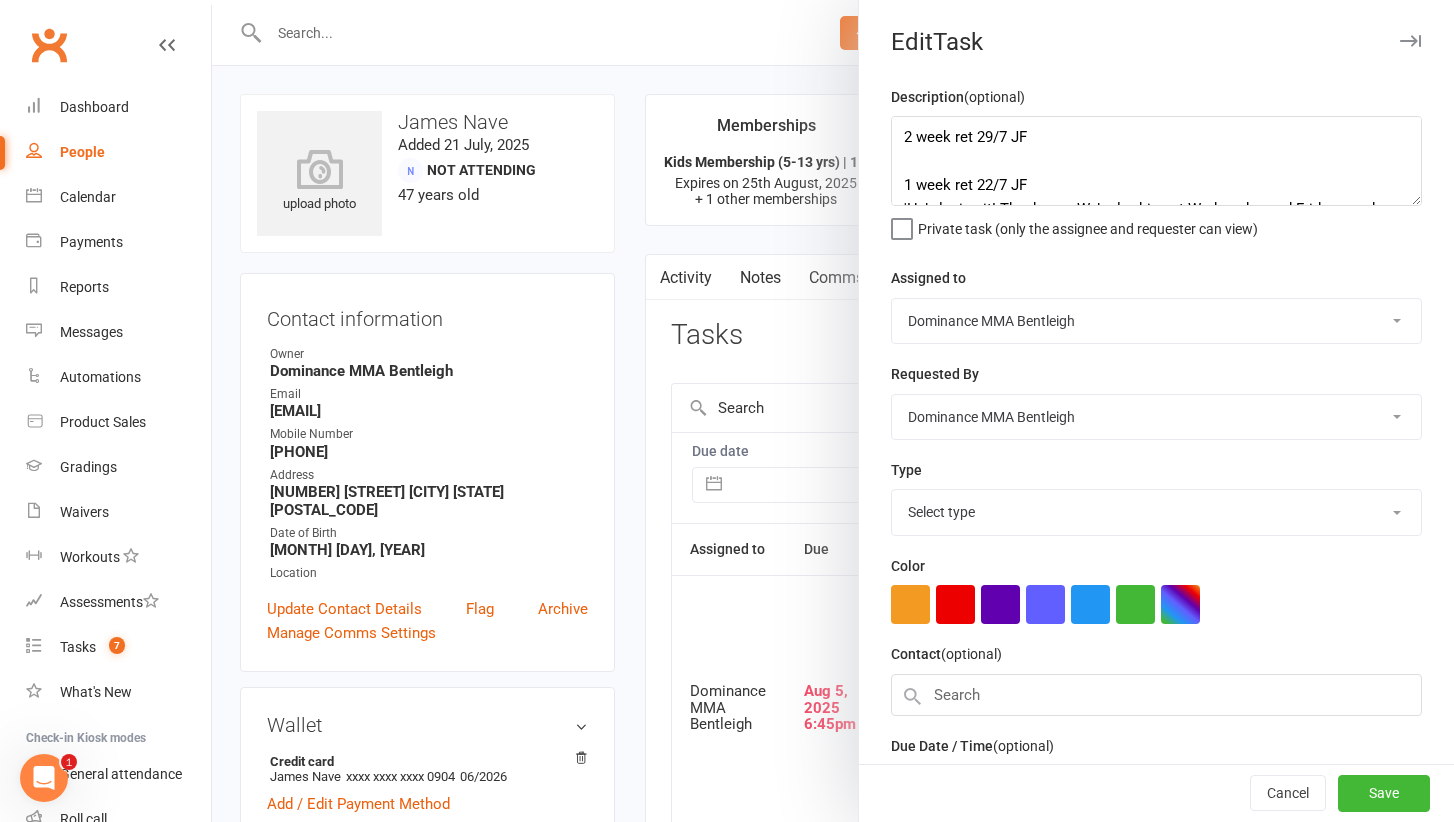 select on "13789" 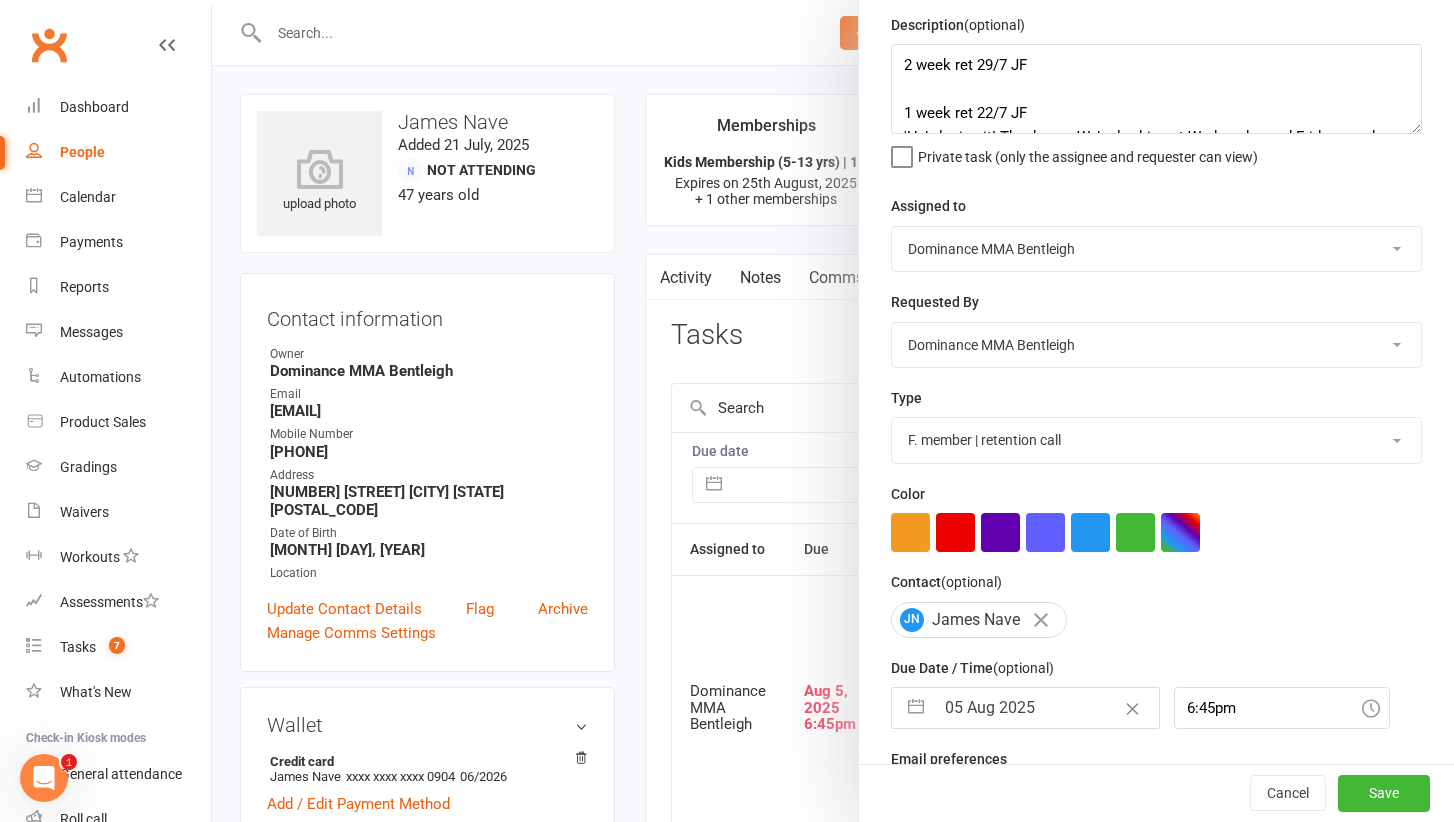 click on "05 Aug 2025" at bounding box center (1046, 708) 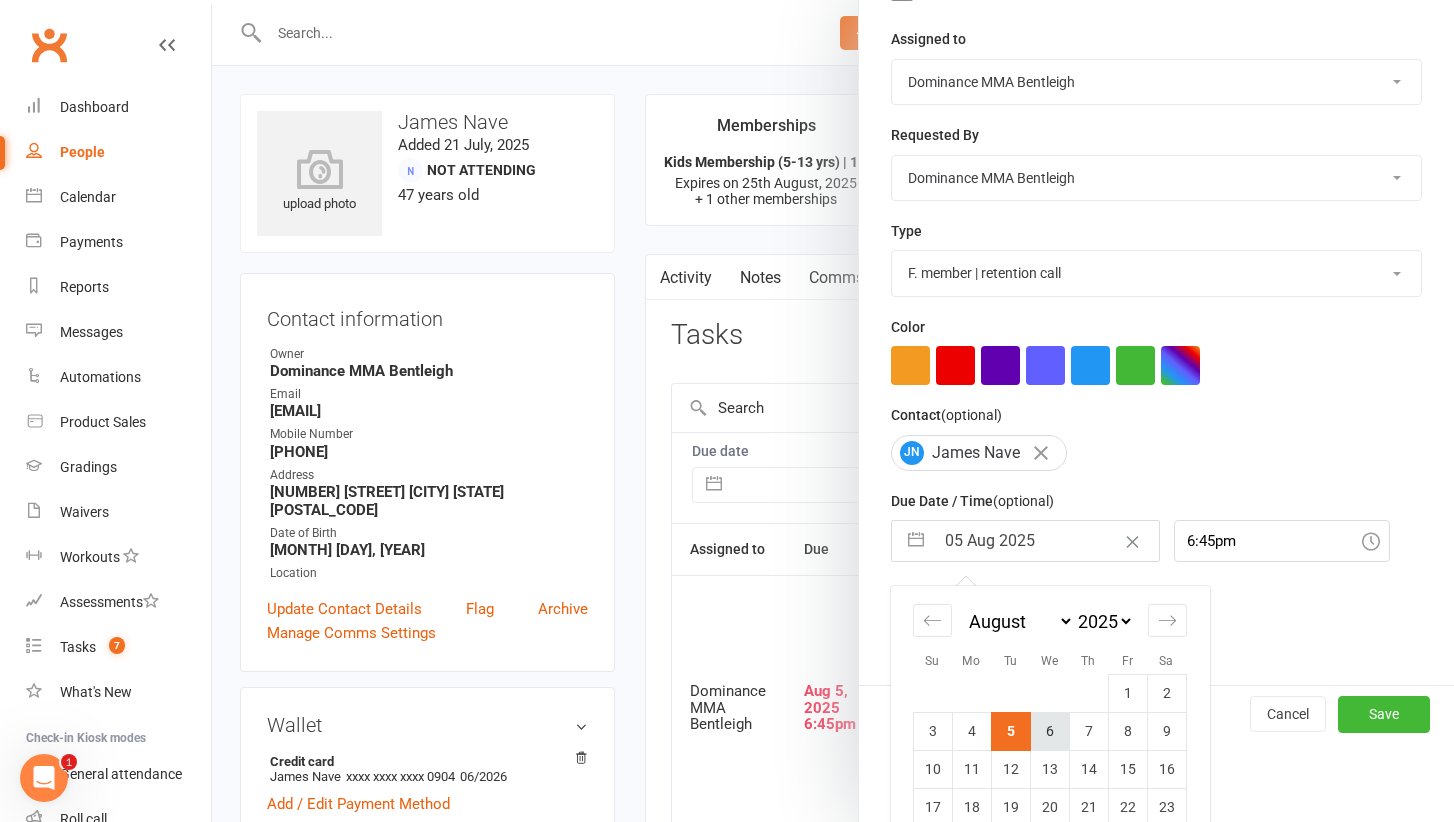 click on "6" at bounding box center (1049, 731) 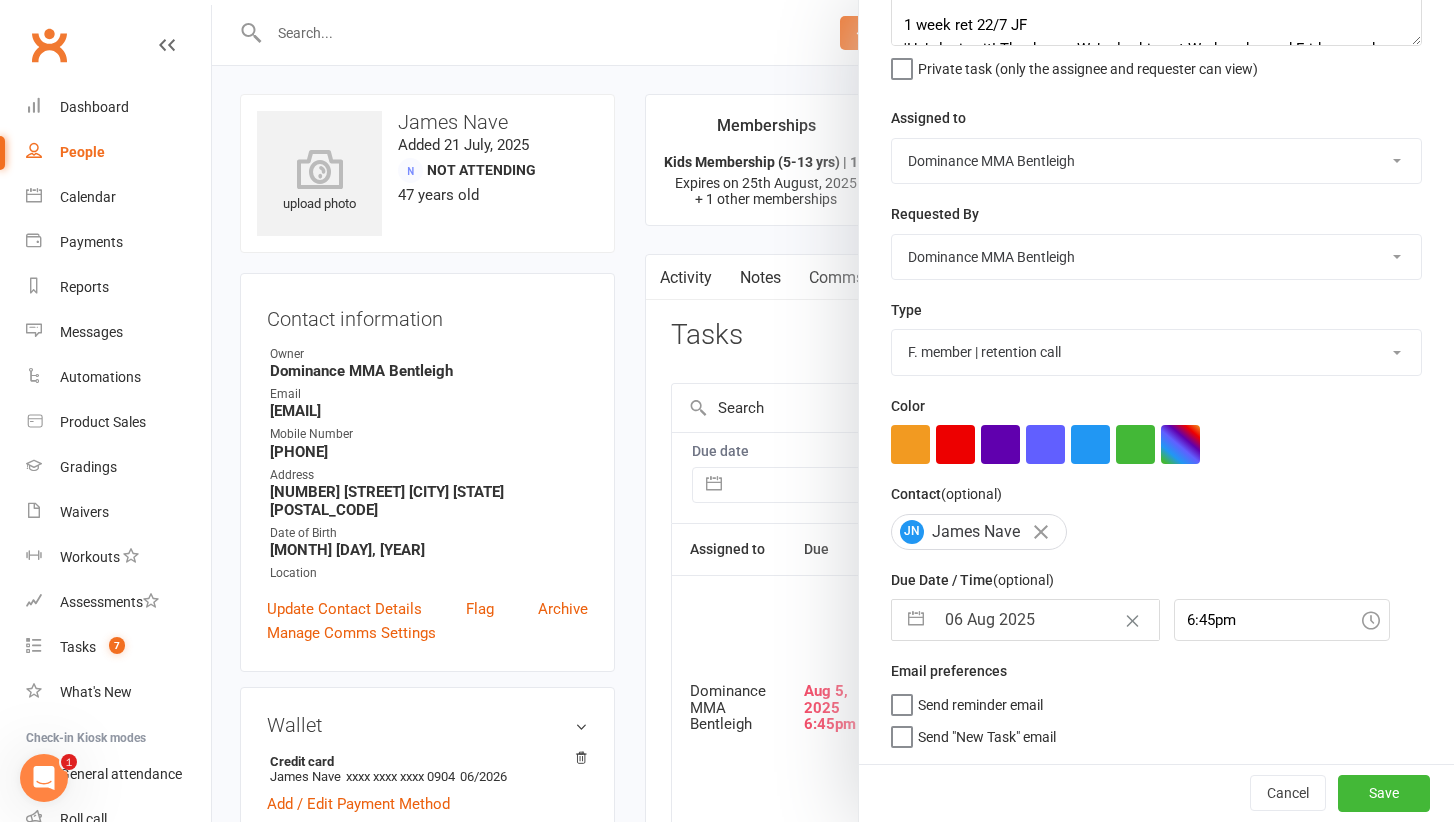 scroll, scrollTop: 156, scrollLeft: 0, axis: vertical 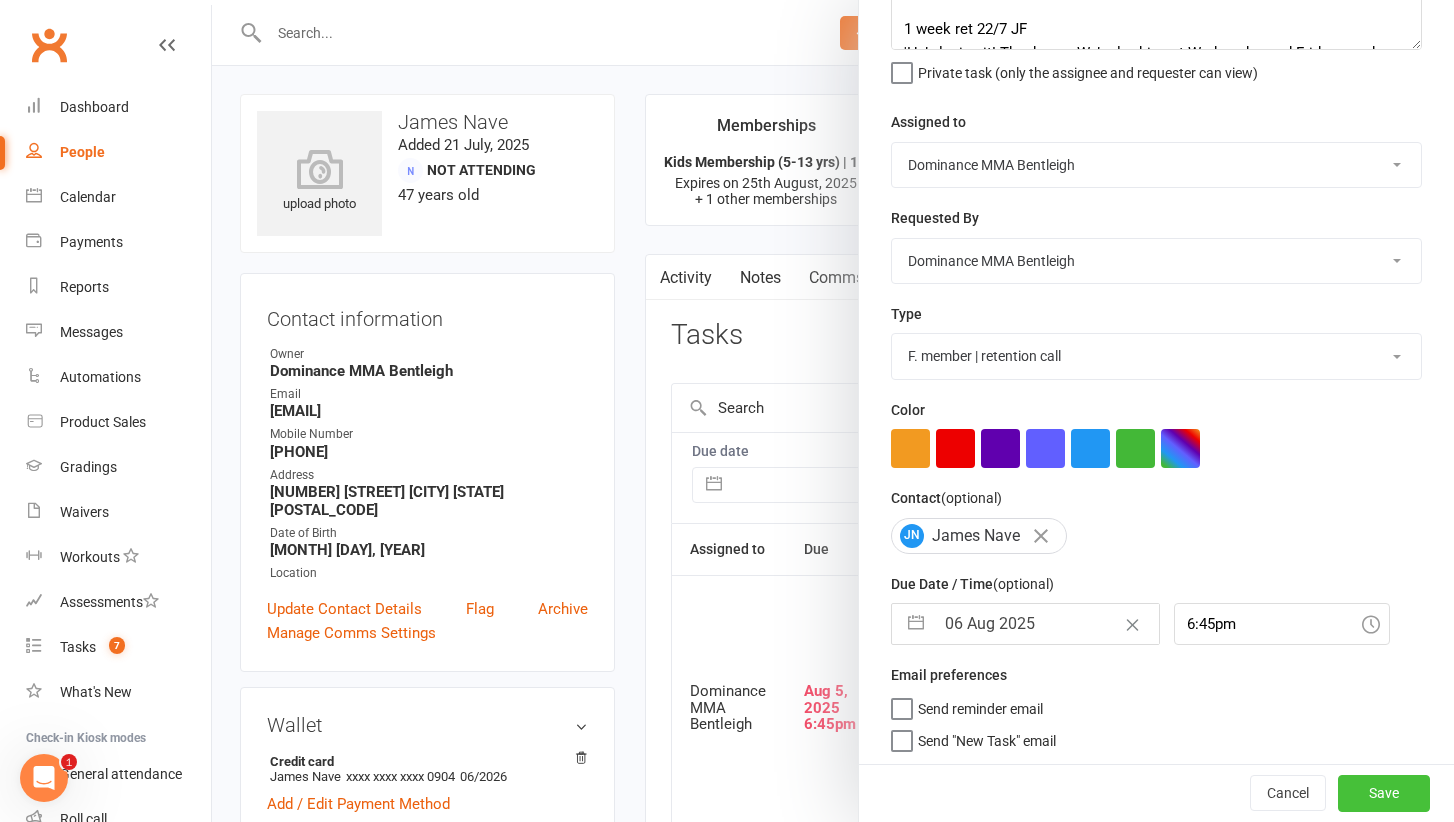 click on "Save" at bounding box center (1384, 794) 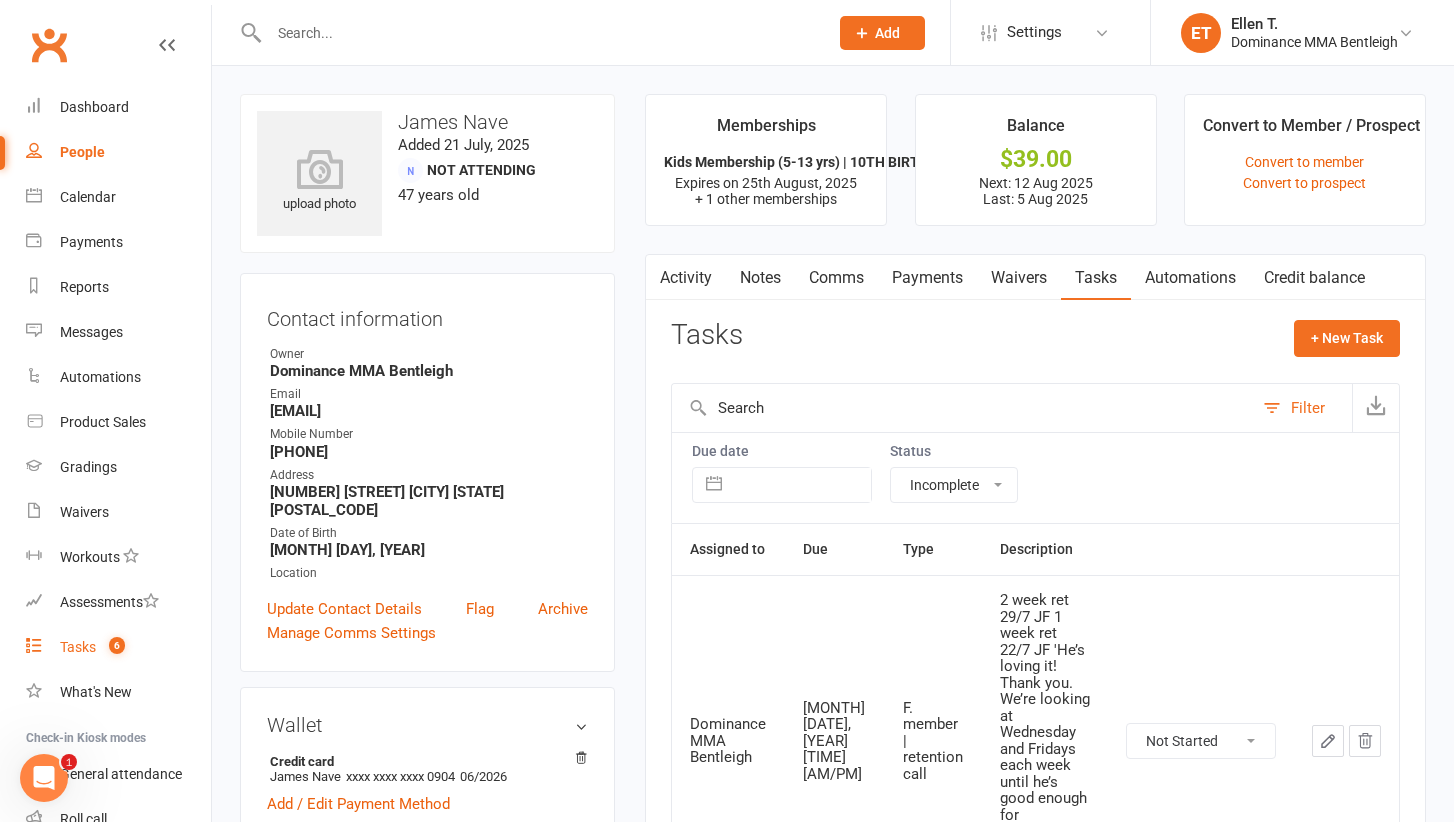 click on "Tasks   6" at bounding box center (118, 647) 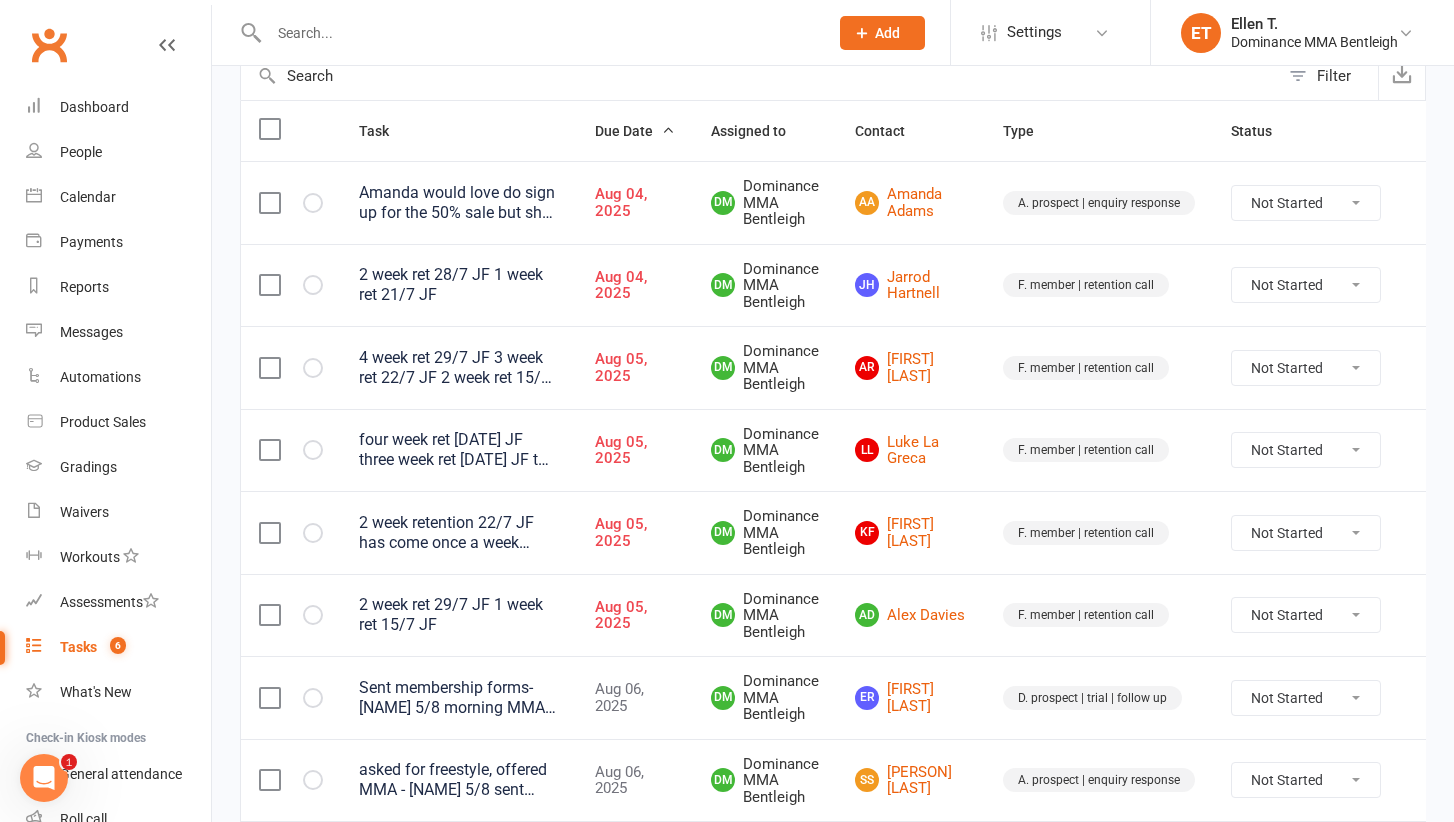 scroll, scrollTop: 292, scrollLeft: 0, axis: vertical 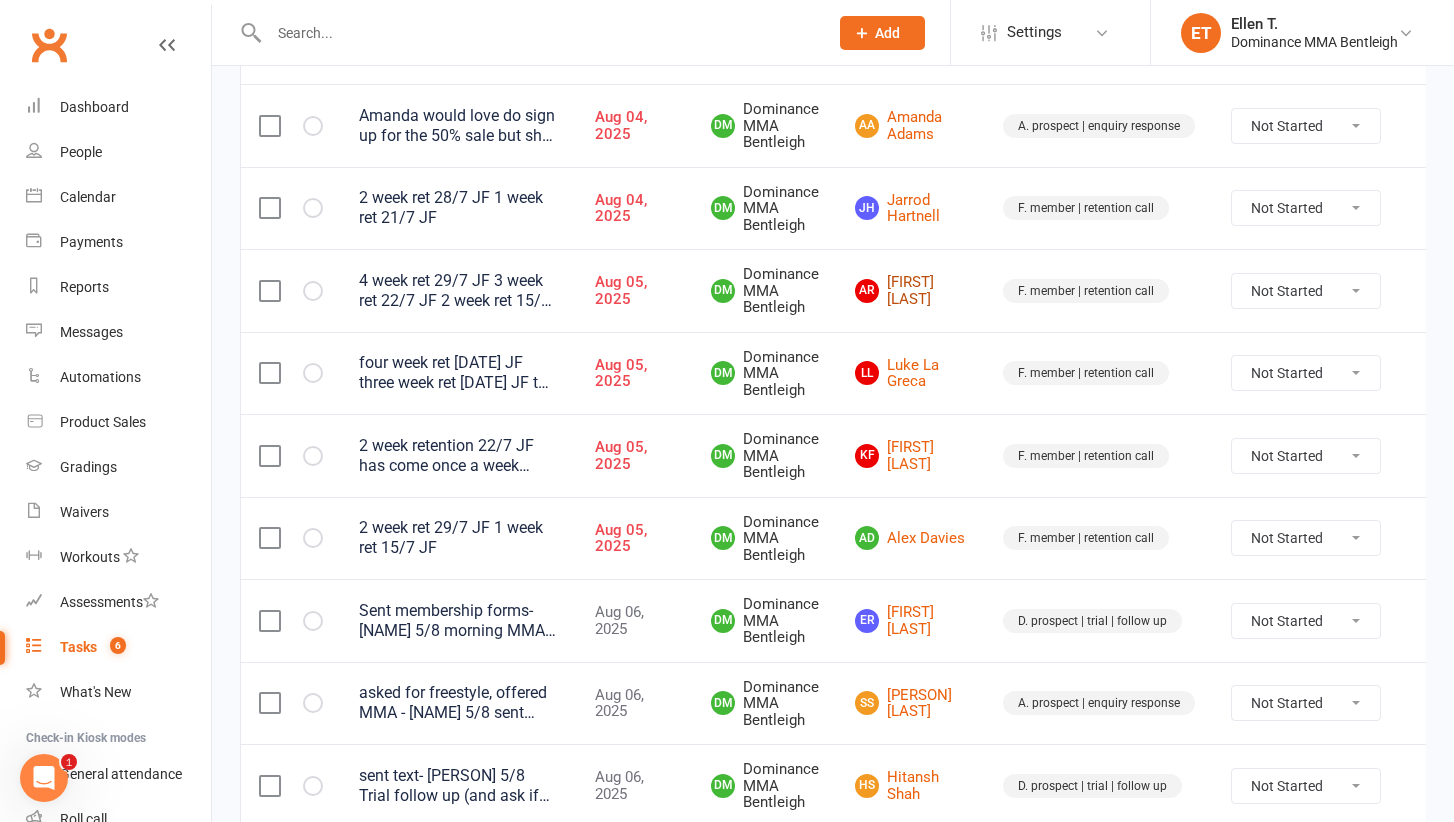 click on "AR Archie Redman" at bounding box center [911, 290] 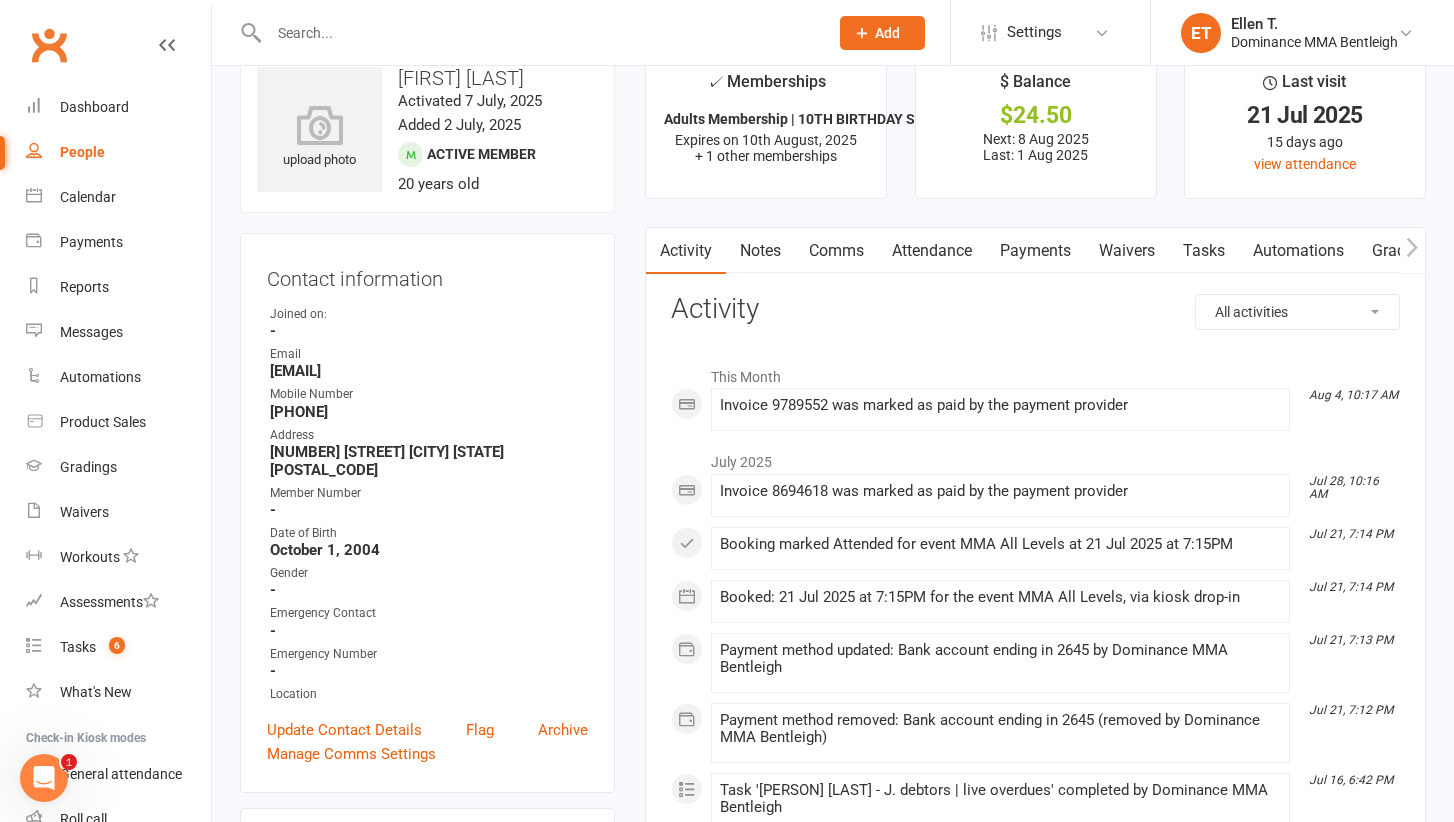 scroll, scrollTop: 45, scrollLeft: 0, axis: vertical 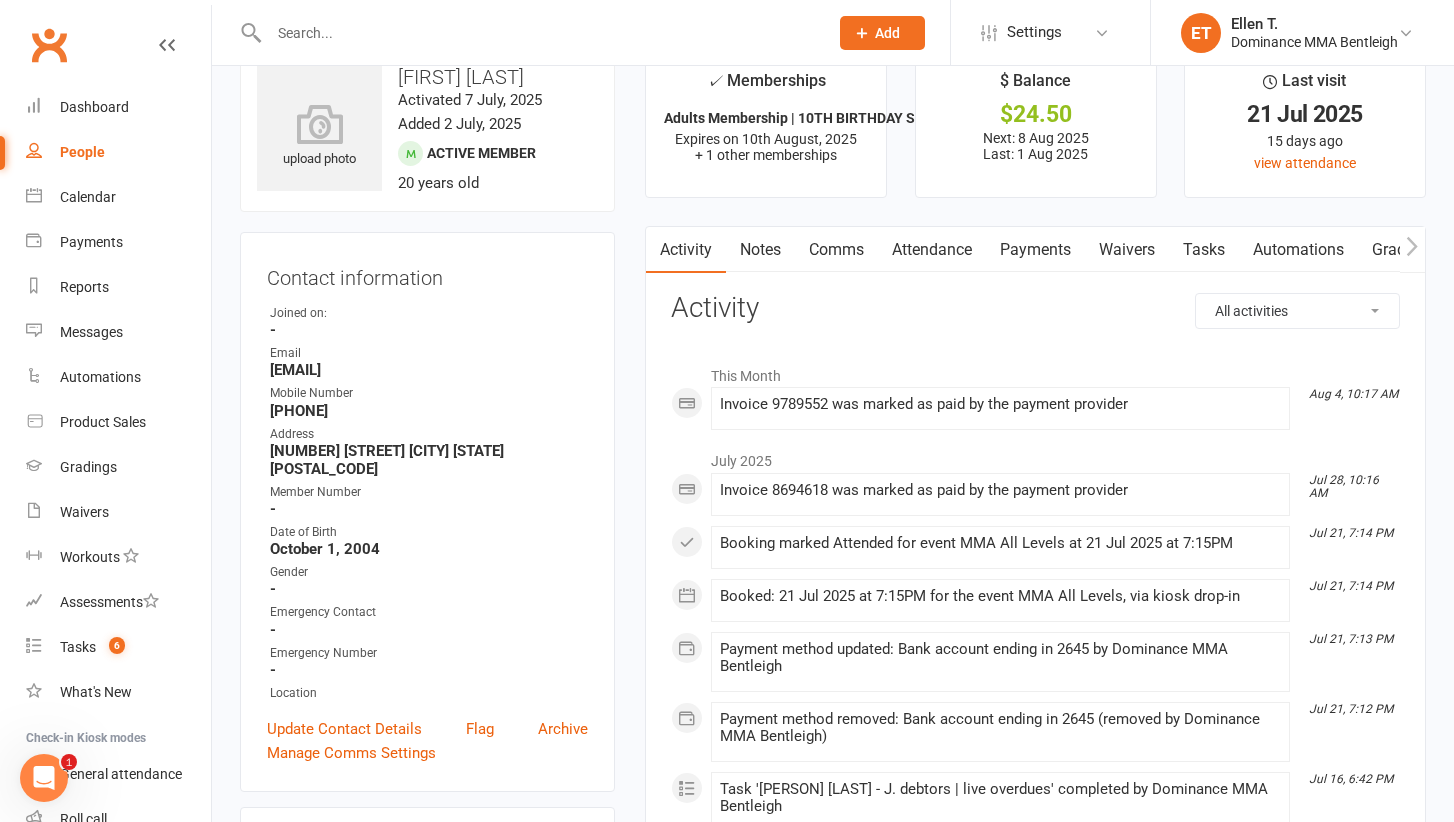 click on "Tasks" at bounding box center (1204, 250) 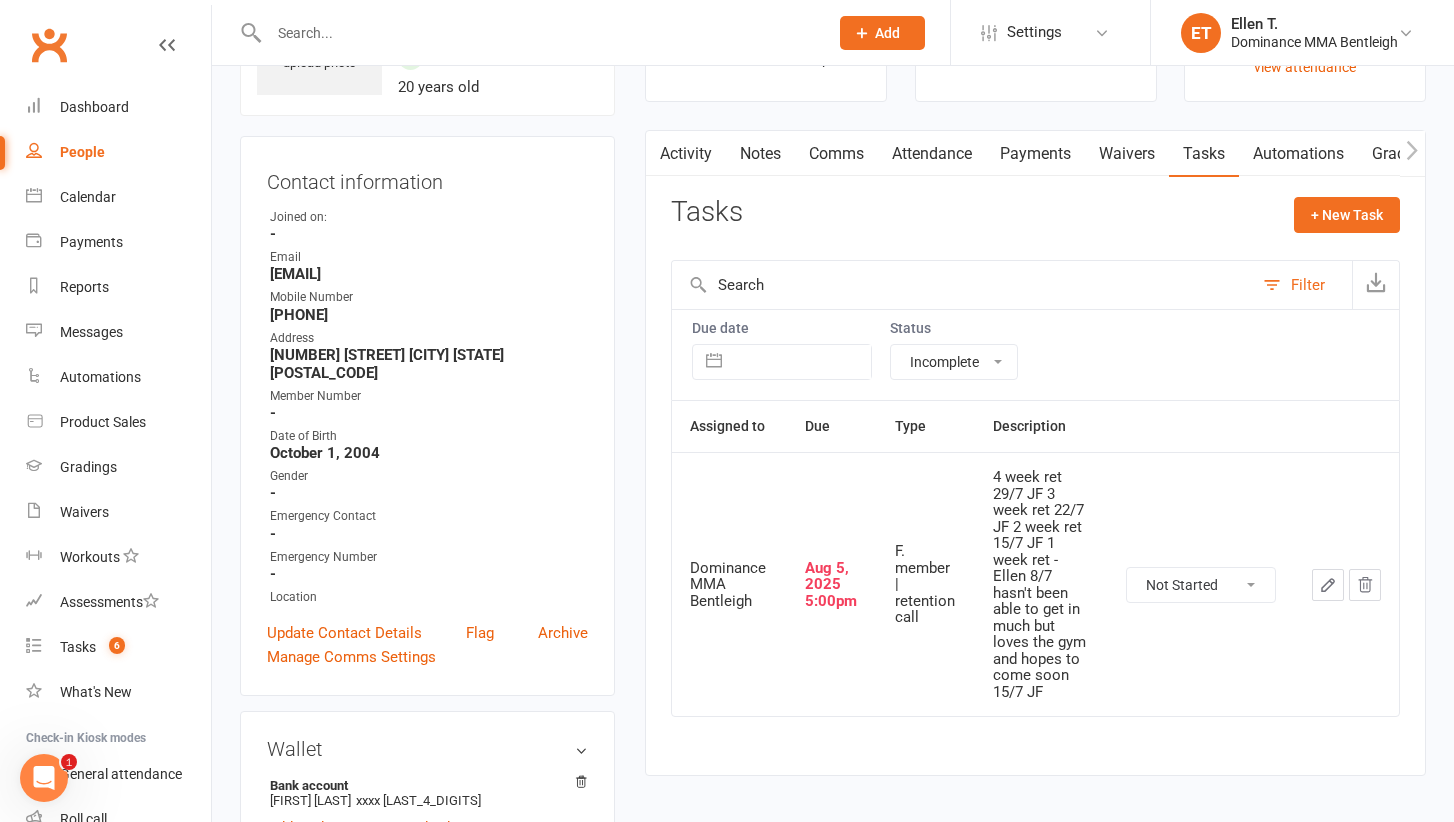 scroll, scrollTop: 143, scrollLeft: 0, axis: vertical 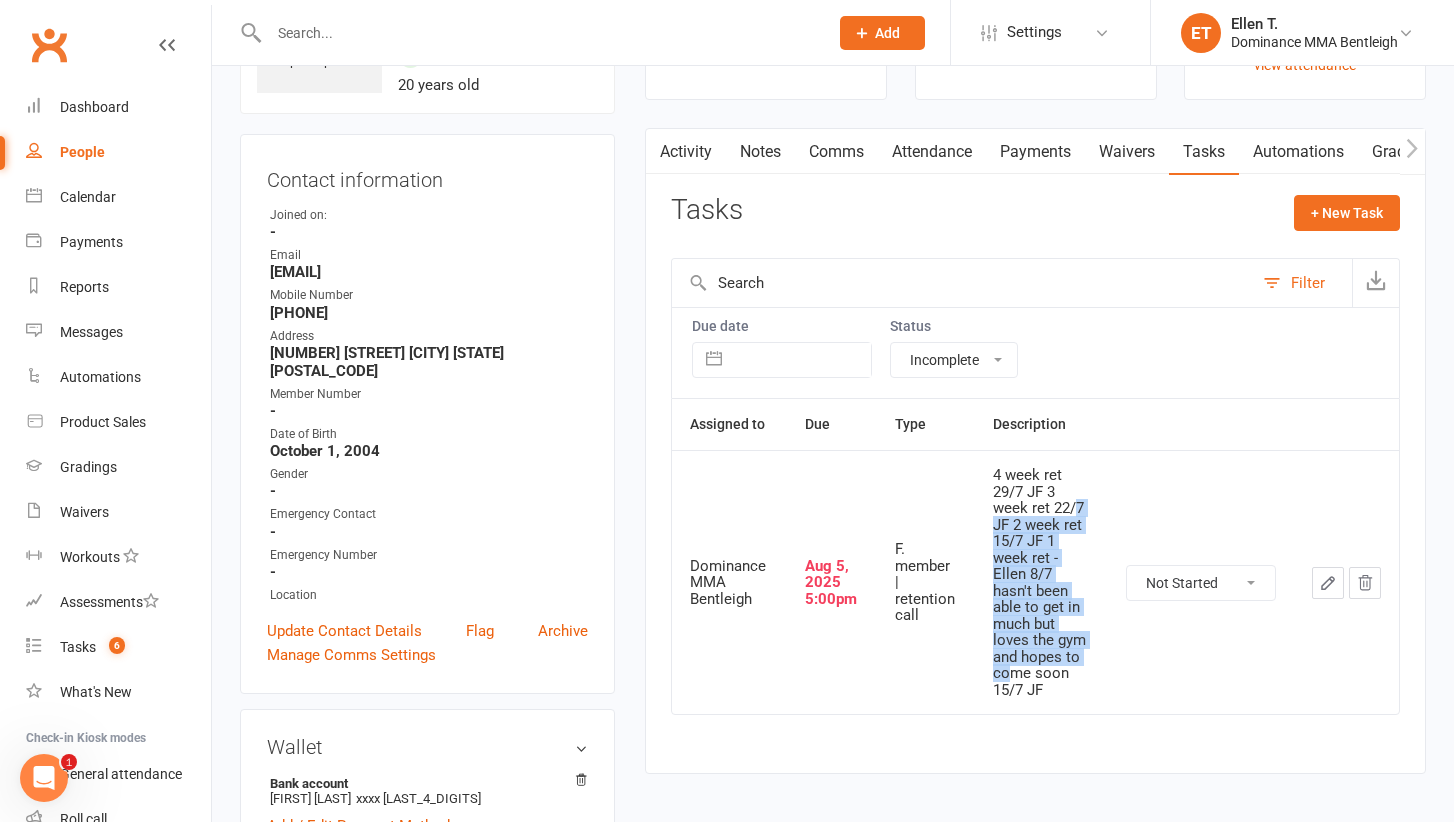 drag, startPoint x: 1068, startPoint y: 614, endPoint x: 1005, endPoint y: 507, distance: 124.16924 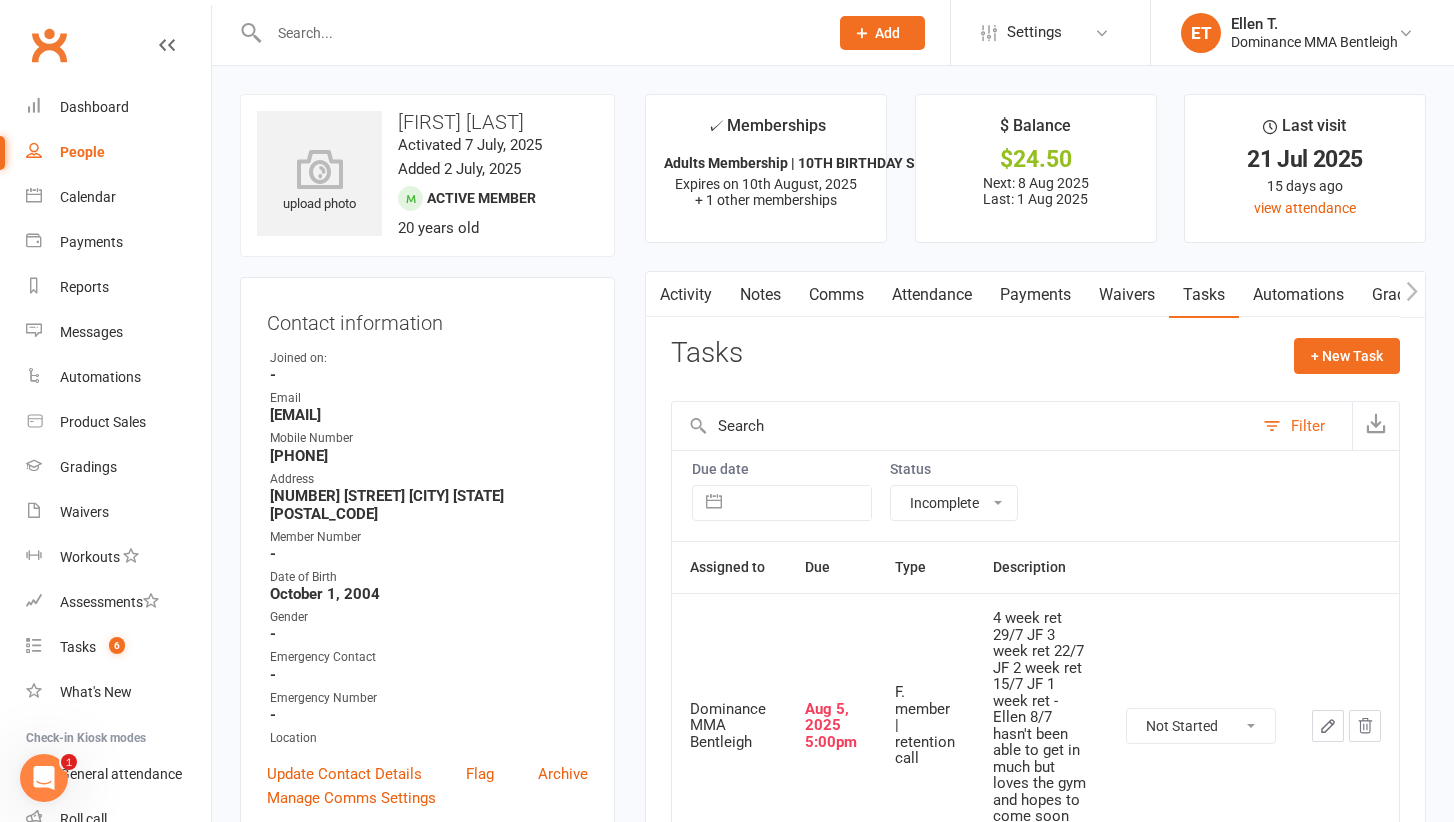 scroll, scrollTop: 0, scrollLeft: 0, axis: both 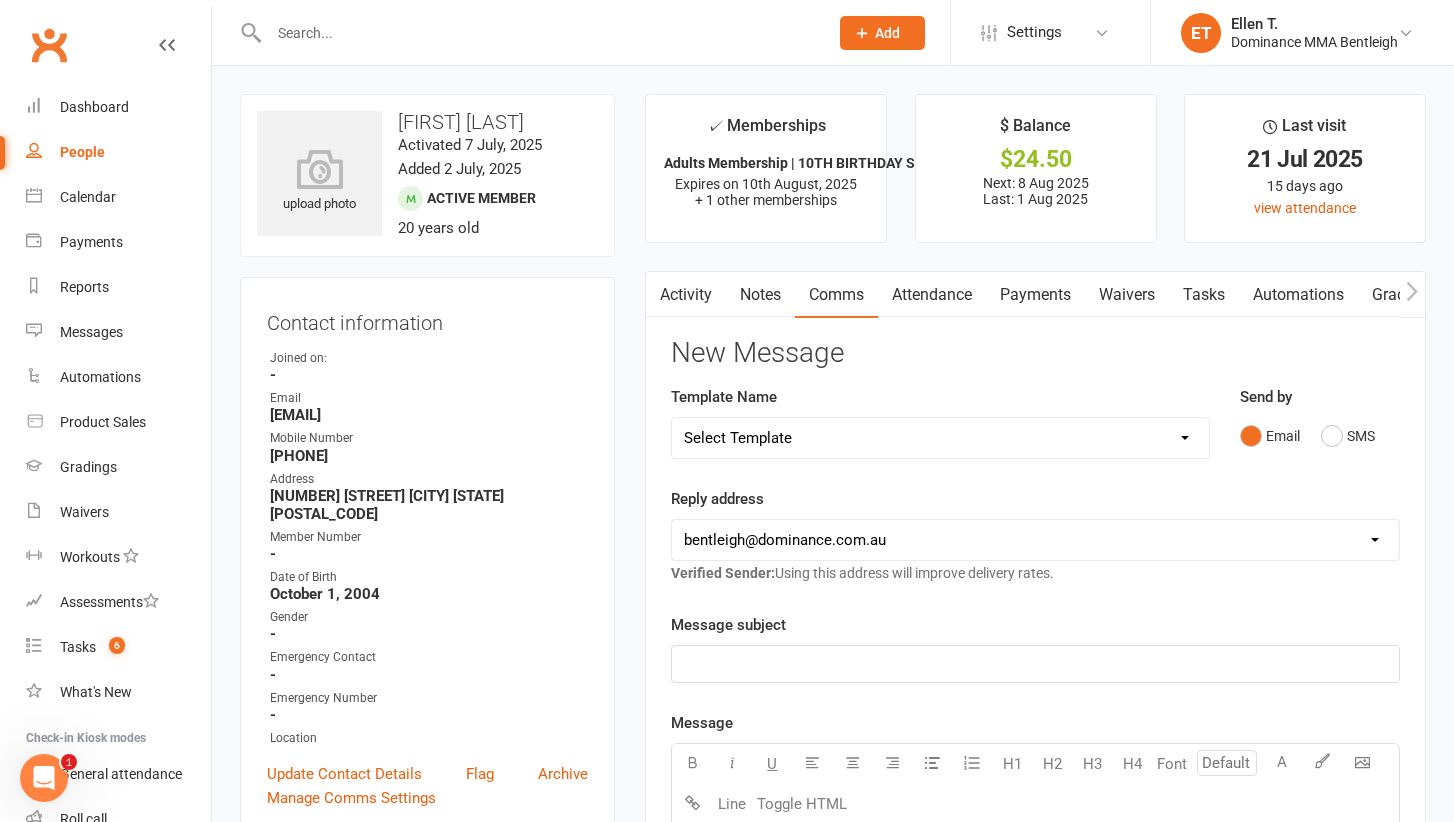 click on "Notes" at bounding box center [760, 295] 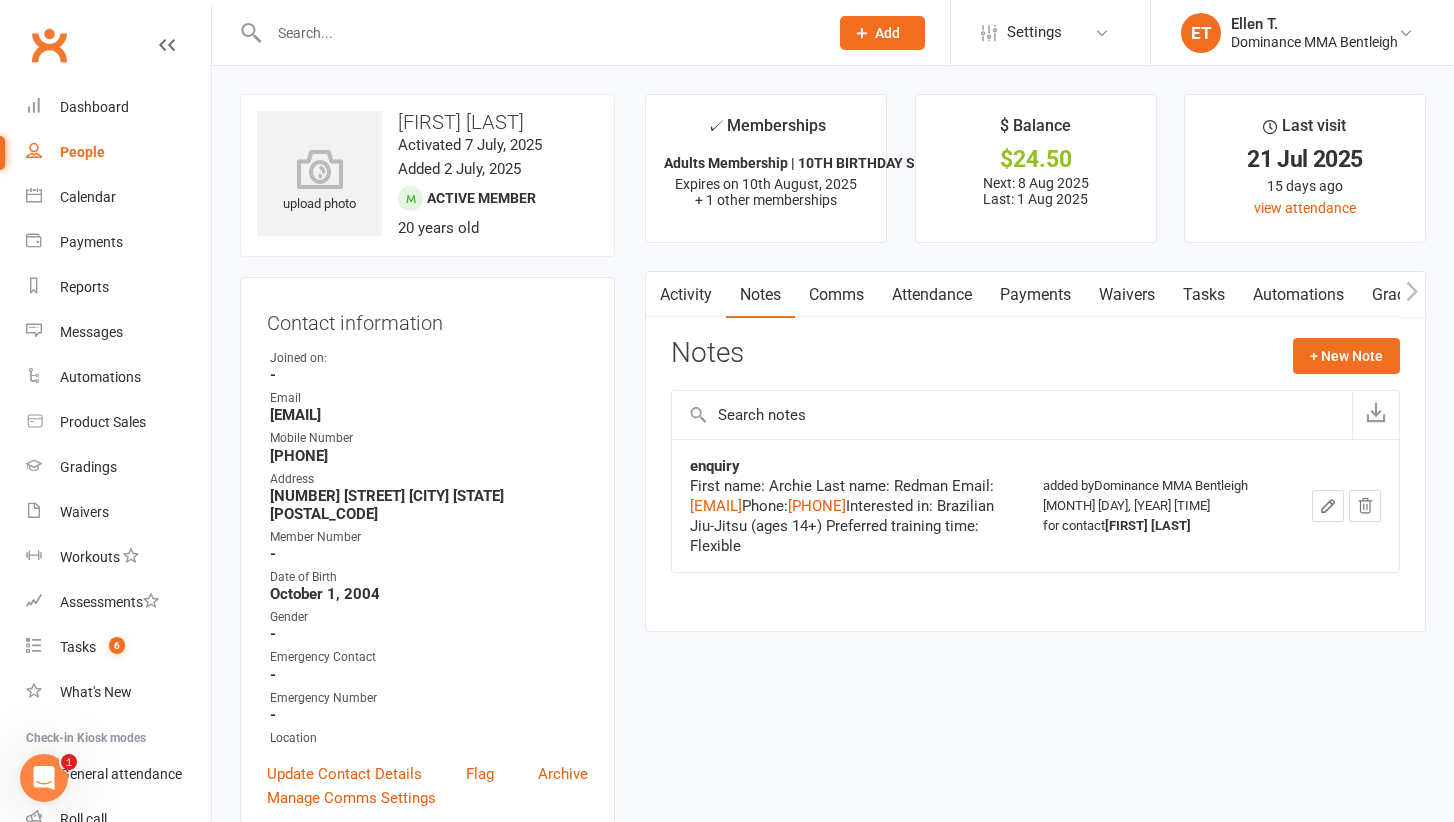click on "Waivers" at bounding box center [1127, 295] 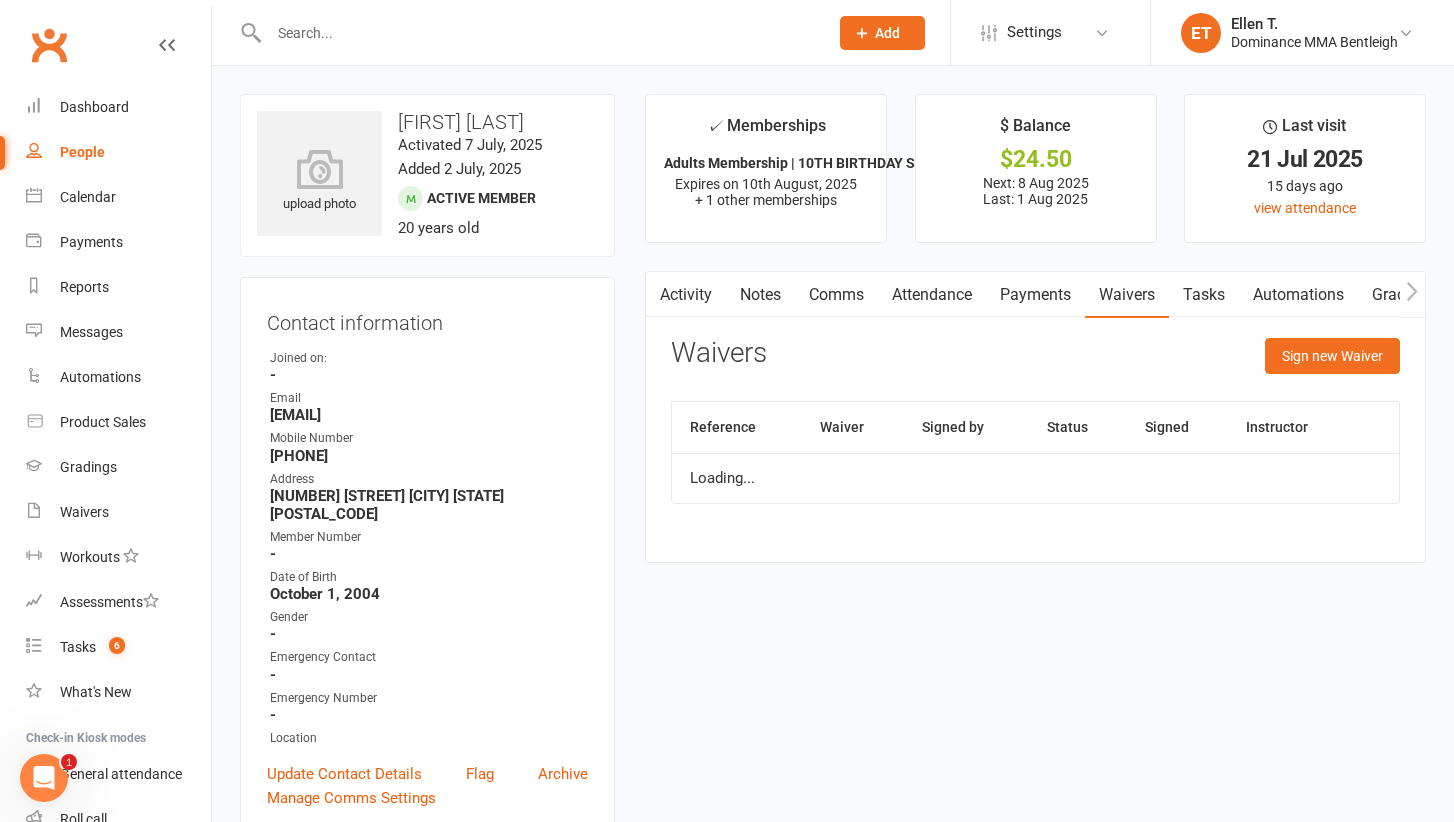 click on "Tasks" at bounding box center (1204, 295) 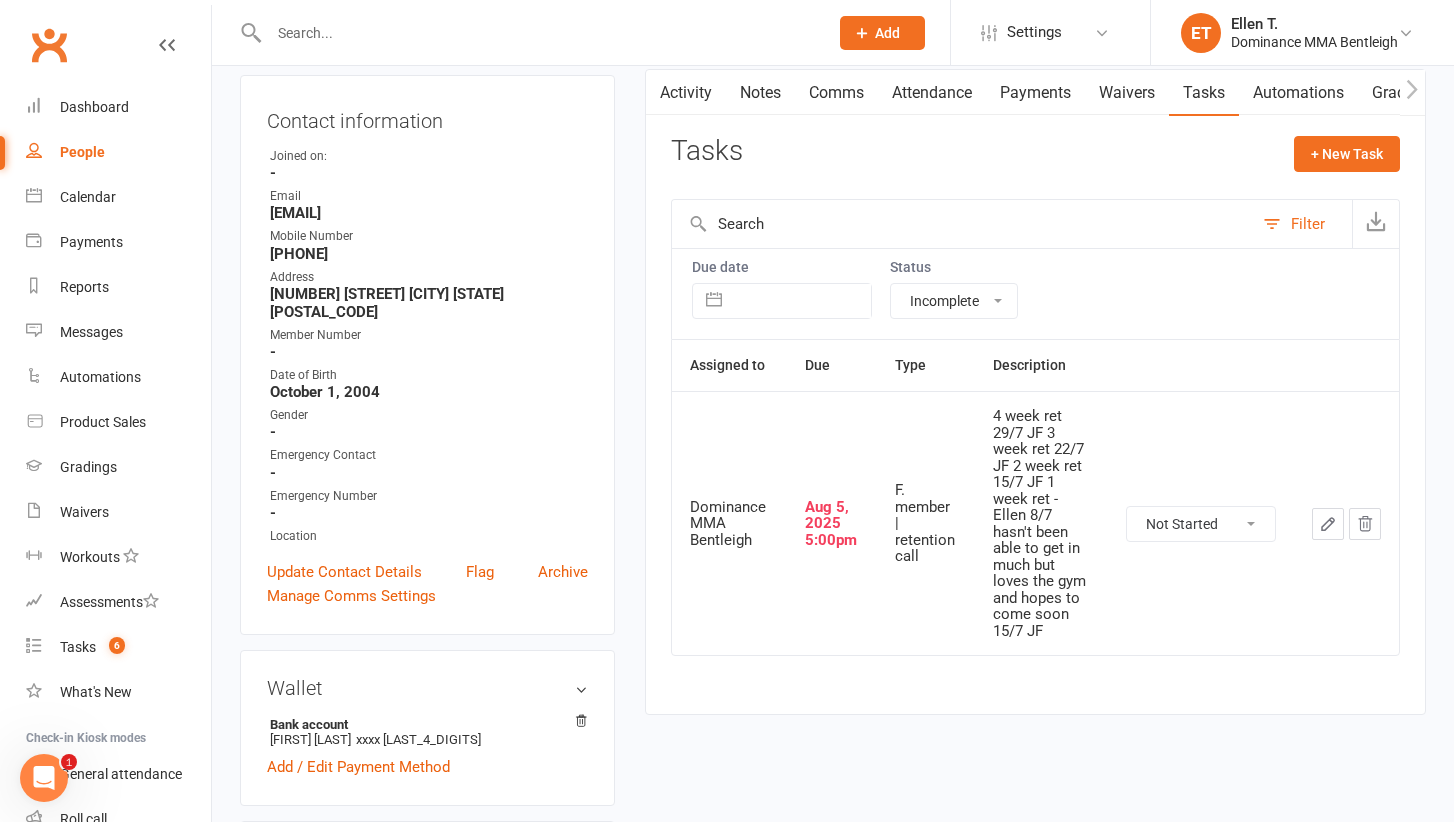 scroll, scrollTop: 203, scrollLeft: 0, axis: vertical 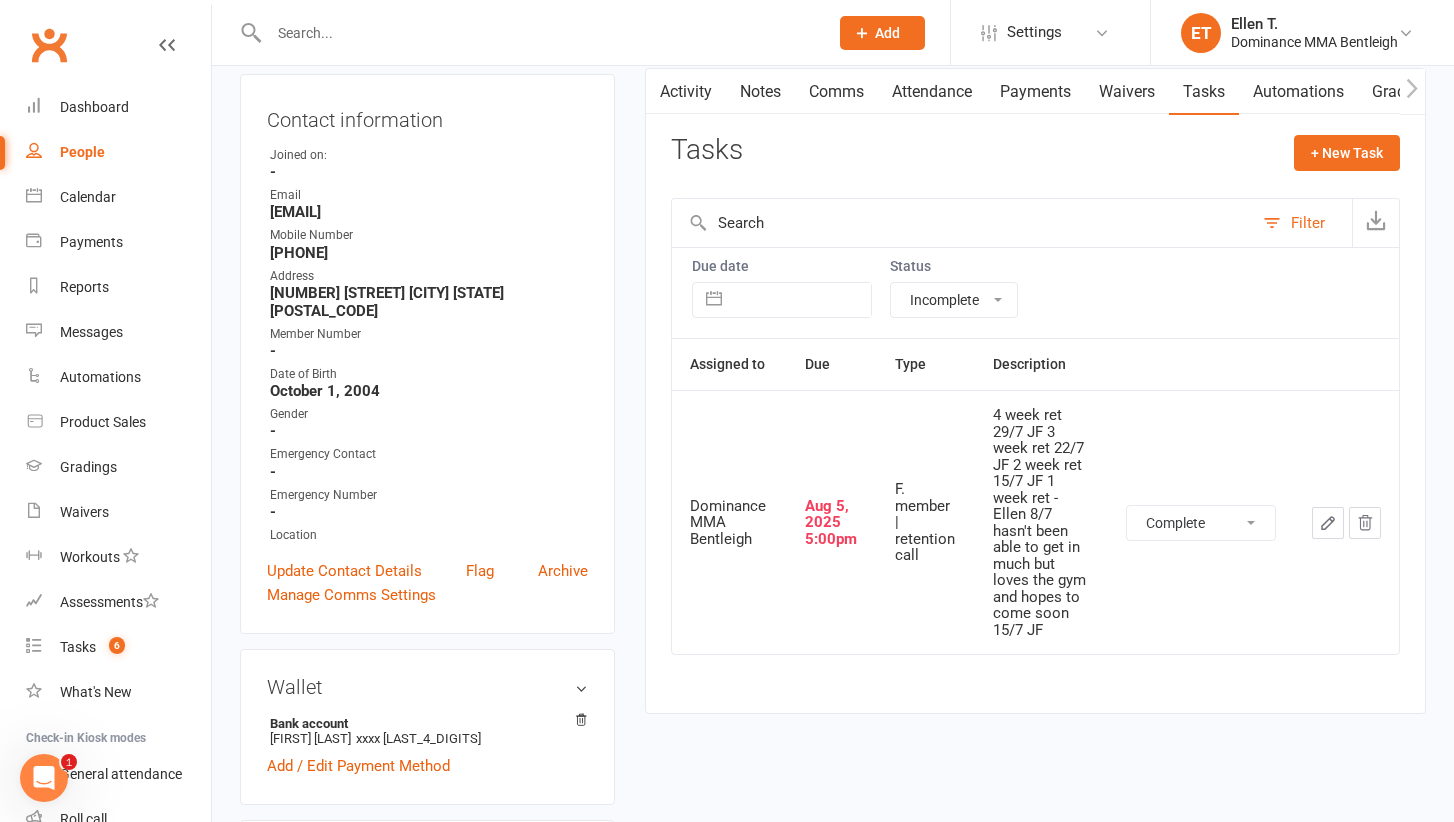 select on "unstarted" 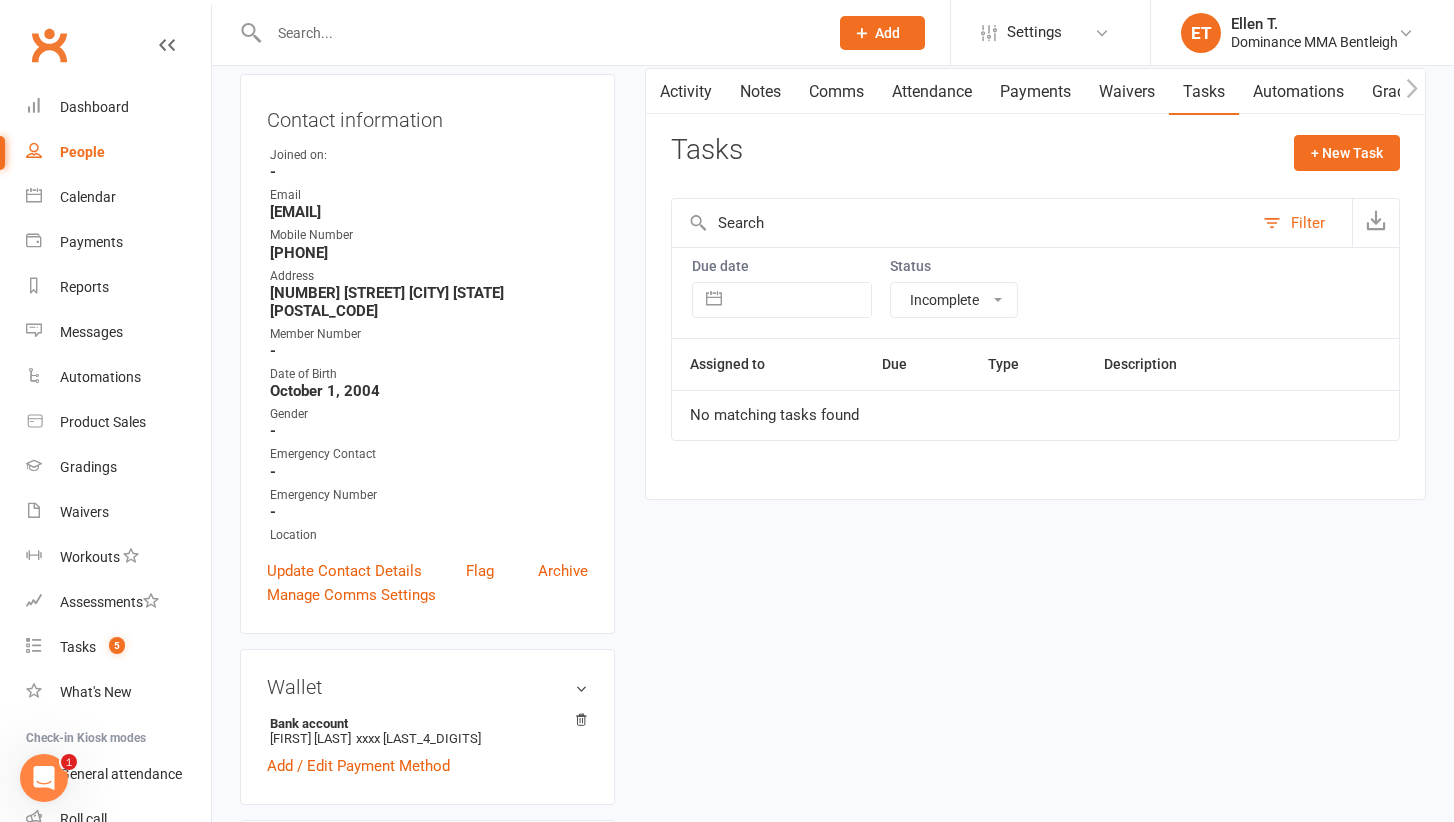 select 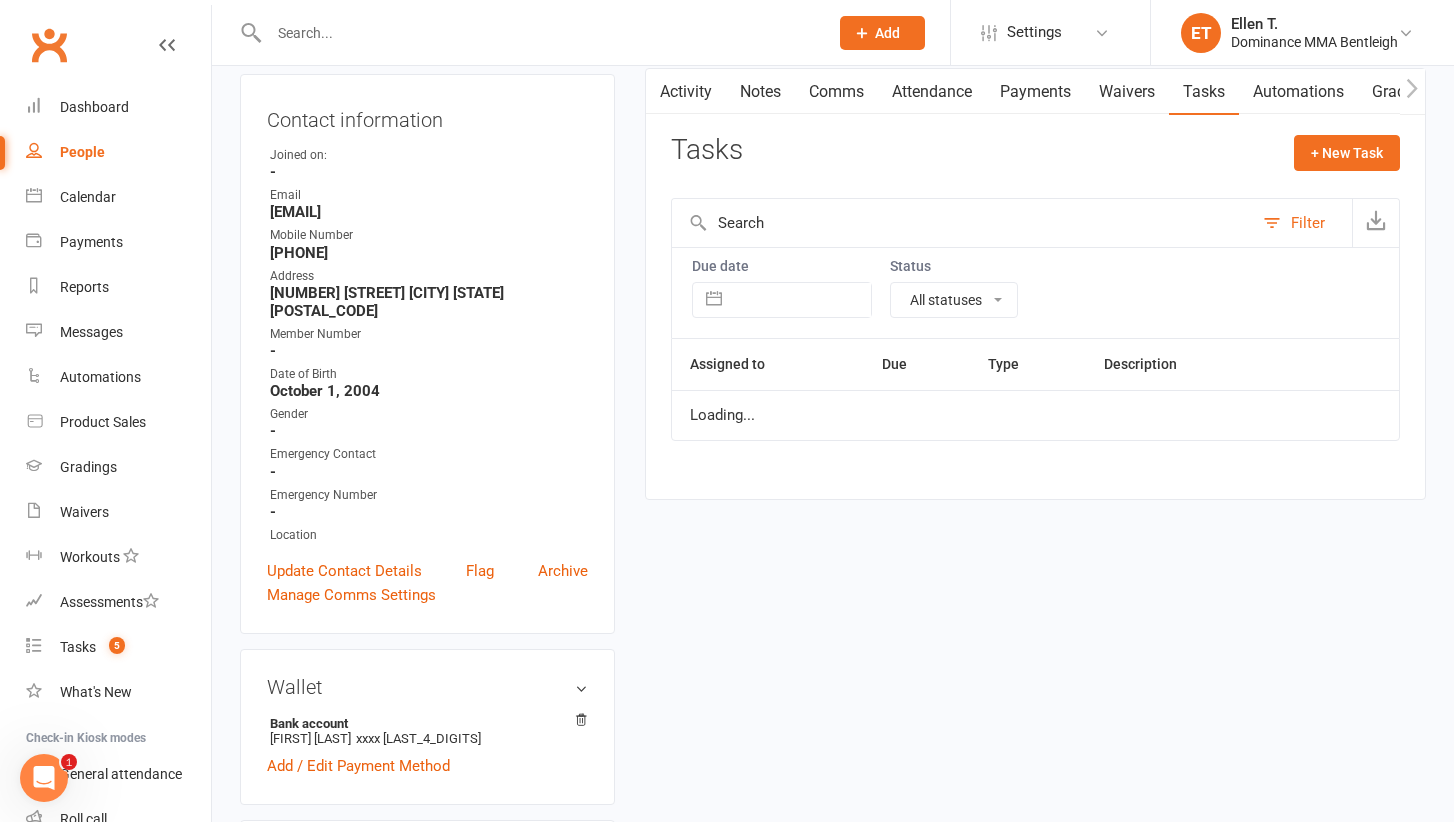 select on "finished" 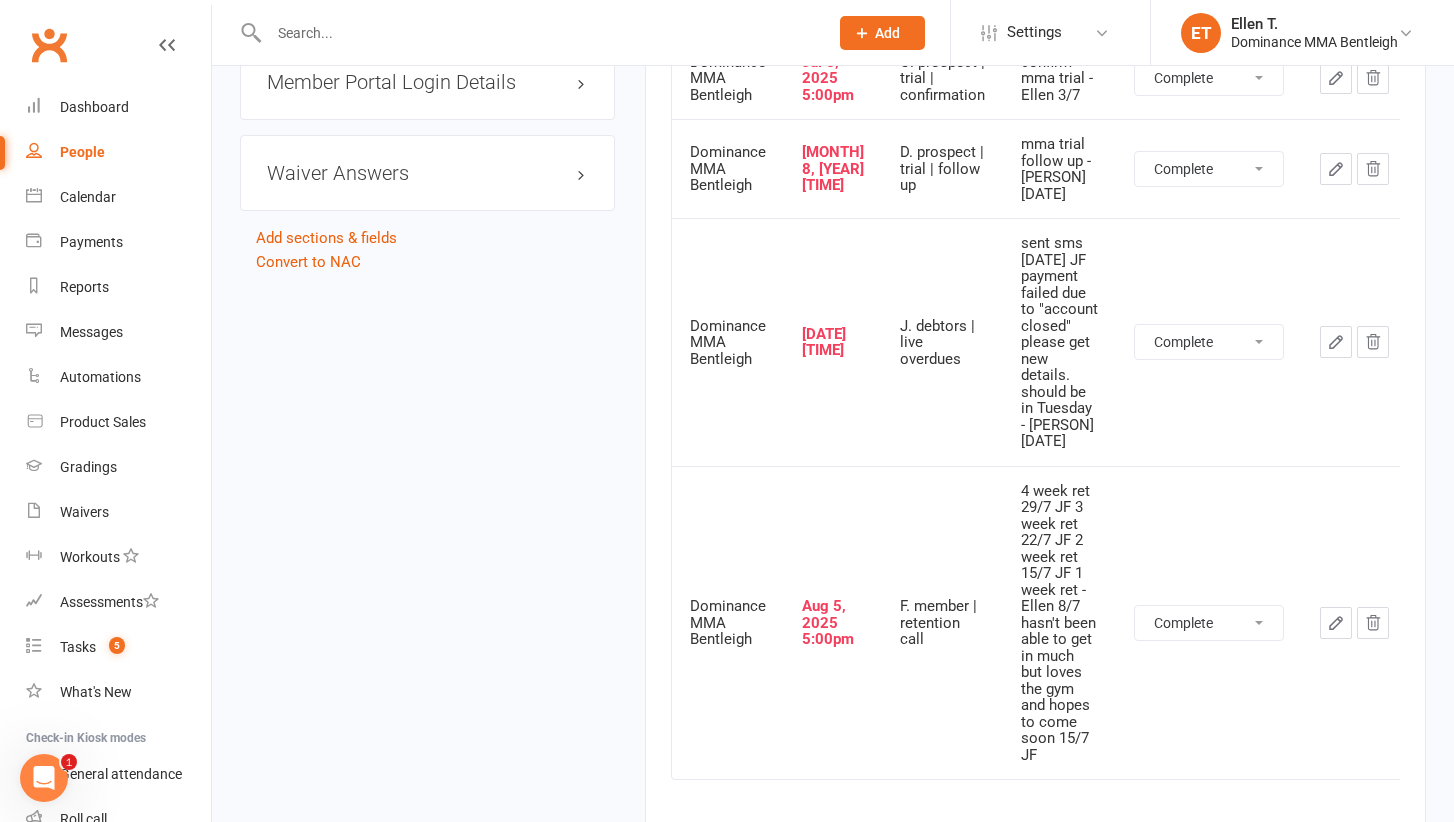 scroll, scrollTop: 2077, scrollLeft: 0, axis: vertical 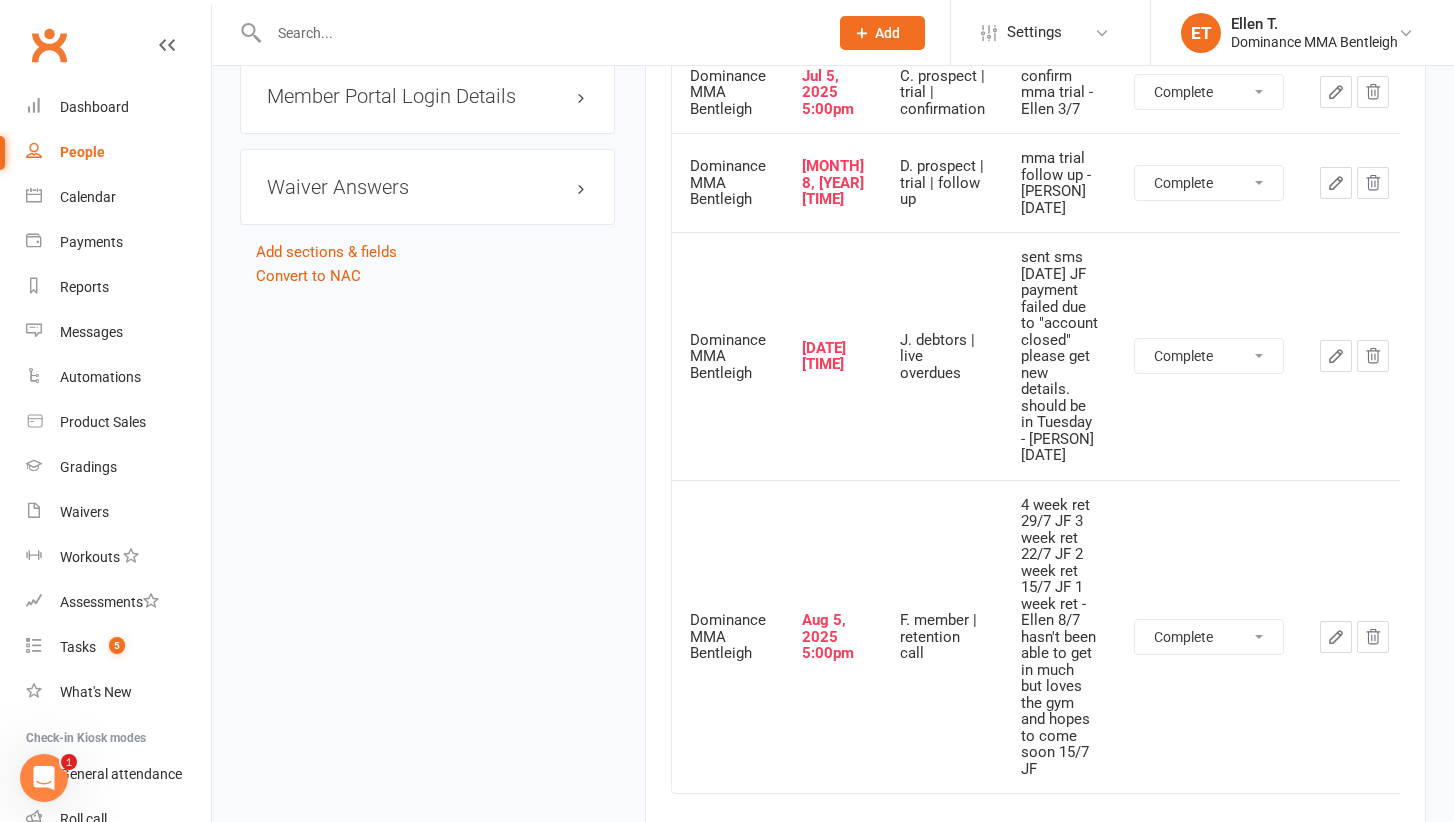 select on "unstarted" 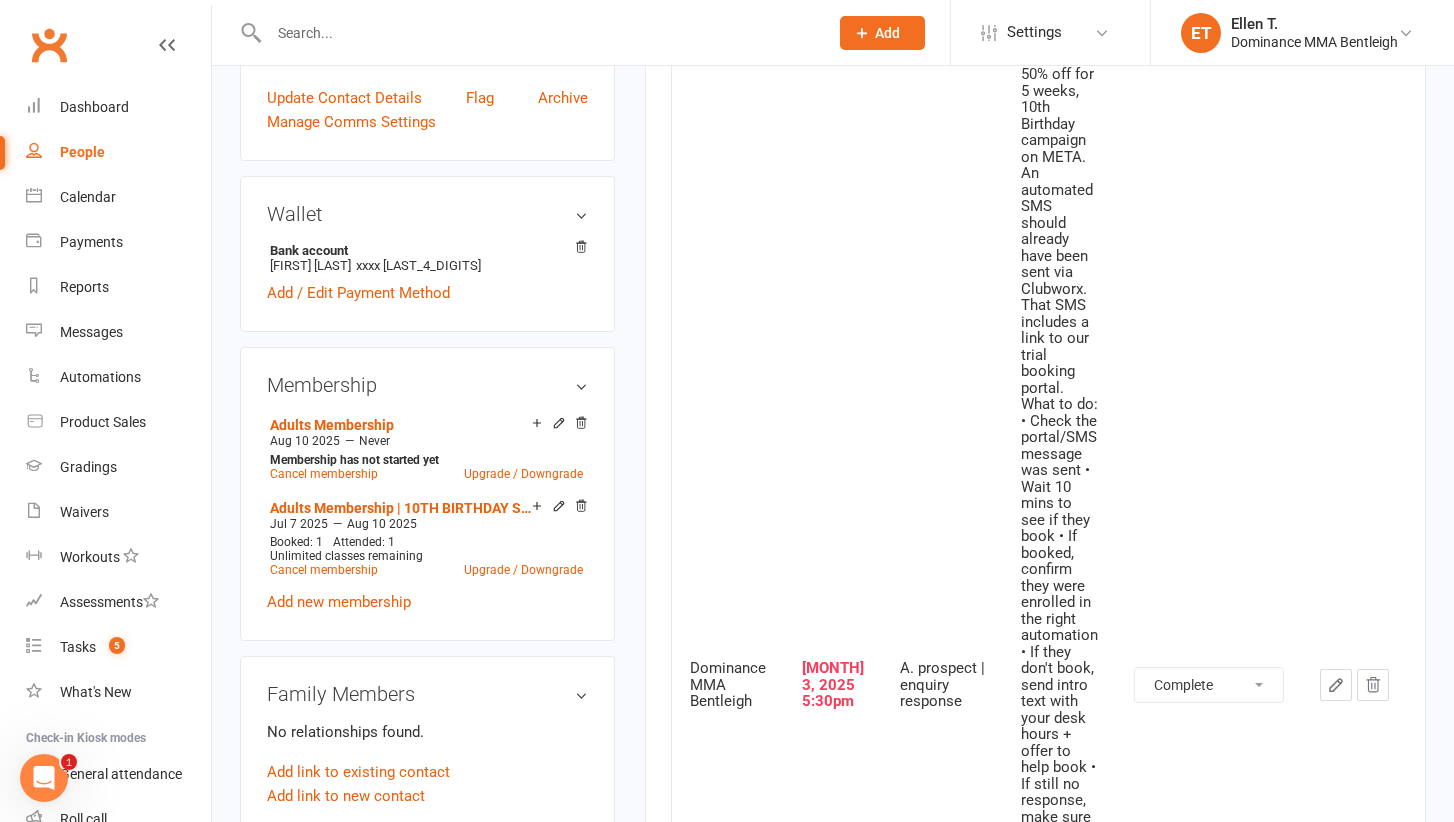 scroll, scrollTop: 98, scrollLeft: 0, axis: vertical 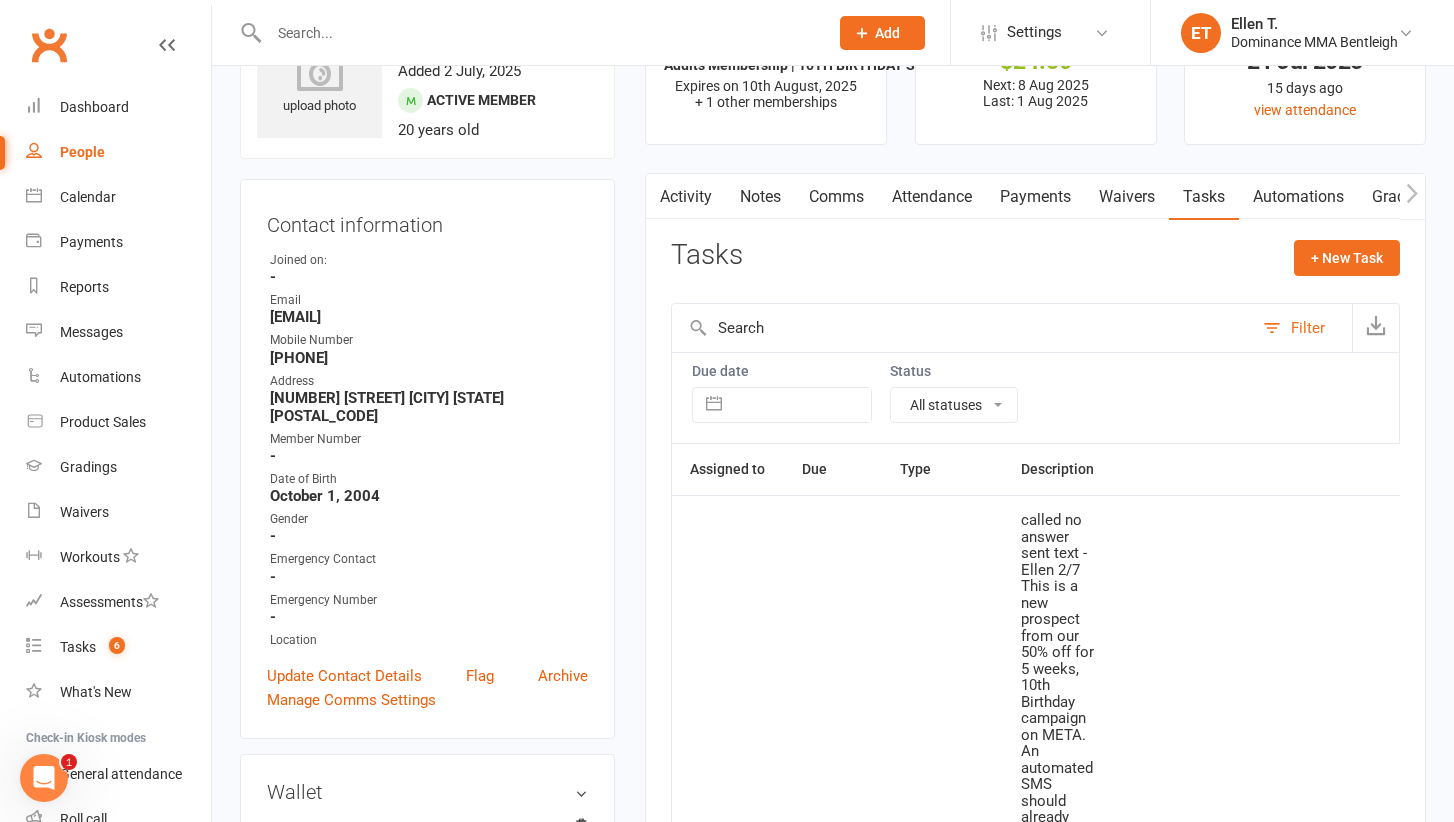 click on "Notes" at bounding box center (760, 197) 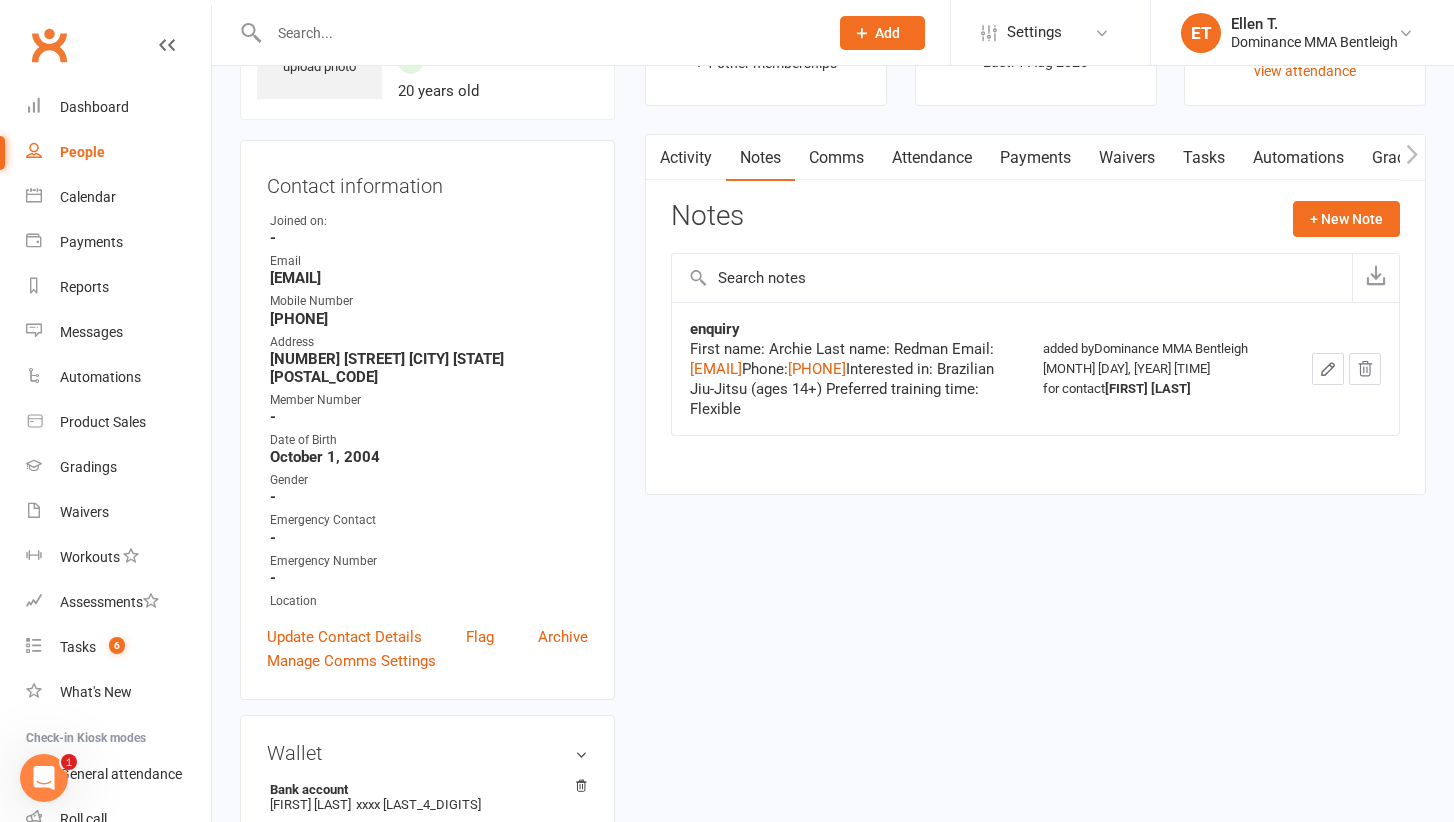 scroll, scrollTop: 139, scrollLeft: 0, axis: vertical 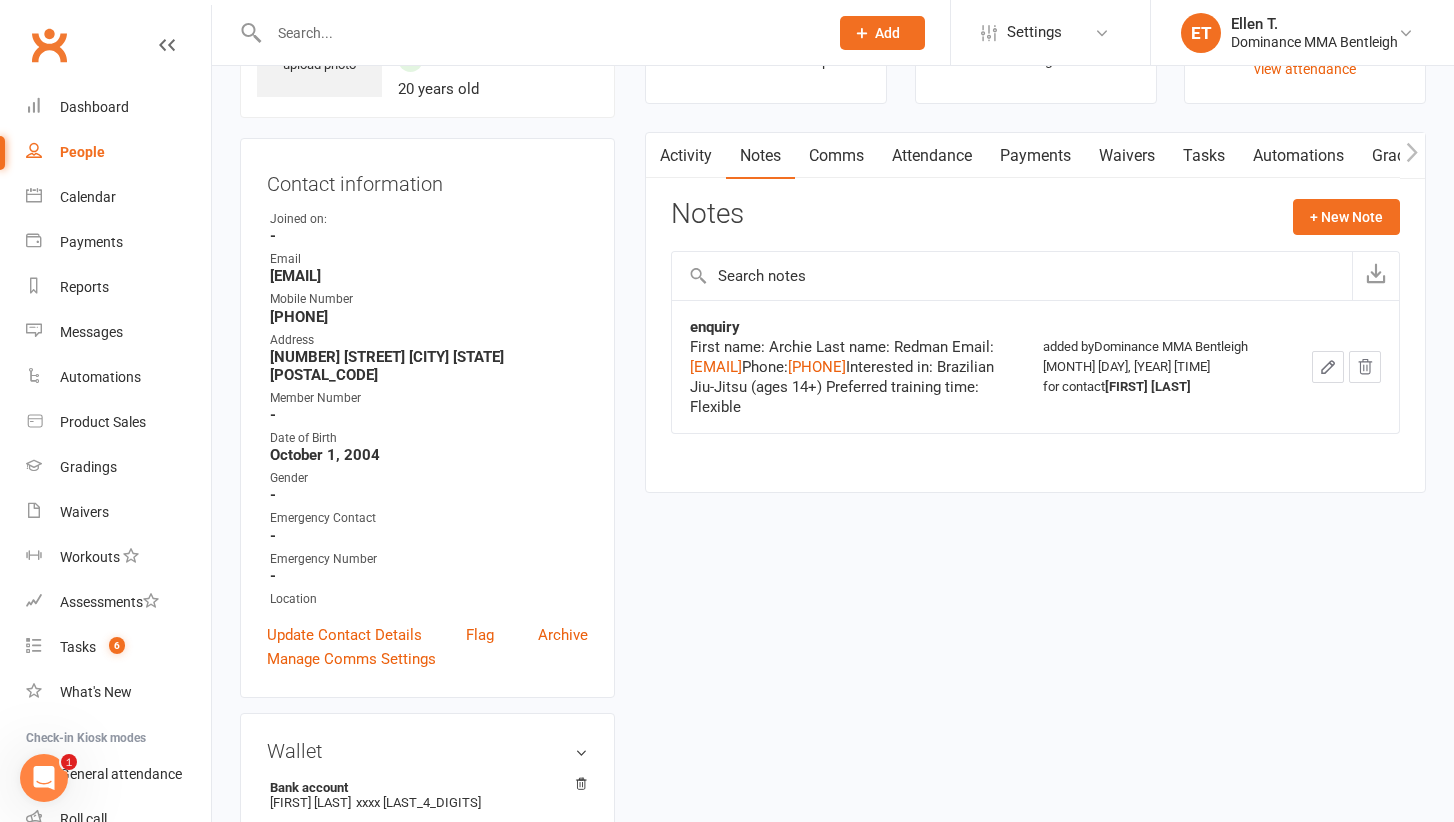 click on "Activity" at bounding box center [686, 156] 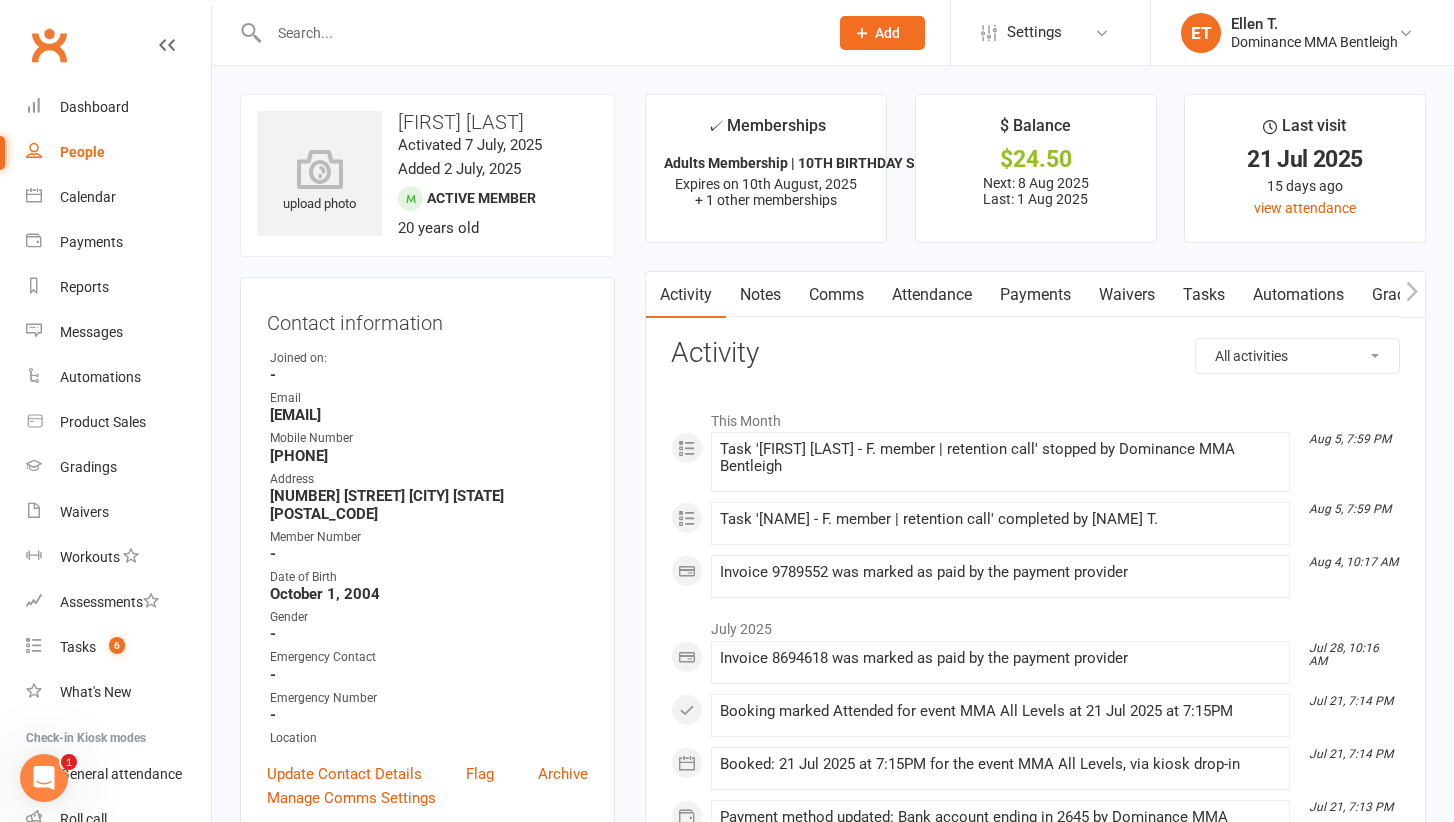 scroll, scrollTop: 0, scrollLeft: 0, axis: both 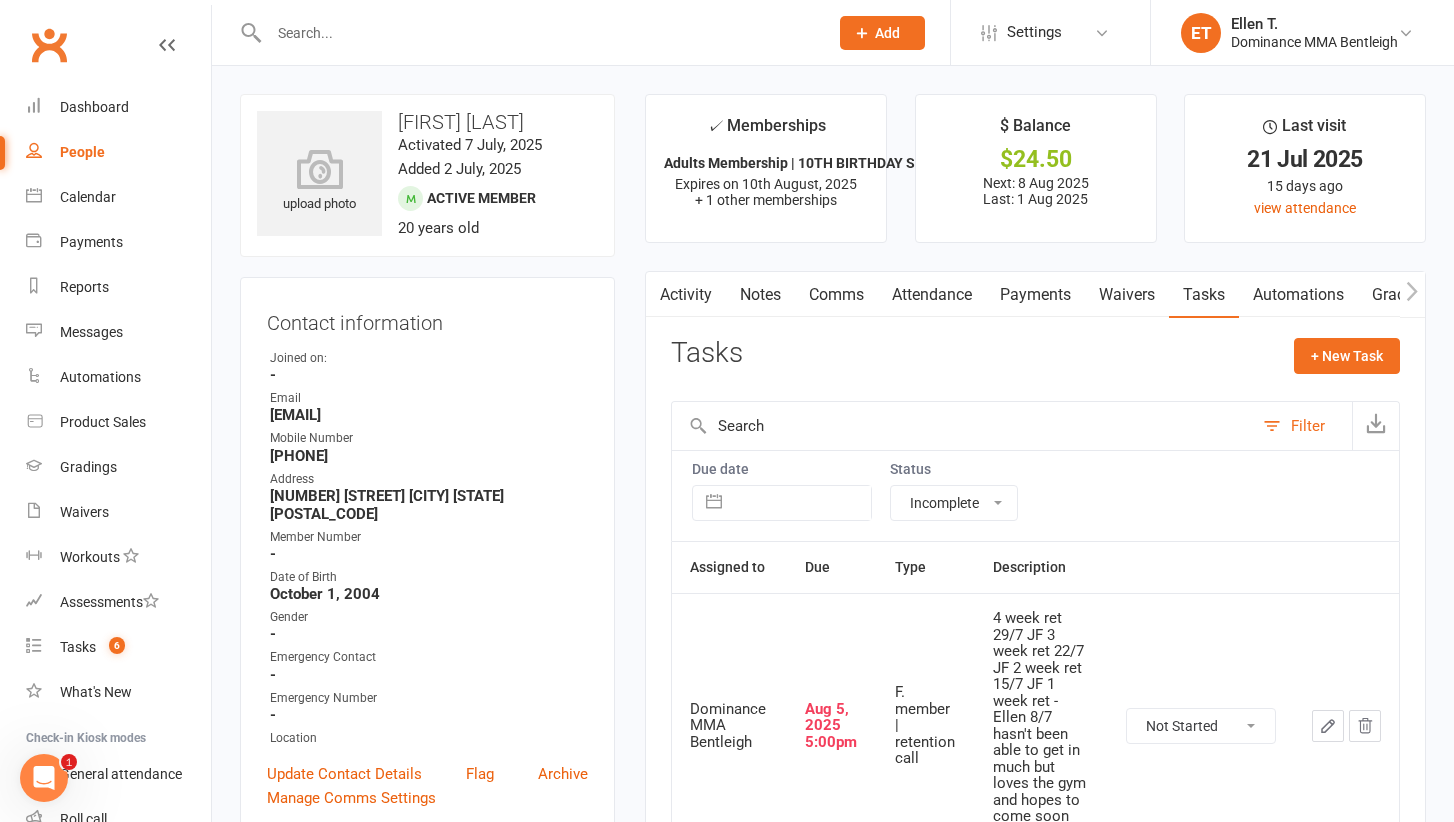 click 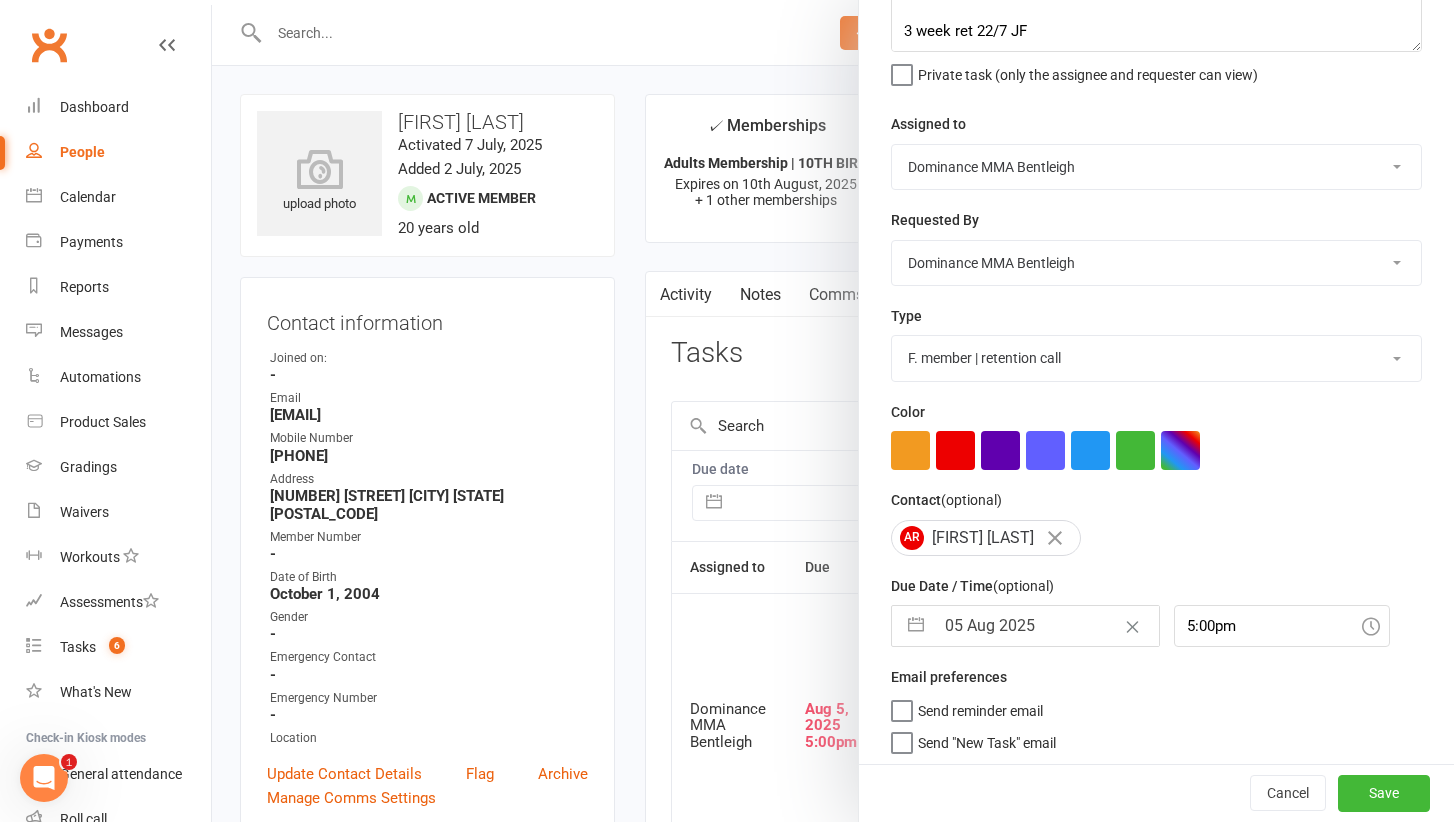 click on "05 Aug 2025" at bounding box center (1046, 626) 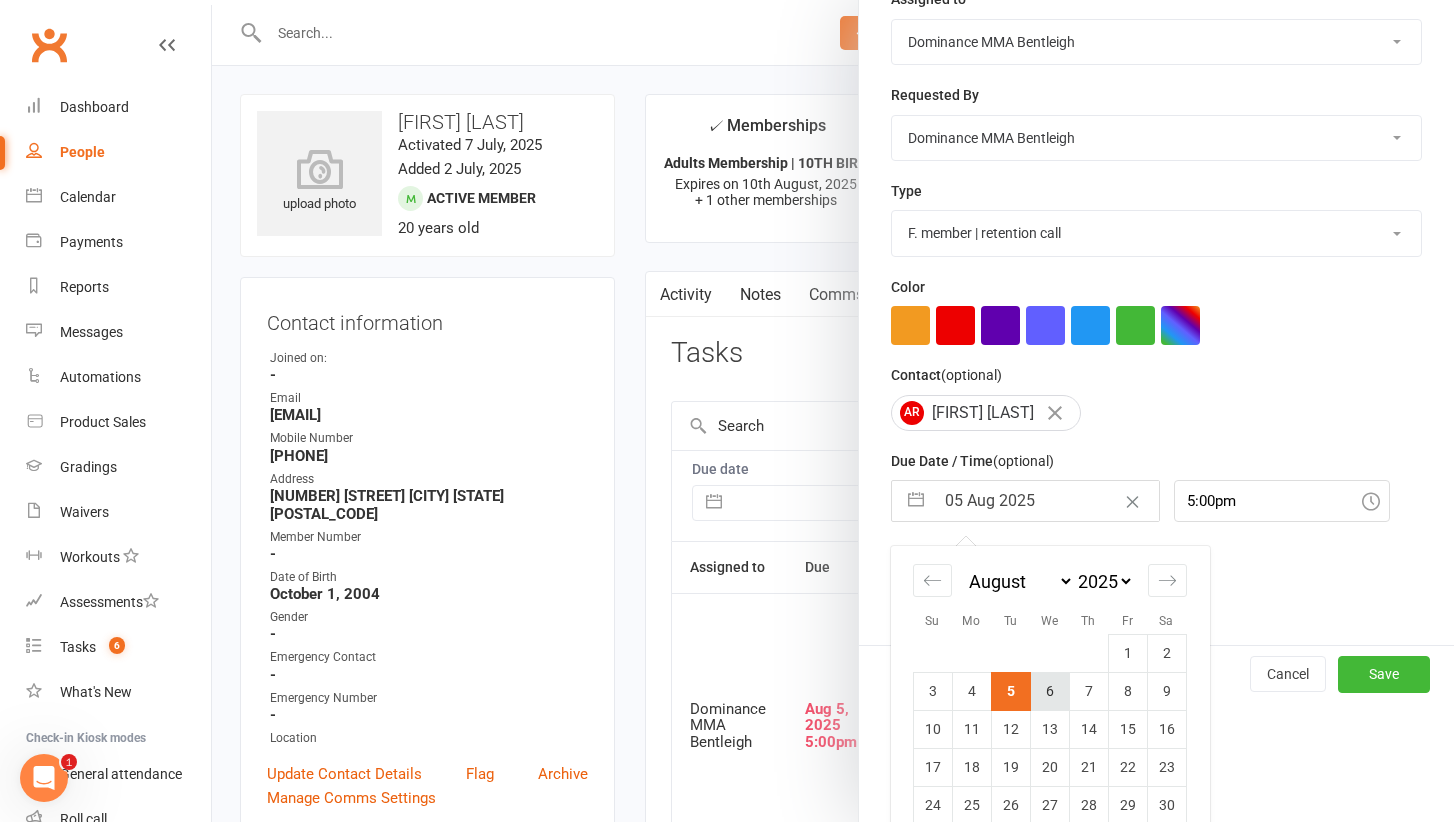 click on "6" at bounding box center [1049, 691] 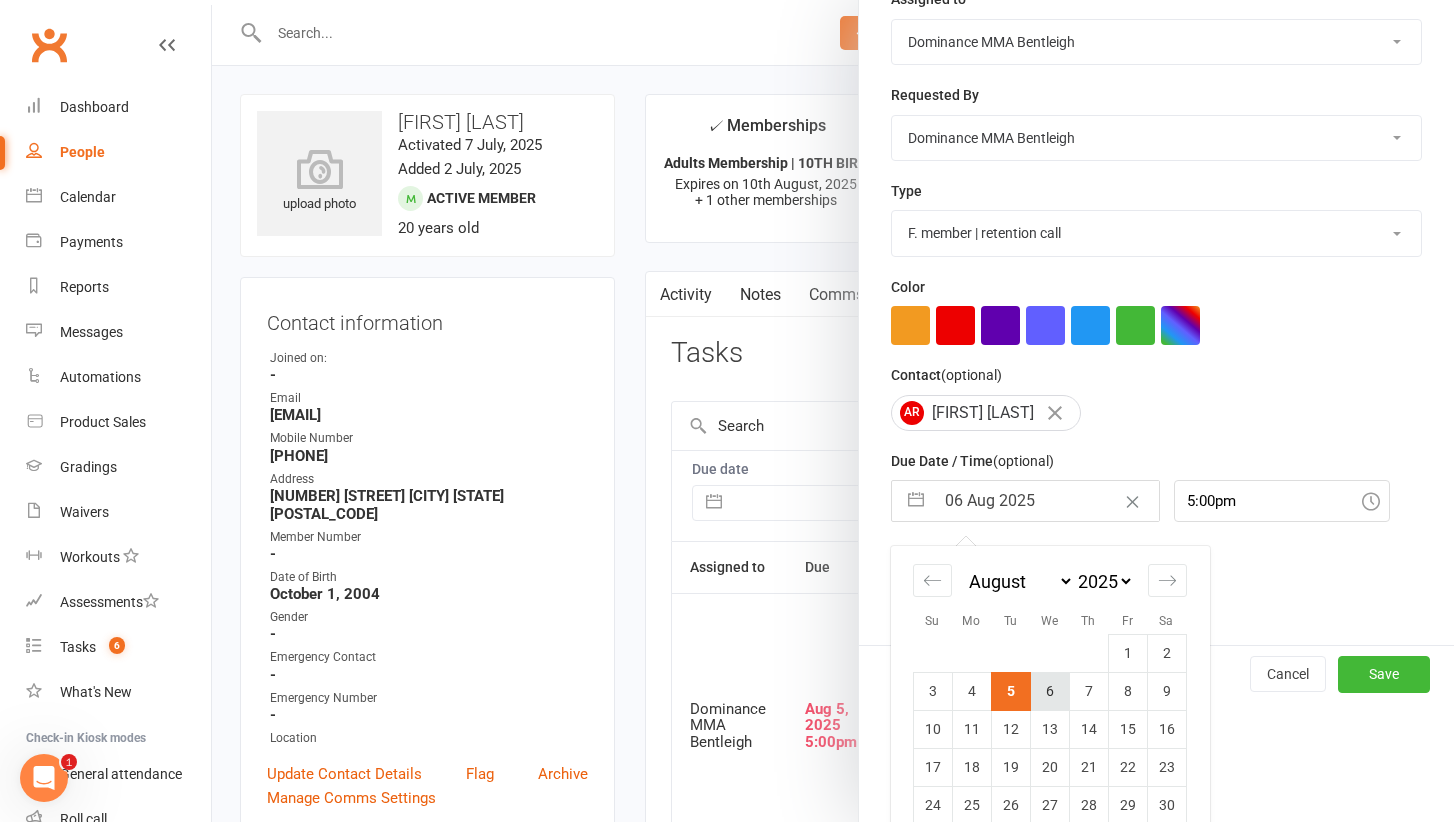 scroll, scrollTop: 156, scrollLeft: 0, axis: vertical 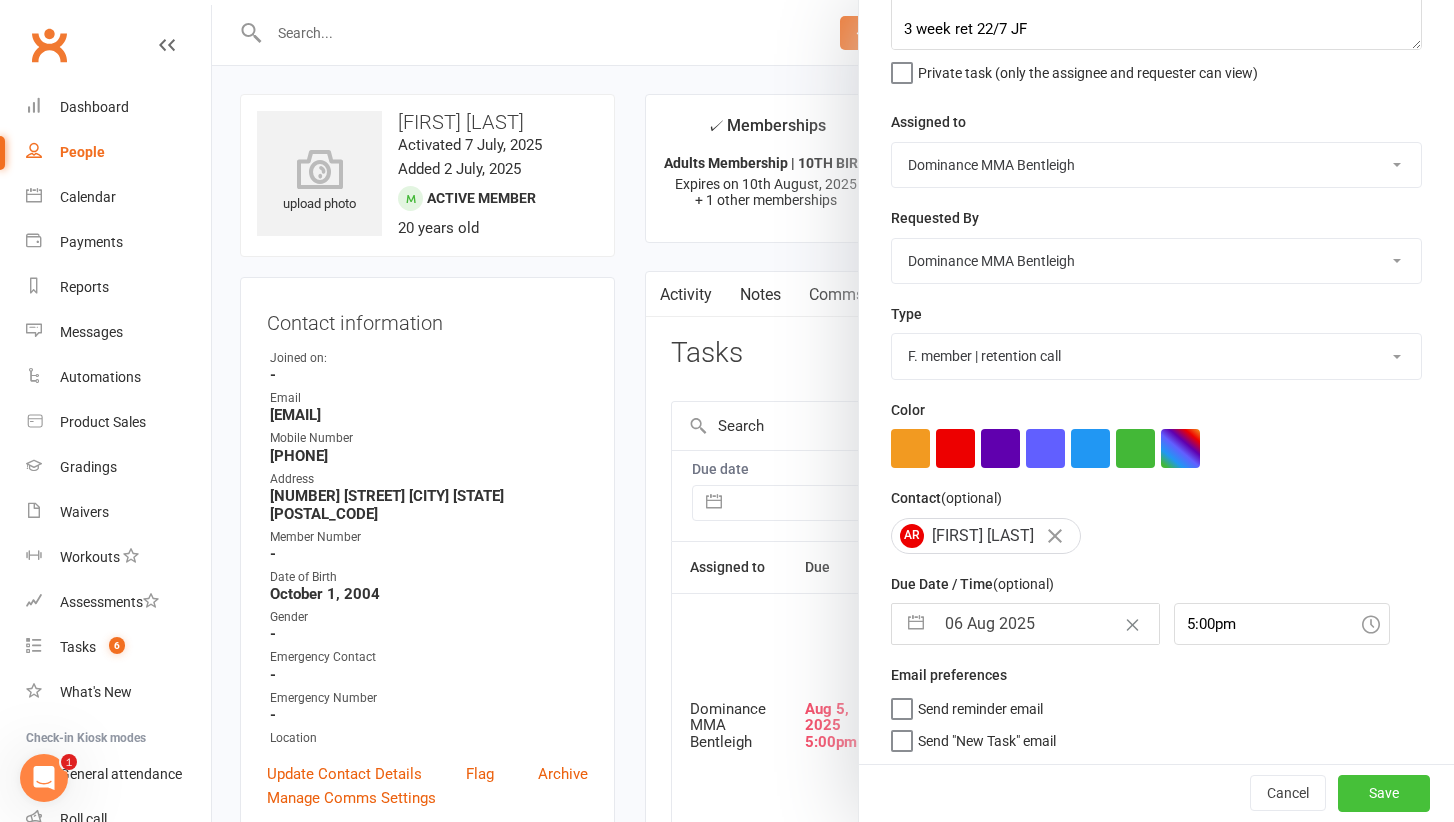 click on "Save" at bounding box center (1384, 794) 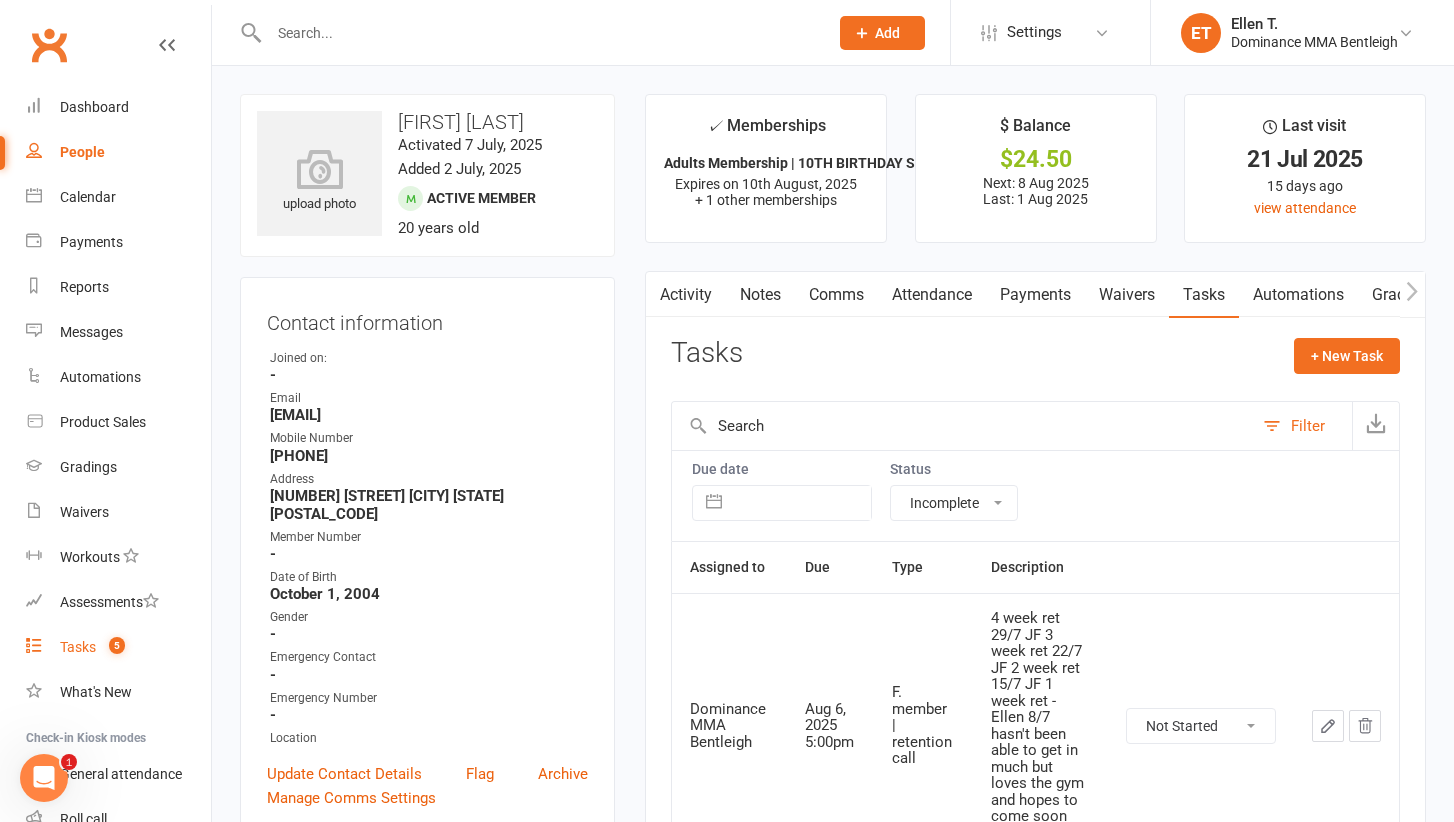 click on "Tasks   5" at bounding box center (118, 647) 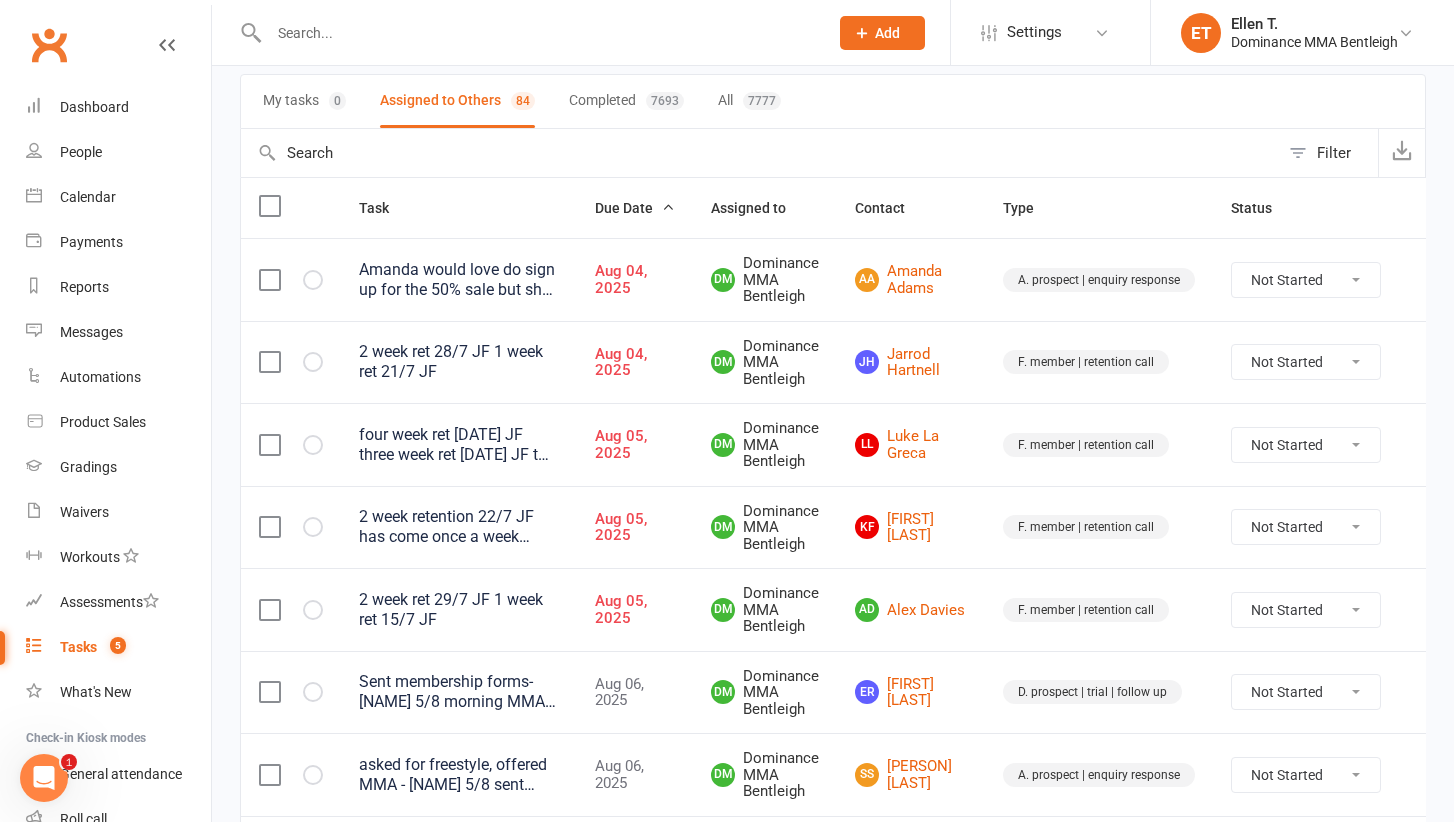 scroll, scrollTop: 140, scrollLeft: 0, axis: vertical 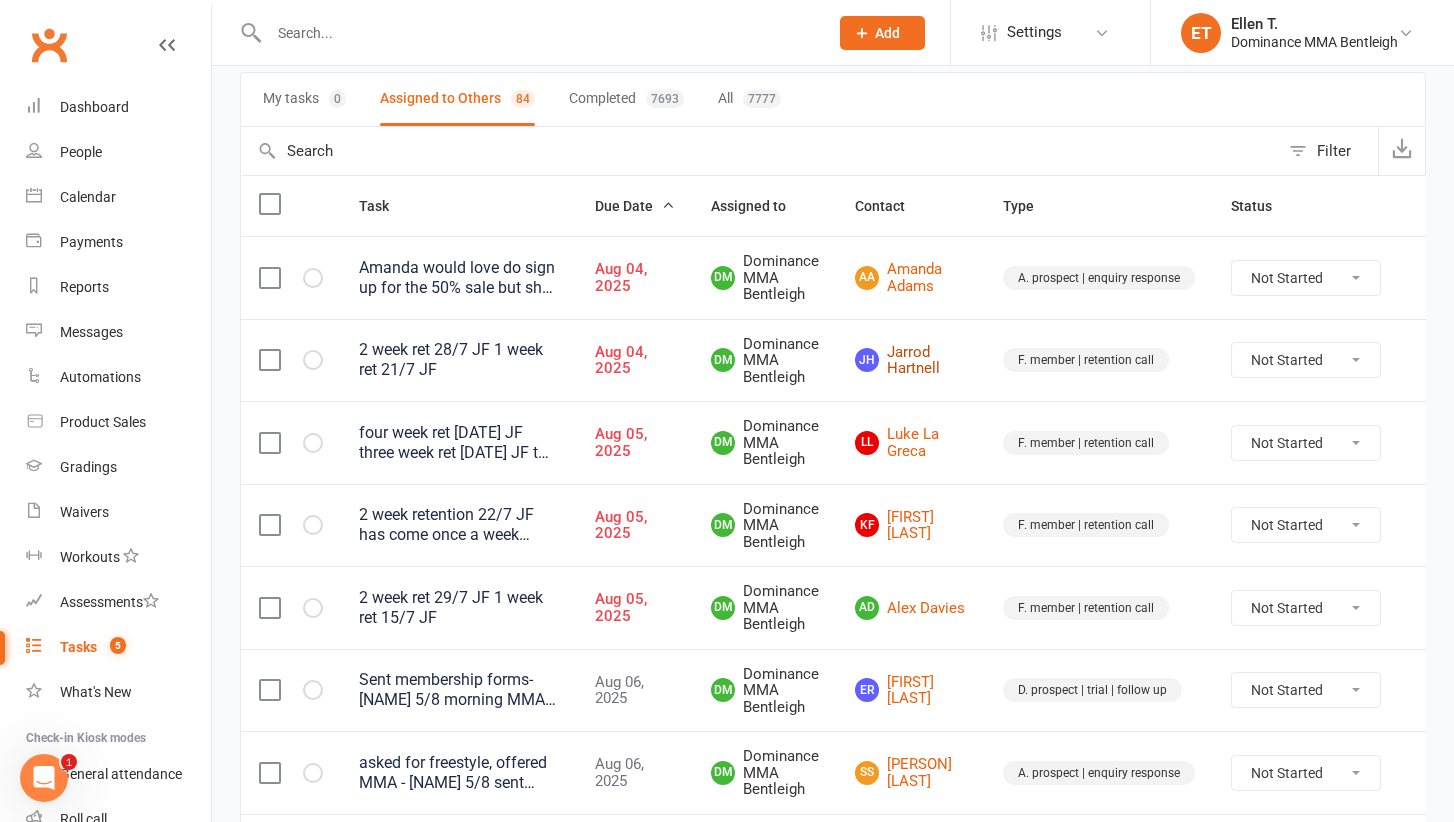 click on "JH Jarrod Hartnell" at bounding box center (911, 360) 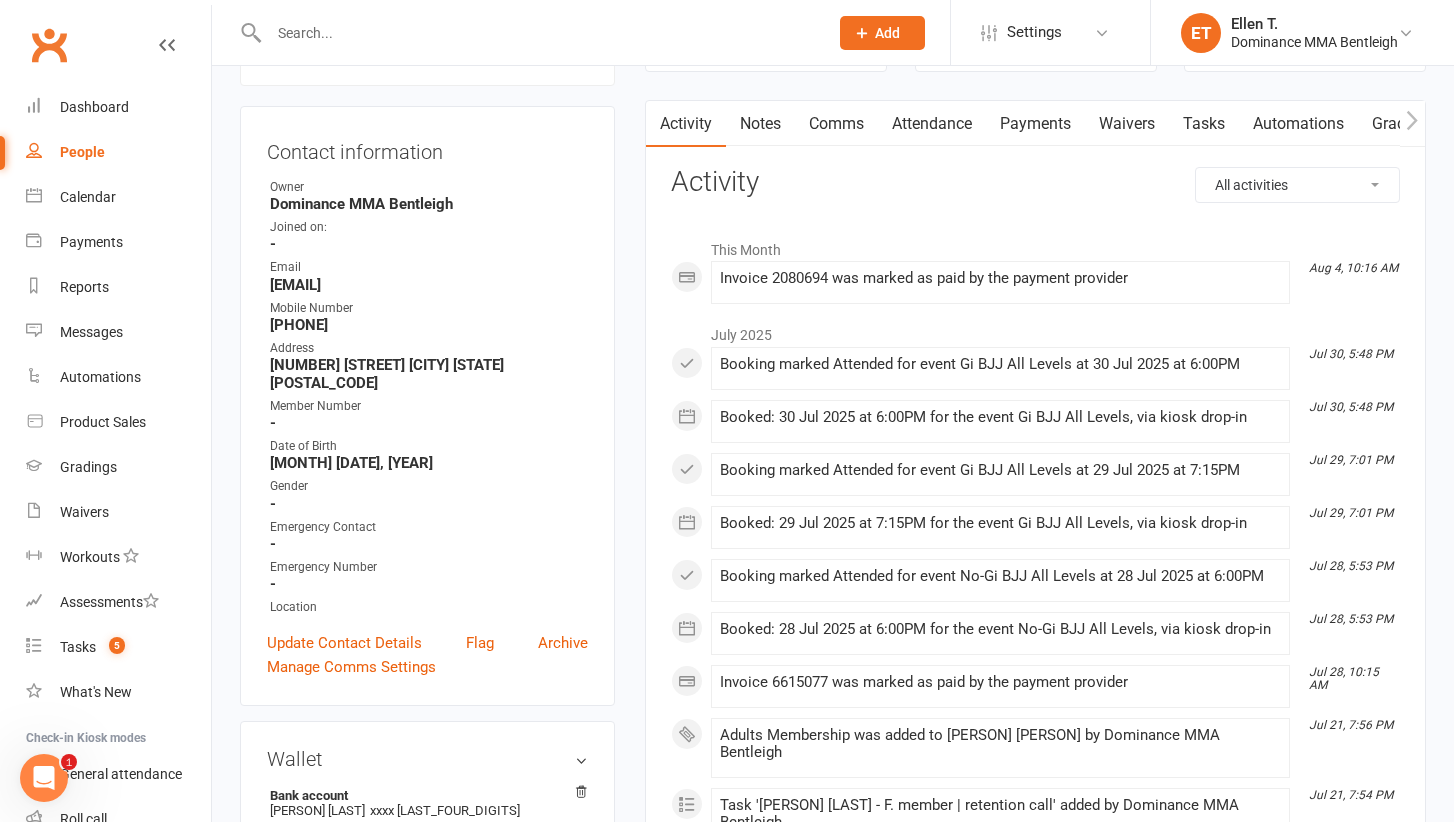 scroll, scrollTop: 0, scrollLeft: 0, axis: both 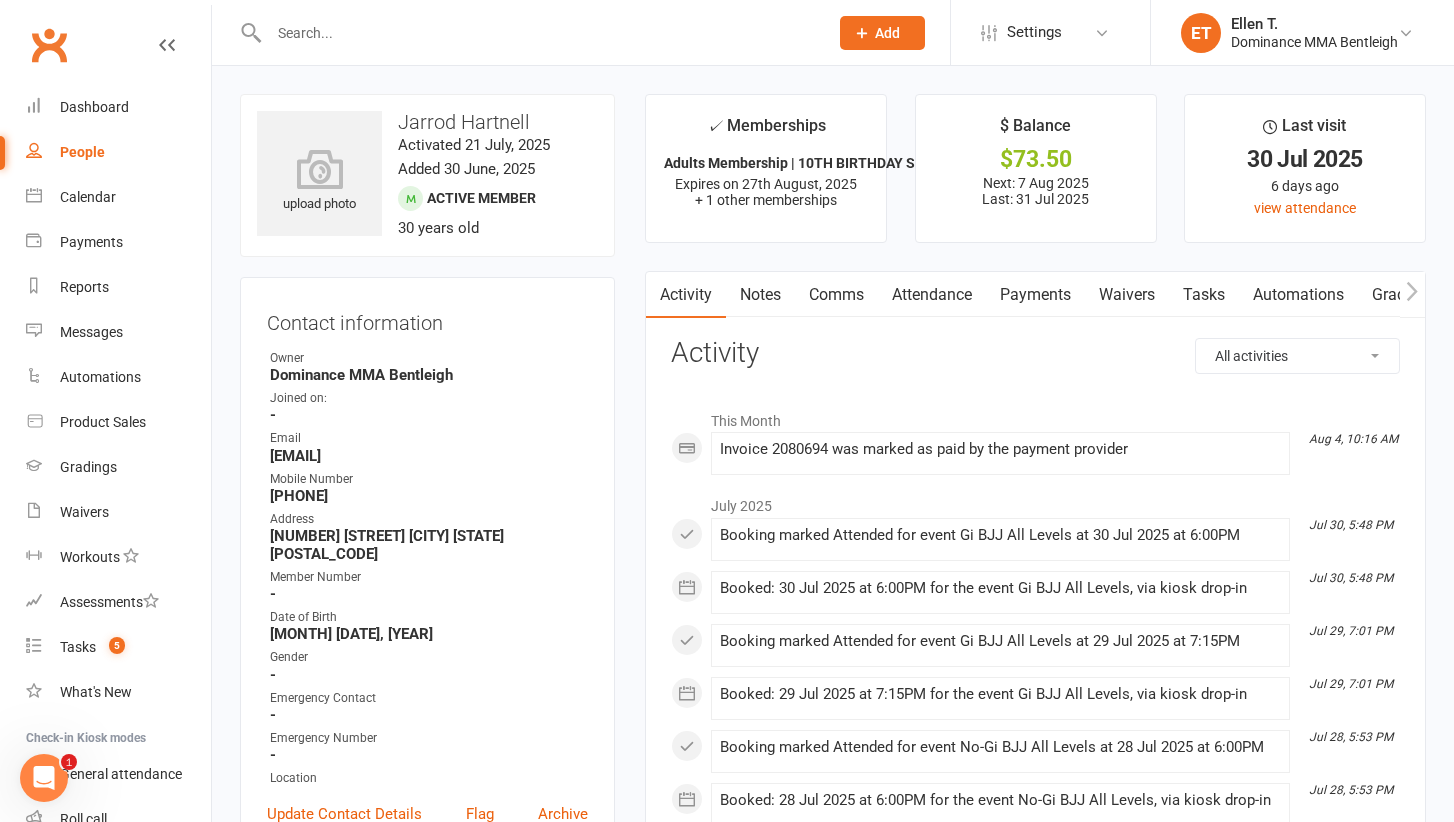 click on "Tasks" at bounding box center [1204, 295] 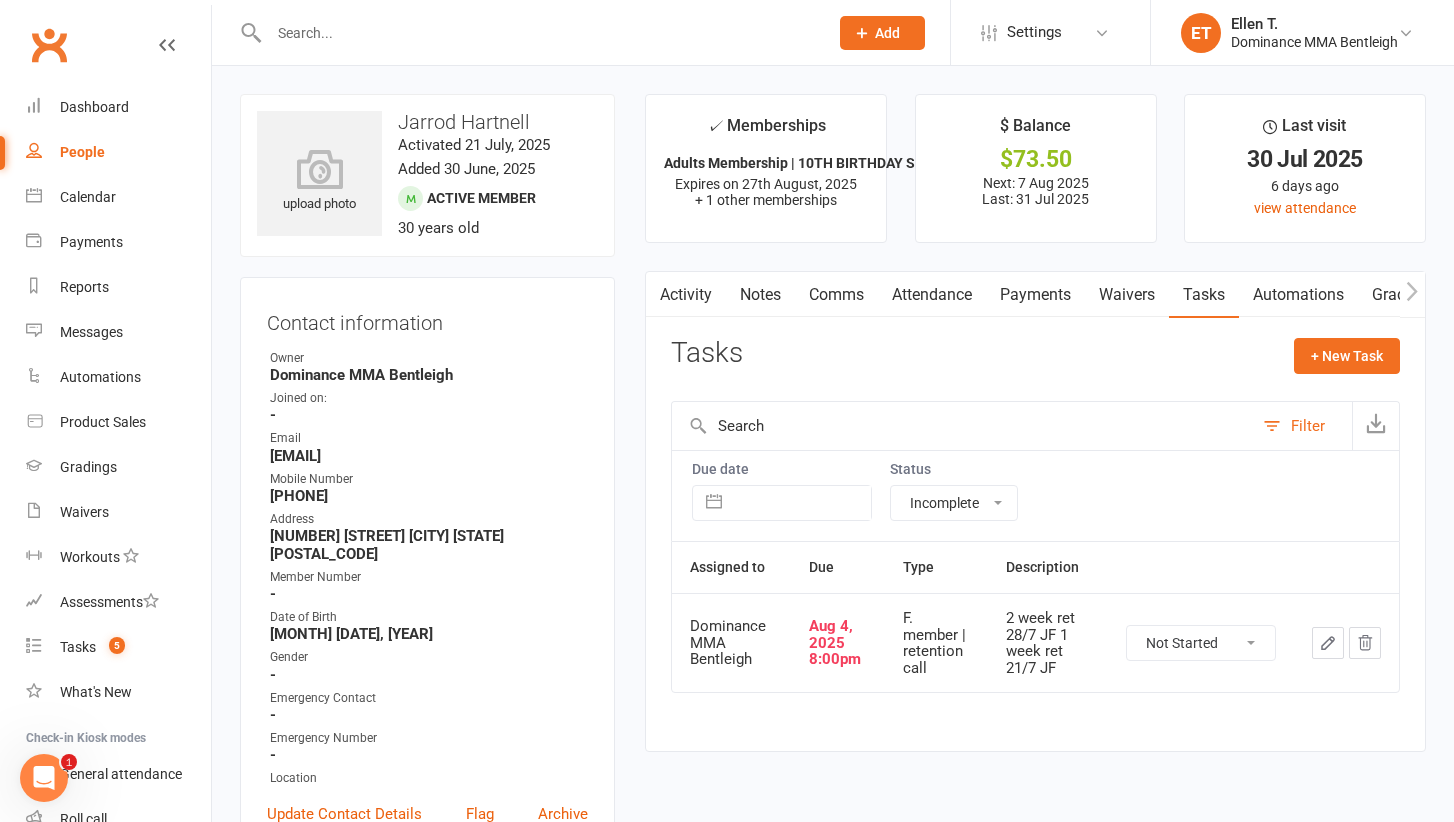 click 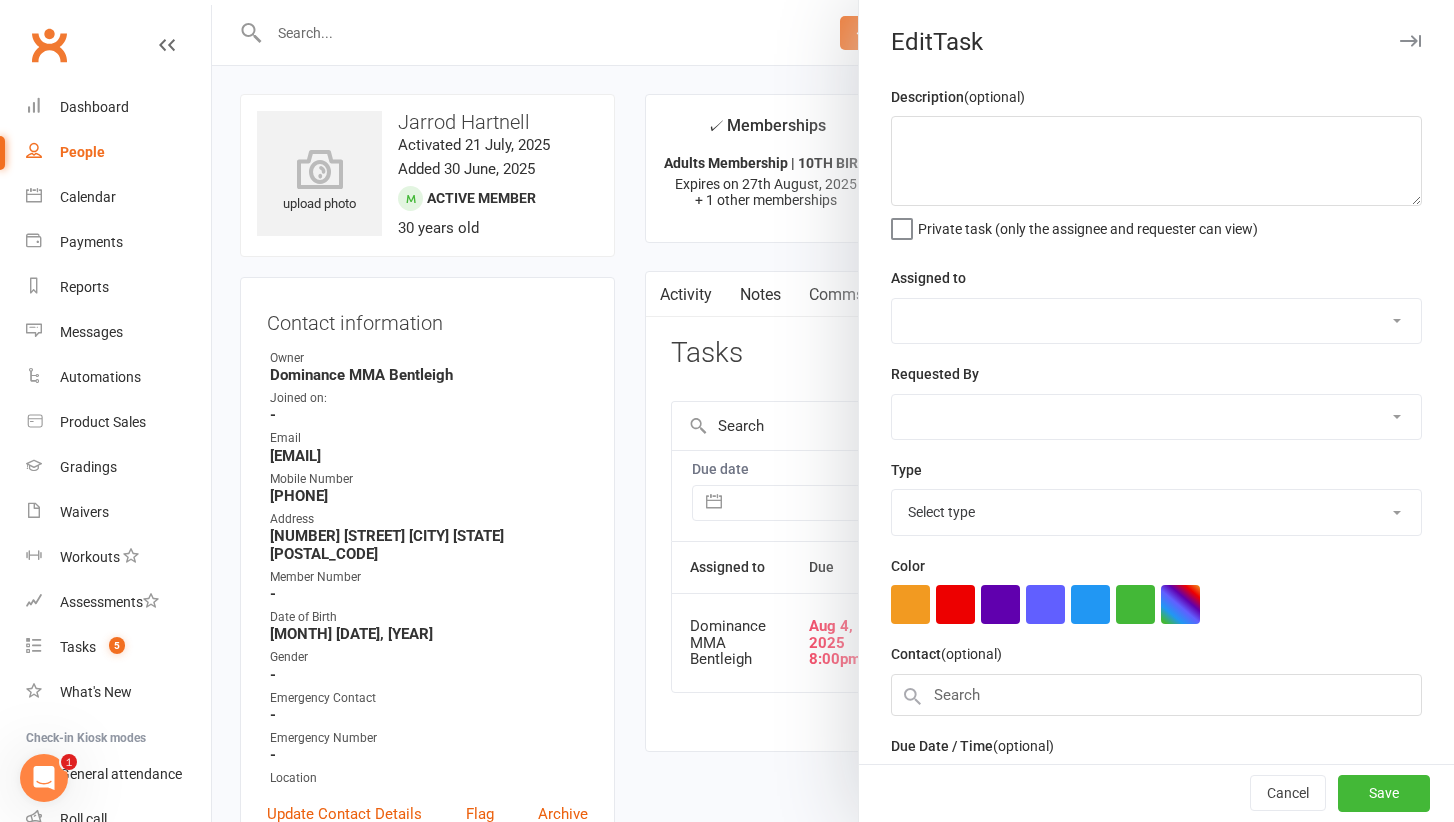 type on "2 week ret 28/7 JF
1 week ret 21/7 JF" 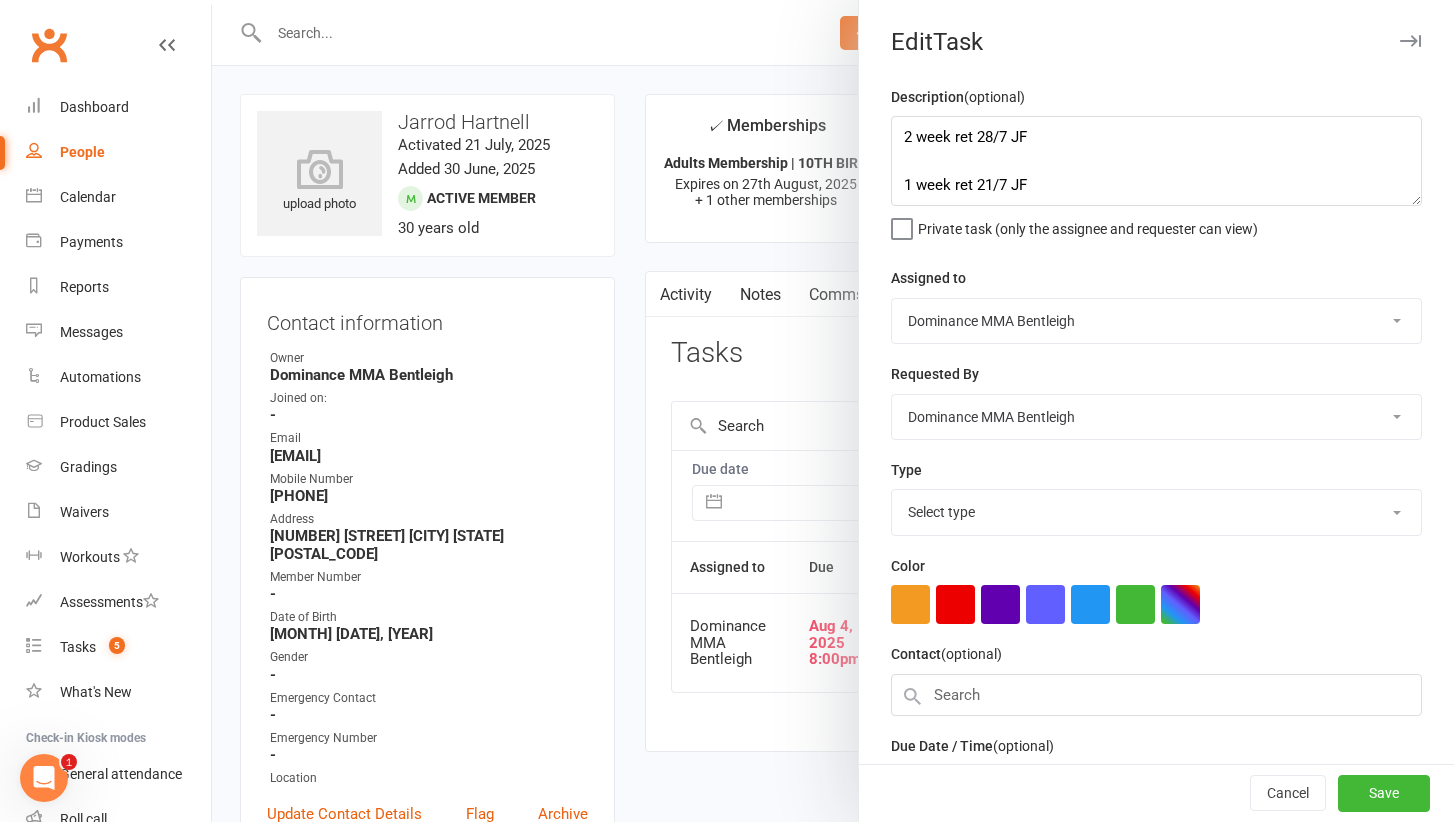 select on "13789" 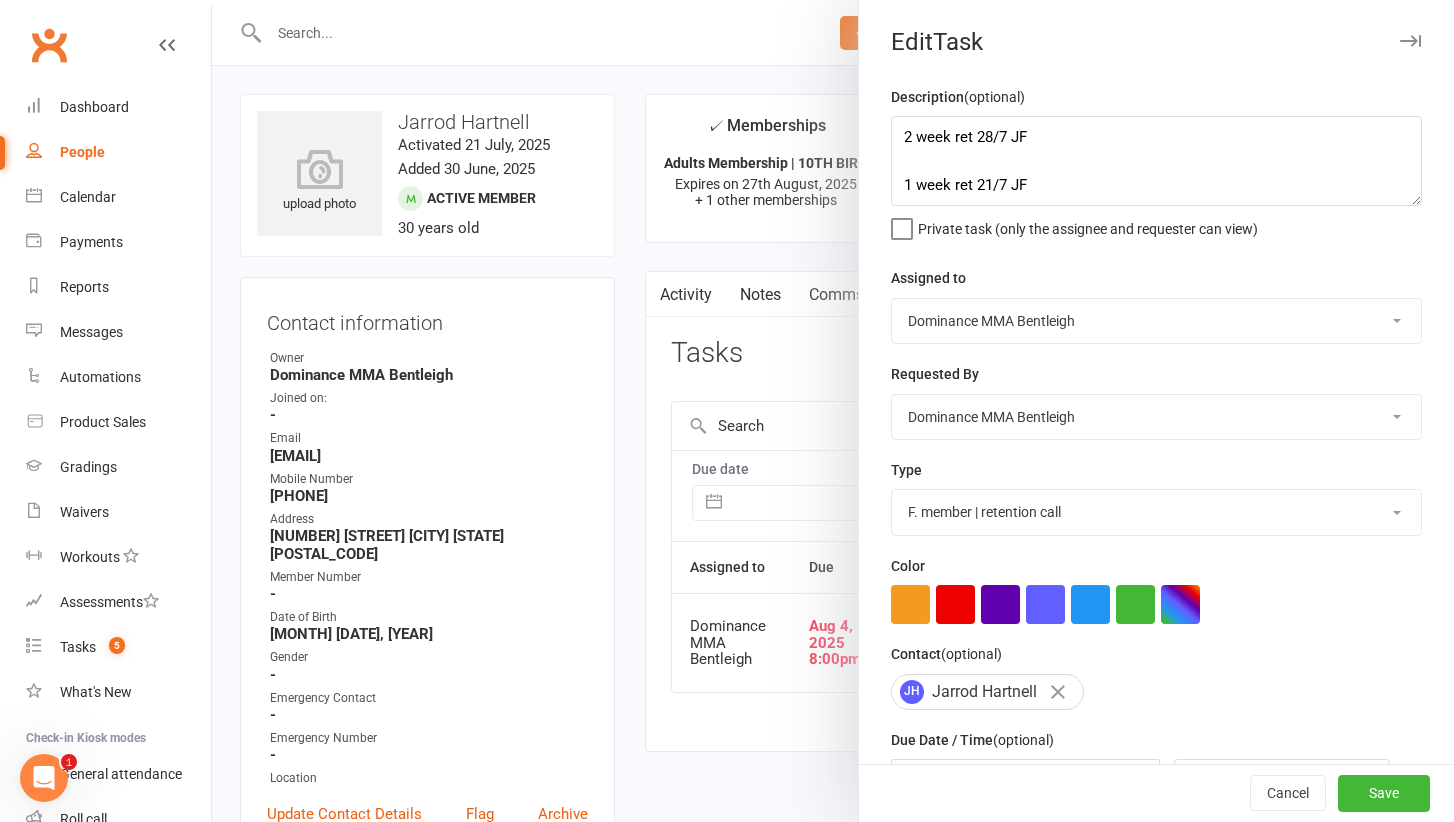 scroll, scrollTop: 128, scrollLeft: 0, axis: vertical 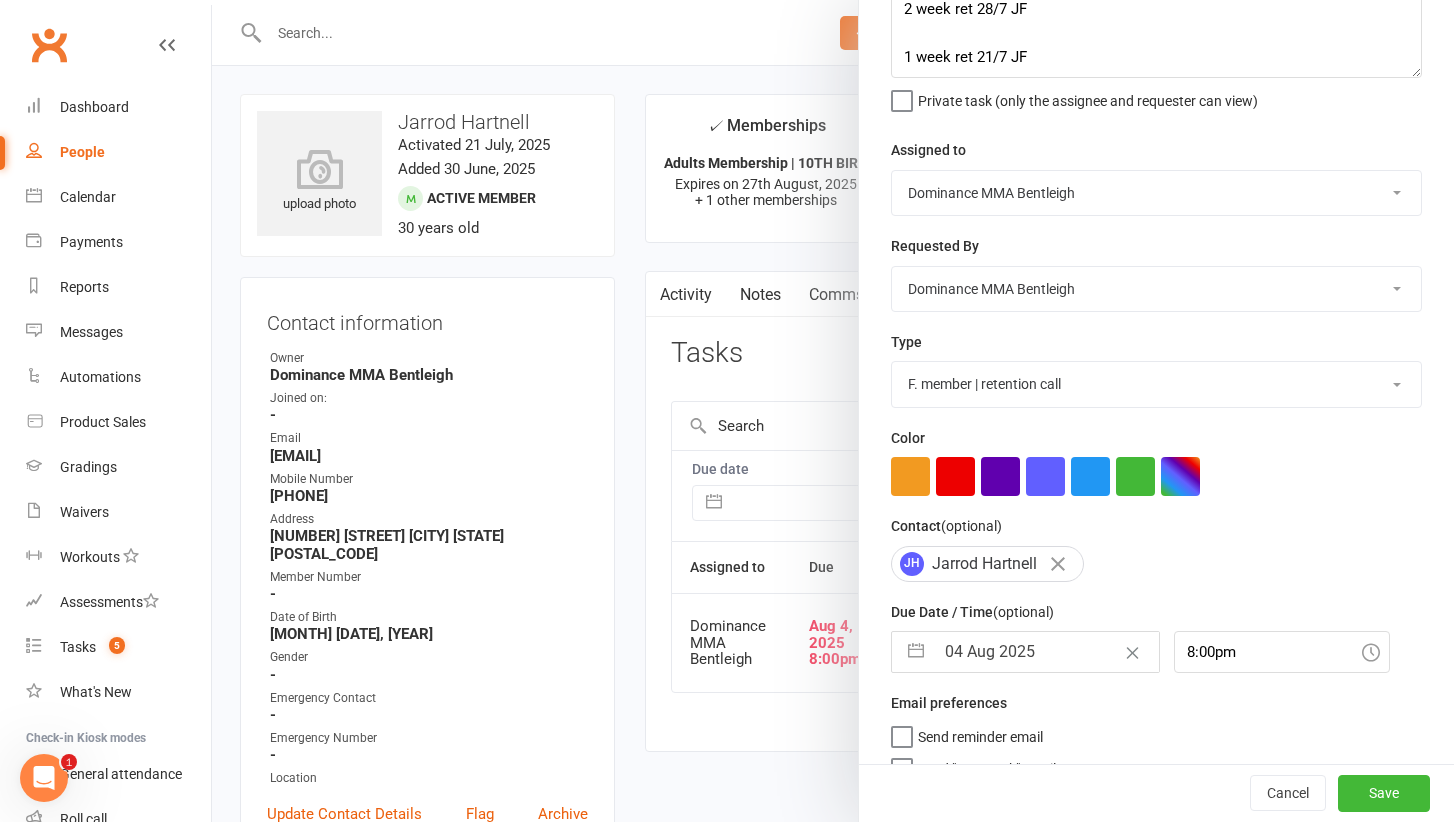 click on "04 Aug 2025" at bounding box center [1046, 652] 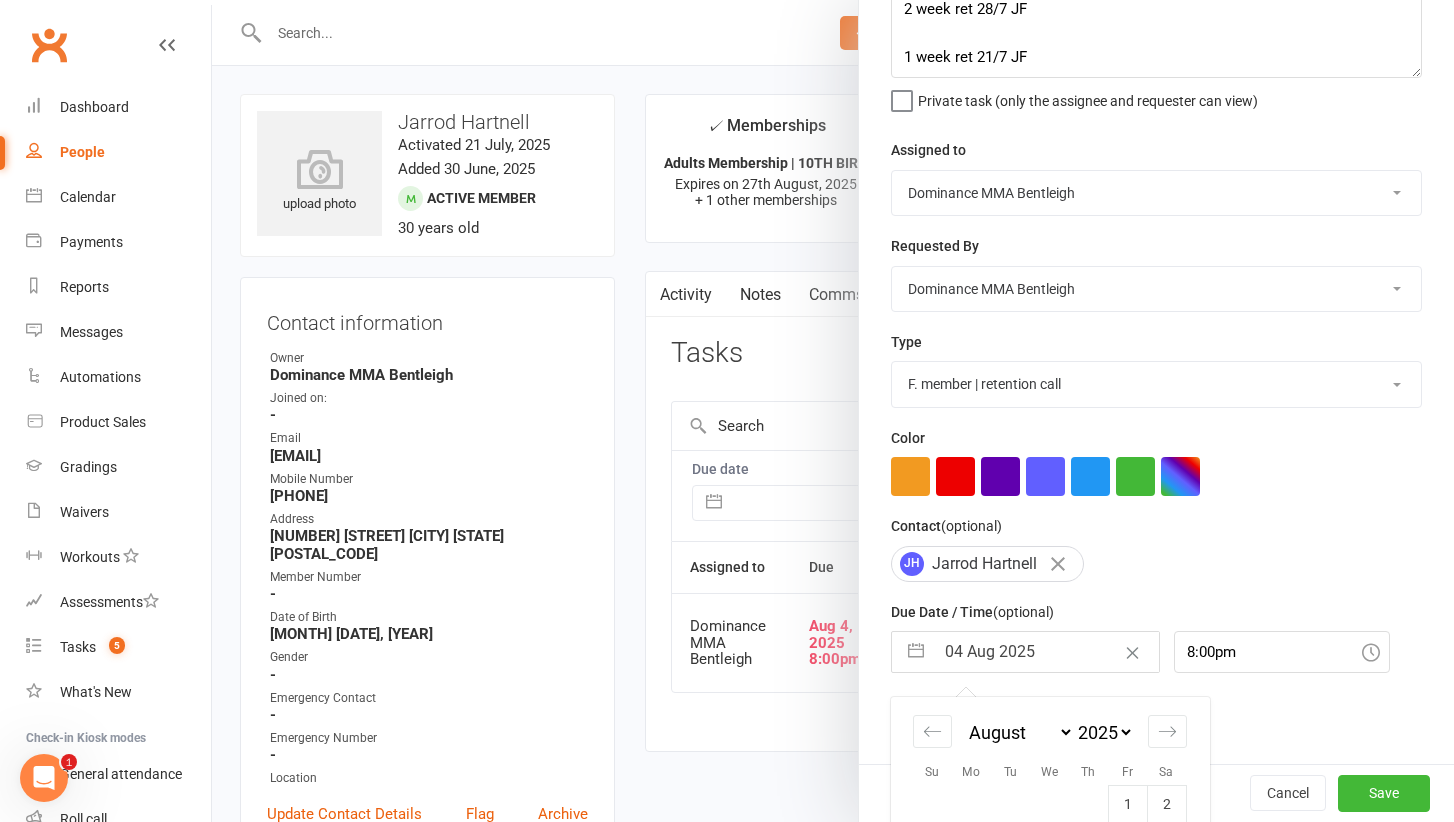 scroll, scrollTop: 241, scrollLeft: 0, axis: vertical 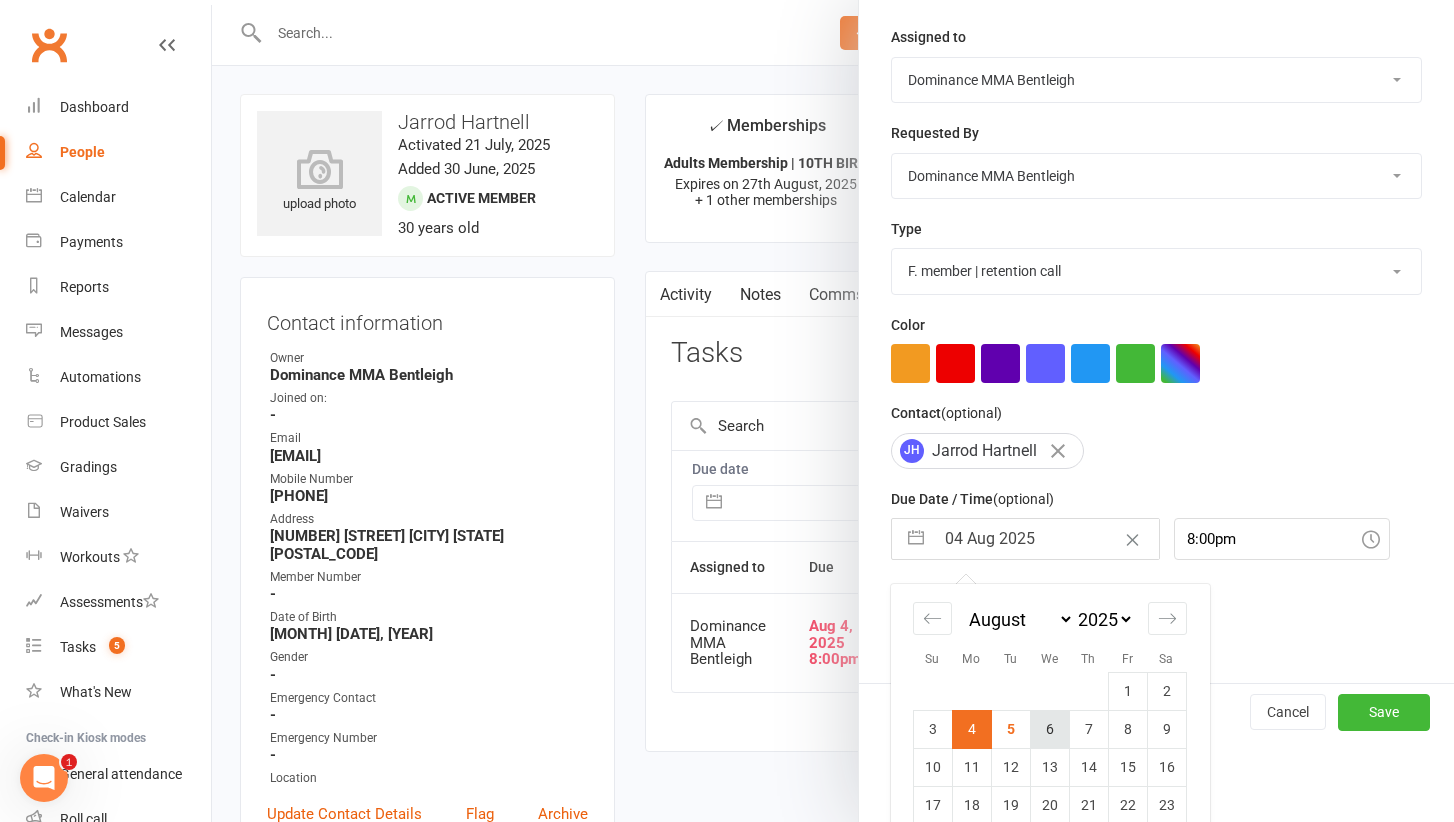 click on "6" at bounding box center (1049, 729) 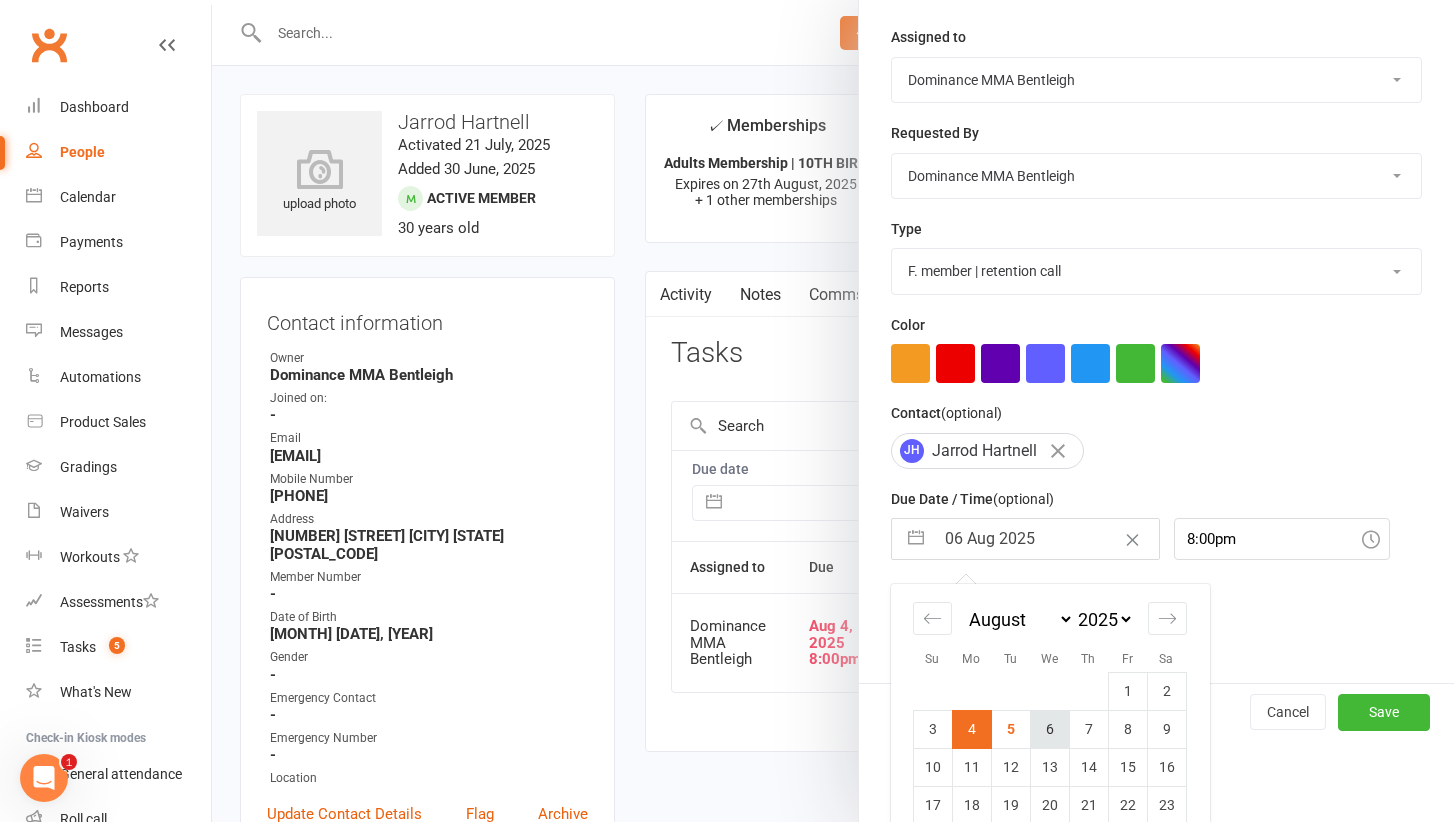scroll, scrollTop: 156, scrollLeft: 0, axis: vertical 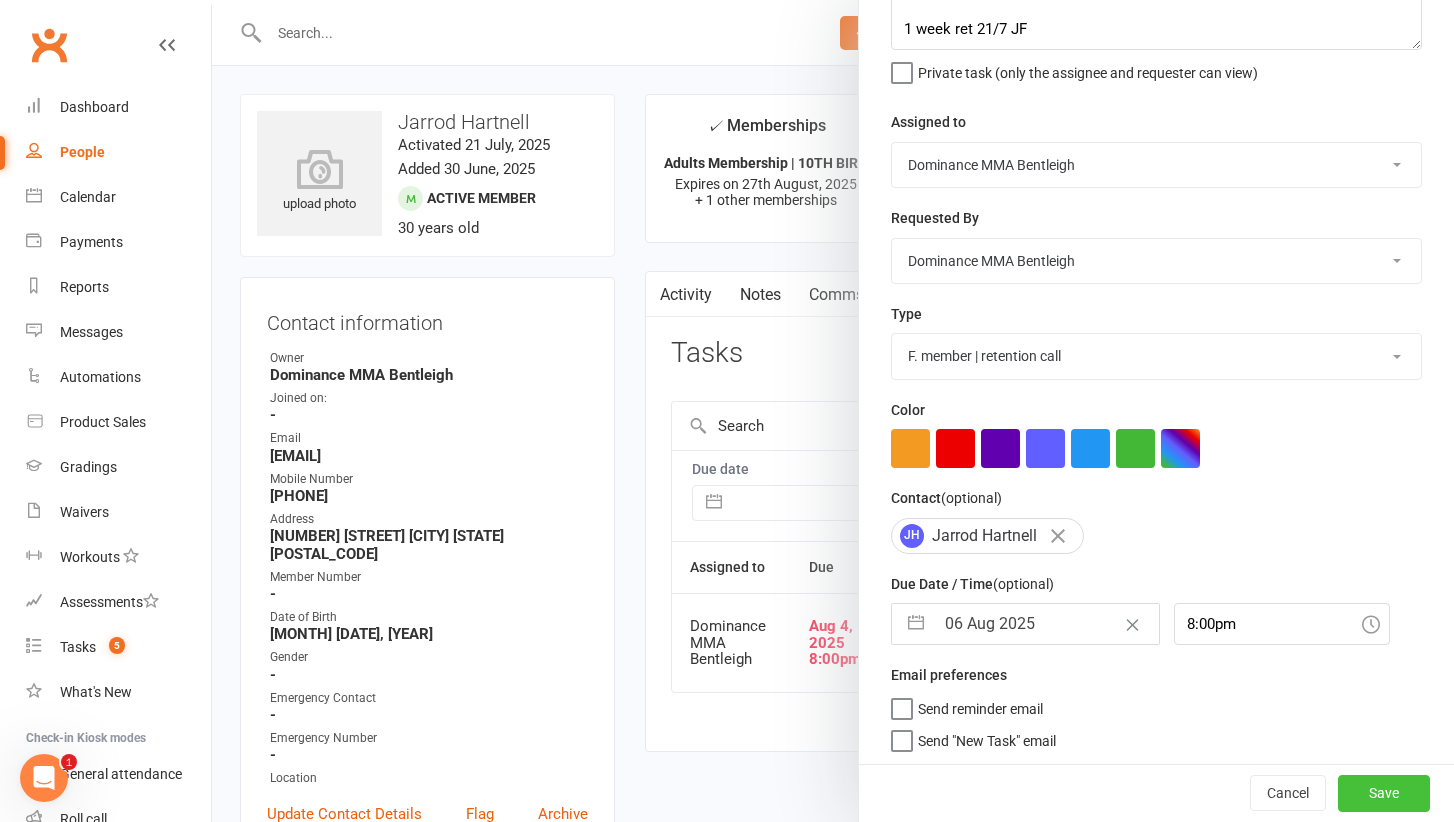 click on "Save" at bounding box center [1384, 794] 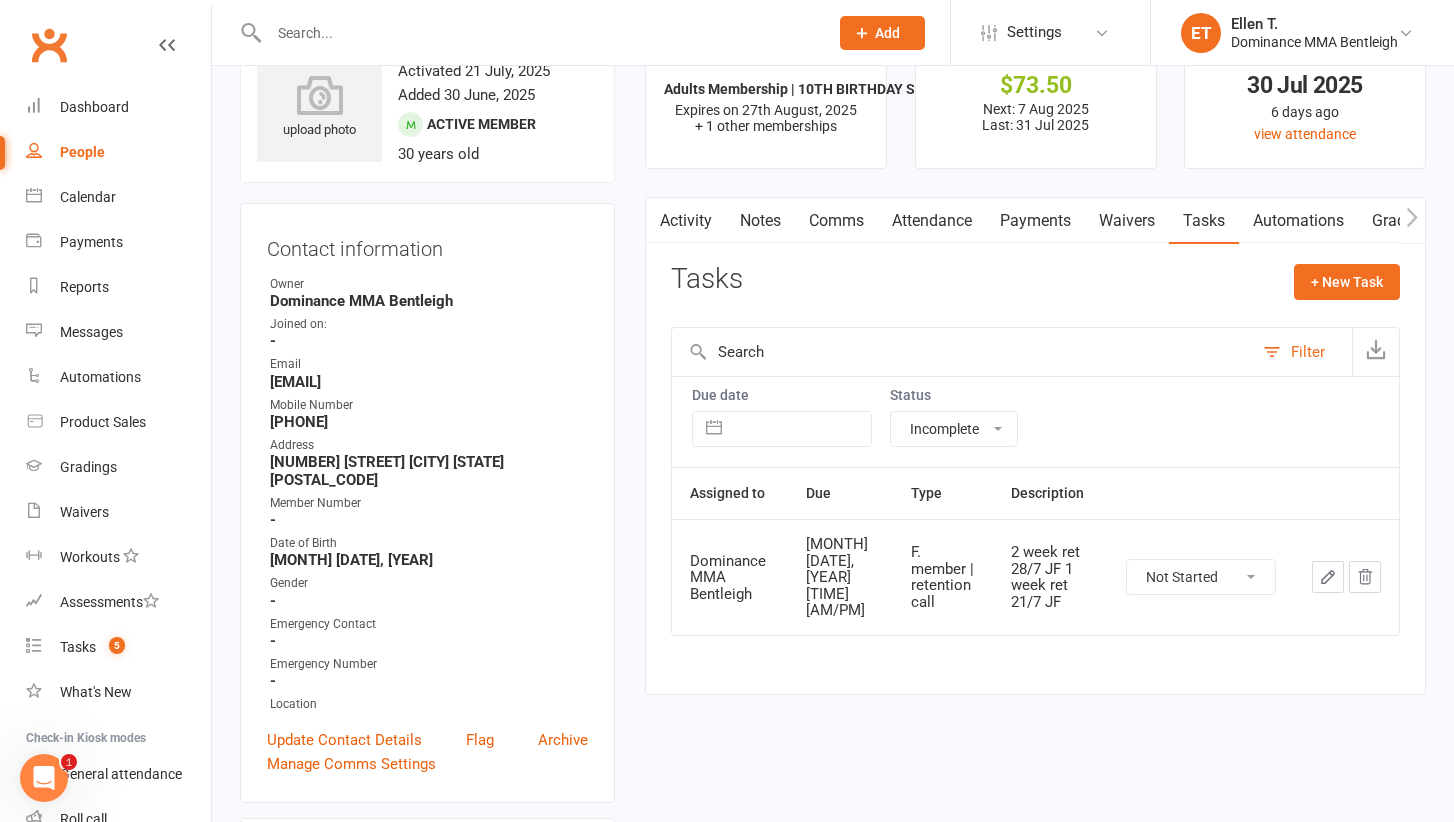 scroll, scrollTop: 98, scrollLeft: 0, axis: vertical 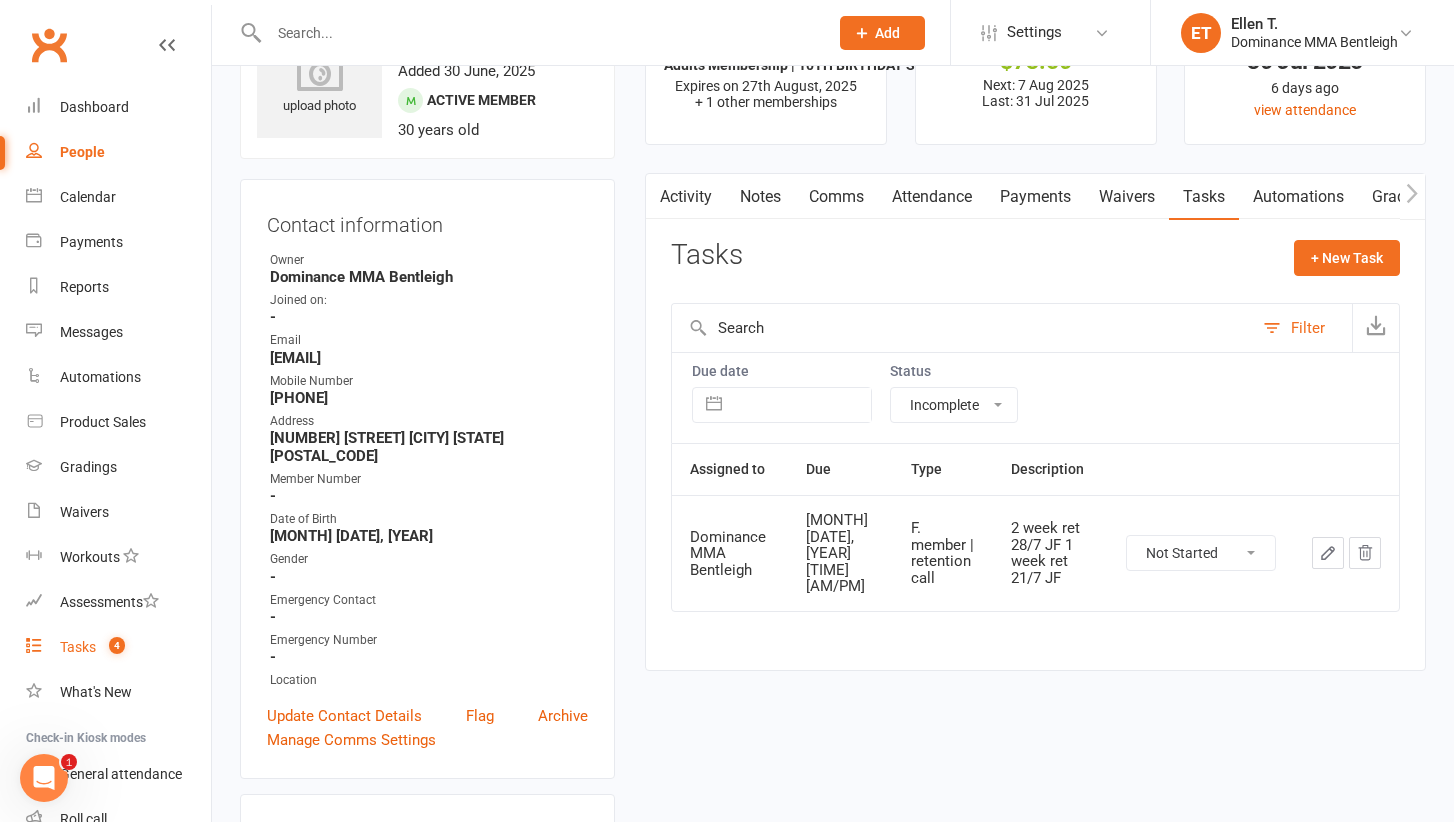 click on "4" at bounding box center [112, 647] 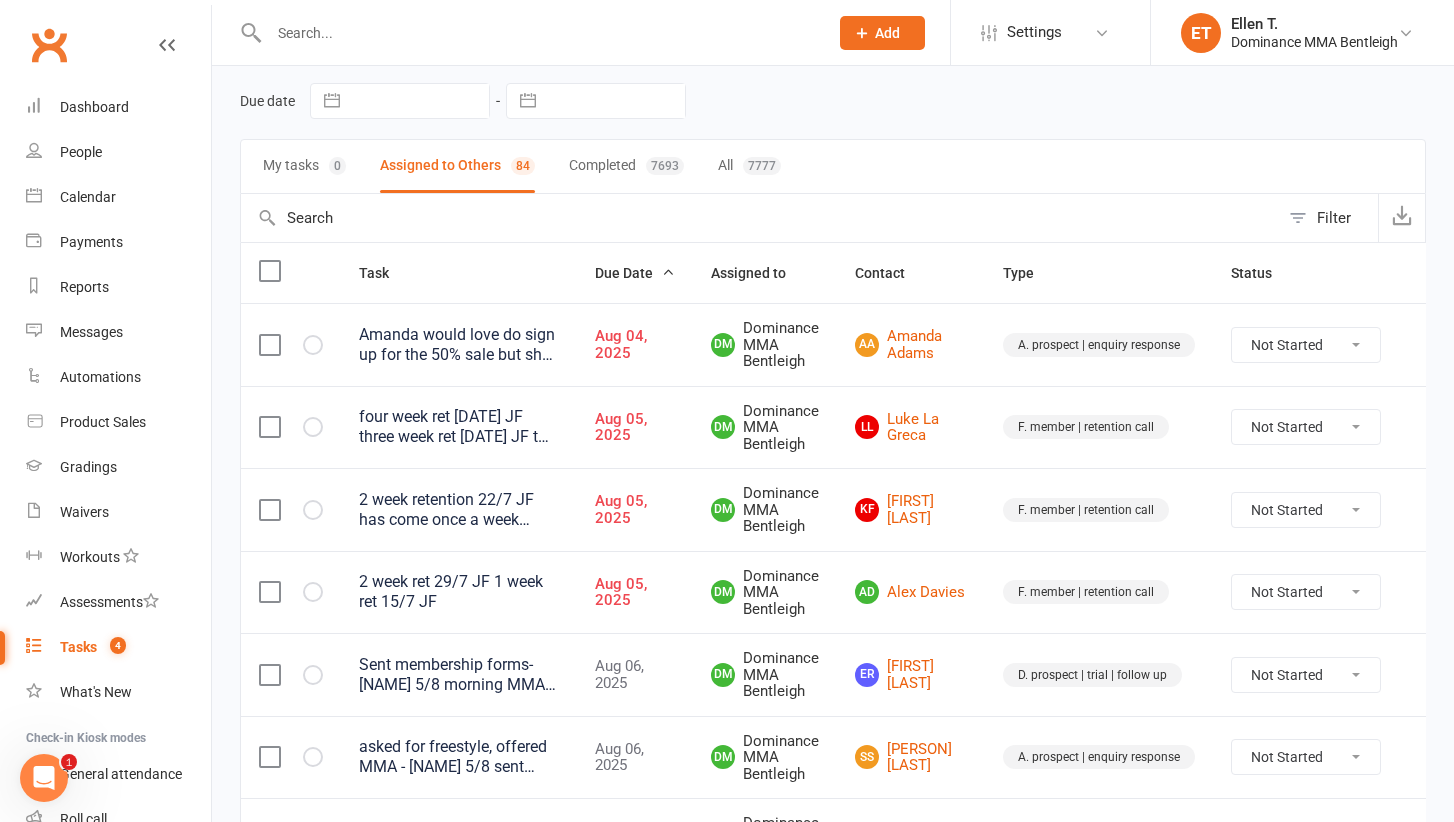 scroll, scrollTop: 74, scrollLeft: 0, axis: vertical 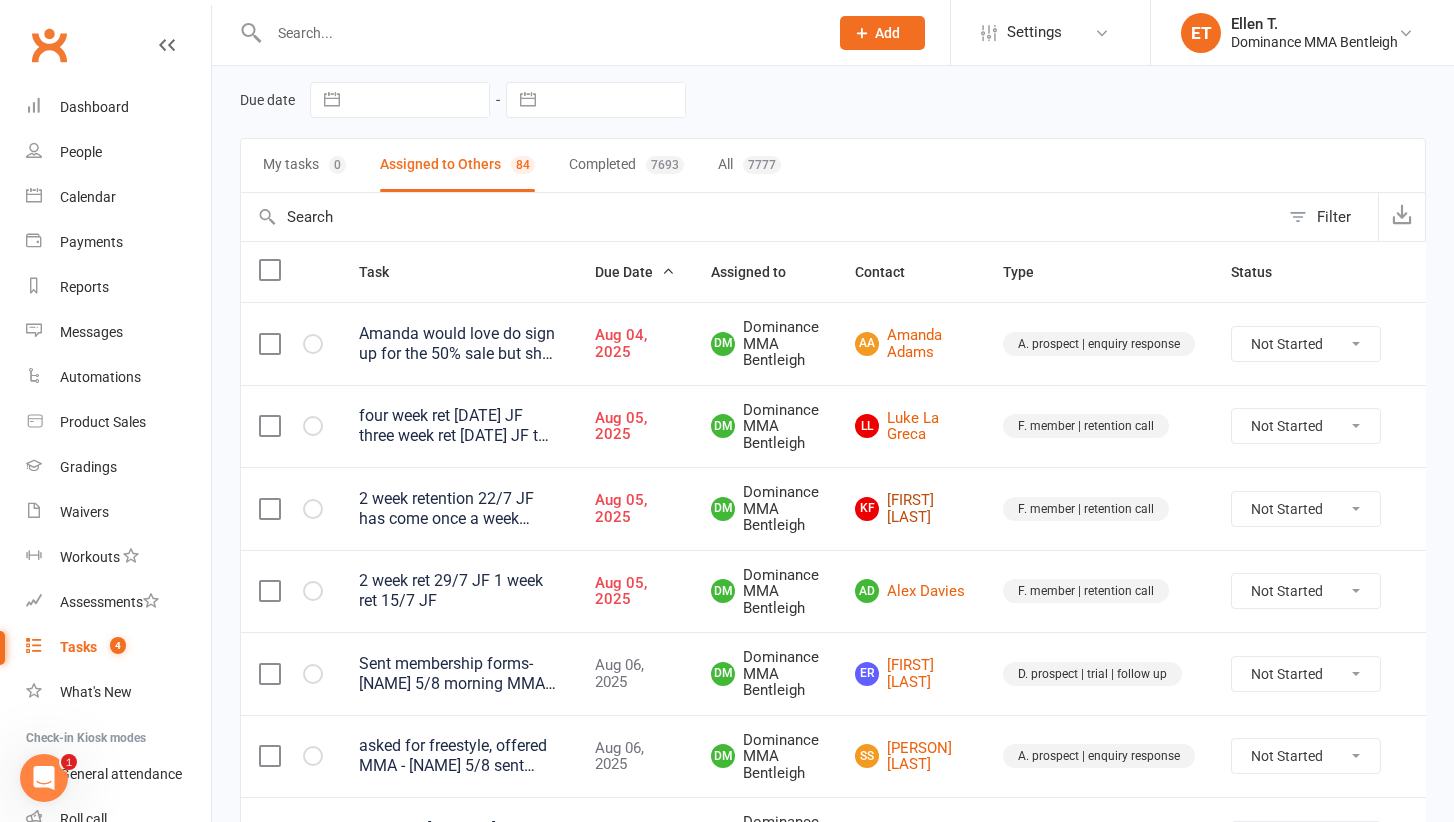 click on "KF Keagan Fourie" at bounding box center [911, 508] 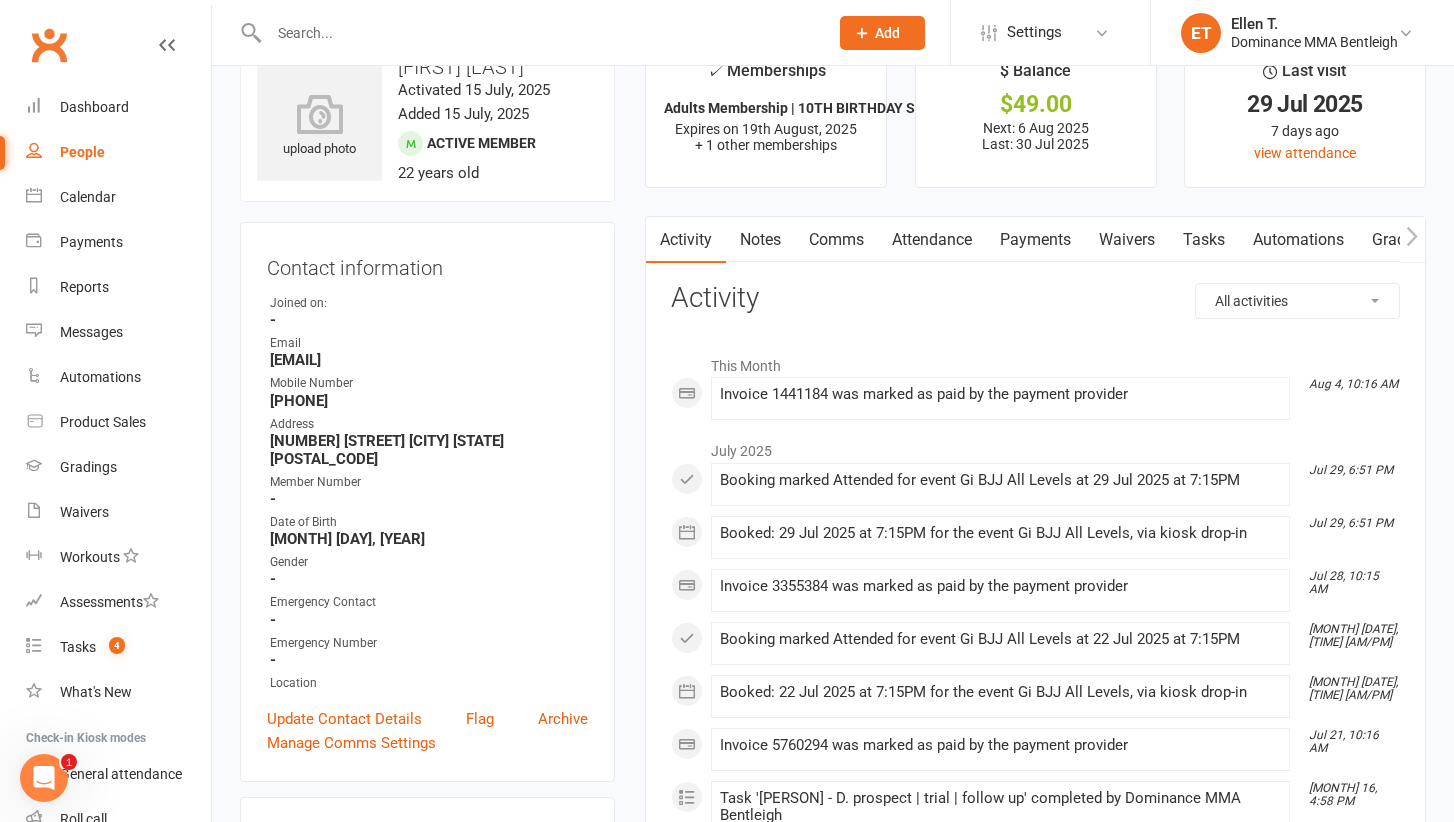 scroll, scrollTop: 87, scrollLeft: 0, axis: vertical 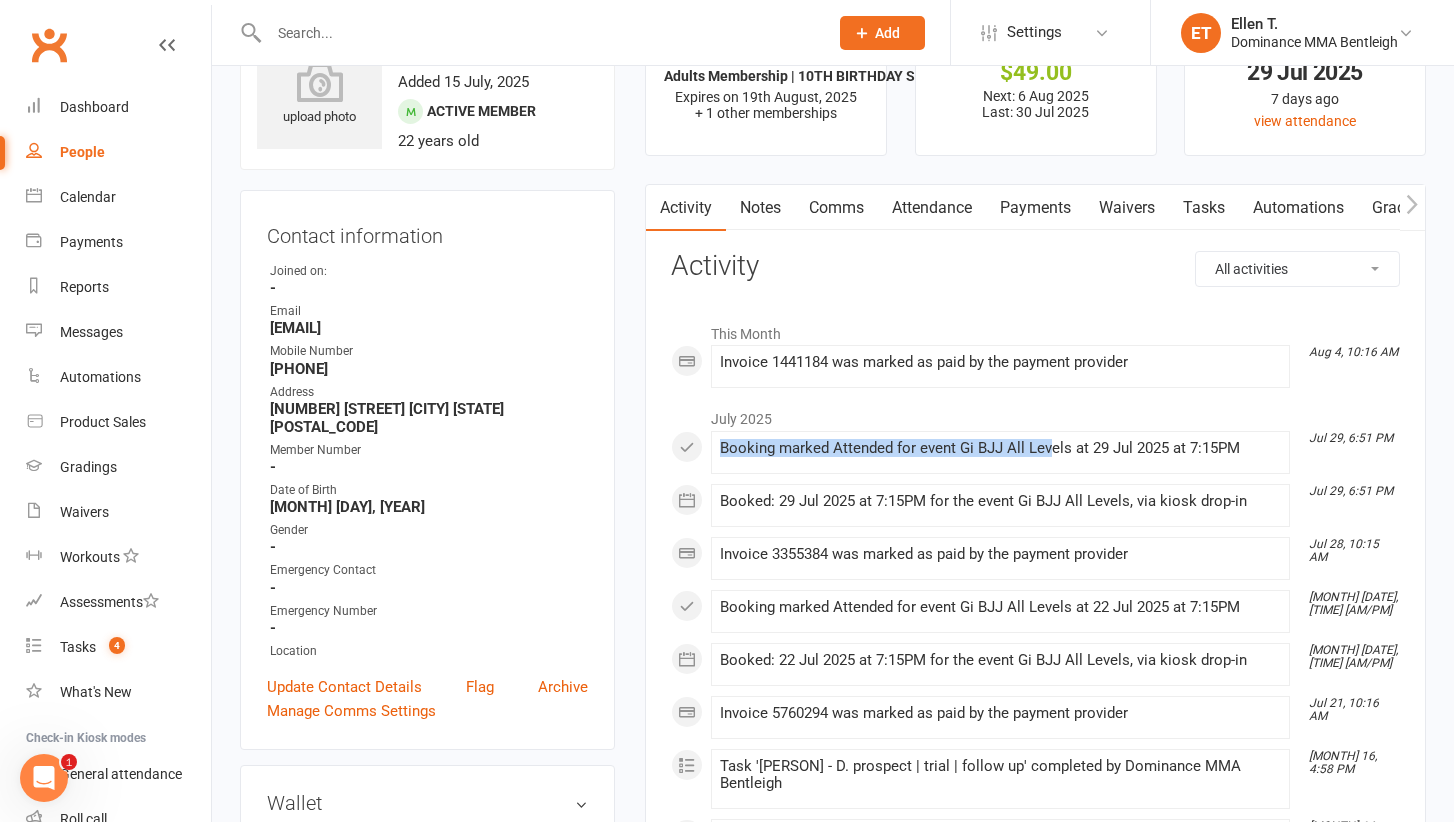 drag, startPoint x: 1047, startPoint y: 448, endPoint x: 1165, endPoint y: 433, distance: 118.94957 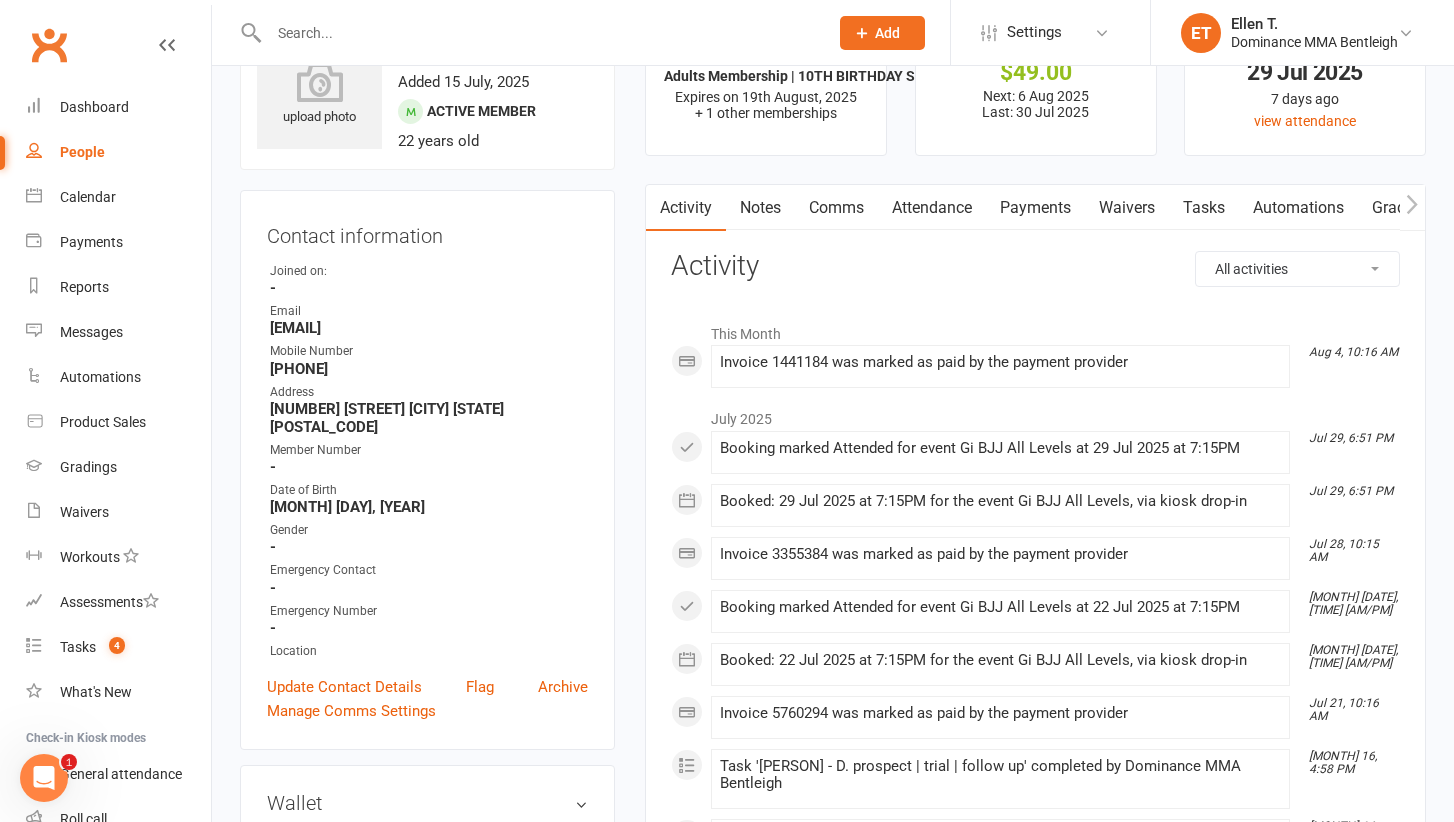 click on "Tasks" at bounding box center (1204, 208) 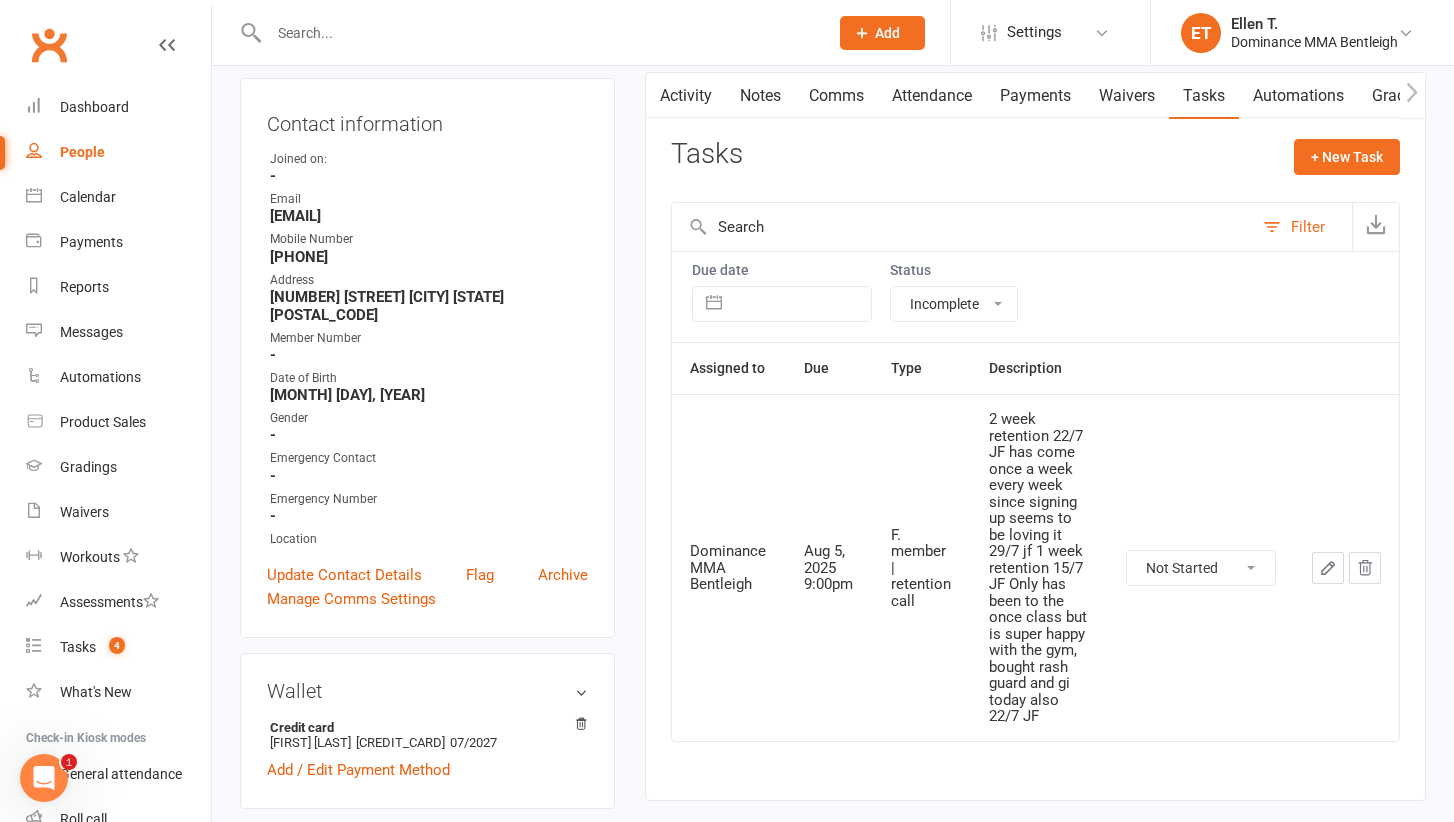 scroll, scrollTop: 203, scrollLeft: 0, axis: vertical 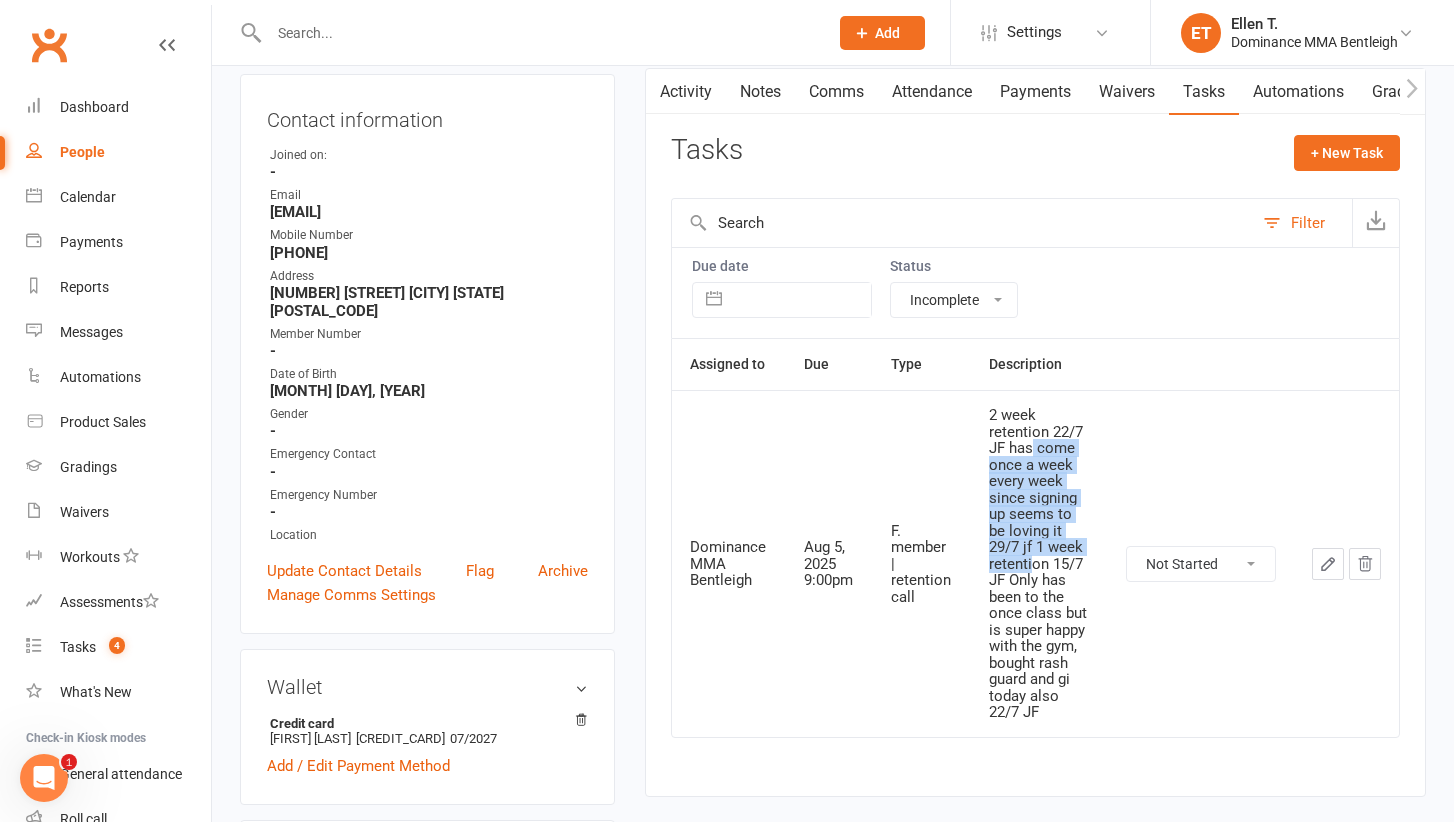 drag, startPoint x: 1030, startPoint y: 450, endPoint x: 1030, endPoint y: 548, distance: 98 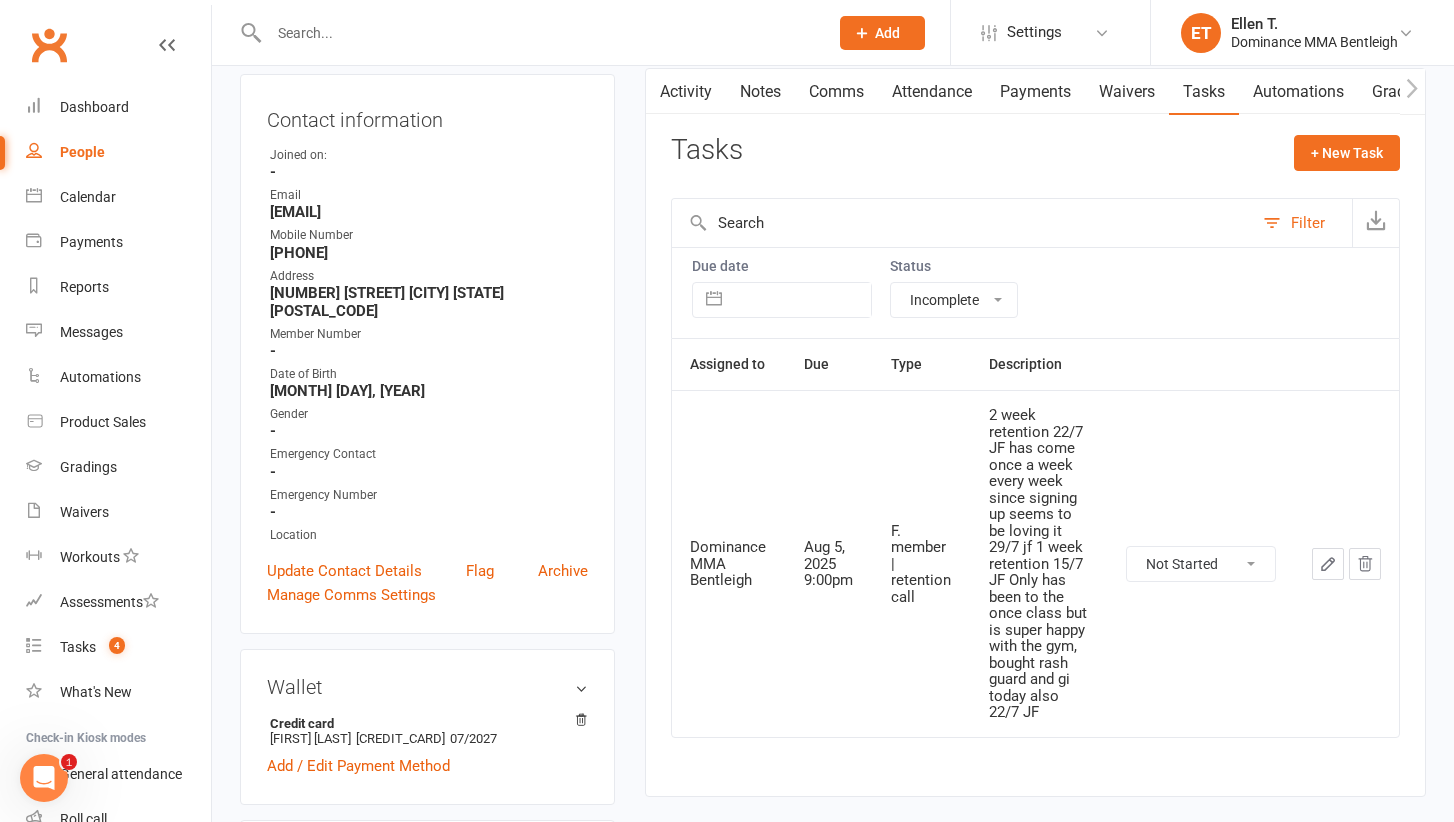 drag, startPoint x: 1061, startPoint y: 595, endPoint x: 1039, endPoint y: 475, distance: 122 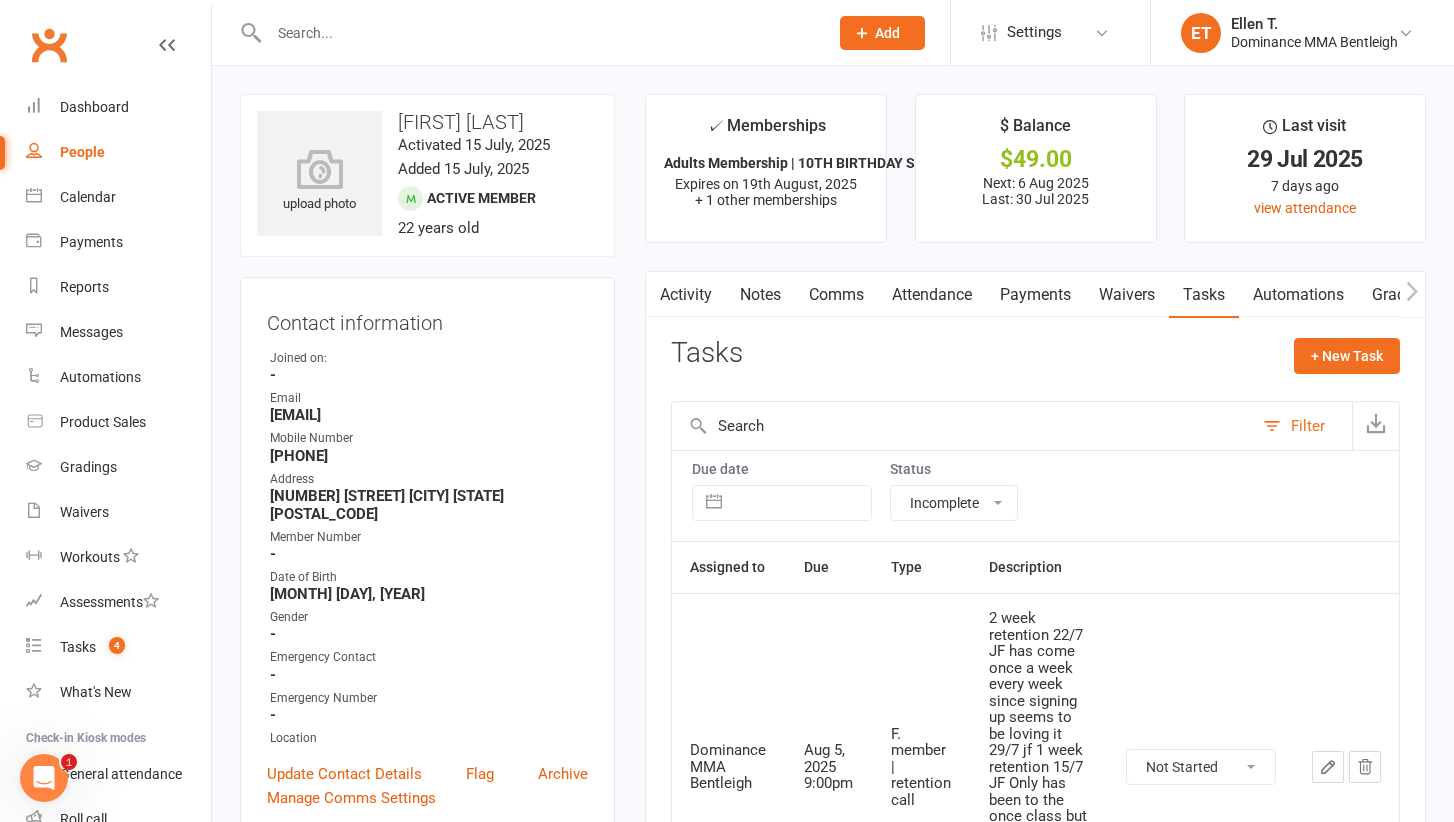 scroll, scrollTop: 0, scrollLeft: 0, axis: both 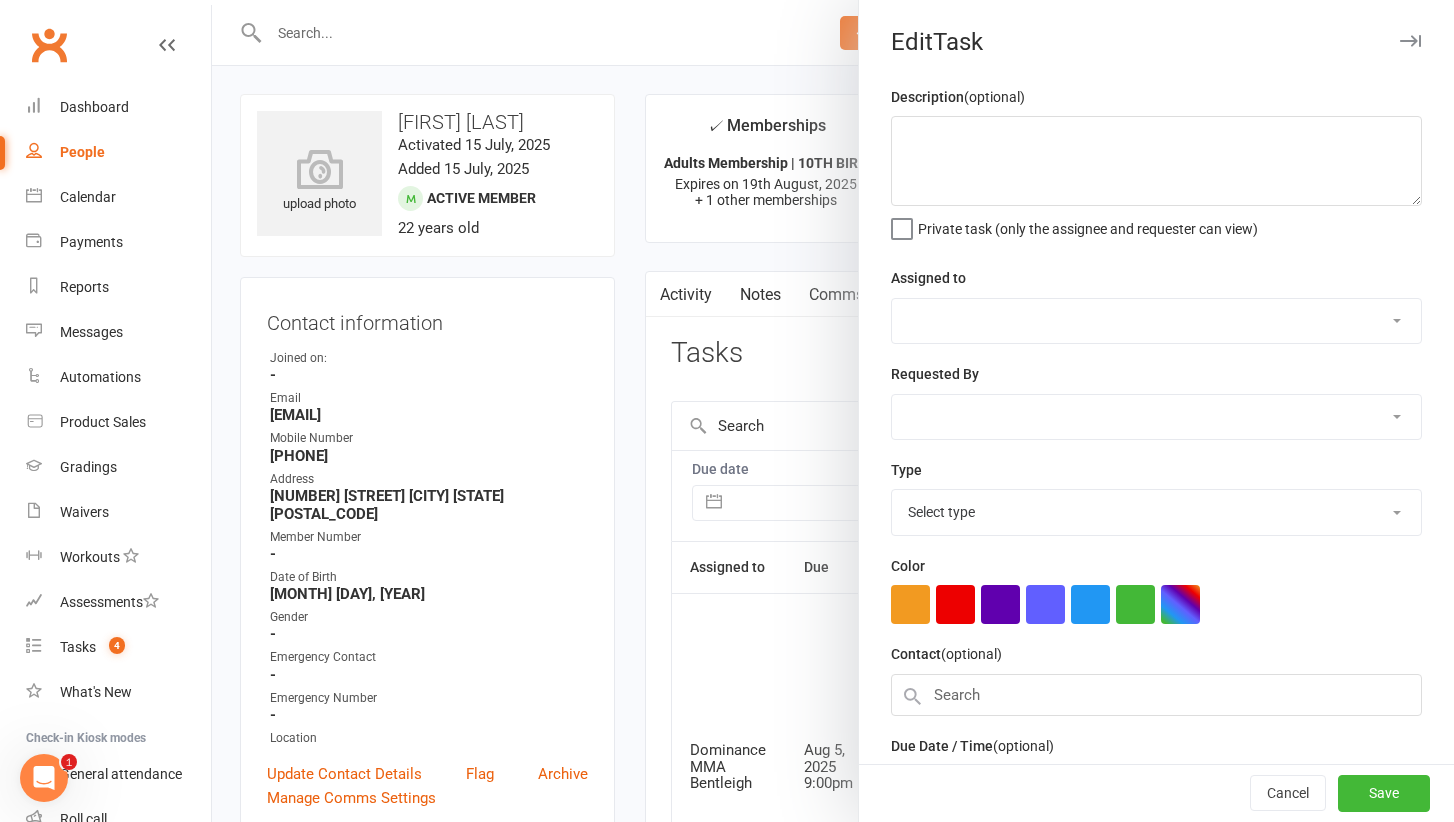 type on "2 week retention 22/7 JF
has come once a week every week since signing up seems to be loving it 29/7 jf
1 week retention 15/7 JF
Only has been to the once class but is super happy with the gym, bought rash guard and gi today also 22/7 JF" 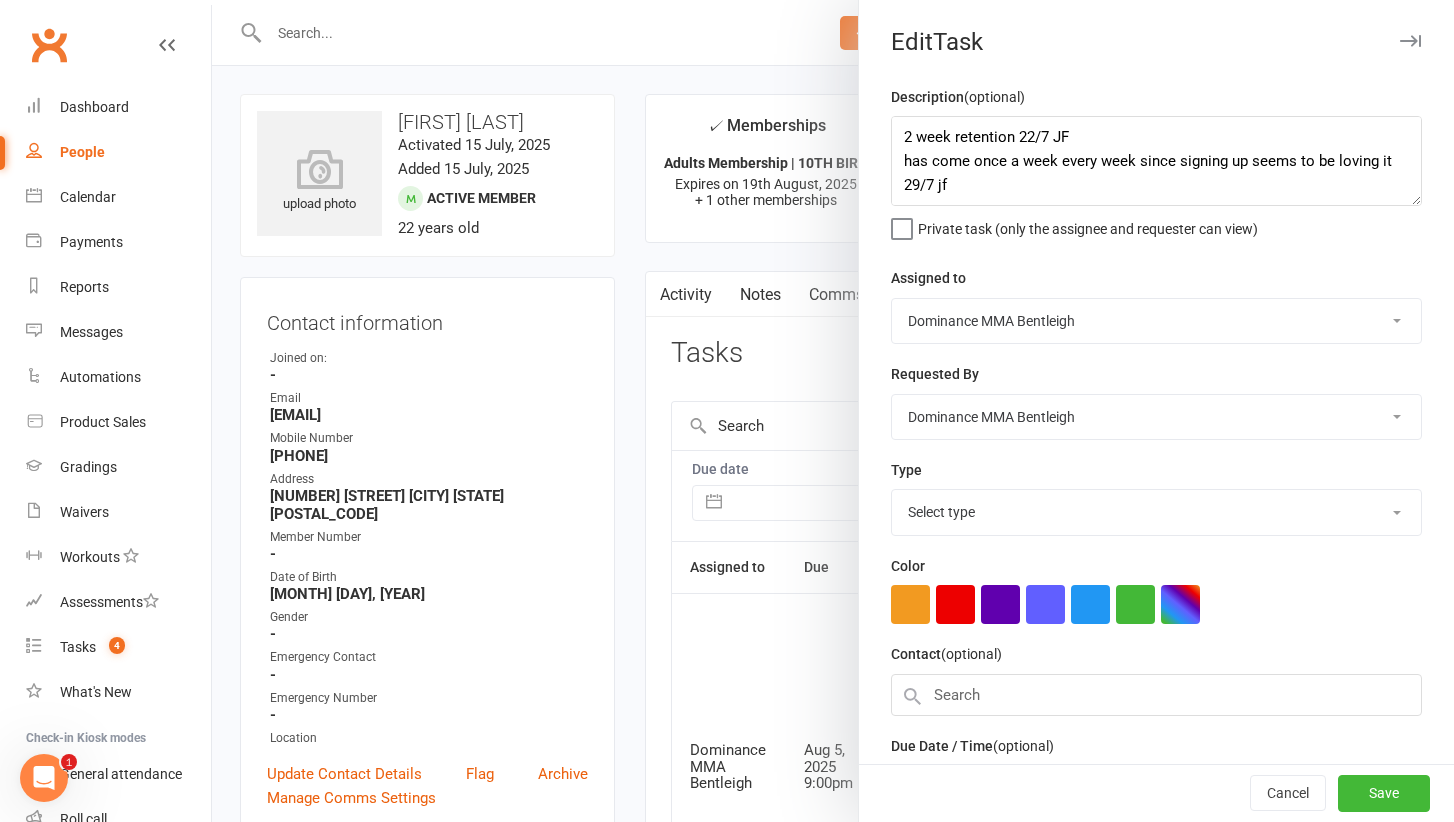 select on "13789" 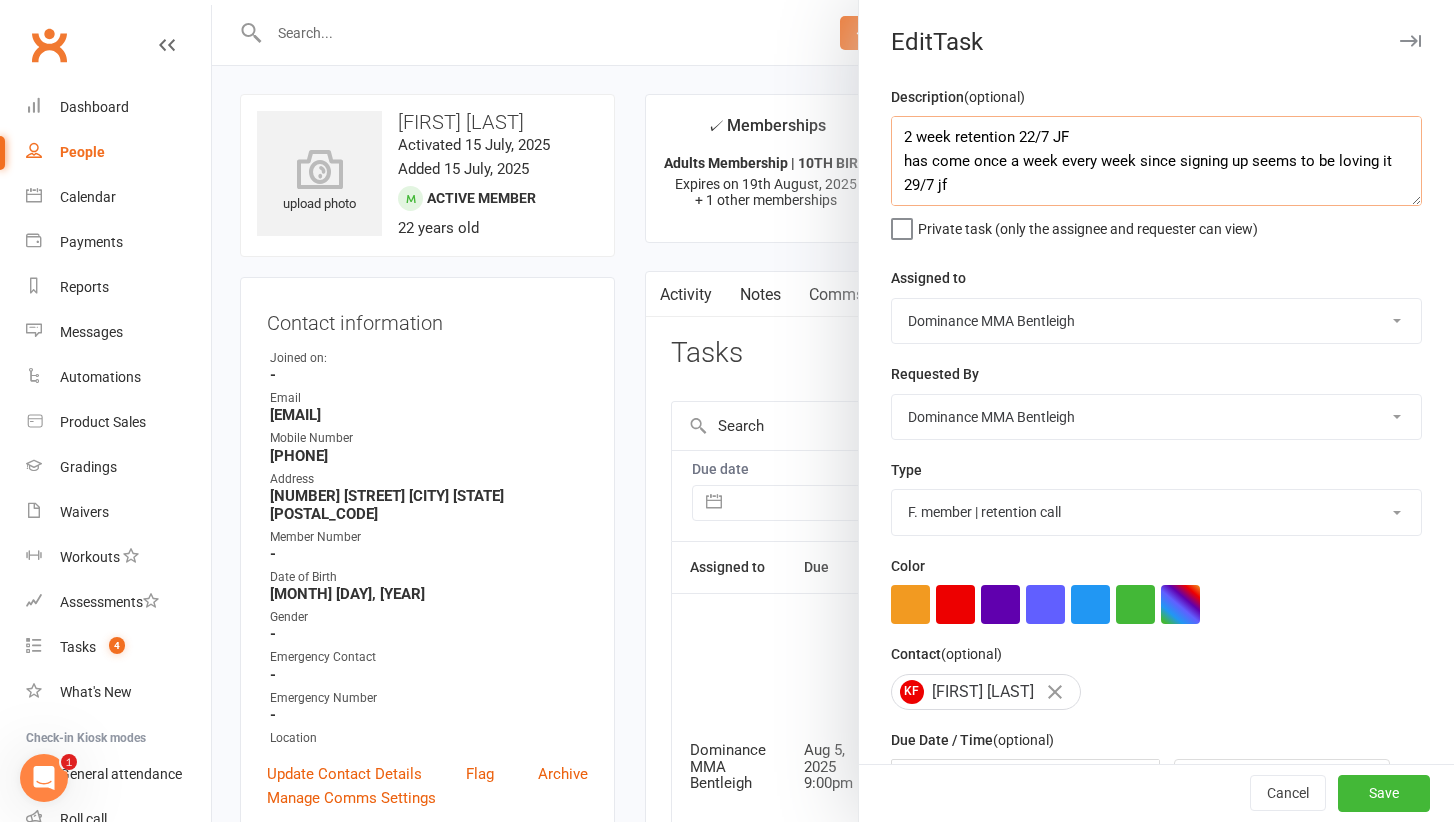 click on "2 week retention 22/7 JF
has come once a week every week since signing up seems to be loving it 29/7 jf
1 week retention 15/7 JF
Only has been to the once class but is super happy with the gym, bought rash guard and gi today also 22/7 JF" at bounding box center (1156, 161) 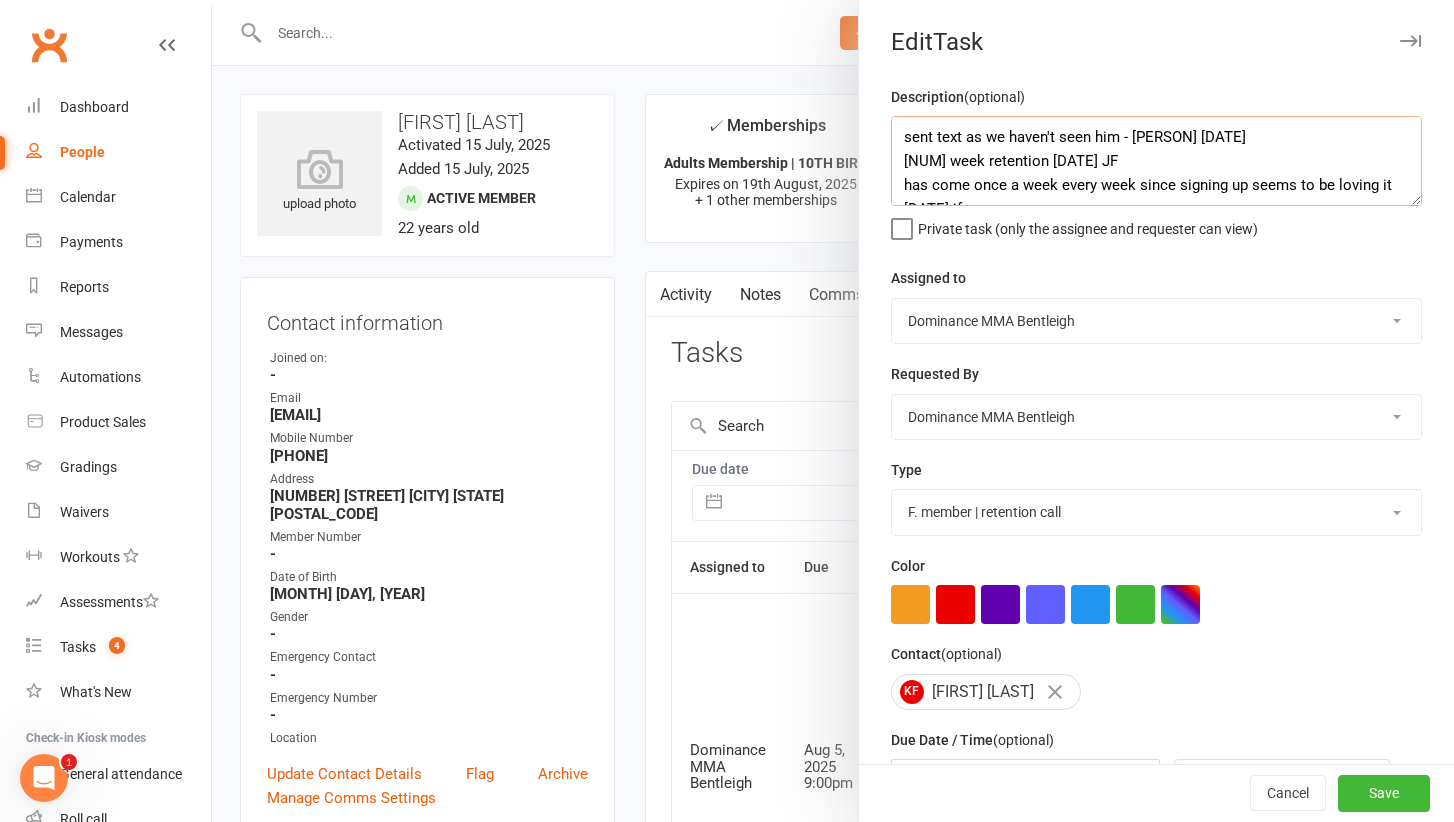click on "sent text as we haven't seen him - Ellen 5/8
2 week retention 22/7 JF
has come once a week every week since signing up seems to be loving it 29/7 jf
1 week retention 15/7 JF
Only has been to the once class but is super happy with the gym, bought rash guard and gi today also 22/7 JF" at bounding box center [1156, 161] 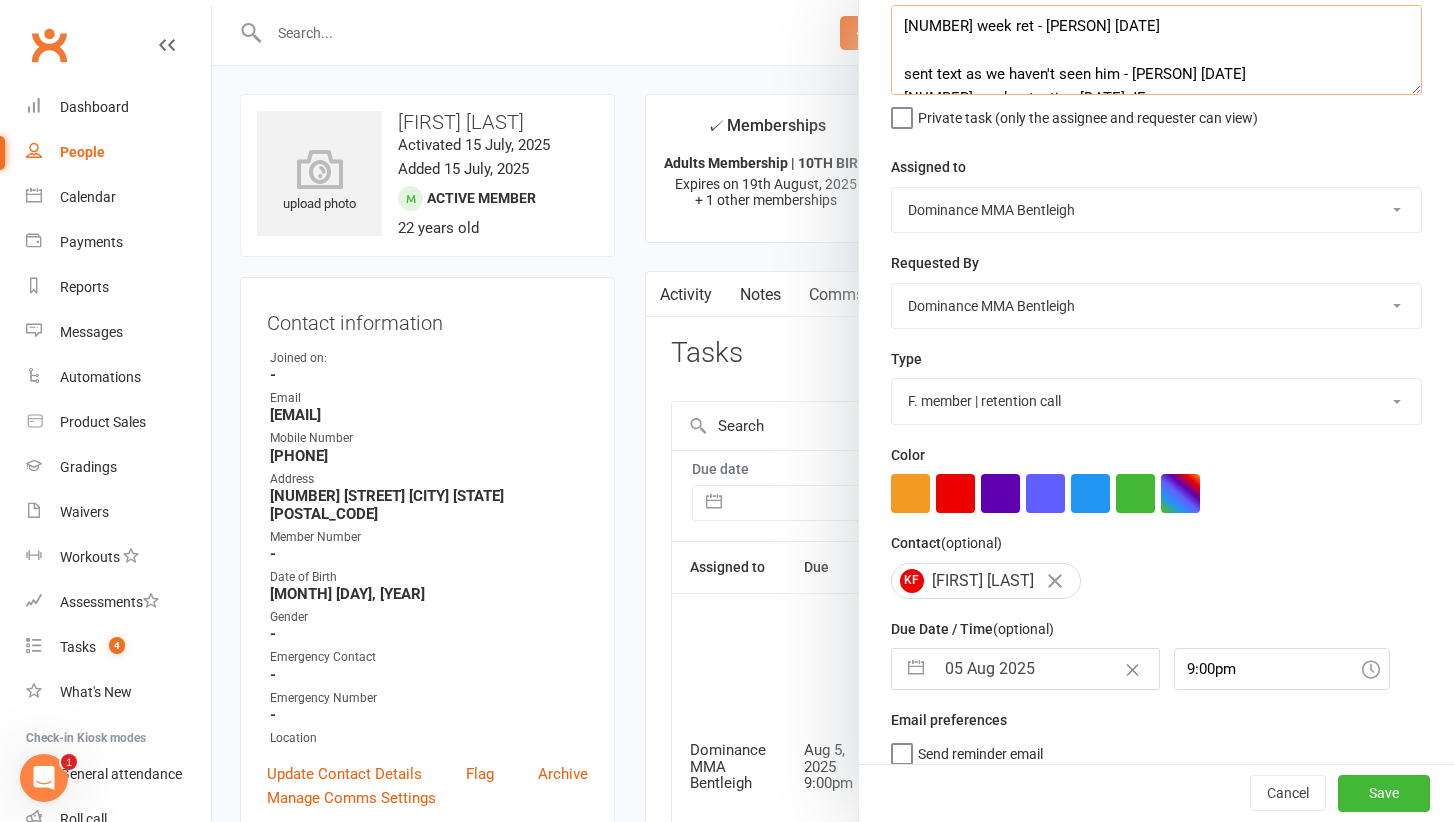 type on "3 week ret - Ellen 5/8
sent text as we haven't seen him - Ellen 5/8
2 week retention 22/7 JF
has come once a week every week since signing up seems to be loving it 29/7 jf
1 week retention 15/7 JF
Only has been to the once class but is super happy with the gym, bought rash guard and gi today also 22/7 JF" 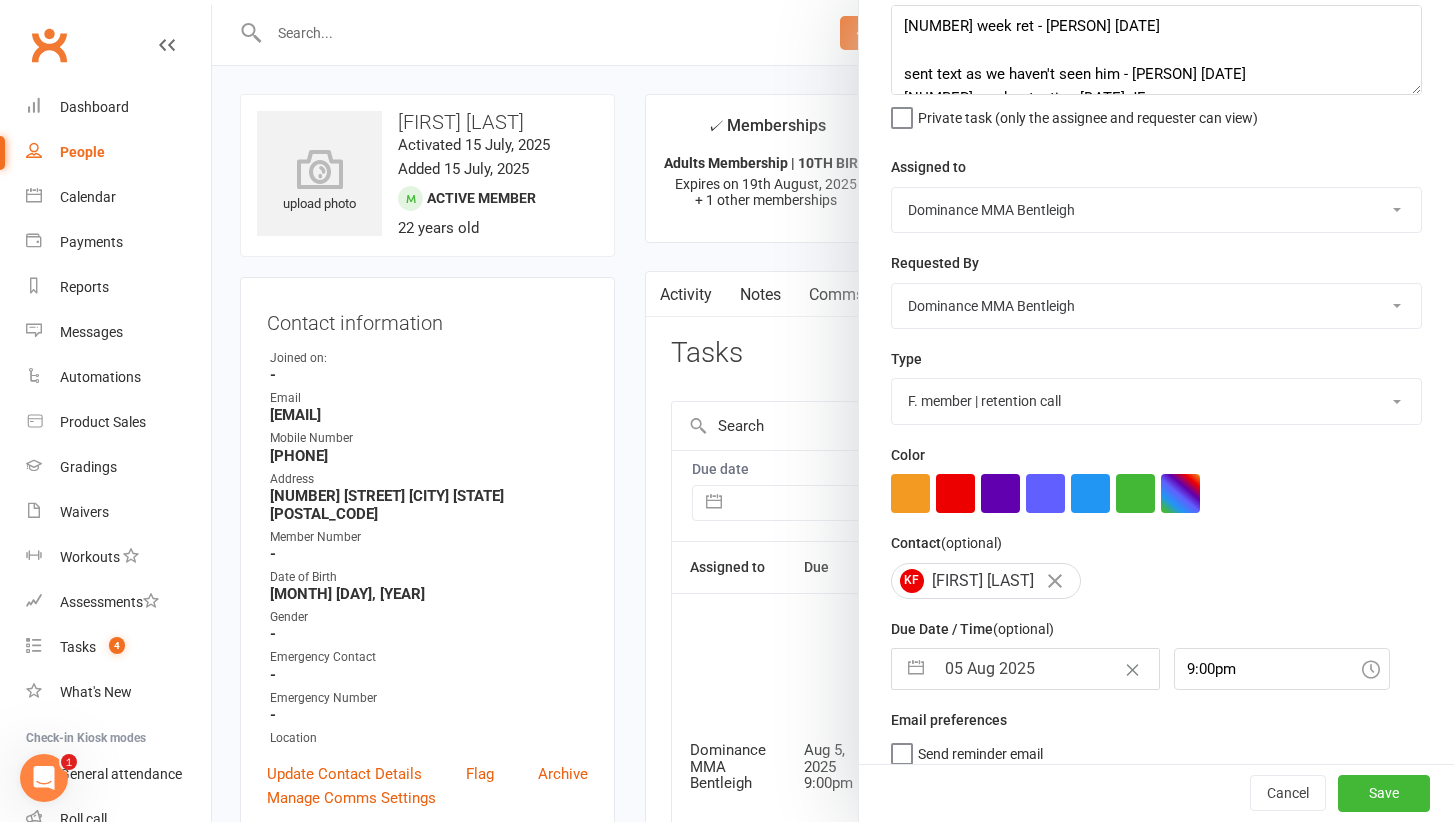 click on "05 Aug 2025" at bounding box center [1046, 669] 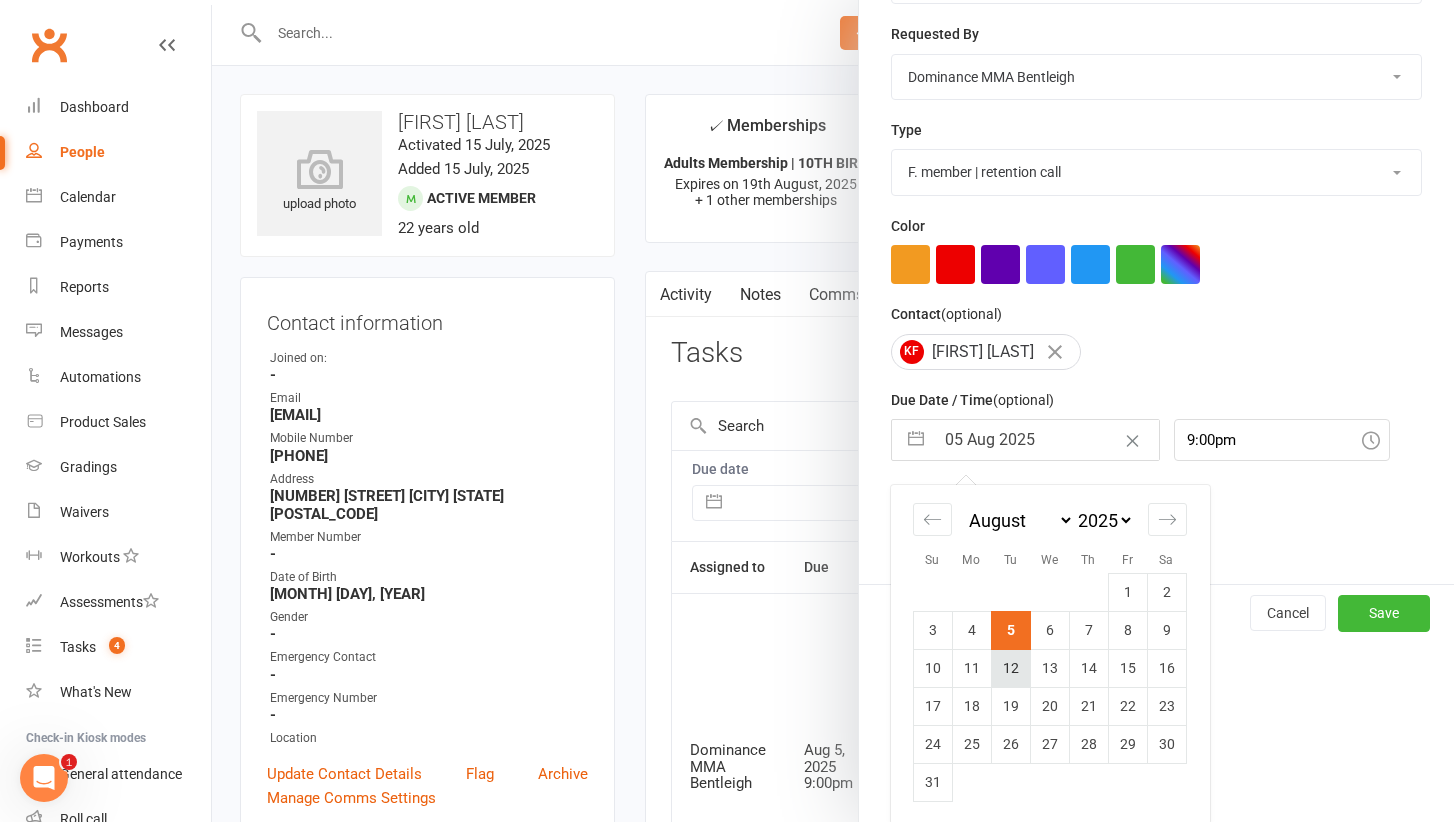 scroll, scrollTop: 339, scrollLeft: 0, axis: vertical 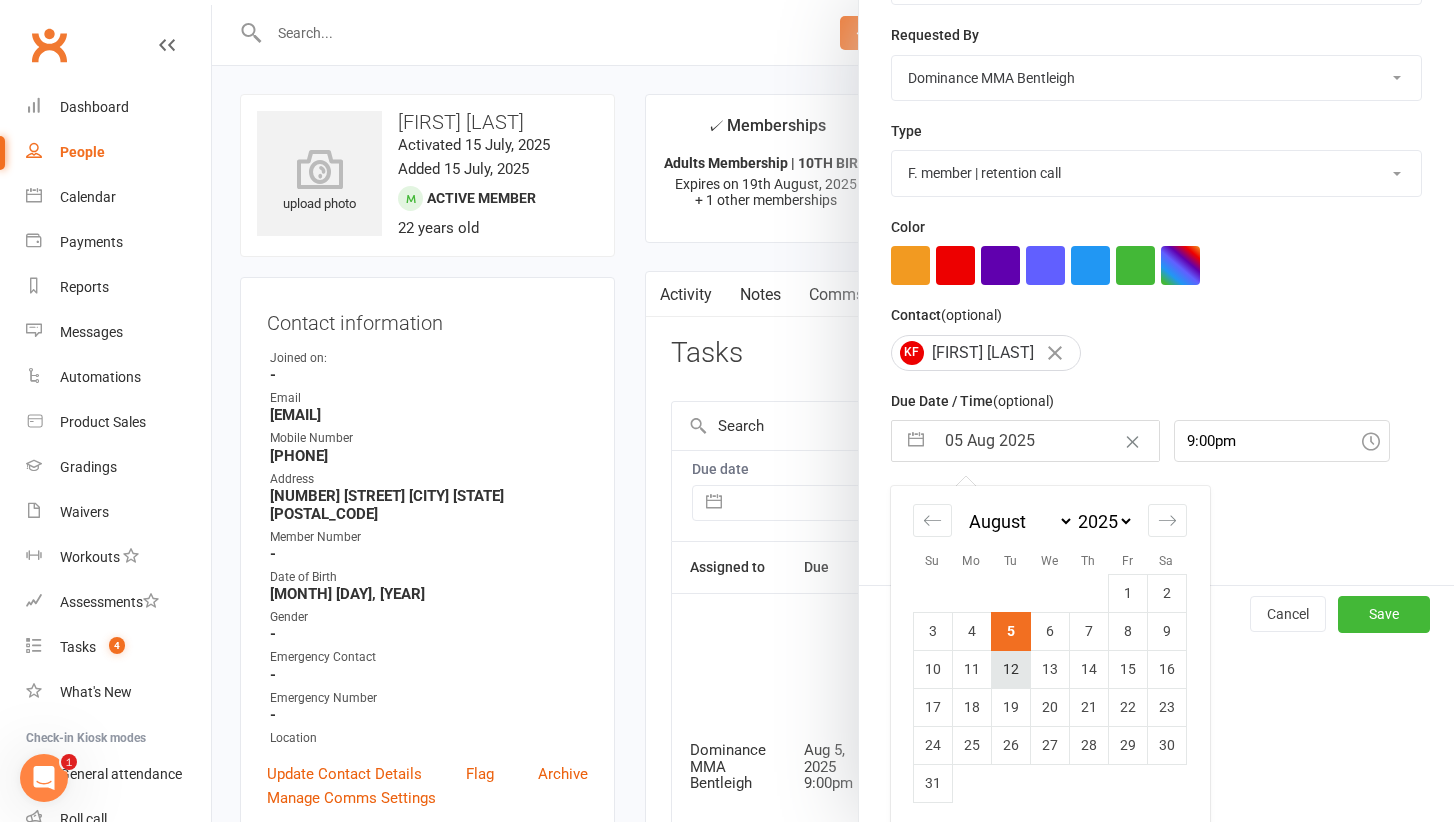 click on "12" at bounding box center (1010, 669) 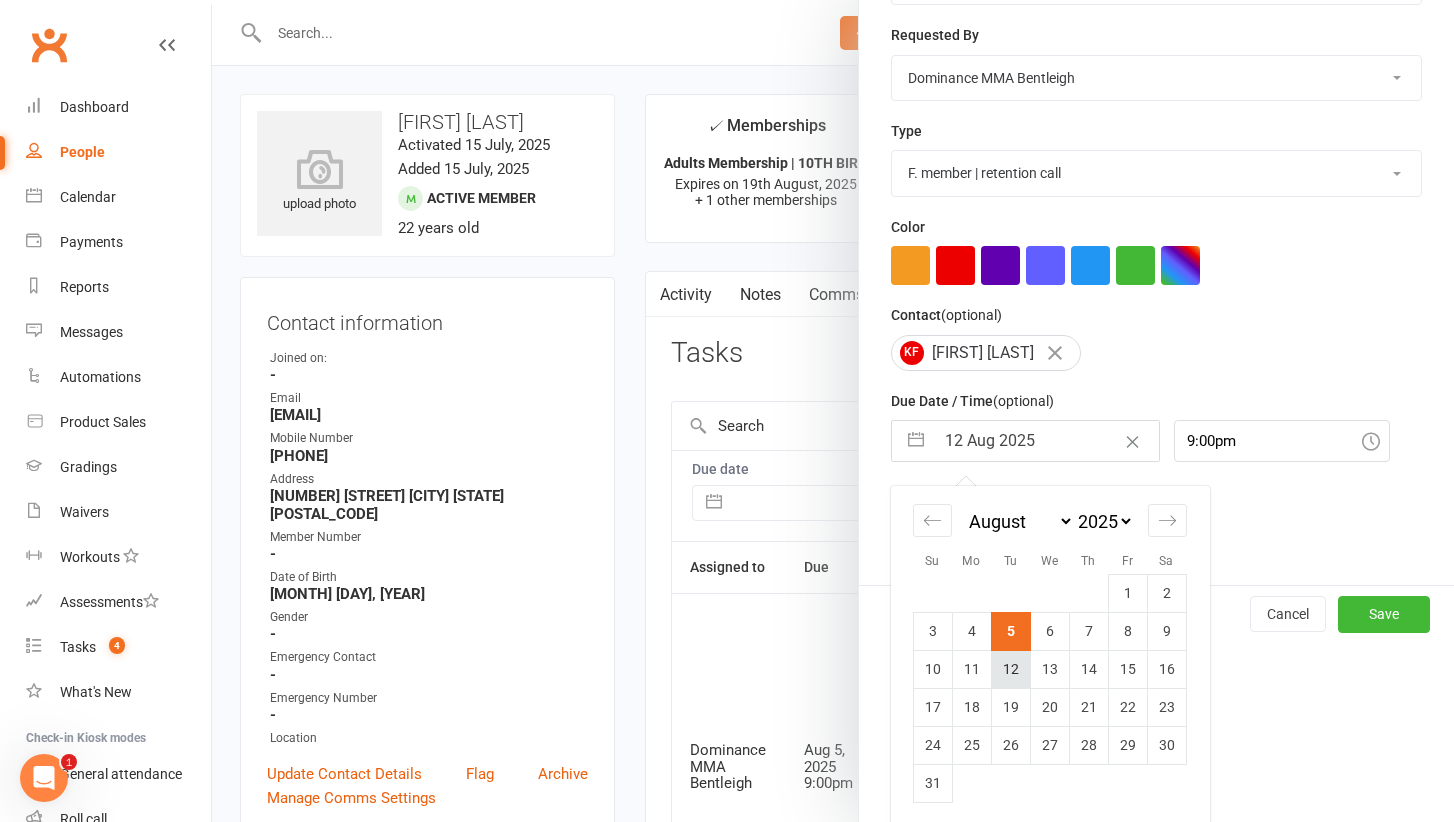 scroll, scrollTop: 156, scrollLeft: 0, axis: vertical 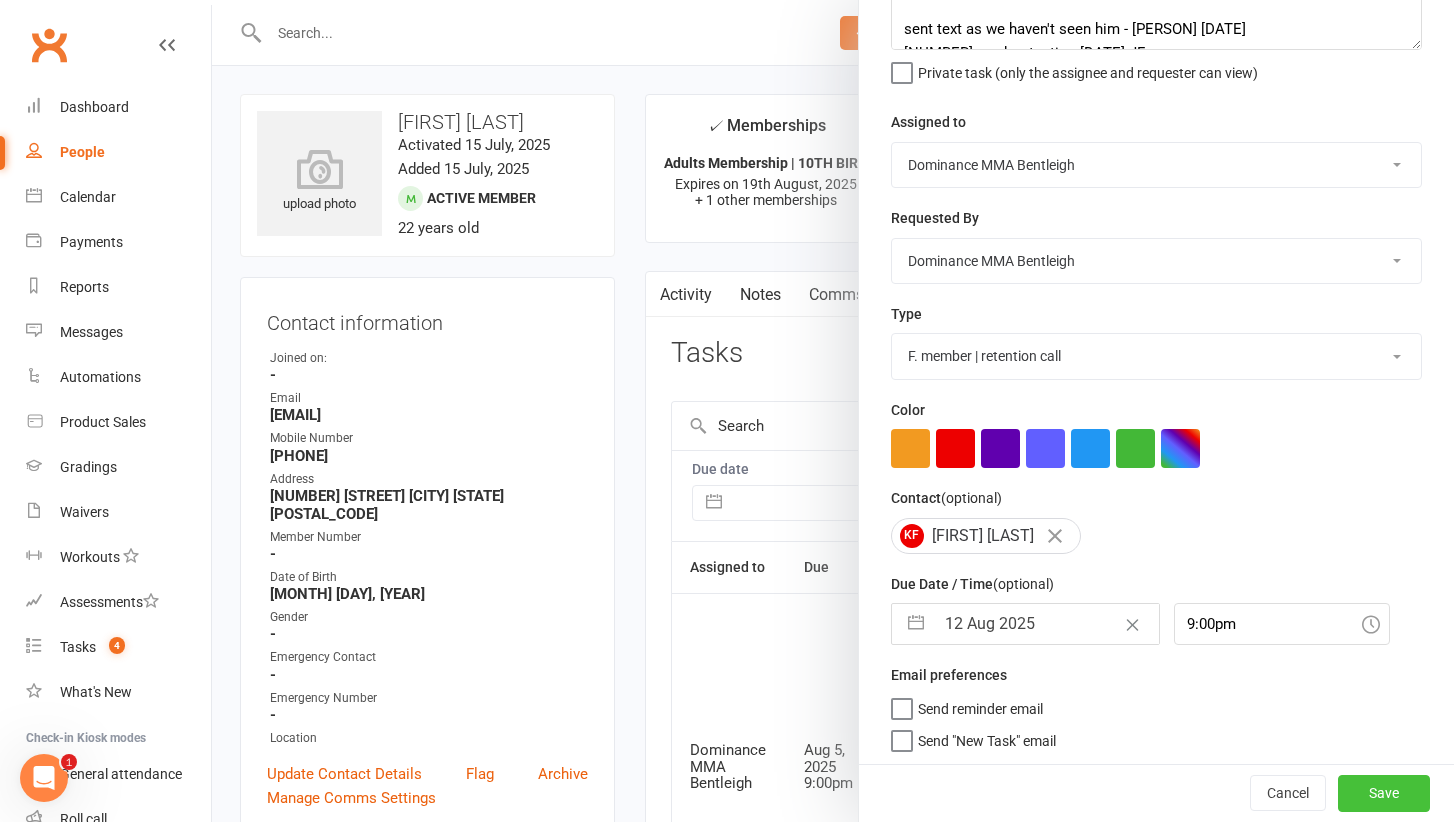 click on "Save" at bounding box center (1384, 794) 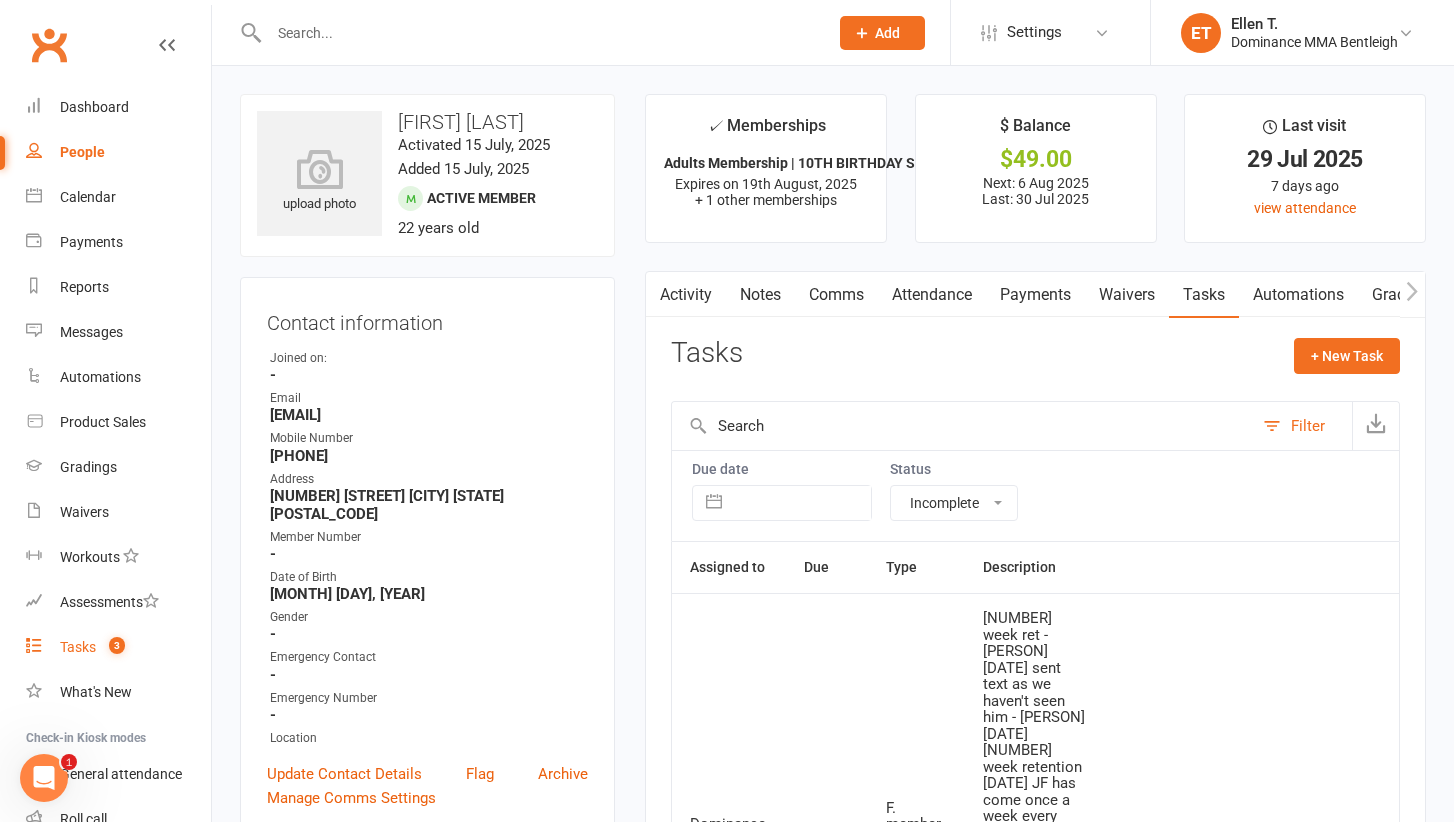click on "Tasks   3" at bounding box center (118, 647) 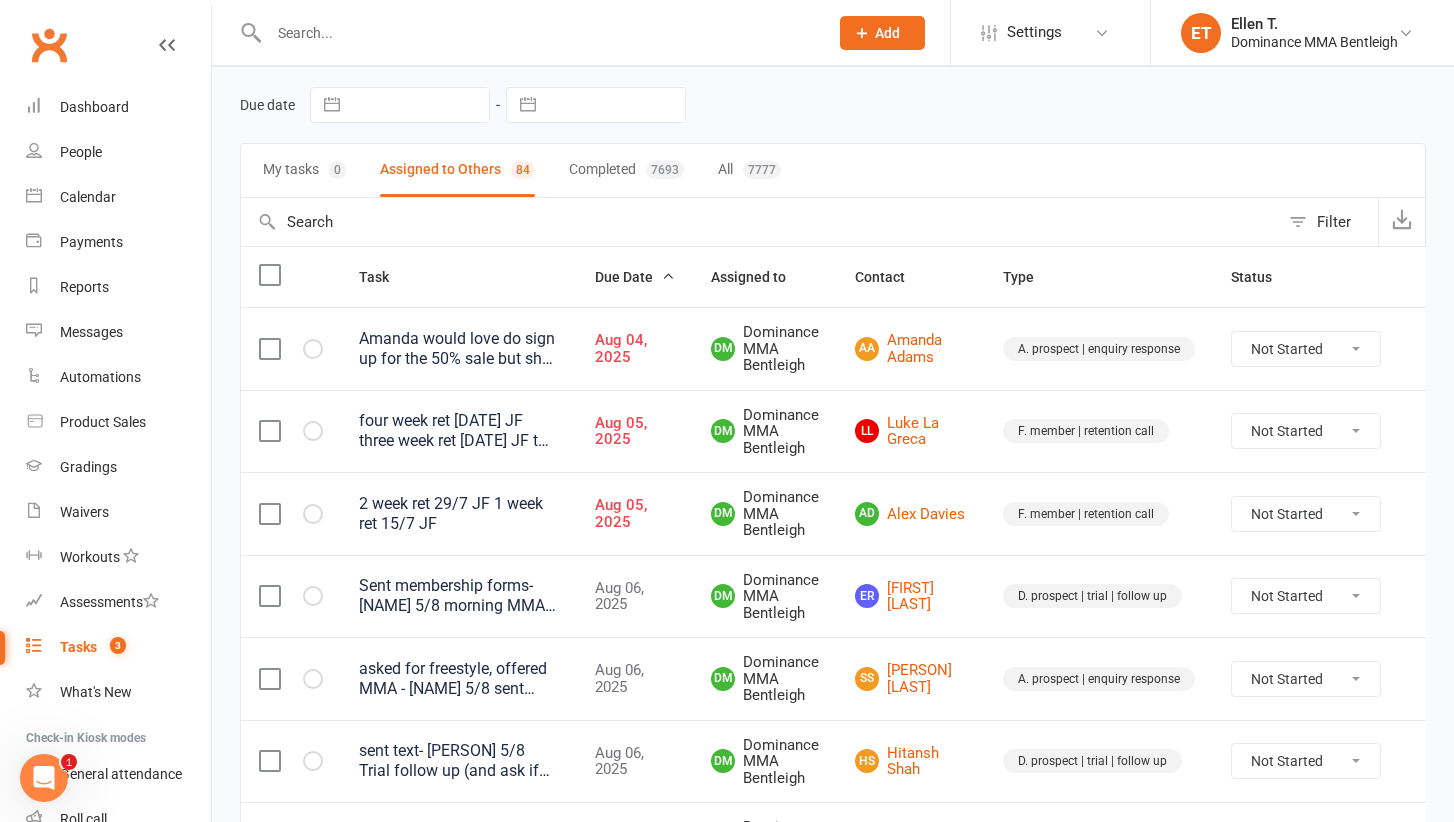 scroll, scrollTop: 93, scrollLeft: 0, axis: vertical 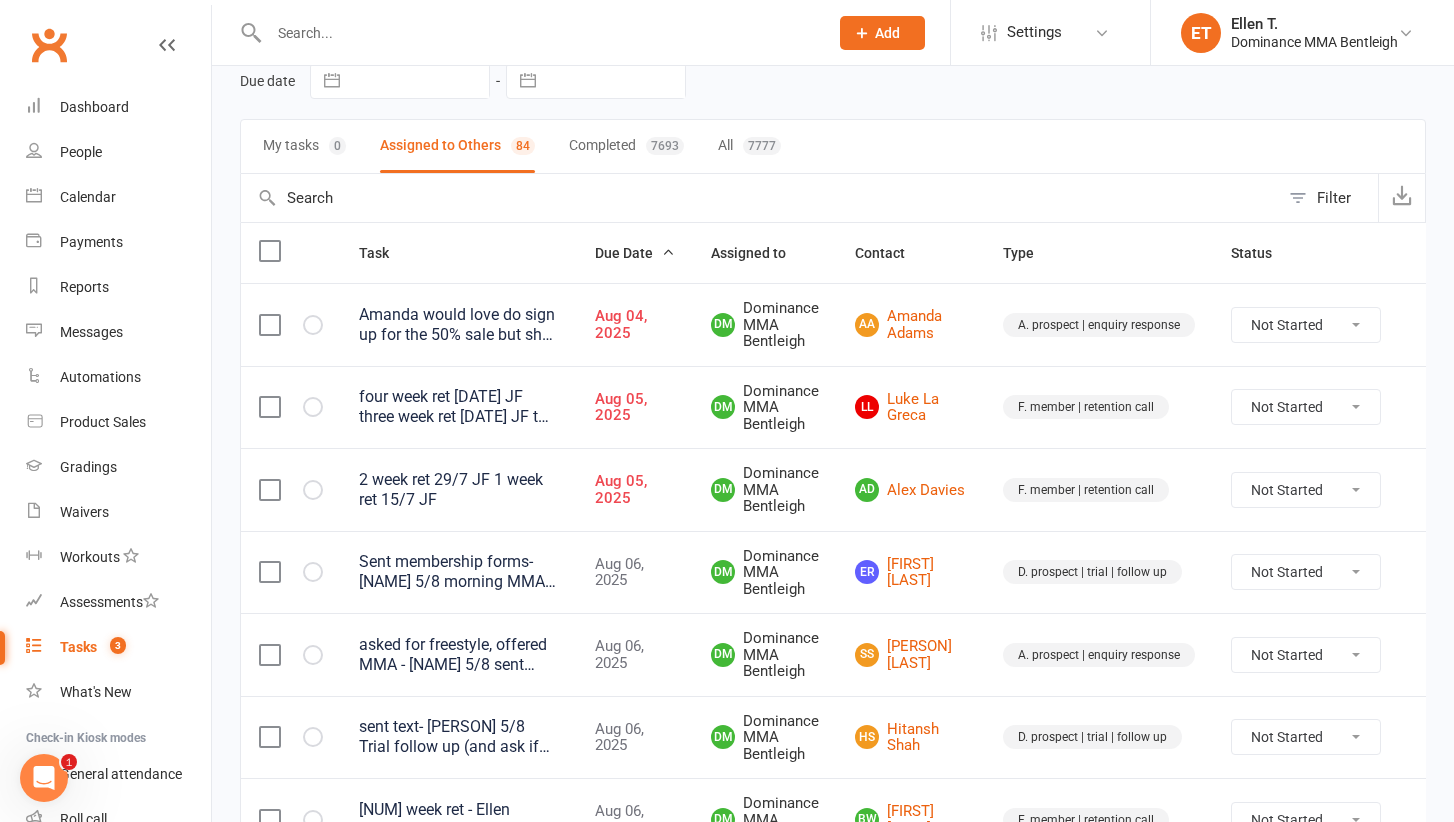 click on "LL Luke La Greca" at bounding box center [911, 407] 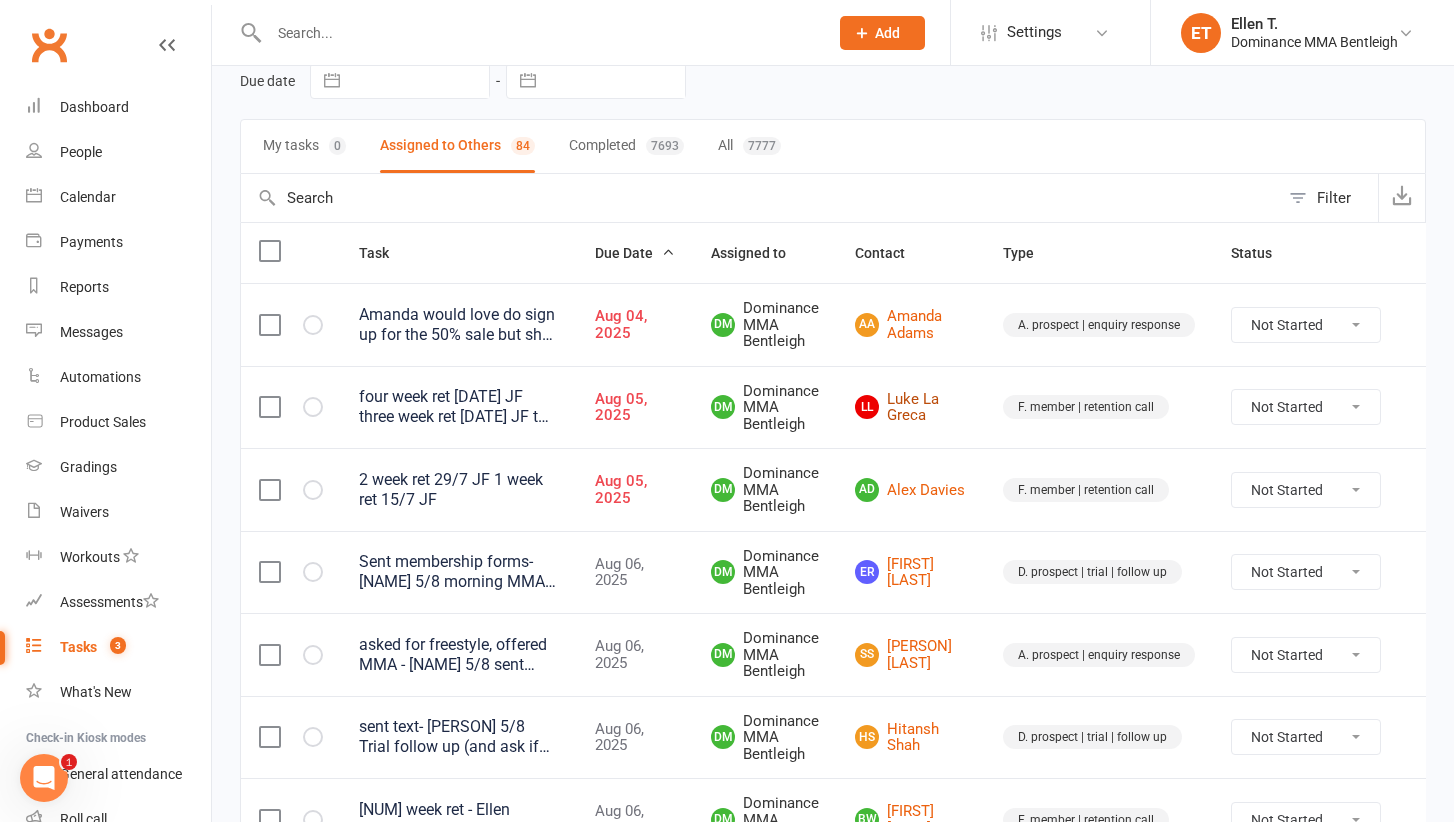 click on "LL Luke La Greca" at bounding box center [911, 407] 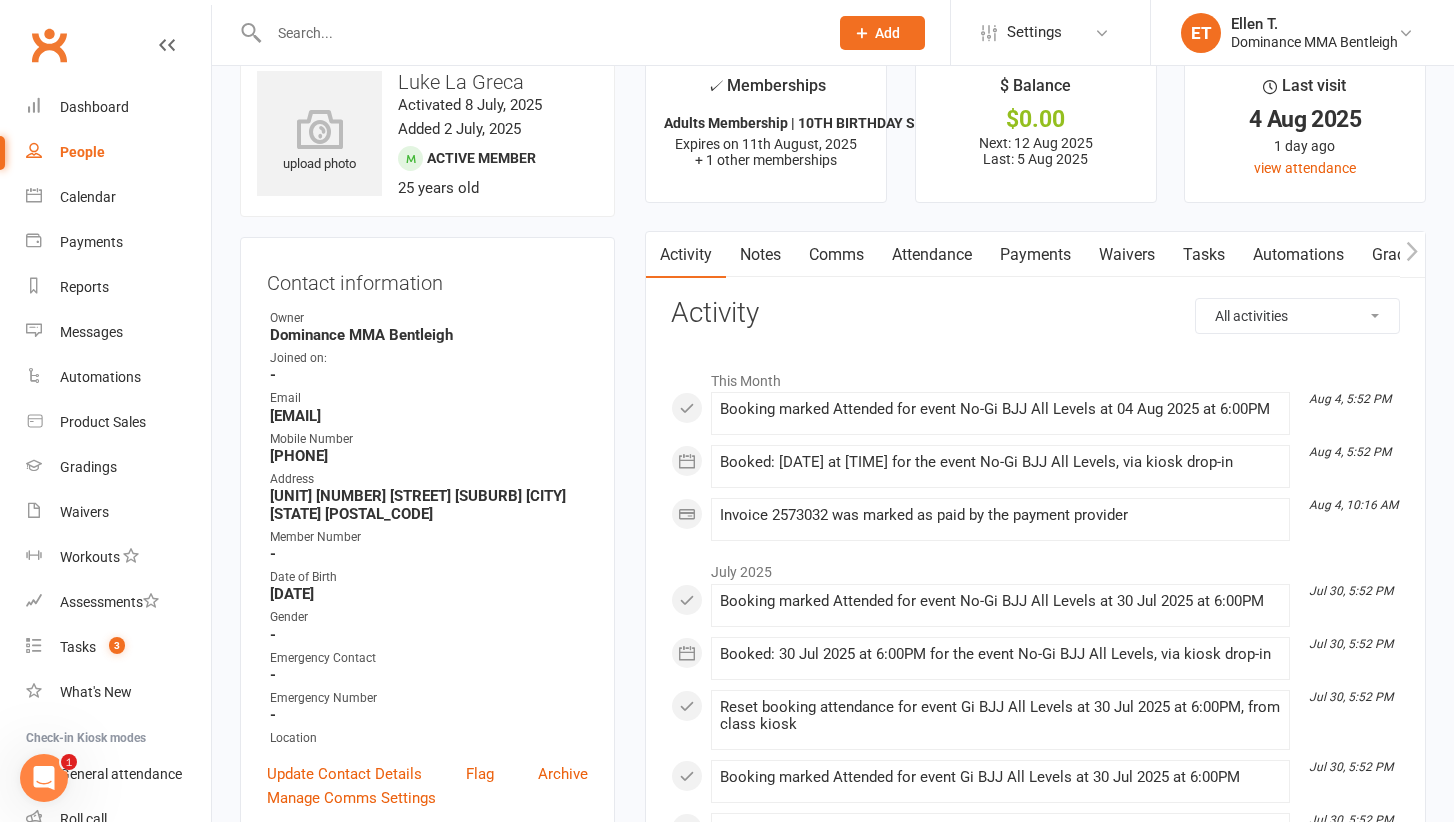 scroll, scrollTop: 45, scrollLeft: 0, axis: vertical 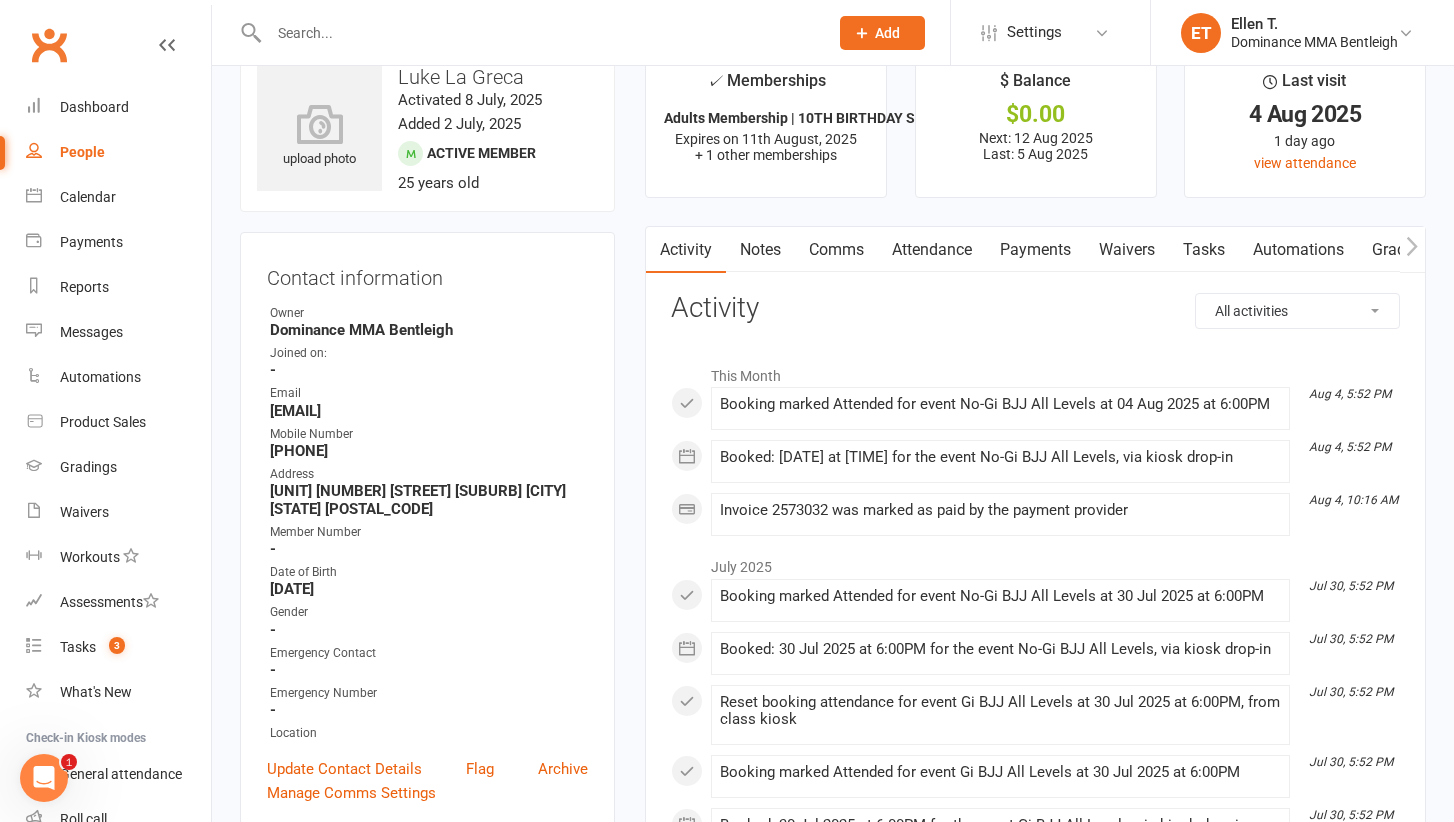 click on "Tasks" at bounding box center [1204, 250] 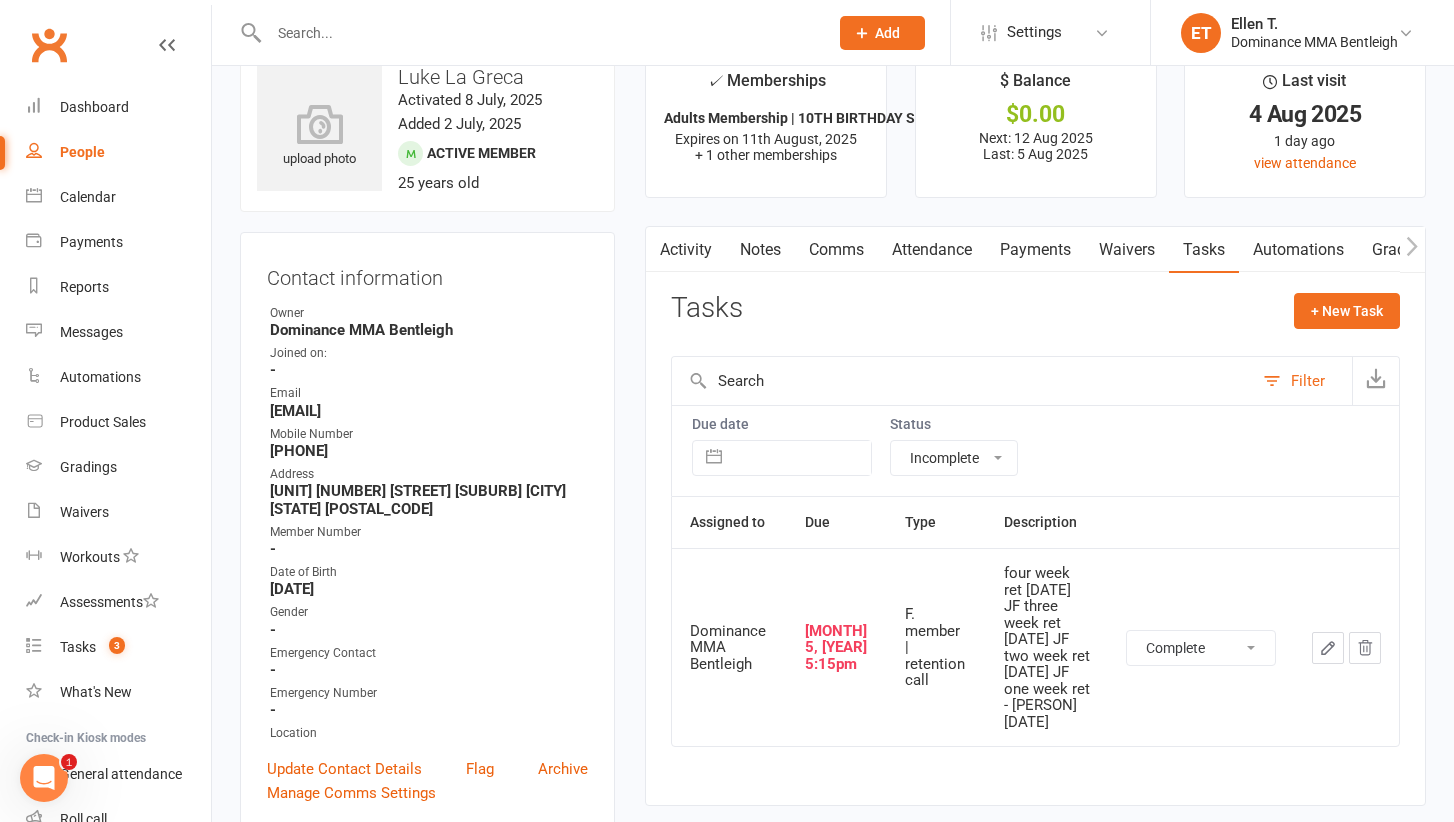 select on "unstarted" 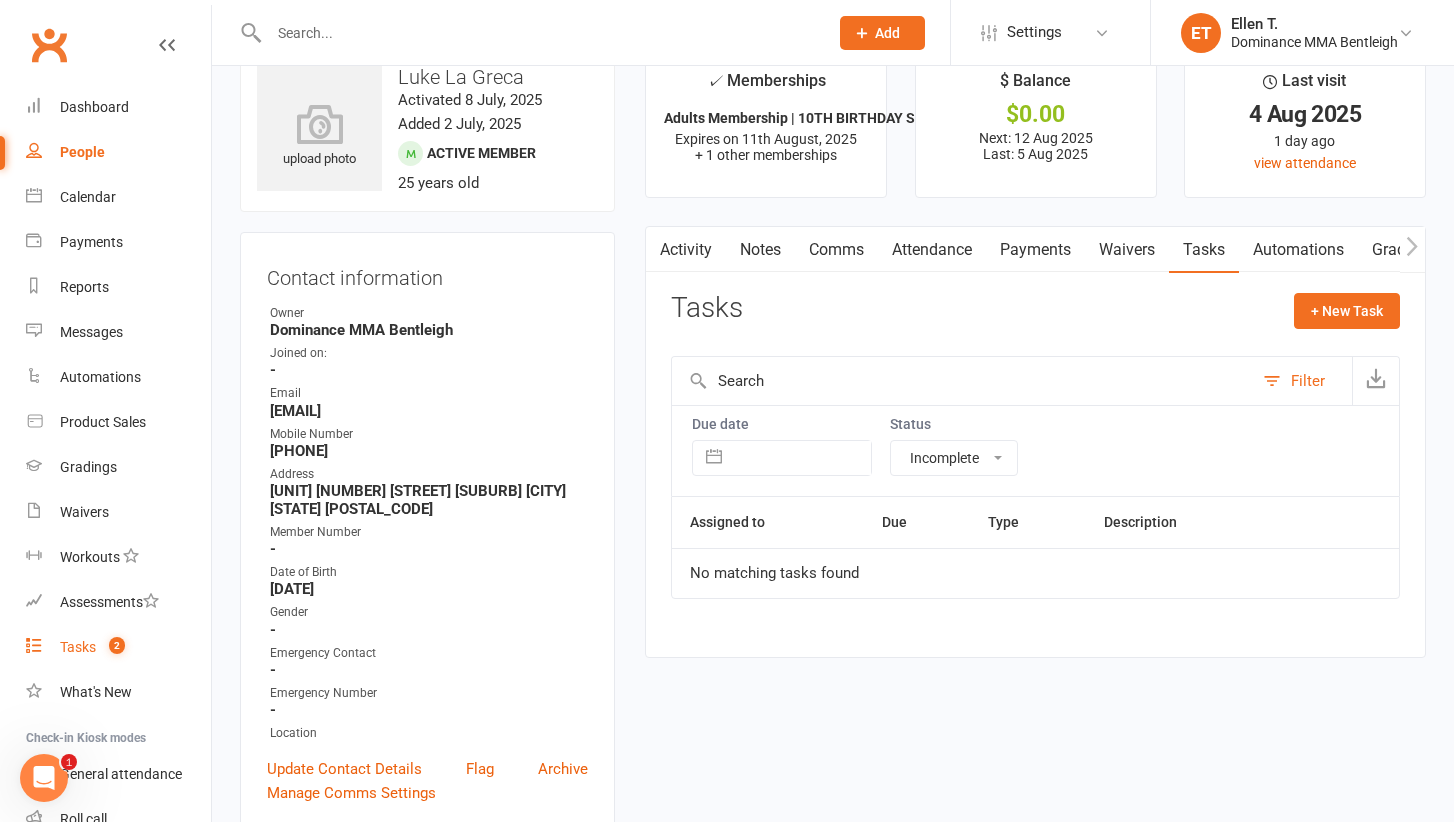 click on "2" at bounding box center [117, 645] 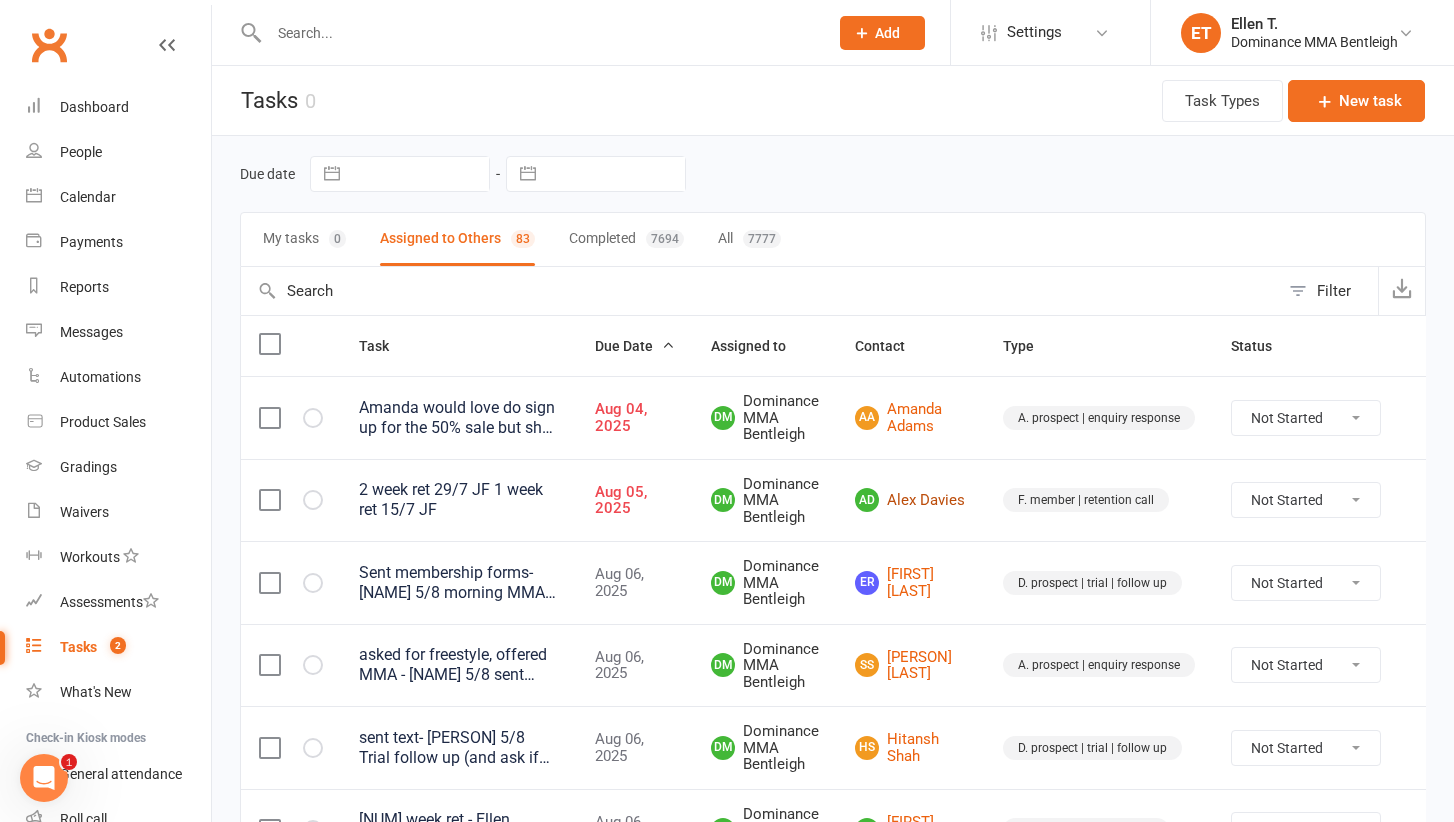 click on "AD Alex Davies" at bounding box center (911, 500) 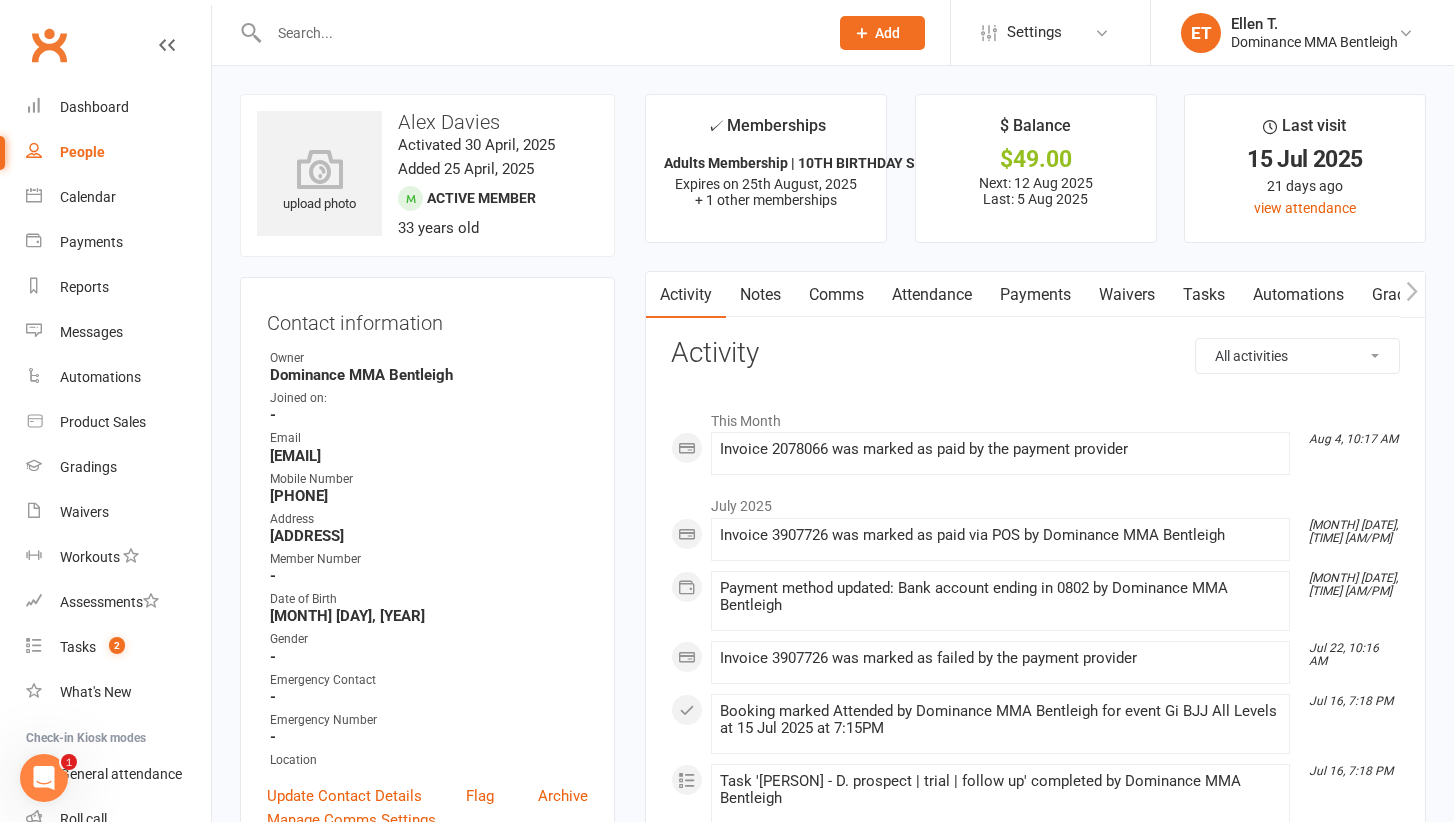 scroll, scrollTop: 0, scrollLeft: 0, axis: both 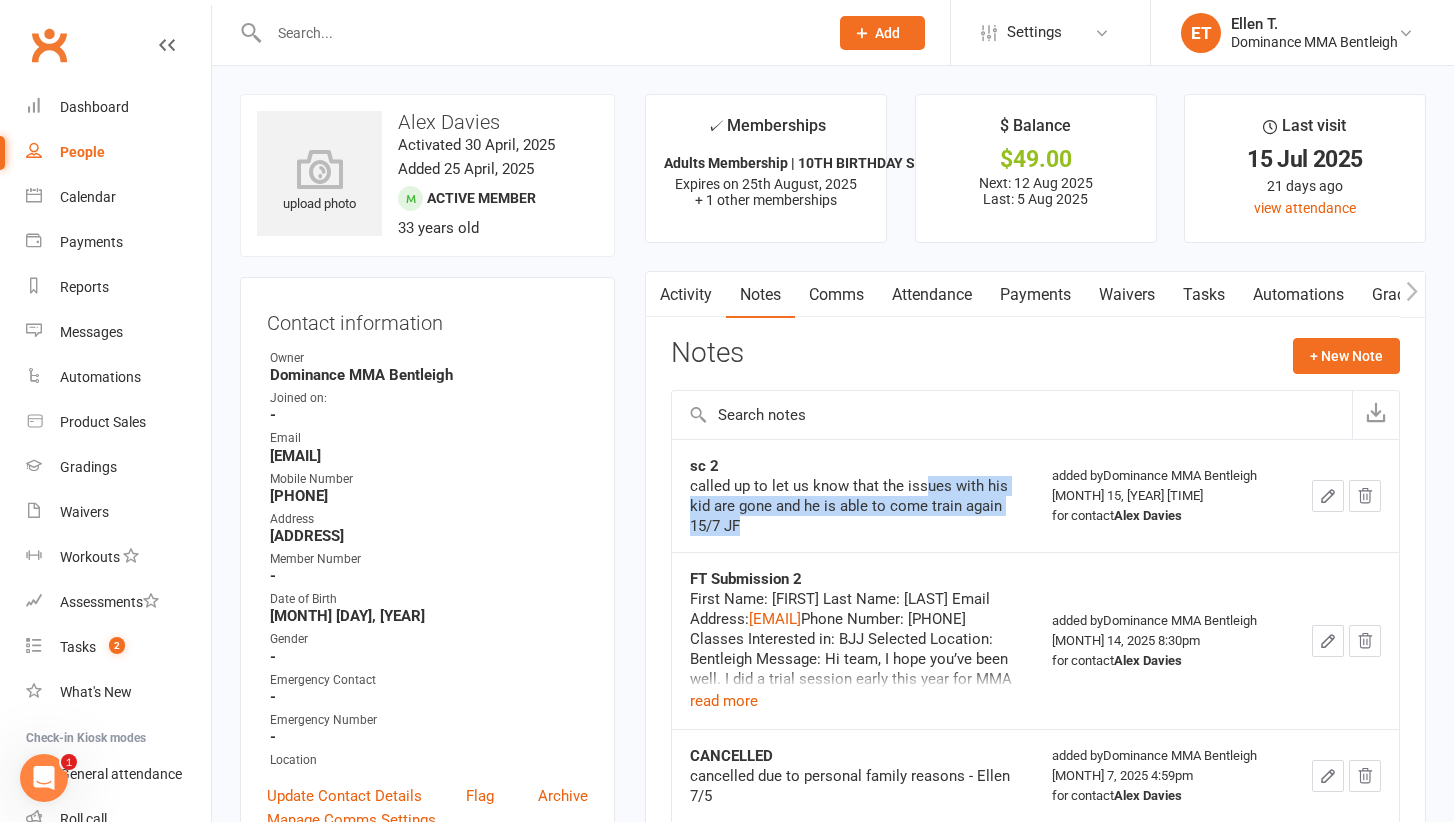 drag, startPoint x: 921, startPoint y: 488, endPoint x: 945, endPoint y: 530, distance: 48.373547 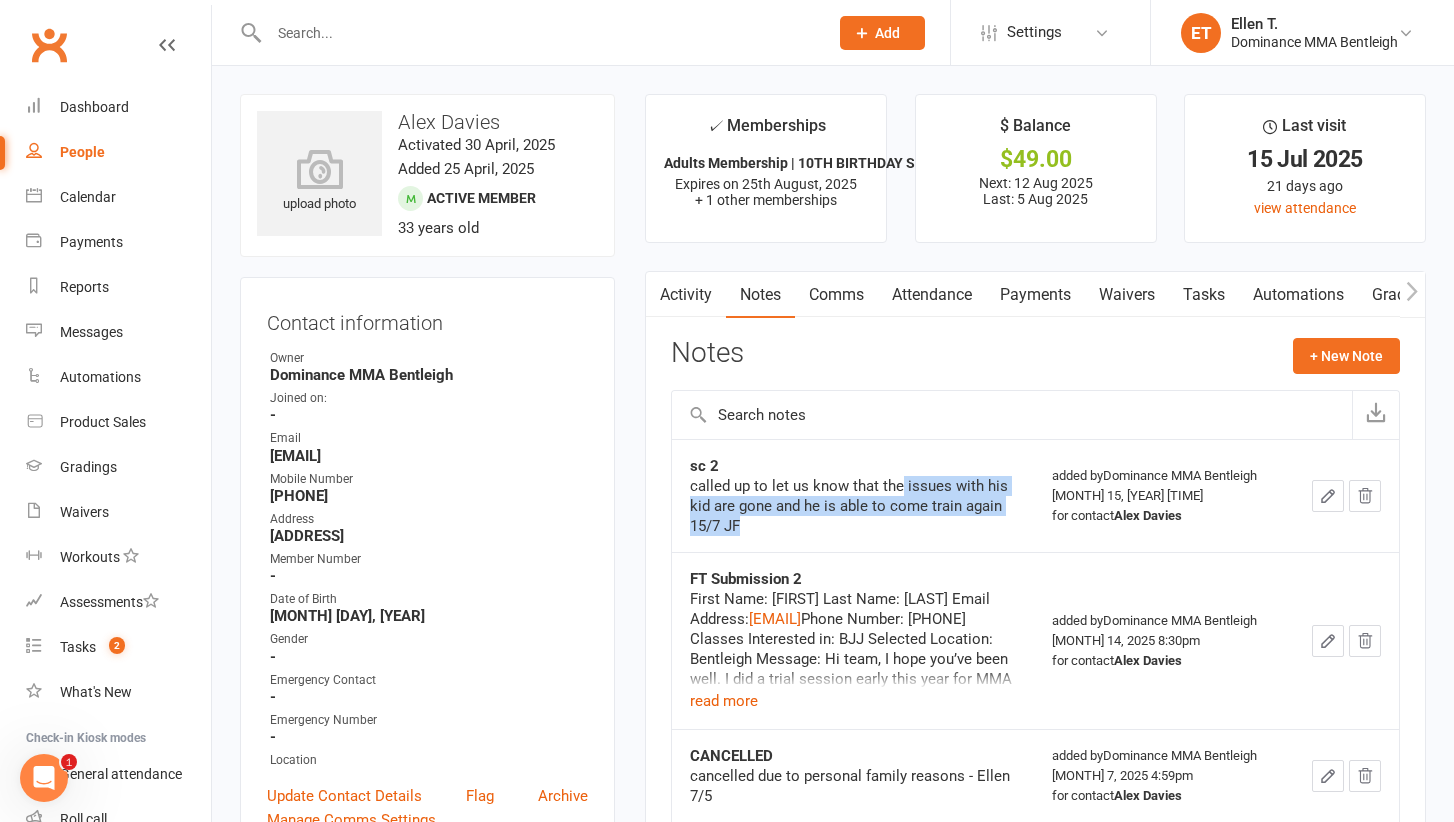 drag, startPoint x: 948, startPoint y: 522, endPoint x: 901, endPoint y: 486, distance: 59.20304 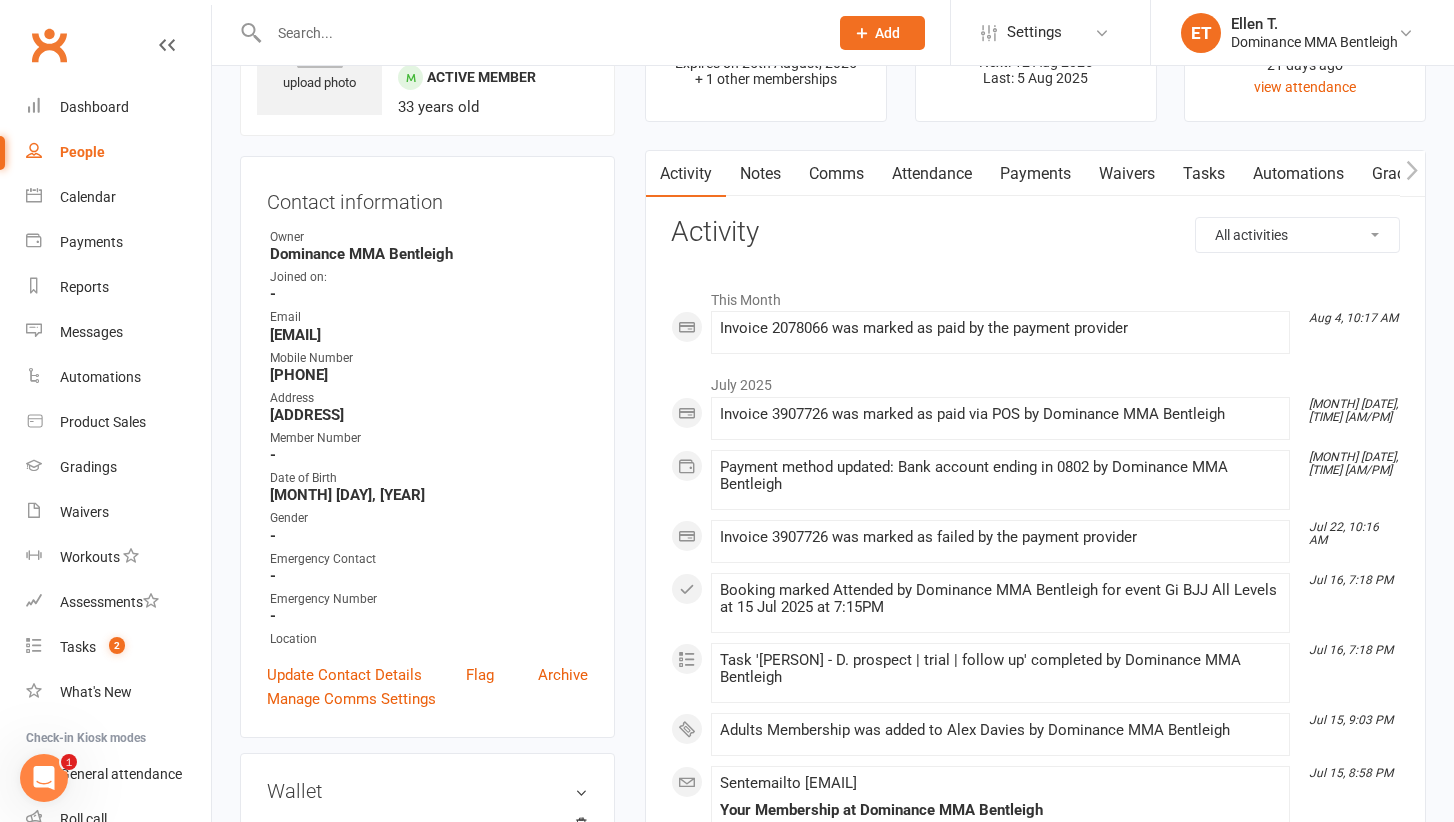 scroll, scrollTop: 154, scrollLeft: 0, axis: vertical 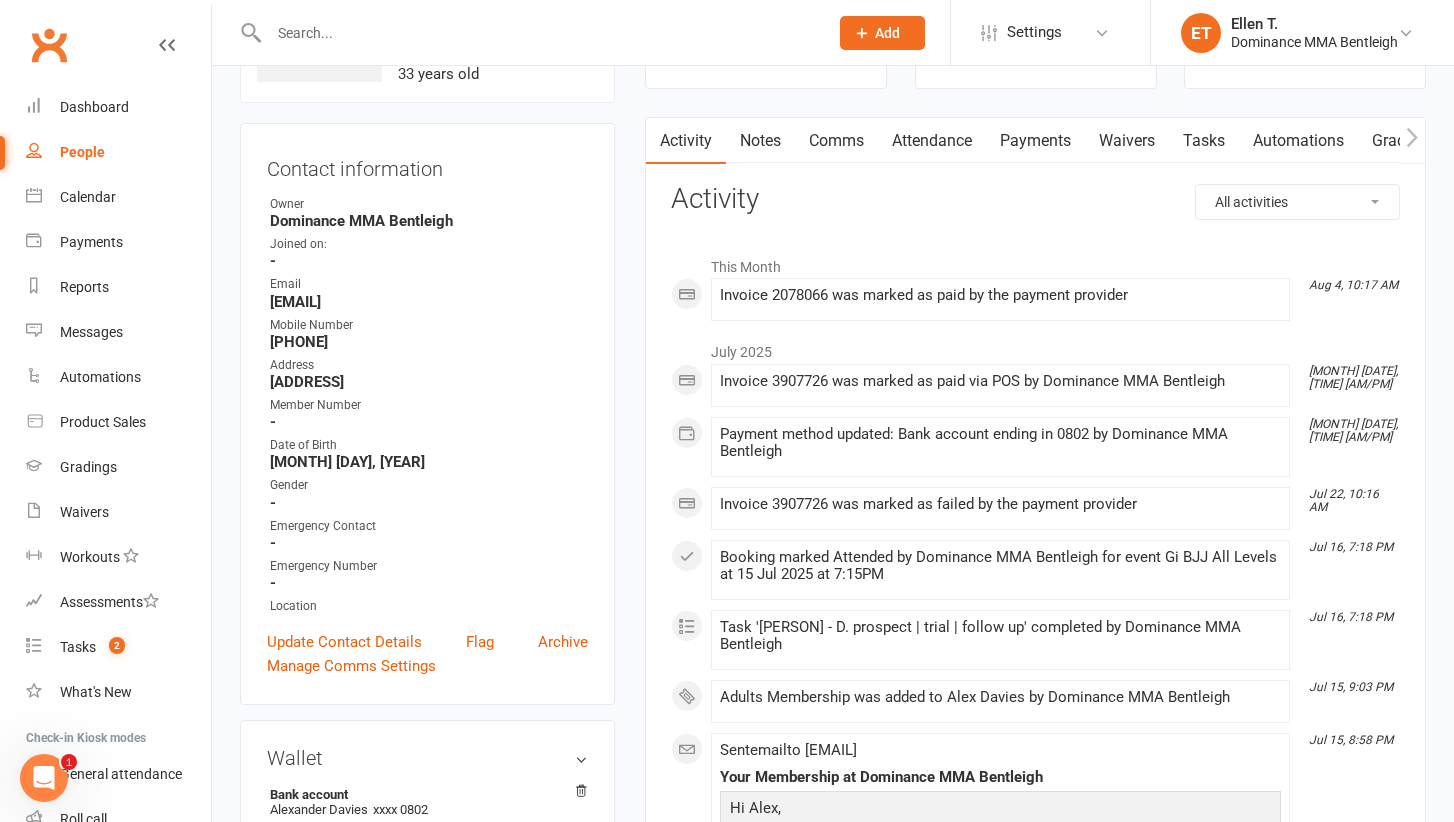click on "Notes" at bounding box center (760, 141) 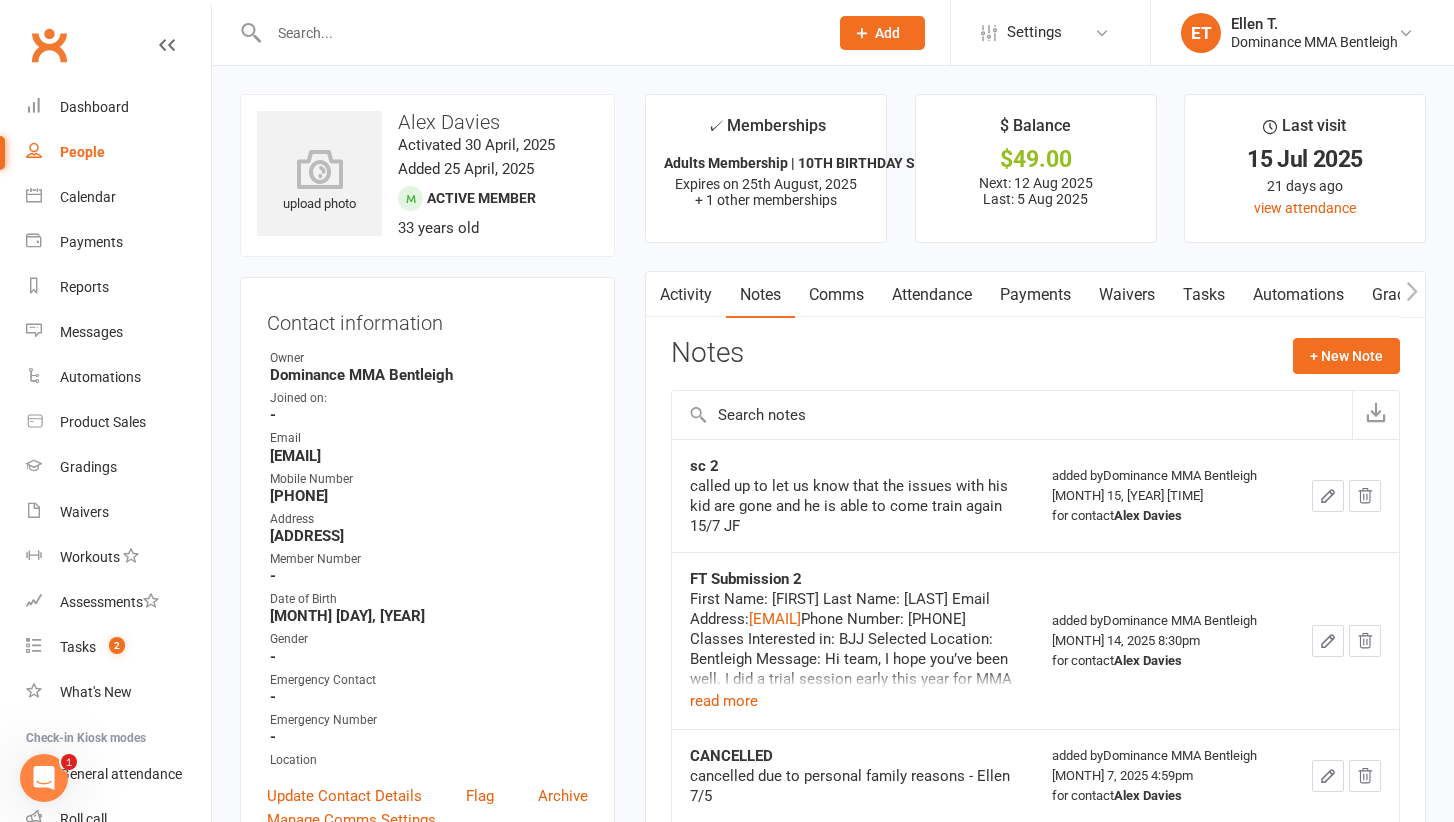scroll, scrollTop: 0, scrollLeft: 0, axis: both 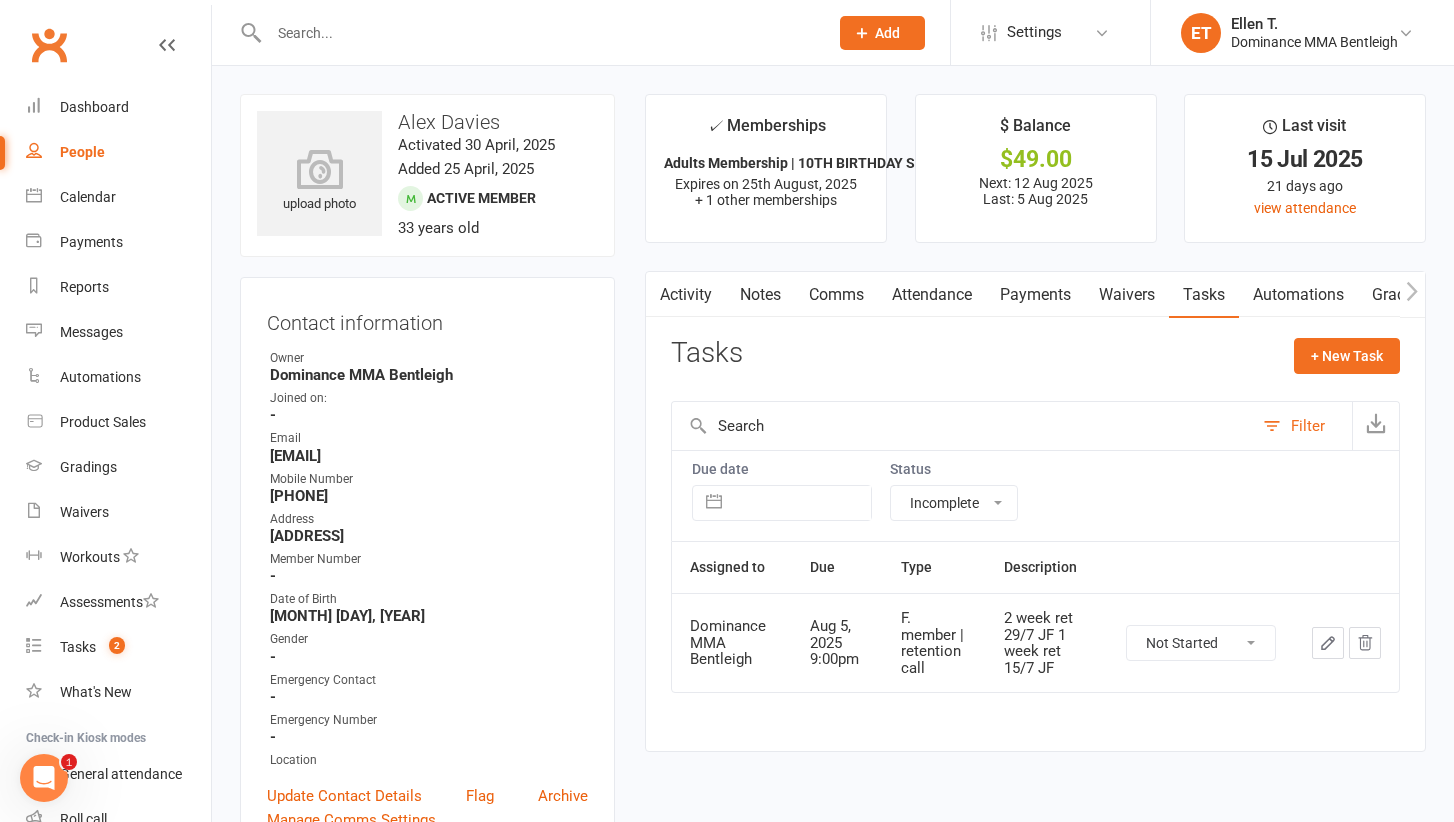 click 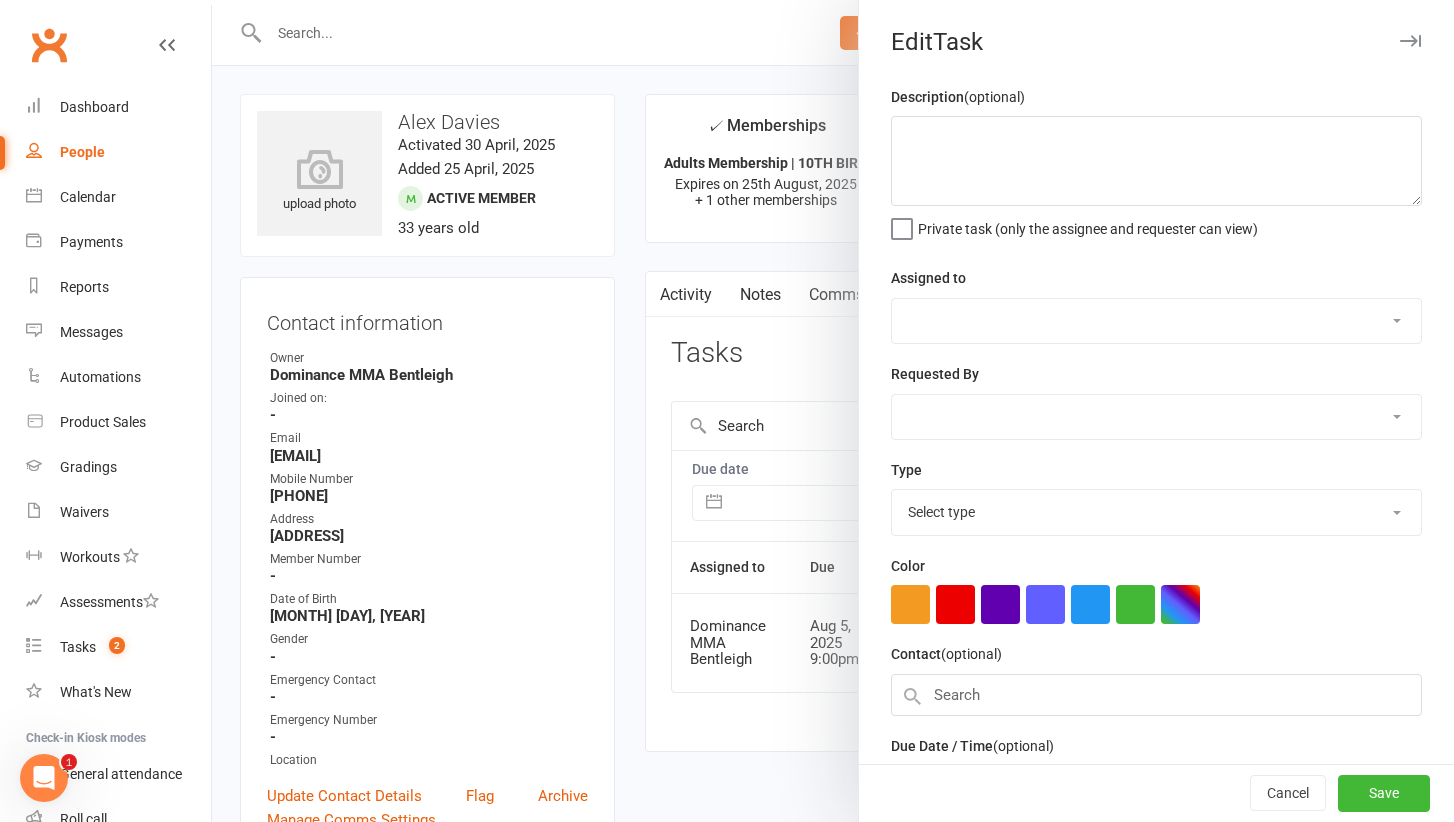 type on "2 week ret 29/7 JF
1 week ret 15/7 JF" 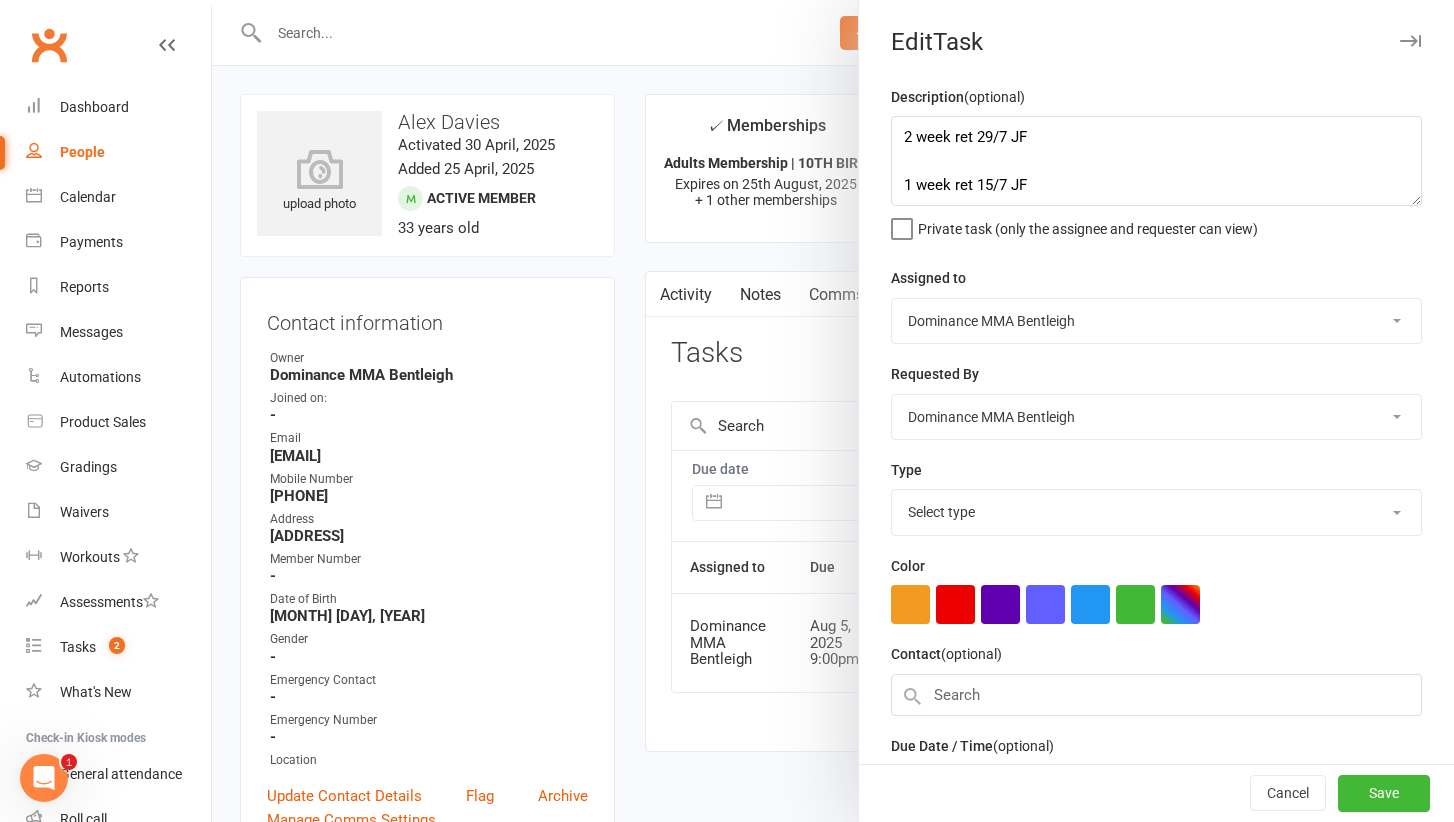 select on "13789" 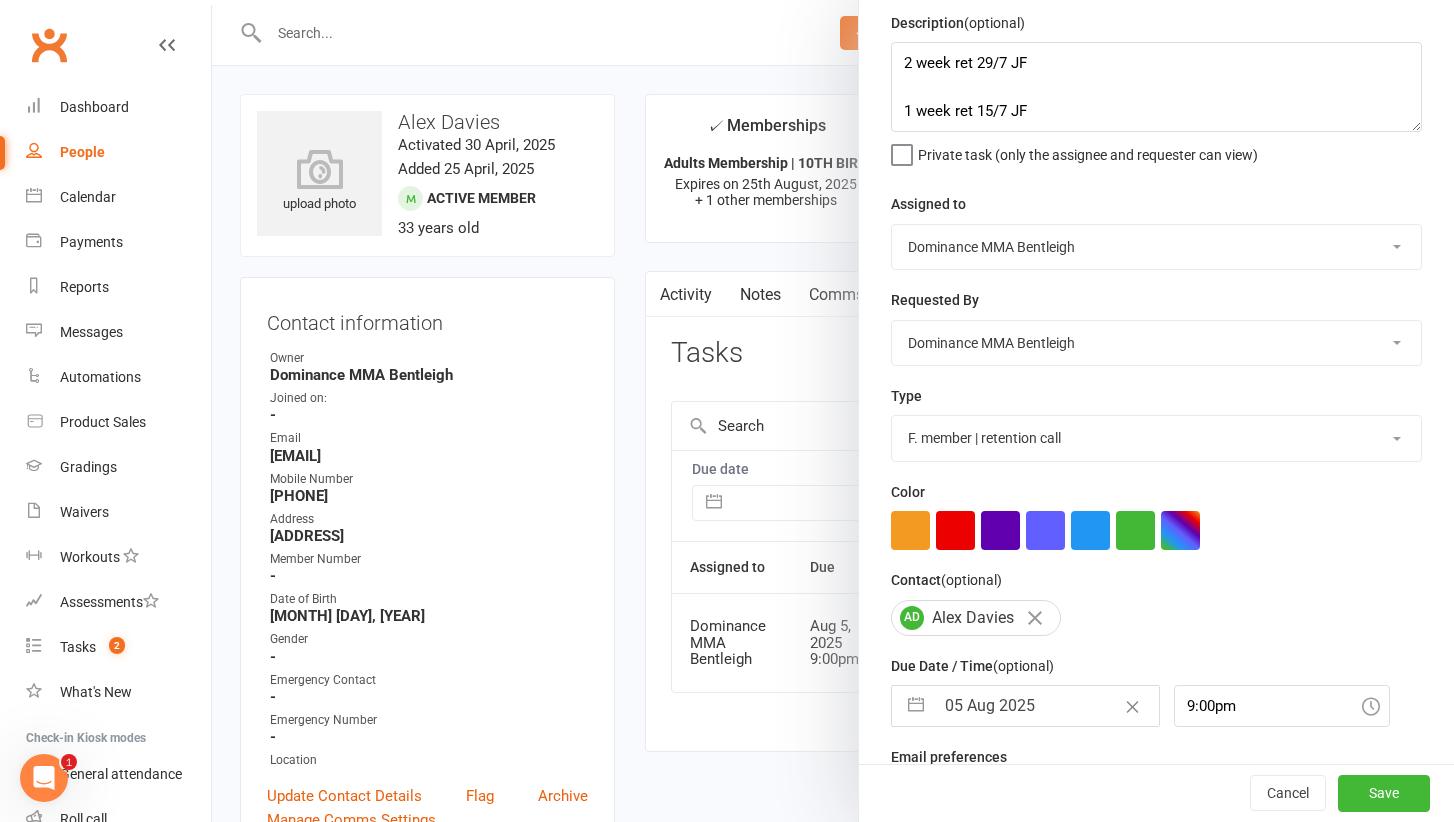 click on "05 Aug 2025" at bounding box center (1046, 706) 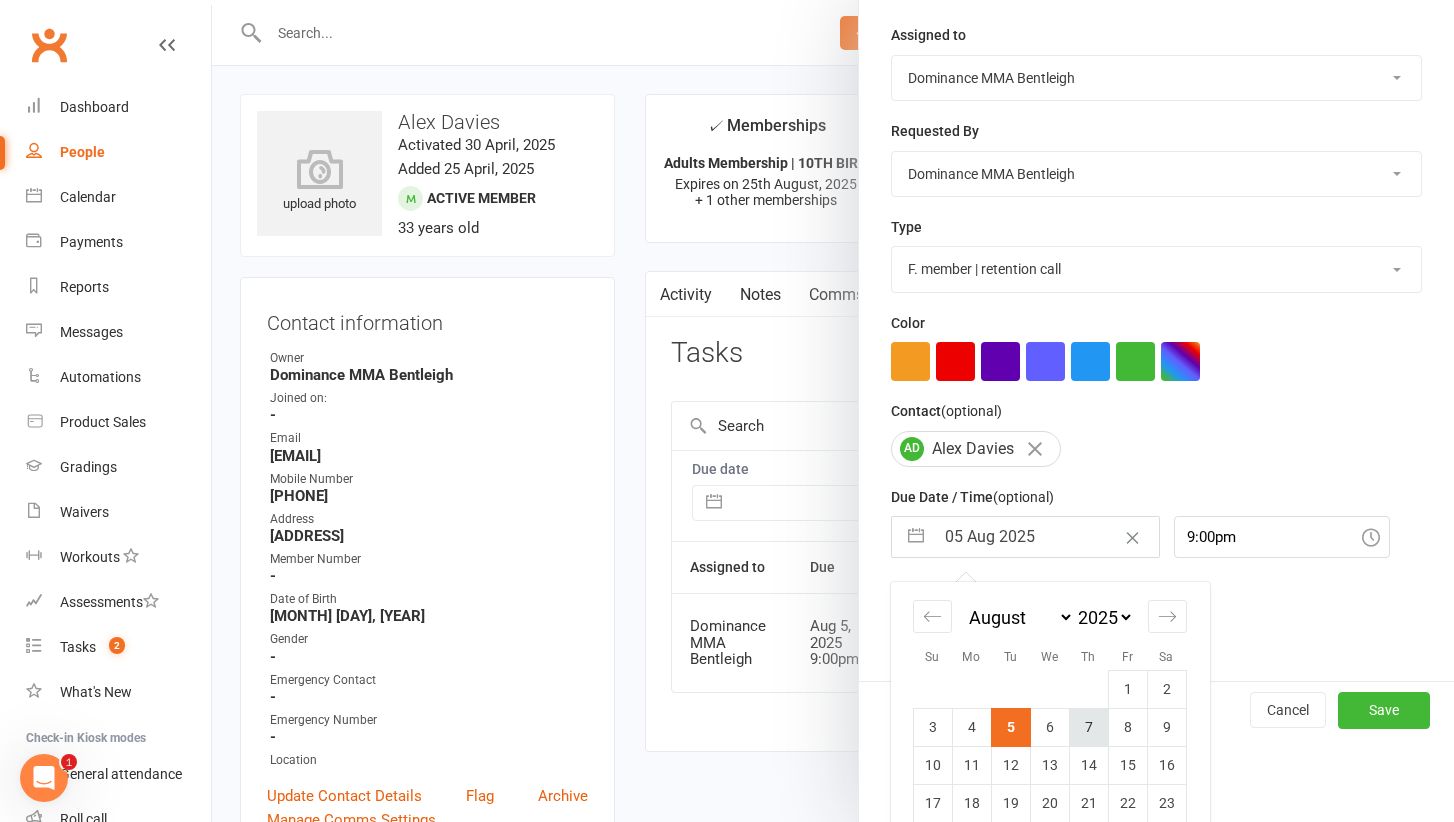 scroll, scrollTop: 244, scrollLeft: 0, axis: vertical 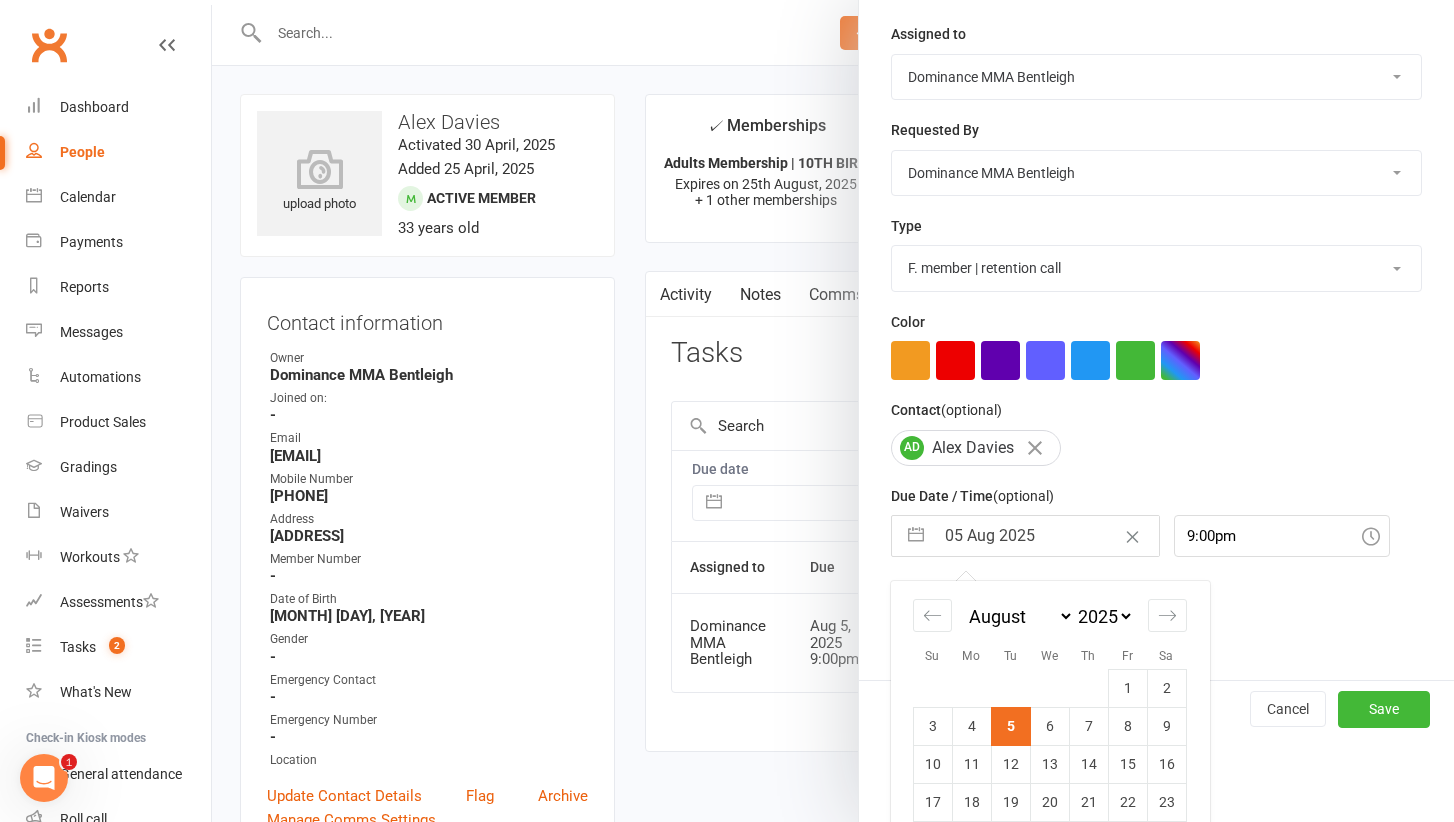 click at bounding box center [833, 411] 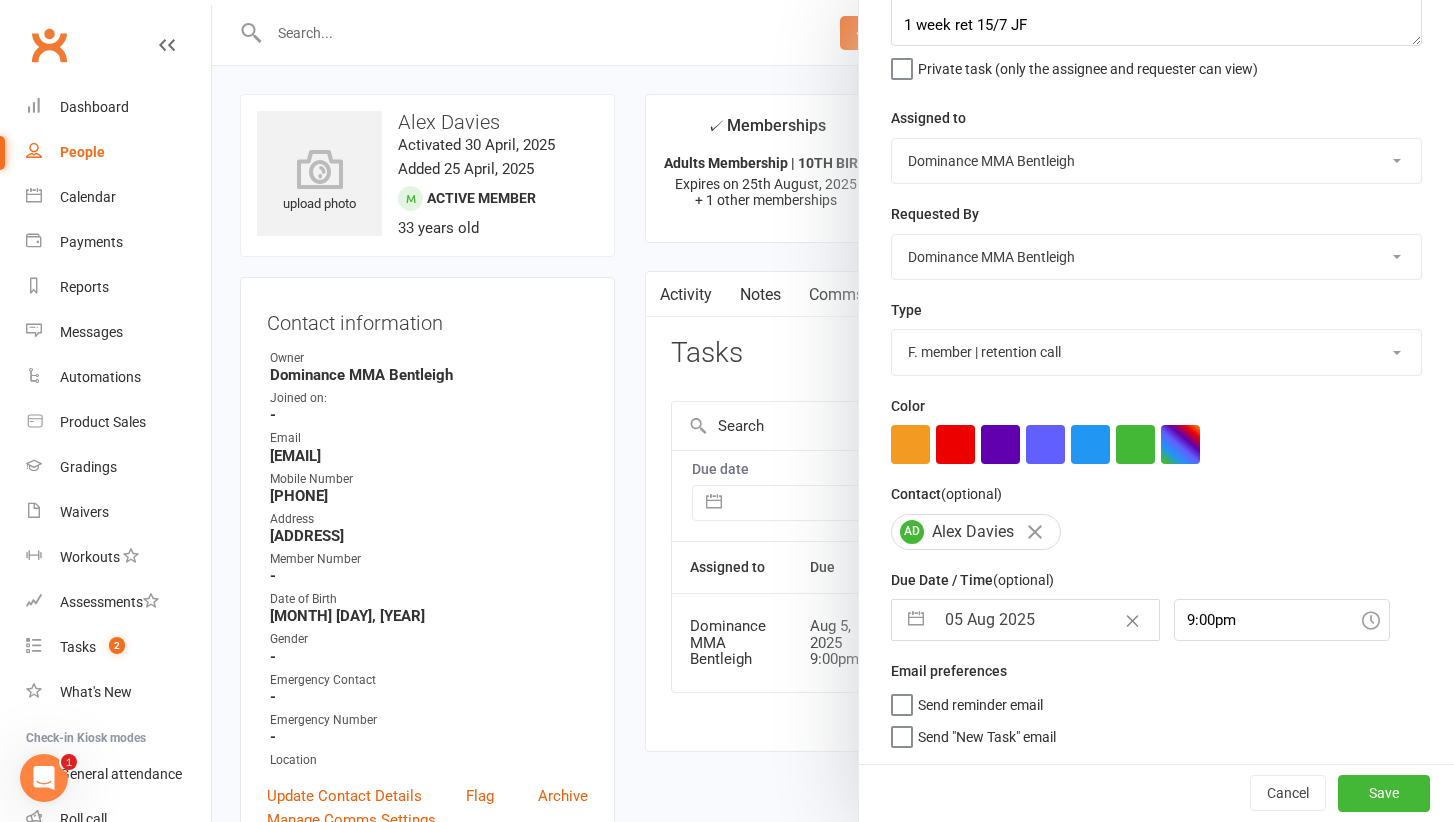 scroll, scrollTop: 156, scrollLeft: 0, axis: vertical 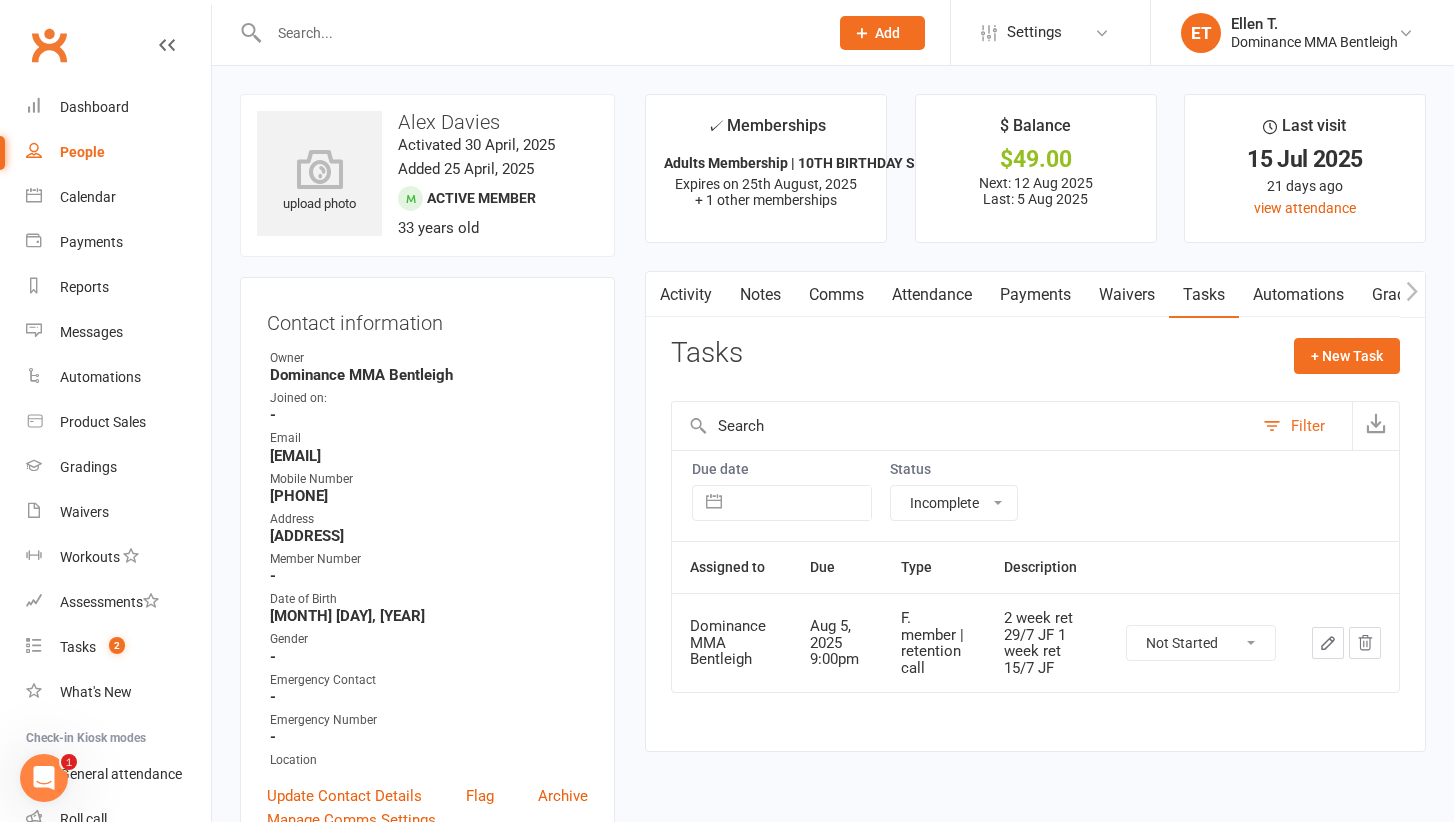 click on "Notes" at bounding box center [760, 295] 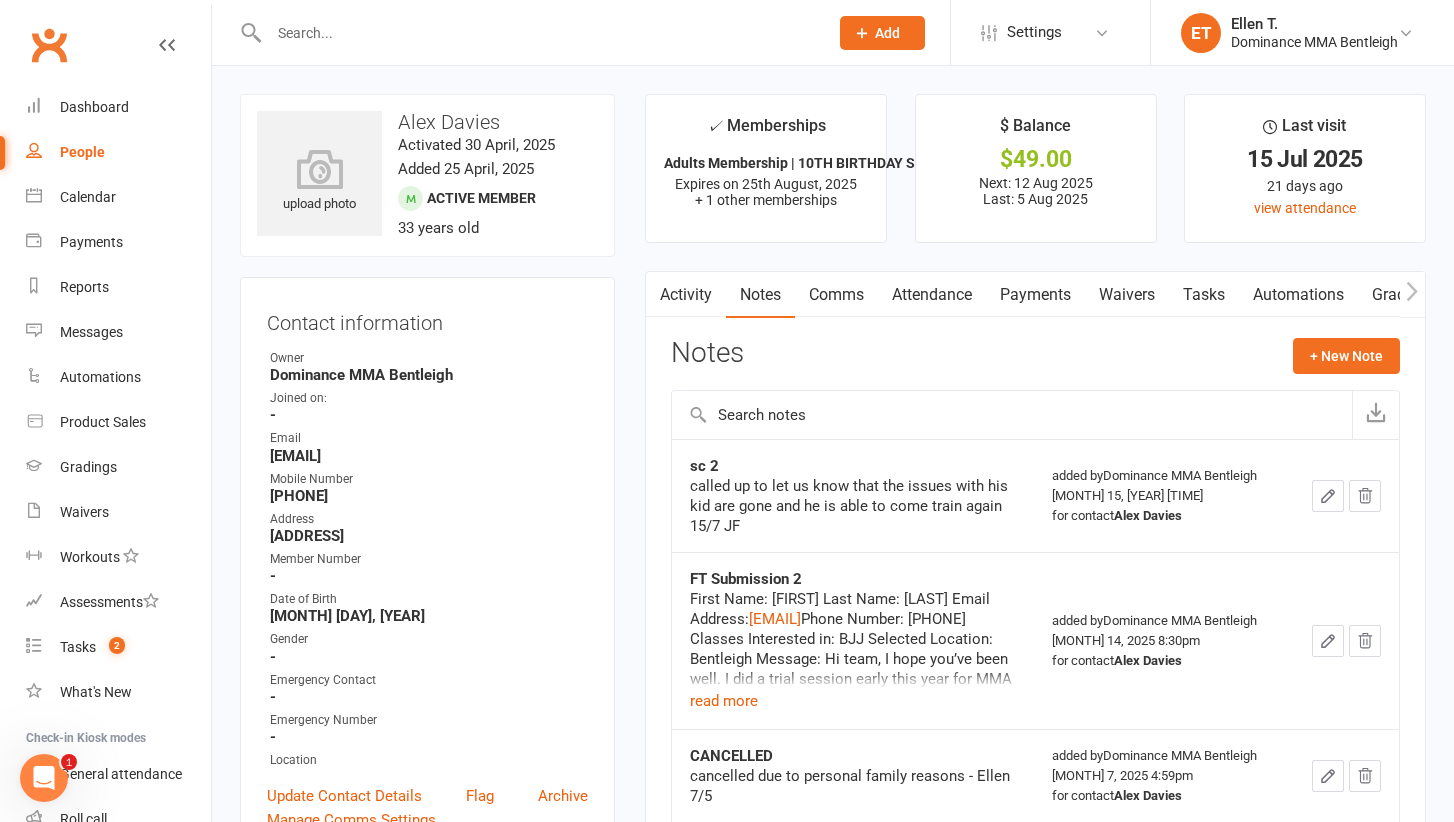 scroll, scrollTop: 72, scrollLeft: 0, axis: vertical 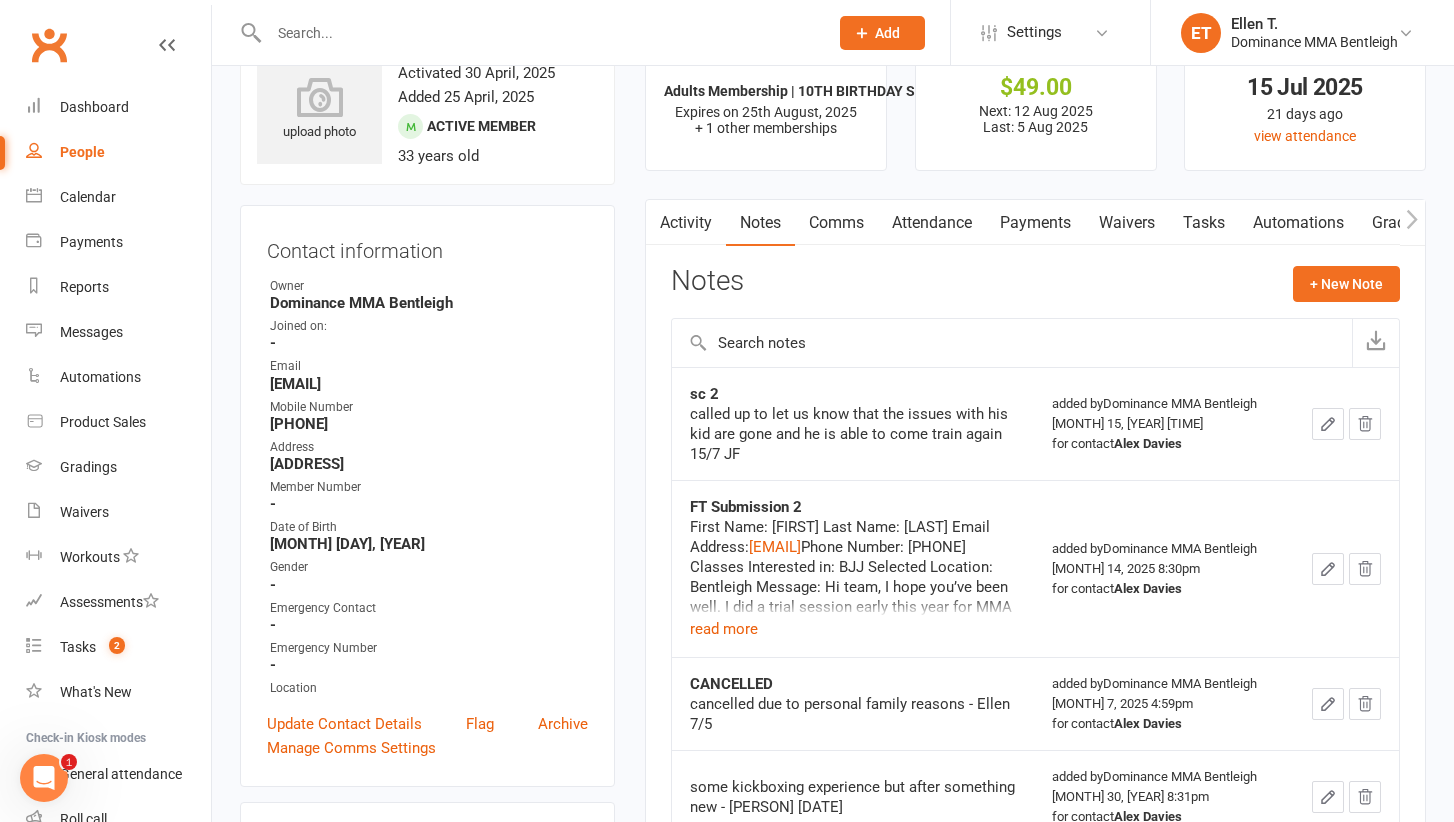 click on "Activity" at bounding box center [686, 223] 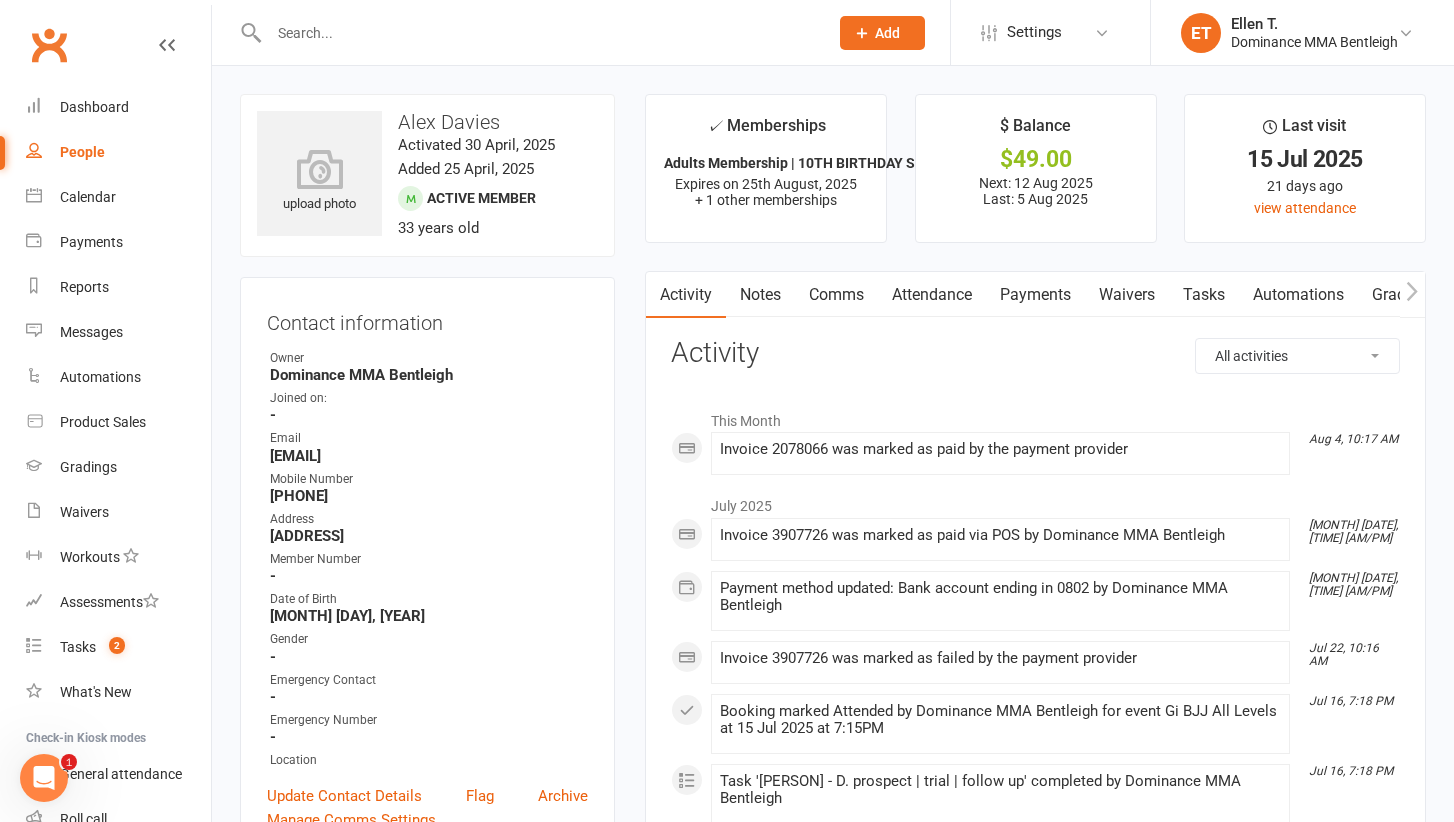 scroll, scrollTop: 0, scrollLeft: 0, axis: both 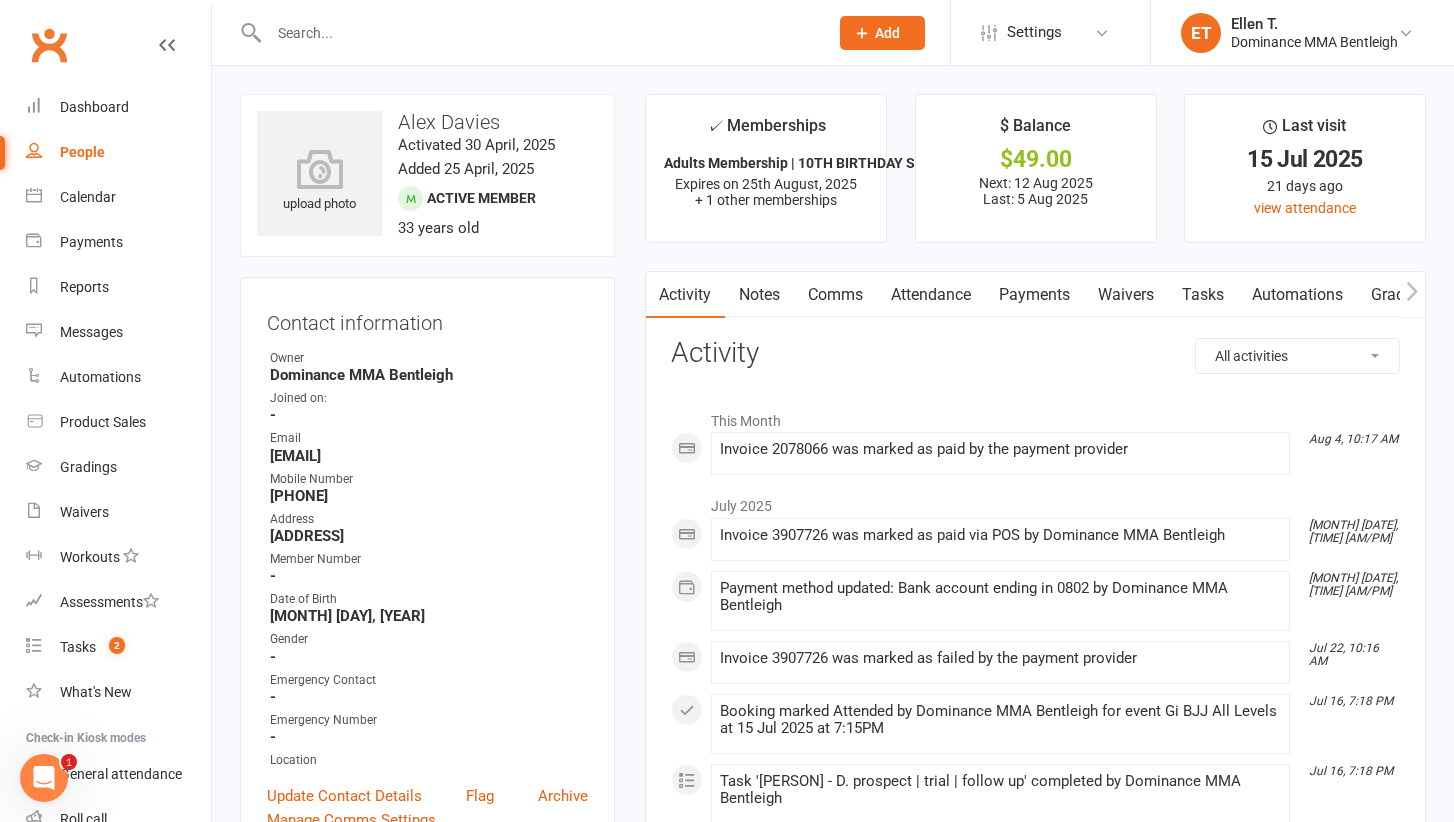 click on "Tasks" at bounding box center (1203, 295) 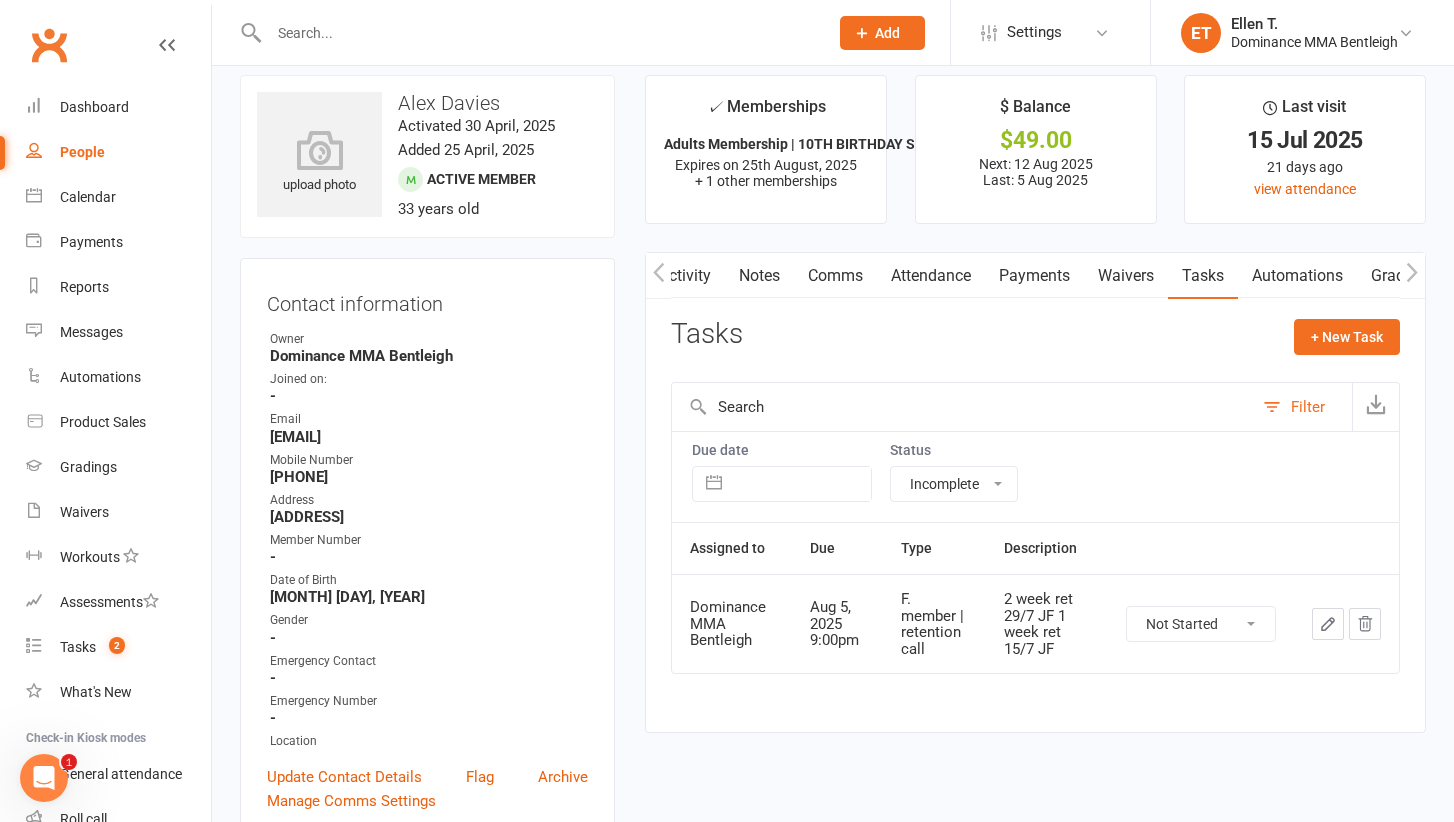 scroll, scrollTop: 29, scrollLeft: 0, axis: vertical 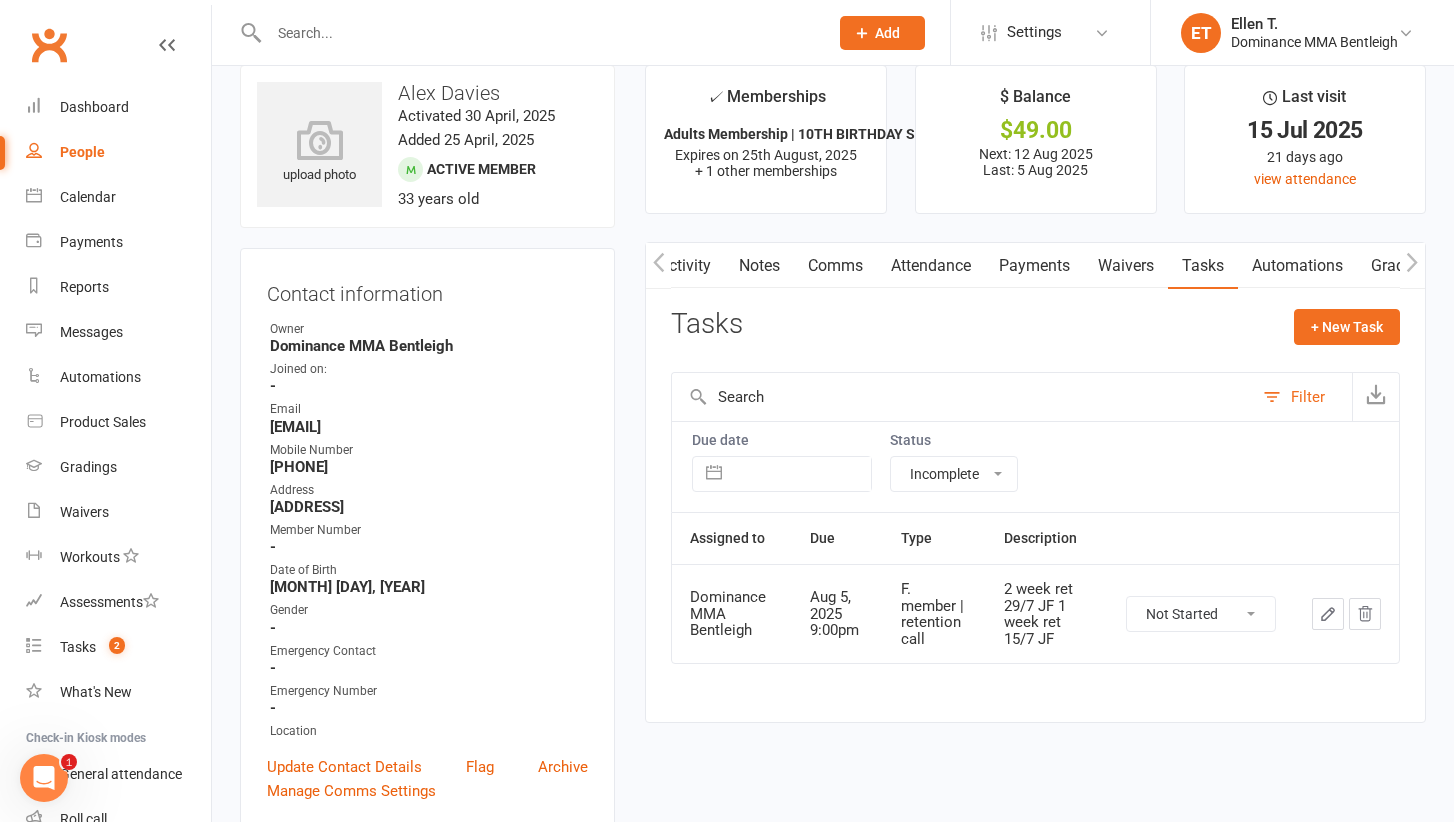 click 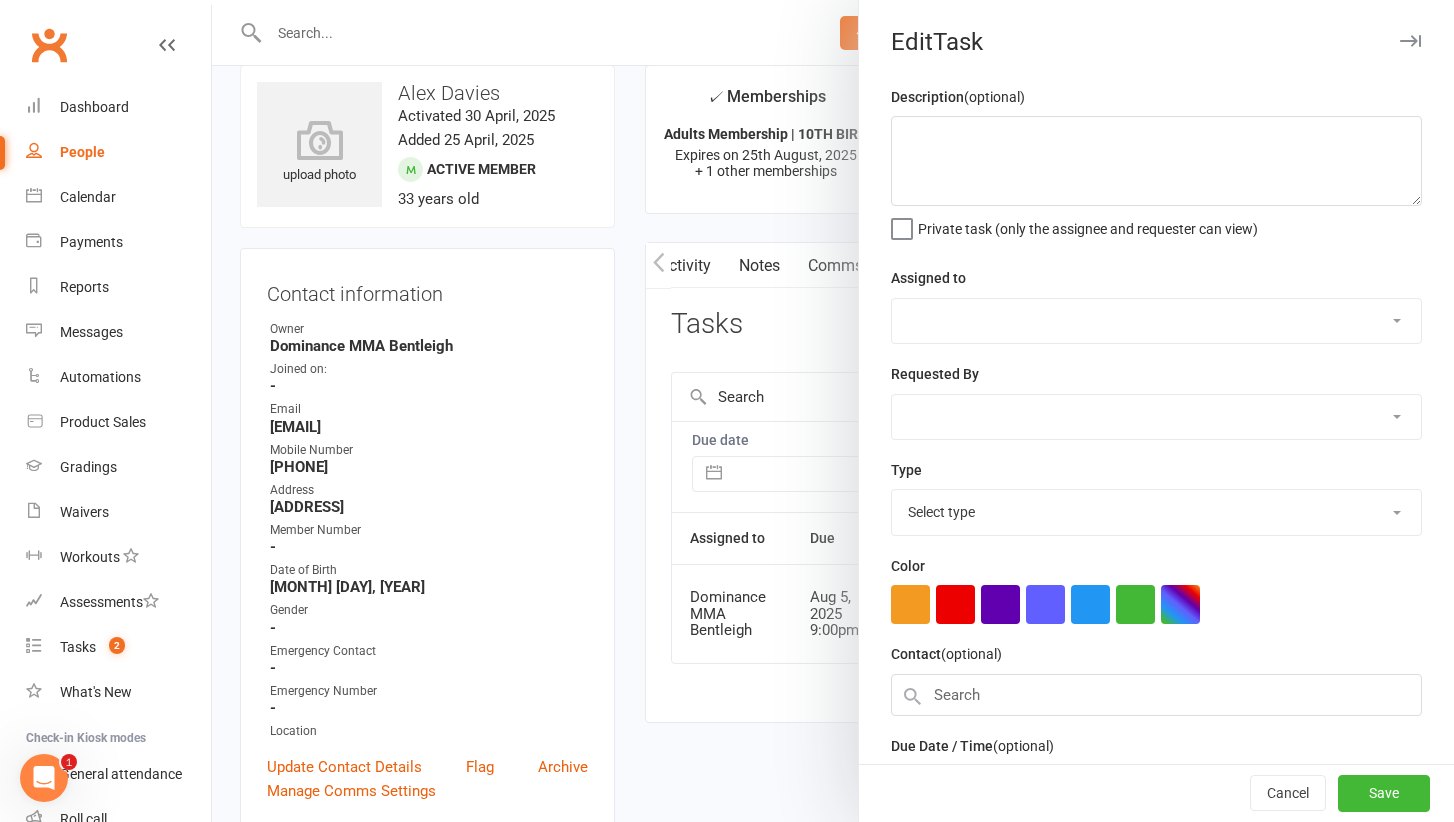 type on "2 week ret 29/7 JF
1 week ret 15/7 JF" 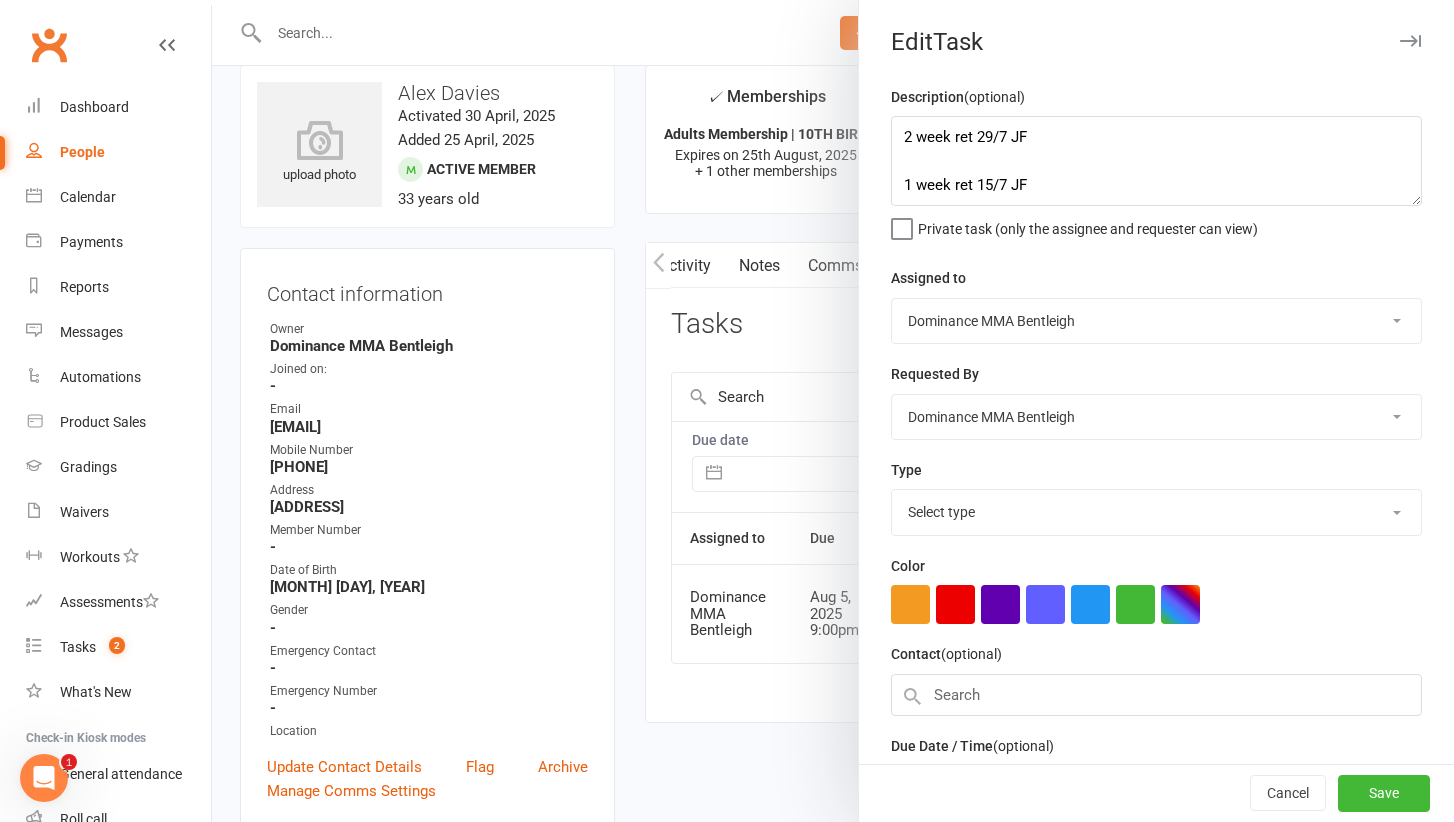 select on "13789" 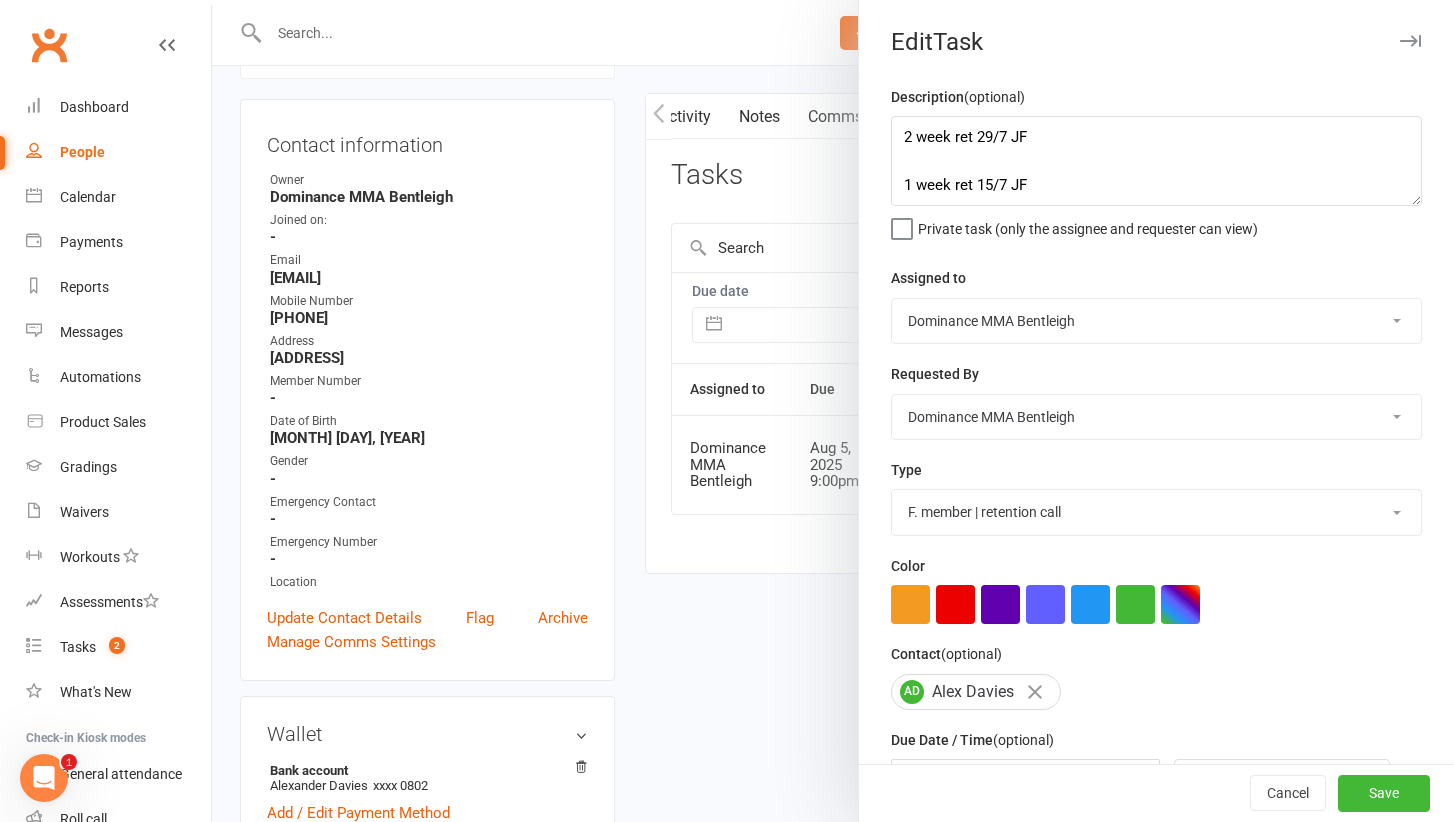 scroll, scrollTop: 179, scrollLeft: 0, axis: vertical 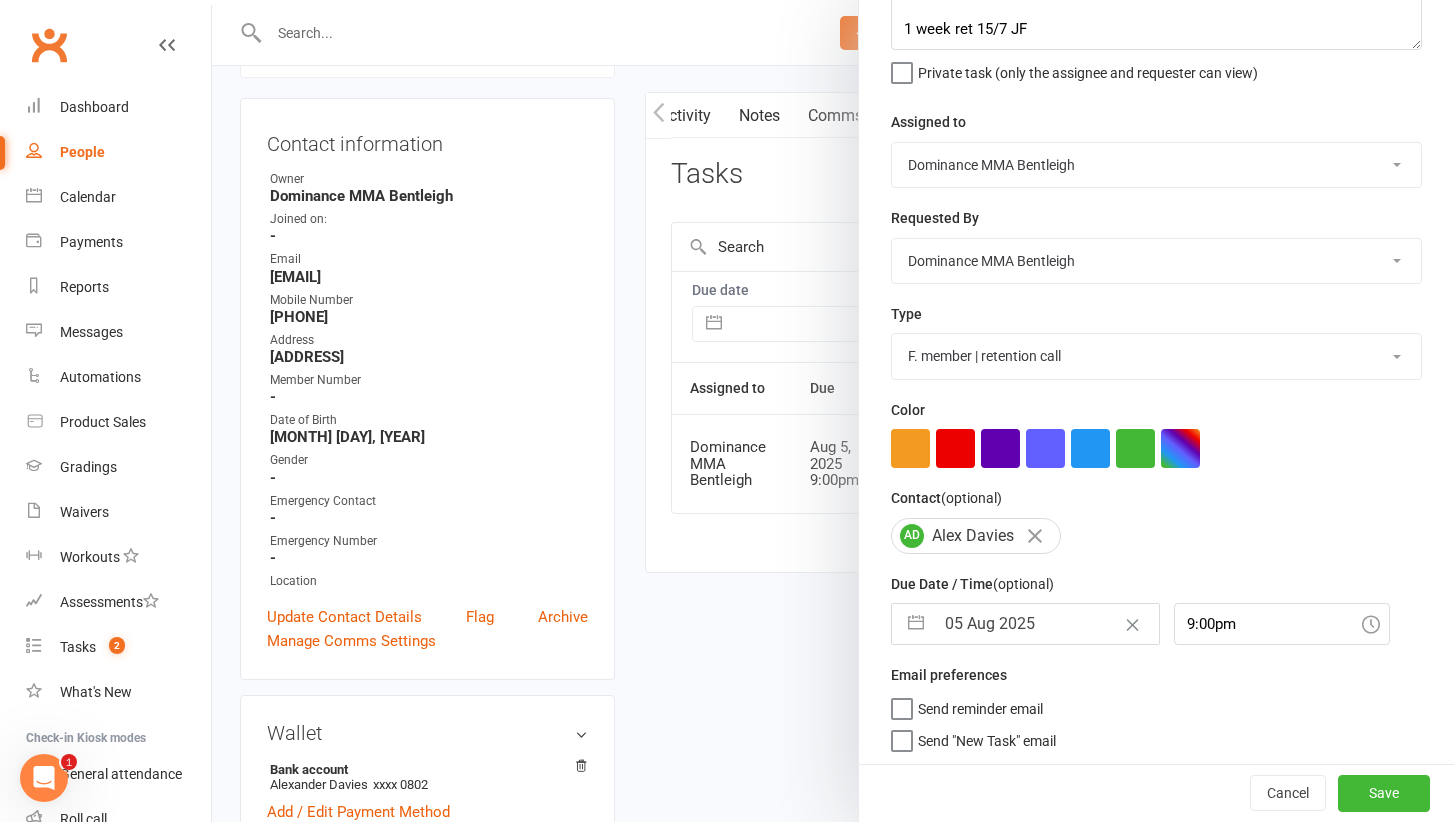 click on "05 Aug 2025" at bounding box center (1046, 624) 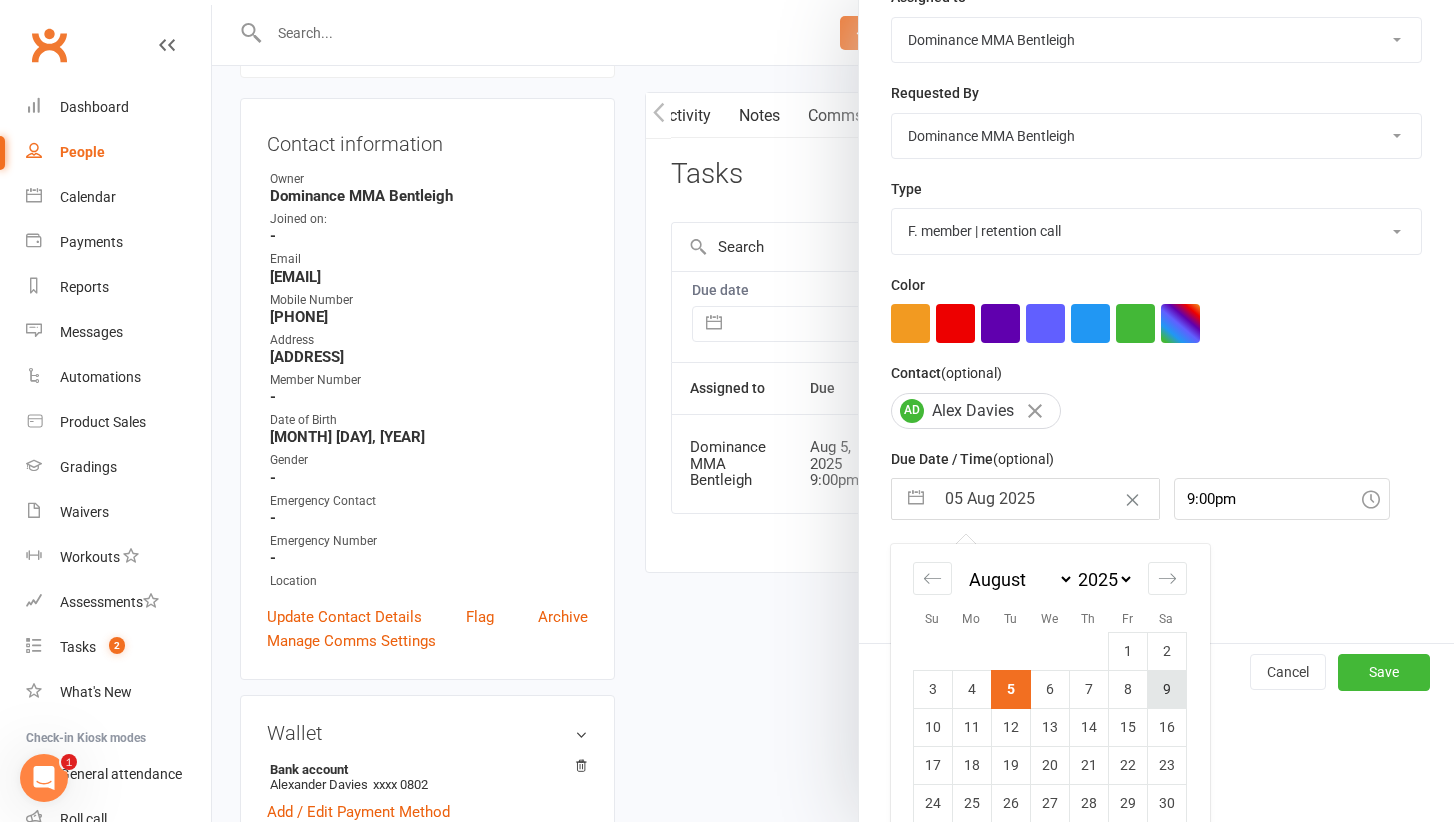click on "9" at bounding box center [1166, 689] 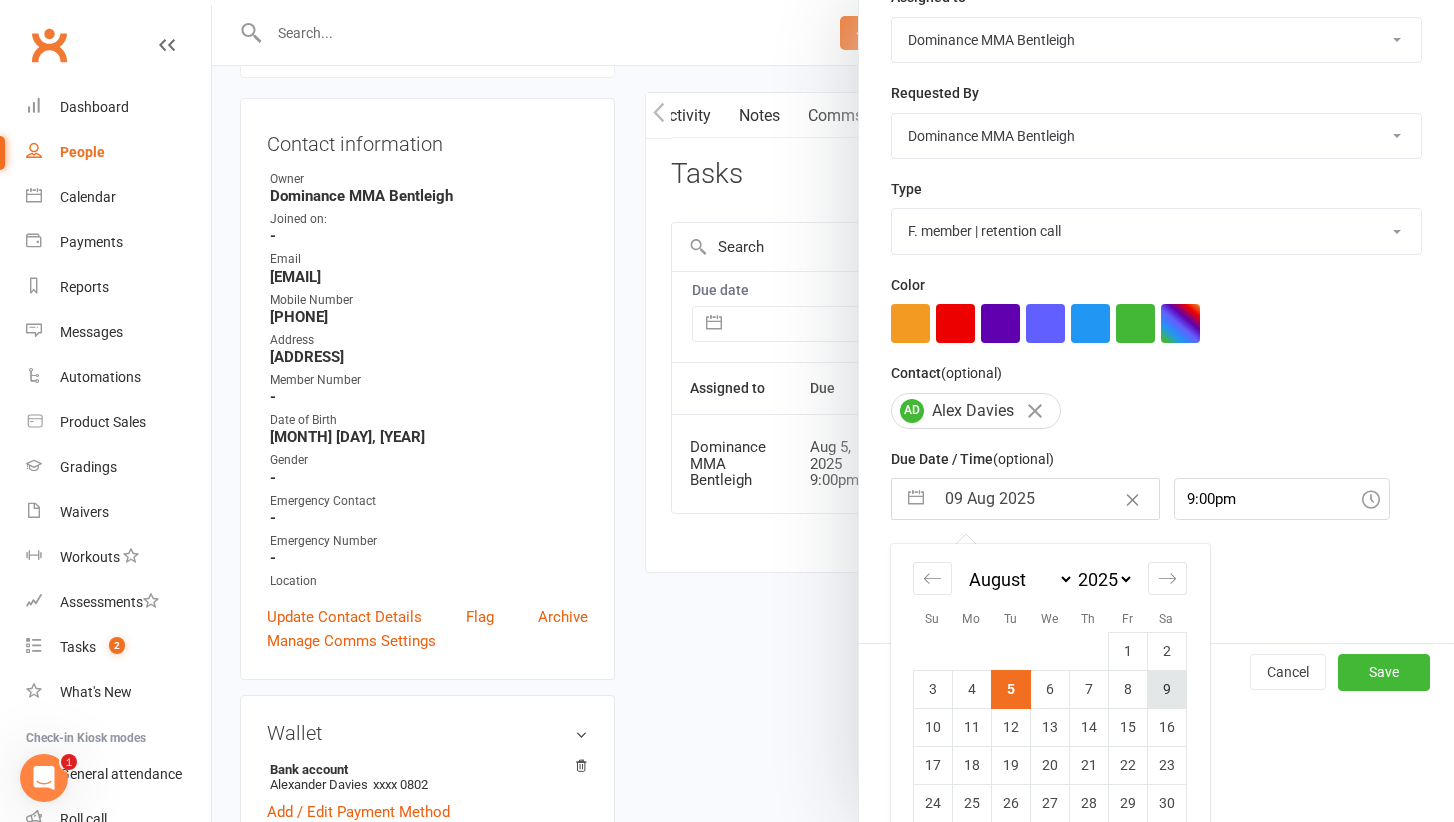 scroll, scrollTop: 156, scrollLeft: 0, axis: vertical 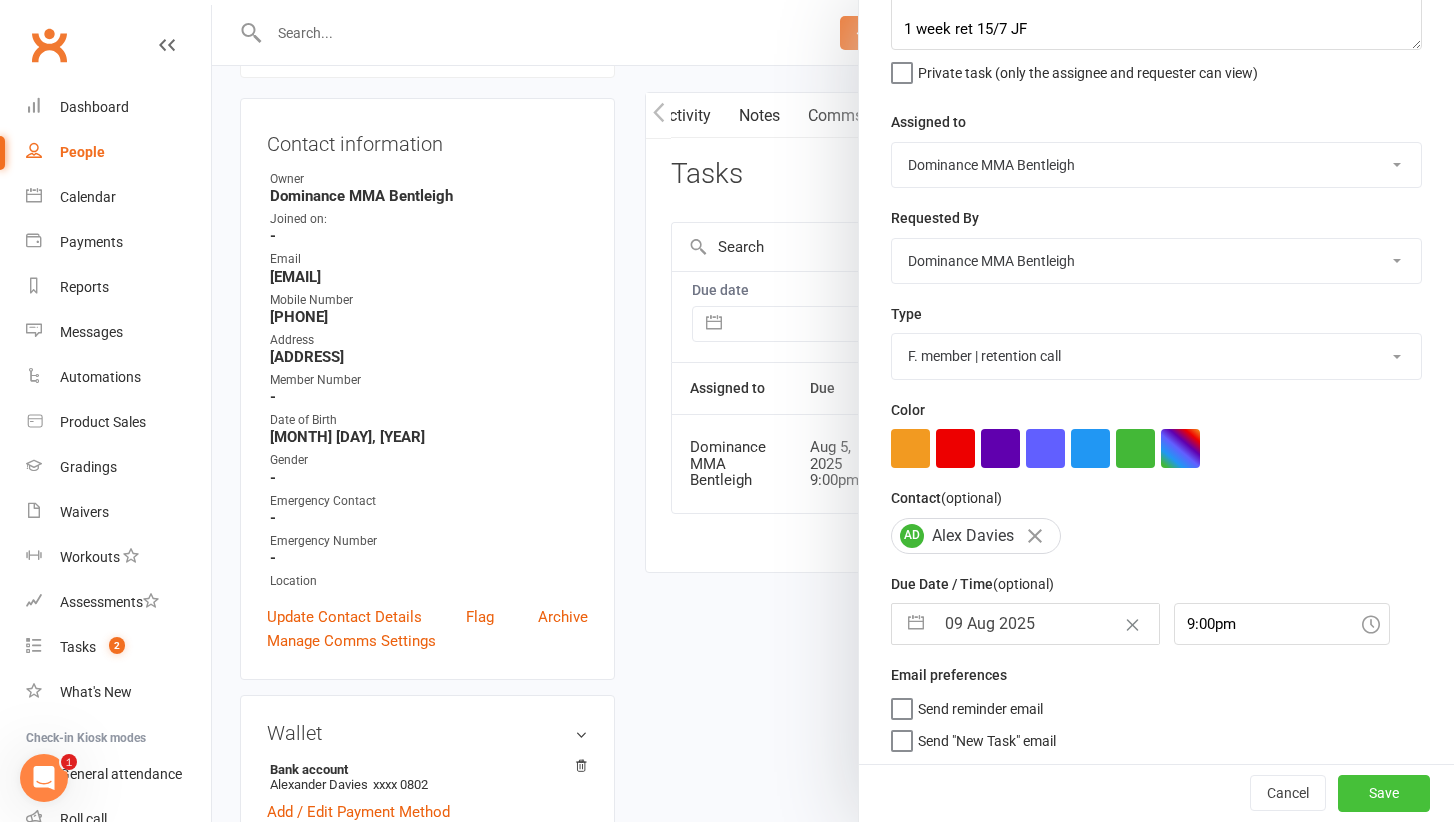 click on "Save" at bounding box center [1384, 794] 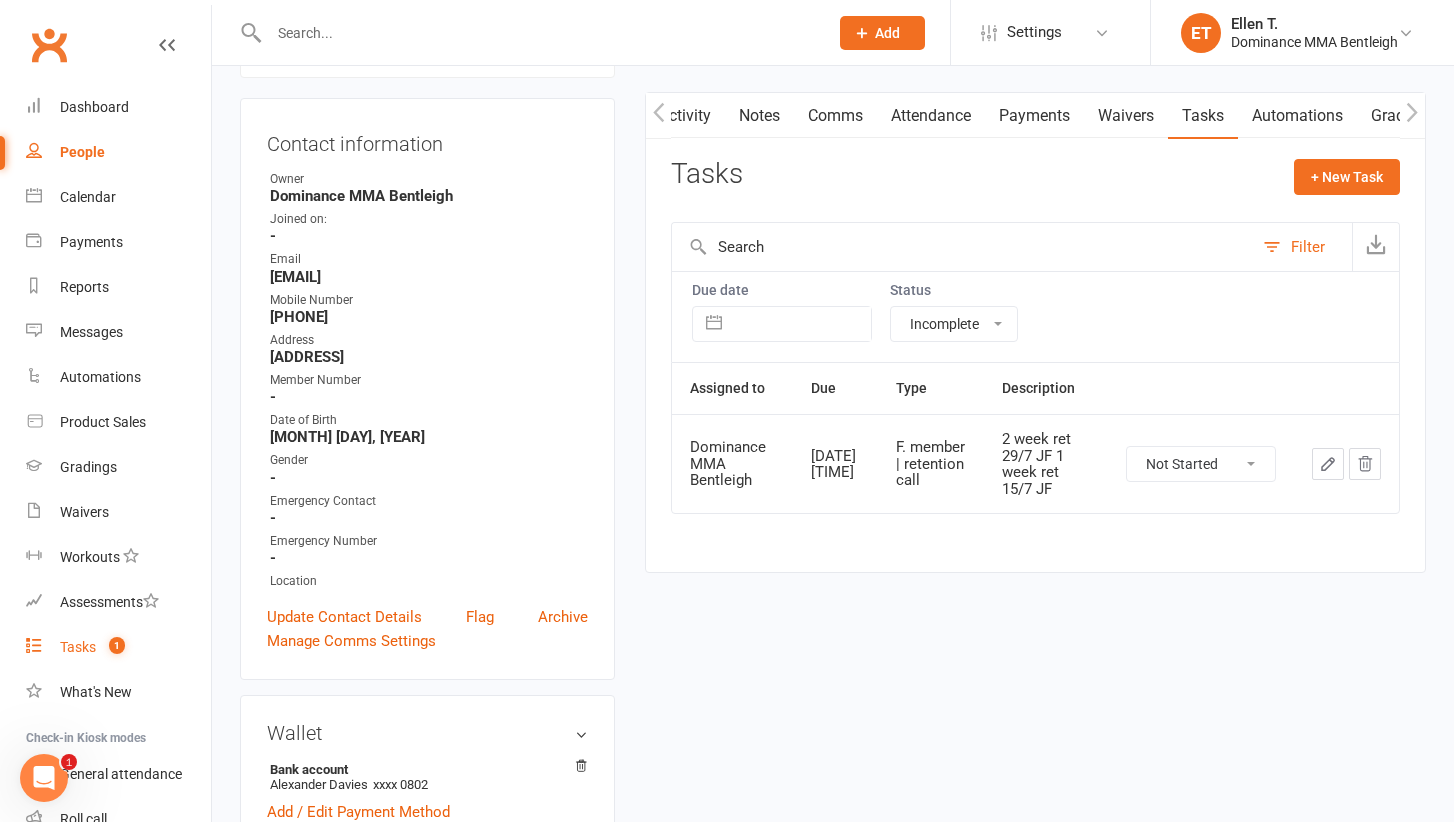click on "Tasks   1" at bounding box center (118, 647) 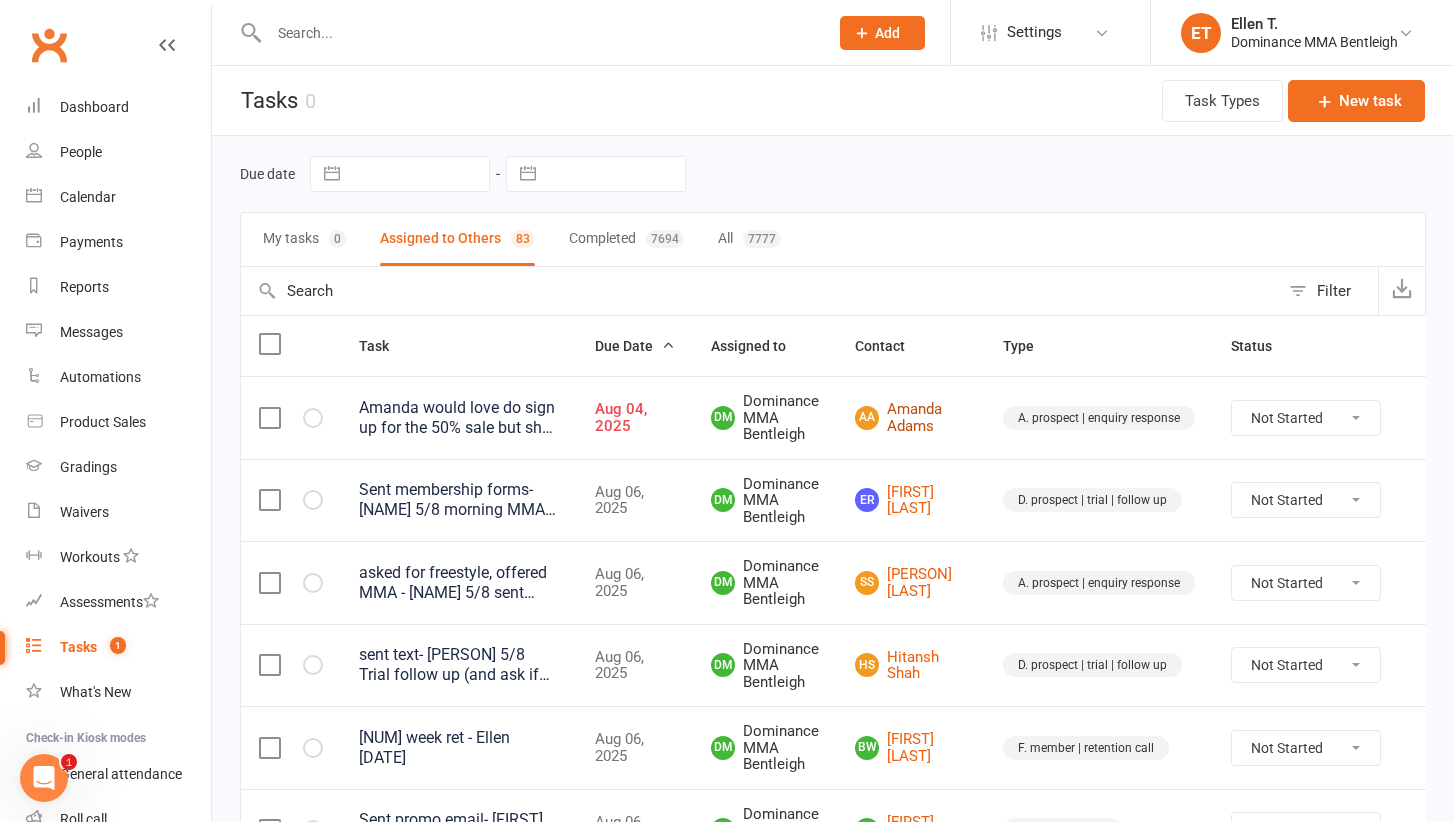 click on "AA Amanda Adams" at bounding box center [911, 417] 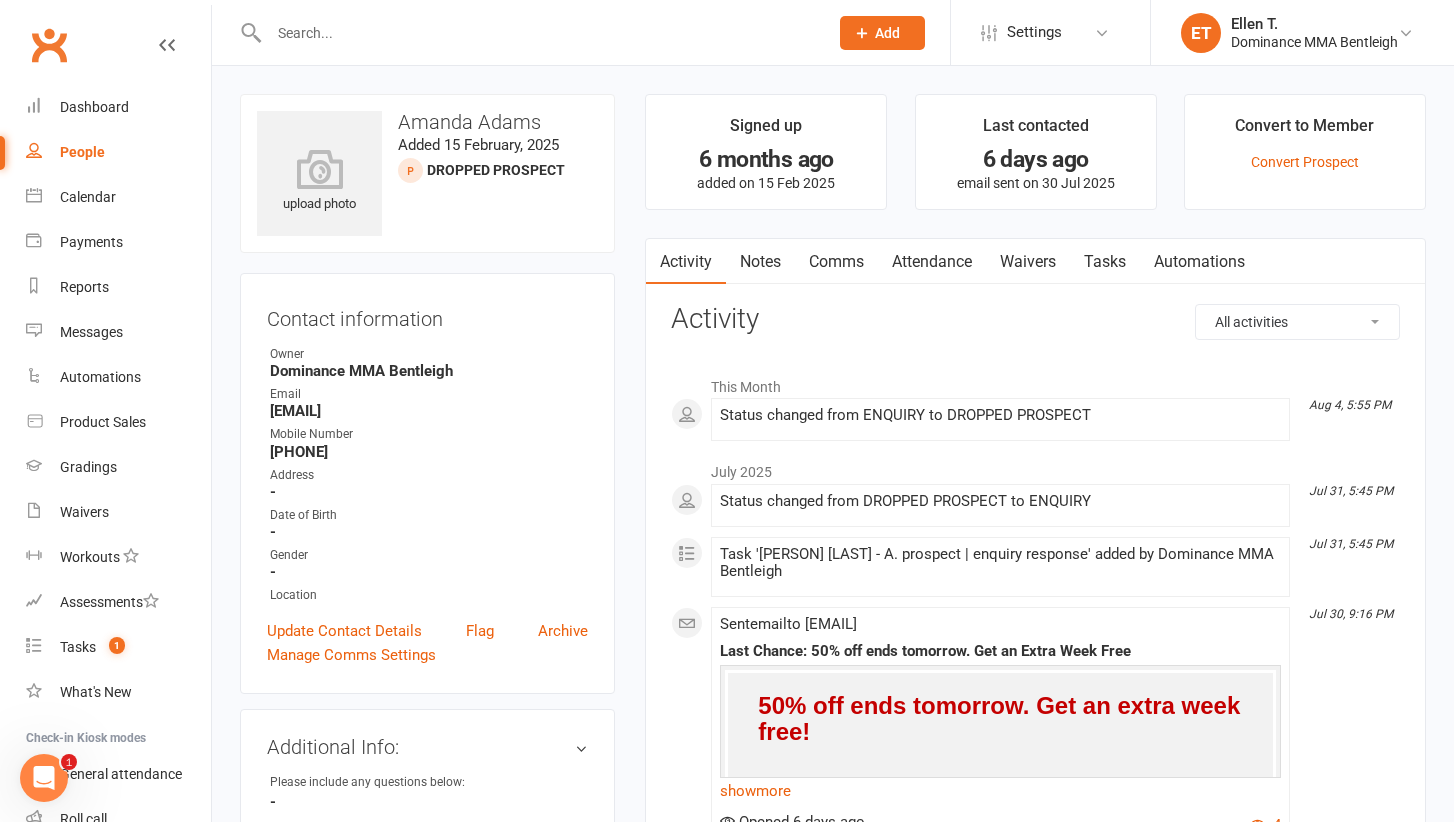 scroll, scrollTop: 0, scrollLeft: 0, axis: both 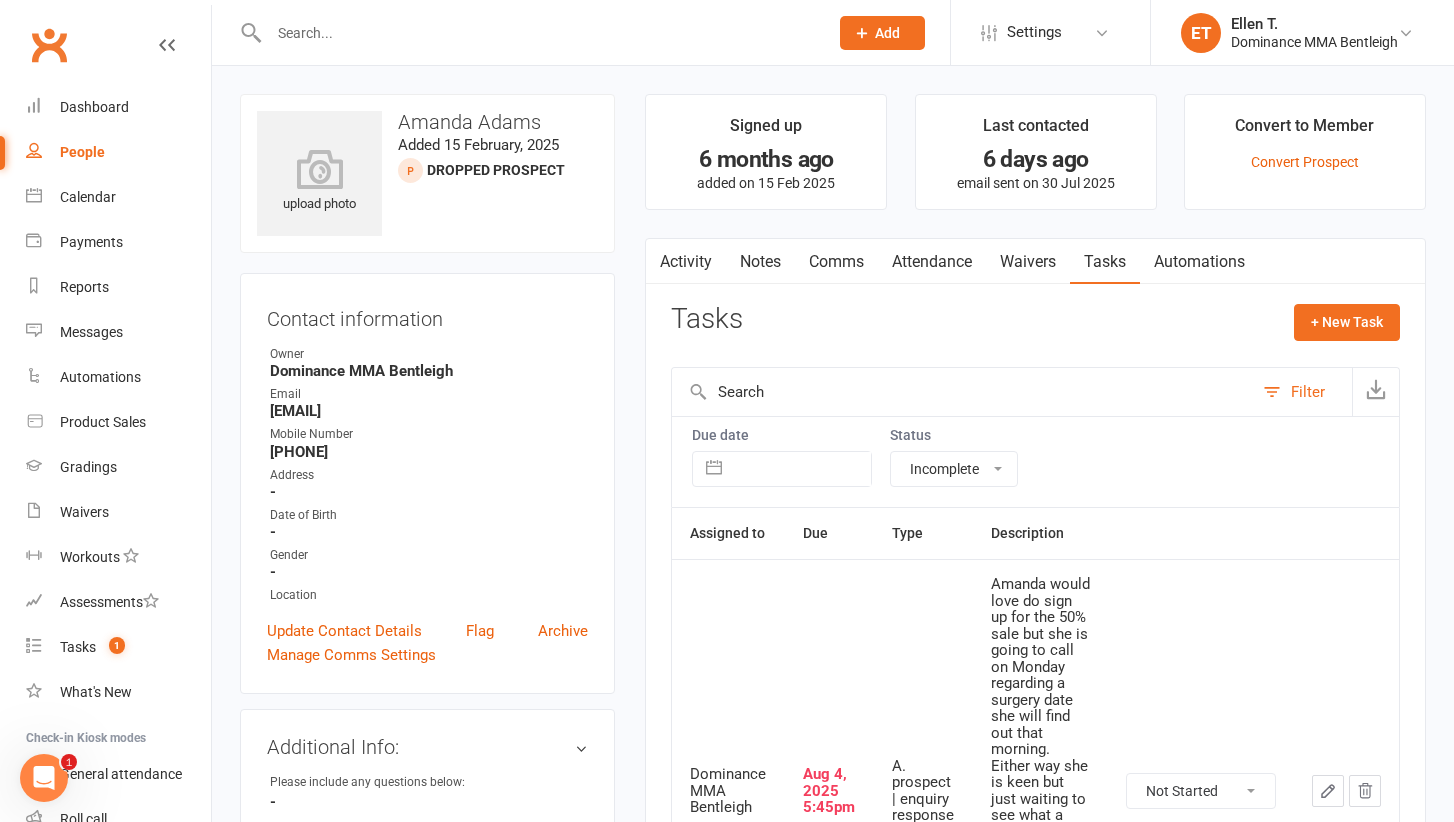 click on "Notes" at bounding box center [760, 262] 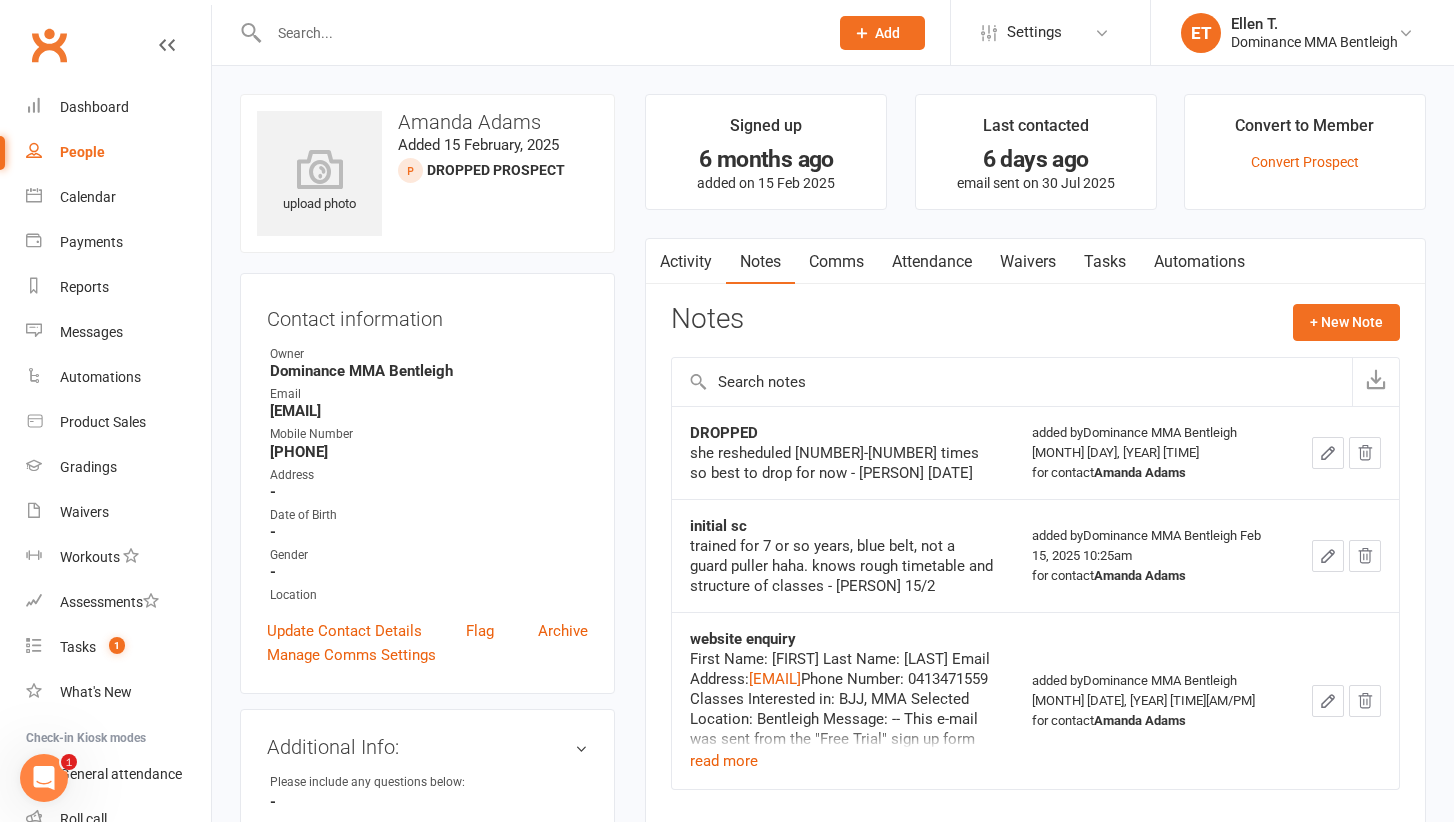 click on "Activity" at bounding box center [686, 262] 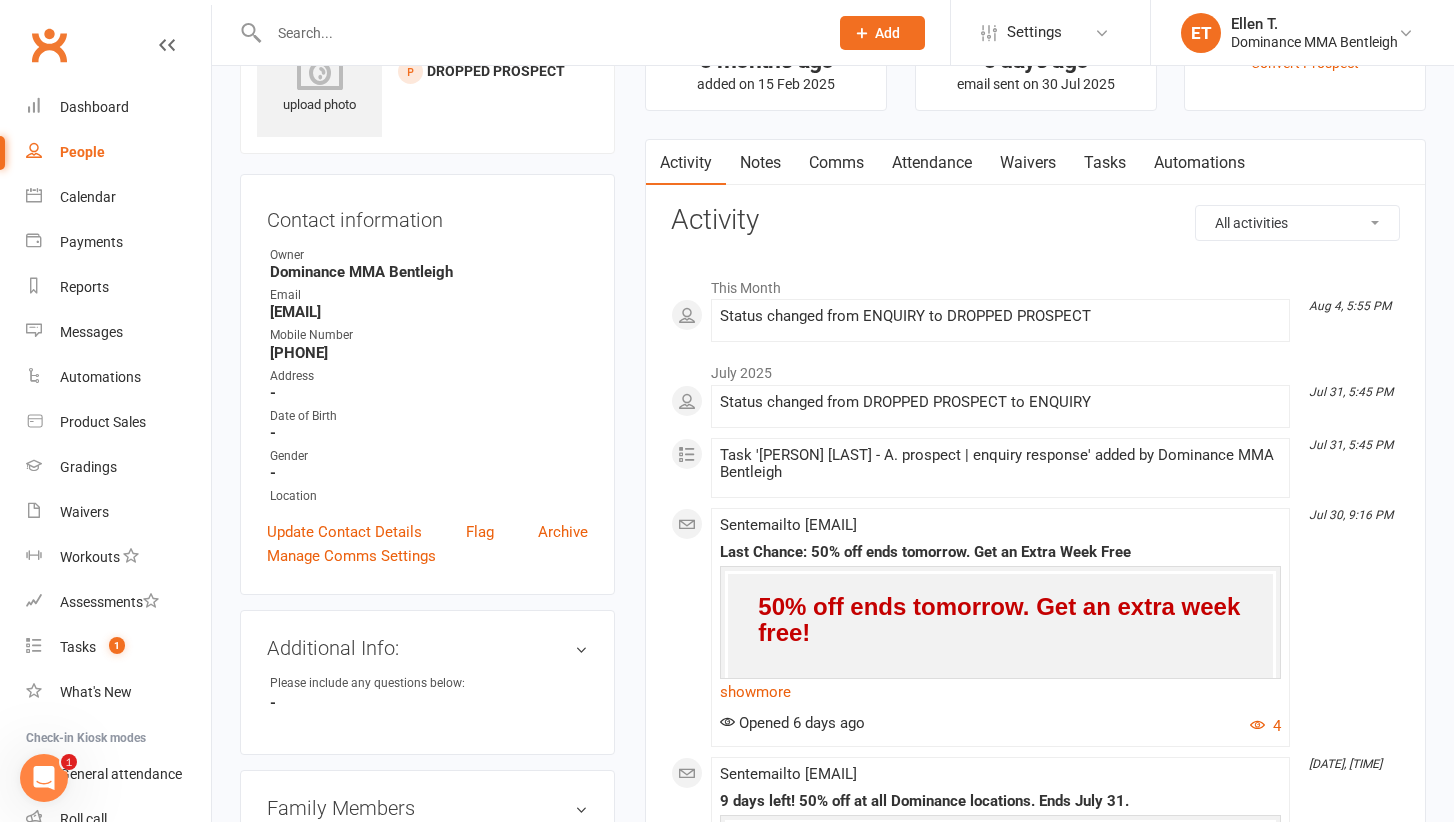 scroll, scrollTop: 101, scrollLeft: 0, axis: vertical 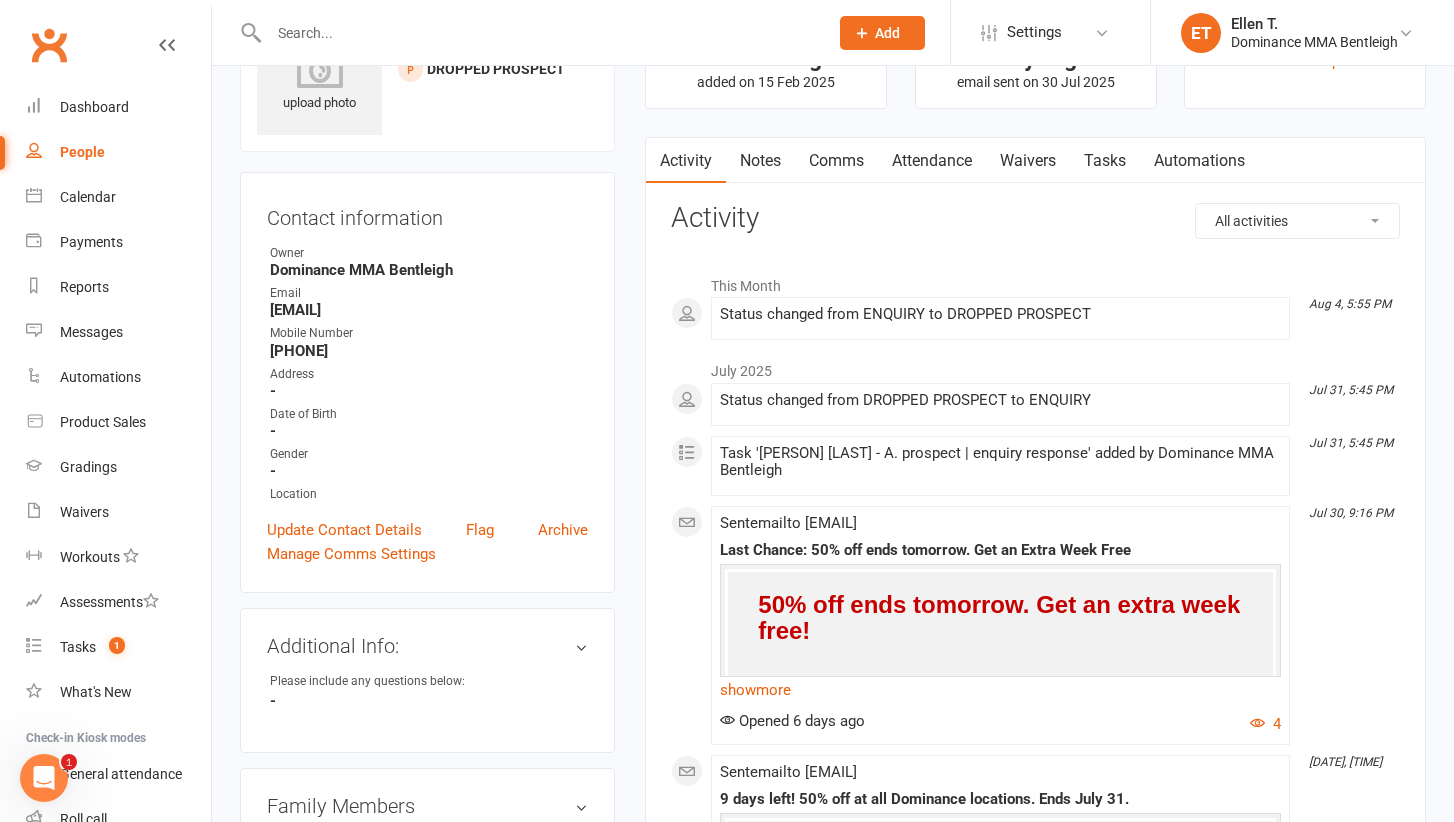 click on "Notes" at bounding box center (760, 161) 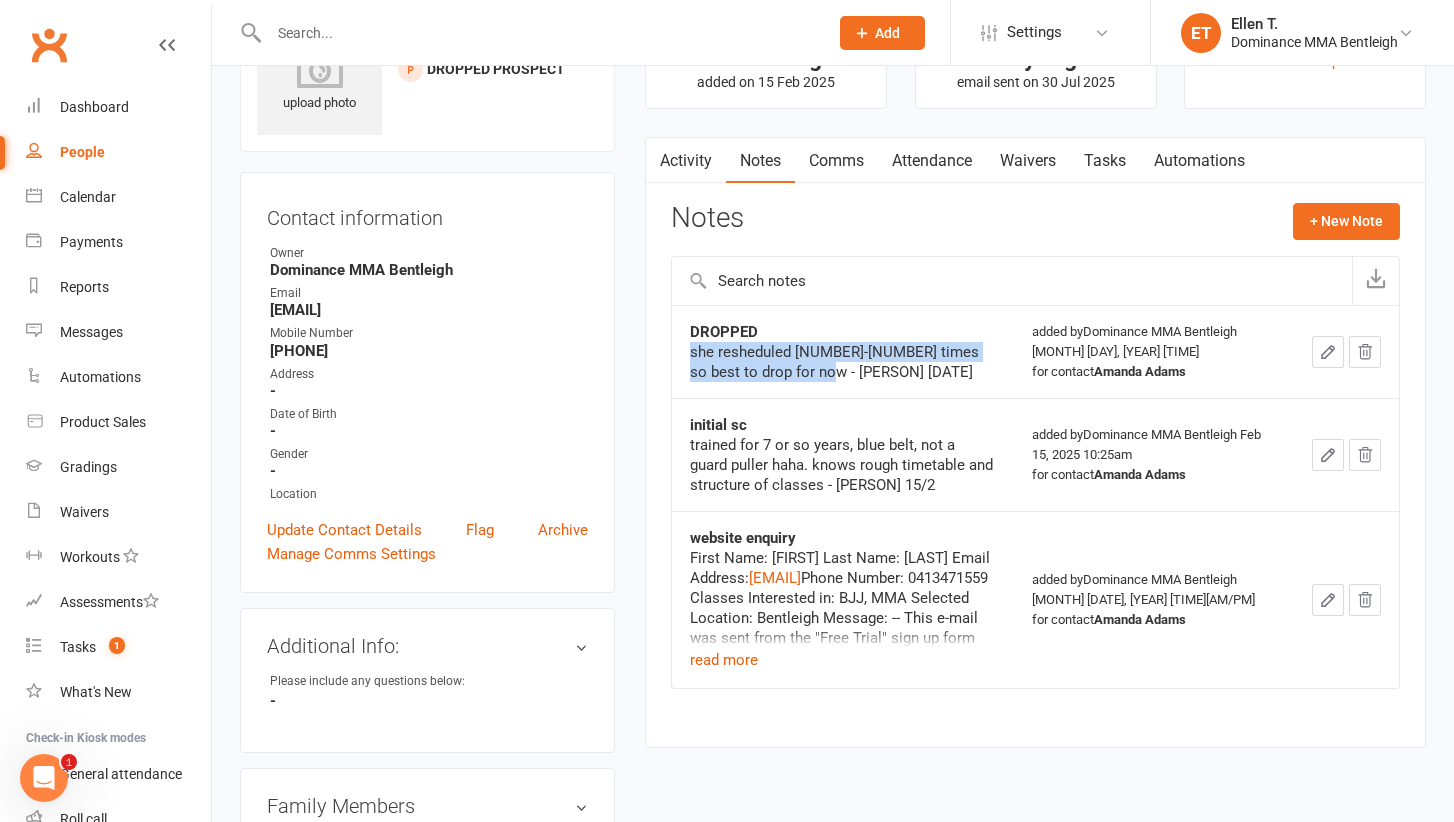 drag, startPoint x: 803, startPoint y: 362, endPoint x: 784, endPoint y: 336, distance: 32.202484 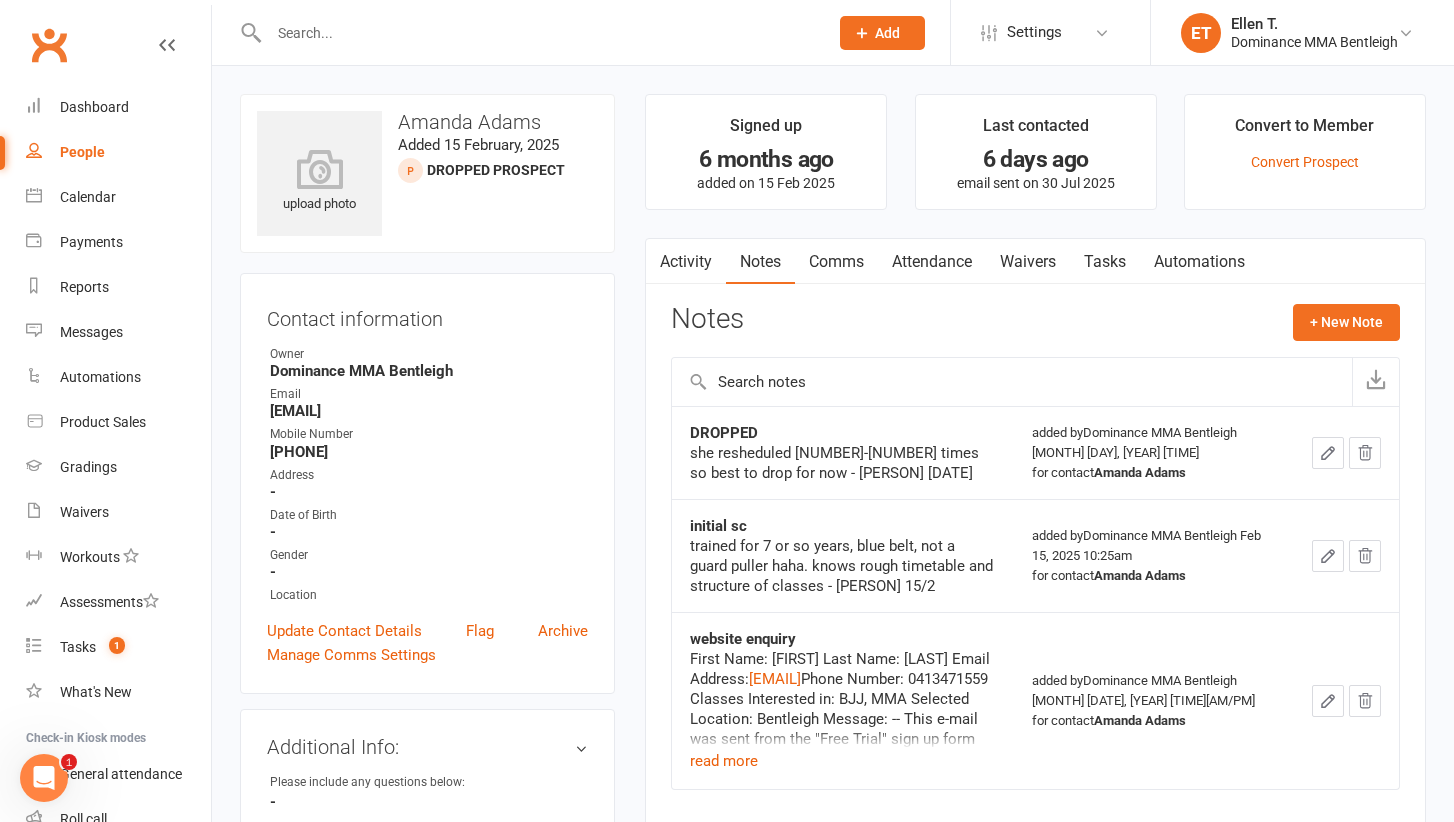 scroll, scrollTop: 0, scrollLeft: 0, axis: both 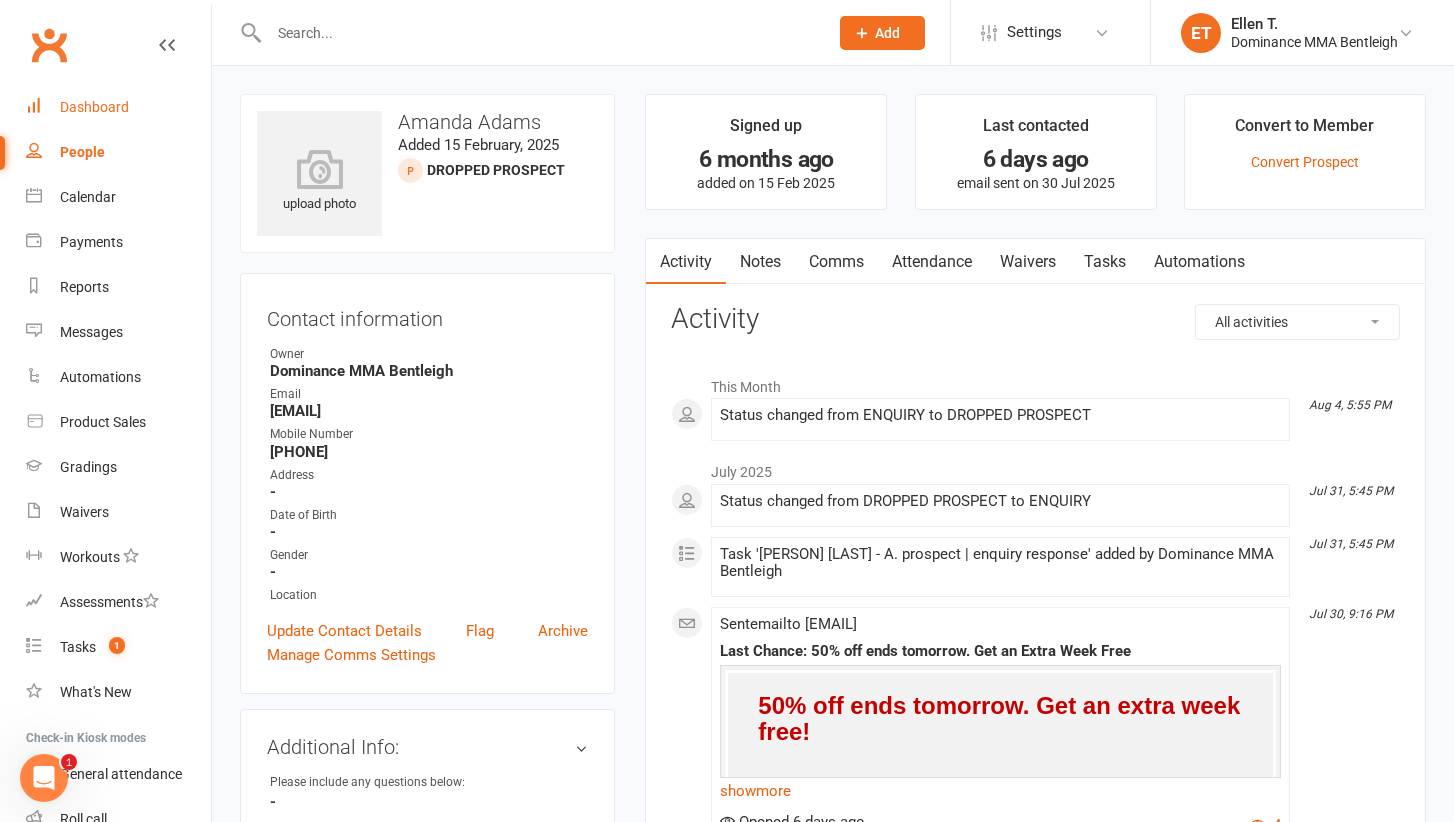 click on "Dashboard" at bounding box center [94, 107] 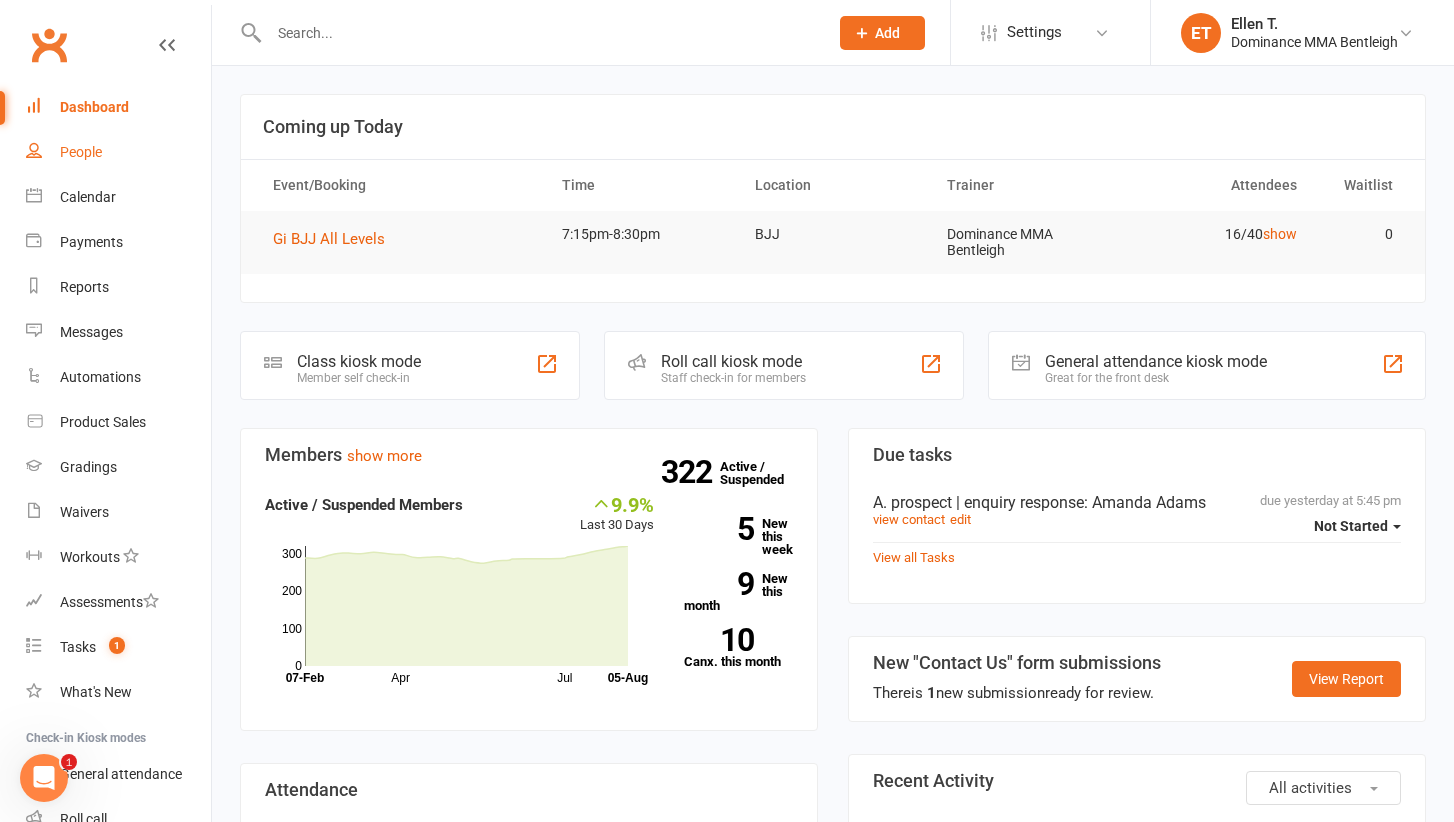 click on "People" at bounding box center [81, 152] 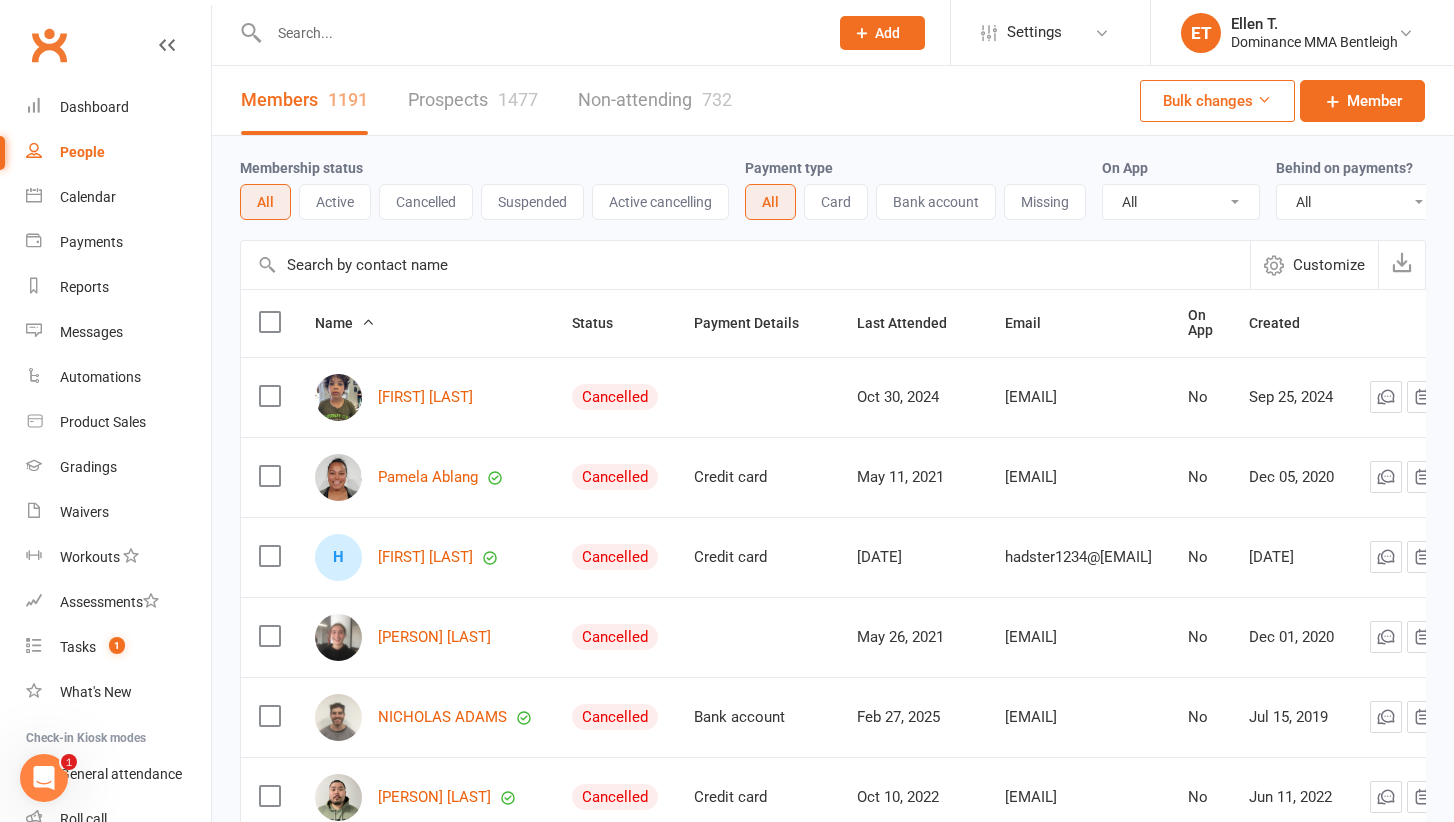 scroll, scrollTop: 0, scrollLeft: 0, axis: both 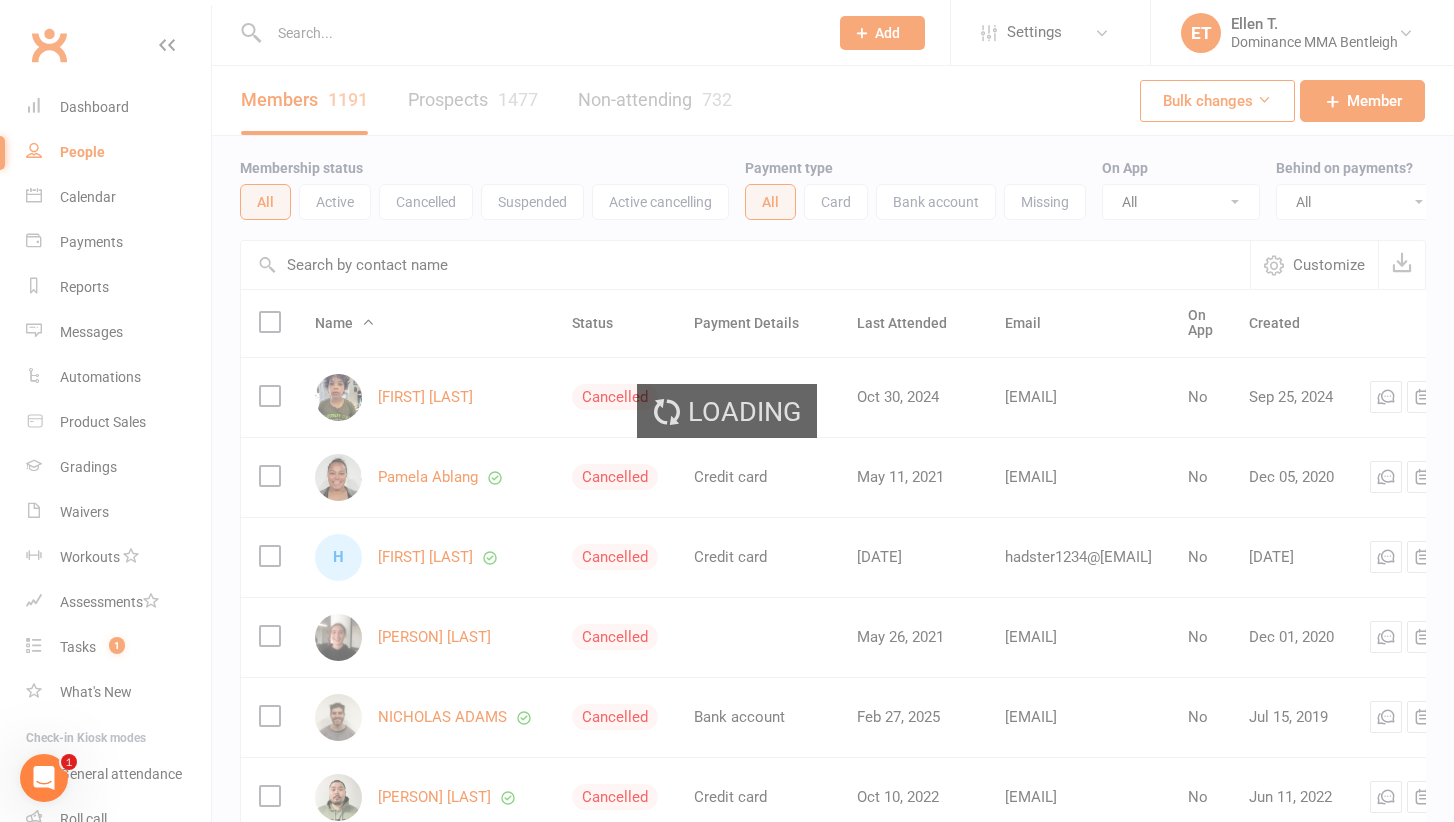 select on "50" 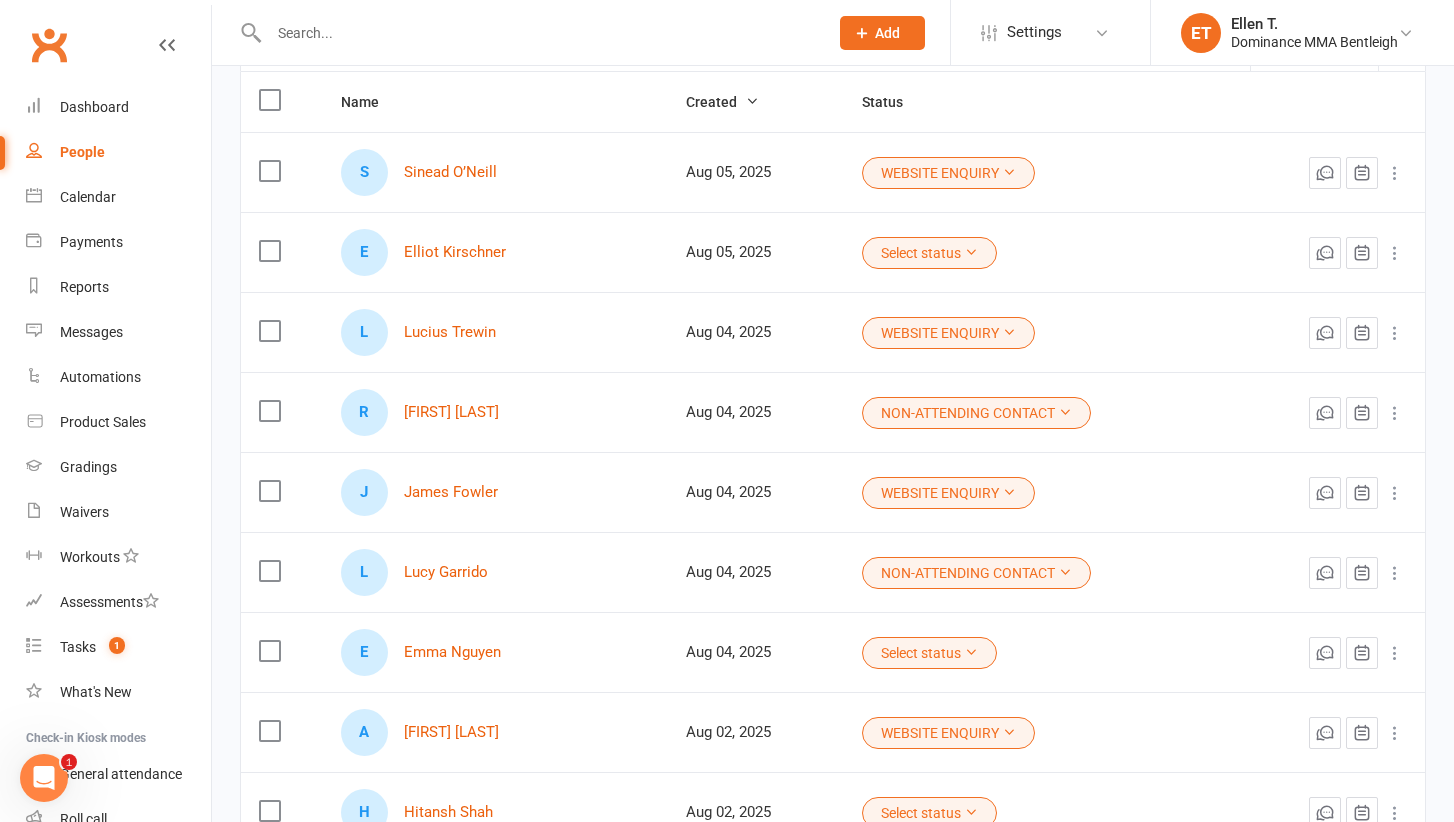 scroll, scrollTop: 211, scrollLeft: 0, axis: vertical 